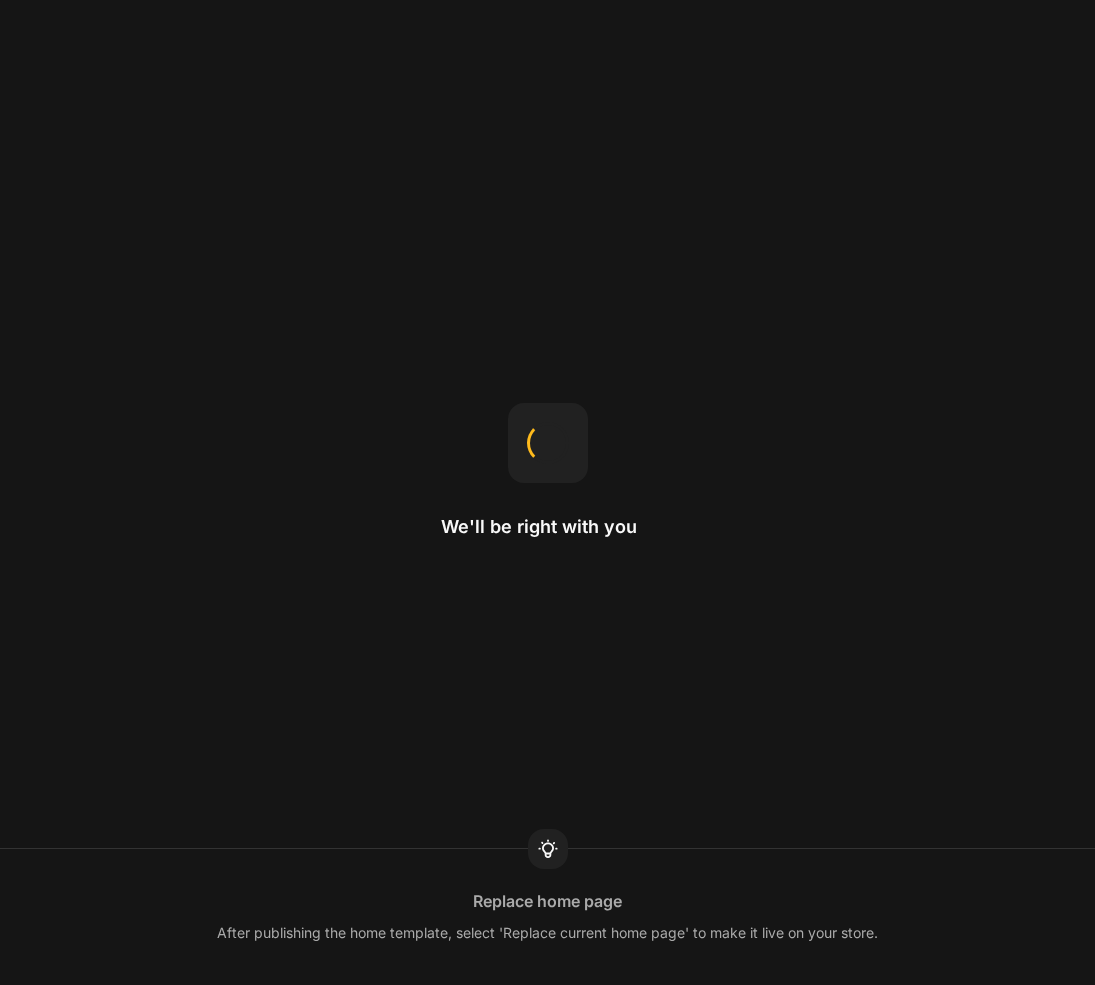 scroll, scrollTop: 0, scrollLeft: 0, axis: both 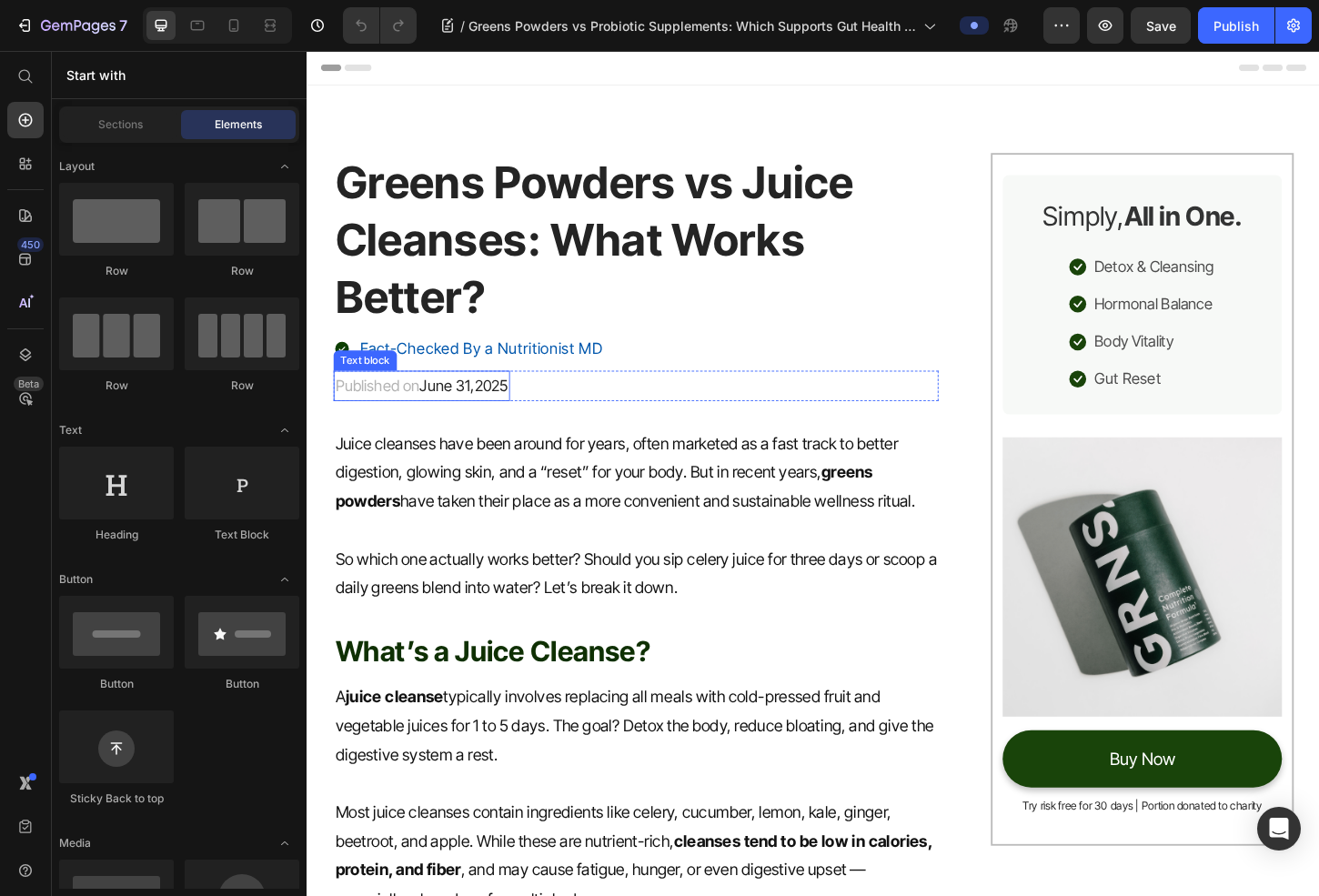 click on "June 31,2025" at bounding box center [475, 411] 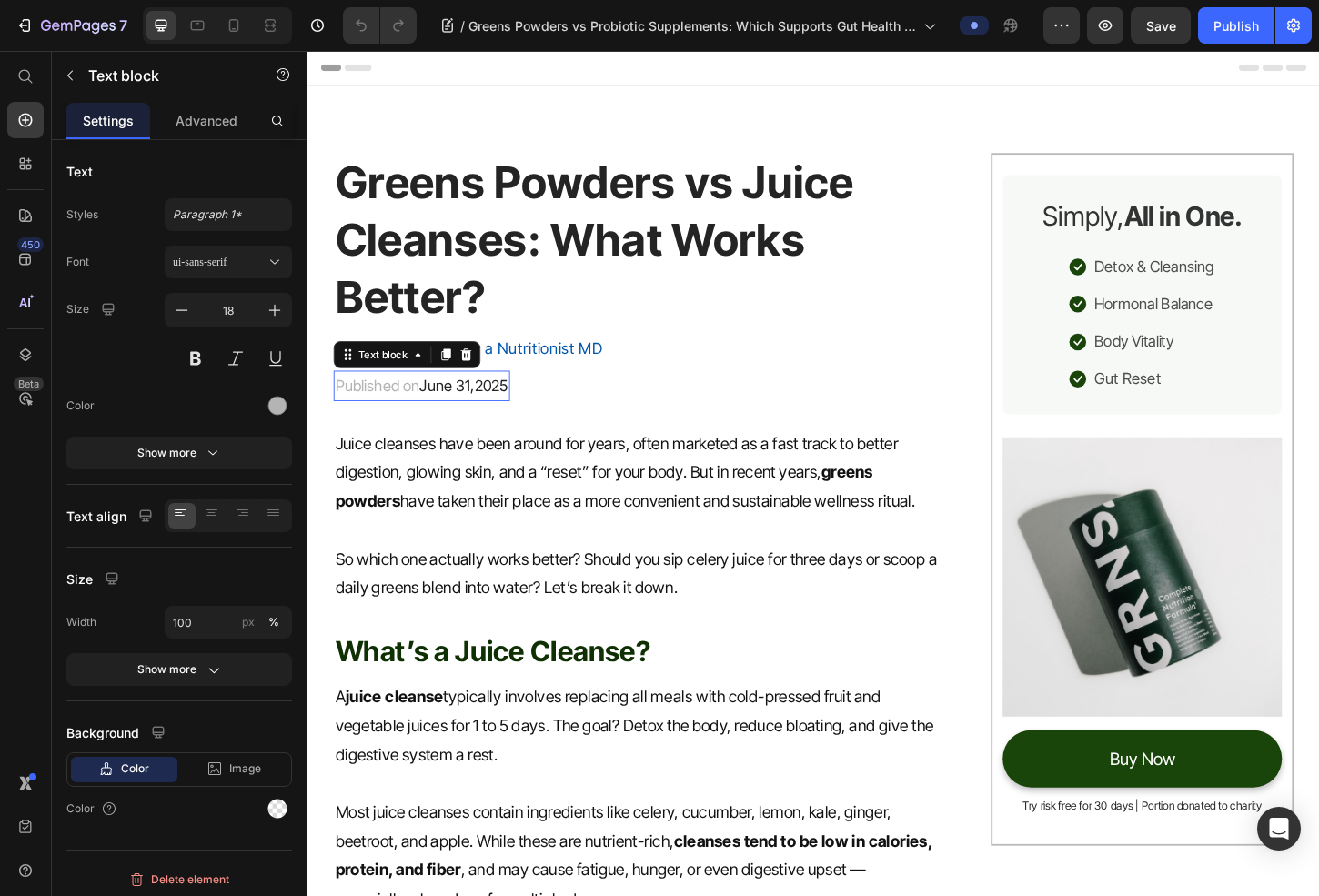 click on "June 31,2025" at bounding box center (475, 411) 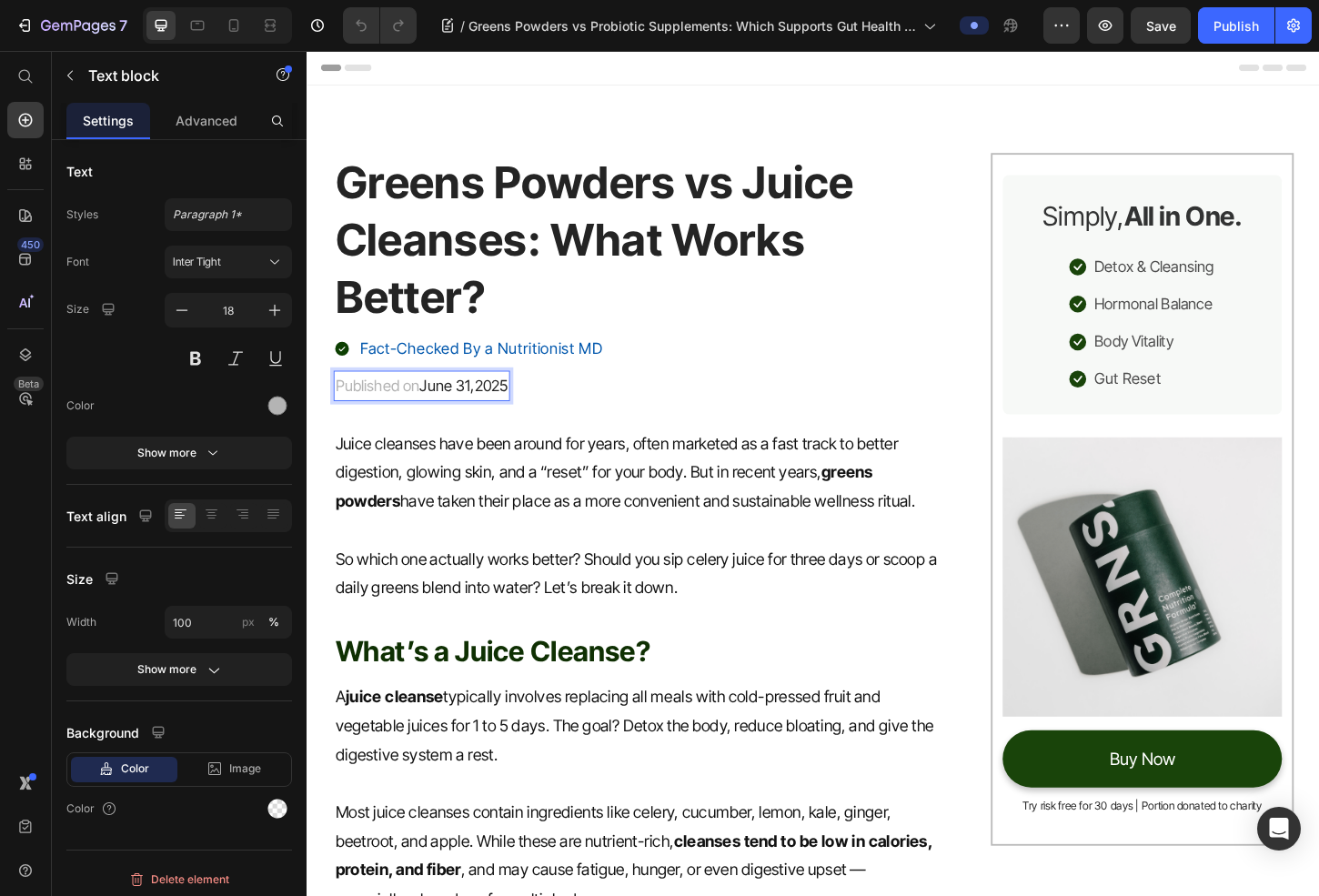click on "June 31,2025" at bounding box center (475, 411) 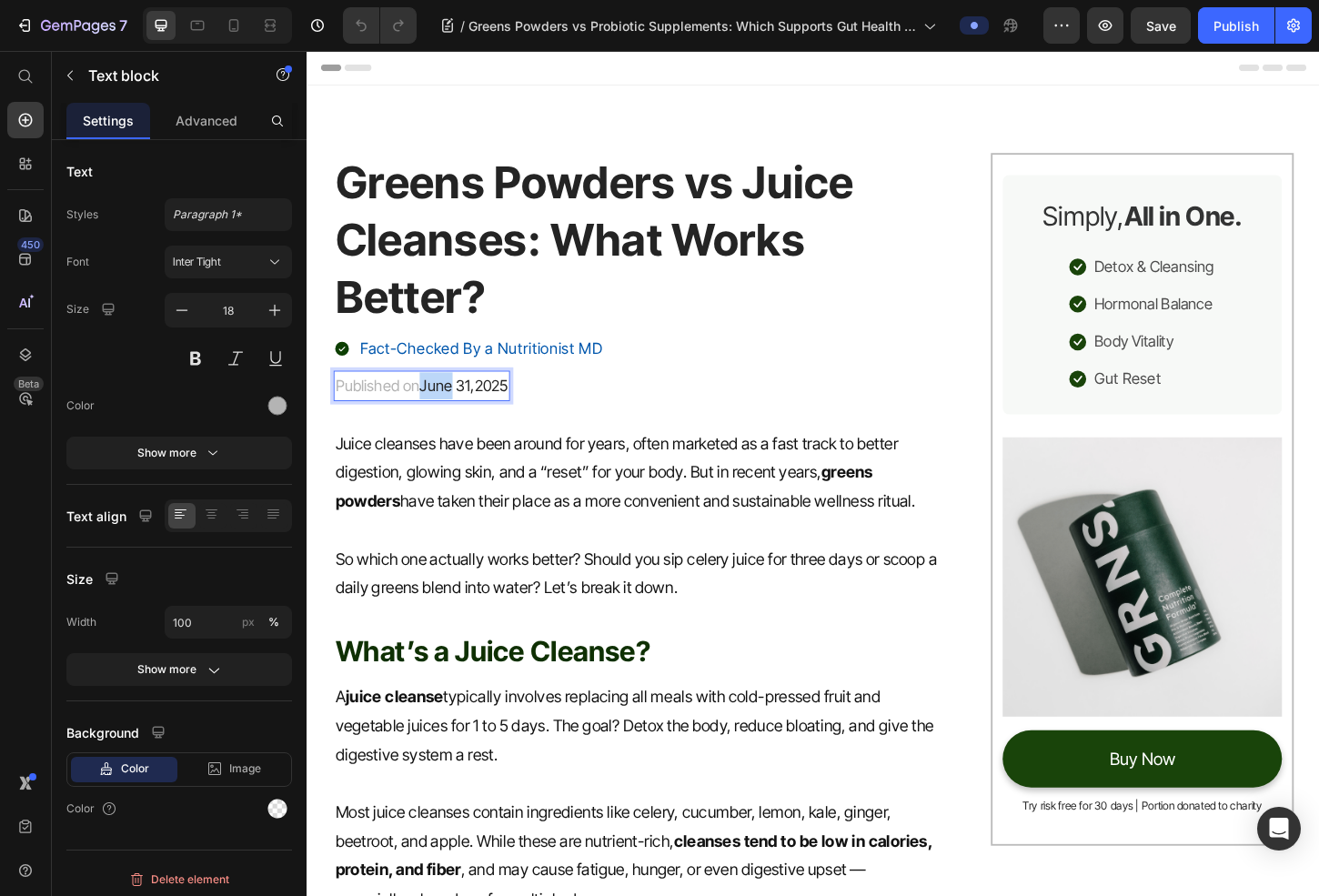 click on "June 31,2025" at bounding box center (475, 411) 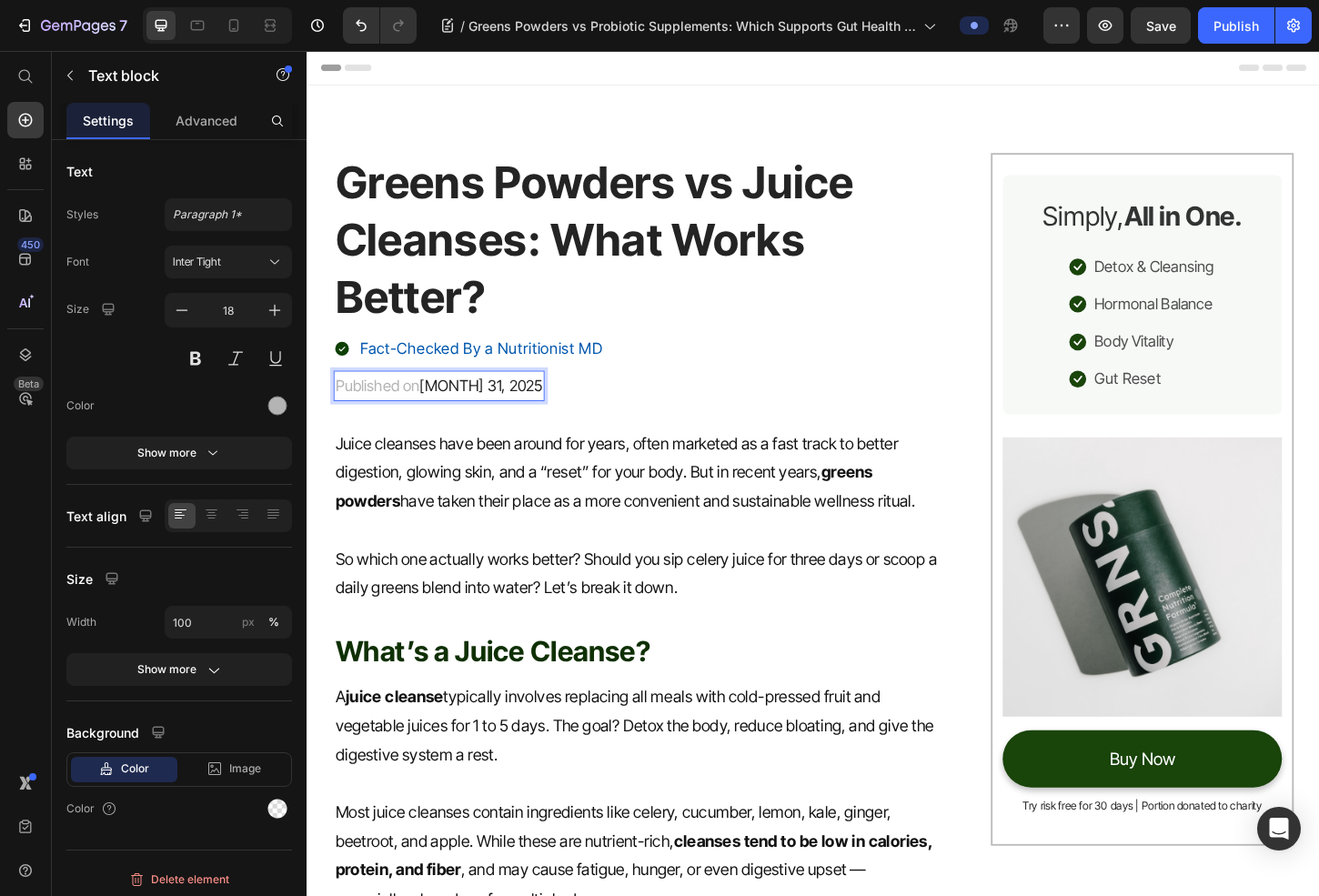 click on "July 31,2025" at bounding box center (494, 411) 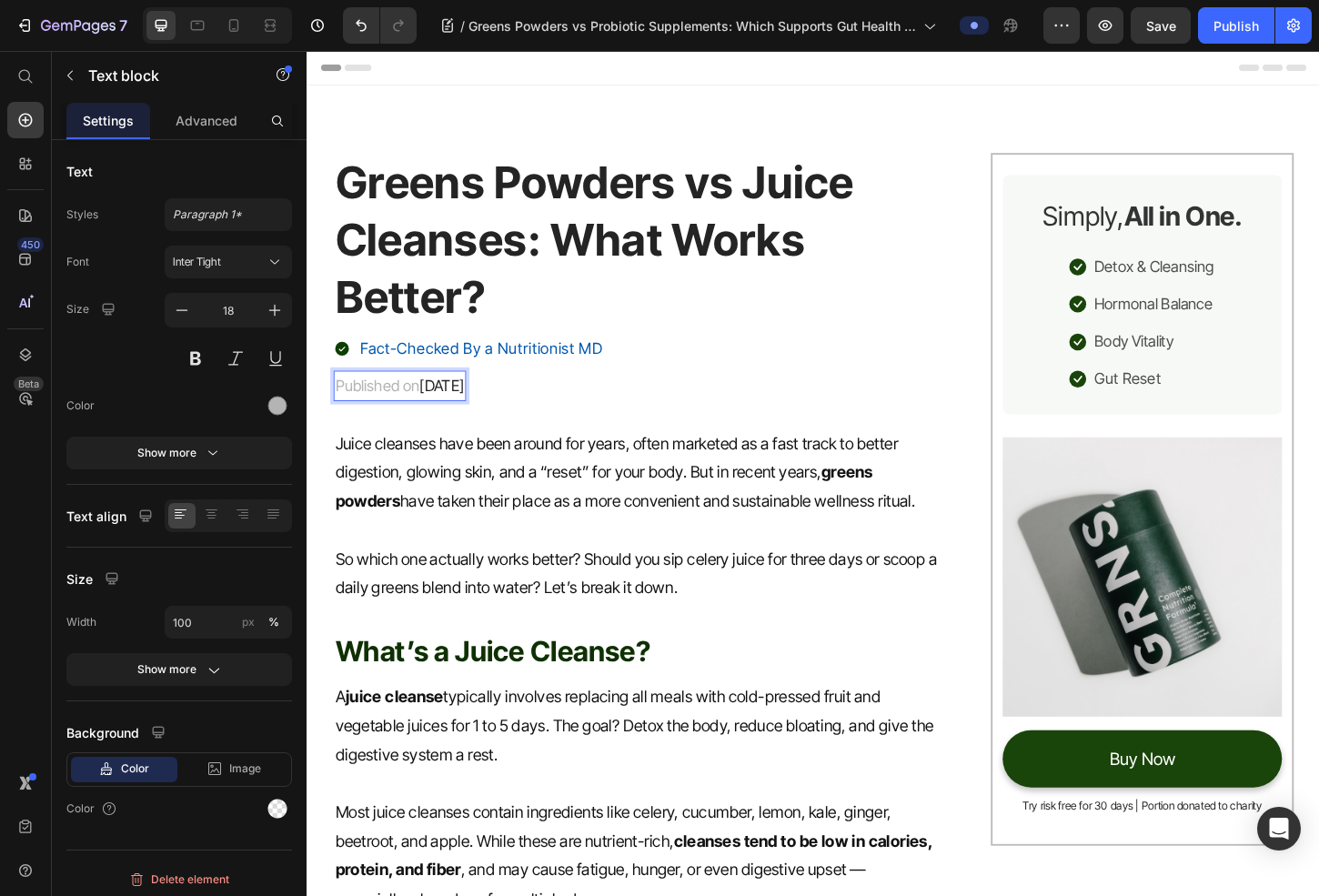 click on "July 31, 2025" at bounding box center (451, 411) 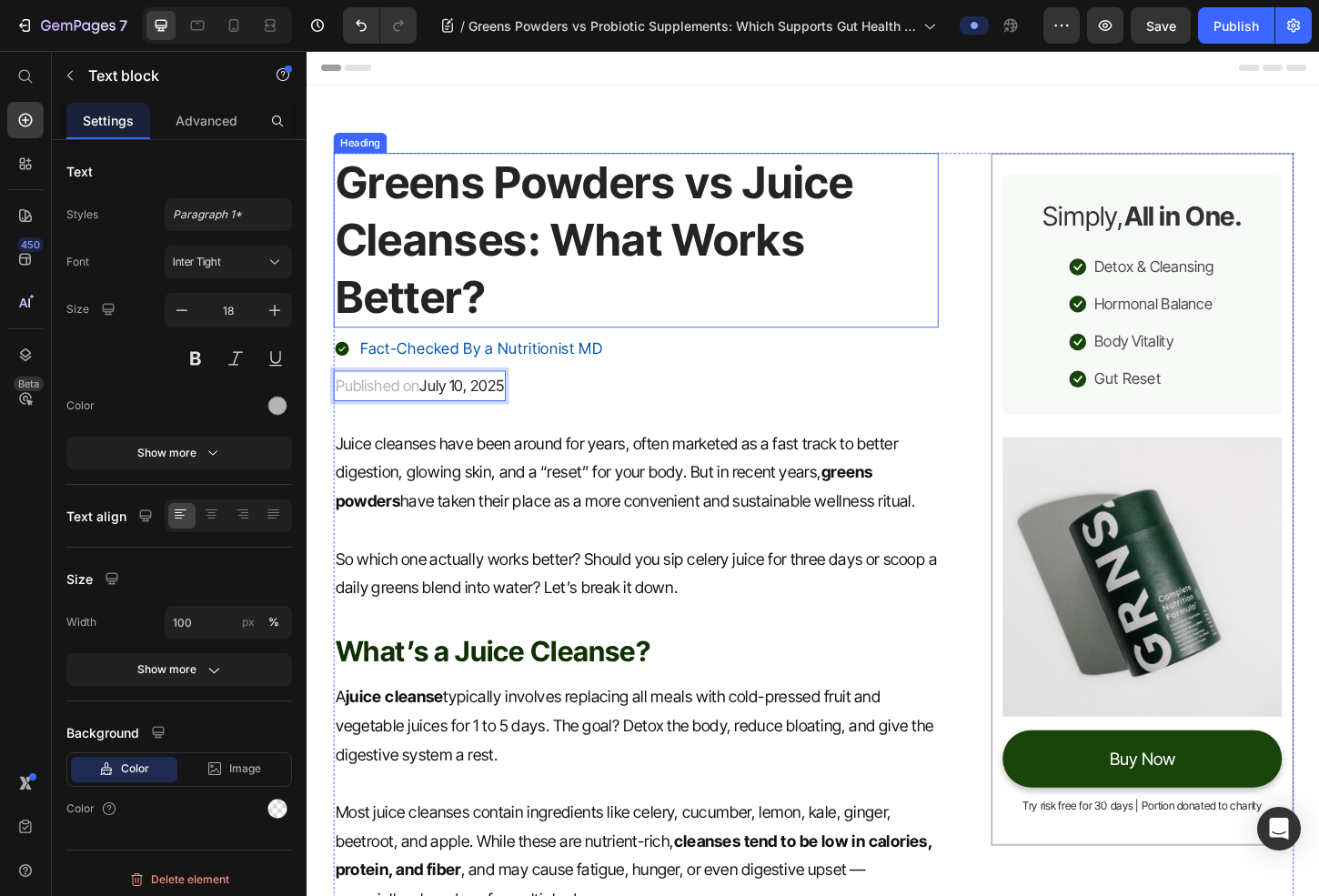 click on "Header" at bounding box center (852, 69) 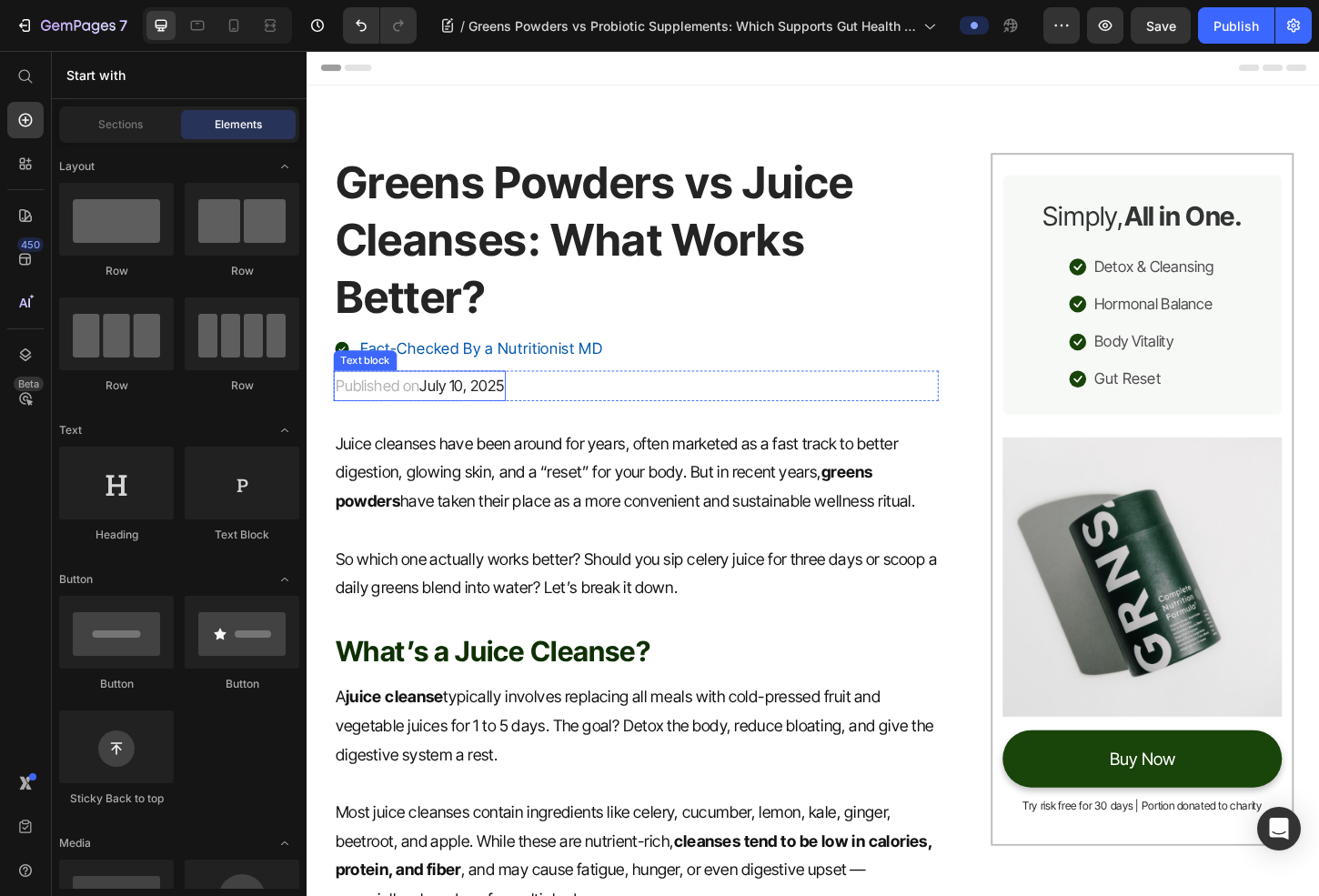 click on "Greens Powders vs Juice Cleanses: What Works Better?" at bounding box center (660, 255) 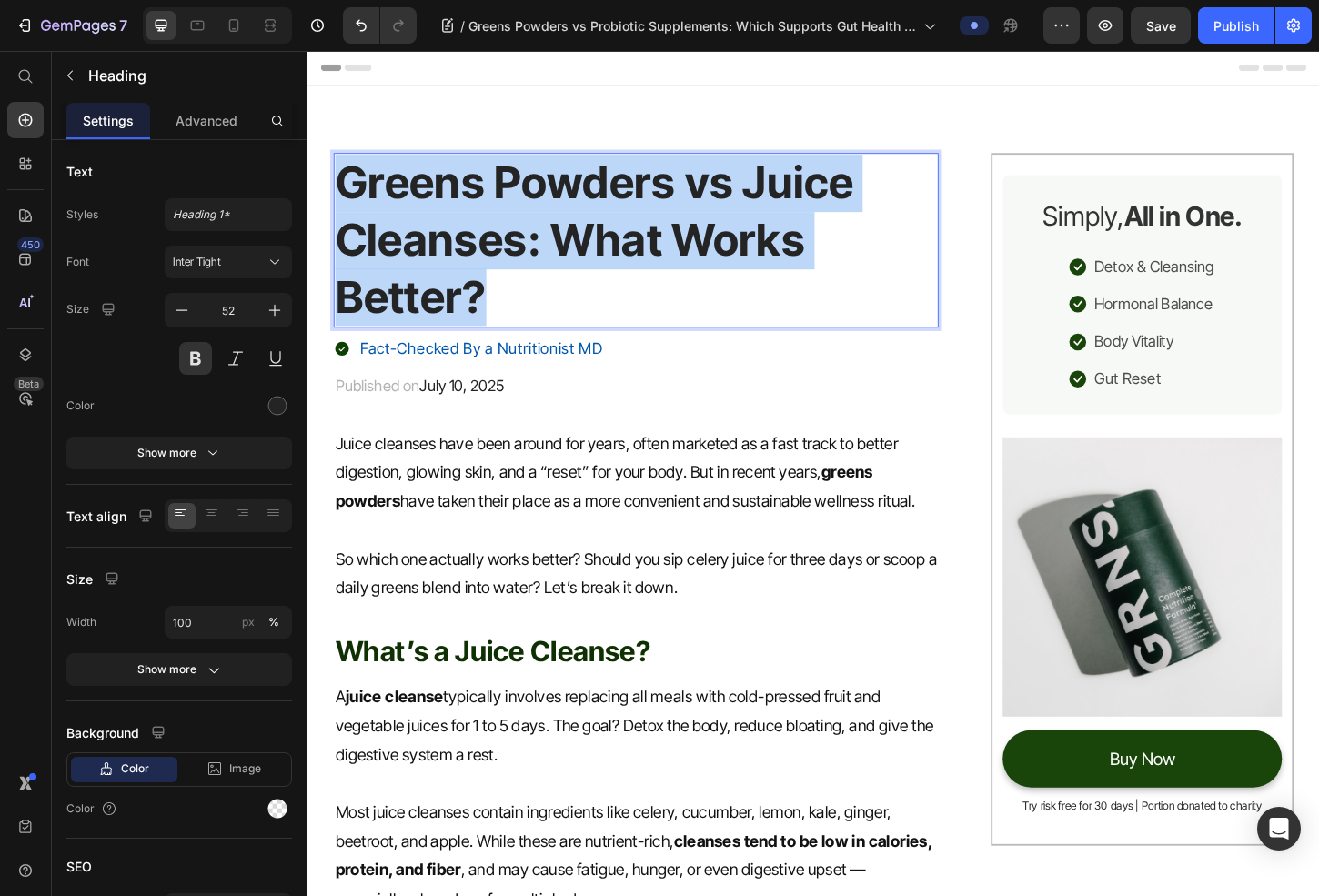 drag, startPoint x: 532, startPoint y: 333, endPoint x: 341, endPoint y: 198, distance: 233.89314 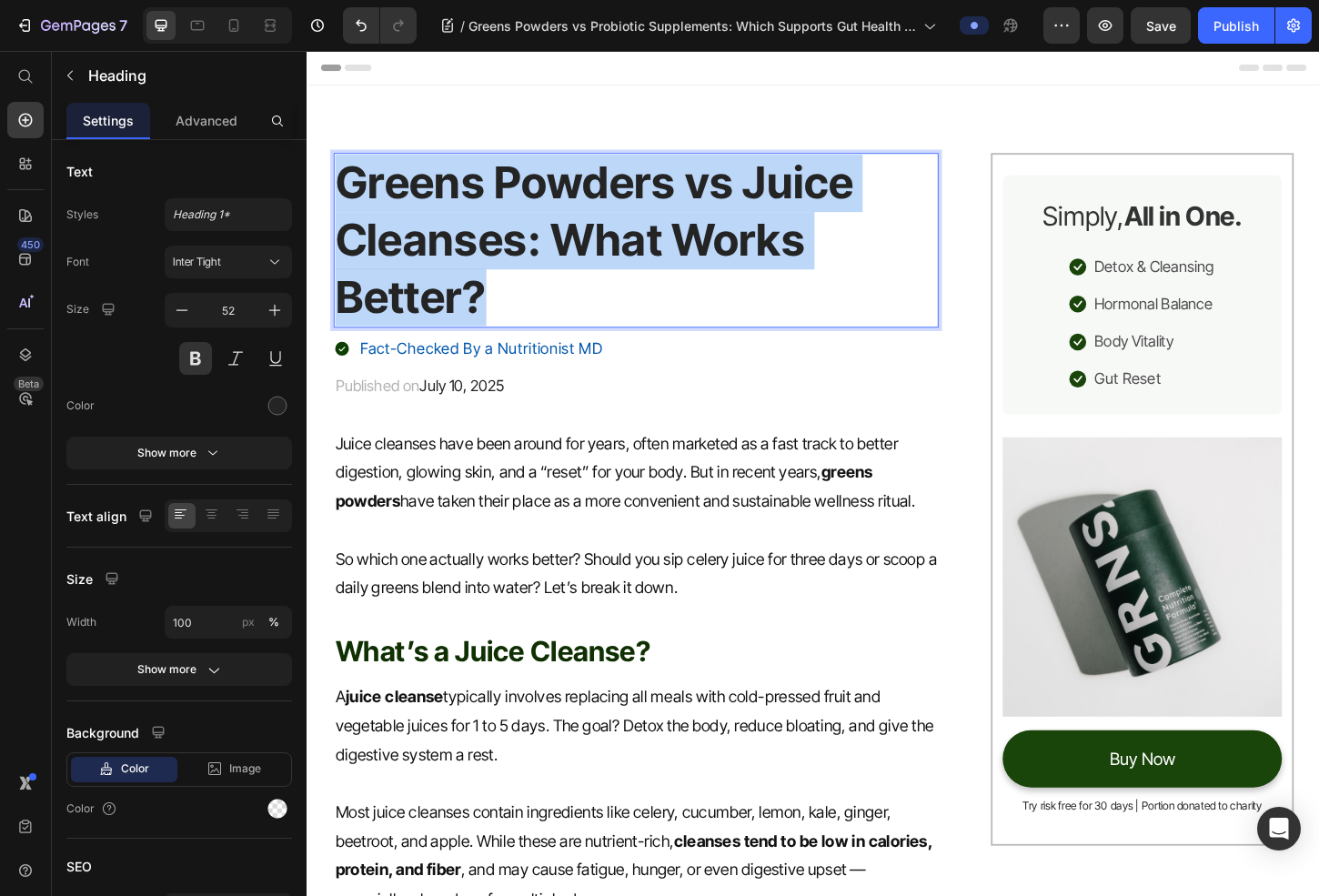 click on "Greens Powders vs Juice Cleanses: What Works Better?" at bounding box center (660, 255) 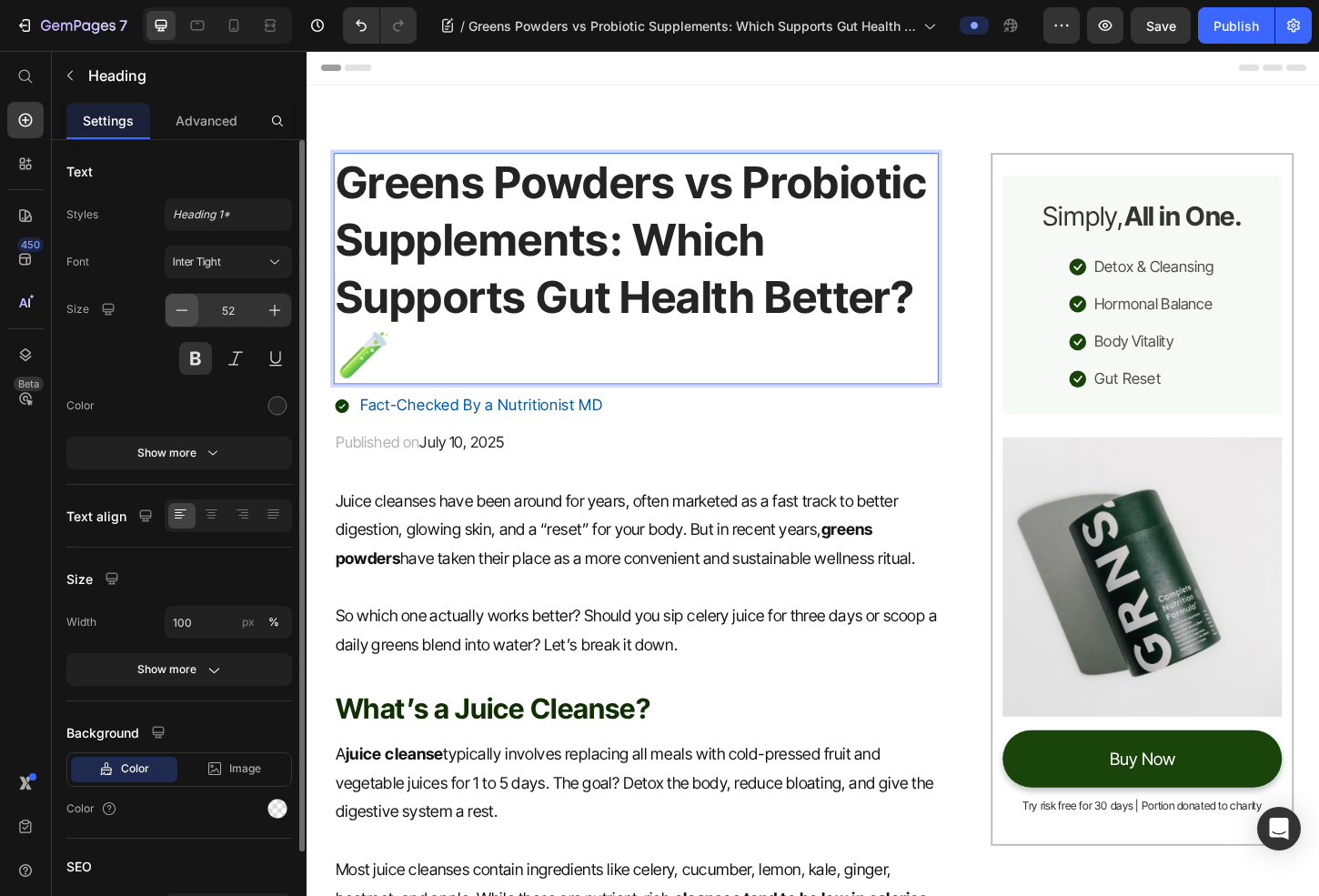click 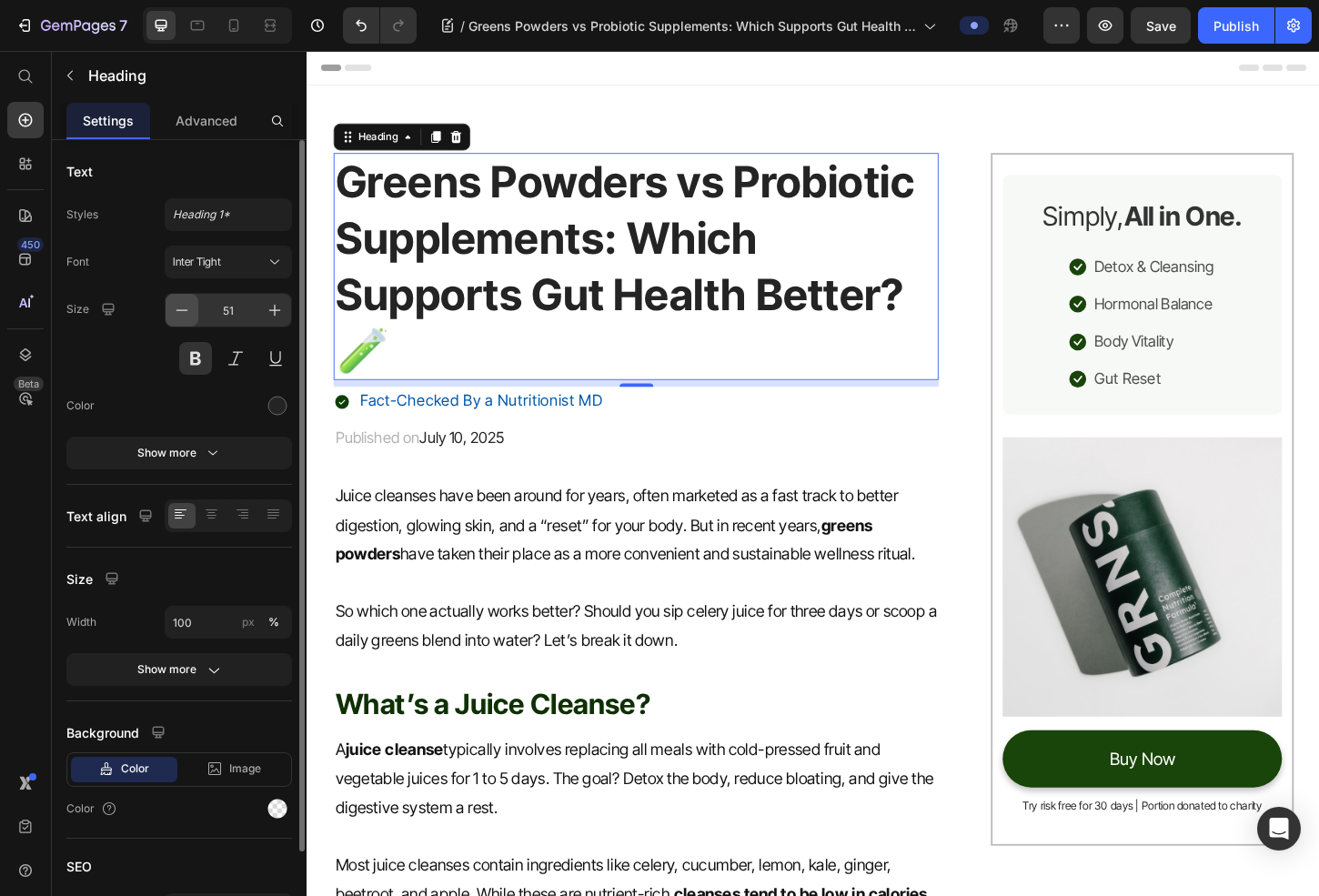 click 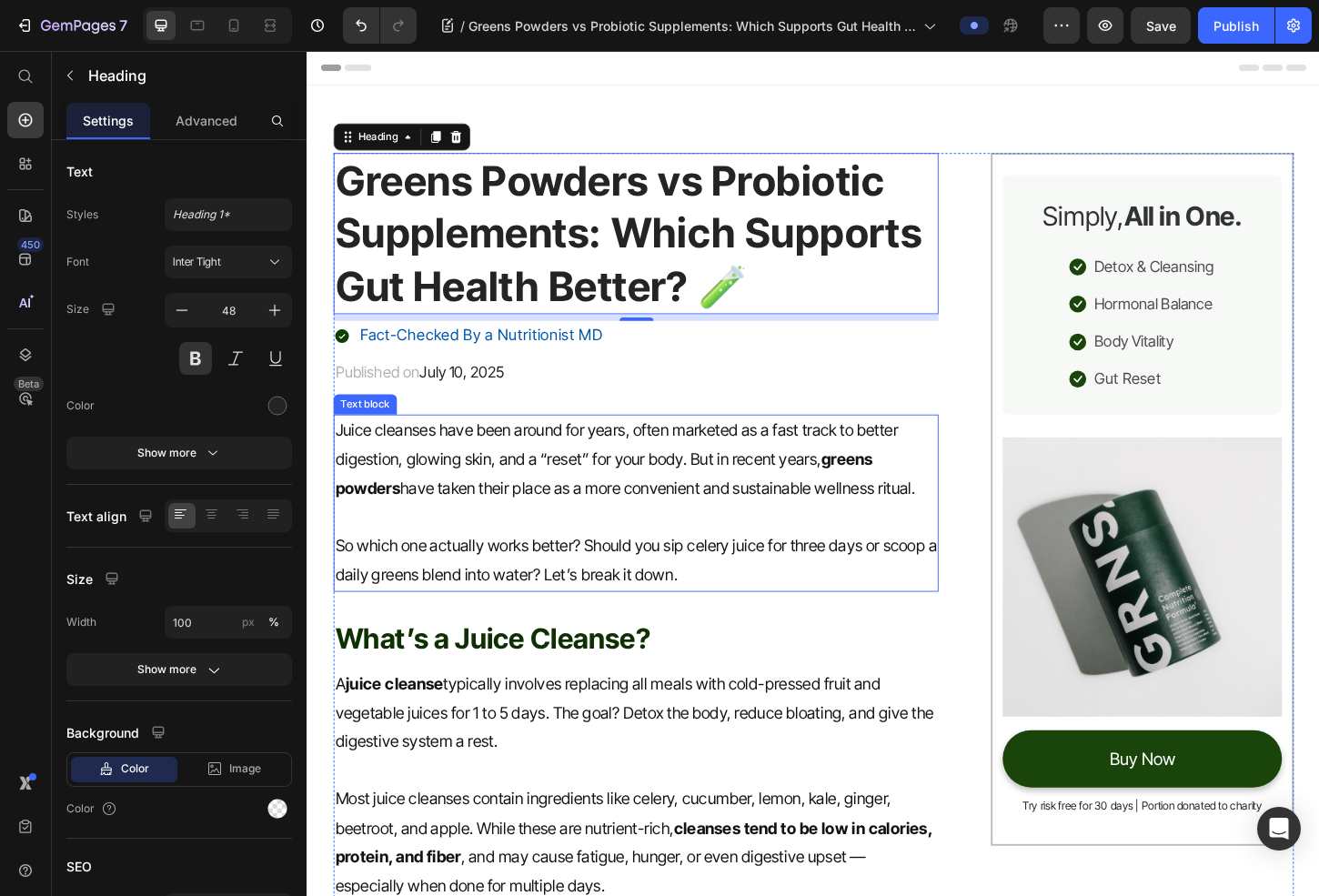 click on "Juice cleanses have been around for years, often marketed as a fast track to better digestion, glowing skin, and a “reset” for your body. But in recent years,  greens powders  have taken their place as a more convenient and sustainable wellness ritual." at bounding box center (660, 491) 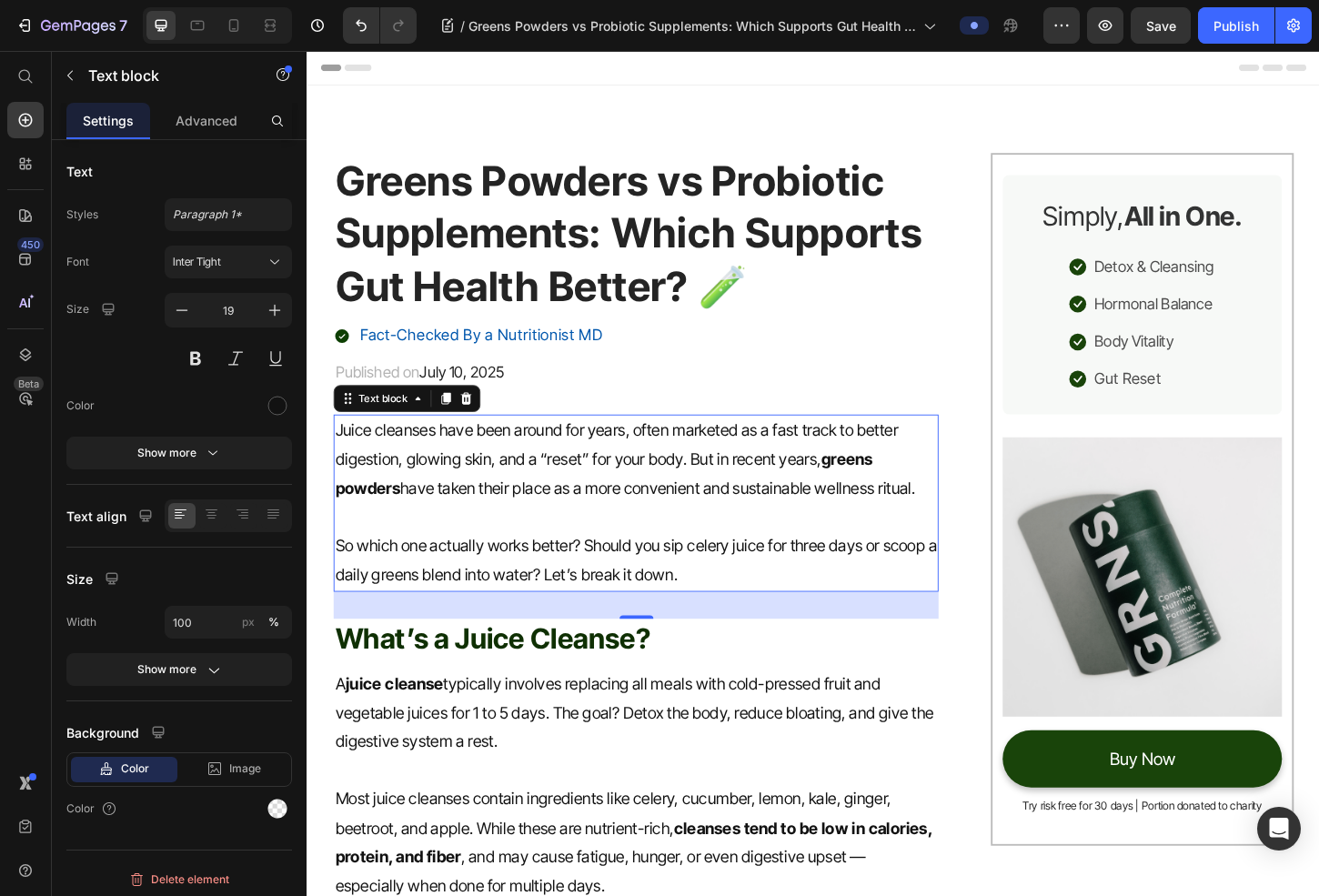 click at bounding box center [660, 554] 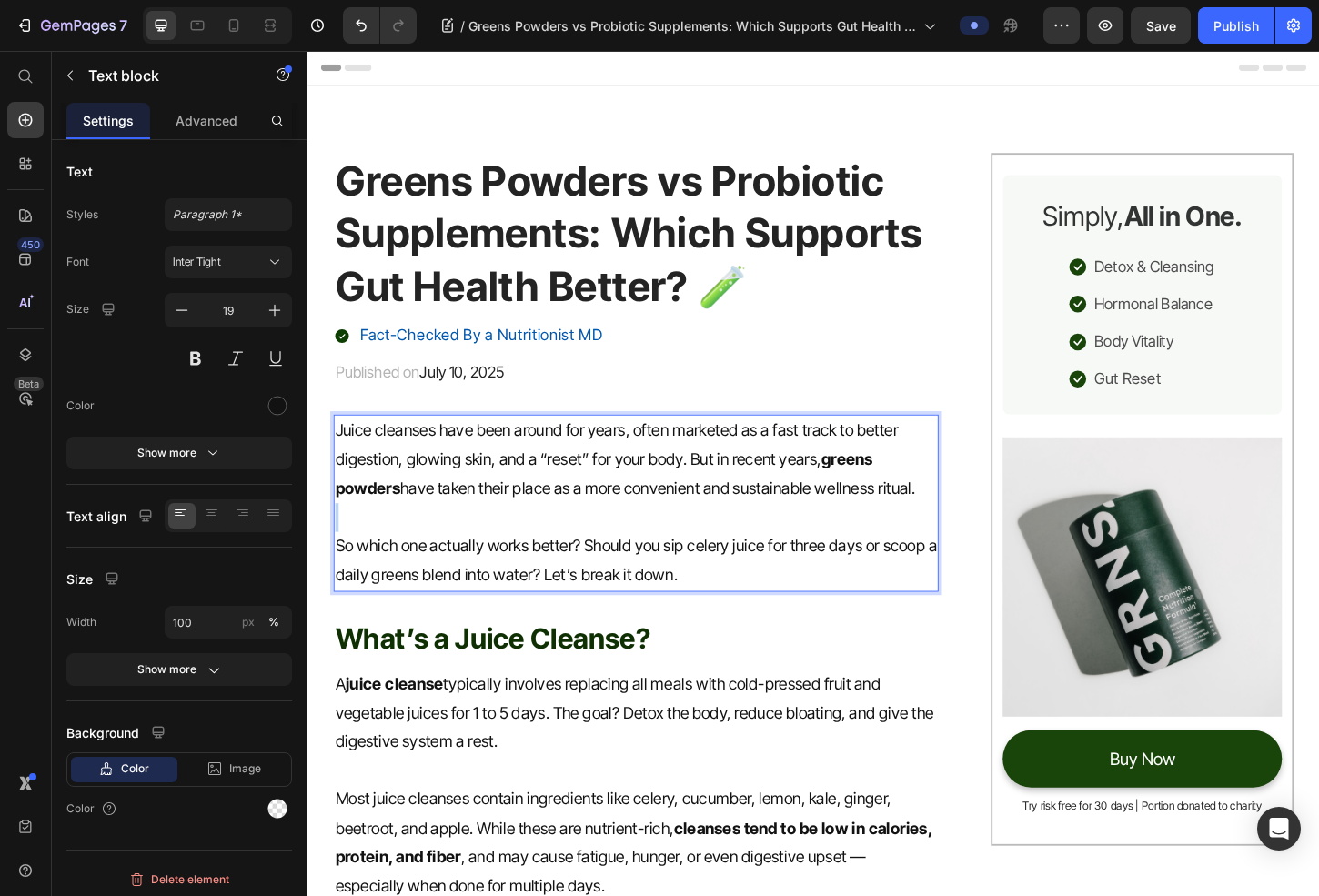 click at bounding box center [660, 554] 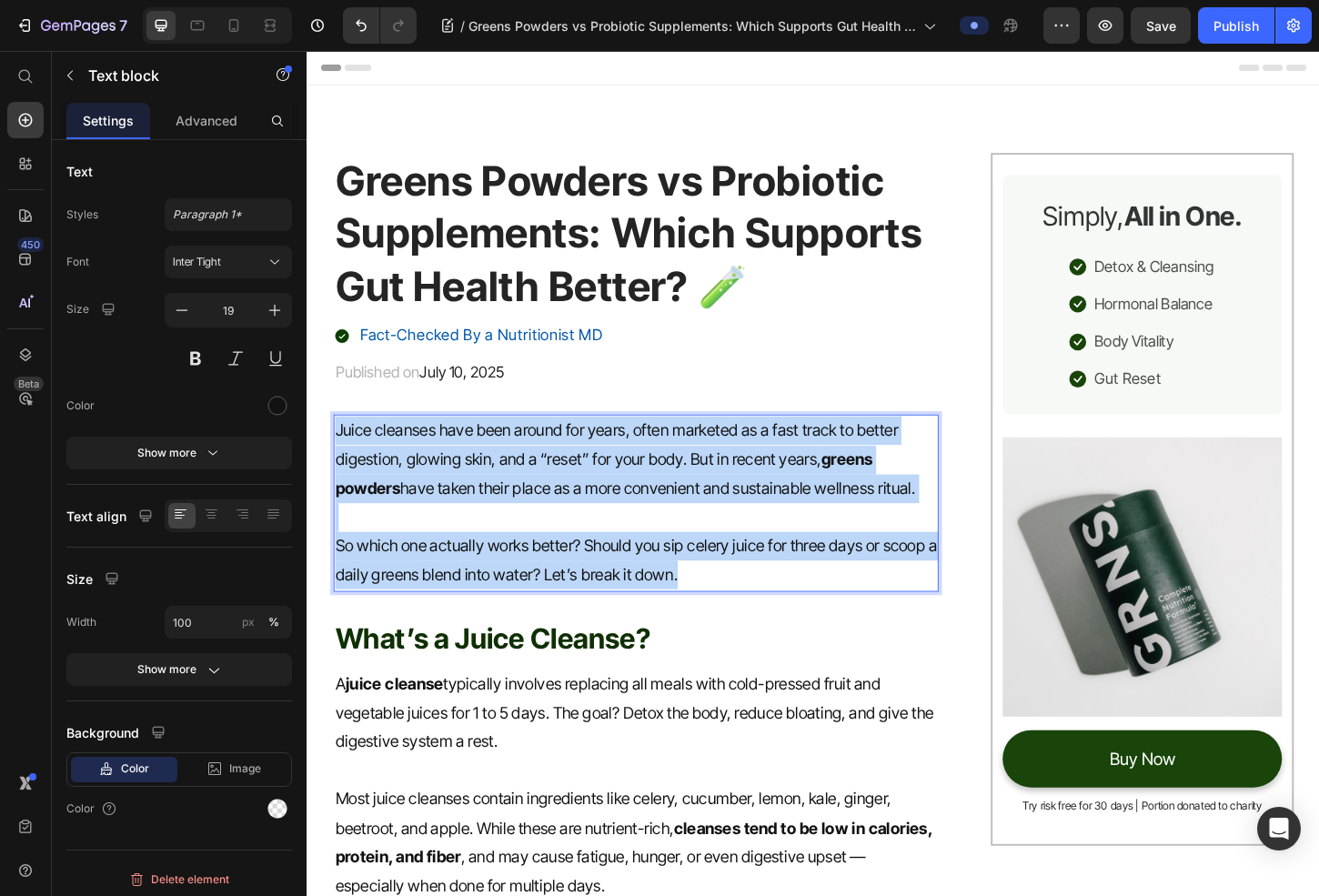 drag, startPoint x: 746, startPoint y: 622, endPoint x: 225, endPoint y: 438, distance: 552.5369 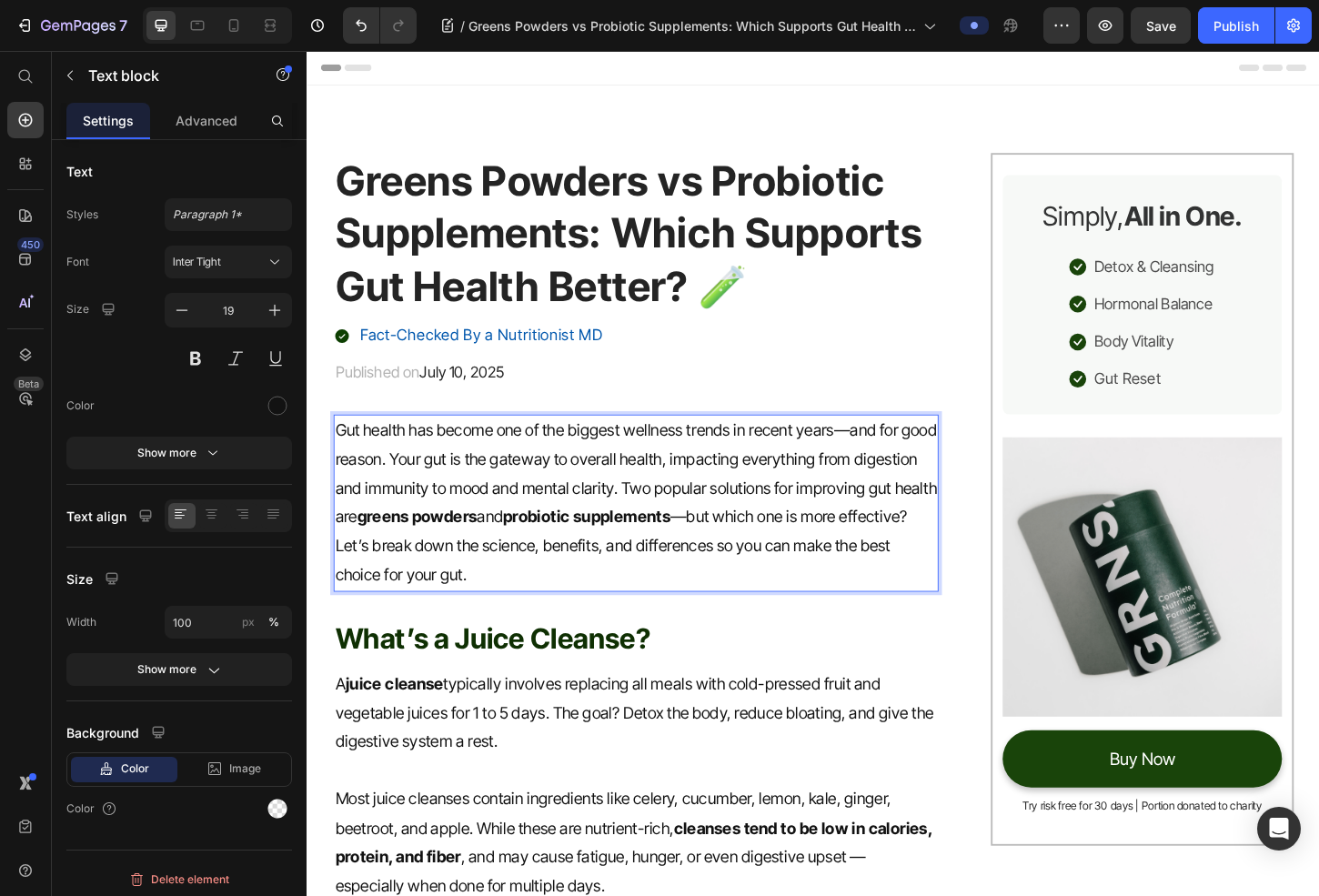 click on "Gut health has become one of the biggest wellness trends in recent years—and for good reason. Your gut is the gateway to overall health, impacting everything from digestion and immunity to mood and mental clarity. Two popular solutions for improving gut health are  greens powders  and  probiotic supplements —but which one is more effective?" at bounding box center [660, 507] 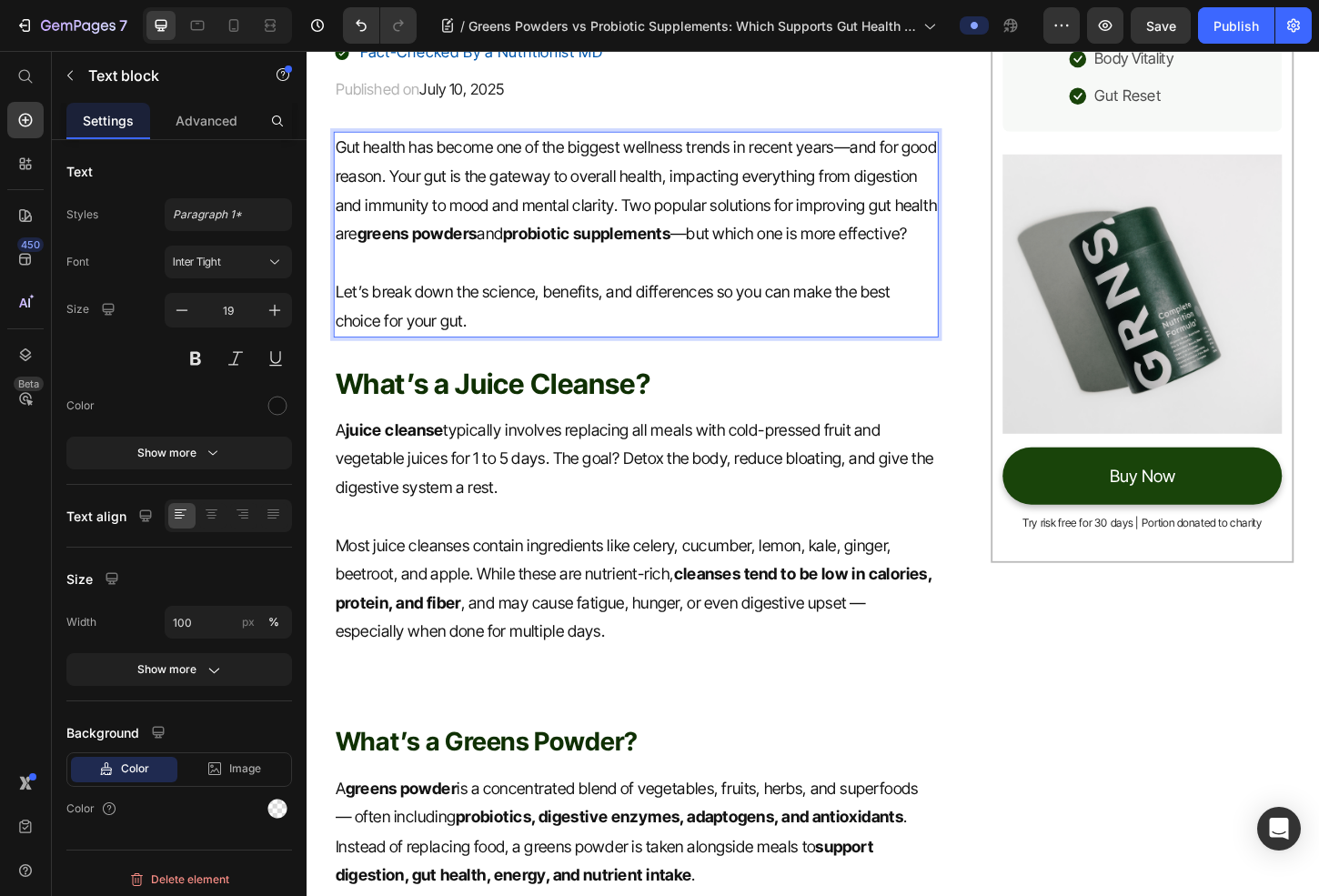 scroll, scrollTop: 378, scrollLeft: 0, axis: vertical 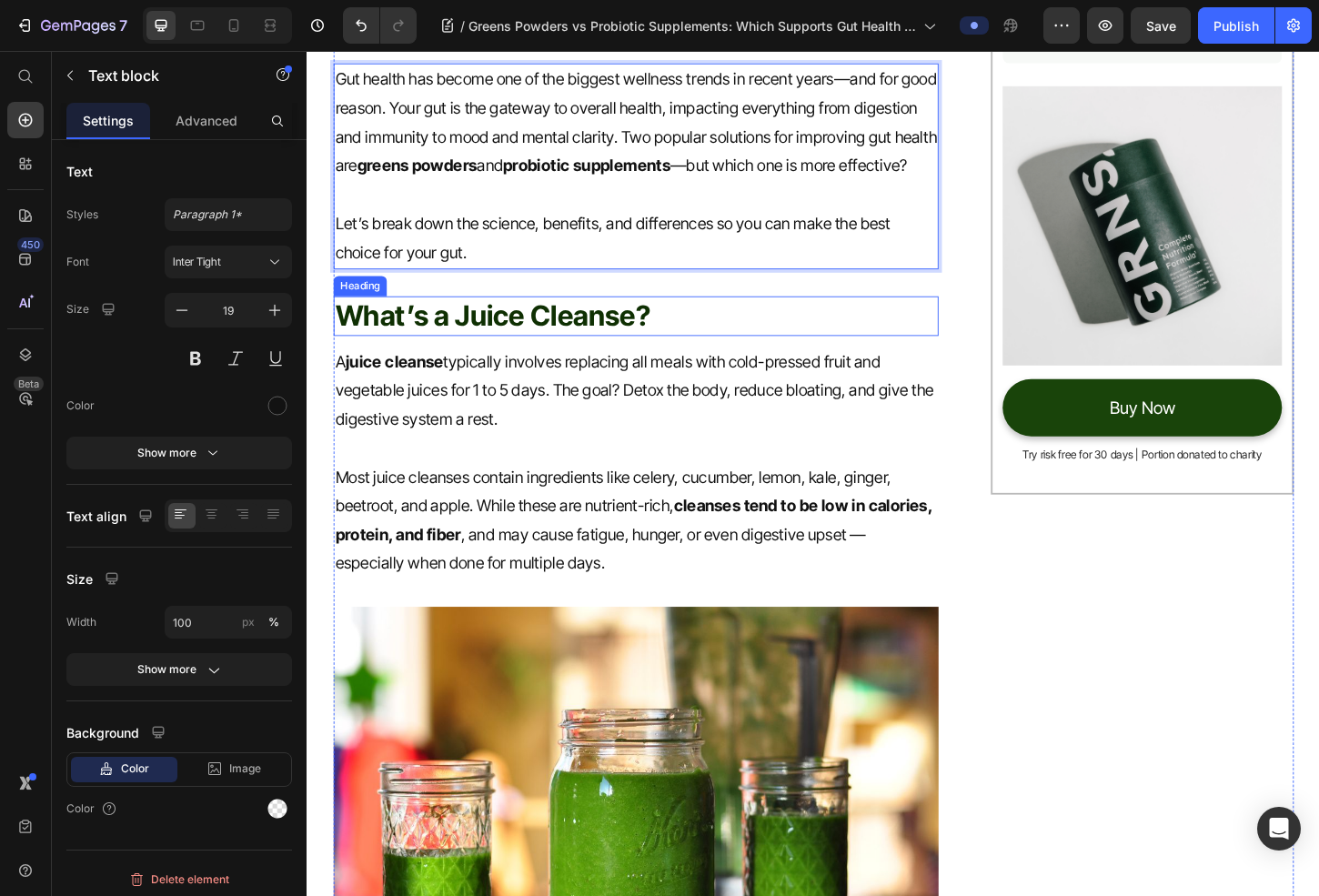 click on "What’s a Juice Cleanse?" at bounding box center [660, 337] 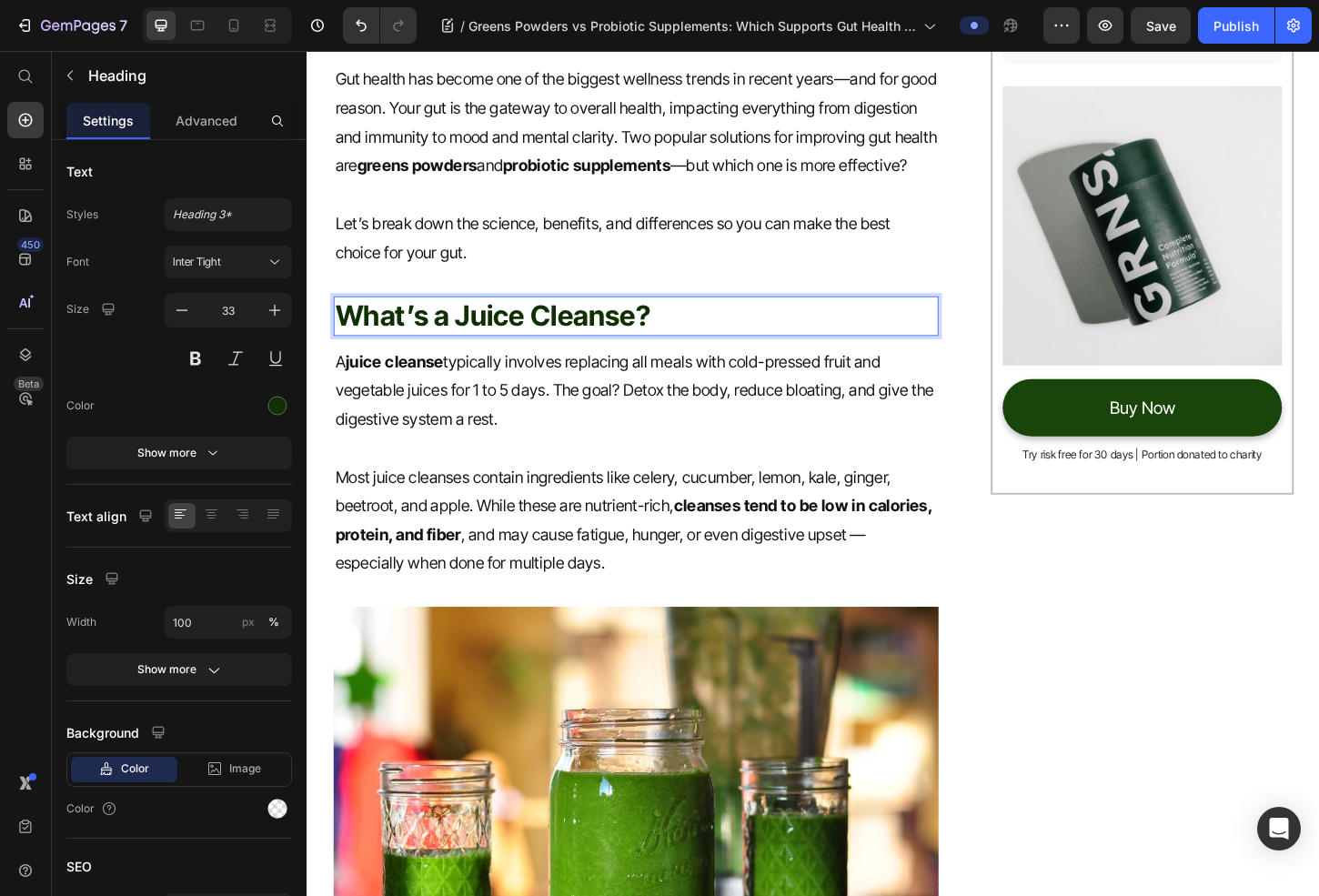 drag, startPoint x: 613, startPoint y: 370, endPoint x: 317, endPoint y: 364, distance: 296.0608 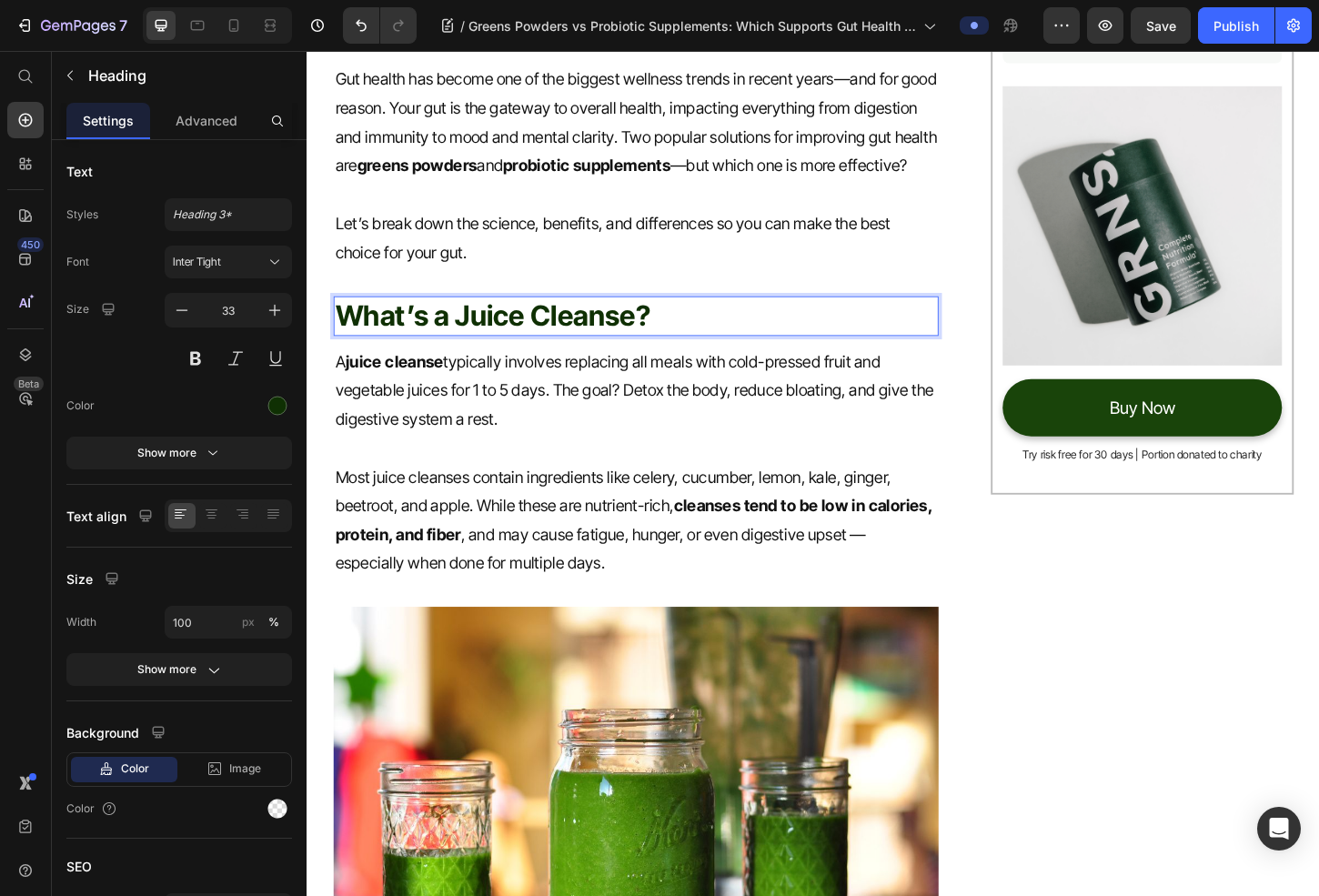 click on "Greens Powders vs Probiotic Supplements: Which Supports Gut Health Better? 🧪 Heading Fact-Checked By a Nutritionist MD Item List Published on  July 10, 2025 Text block Row Gut health has become one of the biggest wellness trends in recent years—and for good reason. Your gut is the gateway to overall health, impacting everything from digestion and immunity to mood and mental clarity. Two popular solutions for improving gut health are  greens powders  and  probiotic supplements —but which one is more effective? Let’s break down the science, benefits, and differences so you can make the best choice for your gut. Text block What’s a Juice Cleanse? Heading   12 A  juice cleanse  typically involves replacing all meals with cold-pressed fruit and vegetable juices for 1 to 5 days. The goal? Detox the body, reduce bloating, and give the digestive system a rest.   Most juice cleanses contain ingredients like celery, cucumber, lemon, kale, ginger, beetroot, and apple. While these are nutrient-rich,  Image A" at bounding box center (852, 2382) 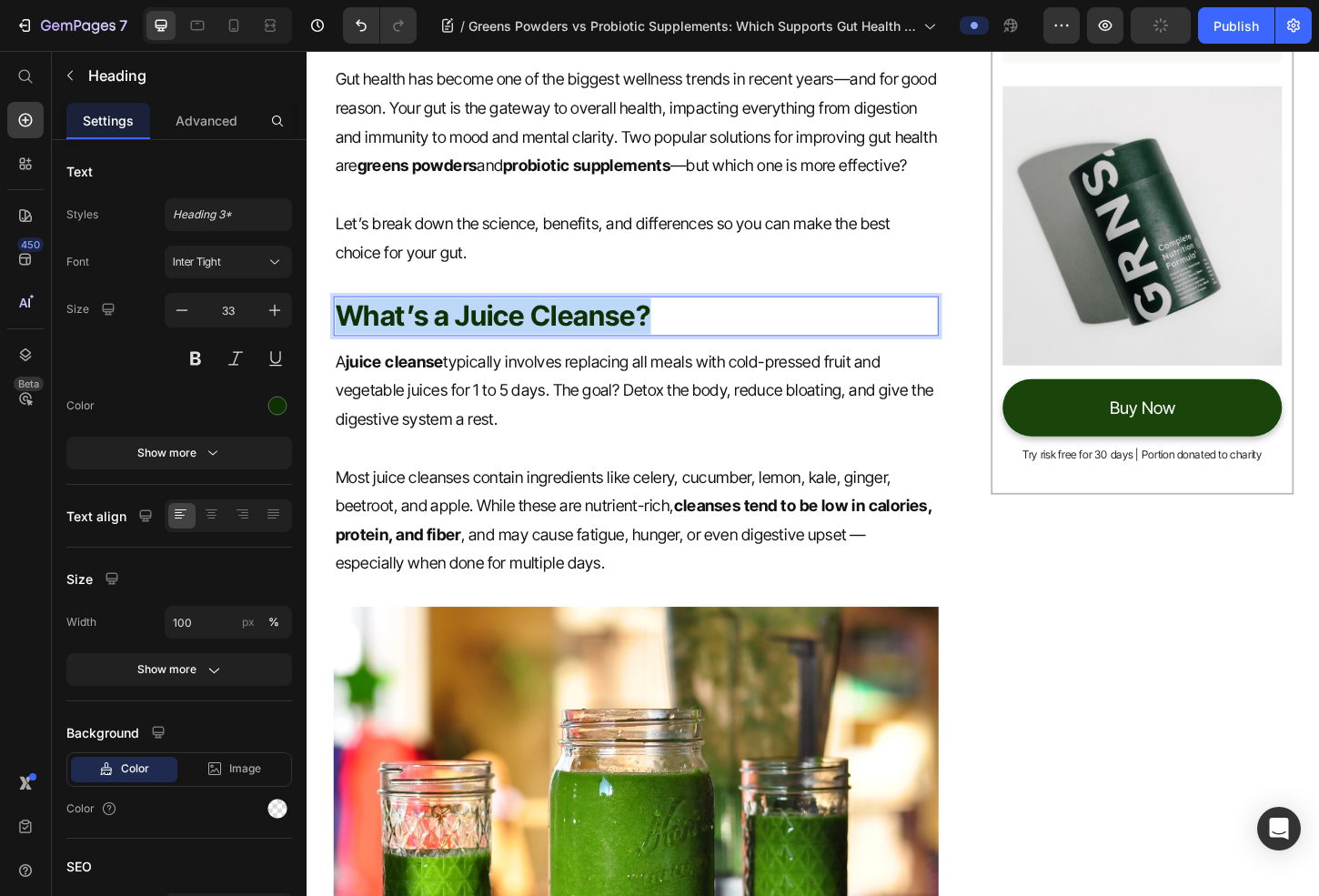 drag, startPoint x: 733, startPoint y: 373, endPoint x: 302, endPoint y: 371, distance: 431.0046 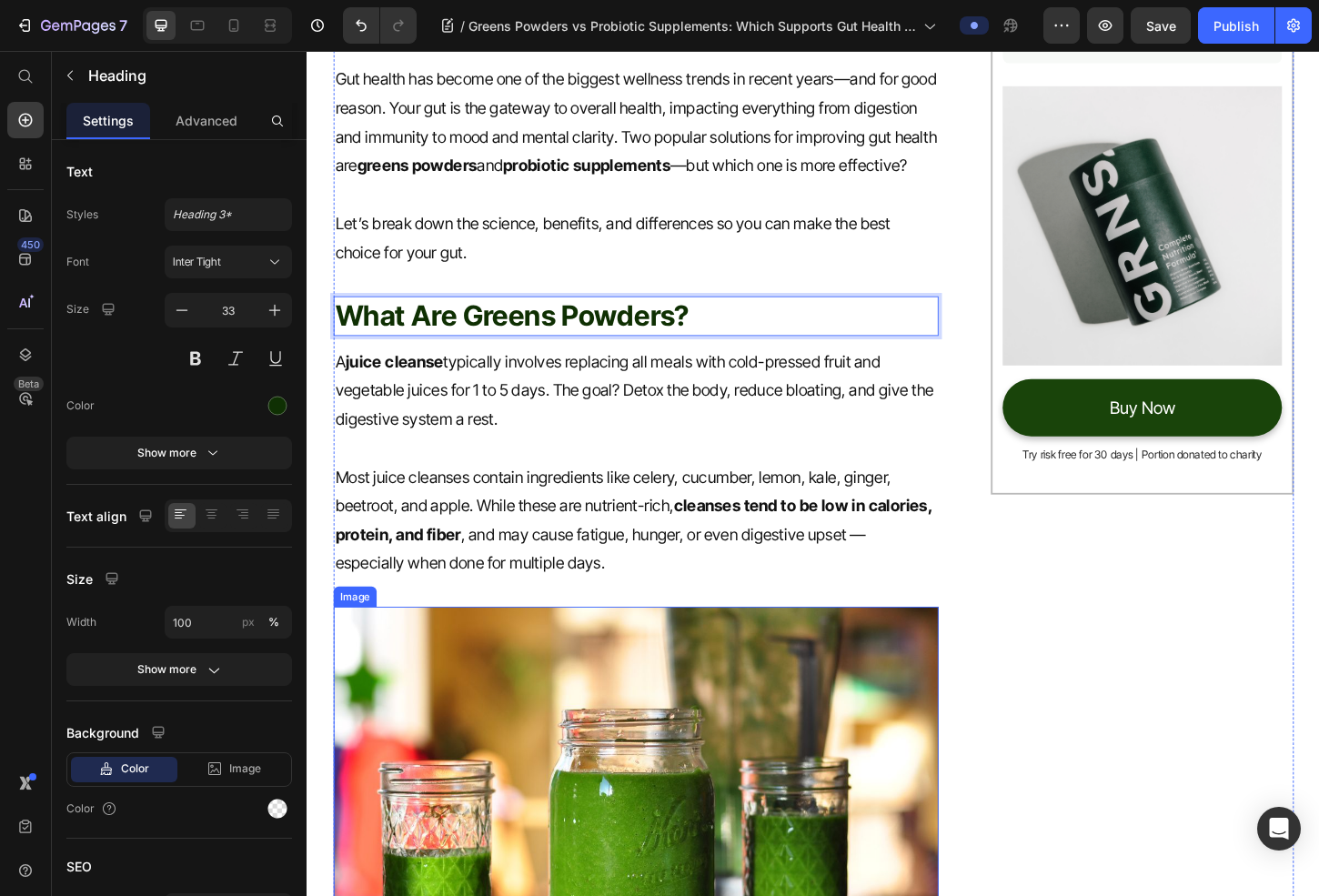 click on "A  juice cleanse  typically involves replacing all meals with cold-pressed fruit and vegetable juices for 1 to 5 days. The goal? Detox the body, reduce bloating, and give the digestive system a rest." at bounding box center [660, 418] 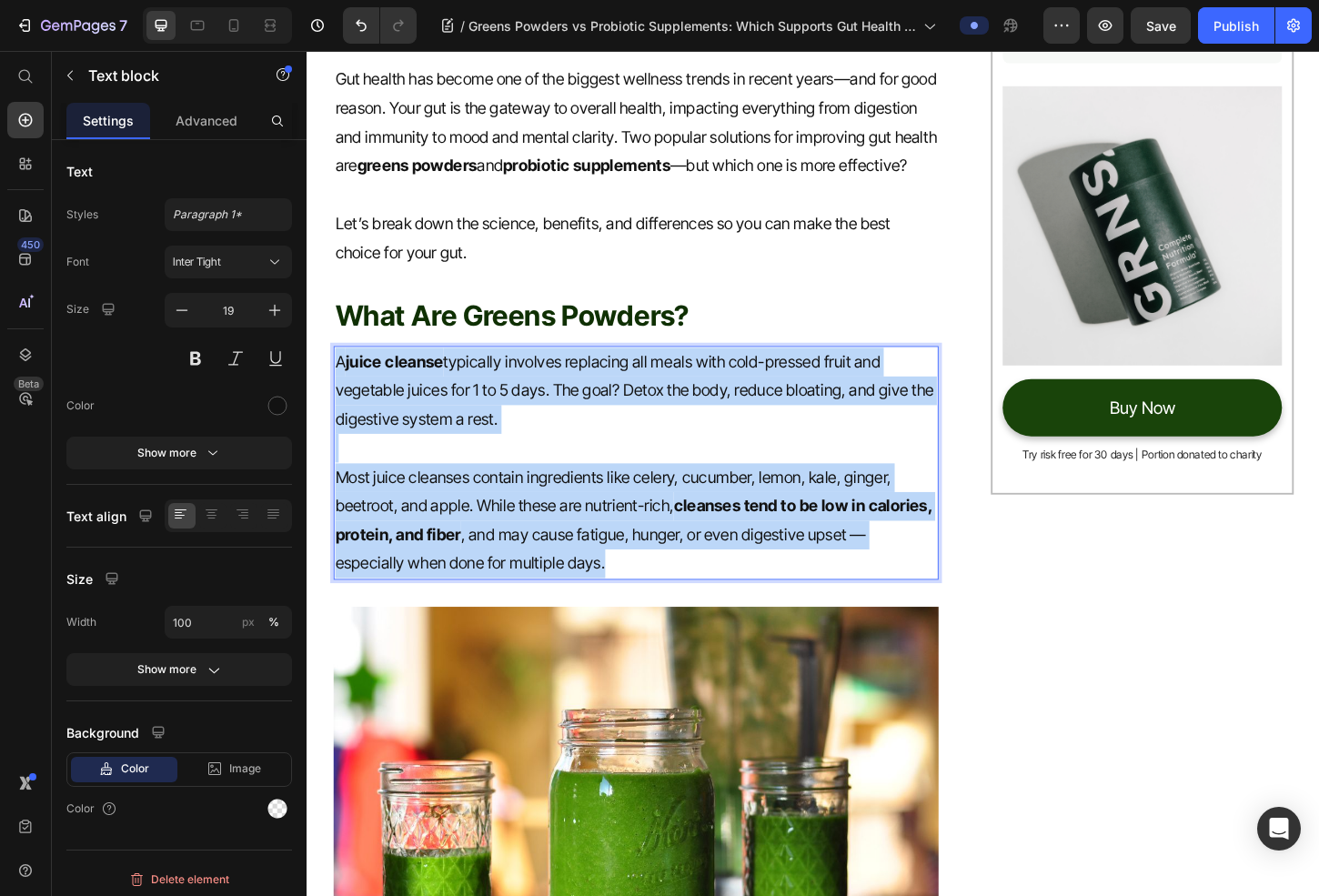 drag, startPoint x: 658, startPoint y: 634, endPoint x: 281, endPoint y: 375, distance: 457.3948 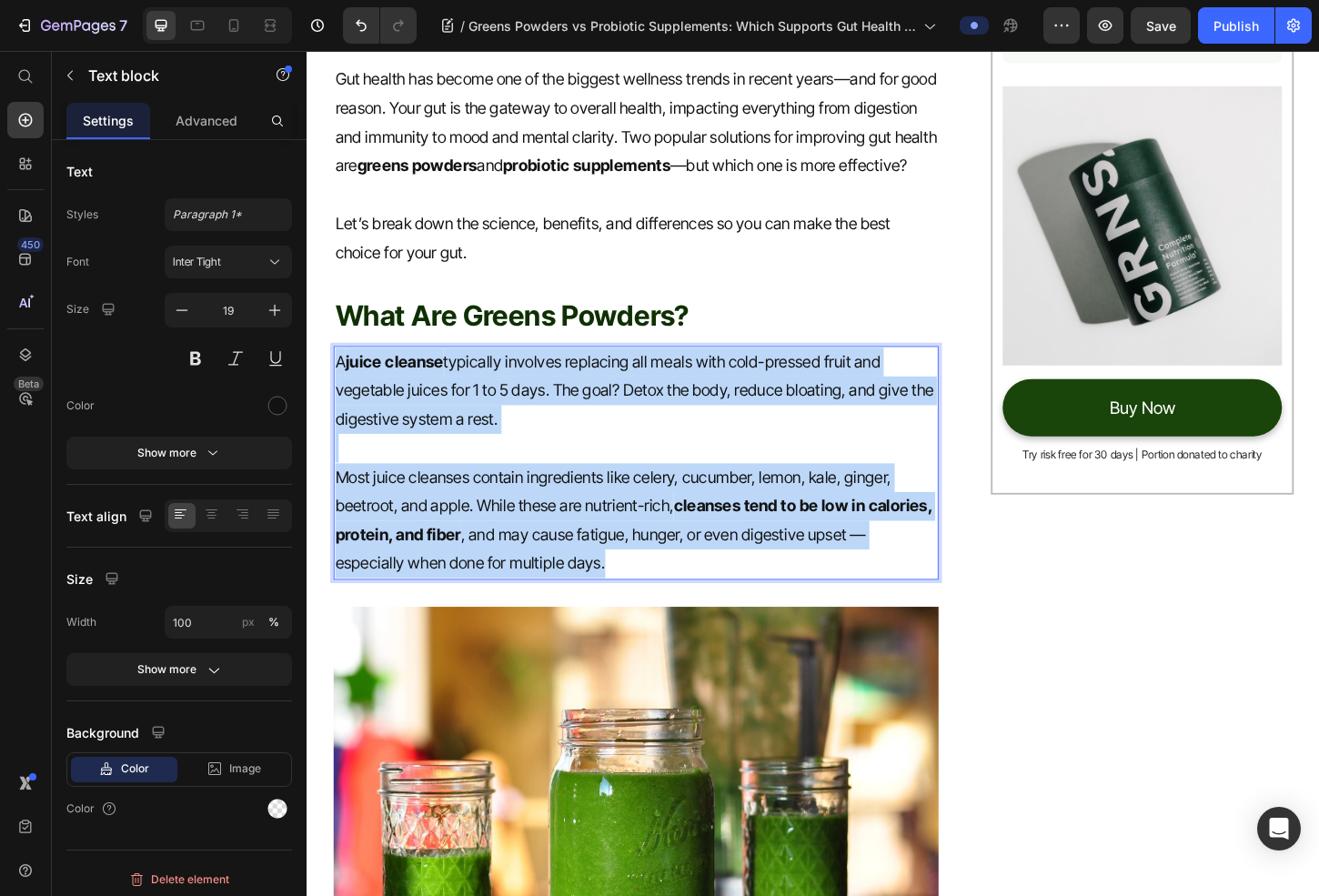 click on "Header Greens Powders vs Probiotic Supplements: Which Supports Gut Health Better? 🧪 Heading Fact-Checked By a Nutritionist MD Item List Published on  July 10, 2025 Text block Row Gut health has become one of the biggest wellness trends in recent years—and for good reason. Your gut is the gateway to overall health, impacting everything from digestion and immunity to mood and mental clarity. Two popular solutions for improving gut health are  greens powders  and  probiotic supplements —but which one is more effective? Let’s break down the science, benefits, and differences so you can make the best choice for your gut. Text block What Are Greens Powders? Heading A  juice cleanse  typically involves replacing all meals with cold-pressed fruit and vegetable juices for 1 to 5 days. The goal? Detox the body, reduce bloating, and give the digestive system a rest. Most juice cleanses contain ingredients like celery, cucumber, lemon, kale, ginger, beetroot, and apple. While these are nutrient-rich,  Text block" at bounding box center [852, 3385] 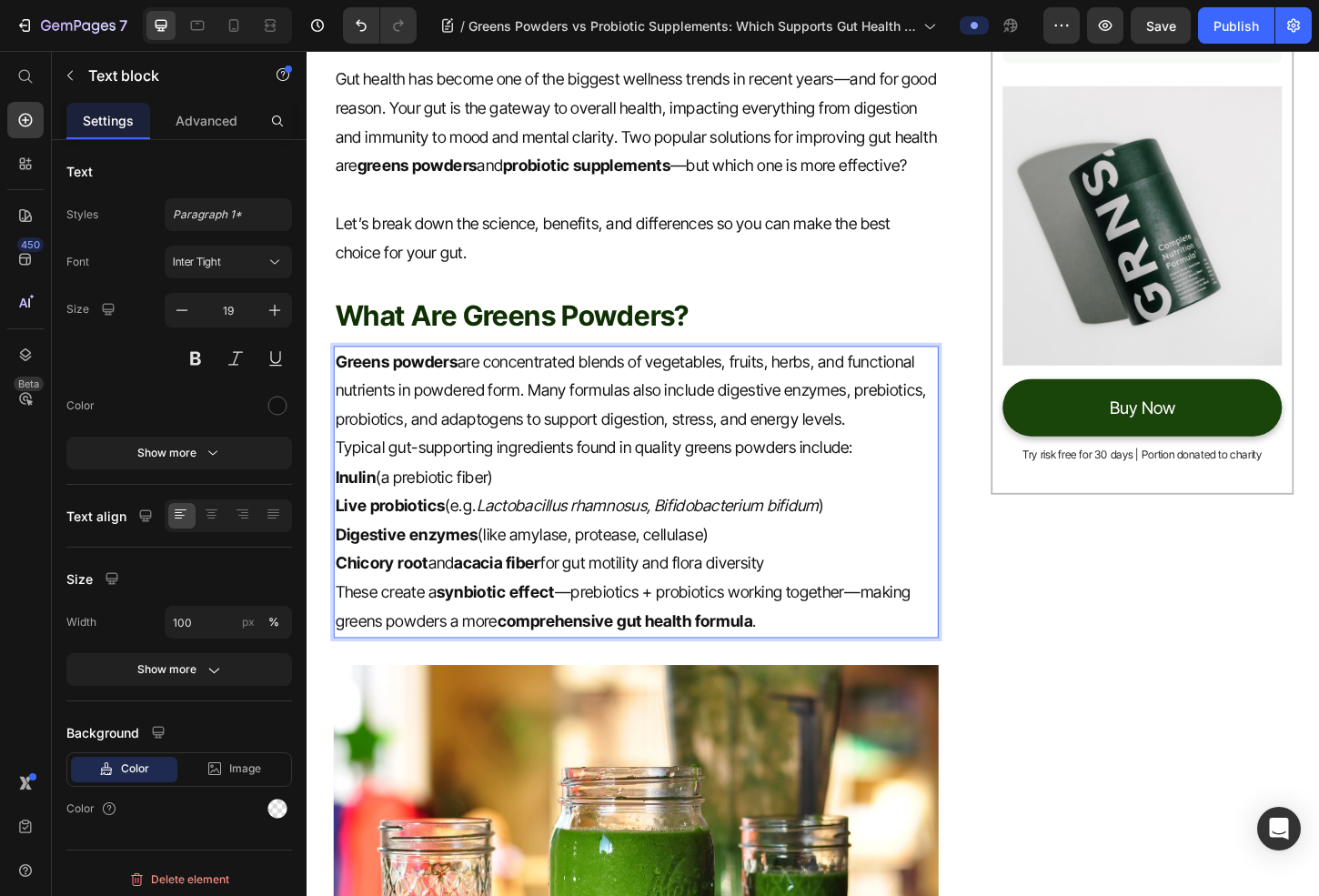 click on "Typical gut-supporting ingredients found in quality greens powders include:" at bounding box center (660, 479) 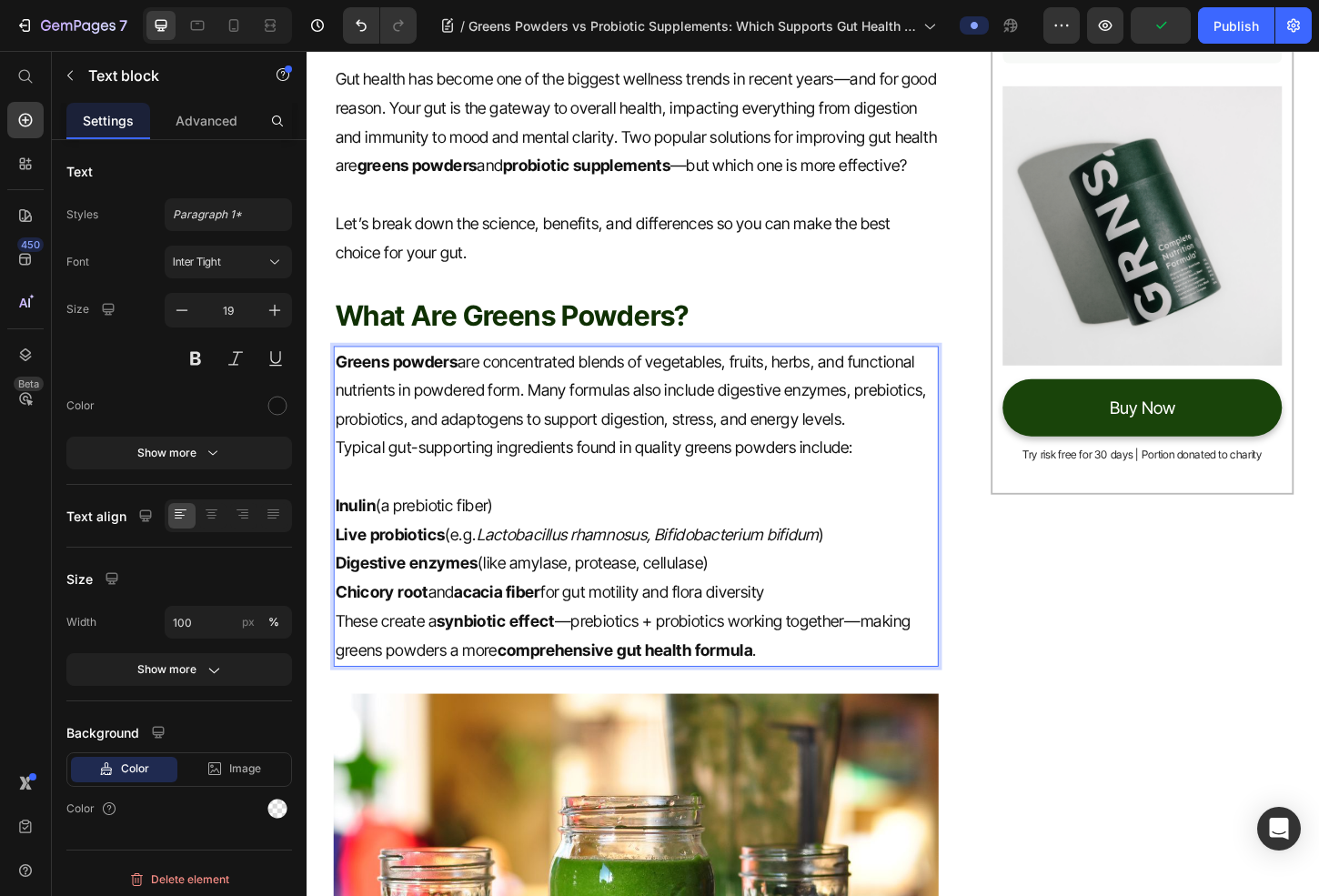 click on "Typical gut-supporting ingredients found in quality greens powders include:" at bounding box center [660, 479] 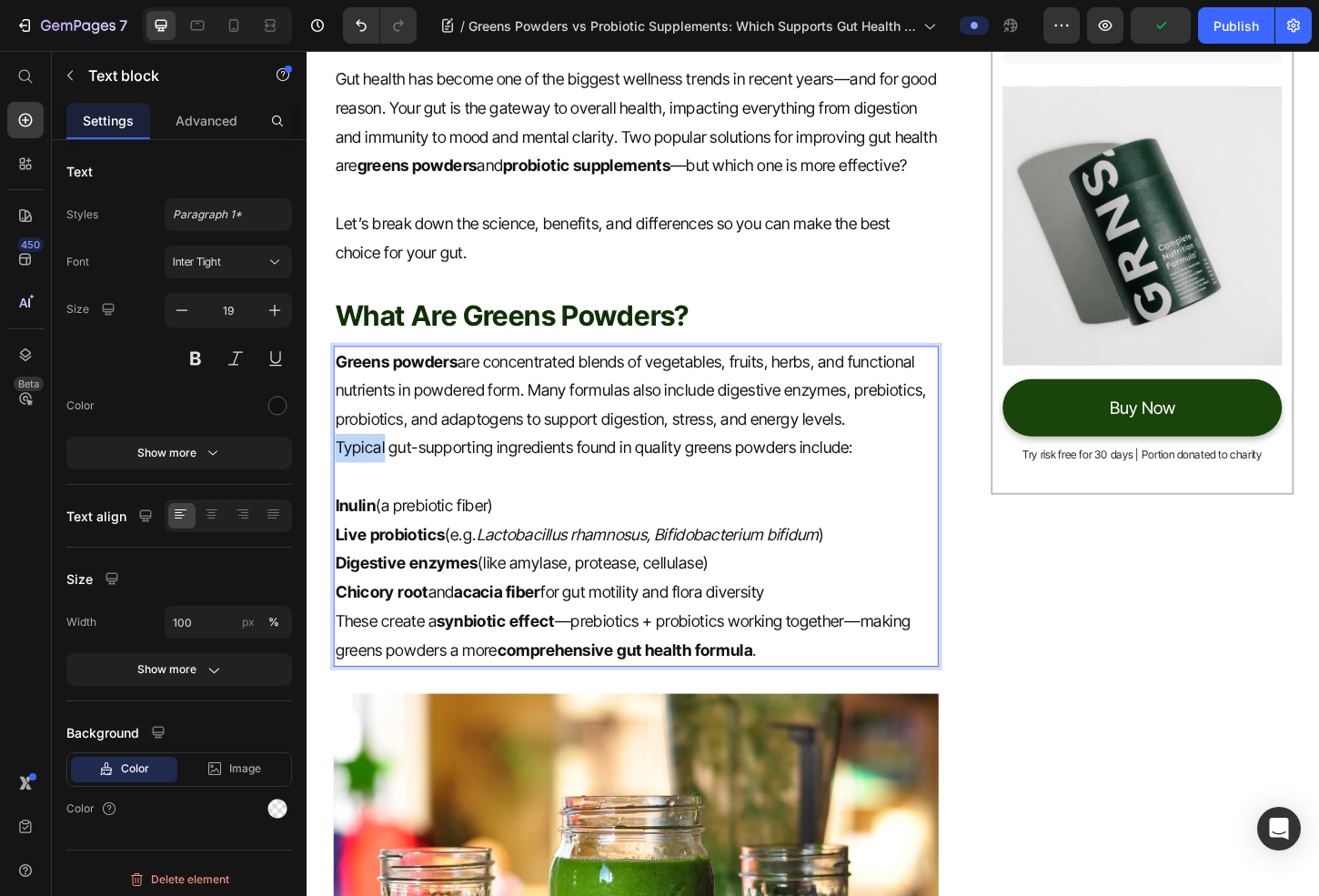 click on "Typical gut-supporting ingredients found in quality greens powders include:" at bounding box center [660, 479] 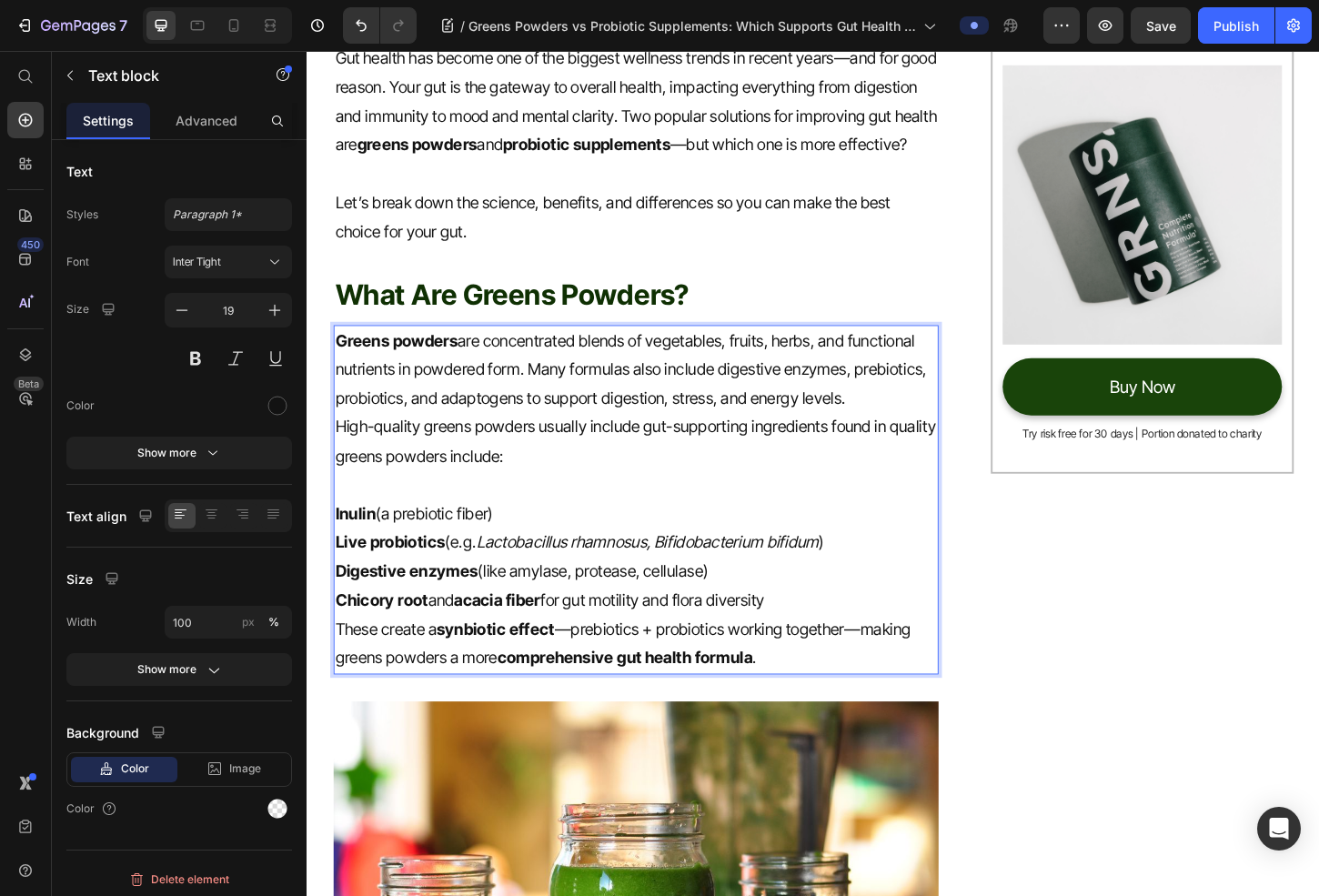 scroll, scrollTop: 403, scrollLeft: 0, axis: vertical 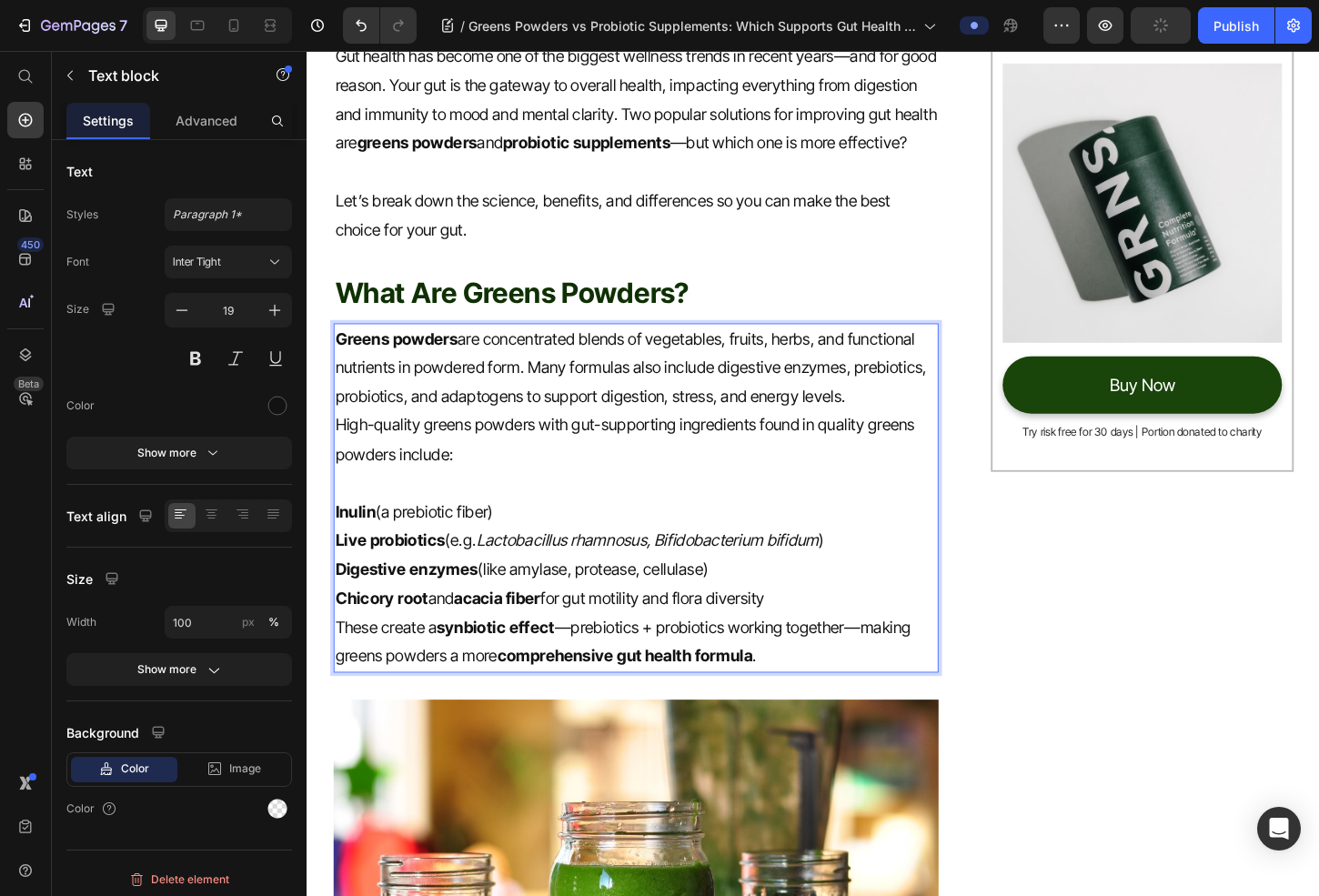 click on "Inulin" at bounding box center (358, 548) 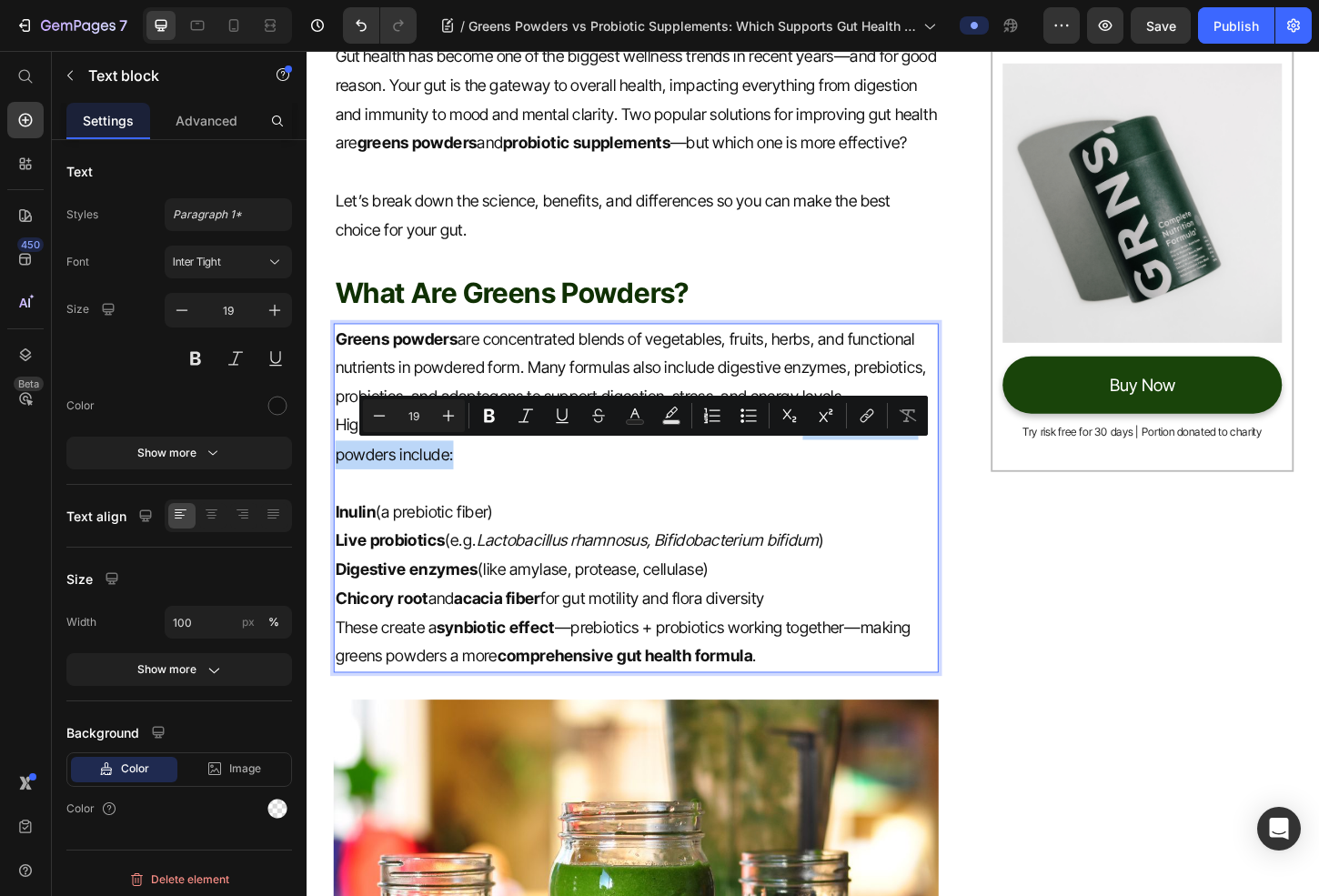 drag, startPoint x: 839, startPoint y: 485, endPoint x: 951, endPoint y: 507, distance: 114.14026 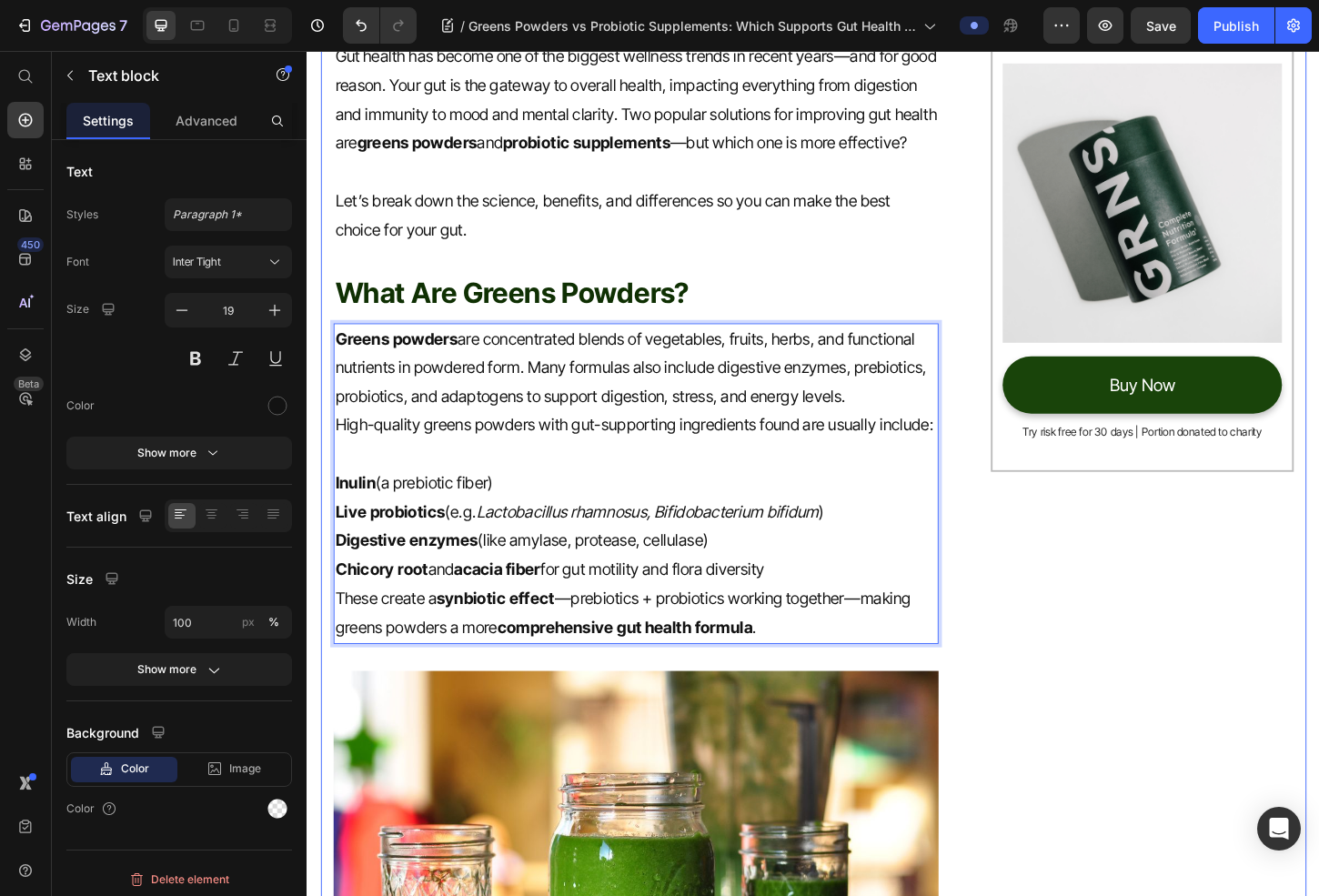 click on "Inulin" at bounding box center (358, 517) 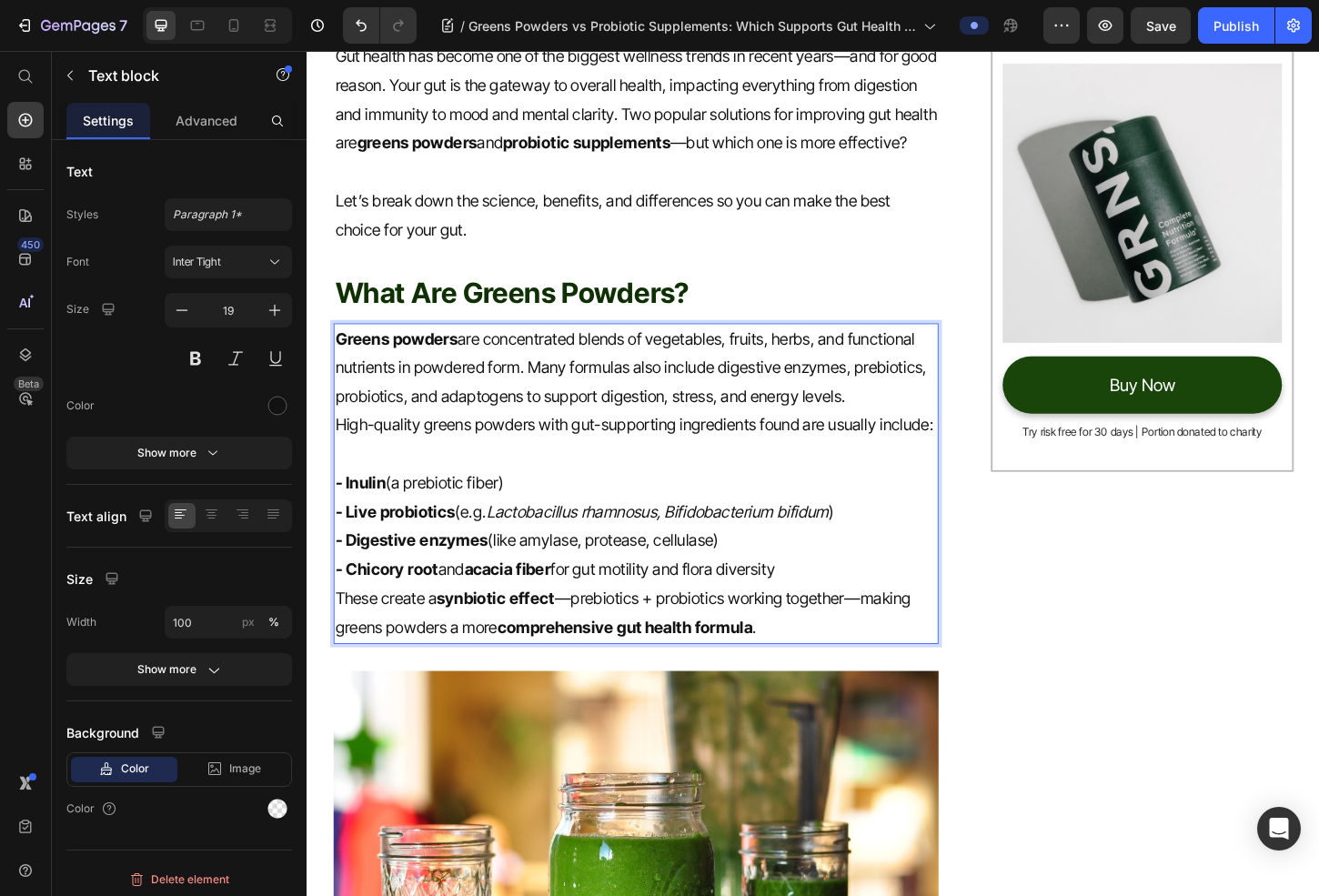 click on "- Chicory root  and  acacia fiber  for gut motility and flora diversity" at bounding box center (660, 610) 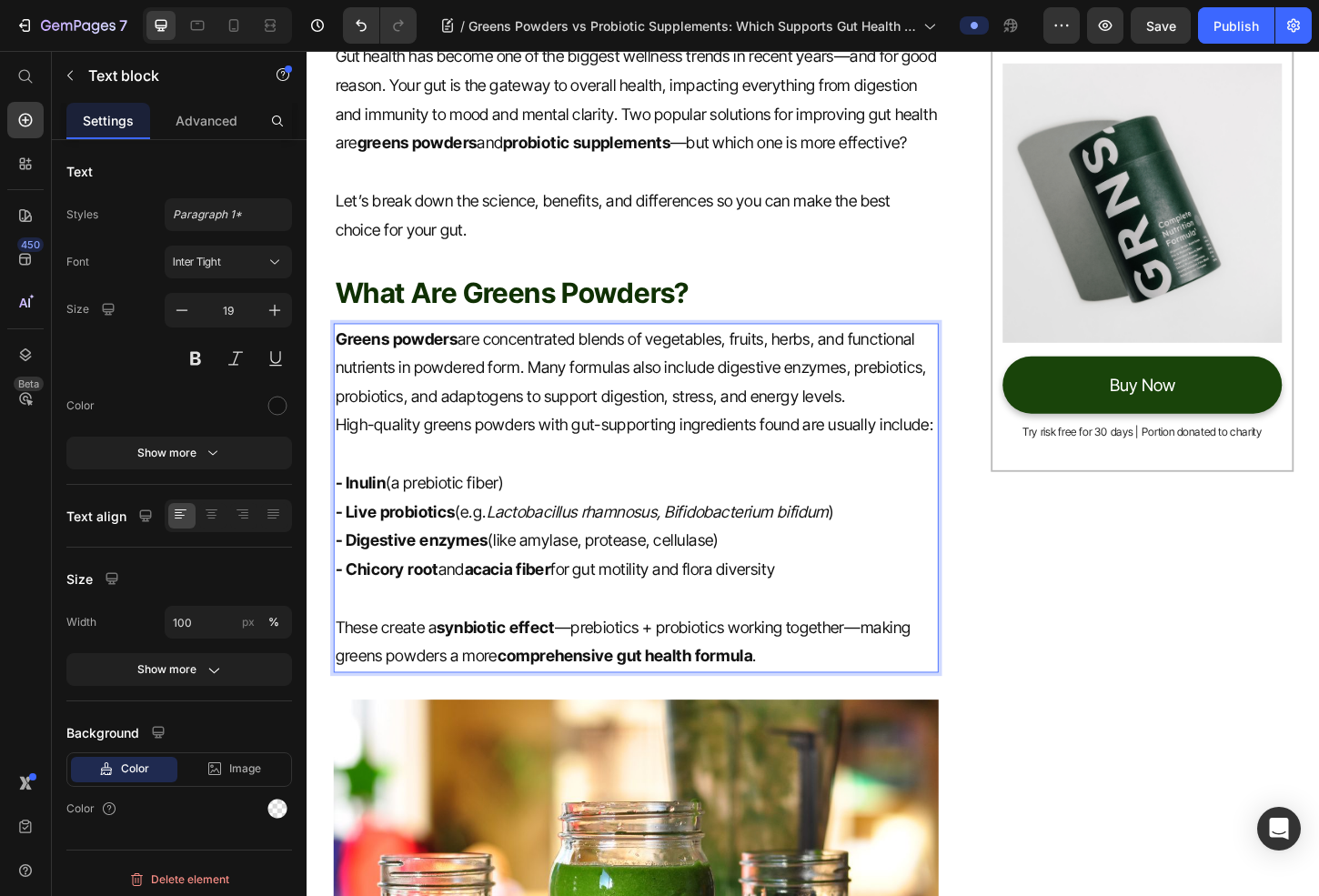 click on "acacia fiber" at bounding box center [522, 609] 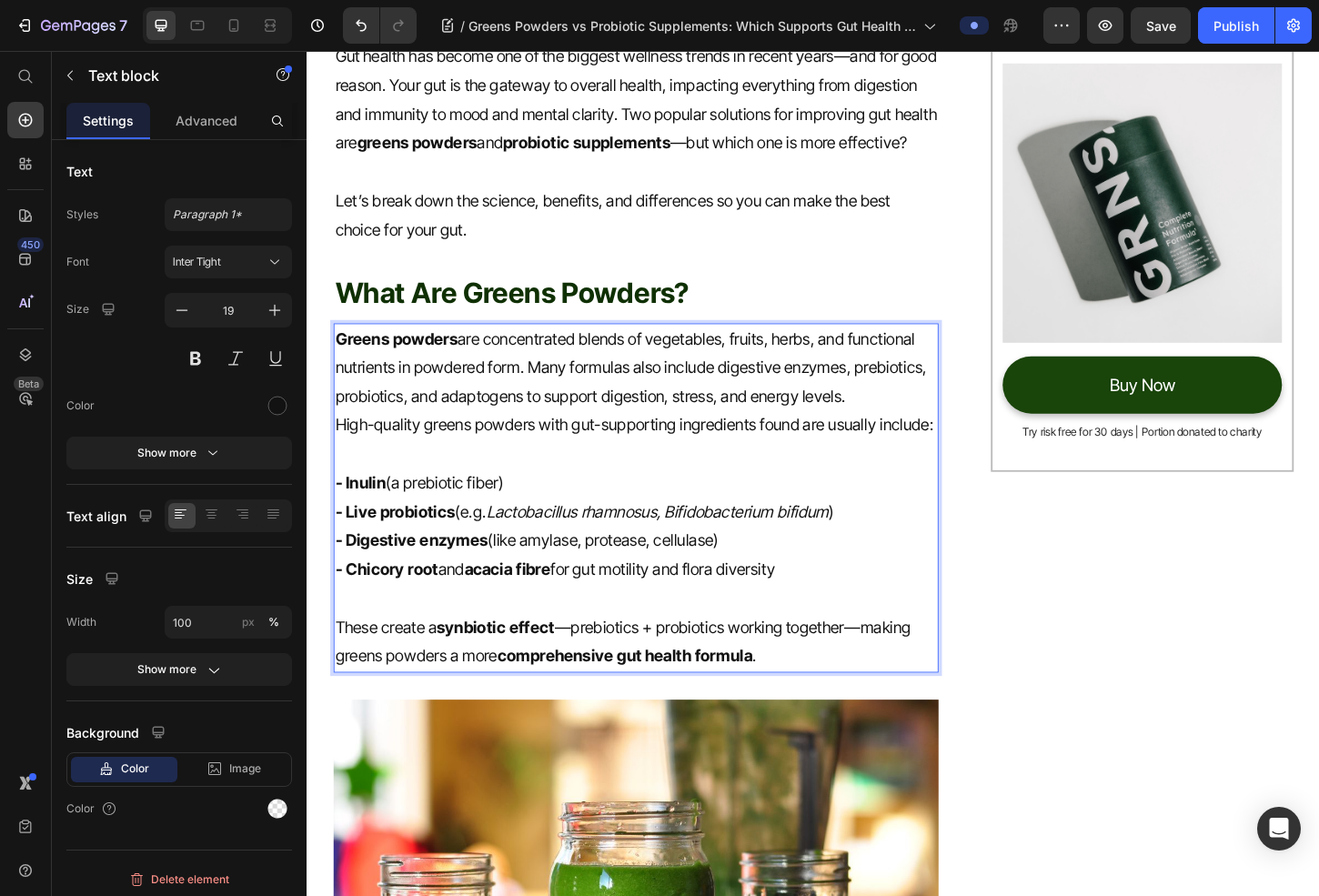 click on "These create a  synbiotic effect —prebiotics + probiotics working together—making greens powders a more  comprehensive gut health formula ." at bounding box center [660, 689] 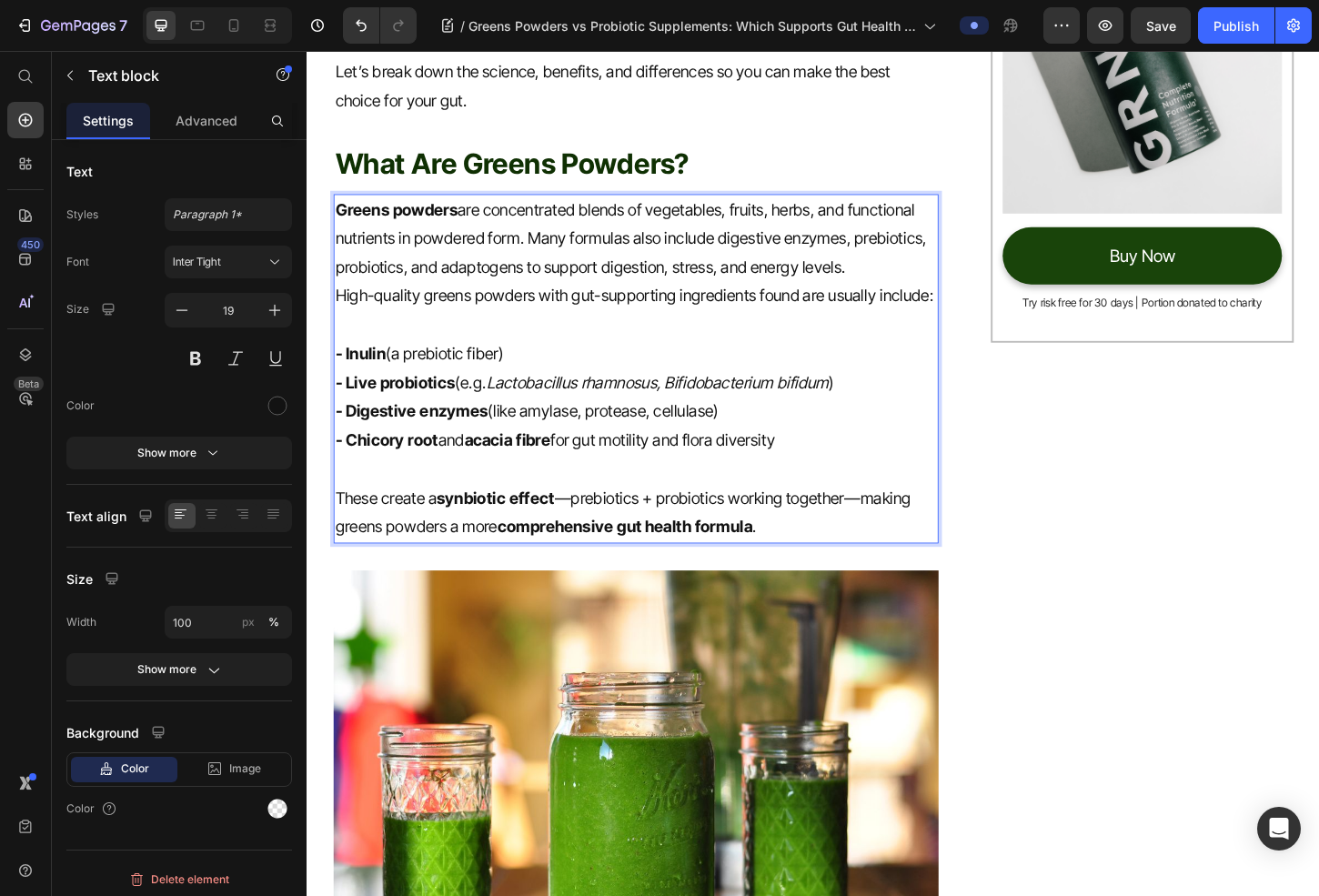 scroll, scrollTop: 884, scrollLeft: 0, axis: vertical 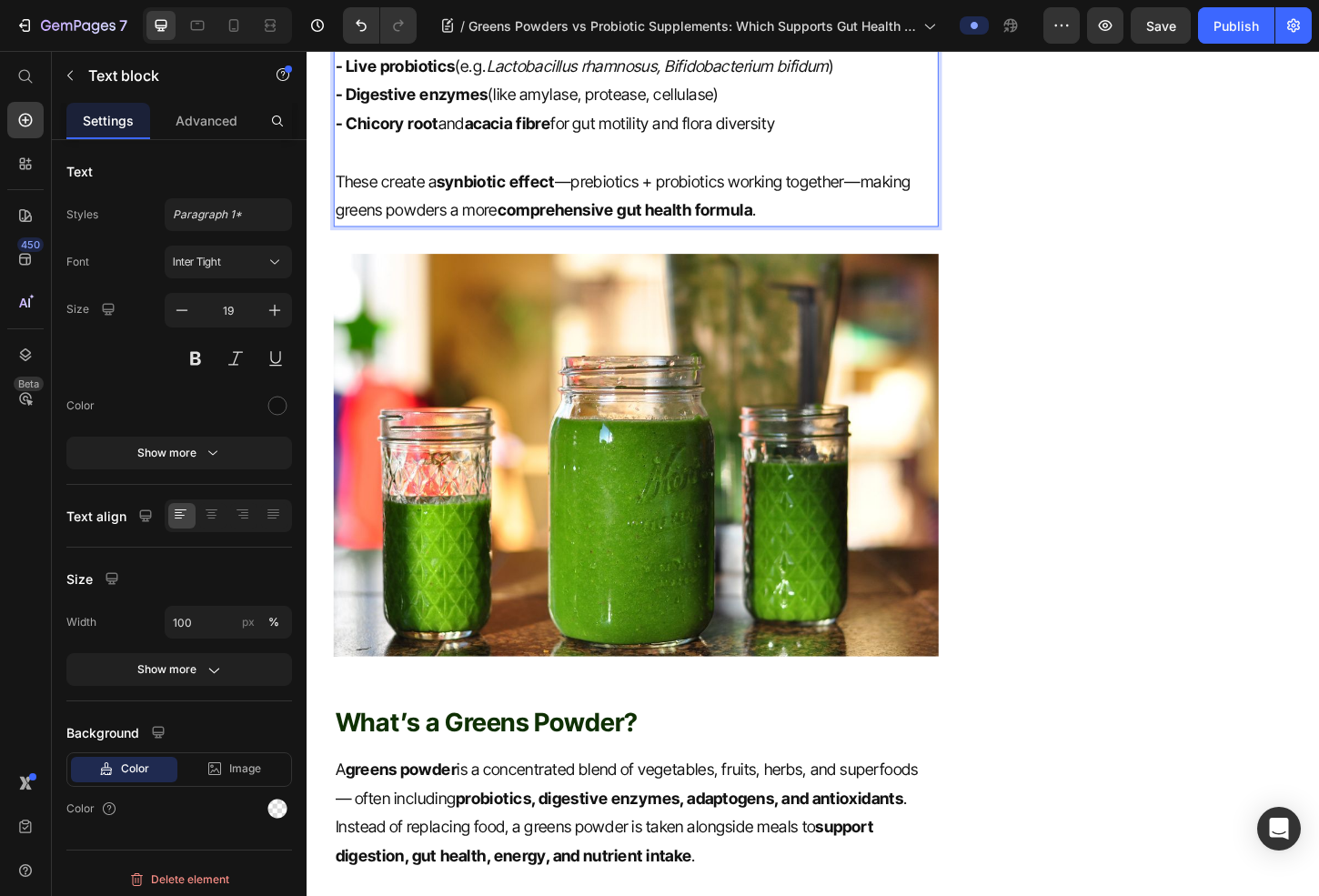 click at bounding box center [660, 486] 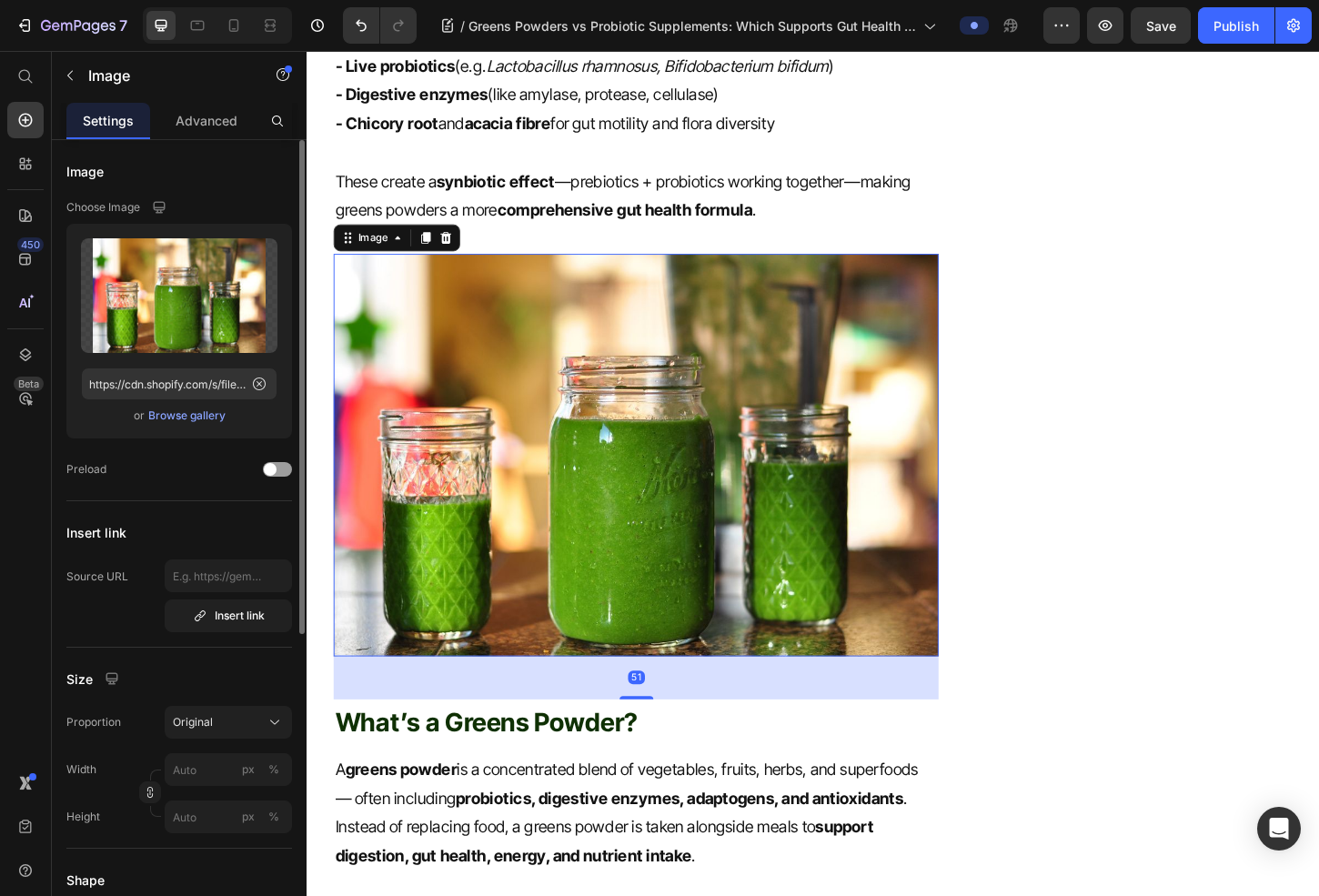 click on "Browse gallery" at bounding box center [186, 416] 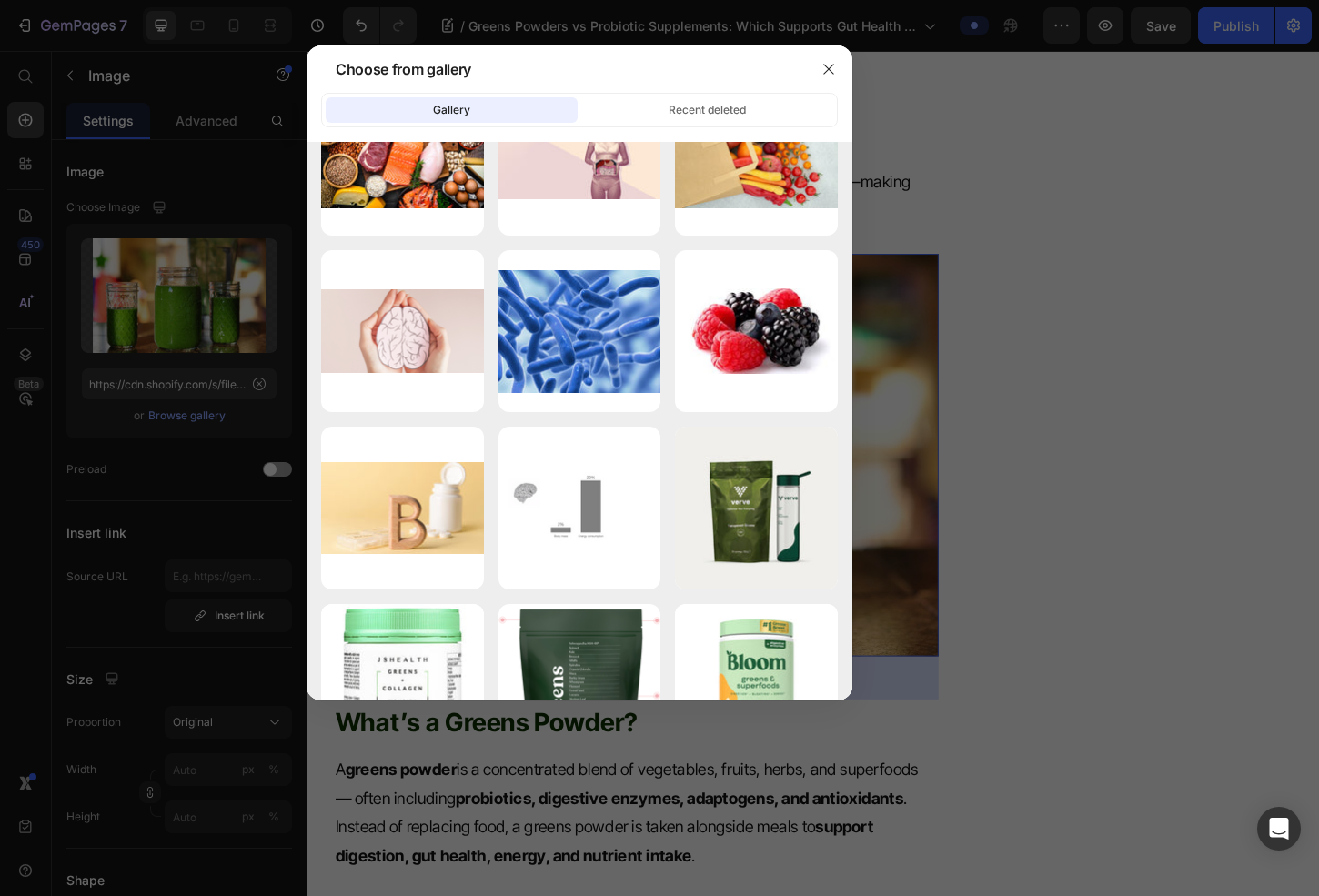 scroll, scrollTop: 0, scrollLeft: 0, axis: both 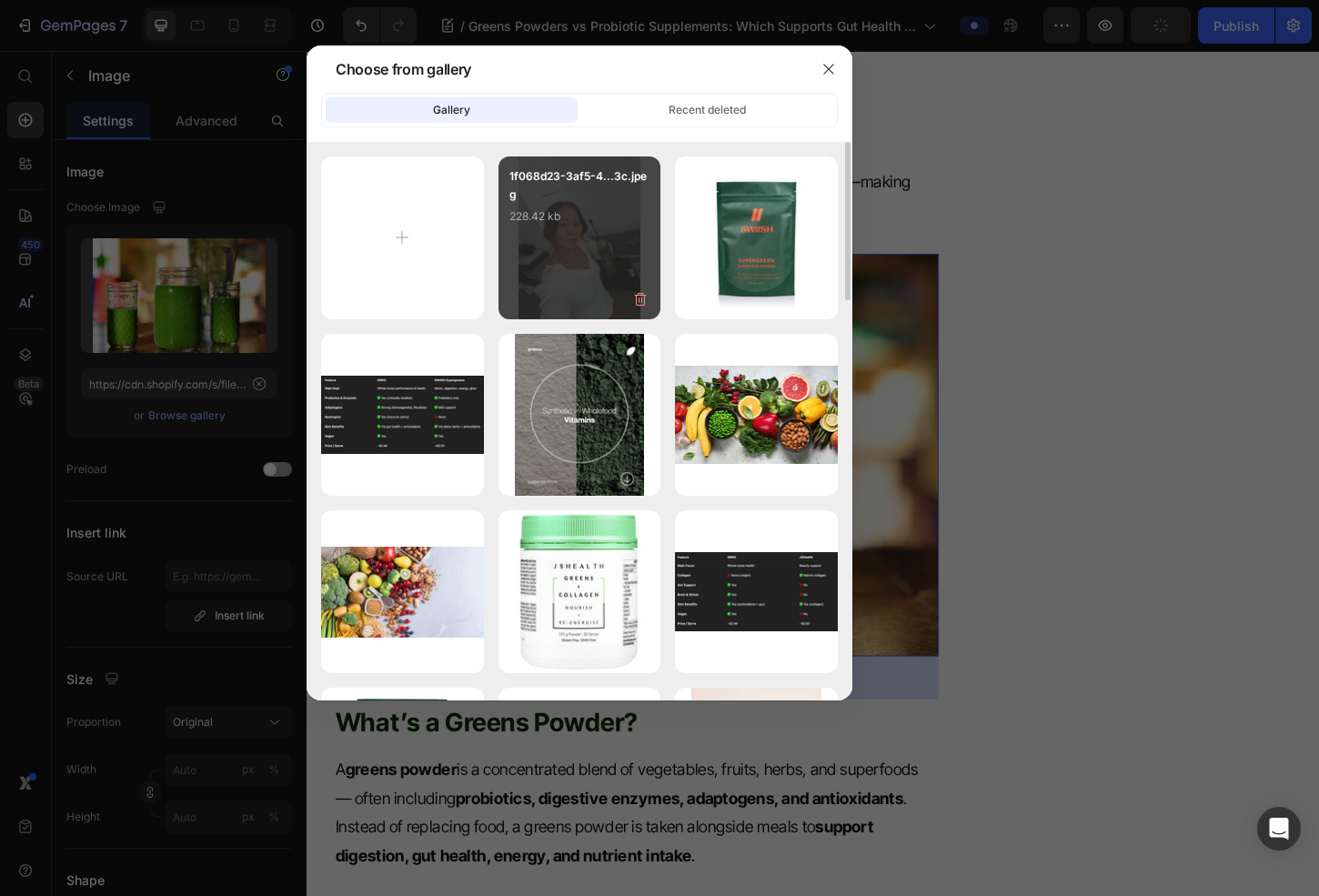 click on "1f068d23-3af5-4...3c.jpeg" at bounding box center [579, 187] 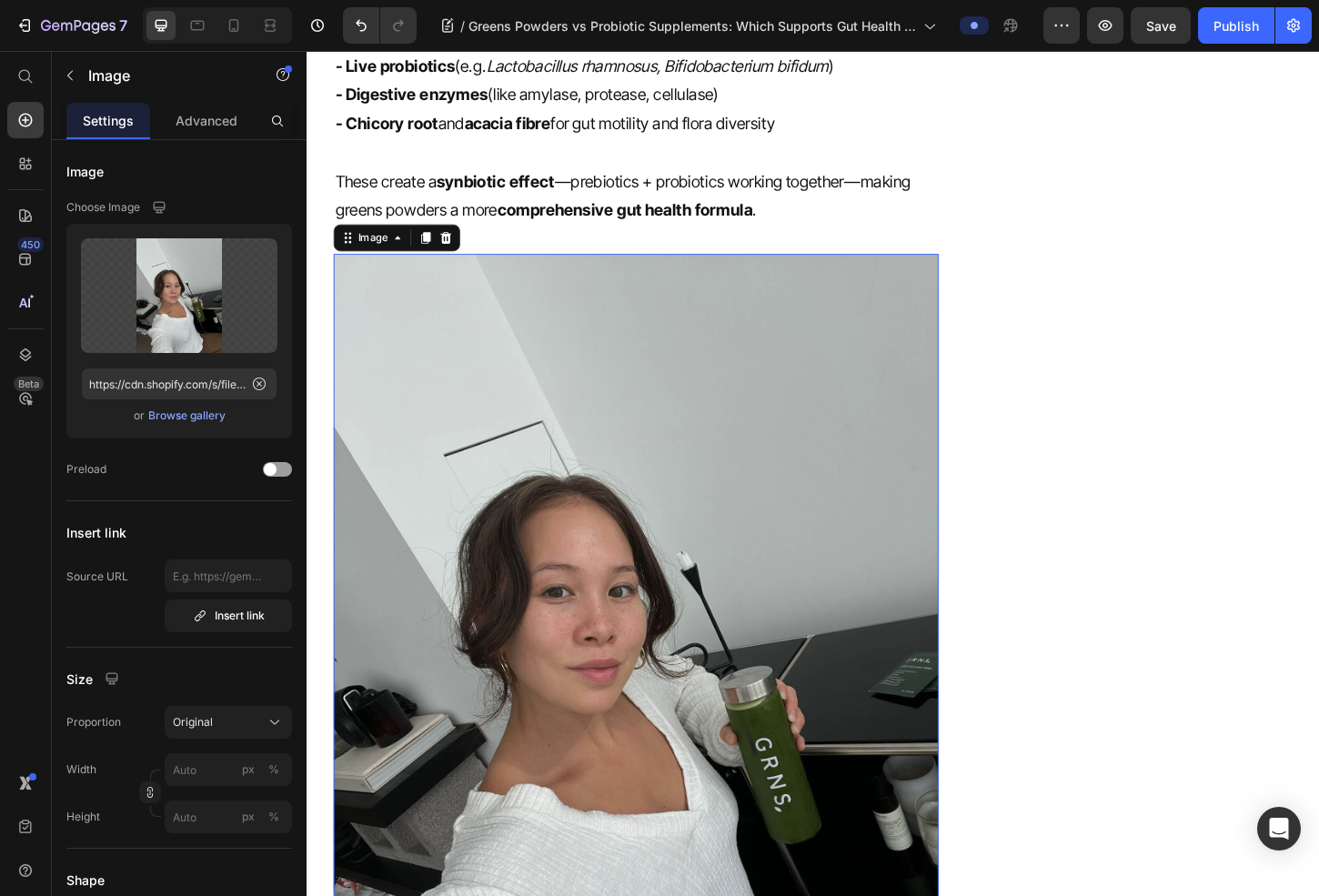 scroll, scrollTop: 1130, scrollLeft: 0, axis: vertical 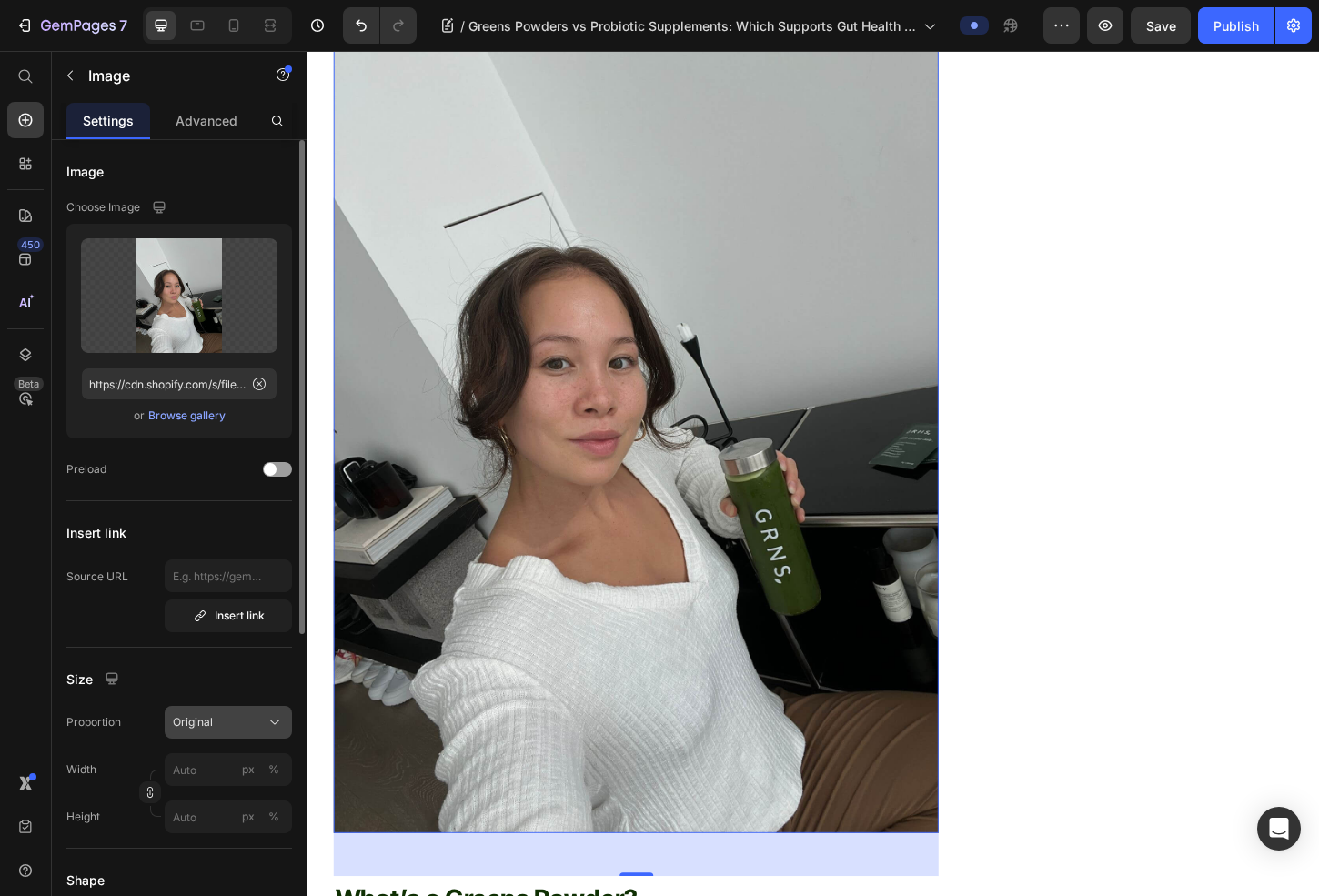 click on "Original" at bounding box center [228, 722] 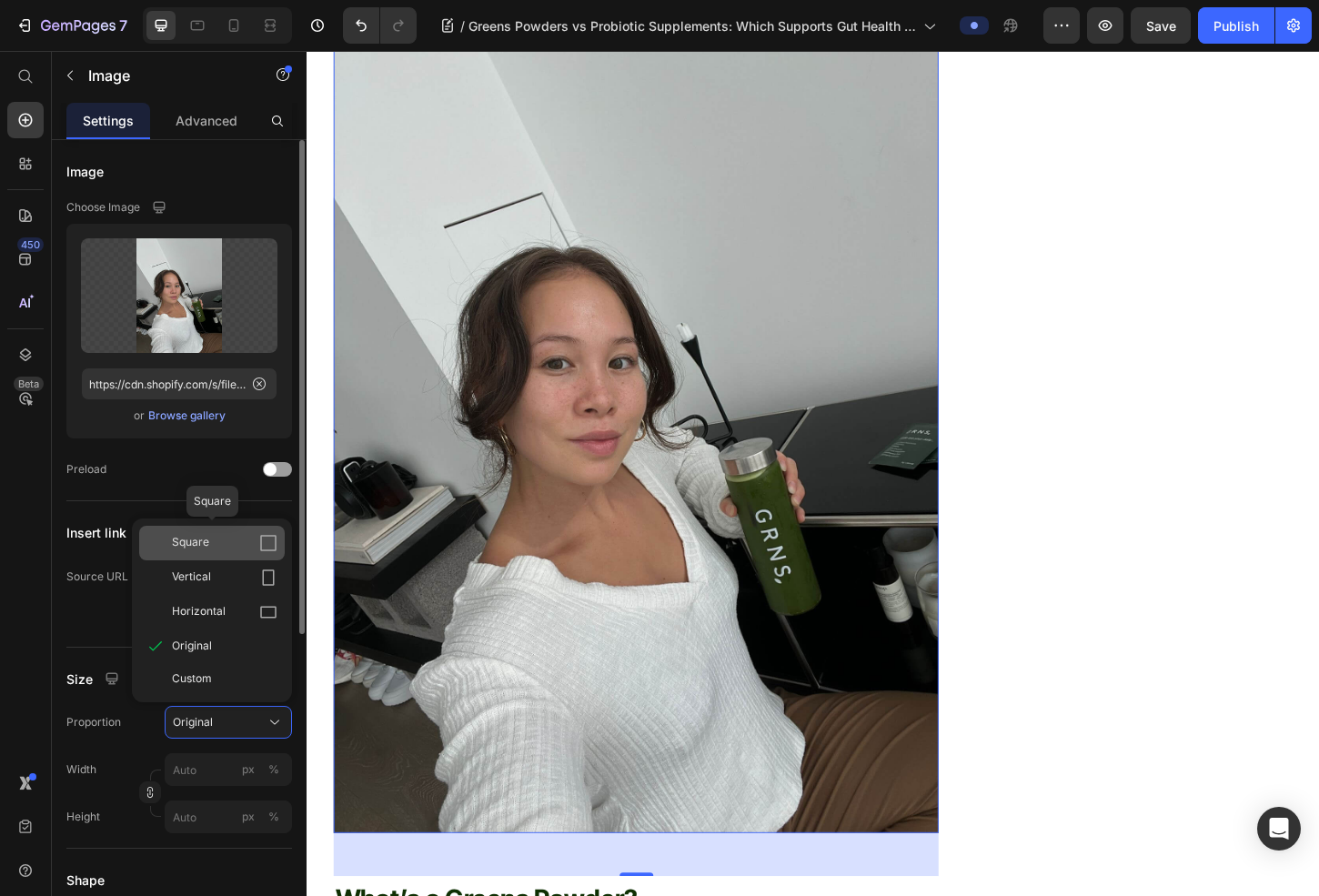 click on "Square" 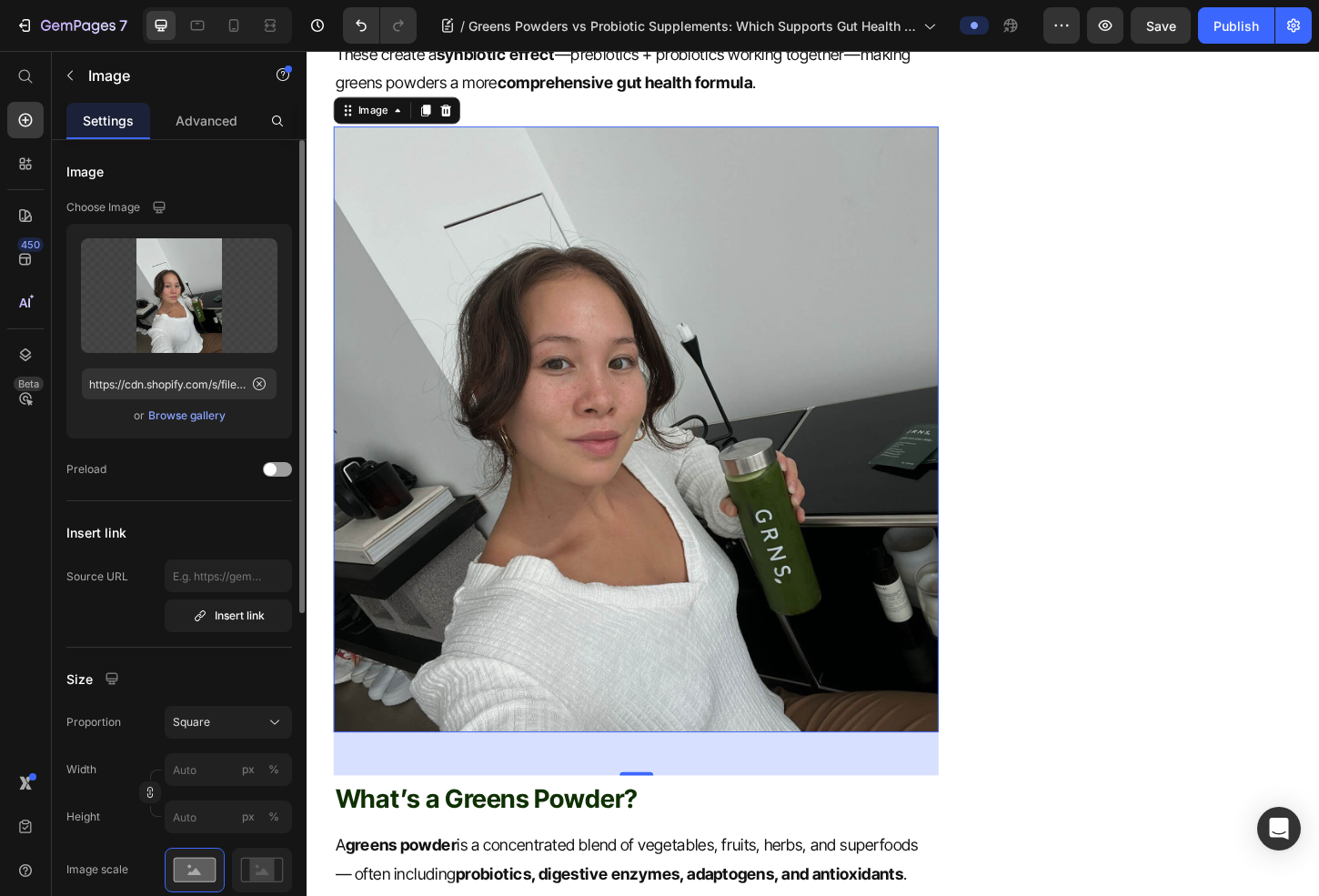 scroll, scrollTop: 1262, scrollLeft: 0, axis: vertical 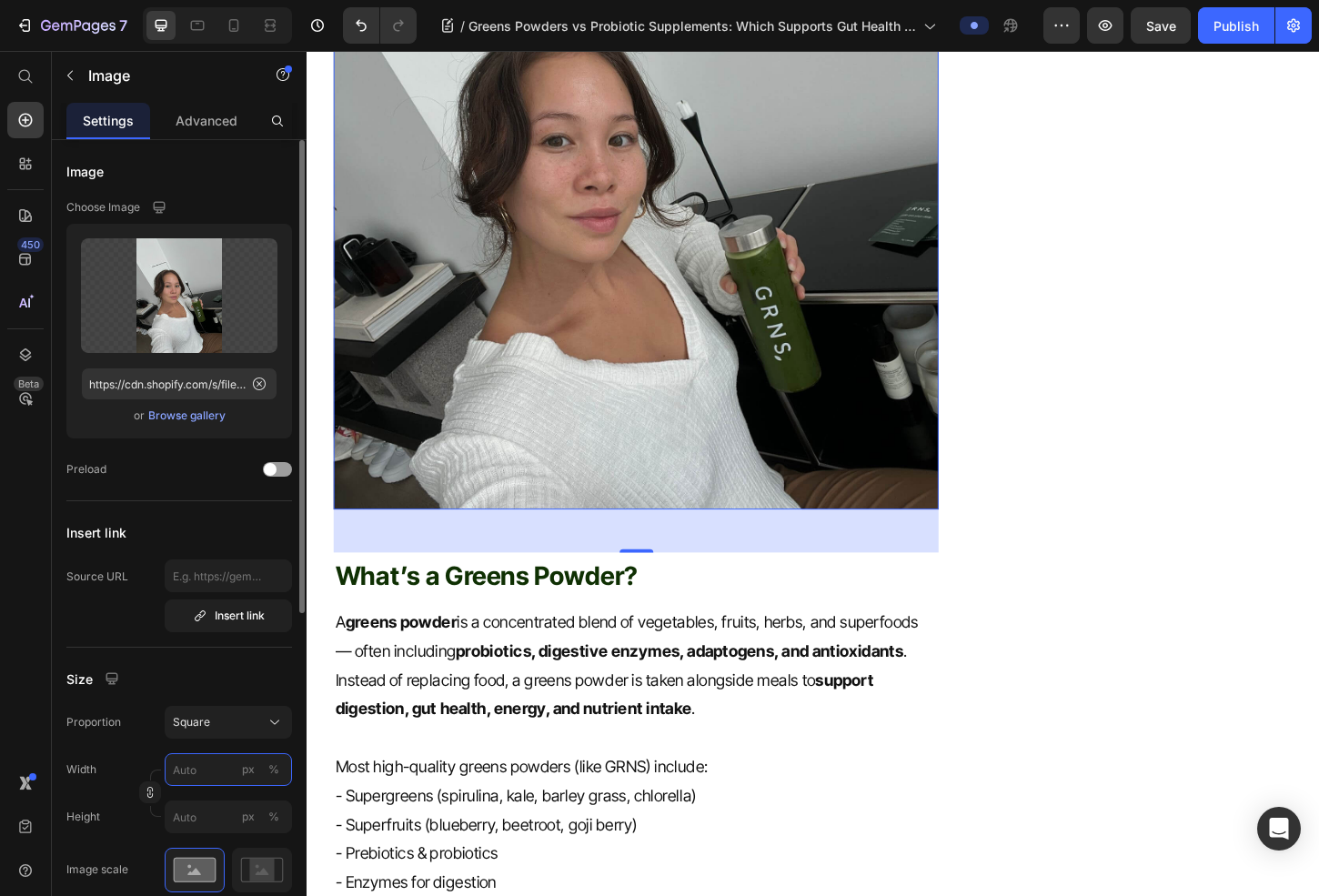 click on "px %" at bounding box center [228, 770] 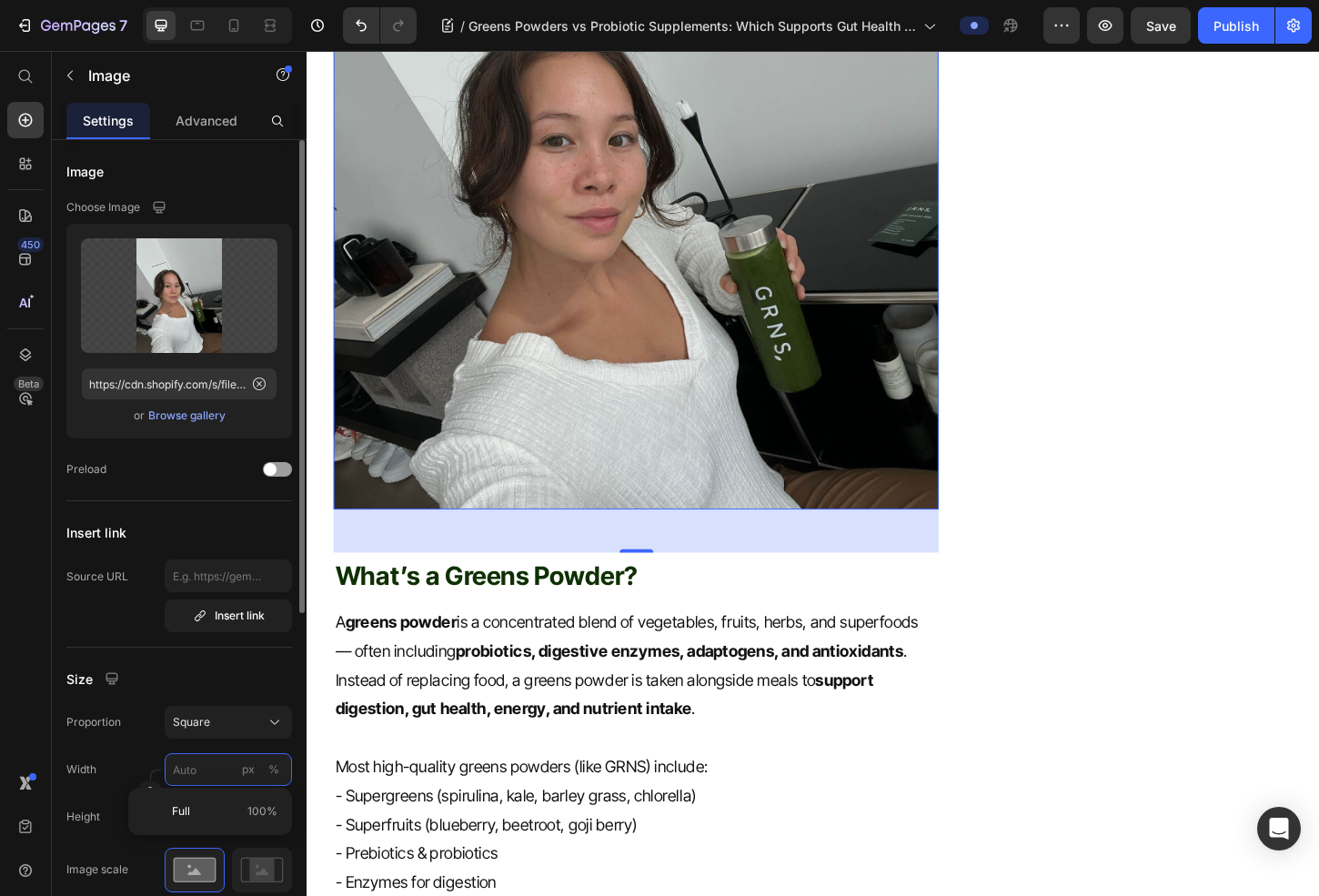 type on "4" 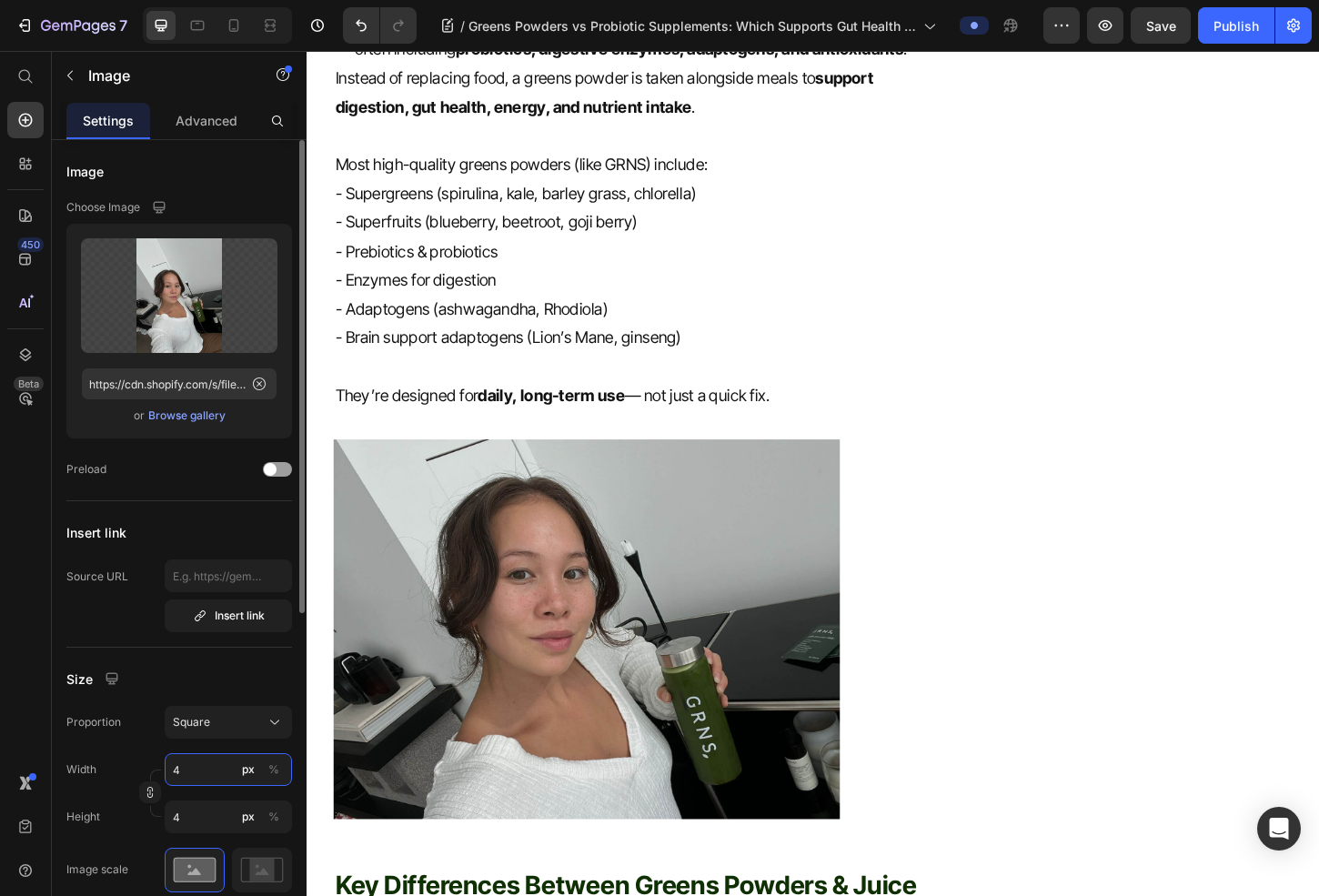 type on "40" 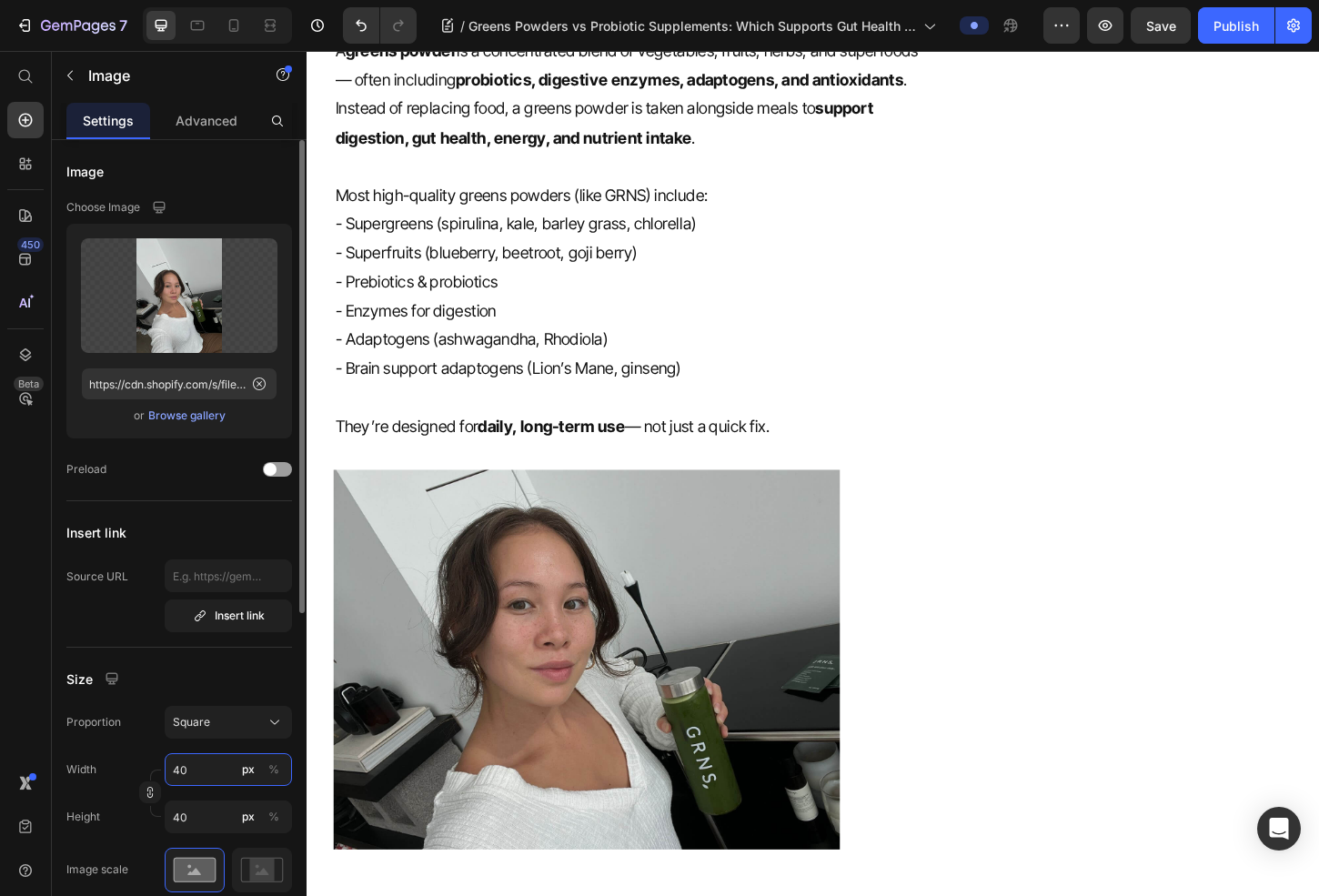 type on "400" 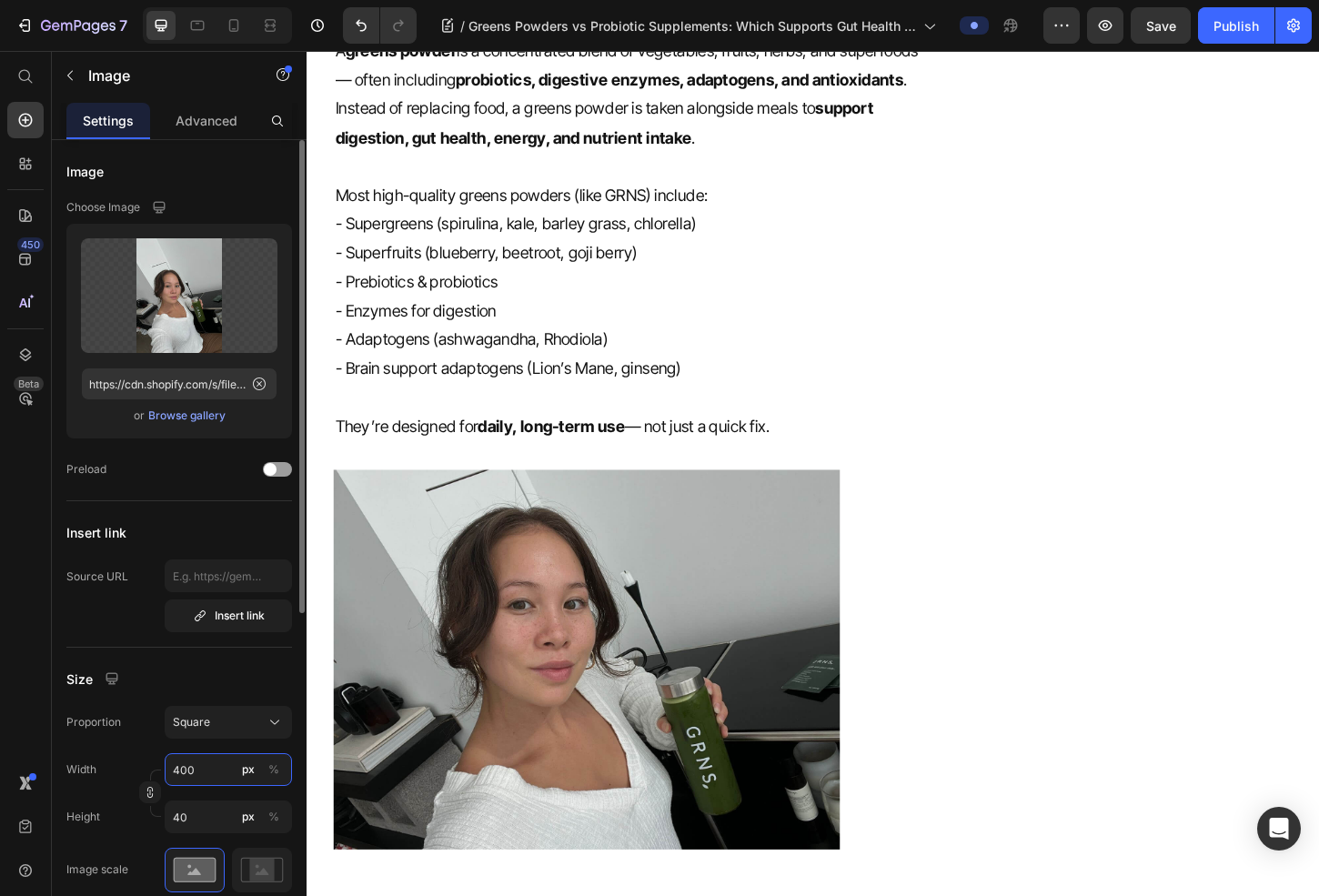 type on "400" 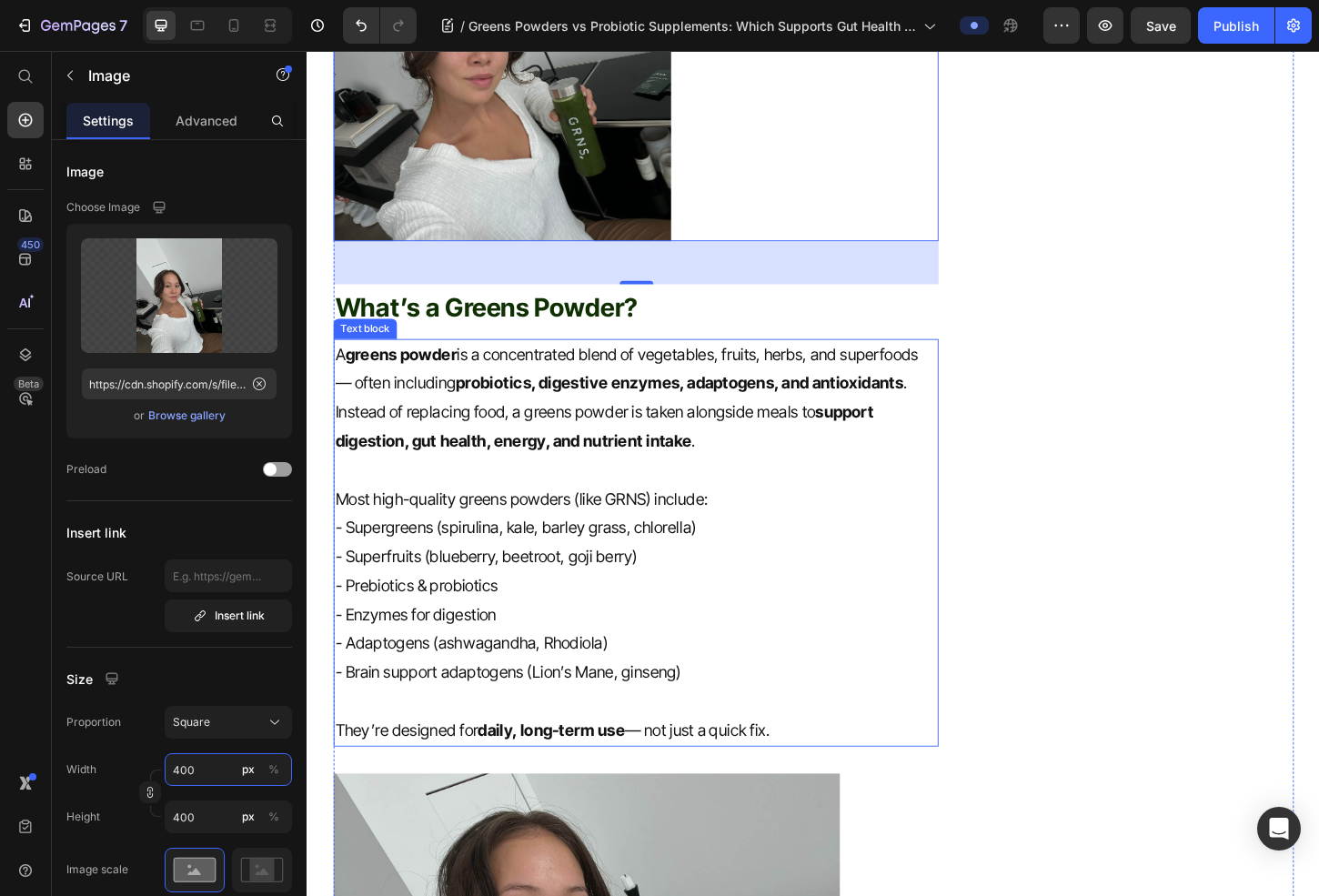 type on "40" 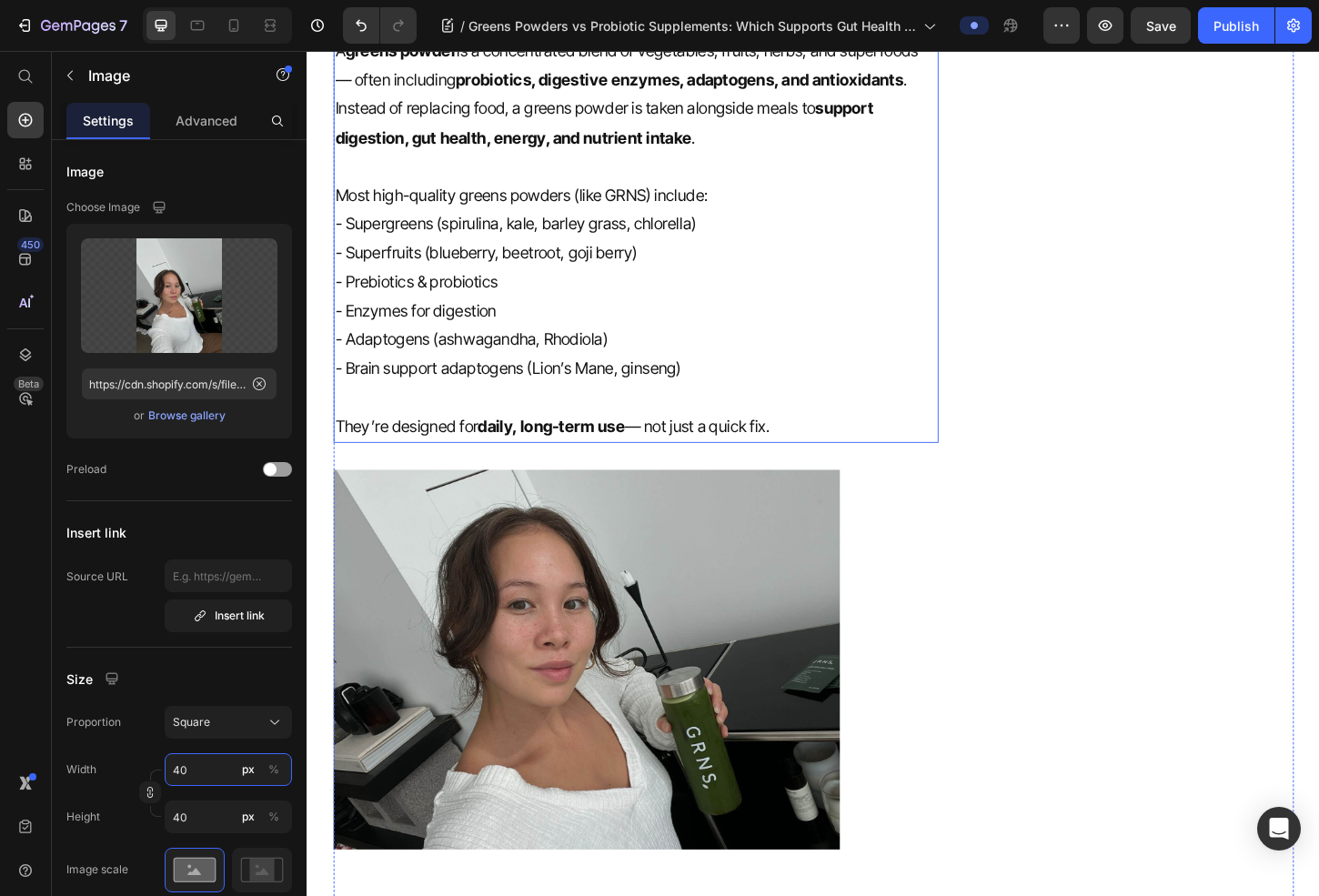 type on "4" 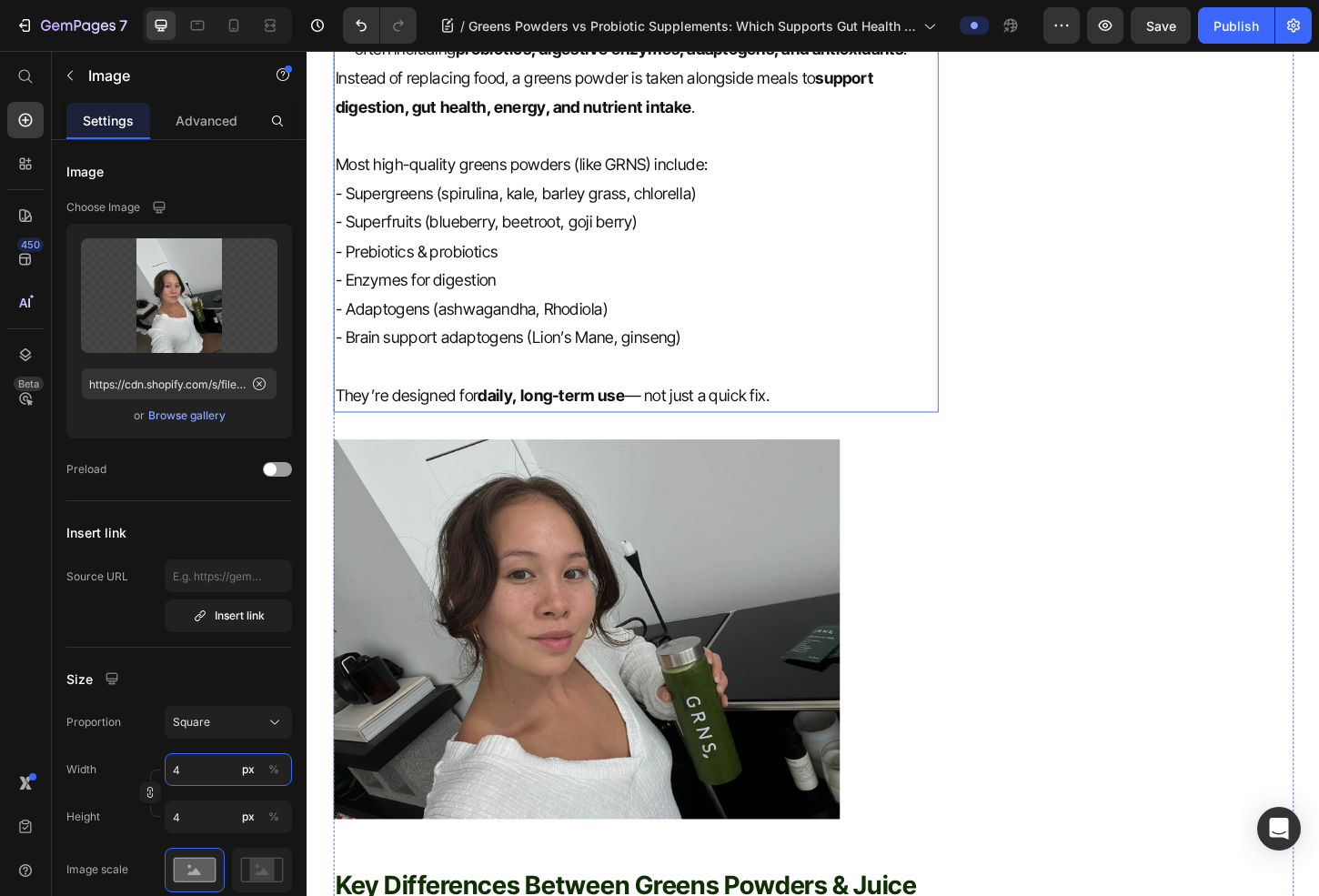 type 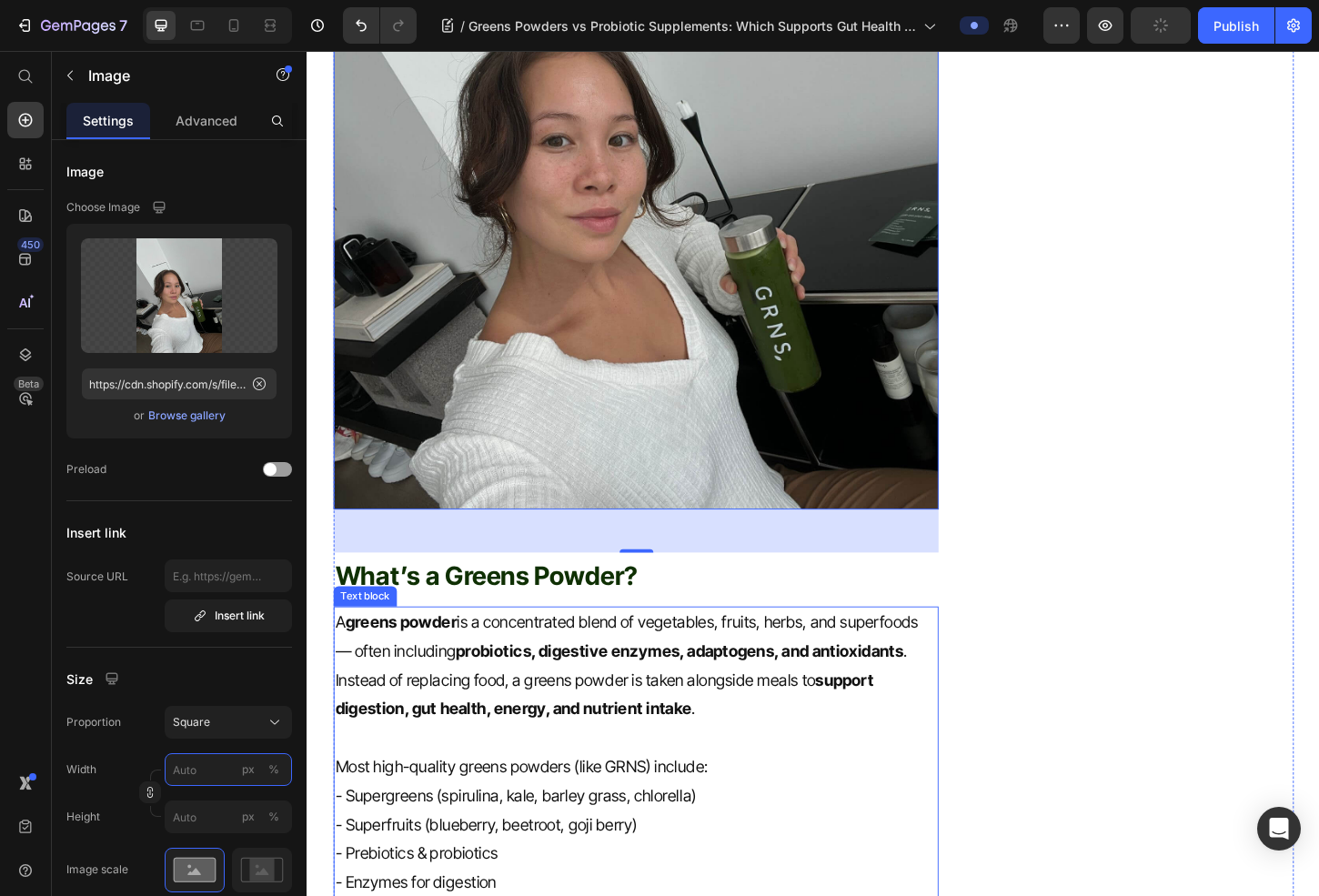 type on "6" 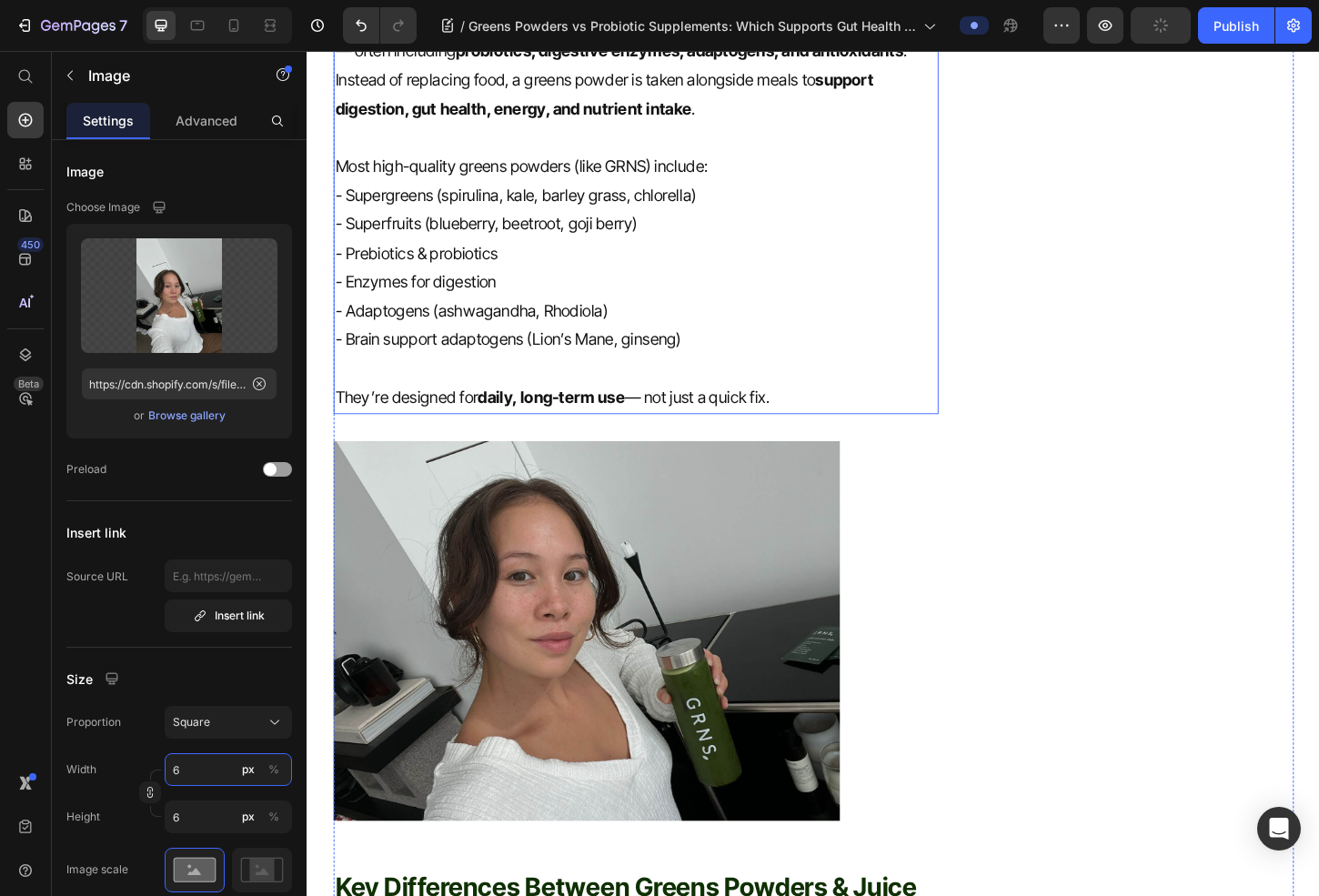 type on "60" 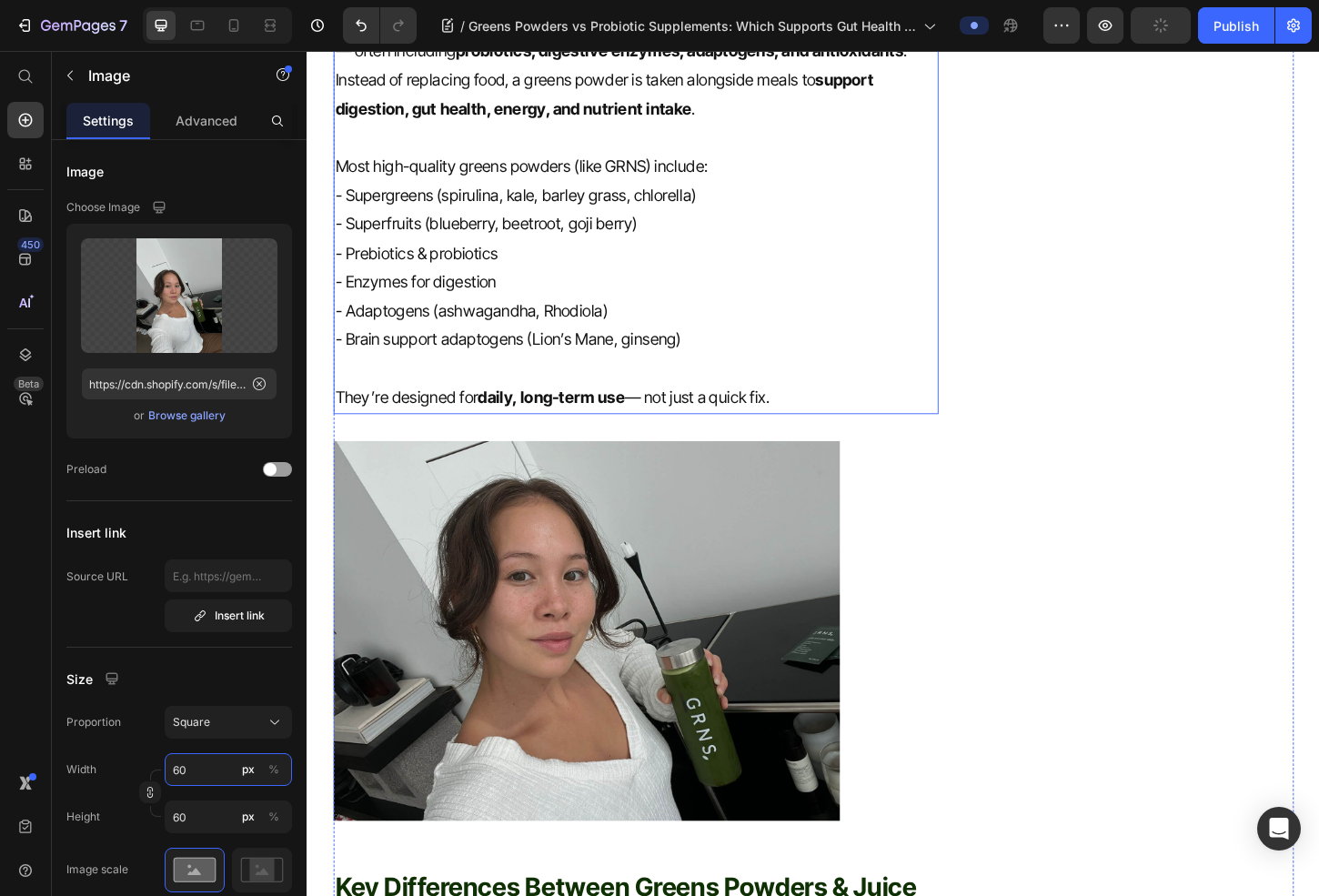 type on "600" 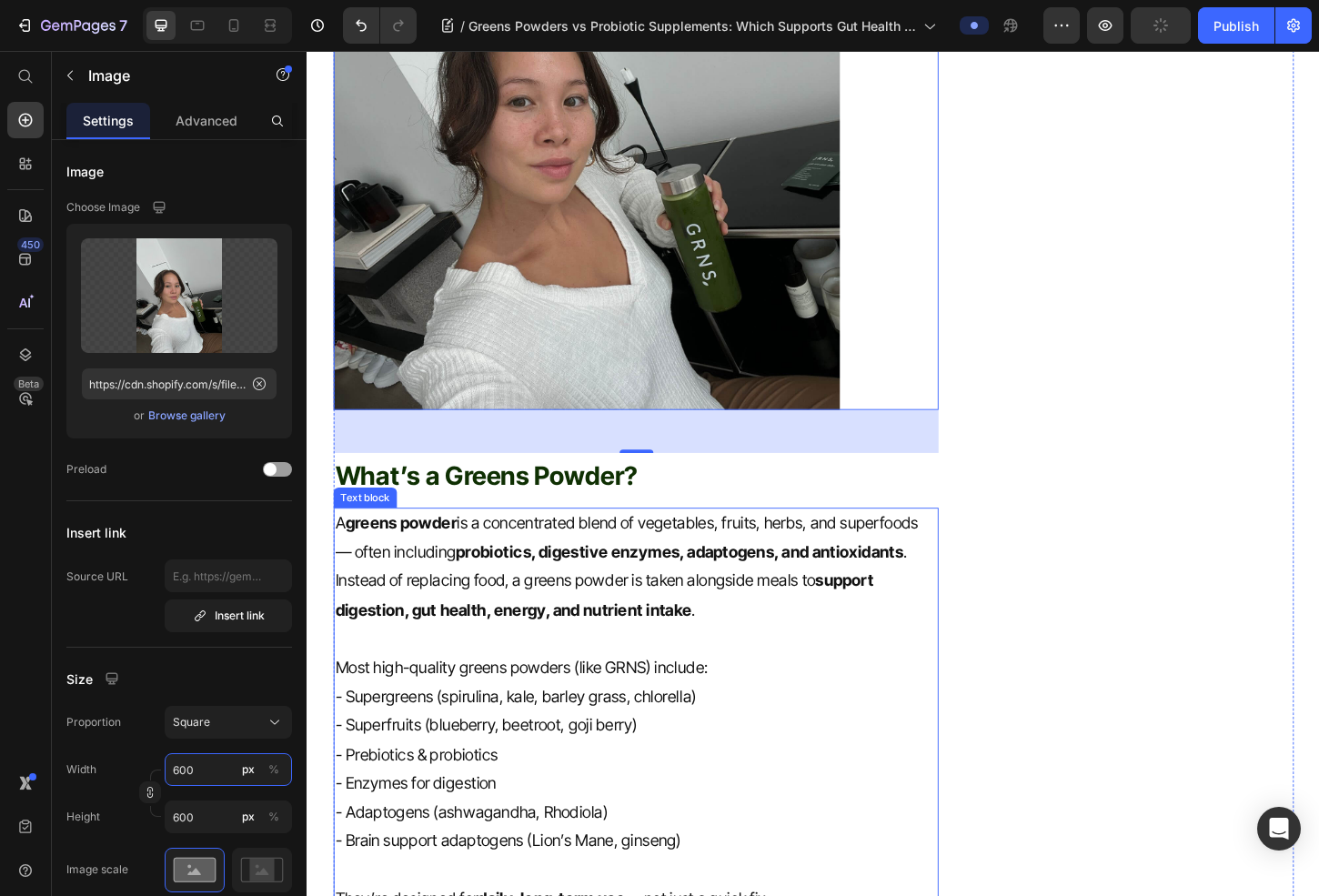 type on "400" 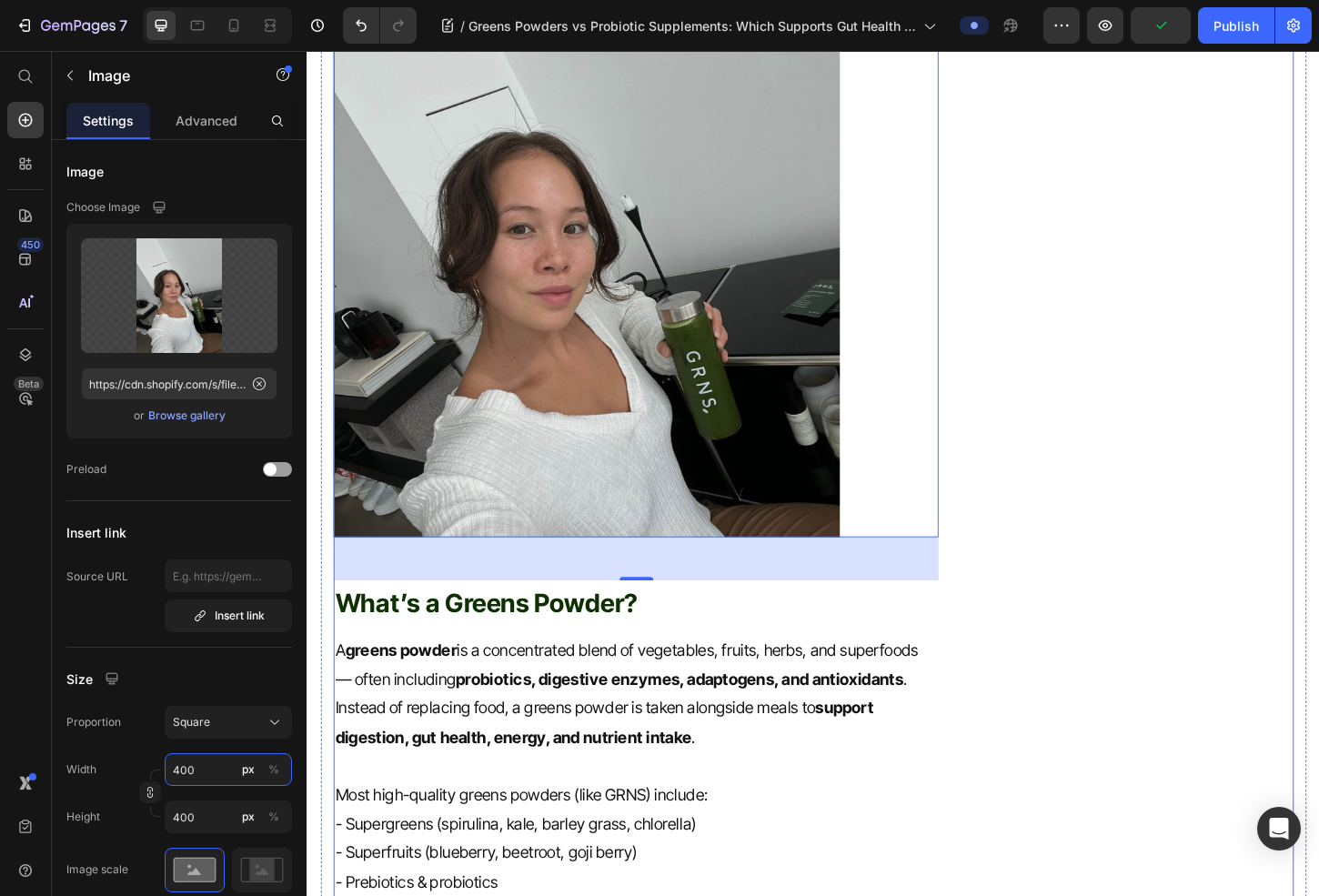 type on "600" 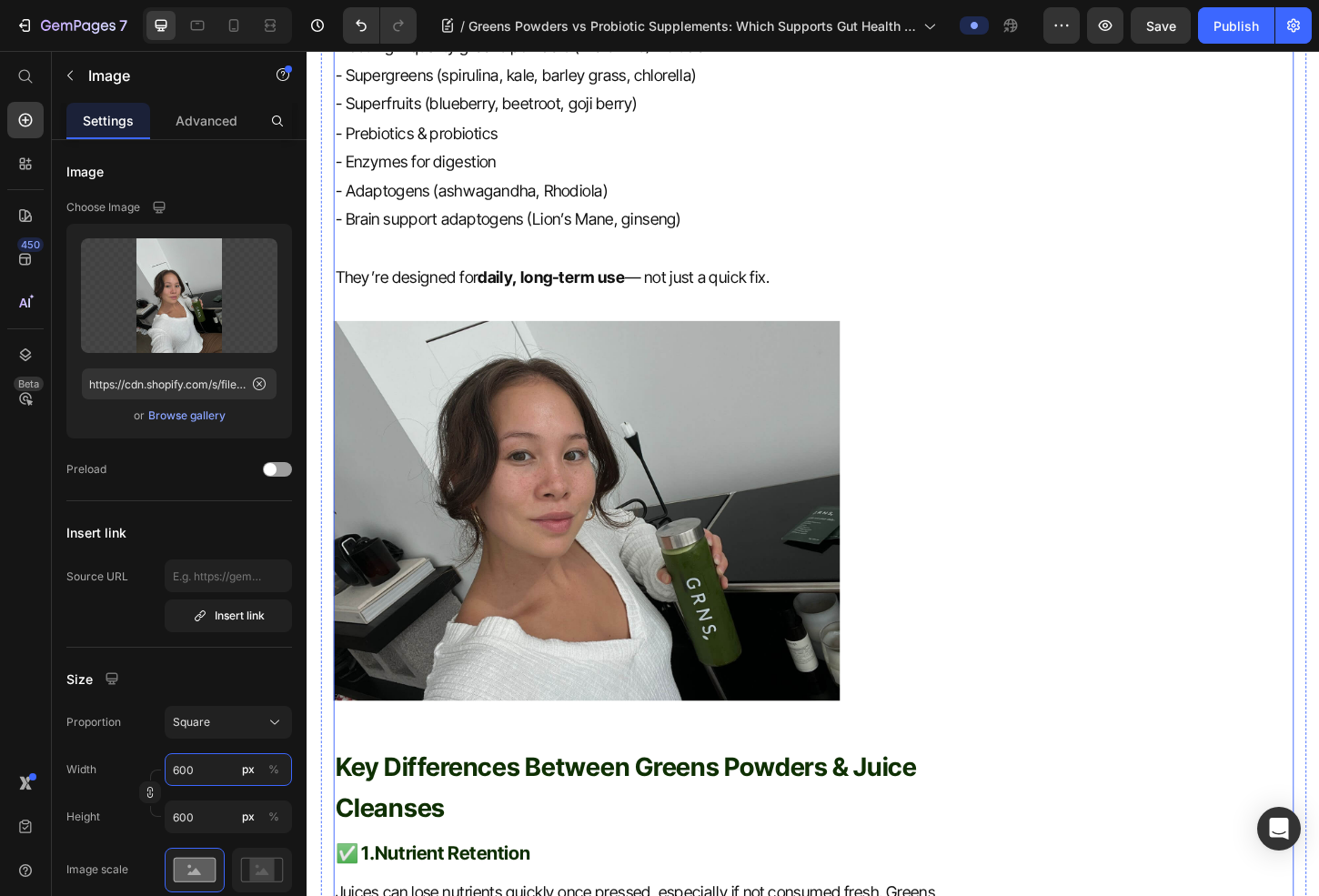 scroll, scrollTop: 1656, scrollLeft: 0, axis: vertical 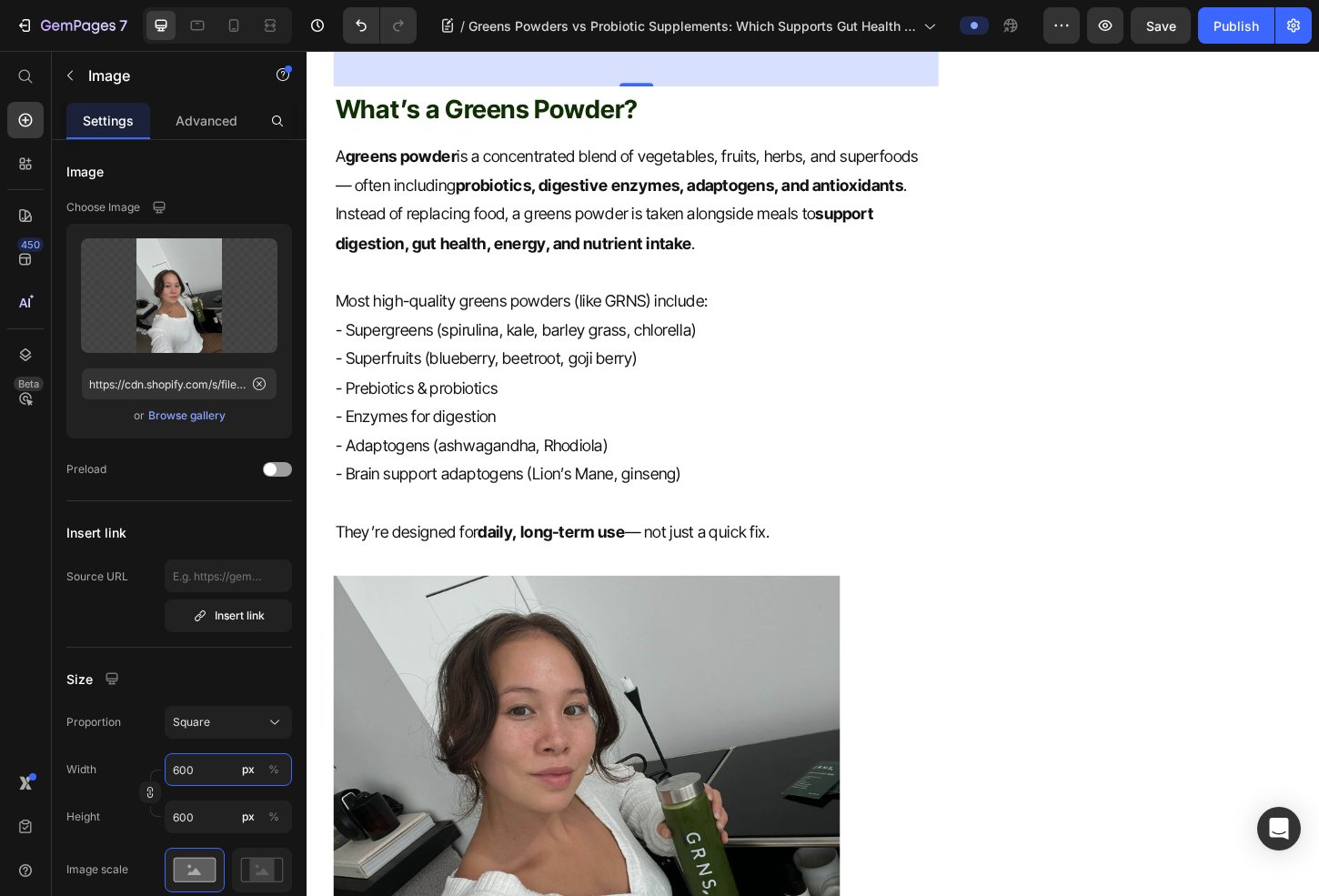 type on "600" 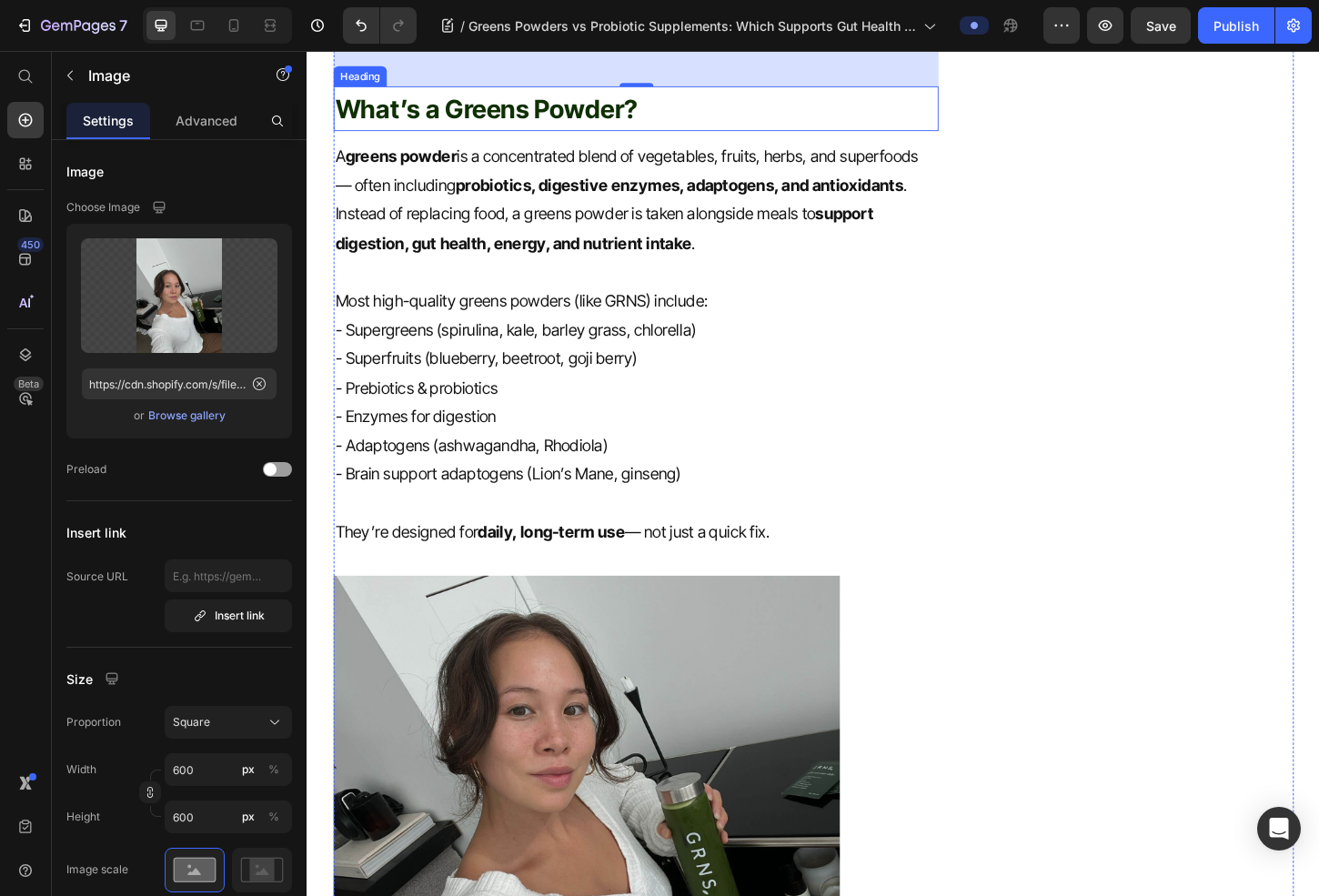 click on "What’s a Greens Powder?" at bounding box center [660, 113] 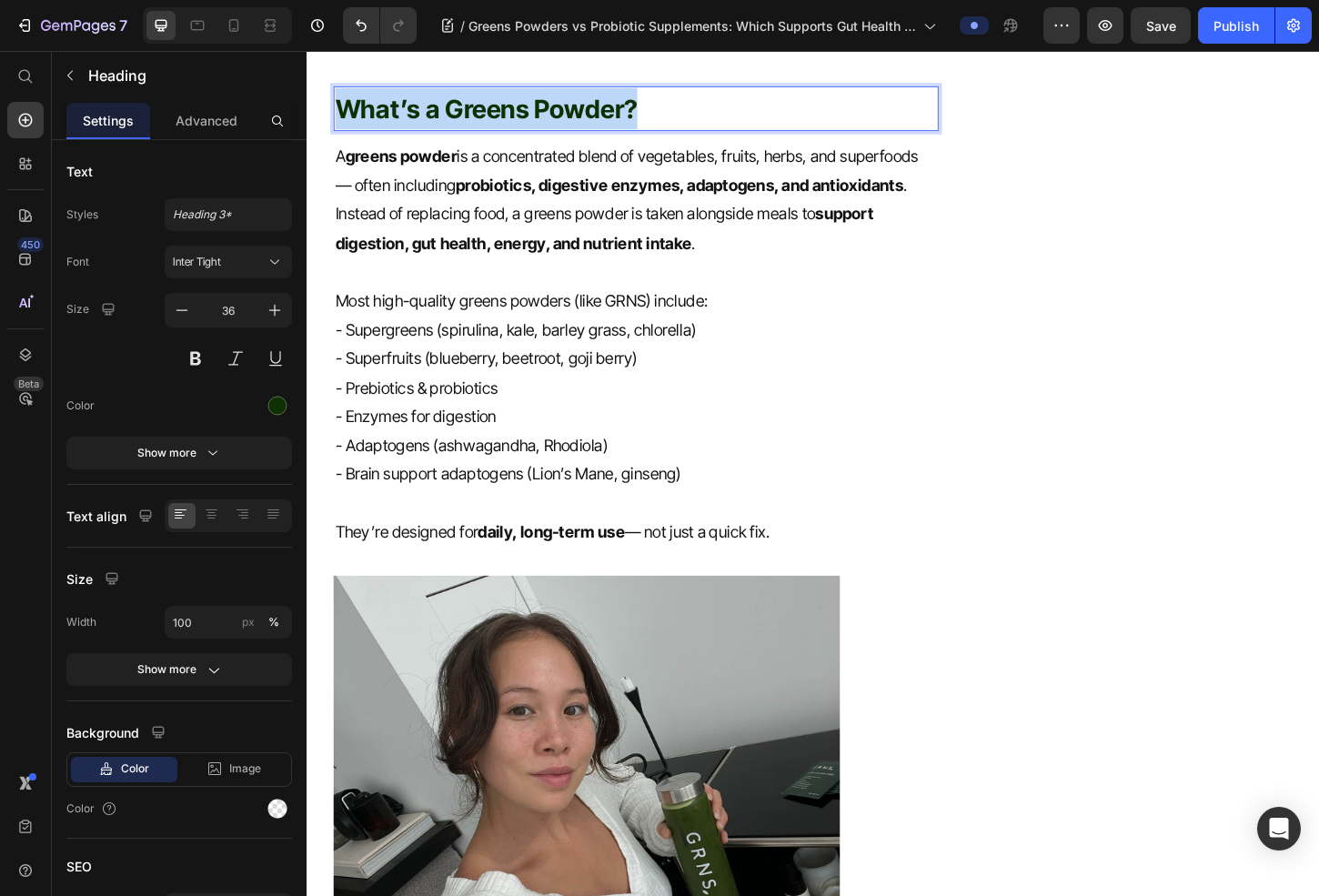 drag, startPoint x: 732, startPoint y: 153, endPoint x: 246, endPoint y: 152, distance: 486.001 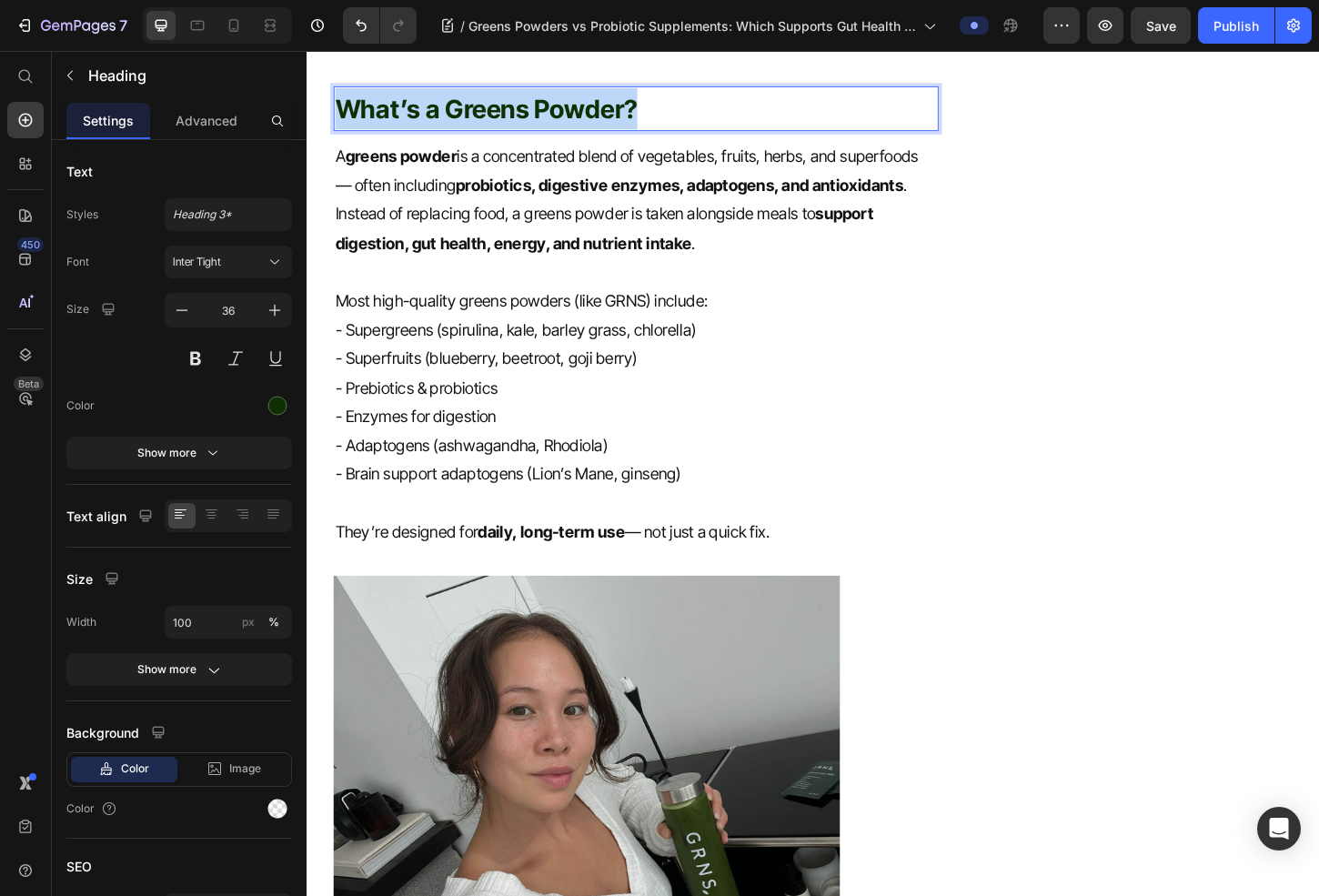 click on "Header Greens Powders vs Probiotic Supplements: Which Supports Gut Health Better? 🧪 Heading Fact-Checked By a Nutritionist MD Item List Published on  July 10, 2025 Text block Row Gut health has become one of the biggest wellness trends in recent years—and for good reason. Your gut is the gateway to overall health, impacting everything from digestion and immunity to mood and mental clarity. Two popular solutions for improving gut health are  greens powders  and  probiotic supplements —but which one is more effective? Let’s break down the science, benefits, and differences so you can make the best choice for your gut. Text block What Are Greens Powders? Heading Greens powders  are concentrated blends of vegetables, fruits, herbs, and functional nutrients in powdered form. Many formulas also include digestive enzymes, prebiotics, probiotics, and adaptogens to support digestion, stress, and energy levels. High-quality greens powders with gut-supporting ingredients found are usually include: - Inulin ) ." at bounding box center [852, 2225] 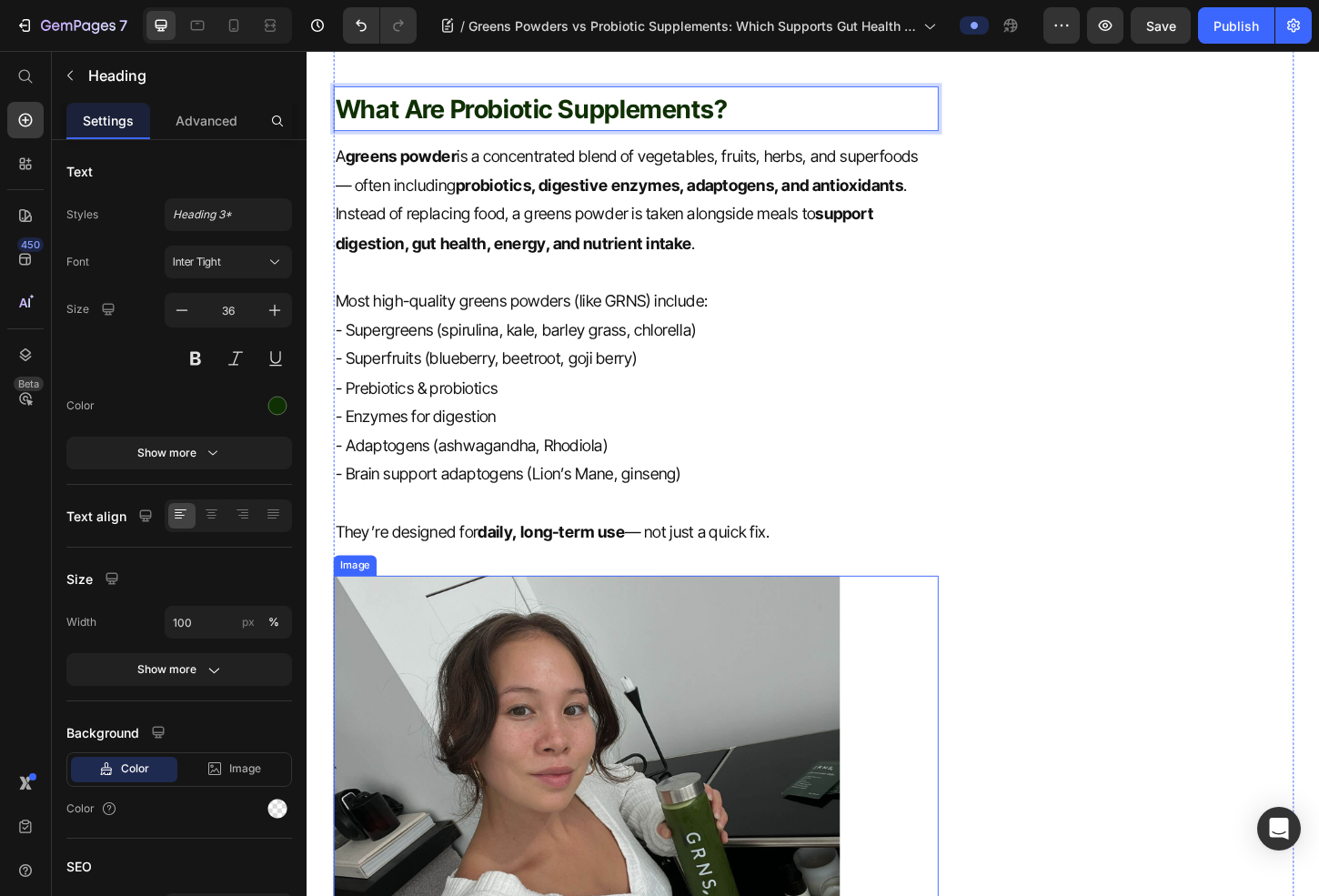 click at bounding box center [660, 539] 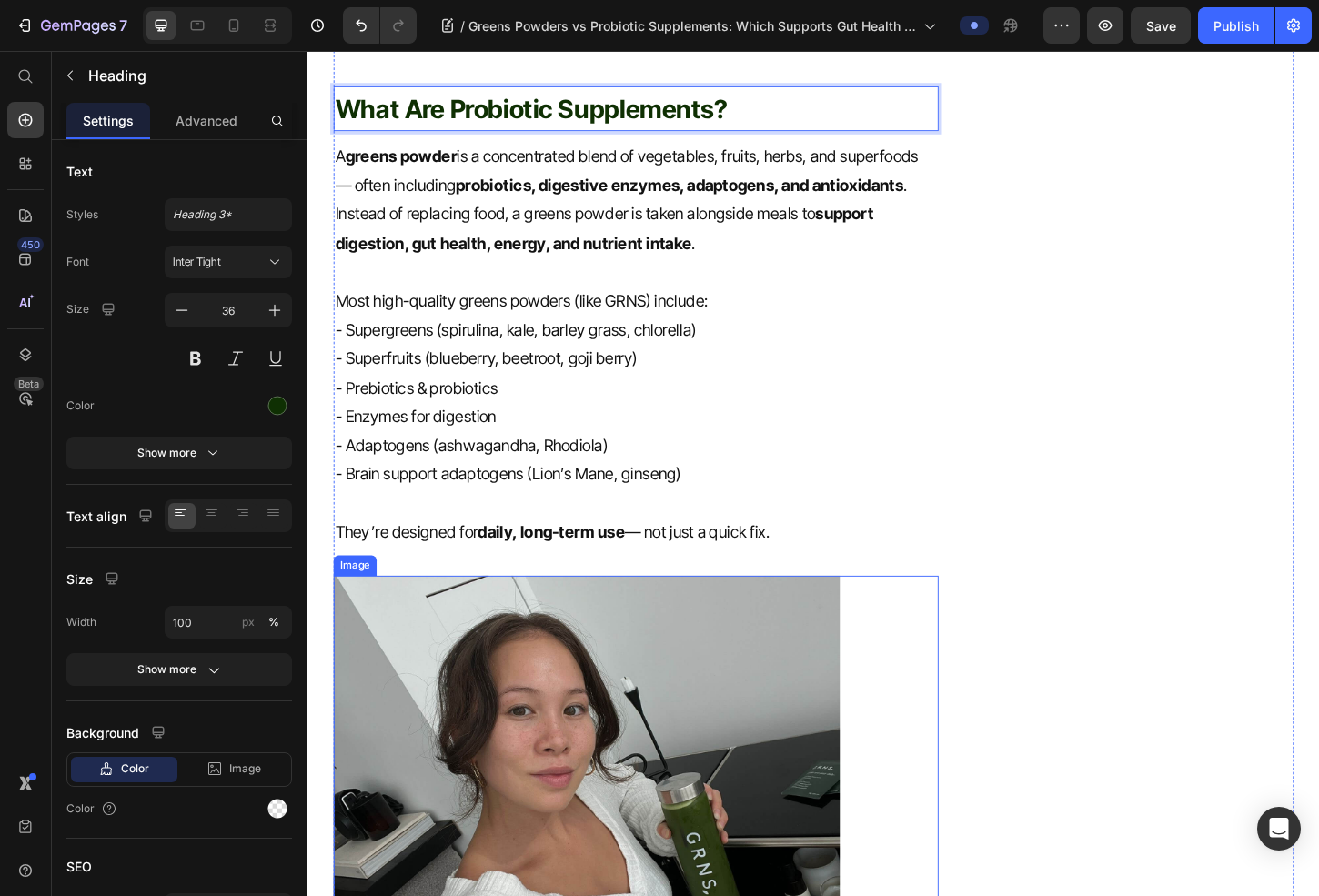 click at bounding box center [660, 539] 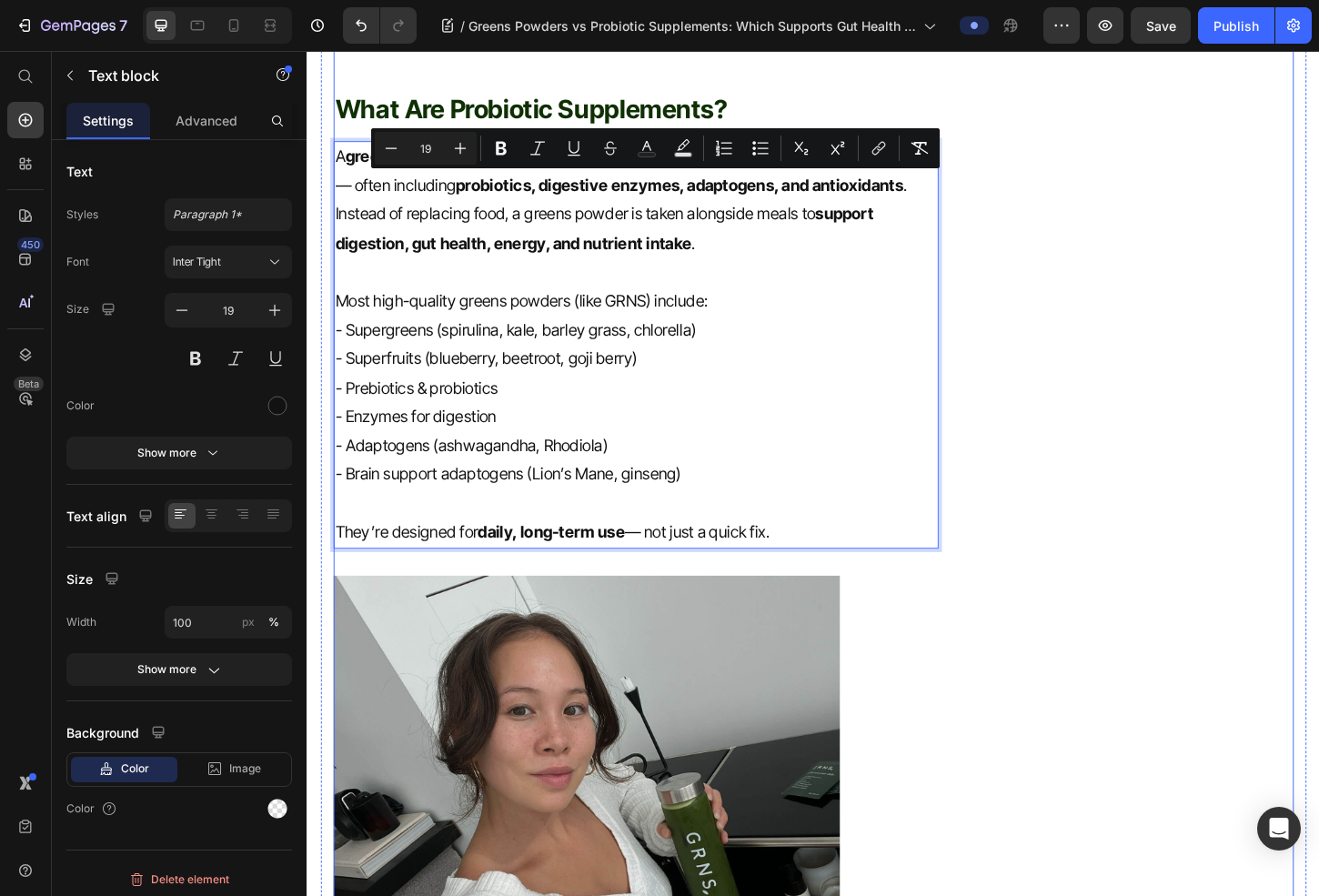 drag, startPoint x: 901, startPoint y: 604, endPoint x: 334, endPoint y: 173, distance: 712.2149 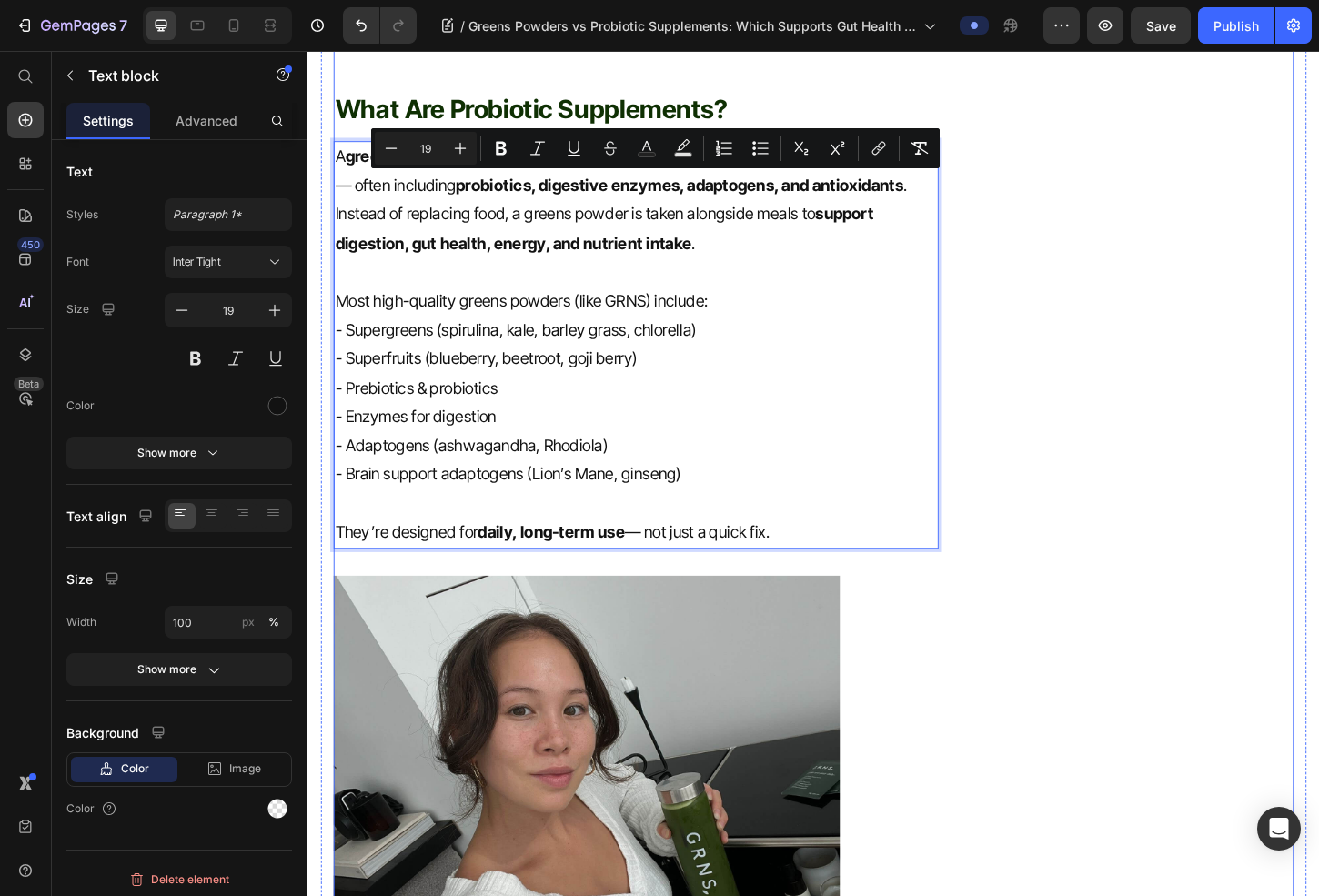 click on "Greens Powders vs Probiotic Supplements: Which Supports Gut Health Better? 🧪 Heading Fact-Checked By a Nutritionist MD Item List Published on  July 10, 2025 Text block Row Gut health has become one of the biggest wellness trends in recent years—and for good reason. Your gut is the gateway to overall health, impacting everything from digestion and immunity to mood and mental clarity. Two popular solutions for improving gut health are  greens powders  and  probiotic supplements —but which one is more effective? Let’s break down the science, benefits, and differences so you can make the best choice for your gut. Text block What Are Greens Powders? Heading Greens powders  are concentrated blends of vegetables, fruits, herbs, and functional nutrients in powdered form. Many formulas also include digestive enzymes, prebiotics, probiotics, and adaptogens to support digestion, stress, and energy levels. High-quality greens powders with gut-supporting ingredients found are usually include: - Inulin  (e.g.  ) ." at bounding box center [660, 1259] 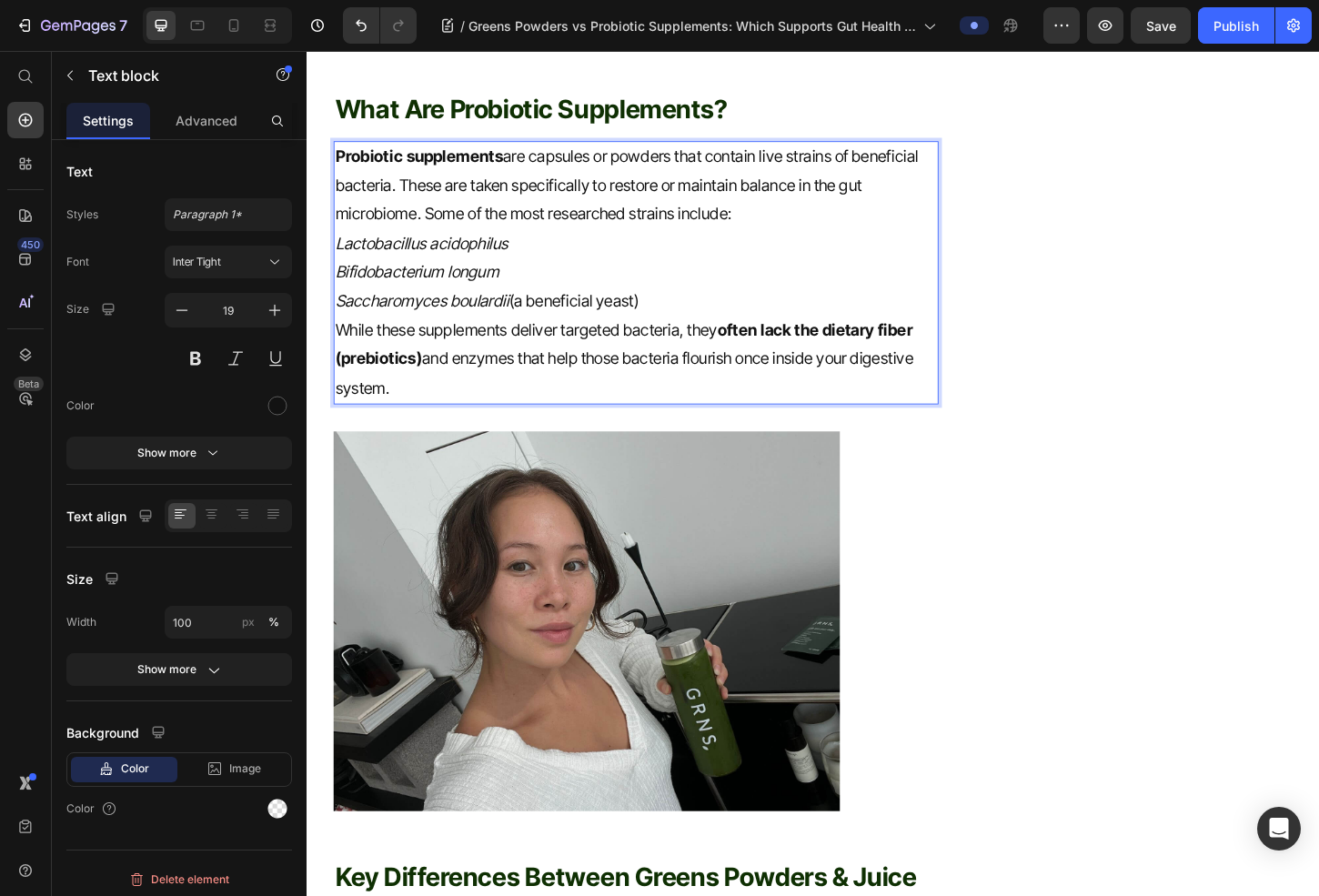 click on "Probiotic supplements  are capsules or powders that contain live strains of beneficial bacteria. These are taken specifically to restore or maintain balance in the gut microbiome. Some of the most researched strains include:" at bounding box center [660, 196] 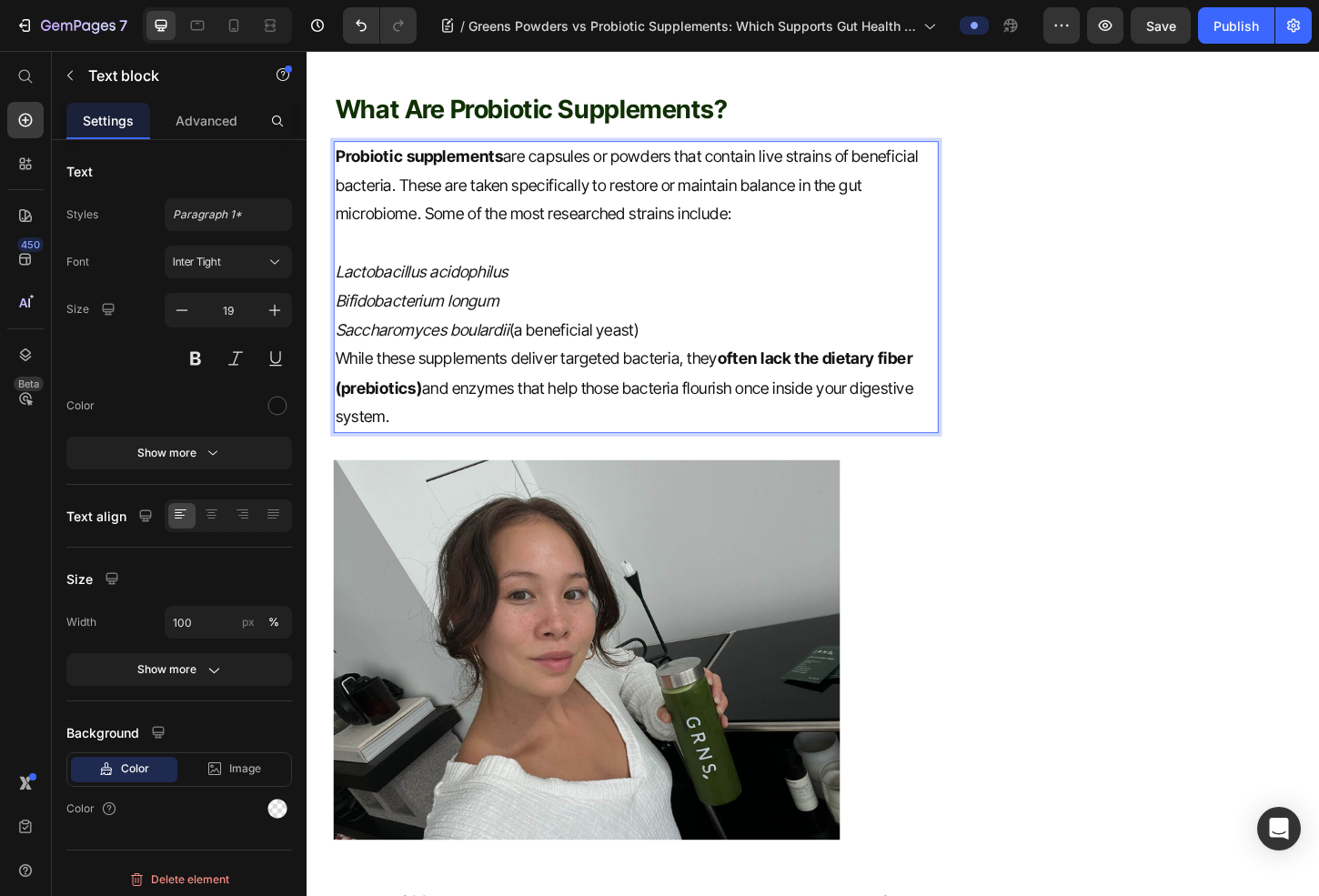 click on "Bifidobacterium longum" at bounding box center [425, 320] 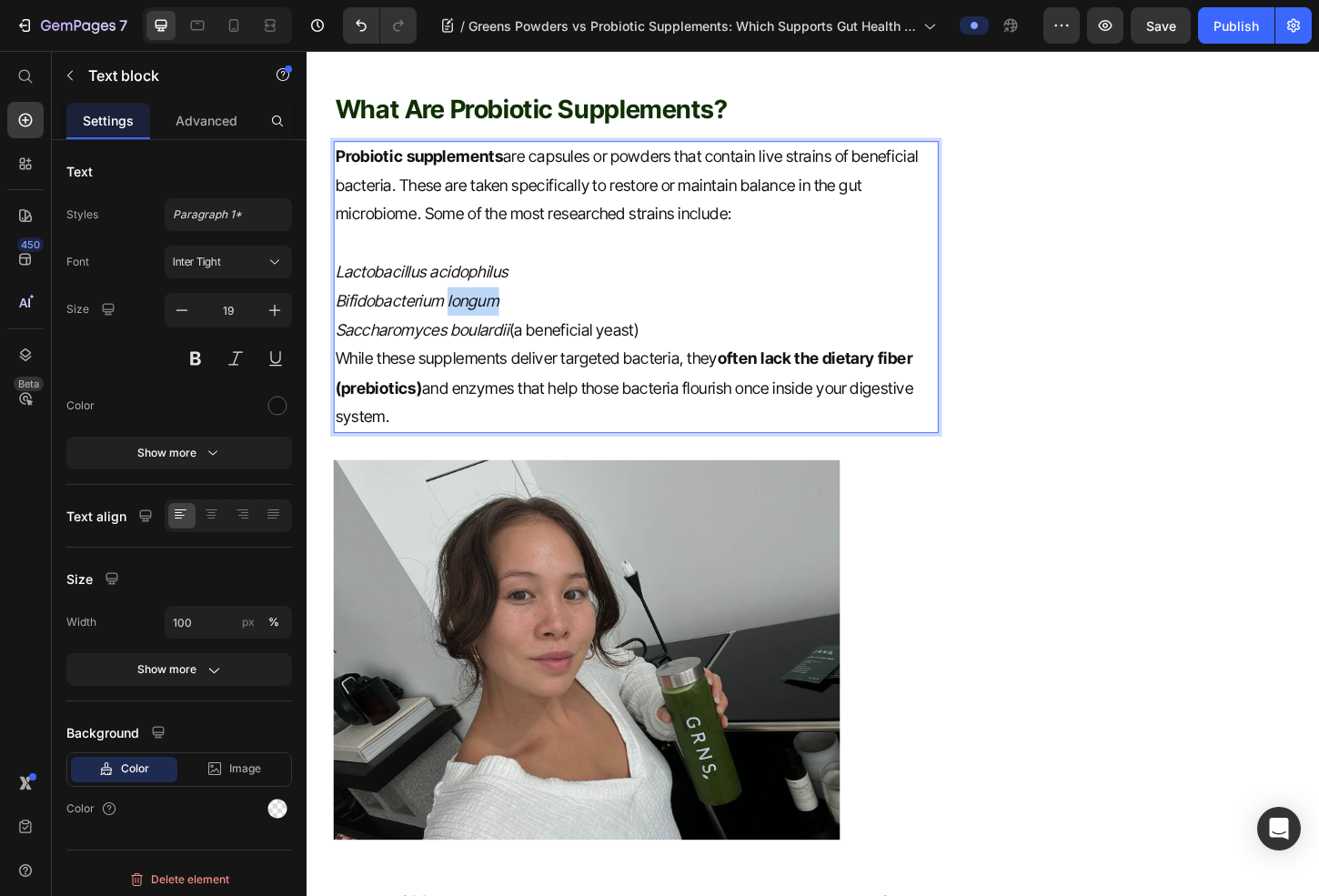 click on "Bifidobacterium longum" at bounding box center [425, 320] 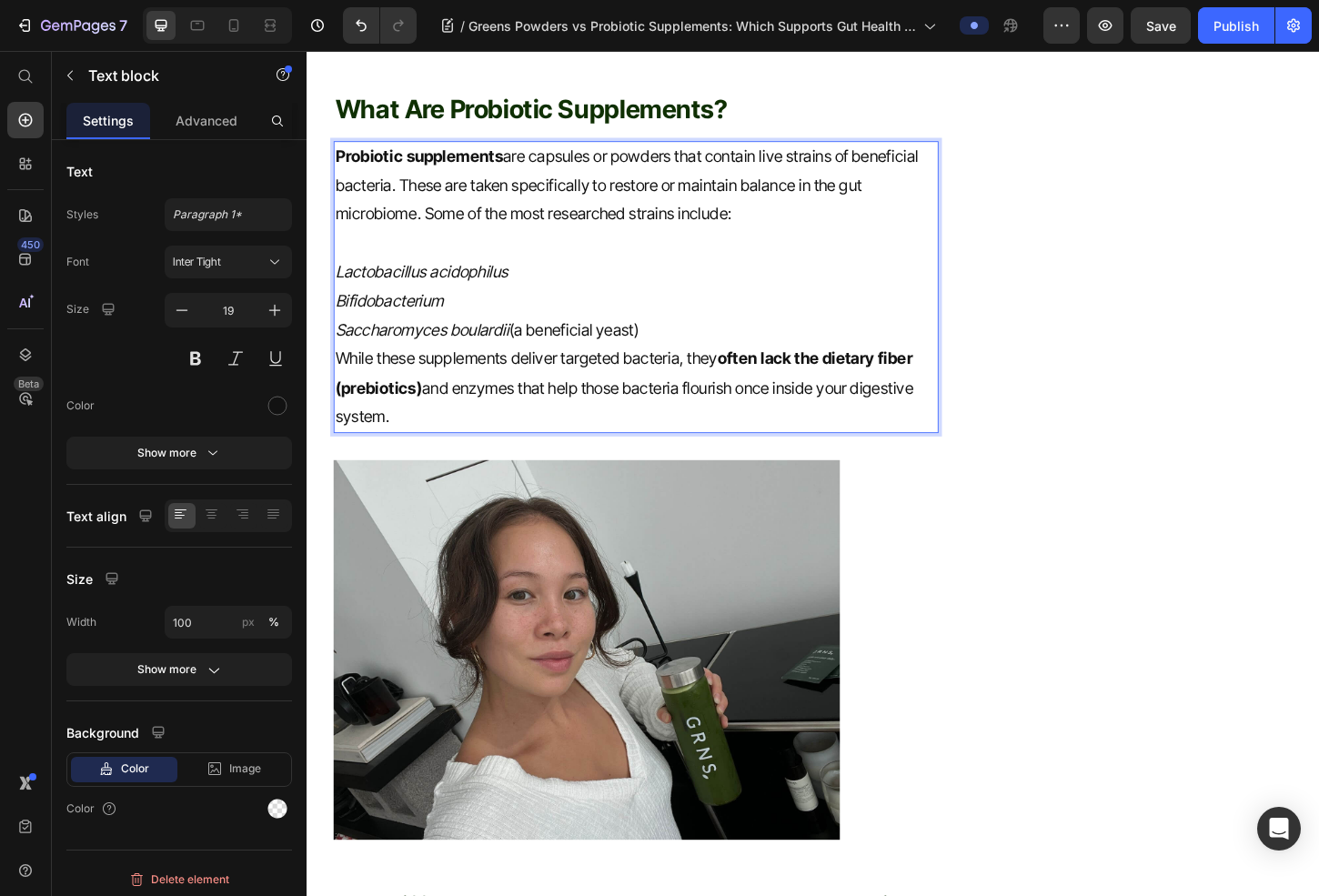 click on "Saccharomyces boulardii  (a beneficial yeast)" at bounding box center (660, 352) 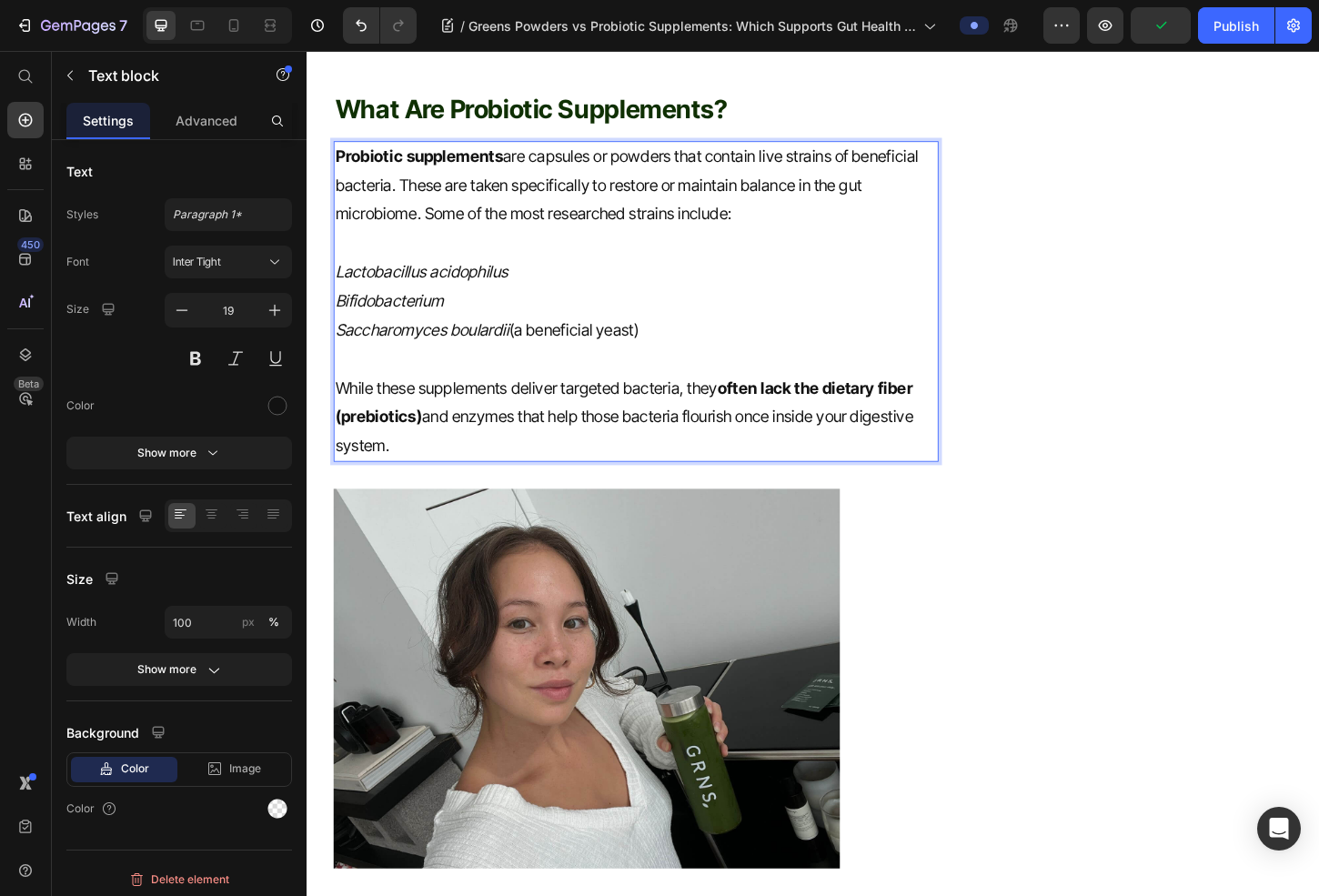 click on "often lack the dietary fiber (prebiotics)" at bounding box center (648, 429) 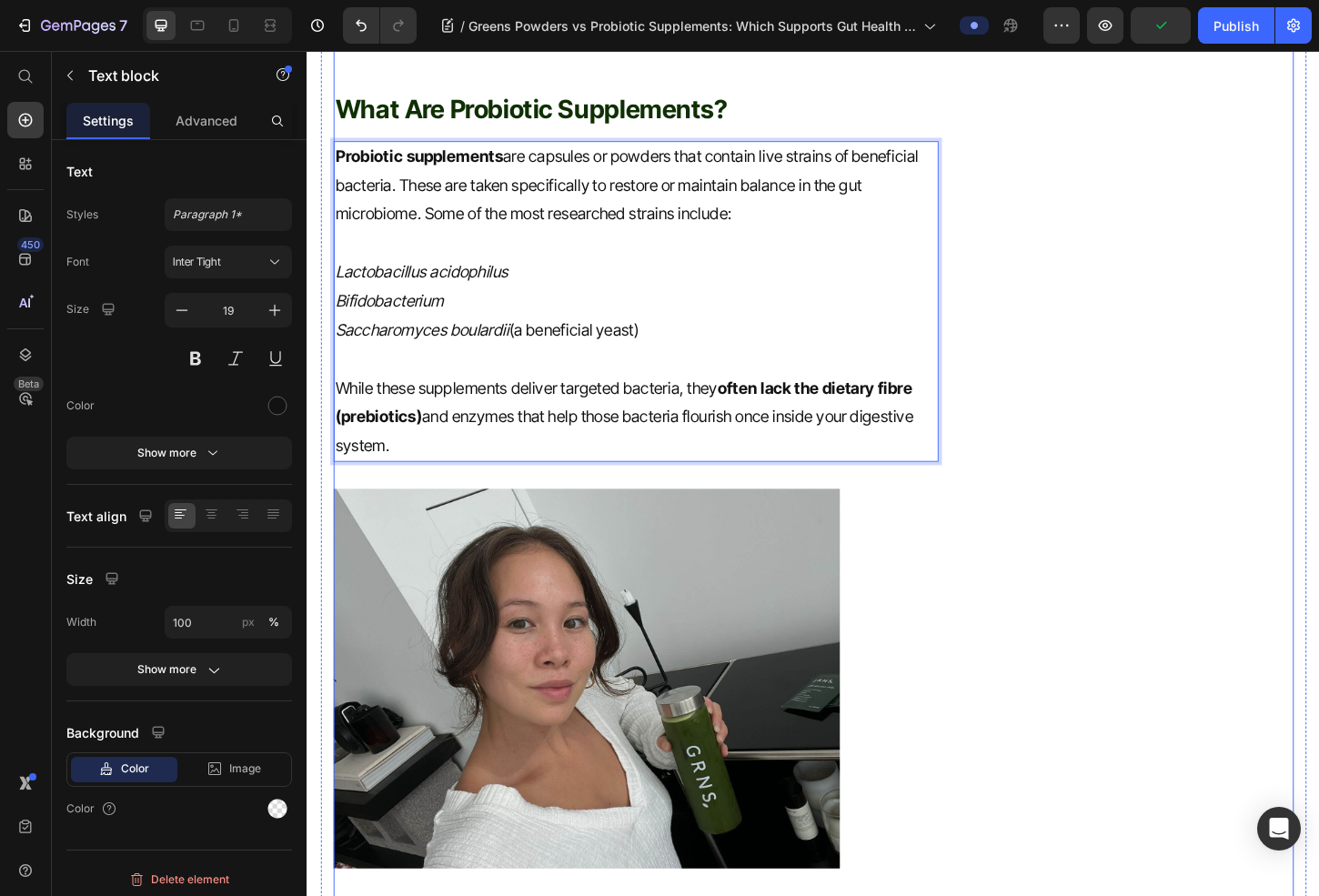 click on "Simply,  All in One. Heading
Icon Detox & Cleansing Text block
Icon Hormonal Balance Text block
Icon Body Vitality Text block
Icon Gut Reset  Text block Icon List Row Image Buy Now Button Try risk free for 30 days | Portion donated to charity Text block Row Row" at bounding box center (1206, 1213) 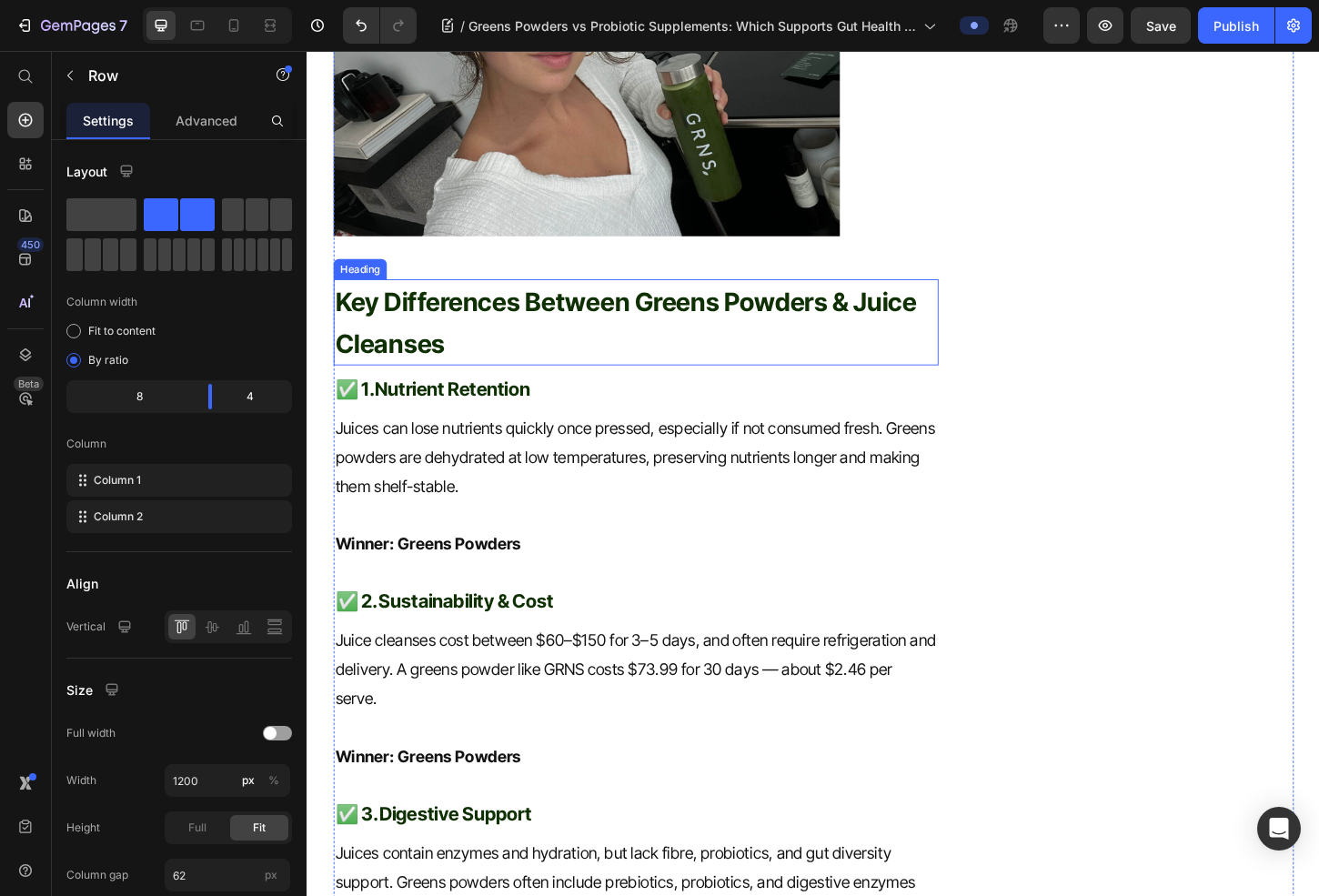 scroll, scrollTop: 2143, scrollLeft: 0, axis: vertical 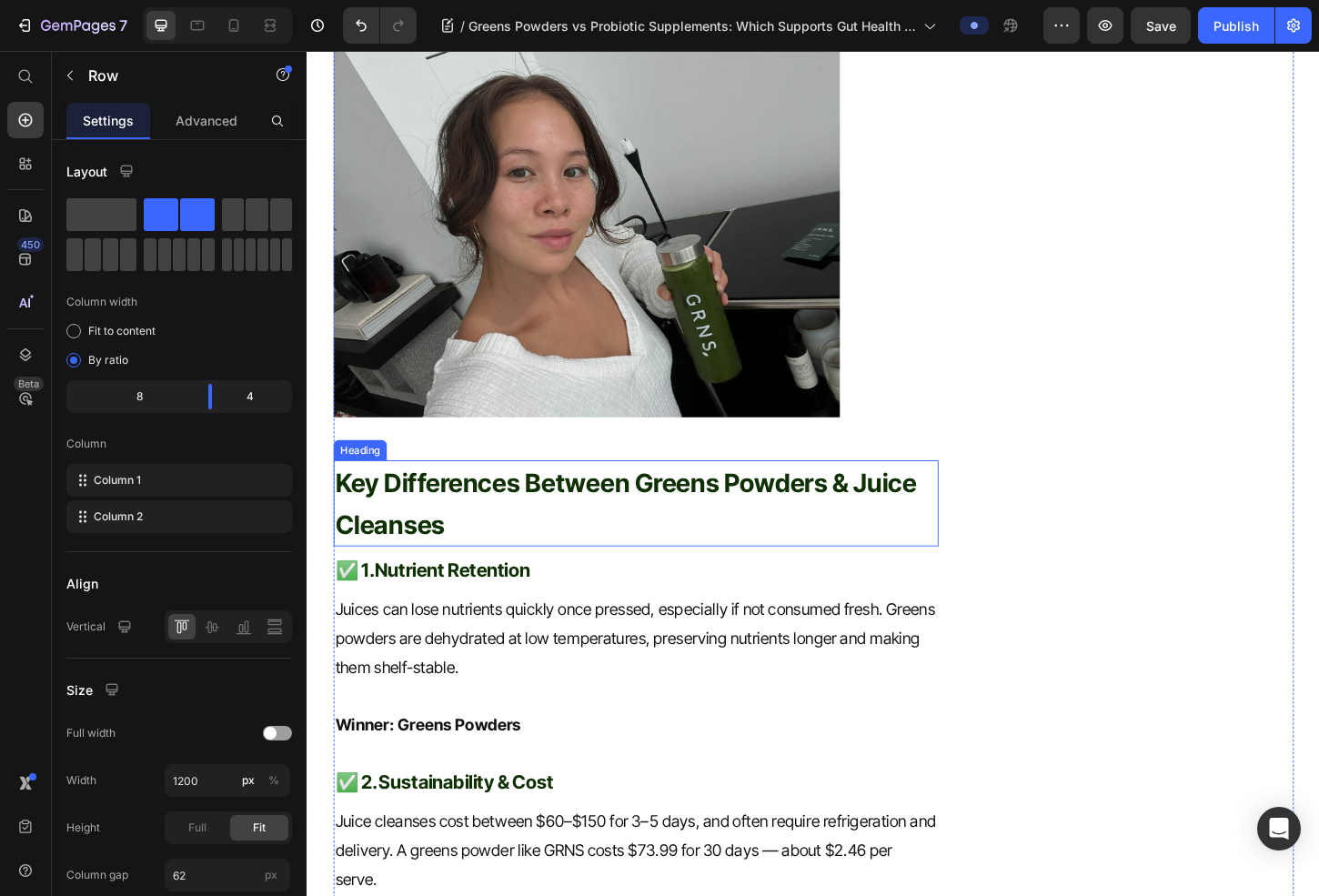 click at bounding box center [660, 241] 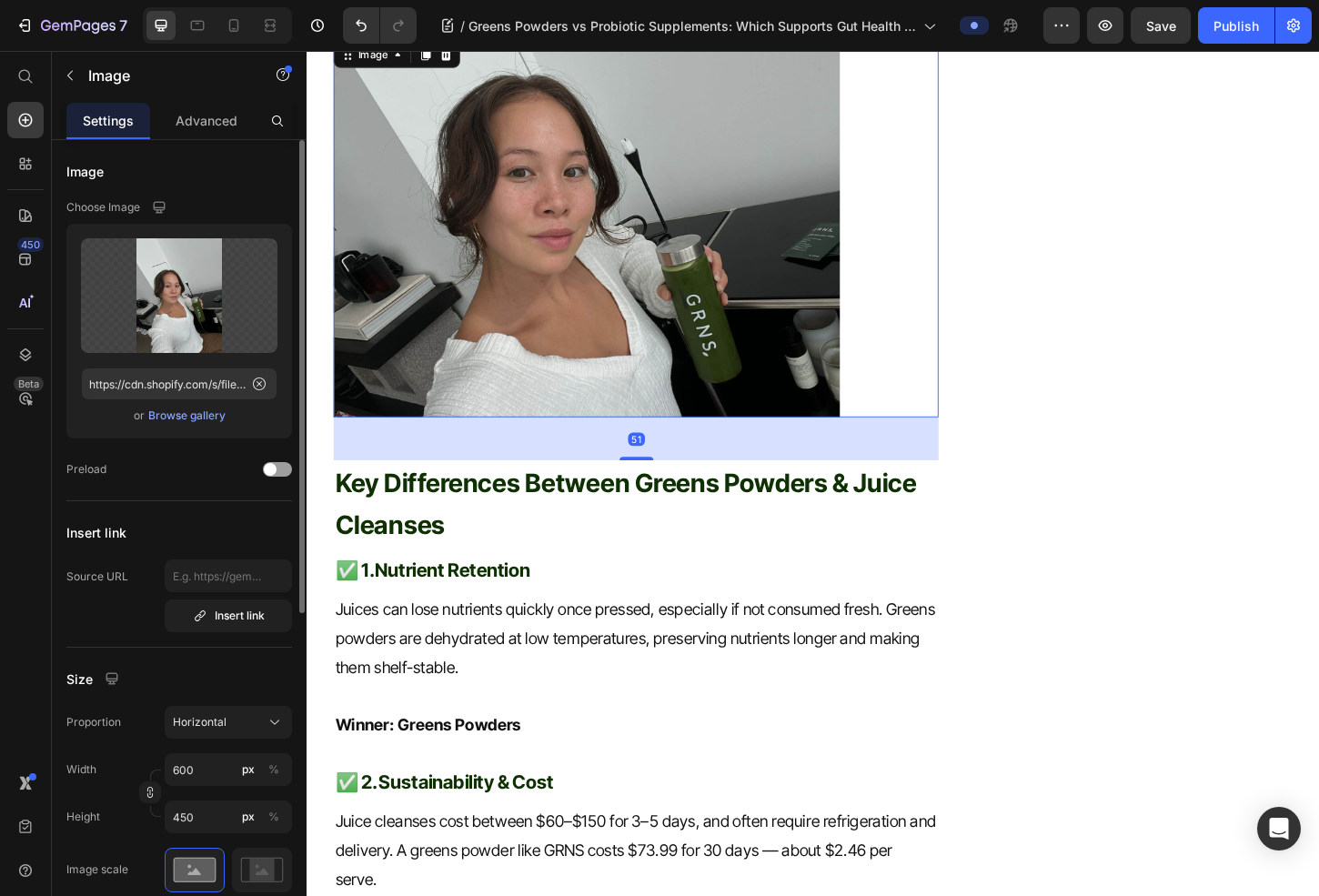 click on "Browse gallery" at bounding box center (186, 416) 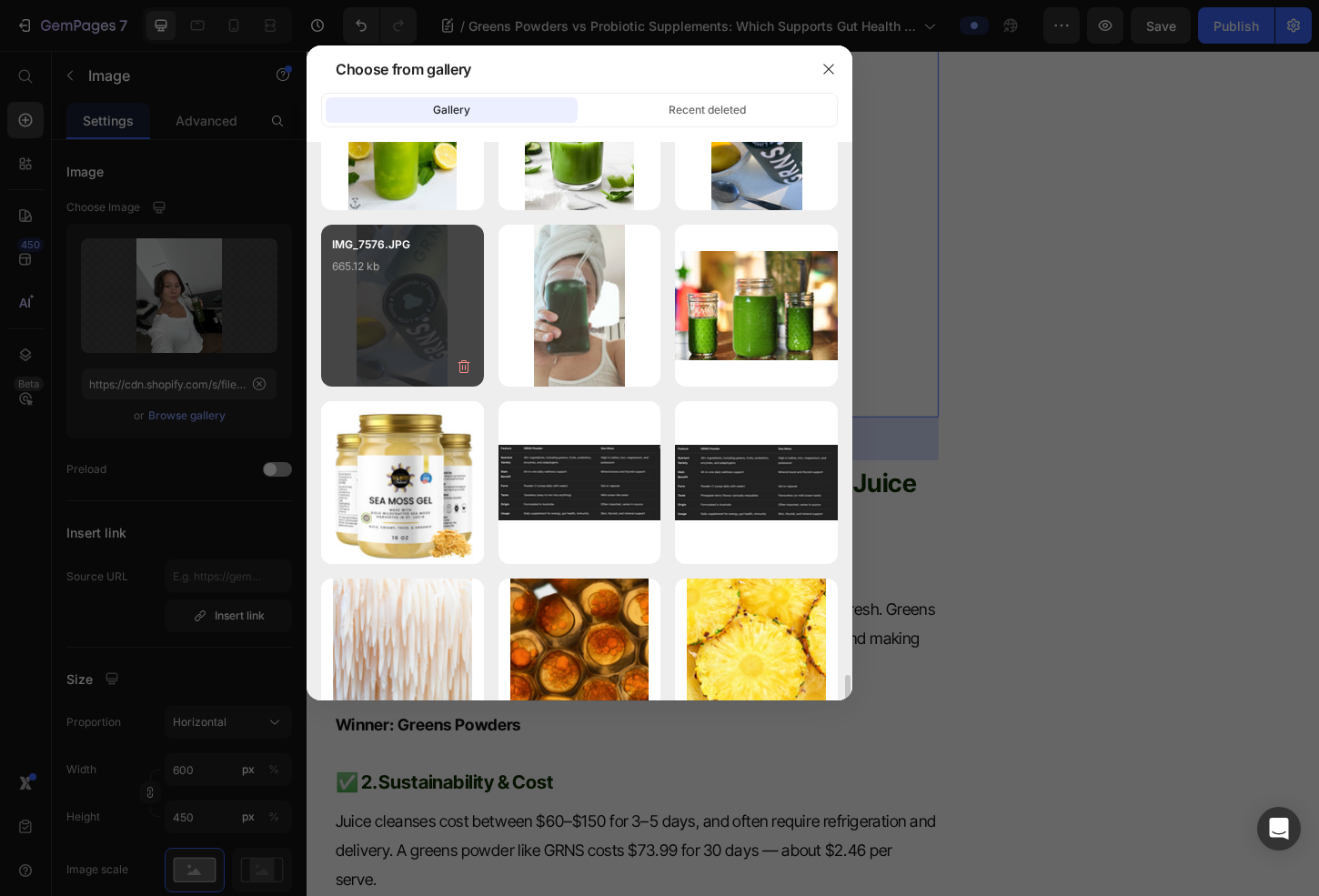 scroll, scrollTop: 9842, scrollLeft: 0, axis: vertical 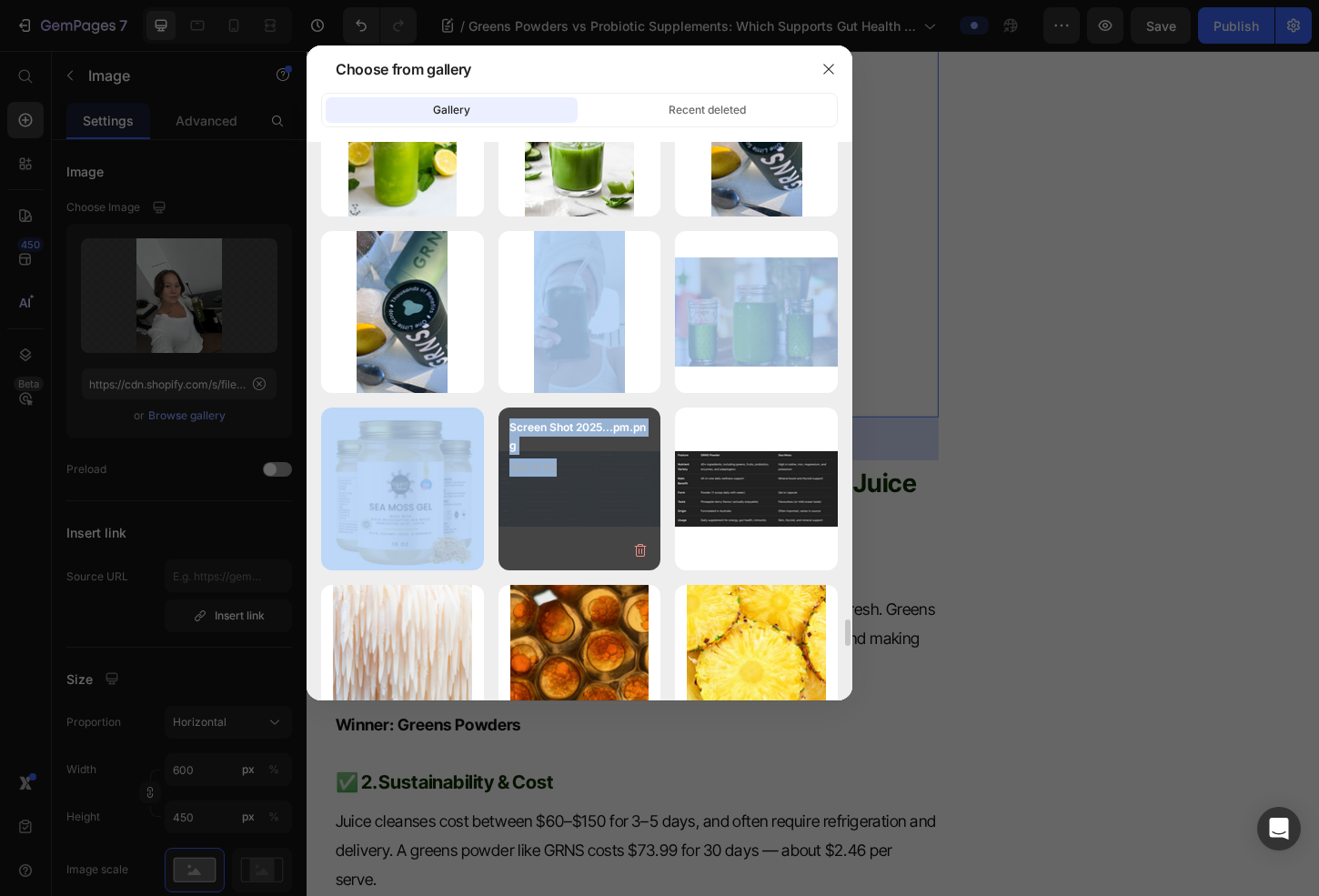 drag, startPoint x: 398, startPoint y: 315, endPoint x: 569, endPoint y: 482, distance: 239.01883 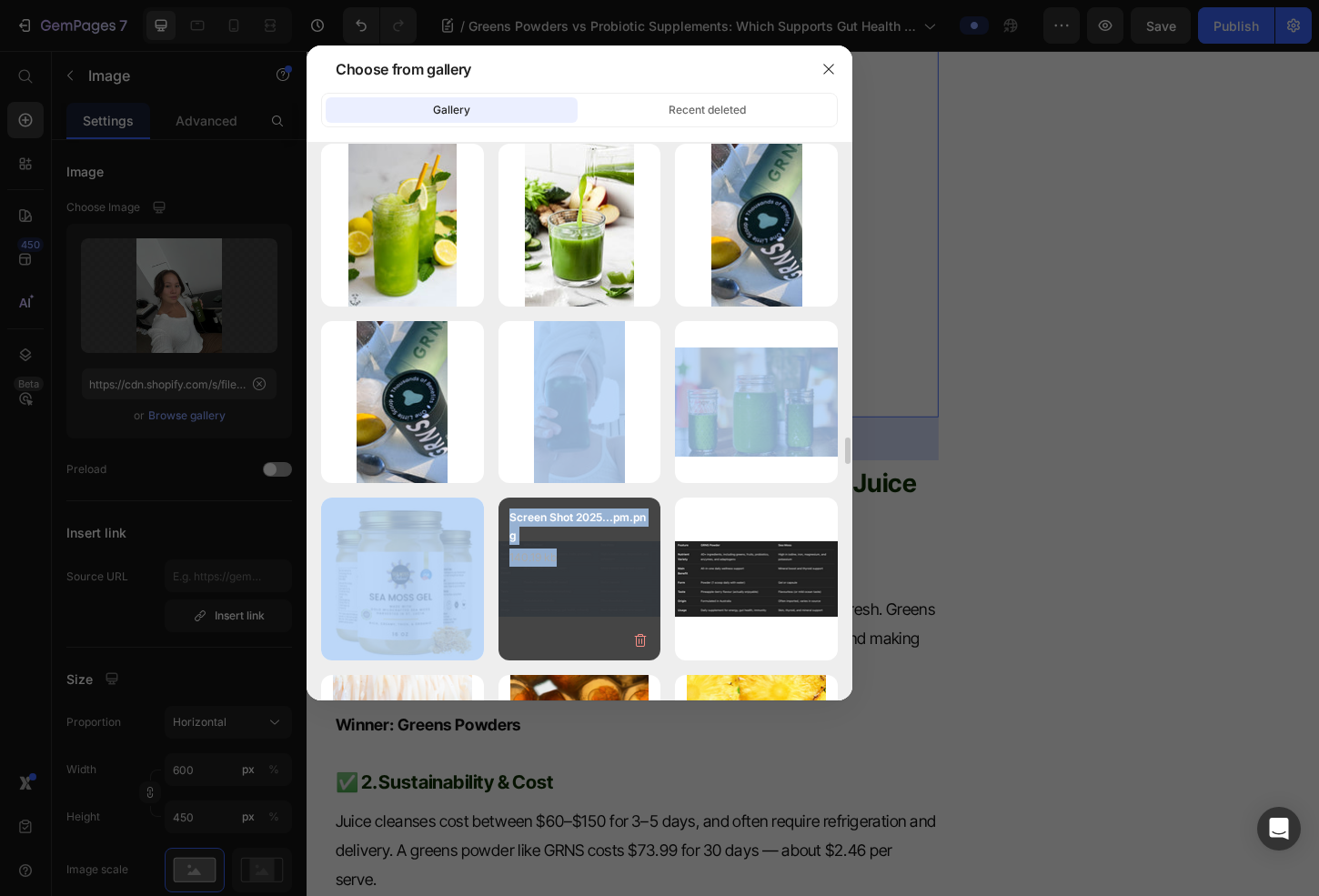 scroll, scrollTop: 9583, scrollLeft: 0, axis: vertical 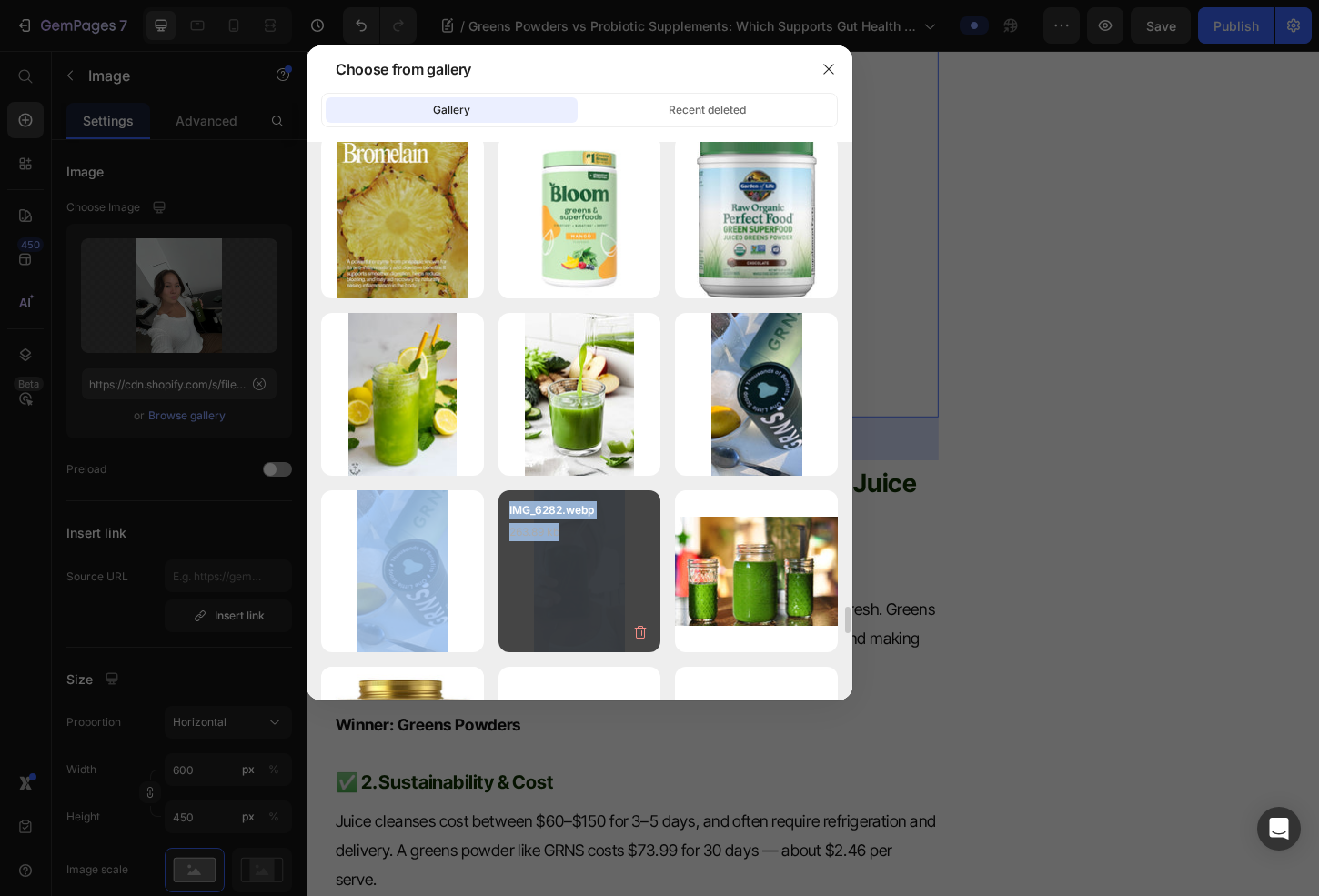 drag, startPoint x: 752, startPoint y: 440, endPoint x: 587, endPoint y: 559, distance: 203.43549 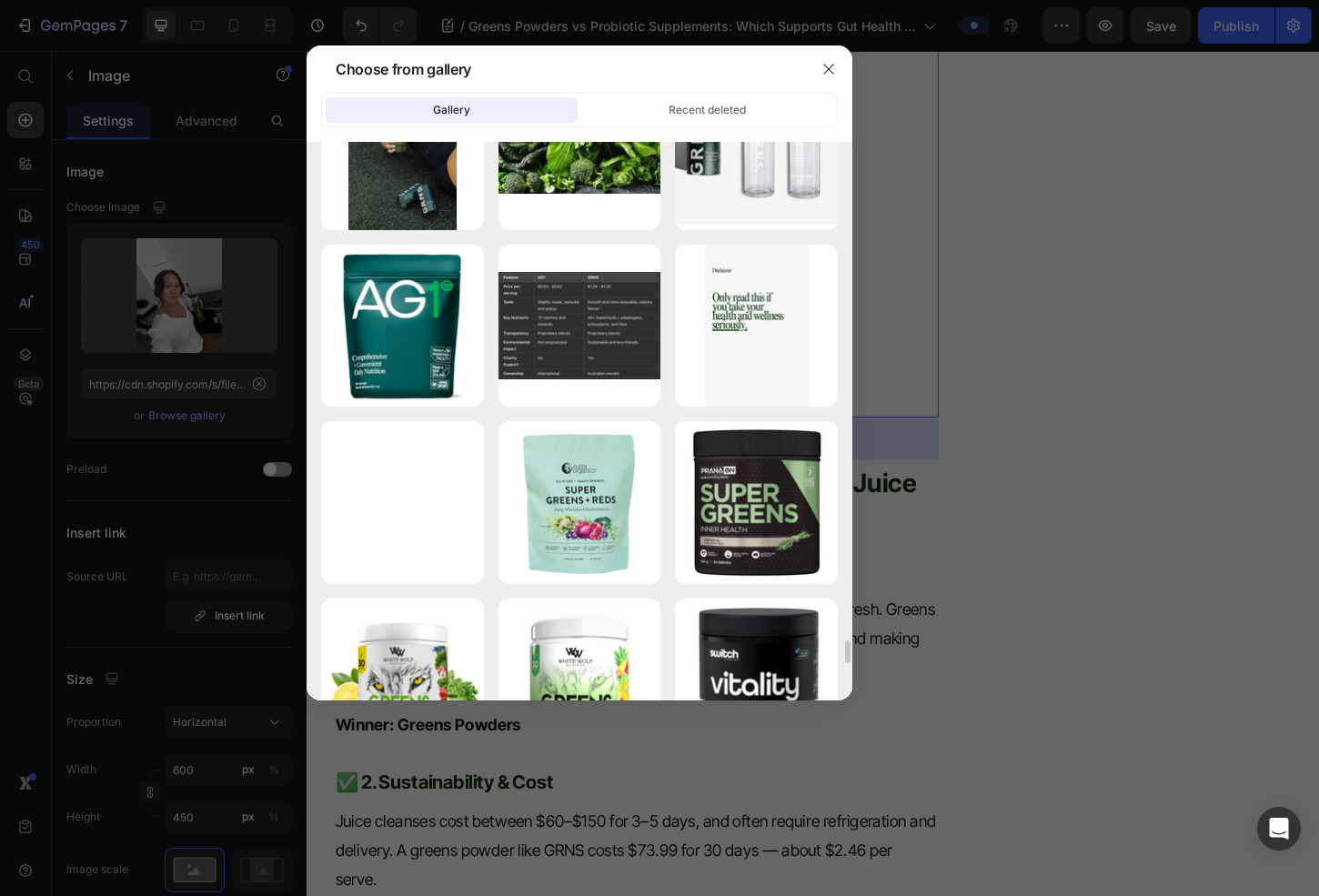 scroll, scrollTop: 12410, scrollLeft: 0, axis: vertical 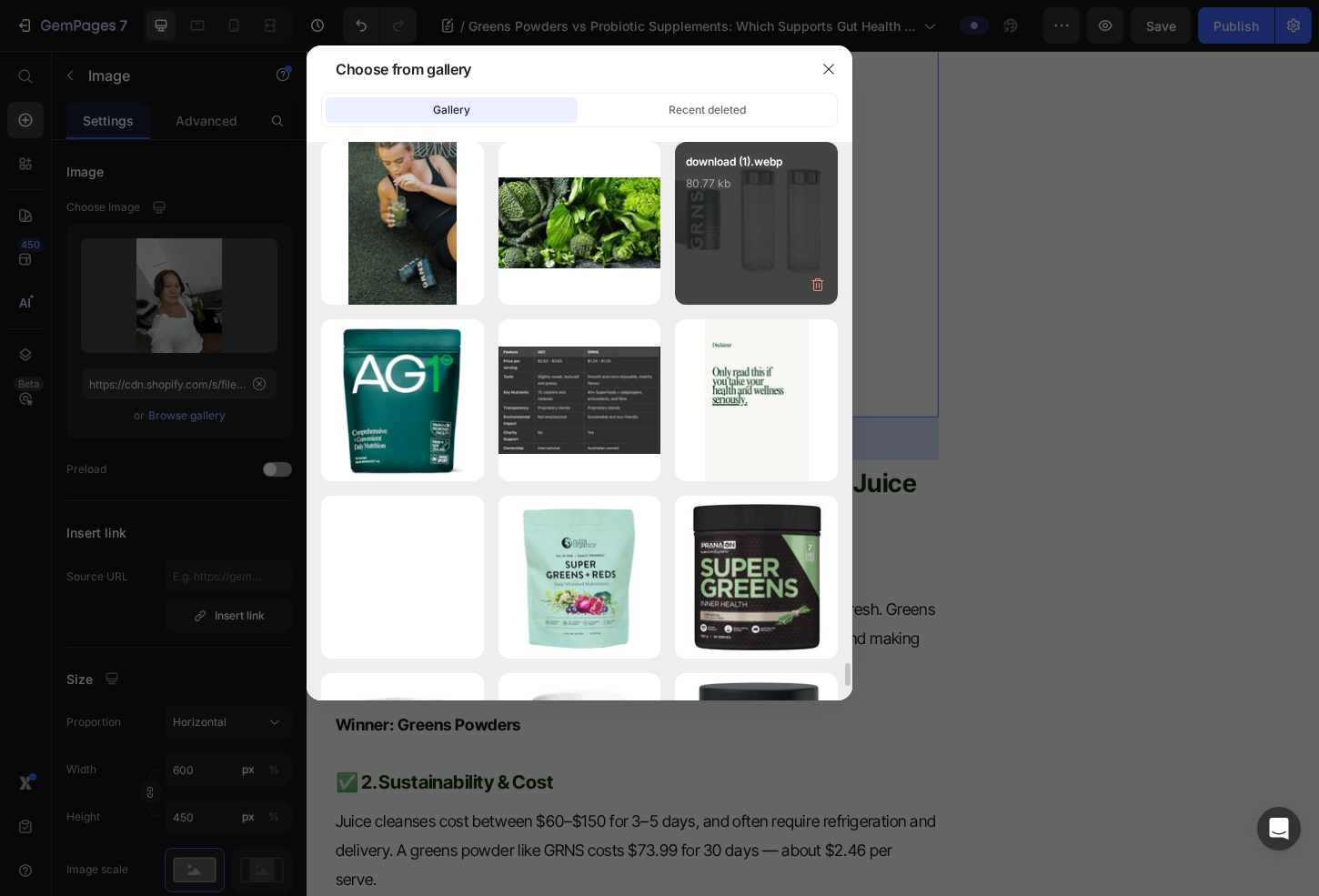 click on "download (1).webp 80.77 kb" at bounding box center [756, 223] 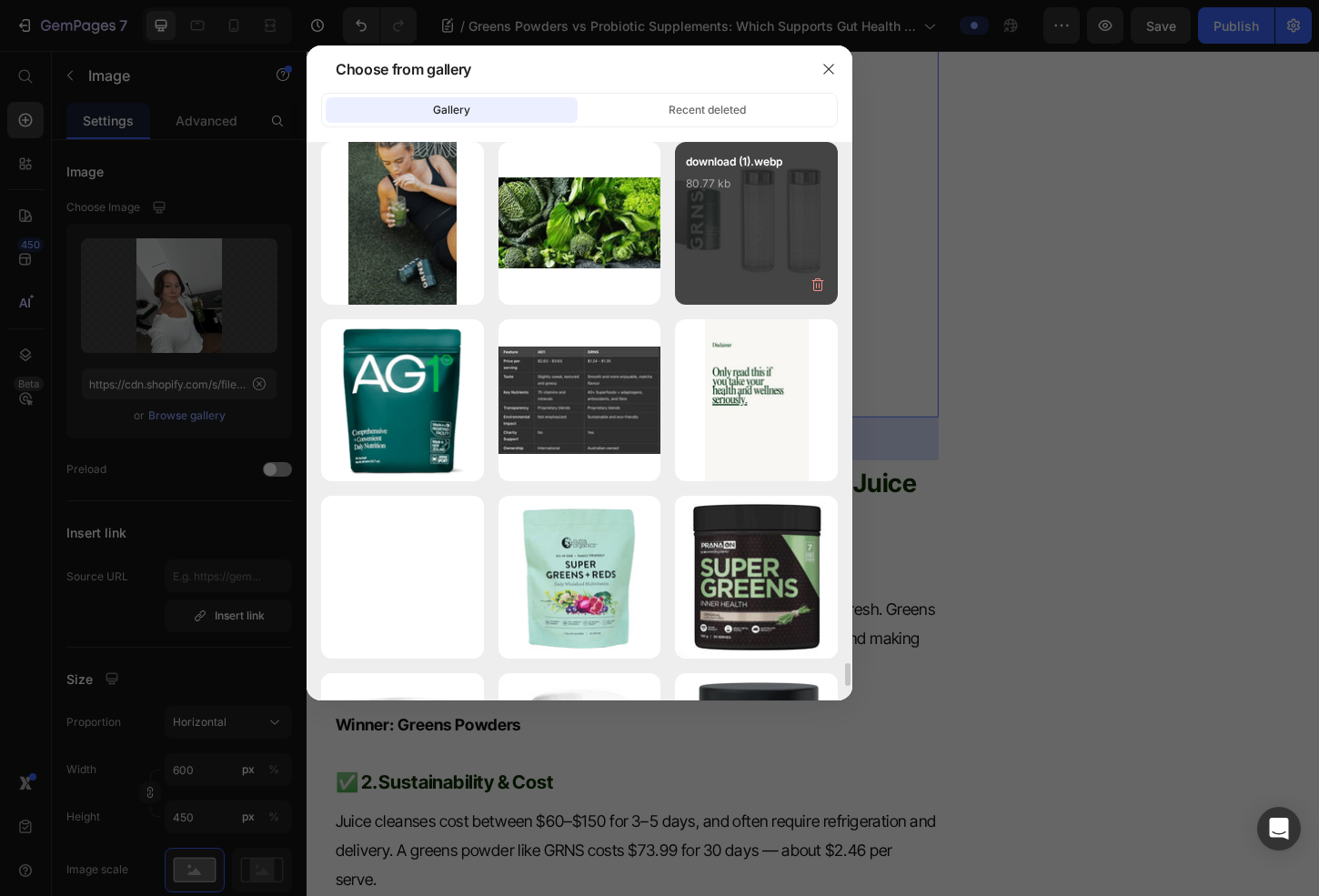 type on "https://cdn.shopify.com/s/files/1/0572/1253/4865/files/gempages_489095260442461323-c6a6c3da-8658-4bdc-bcec-6cbdbc9990e3.webp" 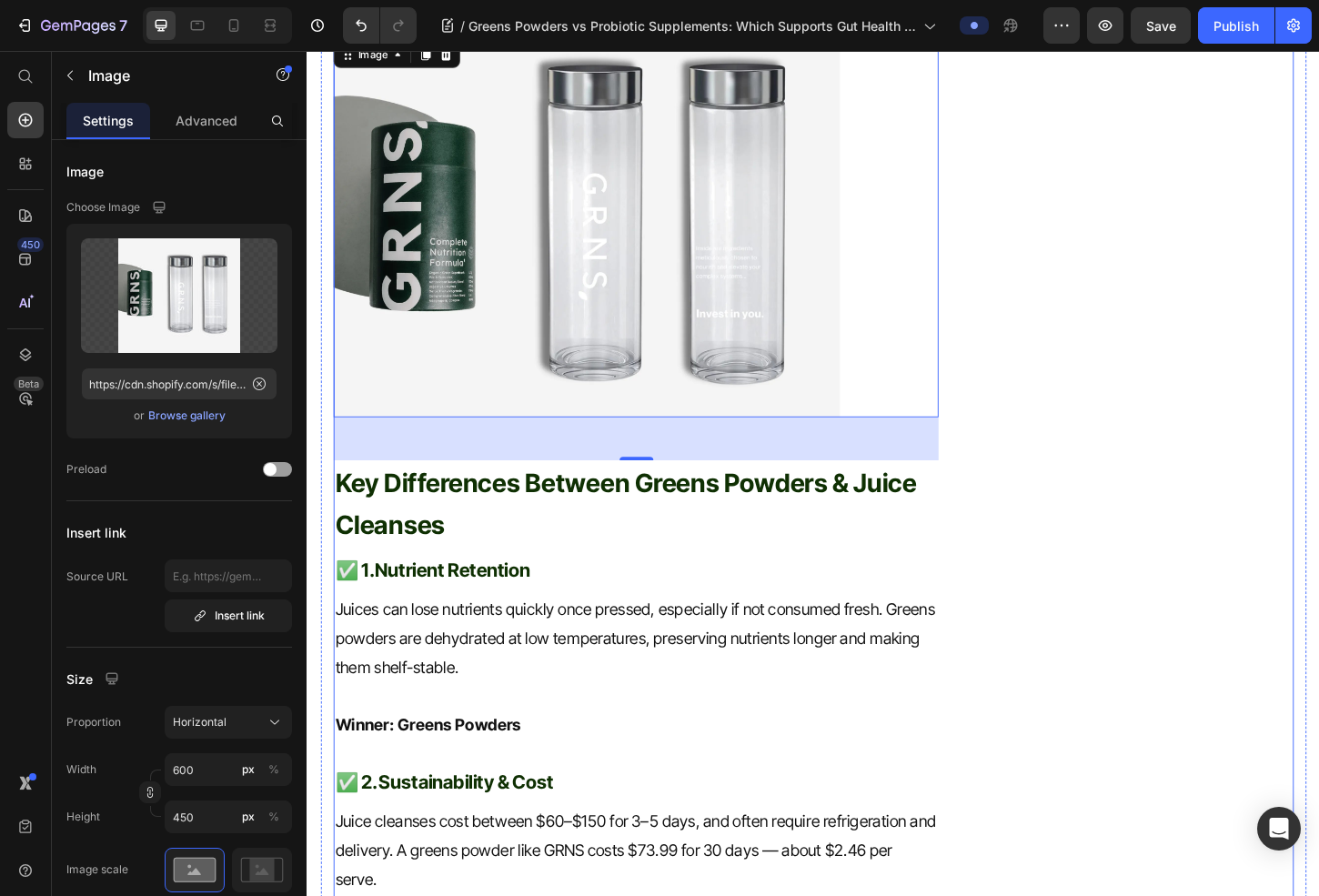 click on "Simply,  All in One. Heading
Icon Detox & Cleansing Text block
Icon Hormonal Balance Text block
Icon Body Vitality Text block
Icon Gut Reset  Text block Icon List Row Image Buy Now Button Try risk free for 30 days | Portion donated to charity Text block Row Row" at bounding box center [1206, 726] 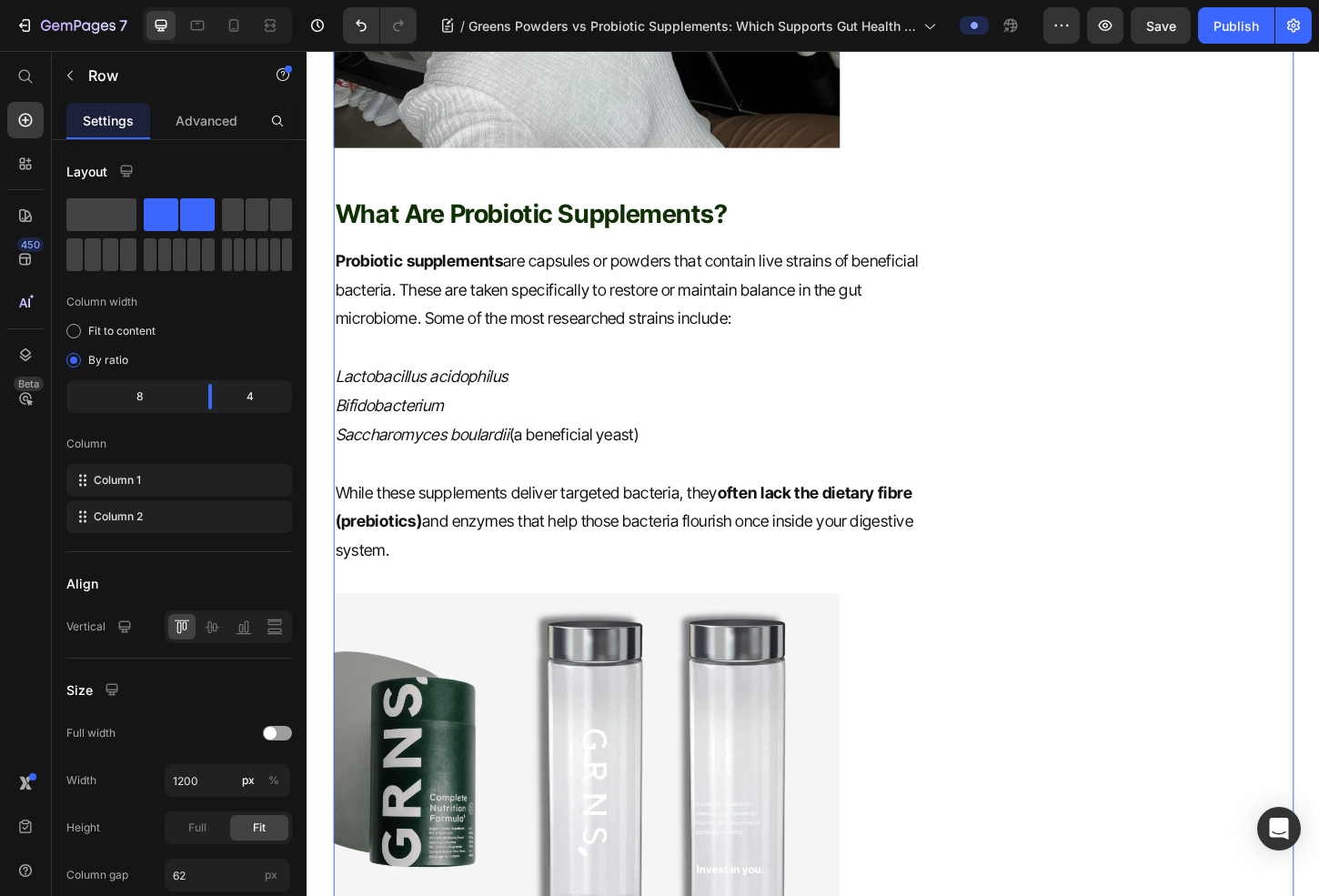 scroll, scrollTop: 1753, scrollLeft: 0, axis: vertical 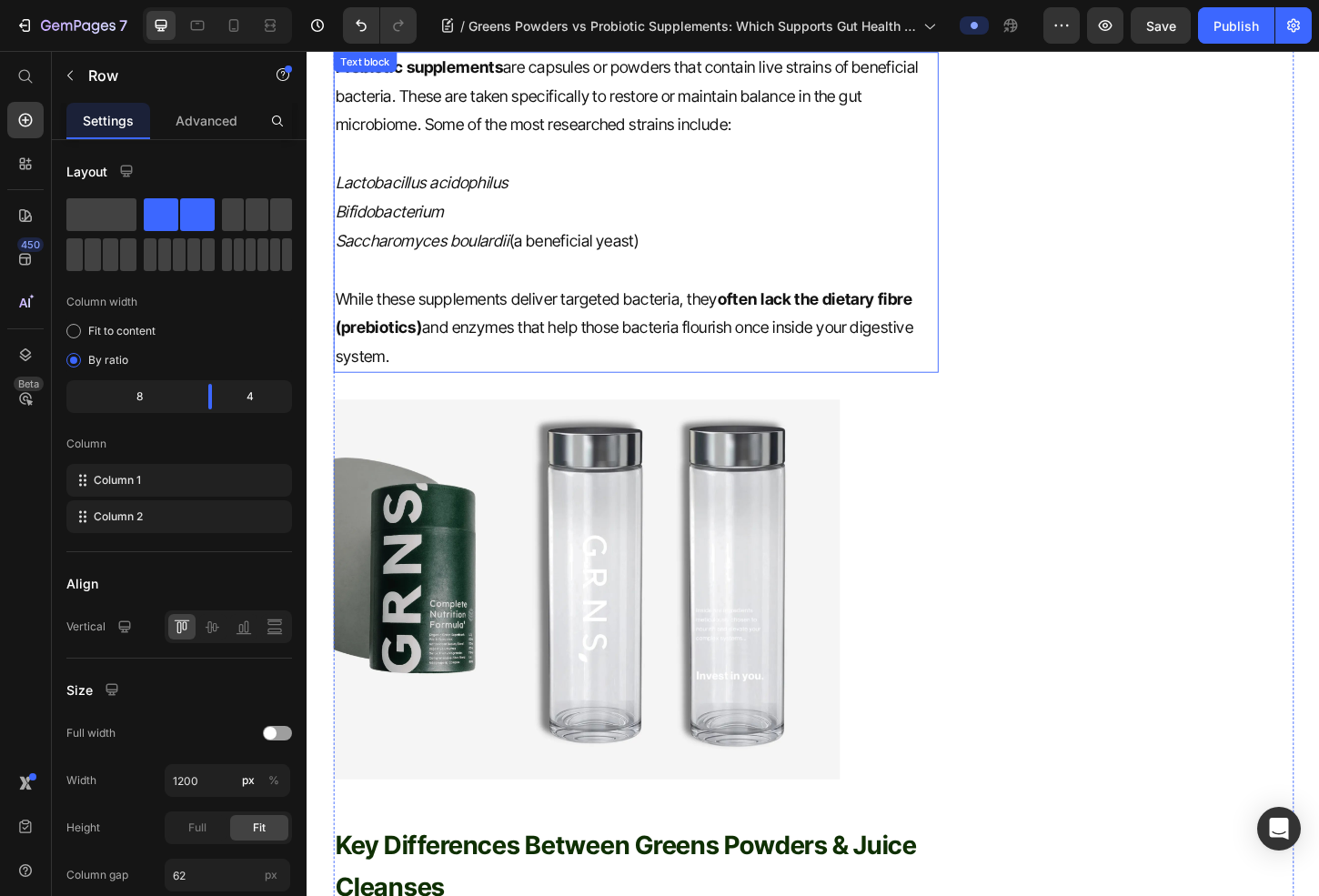 click at bounding box center (660, 631) 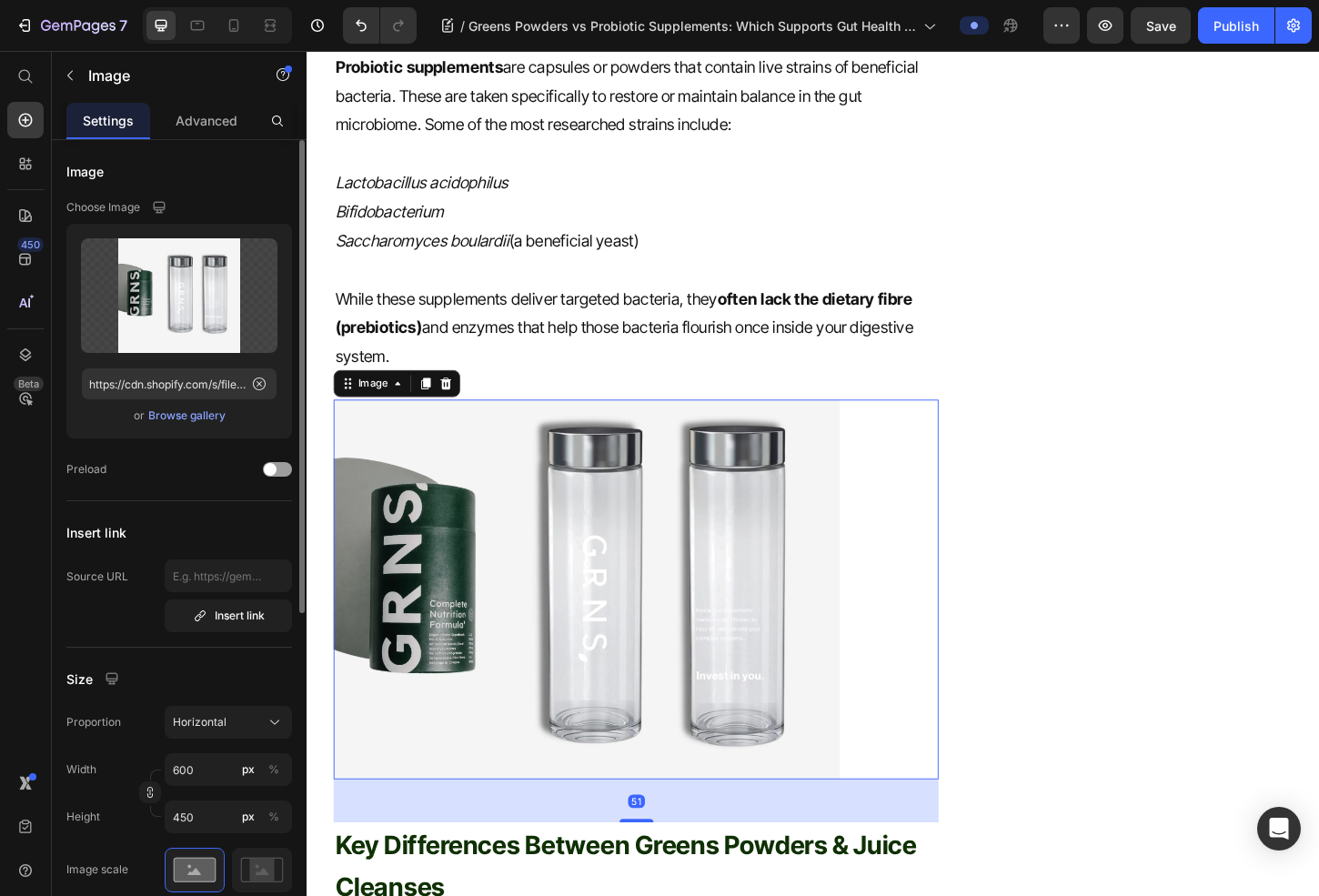 click on "Browse gallery" at bounding box center (186, 416) 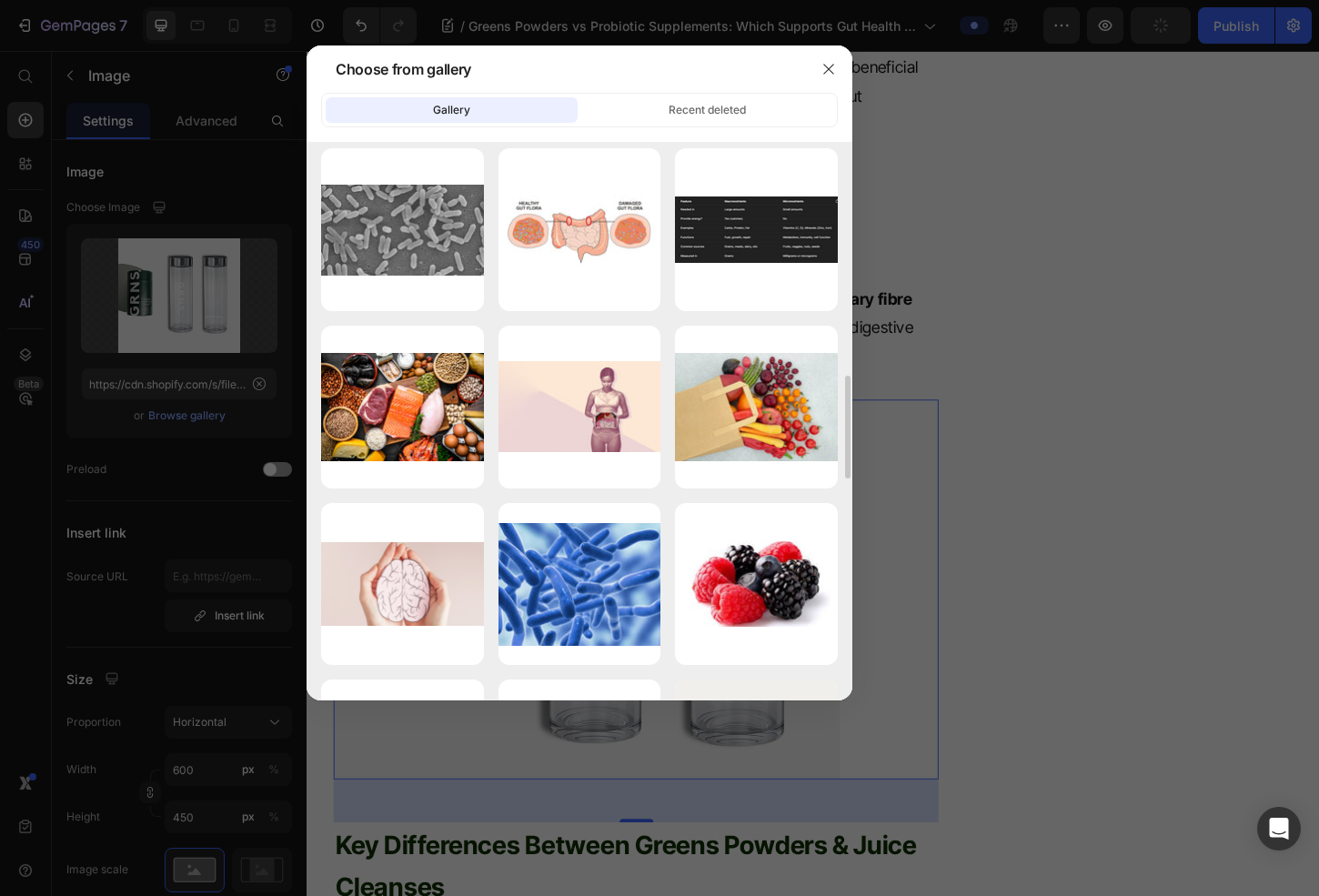 scroll, scrollTop: 951, scrollLeft: 0, axis: vertical 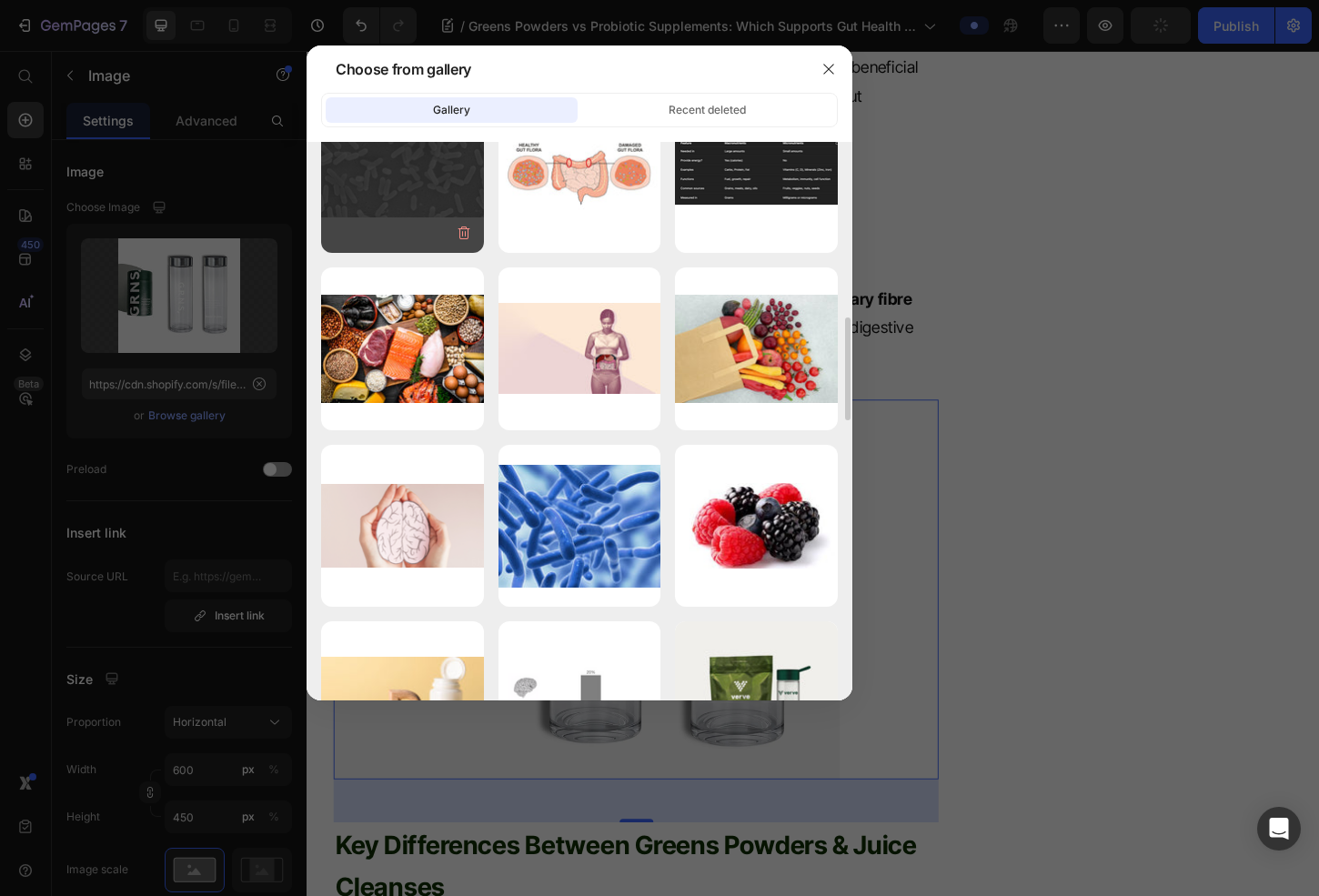 click on "E. lenta 14A mon...50.png 384.78 kb" at bounding box center (402, 171) 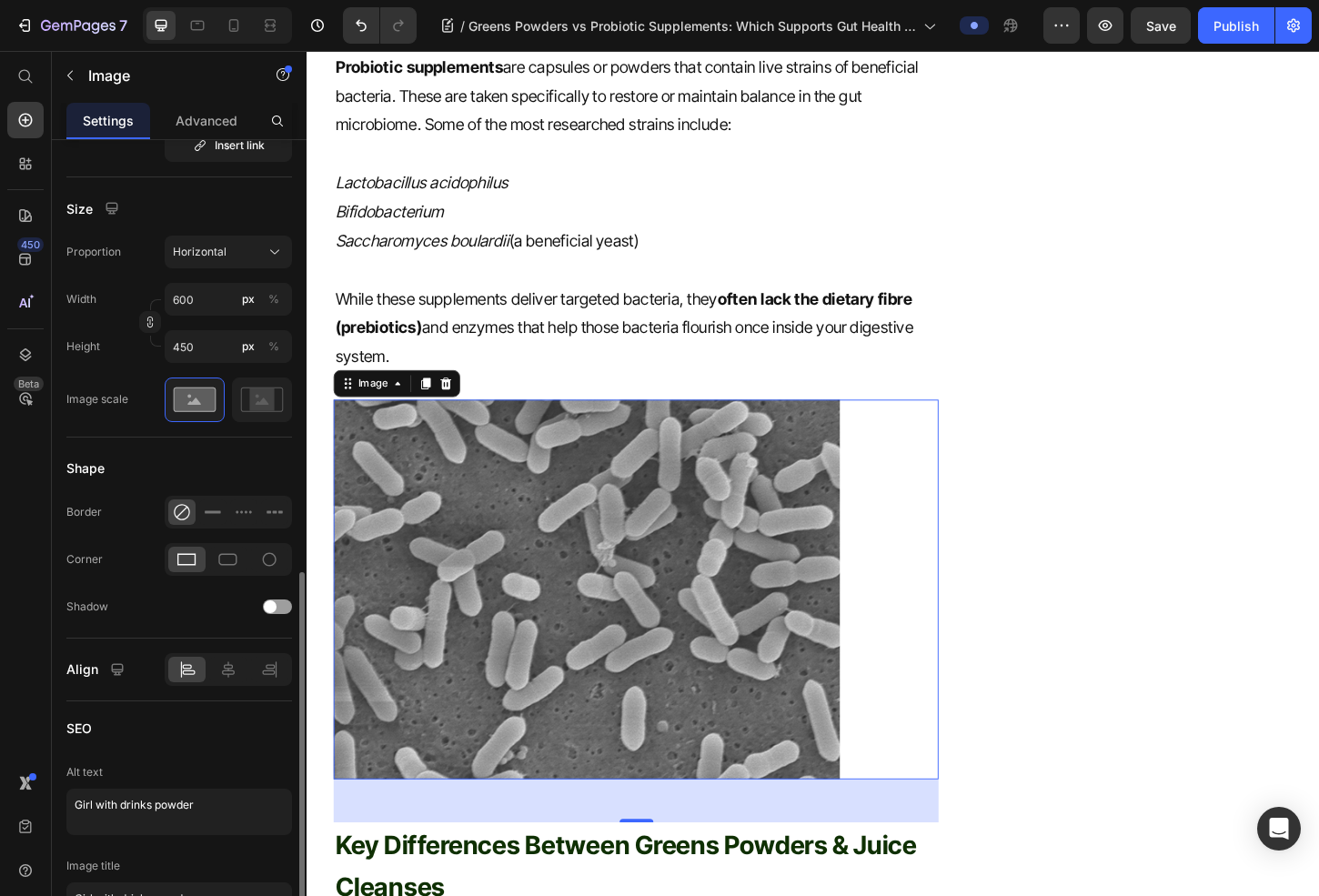scroll, scrollTop: 569, scrollLeft: 0, axis: vertical 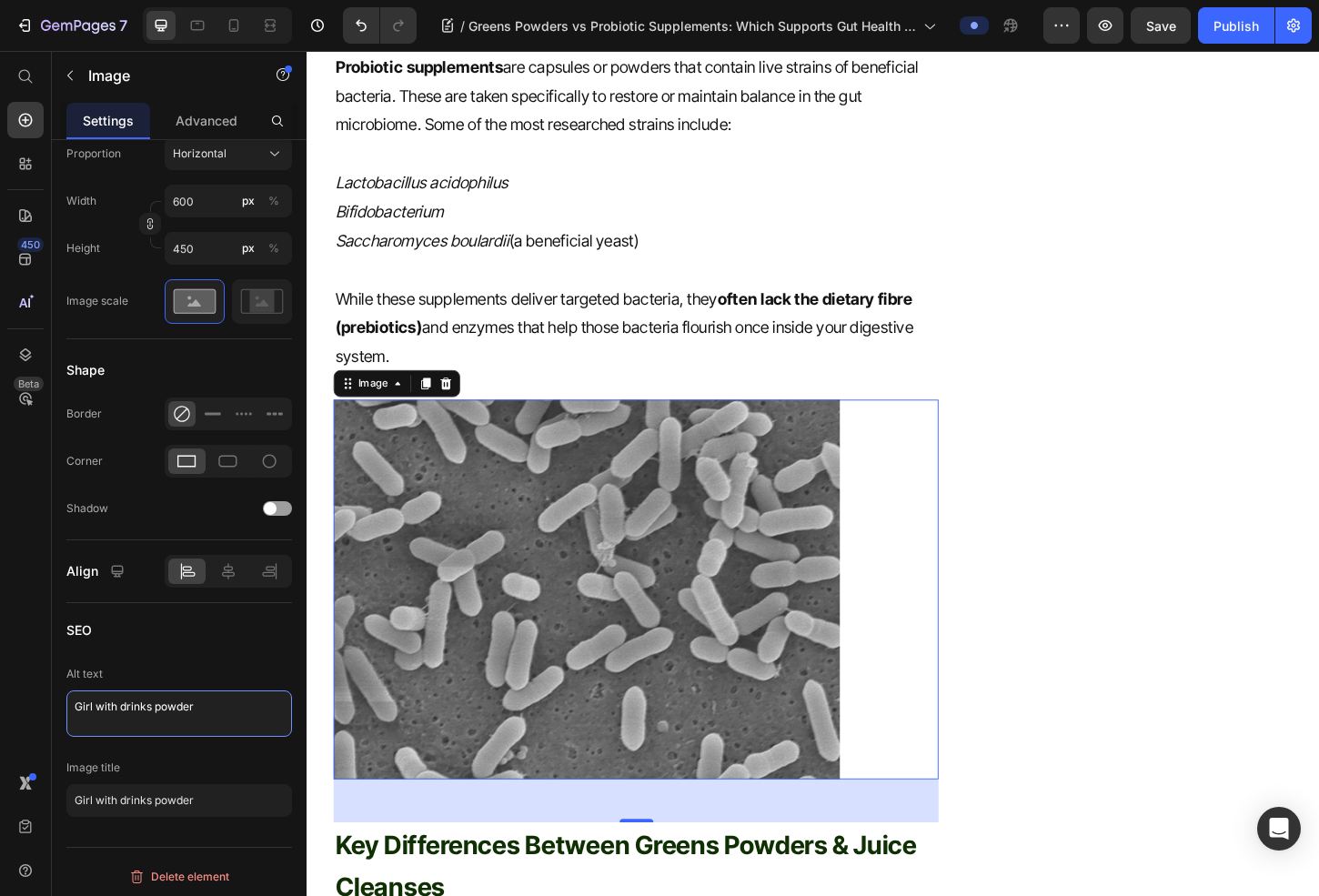 drag, startPoint x: 220, startPoint y: 700, endPoint x: -41, endPoint y: 698, distance: 261.0077 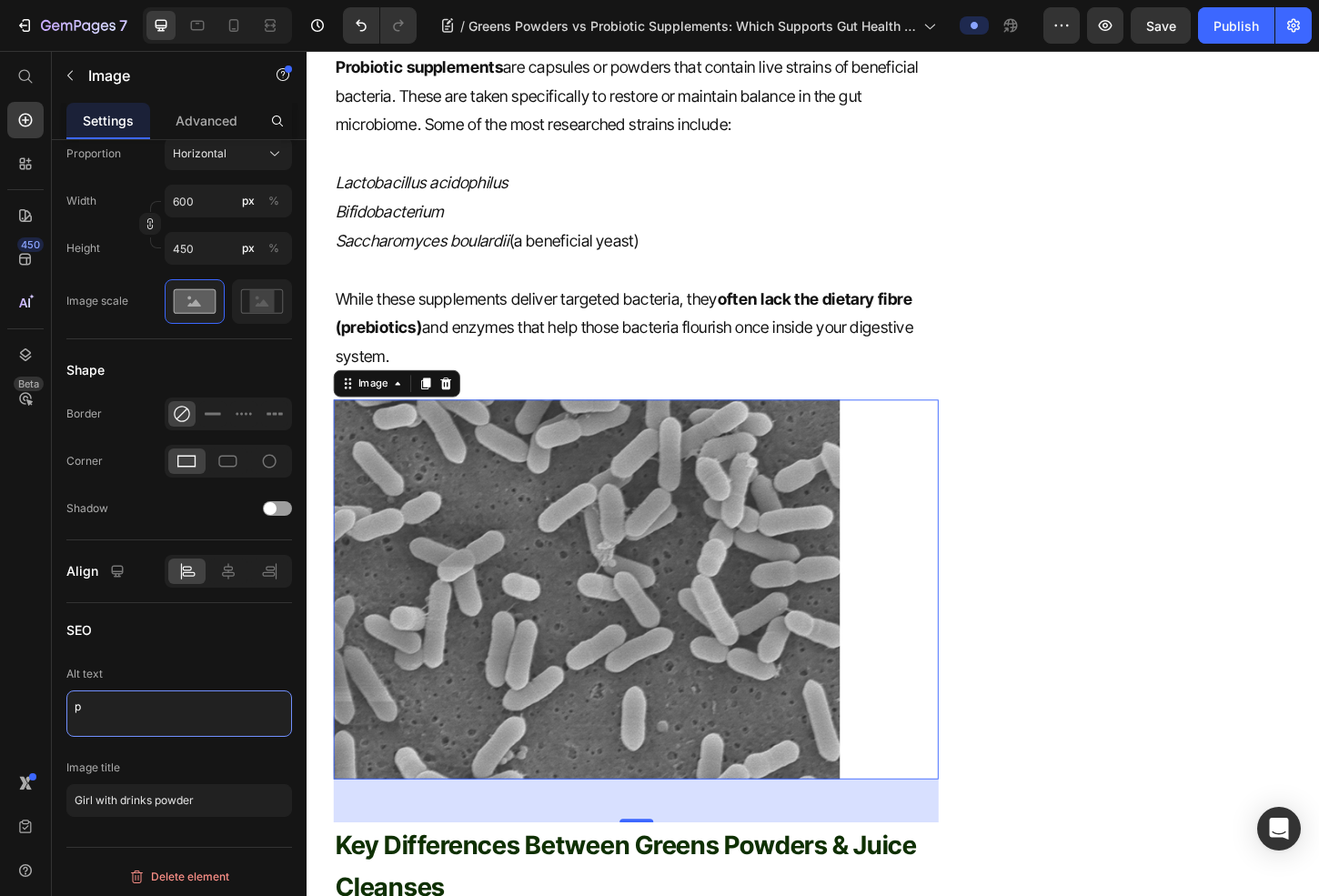 scroll, scrollTop: 569, scrollLeft: 0, axis: vertical 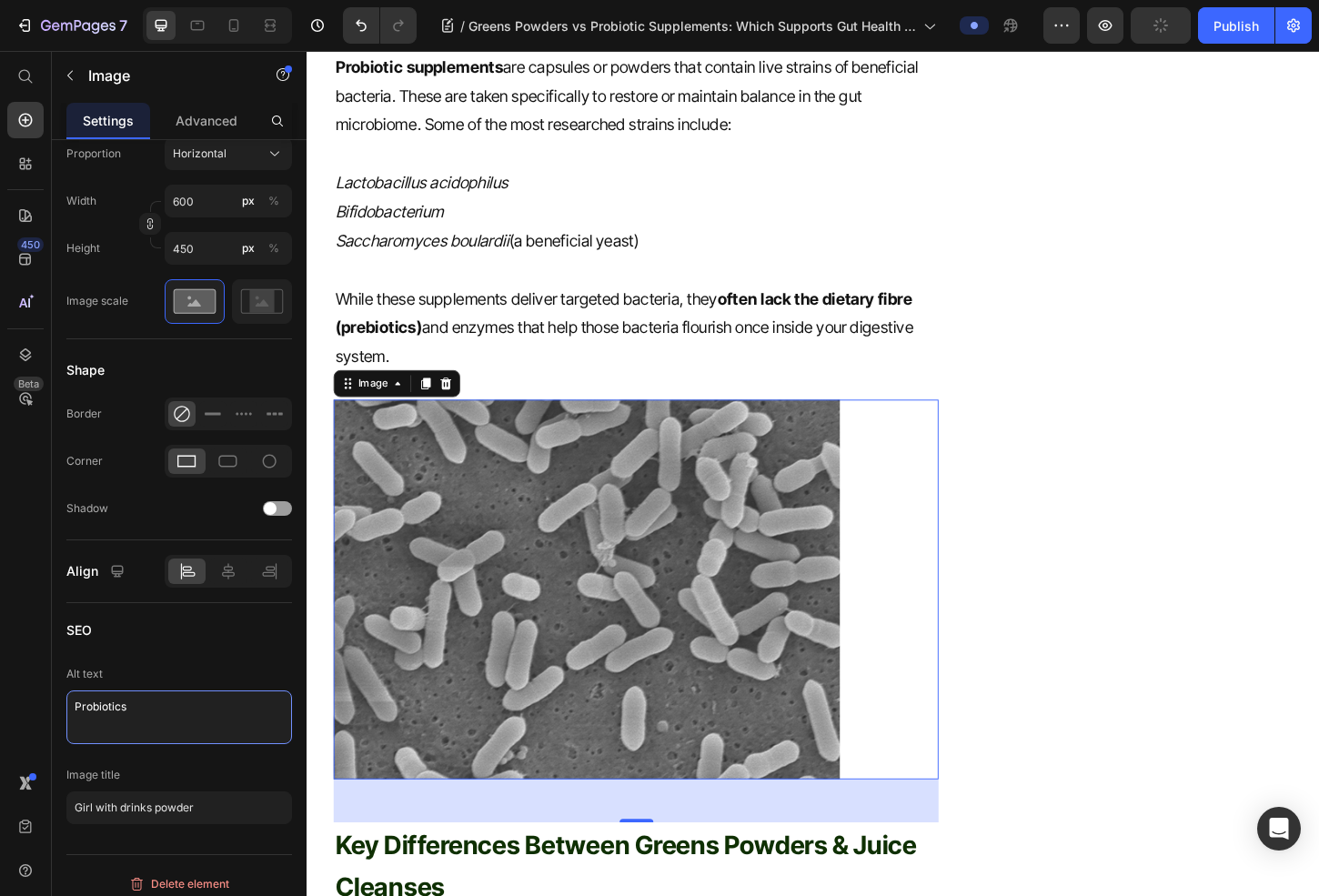 drag, startPoint x: 159, startPoint y: 705, endPoint x: 35, endPoint y: 705, distance: 124 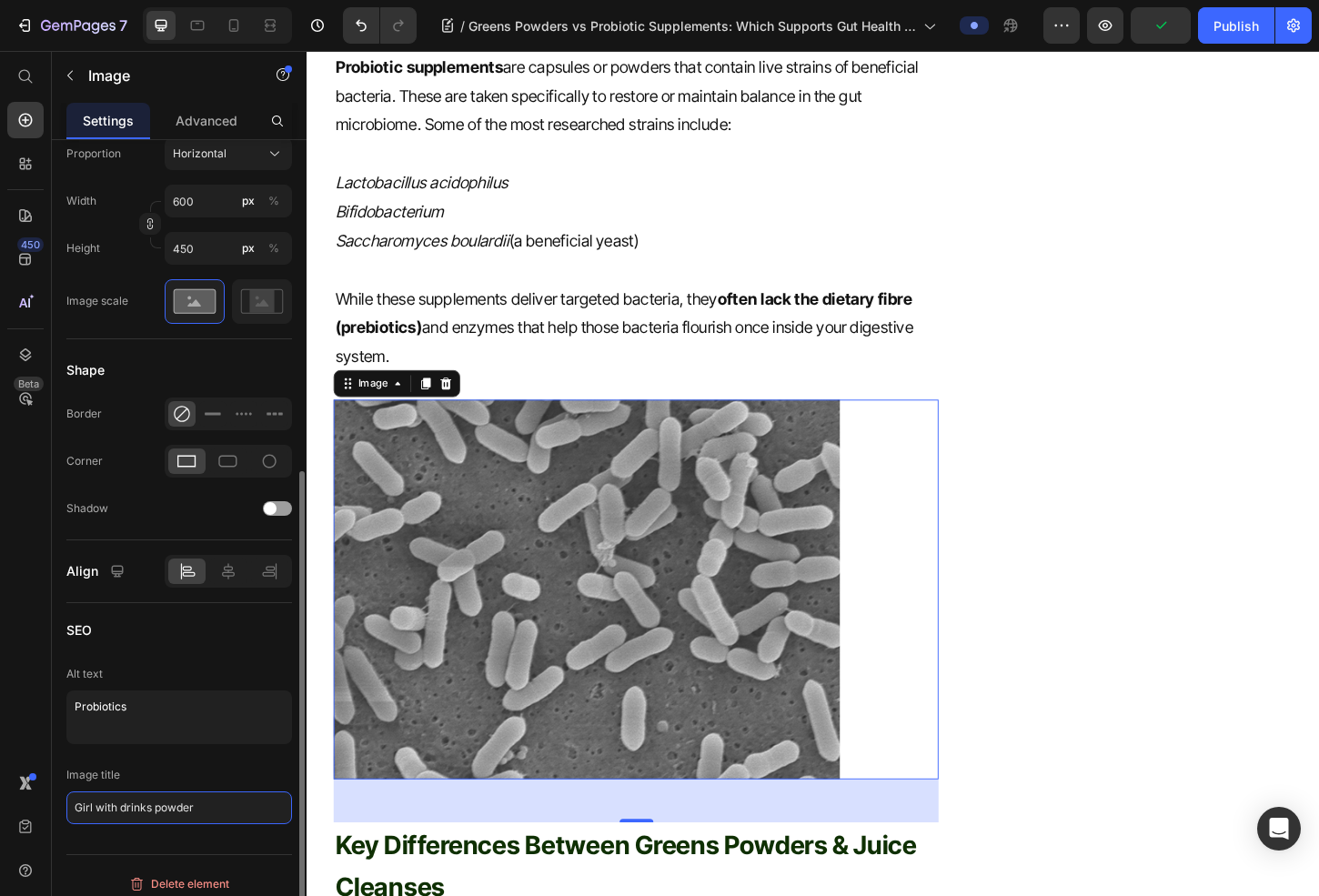 type on "Probiotics" 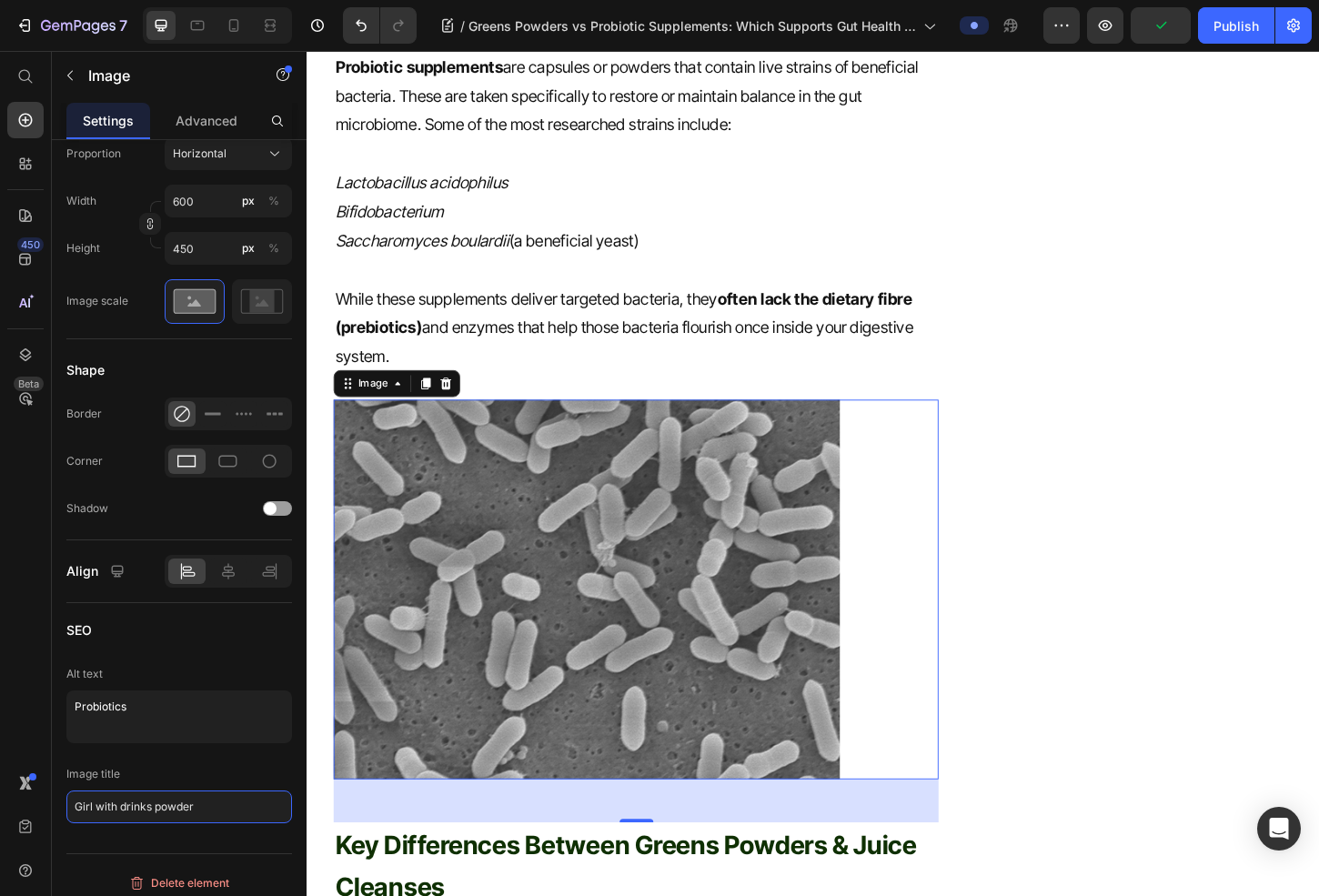 paste on "Probiotics" 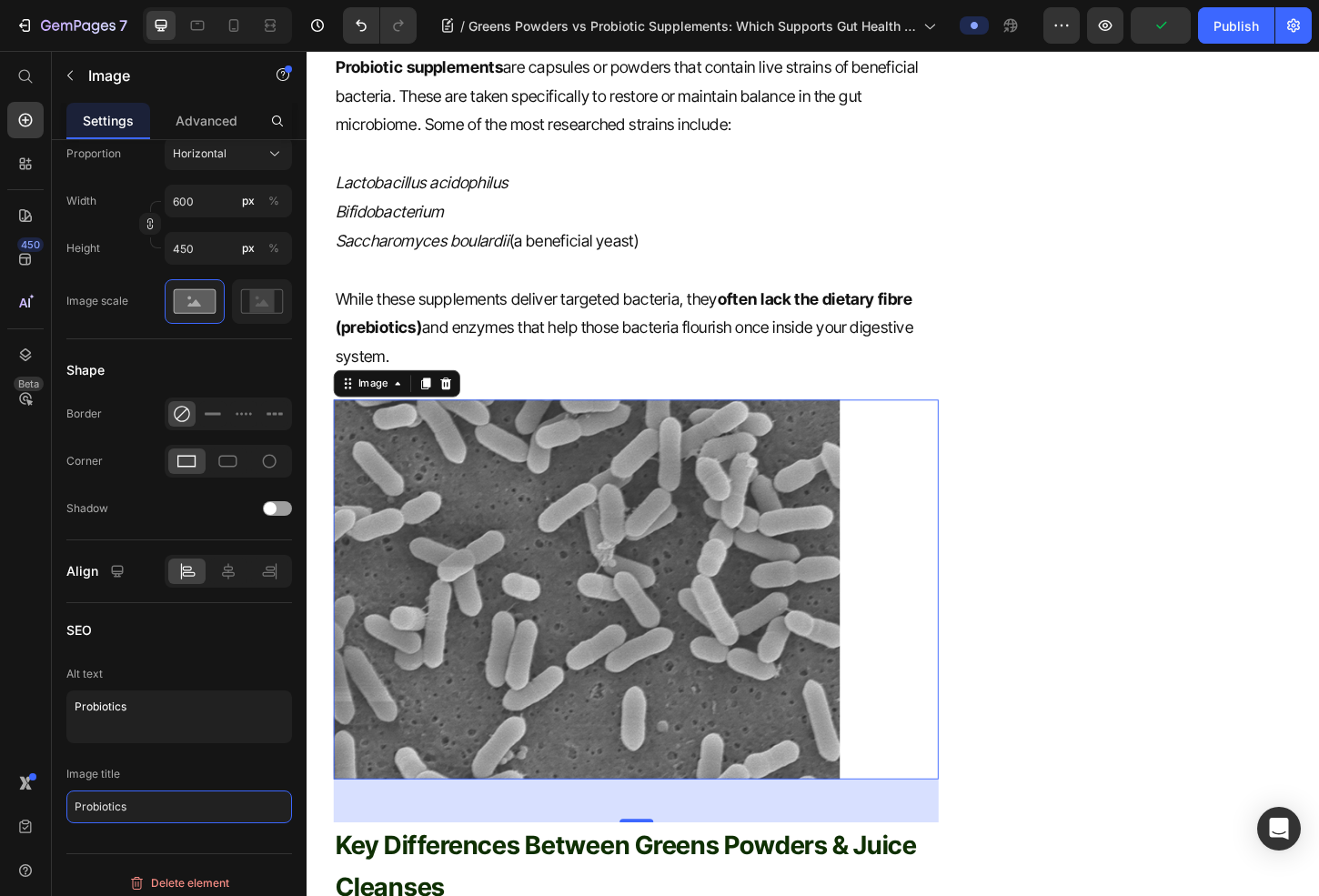 type on "Probiotics" 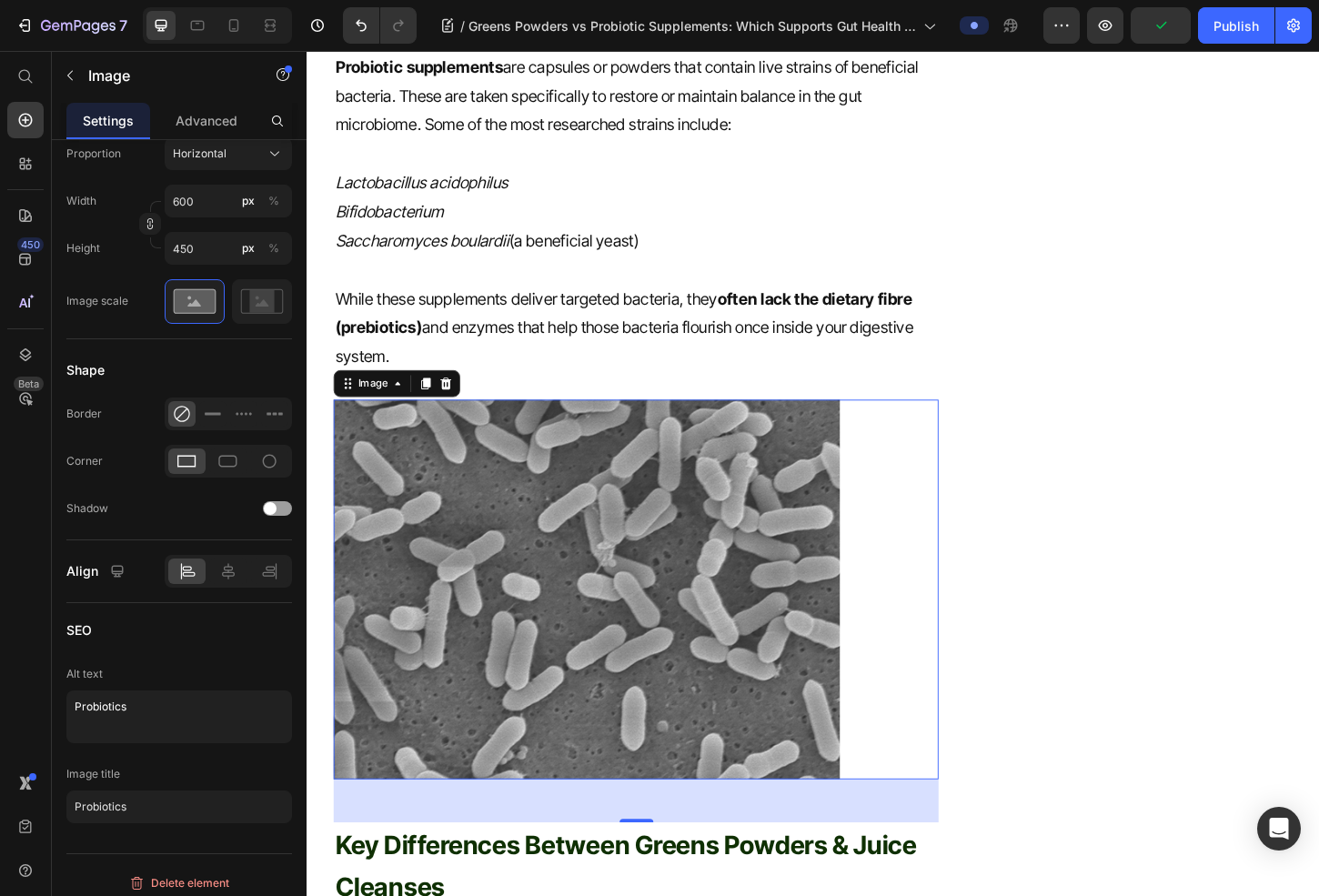 click at bounding box center [660, 631] 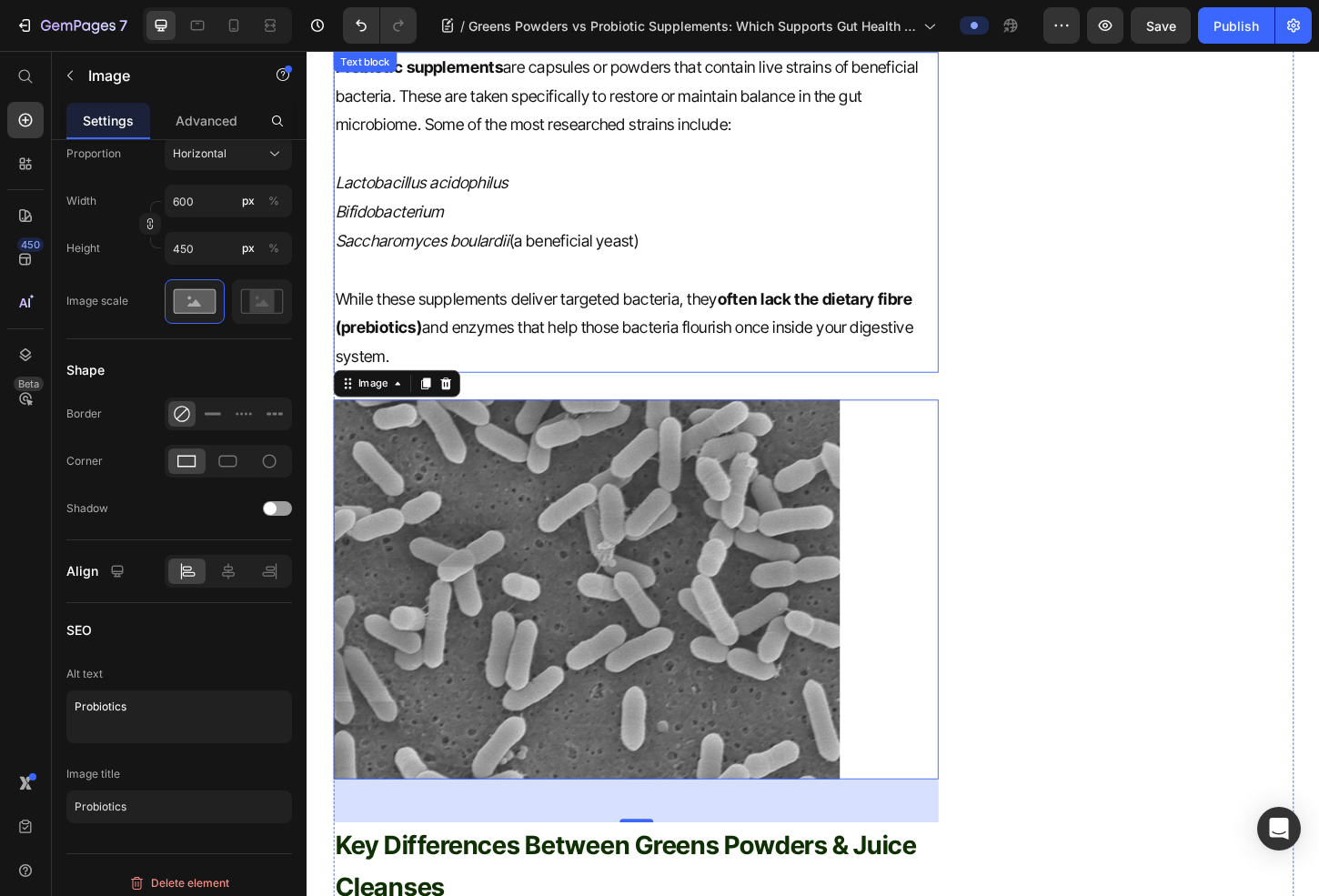 click on "often lack the dietary fibre (prebiotics)" at bounding box center [648, 333] 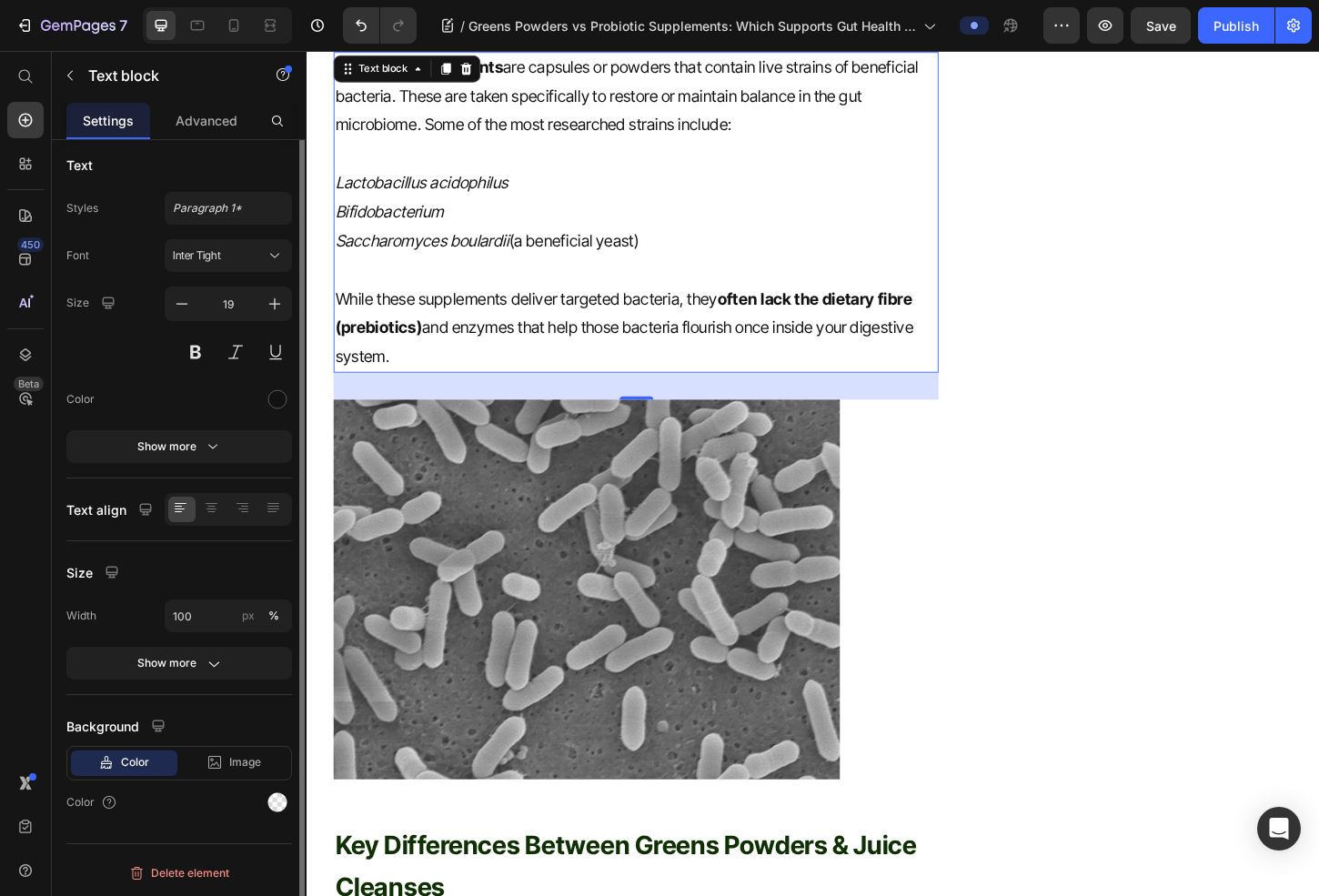 scroll, scrollTop: 0, scrollLeft: 0, axis: both 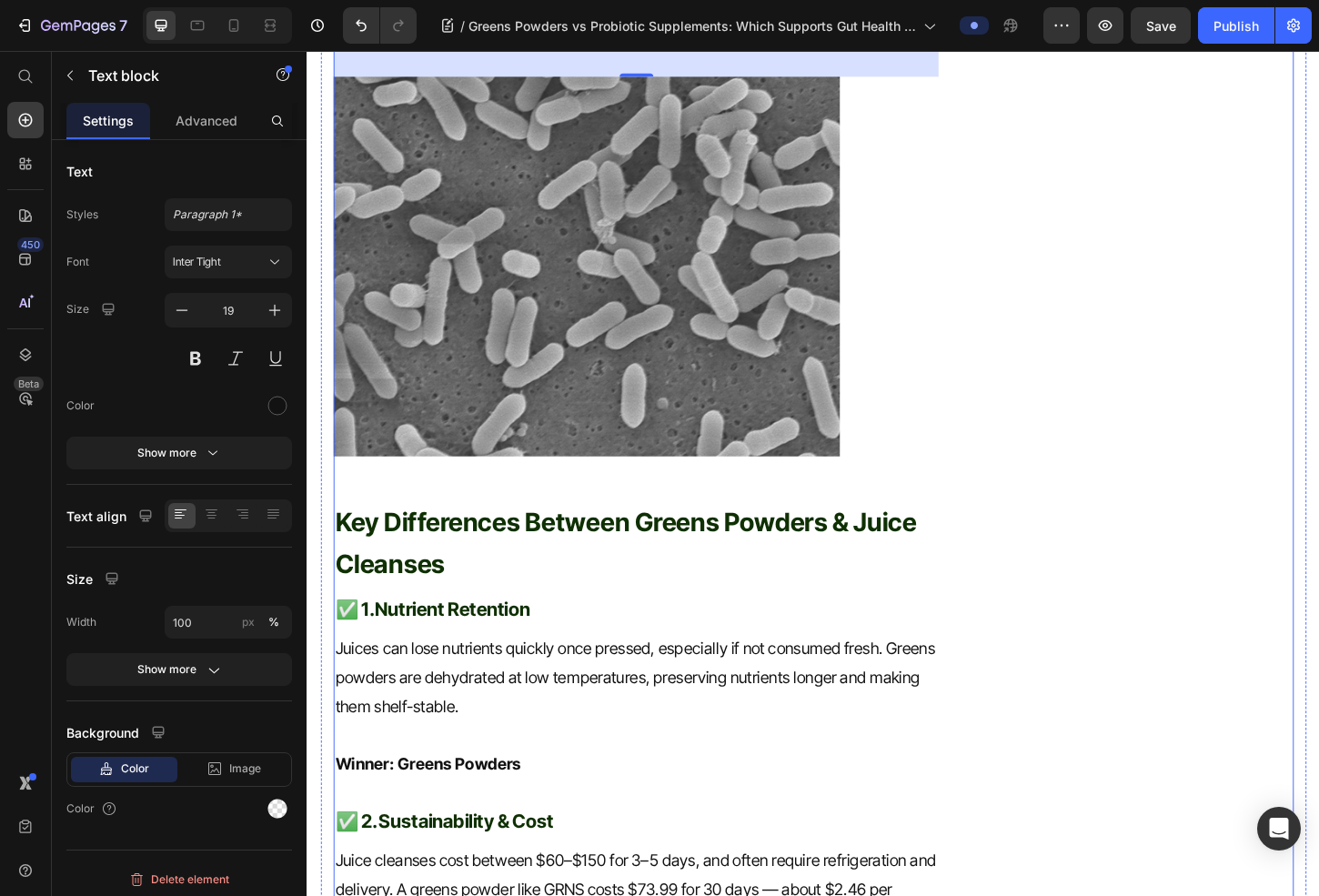 click on "Greens Powders vs Probiotic Supplements: Which Supports Gut Health Better? 🧪 Heading Fact-Checked By a Nutritionist MD Item List Published on  July 10, 2025 Text block Row Gut health has become one of the biggest wellness trends in recent years—and for good reason. Your gut is the gateway to overall health, impacting everything from digestion and immunity to mood and mental clarity. Two popular solutions for improving gut health are  greens powders  and  probiotic supplements —but which one is more effective? Let’s break down the science, benefits, and differences so you can make the best choice for your gut. Text block What Are Greens Powders? Heading Greens powders  are concentrated blends of vegetables, fruits, herbs, and functional nutrients in powdered form. Many formulas also include digestive enzymes, prebiotics, probiotics, and adaptogens to support digestion, stress, and energy levels. High-quality greens powders with gut-supporting ingredients found are usually include: - Inulin  (e.g.  ) ." at bounding box center (660, 768) 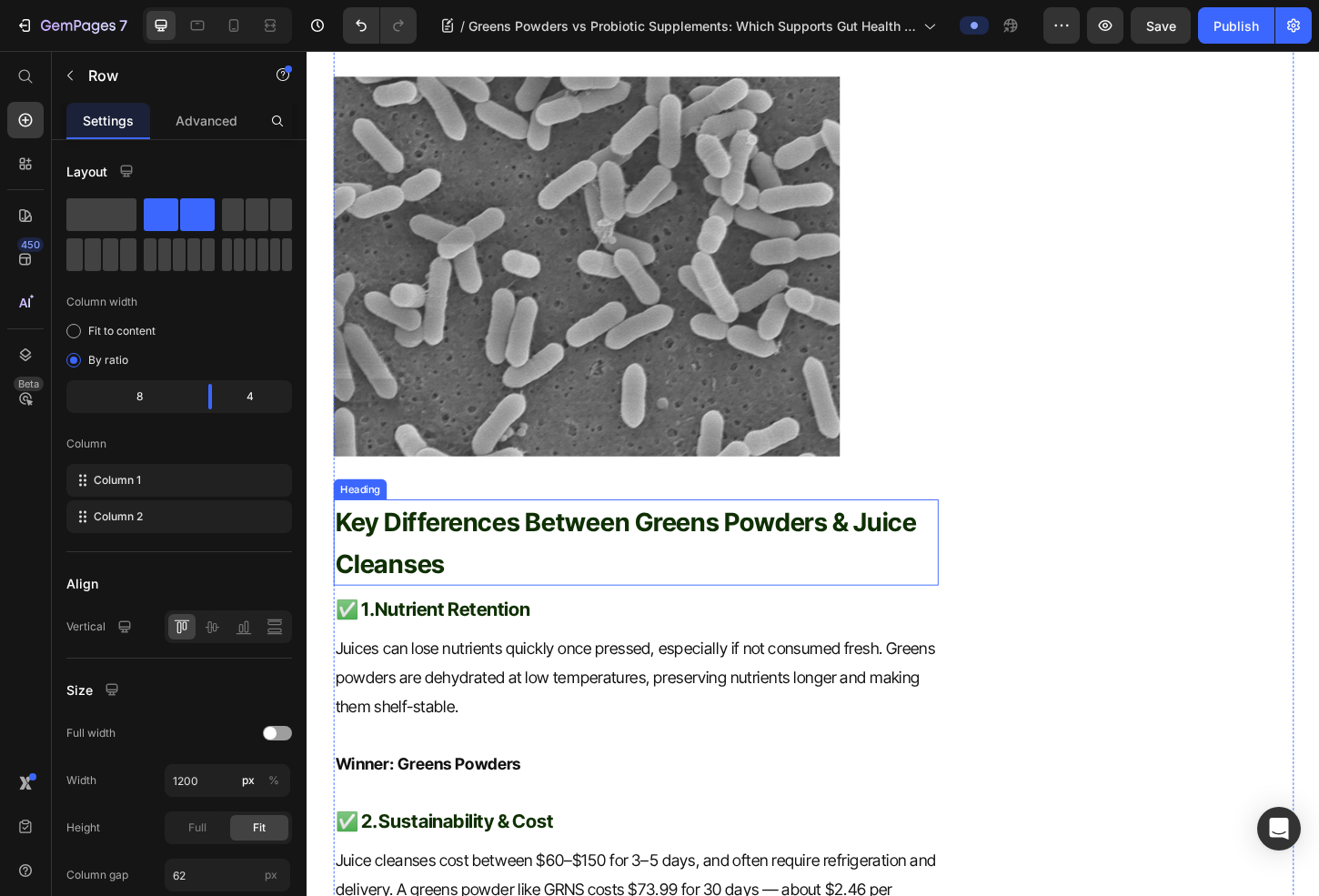 click on "Key Differences Between Greens Powders & Juice Cleanses" at bounding box center (660, 580) 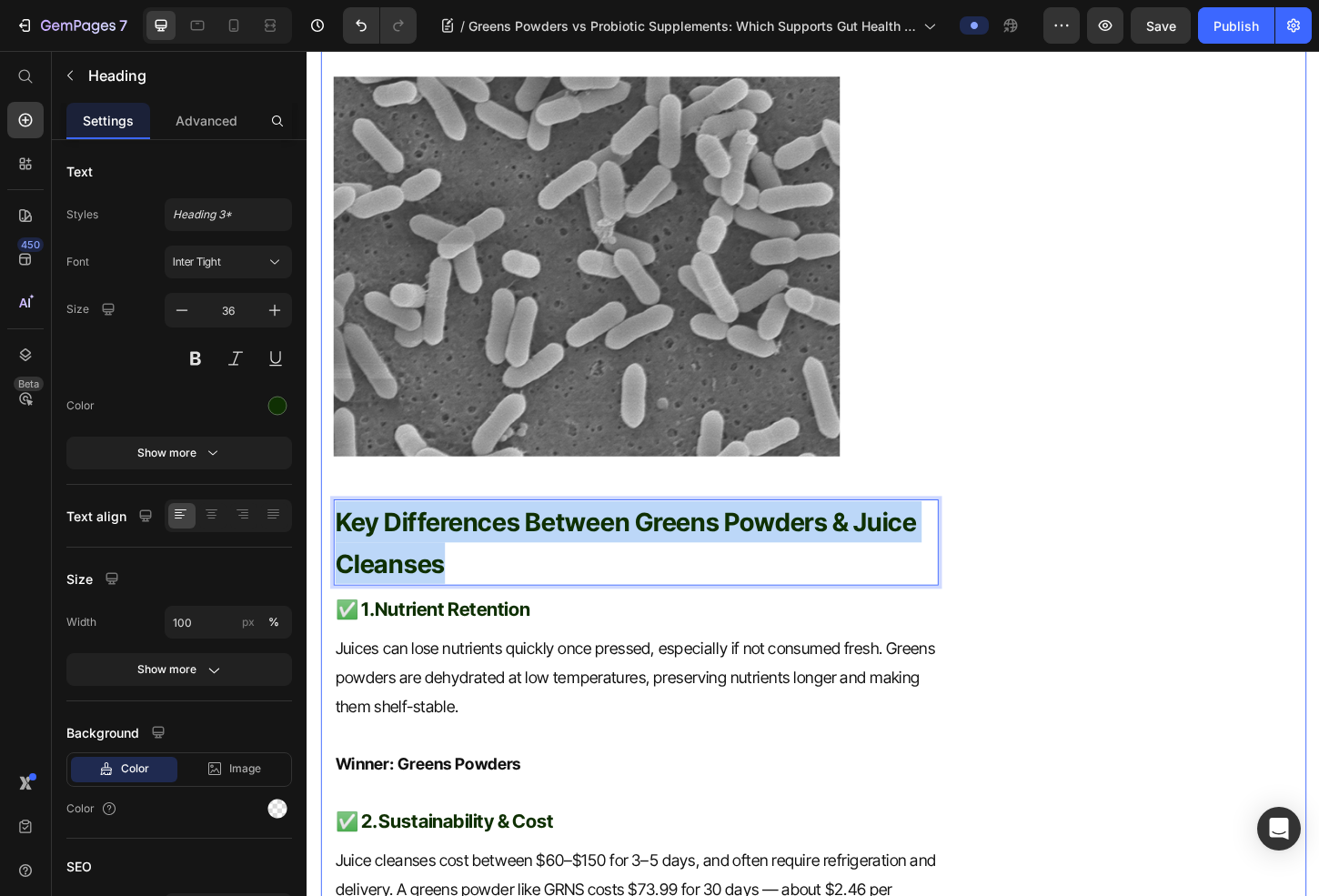 drag, startPoint x: 483, startPoint y: 643, endPoint x: 327, endPoint y: 580, distance: 168.2409 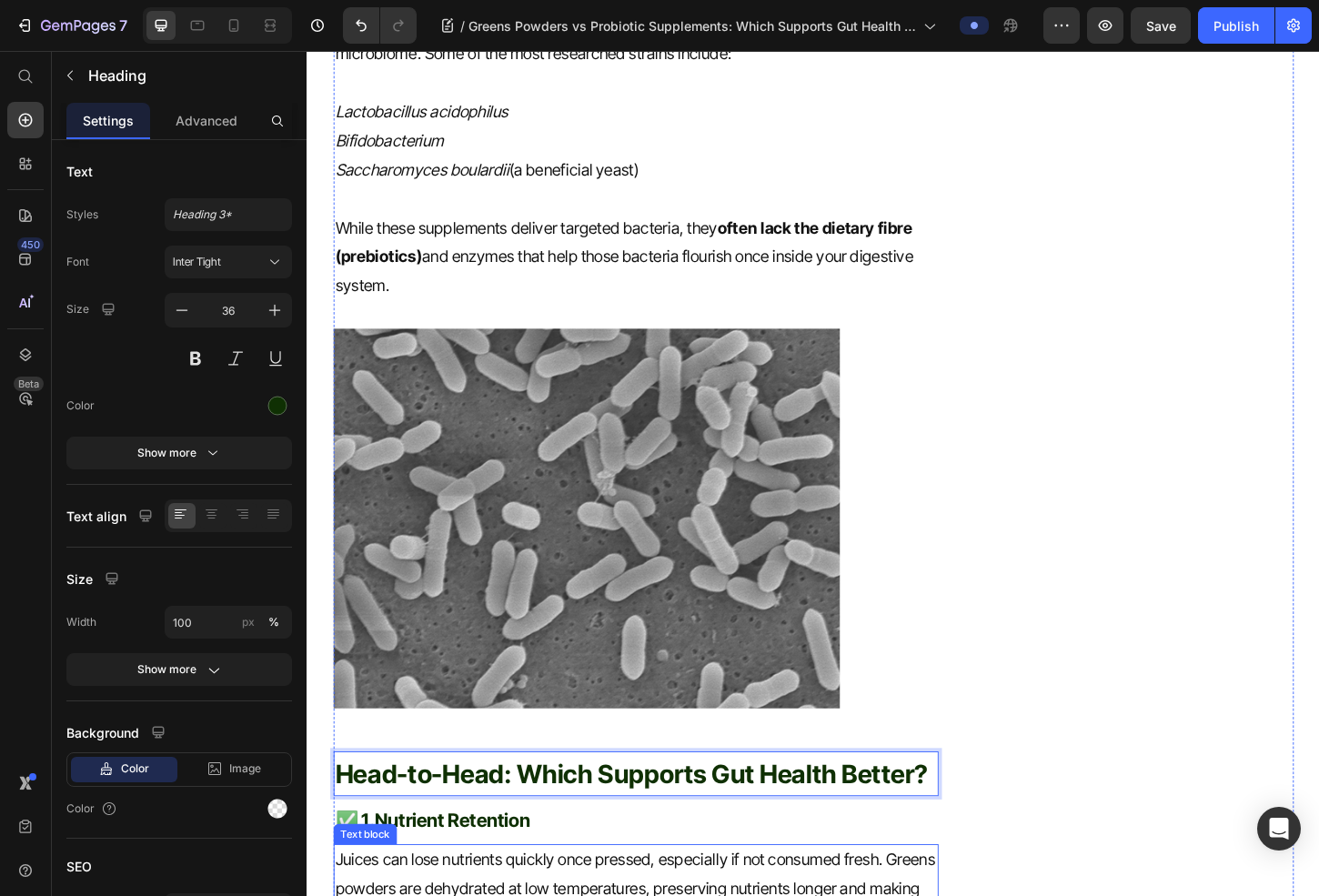 click at bounding box center (660, 555) 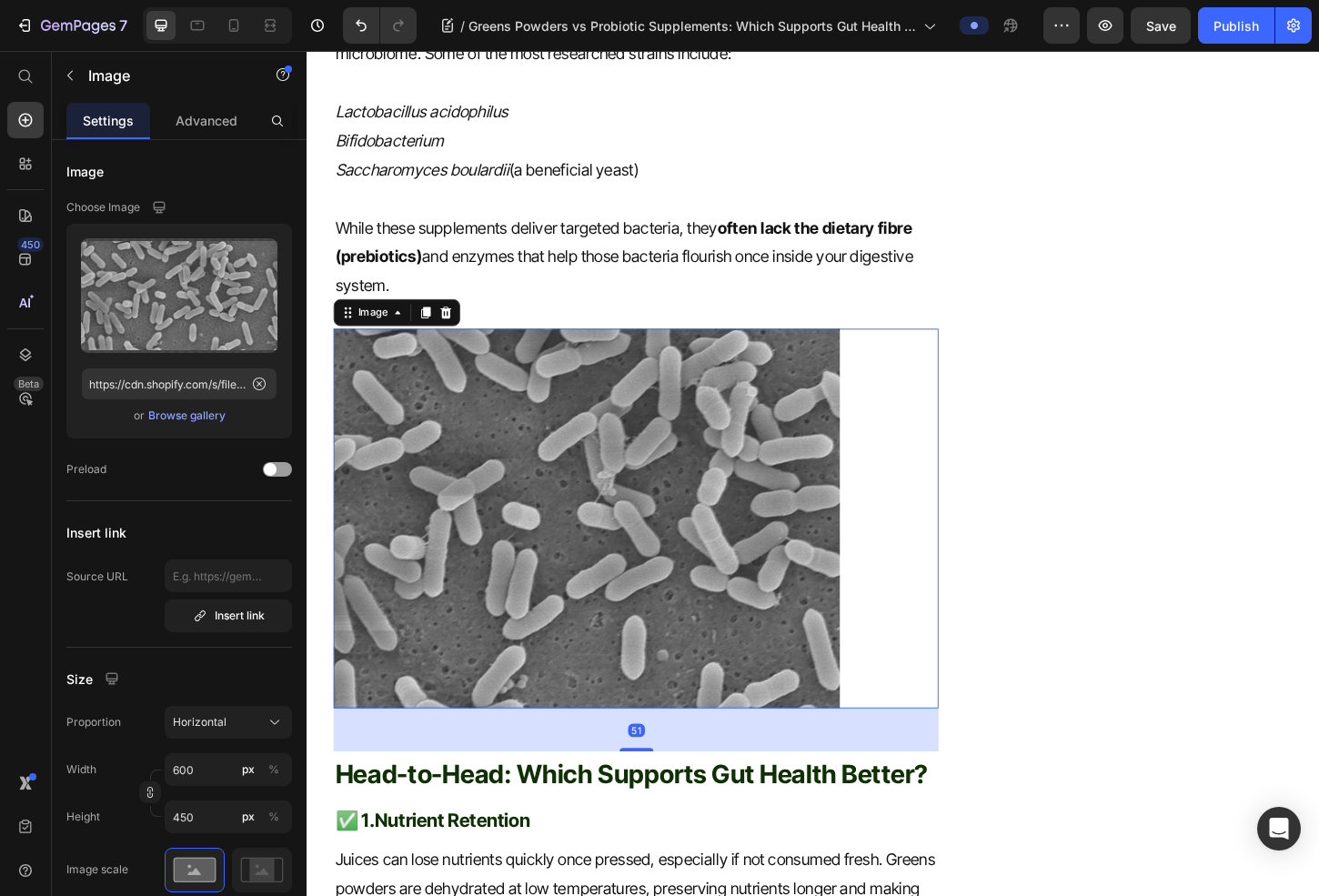 scroll, scrollTop: 2029, scrollLeft: 0, axis: vertical 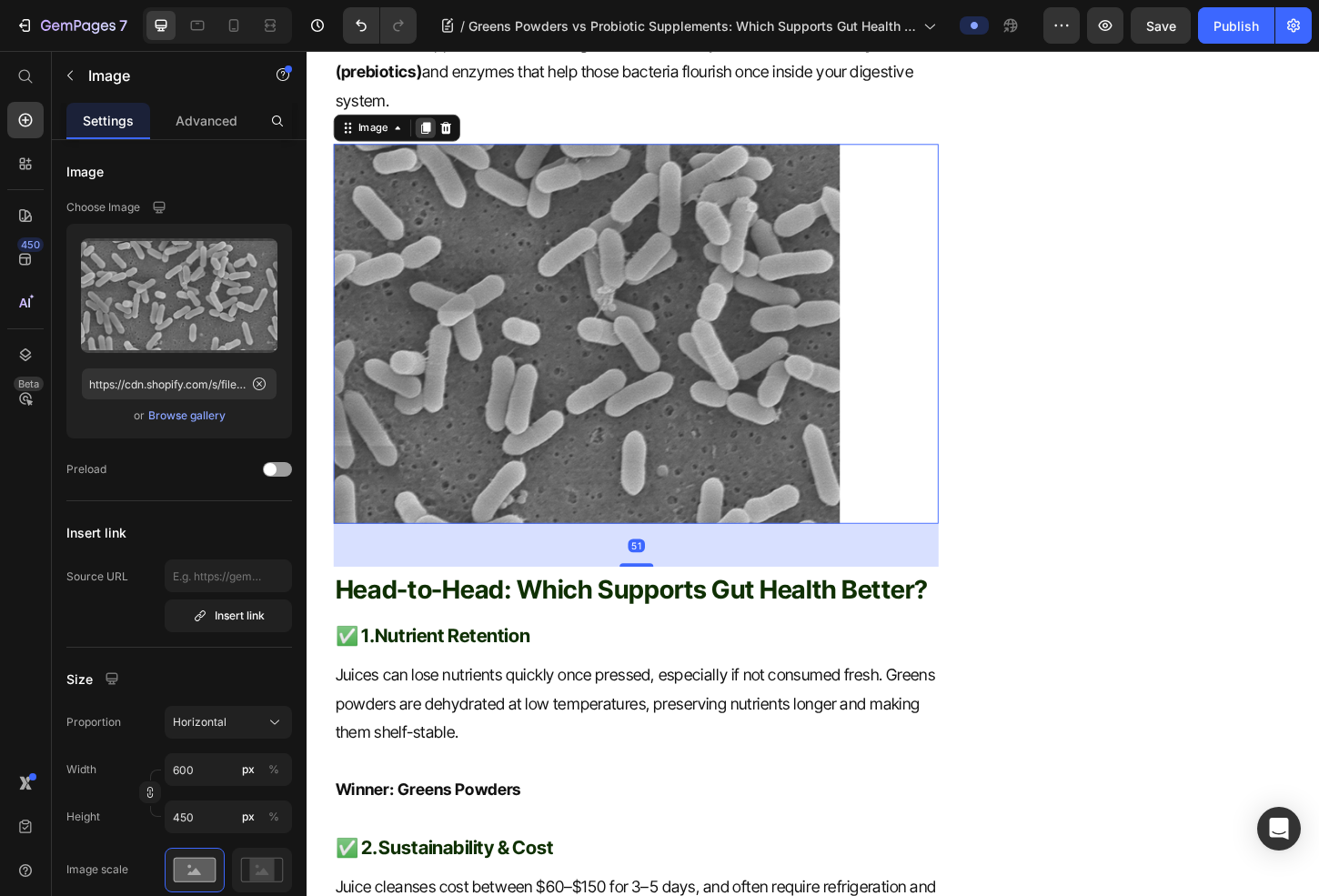 click 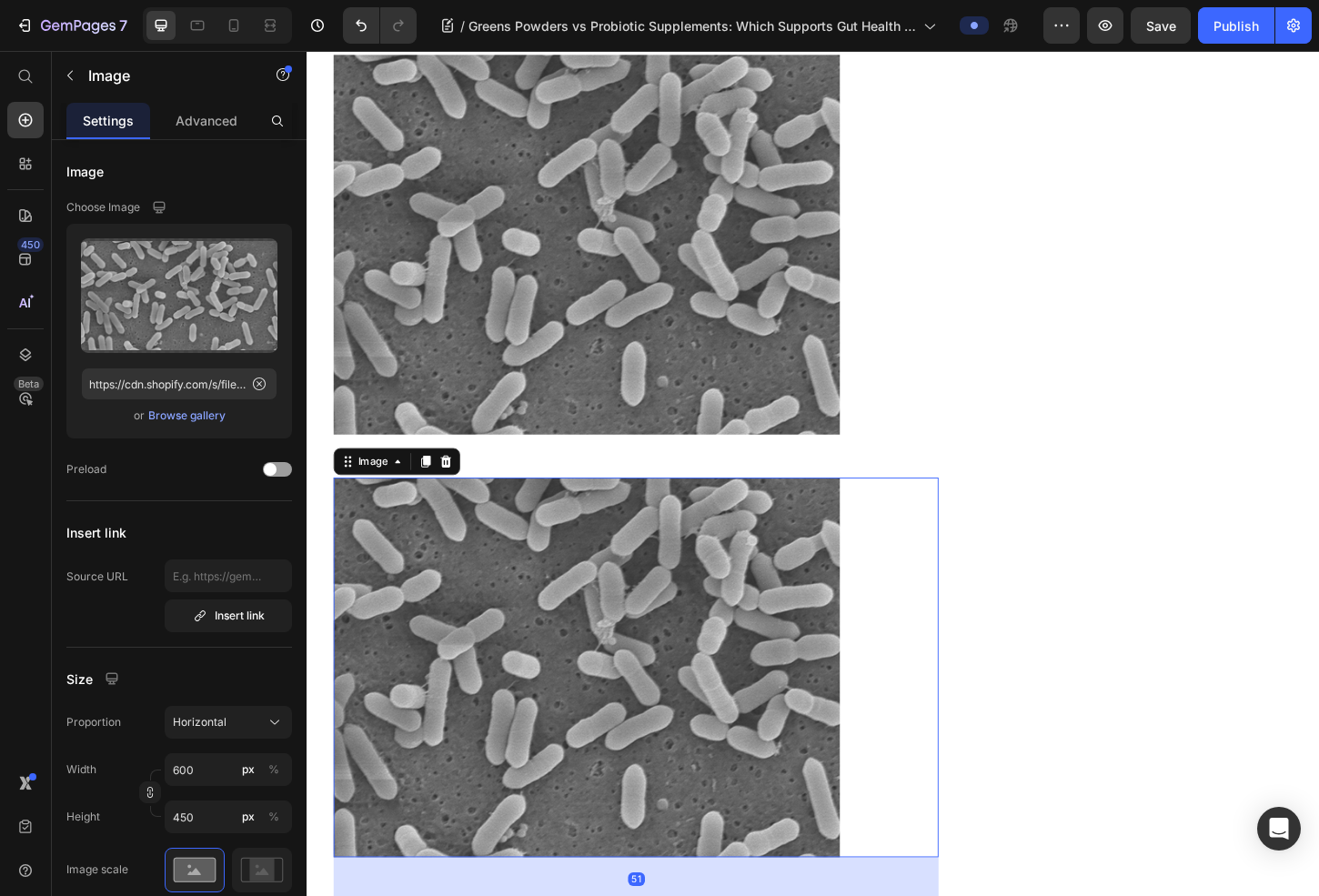 scroll, scrollTop: 2147, scrollLeft: 0, axis: vertical 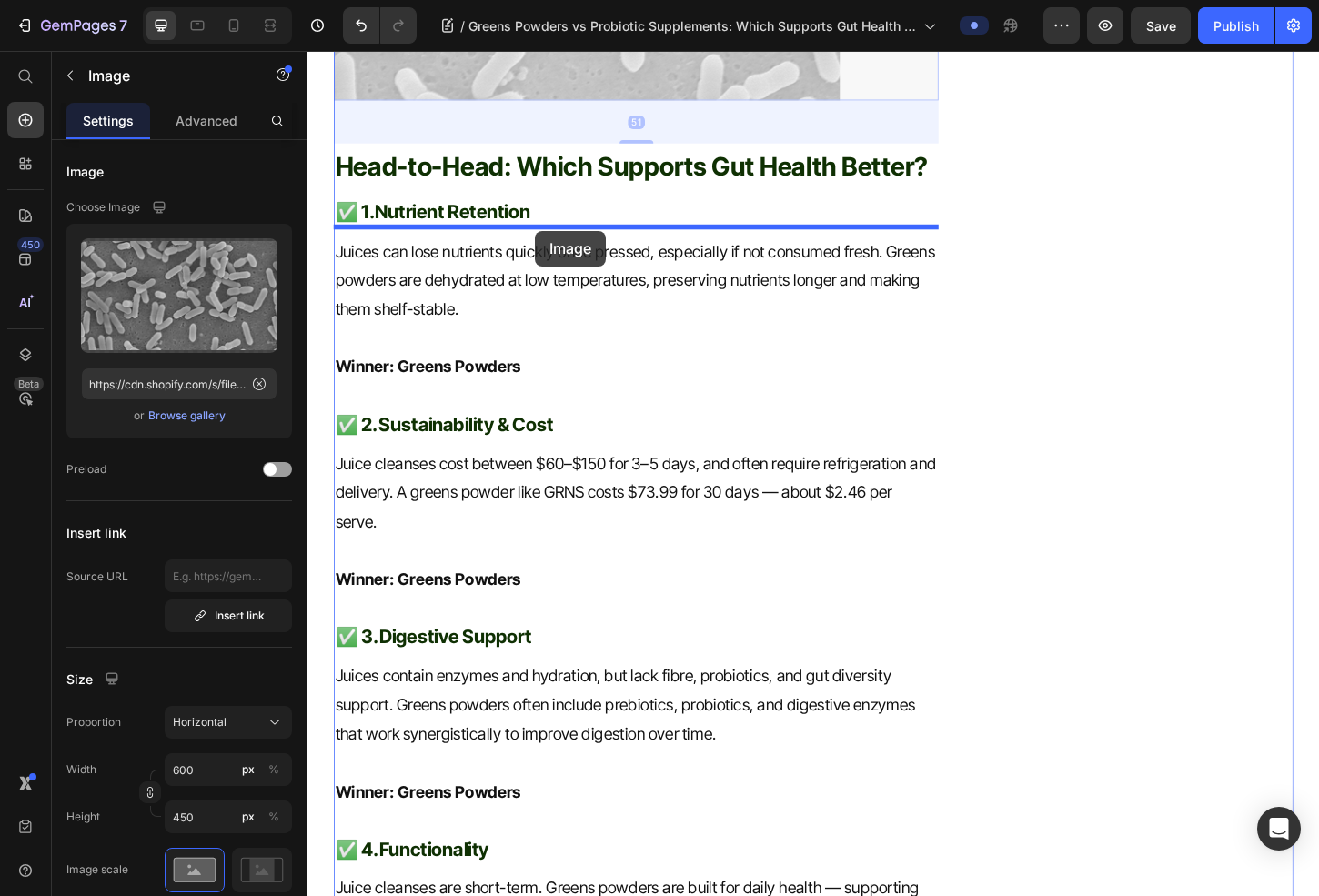 drag, startPoint x: 368, startPoint y: 505, endPoint x: 552, endPoint y: 245, distance: 318.52158 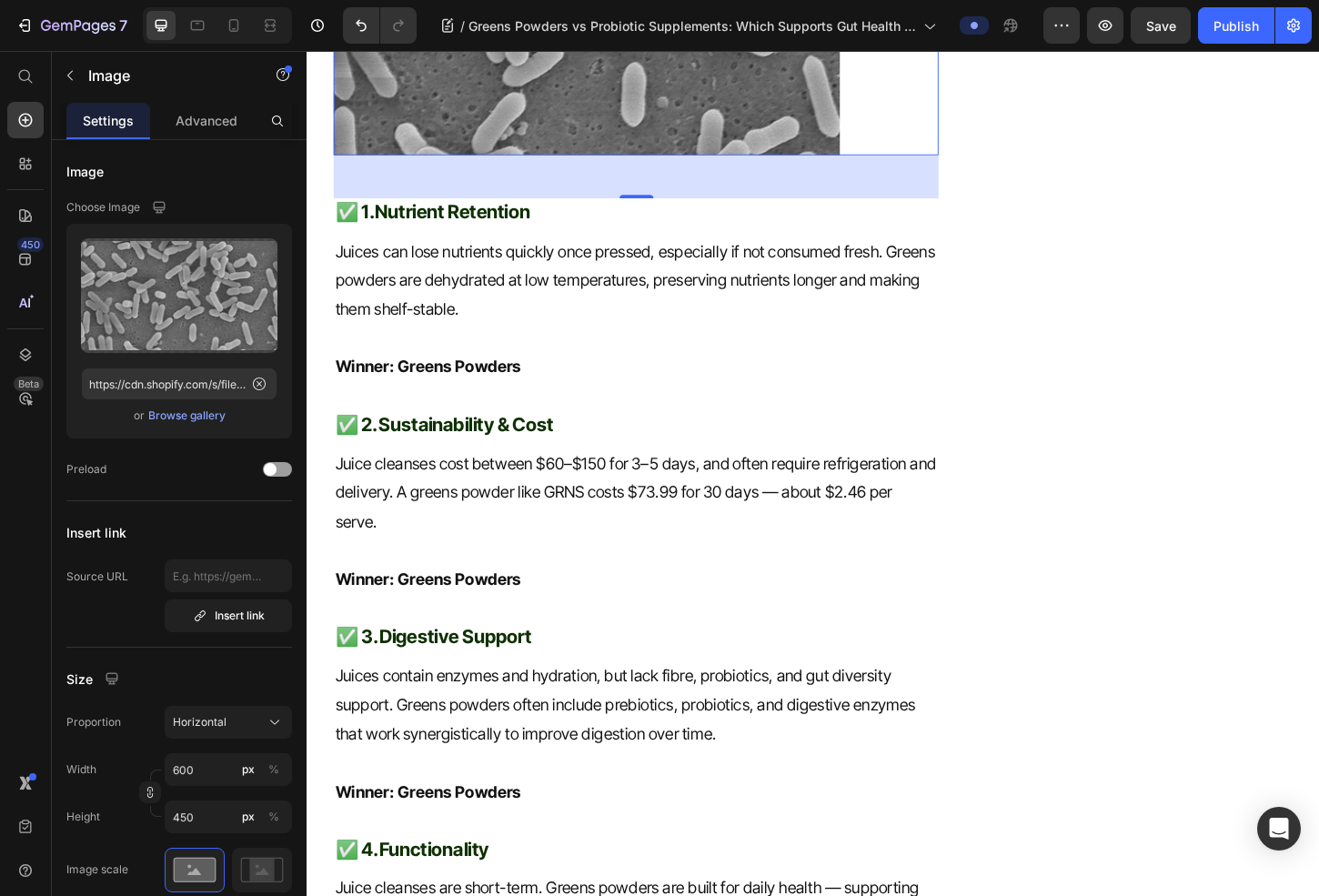 scroll, scrollTop: 2485, scrollLeft: 0, axis: vertical 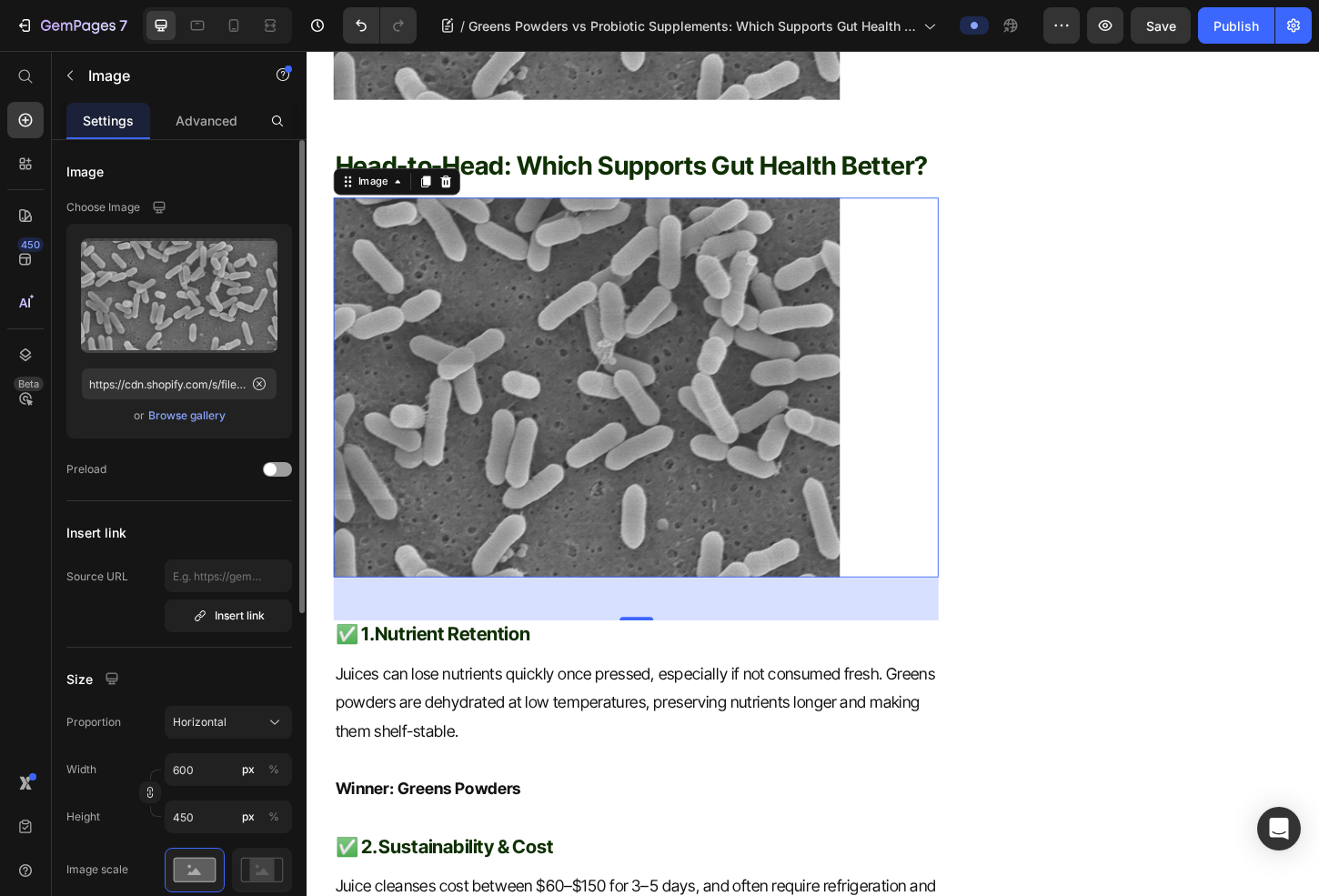 click on "Browse gallery" at bounding box center [186, 416] 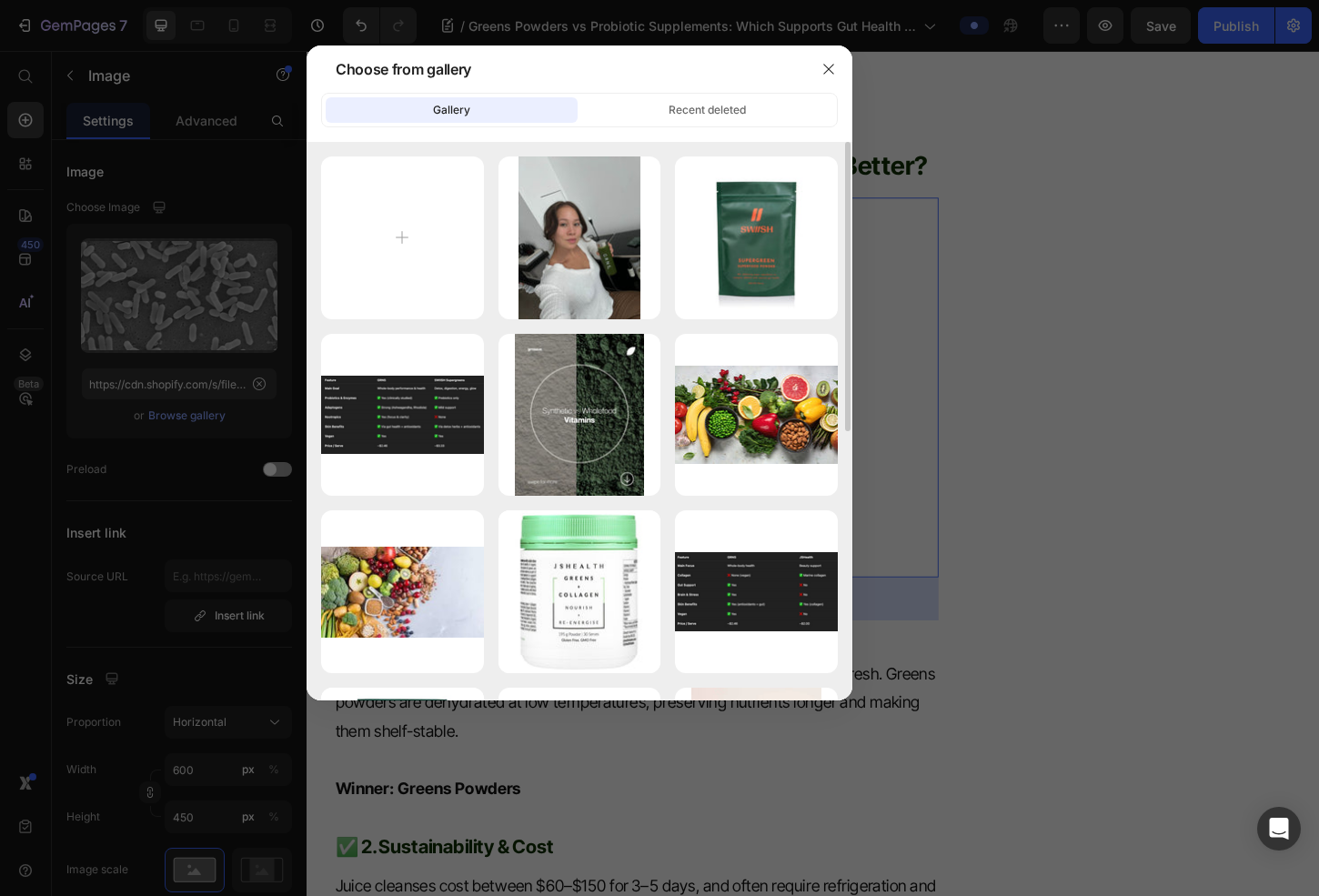 click on "1f068d23-3af5-4...3c.jpeg 228.42 kb SupergreenSuper..._S.webp 253.78 kb Screen Shot 2025...am.png 89.90 kb posts (4).webp 223.49 kb AdobeStock_299873653.jpg 147.92 kb images (2).jpeg 11.54 kb 97687699554334.jpg 89.12 kb Screen Shot 2025...pm.png 75.91 kb EG-Phyto-300-FOP.webp 23.10 kb Screen Shot 2025...am.png 111.40 kb SGRWB300g.webp 46.10 kb Screen Shot 2025...pm.png 109.89 kb banner-19.jpg 55.92 kb micronutrients scaled.jpg 985.83 kb E. lenta 14A mon...50.png 384.78 kb 361F5AB1-CA98-4...ed.jpeg 113.98 kb" at bounding box center (579, 680) 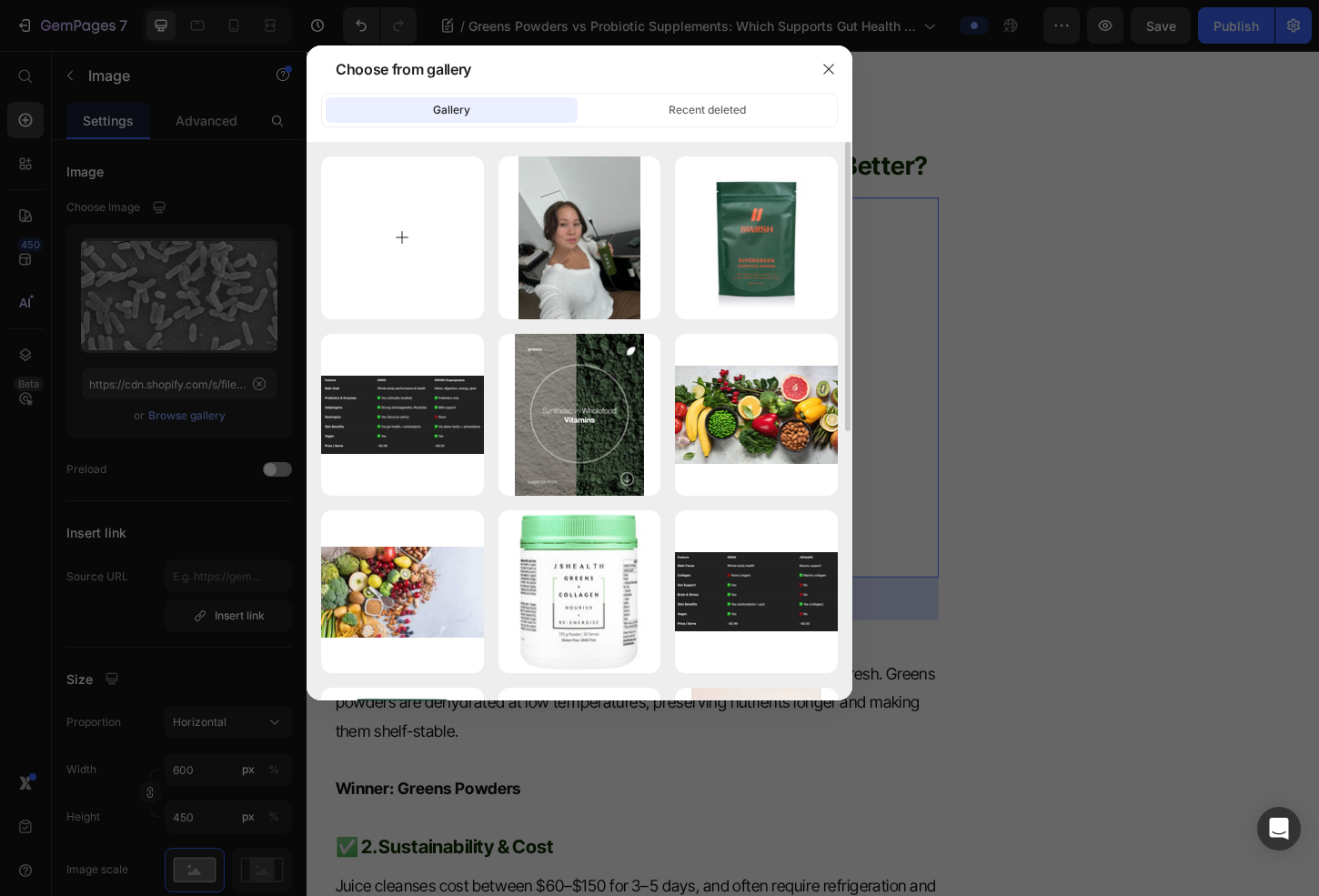 click at bounding box center (402, 237) 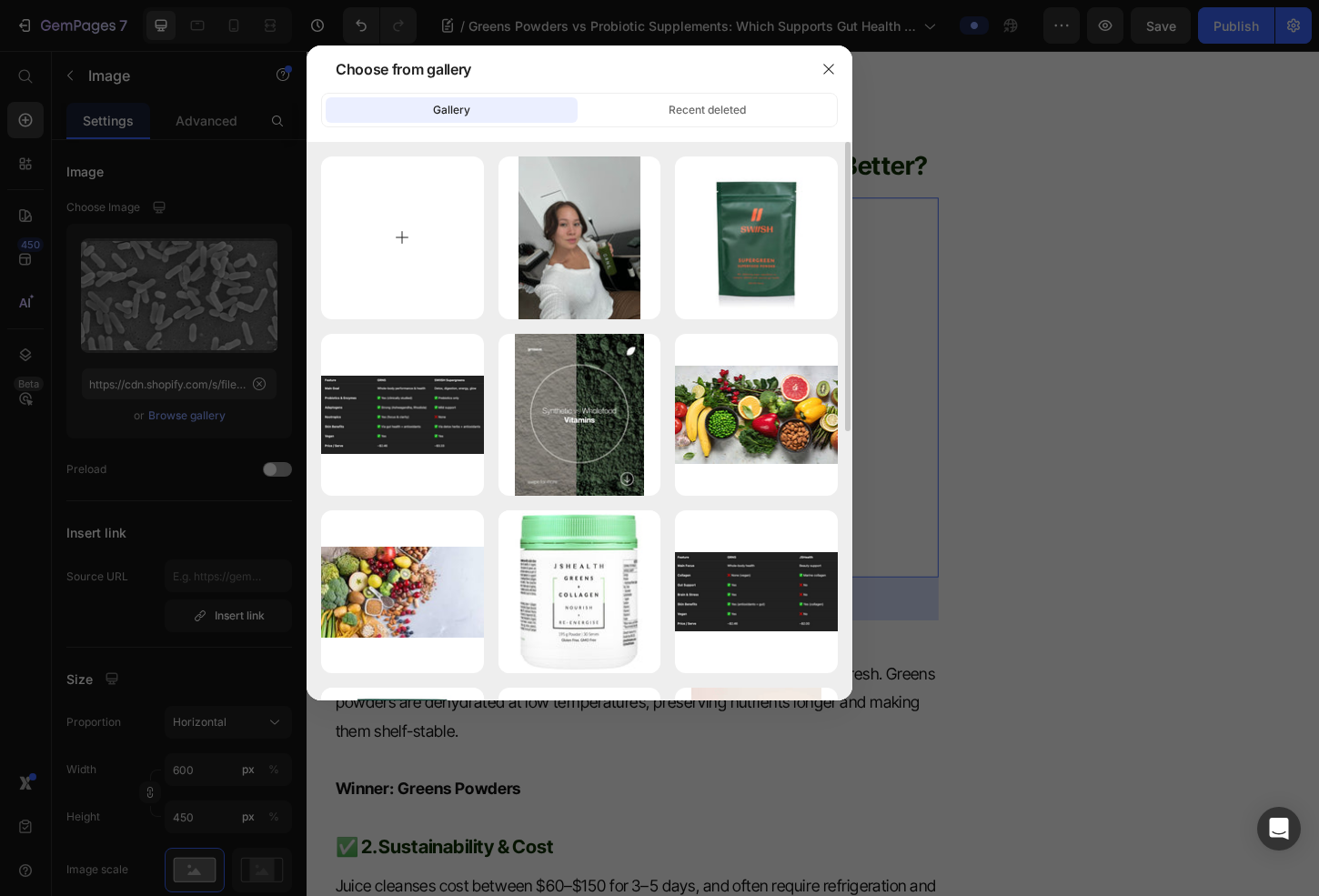 type on "C:\fakepath\Screen Shot 2025-07-14 at 1.40.55 pm.png" 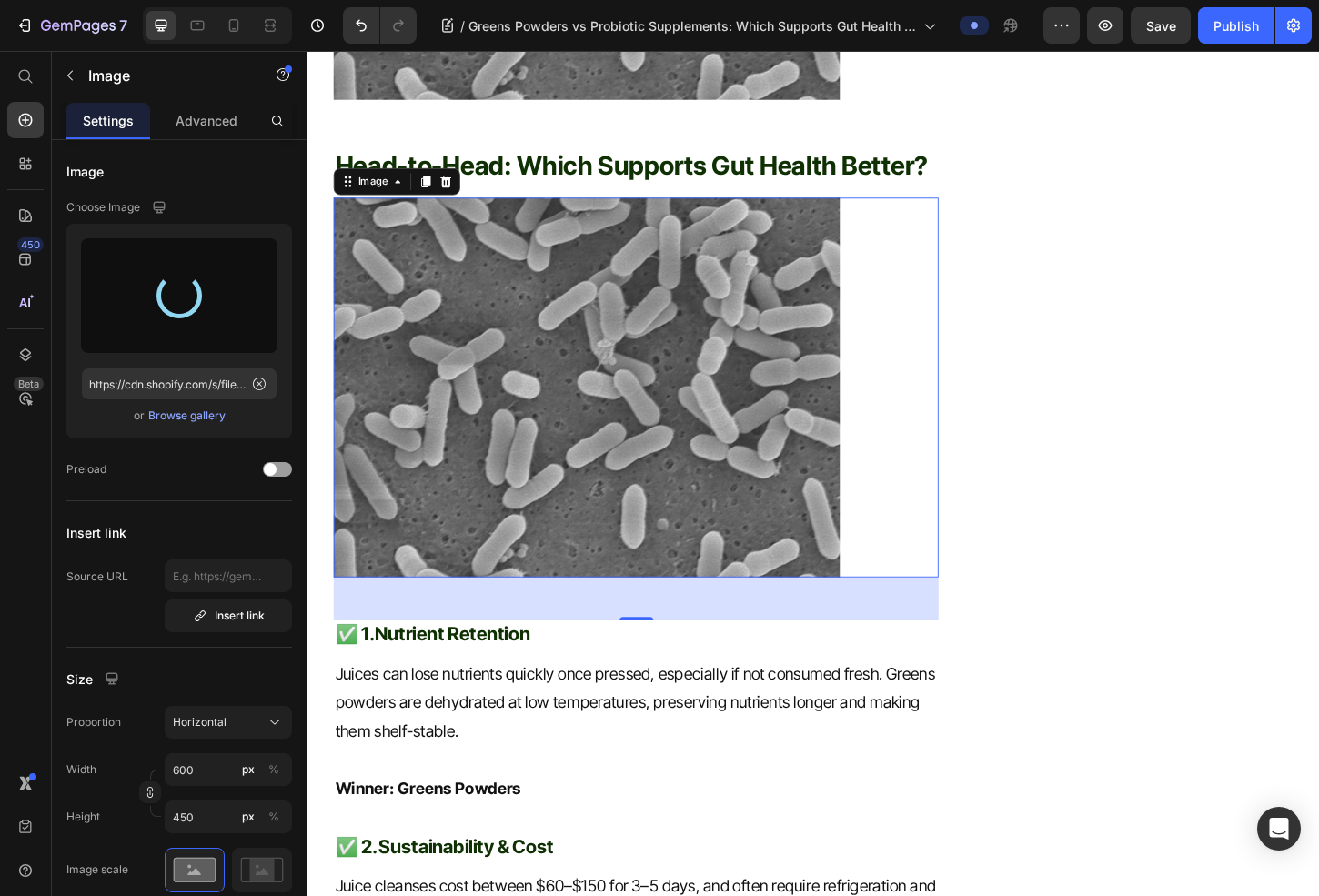 type on "https://cdn.shopify.com/s/files/1/0572/1253/4865/files/gempages_489095260442461323-a4972180-d486-41f5-a96a-6c6ddb4c07cd.png" 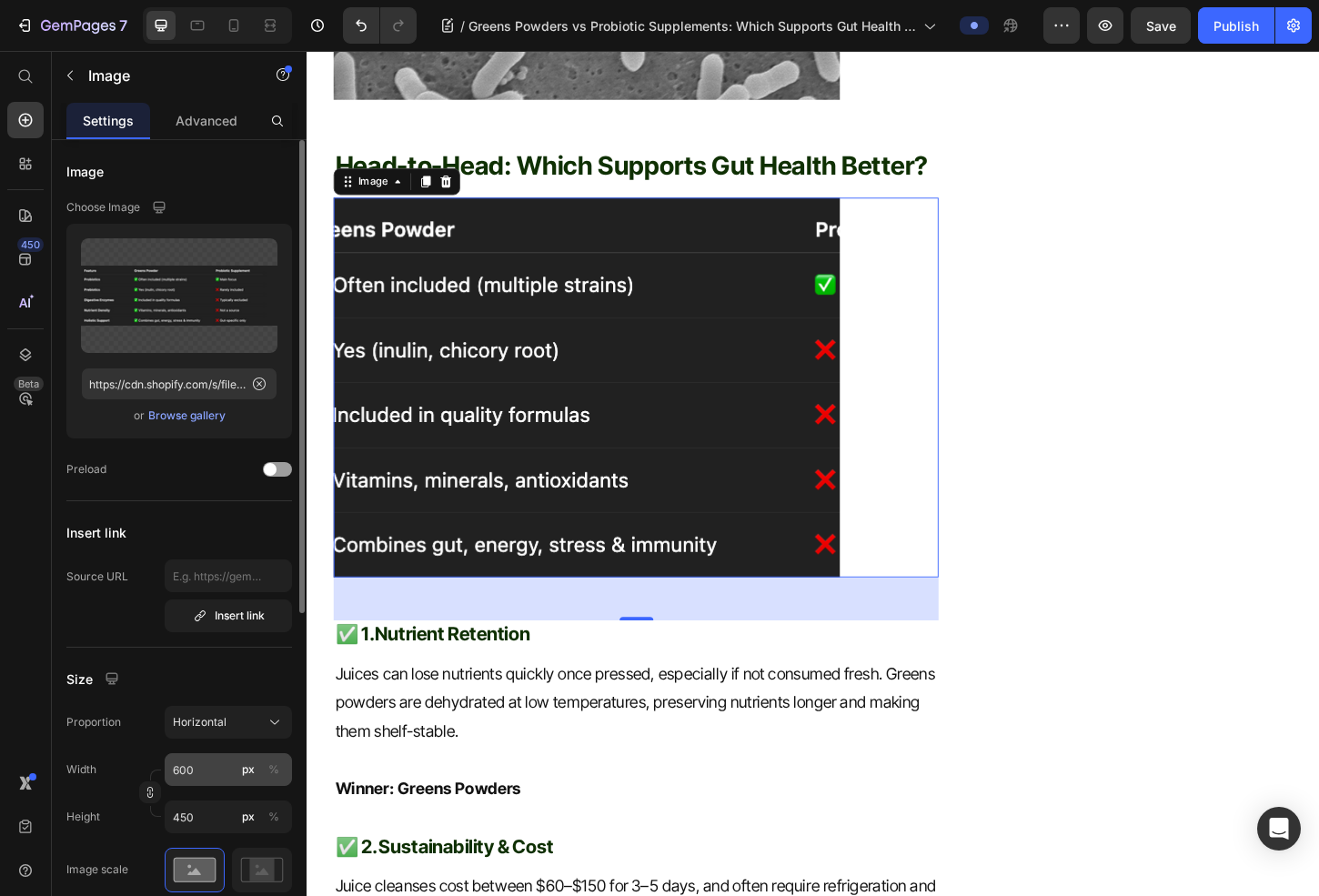 click on "Width 600 px % Height 450 px %" 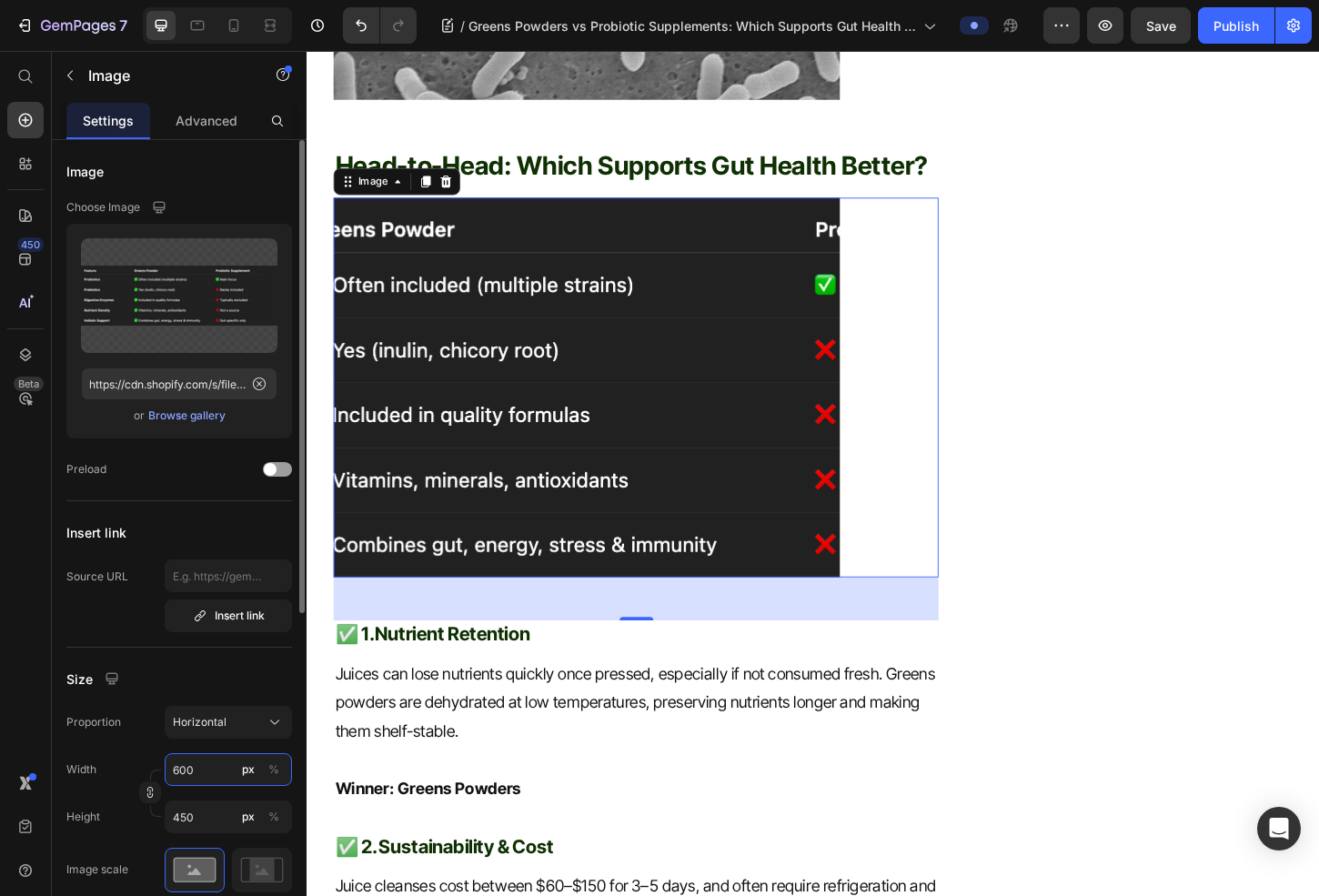 click on "600" at bounding box center (228, 770) 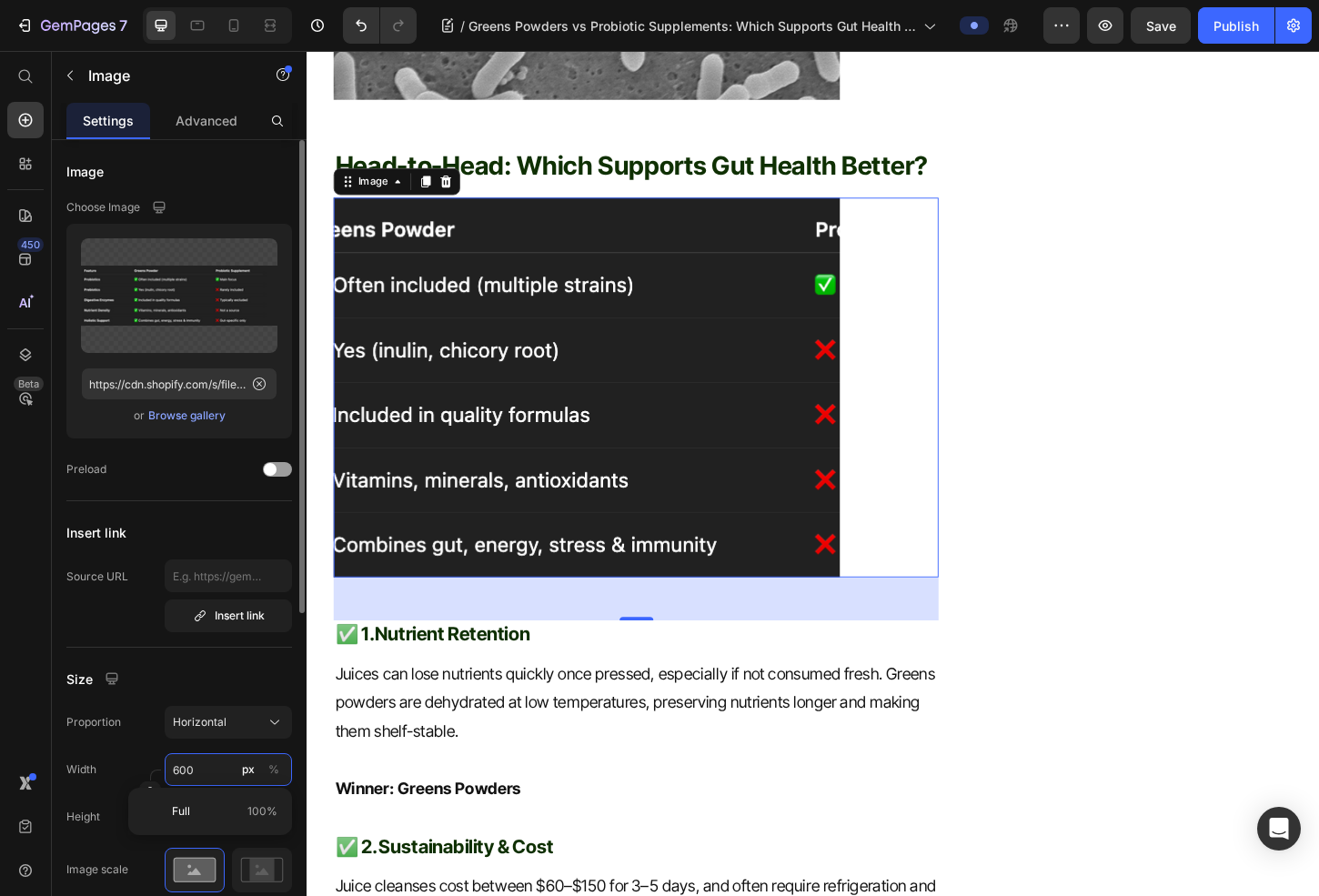 type 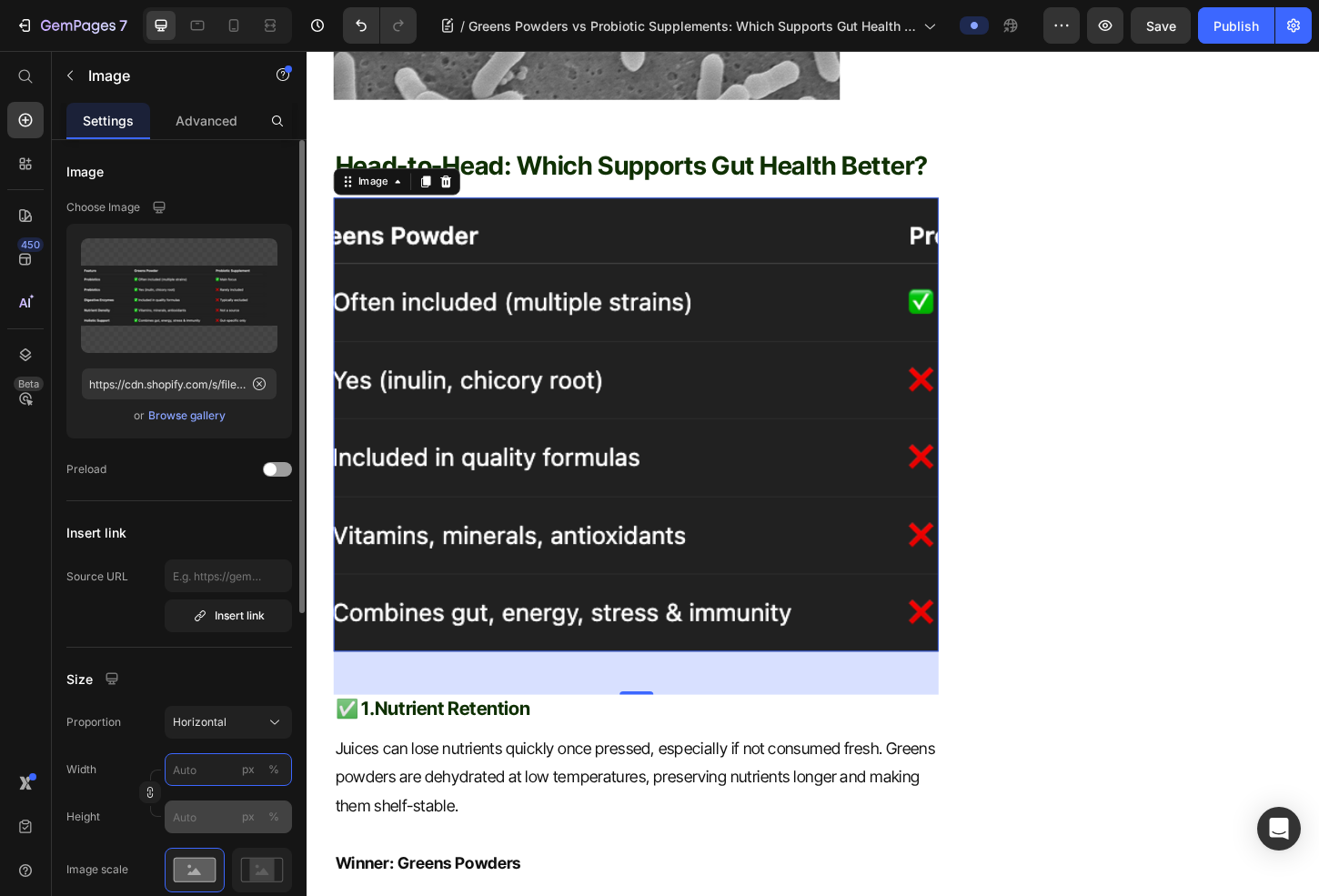 type 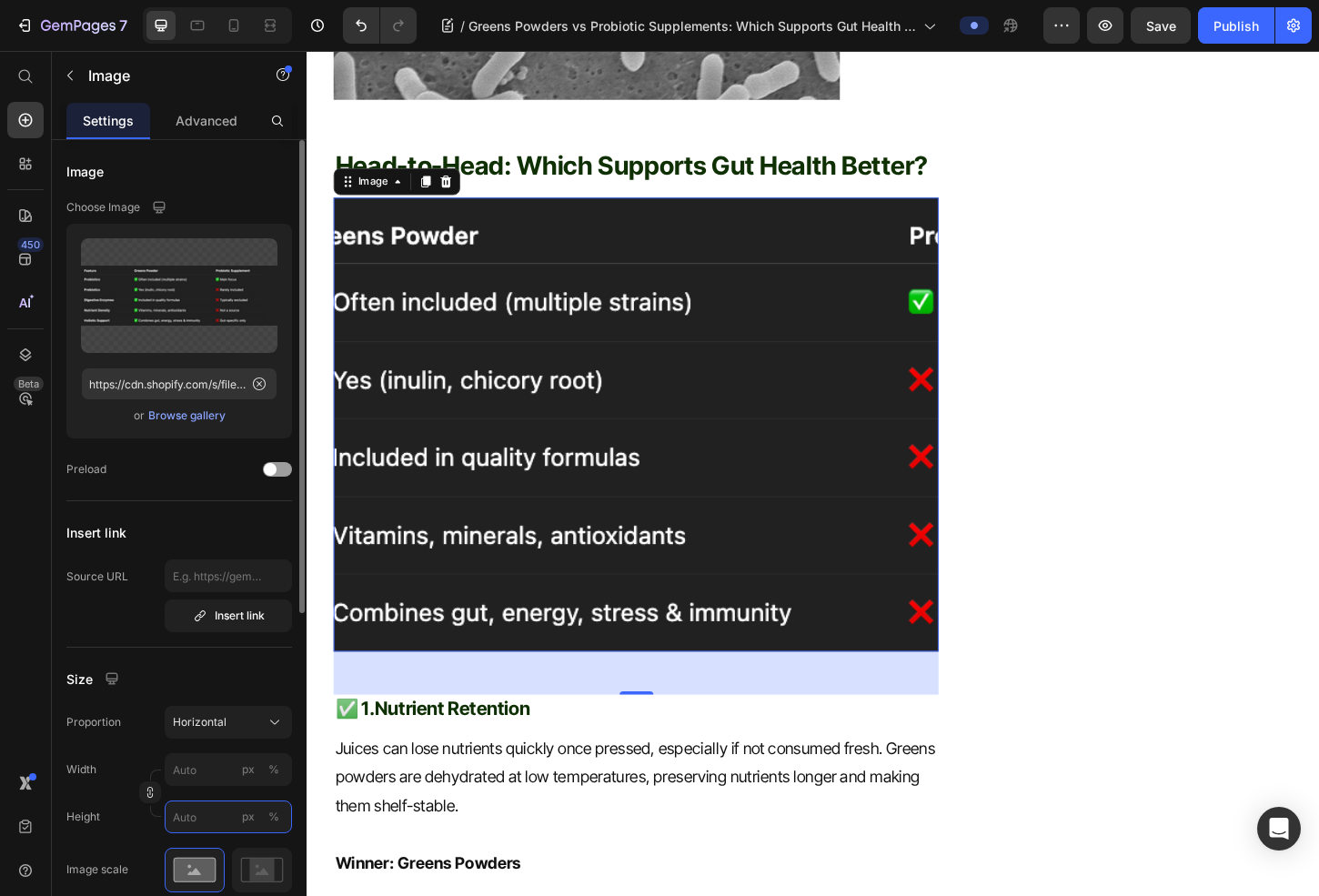 click on "px %" at bounding box center [228, 817] 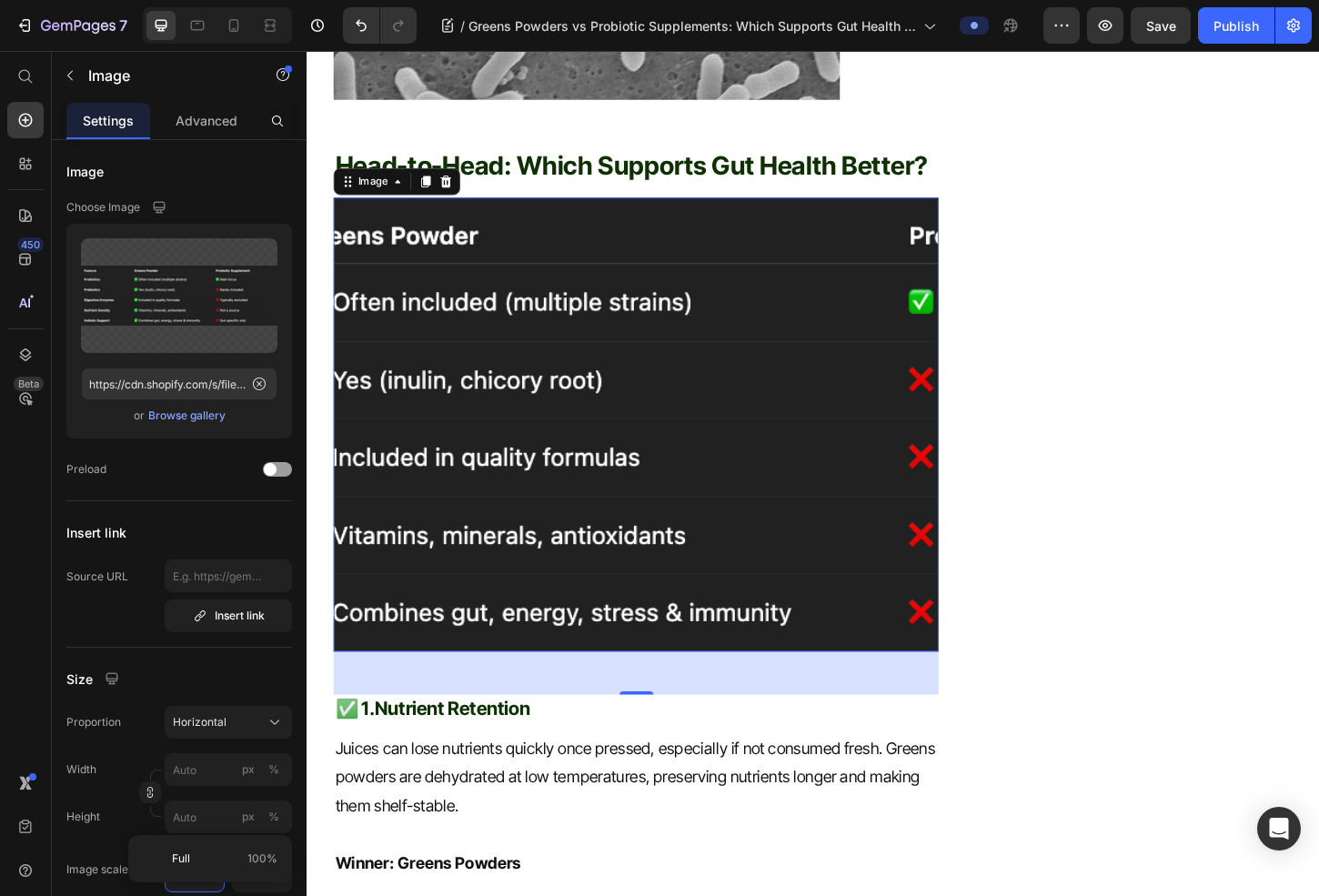 click on "Greens Powders vs Probiotic Supplements: Which Supports Gut Health Better? 🧪 Heading Fact-Checked By a Nutritionist MD Item List Published on  July 10, 2025 Text block Row Gut health has become one of the biggest wellness trends in recent years—and for good reason. Your gut is the gateway to overall health, impacting everything from digestion and immunity to mood and mental clarity. Two popular solutions for improving gut health are  greens powders  and  probiotic supplements —but which one is more effective? Let’s break down the science, benefits, and differences so you can make the best choice for your gut. Text block What Are Greens Powders? Heading Greens powders  are concentrated blends of vegetables, fruits, herbs, and functional nutrients in powdered form. Many formulas also include digestive enzymes, prebiotics, probiotics, and adaptogens to support digestion, stress, and energy levels. High-quality greens powders with gut-supporting ingredients found are usually include: - Inulin  (e.g.  ) ." at bounding box center [660, 629] 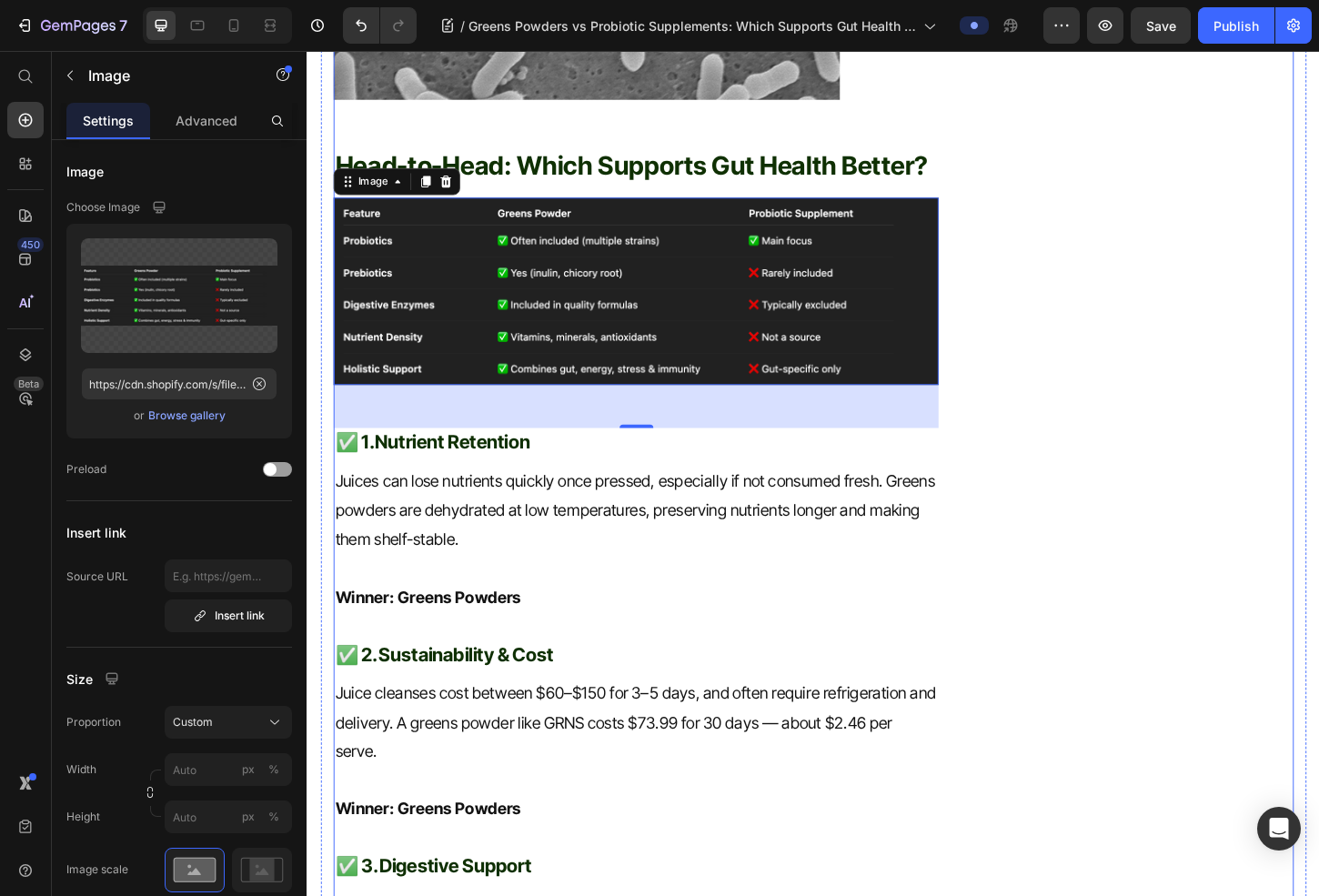 click on "Simply,  All in One. Heading
Icon Detox & Cleansing Text block
Icon Hormonal Balance Text block
Icon Body Vitality Text block
Icon Gut Reset  Text block Icon List Row Image Buy Now Button Try risk free for 30 days | Portion donated to charity Text block Row Row" at bounding box center (1206, 486) 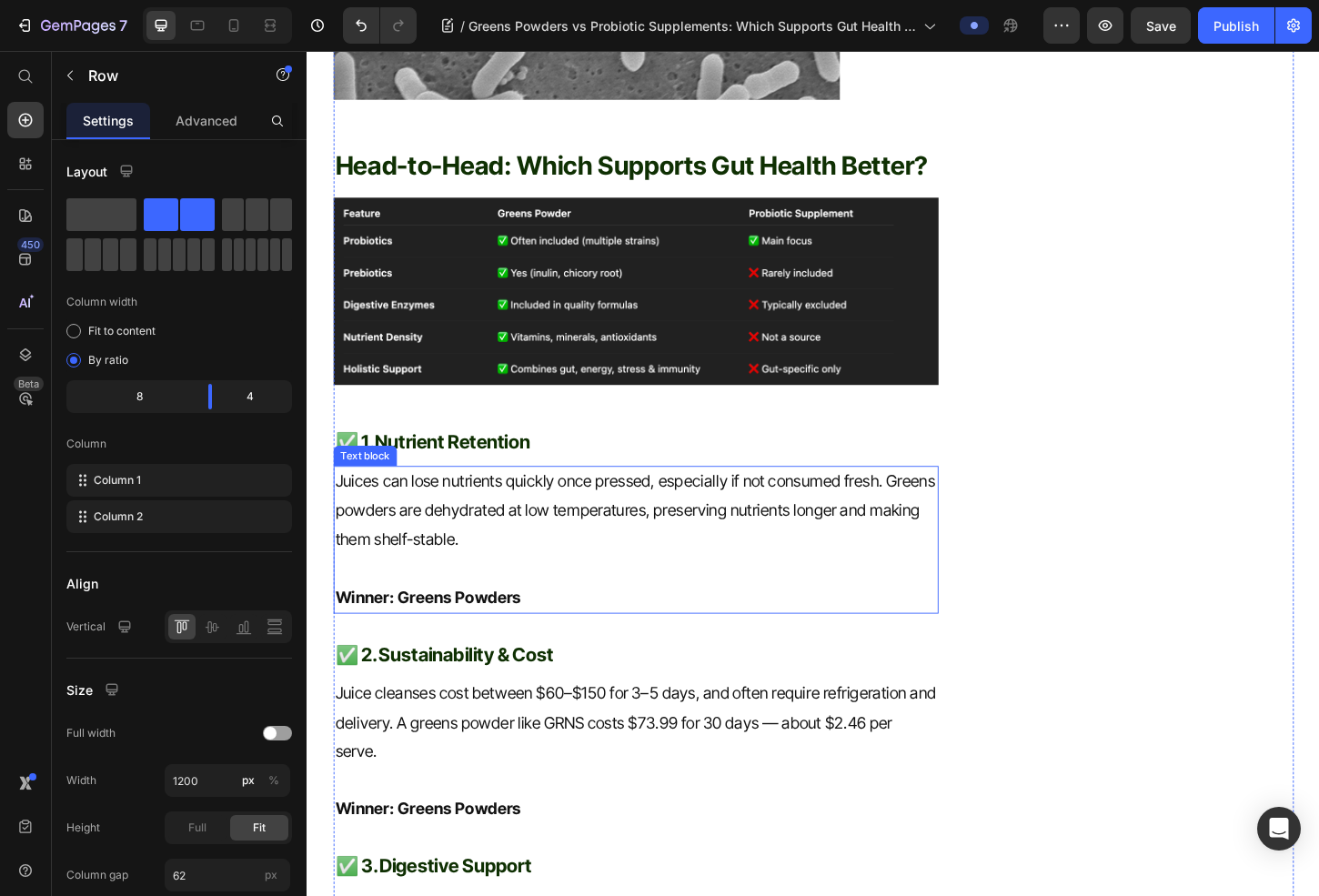 click on "Juices can lose nutrients quickly once pressed, especially if not consumed fresh. Greens powders are dehydrated at low temperatures, preserving nutrients longer and making them shelf-stable." at bounding box center (660, 547) 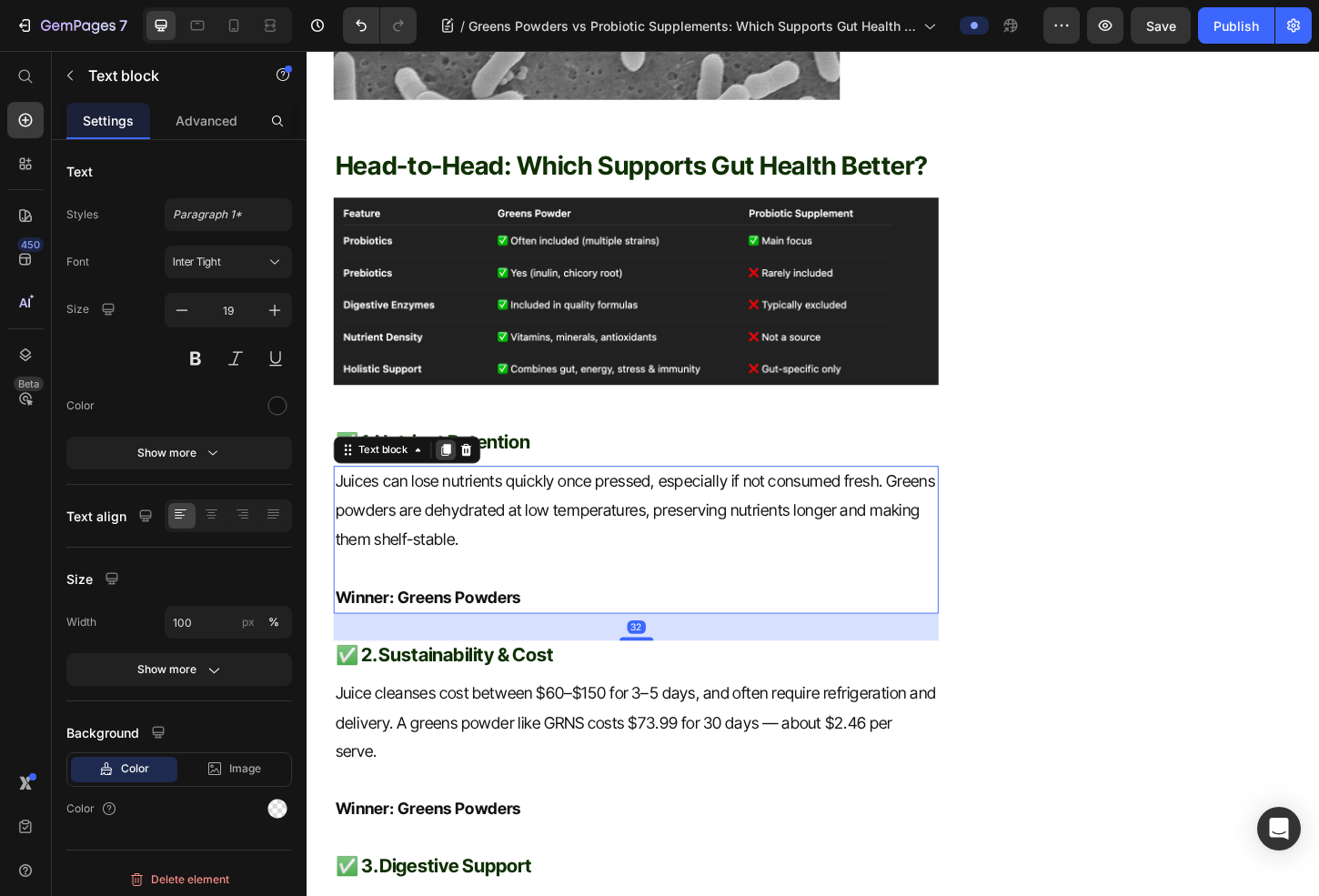 click 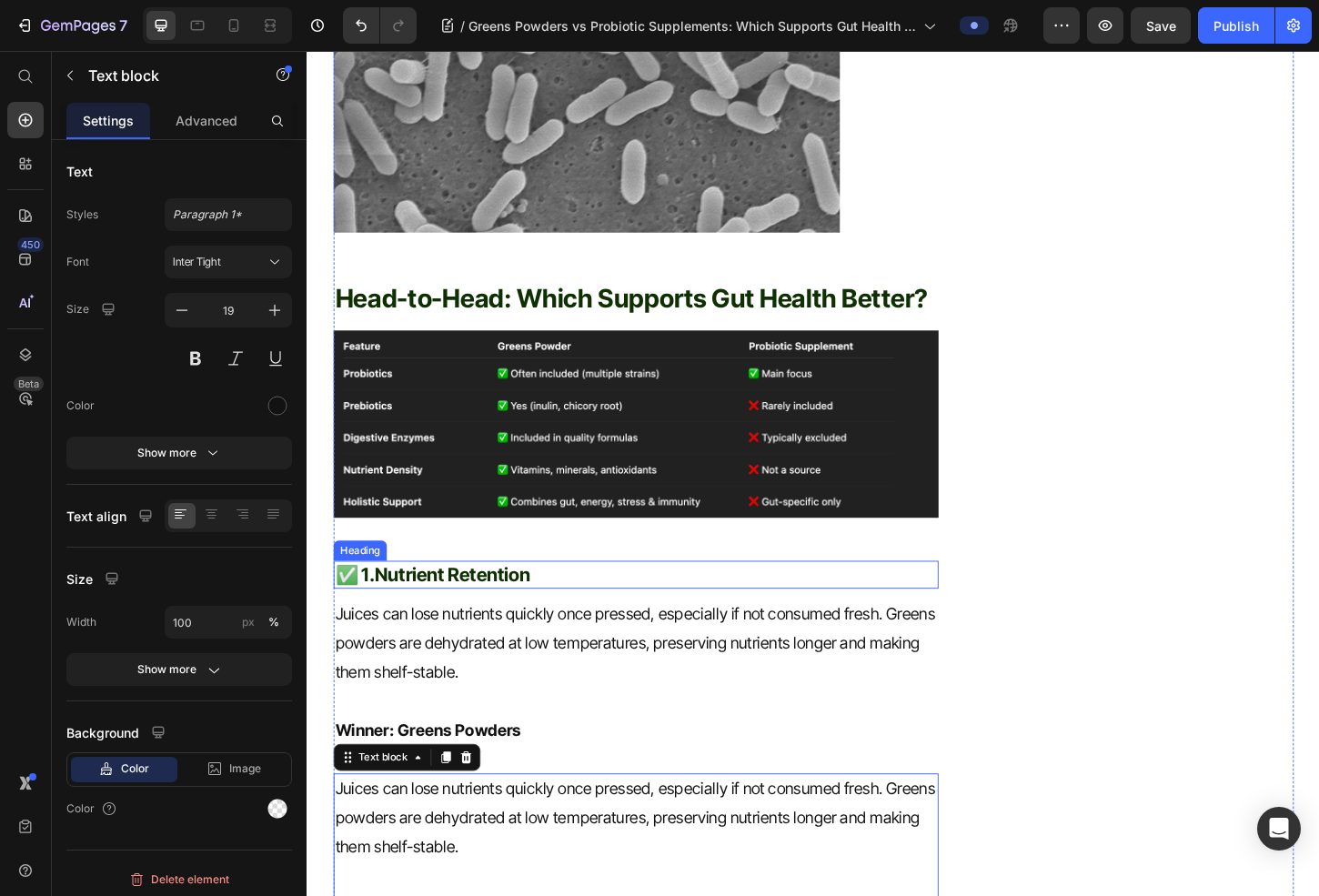 scroll, scrollTop: 2277, scrollLeft: 0, axis: vertical 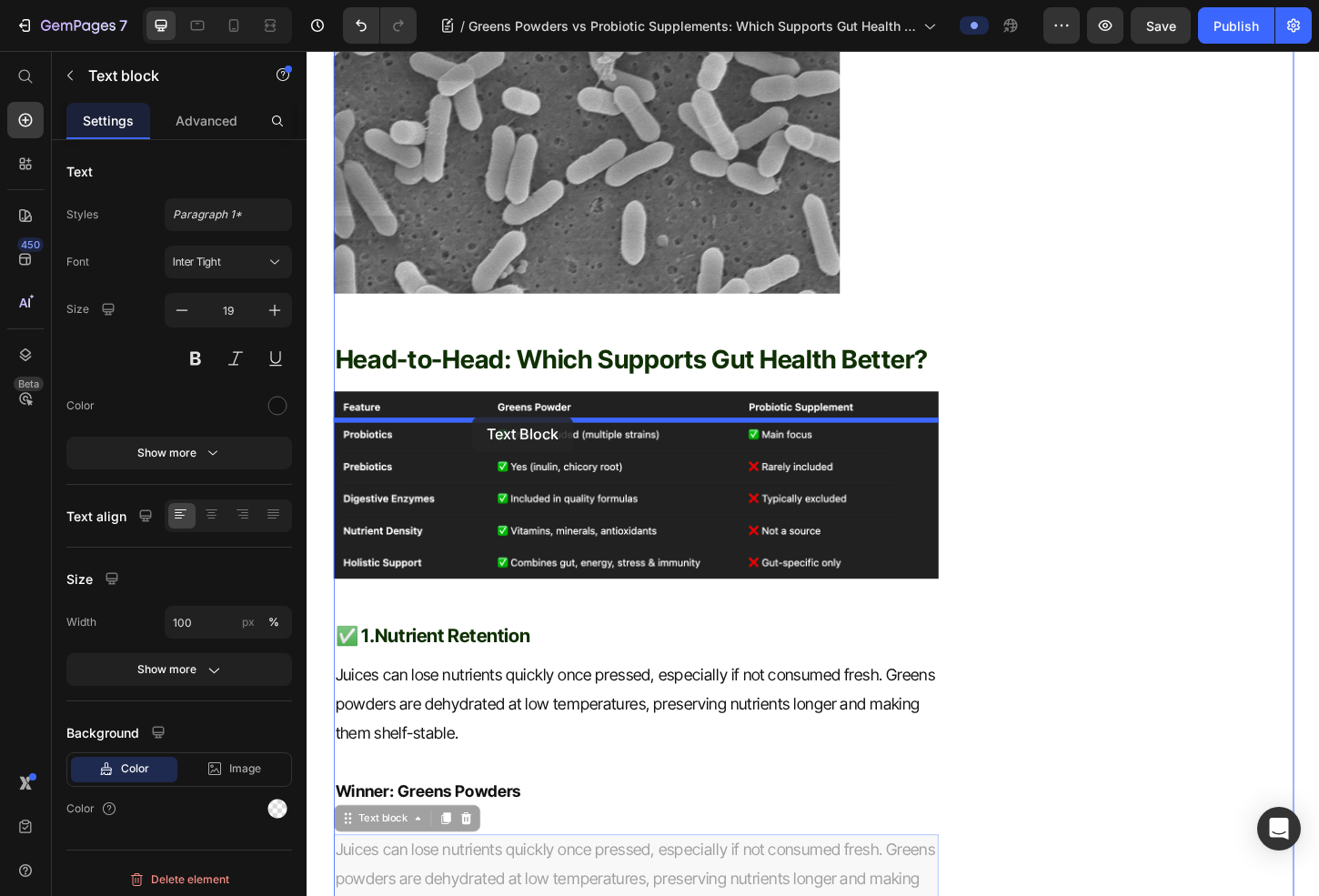 drag, startPoint x: 392, startPoint y: 904, endPoint x: 483, endPoint y: 446, distance: 466.9529 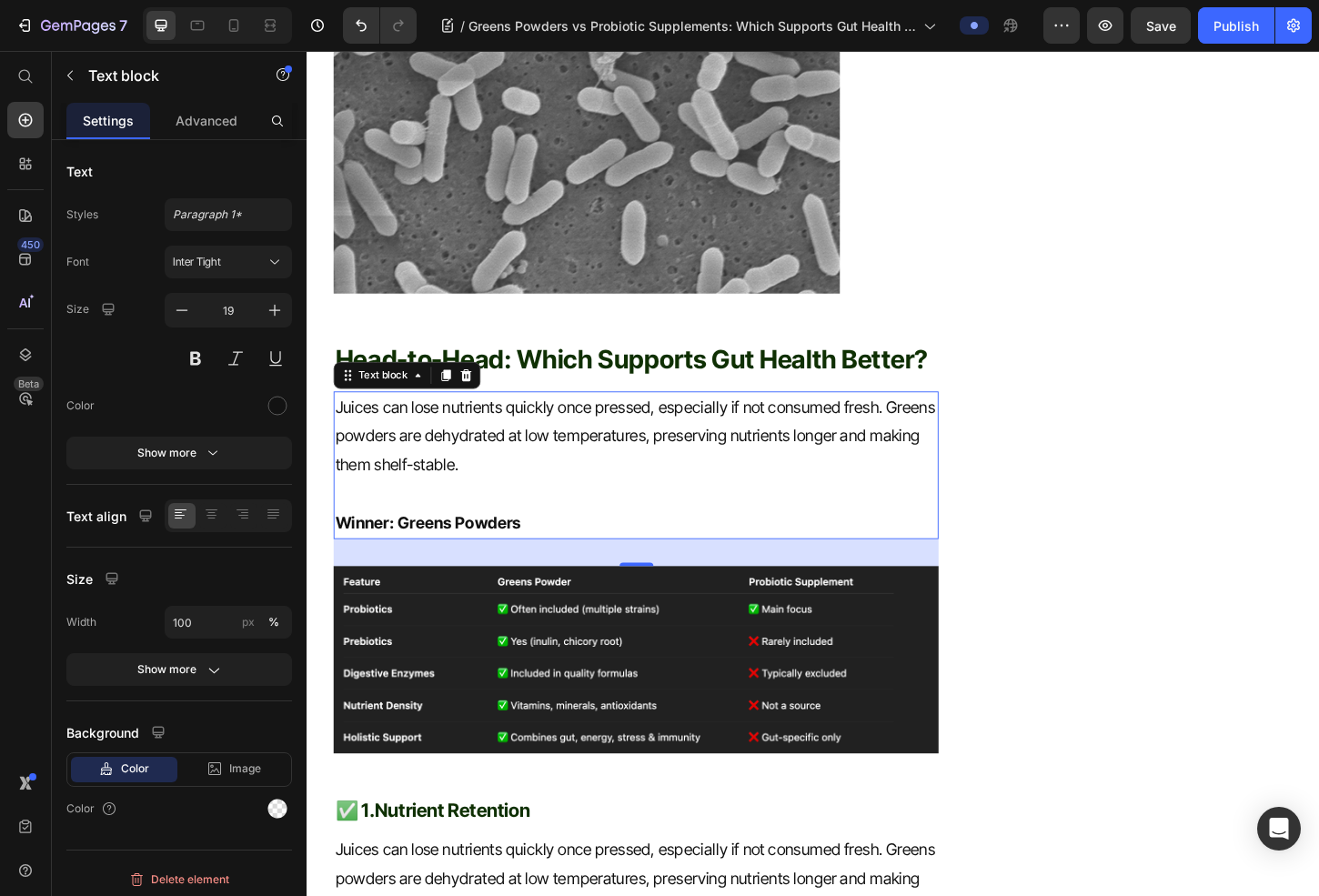 click on "Winner: Greens Powders" at bounding box center [660, 559] 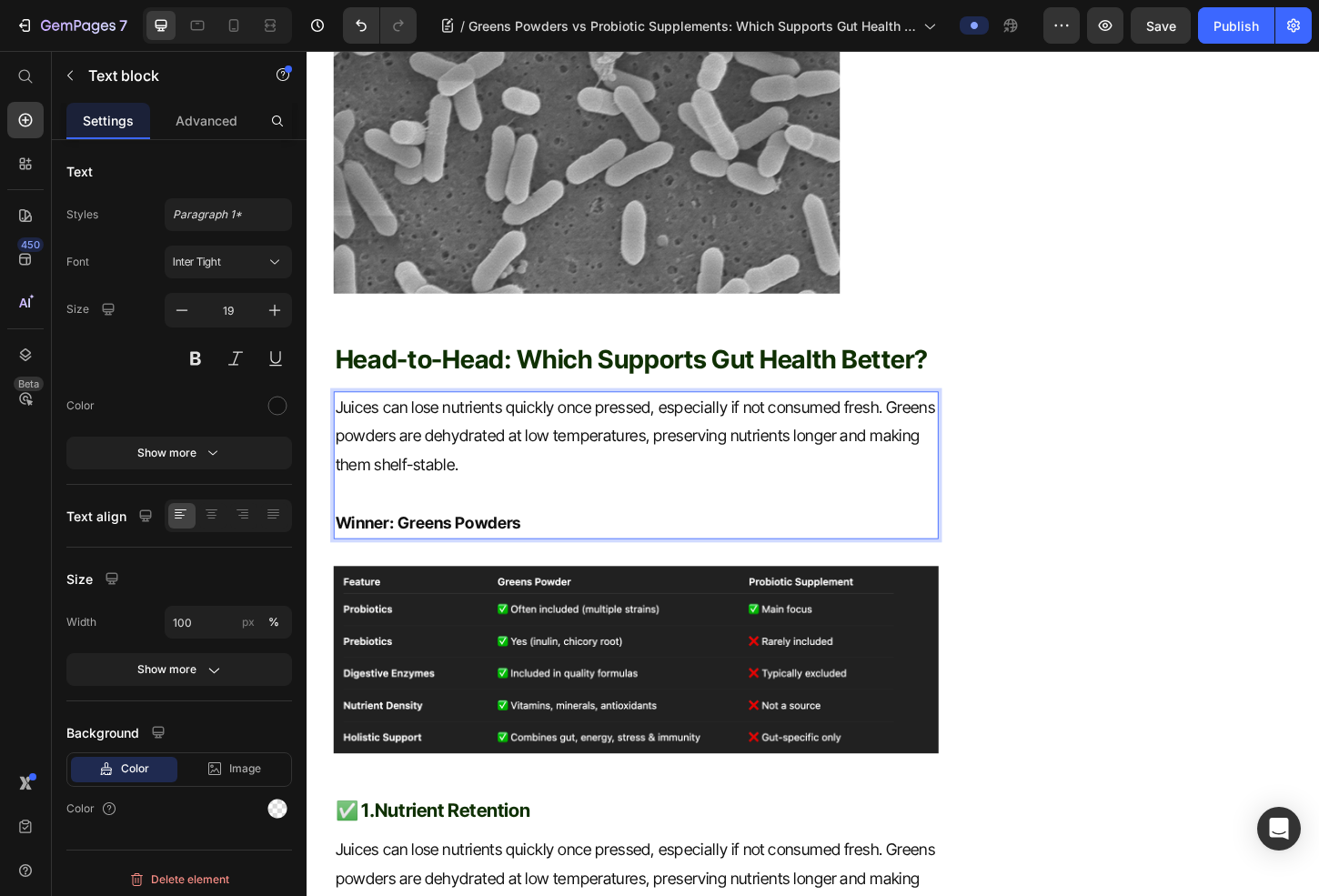 click on "Winner: Greens Powders" at bounding box center [660, 559] 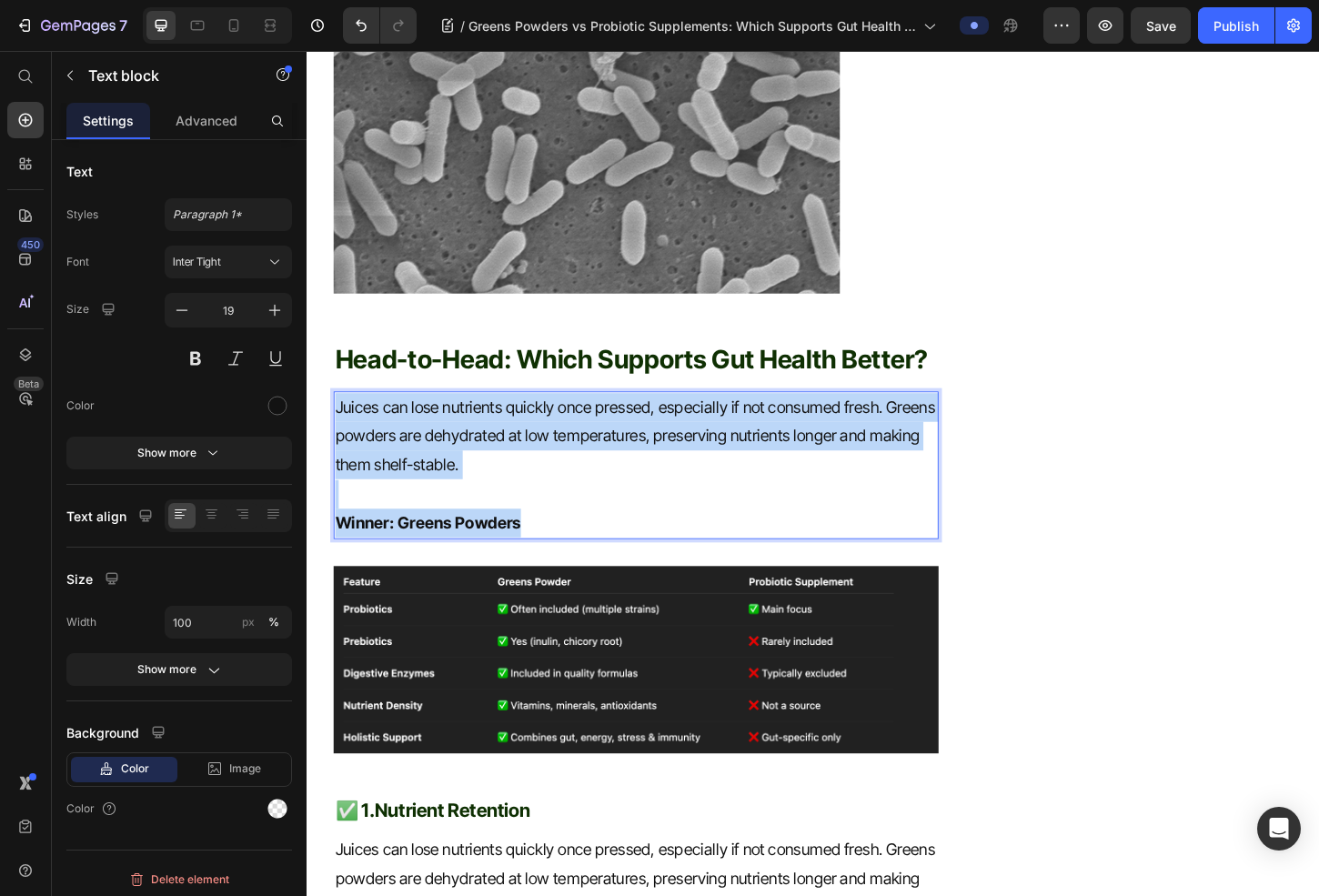 drag, startPoint x: 601, startPoint y: 588, endPoint x: 316, endPoint y: 458, distance: 313.249 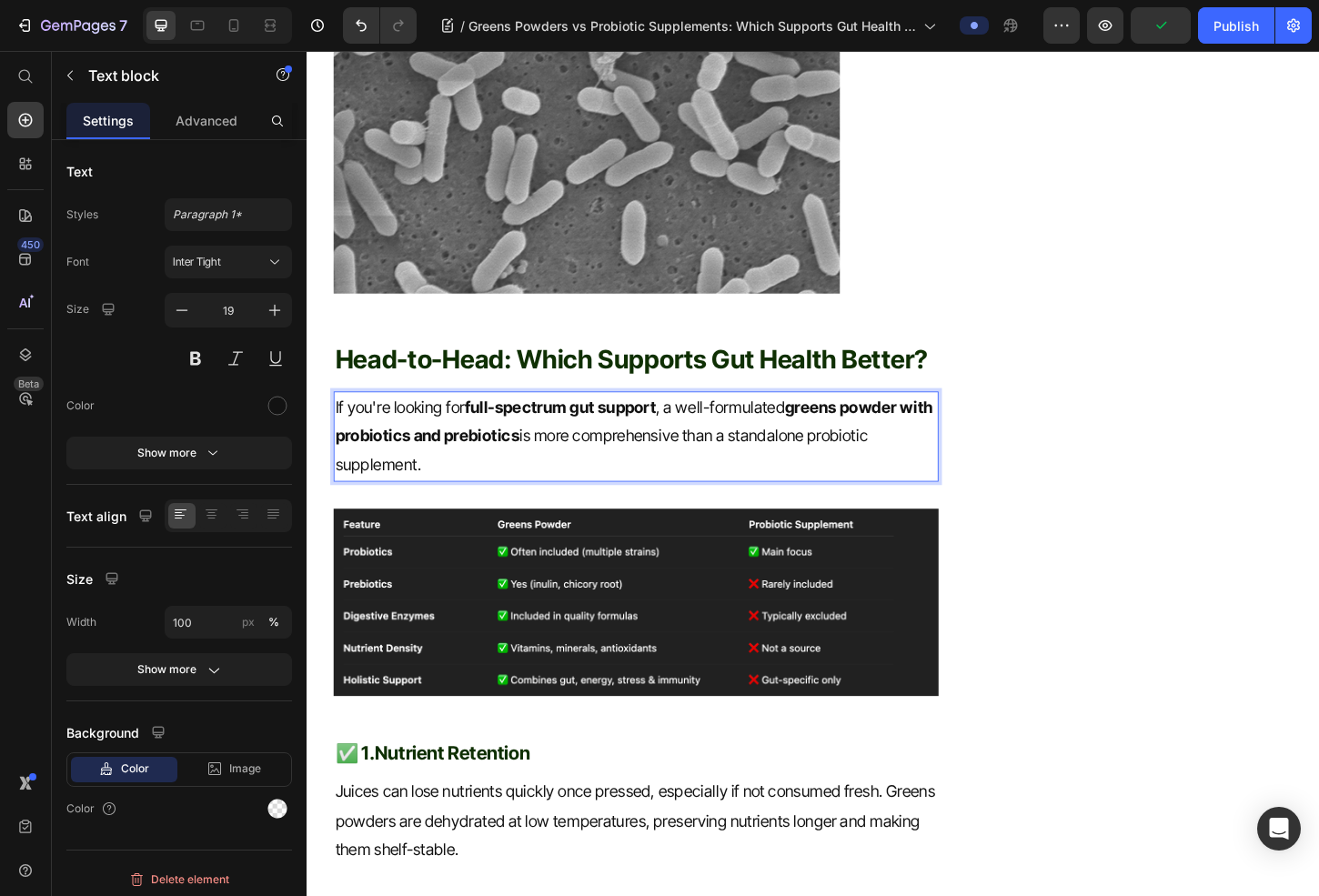 click on "If you're looking for  full-spectrum gut support , a well-formulated  greens powder with probiotics and prebiotics  is more comprehensive than a standalone probiotic supplement." at bounding box center (660, 466) 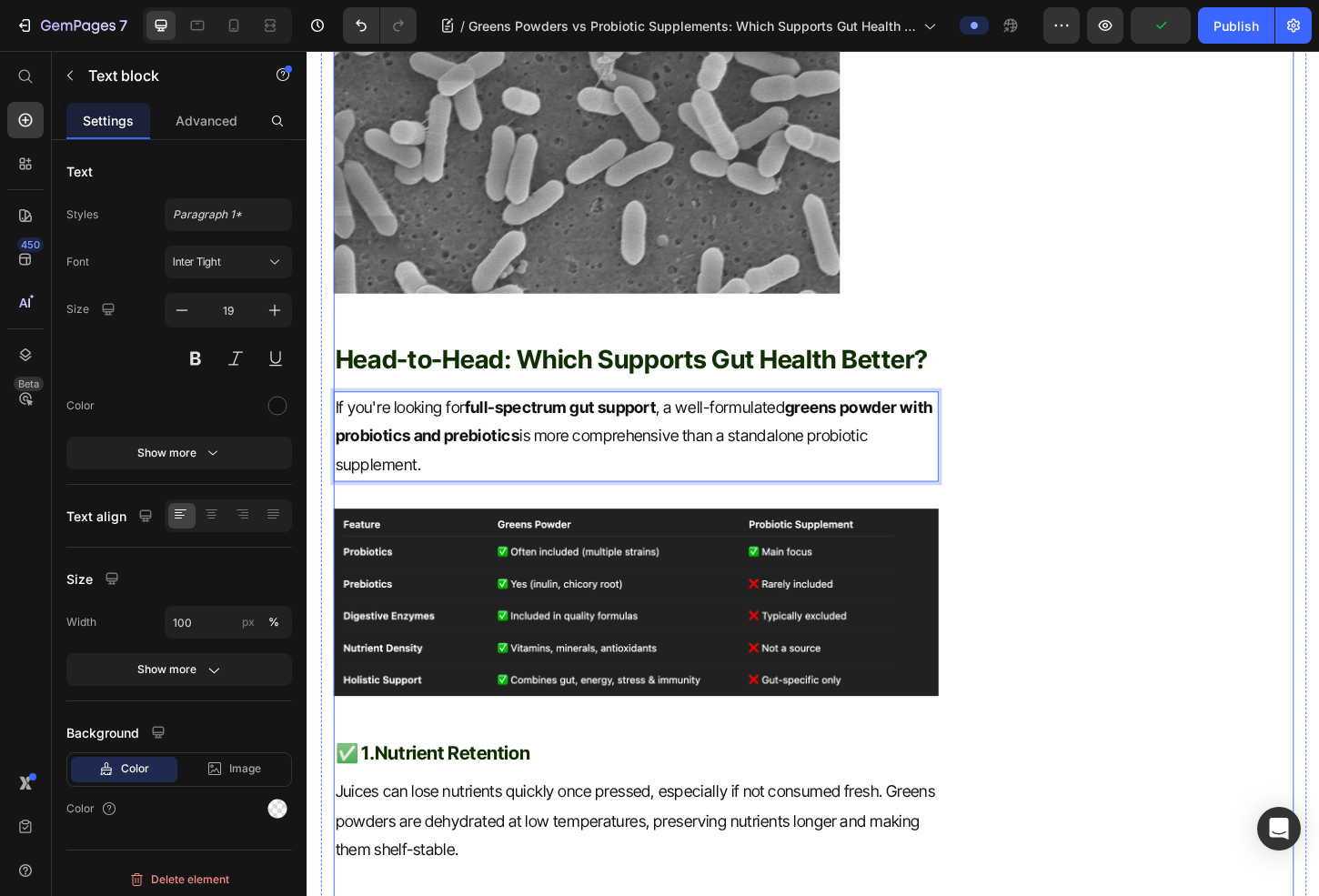 click on "Simply,  All in One. Heading
Icon Detox & Cleansing Text block
Icon Hormonal Balance Text block
Icon Body Vitality Text block
Icon Gut Reset  Text block Icon List Row Image Buy Now Button Try risk free for 30 days | Portion donated to charity Text block Row Row" at bounding box center [1206, 757] 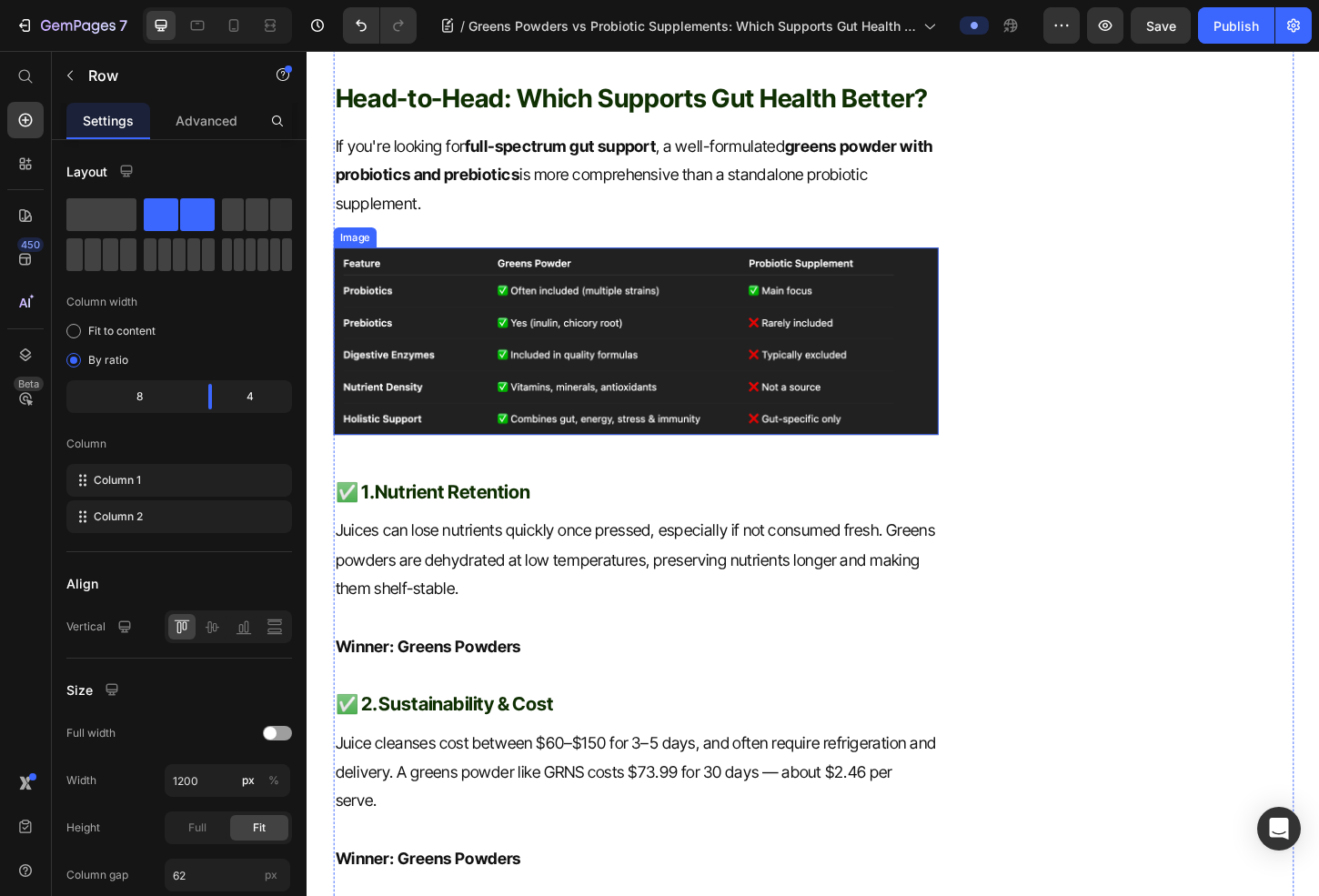 scroll, scrollTop: 2594, scrollLeft: 0, axis: vertical 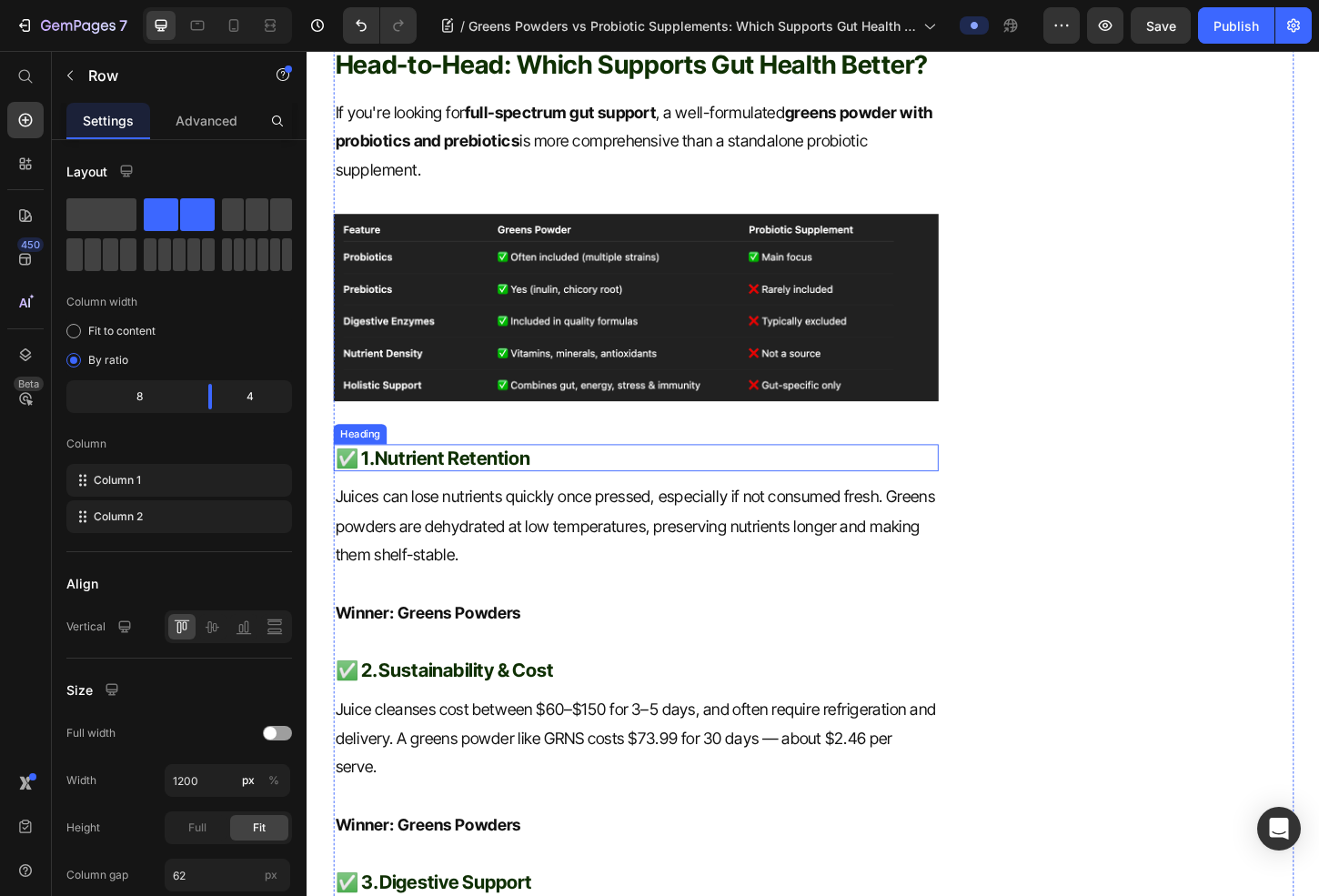 click on "Nutrient Retention" at bounding box center (463, 489) 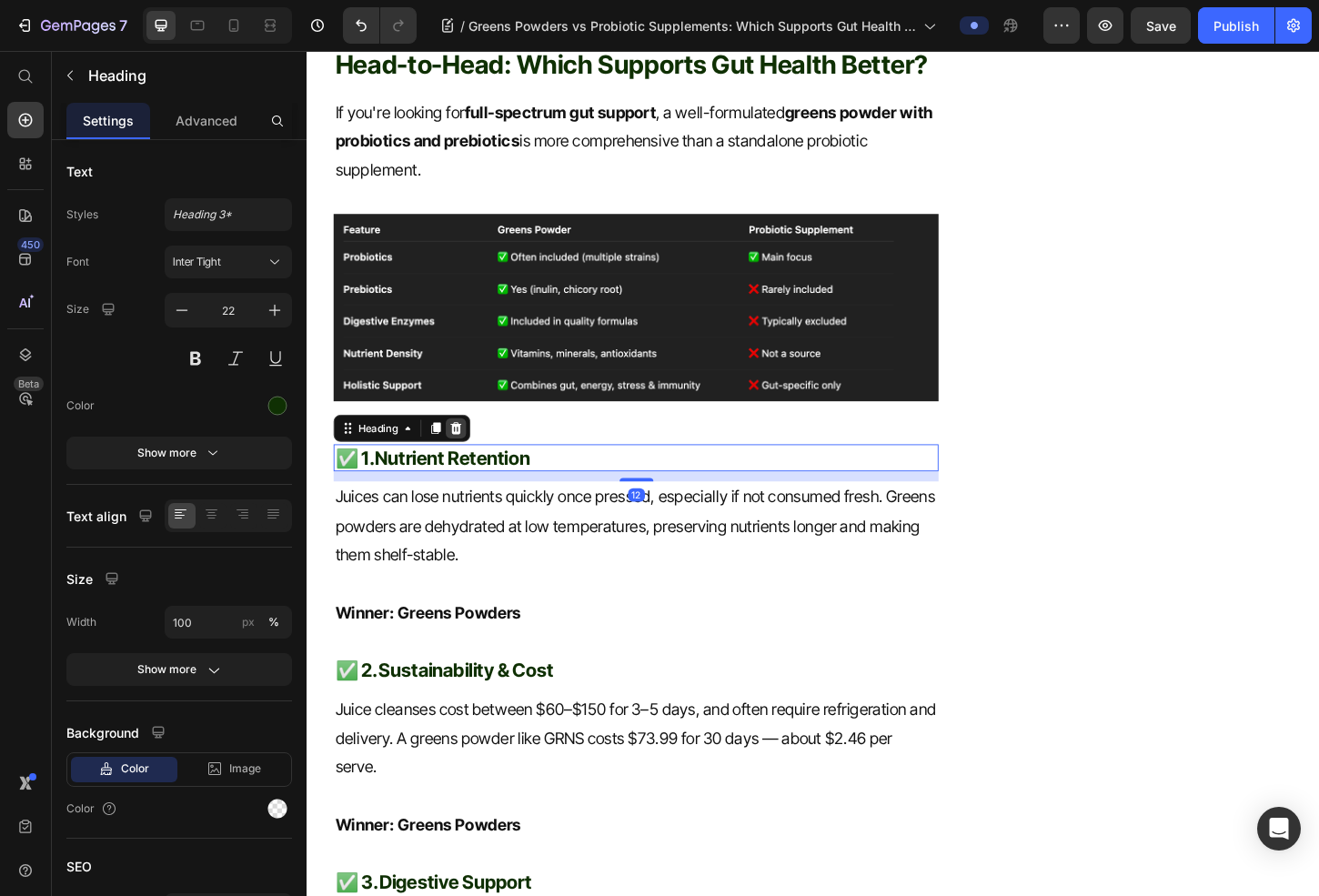 click 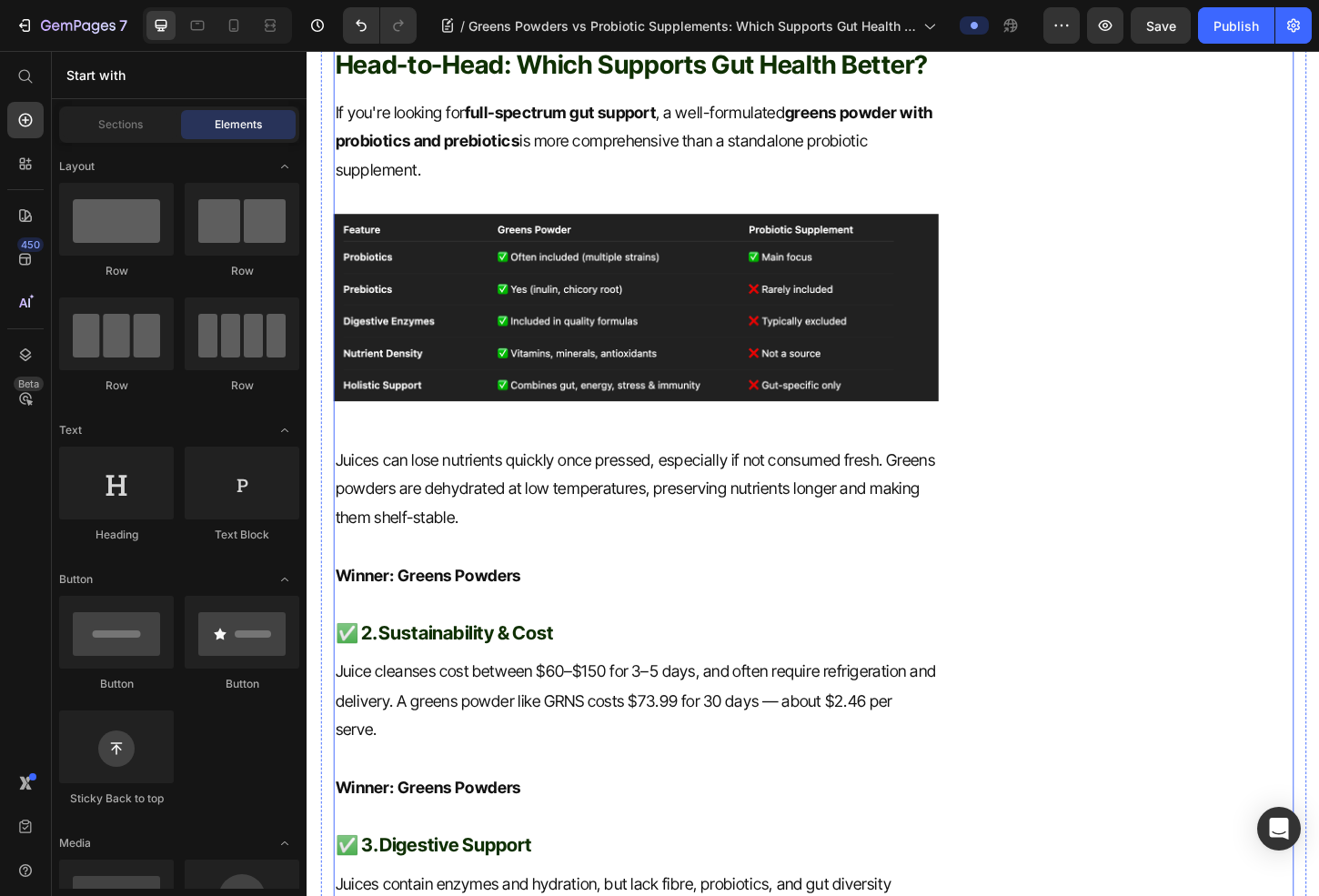 click on "Juices can lose nutrients quickly once pressed, especially if not consumed fresh. Greens powders are dehydrated at low temperatures, preserving nutrients longer and making them shelf-stable." at bounding box center (660, 523) 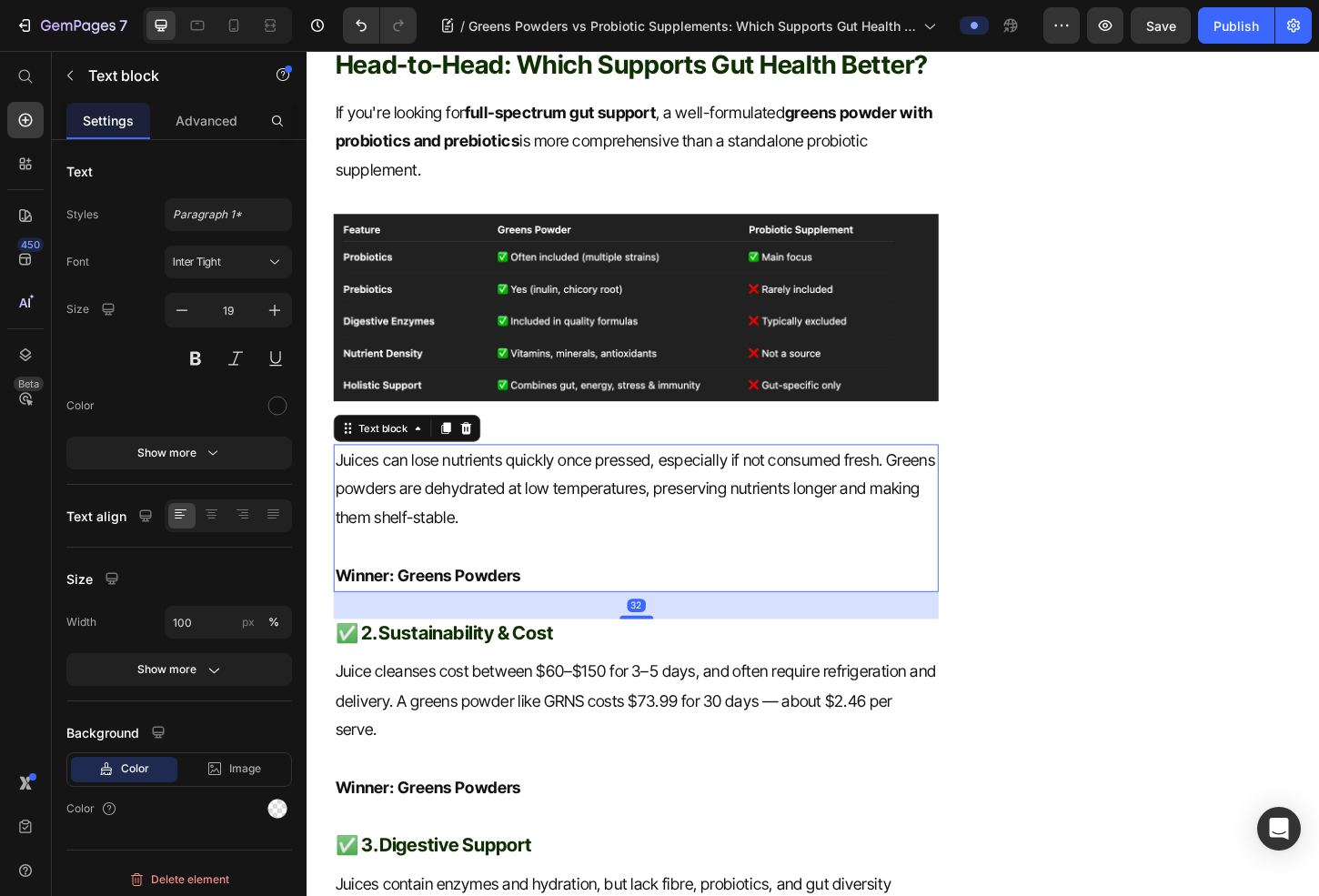 click at bounding box center [478, 458] 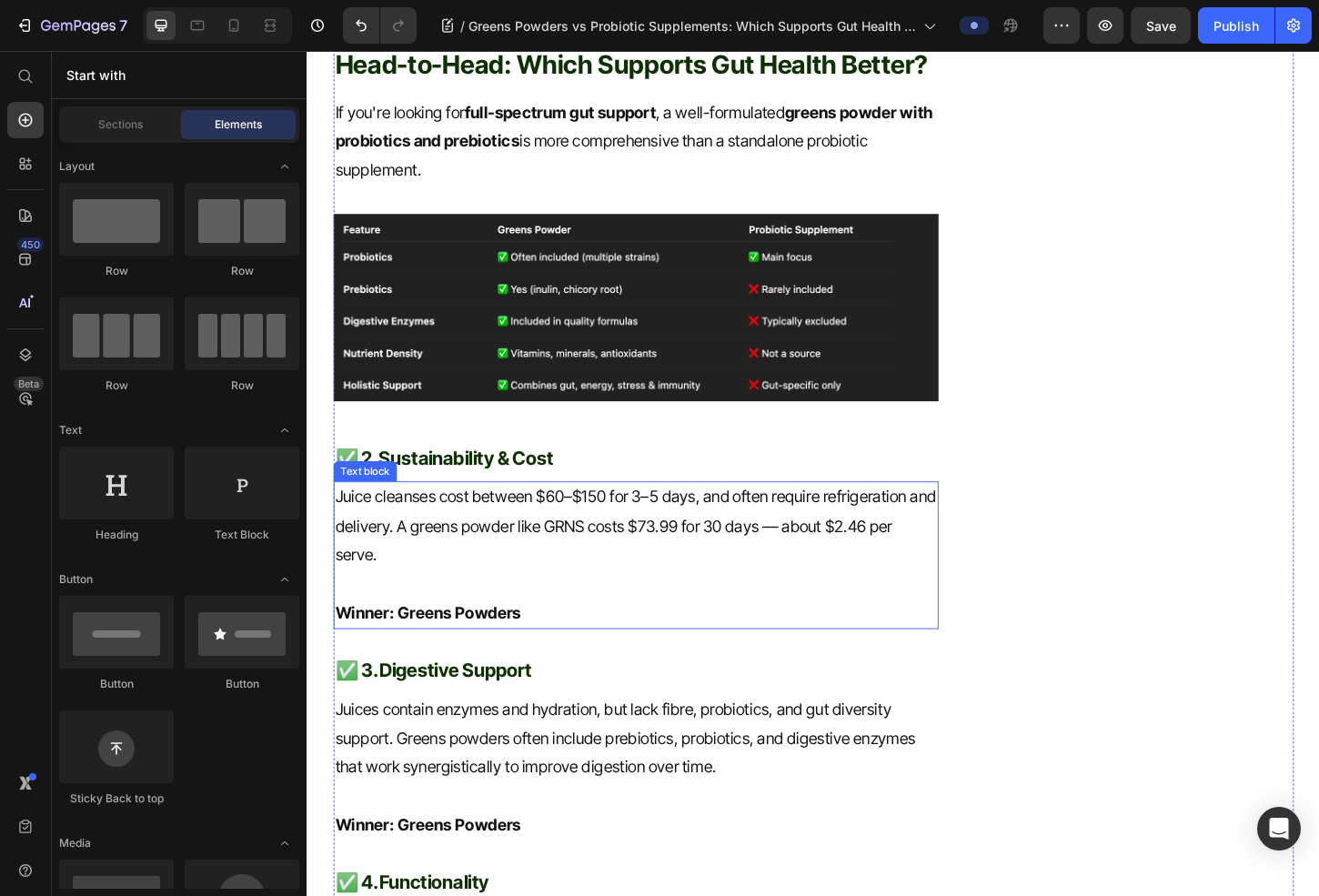 click on "Sustainability & Cost" at bounding box center (478, 489) 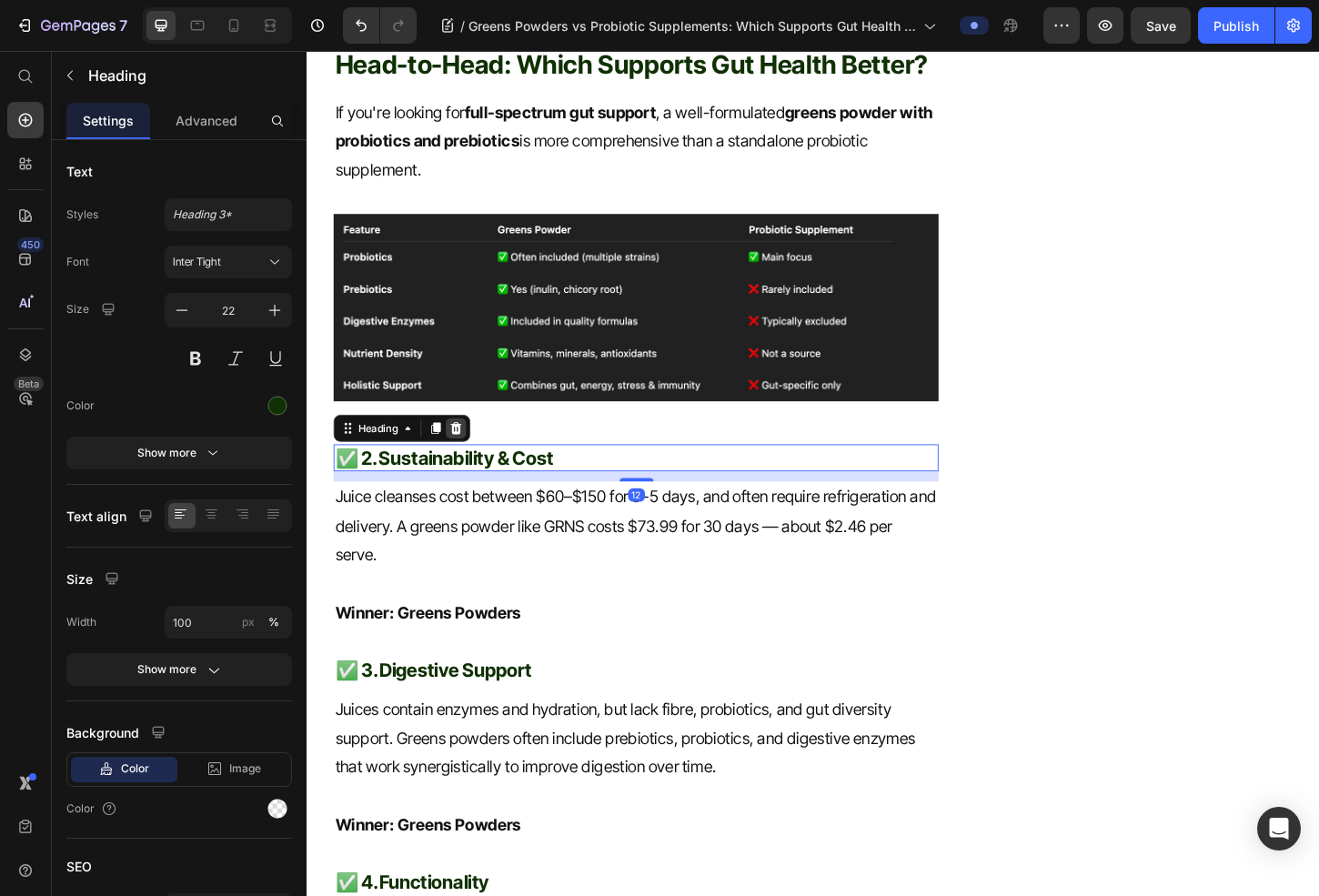 click 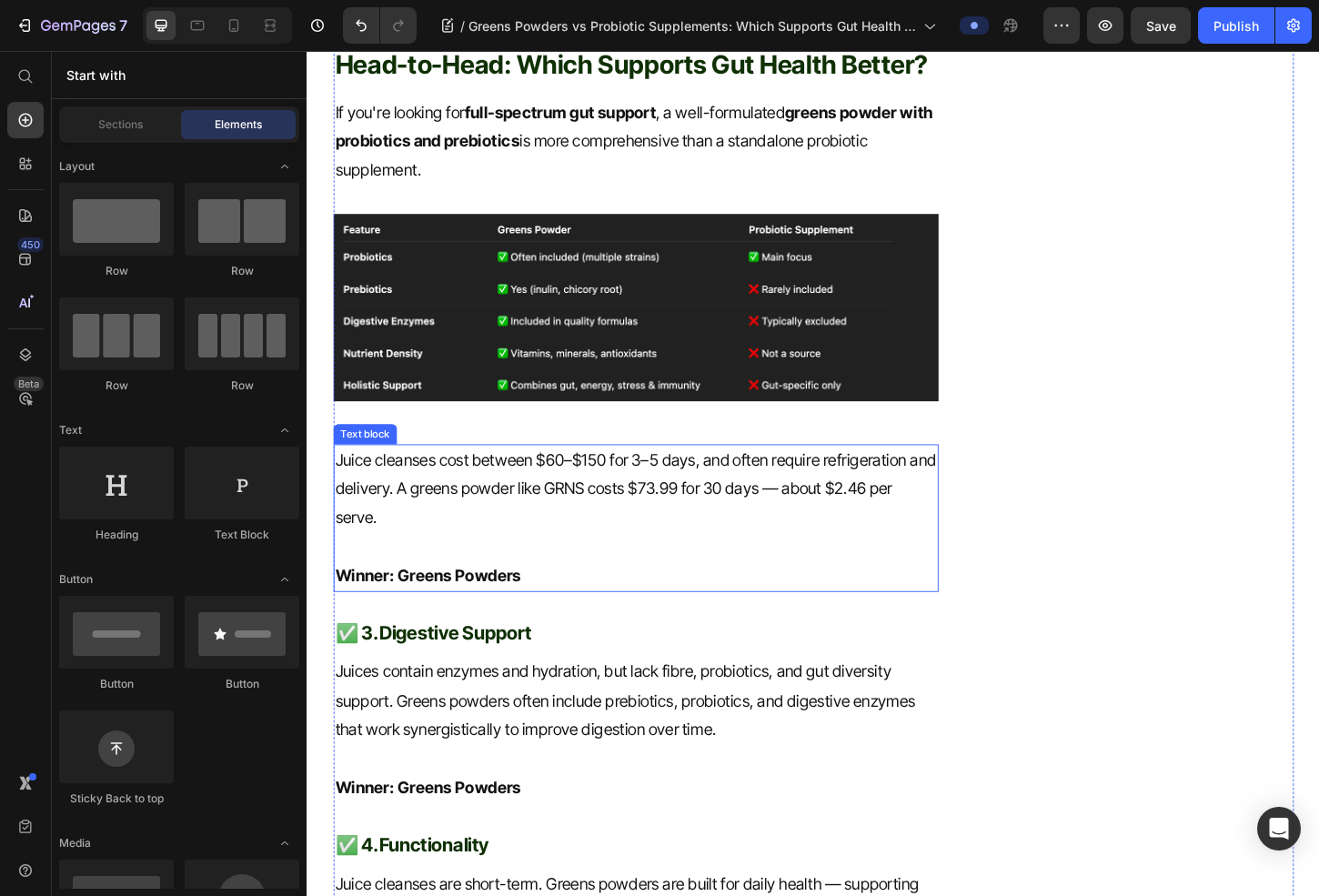 click on "Juice cleanses cost between $60–$150 for 3–5 days, and often require refrigeration and delivery. A greens powder like GRNS costs $73.99 for 30 days — about $2.46 per serve." at bounding box center (660, 523) 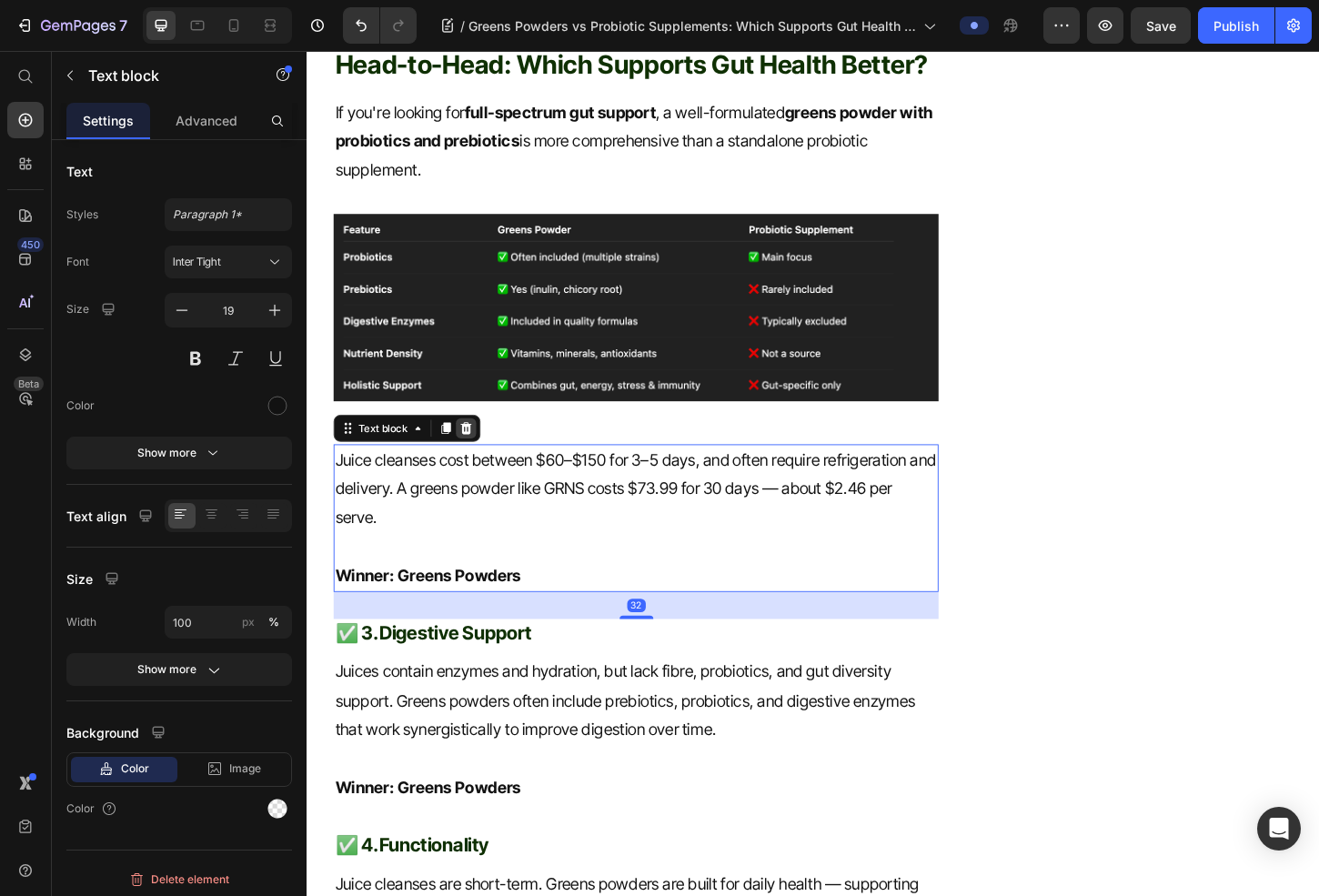 click 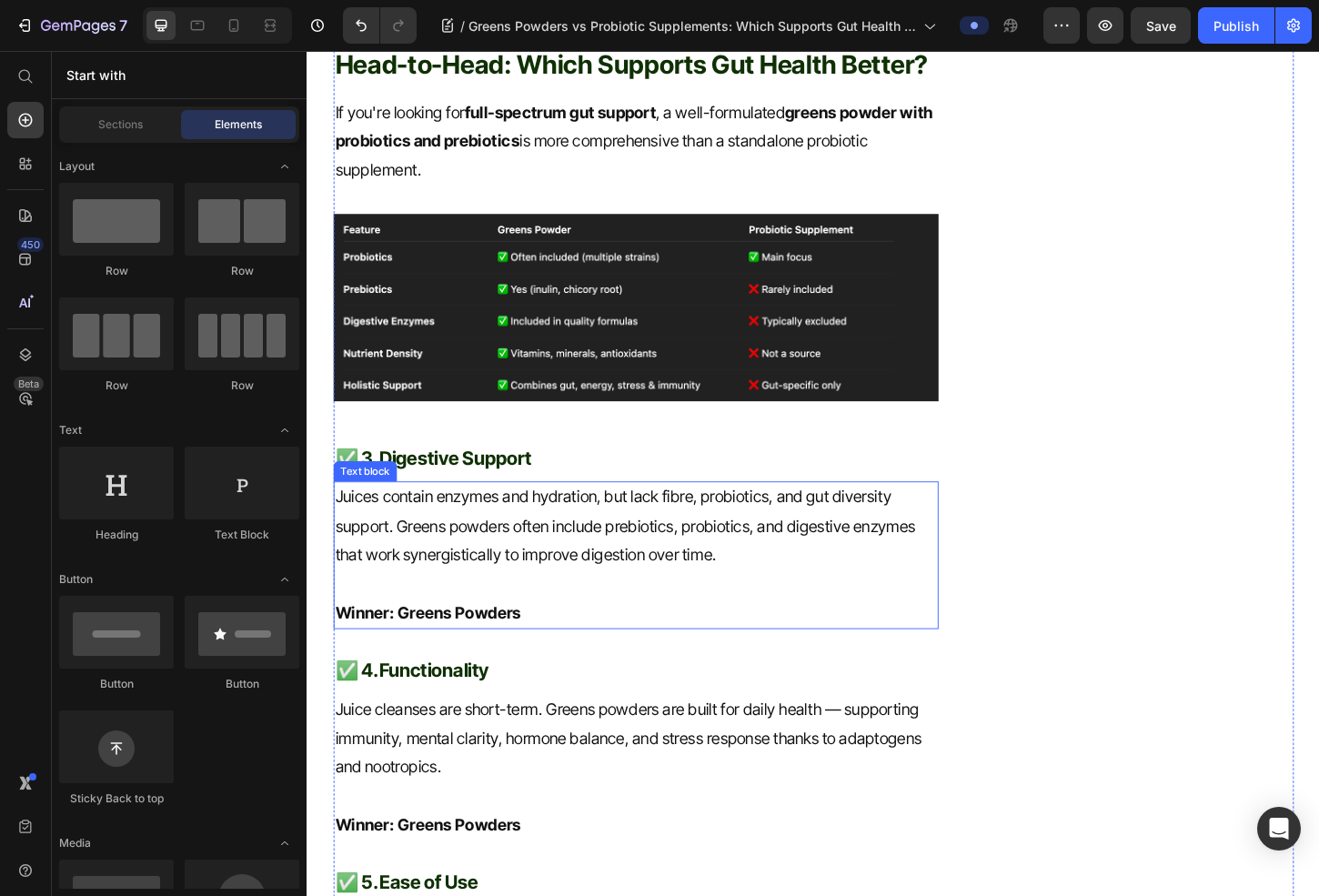 click on "Juices contain enzymes and hydration, but lack fibre, probiotics, and gut diversity support. Greens powders often include prebiotics, probiotics, and digestive enzymes that work synergistically to improve digestion over time." at bounding box center (660, 563) 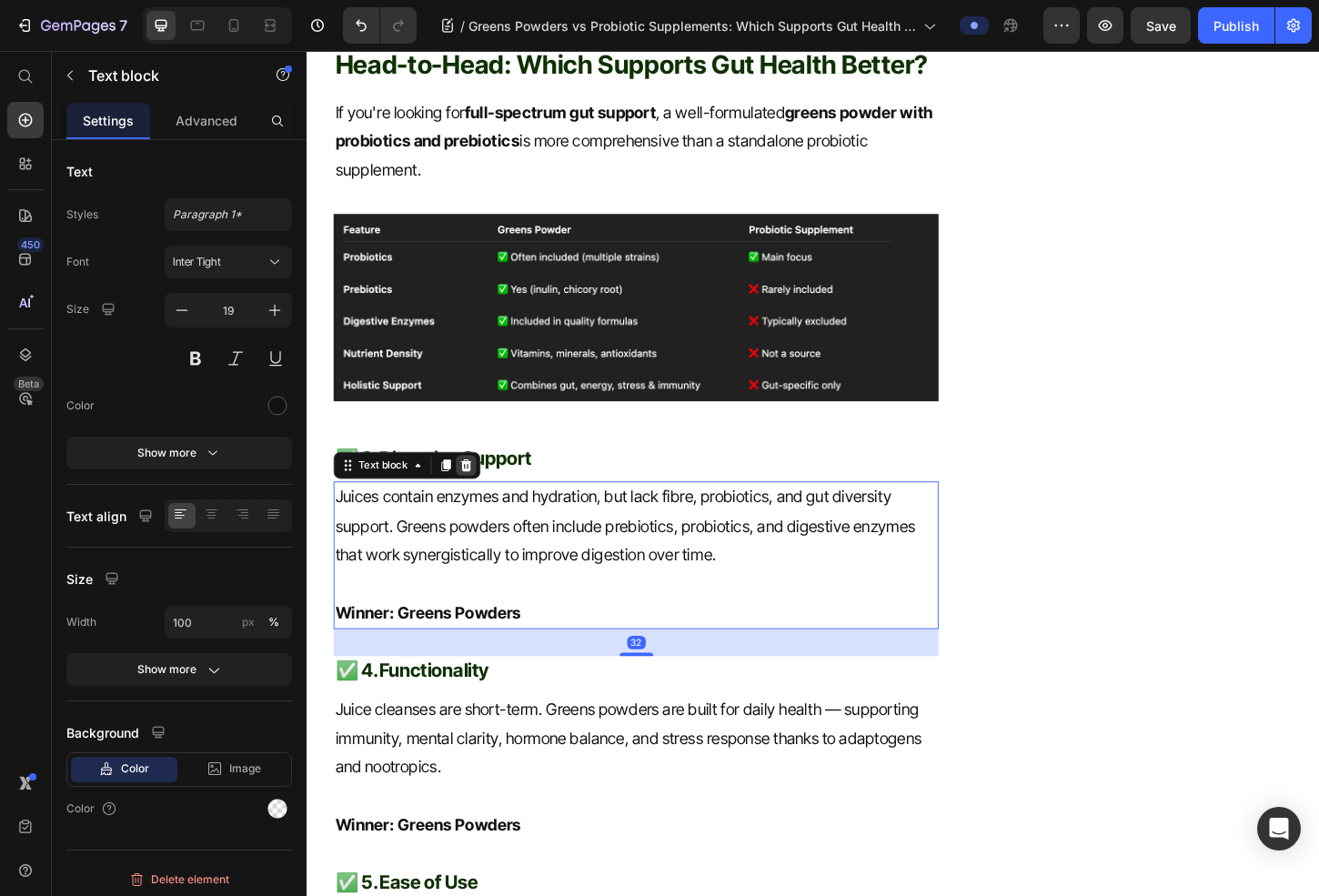 click 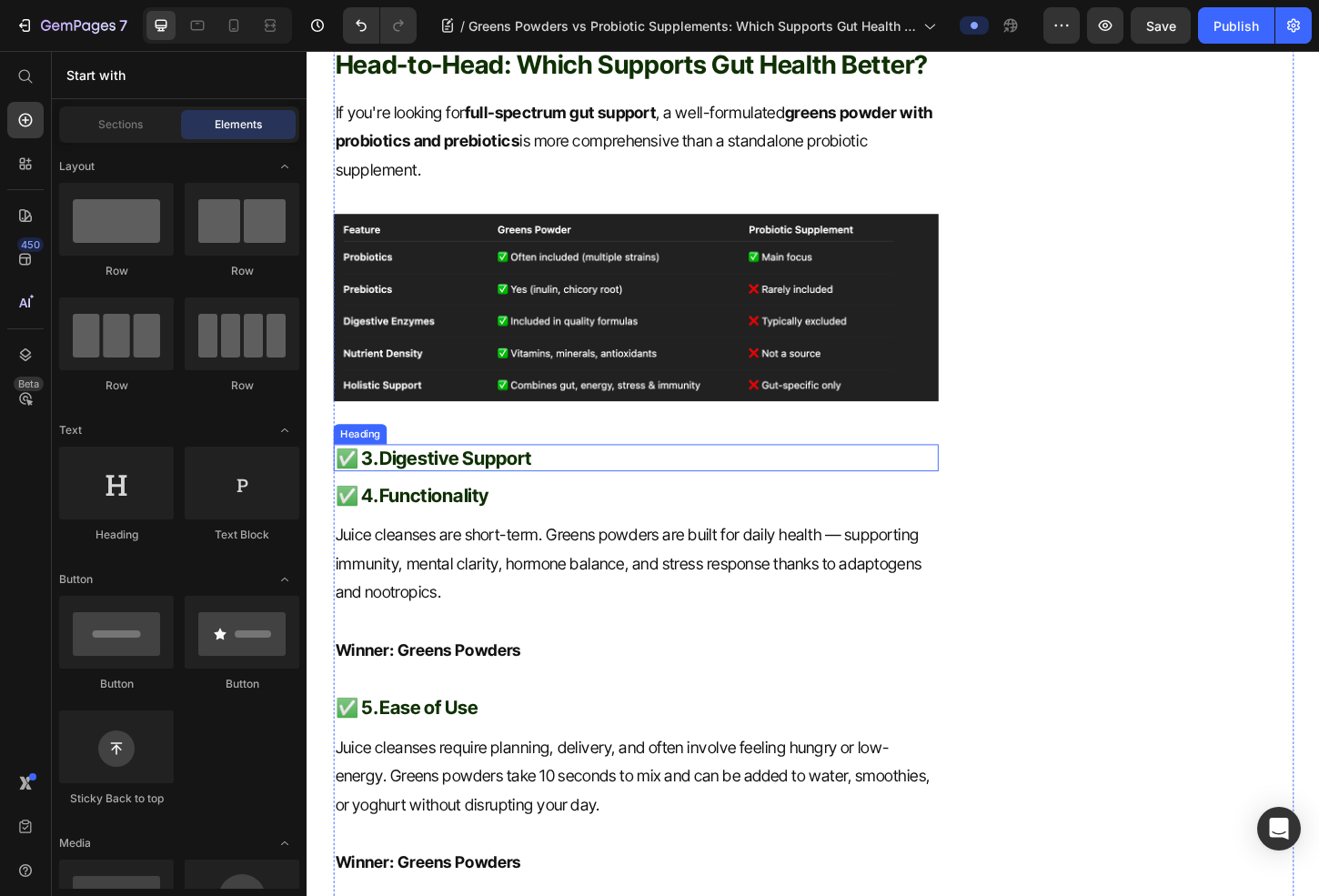 click on "Digestive Support" at bounding box center (466, 489) 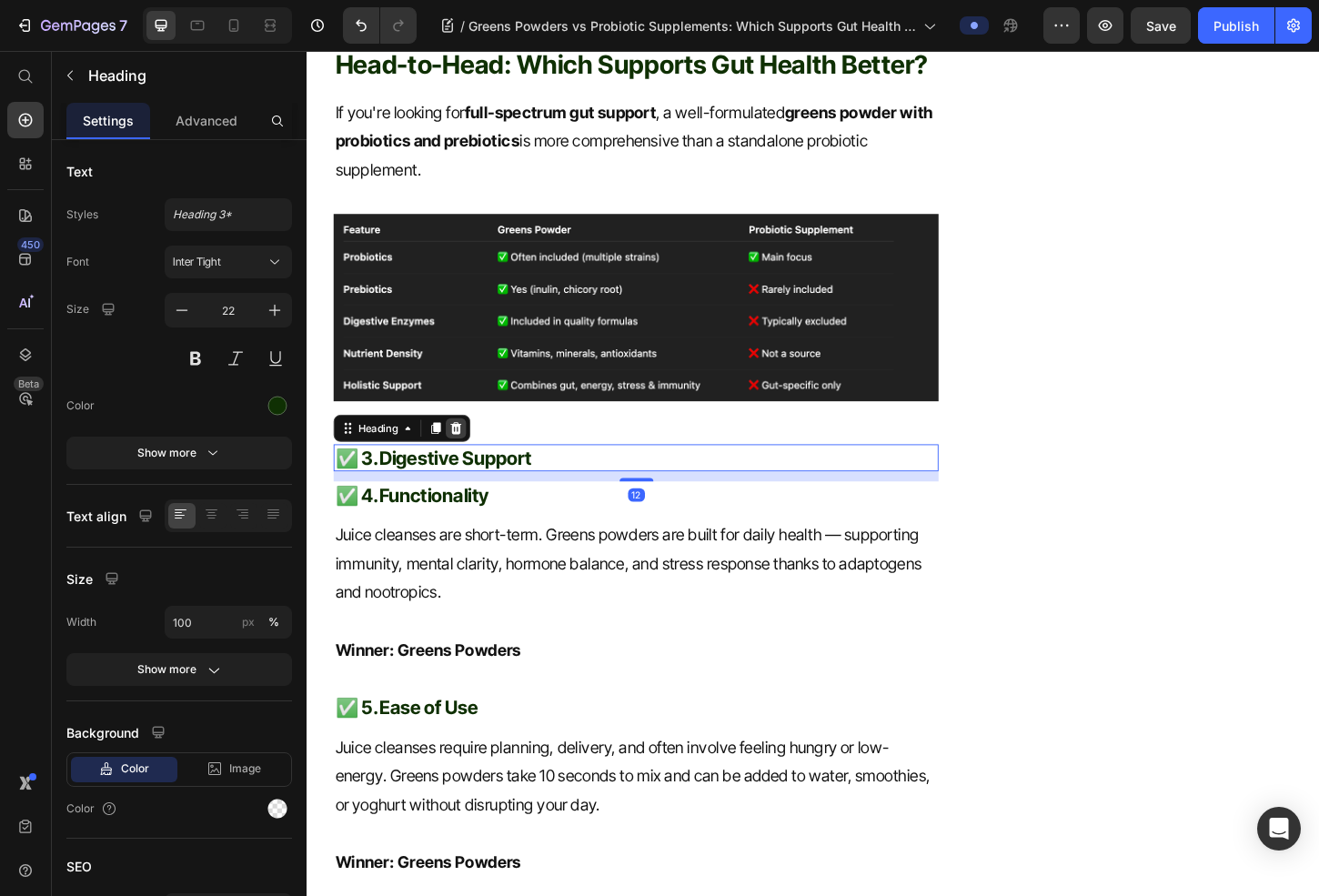 click 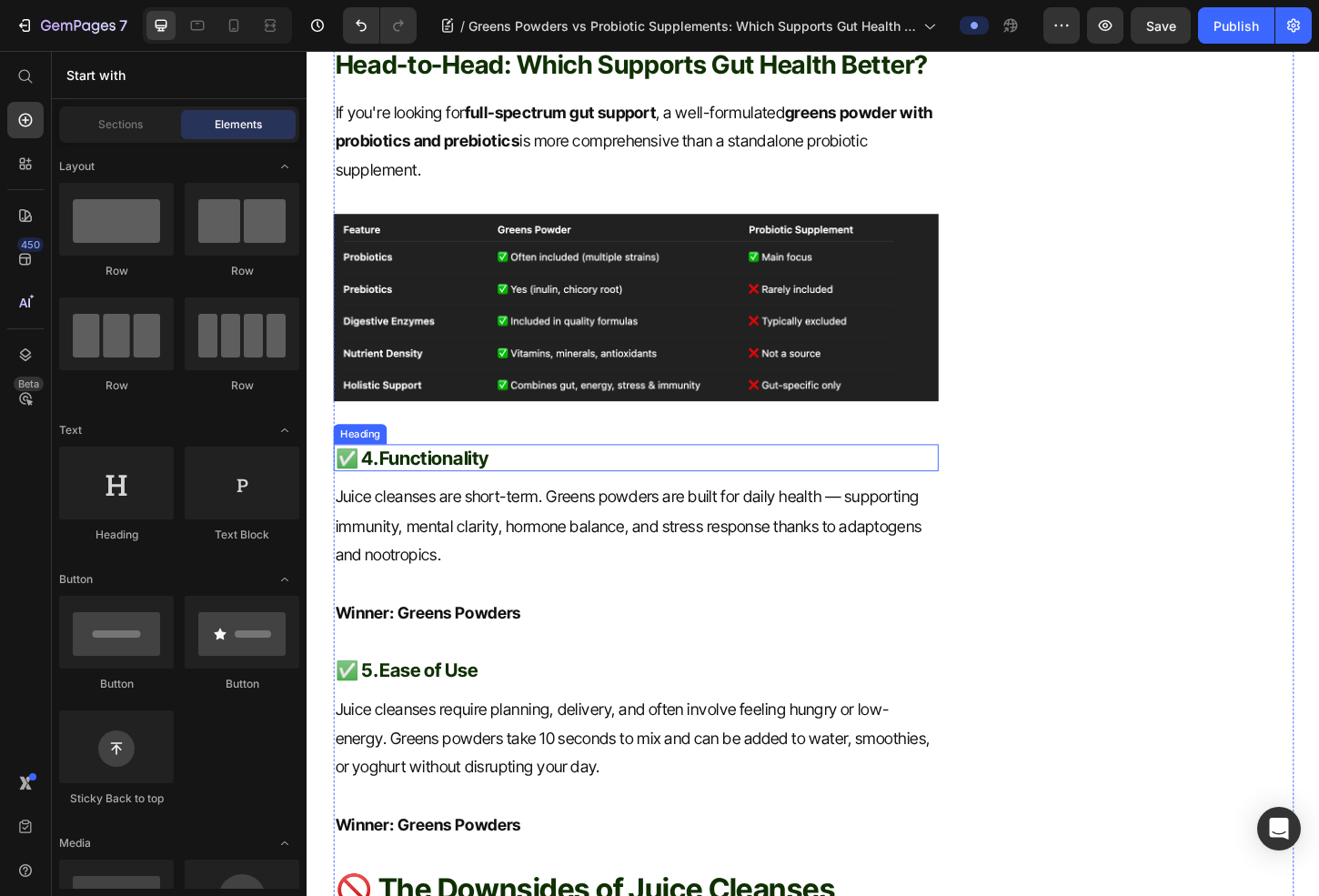 click on "Functionality" at bounding box center [443, 489] 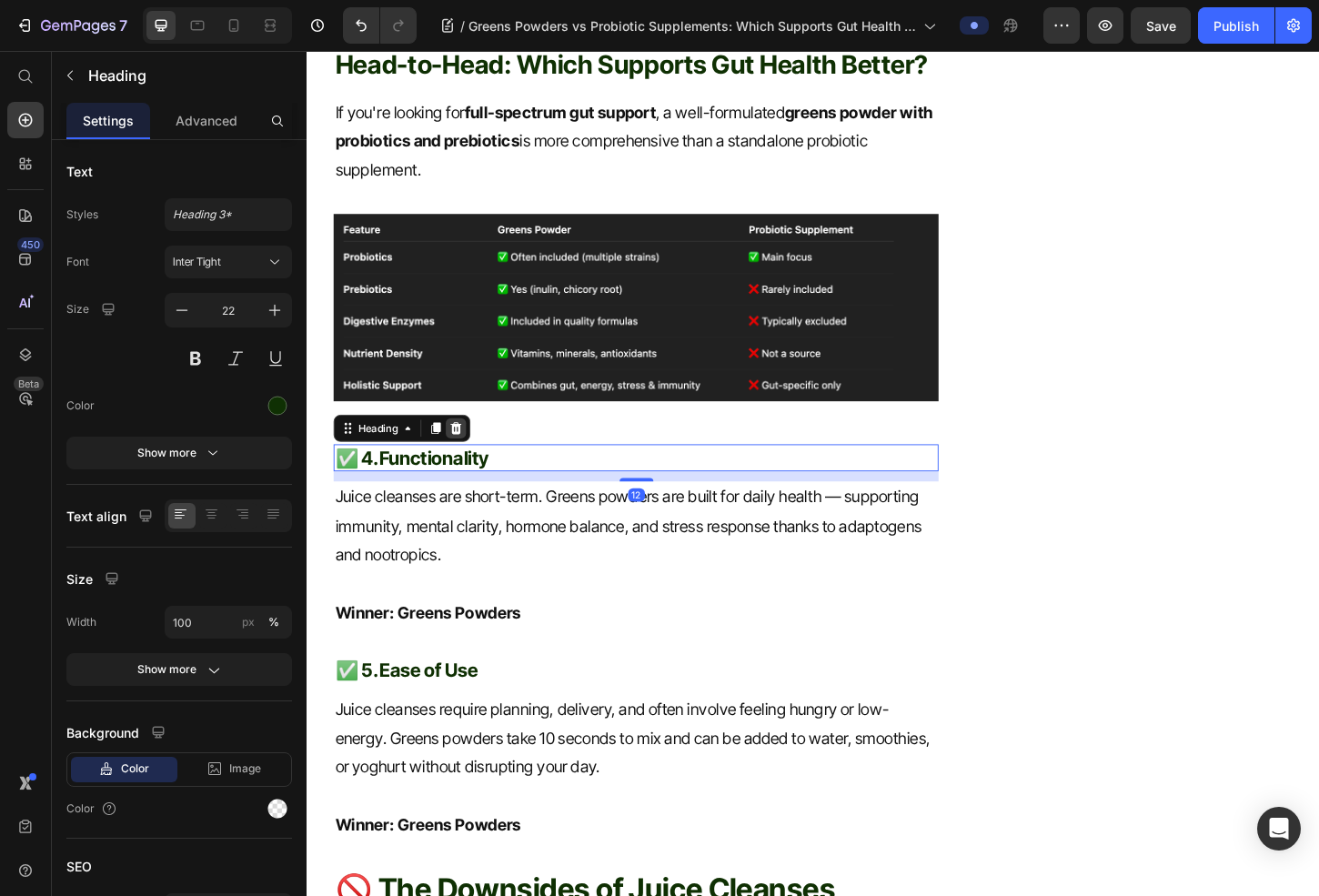 click 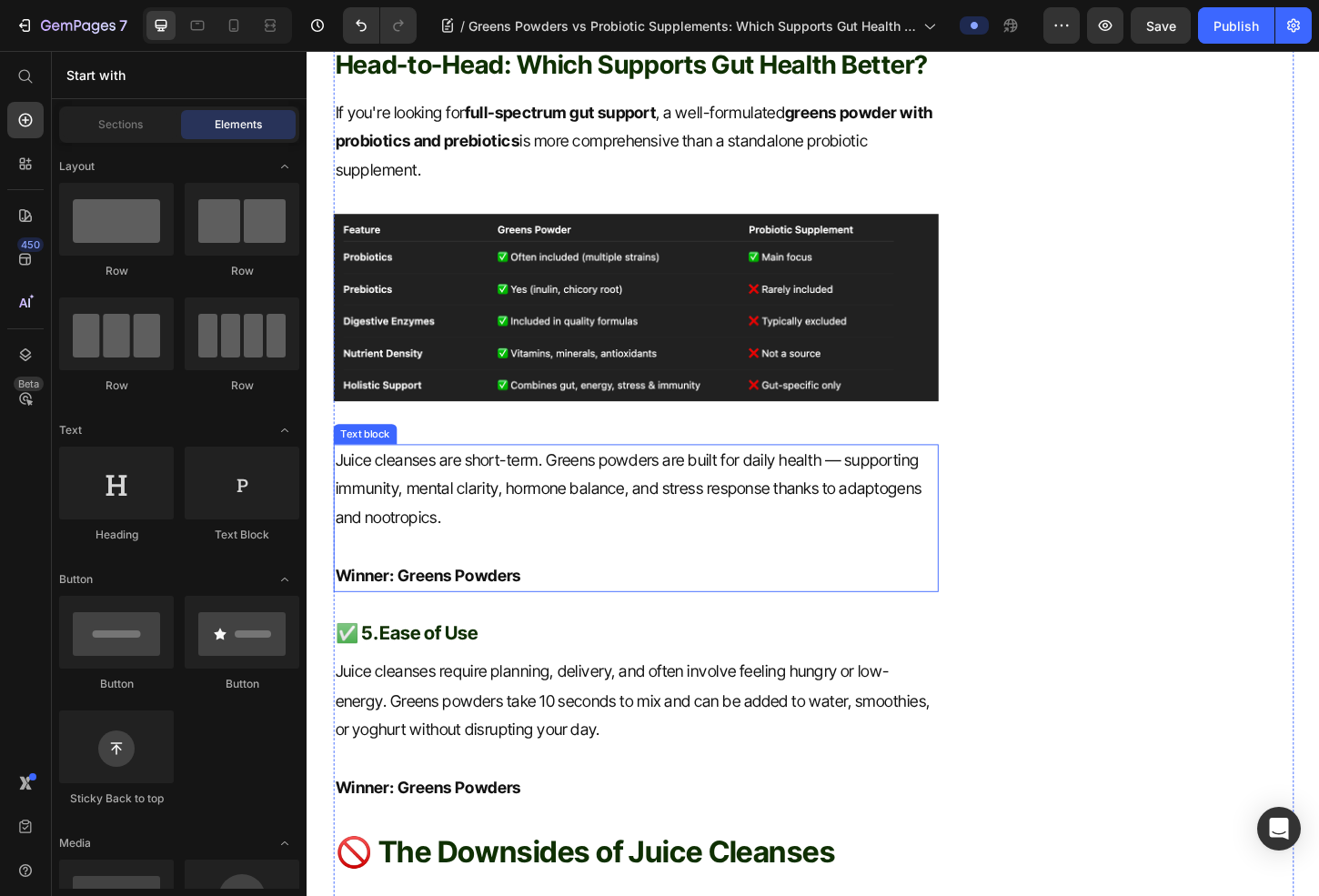 click on "Juice cleanses are short-term. Greens powders are built for daily health — supporting immunity, mental clarity, hormone balance, and stress response thanks to adaptogens and nootropics." at bounding box center [660, 523] 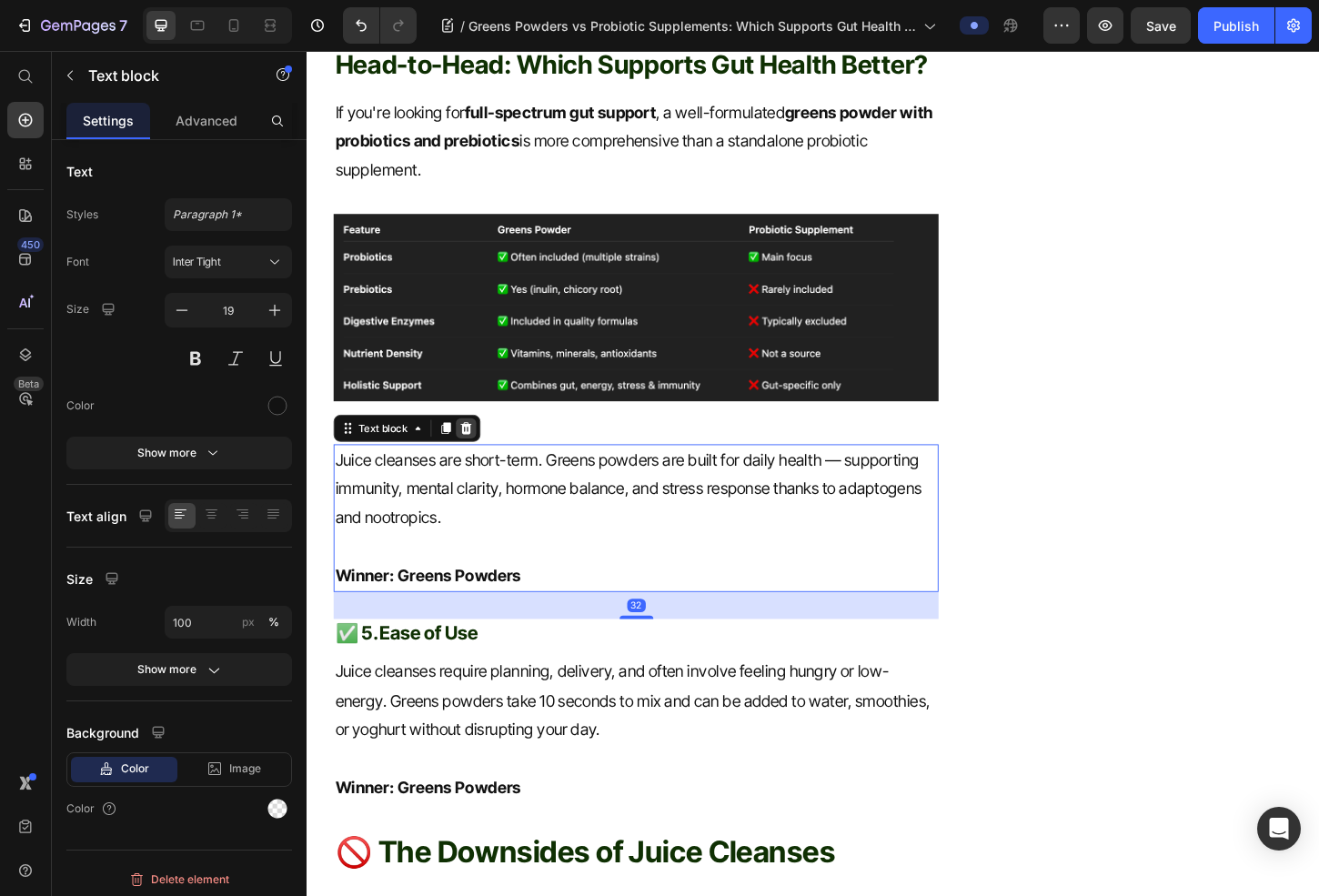 click 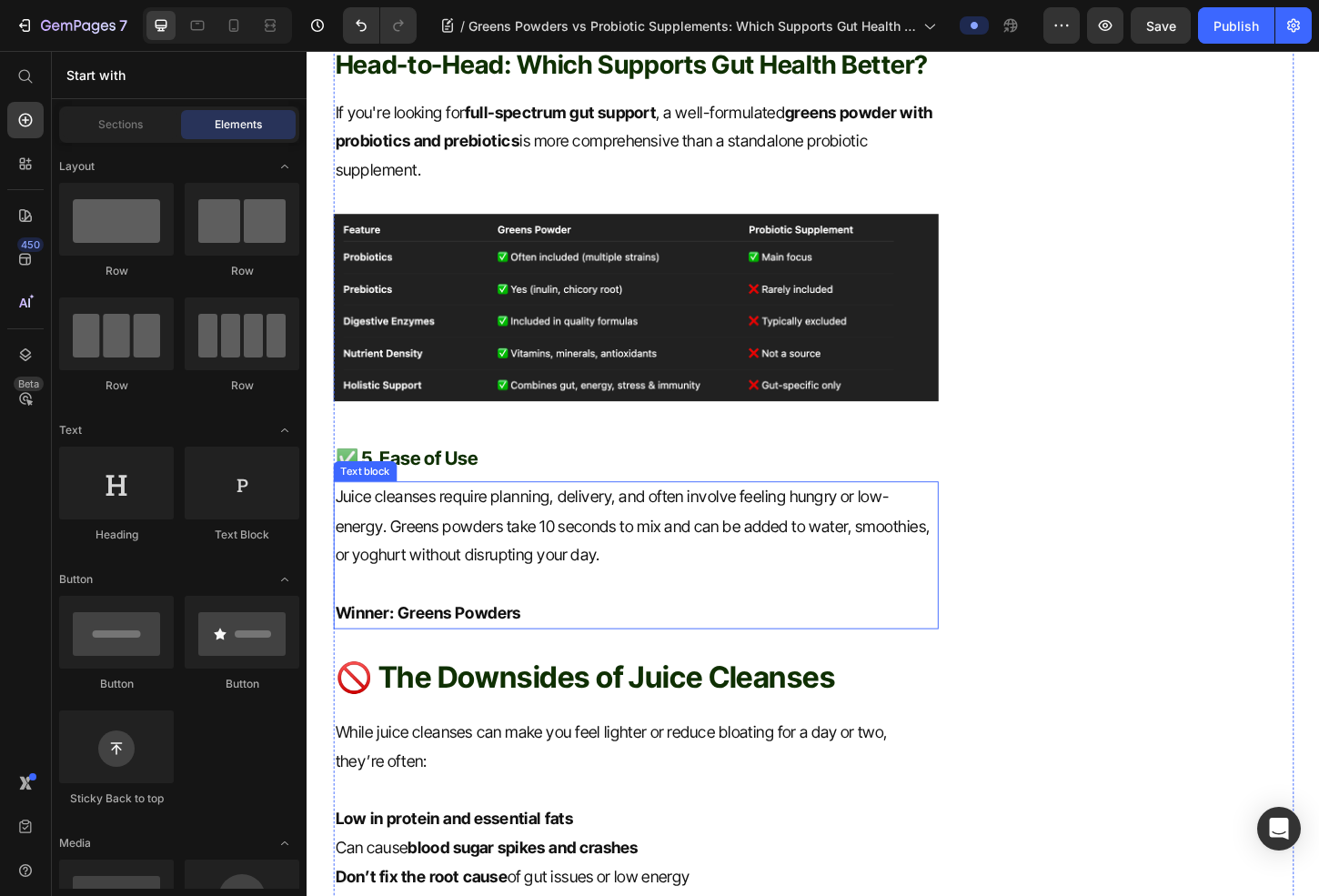 drag, startPoint x: 477, startPoint y: 652, endPoint x: 477, endPoint y: 601, distance: 51 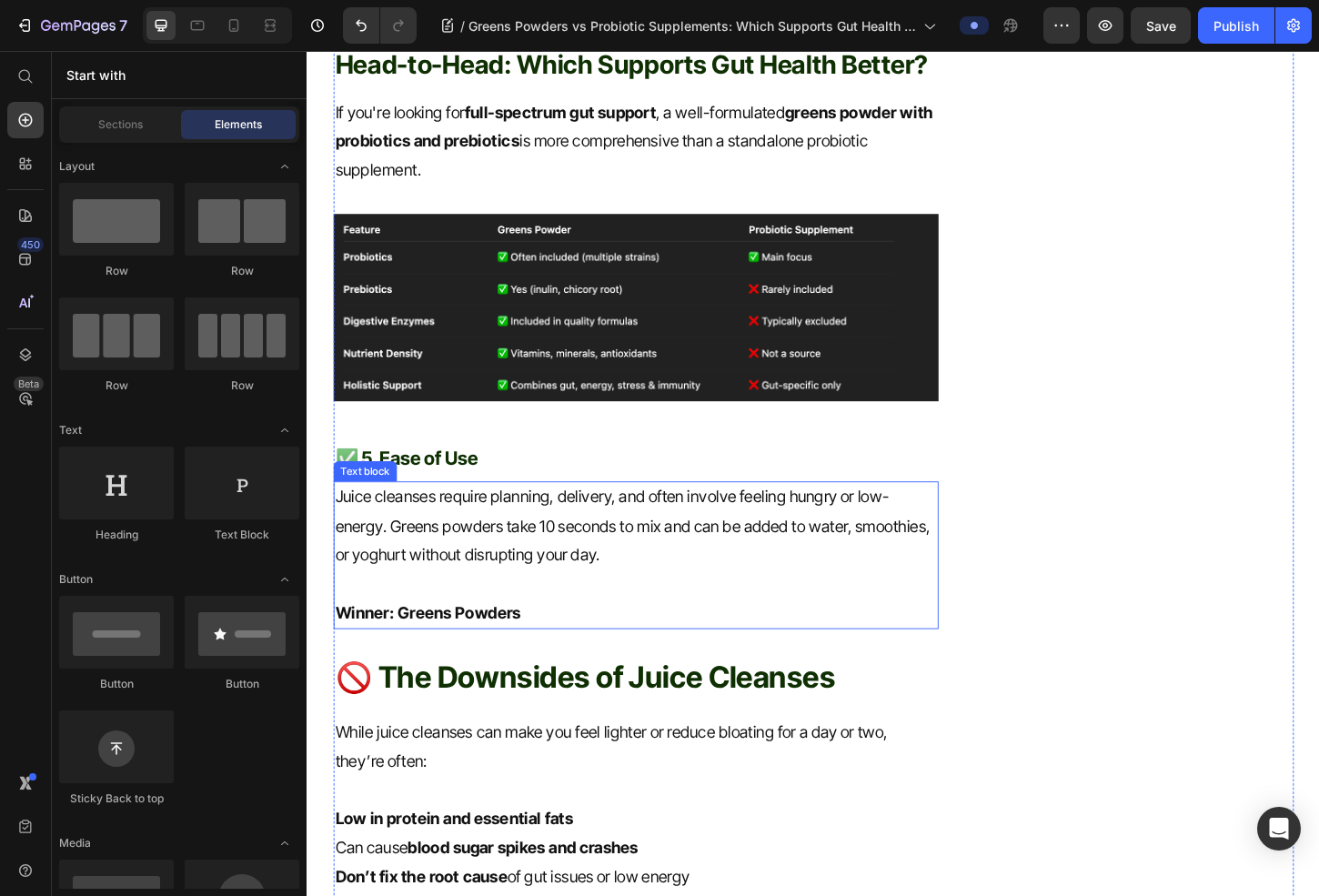 click at bounding box center [660, 626] 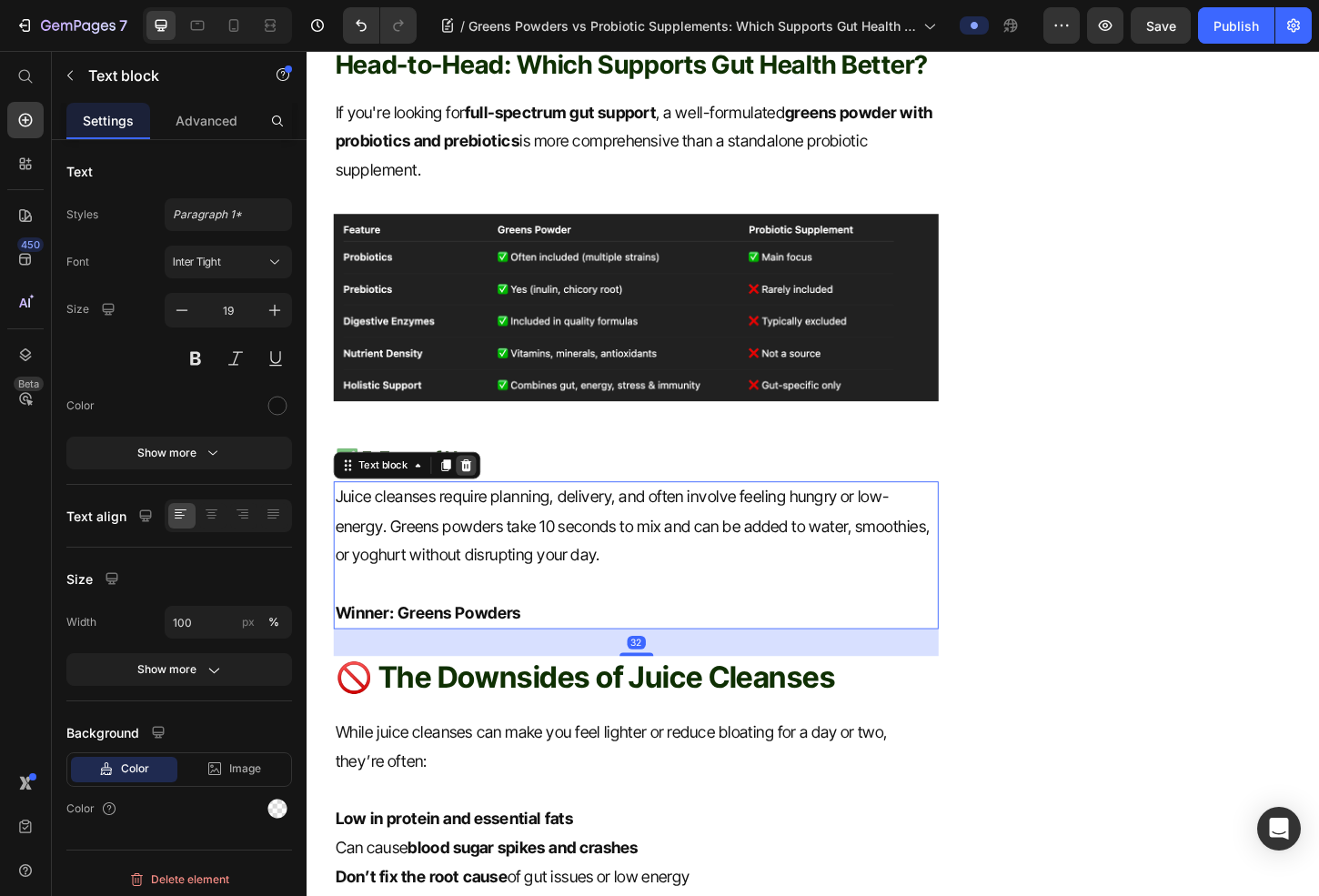 click at bounding box center (478, 498) 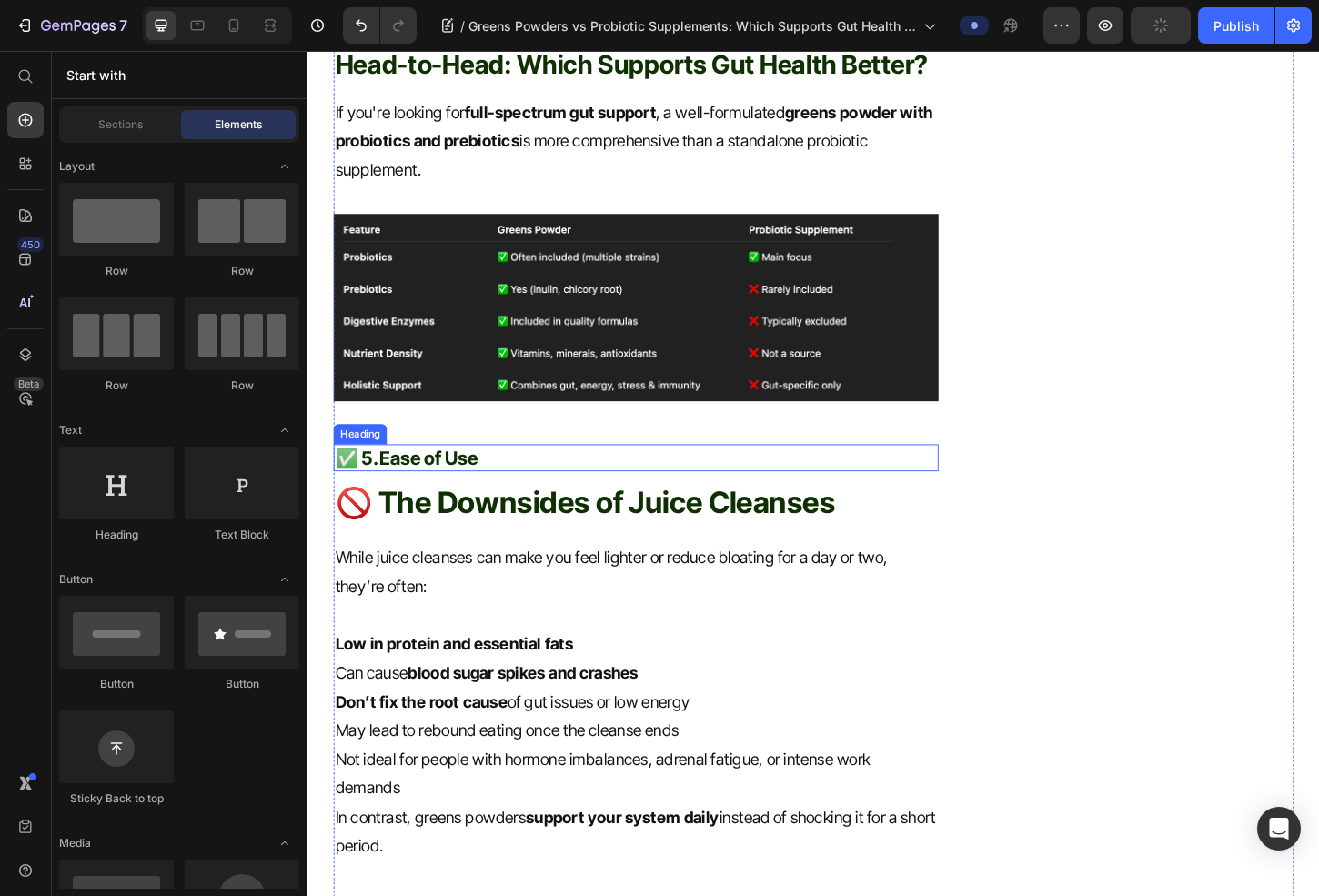 click on "Ease of Use" at bounding box center [437, 489] 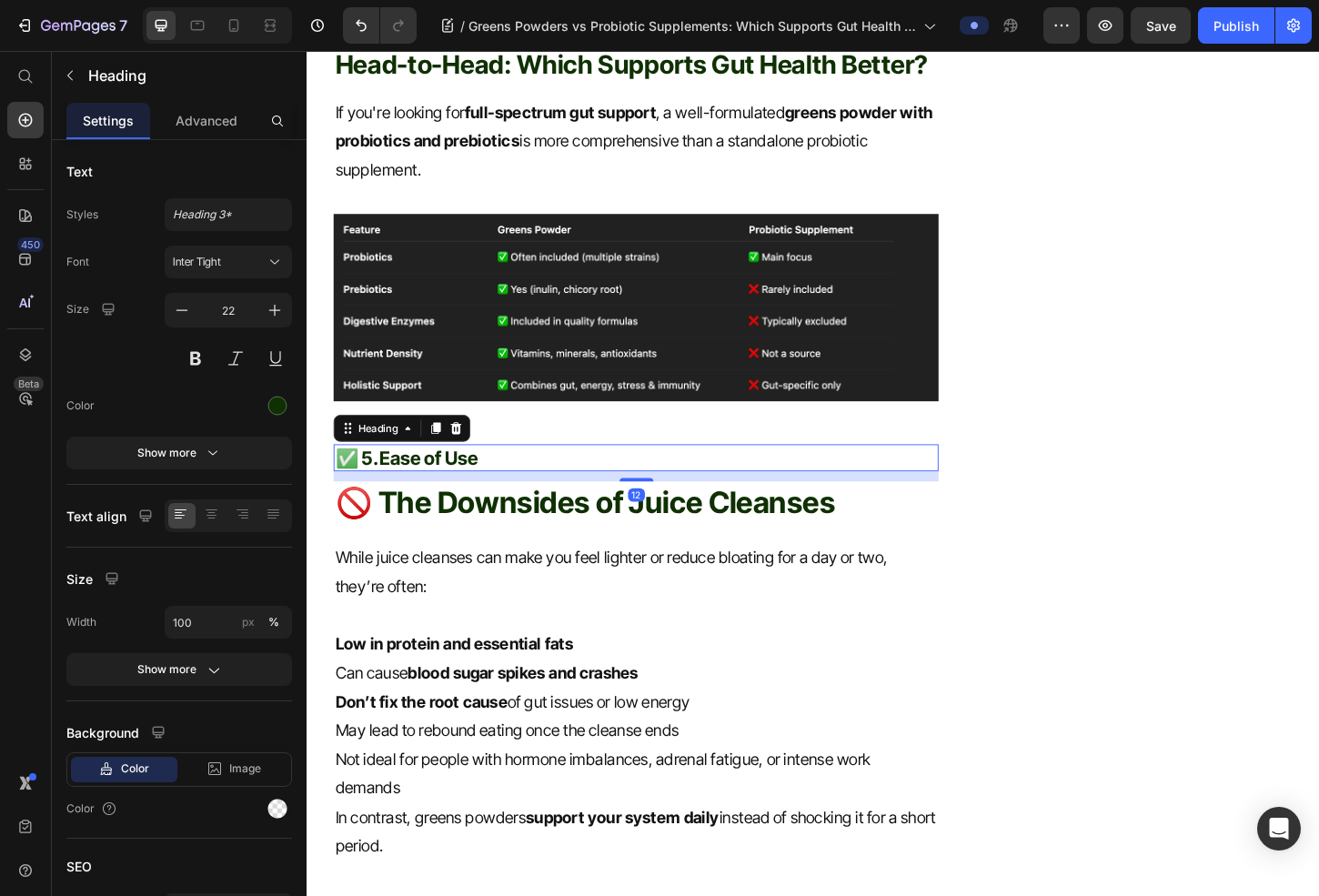 click at bounding box center [467, 458] 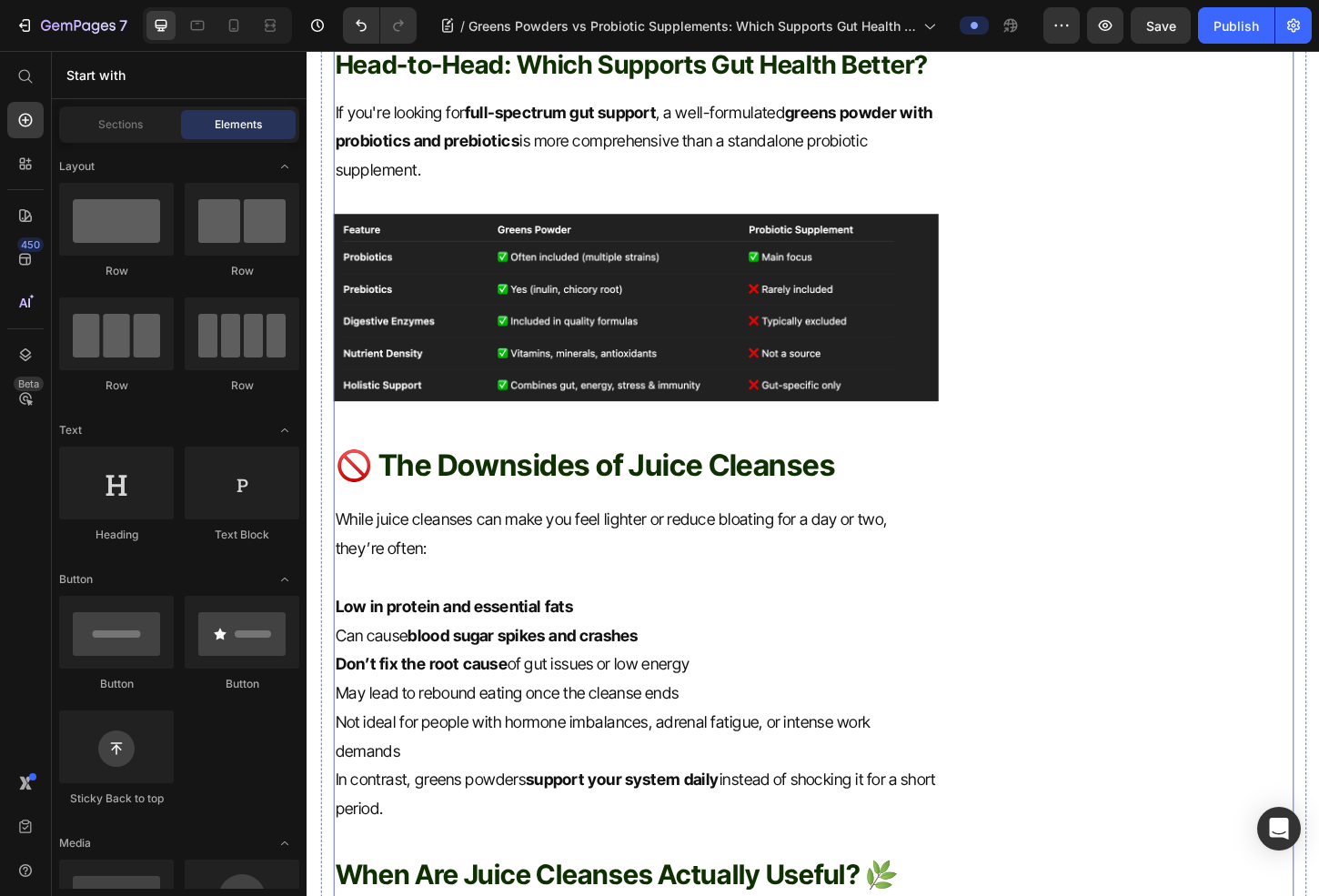 click on "🚫 The Downsides of Juice Cleanses" at bounding box center (660, 498) 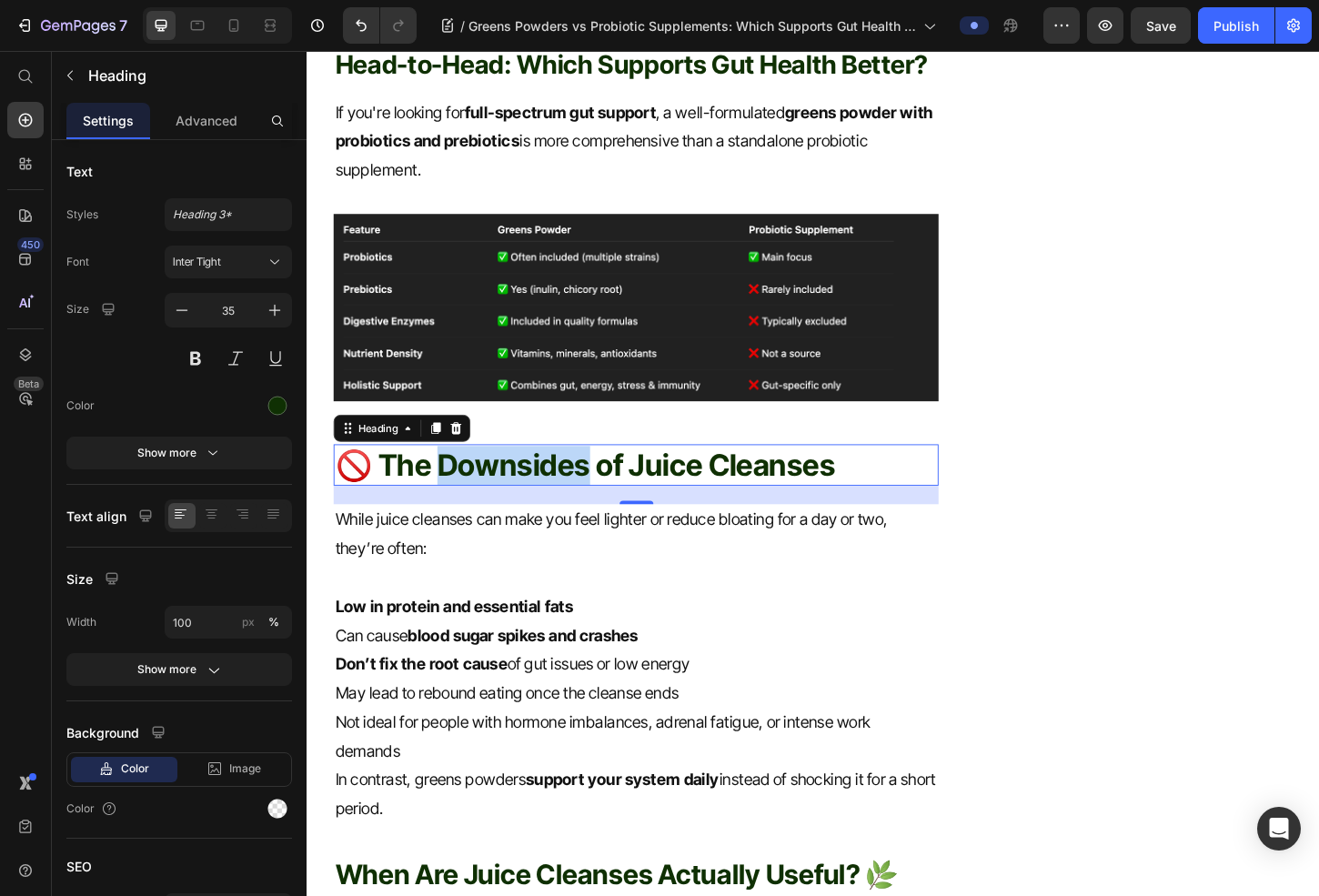 click on "🚫 The Downsides of Juice Cleanses" at bounding box center (660, 498) 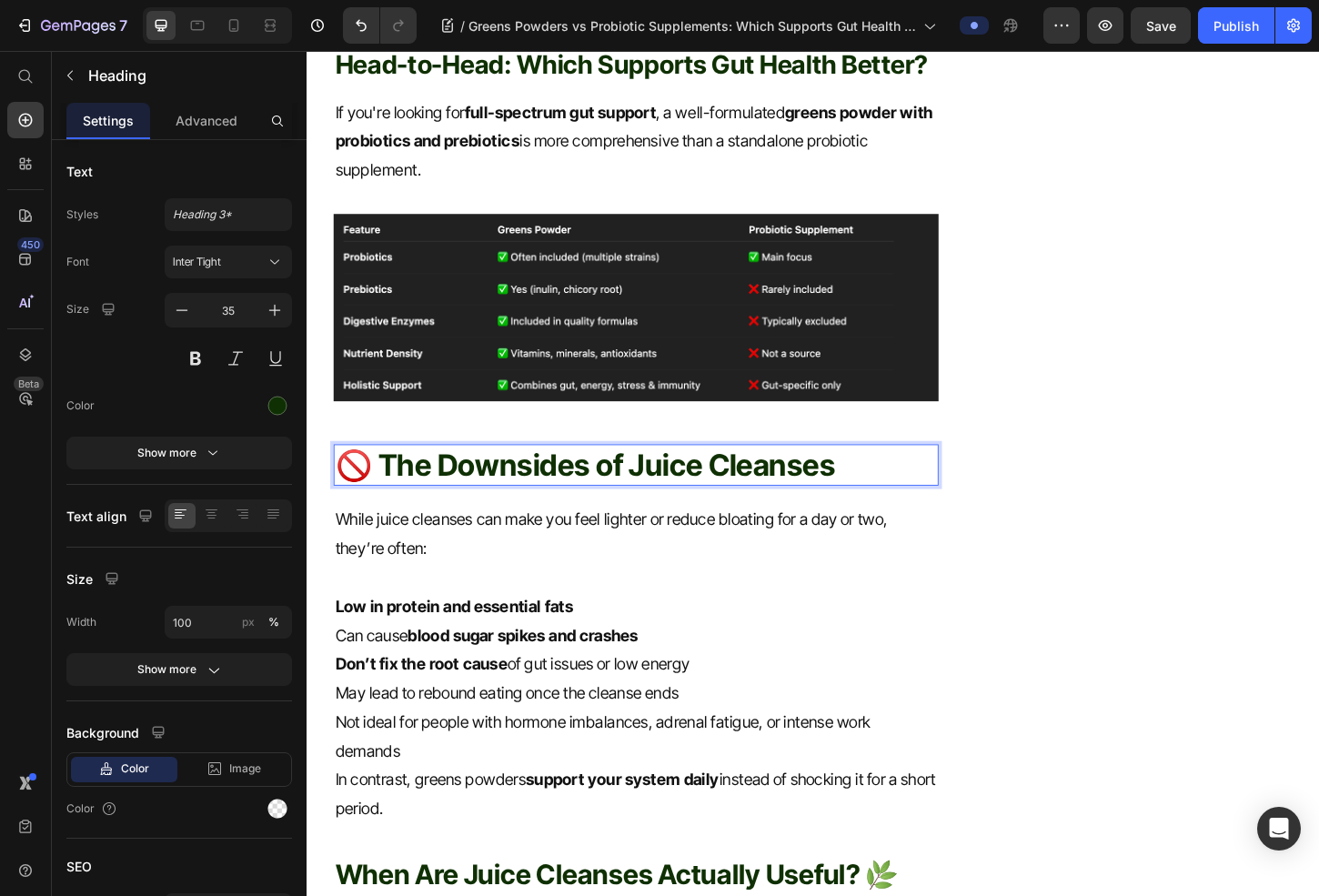 click on "🚫 The Downsides of Juice Cleanses" at bounding box center (660, 498) 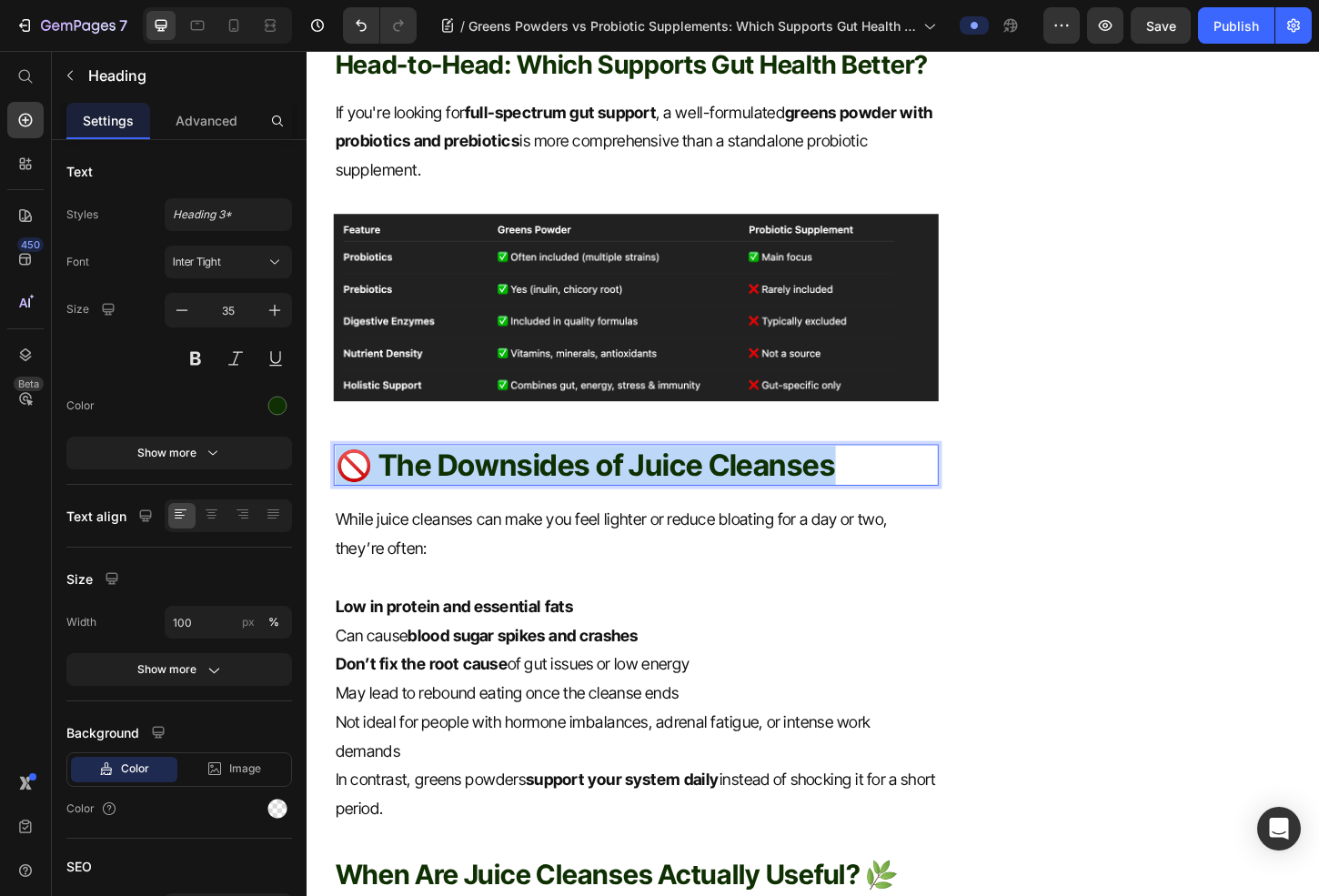 drag, startPoint x: 901, startPoint y: 523, endPoint x: 332, endPoint y: 517, distance: 569.0316 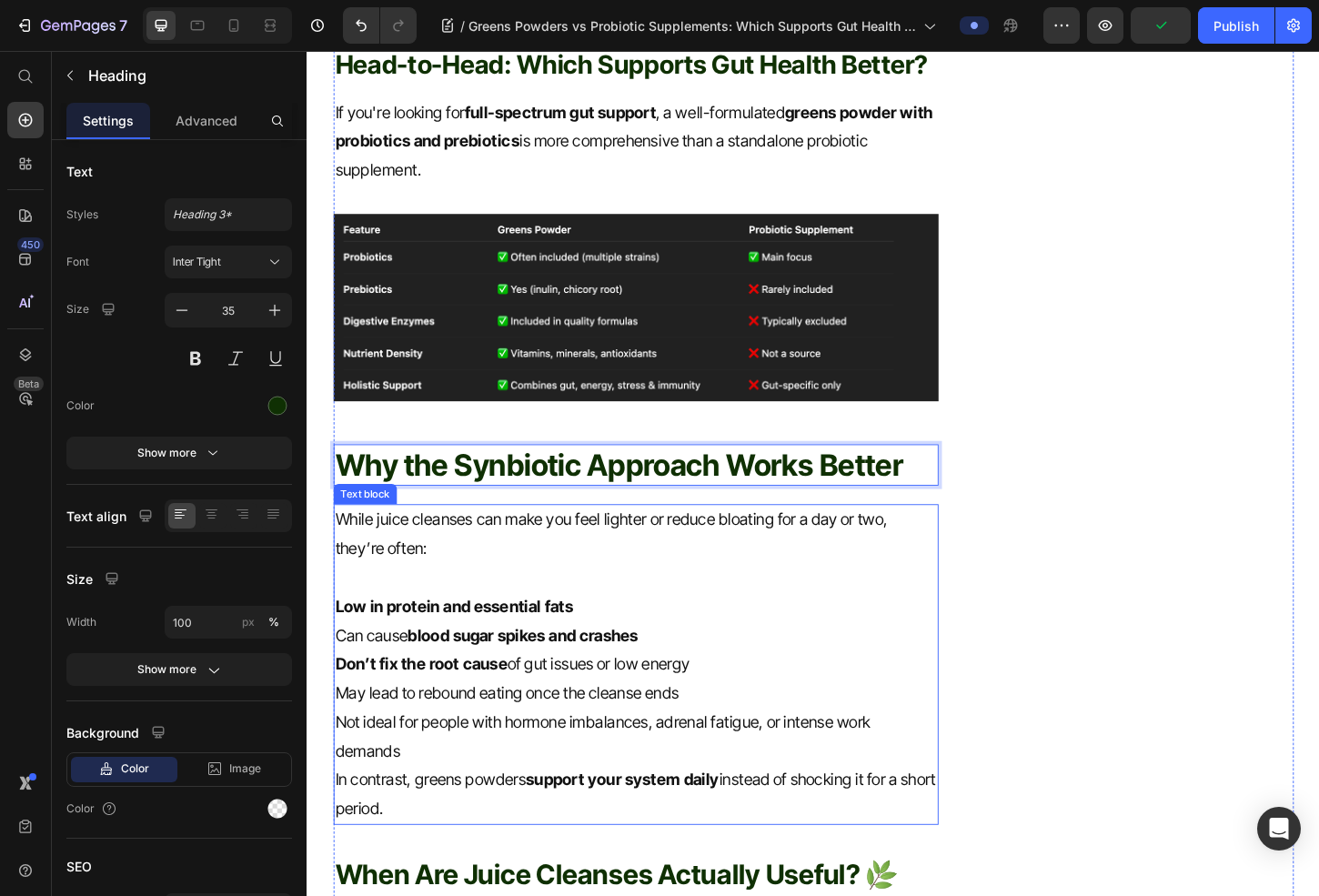click on "While juice cleanses can make you feel lighter or reduce bloating for a day or two, they’re often:" at bounding box center (660, 572) 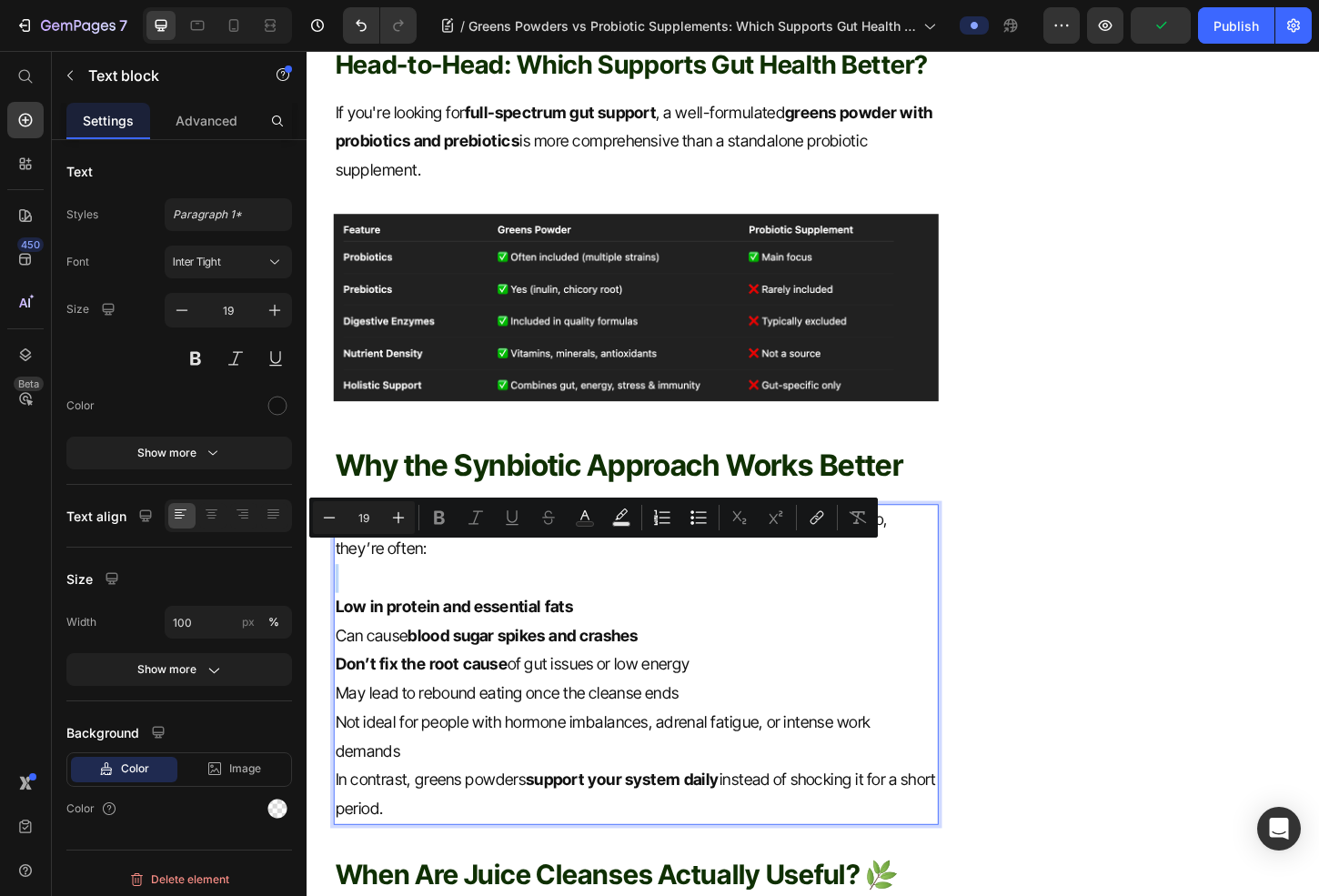 scroll, scrollTop: 2698, scrollLeft: 0, axis: vertical 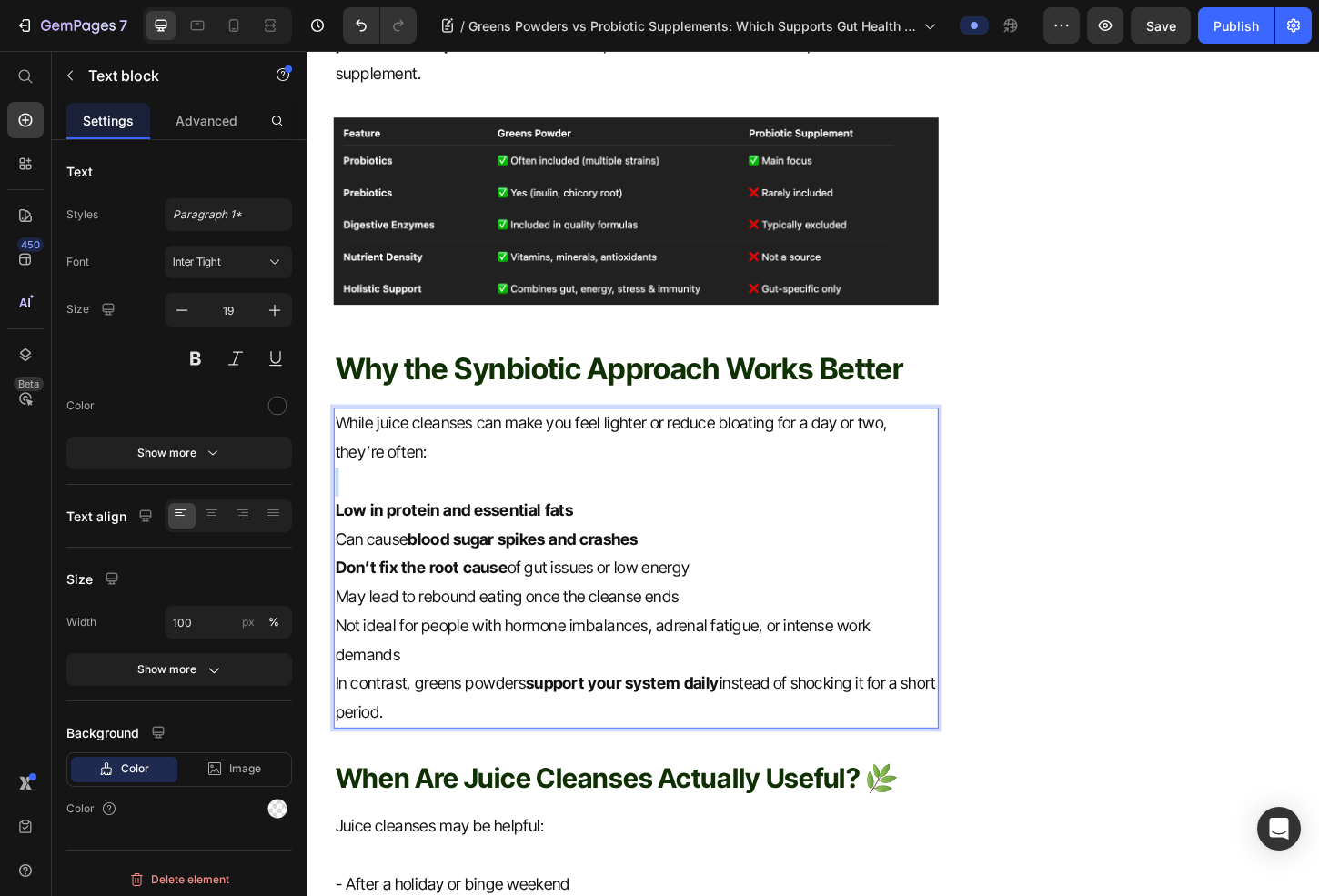 drag, startPoint x: 461, startPoint y: 799, endPoint x: 302, endPoint y: 473, distance: 362.70787 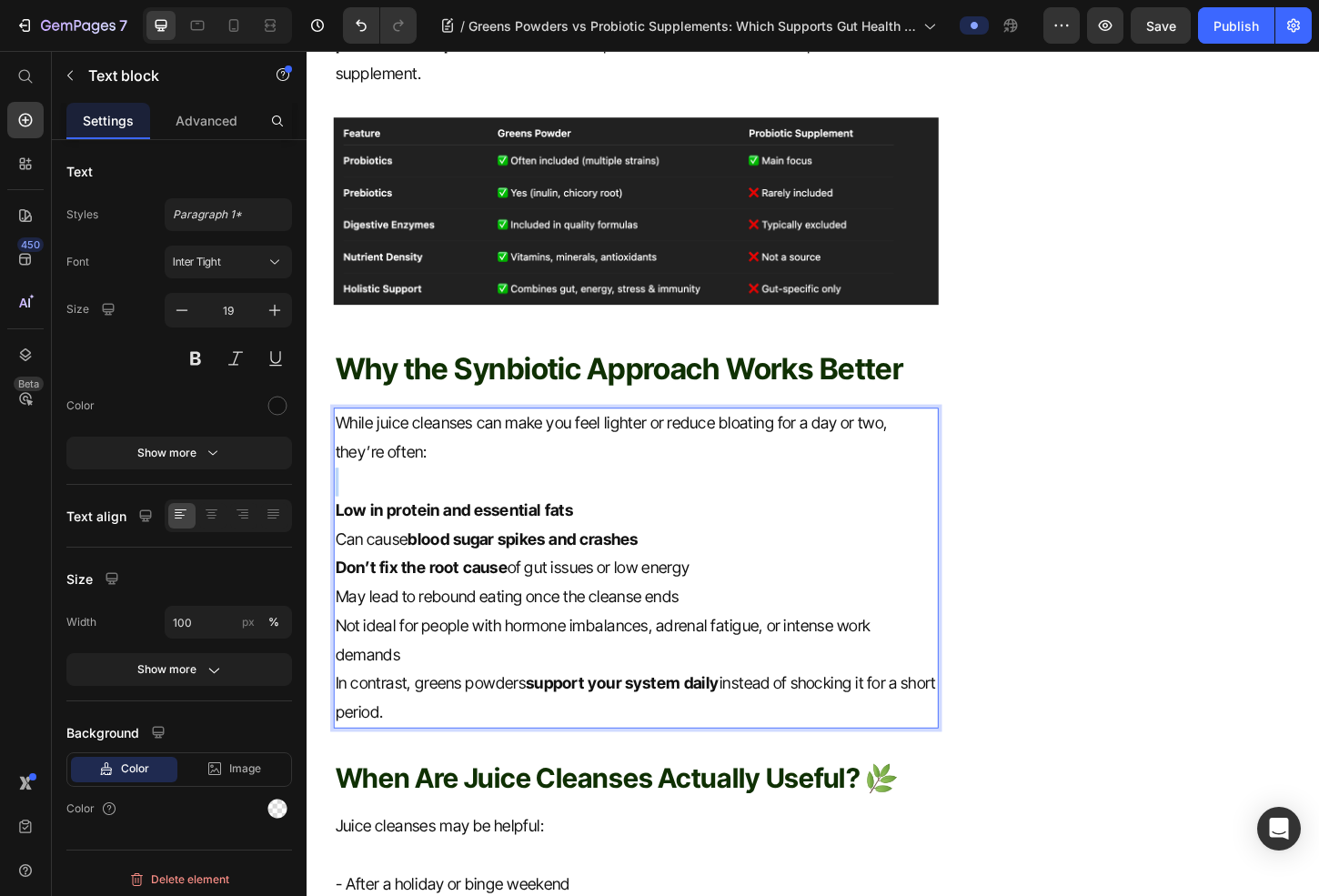 click on "Header Greens Powders vs Probiotic Supplements: Which Supports Gut Health Better? 🧪 Heading Fact-Checked By a Nutritionist MD Item List Published on  July 10, 2025 Text block Row Gut health has become one of the biggest wellness trends in recent years—and for good reason. Your gut is the gateway to overall health, impacting everything from digestion and immunity to mood and mental clarity. Two popular solutions for improving gut health are  greens powders  and  probiotic supplements —but which one is more effective? Let’s break down the science, benefits, and differences so you can make the best choice for your gut. Text block What Are Greens Powders? Heading Greens powders  are concentrated blends of vegetables, fruits, herbs, and functional nutrients in powdered form. Many formulas also include digestive enzymes, prebiotics, probiotics, and adaptogens to support digestion, stress, and energy levels. High-quality greens powders with gut-supporting ingredients found are usually include: - Inulin ) ." at bounding box center [852, 730] 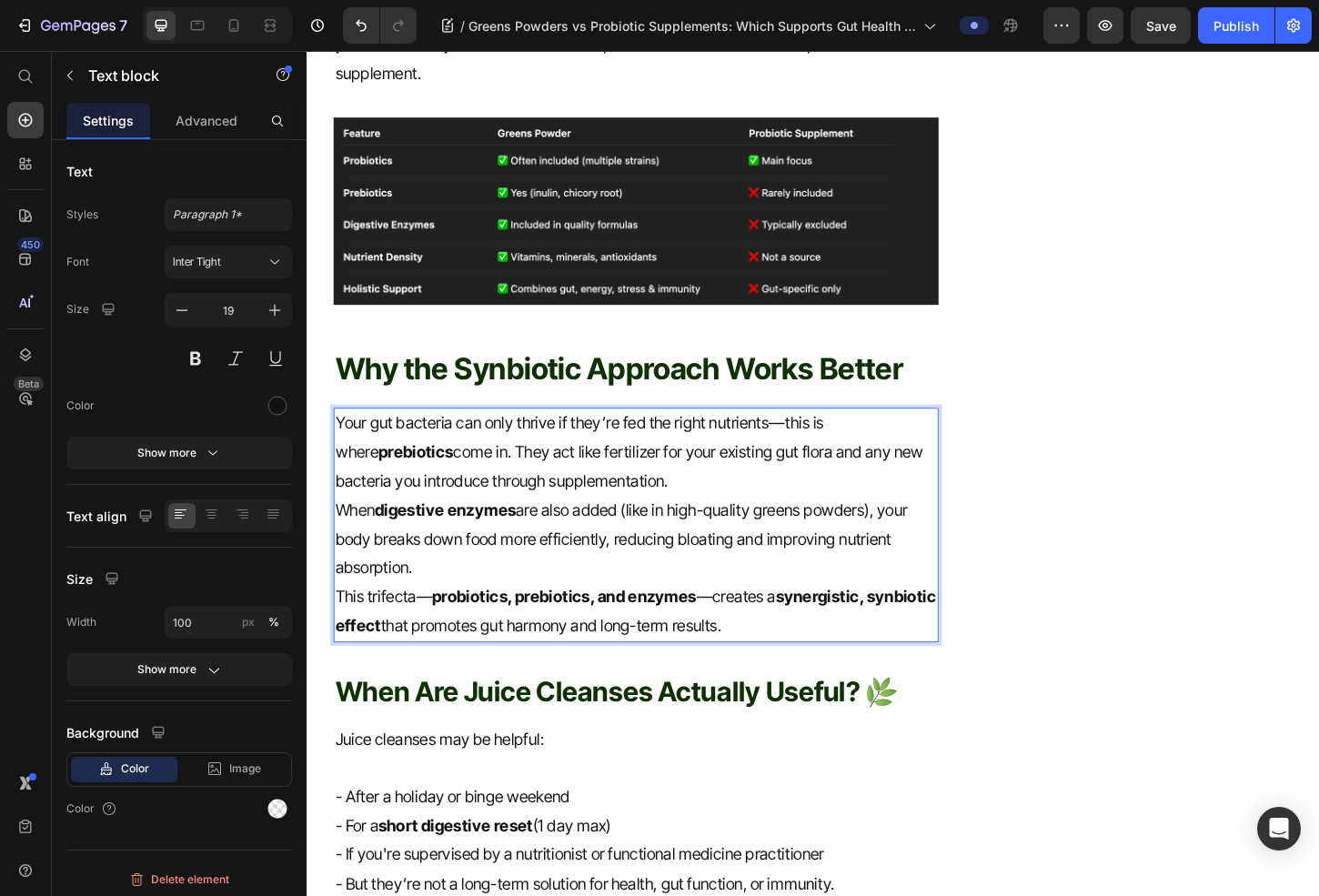 click on "Your gut bacteria can only thrive if they’re fed the right nutrients—this is where  prebiotics  come in. They act like fertilizer for your existing gut flora and any new bacteria you introduce through supplementation." at bounding box center [660, 484] 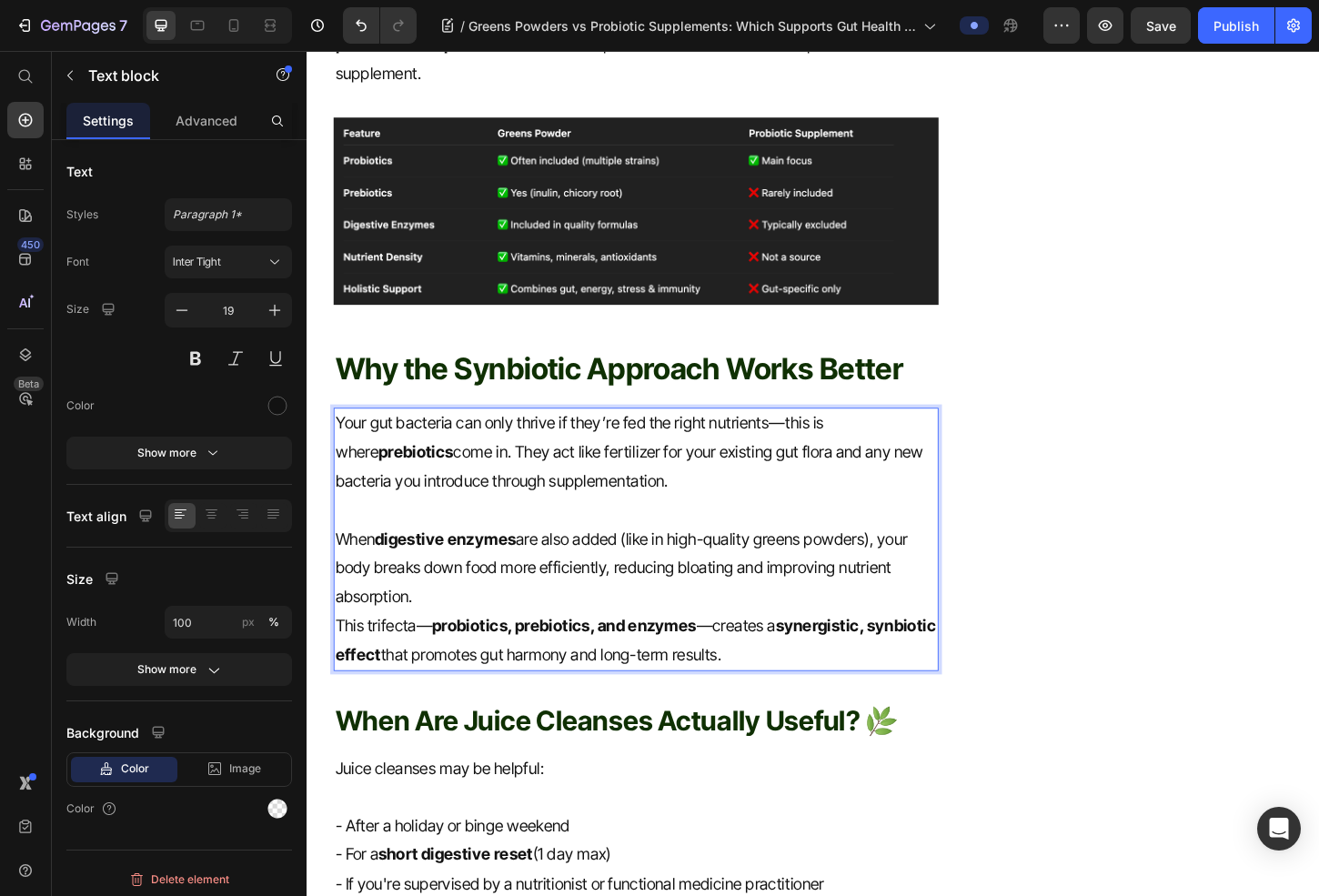 click on "probiotics, prebiotics, and enzymes" at bounding box center (583, 670) 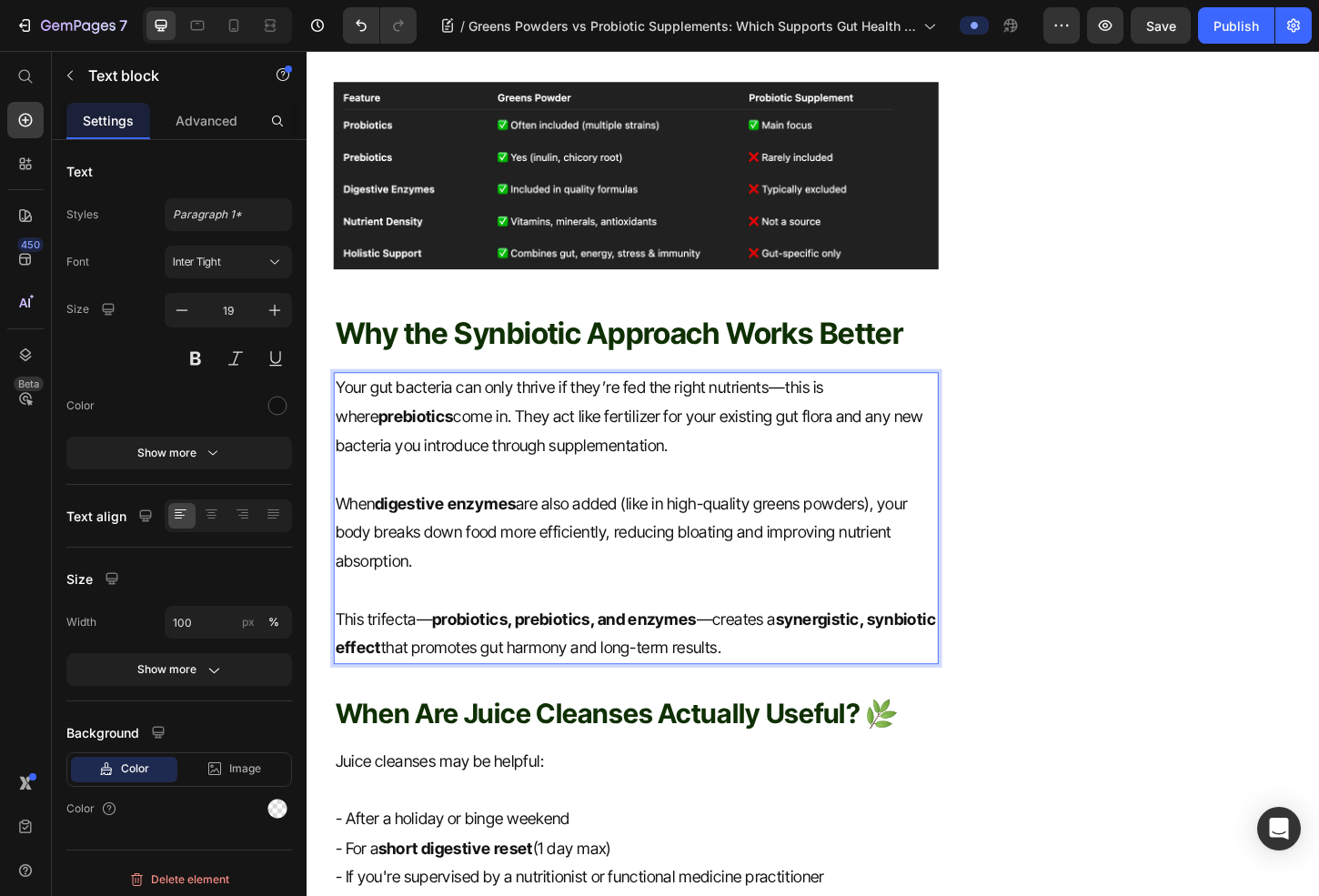 scroll, scrollTop: 2774, scrollLeft: 0, axis: vertical 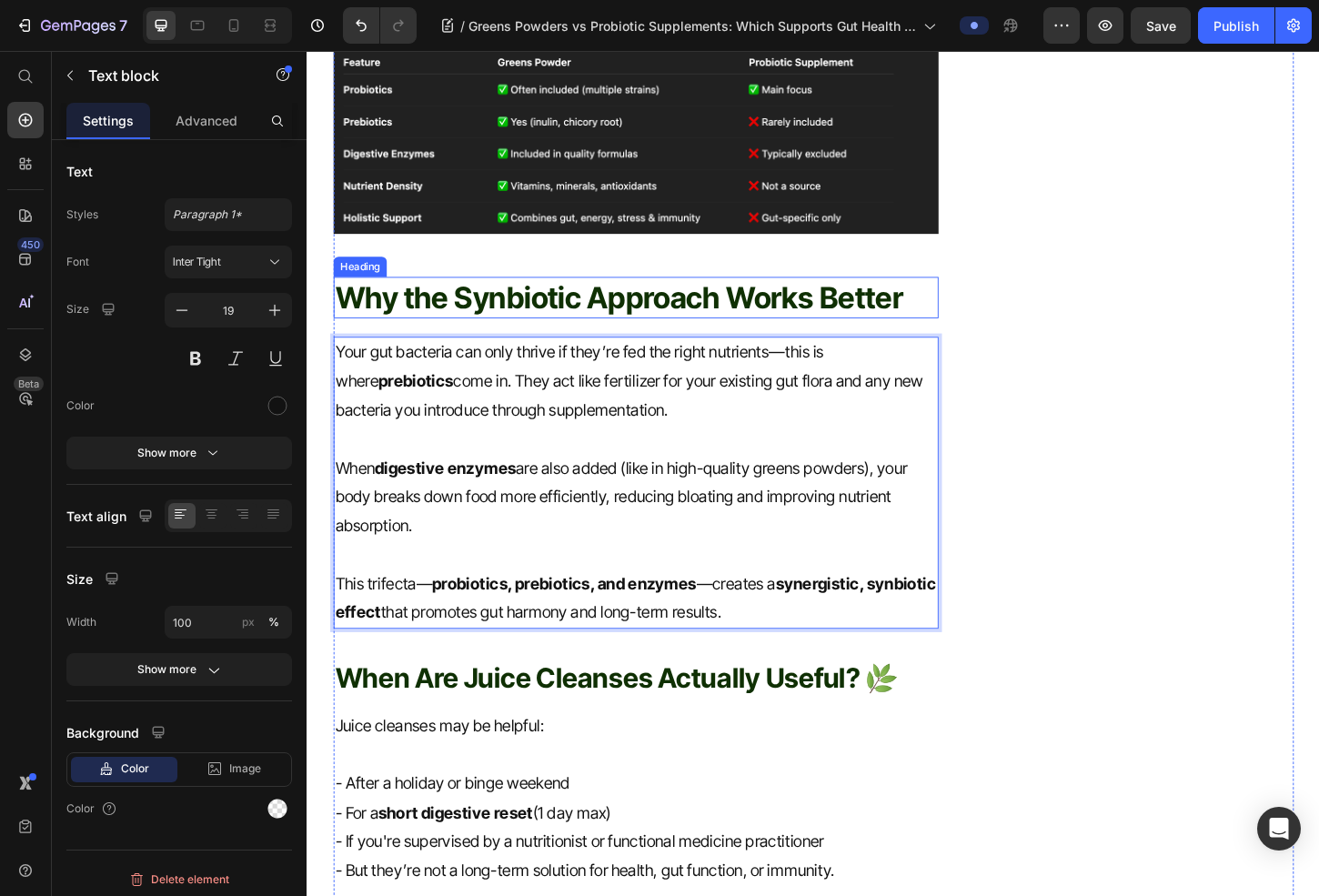 click on "Why the Synbiotic Approach Works Better" at bounding box center [660, 317] 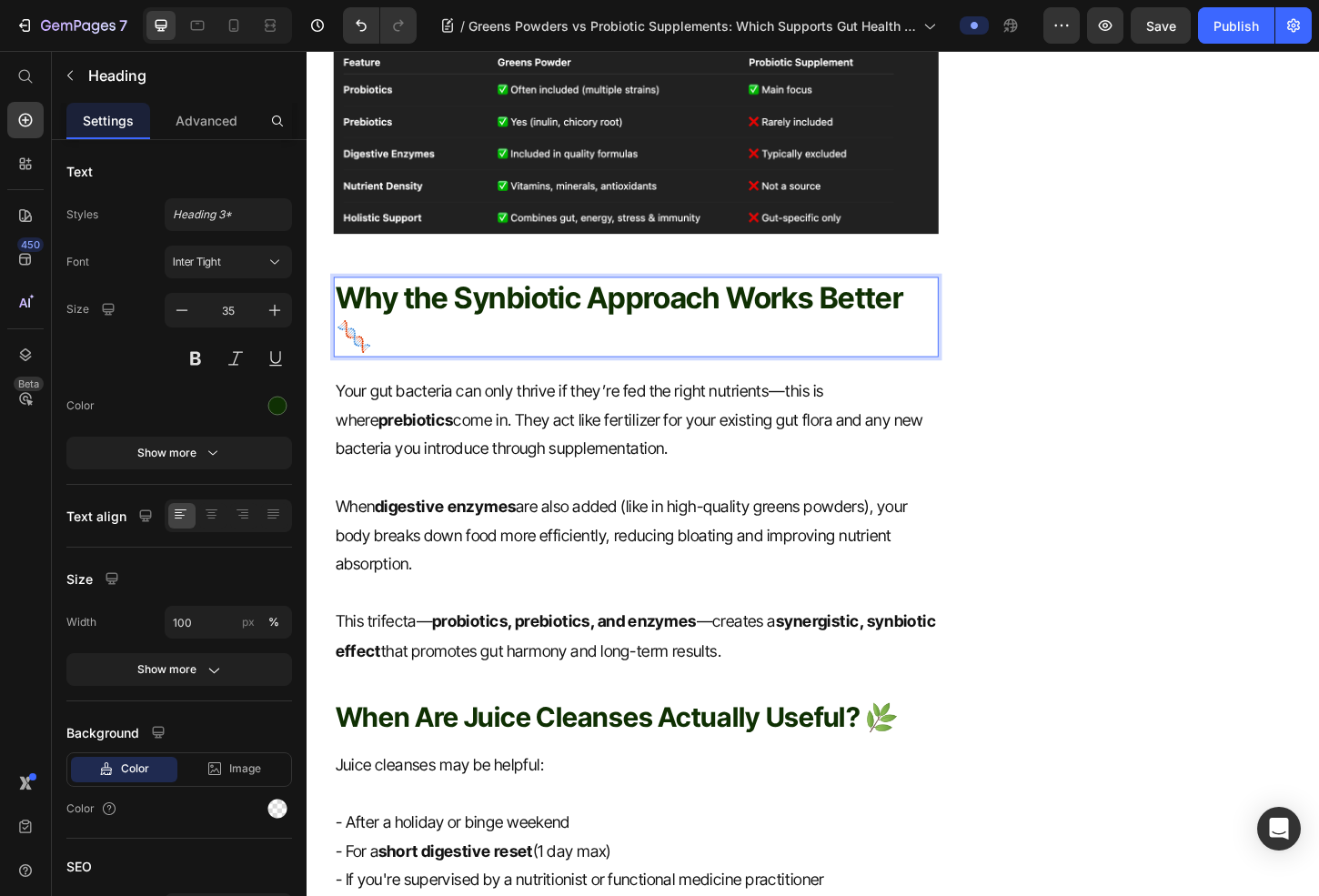 click on "Simply,  All in One. Heading
Icon Detox & Cleansing Text block
Icon Hormonal Balance Text block
Icon Body Vitality Text block
Icon Gut Reset  Text block Icon List Row Image Buy Now Button Try risk free for 30 days | Portion donated to charity Text block Row Row" at bounding box center (1206, -307) 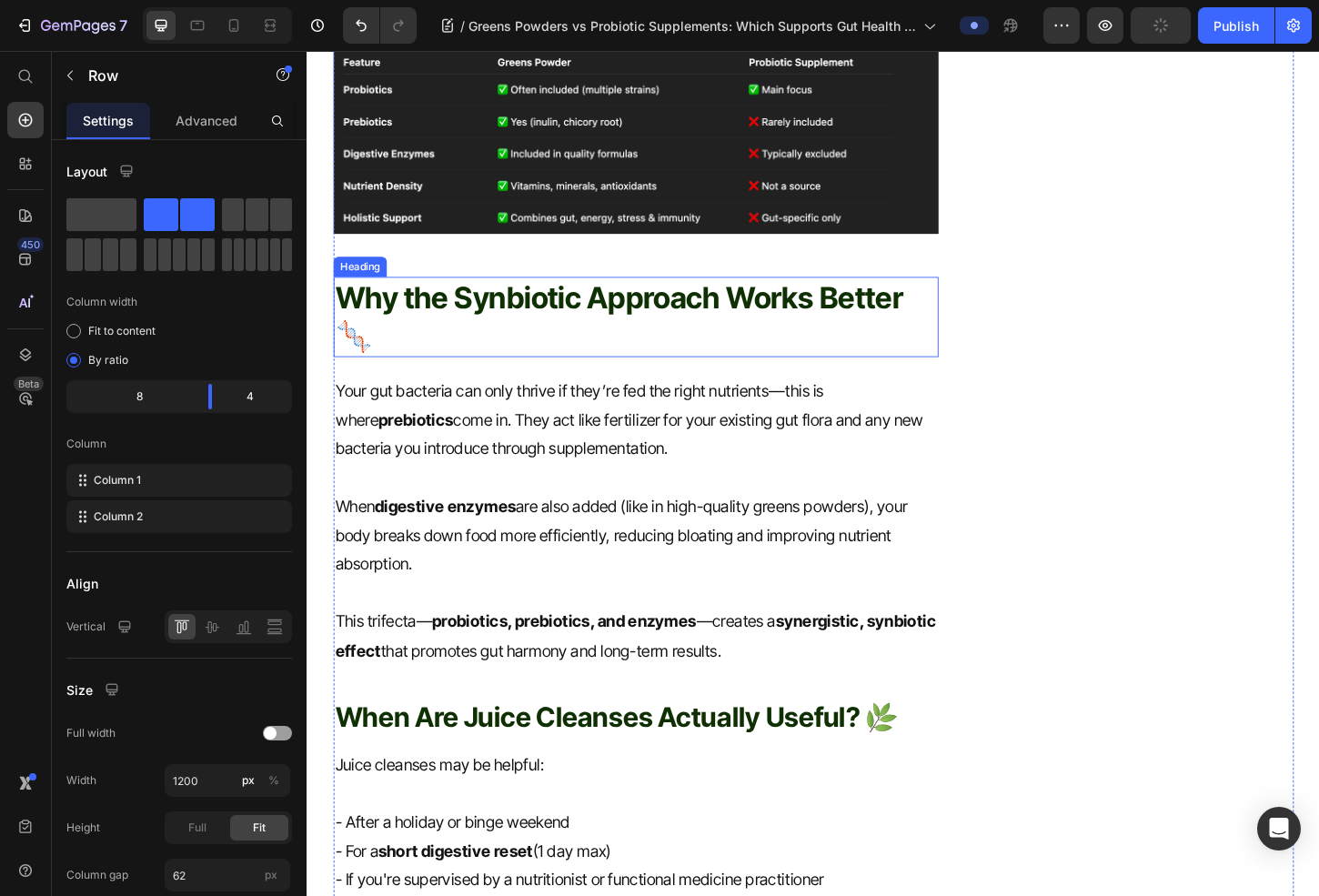click on "Why the Synbiotic Approach Works Better 🧬" at bounding box center [660, 337] 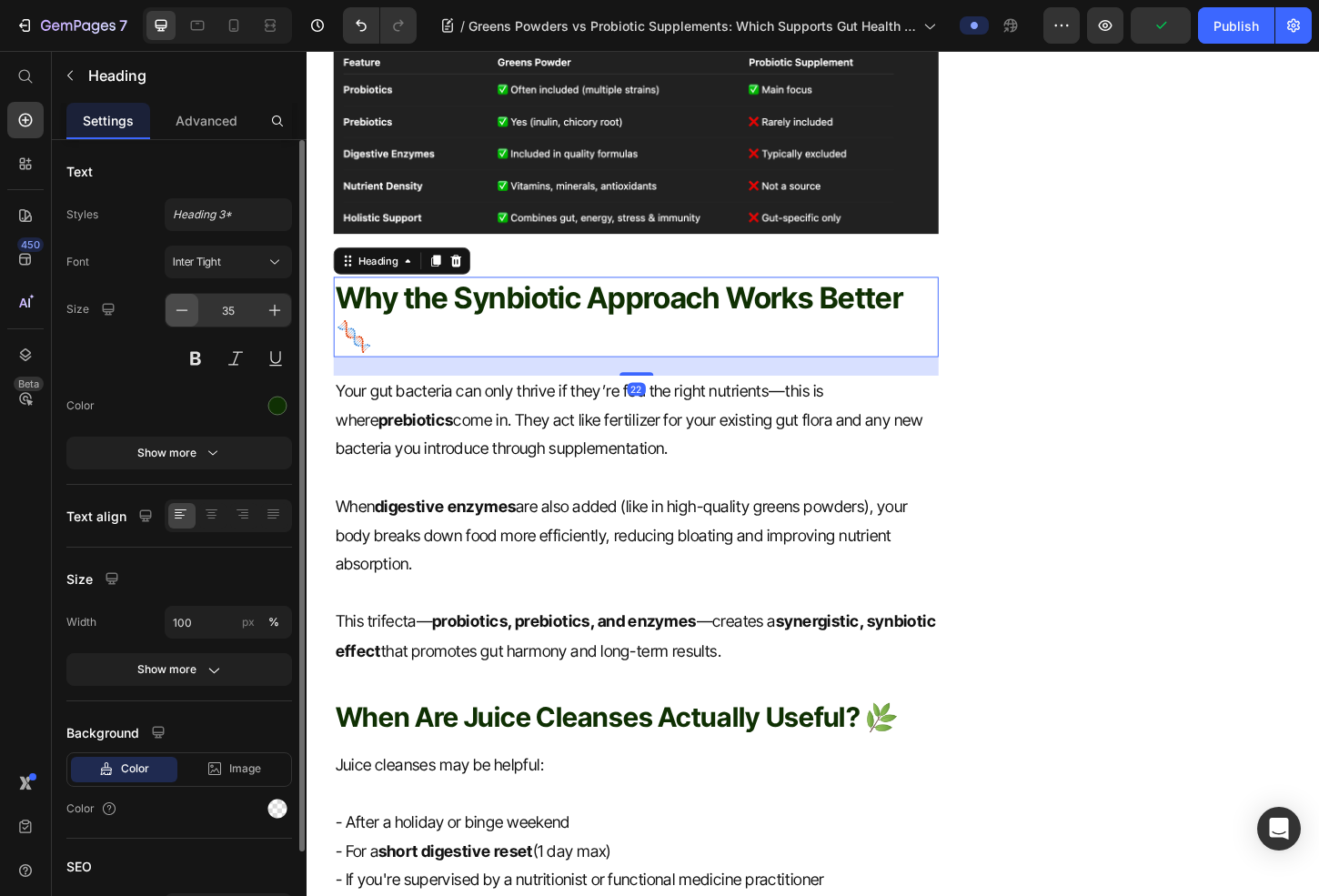 click at bounding box center (182, 310) 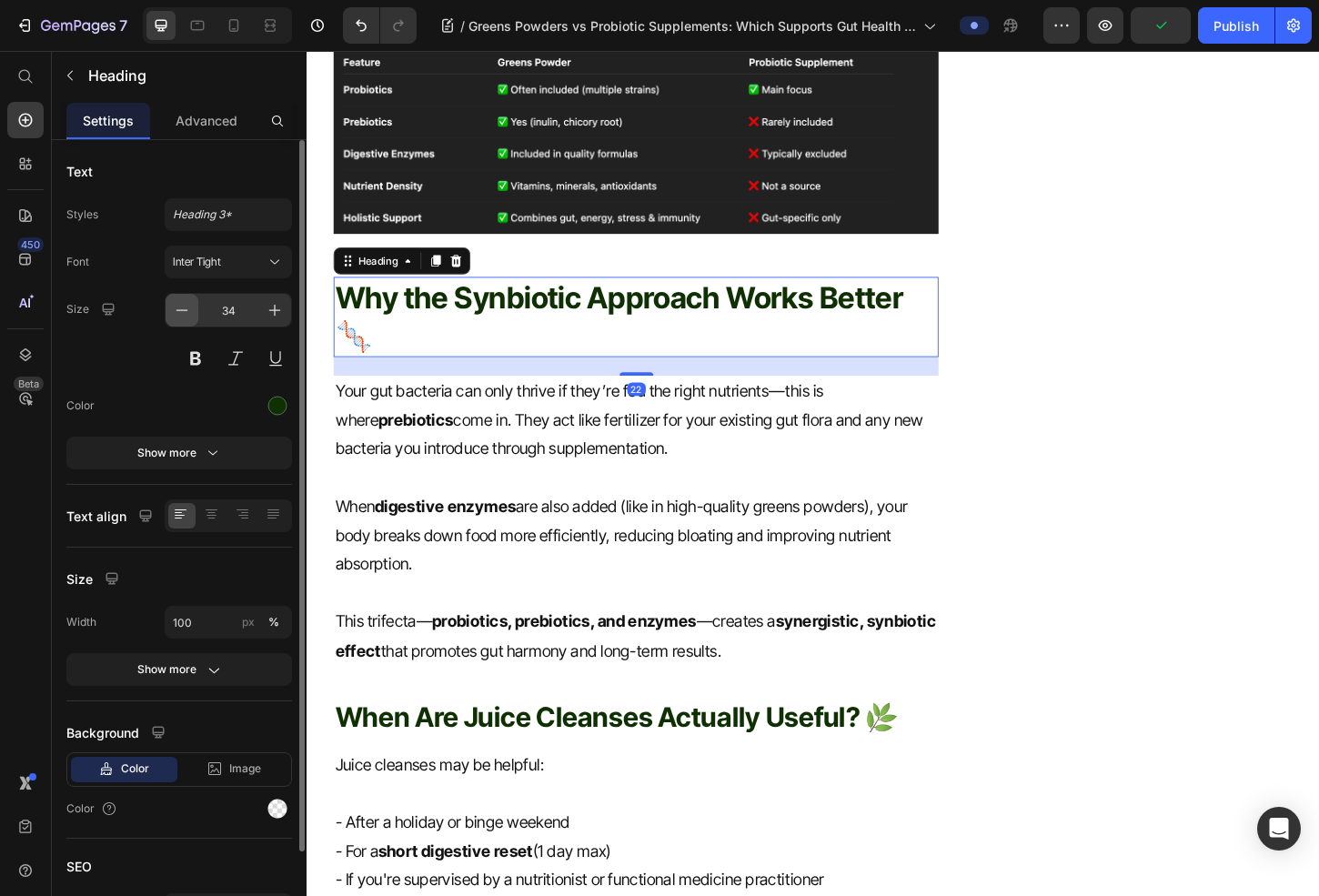 click at bounding box center [182, 310] 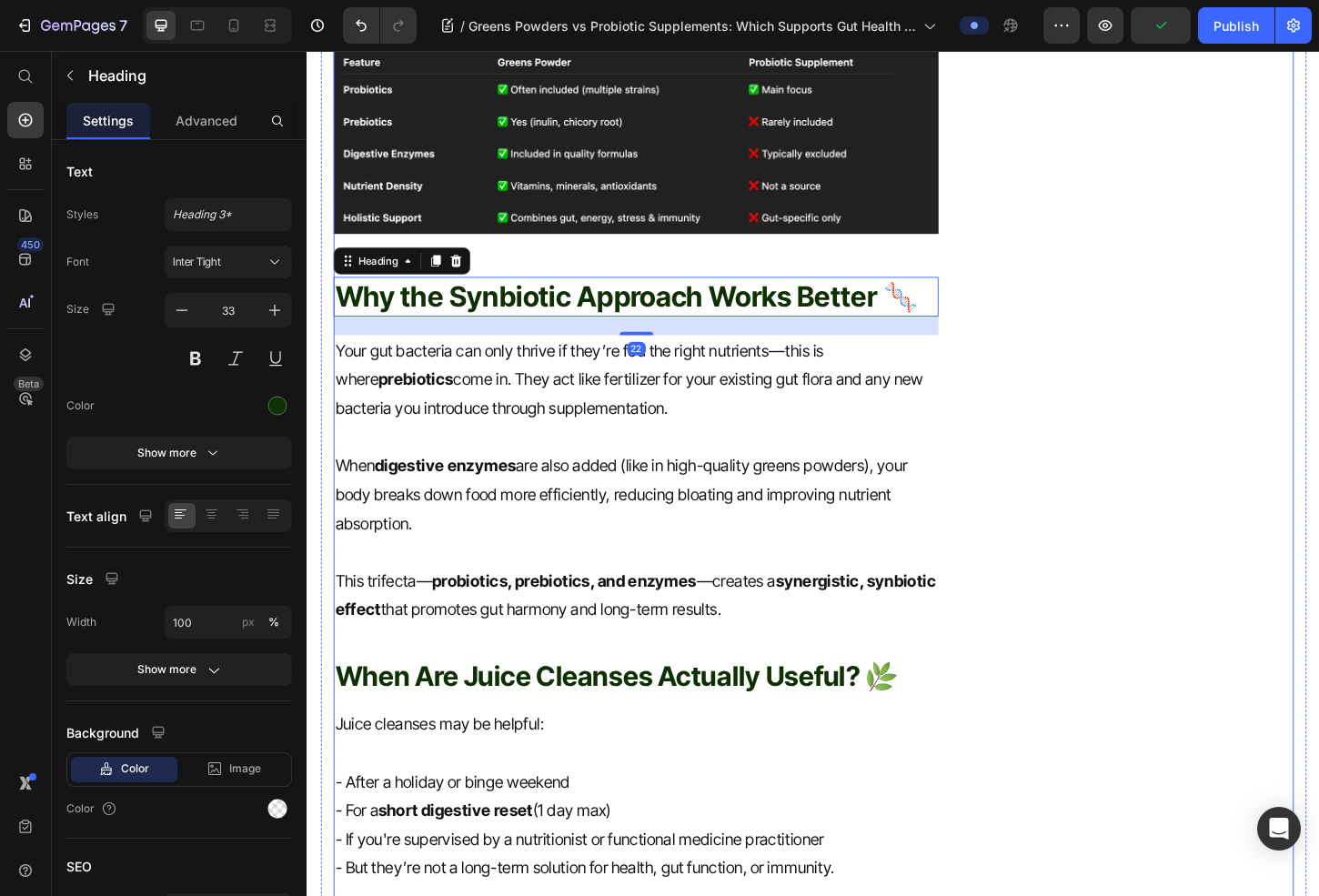 click on "Simply,  All in One. Heading
Icon Detox & Cleansing Text block
Icon Hormonal Balance Text block
Icon Body Vitality Text block
Icon Gut Reset  Text block Icon List Row Image Buy Now Button Try risk free for 30 days | Portion donated to charity Text block Row Row" at bounding box center [1206, -329] 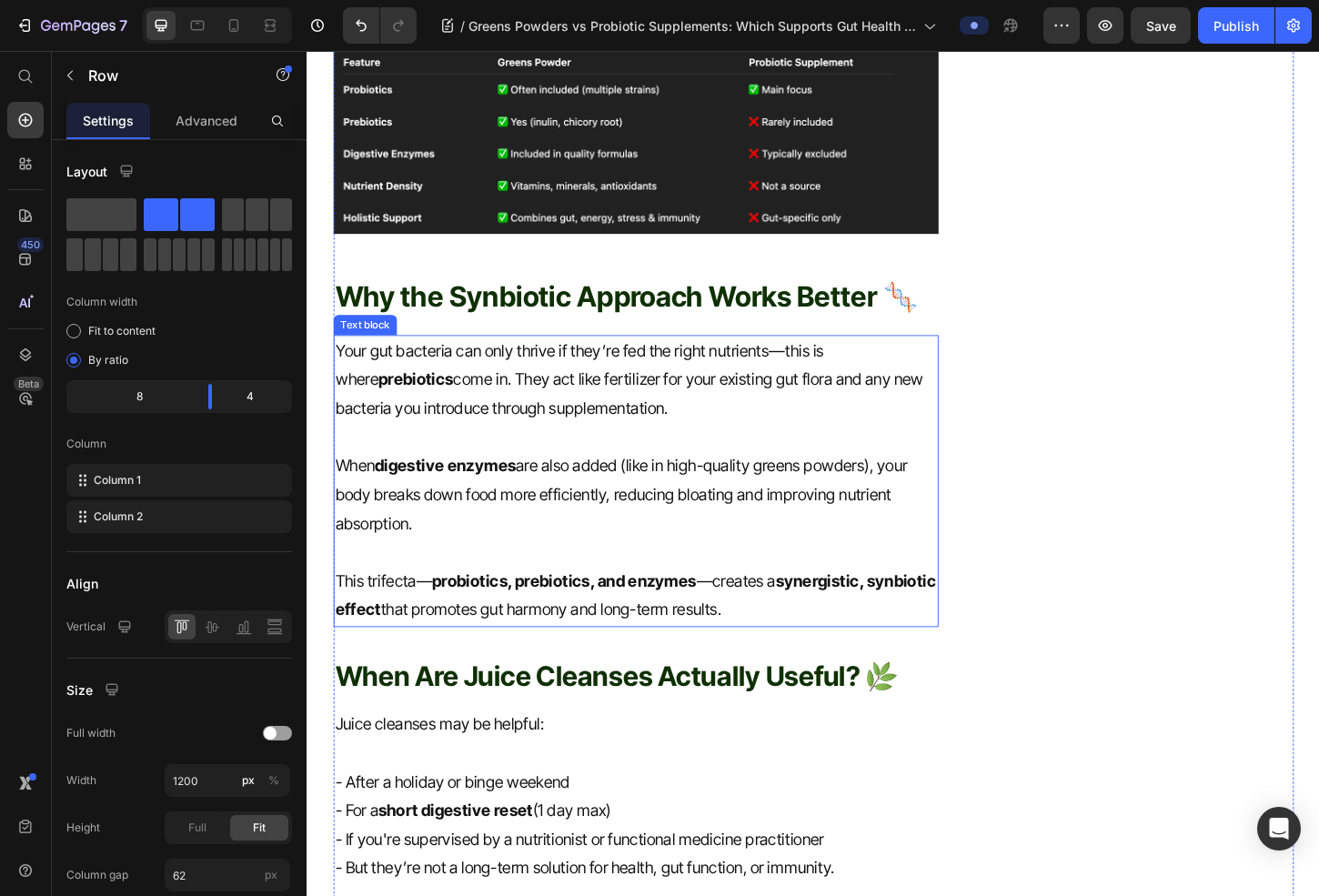 scroll, scrollTop: 3104, scrollLeft: 0, axis: vertical 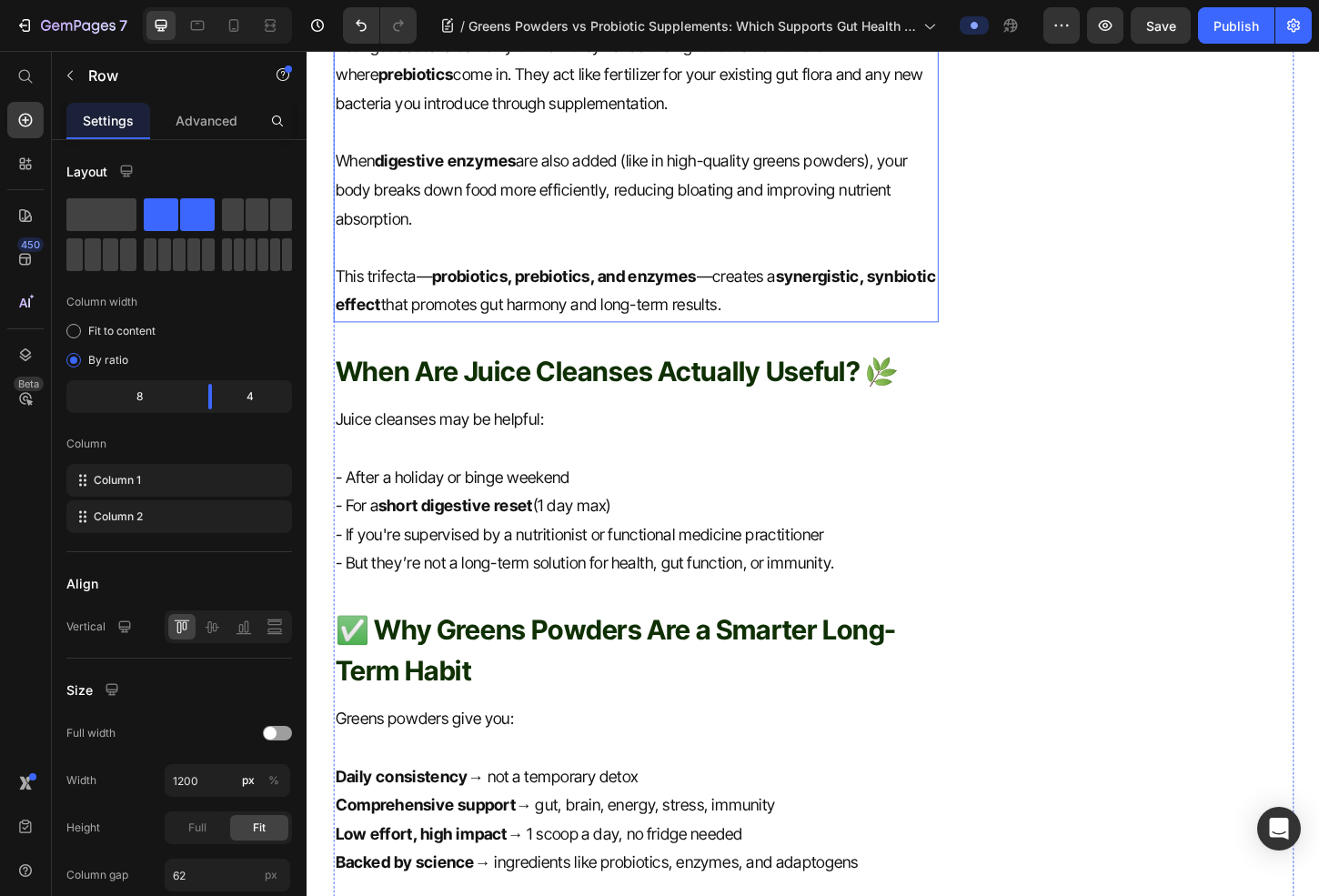 click on "When Are Juice Cleanses Actually Useful? 🌿" at bounding box center (640, 396) 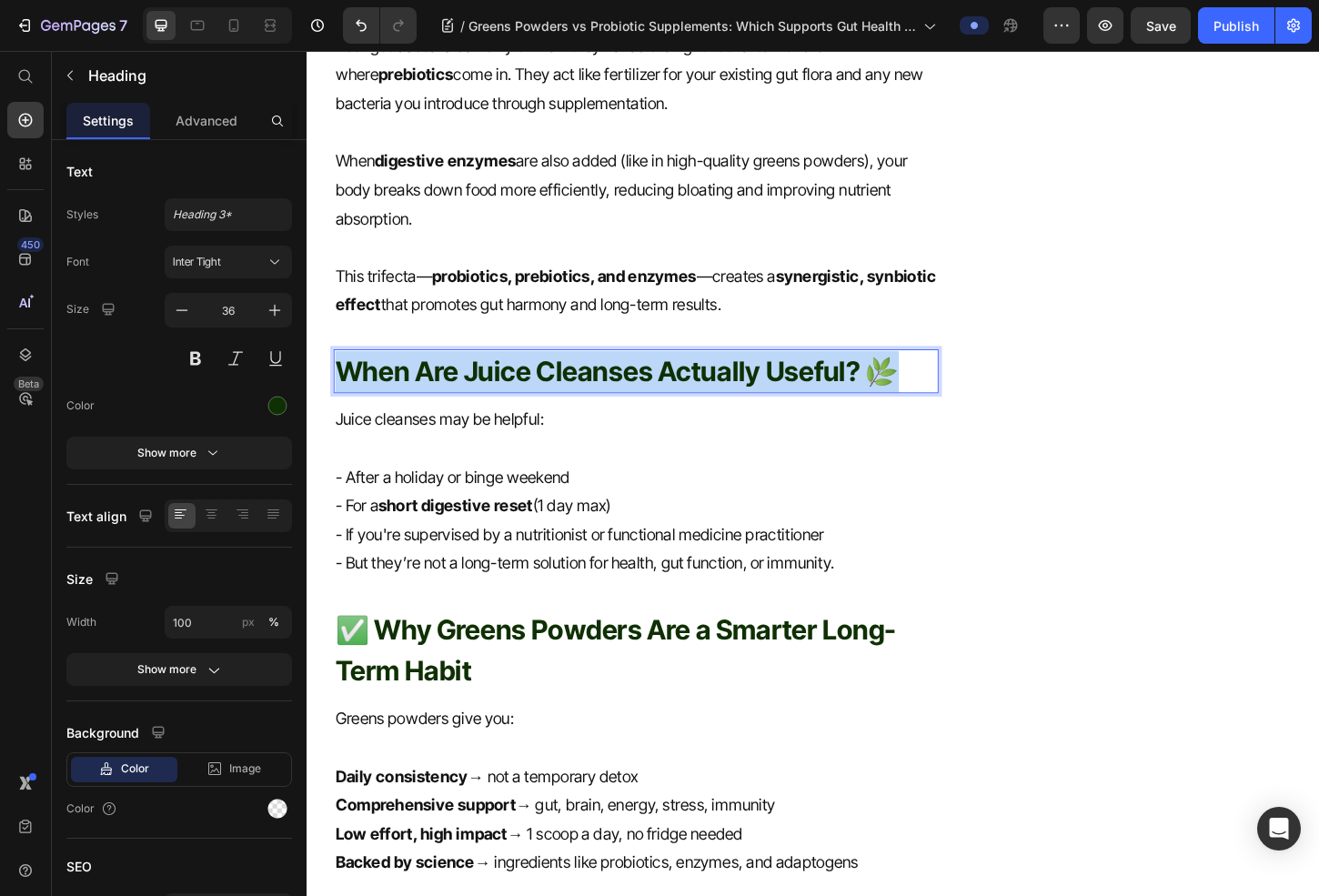 drag, startPoint x: 965, startPoint y: 428, endPoint x: 337, endPoint y: 423, distance: 628.0199 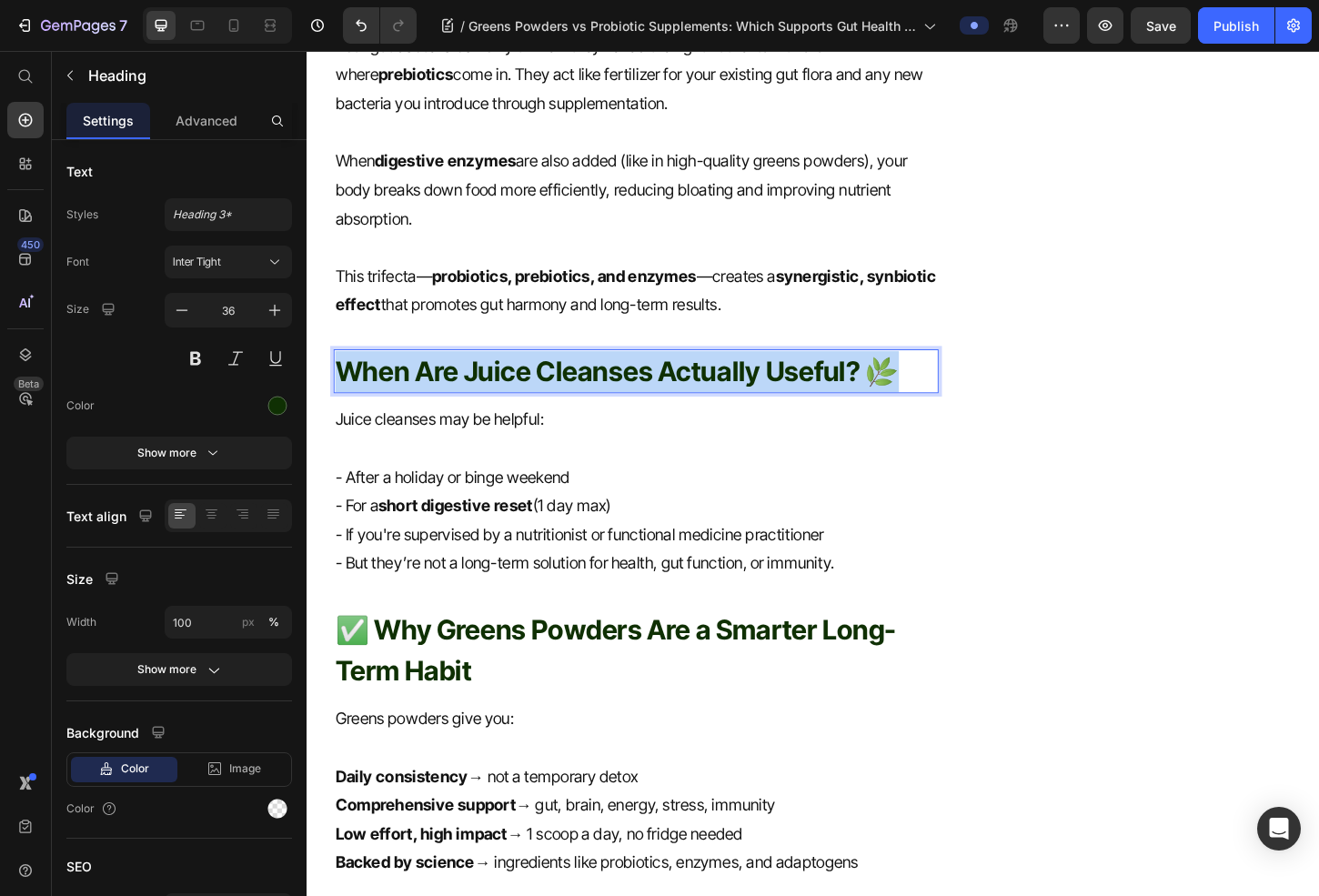 click on "When Are Juice Cleanses Actually Useful? 🌿" at bounding box center [660, 396] 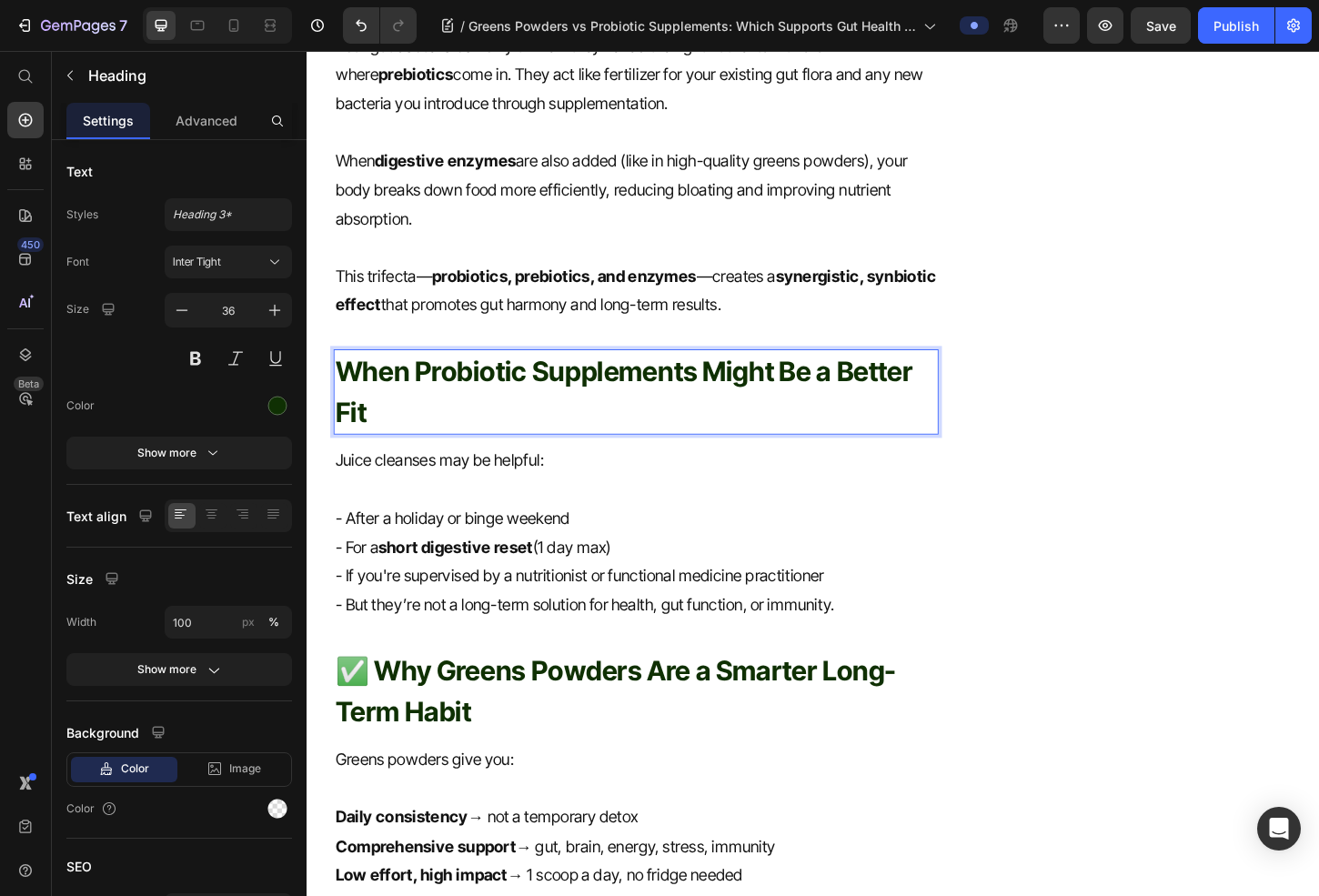click on "When Probiotic Supplements Might Be a Better Fit" at bounding box center [660, 418] 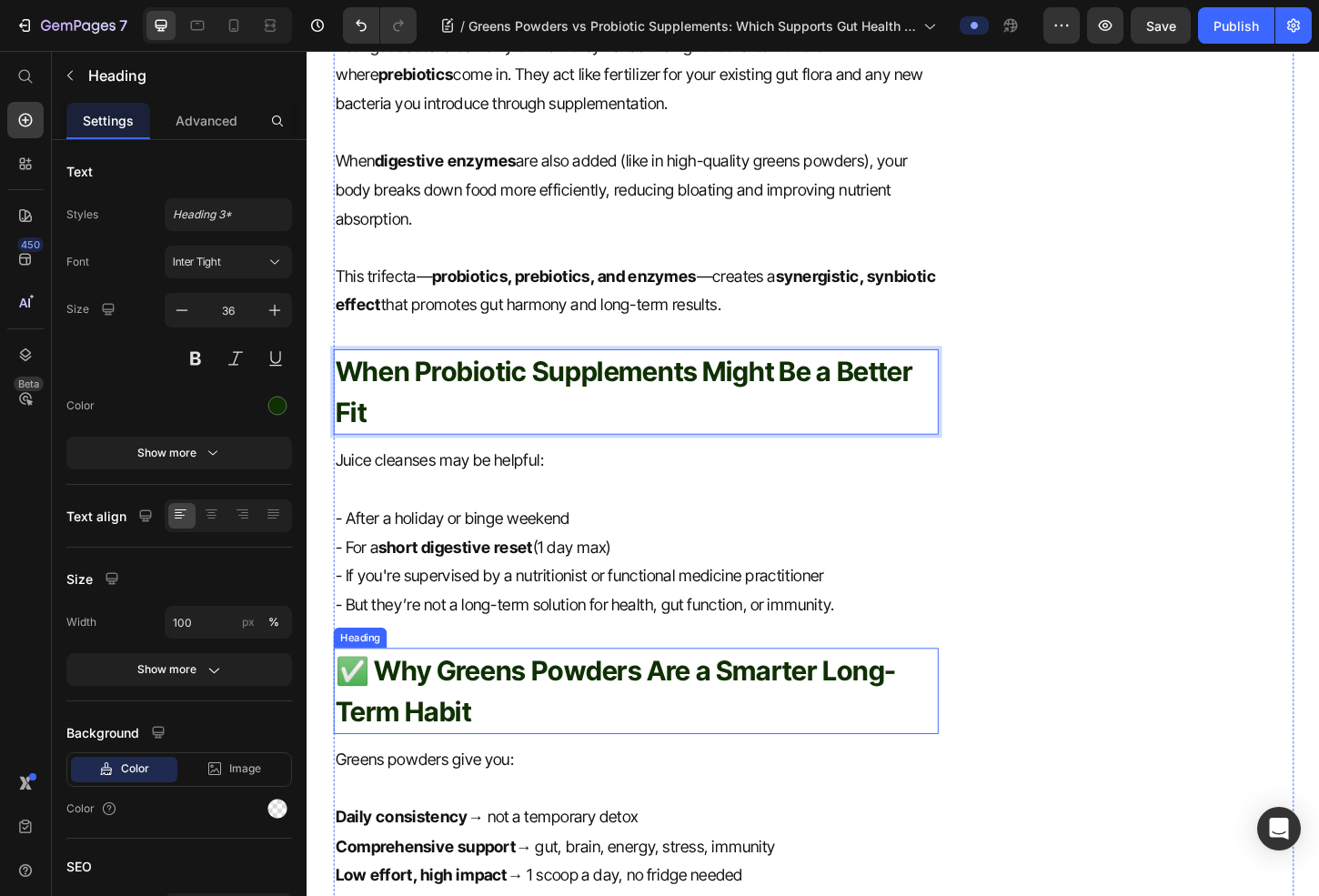 click on "✅ Why Greens Powders Are a Smarter Long-Term Habit" at bounding box center (660, 740) 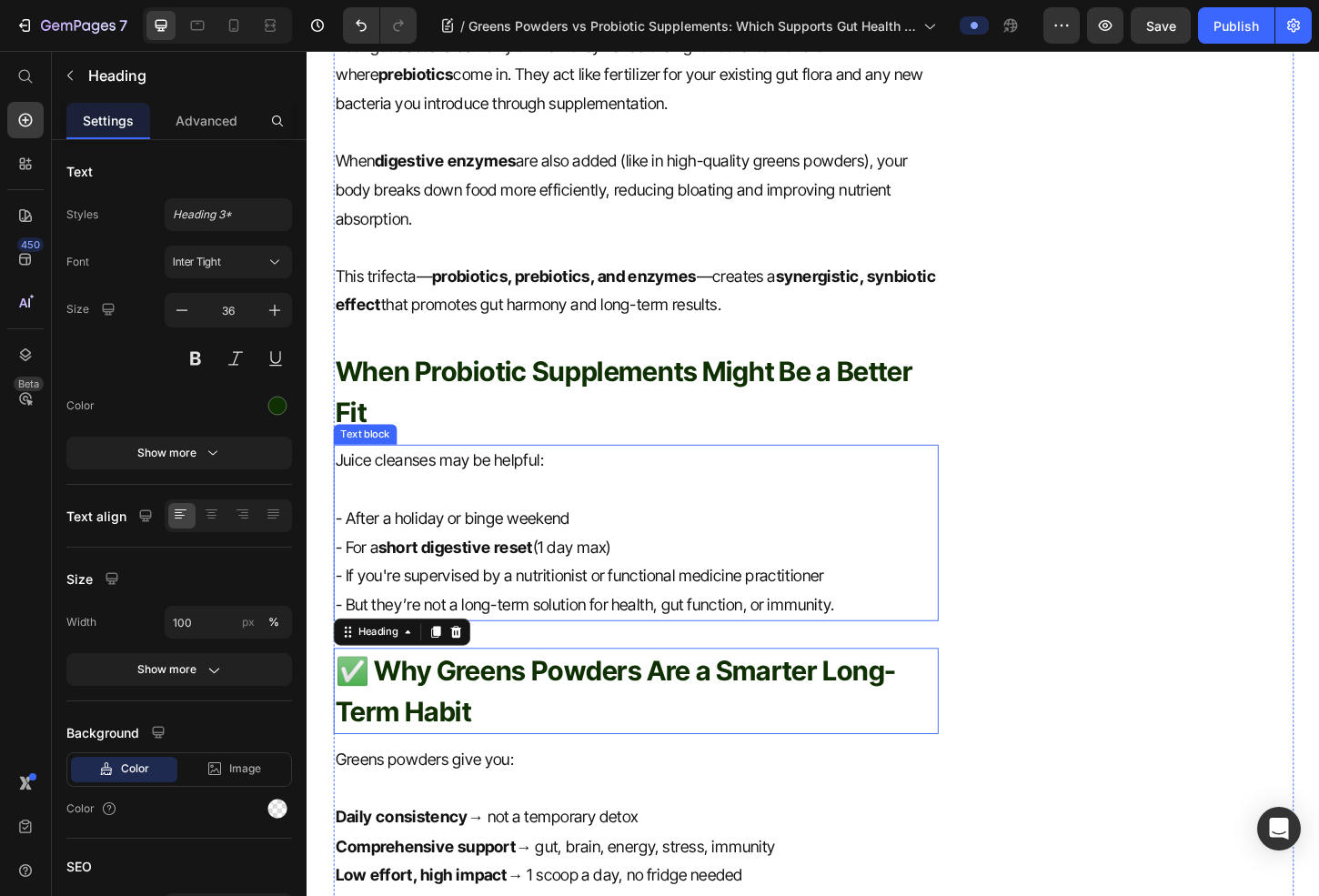 click on "- But they’re not a long-term solution for health, gut function, or immunity." at bounding box center (660, 648) 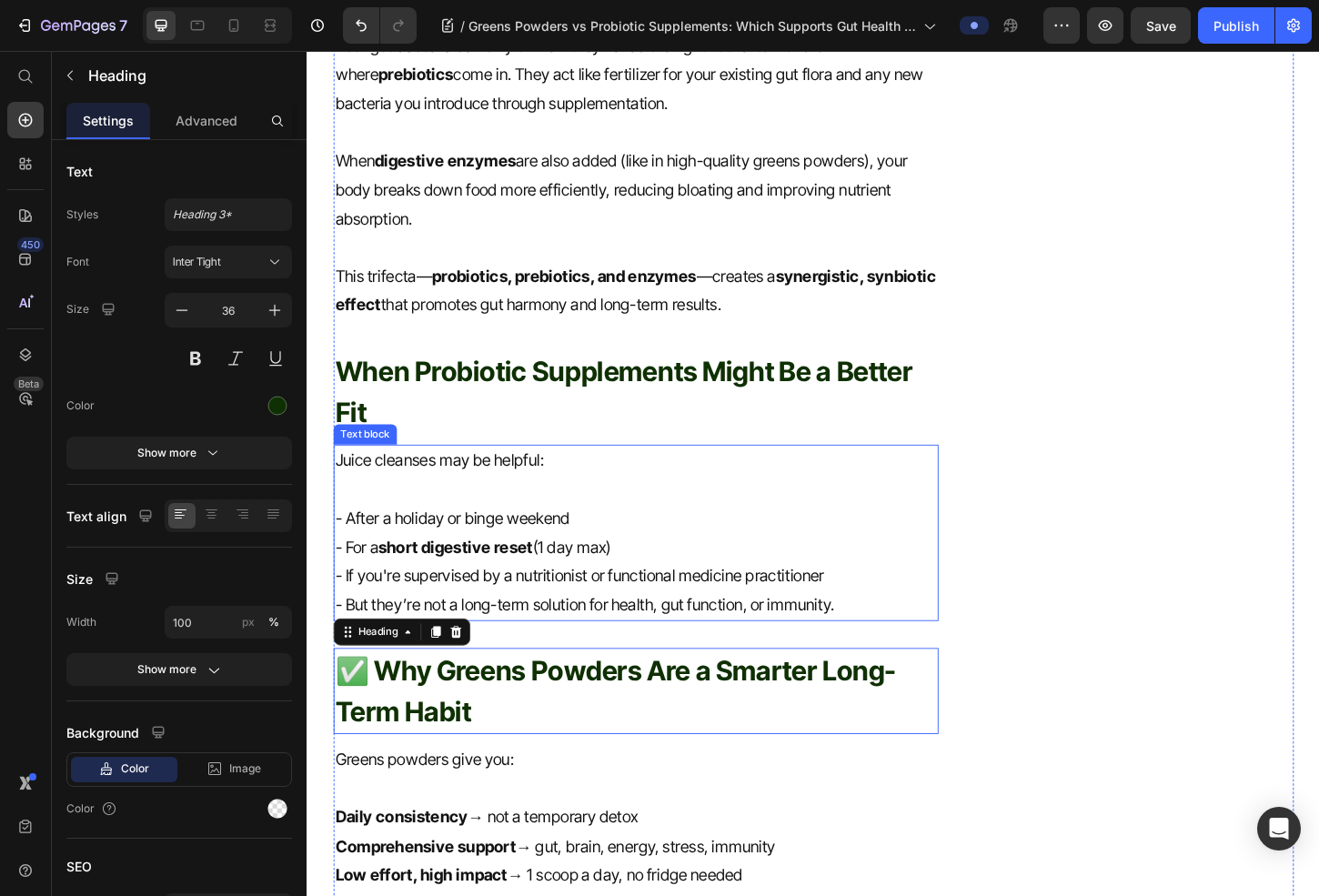 click on "- But they’re not a long-term solution for health, gut function, or immunity." at bounding box center (660, 648) 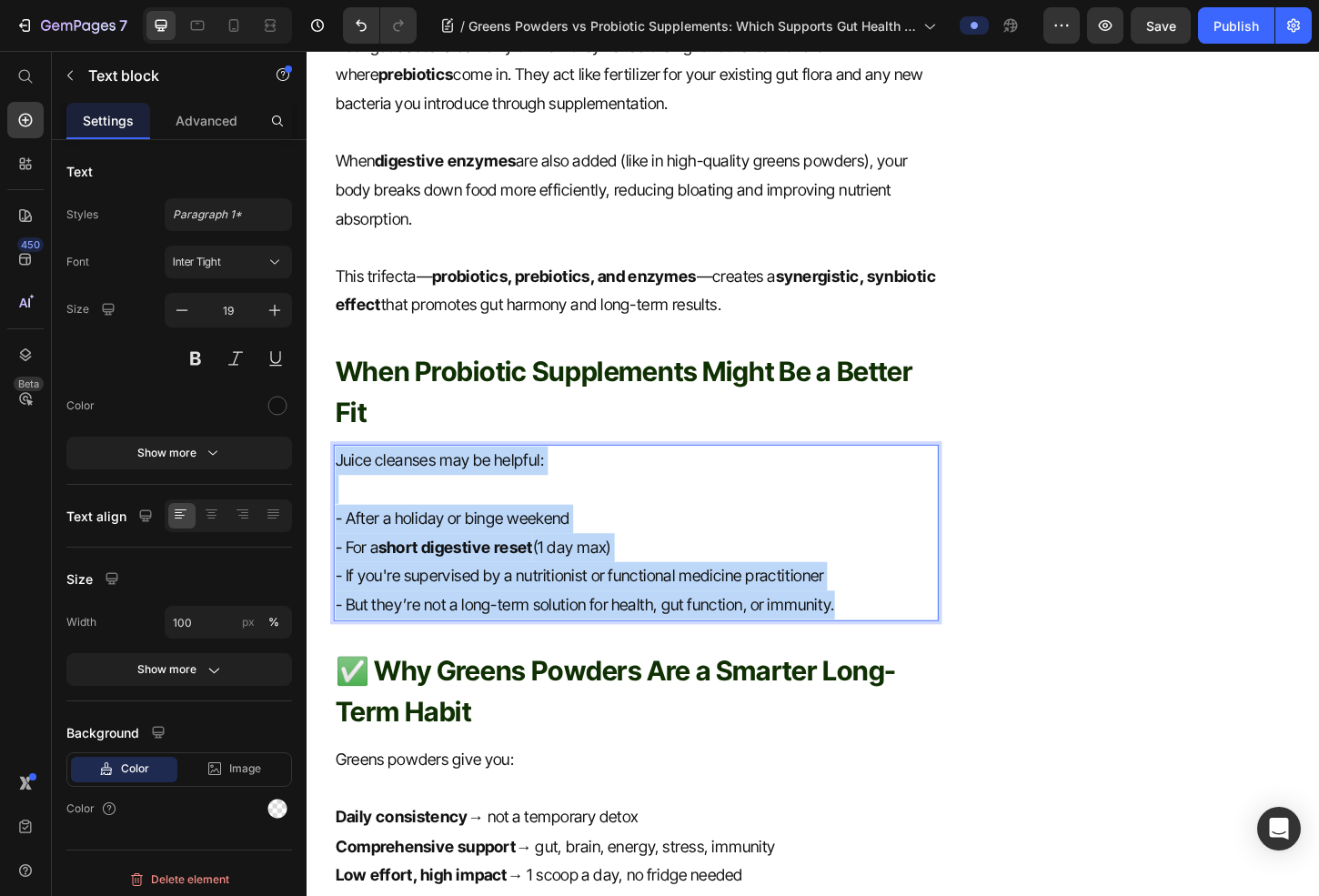 drag, startPoint x: 919, startPoint y: 677, endPoint x: 206, endPoint y: 527, distance: 728.6076 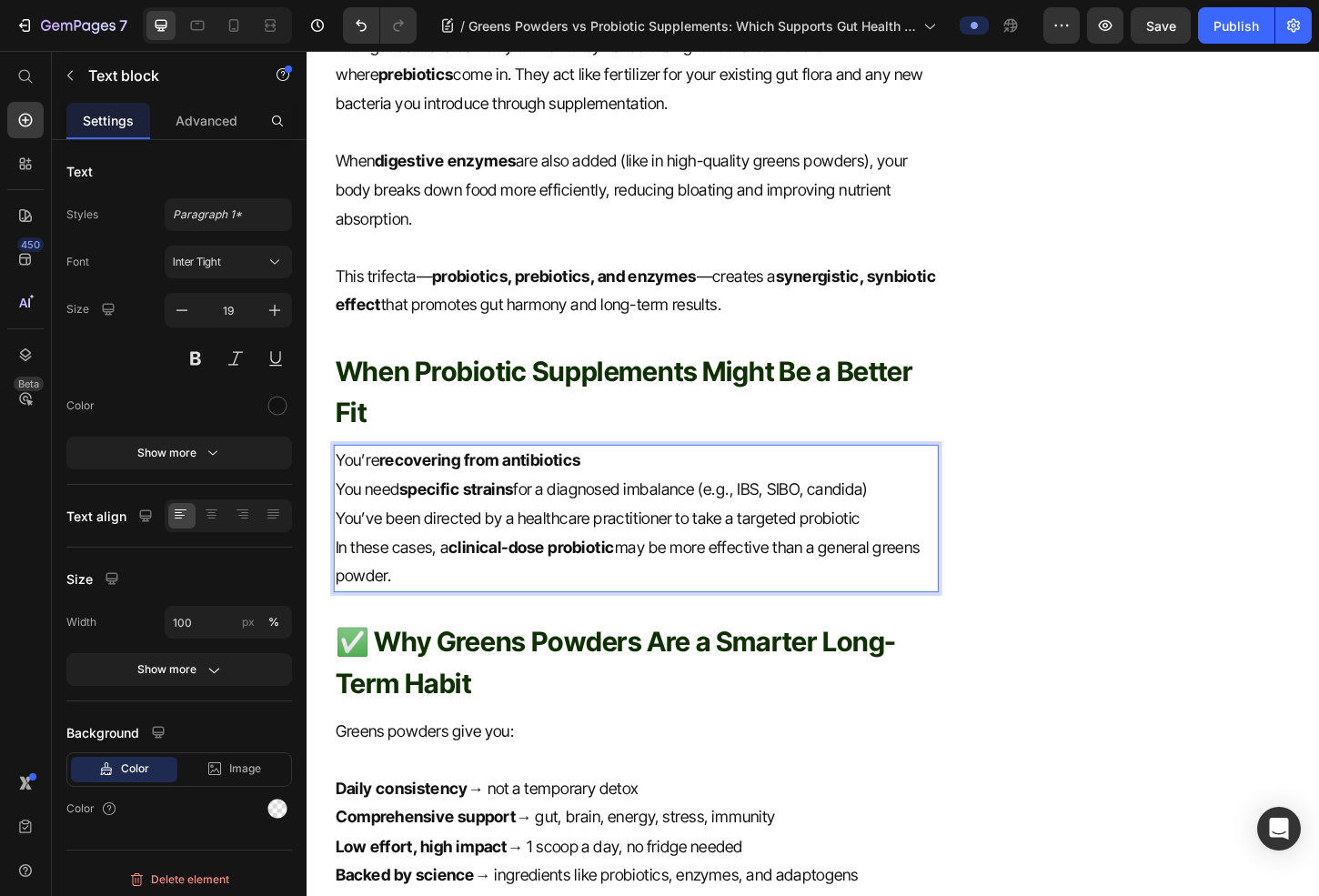 click on "You’re  recovering from antibiotics" at bounding box center [660, 492] 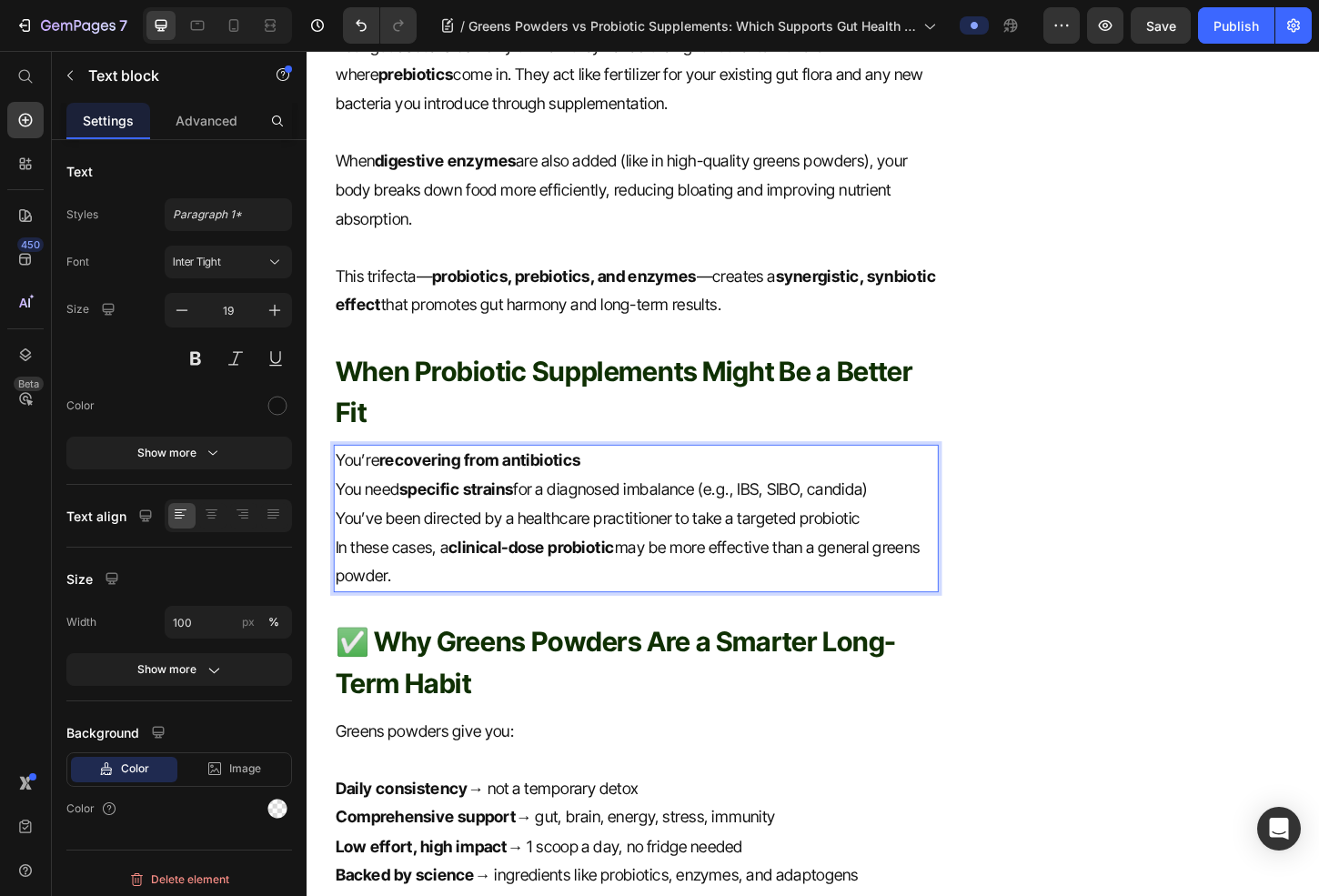 click on "You’re  recovering from antibiotics" at bounding box center (660, 492) 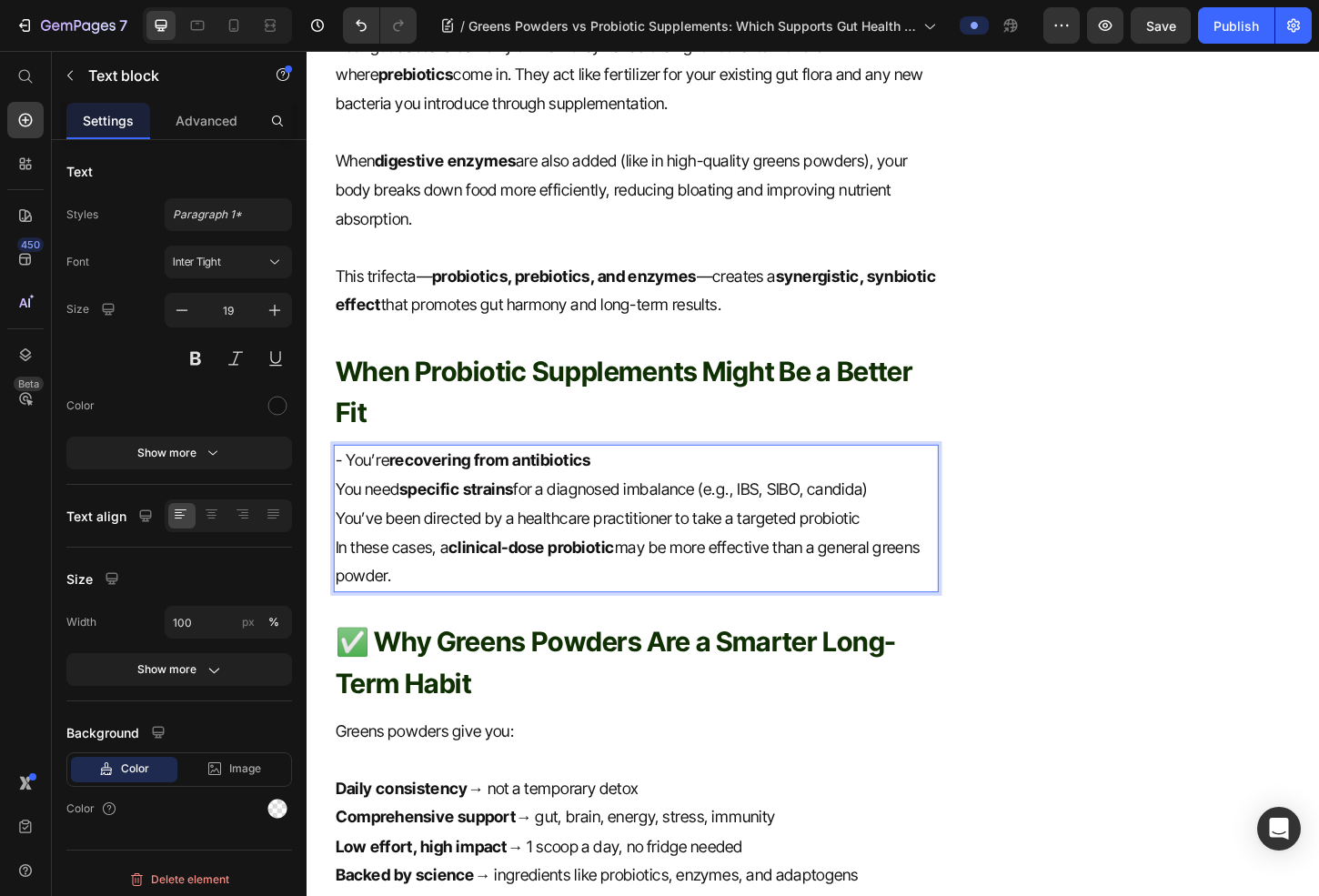 click on "You need  specific strains  for a diagnosed imbalance (e.g., IBS, SIBO, candida)" at bounding box center (660, 523) 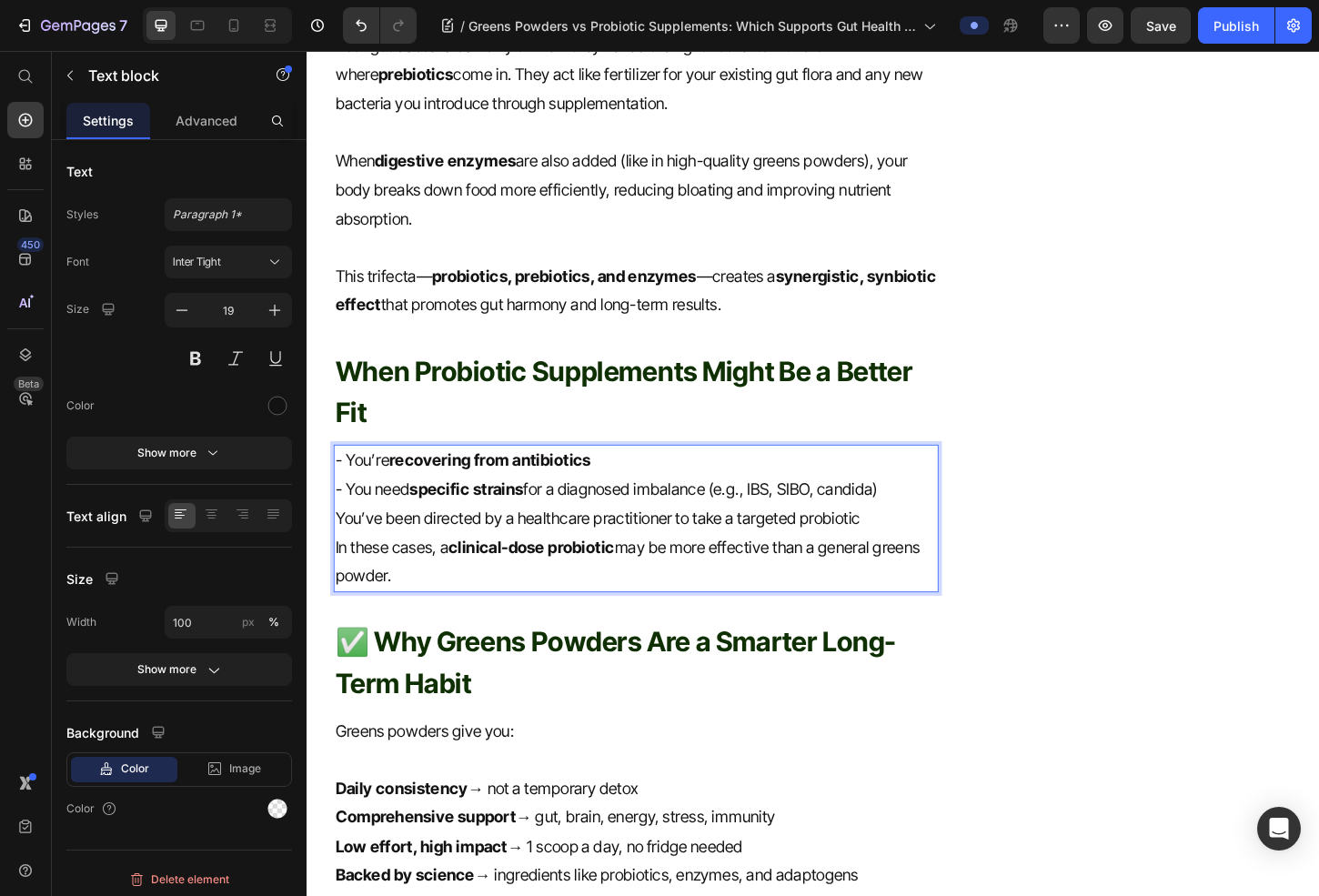 click on "You’ve been directed by a healthcare practitioner to take a targeted probiotic" at bounding box center (660, 555) 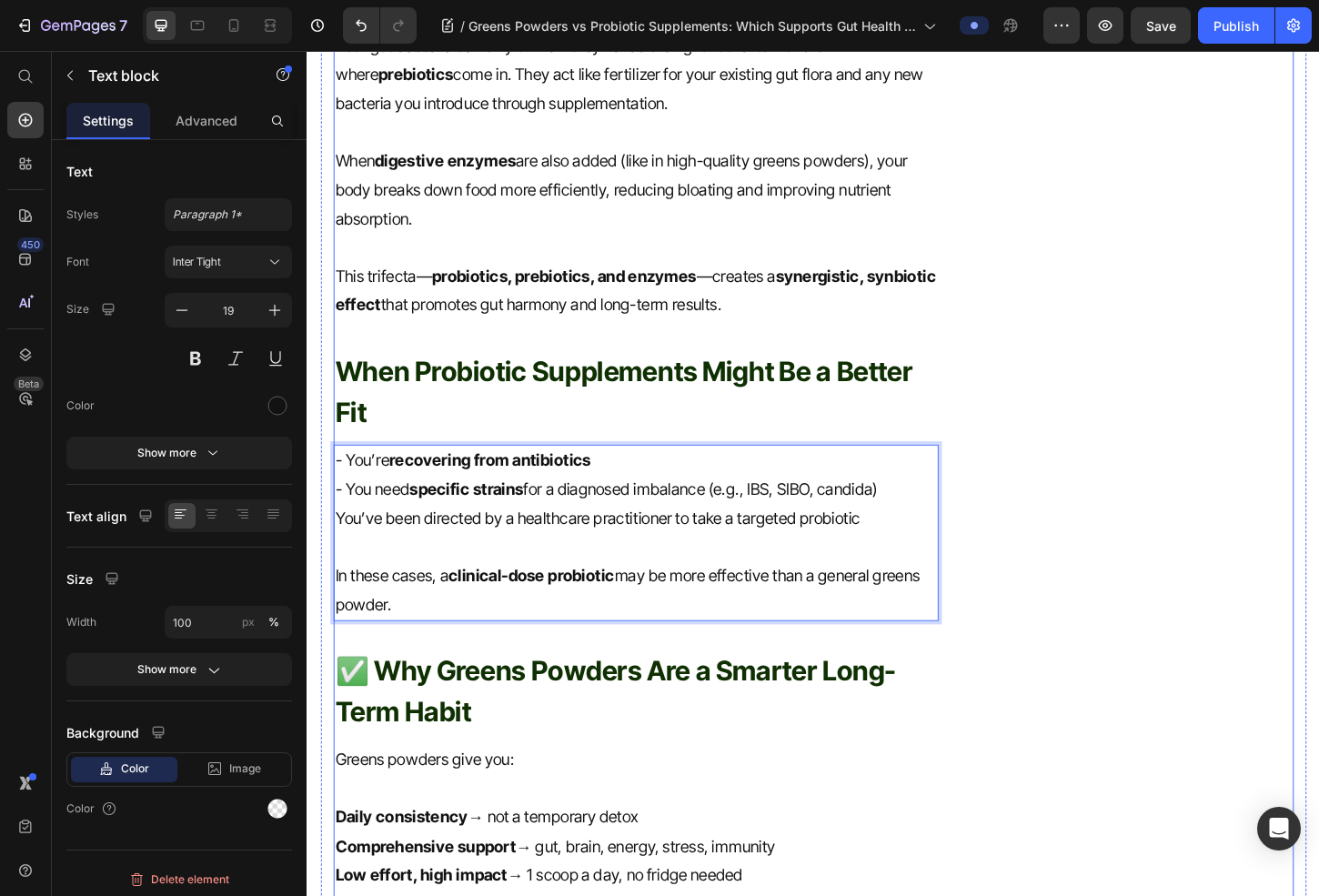 click on "Simply,  All in One. Heading
Icon Detox & Cleansing Text block
Icon Hormonal Balance Text block
Icon Body Vitality Text block
Icon Gut Reset  Text block Icon List Row Image Buy Now Button Try risk free for 30 days | Portion donated to charity Text block Row Row" at bounding box center (1206, -637) 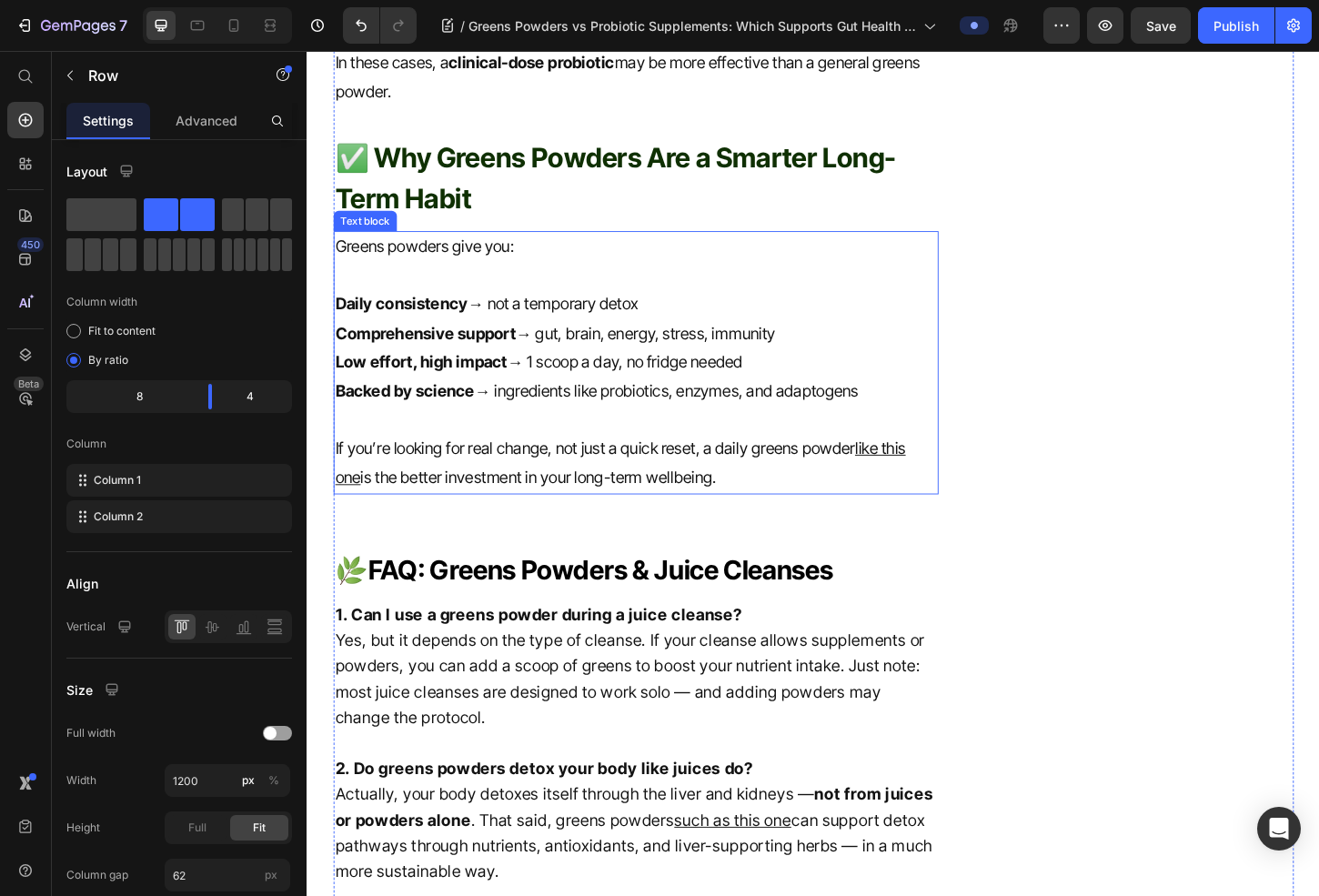 scroll, scrollTop: 3658, scrollLeft: 0, axis: vertical 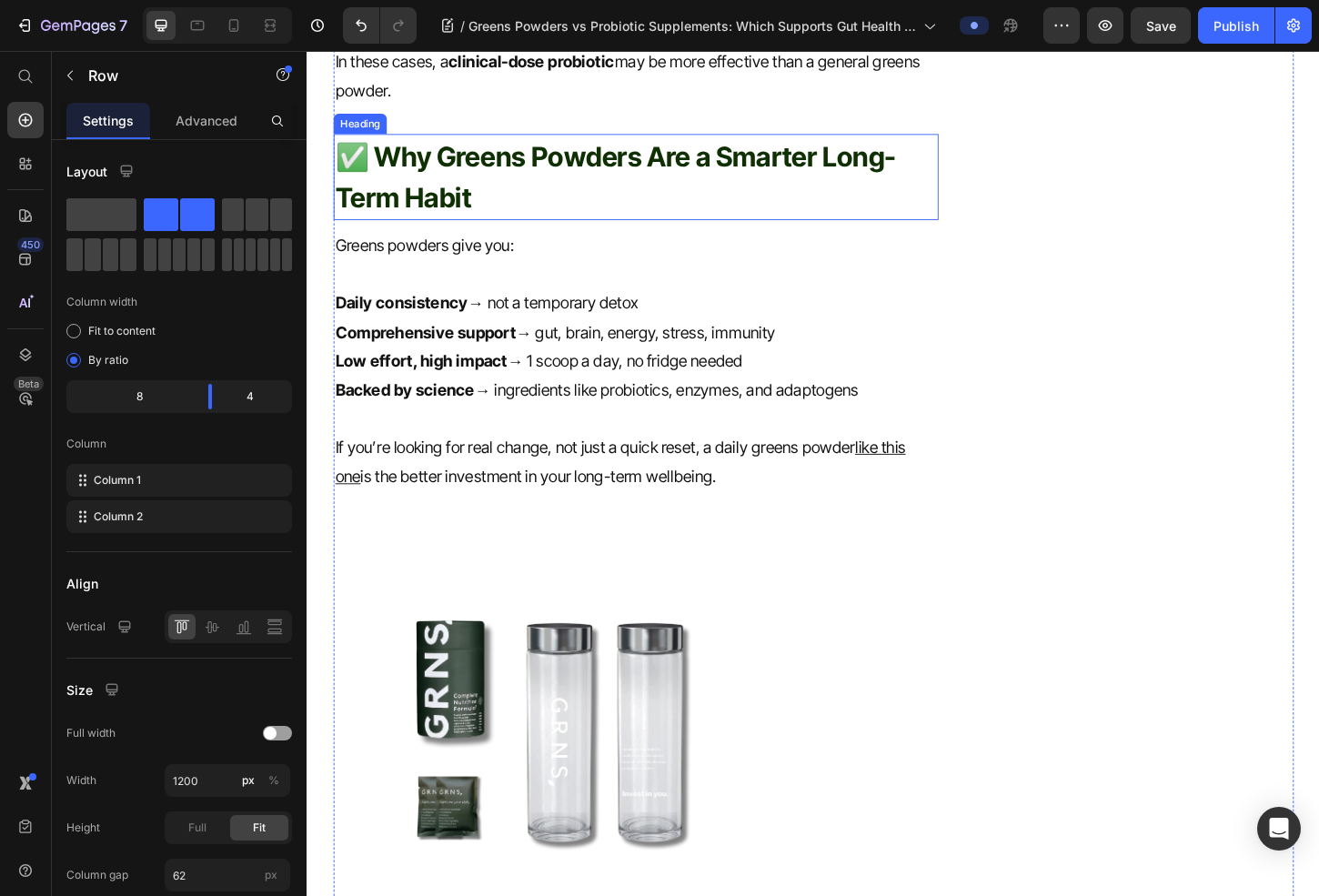 click on "✅ Why Greens Powders Are a Smarter Long-Term Habit" at bounding box center (660, 186) 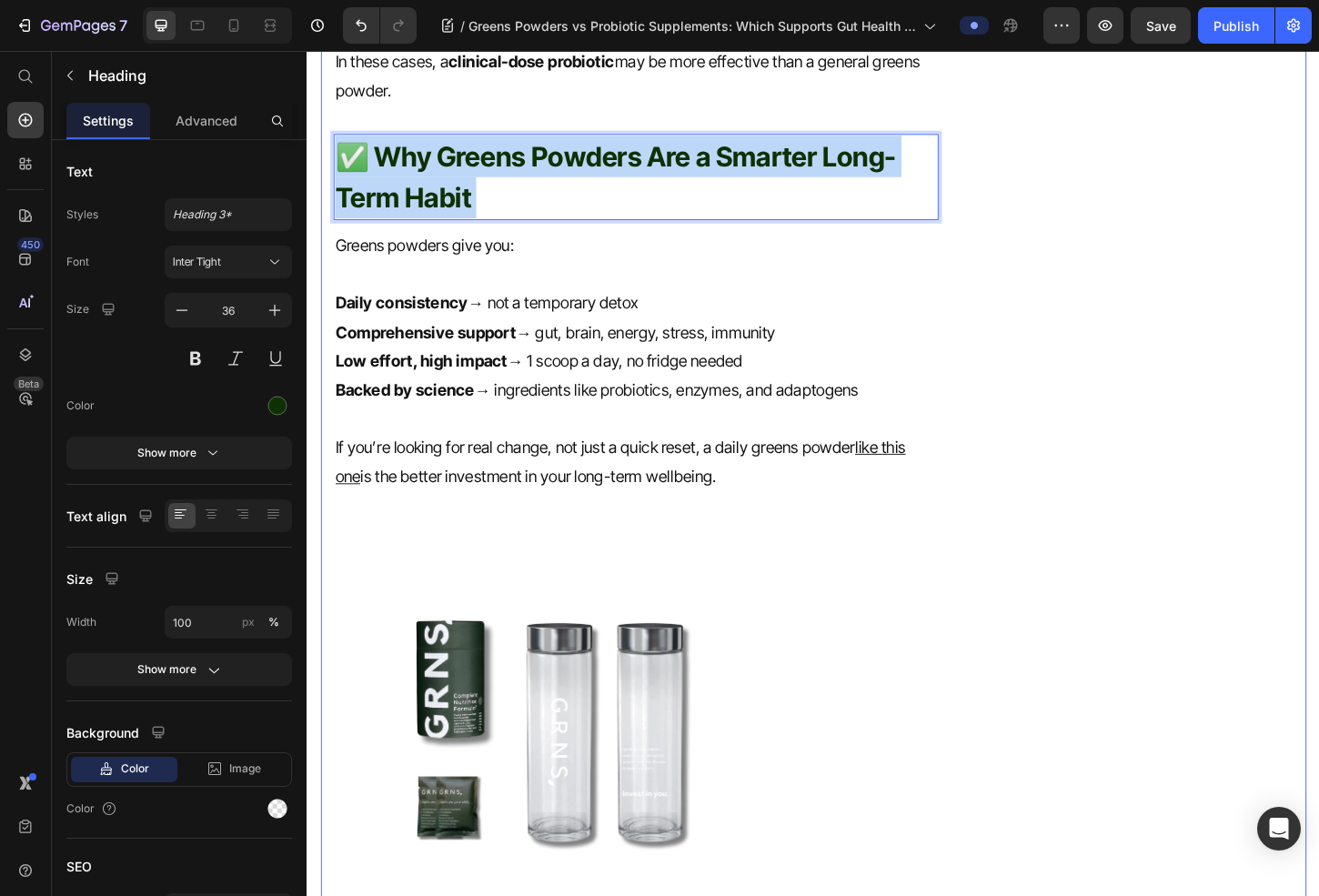 drag, startPoint x: 617, startPoint y: 246, endPoint x: 326, endPoint y: 172, distance: 300.2616 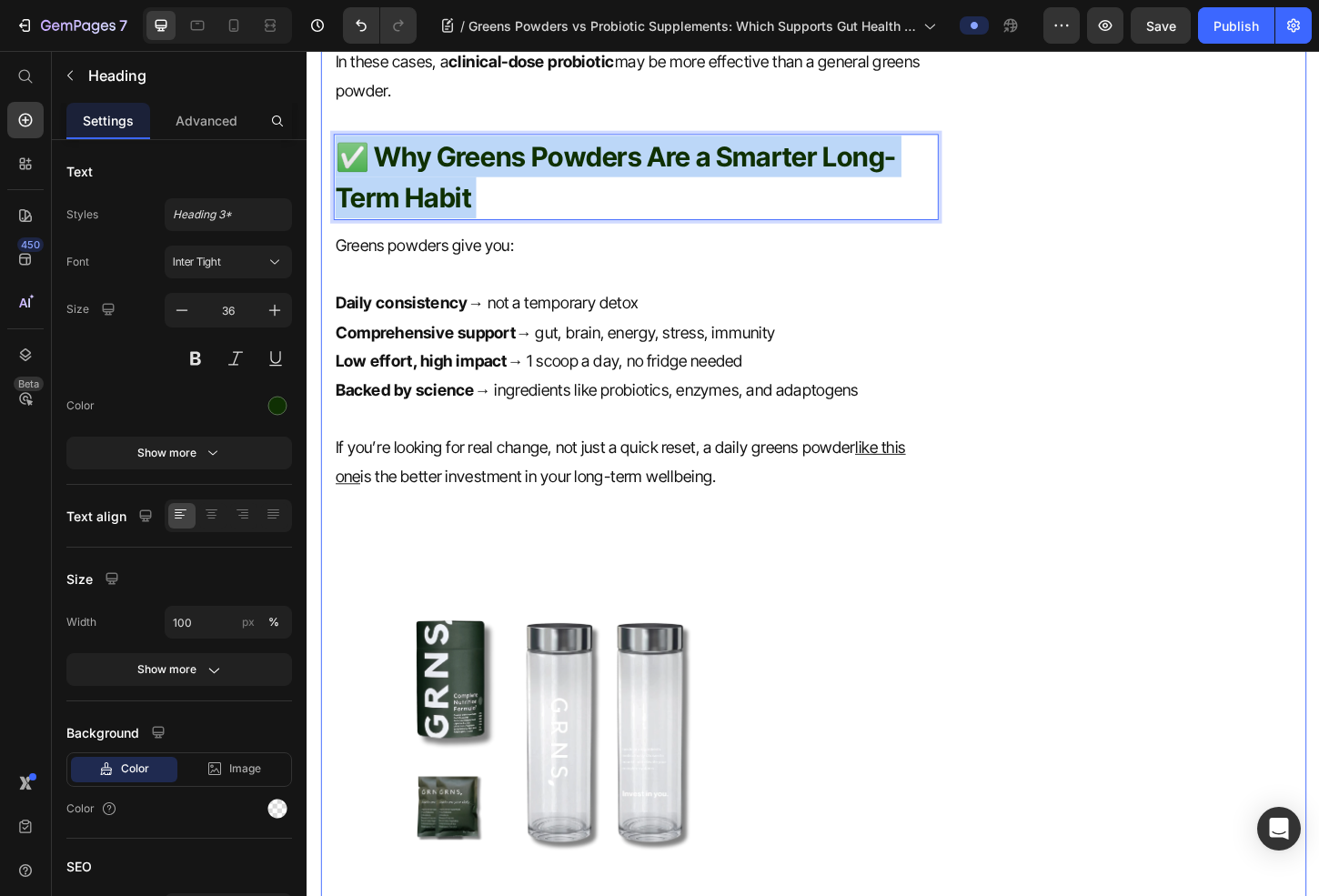 click on "Greens Powders vs Probiotic Supplements: Which Supports Gut Health Better? 🧪 Heading Fact-Checked By a Nutritionist MD Item List Published on  July 10, 2025 Text block Row Gut health has become one of the biggest wellness trends in recent years—and for good reason. Your gut is the gateway to overall health, impacting everything from digestion and immunity to mood and mental clarity. Two popular solutions for improving gut health are  greens powders  and  probiotic supplements —but which one is more effective? Let’s break down the science, benefits, and differences so you can make the best choice for your gut. Text block What Are Greens Powders? Heading Greens powders  are concentrated blends of vegetables, fruits, herbs, and functional nutrients in powdered form. Many formulas also include digestive enzymes, prebiotics, probiotics, and adaptogens to support digestion, stress, and energy levels. High-quality greens powders with gut-supporting ingredients found are usually include: - Inulin  (e.g.  ) ." at bounding box center (852, -1000) 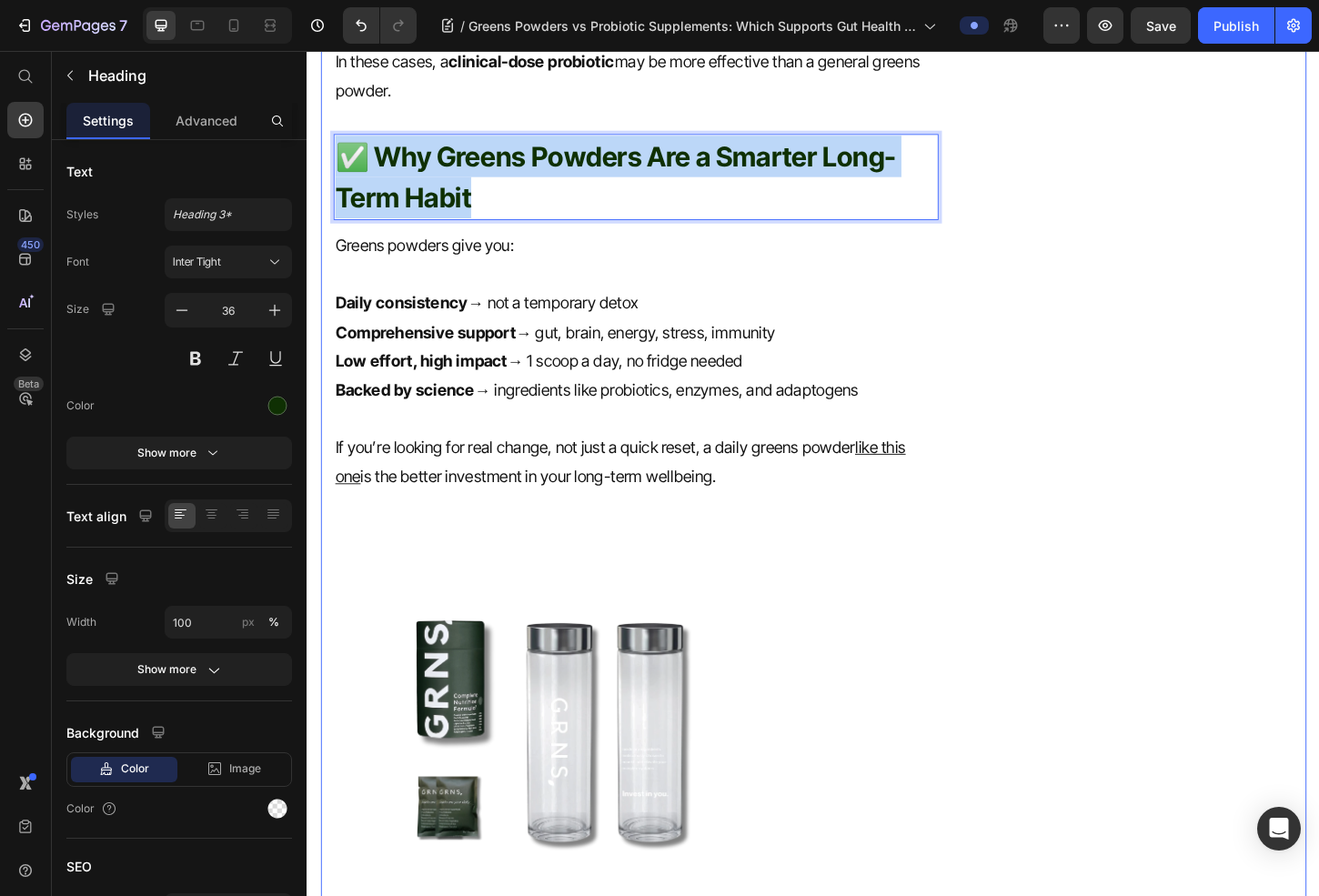 drag, startPoint x: 488, startPoint y: 225, endPoint x: 324, endPoint y: 188, distance: 168.12198 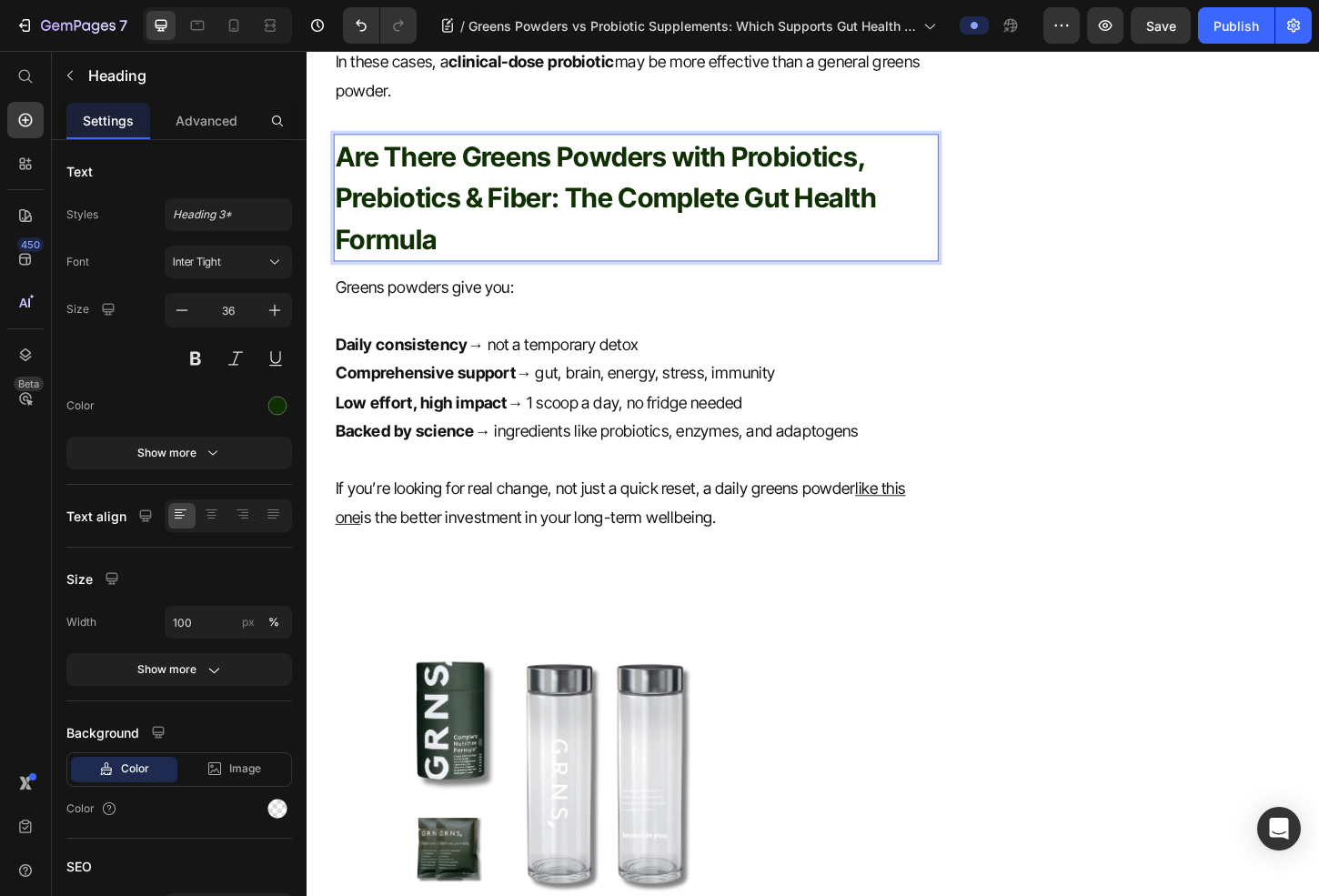 click on "Are There Greens Powders with Probiotics, Prebiotics & Fiber: The Complete Gut Health Formula" at bounding box center (628, 208) 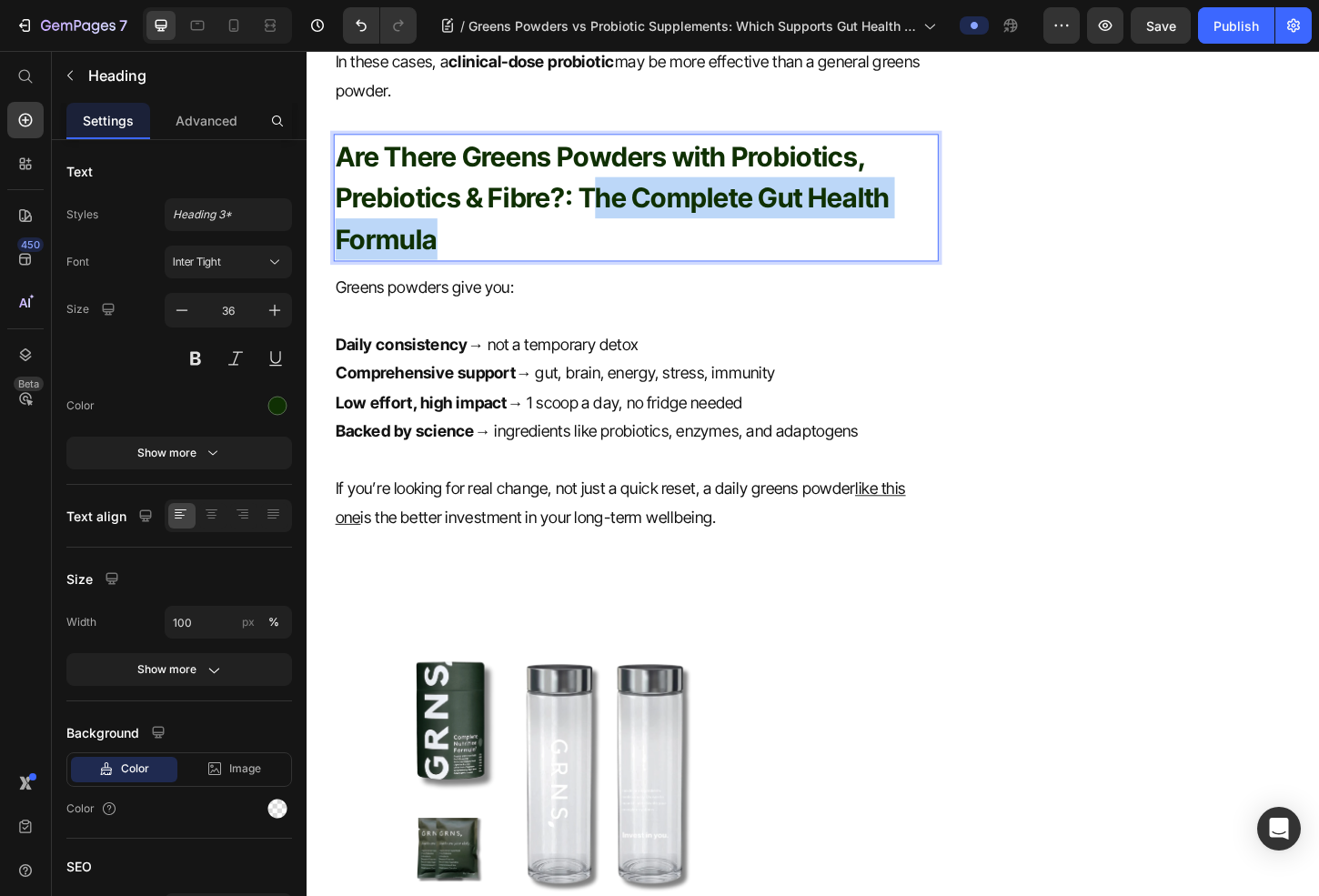 drag, startPoint x: 608, startPoint y: 241, endPoint x: 913, endPoint y: 284, distance: 308.01623 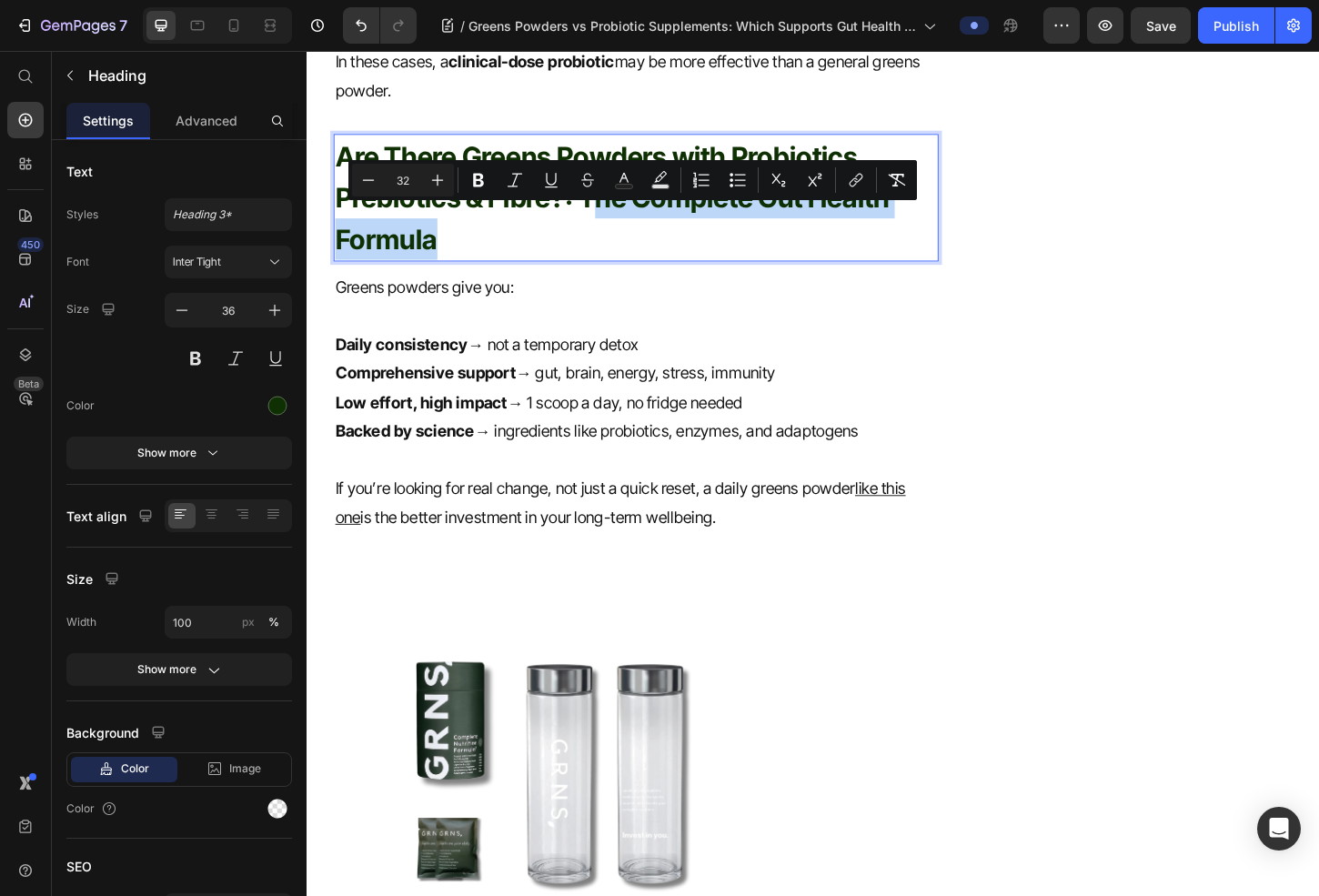 click on "Are There Greens Powders with Probiotics, Prebiotics & Fibre?: The Complete Gut Health Formula" at bounding box center (660, 208) 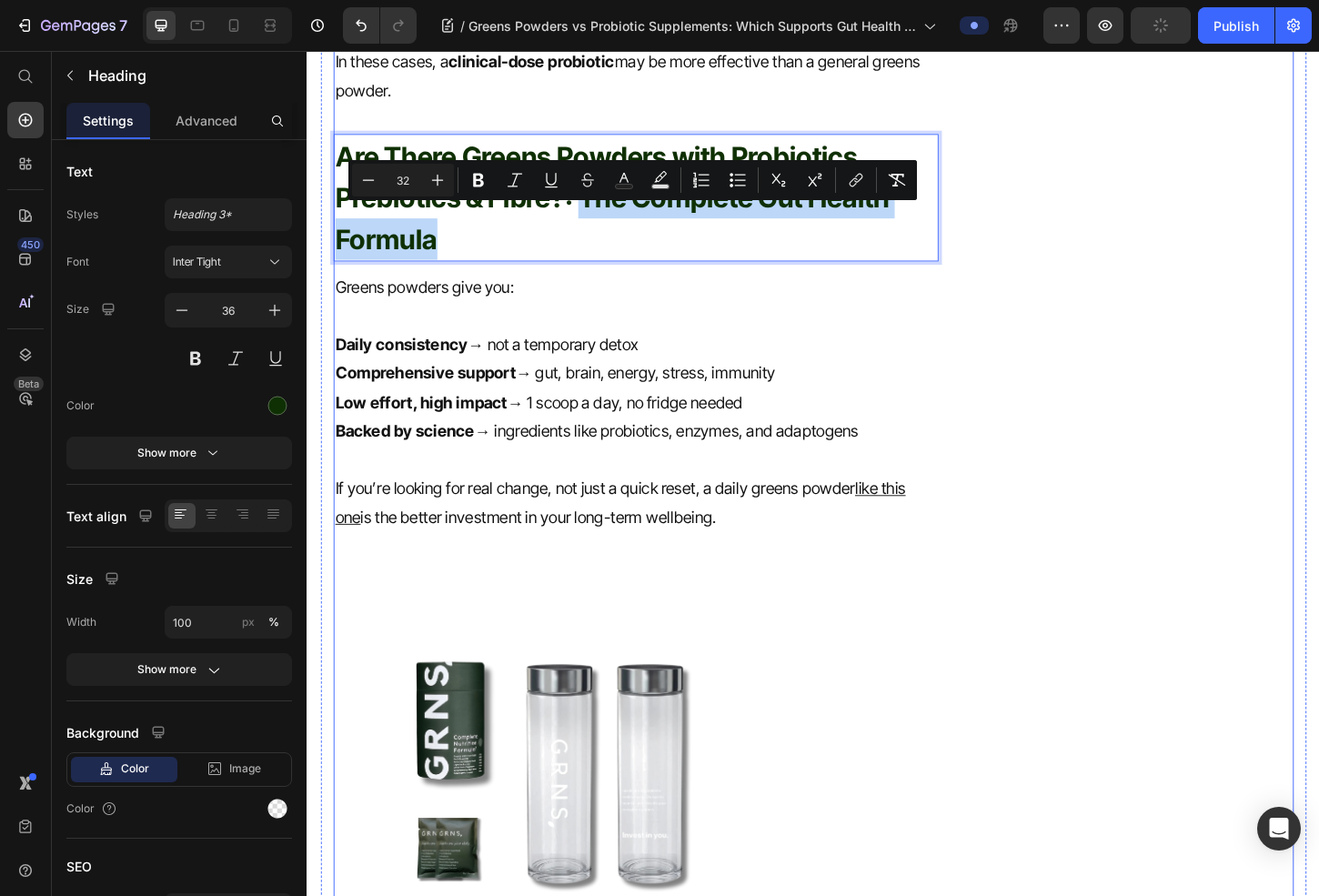 drag, startPoint x: 600, startPoint y: 245, endPoint x: 955, endPoint y: 312, distance: 361.26721 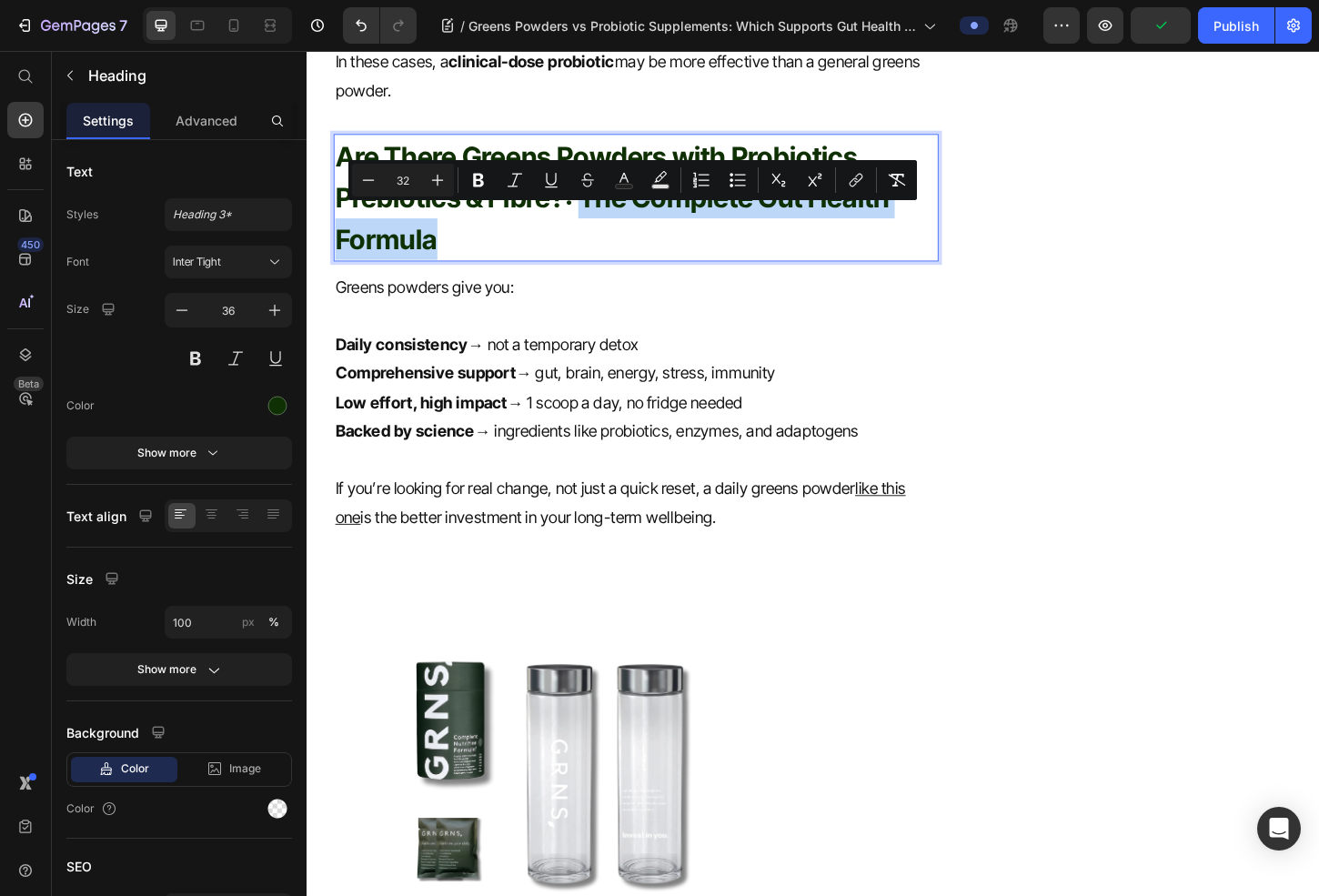 click on "Are There Greens Powders with Probiotics, Prebiotics & Fibre?: The Complete Gut Health Formula" at bounding box center [660, 208] 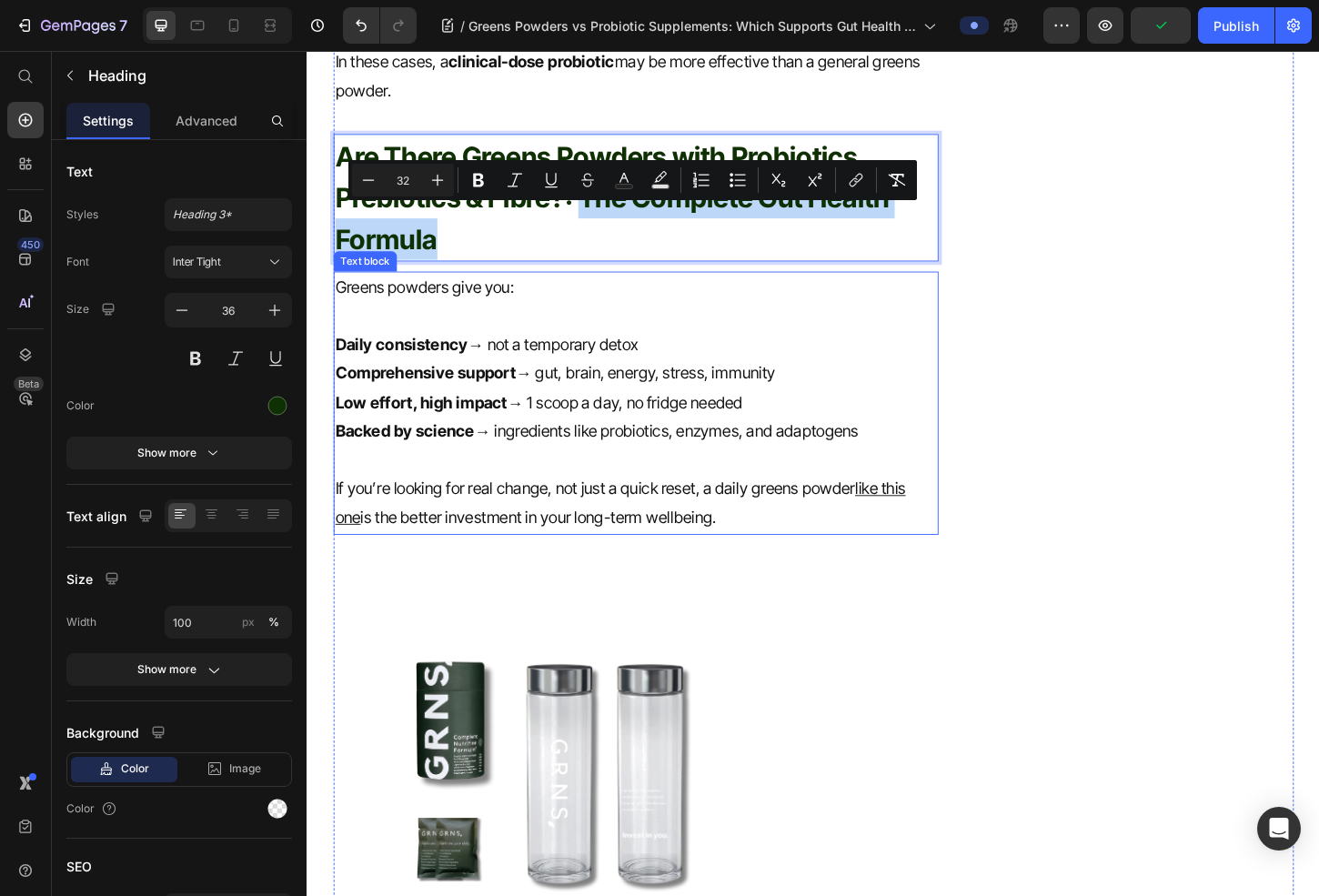 click on "Comprehensive support  → gut, brain, energy, stress, immunity" at bounding box center [660, 398] 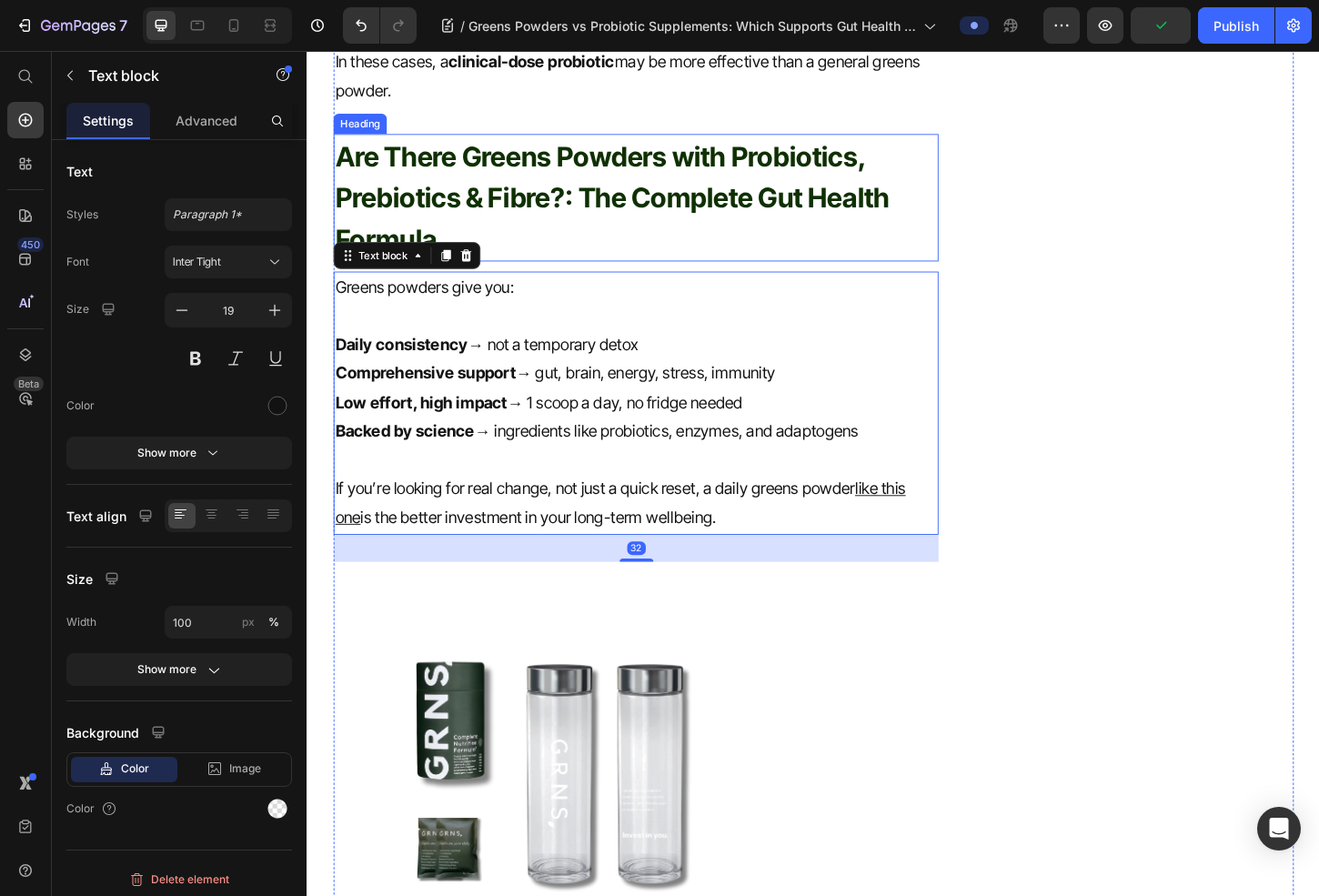 click on "Are There Greens Powders with Probiotics, Prebiotics & Fibre?: The Complete Gut Health Formula" at bounding box center (635, 208) 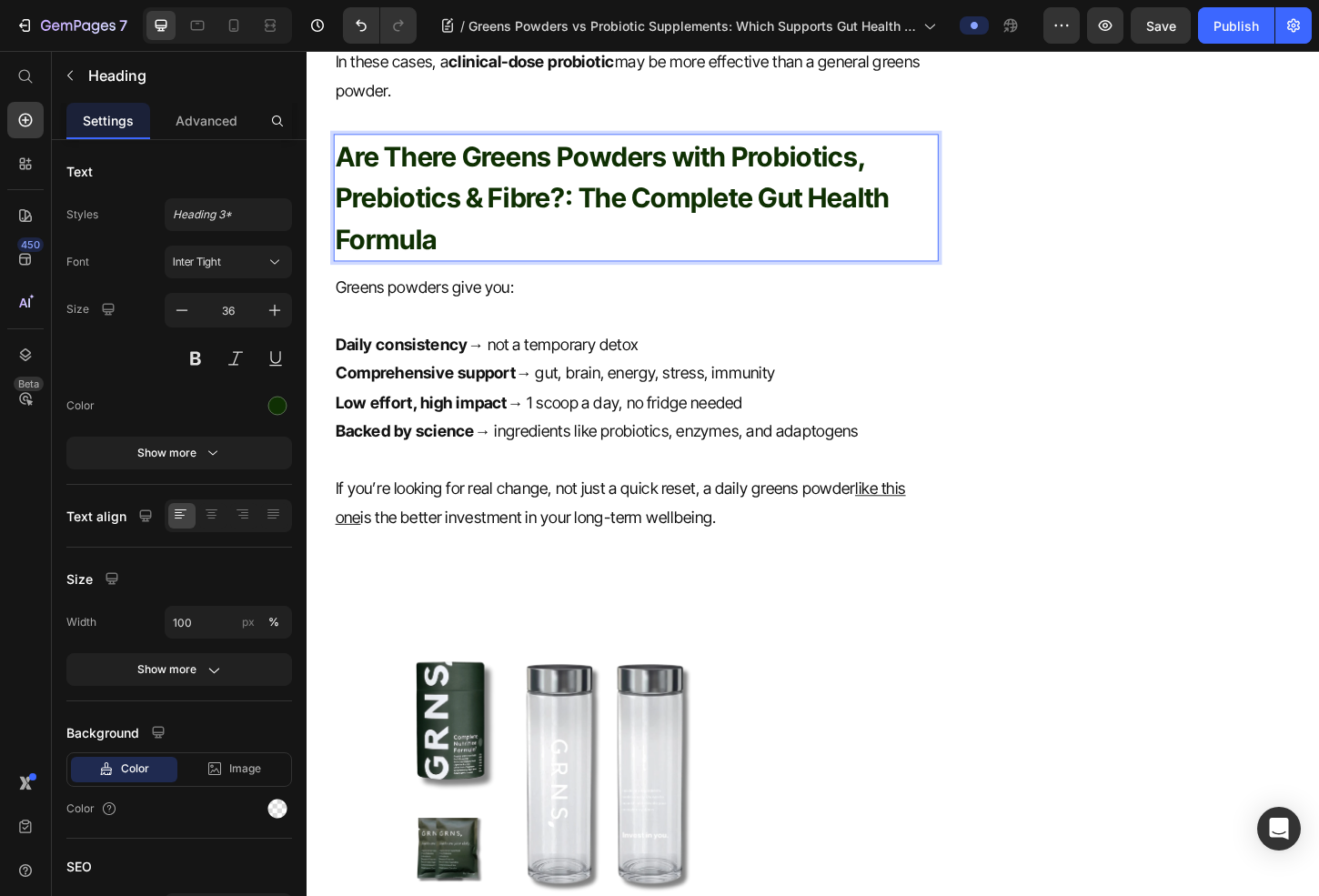 click on "Are There Greens Powders with Probiotics, Prebiotics & Fibre?: The Complete Gut Health Formula" at bounding box center (635, 208) 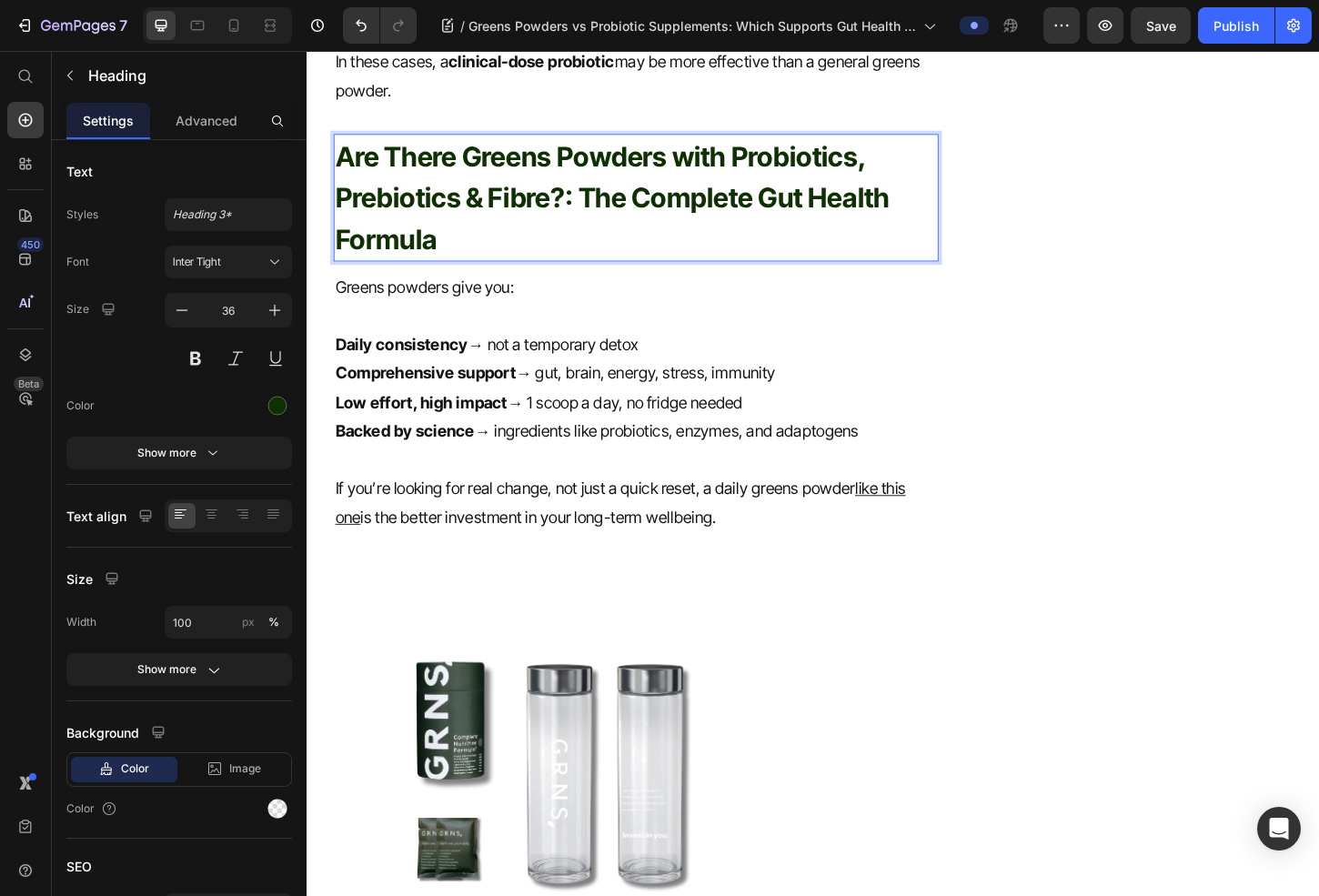 click on "Are There Greens Powders with Probiotics, Prebiotics & Fibre?: The Complete Gut Health Formula" at bounding box center [635, 208] 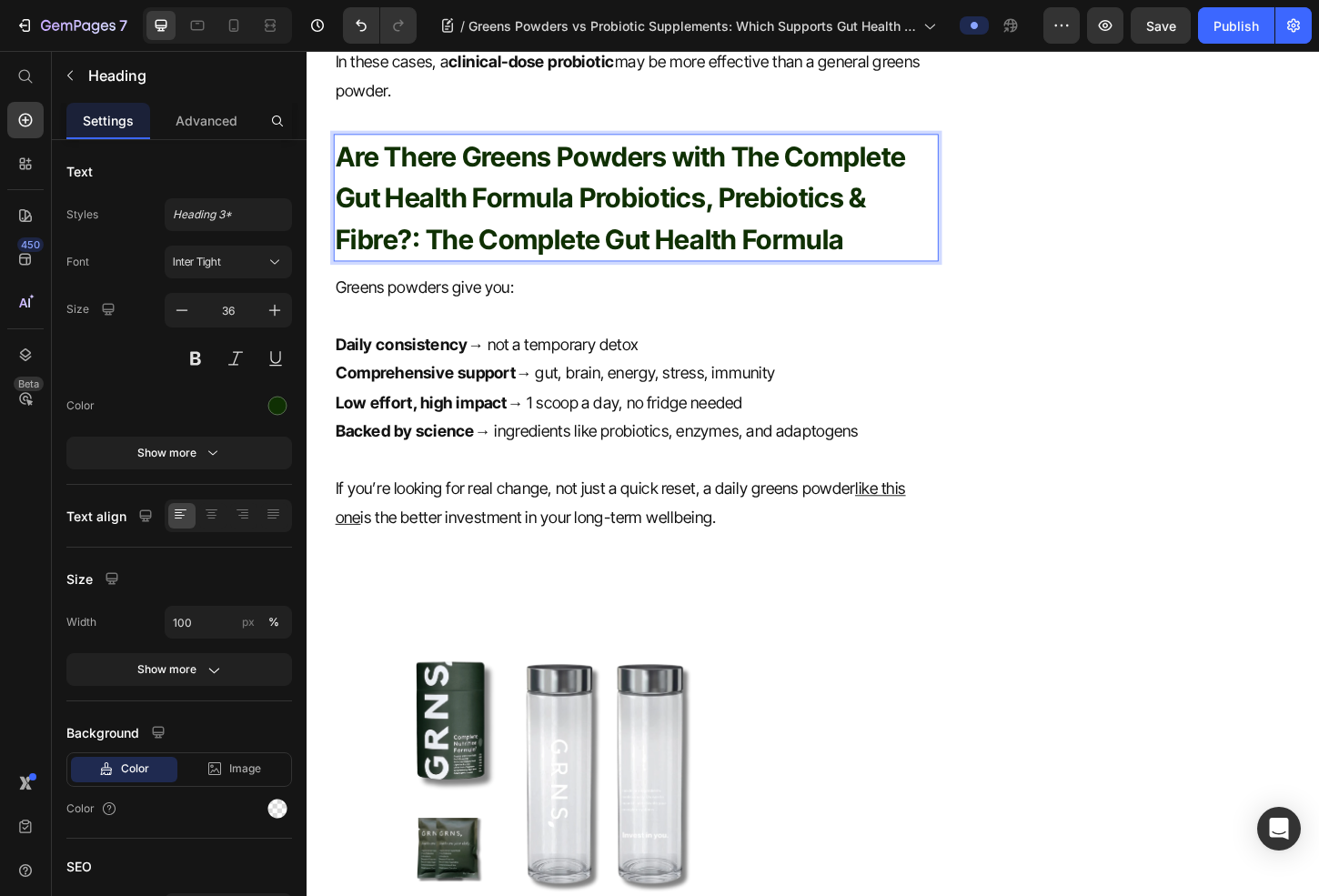 click on "Are There Greens Powders with The Complete Gut Health Formula Probiotics, Prebiotics & Fibre?: The Complete Gut Health Formula" at bounding box center (644, 208) 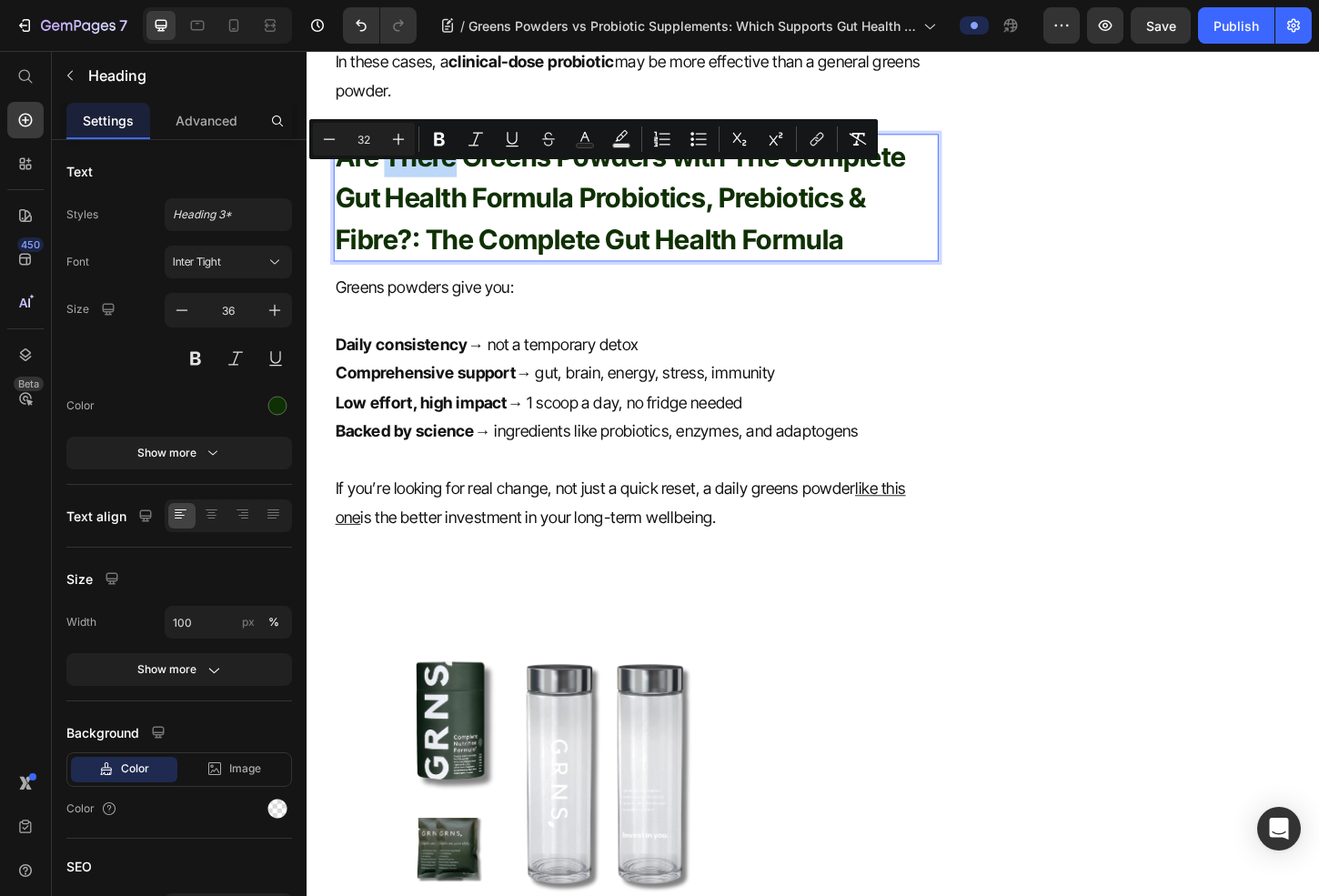 click on "Are There Greens Powders with The Complete Gut Health Formula Probiotics, Prebiotics & Fibre?: The Complete Gut Health Formula" at bounding box center [644, 208] 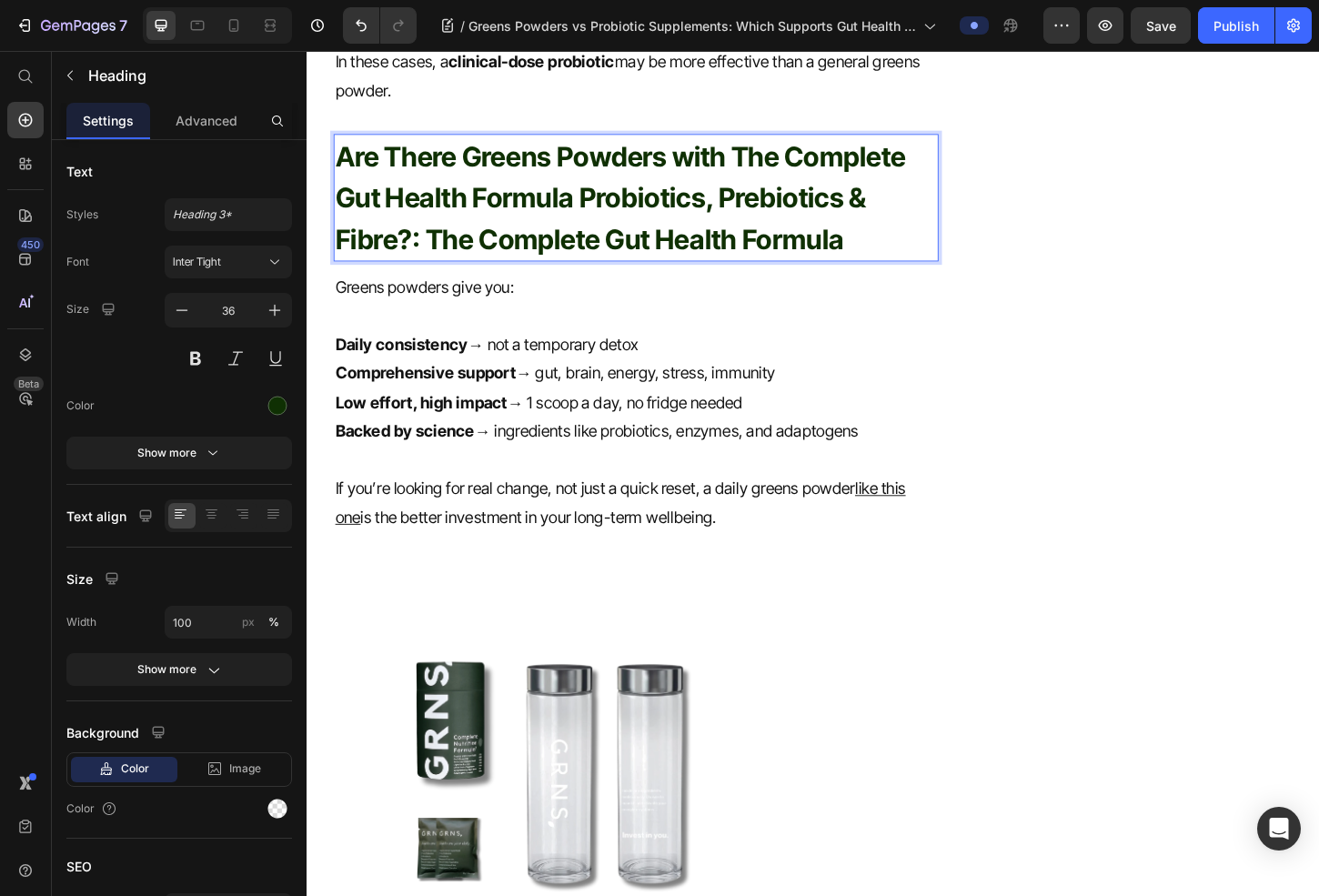 click on "Are There Greens Powders with The Complete Gut Health Formula Probiotics, Prebiotics & Fibre?: The Complete Gut Health Formula" at bounding box center (644, 208) 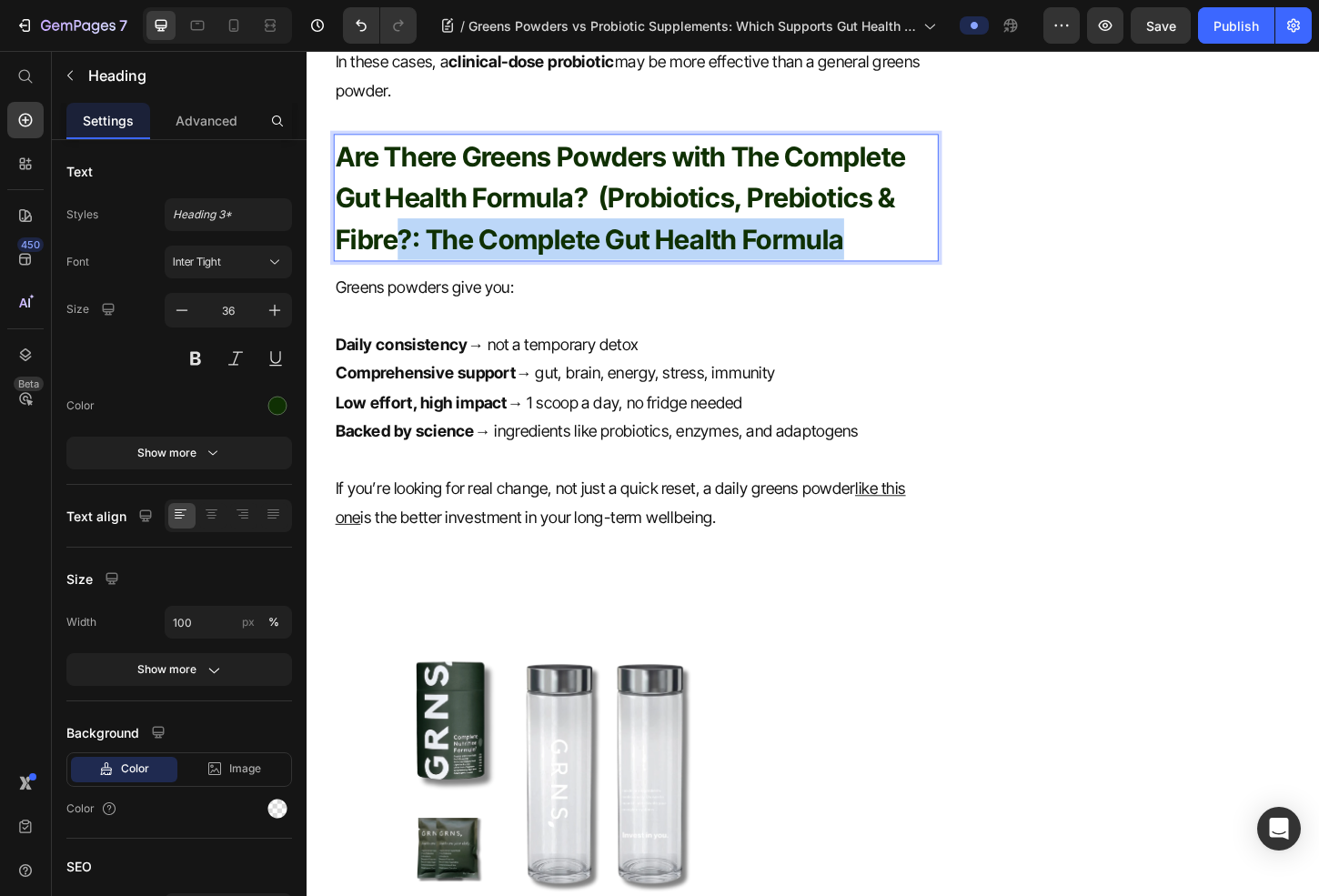 drag, startPoint x: 404, startPoint y: 283, endPoint x: 981, endPoint y: 281, distance: 577.0035 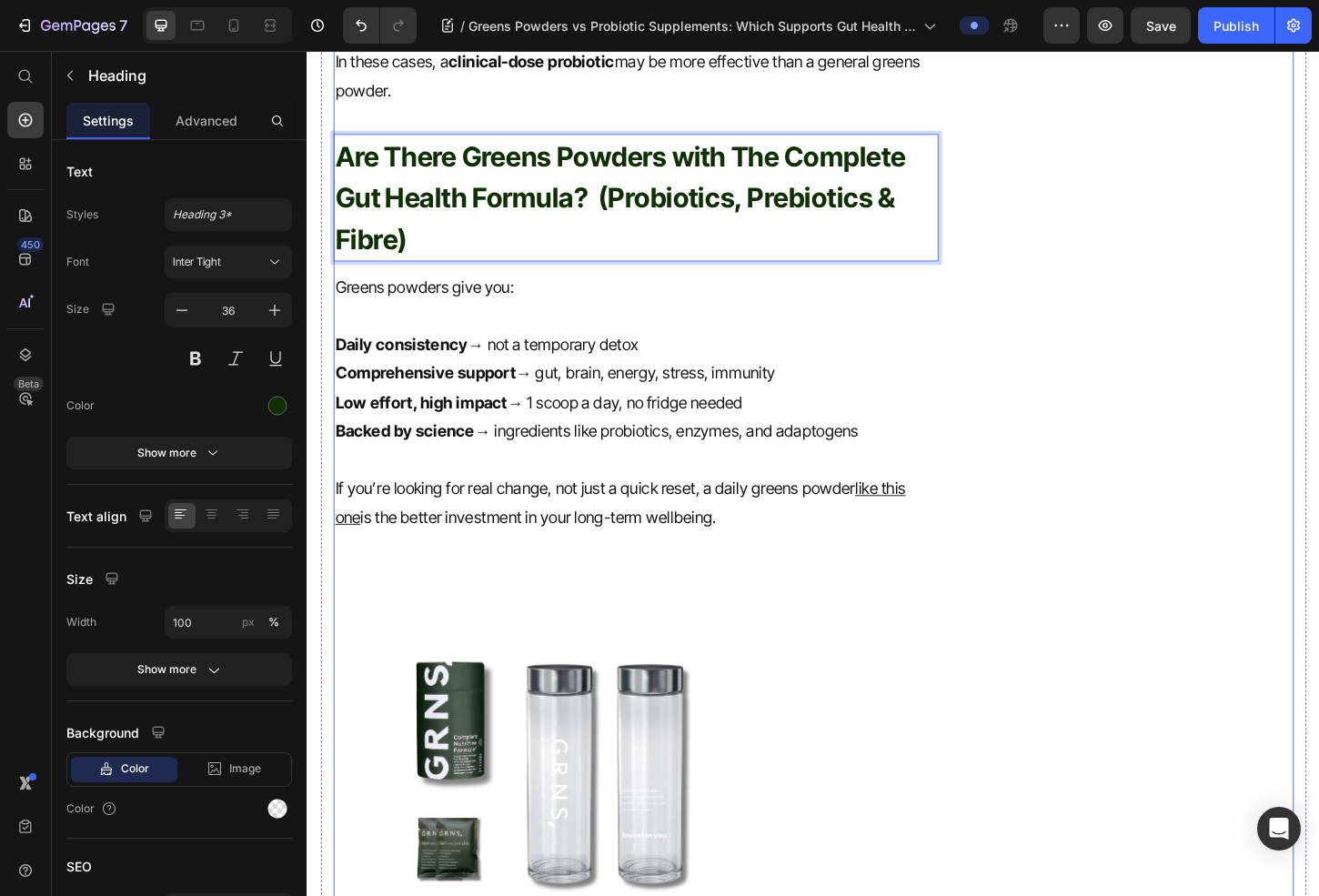 click on "Simply,  All in One. Heading
Icon Detox & Cleansing Text block
Icon Hormonal Balance Text block
Icon Body Vitality Text block
Icon Gut Reset  Text block Icon List Row Image Buy Now Button Try risk free for 30 days | Portion donated to charity Text block Row Row" at bounding box center (1206, -941) 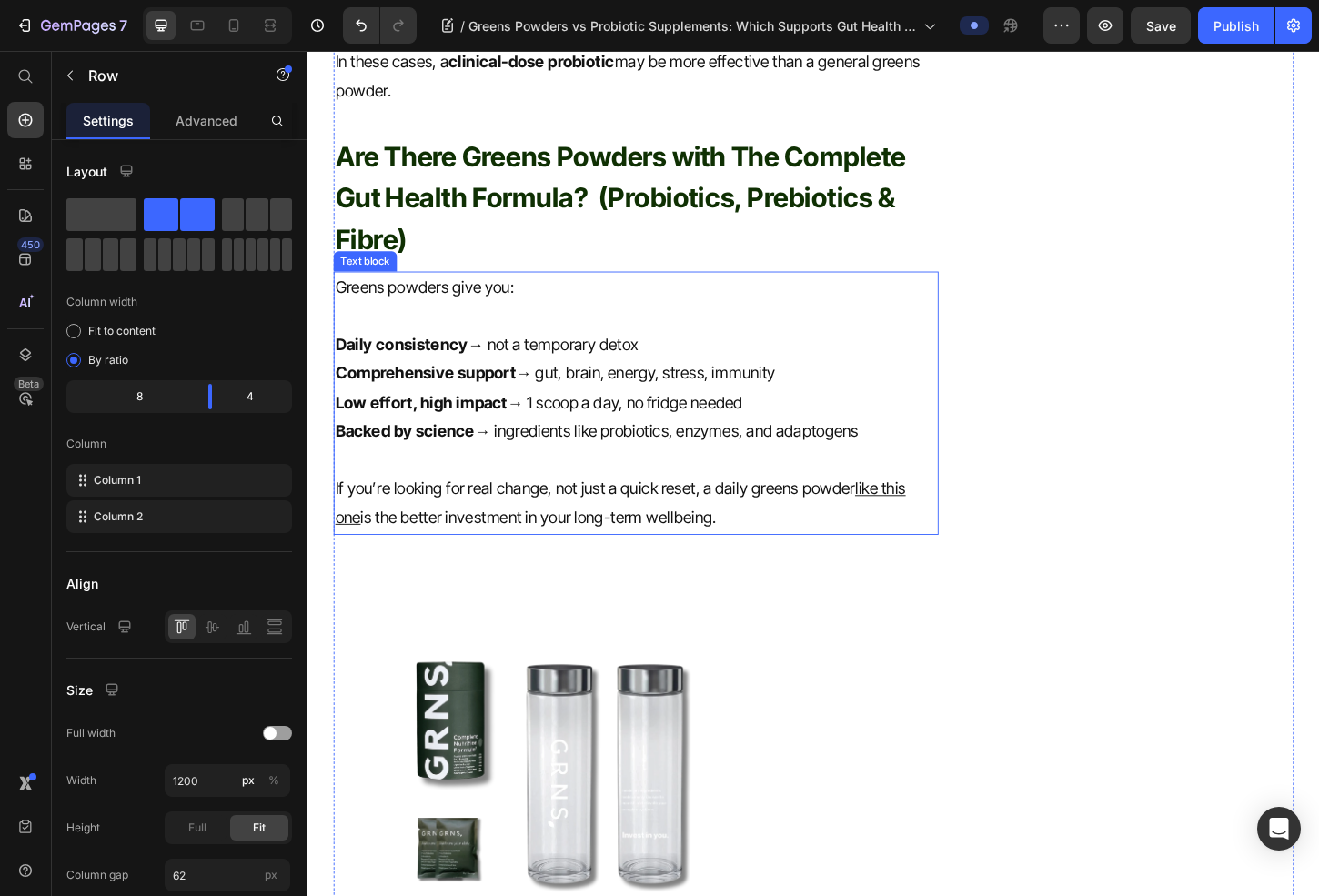 click on "Low effort, high impact" at bounding box center [429, 429] 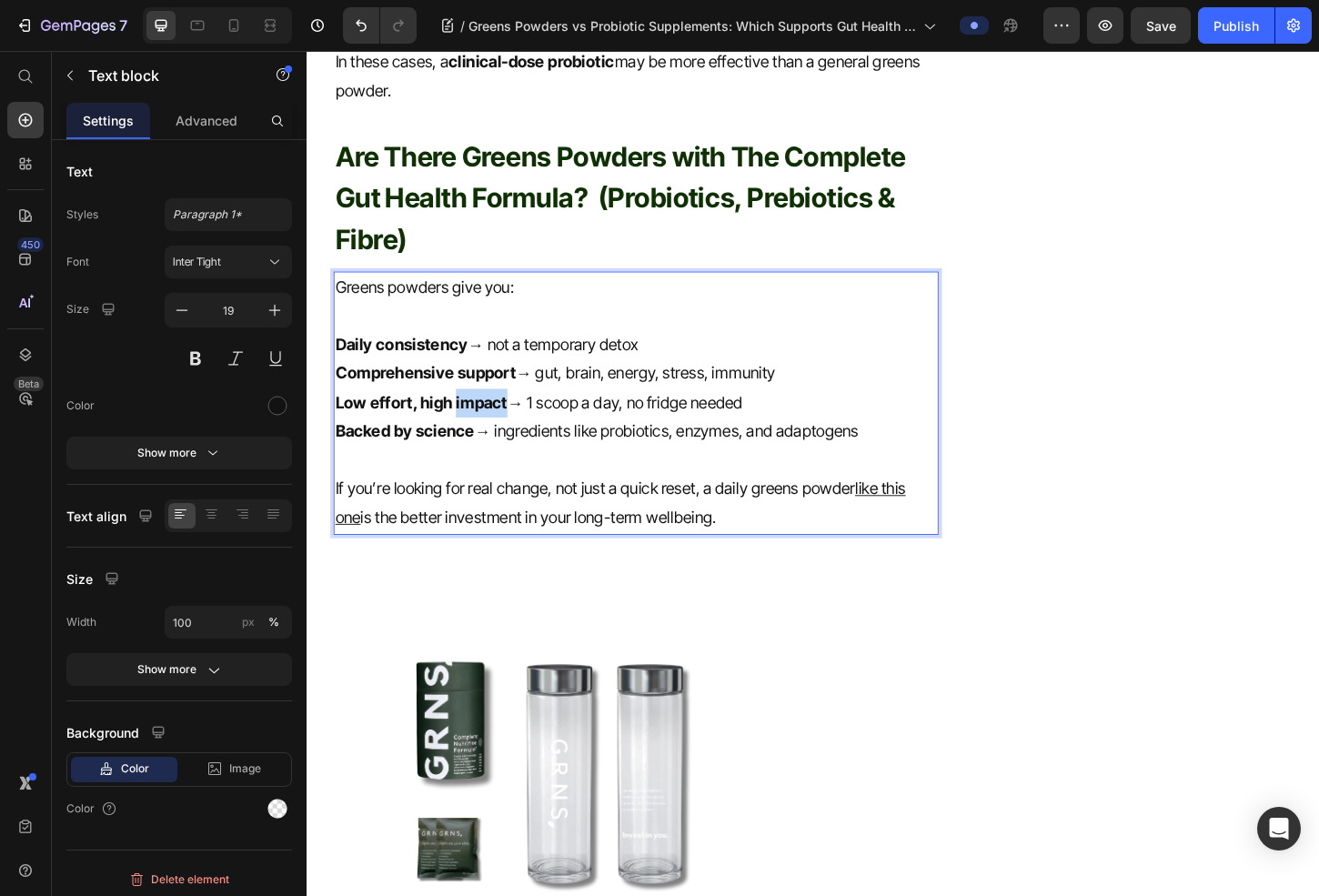 drag, startPoint x: 844, startPoint y: 569, endPoint x: 260, endPoint y: 299, distance: 643.3941 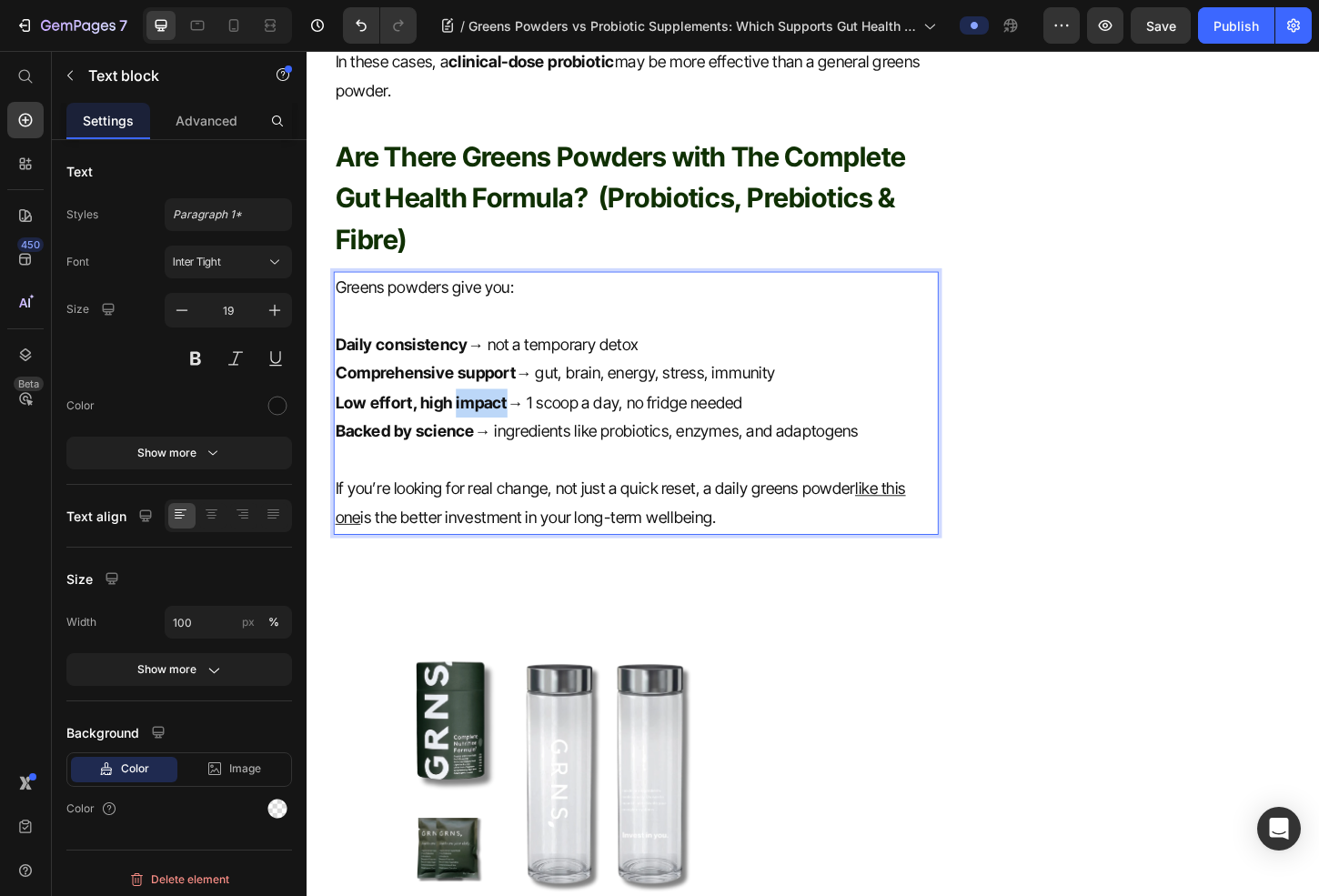 click on "Header Greens Powders vs Probiotic Supplements: Which Supports Gut Health Better? 🧪 Heading Fact-Checked By a Nutritionist MD Item List Published on  July 10, 2025 Text block Row Gut health has become one of the biggest wellness trends in recent years—and for good reason. Your gut is the gateway to overall health, impacting everything from digestion and immunity to mood and mental clarity. Two popular solutions for improving gut health are  greens powders  and  probiotic supplements —but which one is more effective? Let’s break down the science, benefits, and differences so you can make the best choice for your gut. Text block What Are Greens Powders? Heading Greens powders  are concentrated blends of vegetables, fruits, herbs, and functional nutrients in powdered form. Many formulas also include digestive enzymes, prebiotics, probiotics, and adaptogens to support digestion, stress, and energy levels. High-quality greens powders with gut-supporting ingredients found are usually include: - Inulin ) ." at bounding box center (852, 25) 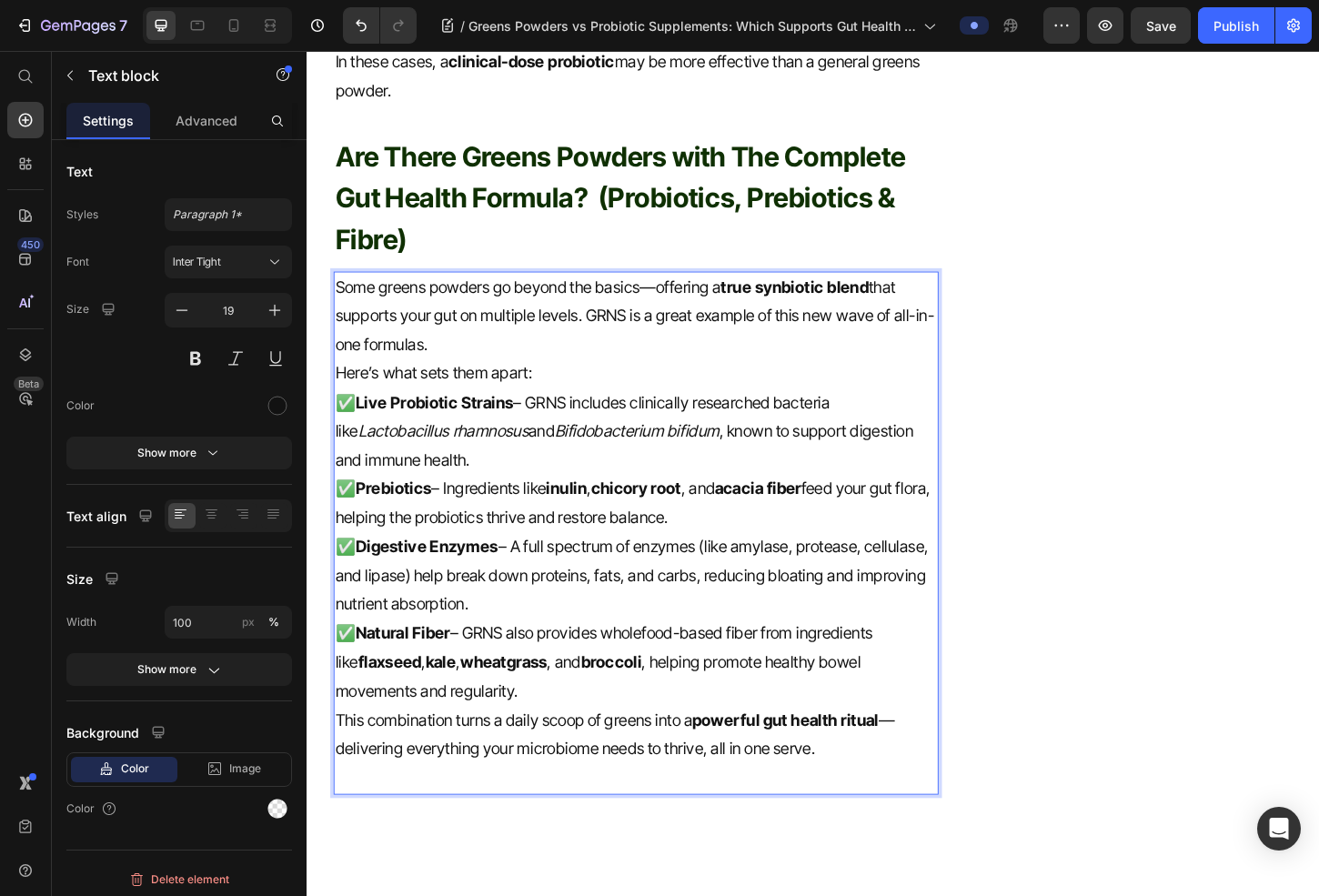 click on "Here’s what sets them apart:" at bounding box center (660, 398) 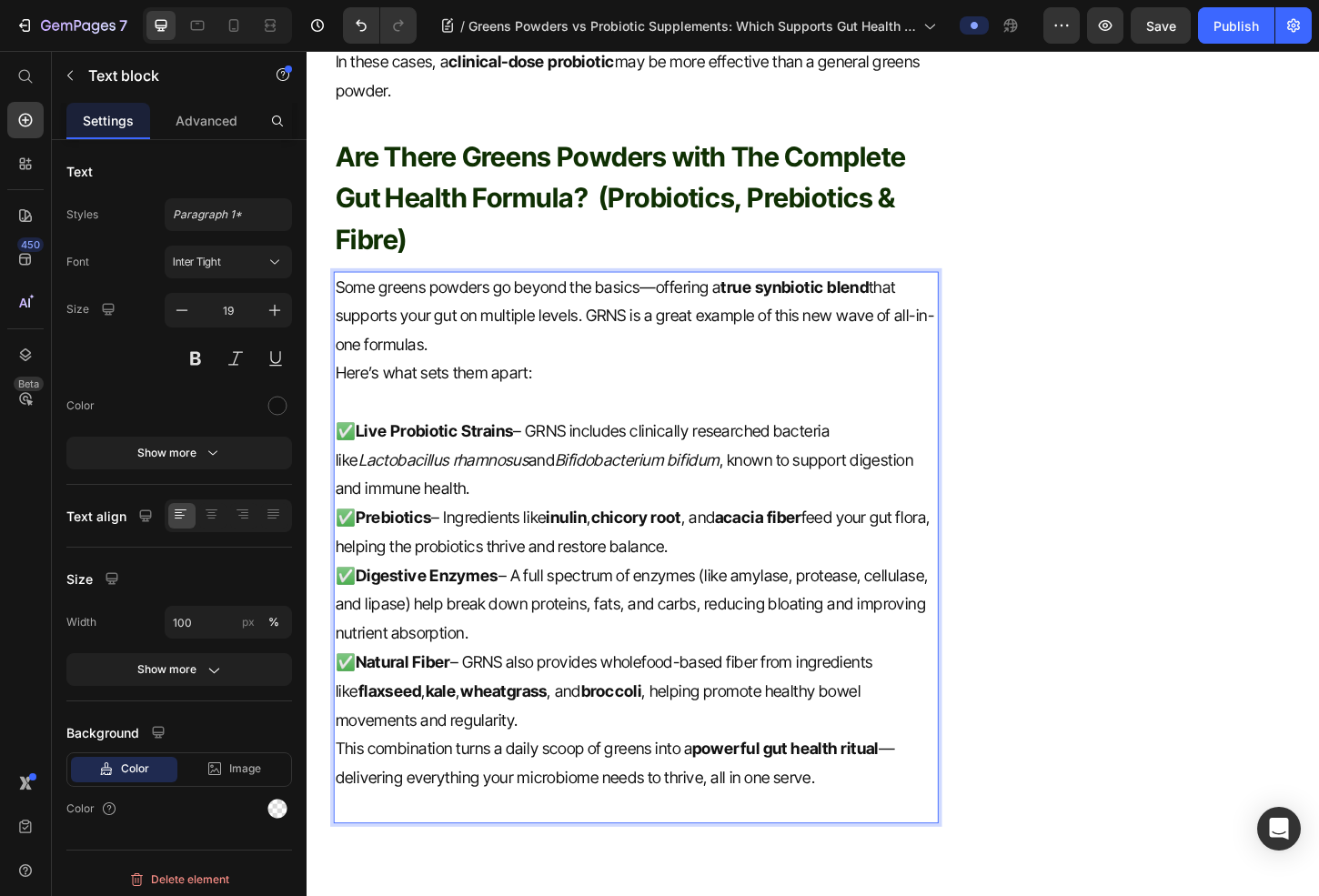 click on "✅  Live Probiotic Strains  – GRNS includes clinically researched bacteria like  Lactobacillus rhamnosus  and  Bifidobacterium bifidum , known to support digestion and immune health." at bounding box center [660, 492] 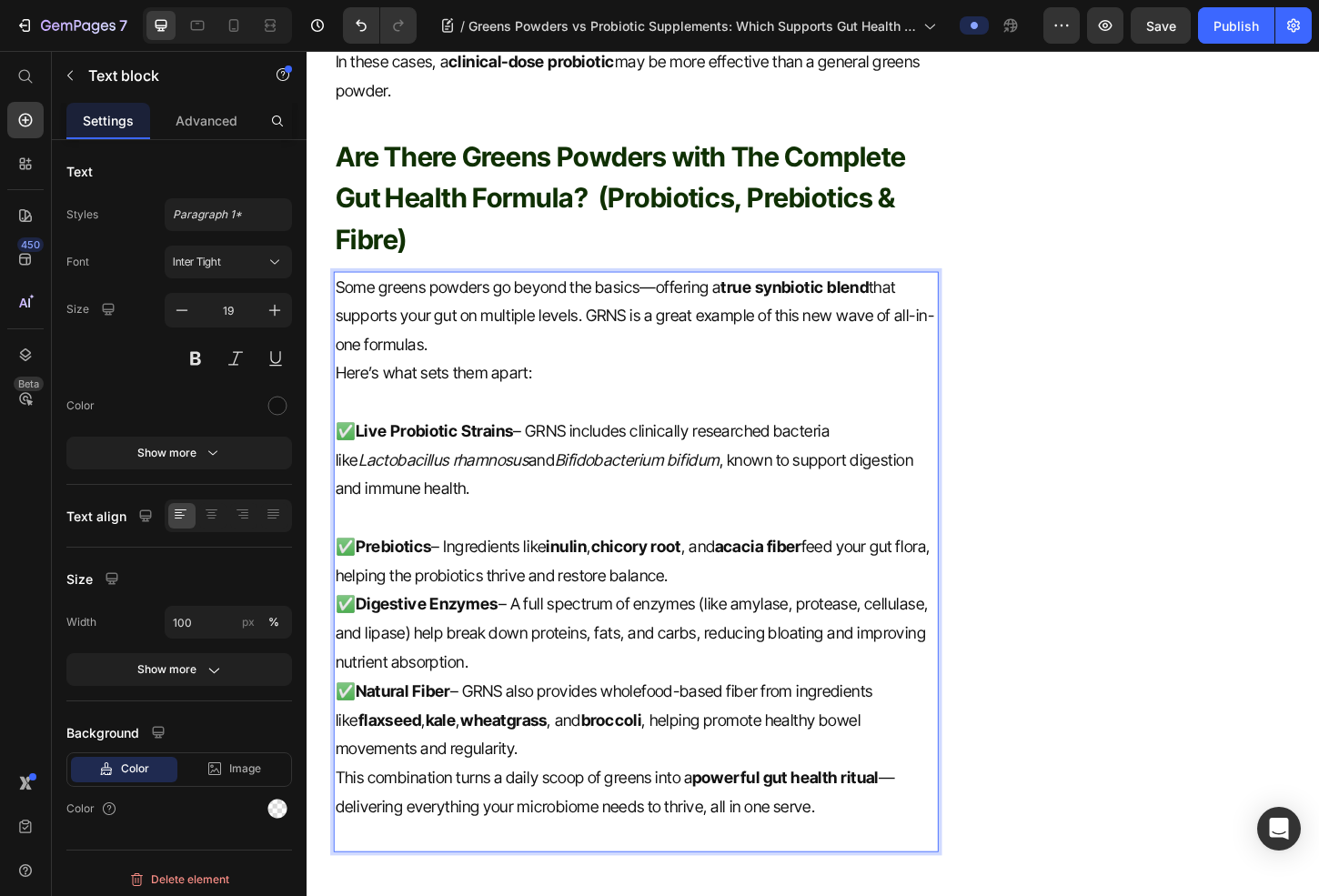 click on "✅  Prebiotics  – Ingredients like  inulin ,  chicory root , and  acacia fiber  feed your gut flora, helping the probiotics thrive and restore balance." at bounding box center [660, 601] 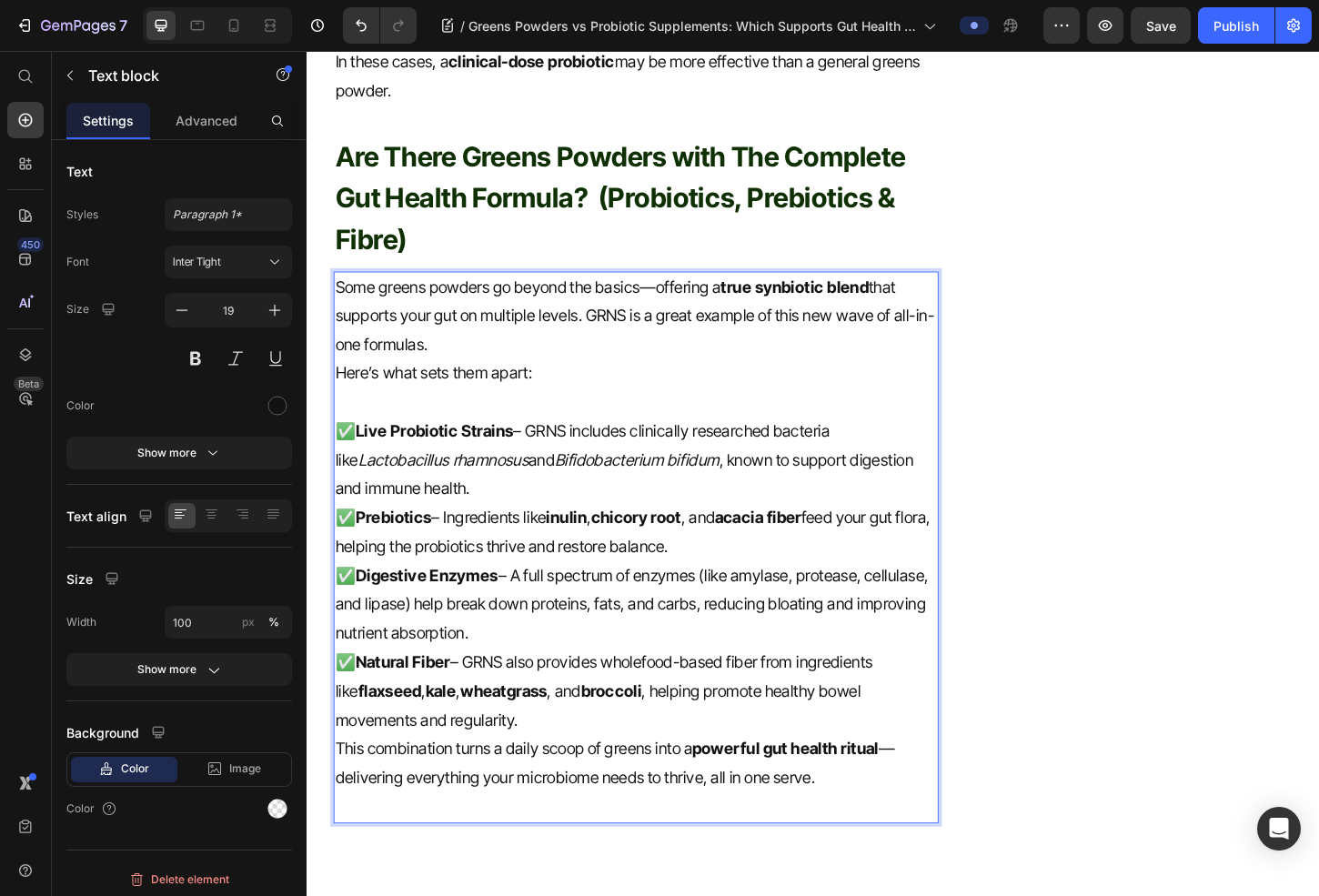click on "Here’s what sets them apart:" at bounding box center [660, 398] 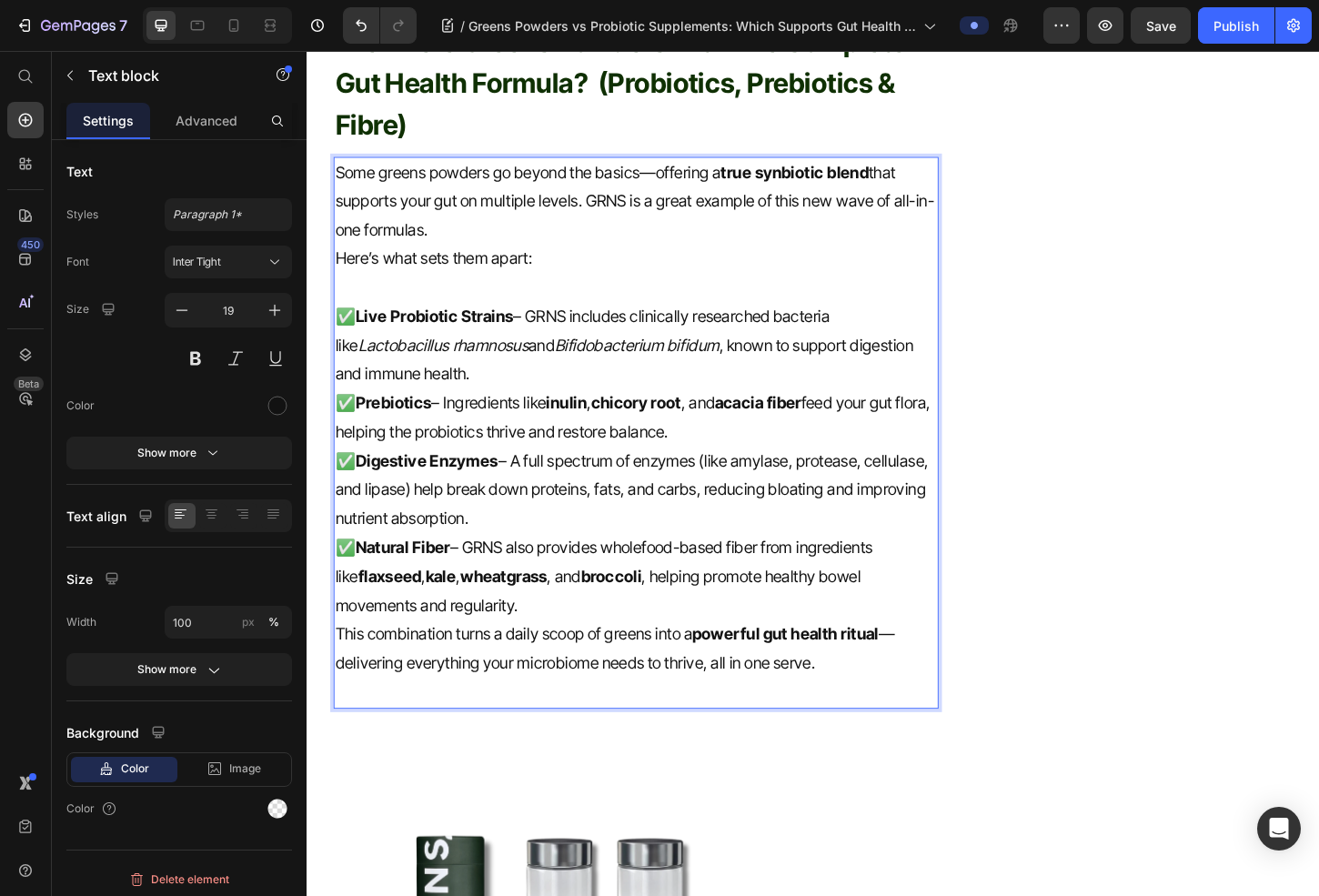 click on "Some greens powders go beyond the basics—offering a  true synbiotic blend  that supports your gut on multiple levels. GRNS is a great example of this new wave of all-in-one formulas." at bounding box center [660, 213] 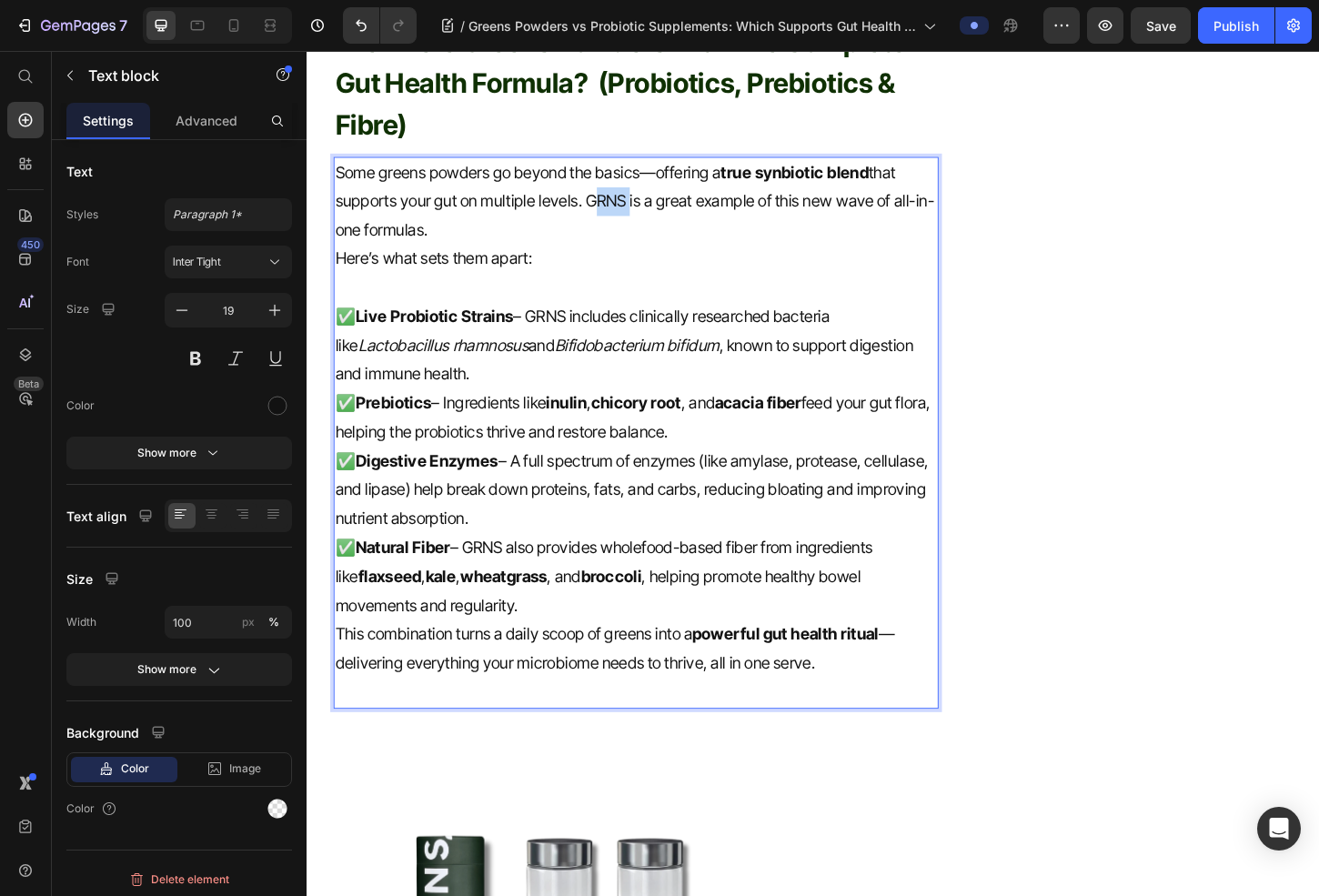 click on "Some greens powders go beyond the basics—offering a  true synbiotic blend  that supports your gut on multiple levels. GRNS is a great example of this new wave of all-in-one formulas." at bounding box center [660, 213] 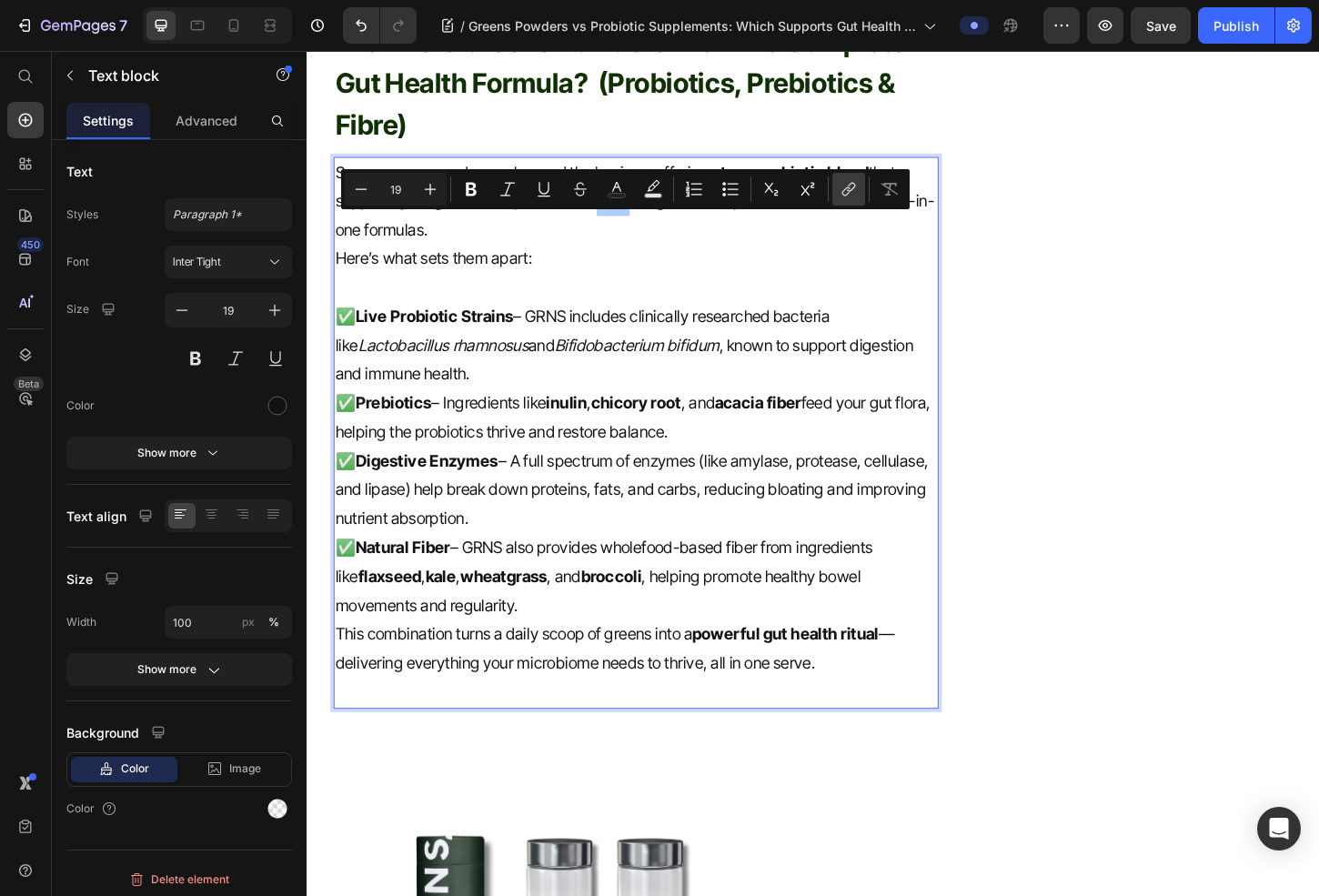 click 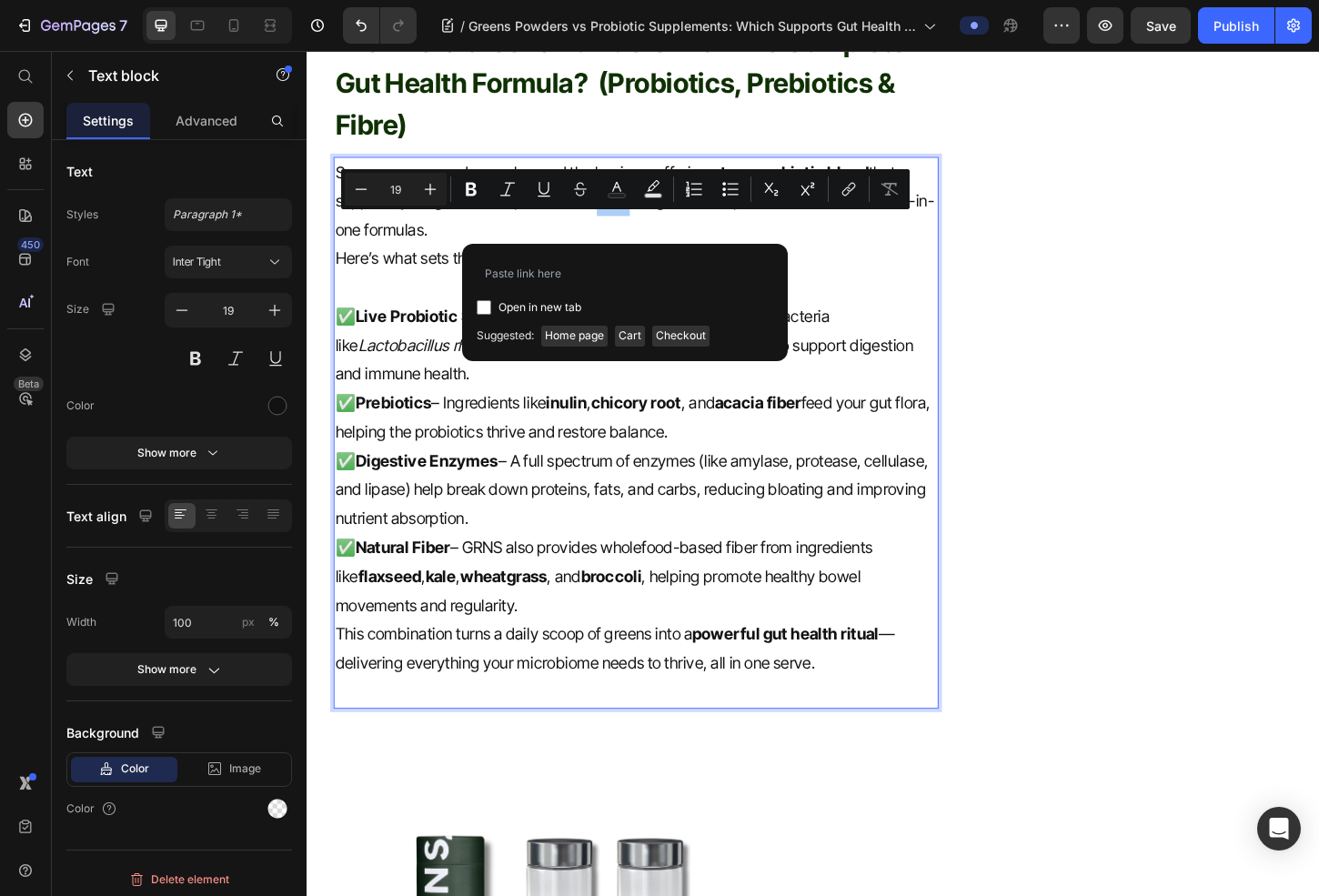 click at bounding box center (484, 307) 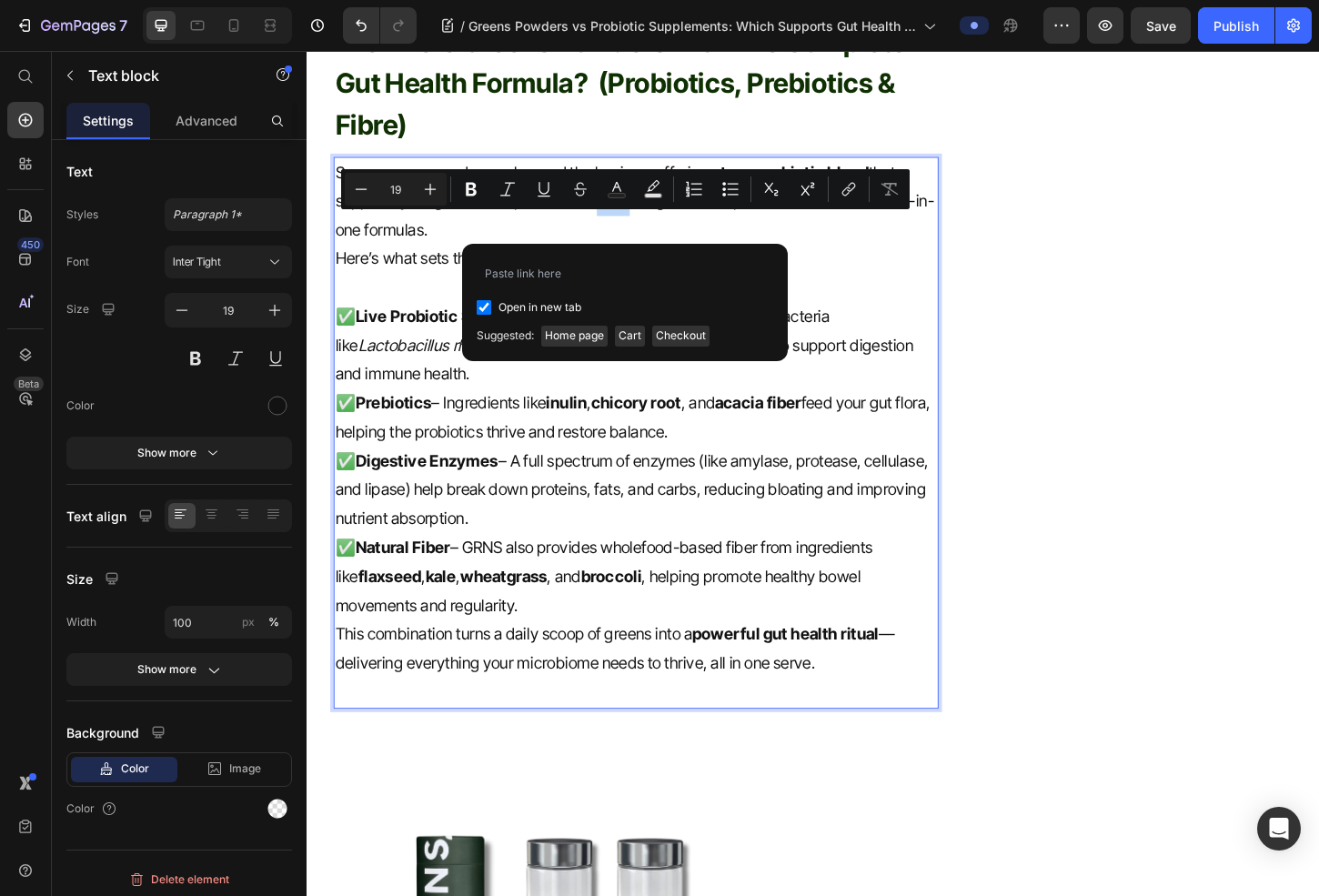 checkbox on "true" 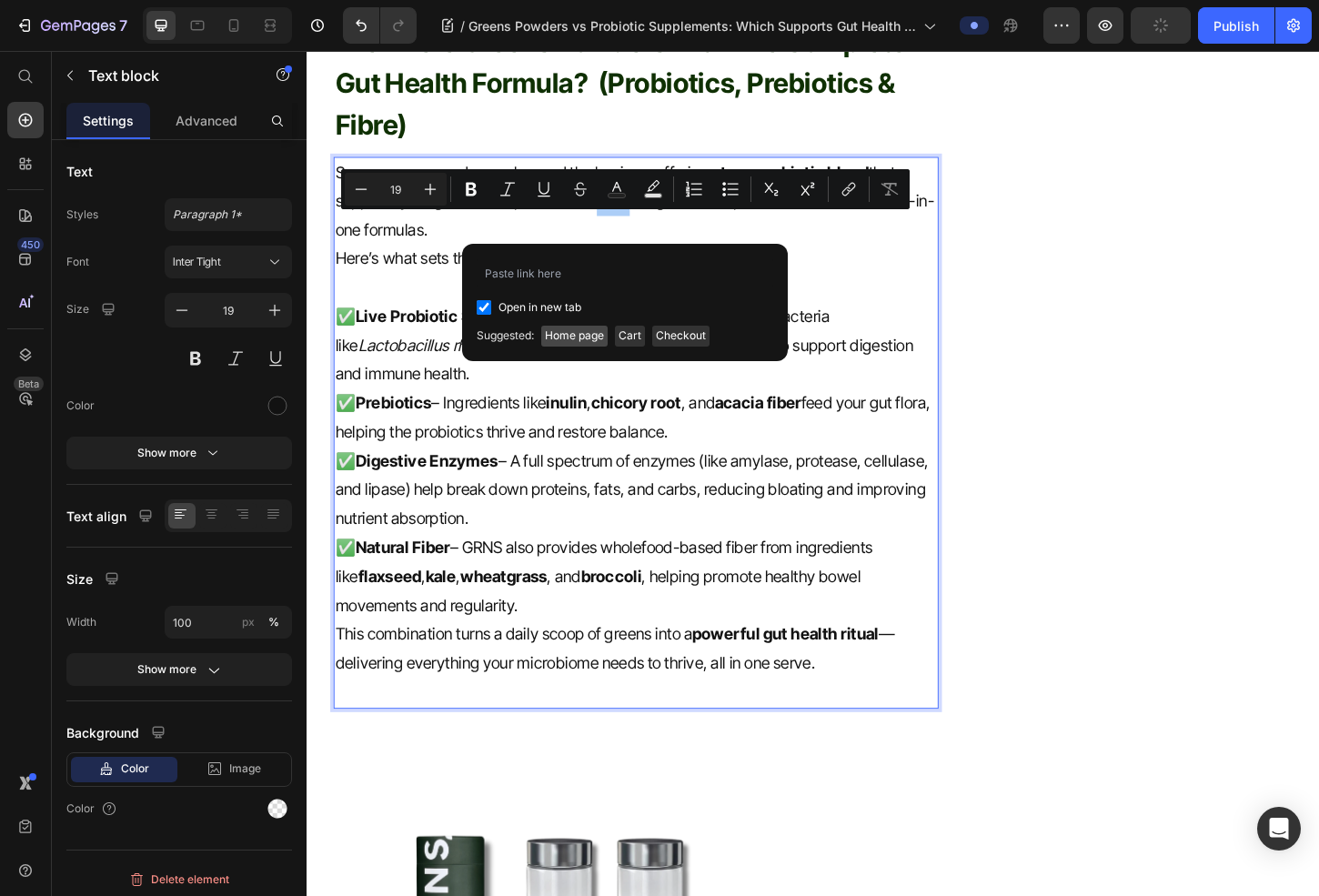 click on "Home page" at bounding box center [574, 336] 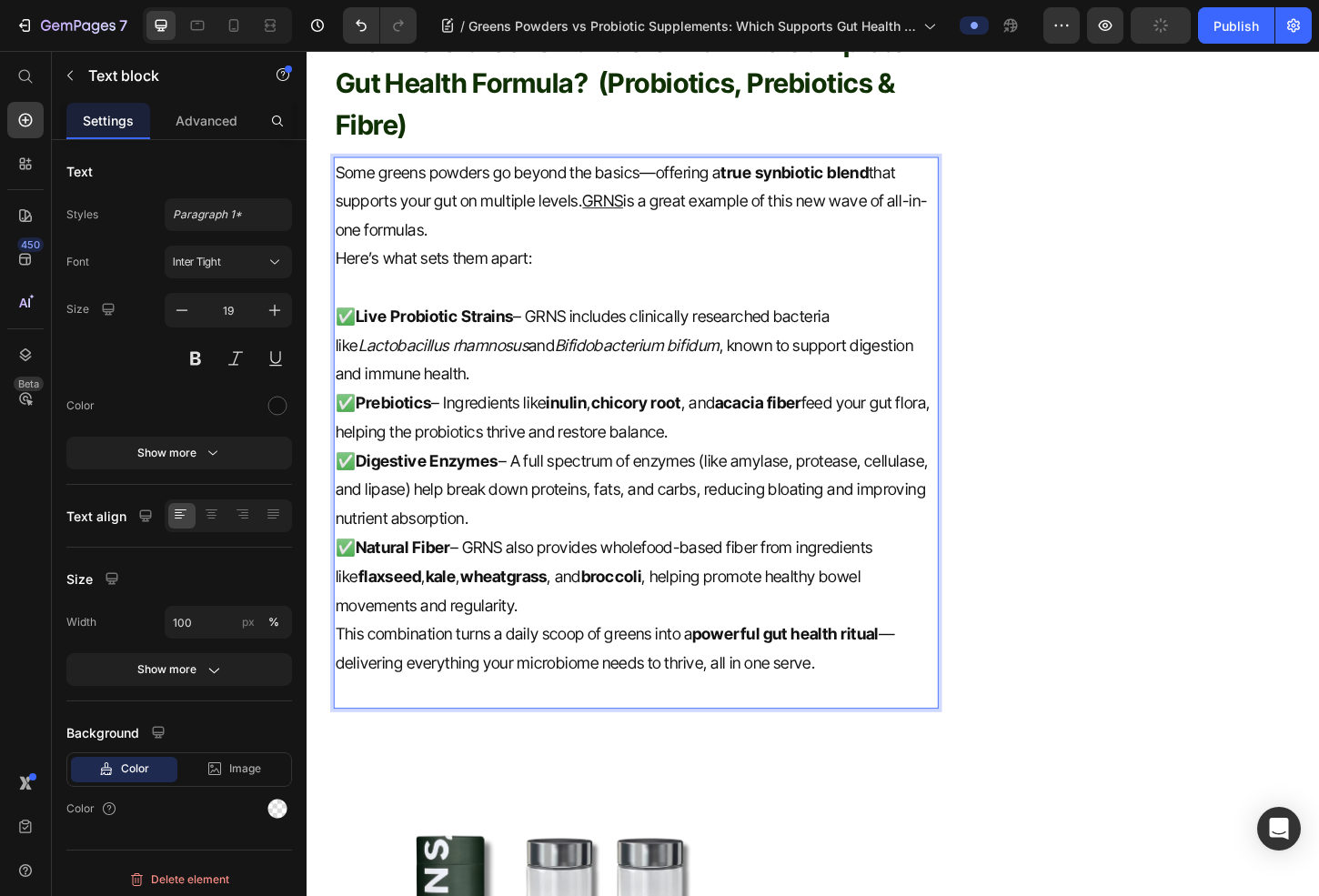 click on "✅  Live Probiotic Strains  – GRNS includes clinically researched bacteria like  Lactobacillus rhamnosus  and  Bifidobacterium bifidum , known to support digestion and immune health." at bounding box center (660, 368) 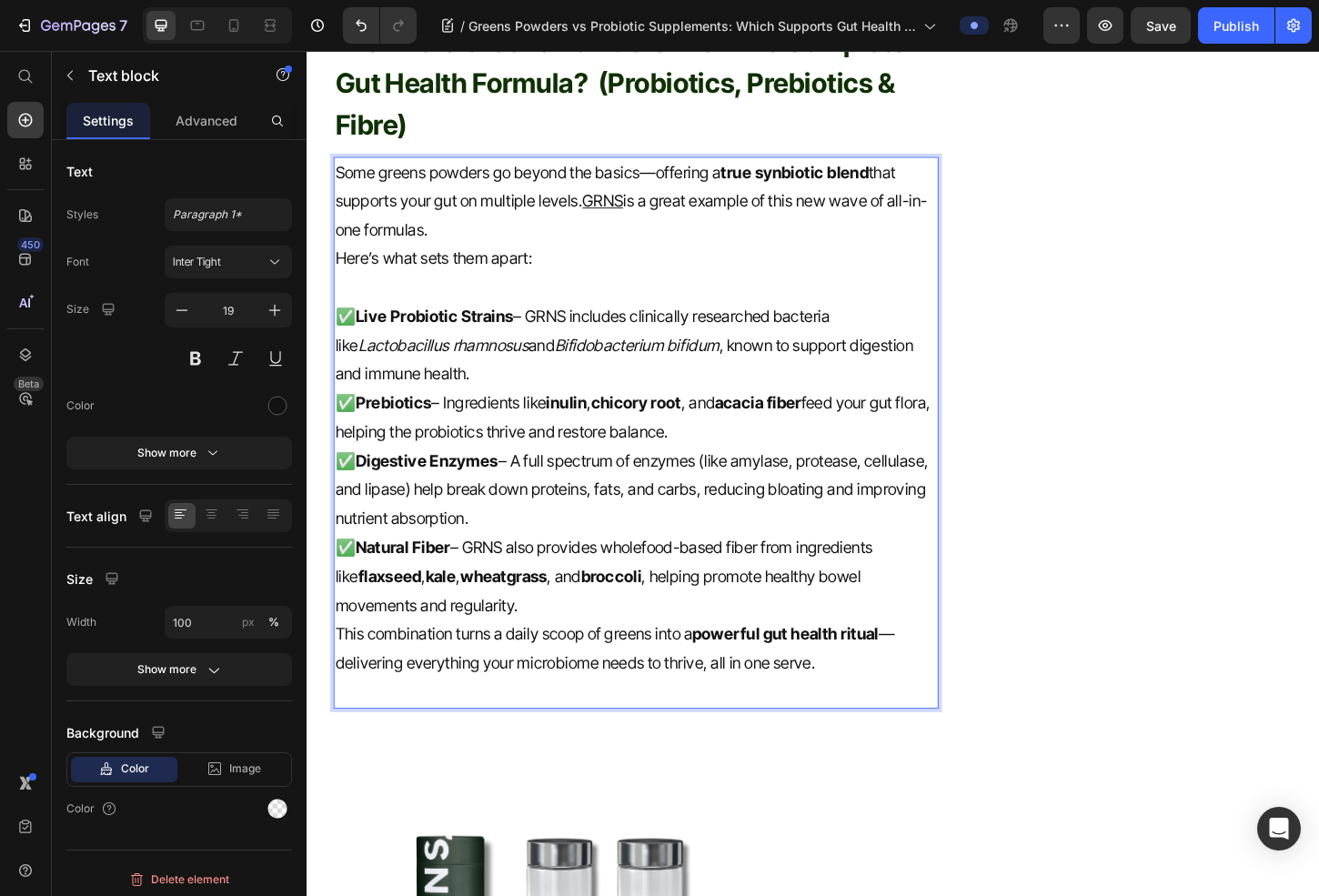 click on "Natural Fiber" at bounding box center (409, 586) 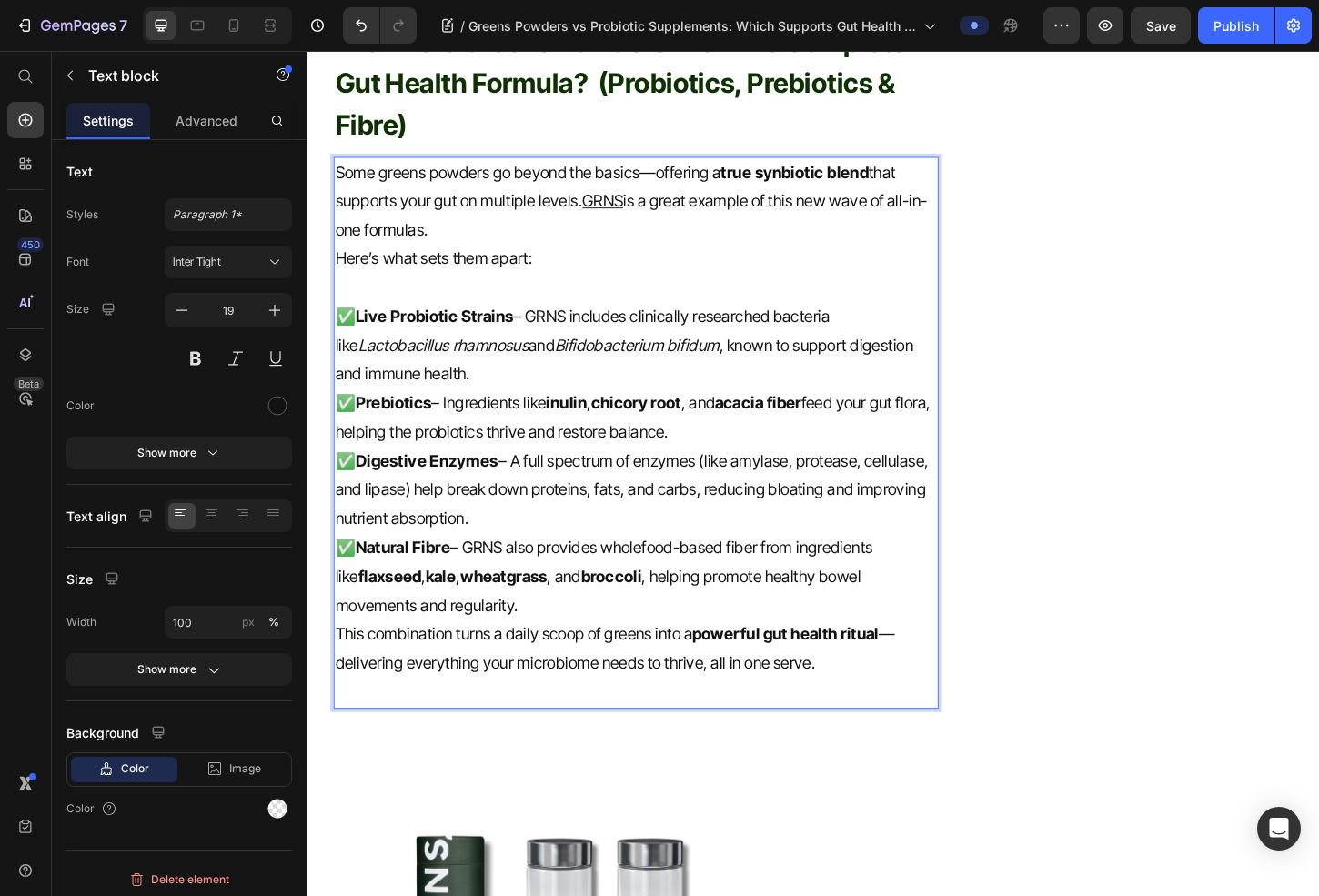 click on "✅  Prebiotics  – Ingredients like  inulin ,  chicory root , and  acacia fiber  feed your gut flora, helping the probiotics thrive and restore balance." at bounding box center [660, 446] 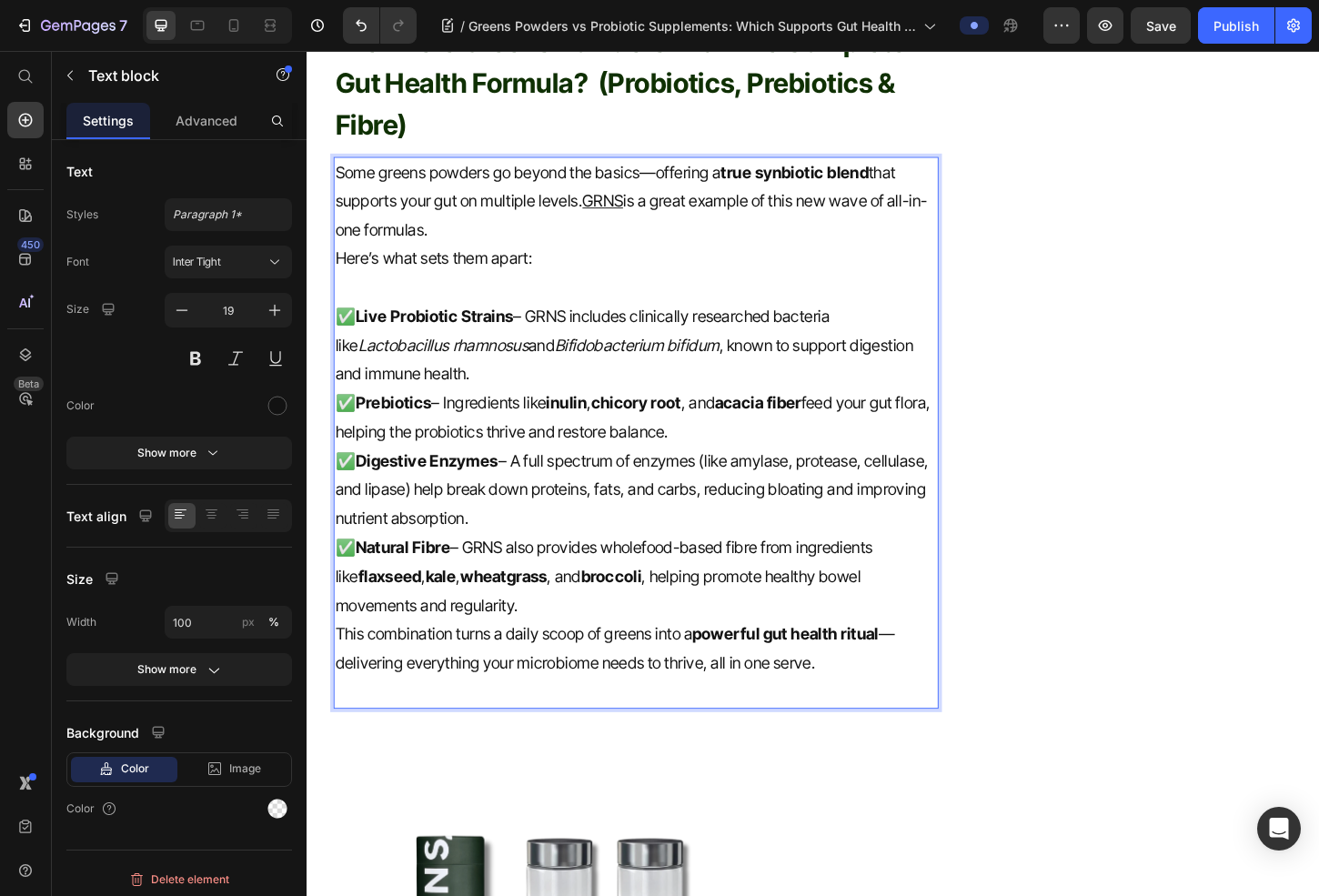 click on "✅  Natural Fibre  – GRNS also provides wholefood-based fibre from ingredients like  flaxseed ,  kale ,  wheatgrass , and  broccoli , helping promote healthy bowel movements and regularity." at bounding box center [660, 618] 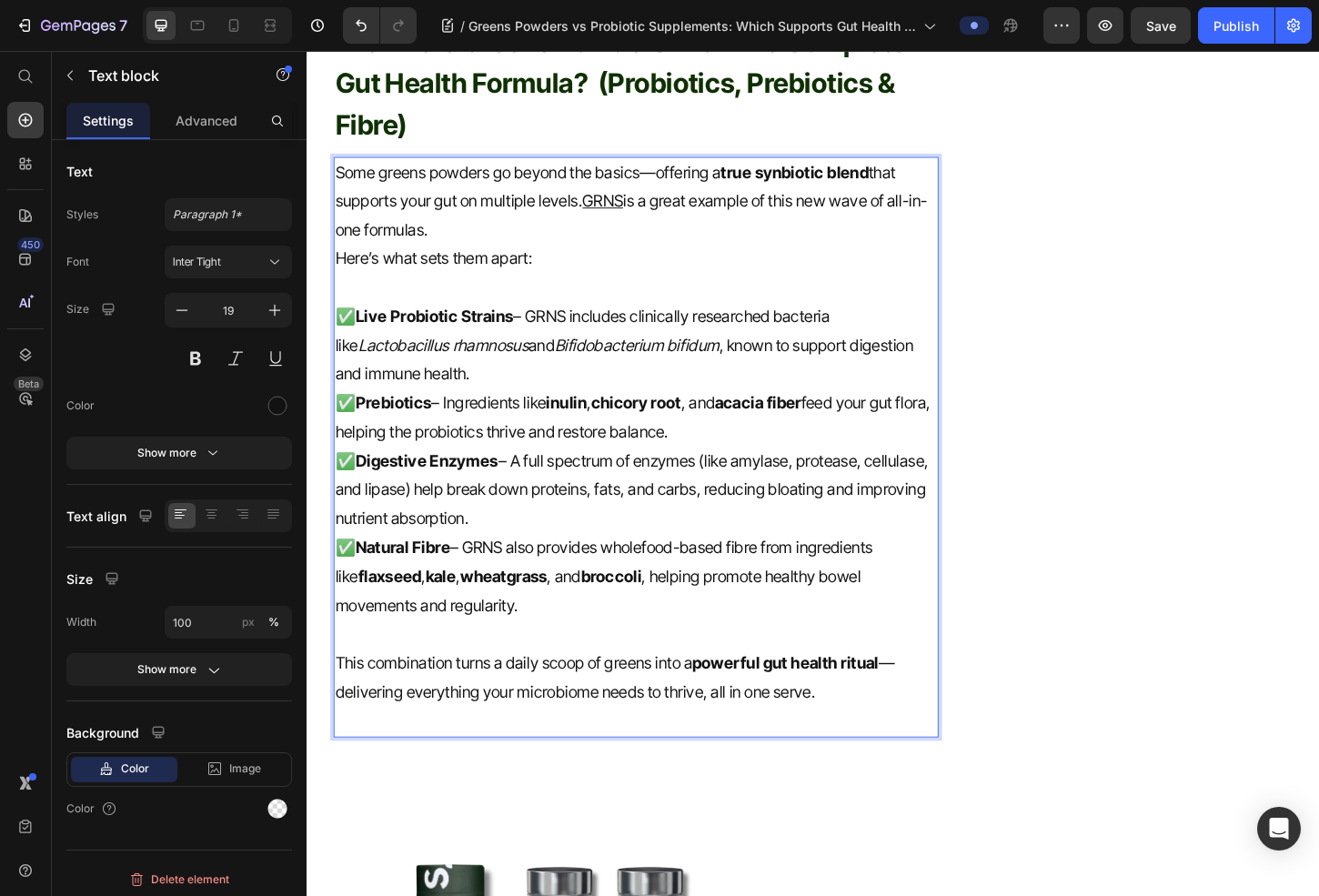 click at bounding box center (660, 773) 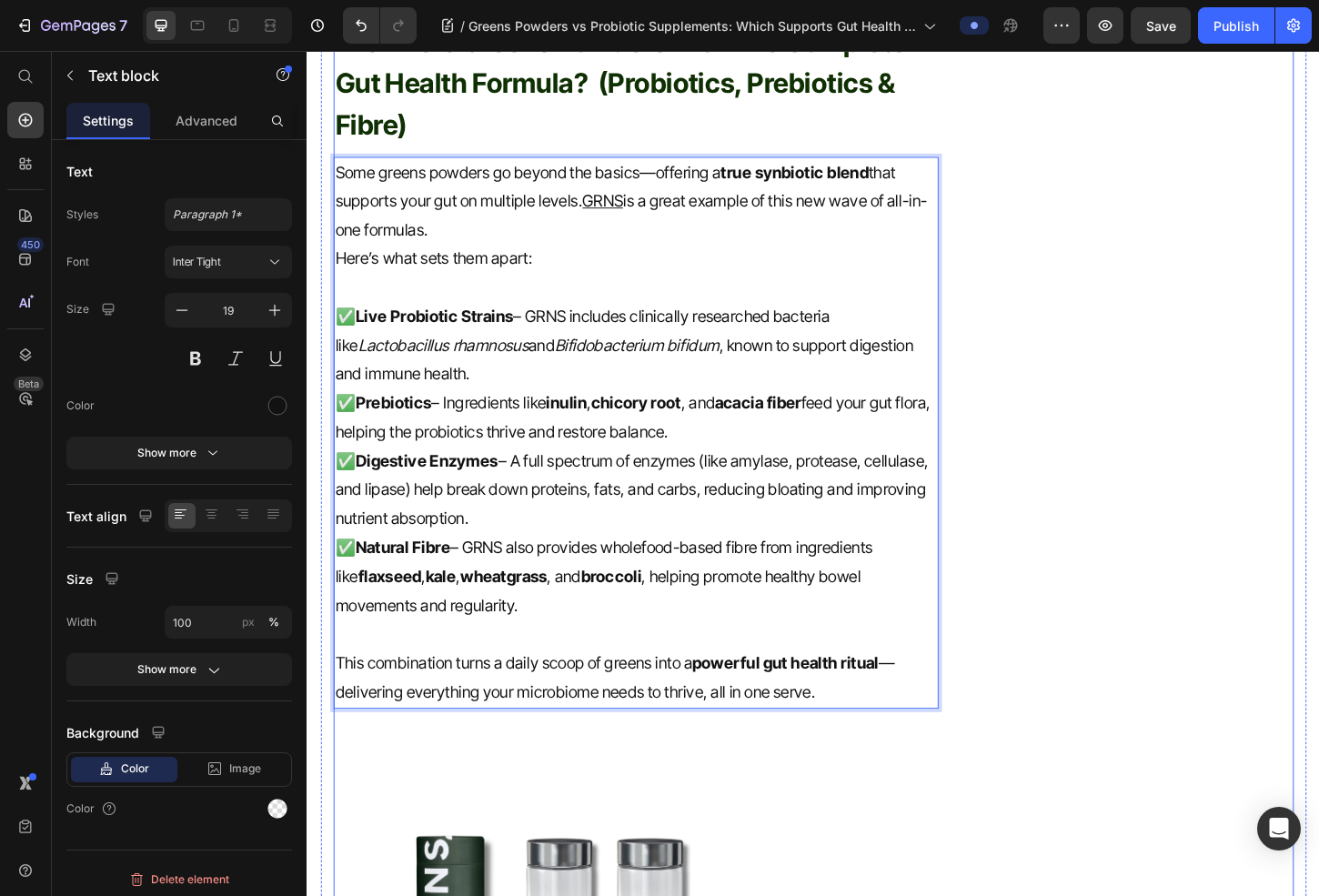 click on "Simply,  All in One. Heading
Icon Detox & Cleansing Text block
Icon Hormonal Balance Text block
Icon Body Vitality Text block
Icon Gut Reset  Text block Icon List Row Image Buy Now Button Try risk free for 30 days | Portion donated to charity Text block Row Row" at bounding box center [1206, -909] 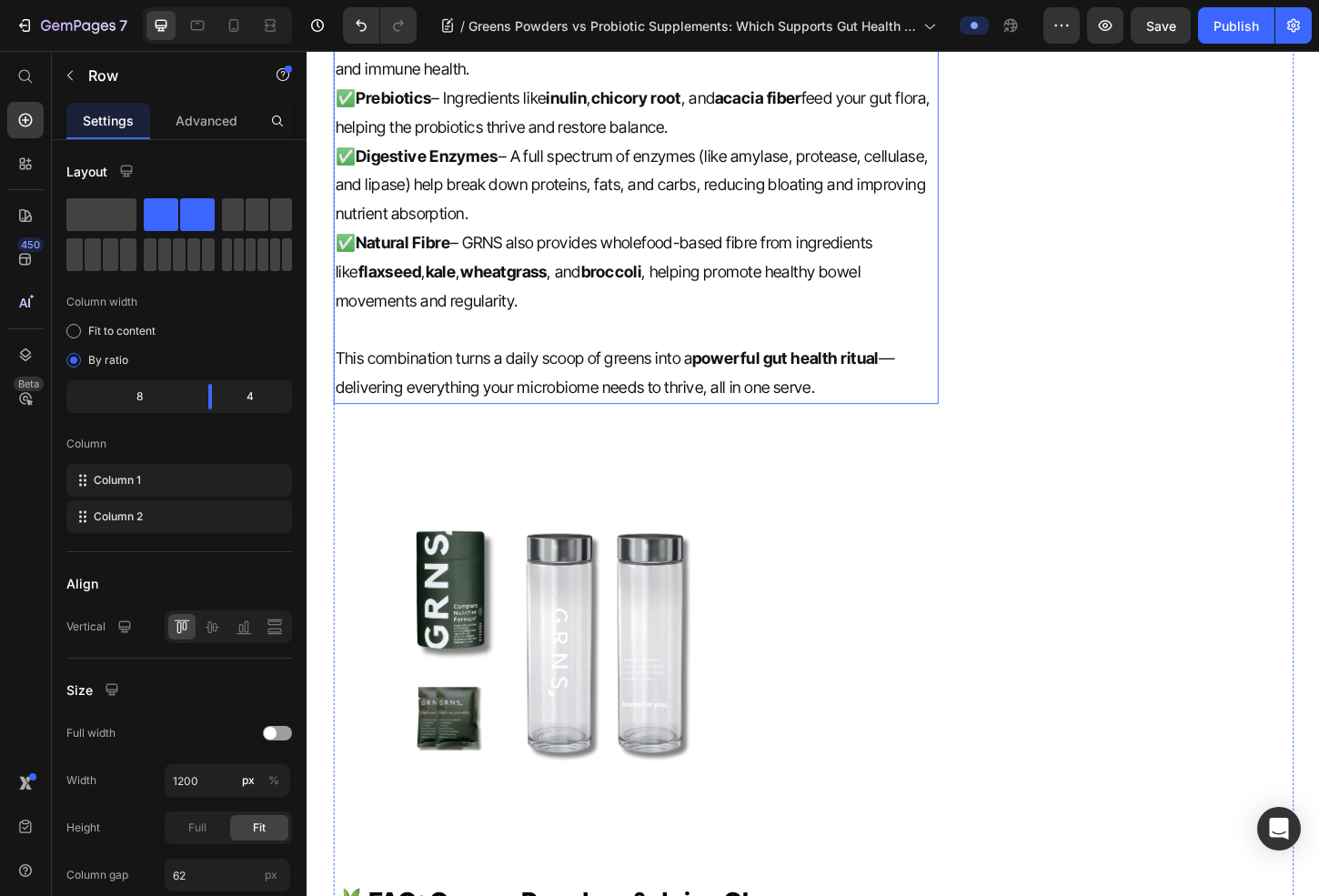 click at bounding box center [660, 688] 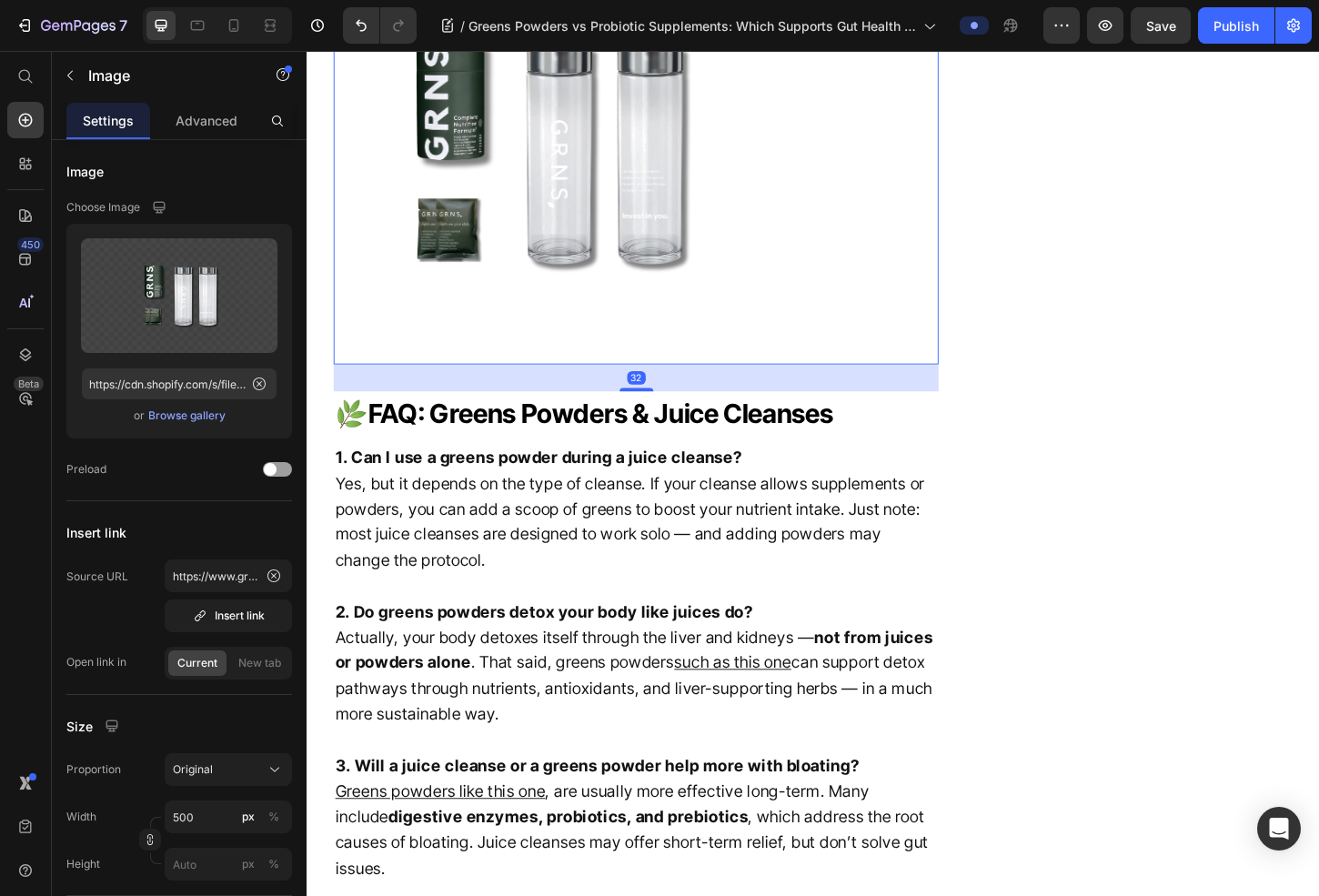 scroll, scrollTop: 4709, scrollLeft: 0, axis: vertical 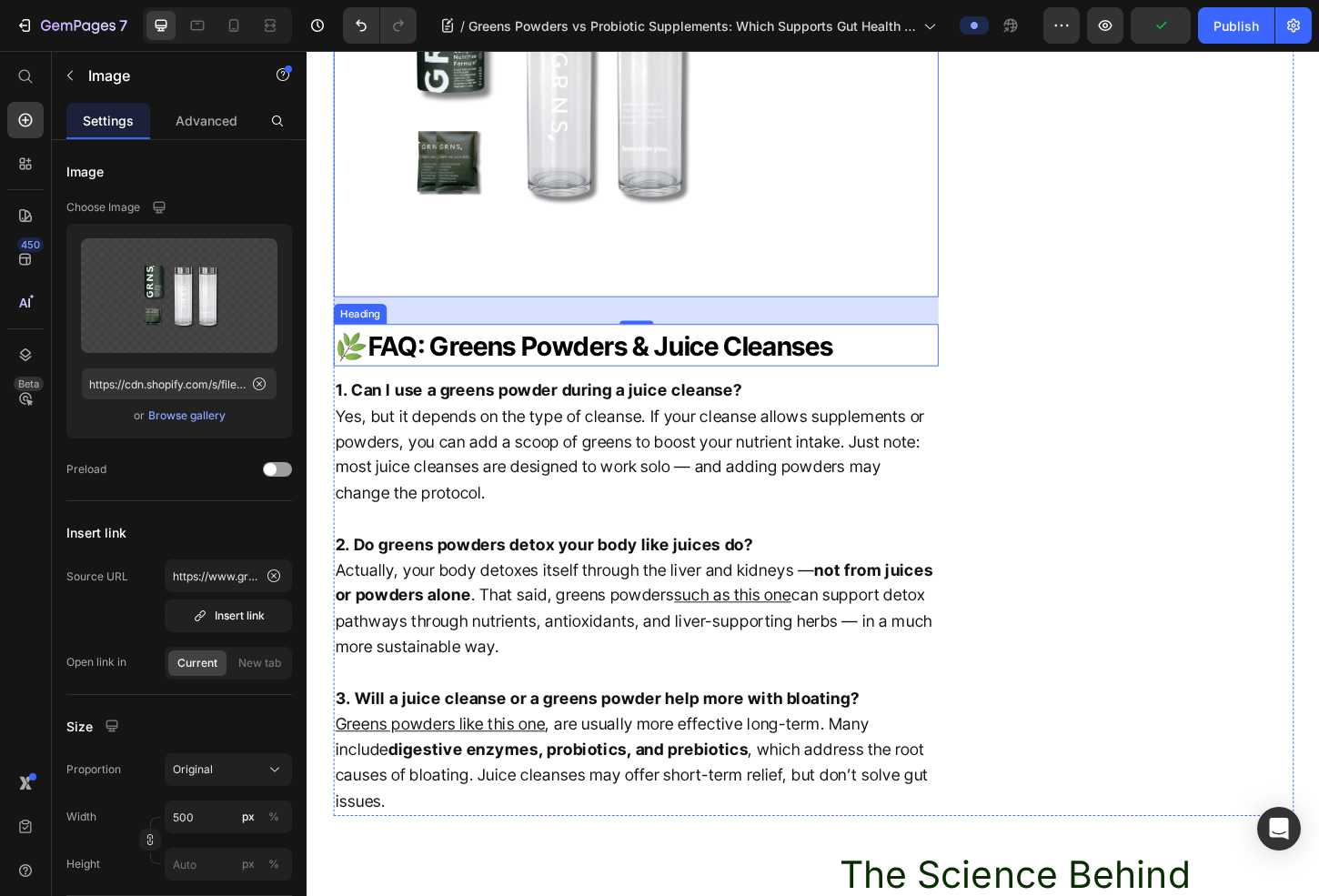 click on "FAQ: Greens Powders & Juice Cleanses" at bounding box center [622, 367] 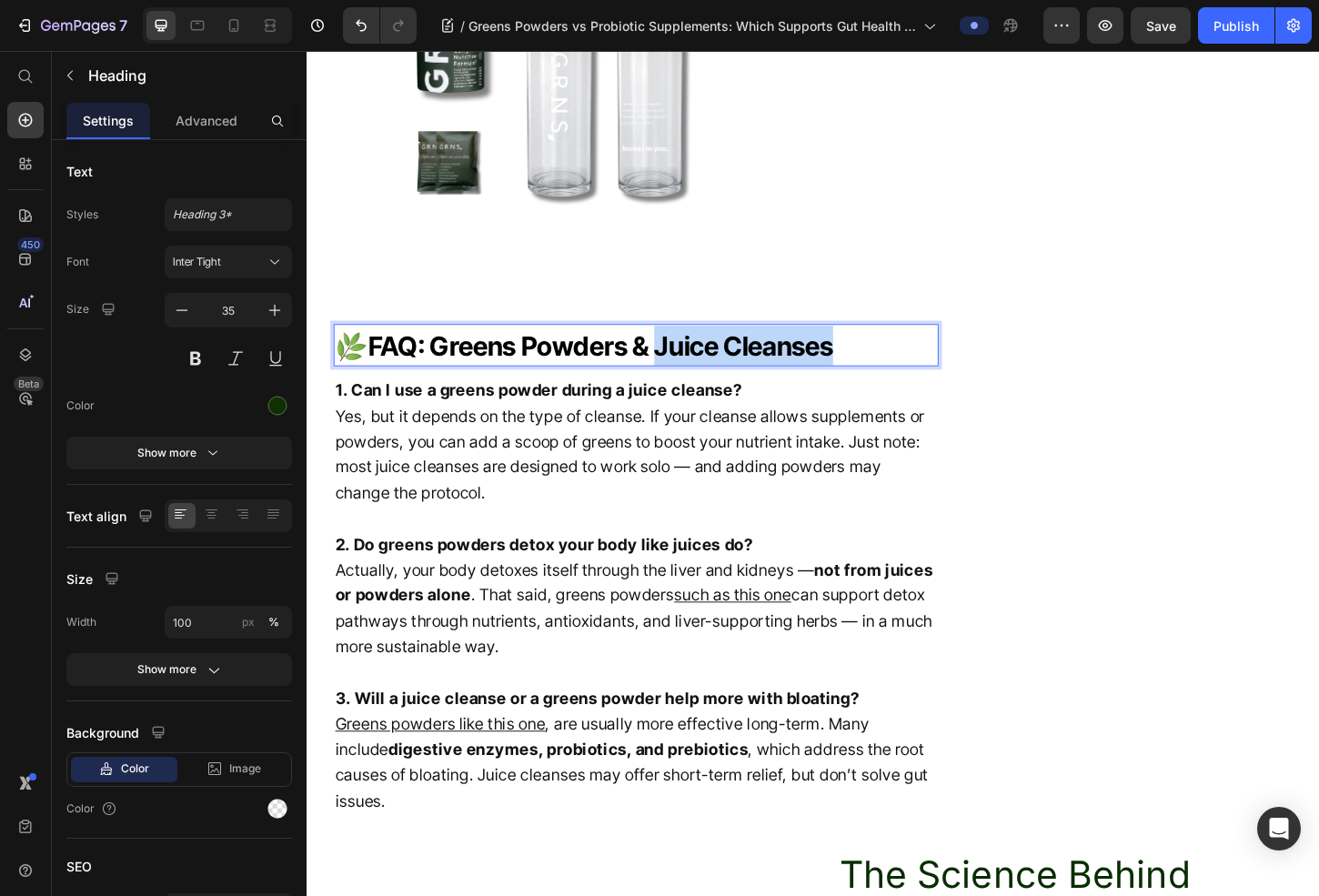 drag, startPoint x: 686, startPoint y: 399, endPoint x: 918, endPoint y: 398, distance: 232.00216 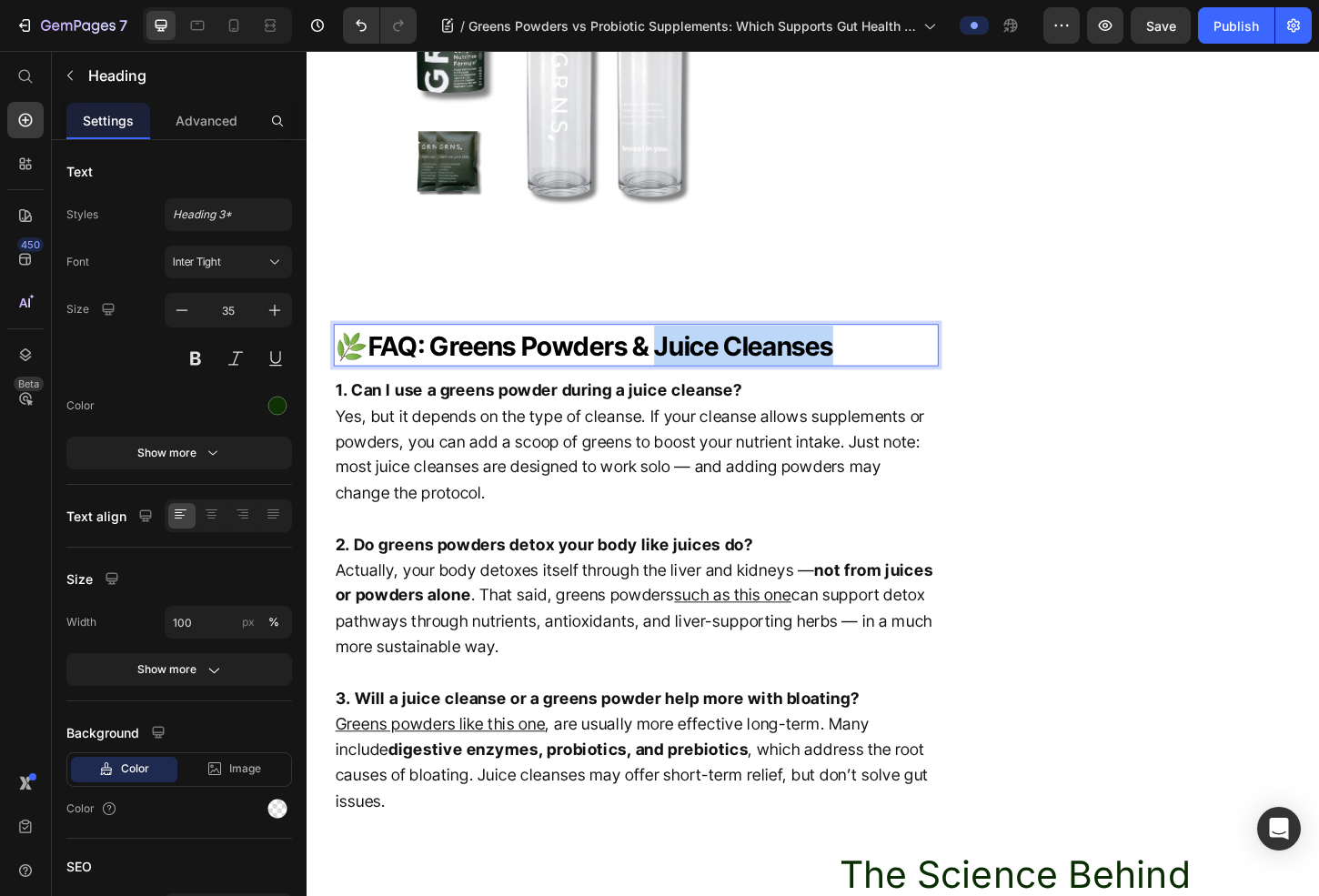 click on "🌿  FAQ: Greens Powders & Juice Cleanses" at bounding box center [660, 367] 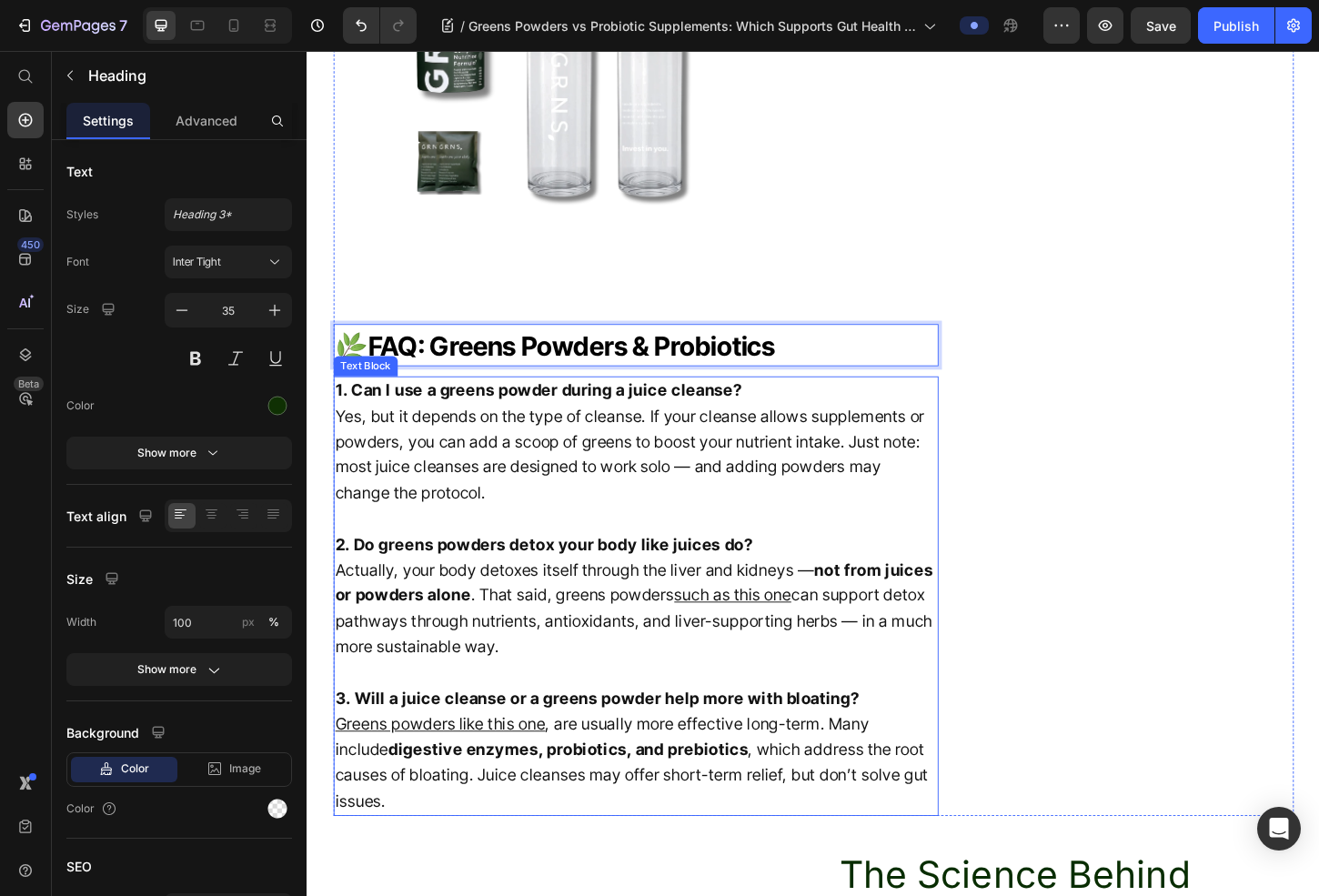 click on "2. Do greens powders detox your body like juices do? Actually, your body detoxes itself through the liver and kidneys —  not from juices or powders alone . That said, greens powders  such as this one  can support detox pathways through nutrients, antioxidants, and liver-supporting herbs — in a much more sustainable way." at bounding box center (660, 639) 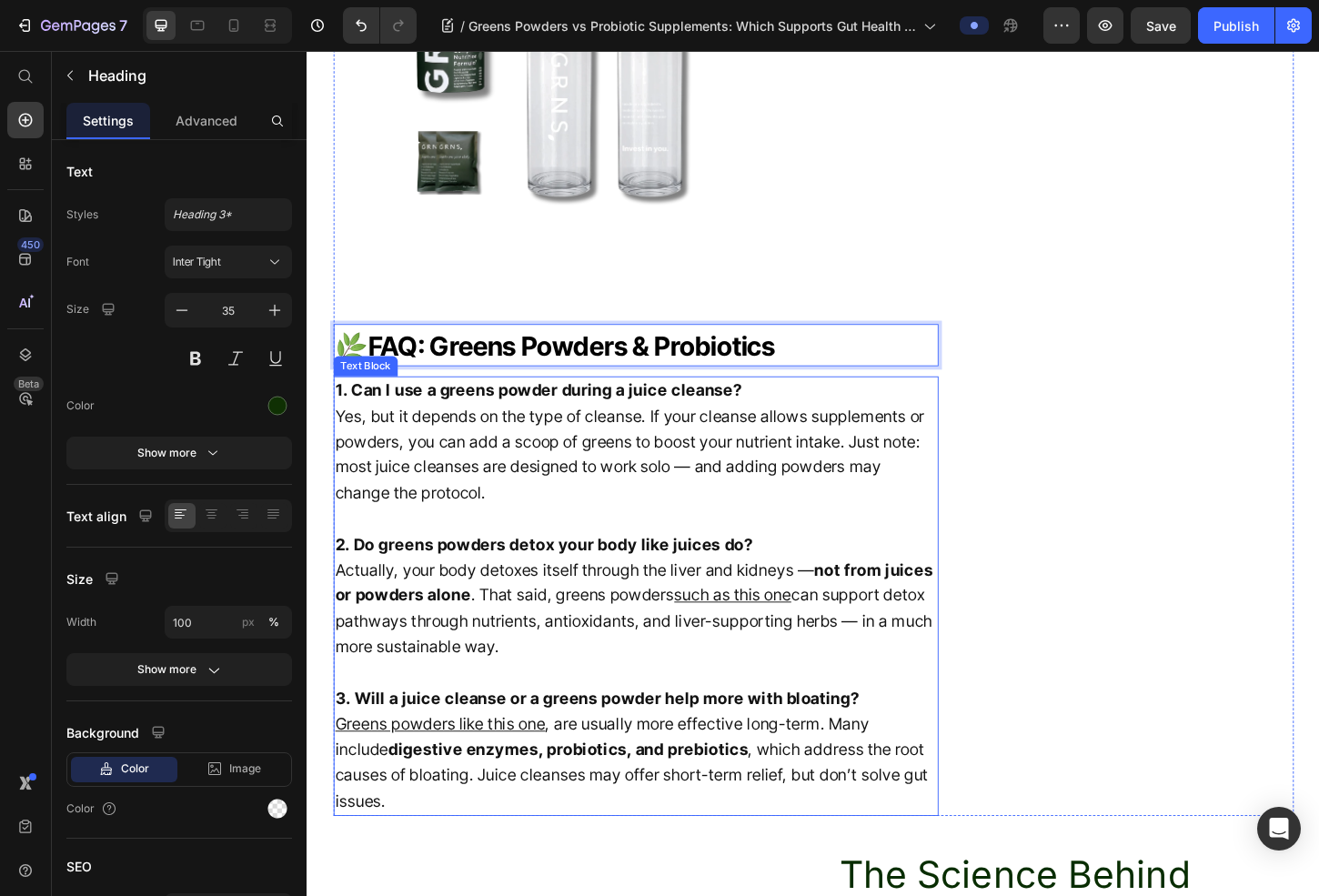 click on "2. Do greens powders detox your body like juices do? Actually, your body detoxes itself through the liver and kidneys —  not from juices or powders alone . That said, greens powders  such as this one  can support detox pathways through nutrients, antioxidants, and liver-supporting herbs — in a much more sustainable way." at bounding box center [660, 639] 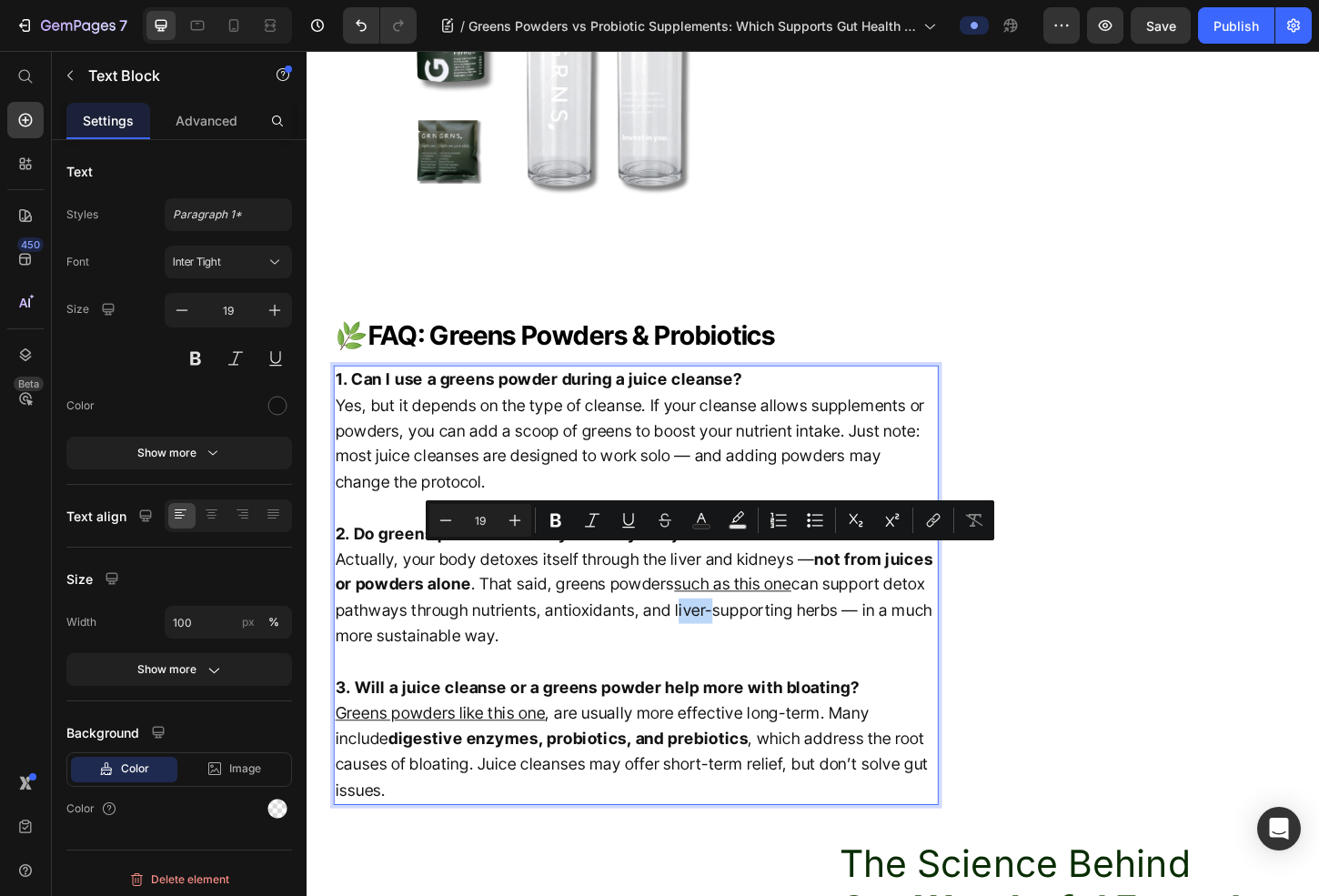 scroll, scrollTop: 4863, scrollLeft: 0, axis: vertical 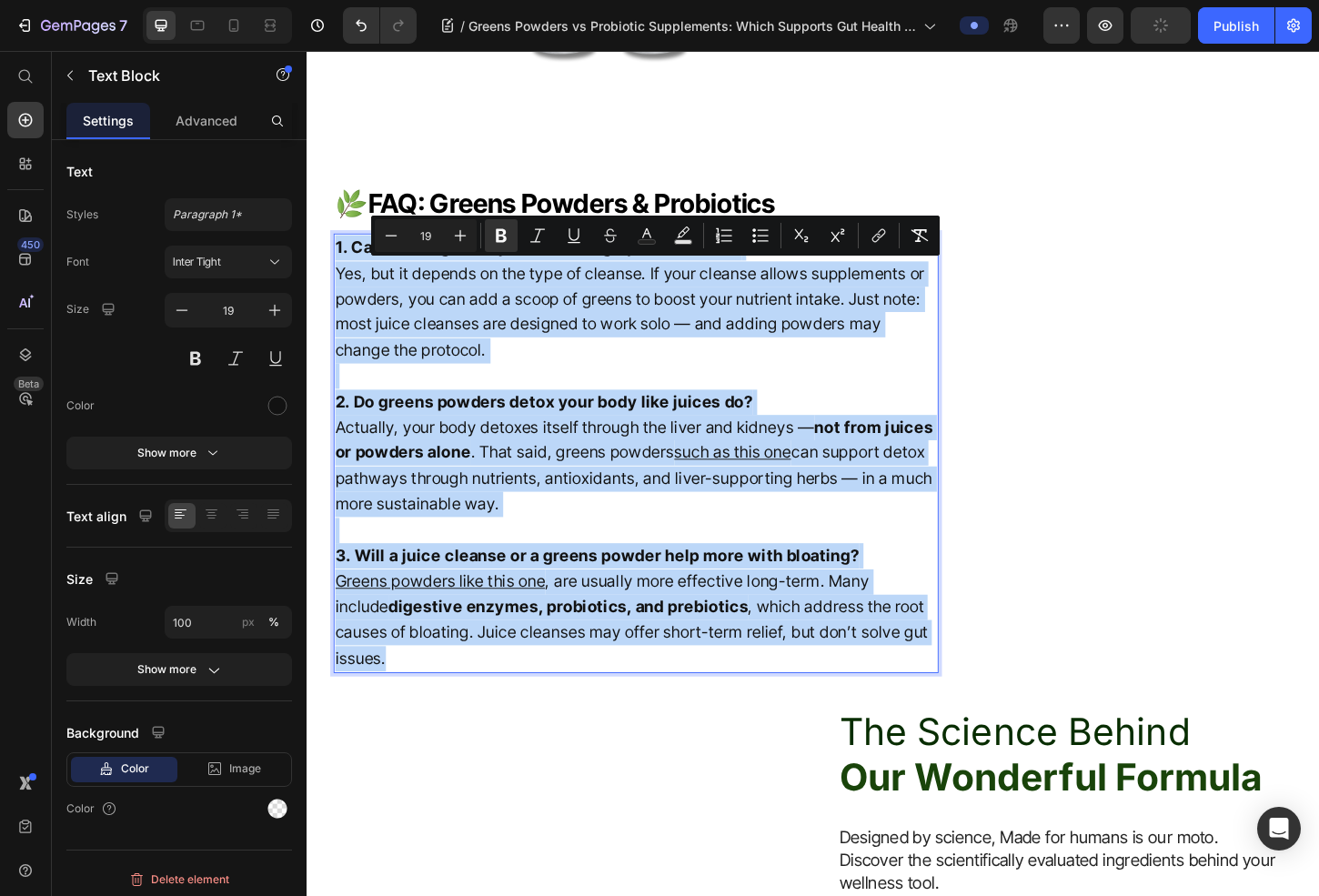 drag, startPoint x: 973, startPoint y: 708, endPoint x: 243, endPoint y: 287, distance: 842.6986 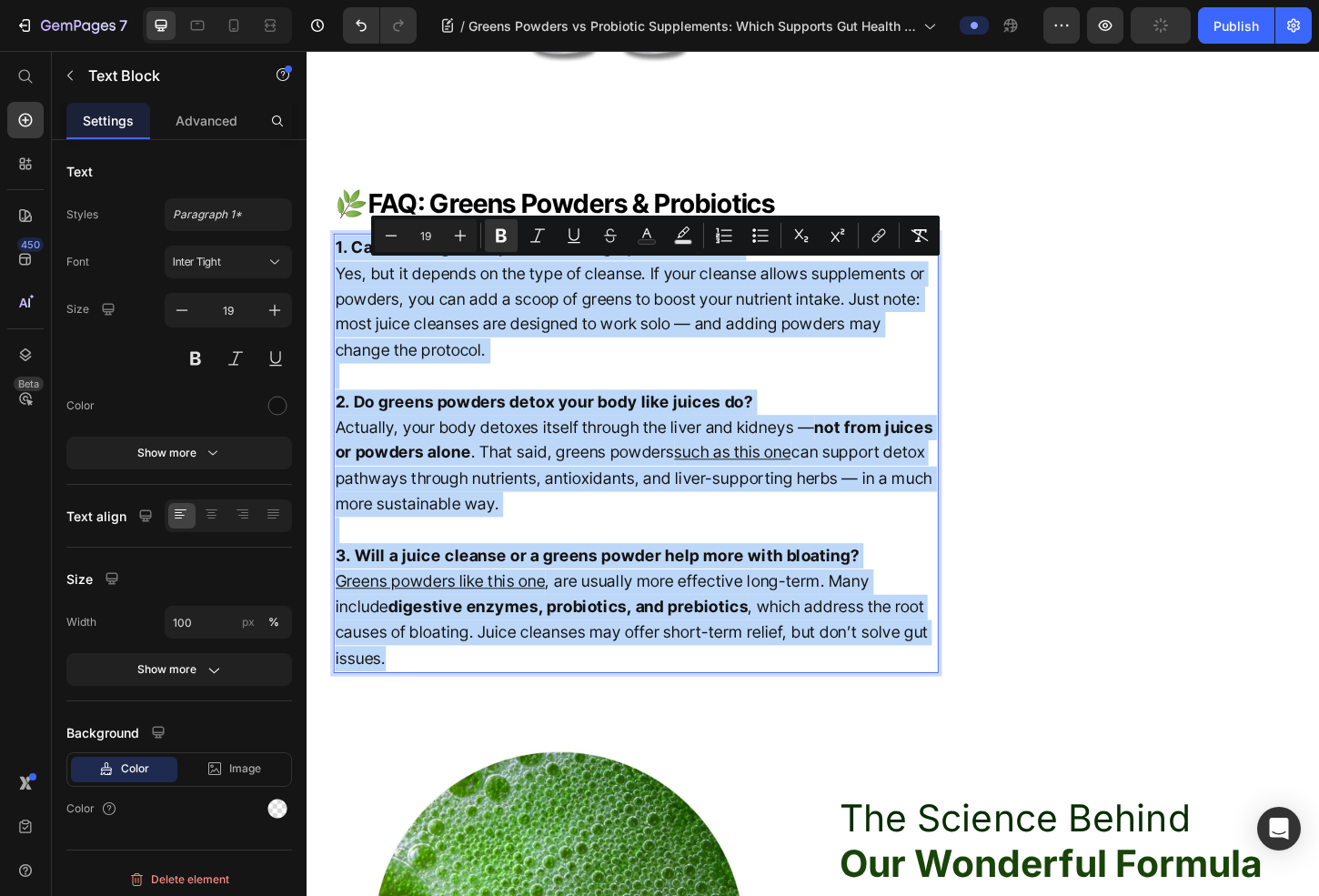 click on "Header Greens Powders vs Probiotic Supplements: Which Supports Gut Health Better? 🧪 Heading Fact-Checked By a Nutritionist MD Item List Published on  July 10, 2025 Text block Row Gut health has become one of the biggest wellness trends in recent years—and for good reason. Your gut is the gateway to overall health, impacting everything from digestion and immunity to mood and mental clarity. Two popular solutions for improving gut health are  greens powders  and  probiotic supplements —but which one is more effective? Let’s break down the science, benefits, and differences so you can make the best choice for your gut. Text block What Are Greens Powders? Heading Greens powders  are concentrated blends of vegetables, fruits, herbs, and functional nutrients in powdered form. Many formulas also include digestive enzymes, prebiotics, probiotics, and adaptogens to support digestion, stress, and energy levels. High-quality greens powders with gut-supporting ingredients found are usually include: - Inulin ) ." at bounding box center [852, -931] 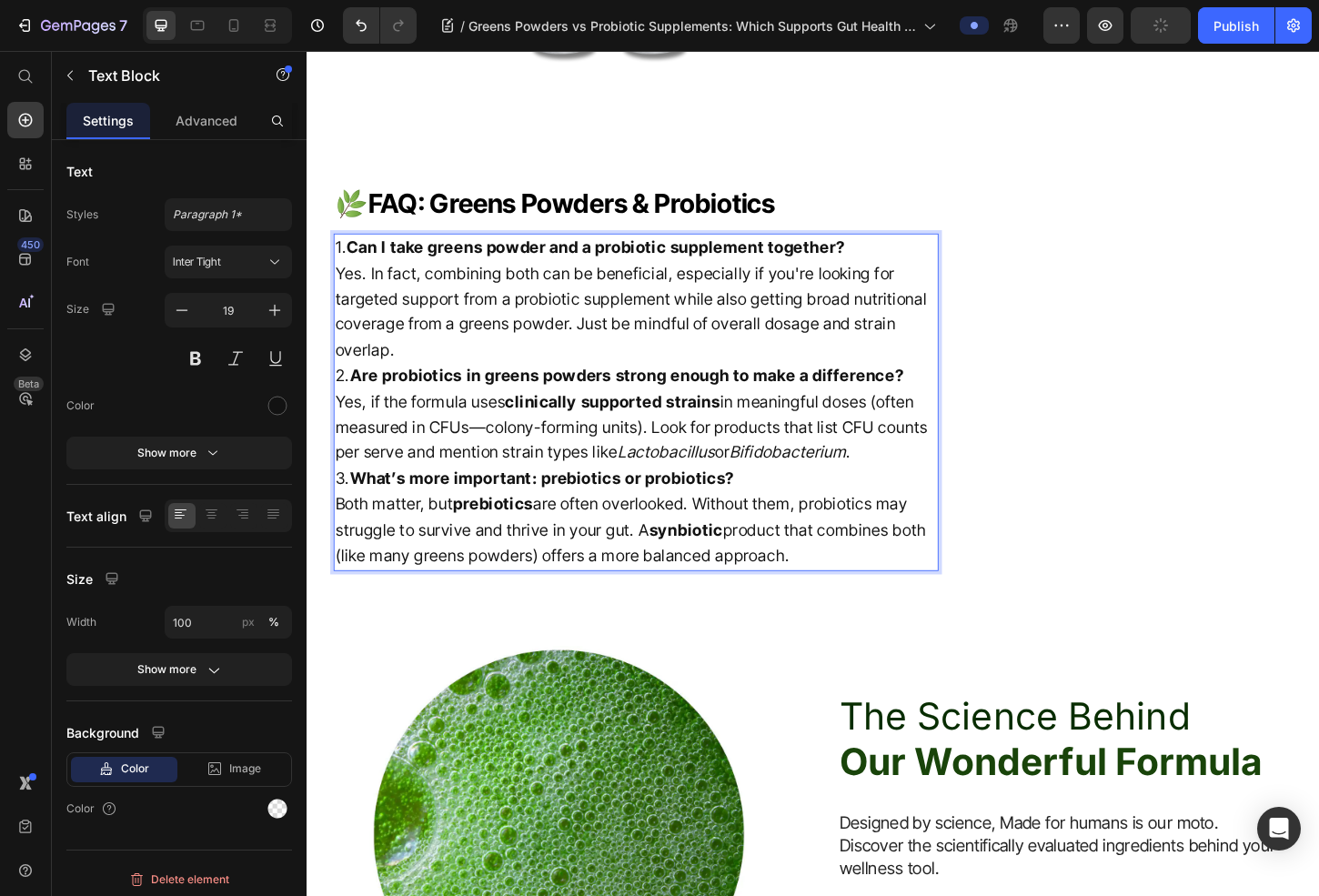 click on "Yes. In fact, combining both can be beneficial, especially if you're looking for targeted support from a probiotic supplement while also getting broad nutritional coverage from a greens powder. Just be mindful of overall dosage and strain overlap." at bounding box center [660, 333] 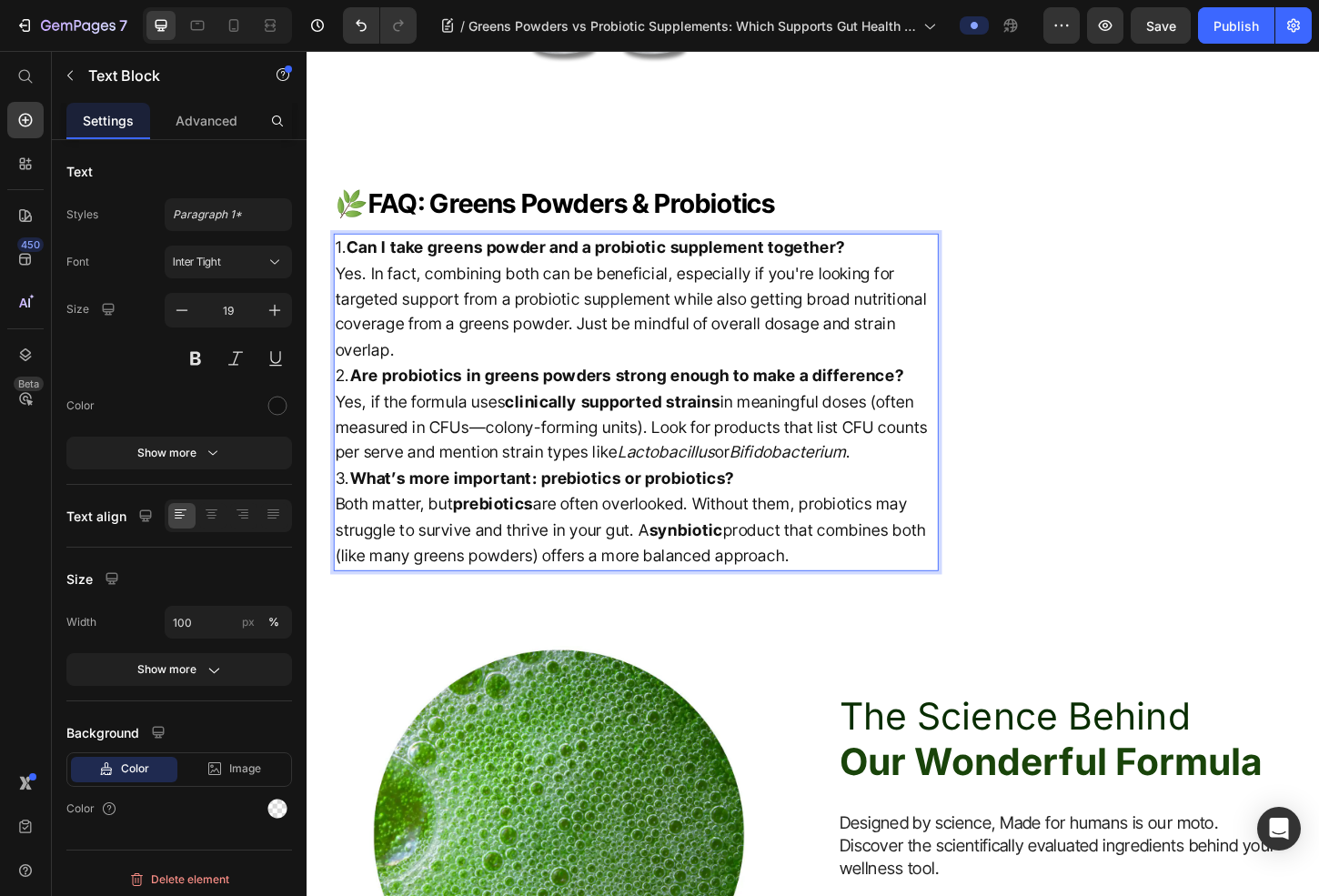 click on "Yes. In fact, combining both can be beneficial, especially if you're looking for targeted support from a probiotic supplement while also getting broad nutritional coverage from a greens powder. Just be mindful of overall dosage and strain overlap." at bounding box center [660, 333] 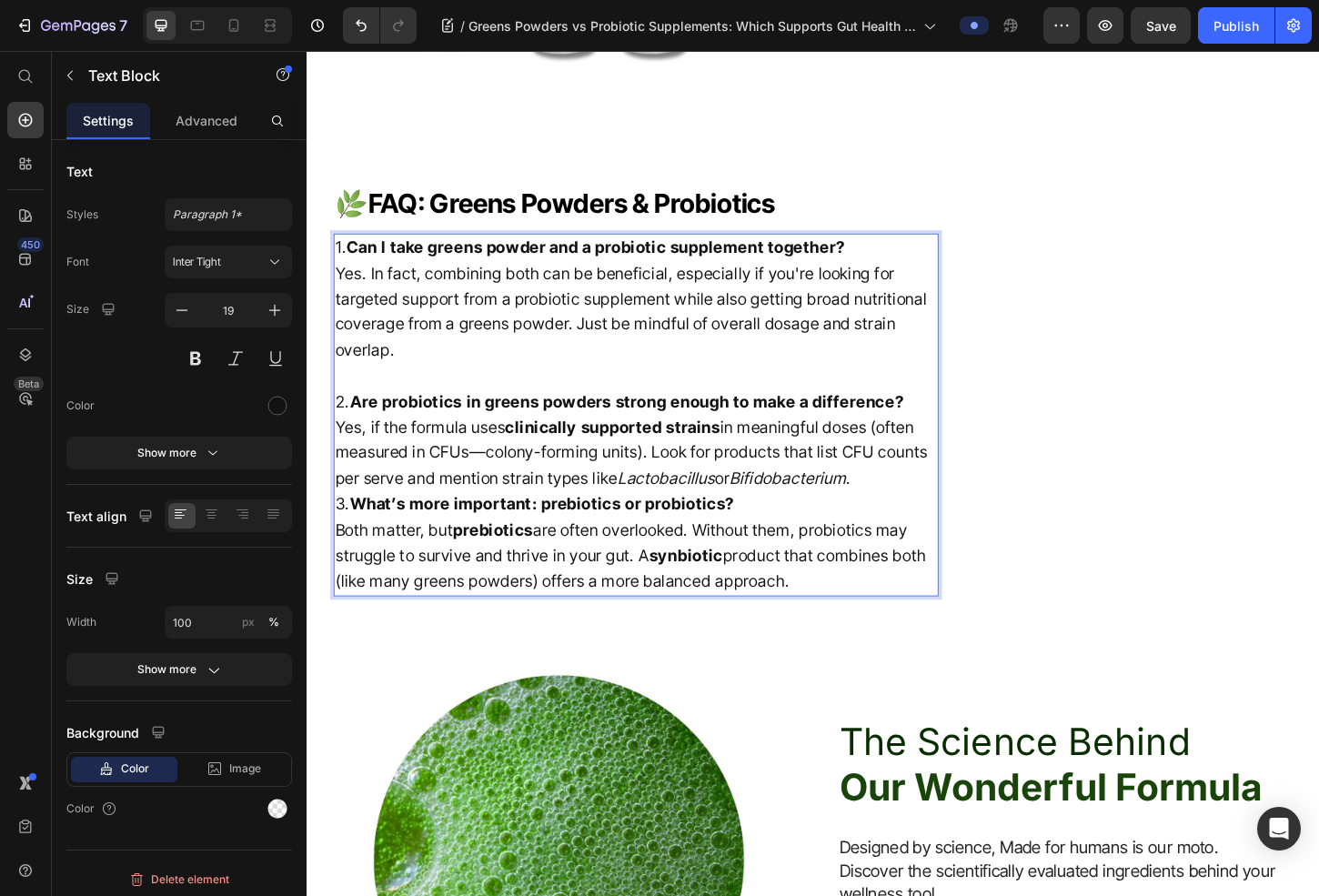 click on "Yes, if the formula uses  clinically supported strains  in meaningful doses (often measured in CFUs—colony-forming units). Look for products that list CFU counts per serve and mention strain types like  Lactobacillus  or  Bifidobacterium ." at bounding box center [660, 484] 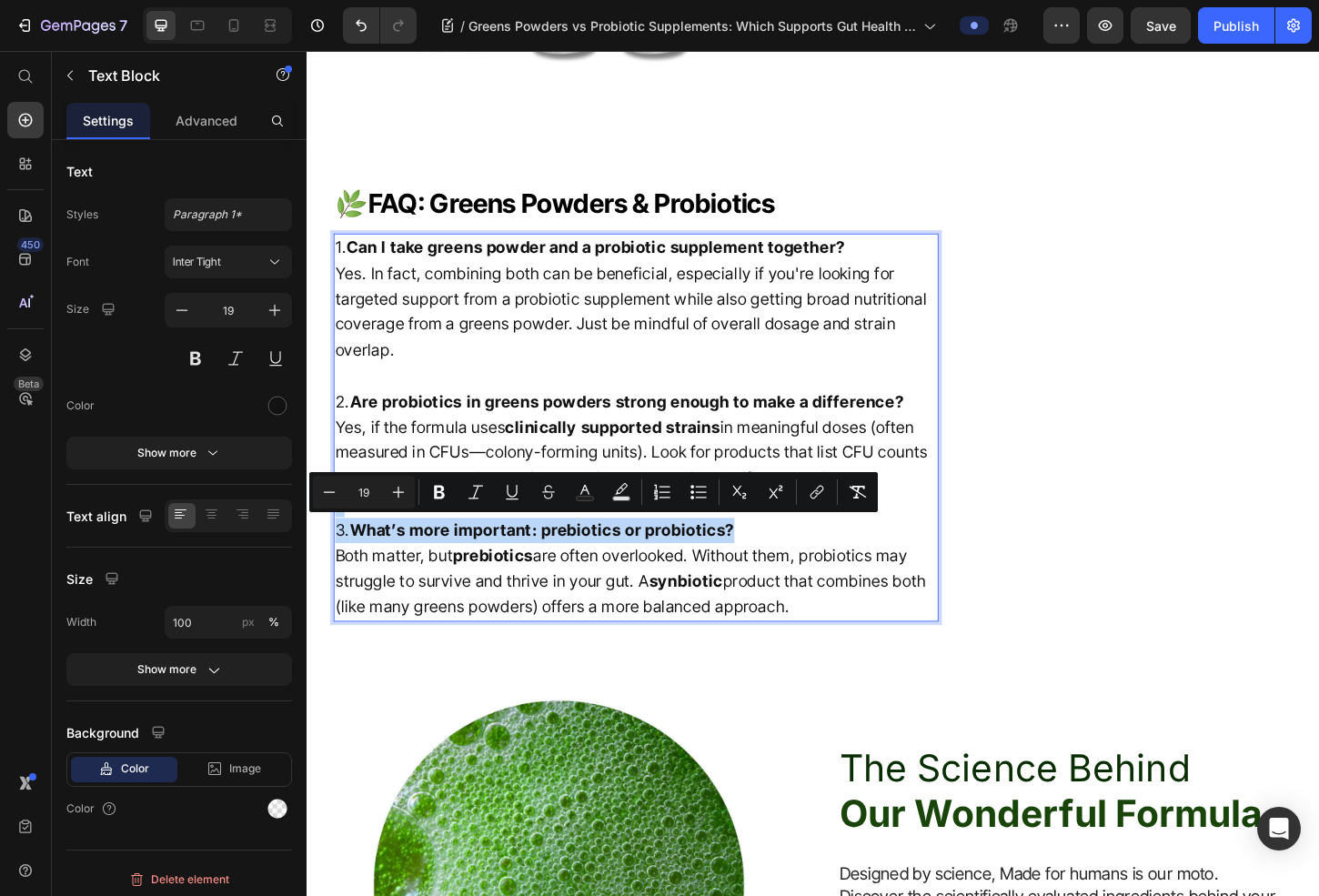 drag, startPoint x: 839, startPoint y: 586, endPoint x: 333, endPoint y: 579, distance: 506.04842 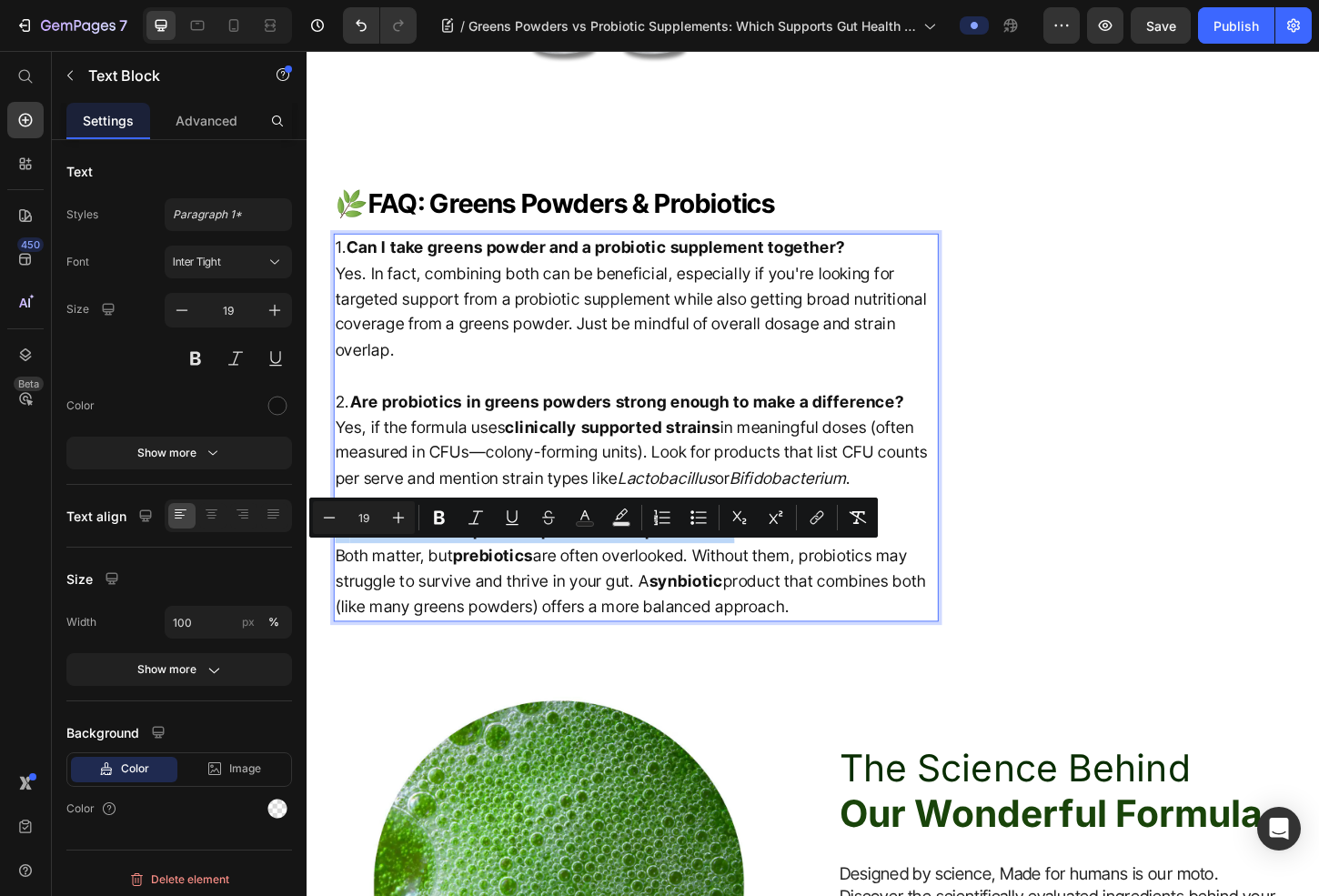 drag, startPoint x: 794, startPoint y: 601, endPoint x: 245, endPoint y: 587, distance: 549.17848 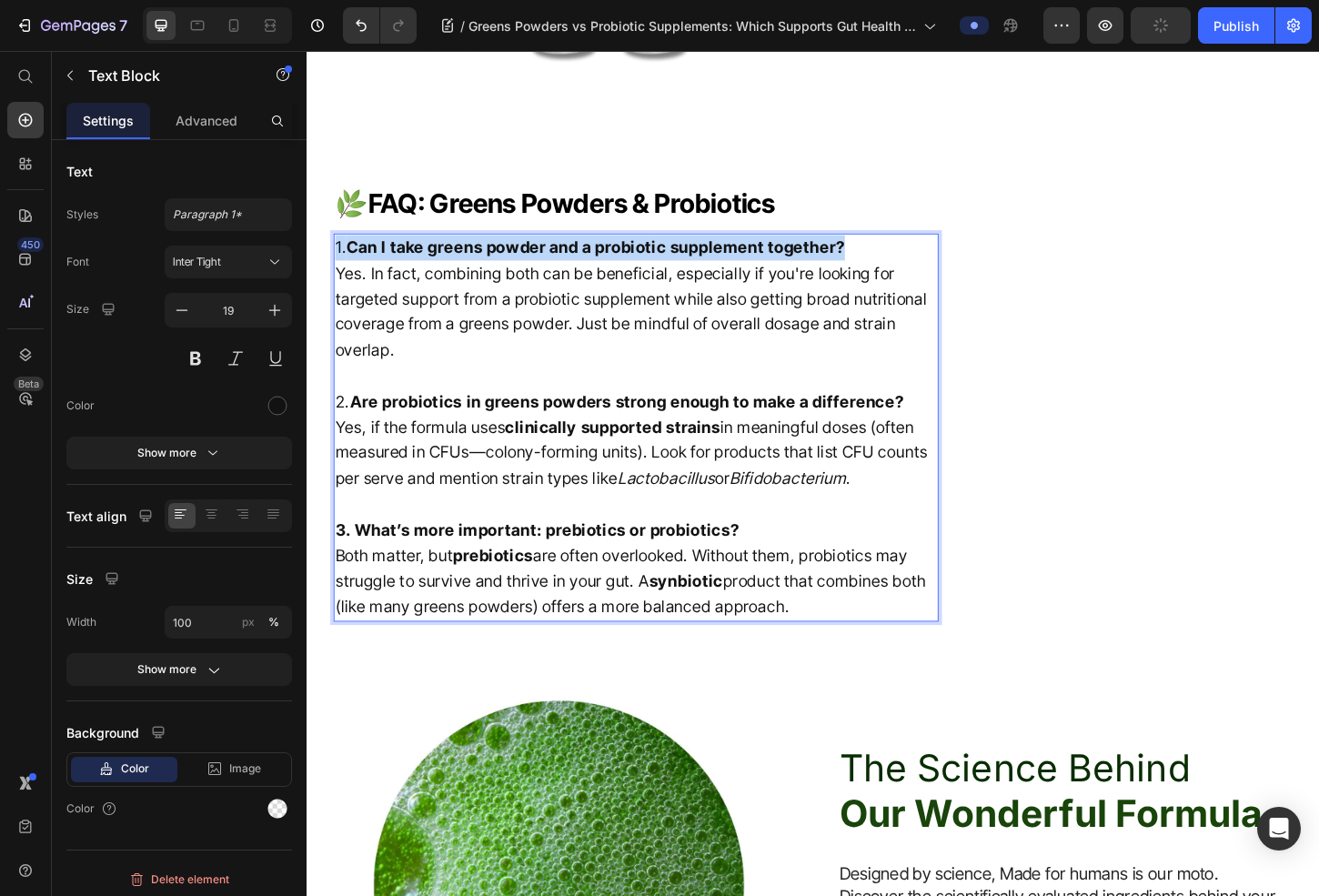 drag, startPoint x: 930, startPoint y: 277, endPoint x: 277, endPoint y: 302, distance: 653.4784 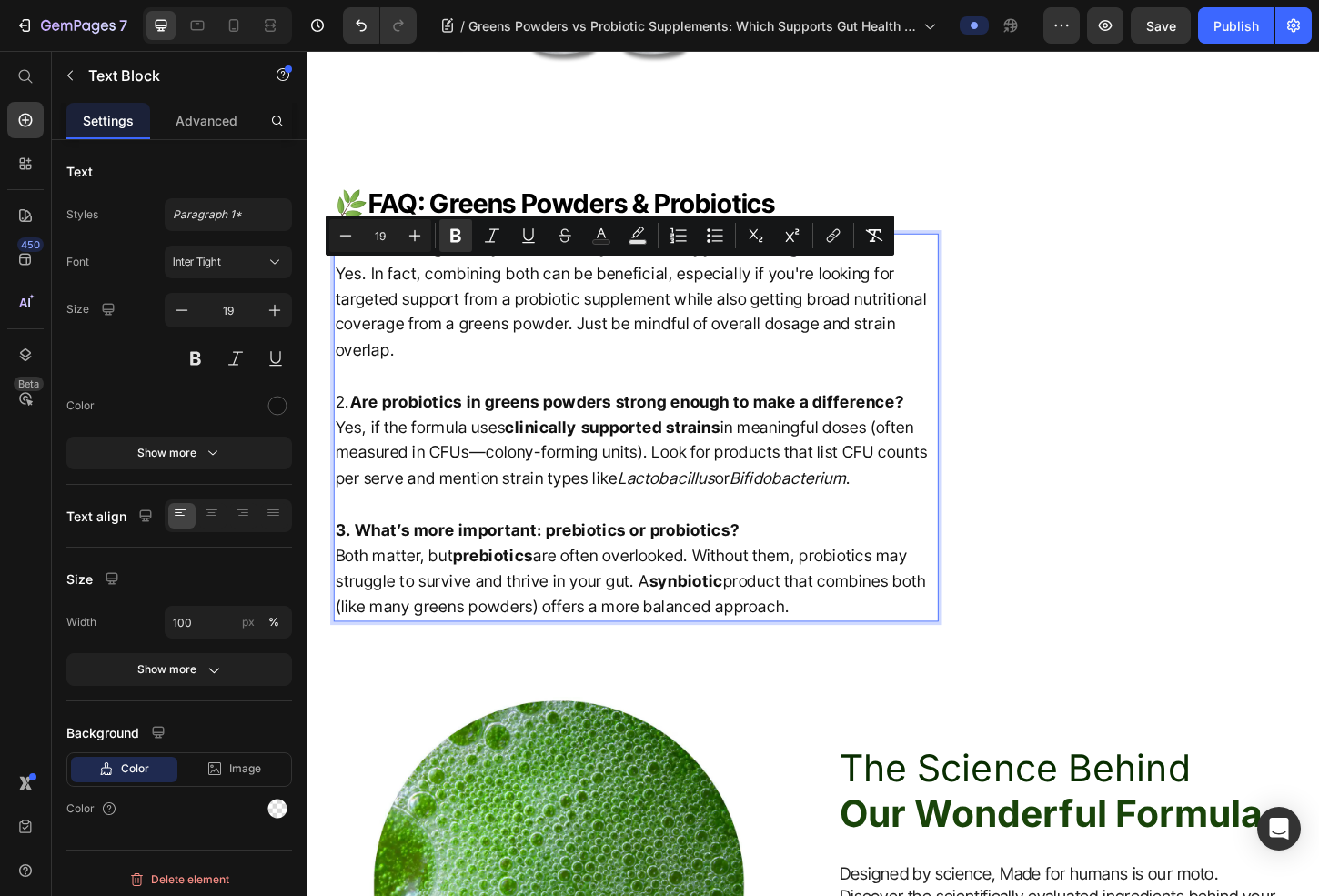 click on "2.  Are probiotics in greens powders strong enough to make a difference?" at bounding box center (660, 429) 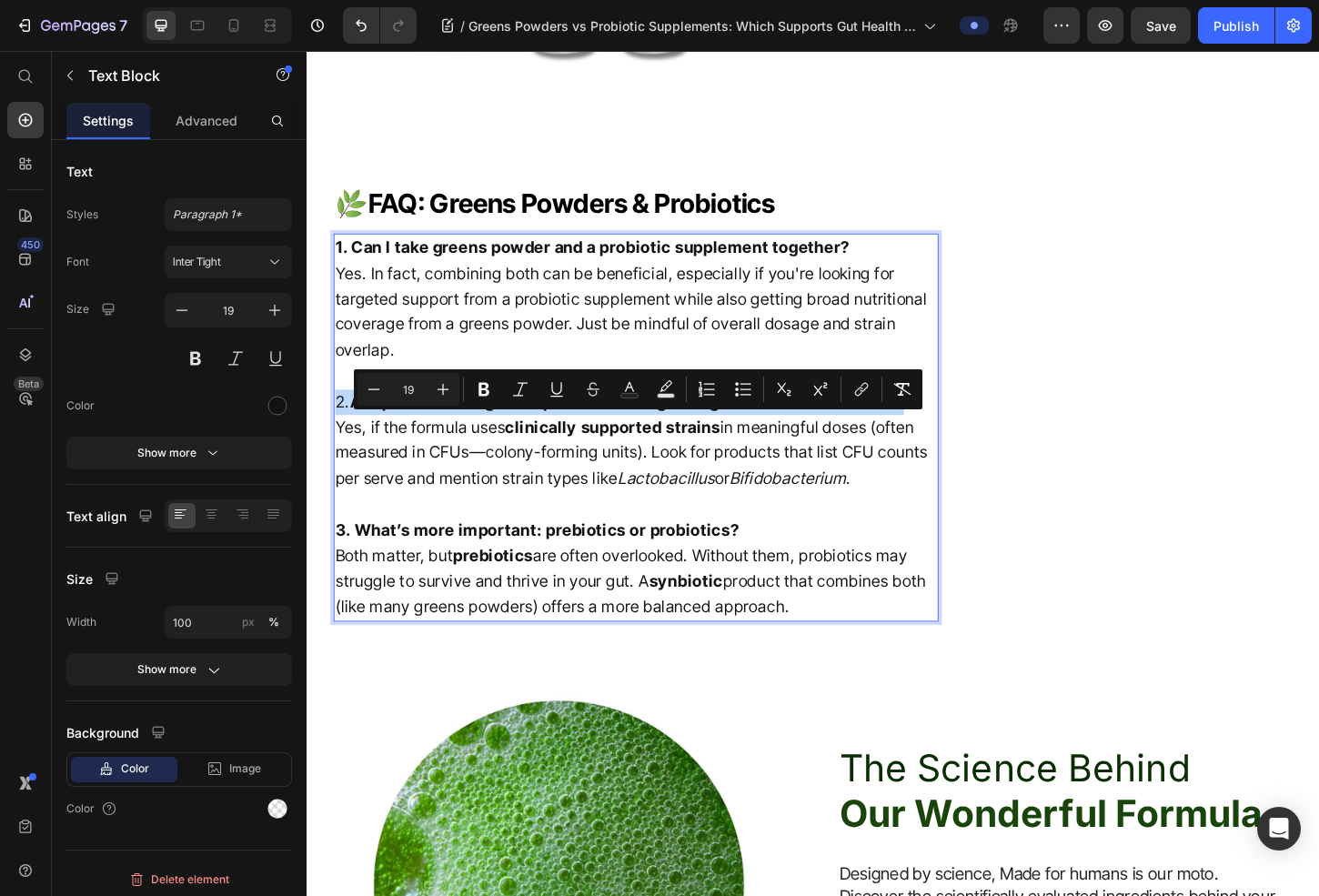 drag, startPoint x: 960, startPoint y: 451, endPoint x: 323, endPoint y: 447, distance: 637.0126 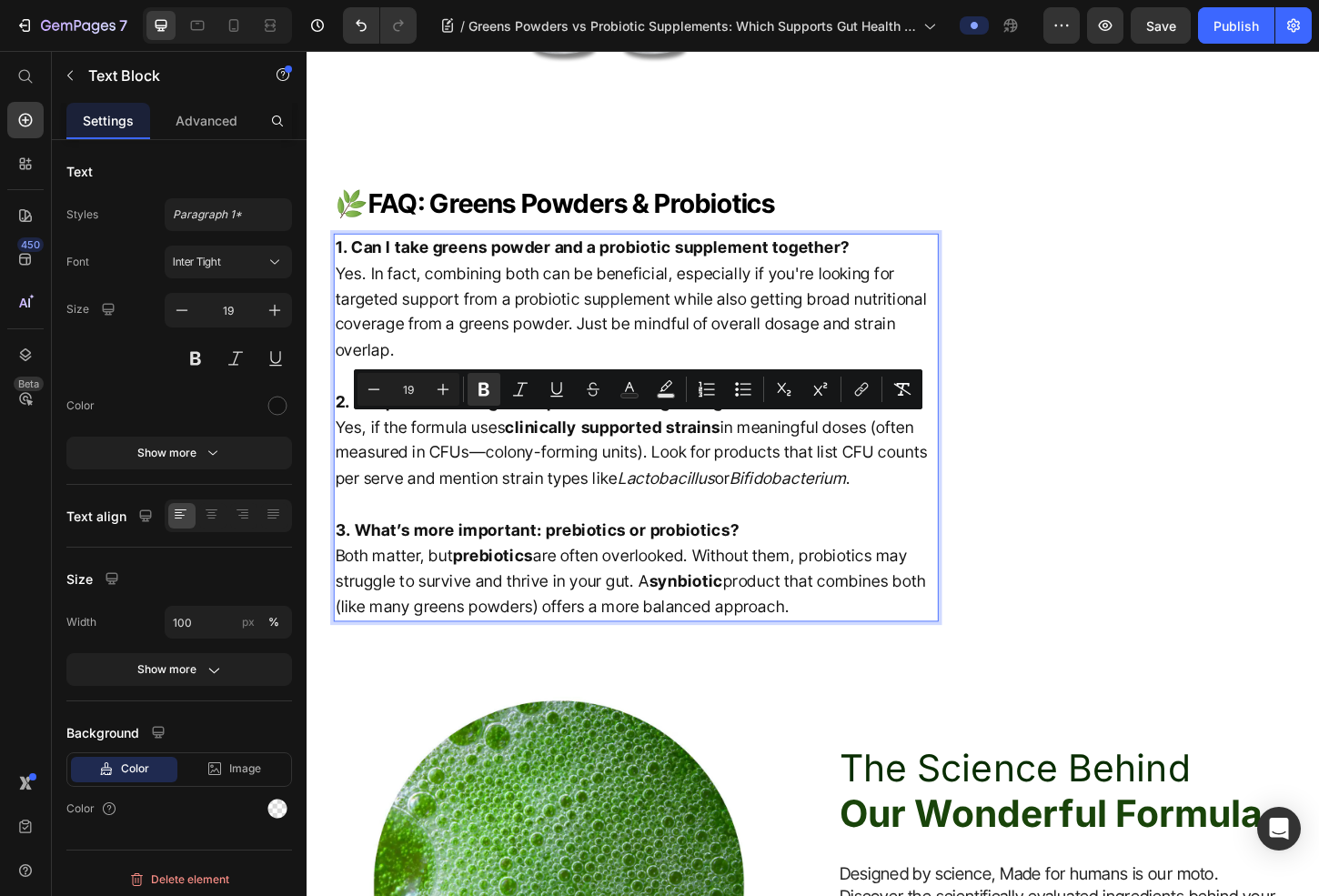 click on "3. What’s more important: prebiotics or probiotics?" at bounding box center (554, 567) 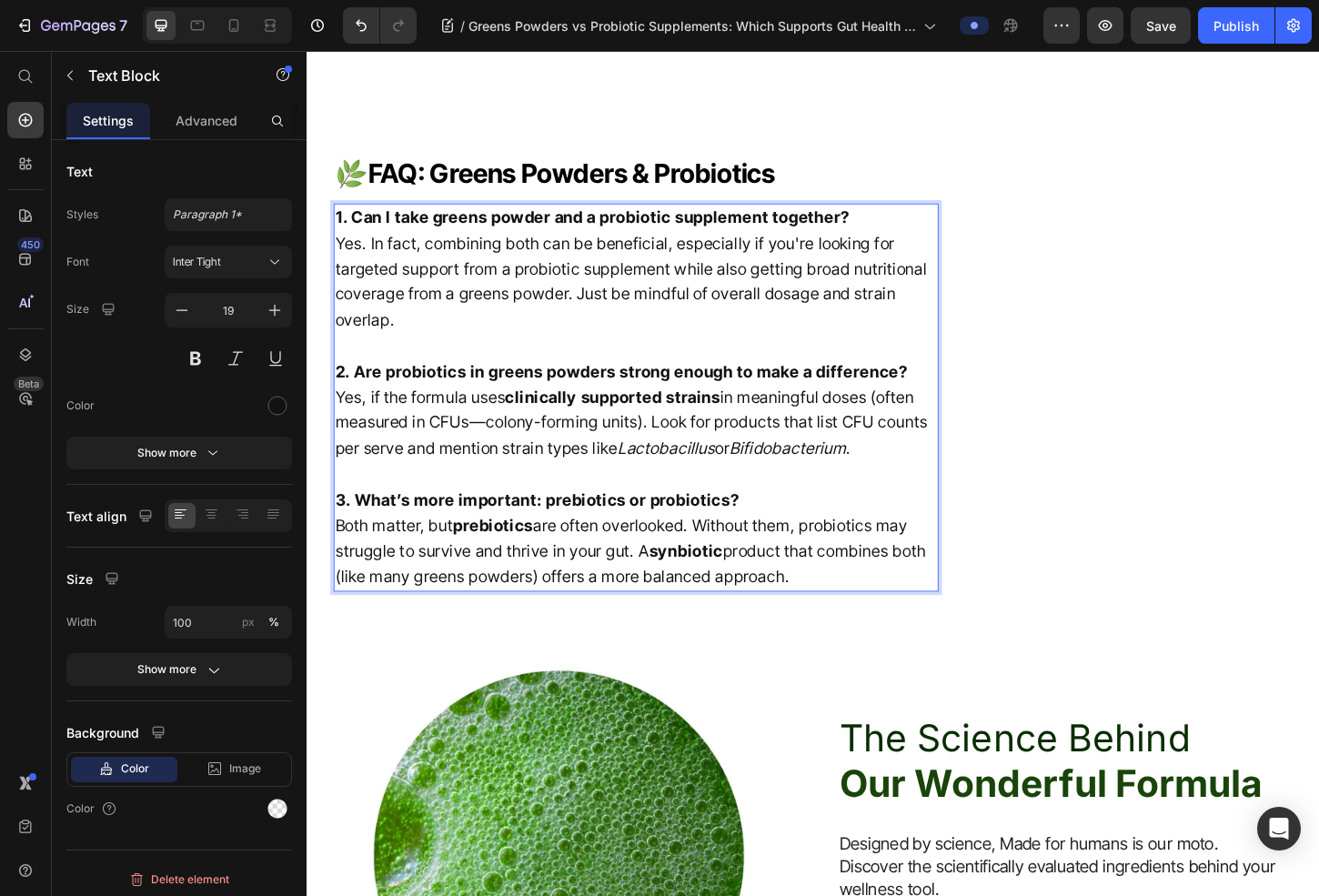 scroll, scrollTop: 4882, scrollLeft: 0, axis: vertical 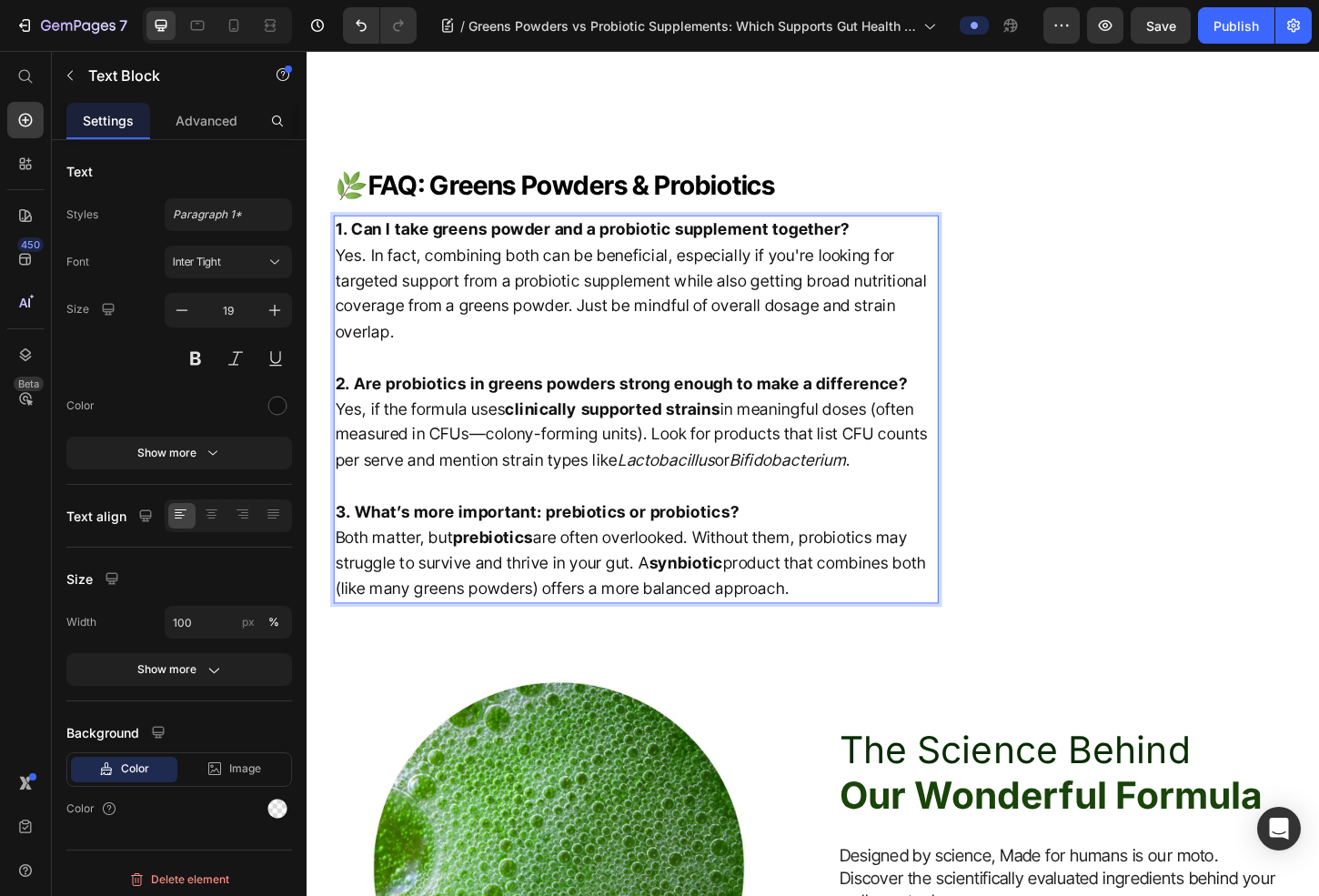 click on "Yes, if the formula uses  clinically supported strains  in meaningful doses (often measured in CFUs—colony-forming units). Look for products that list CFU counts per serve and mention strain types like  Lactobacillus  or  Bifidobacterium ." at bounding box center (660, 465) 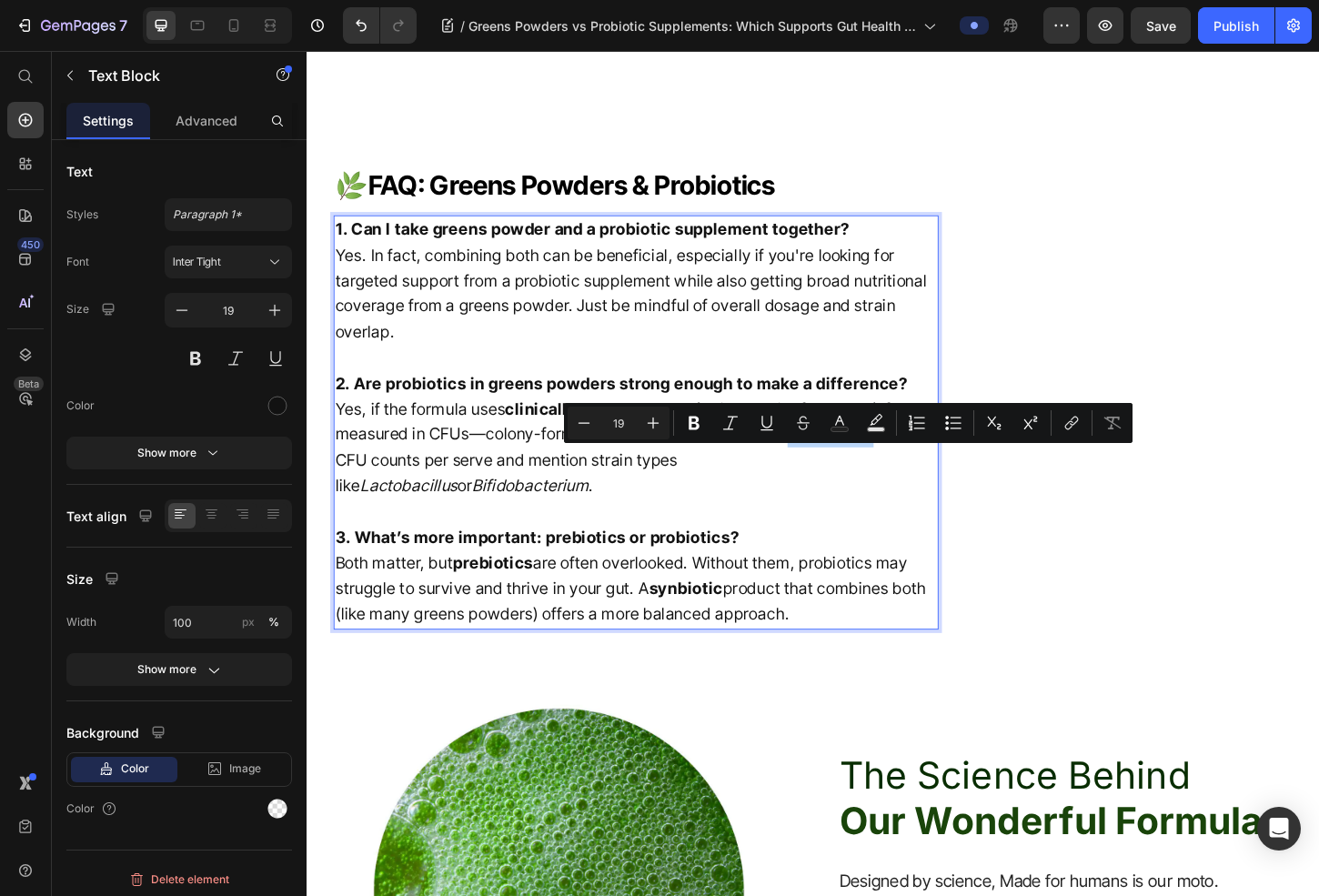 drag, startPoint x: 913, startPoint y: 496, endPoint x: 821, endPoint y: 496, distance: 92 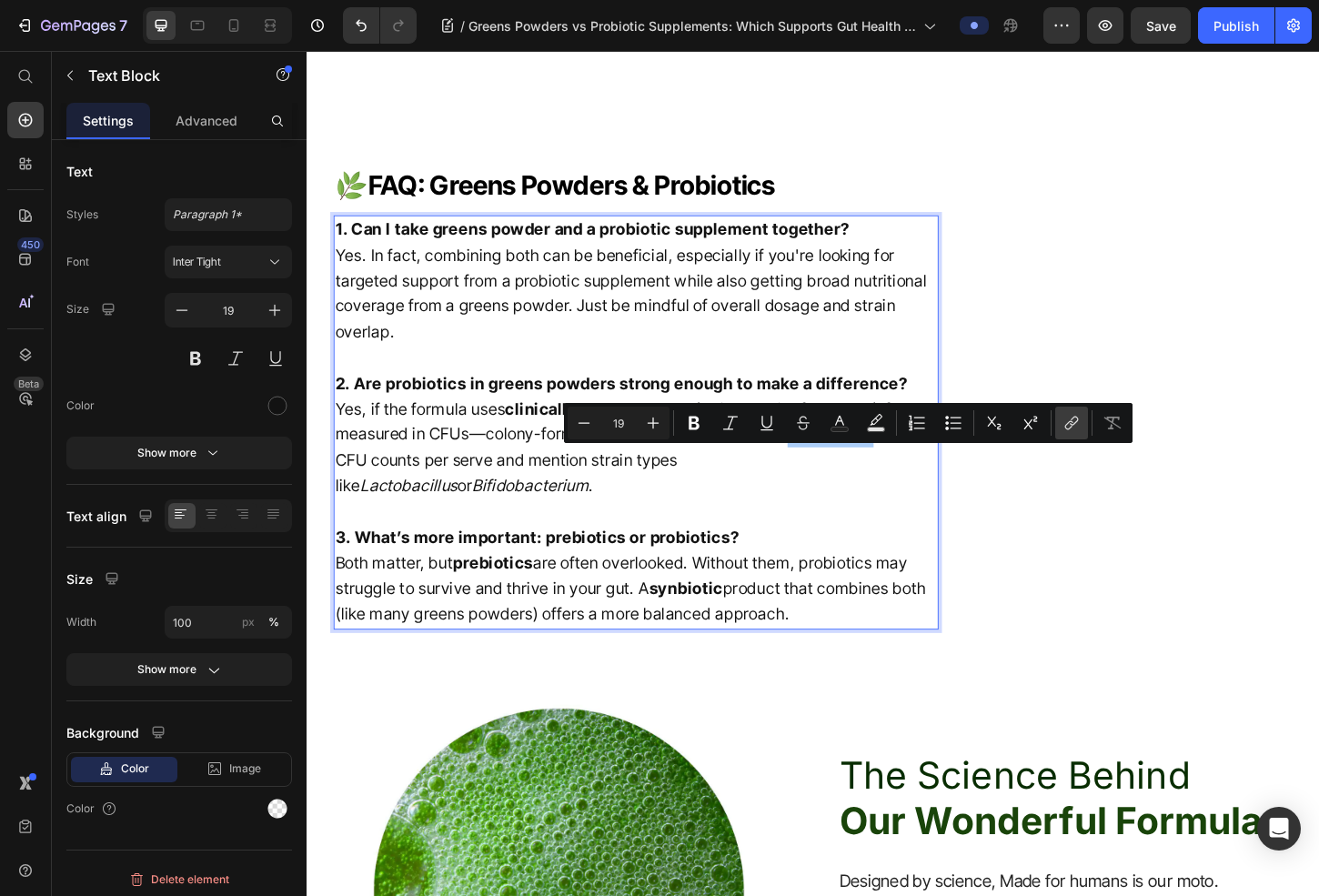 click 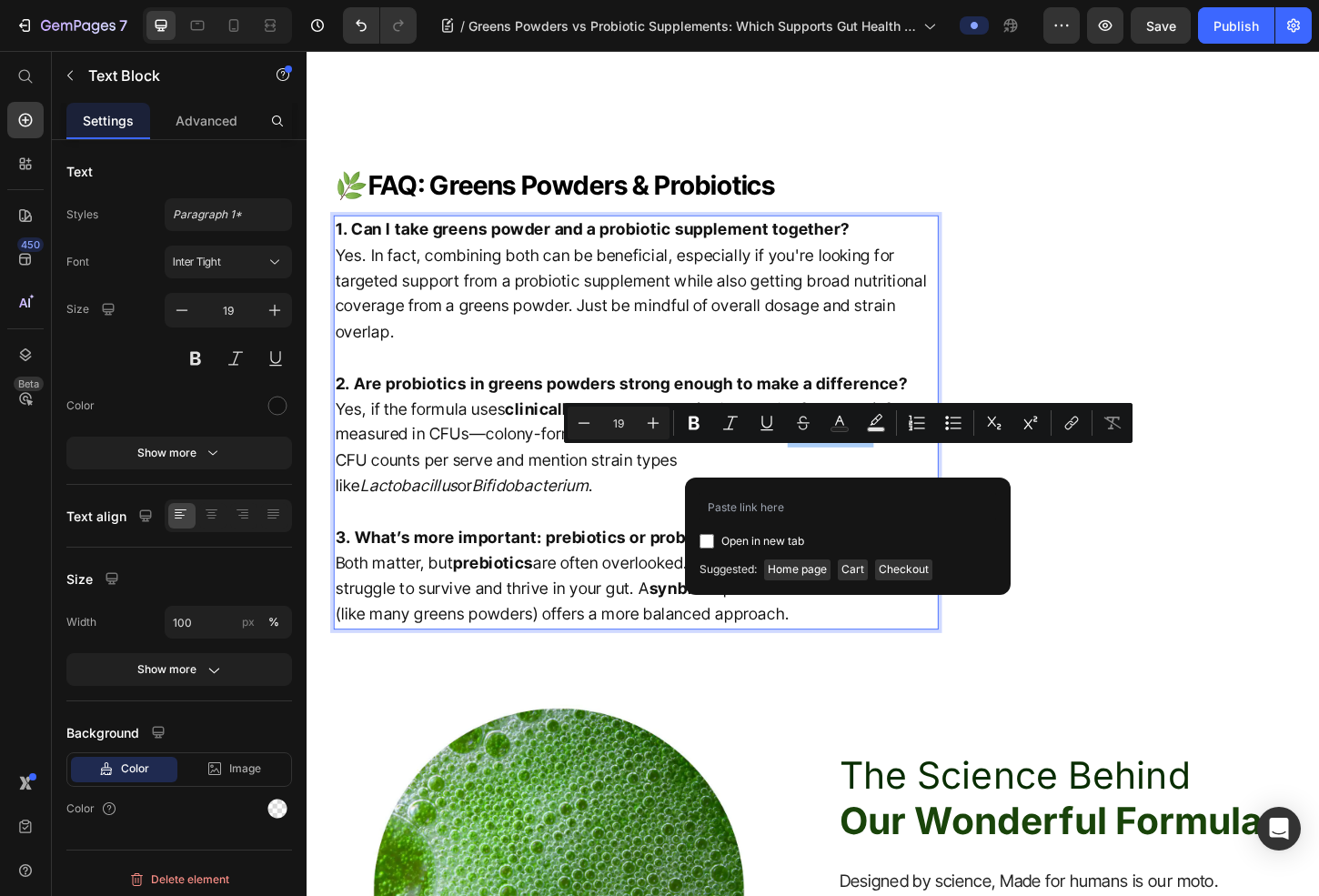 click at bounding box center [707, 541] 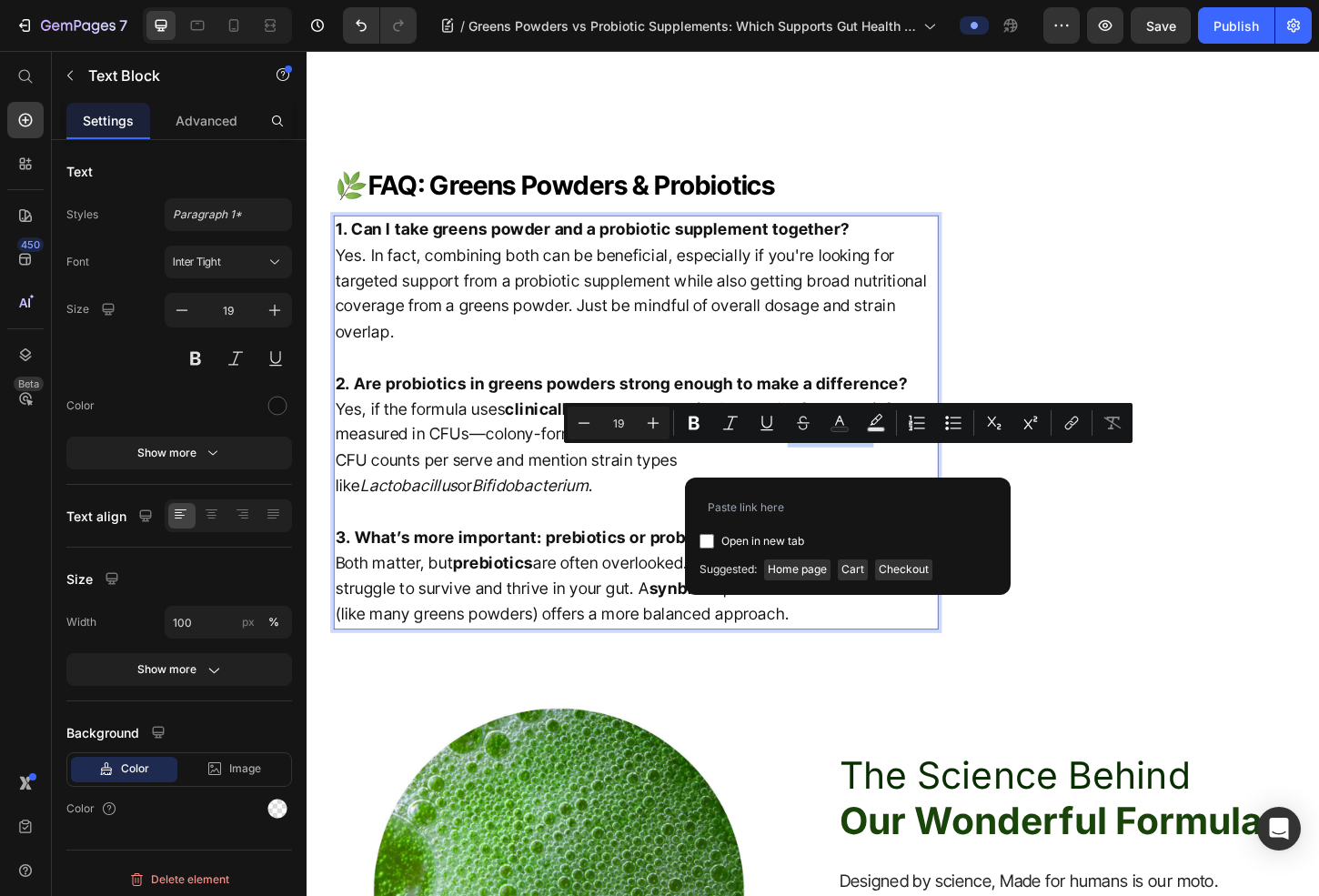checkbox on "true" 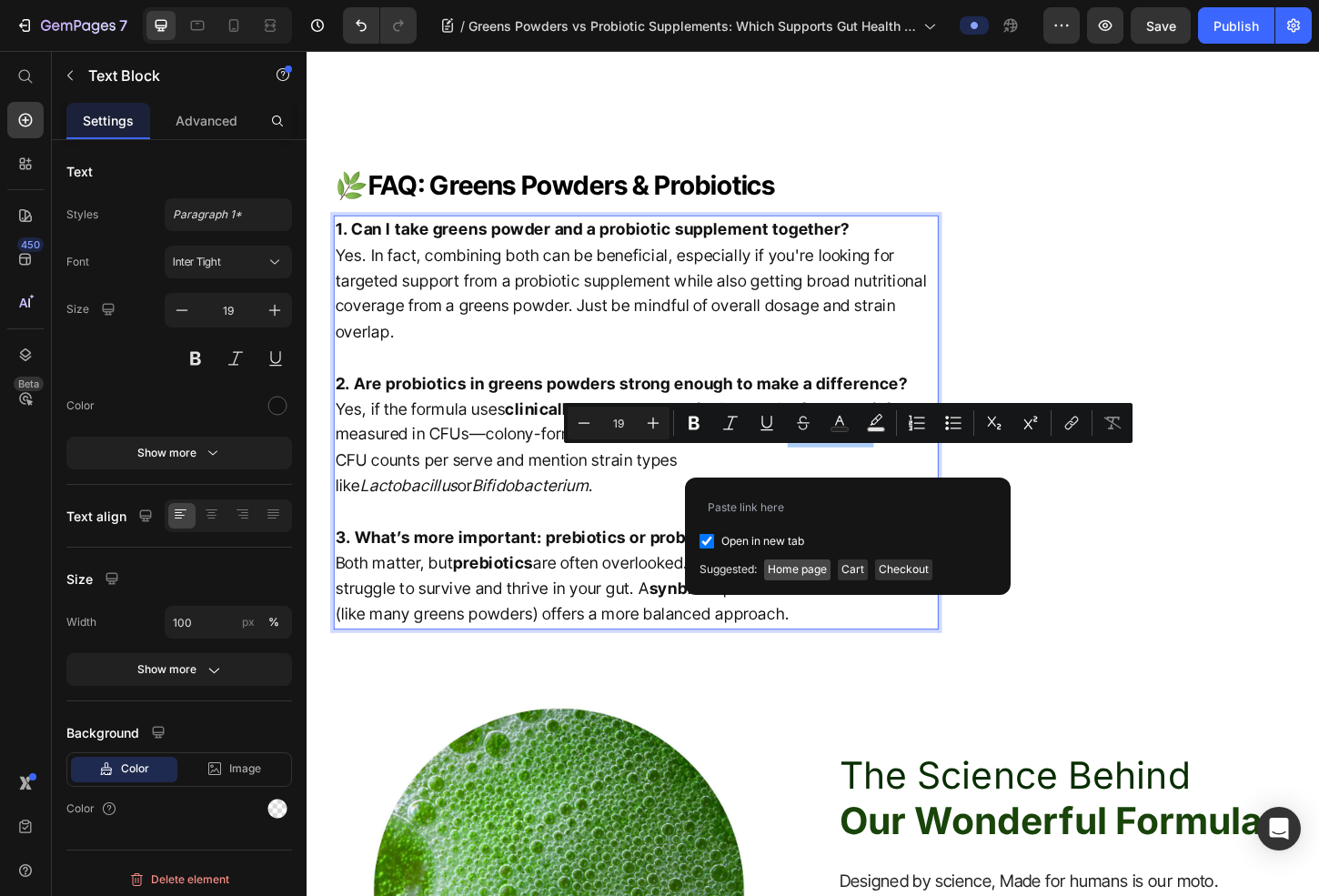click on "Home page" at bounding box center [797, 569] 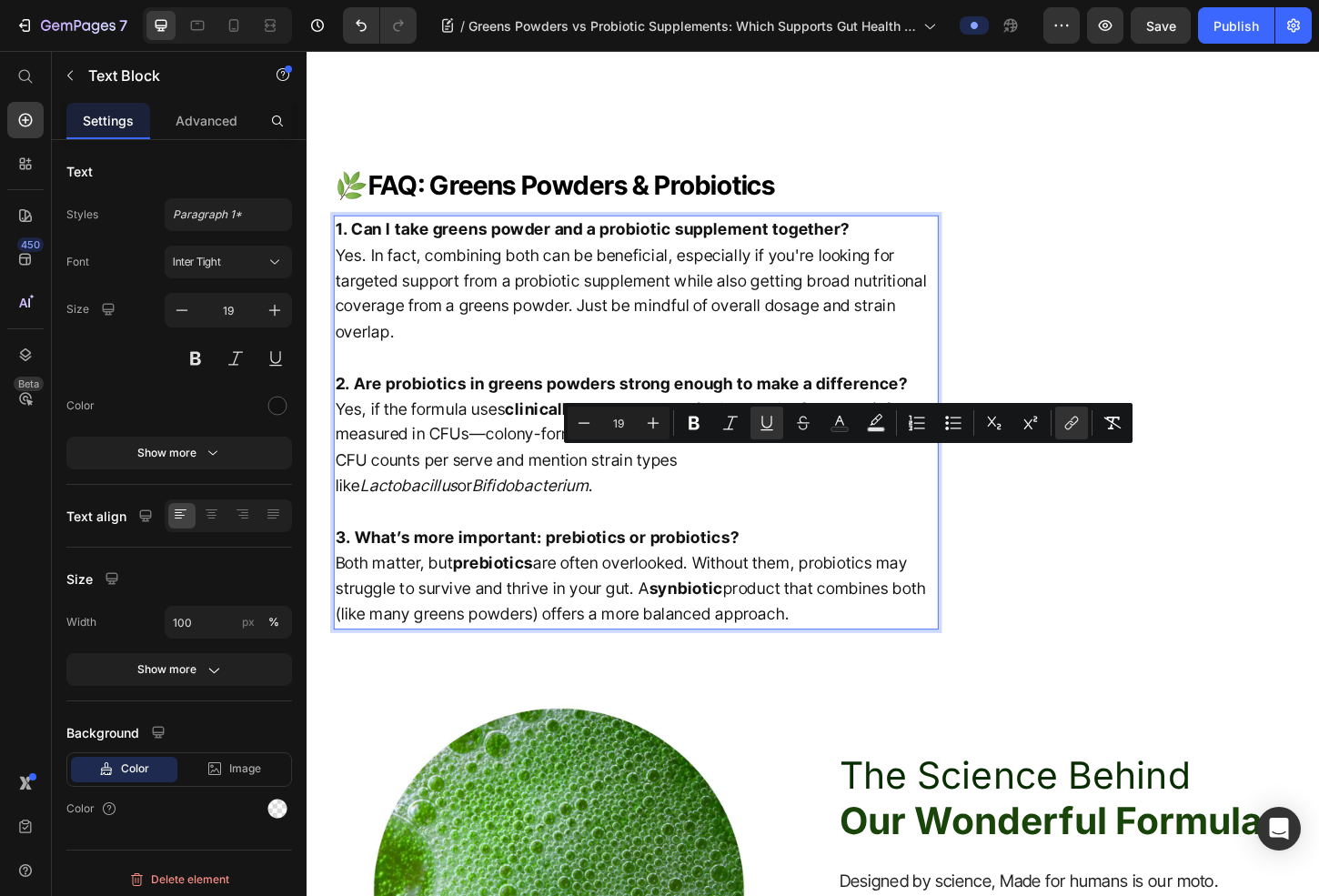 click on "Yes, if the formula uses  clinically supported strains  in meaningful doses (often measured in CFUs—colony-forming units). Look for products  like this one  that list CFU counts per serve and mention strain types like  Lactobacillus  or  Bifidobacterium ." at bounding box center (660, 479) 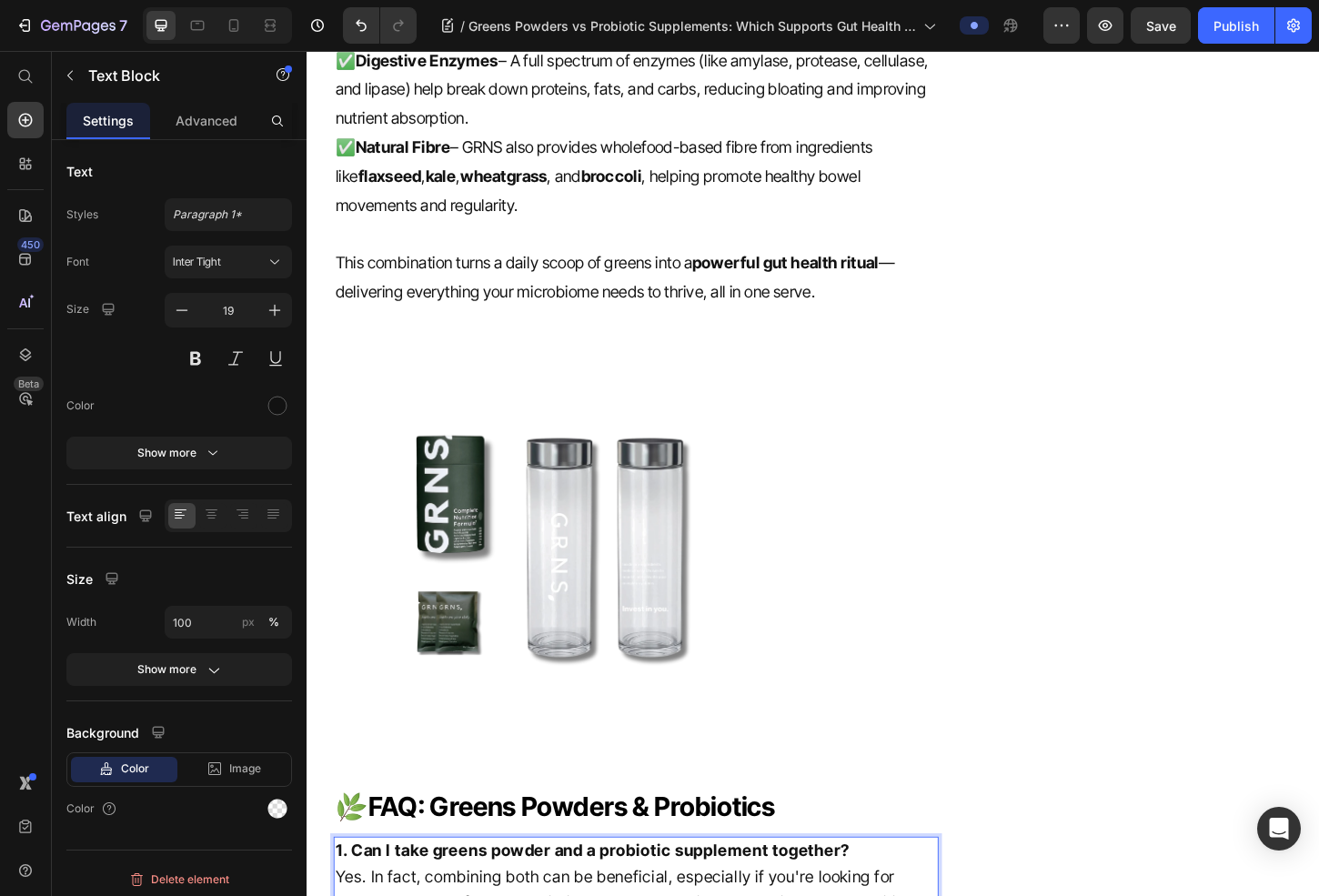 scroll, scrollTop: 4076, scrollLeft: 0, axis: vertical 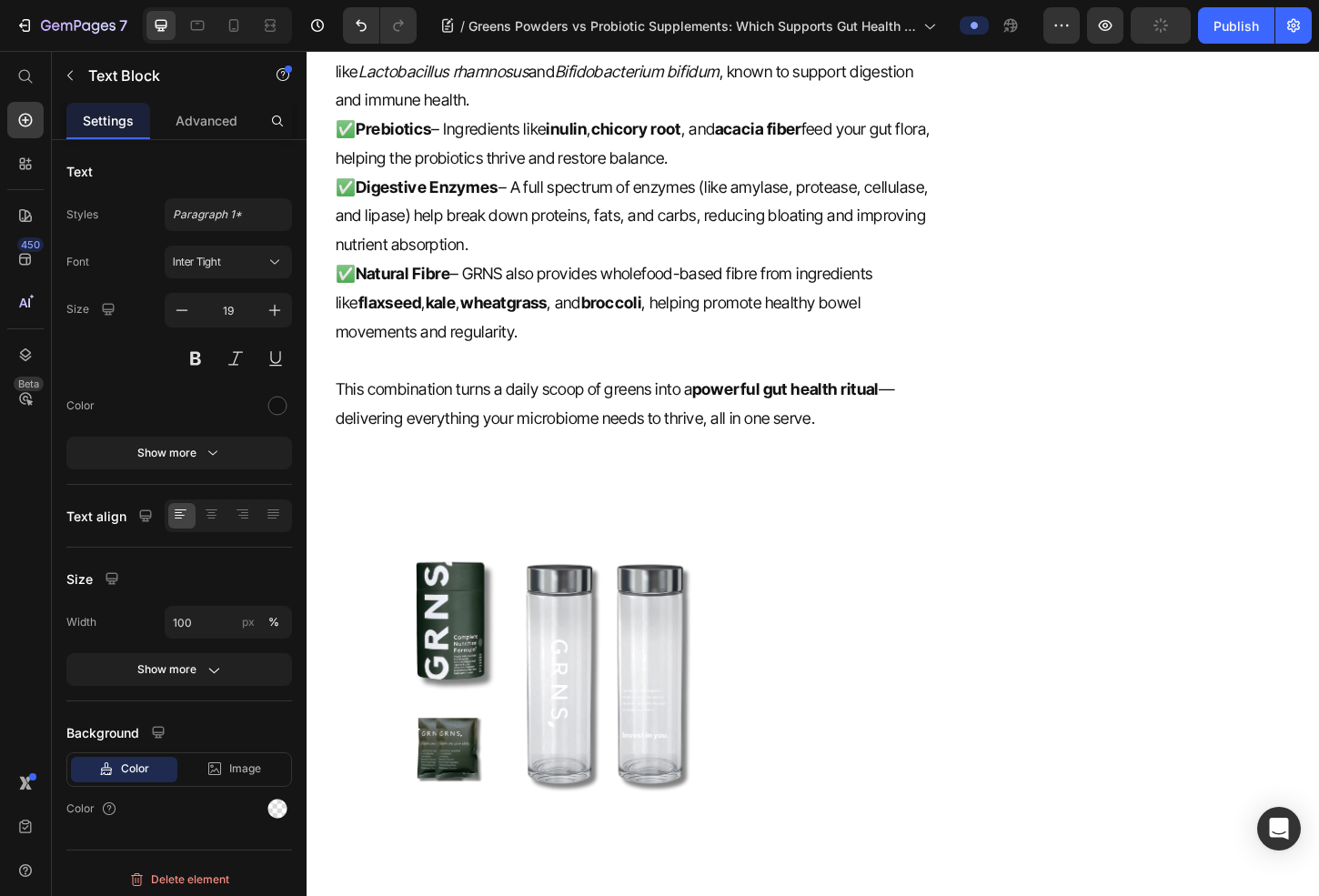 click at bounding box center [660, 721] 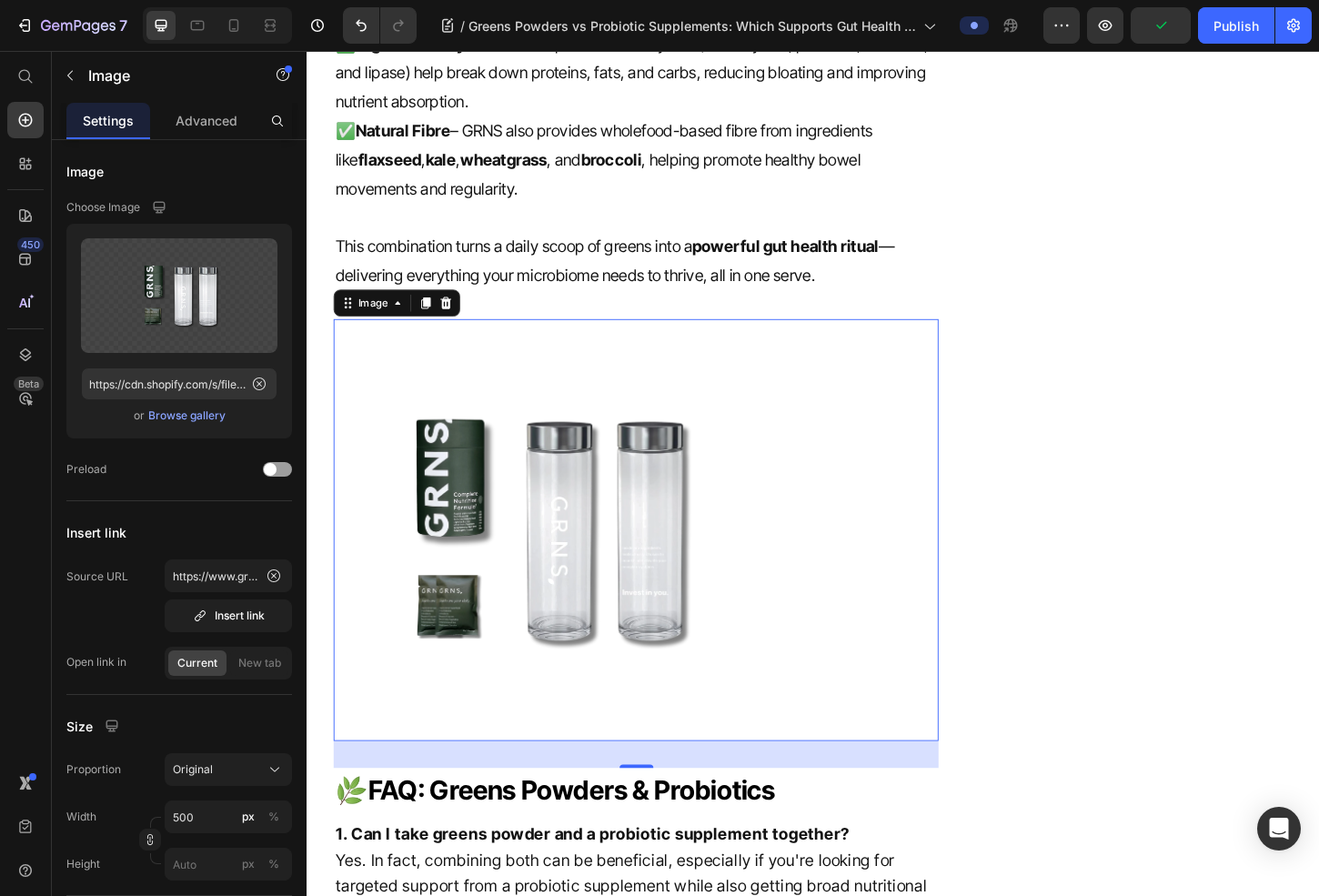 scroll, scrollTop: 4267, scrollLeft: 0, axis: vertical 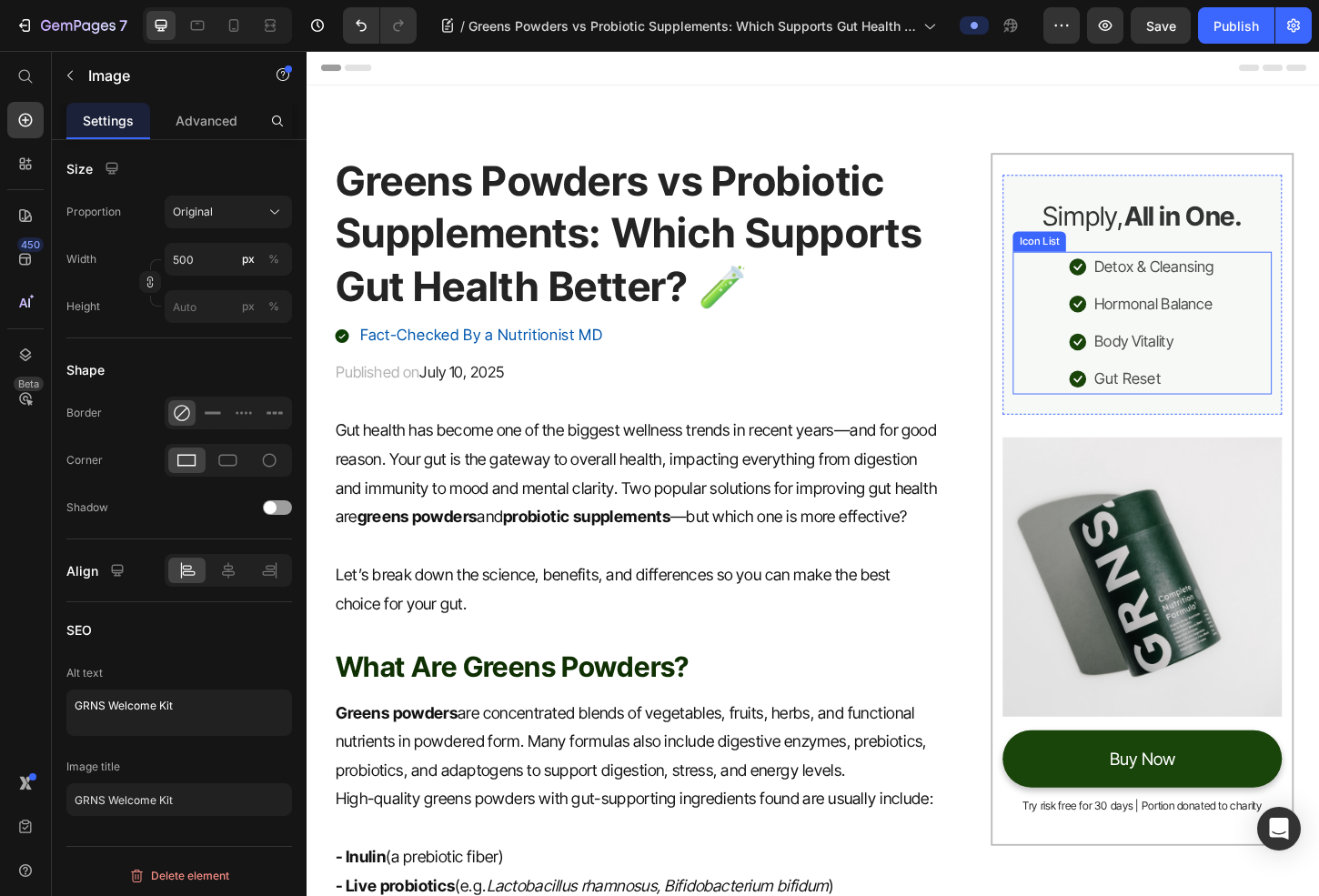 click on "Detox & Cleansing" at bounding box center [1220, 284] 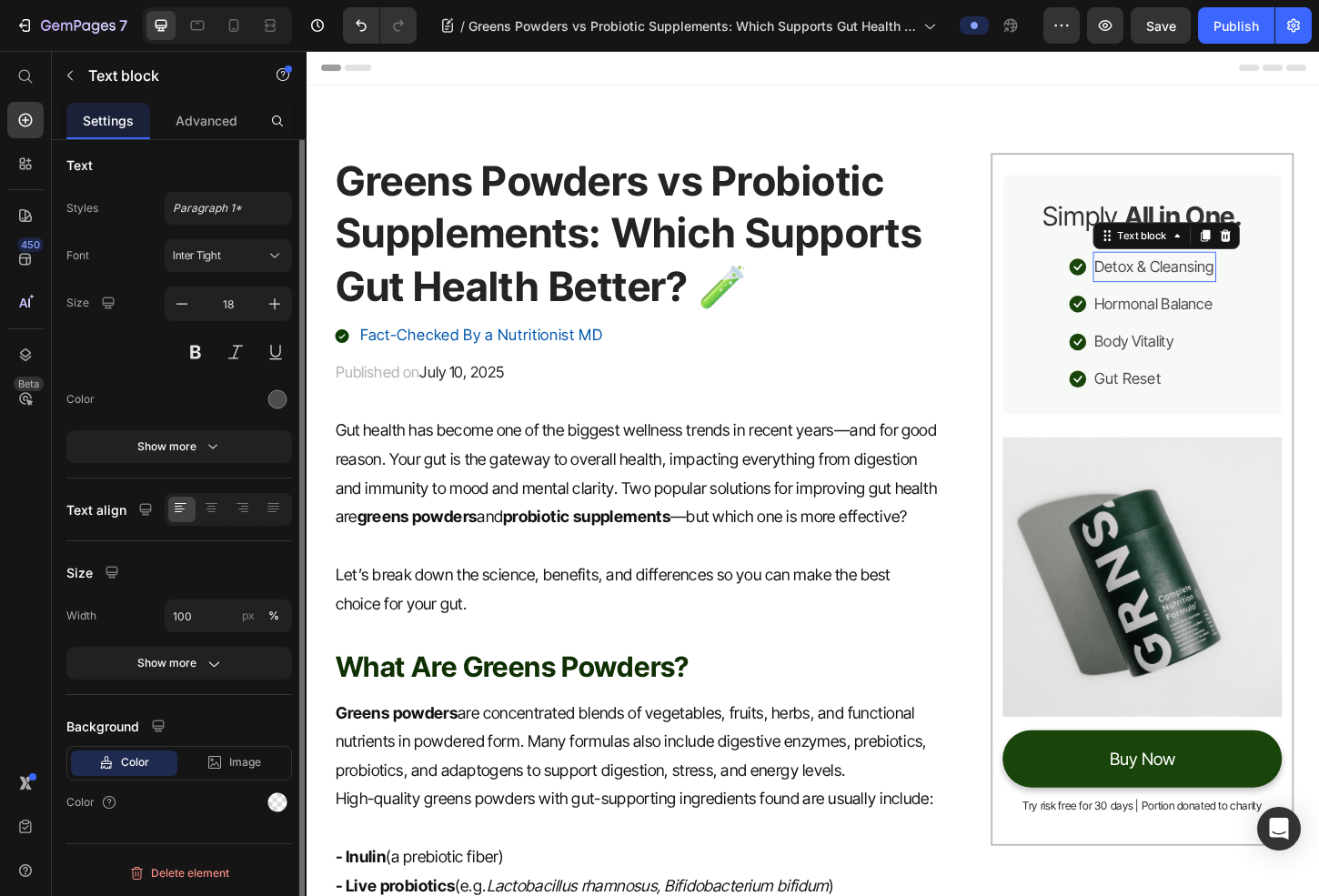 scroll, scrollTop: 0, scrollLeft: 0, axis: both 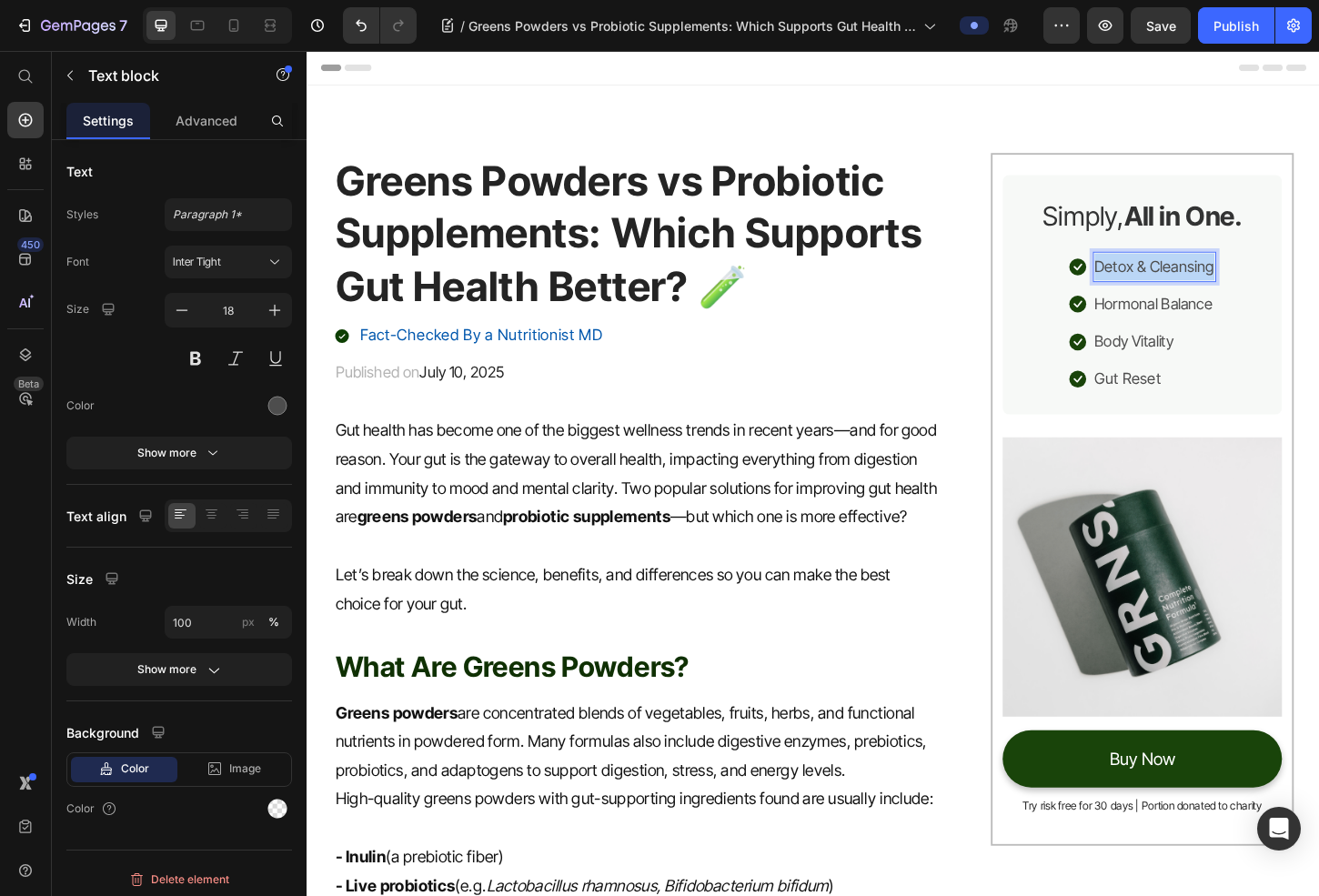 drag, startPoint x: 1281, startPoint y: 283, endPoint x: 1156, endPoint y: 277, distance: 125.14392 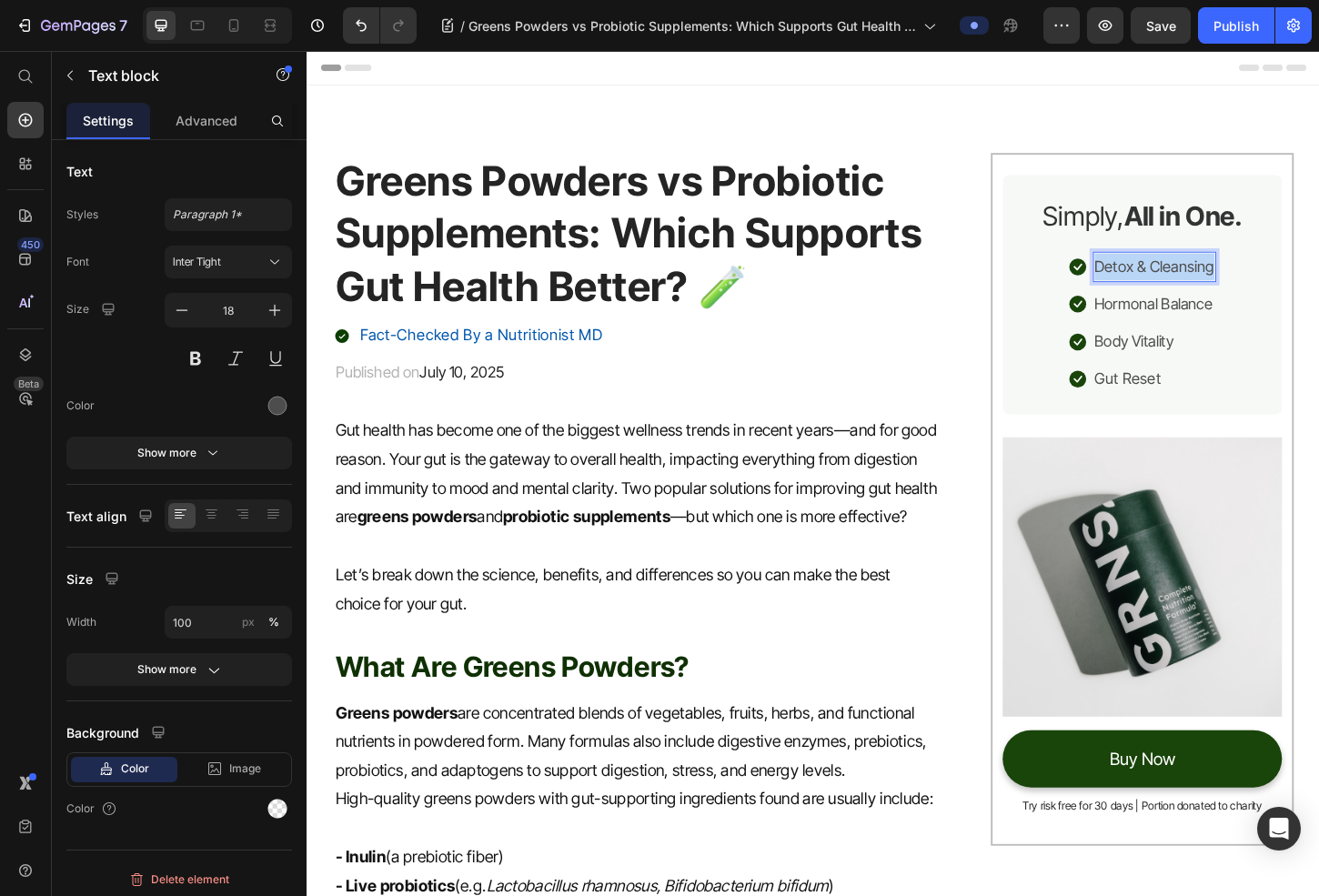 click on "Detox & Cleansing" at bounding box center [1220, 284] 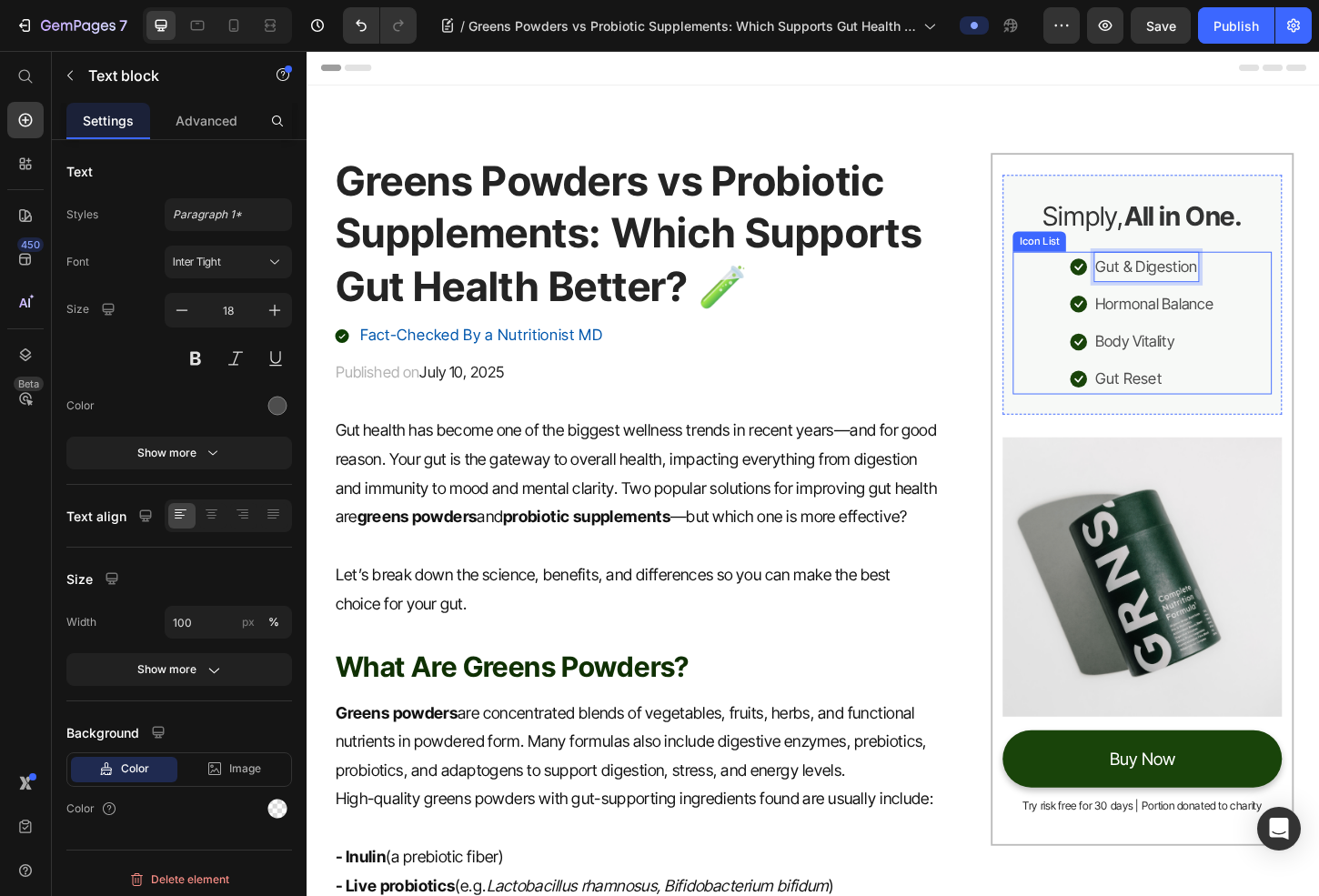 click on "Hormonal Balance" at bounding box center (1220, 324) 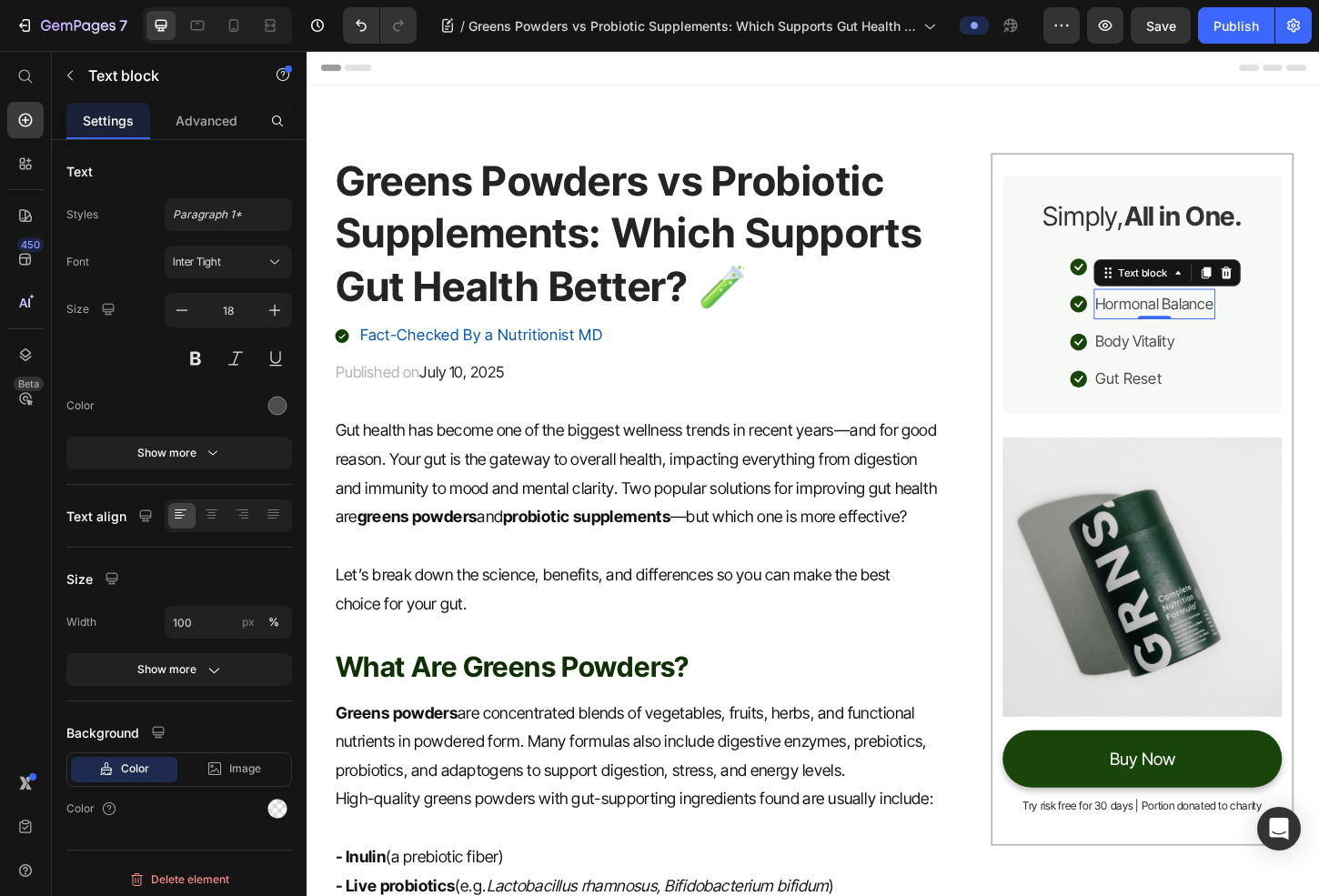 click on "Hormonal Balance" at bounding box center (1220, 324) 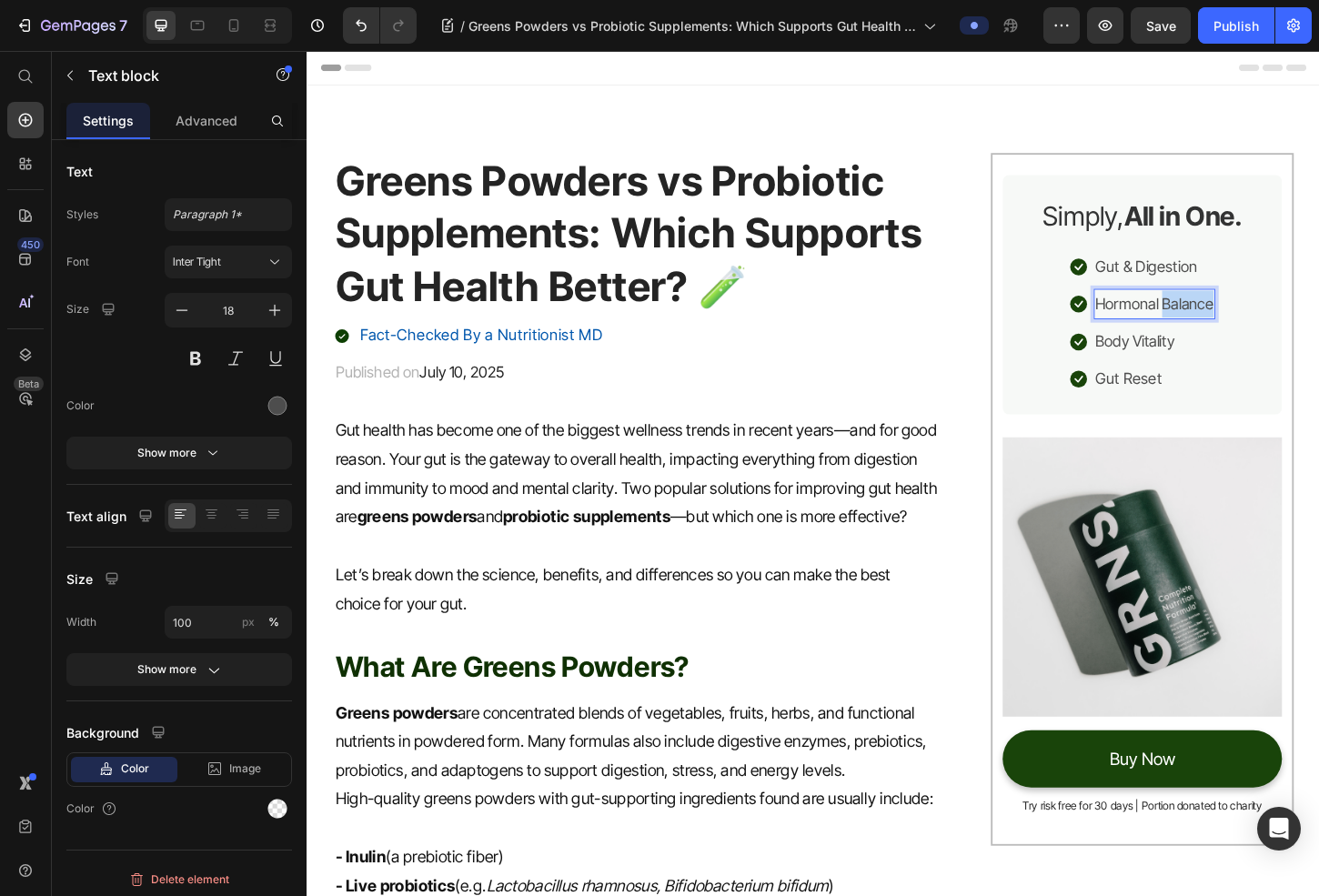 click on "Hormonal Balance" at bounding box center (1220, 324) 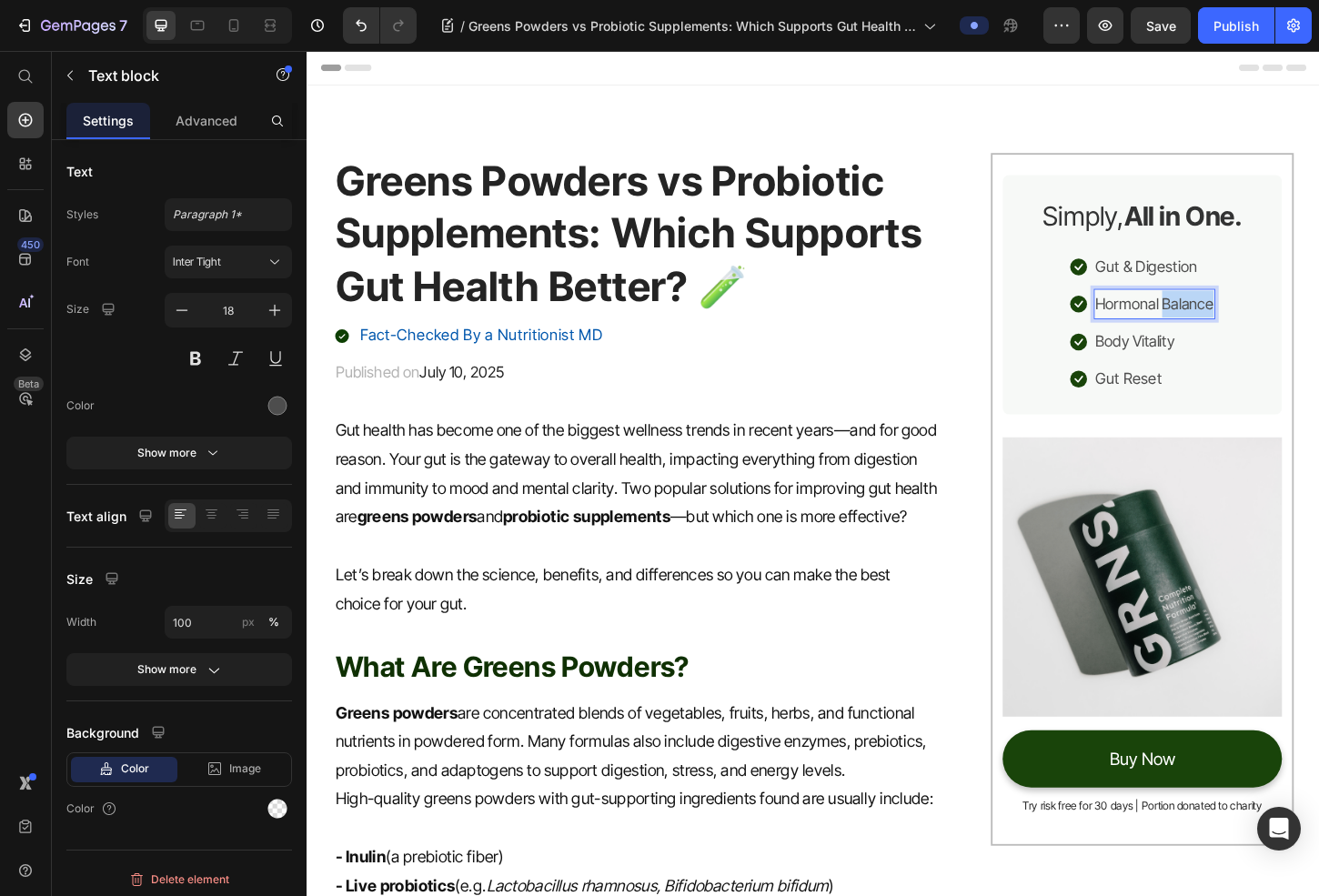 drag, startPoint x: 1282, startPoint y: 318, endPoint x: 1227, endPoint y: 325, distance: 55.44367 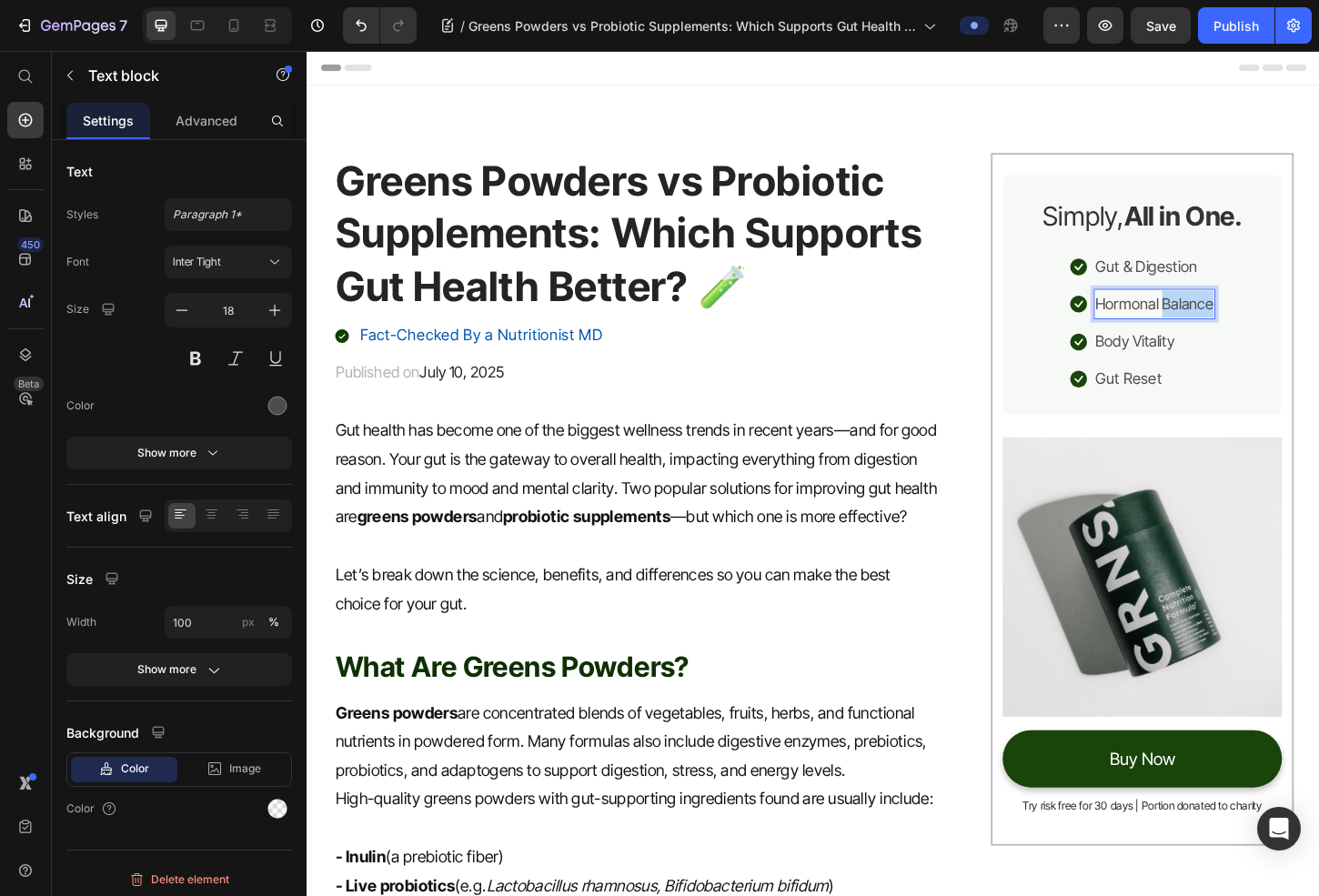 click on "Hormonal Balance" at bounding box center (1220, 324) 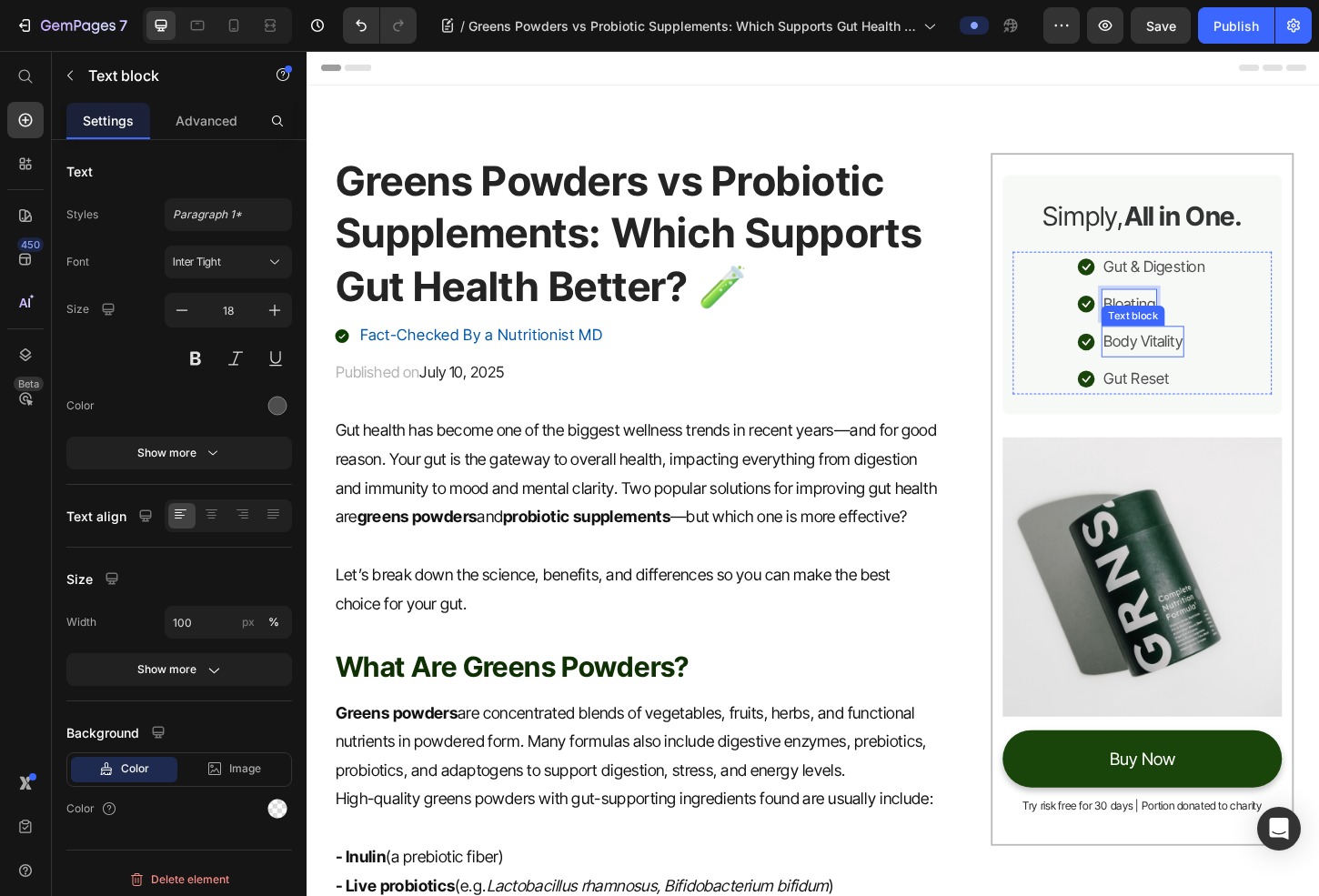 click on "Body Vitality" at bounding box center (1207, 364) 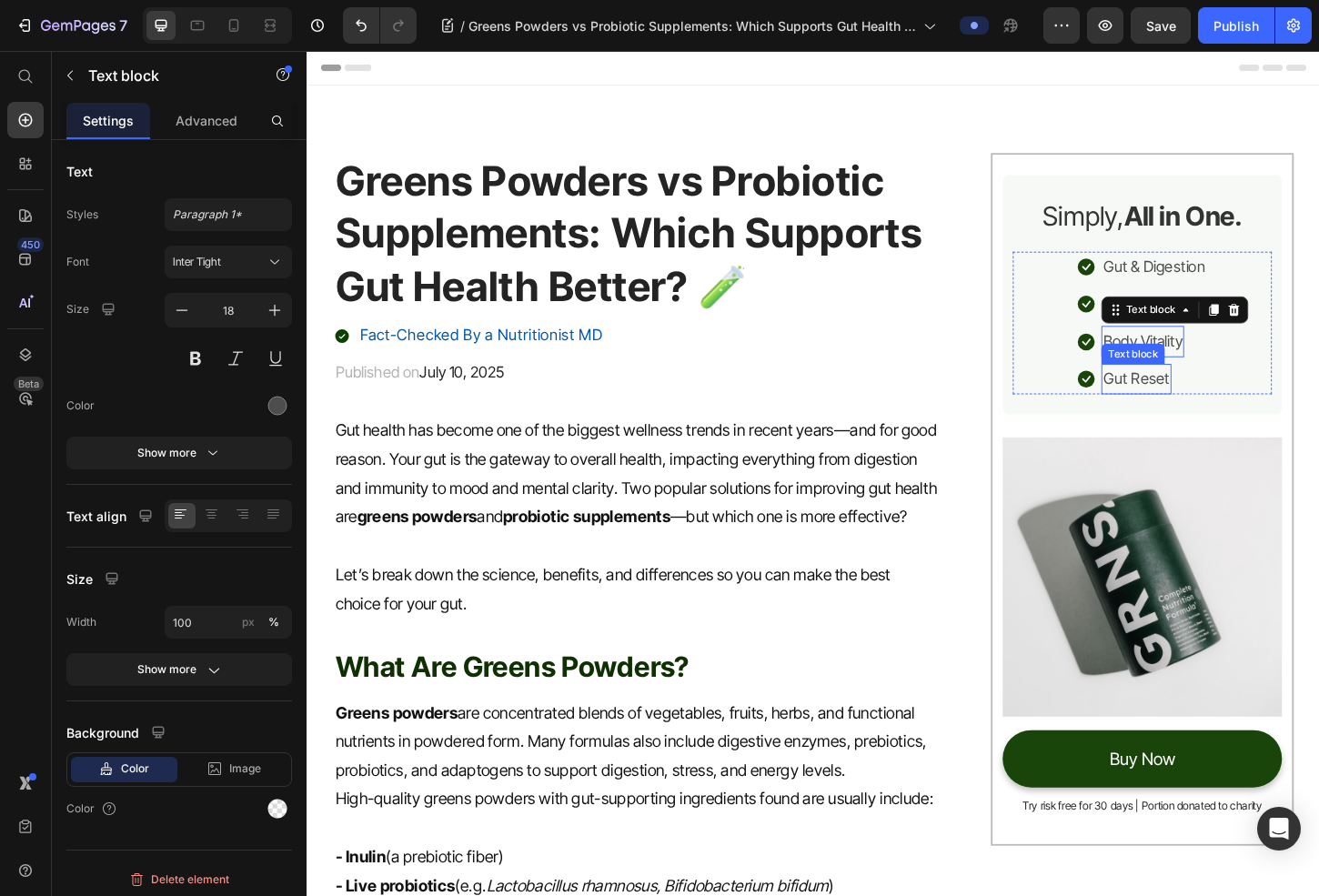 click on "Gut Reset" at bounding box center [1200, 405] 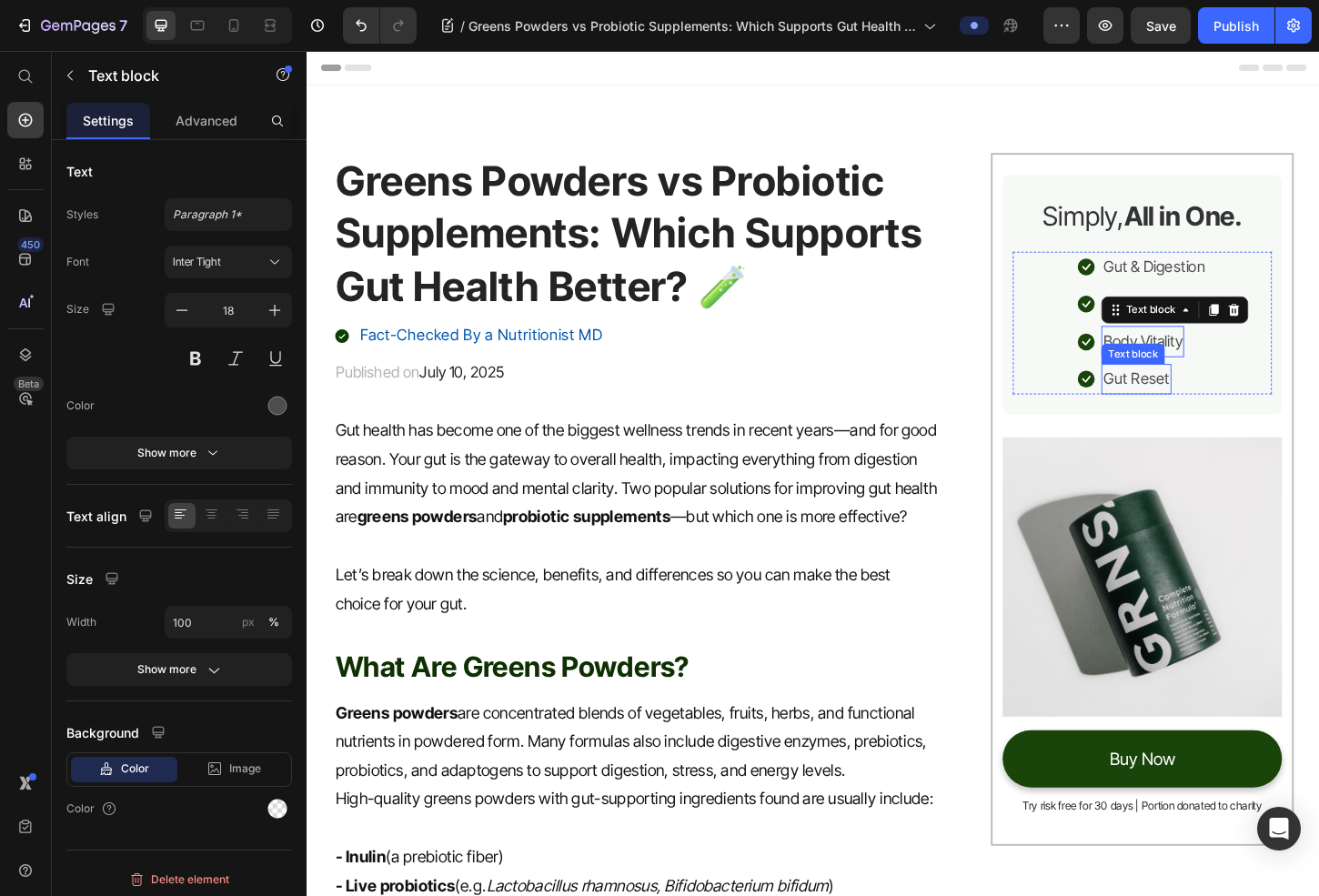 click on "Gut Reset" at bounding box center (1200, 405) 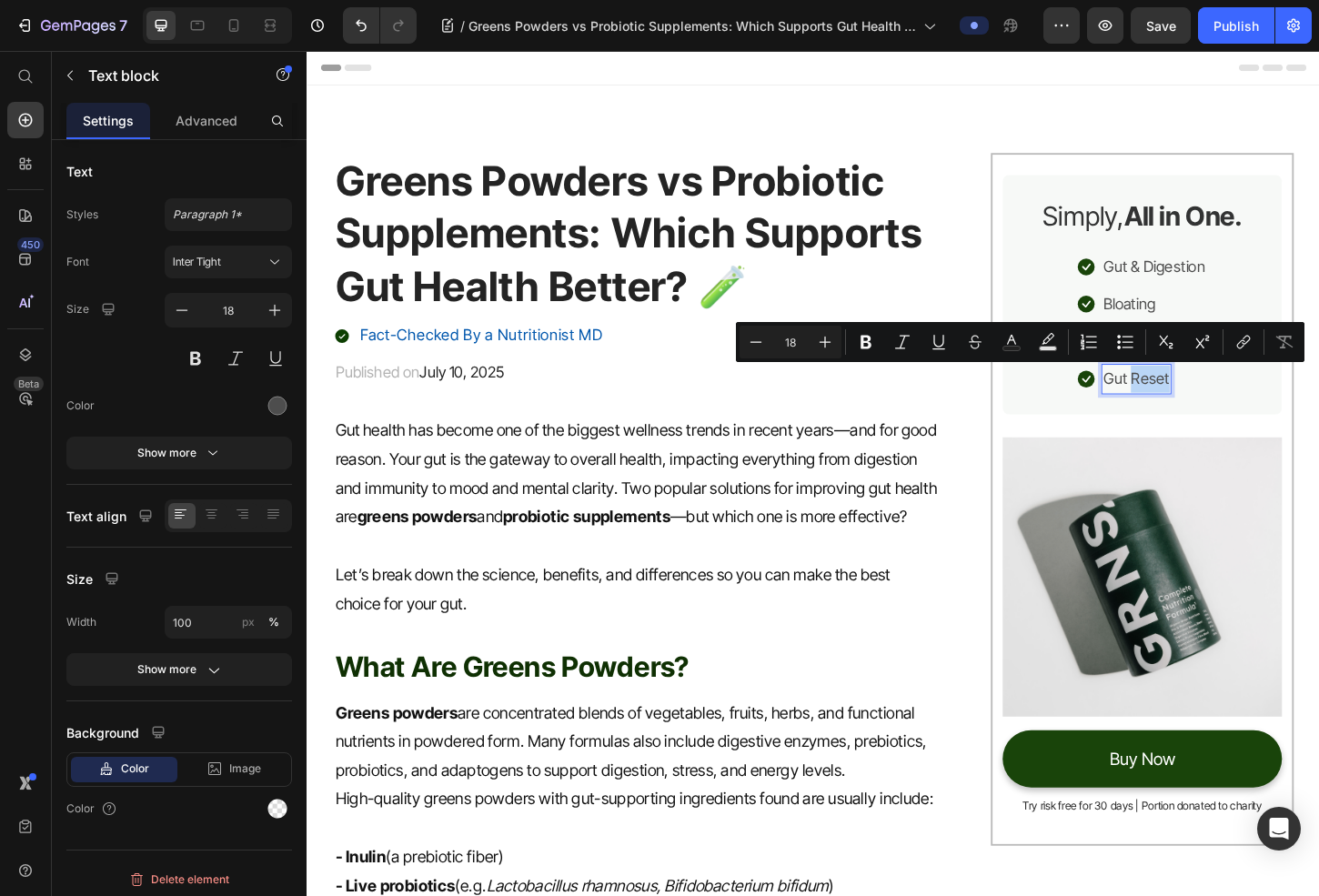click on "Gut Reset" at bounding box center [1200, 405] 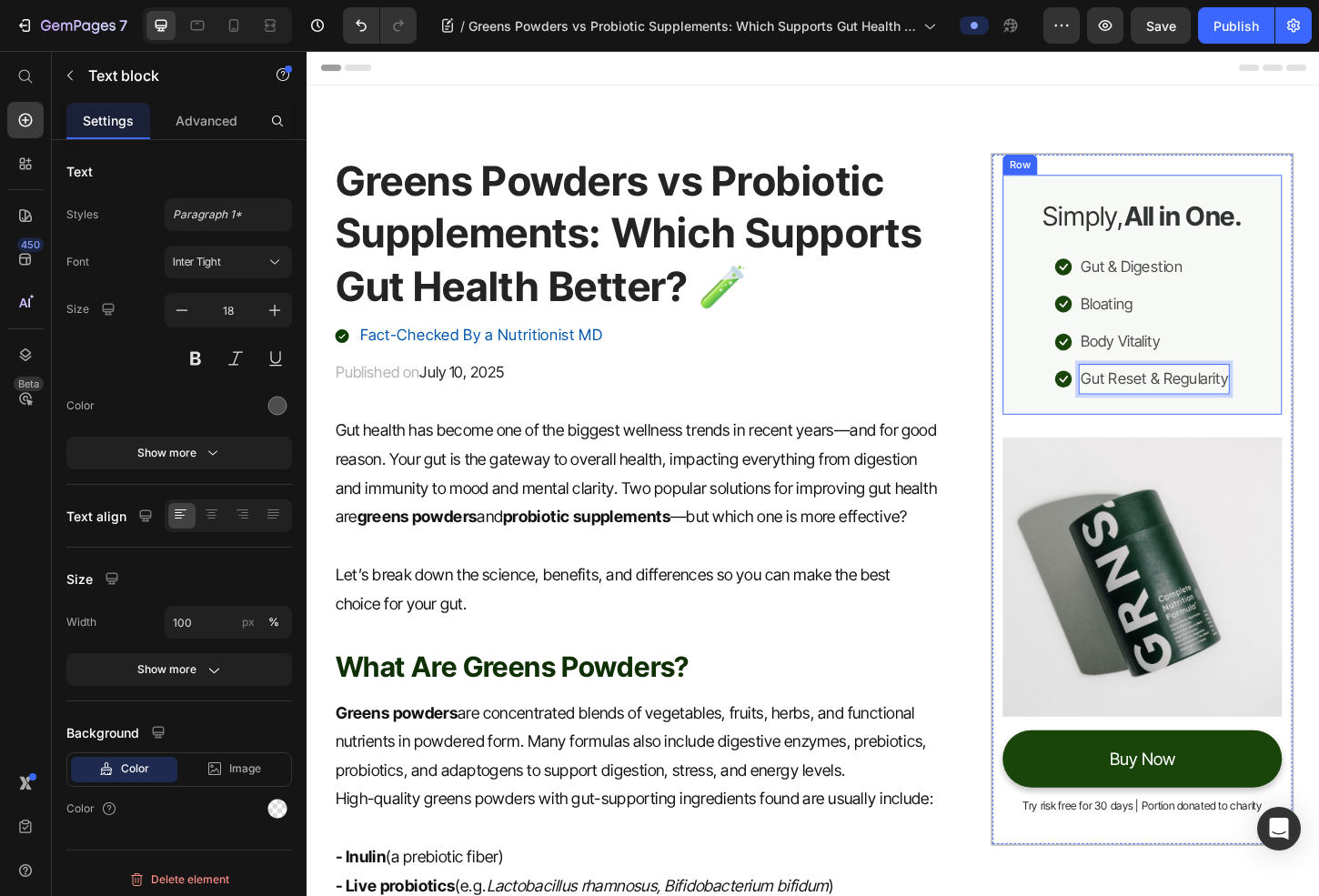 click on "Greens Powders vs Probiotic Supplements: Which Supports Gut Health Better? 🧪 Heading Fact-Checked By a Nutritionist MD Item List Published on  July 10, 2025 Text block Row Gut health has become one of the biggest wellness trends in recent years—and for good reason. Your gut is the gateway to overall health, impacting everything from digestion and immunity to mood and mental clarity. Two popular solutions for improving gut health are  greens powders  and  probiotic supplements —but which one is more effective? Let’s break down the science, benefits, and differences so you can make the best choice for your gut. Text block What Are Greens Powders? Heading Greens powders  are concentrated blends of vegetables, fruits, herbs, and functional nutrients in powdered form. Many formulas also include digestive enzymes, prebiotics, probiotics, and adaptogens to support digestion, stress, and energy levels. High-quality greens powders with gut-supporting ingredients found are usually include: - Inulin  (e.g.  ) ." at bounding box center (660, 2859) 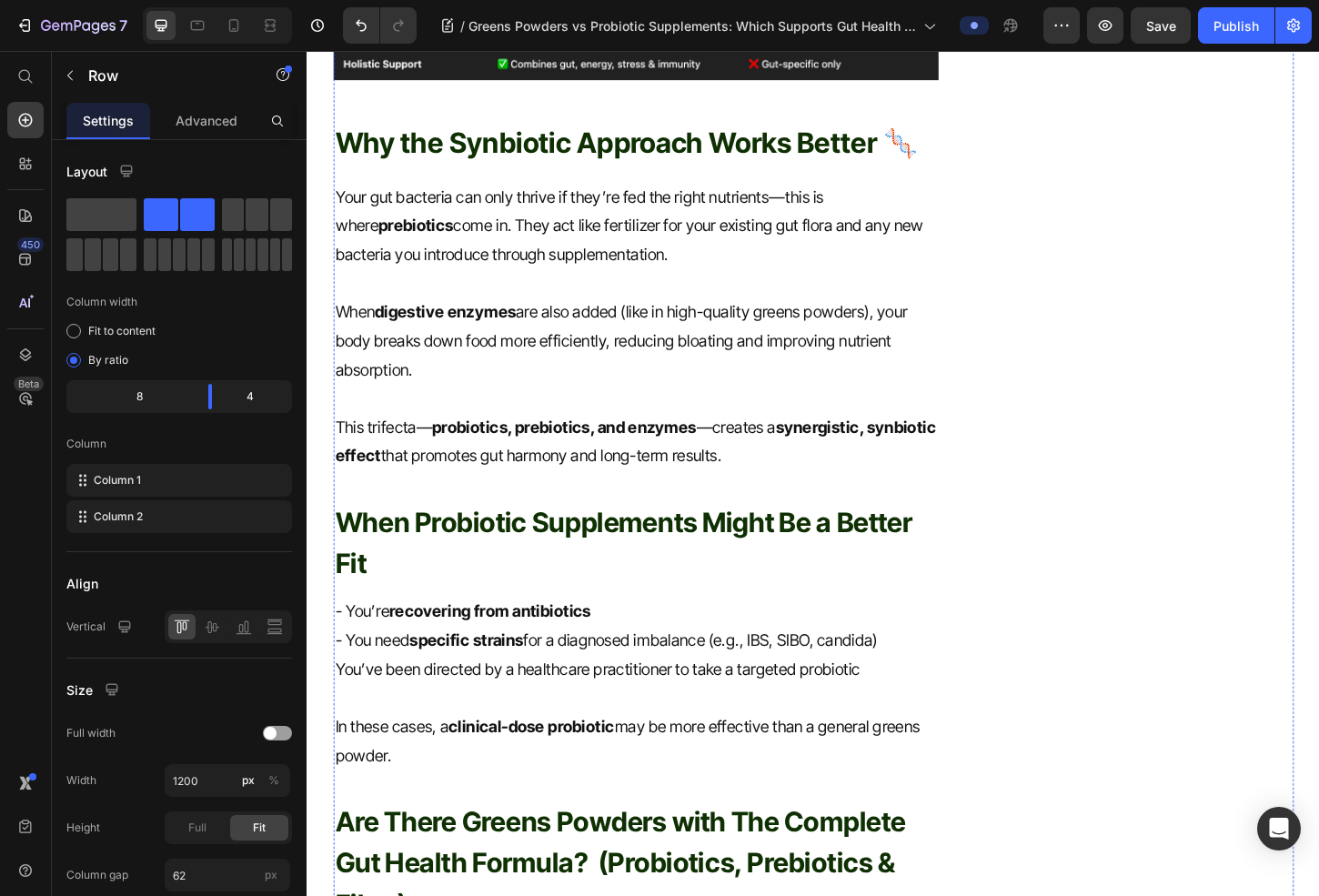 scroll, scrollTop: 2825, scrollLeft: 0, axis: vertical 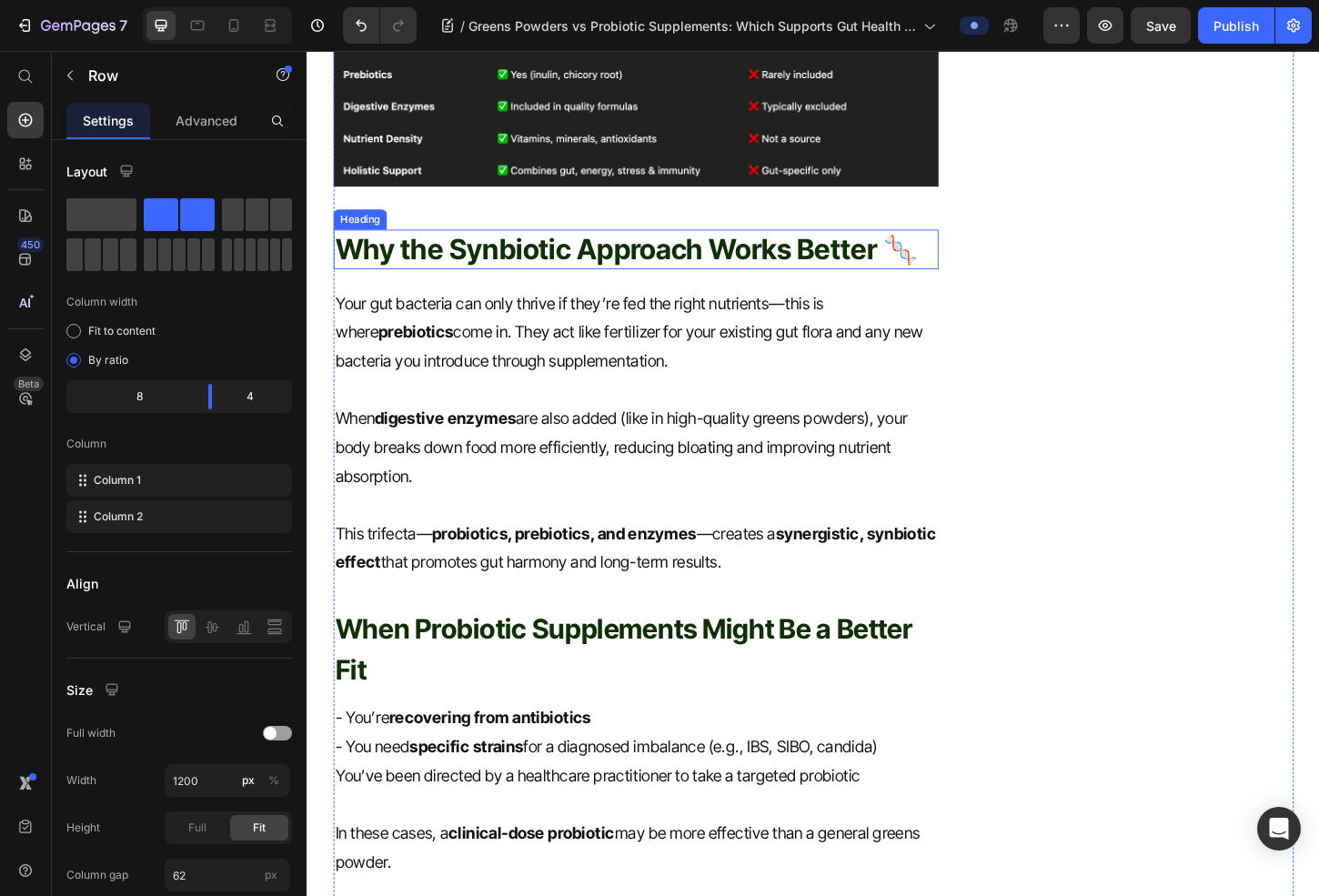 click at bounding box center (660, 96) 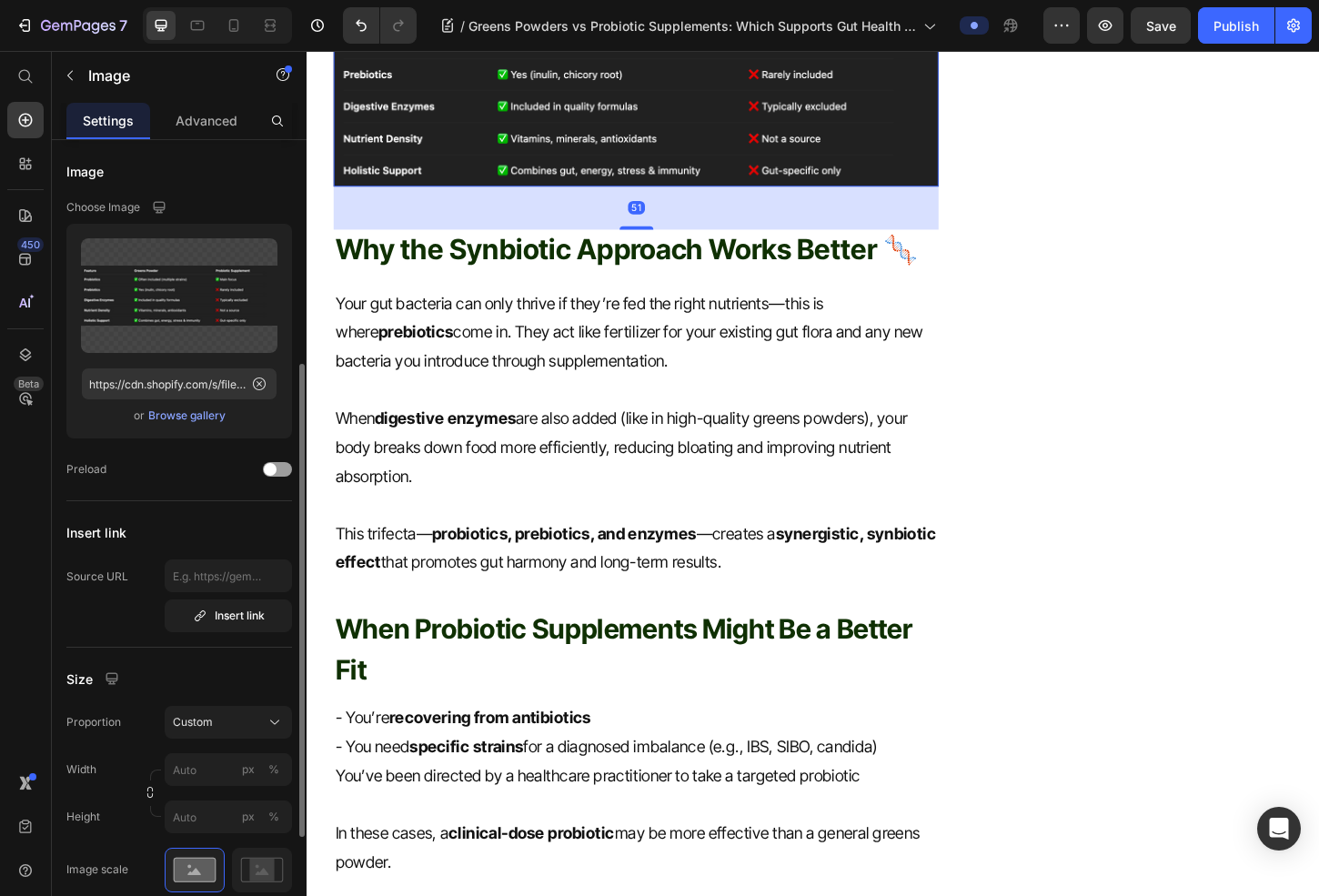 scroll, scrollTop: 569, scrollLeft: 0, axis: vertical 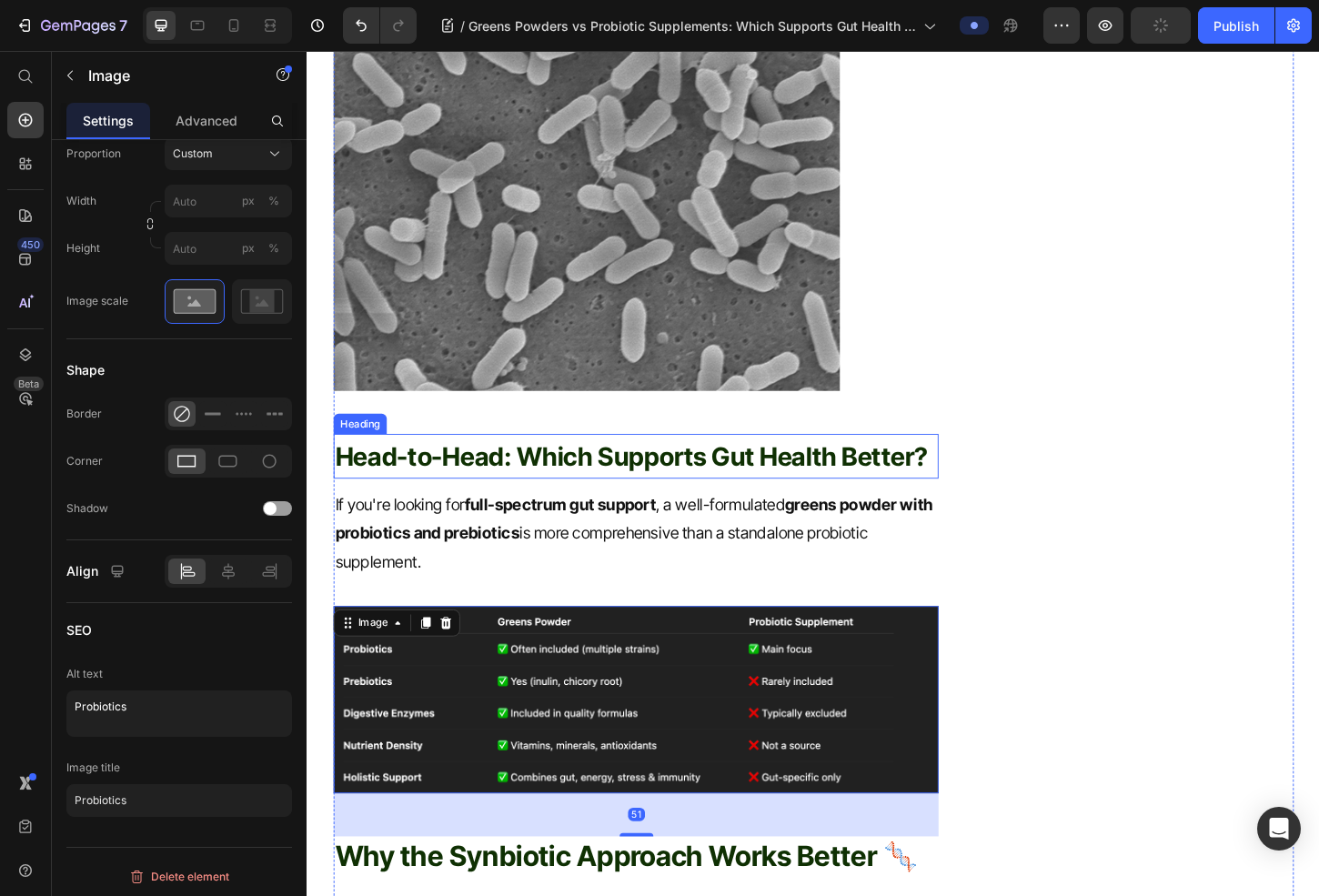 click on "Head-to-Head: Which Supports Gut Health Better?" at bounding box center [656, 488] 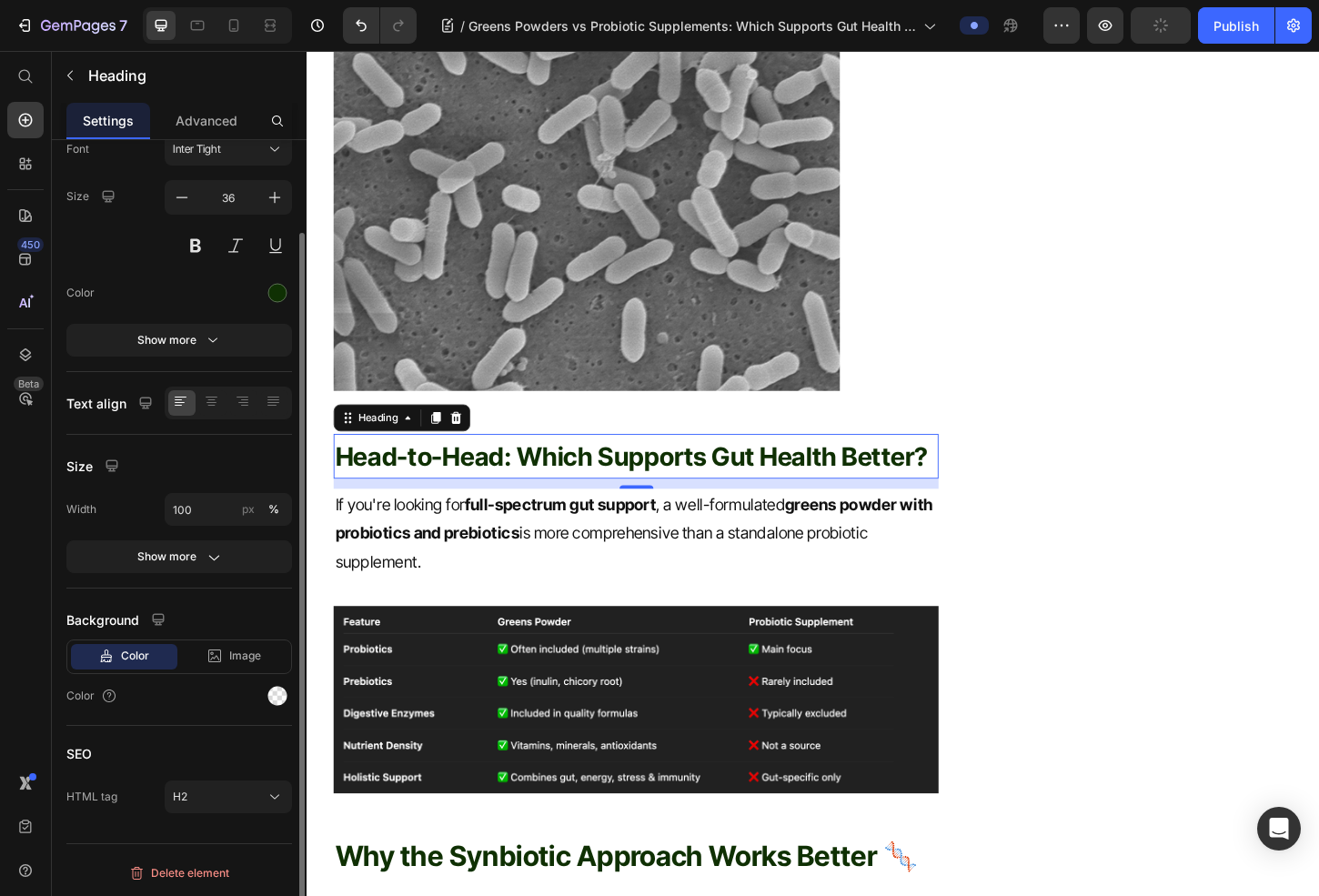 scroll, scrollTop: 0, scrollLeft: 0, axis: both 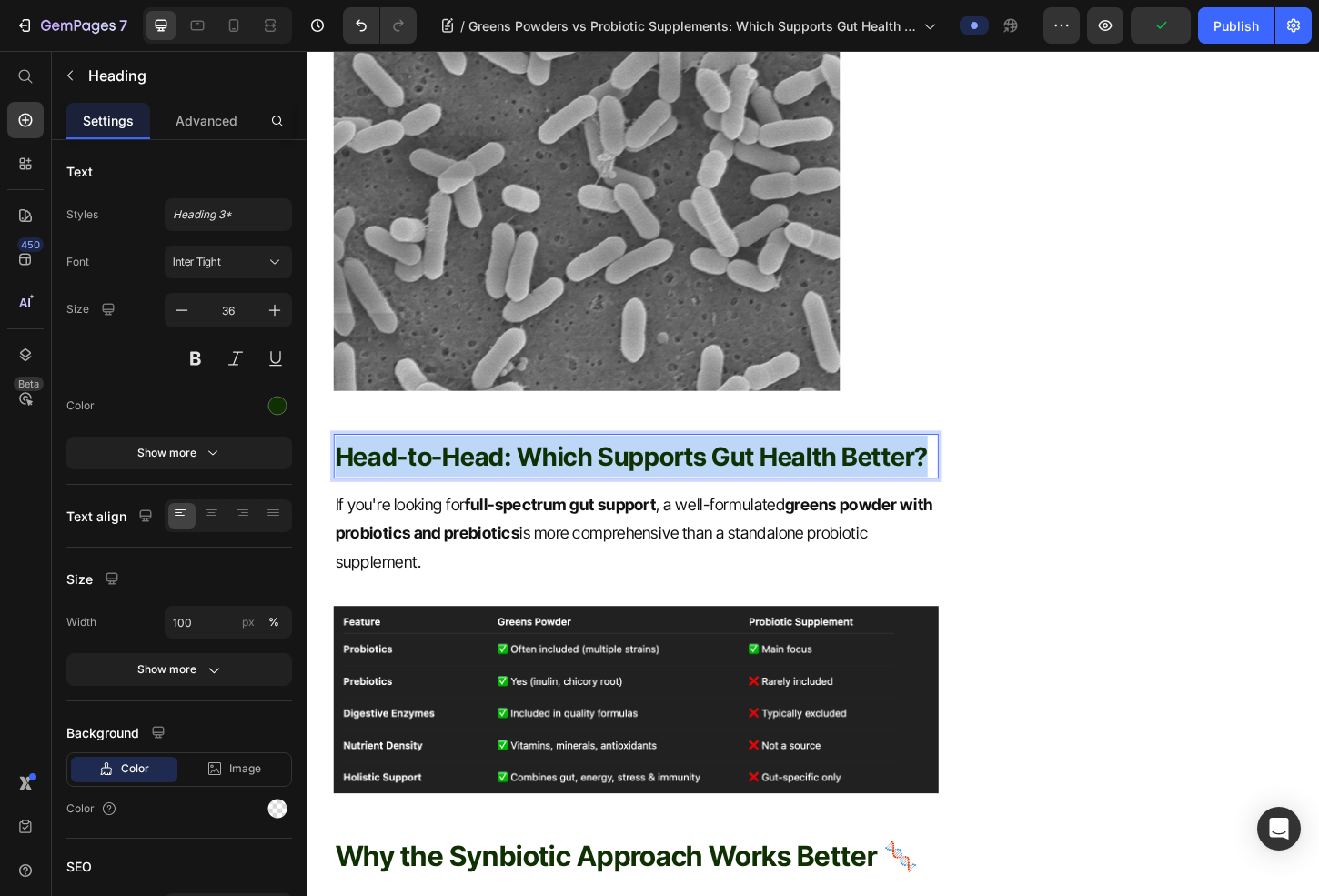 drag, startPoint x: 972, startPoint y: 518, endPoint x: 217, endPoint y: 518, distance: 755 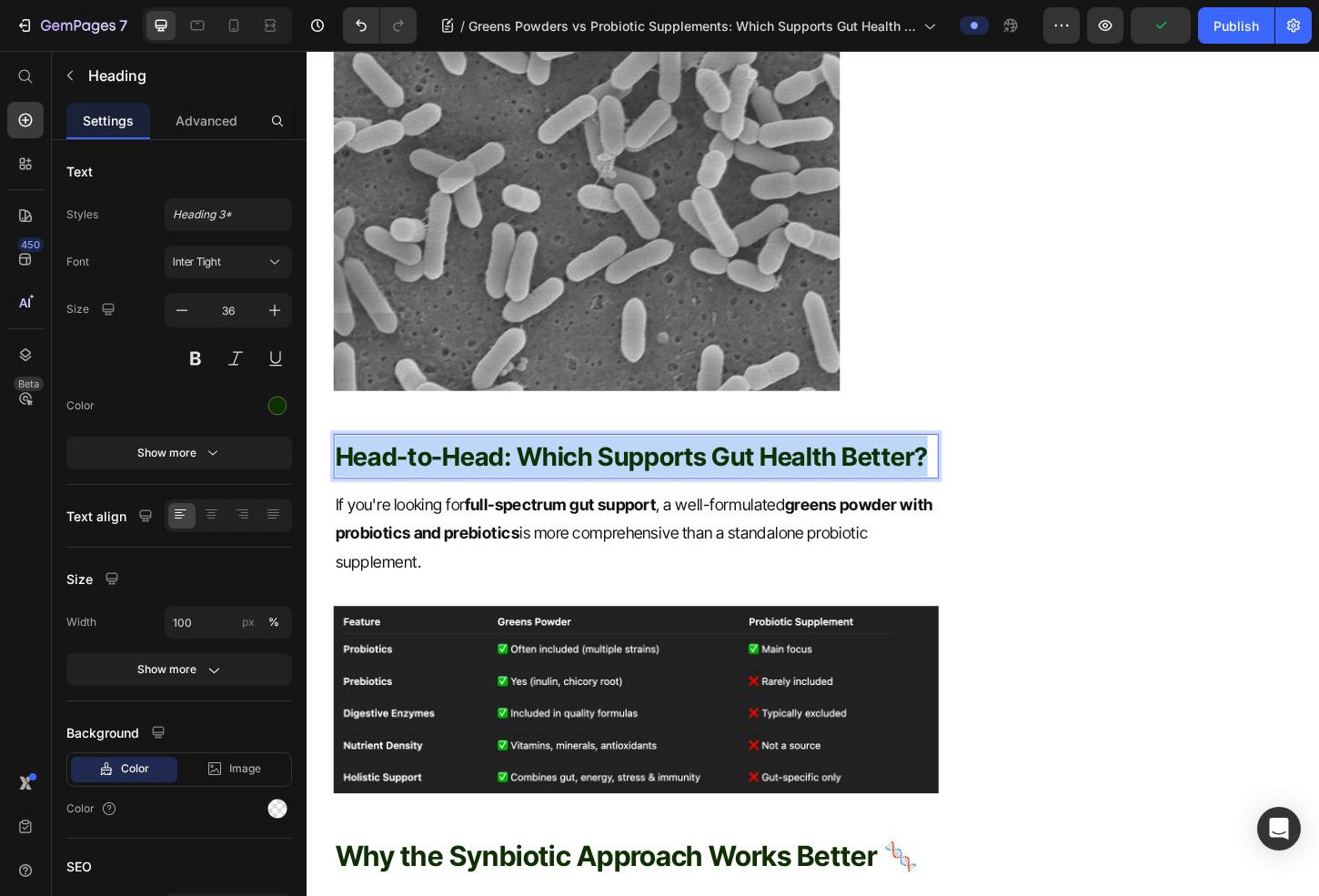 click on "Header Greens Powders vs Probiotic Supplements: Which Supports Gut Health Better? 🧪 Heading Fact-Checked By a Nutritionist MD Item List Published on  July 10, 2025 Text block Row Gut health has become one of the biggest wellness trends in recent years—and for good reason. Your gut is the gateway to overall health, impacting everything from digestion and immunity to mood and mental clarity. Two popular solutions for improving gut health are  greens powders  and  probiotic supplements —but which one is more effective? Let’s break down the science, benefits, and differences so you can make the best choice for your gut. Text block What Are Greens Powders? Heading Greens powders  are concentrated blends of vegetables, fruits, herbs, and functional nutrients in powdered form. Many formulas also include digestive enzymes, prebiotics, probiotics, and adaptogens to support digestion, stress, and energy levels. High-quality greens powders with gut-supporting ingredients found are usually include: - Inulin ) ." at bounding box center [852, 1747] 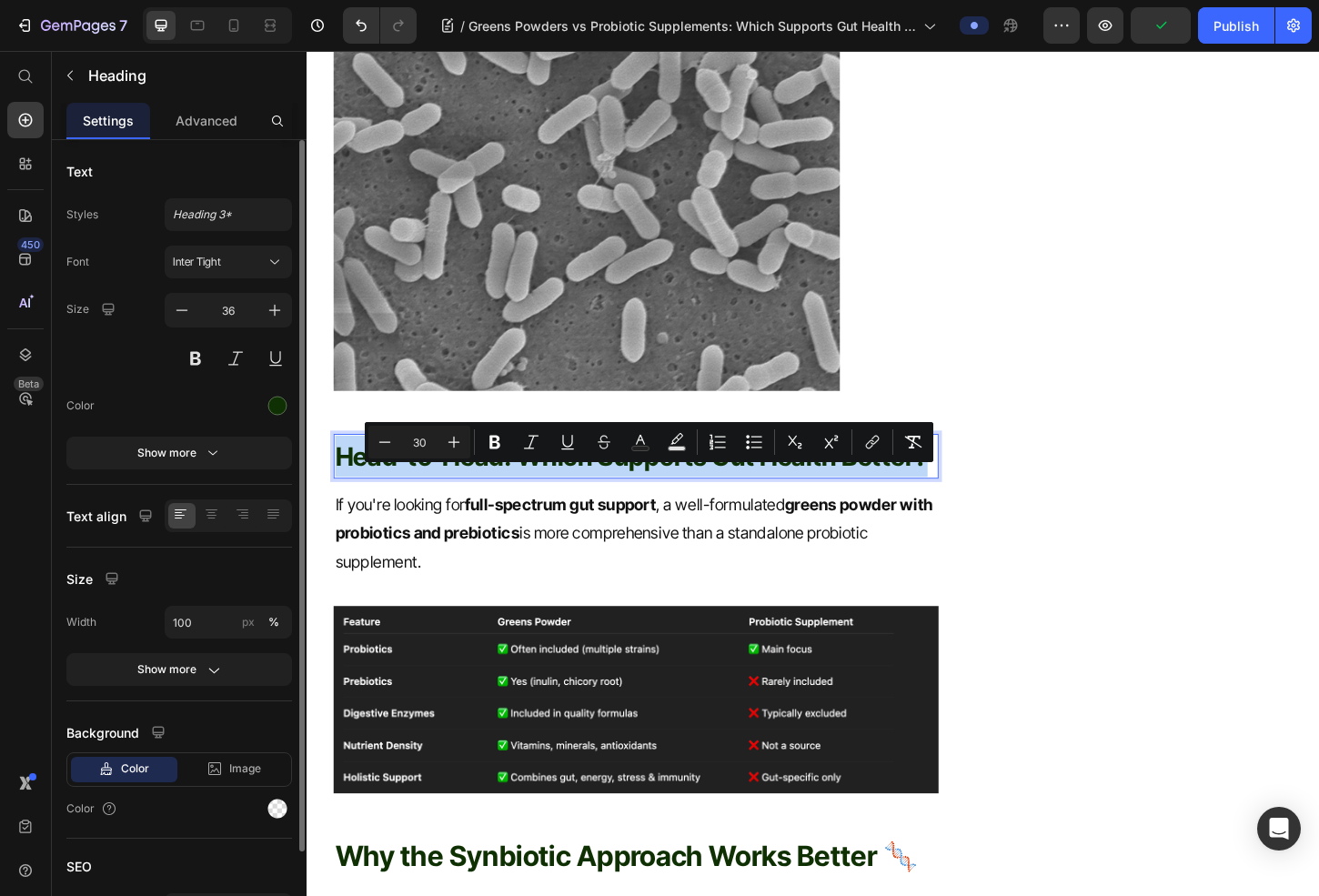 copy on "Head-to-Head: Which Supports Gut Health Better?" 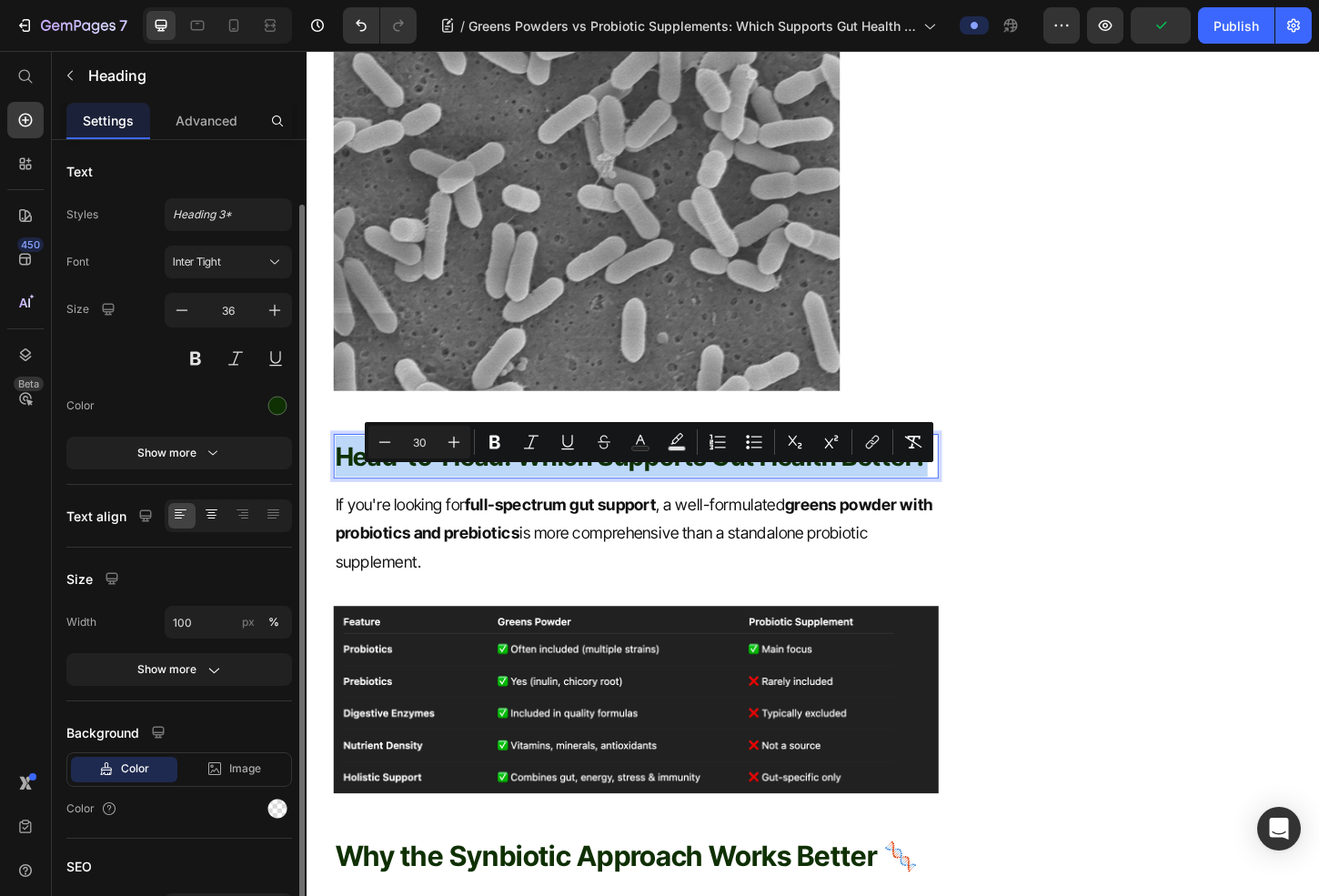 scroll, scrollTop: 109, scrollLeft: 0, axis: vertical 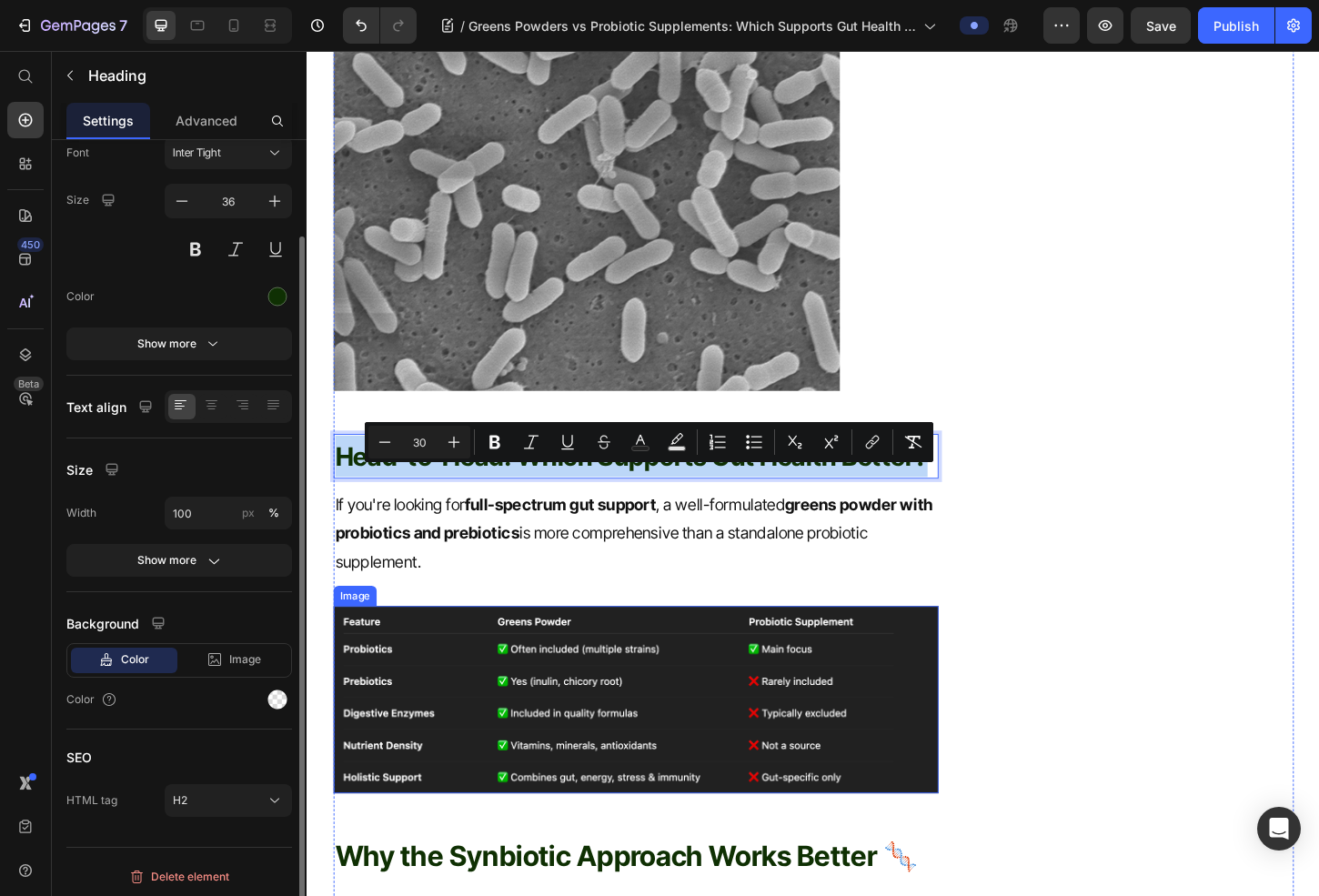 click at bounding box center [660, 750] 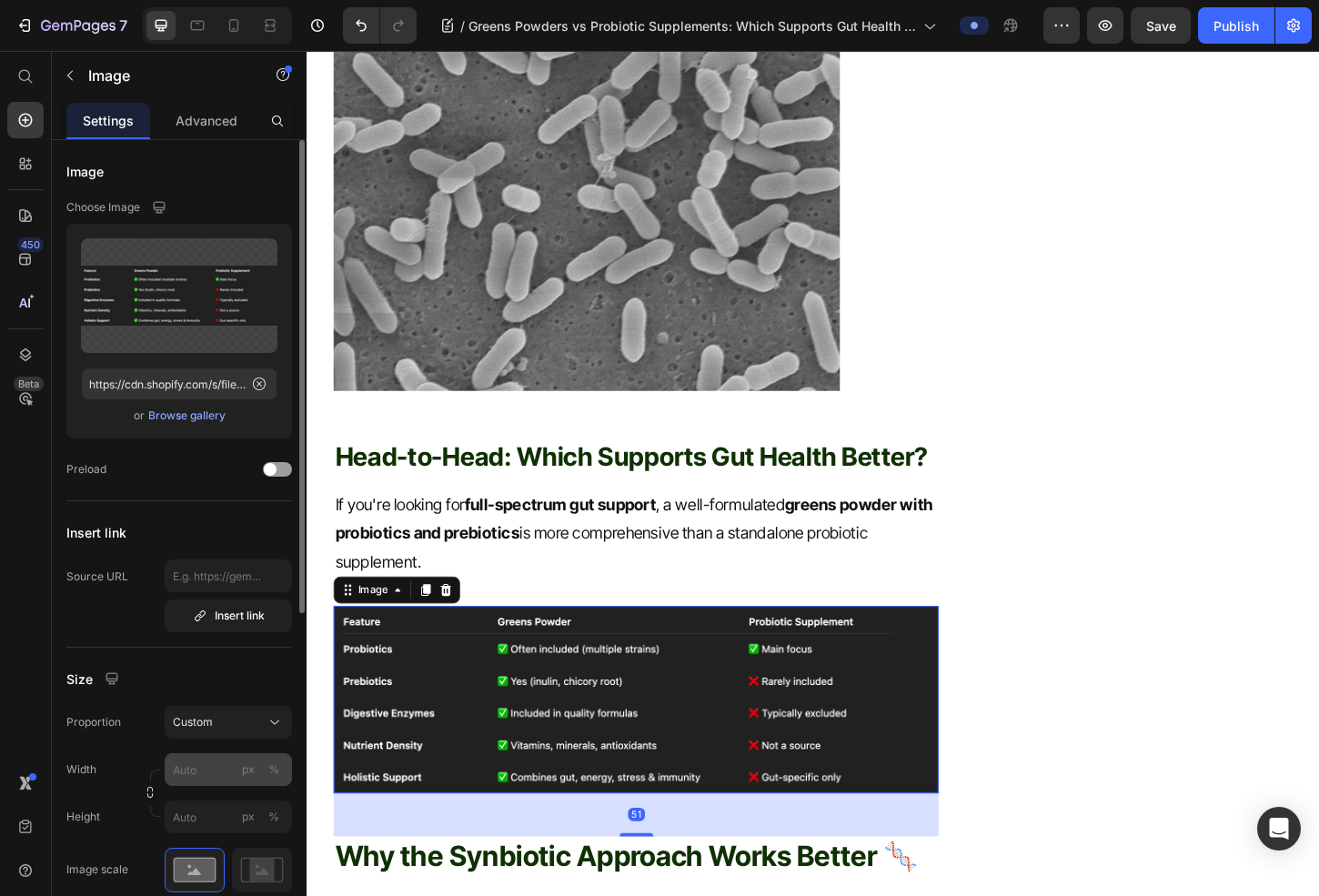 scroll, scrollTop: 569, scrollLeft: 0, axis: vertical 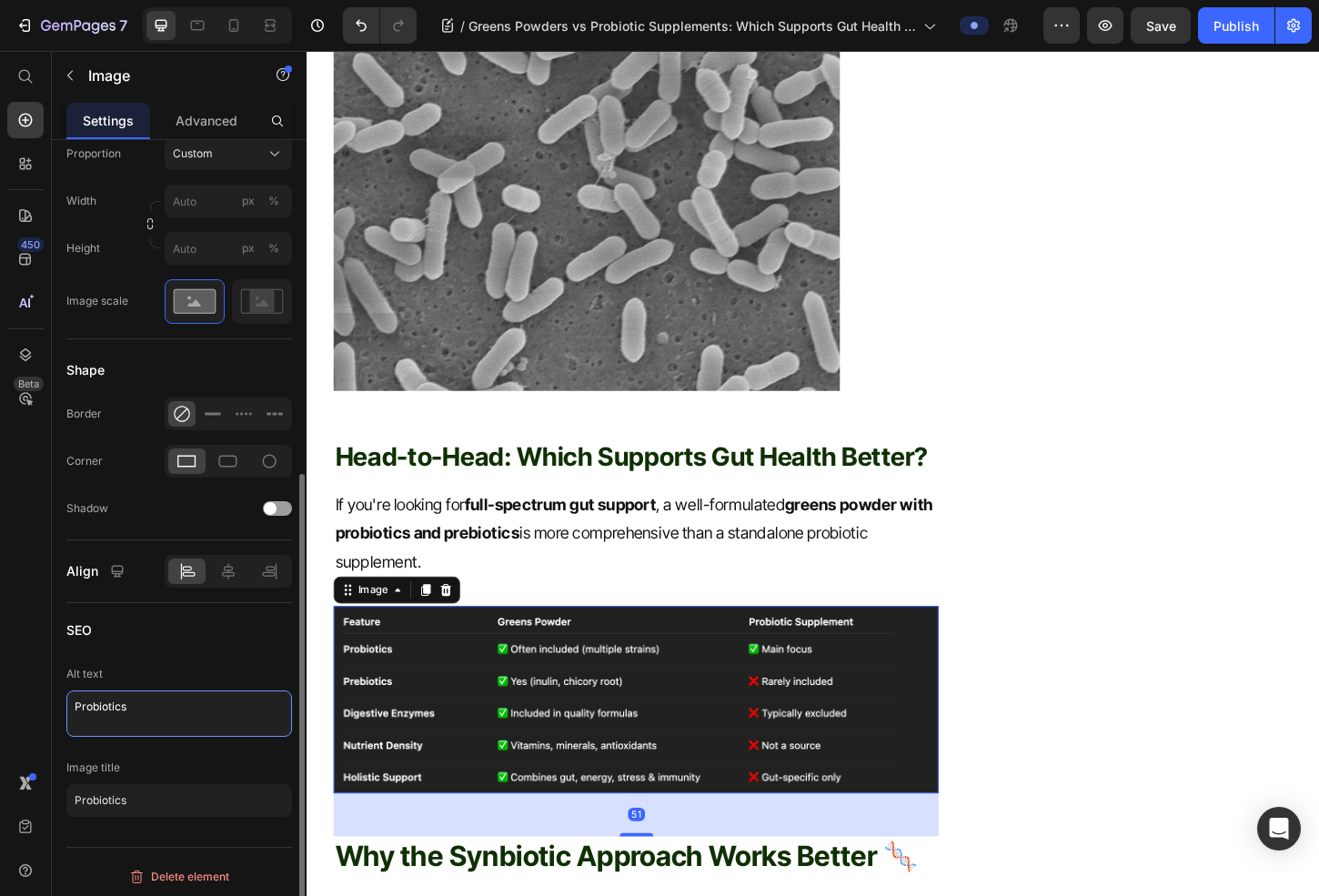 drag, startPoint x: 225, startPoint y: 707, endPoint x: 9, endPoint y: 701, distance: 216.08332 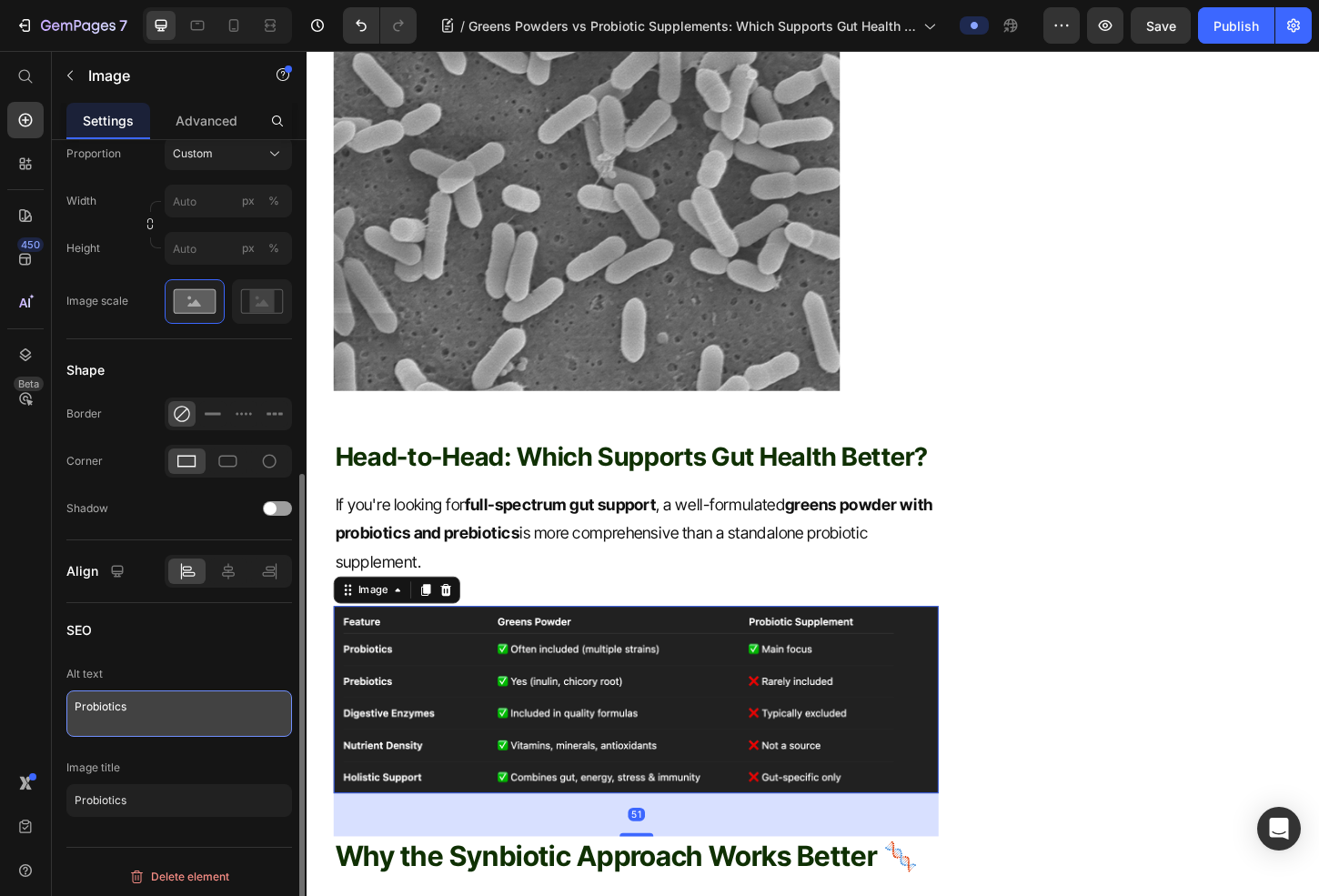 paste on "Head-to-Head: Which Supports Gut Health Better?" 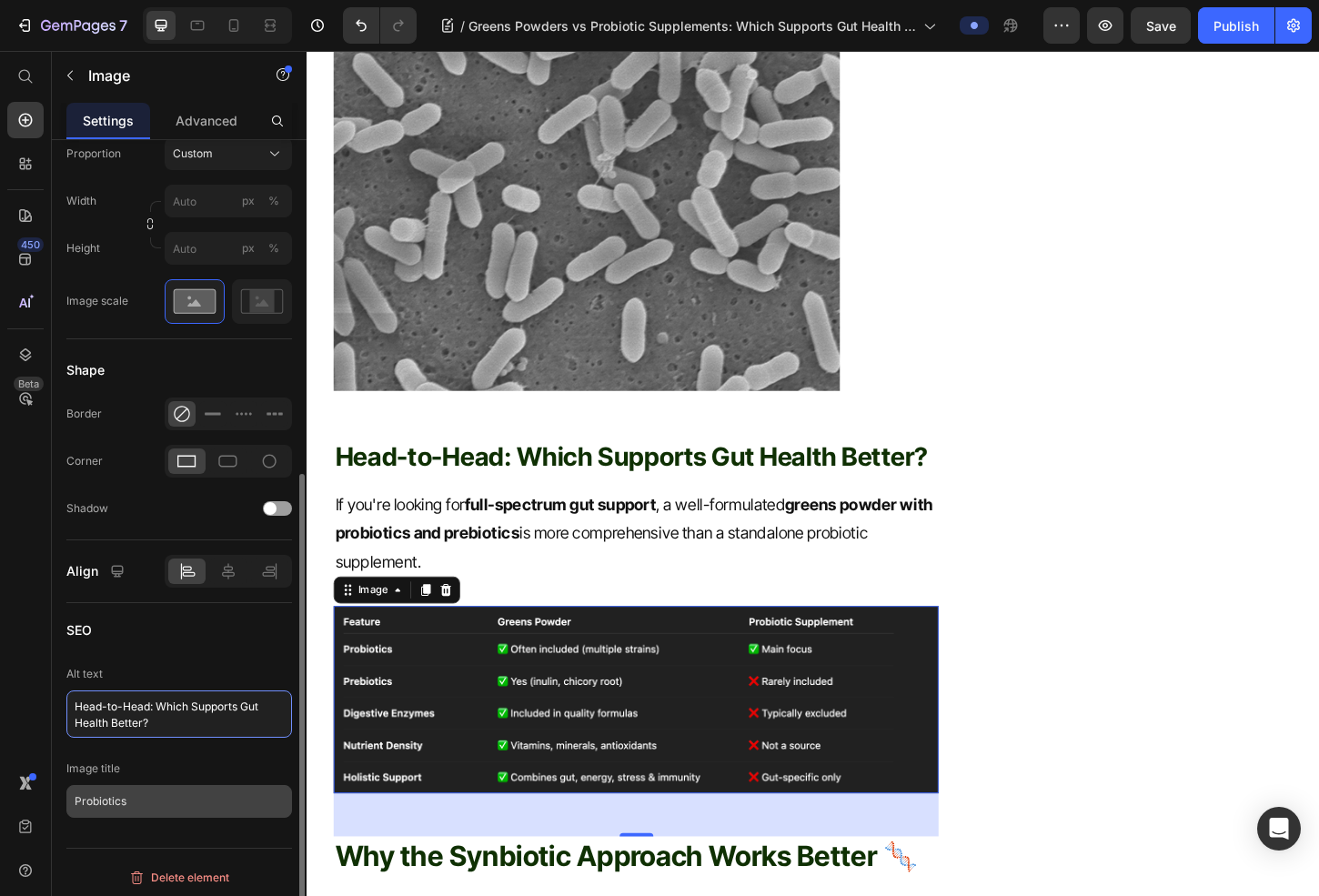 type on "Head-to-Head: Which Supports Gut Health Better?" 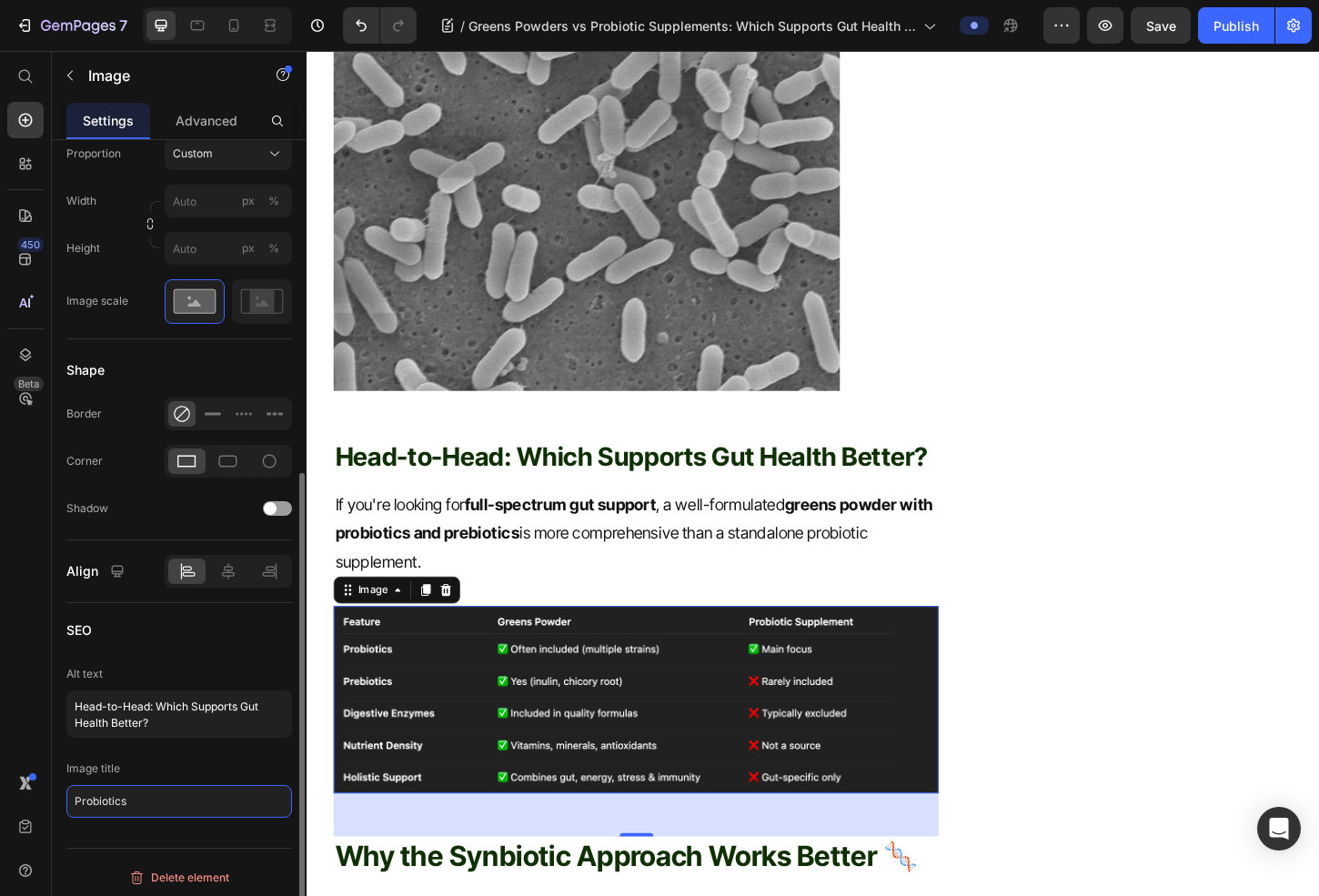 click on "Probiotics" 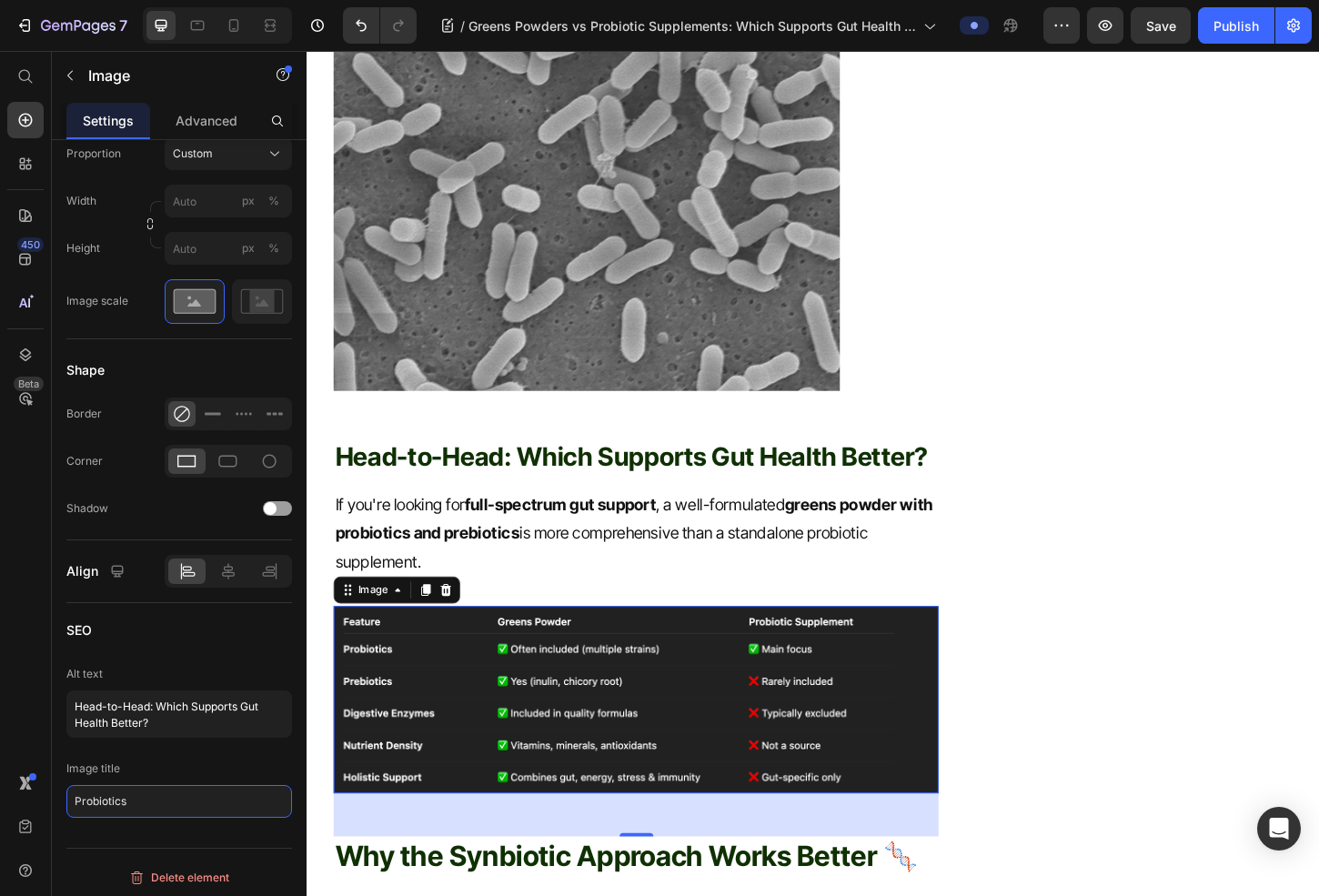 type on "Head-to-Head: Which Supports Gut Health Better?" 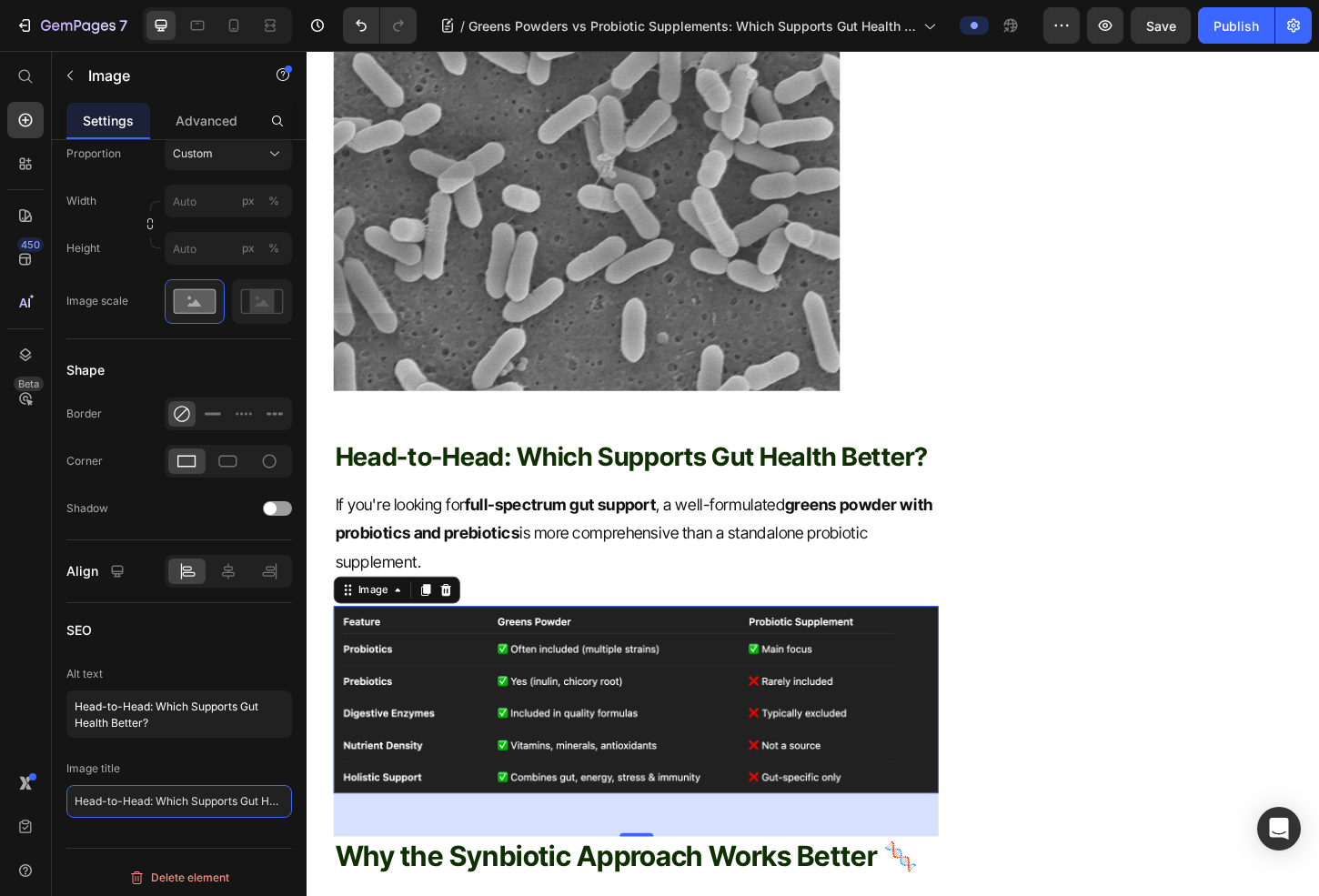 scroll, scrollTop: 0, scrollLeft: 51, axis: horizontal 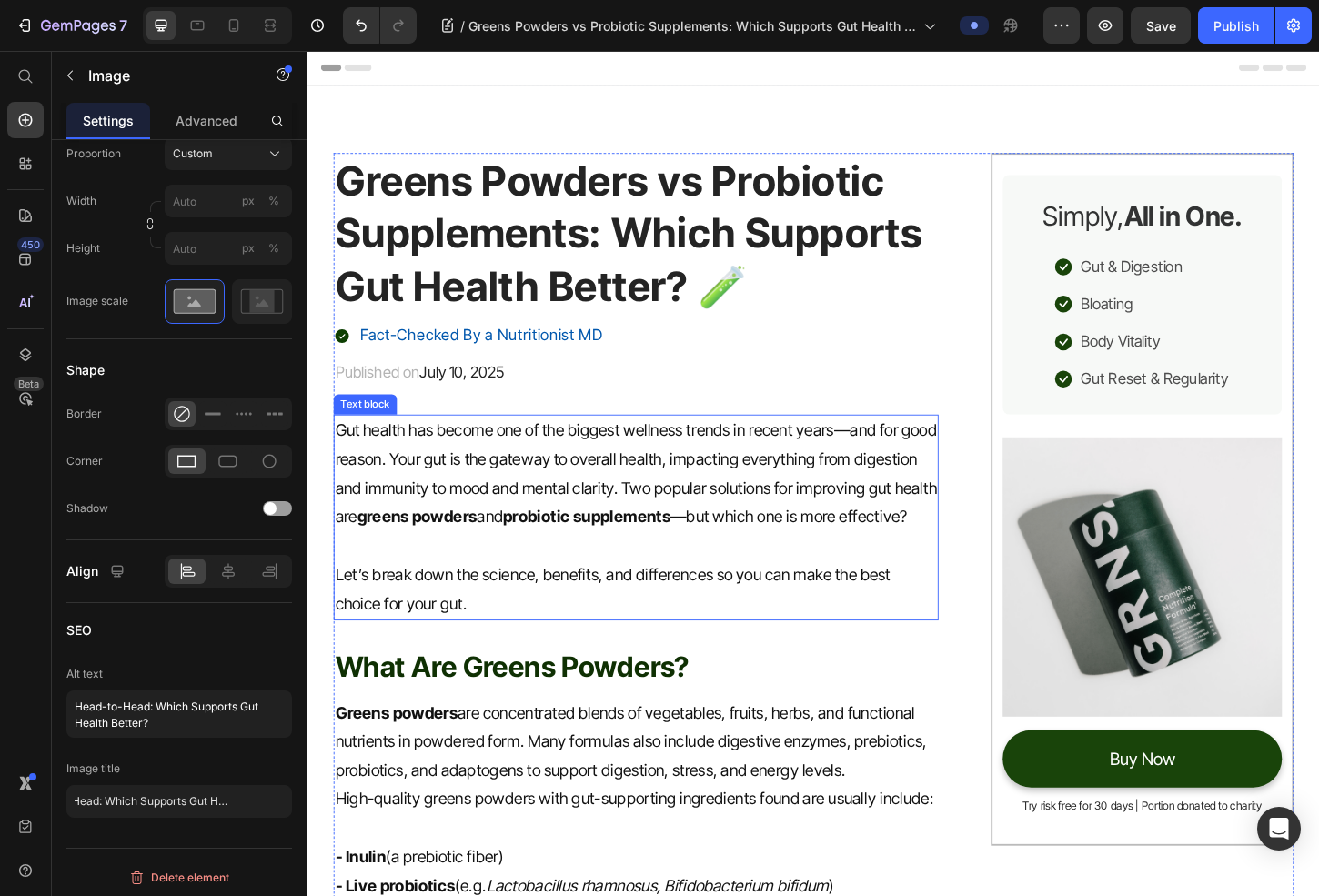click on "Gut health has become one of the biggest wellness trends in recent years—and for good reason. Your gut is the gateway to overall health, impacting everything from digestion and immunity to mood and mental clarity. Two popular solutions for improving gut health are  greens powders  and  probiotic supplements —but which one is more effective?" at bounding box center [660, 507] 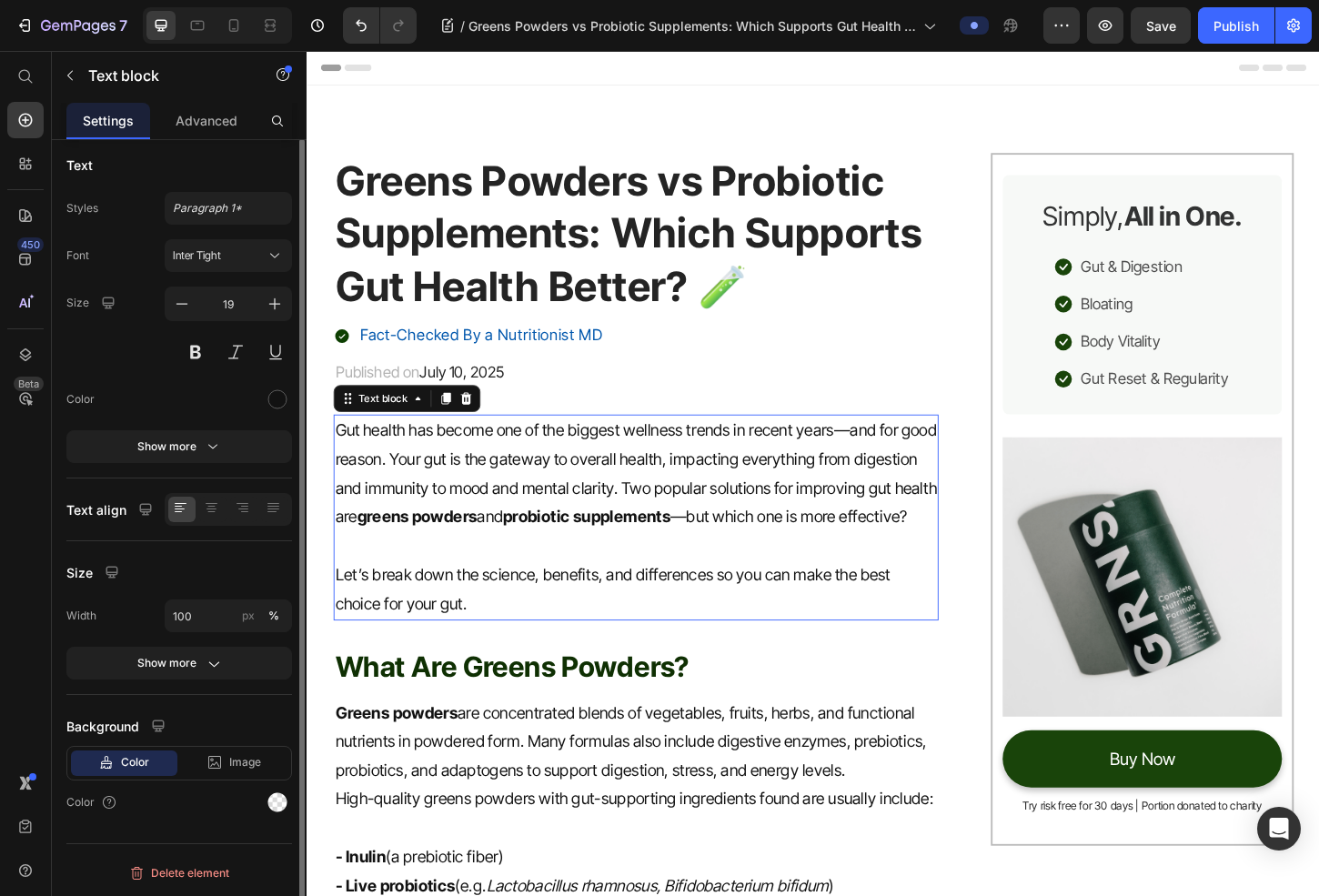 scroll, scrollTop: 0, scrollLeft: 0, axis: both 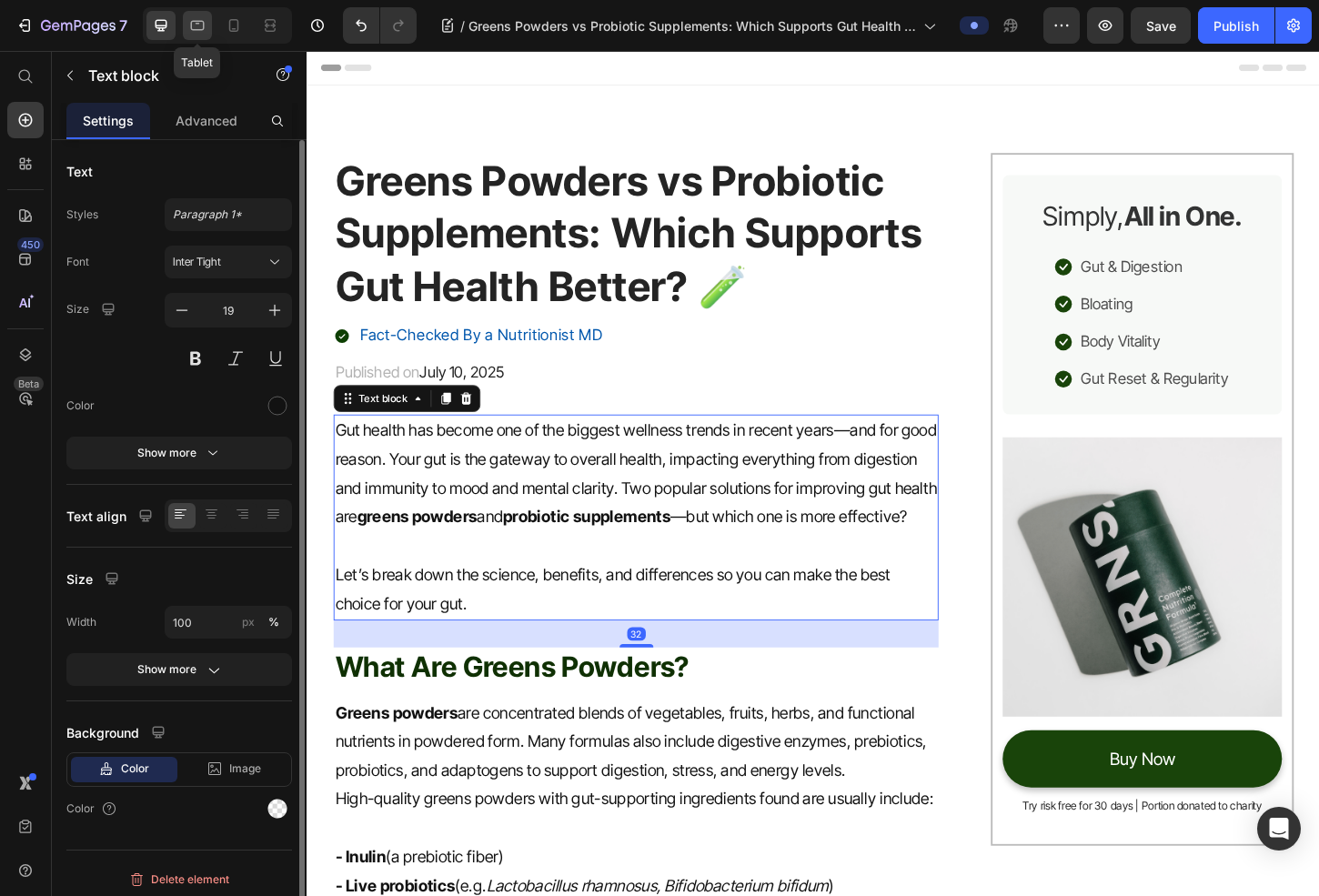 click 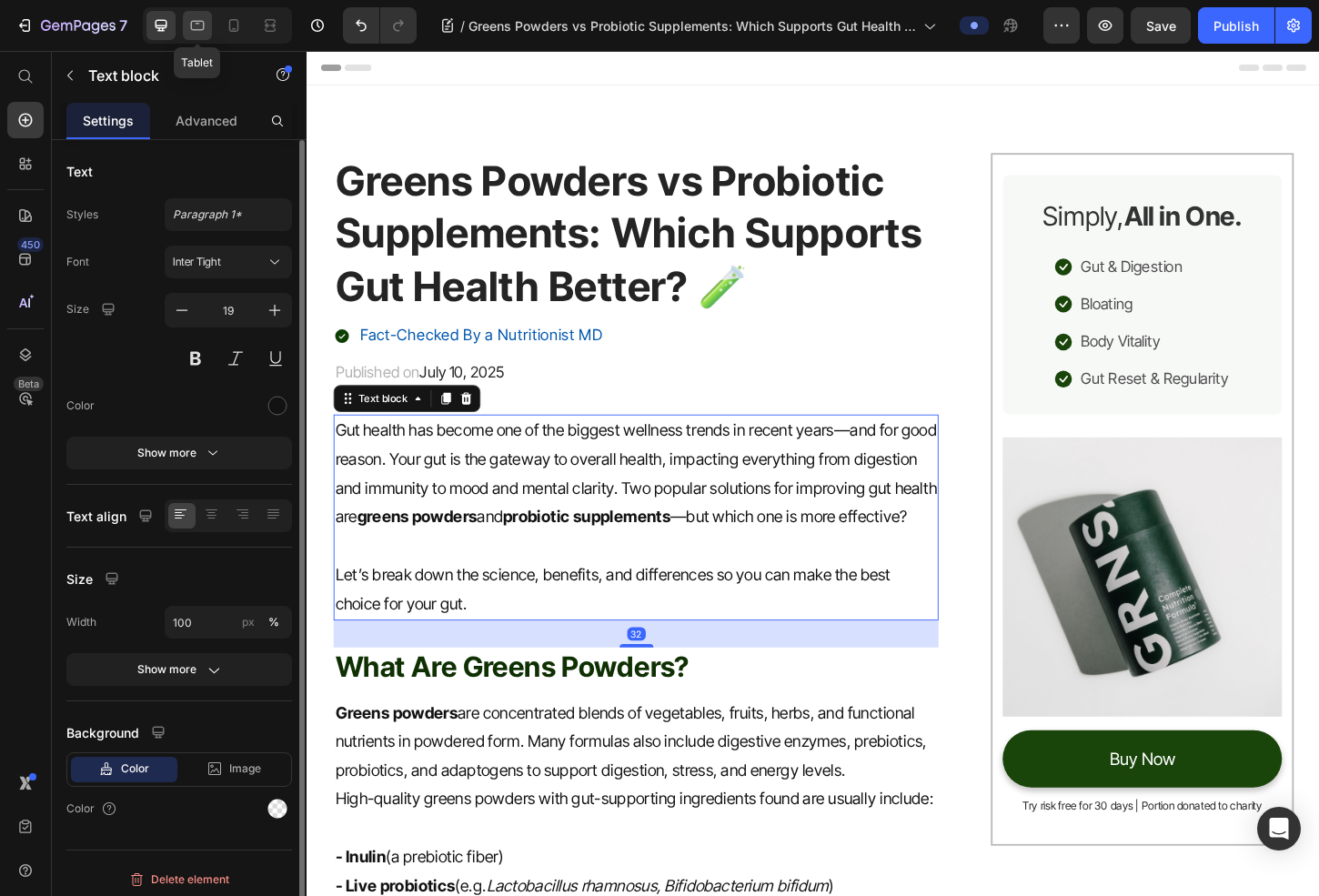 type on "16" 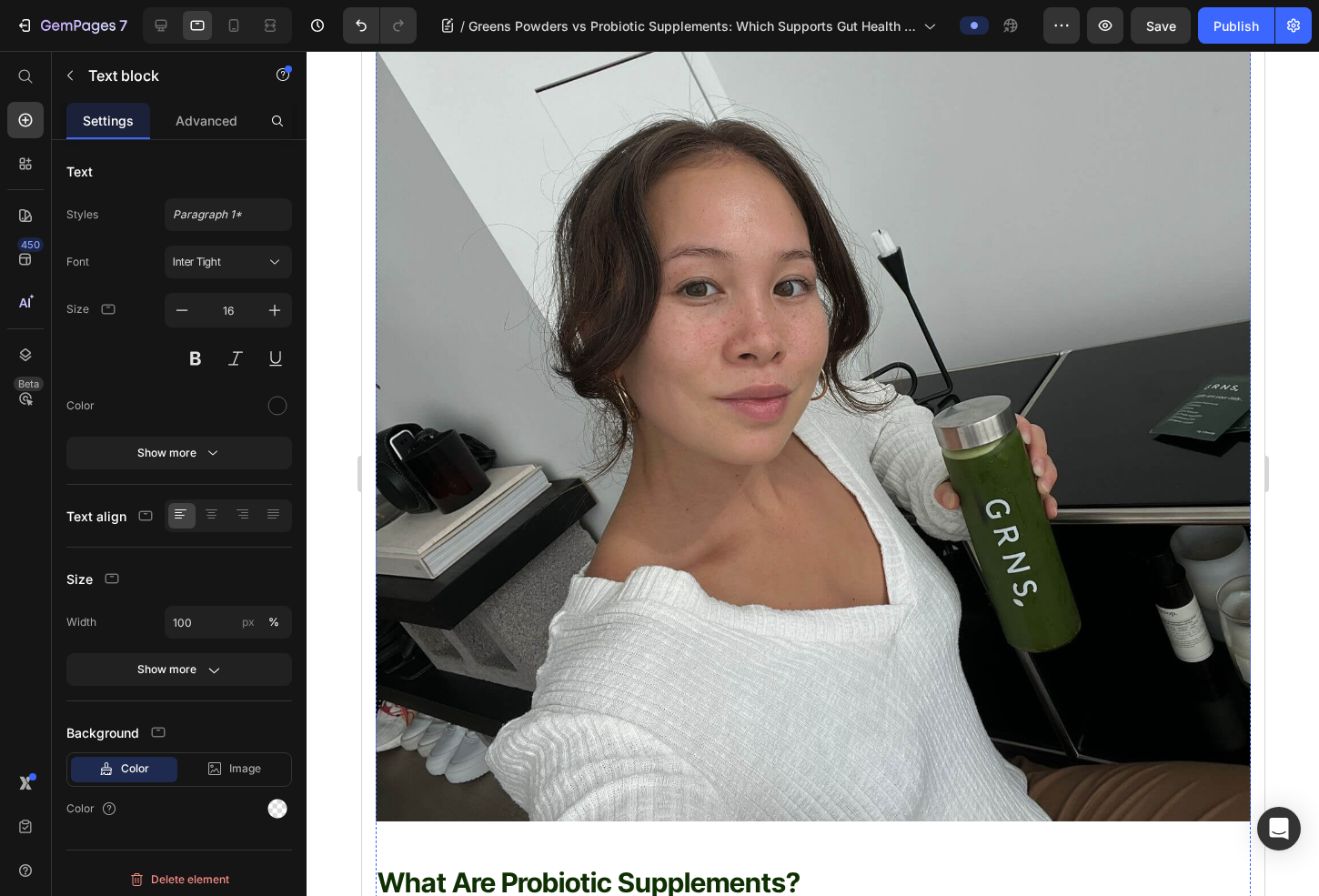 scroll, scrollTop: 1180, scrollLeft: 0, axis: vertical 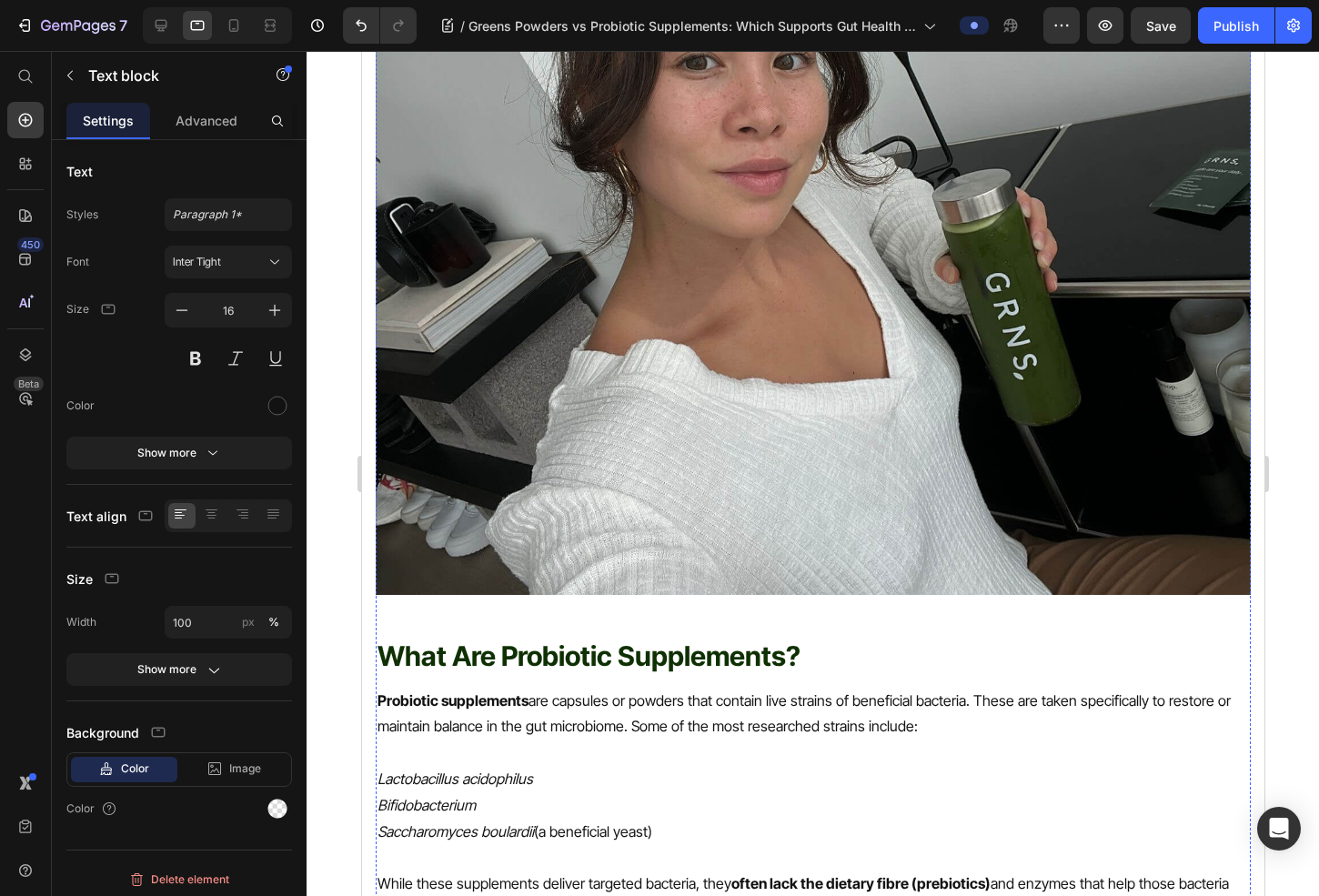 click at bounding box center [812, 157] 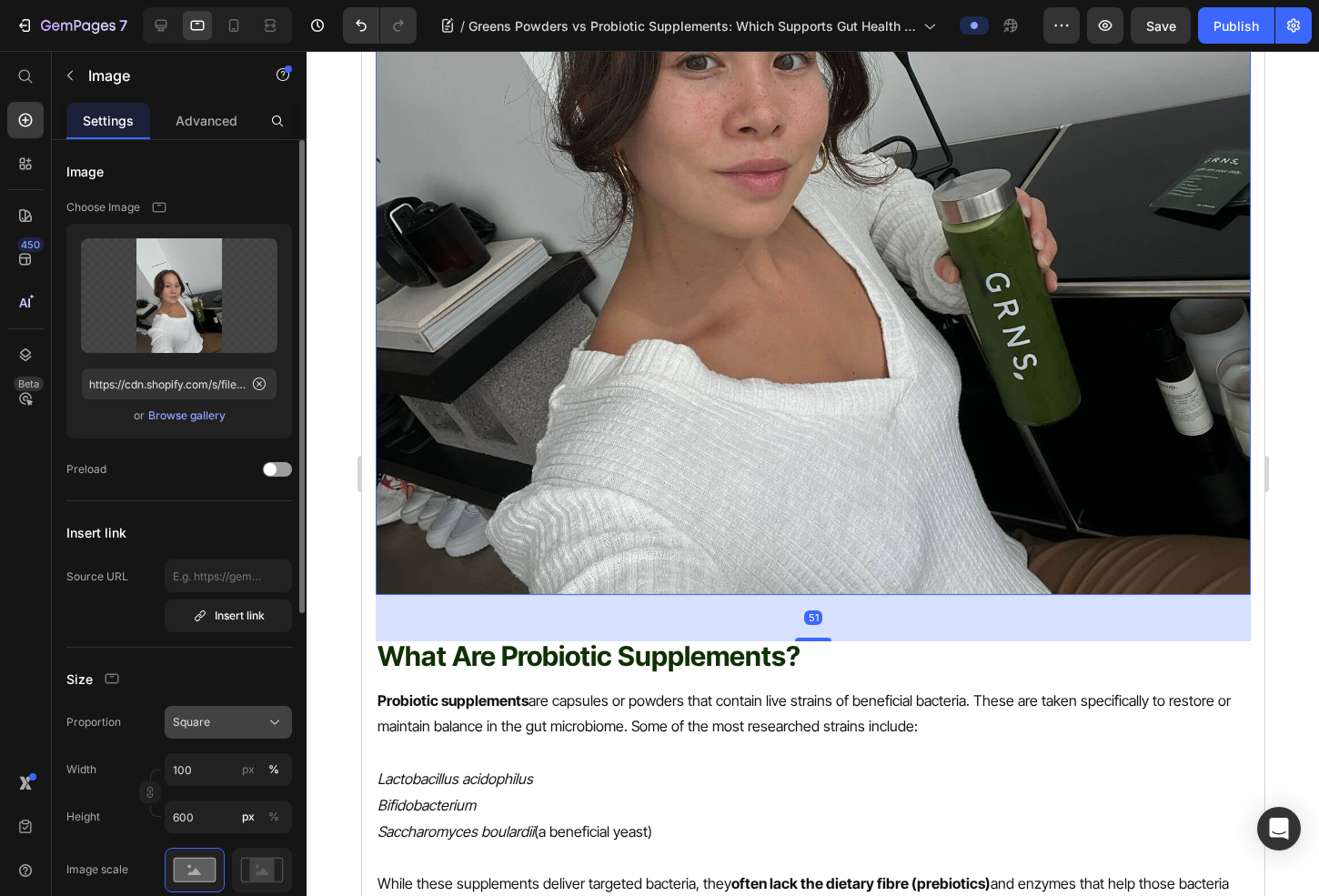 click on "Square" 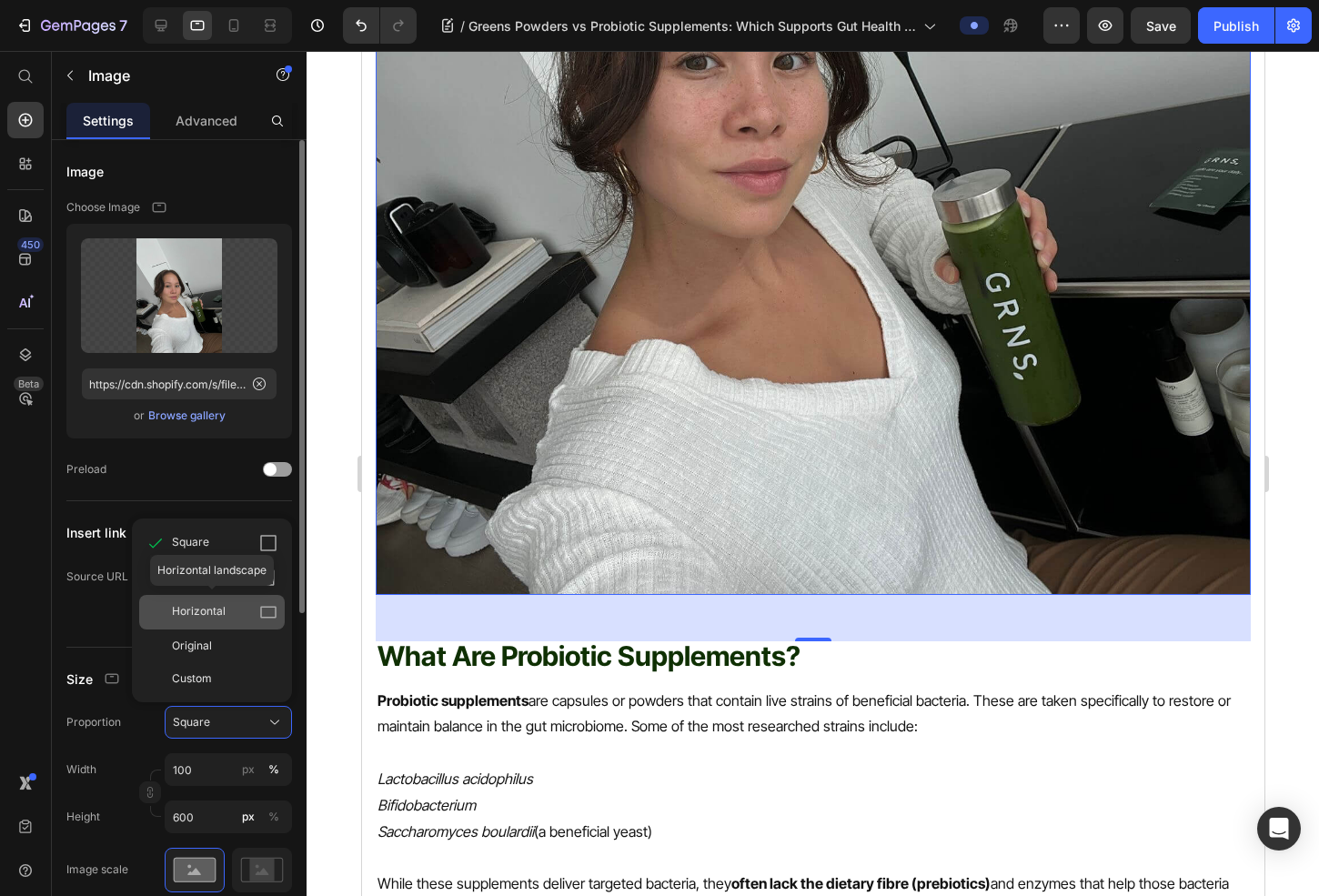 click on "Horizontal" 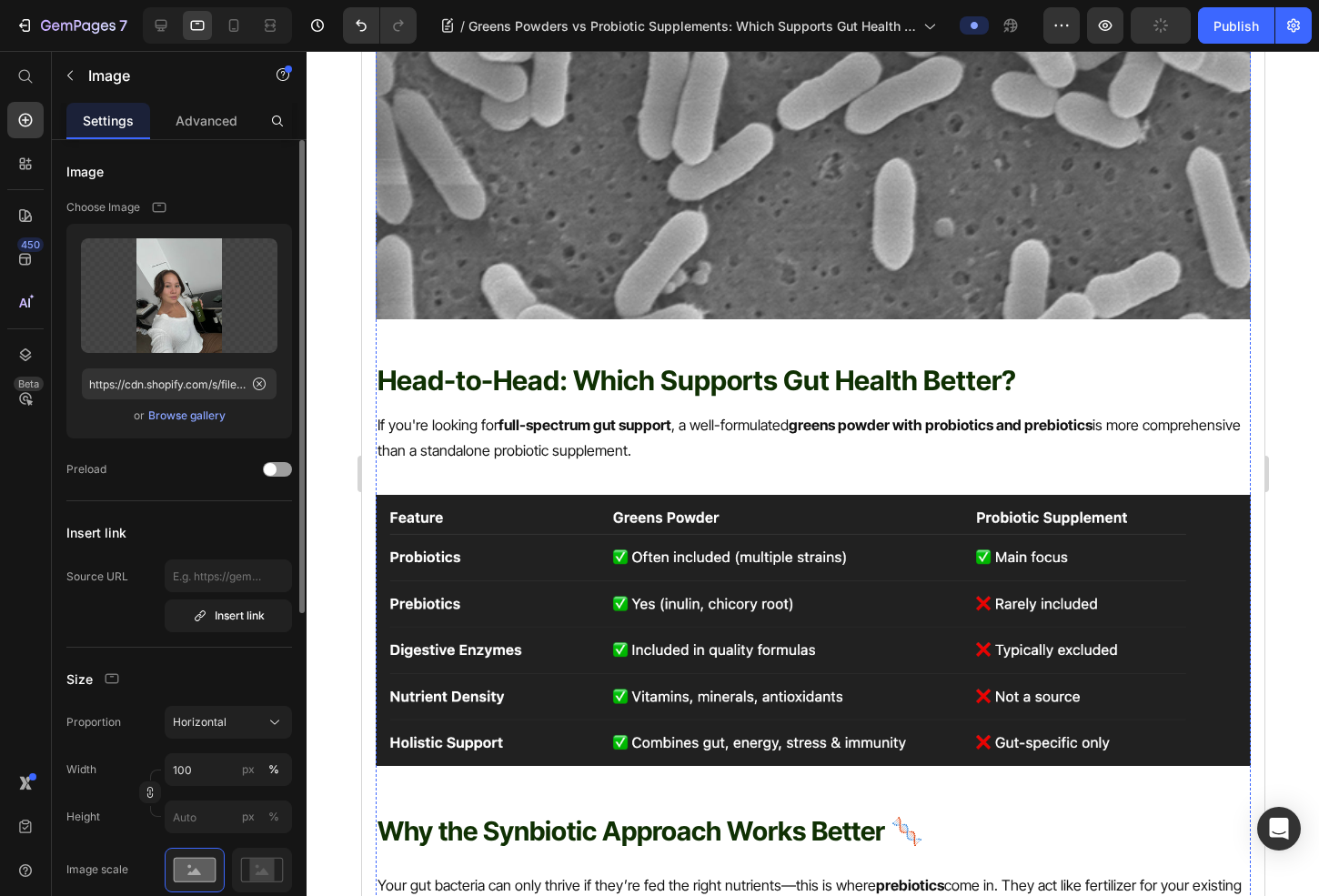 scroll, scrollTop: 2244, scrollLeft: 0, axis: vertical 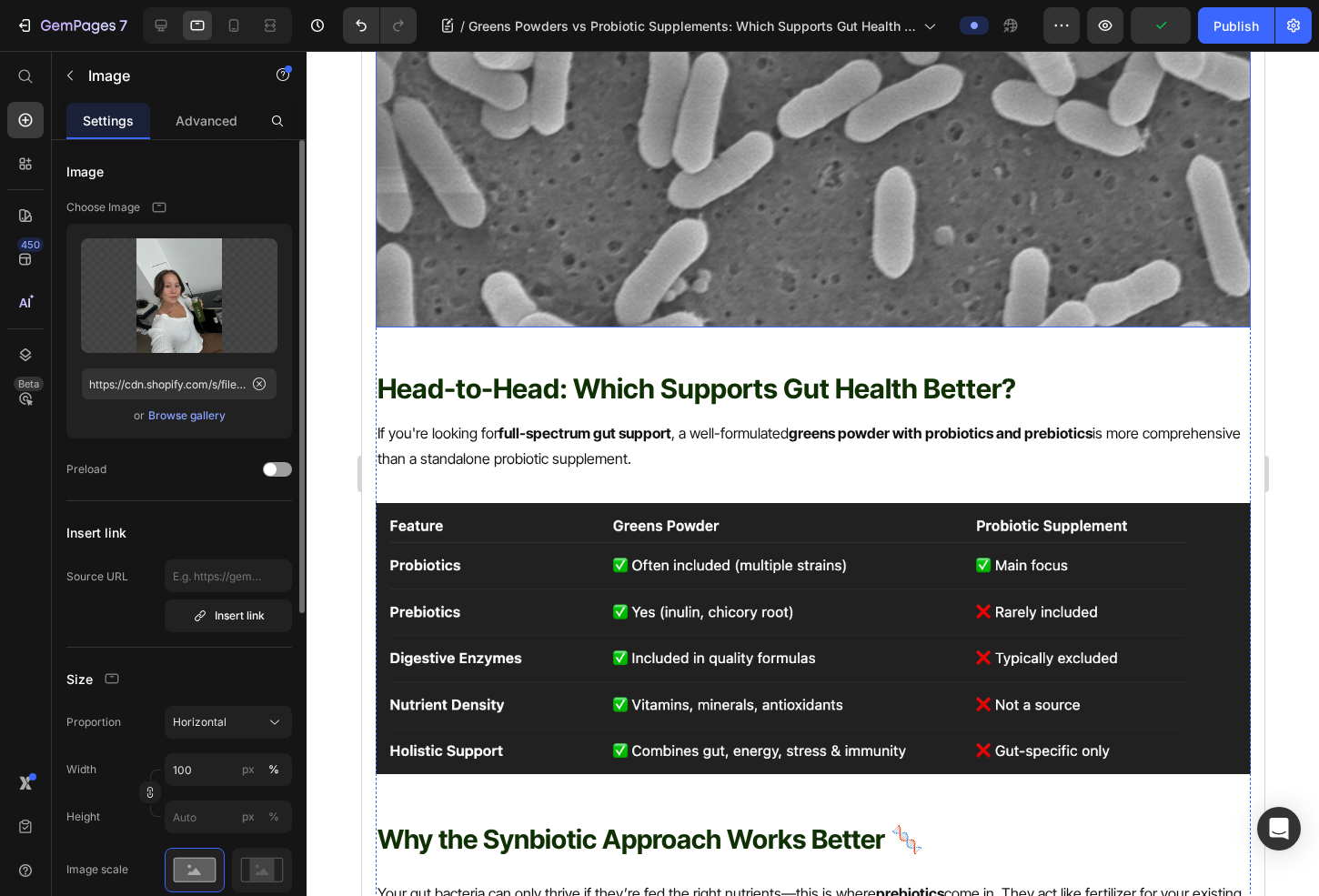 click at bounding box center [812, -1] 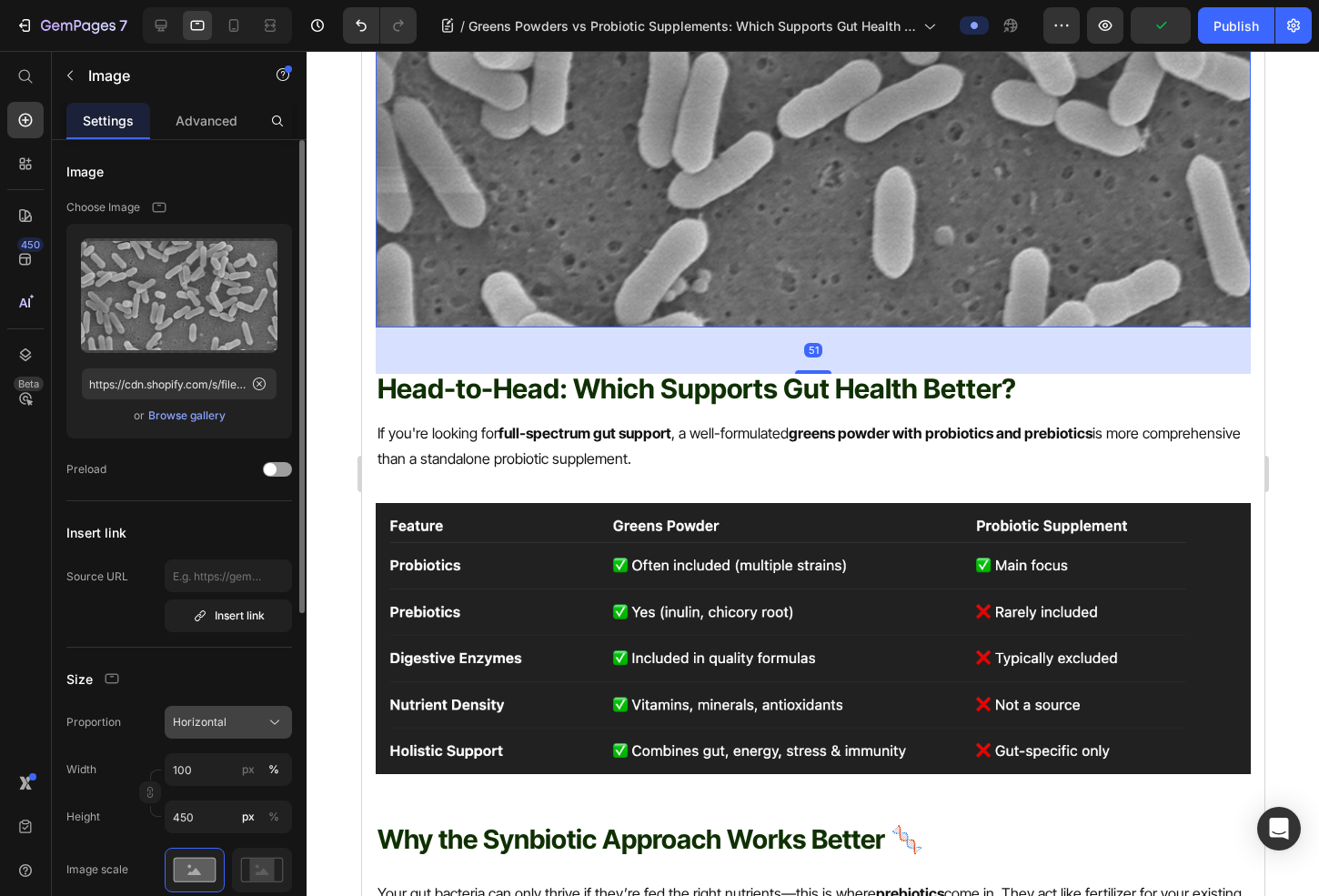 click on "Horizontal" at bounding box center [199, 722] 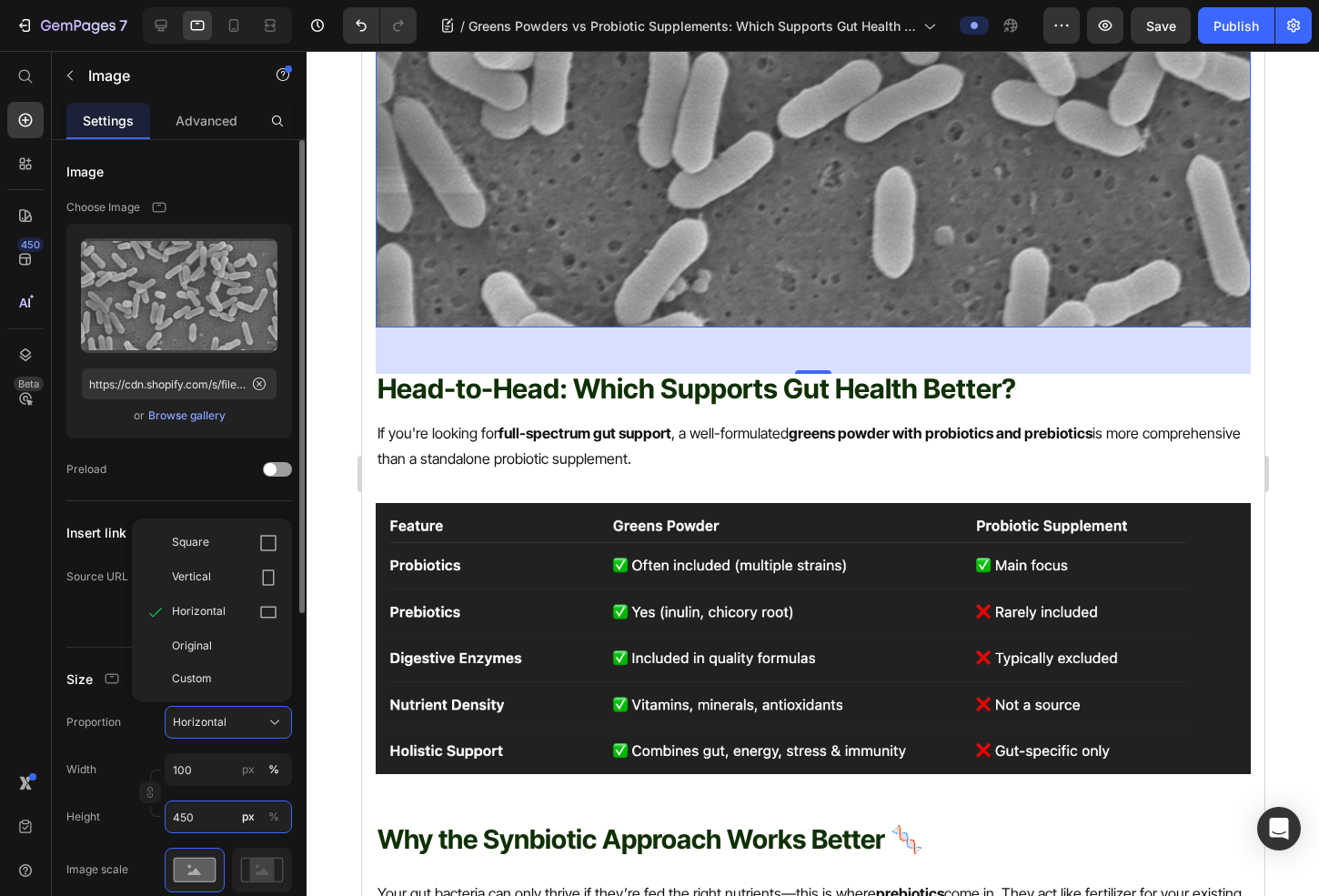 click on "450" at bounding box center (228, 817) 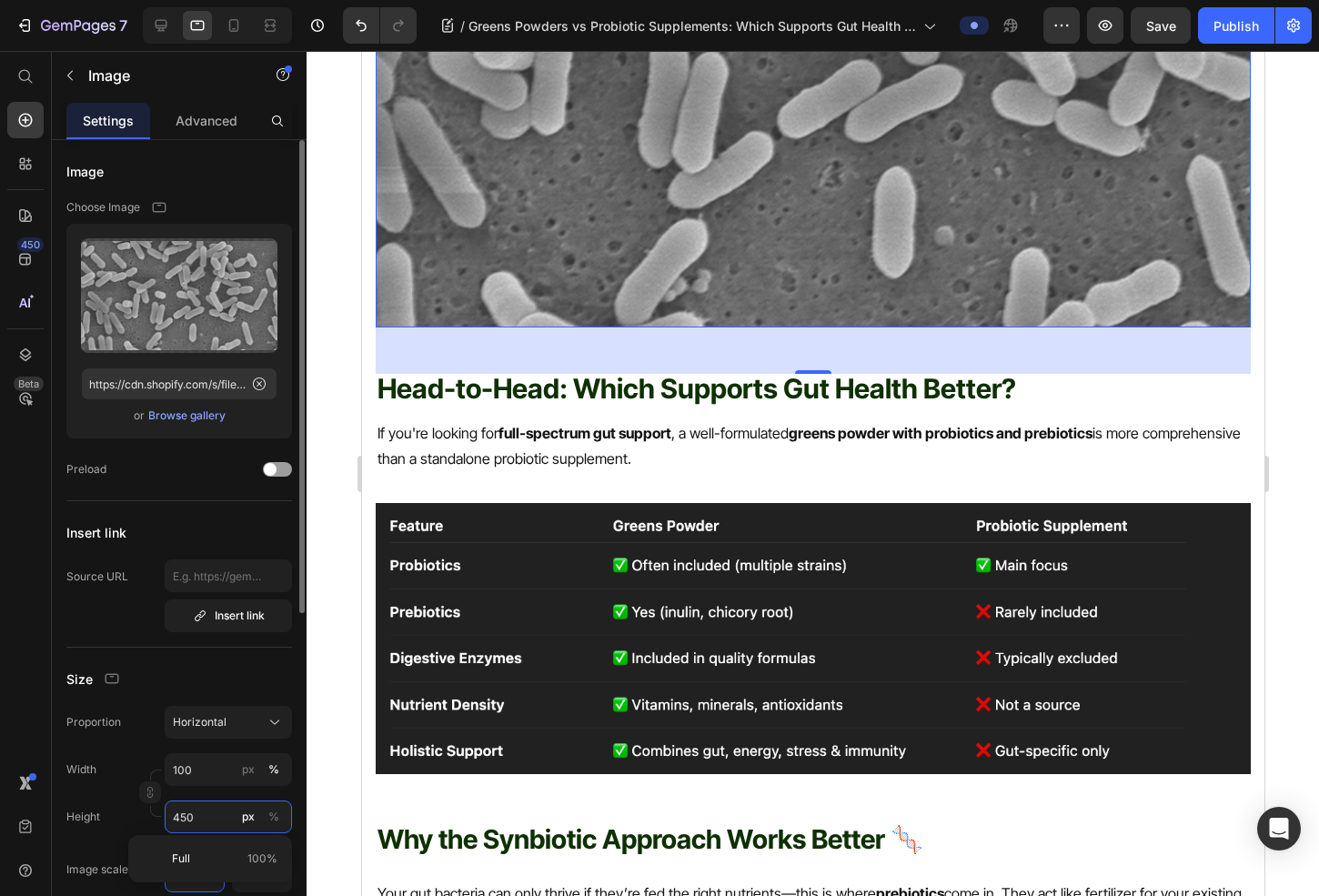 type on "4" 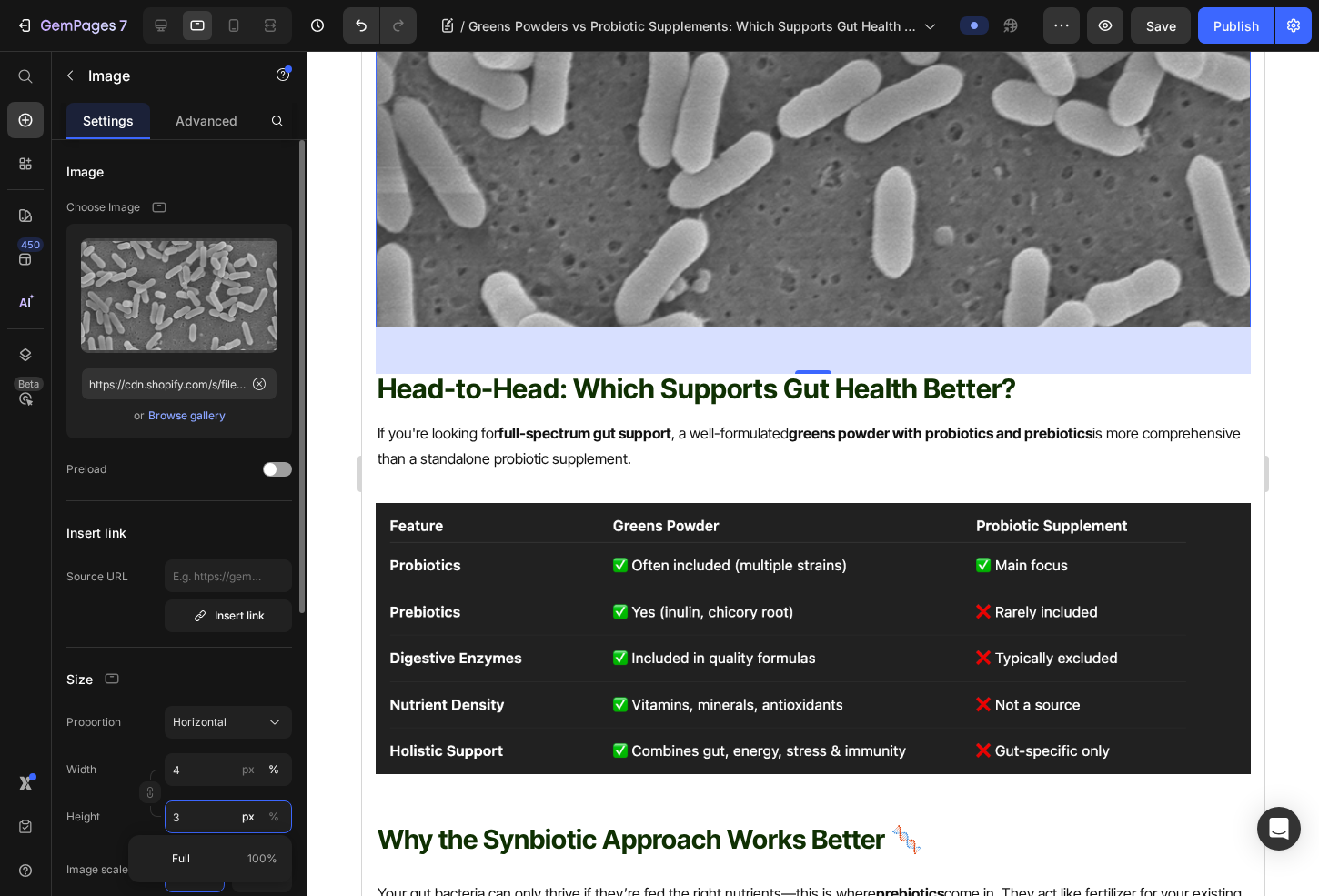 type on "40" 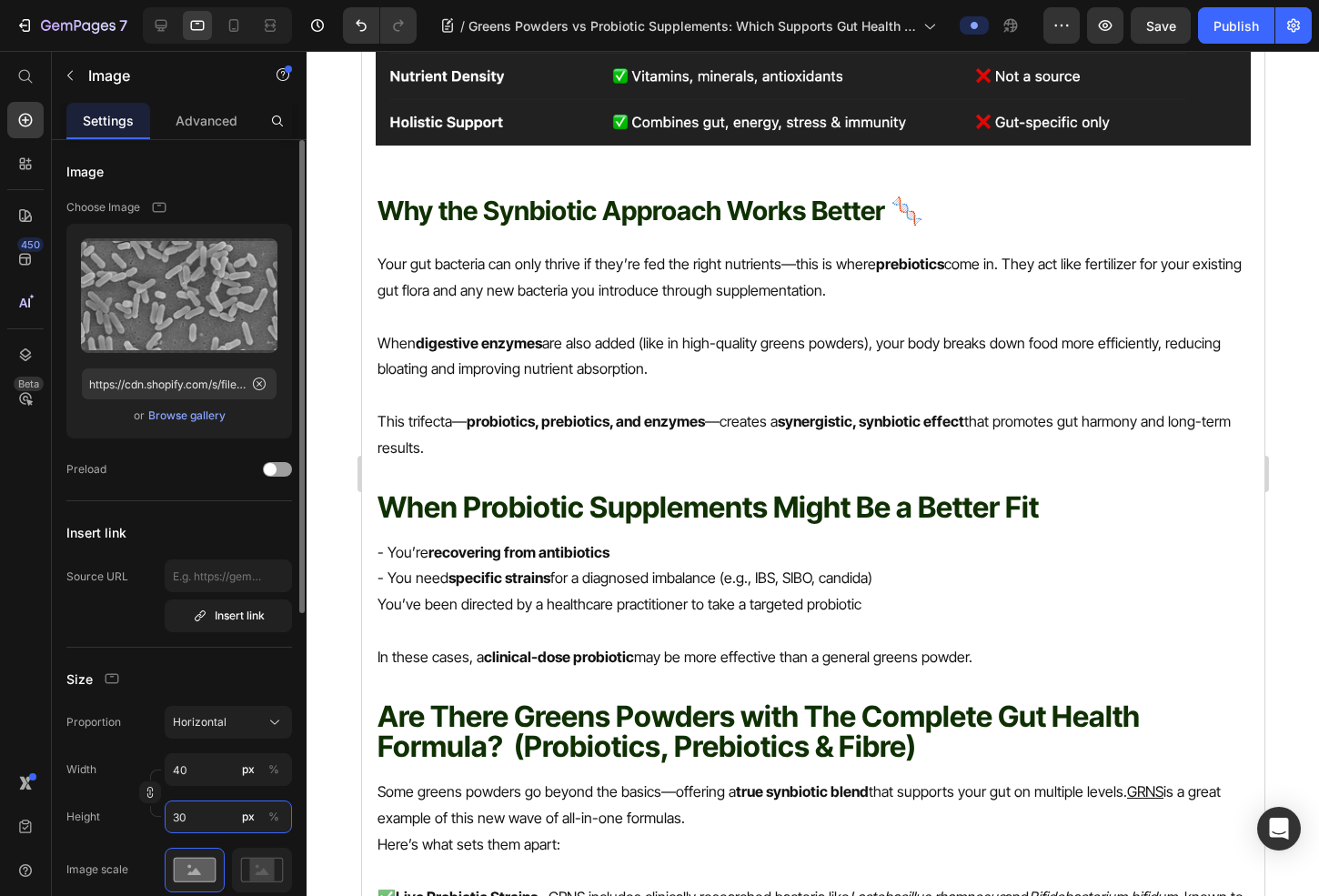 type on "400" 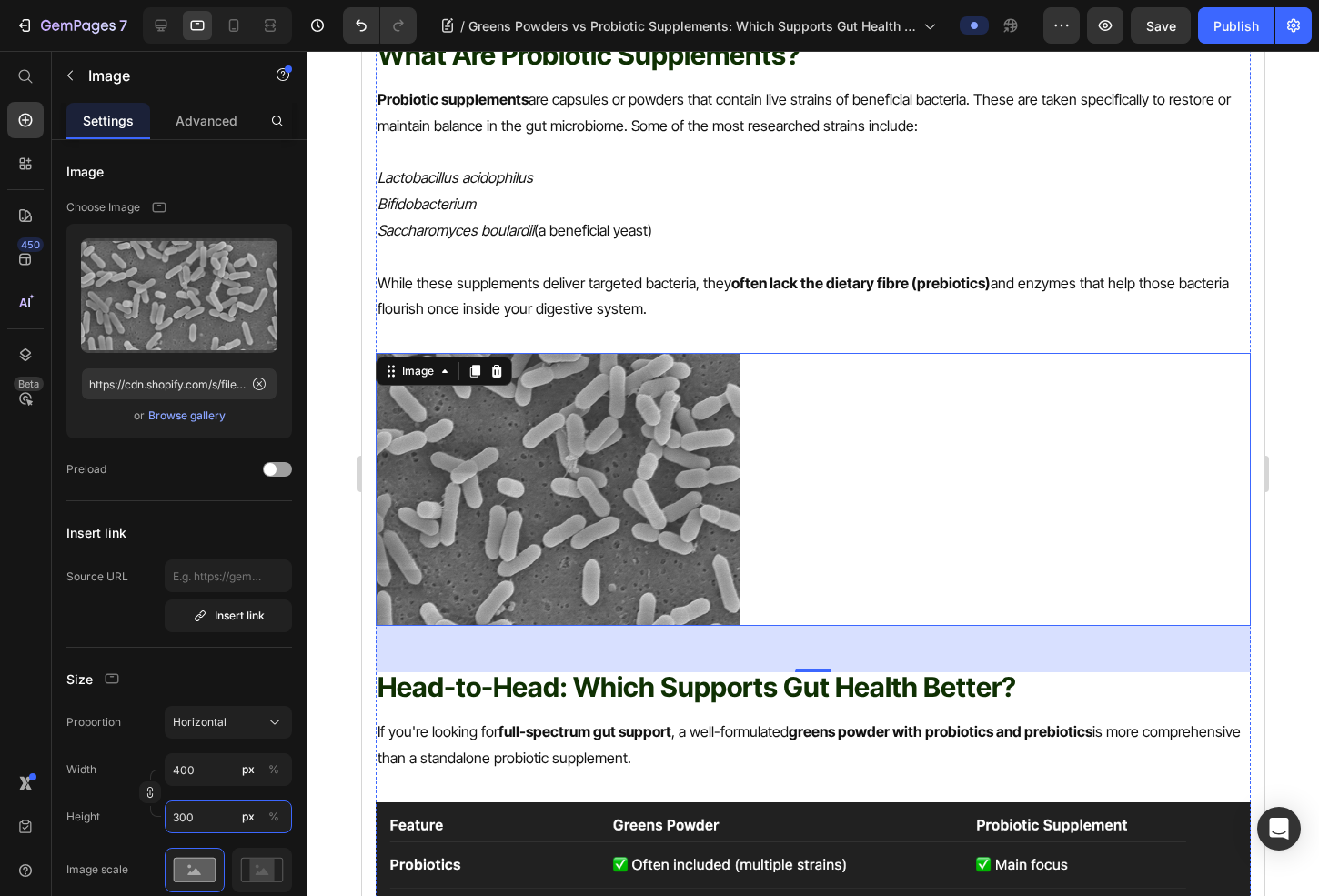 type on "300" 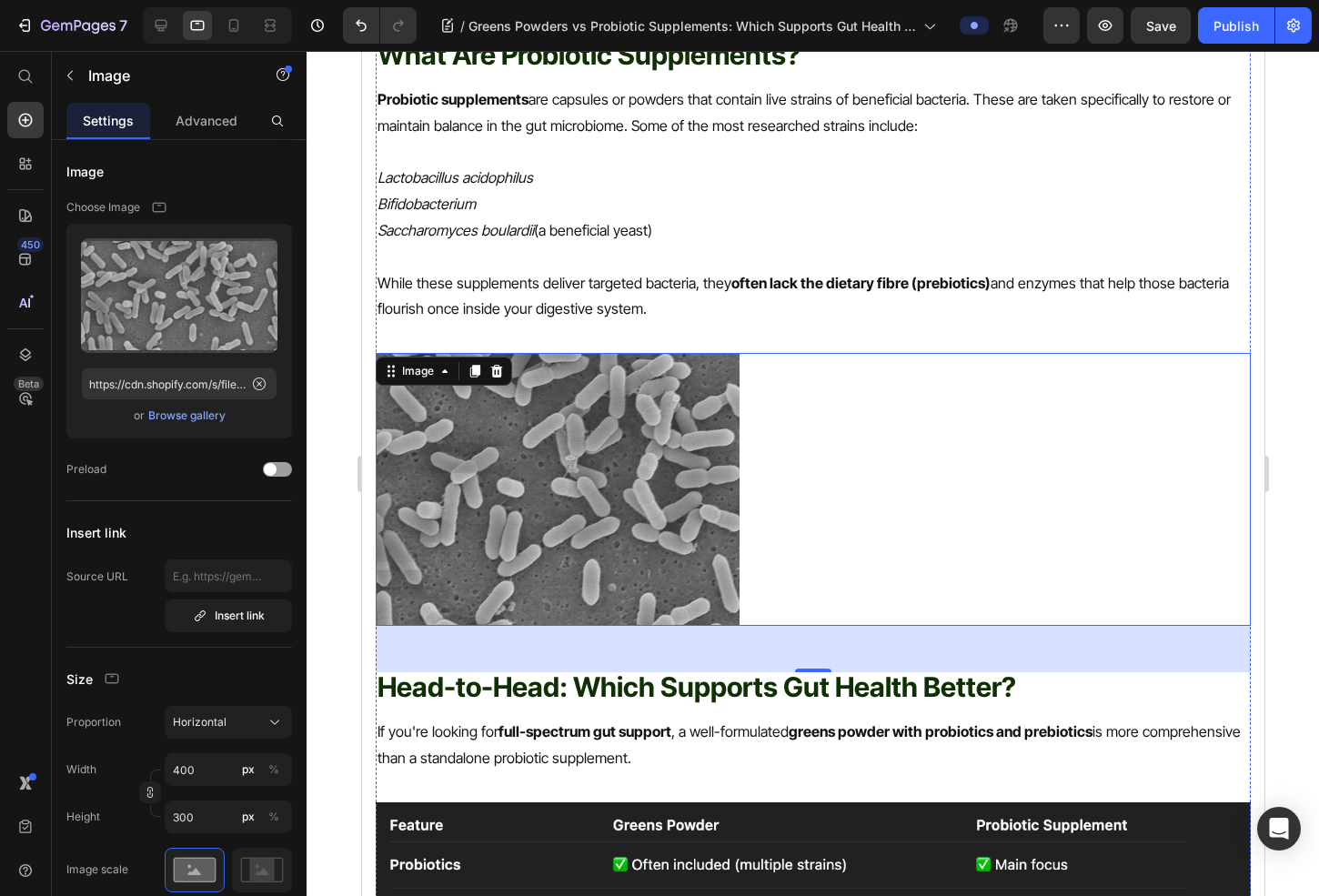 click at bounding box center (812, 489) 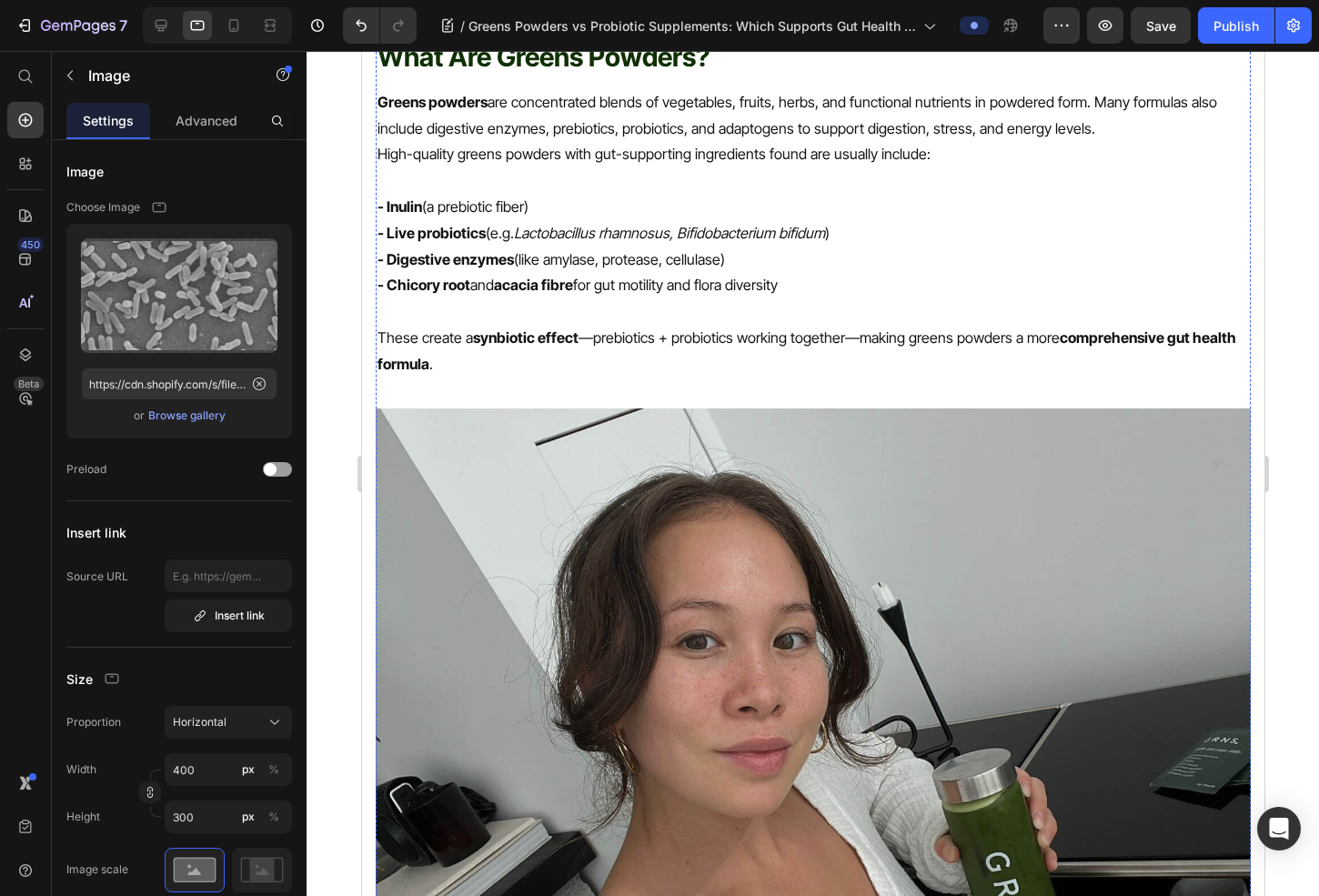 click at bounding box center [812, 737] 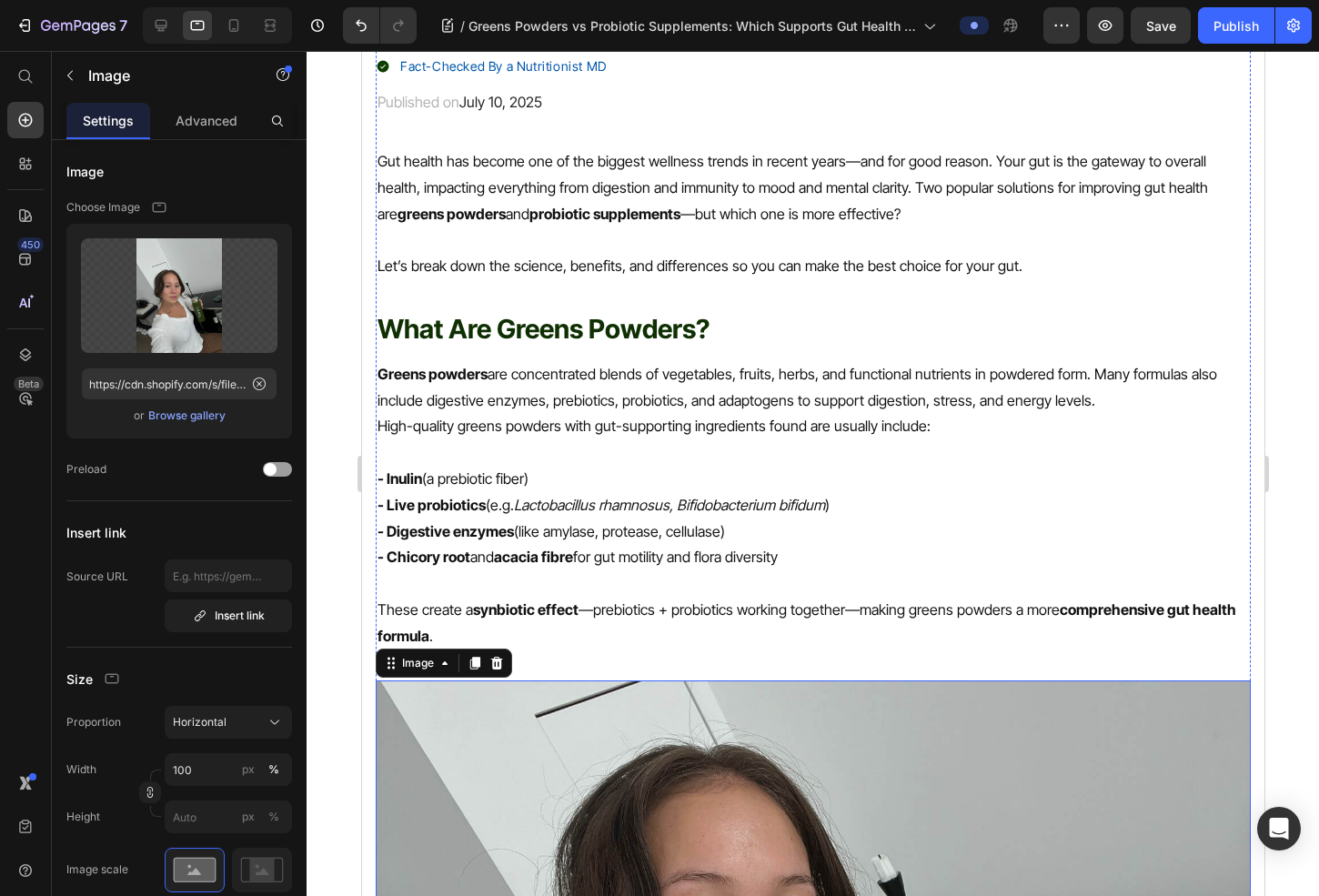 scroll, scrollTop: 0, scrollLeft: 0, axis: both 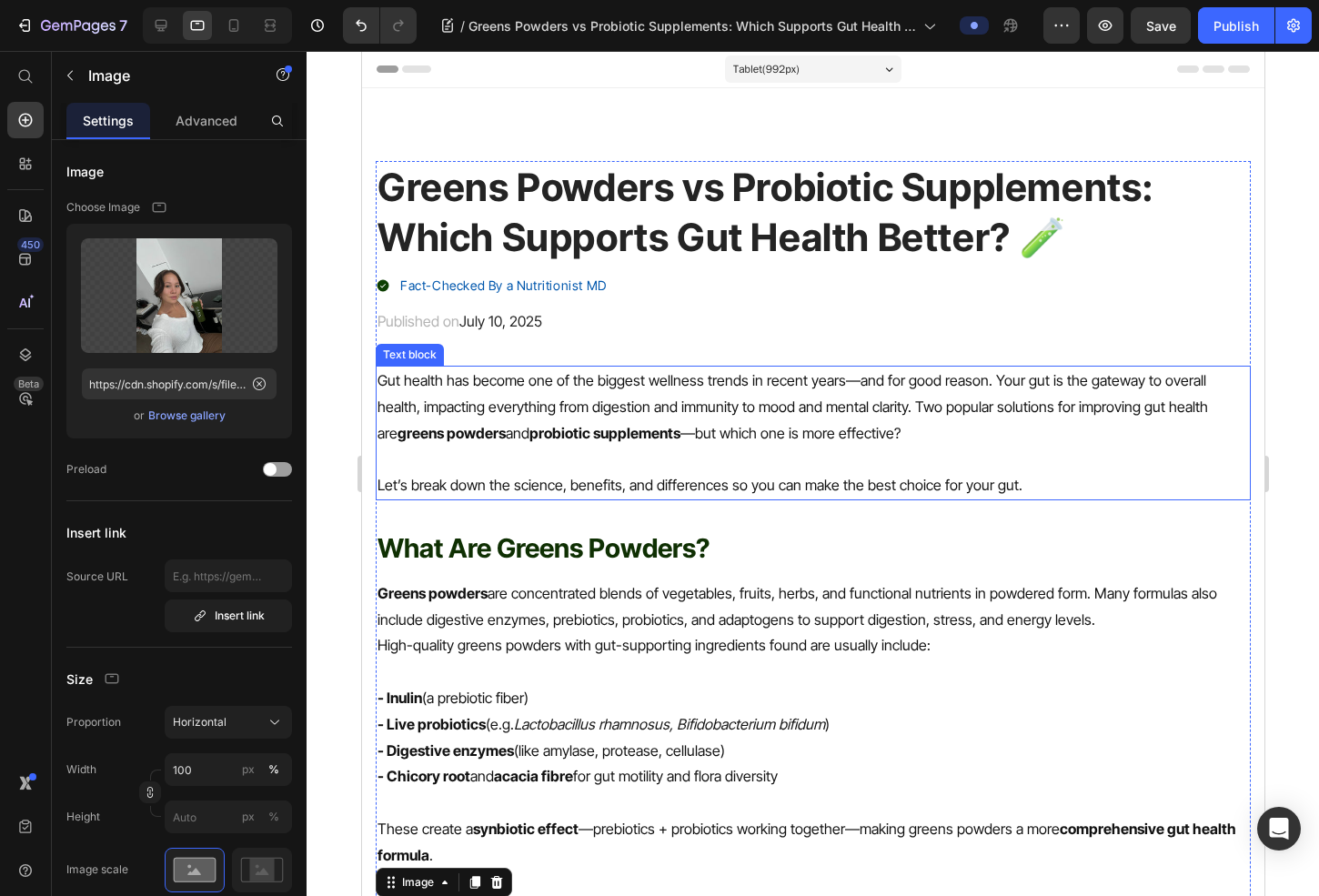 click on "probiotic supplements" at bounding box center (604, 433) 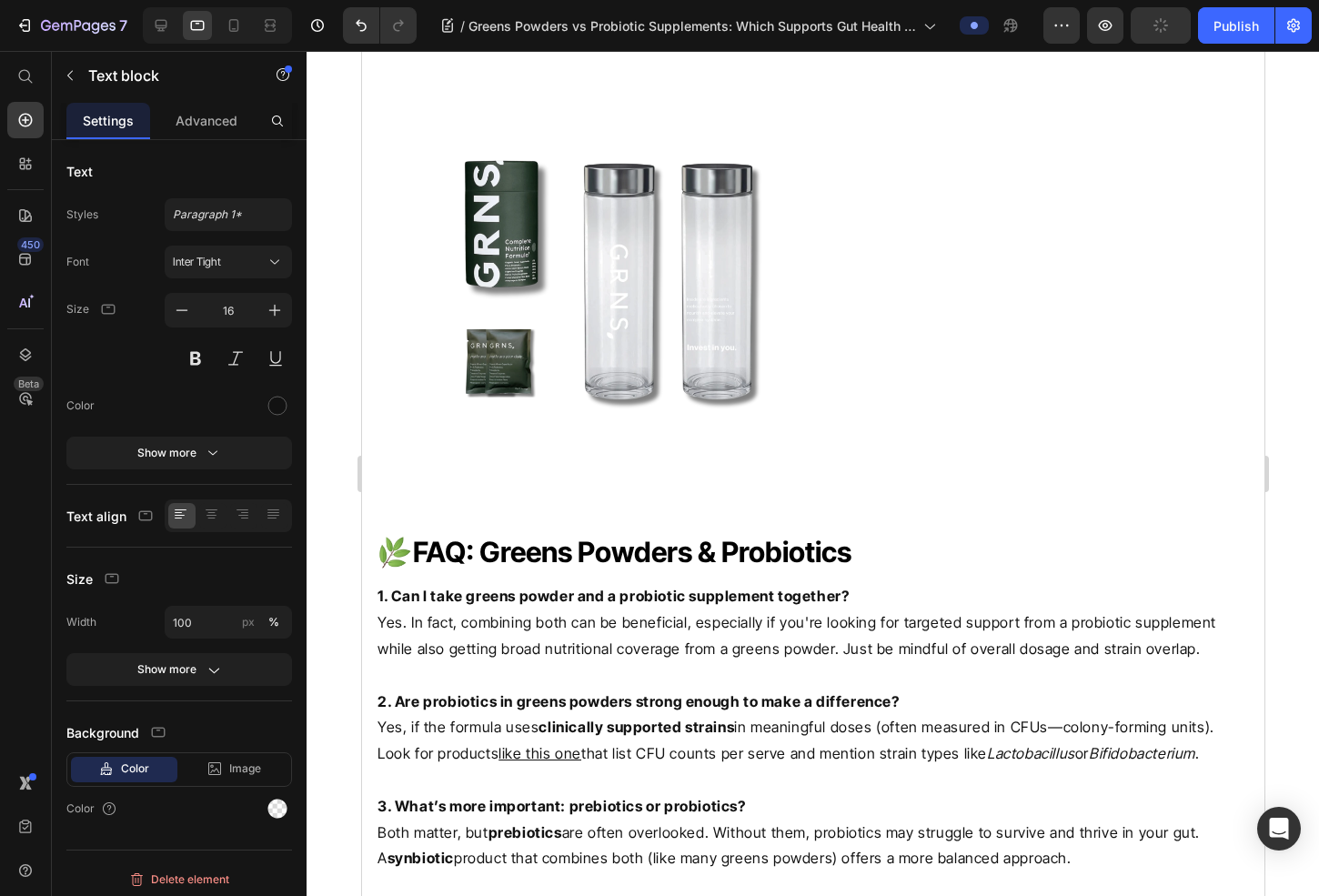 scroll, scrollTop: 3943, scrollLeft: 0, axis: vertical 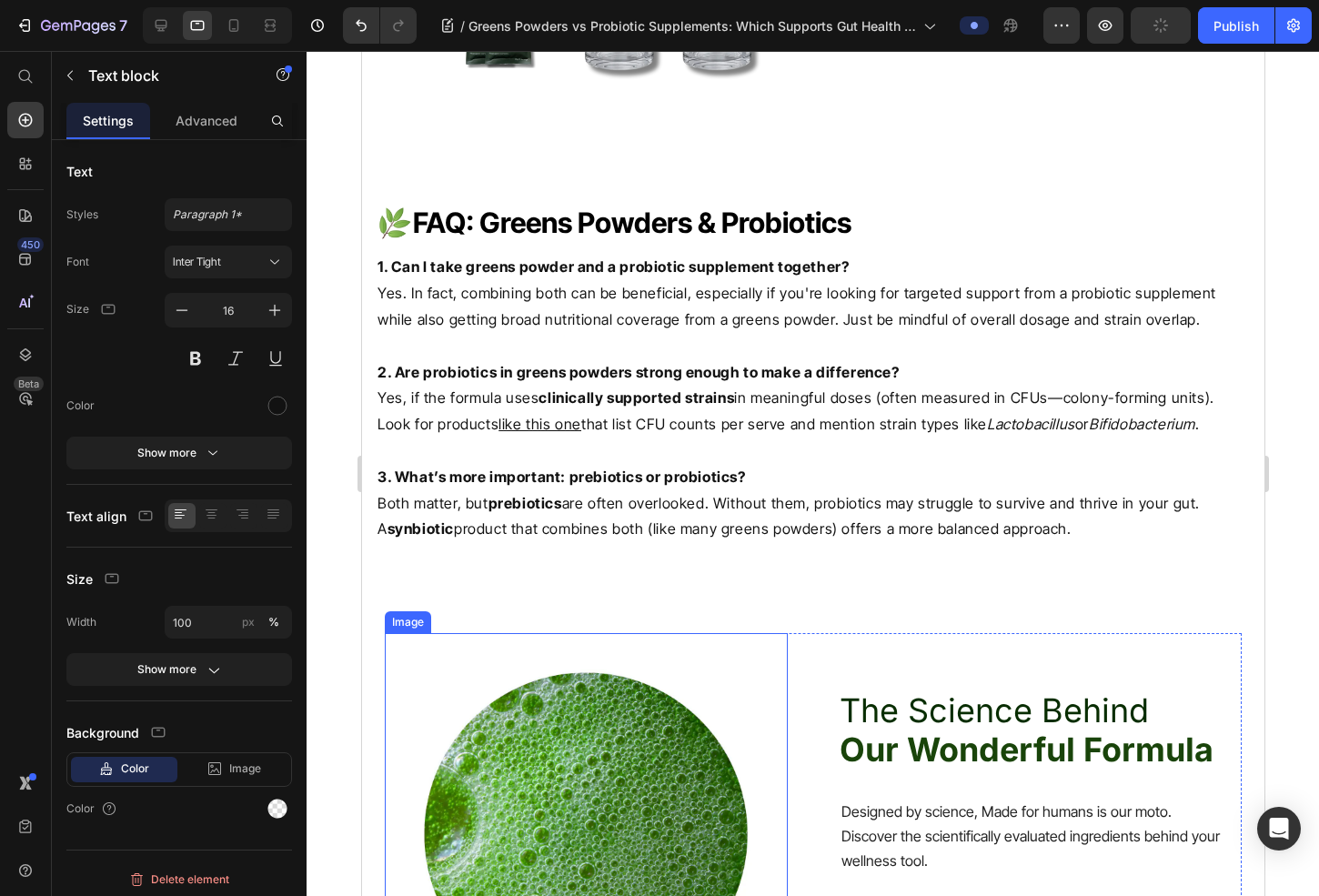click on "Greens Powders vs Probiotic Supplements: Which Supports Gut Health Better? 🧪 Heading Fact-Checked By a Nutritionist MD Item List Published on  July 10, 2025 Text block Row Gut health has become one of the biggest wellness trends in recent years—and for good reason. Your gut is the gateway to overall health, impacting everything from digestion and immunity to mood and mental clarity. Two popular solutions for improving gut health are  greens powders  and  probiotic supplements —but which one is more effective? Let’s break down the science, benefits, and differences so you can make the best choice for your gut. Text block   32 What Are Greens Powders? Heading Greens powders  are concentrated blends of vegetables, fruits, herbs, and functional nutrients in powdered form. Many formulas also include digestive enzymes, prebiotics, probiotics, and adaptogens to support digestion, stress, and energy levels. High-quality greens powders with gut-supporting ingredients found are usually include: - Inulin ) . ," at bounding box center [812, -745] 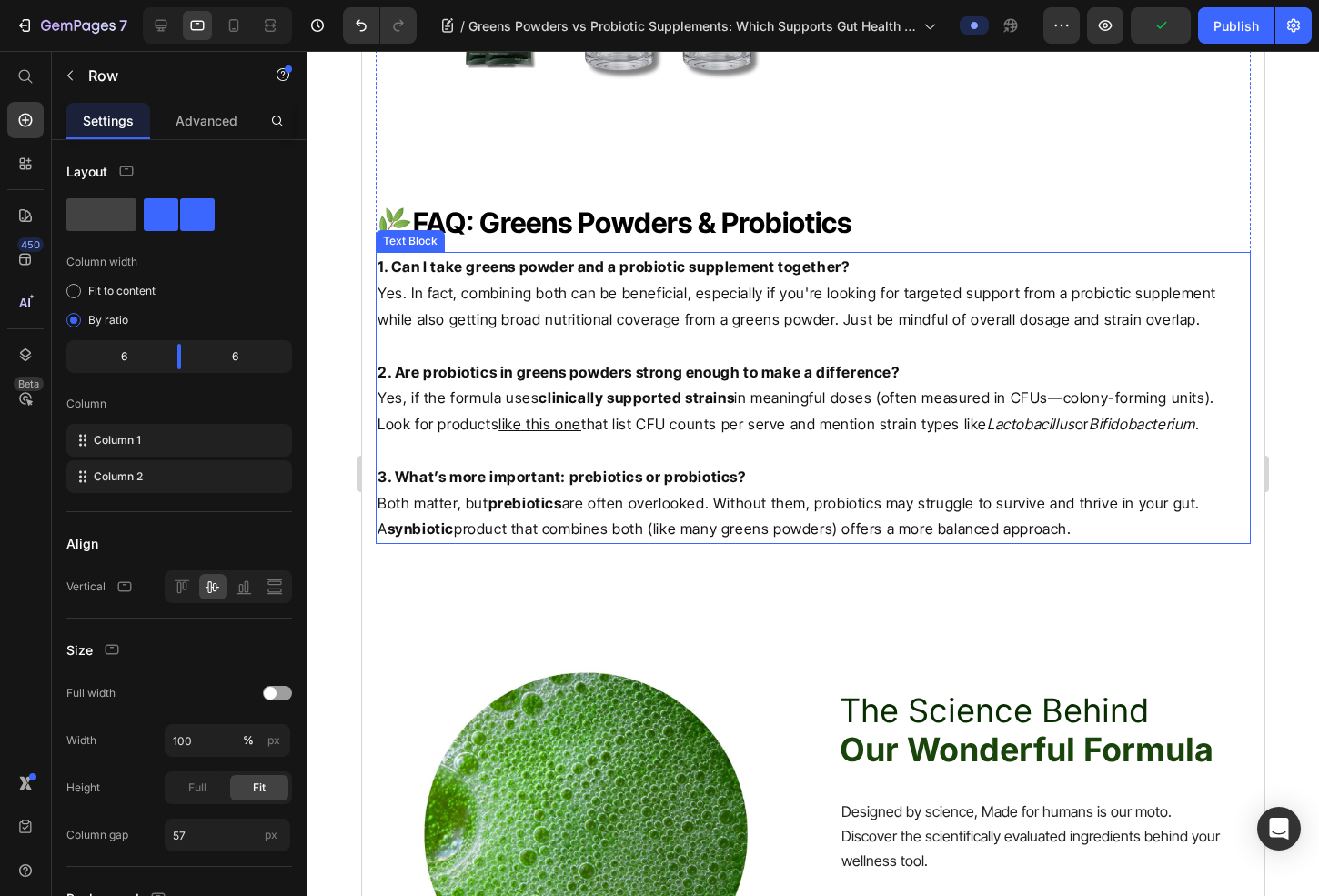 scroll, scrollTop: 4068, scrollLeft: 0, axis: vertical 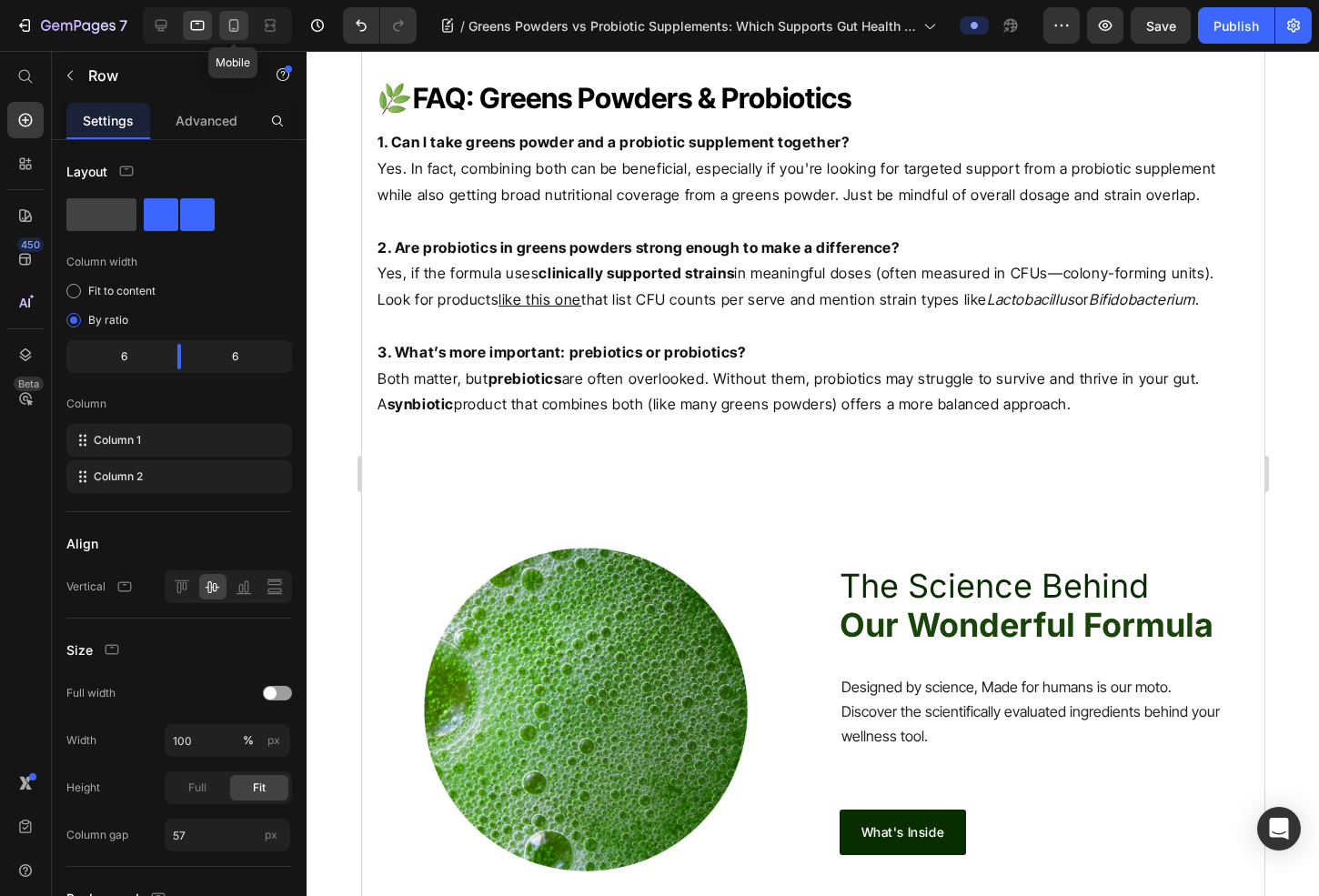 click 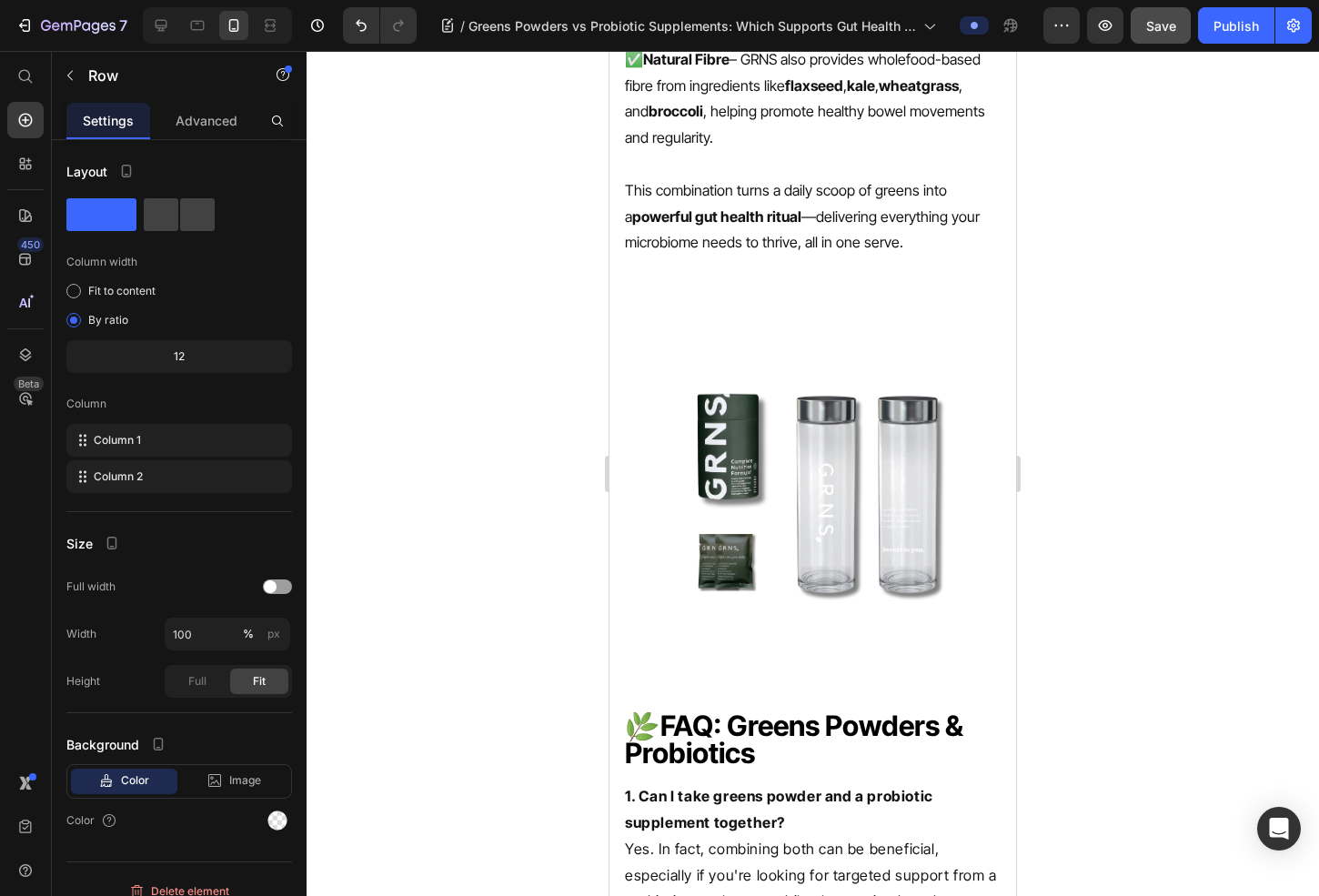 scroll, scrollTop: 5732, scrollLeft: 0, axis: vertical 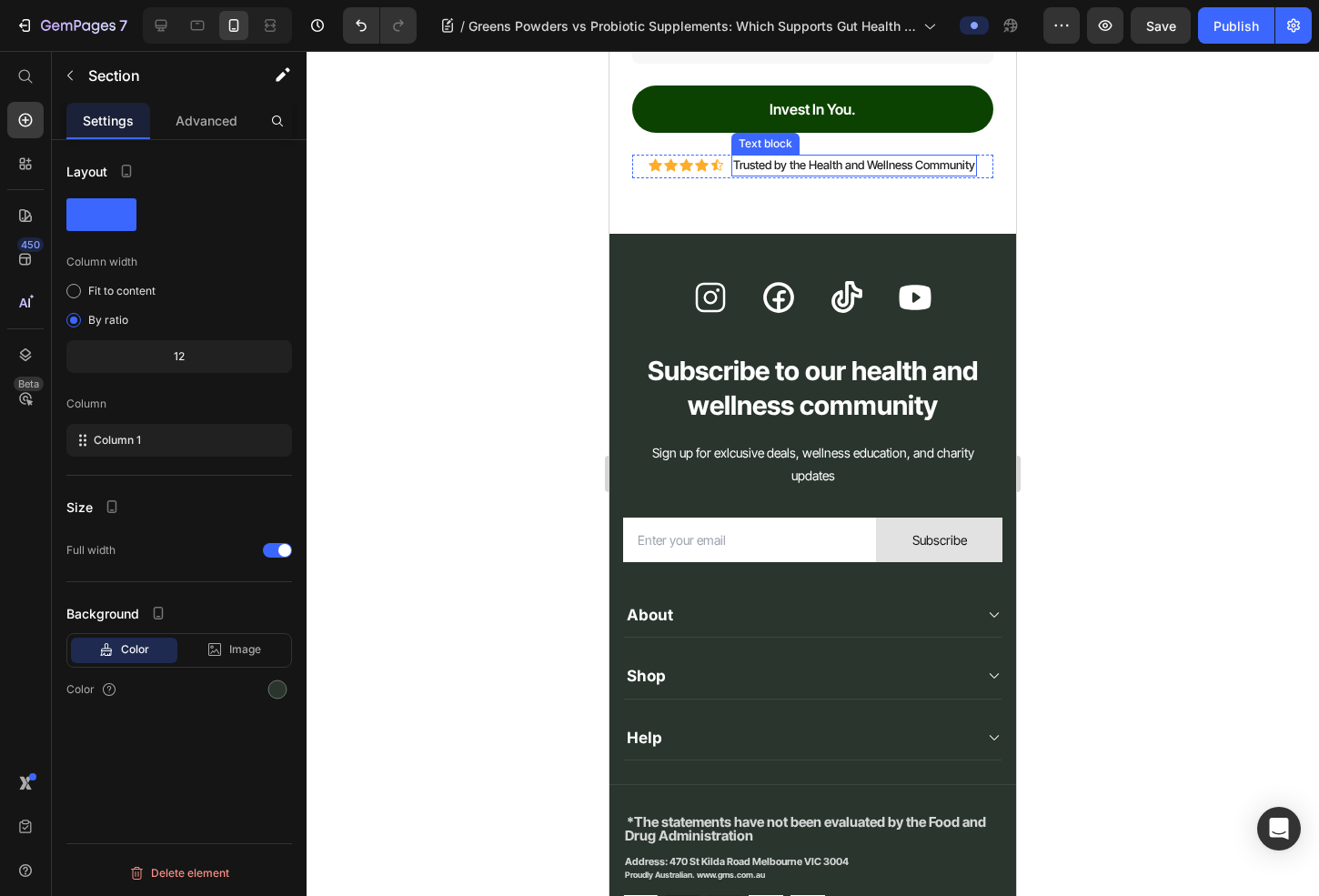 click on "Icon
Icon
Icon
Icon Row Subscribe to our health and wellness community Heading Sign up for exlcusive deals, wellness education, and charity updates Text block Email Field Subscribe Submit Button Row Newsletter Row About Text block Our story Button Charity Button Environmental Consideration Button What's Inside? Button Education Button Refer a Friend Button Shop Text block GRNS Complete Nutrition Formula¹ Button GRNS Subscription Button GRNS Reviews   Button Help Text block Returns & Exchanges Button Contact Us Button Policies   Button FAQs Button Member Portal Button
Icon
Icon
Icon
Icon Row Row
About
Shop
Help Accordion Row                Title Line   *The statements have not been evaluated by the Food and Drug Administration   Text block Image Image Image Image" at bounding box center [812, 589] 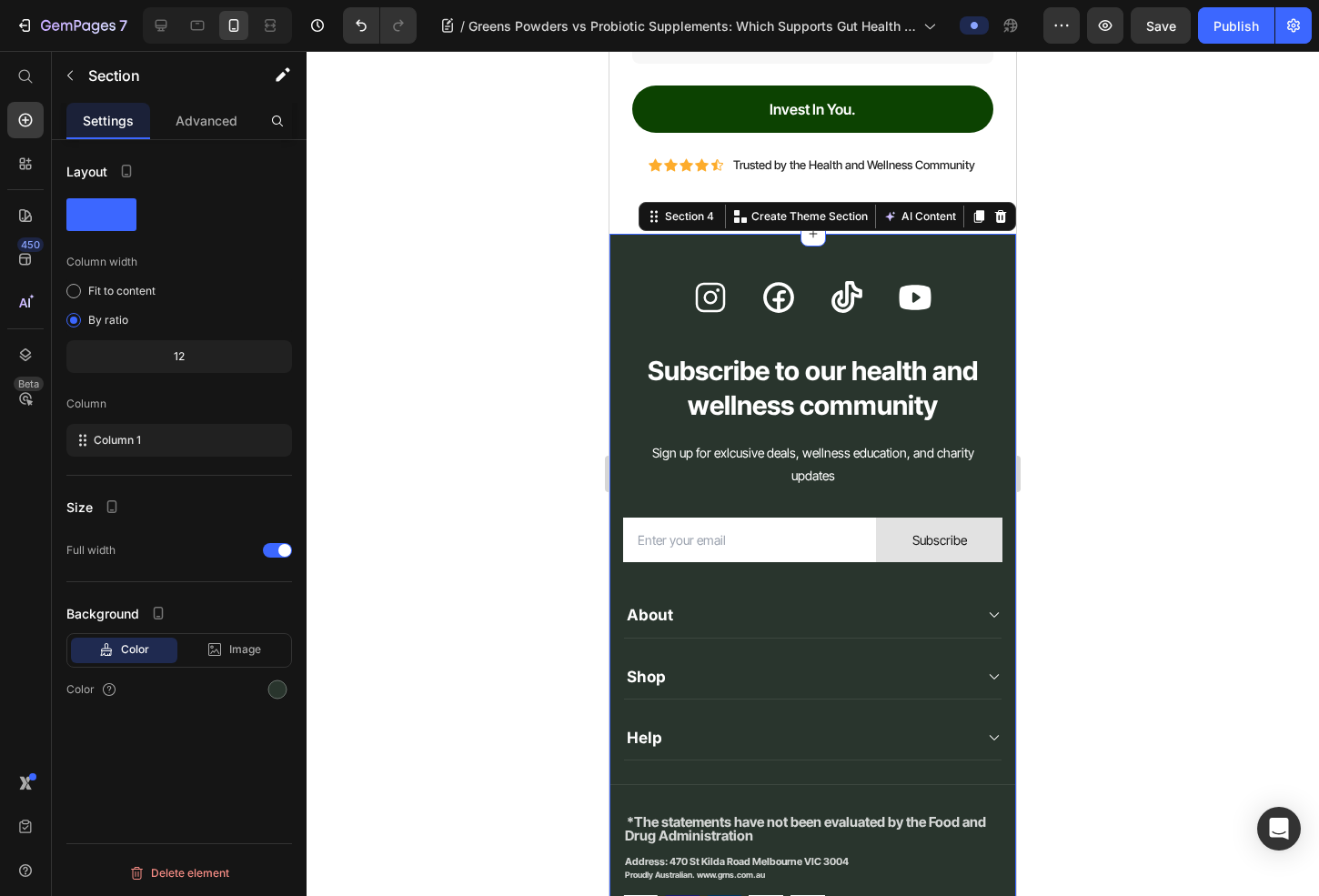 scroll, scrollTop: 5231, scrollLeft: 0, axis: vertical 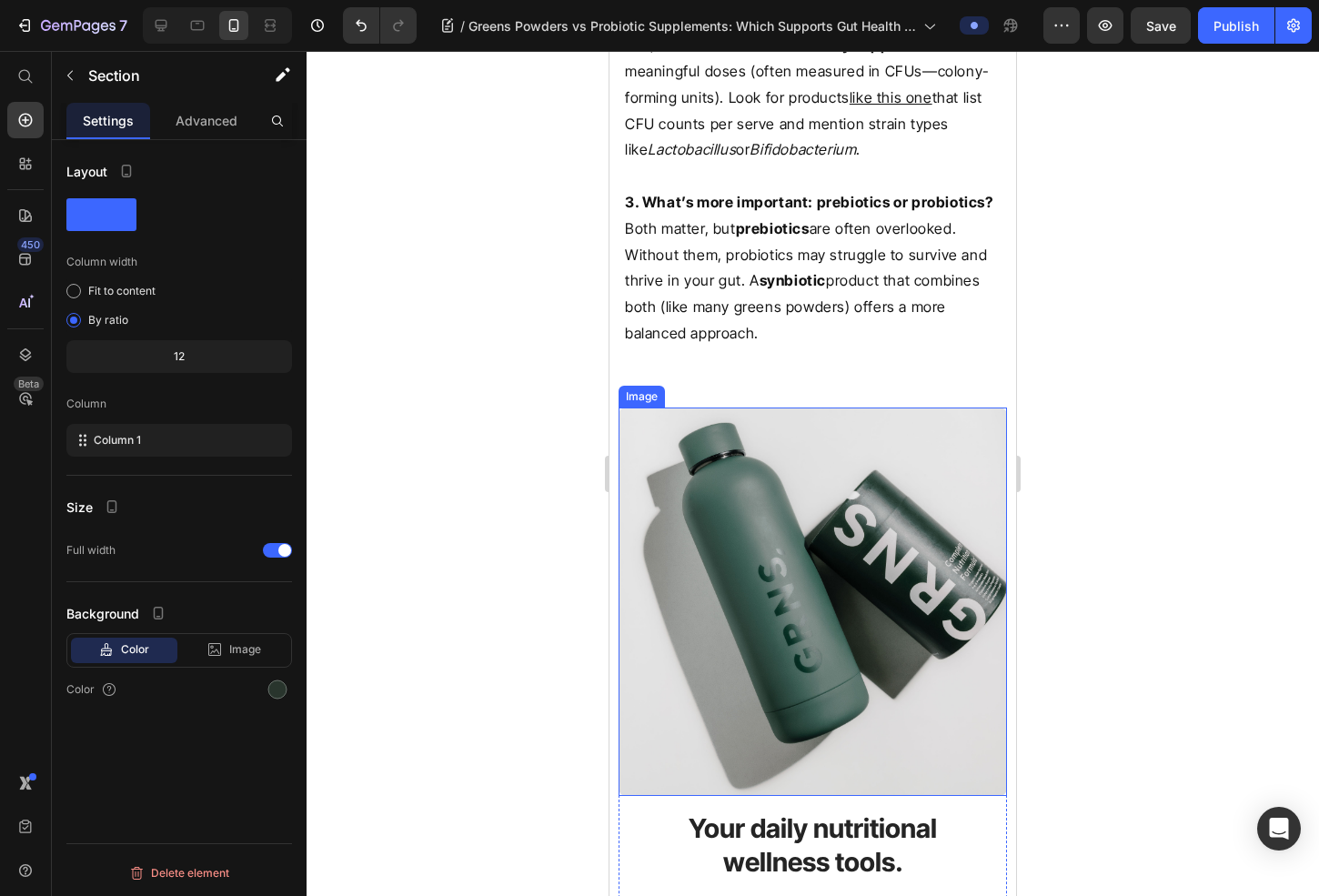 click at bounding box center (812, 601) 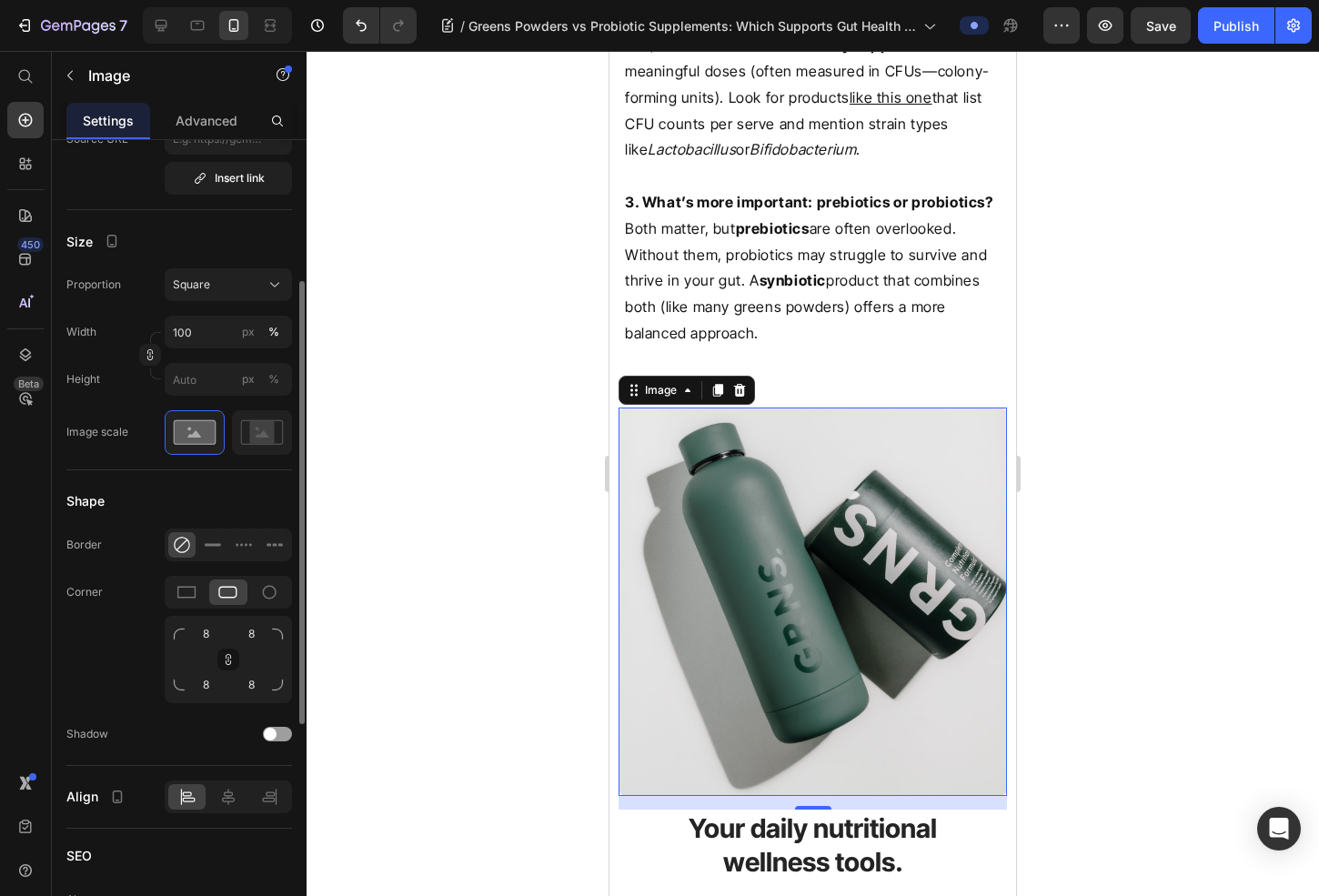 scroll, scrollTop: 340, scrollLeft: 0, axis: vertical 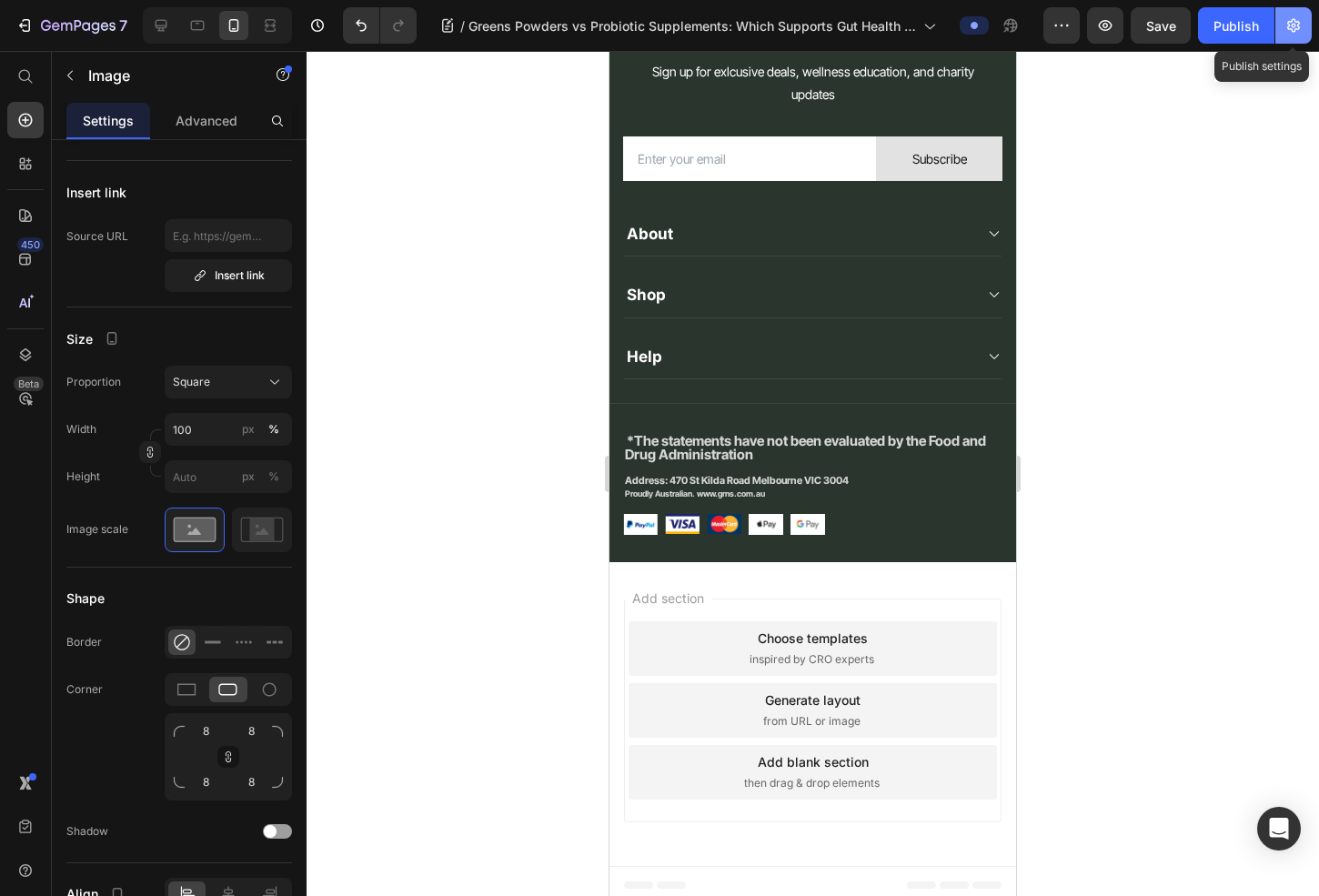 click 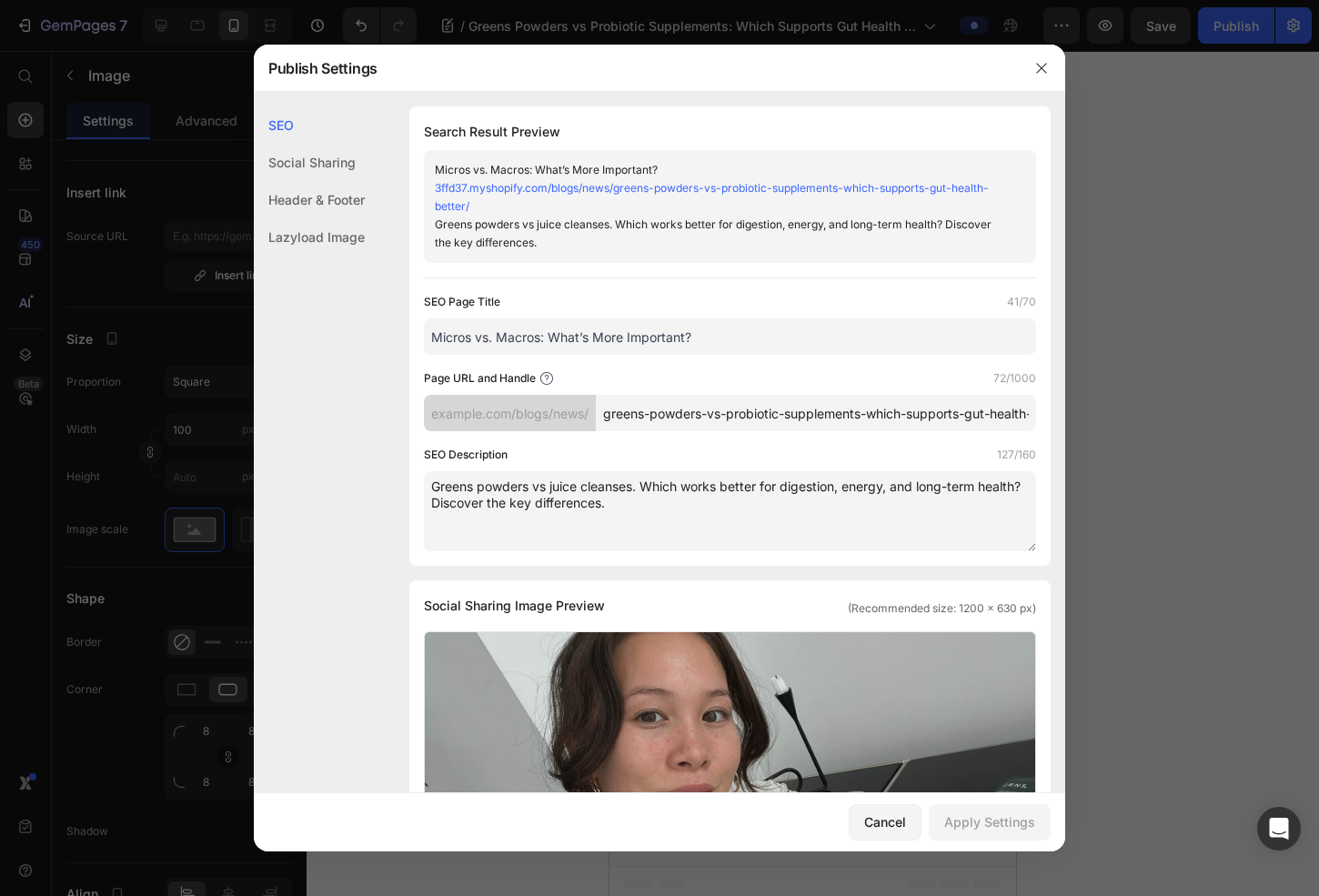 drag, startPoint x: 710, startPoint y: 340, endPoint x: 505, endPoint y: 346, distance: 205.08779 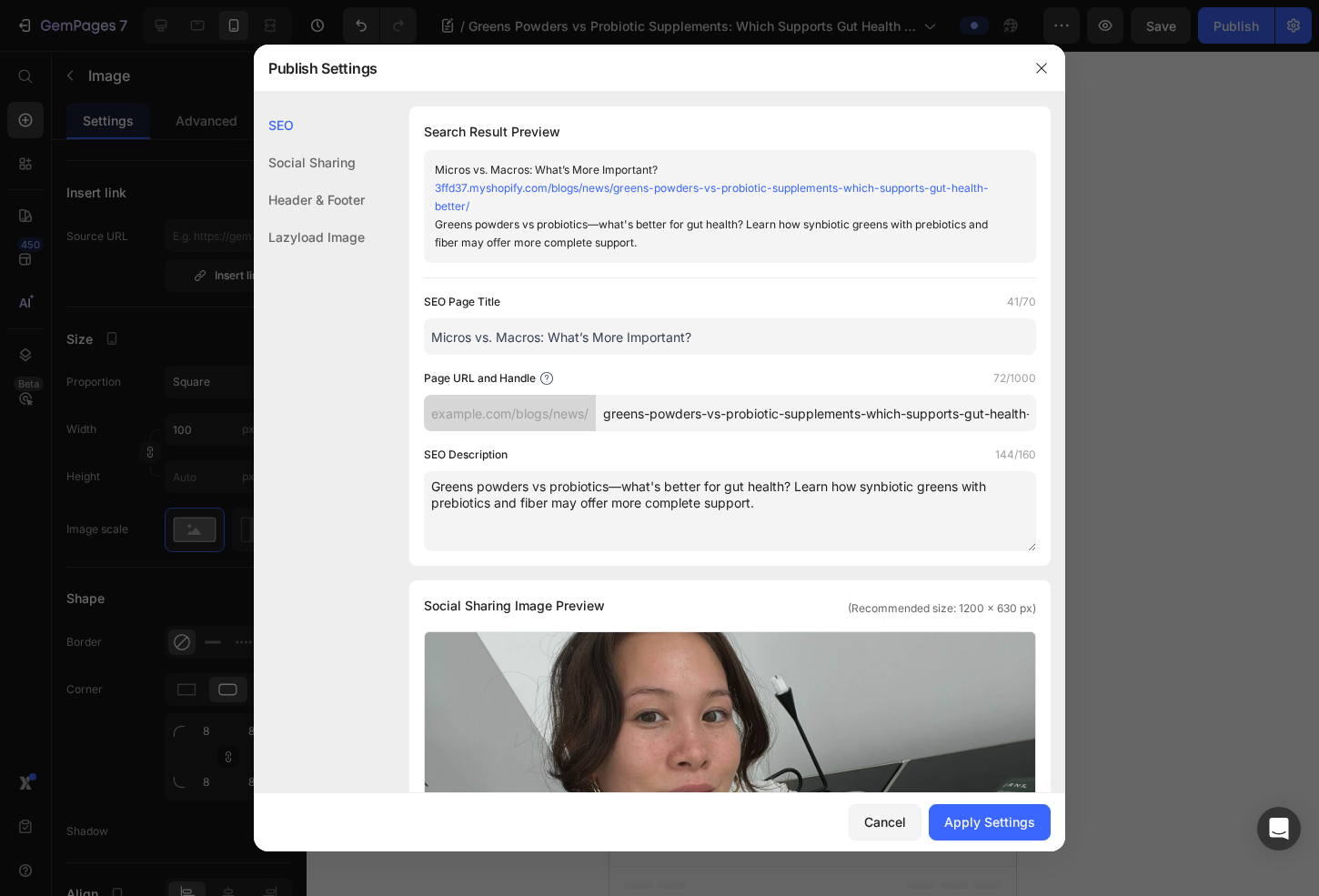 type on "Greens powders vs probiotics—what's better for gut health? Learn how synbiotic greens with prebiotics and fiber may offer more complete support." 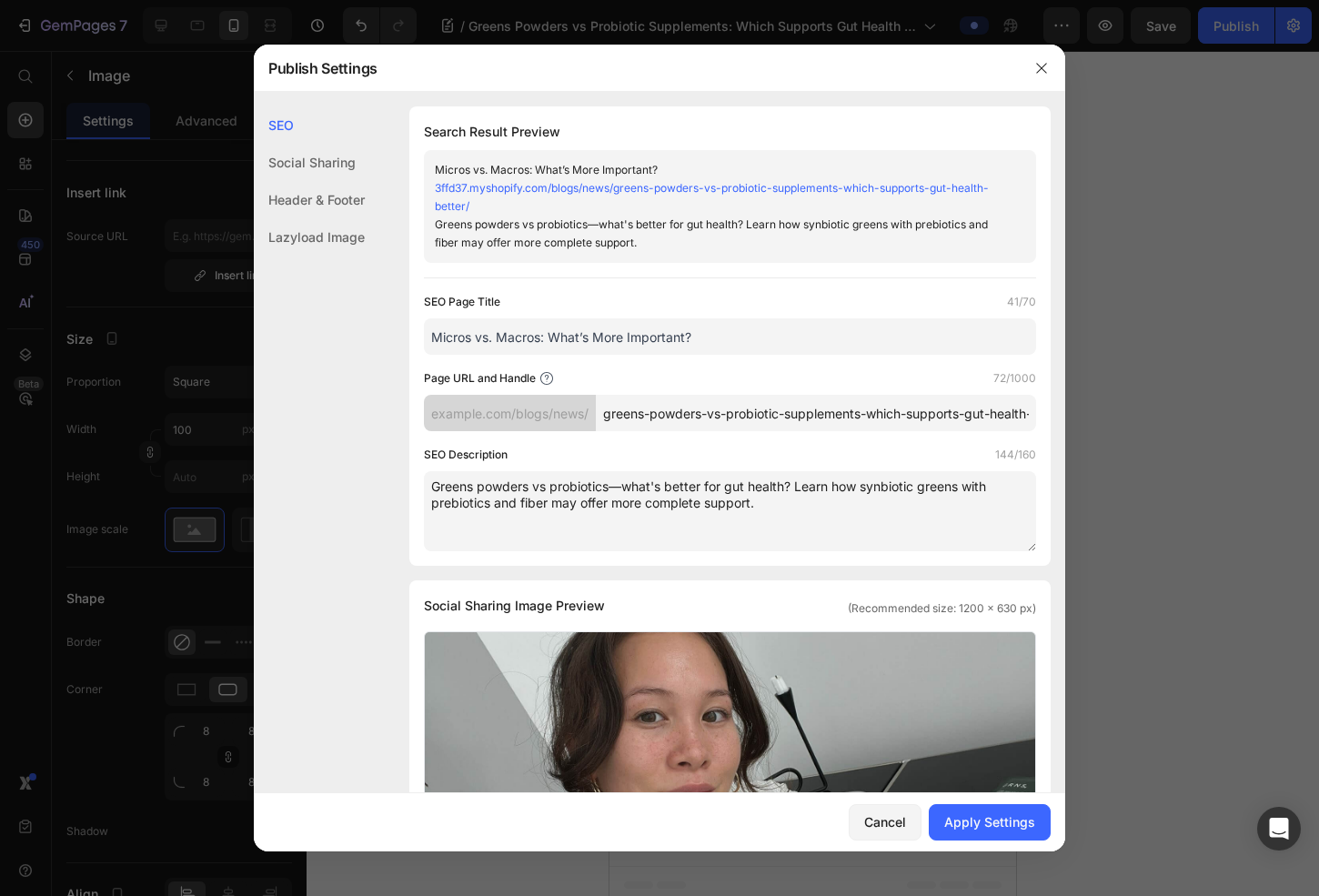 drag, startPoint x: 738, startPoint y: 341, endPoint x: 223, endPoint y: 302, distance: 516.47459 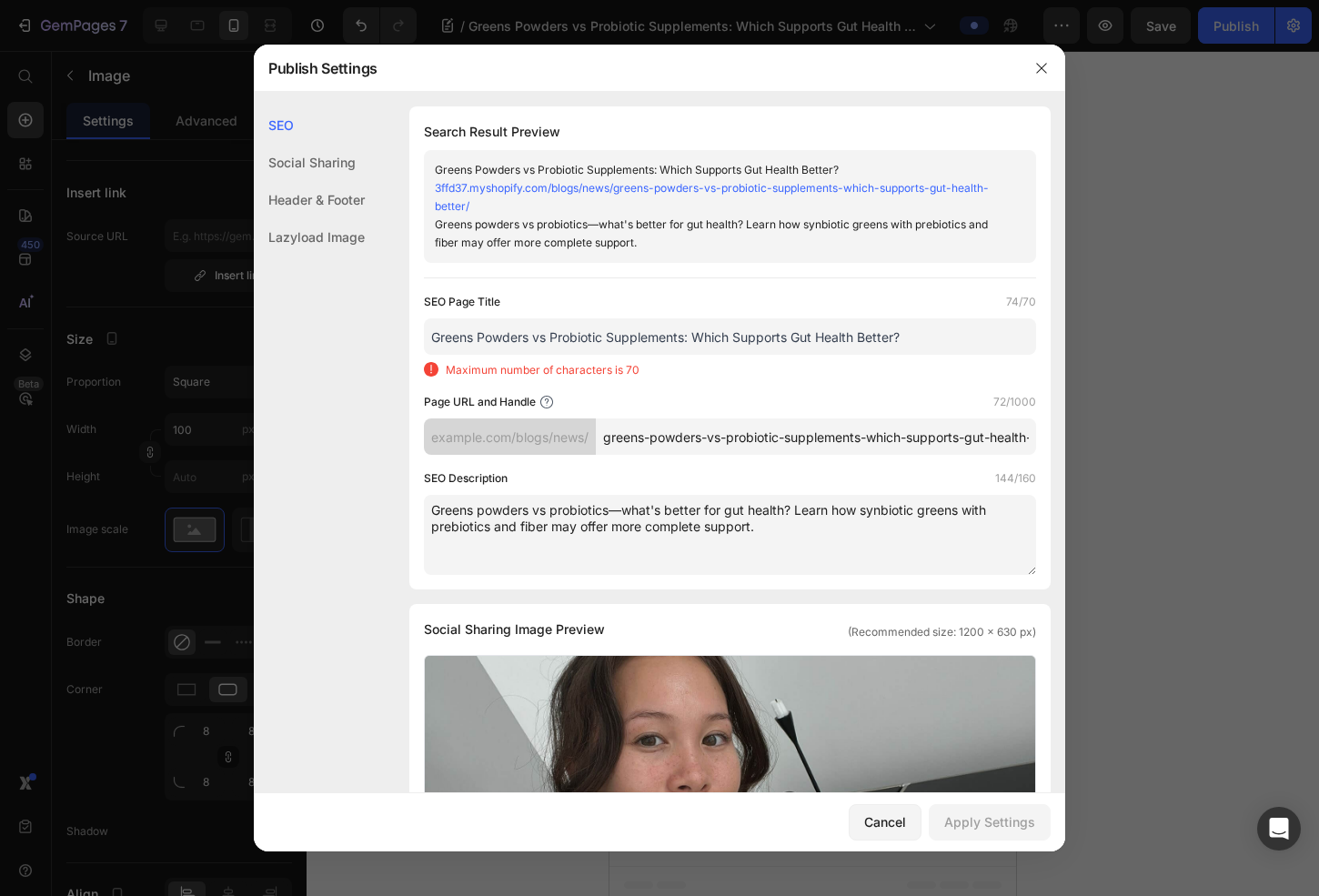 click on "SEO Page Title  74/70  Greens Powders vs Probiotic Supplements: Which Supports Gut Health Better? Maximum number of characters is 70  Page URL and Handle  72/1000  3ffd37.myshopify.com/blogs/news/ greens-powders-vs-probiotic-supplements-which-supports-gut-health-better  SEO Description  144/160  Greens powders vs probiotics—what's better for gut health? Learn how synbiotic greens with prebiotics and fiber may offer more complete support." 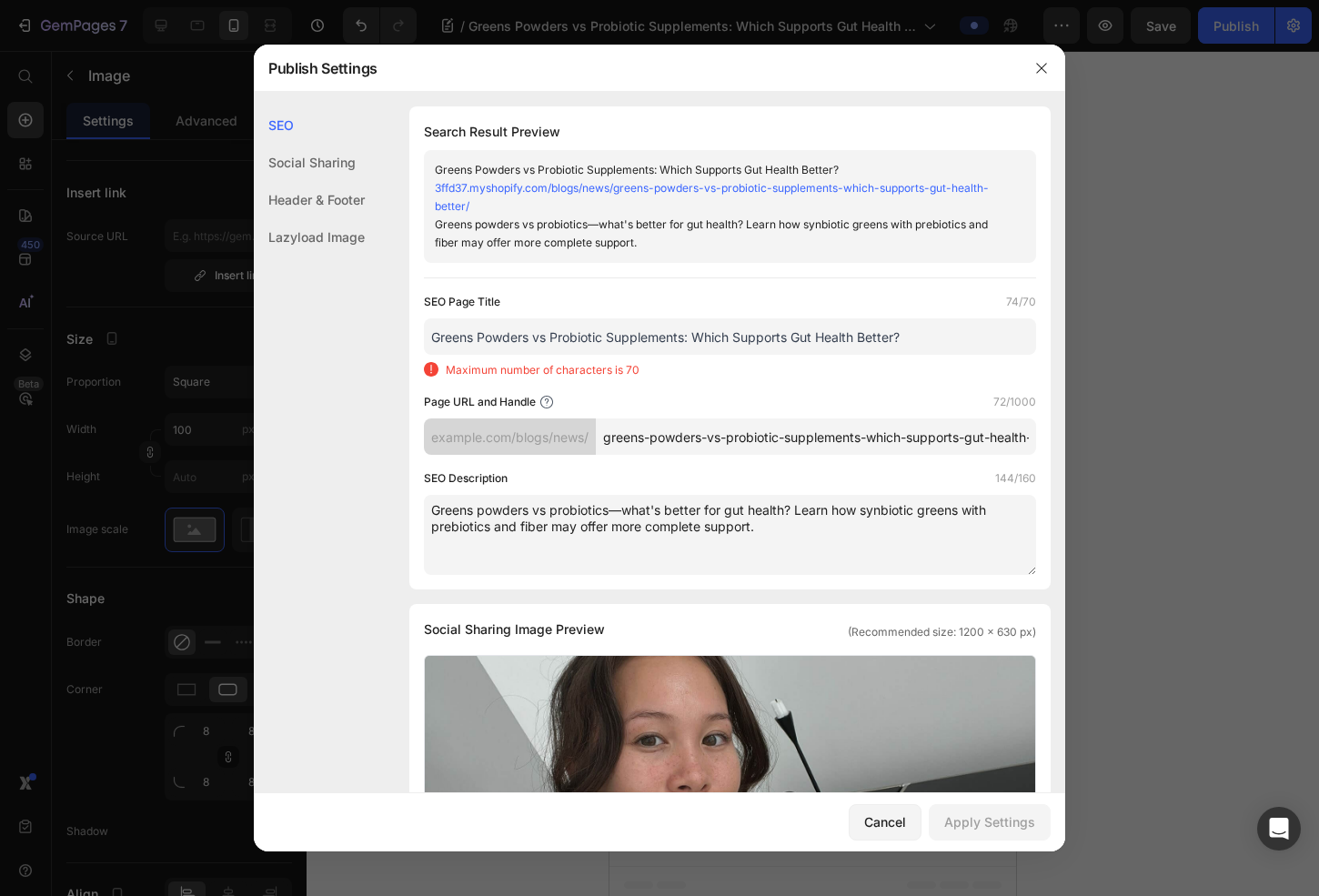 drag, startPoint x: 939, startPoint y: 332, endPoint x: 689, endPoint y: 340, distance: 250.12797 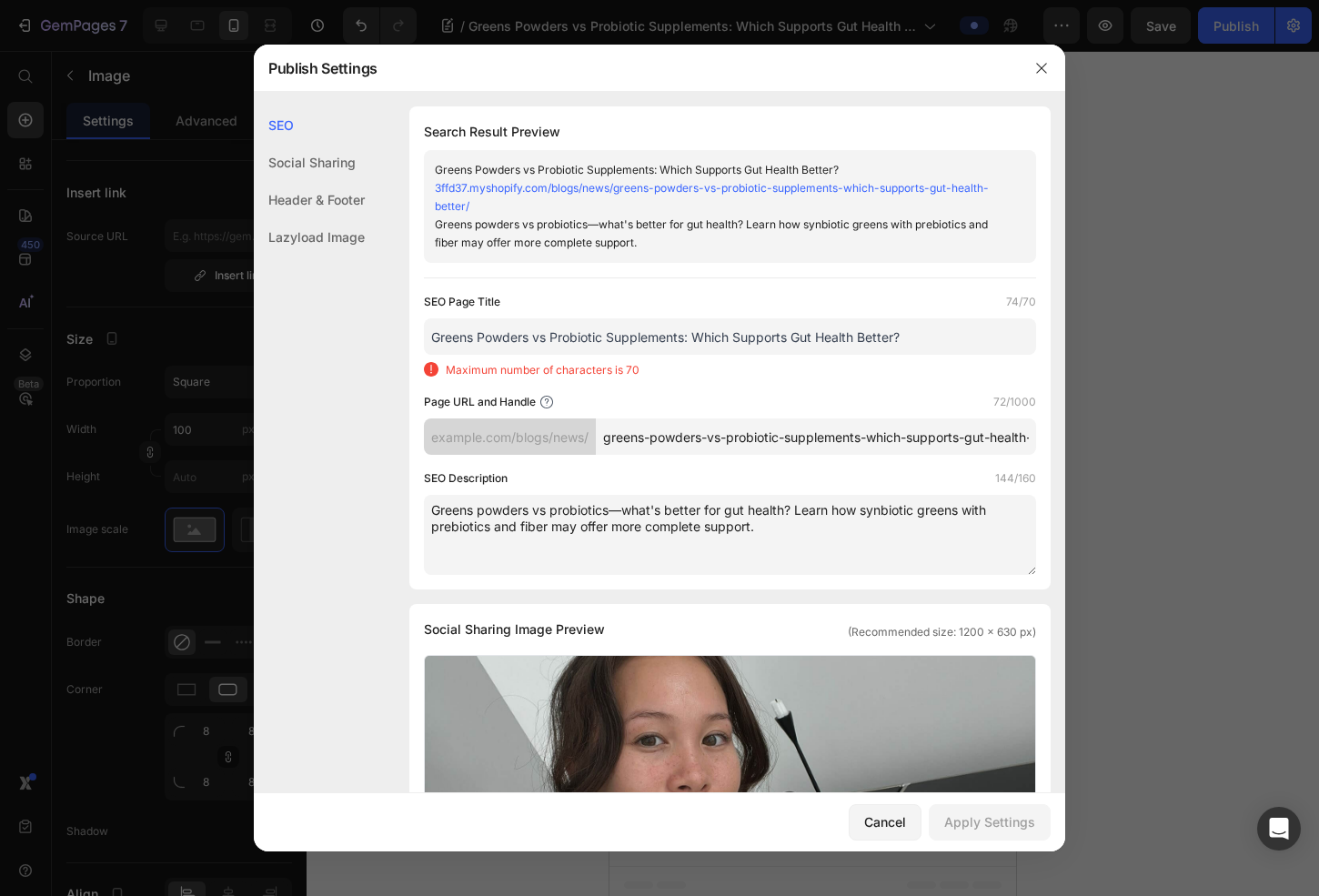 click on "Greens Powders vs Probiotic Supplements: Which Supports Gut Health Better?" at bounding box center [730, 337] 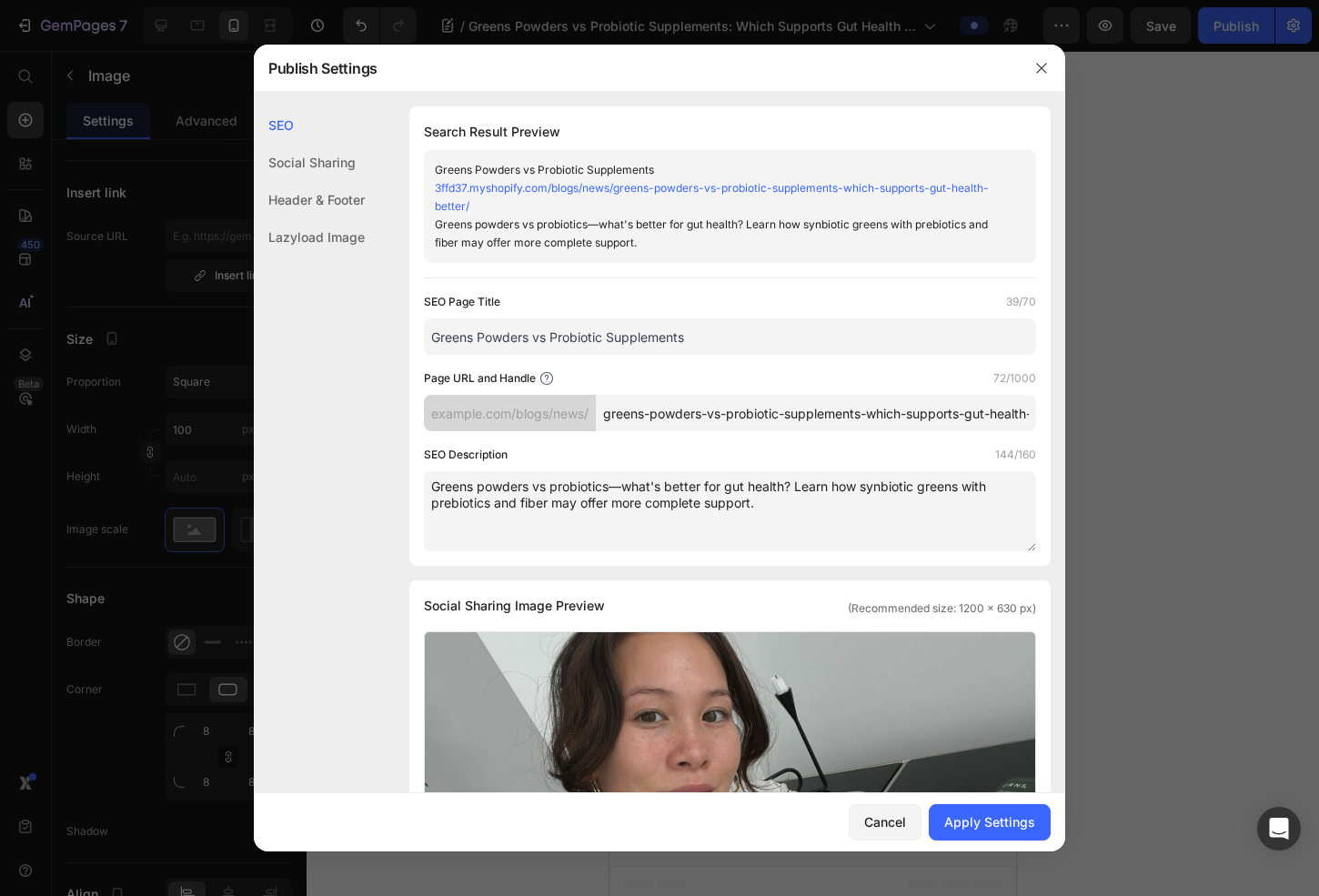 drag, startPoint x: 775, startPoint y: 336, endPoint x: 281, endPoint y: 309, distance: 494.7373 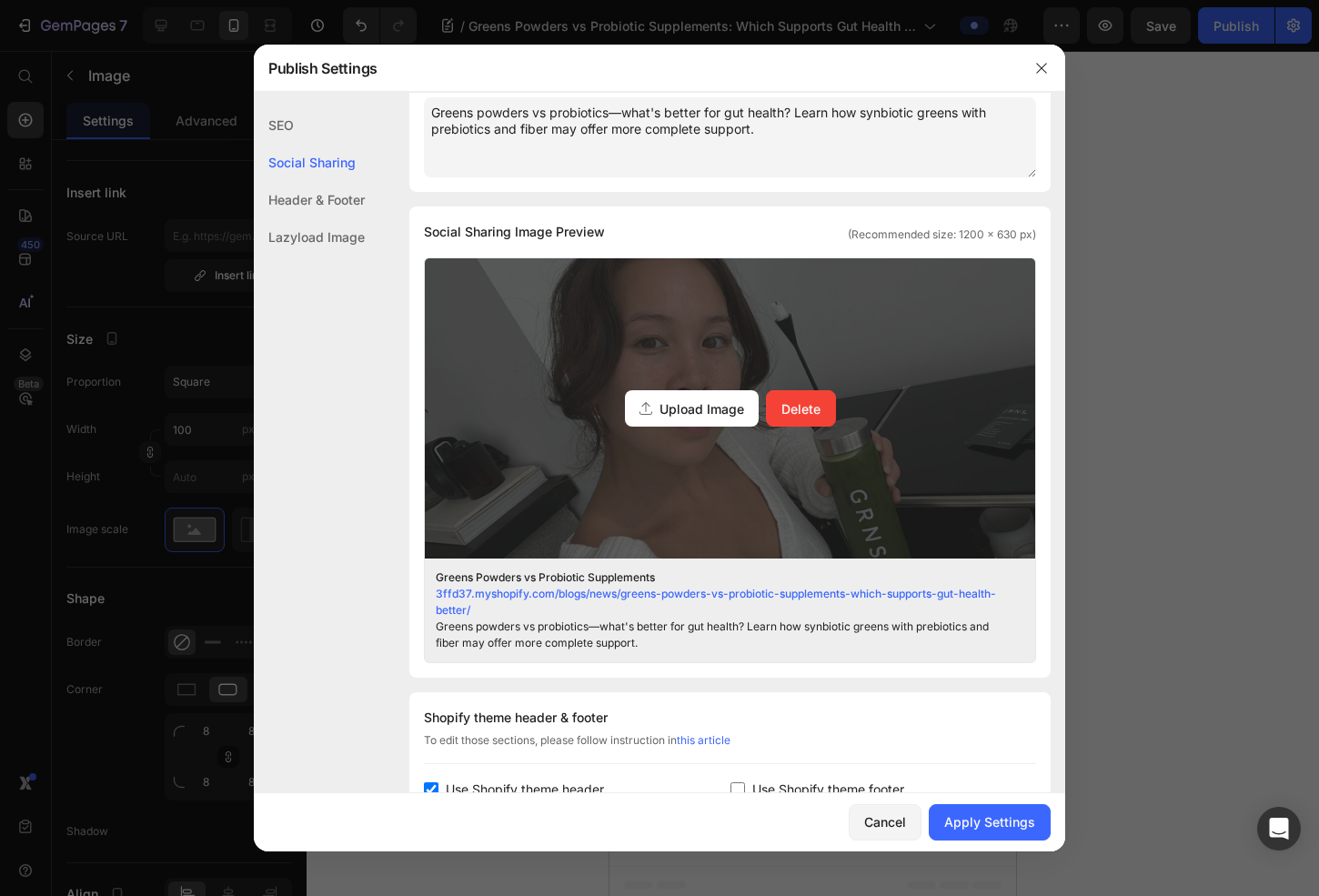 scroll, scrollTop: 785, scrollLeft: 0, axis: vertical 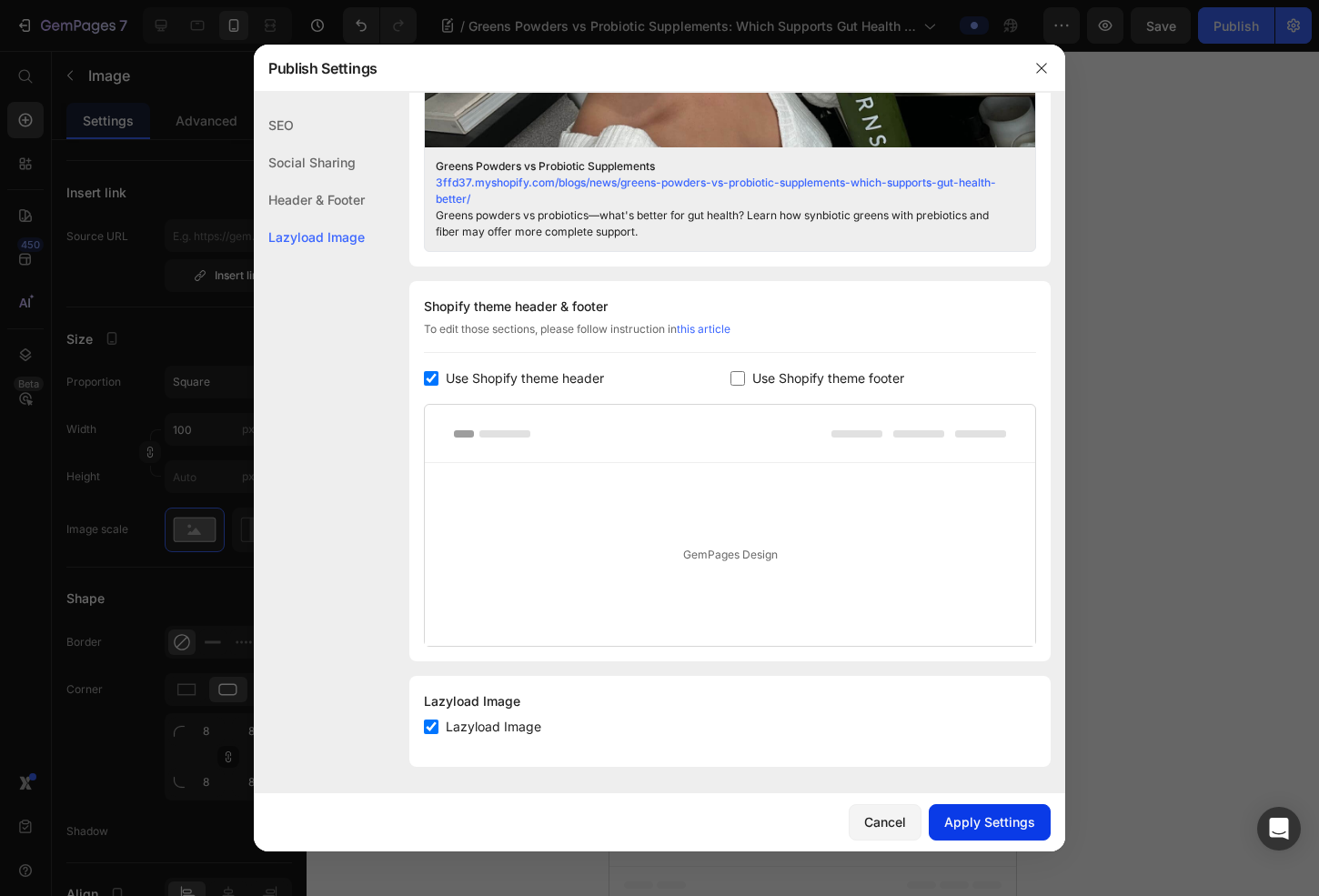 type on "Greens Powders vs Probiotic Supplements" 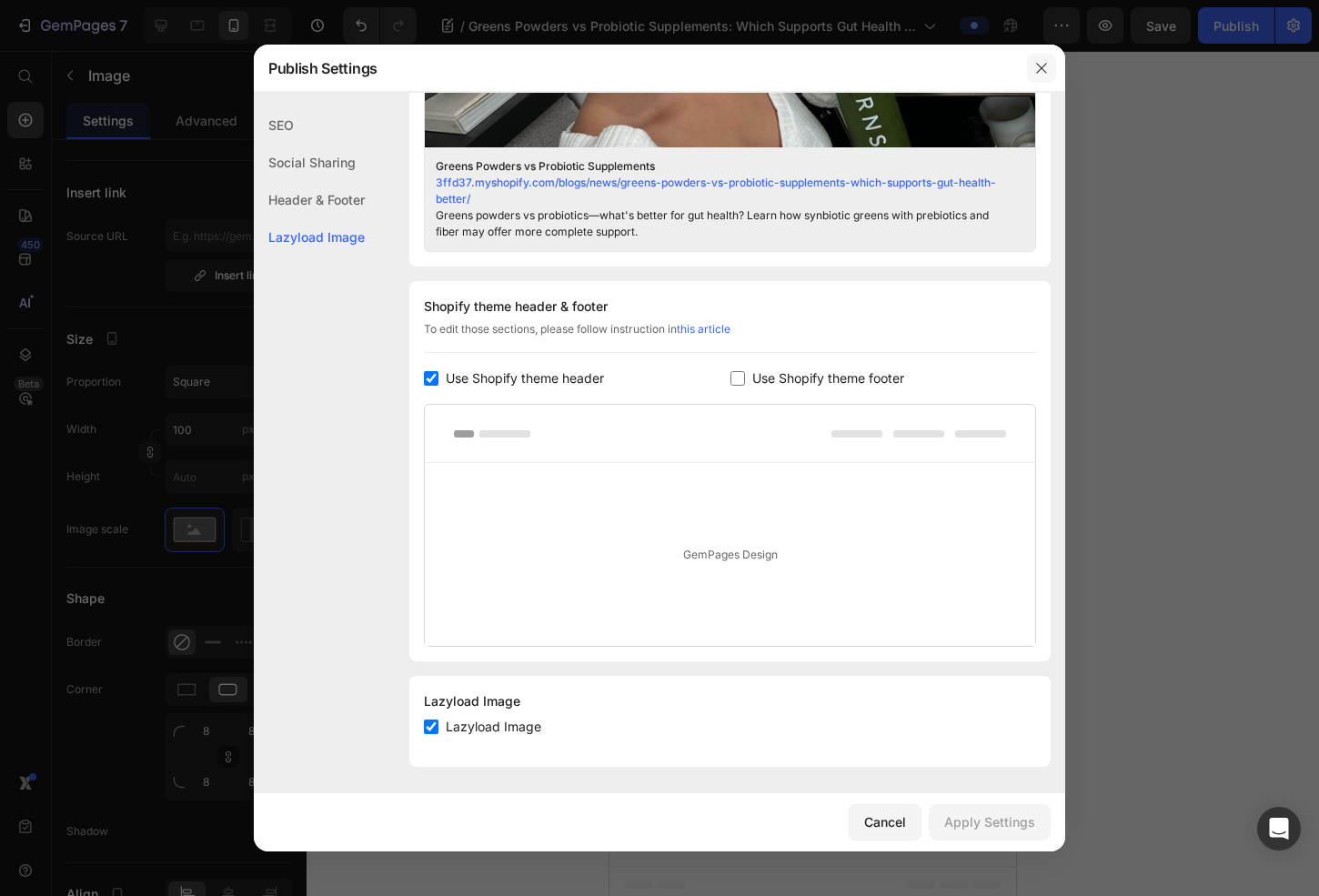 click at bounding box center [1042, 68] 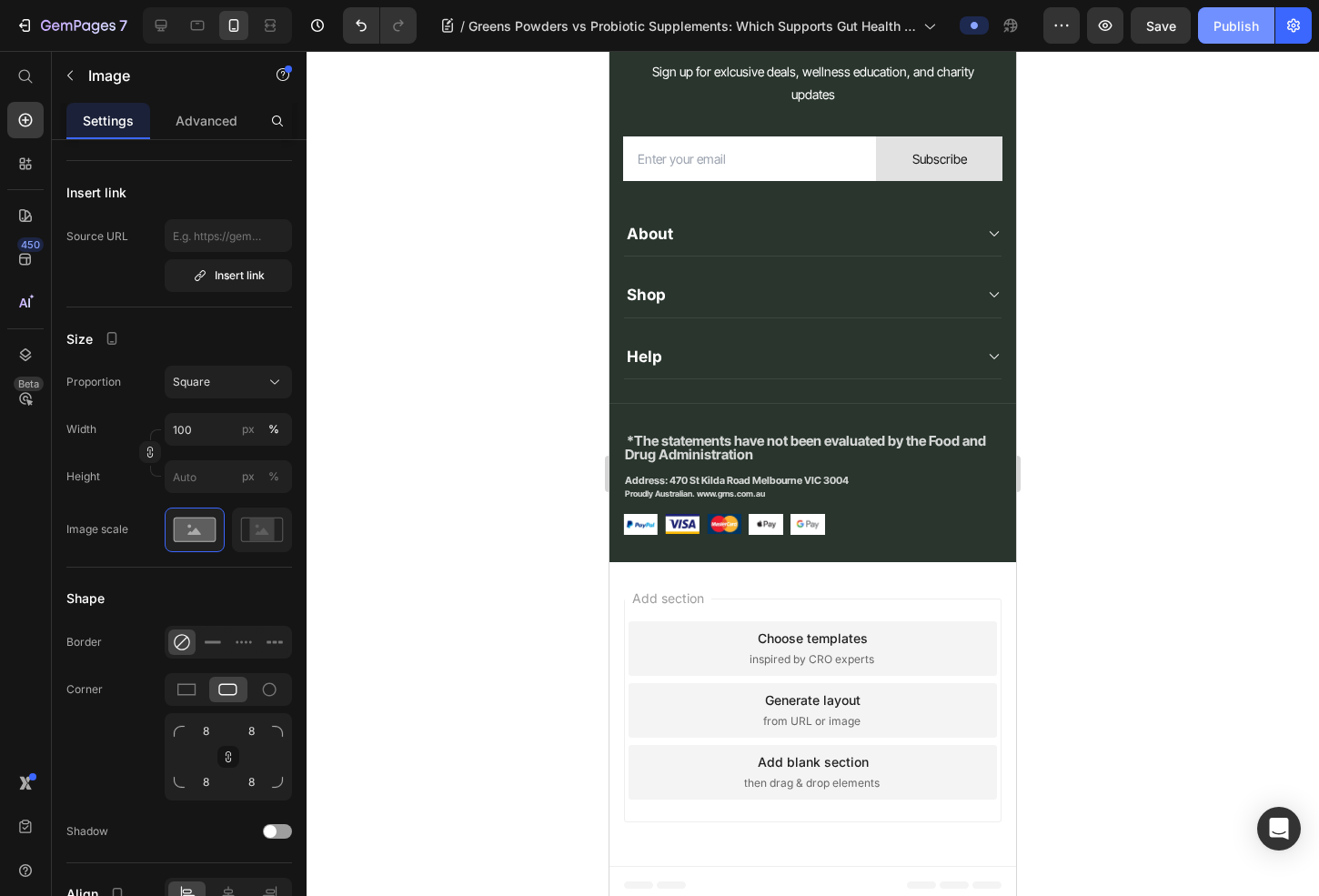 click on "Publish" at bounding box center [1236, 25] 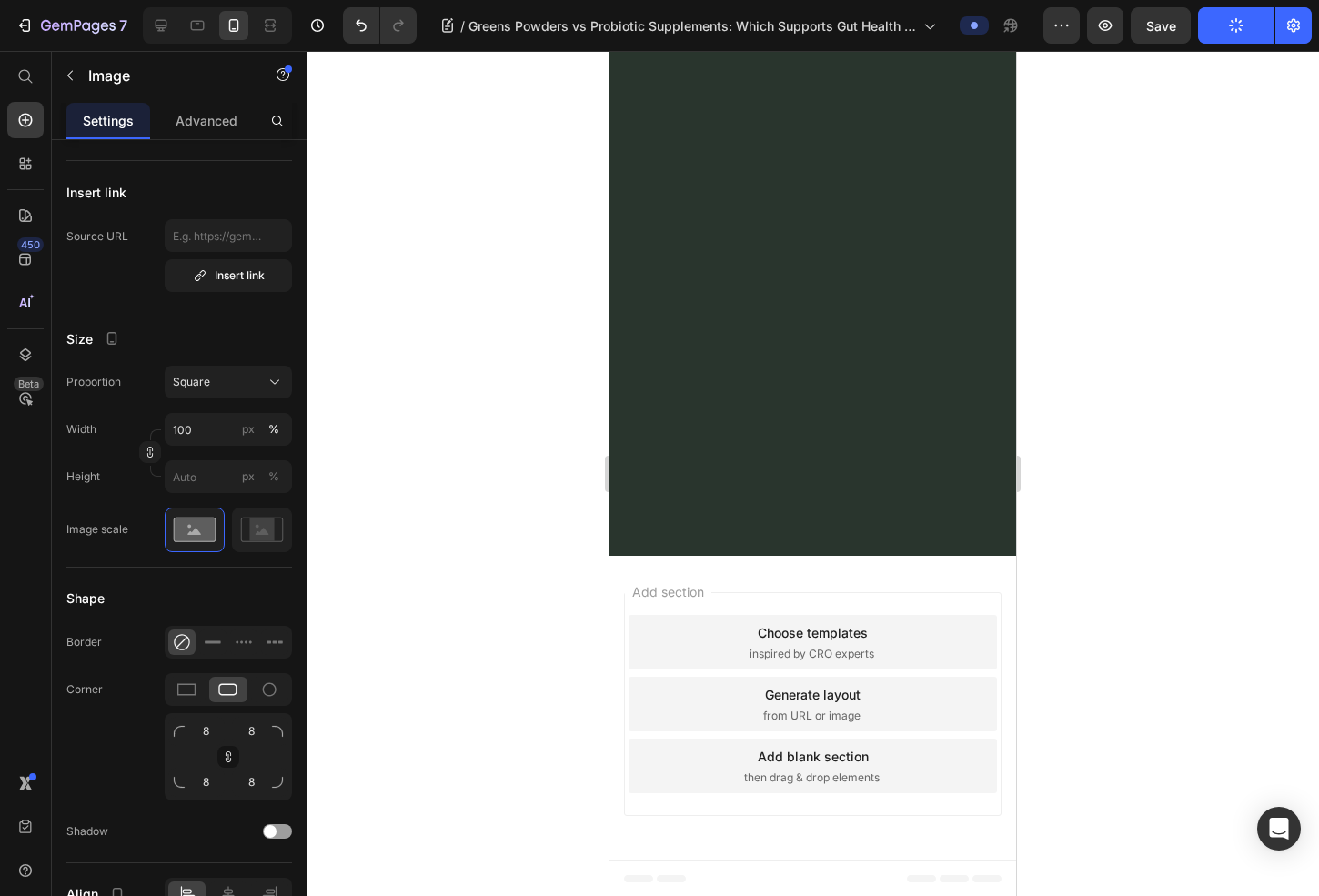 scroll, scrollTop: 0, scrollLeft: 0, axis: both 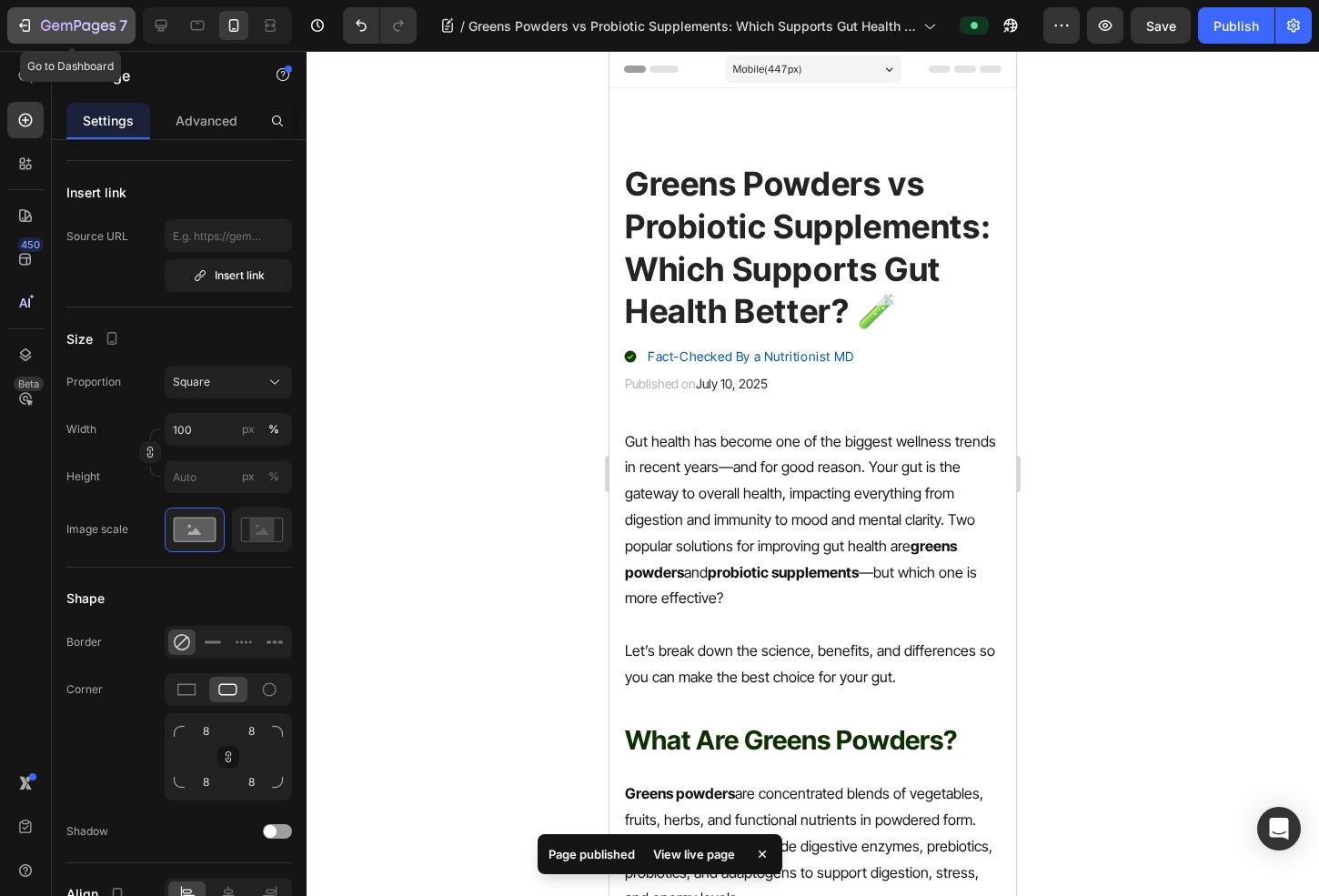 click 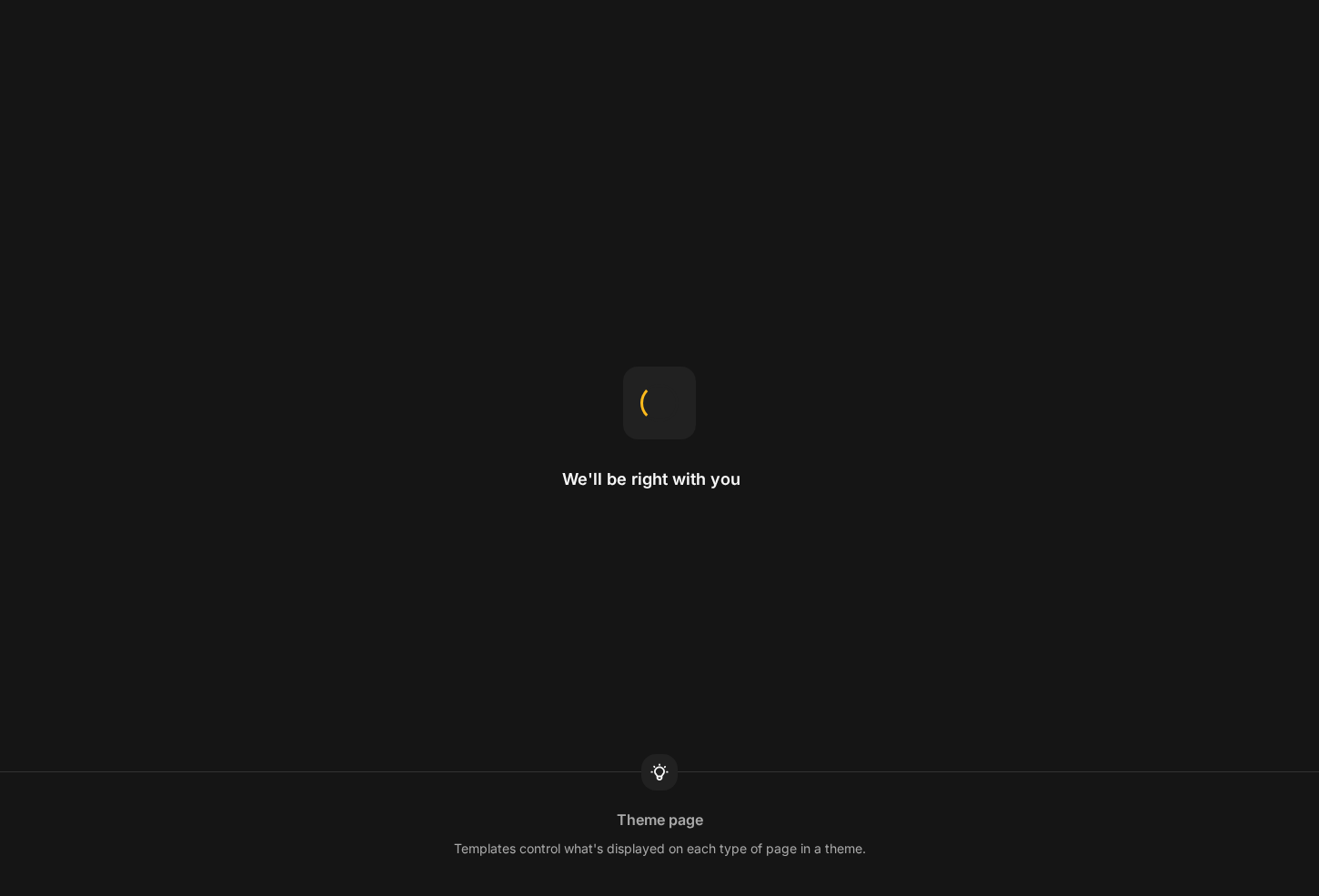 scroll, scrollTop: 0, scrollLeft: 0, axis: both 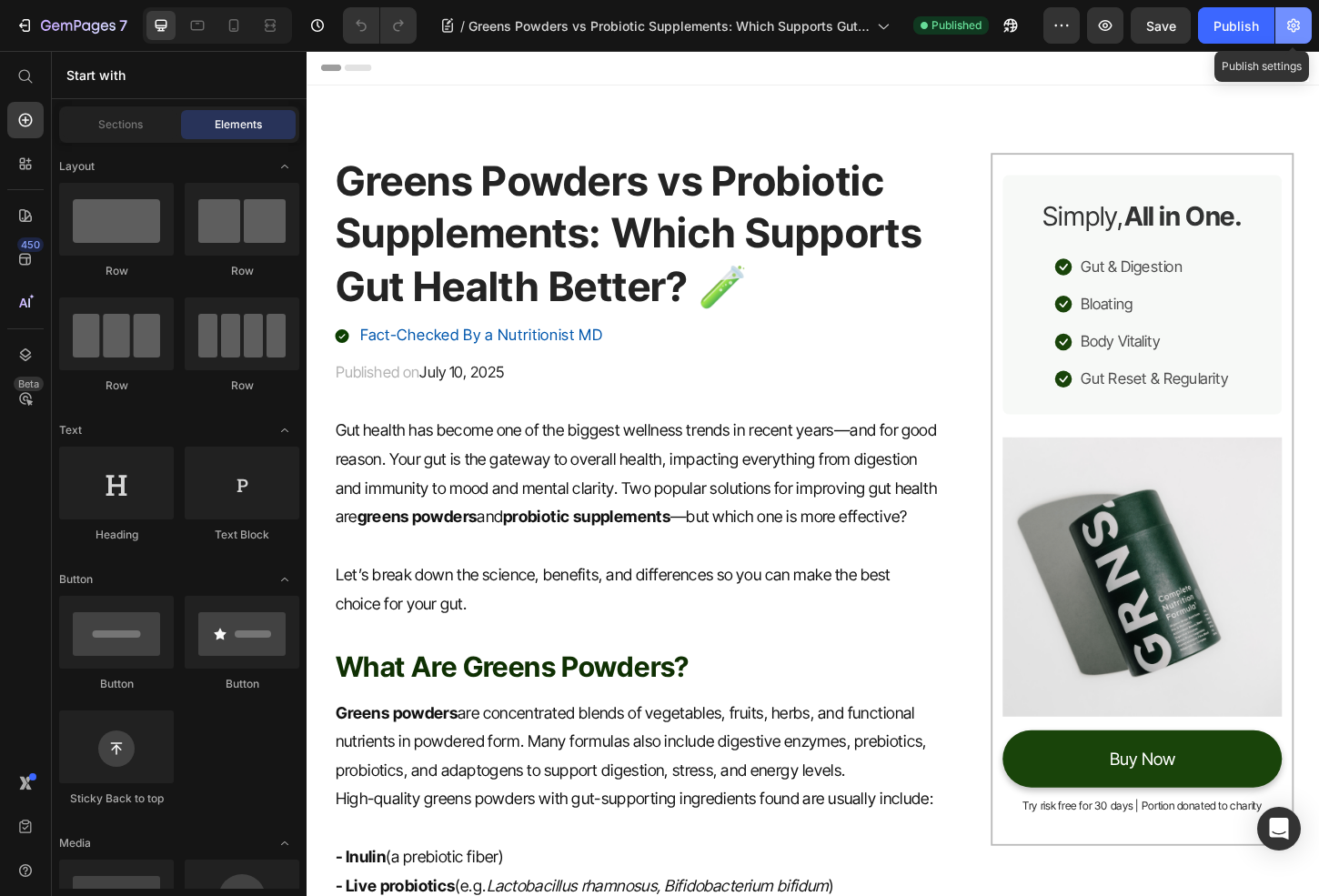click 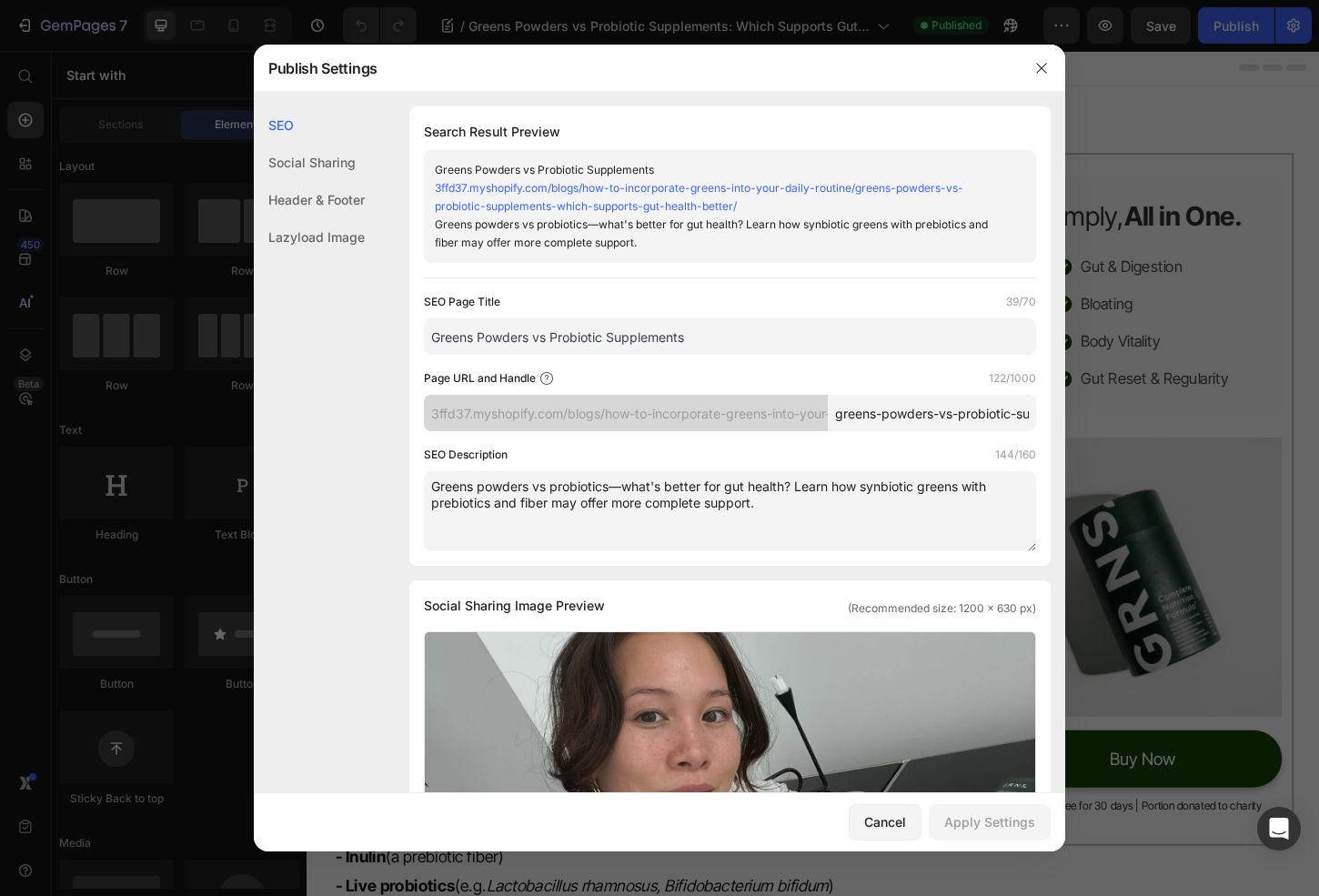 drag, startPoint x: 782, startPoint y: 504, endPoint x: 273, endPoint y: 407, distance: 518.1602 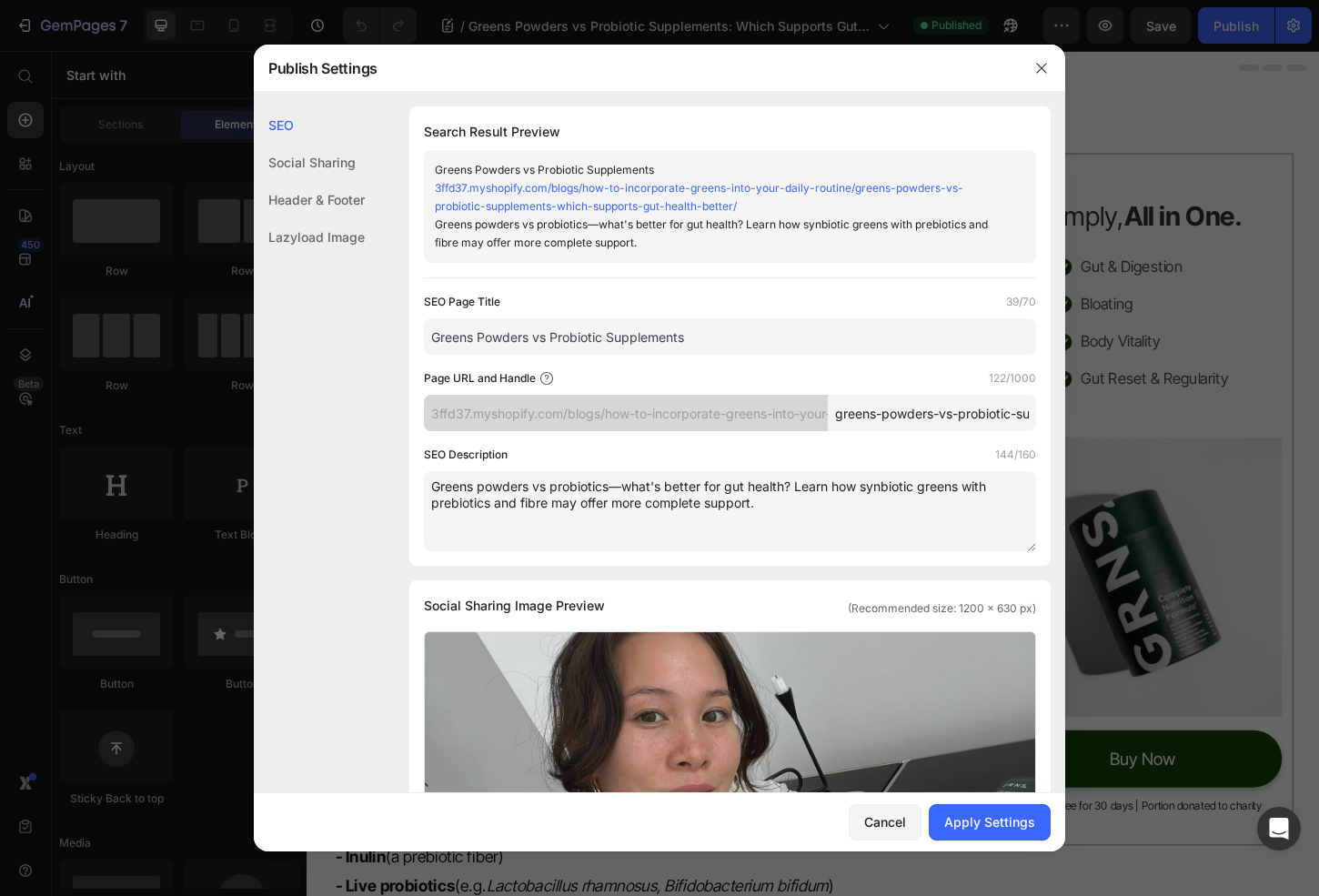 drag, startPoint x: 797, startPoint y: 532, endPoint x: 221, endPoint y: 362, distance: 600.56307 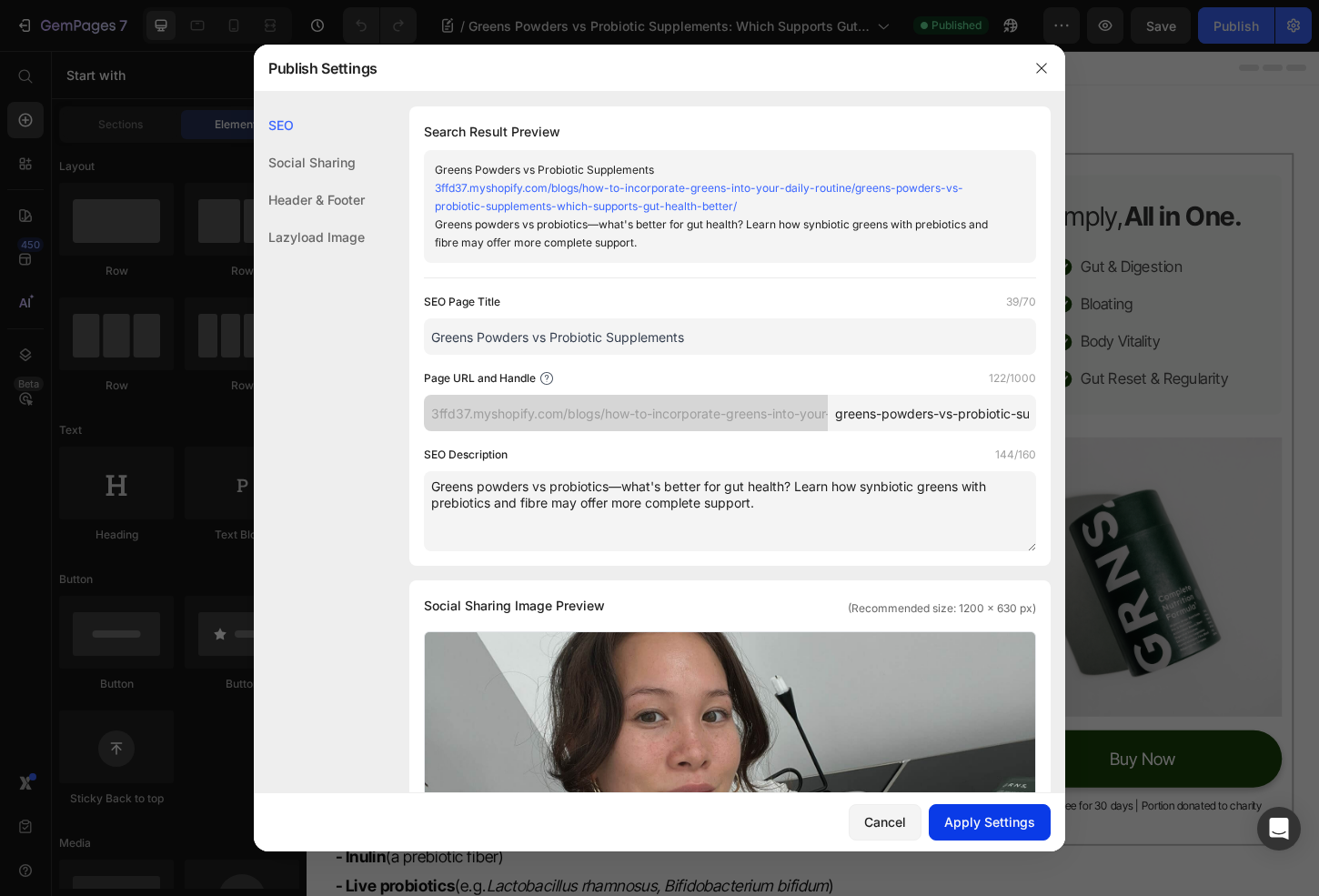 type on "Greens powders vs probiotics—what's better for gut health? Learn how synbiotic greens with prebiotics and fibre may offer more complete support." 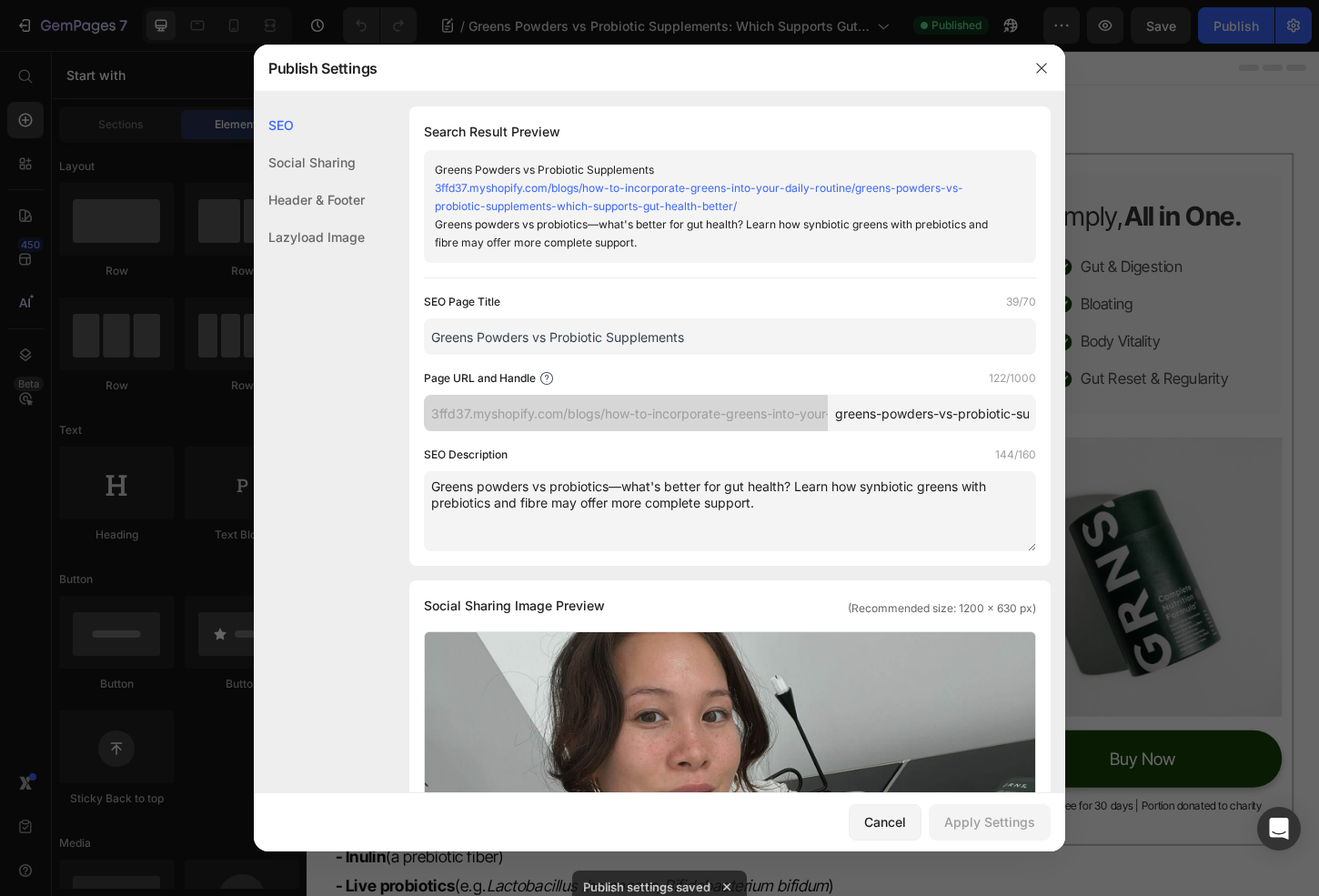 click 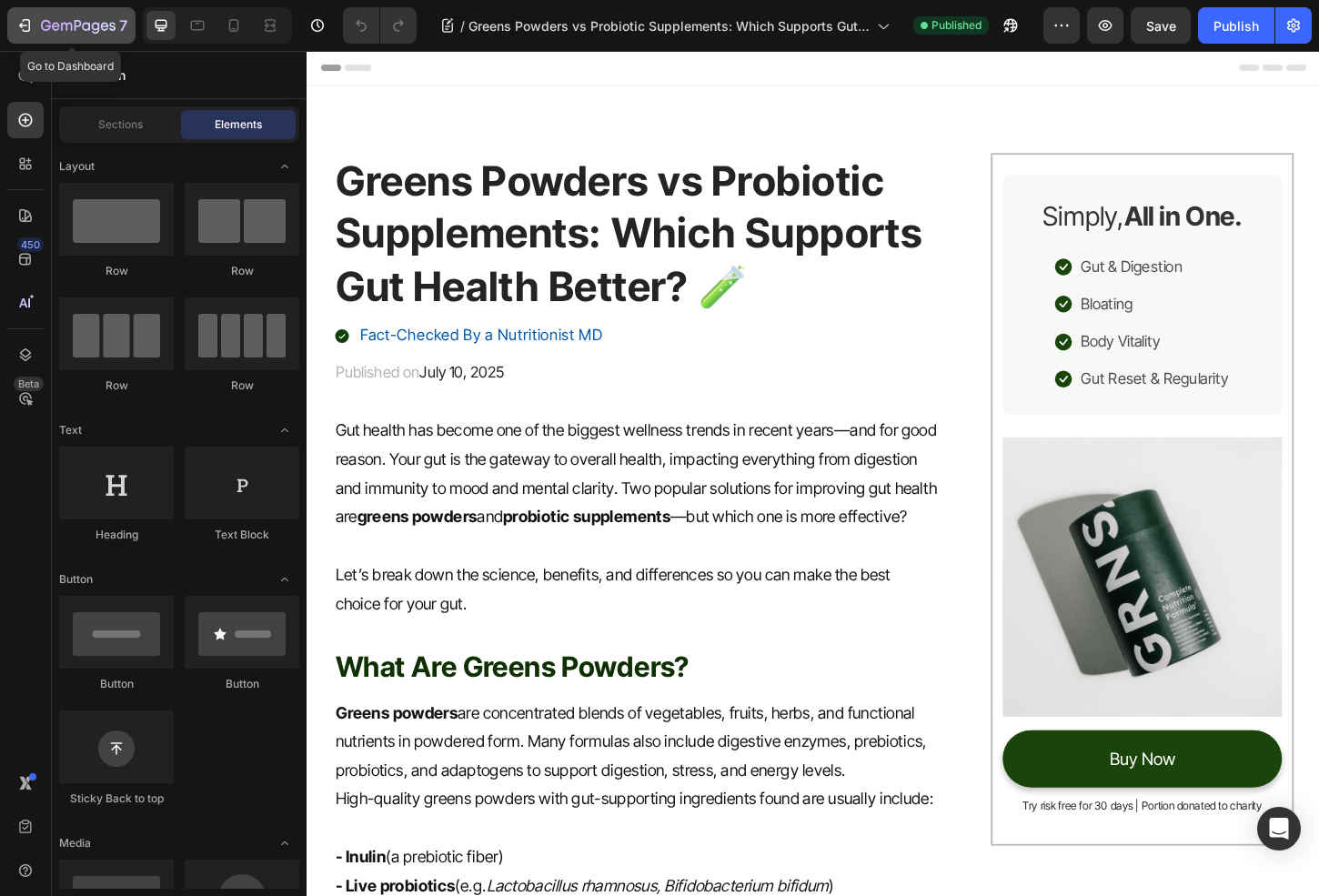 click 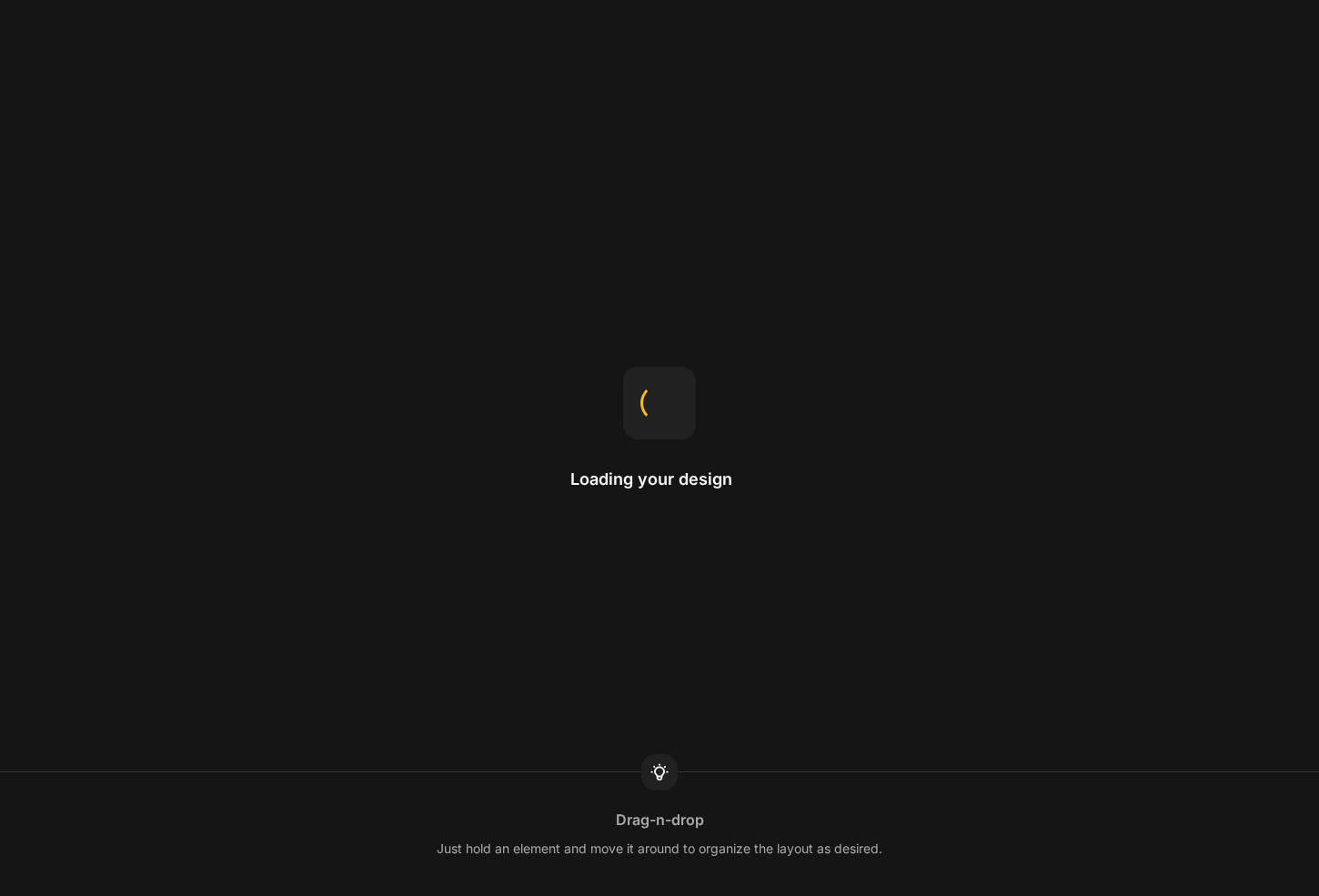 scroll, scrollTop: 0, scrollLeft: 0, axis: both 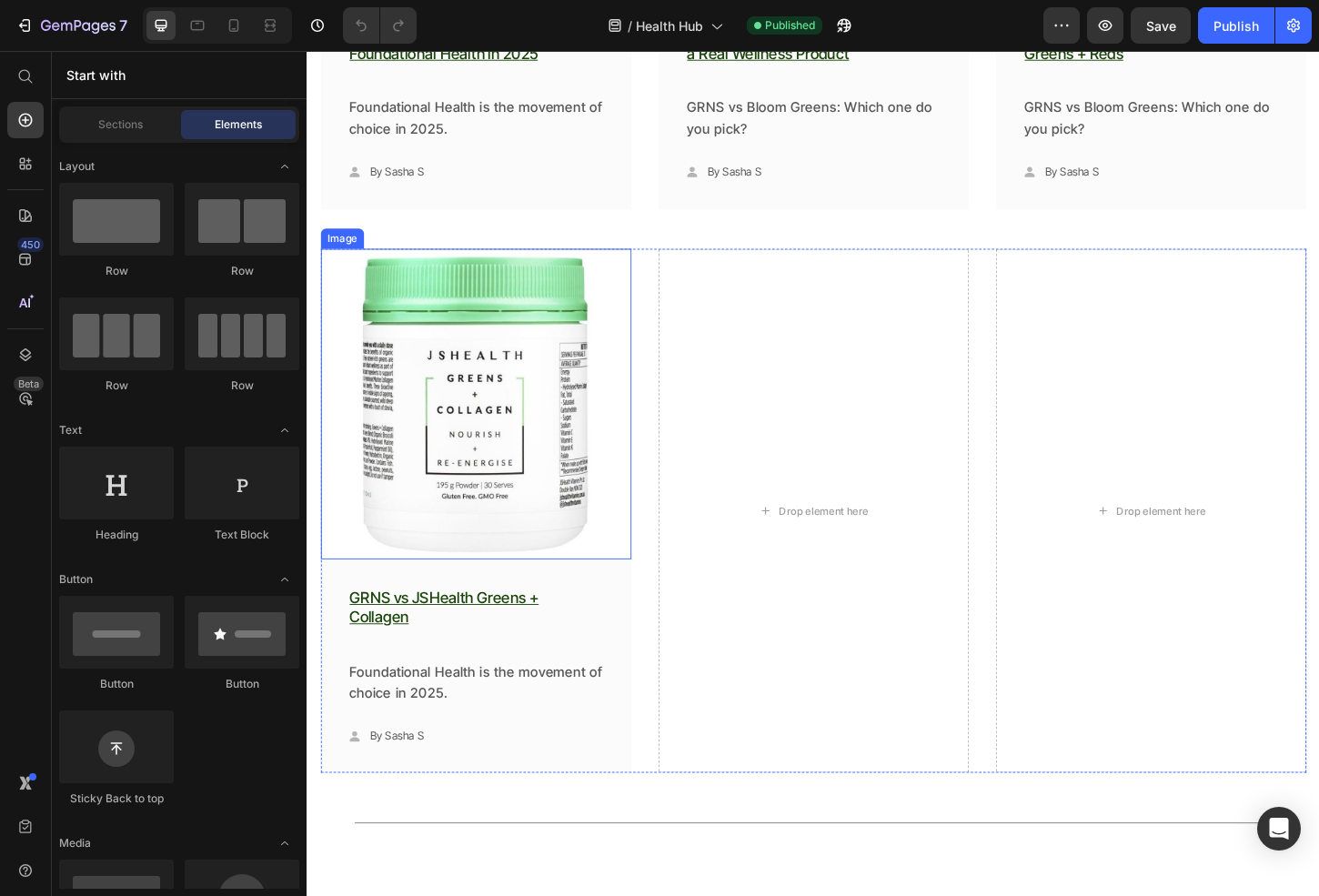 click at bounding box center [488, 431] 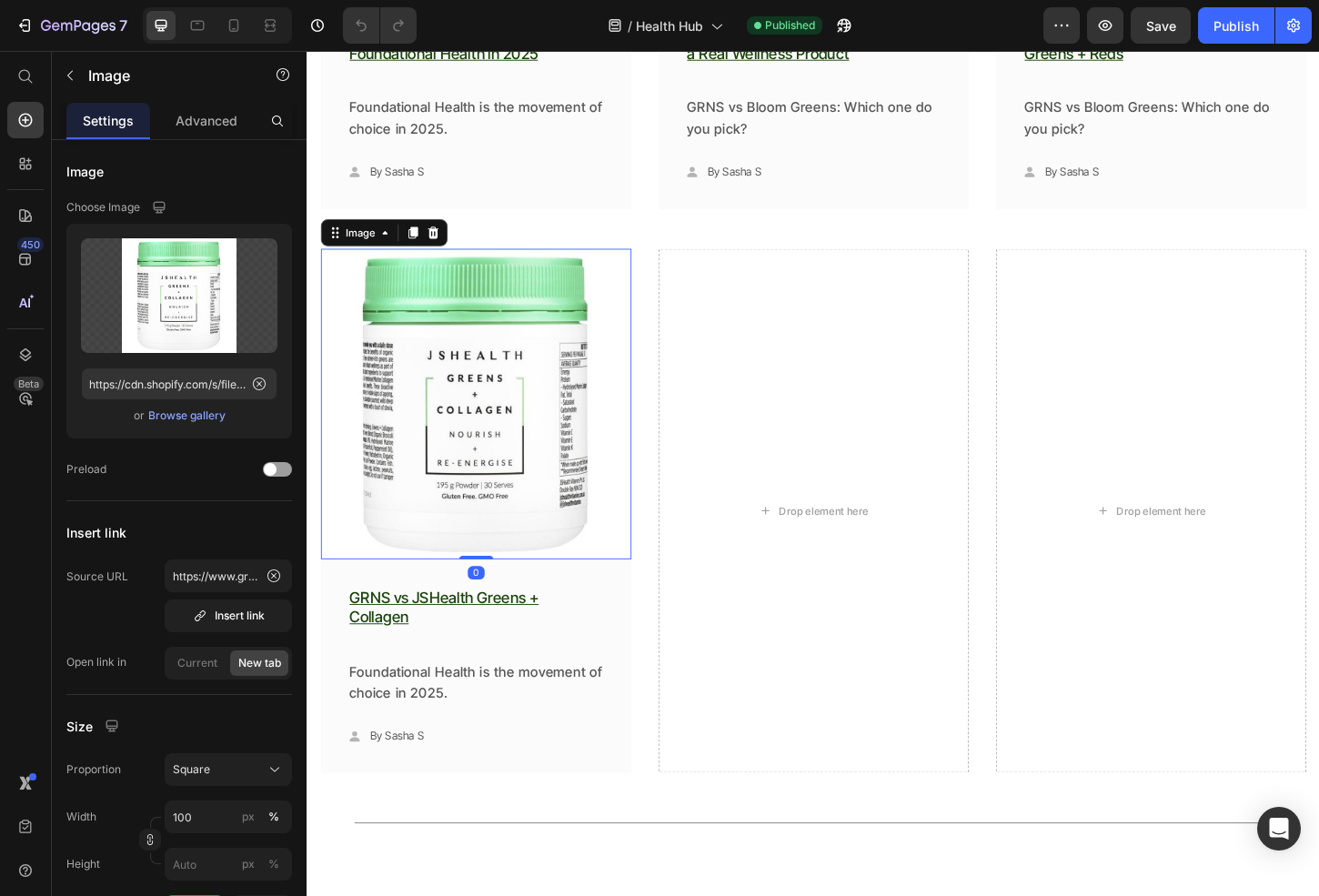 drag, startPoint x: 420, startPoint y: 246, endPoint x: 464, endPoint y: 583, distance: 339.86027 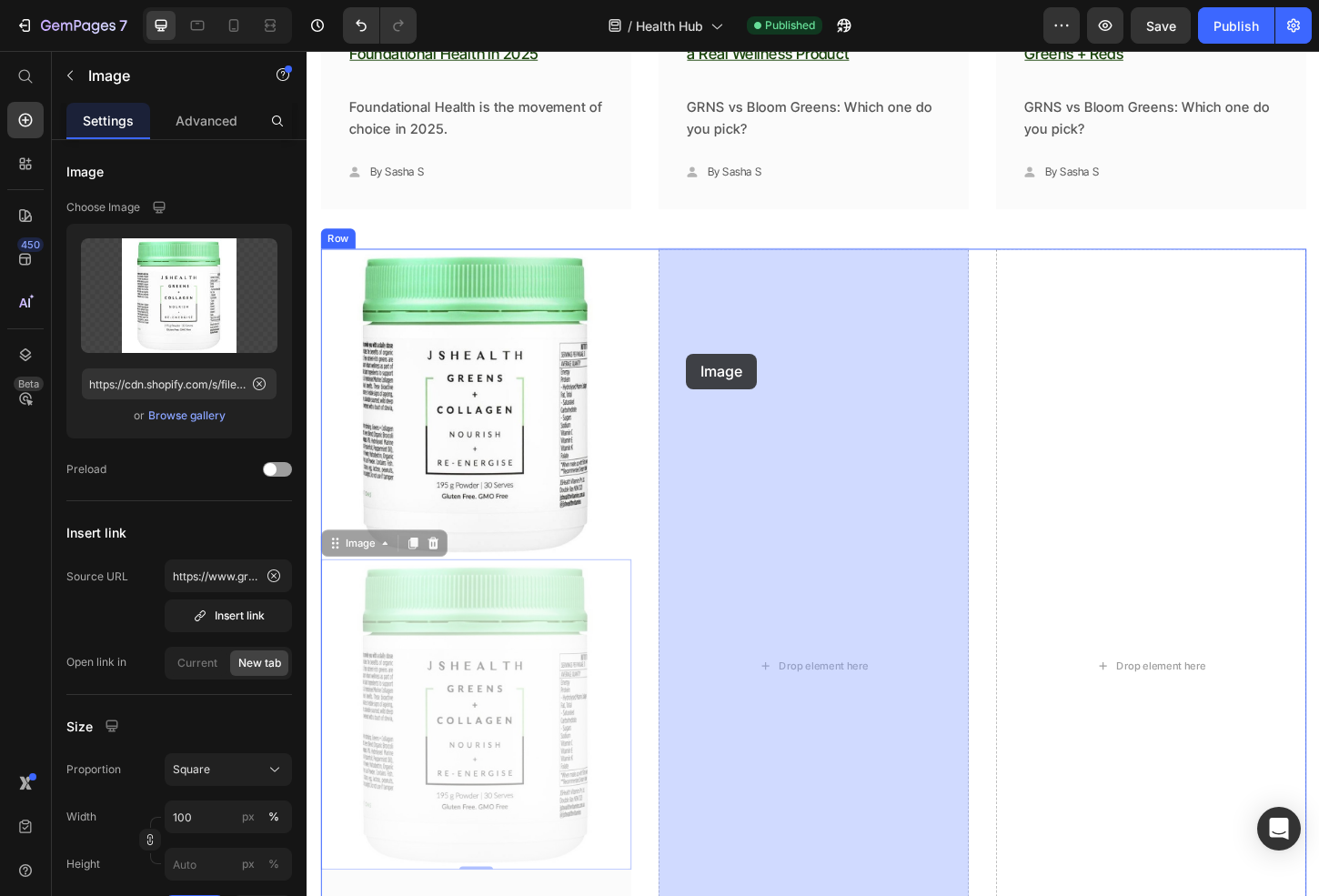 drag, startPoint x: 468, startPoint y: 624, endPoint x: 641, endPoint y: 547, distance: 189.3621 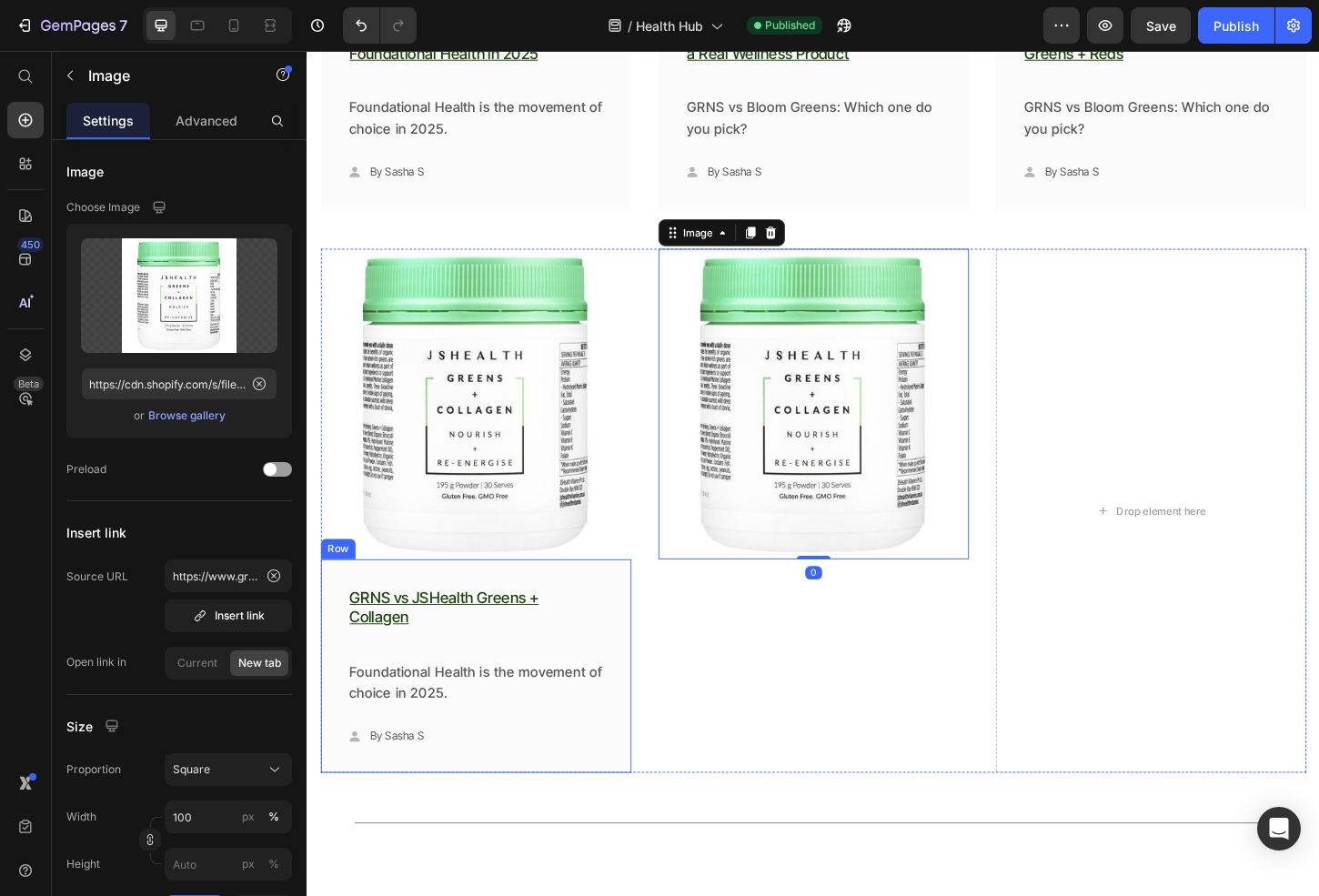 click on "GRNS vs JSHealth Greens + Collagen Heading Foundational Health is the movement of choice in 2025. Text block
Icon By Sasha S Text block Row Row Row" at bounding box center [488, 714] 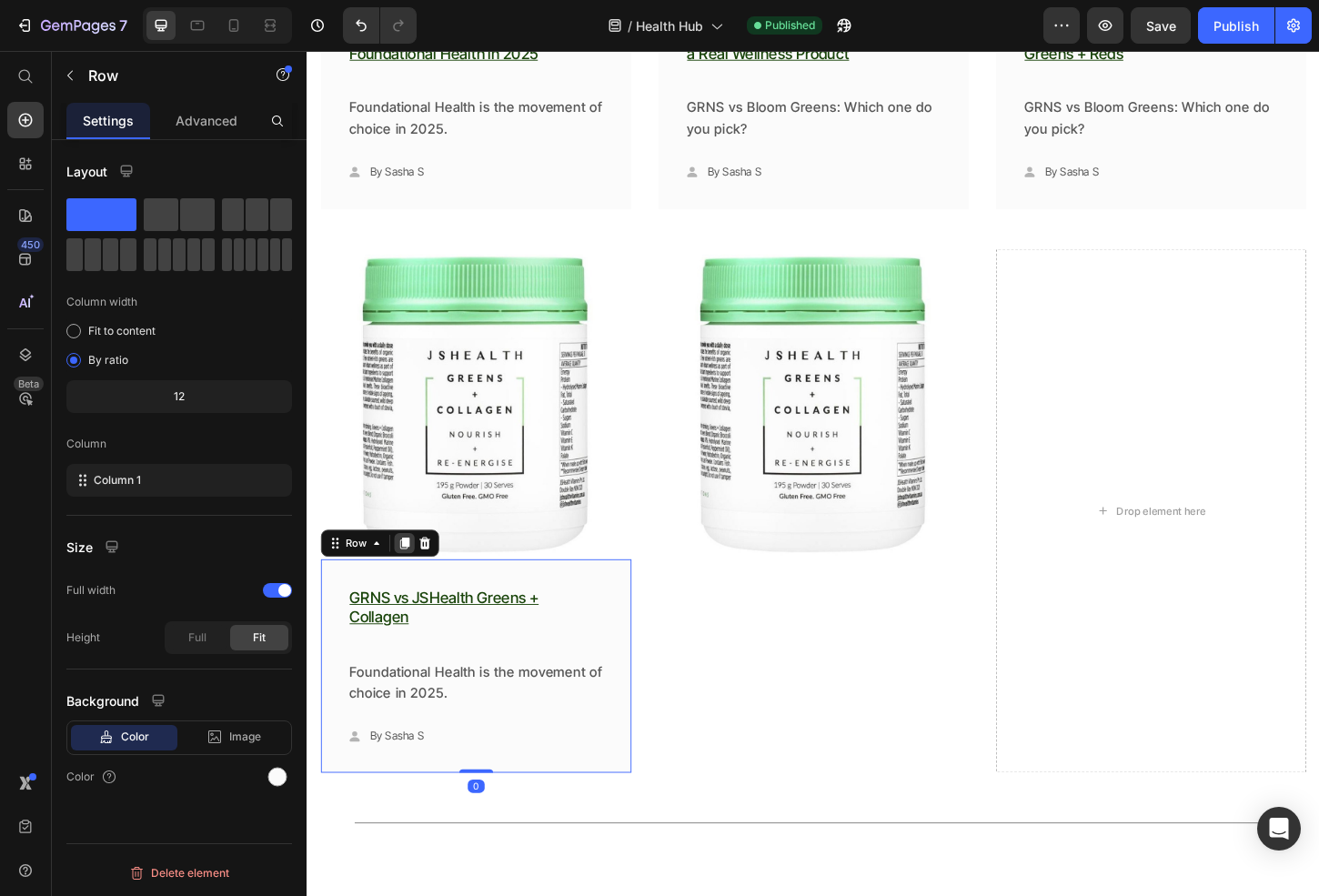 click 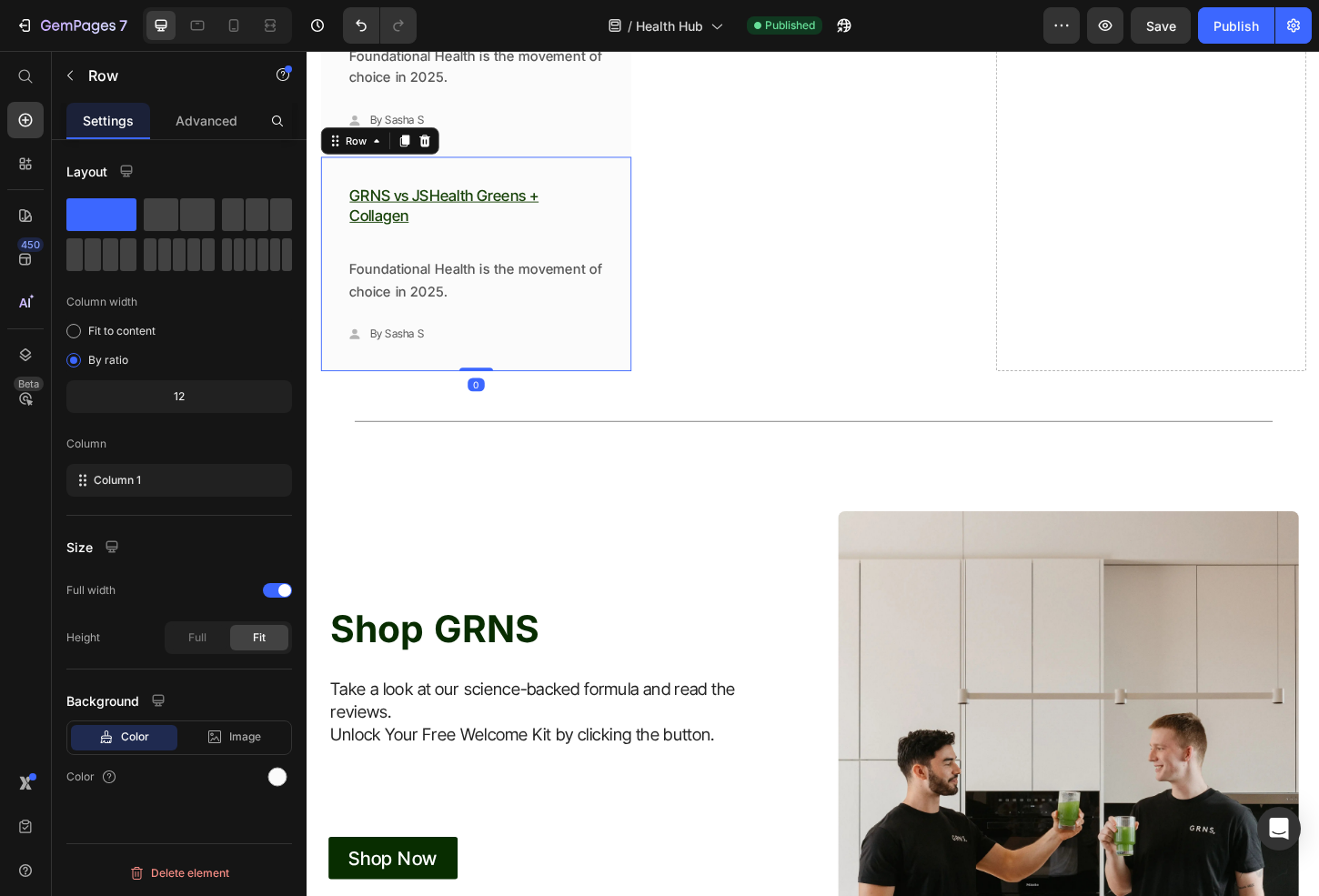 scroll, scrollTop: 10163, scrollLeft: 0, axis: vertical 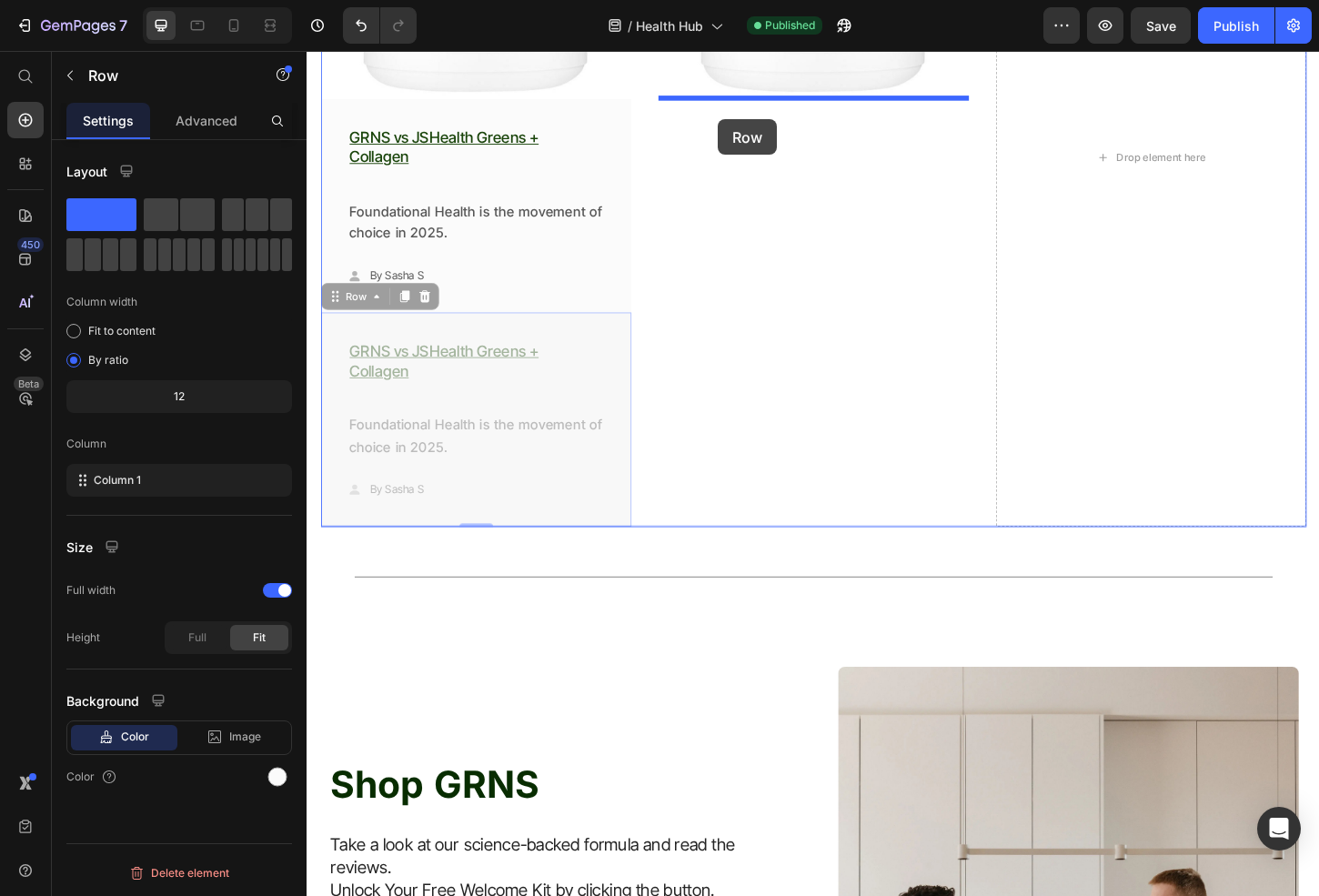 drag, startPoint x: 365, startPoint y: 317, endPoint x: 750, endPoint y: 125, distance: 430.2197 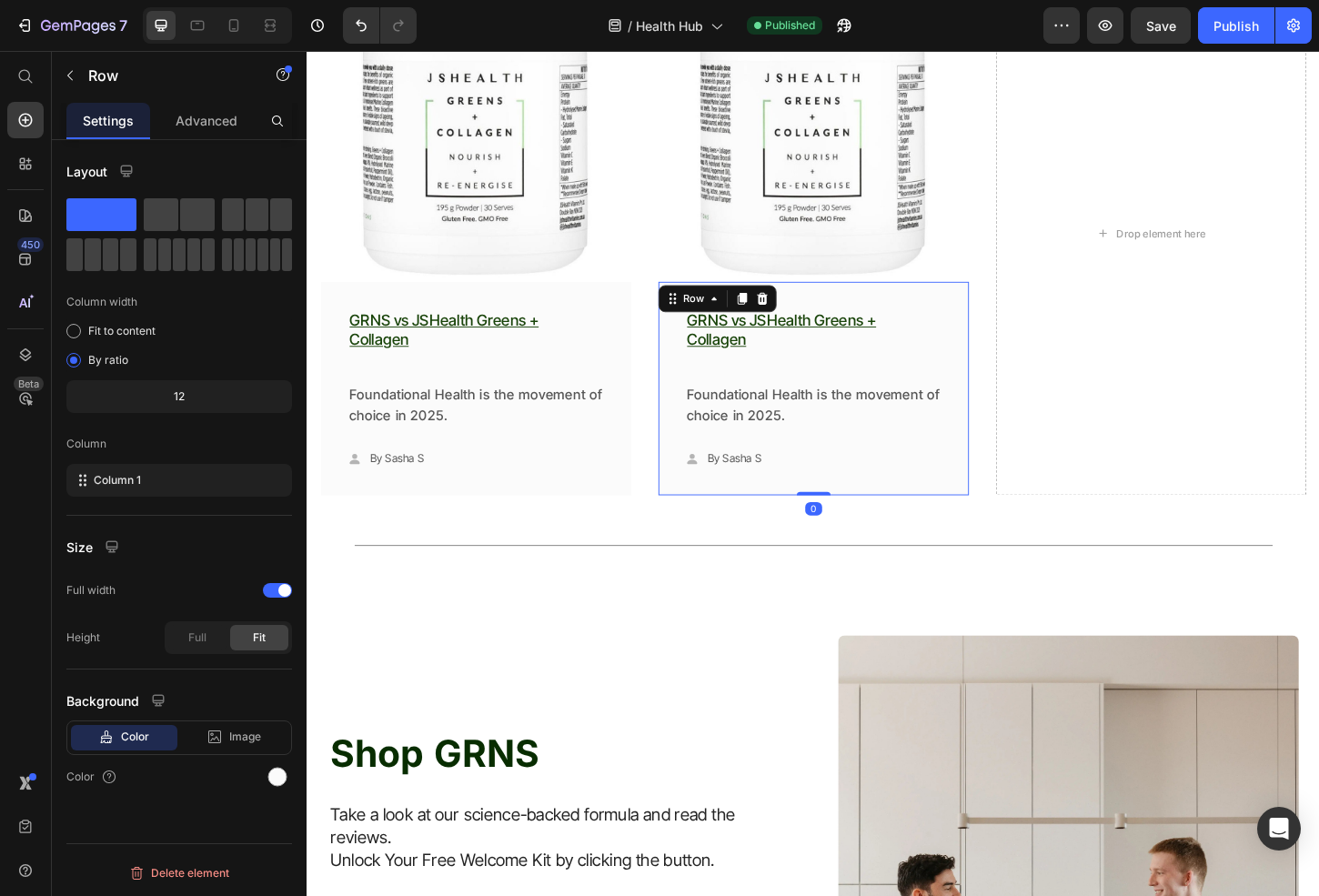 scroll, scrollTop: 9950, scrollLeft: 0, axis: vertical 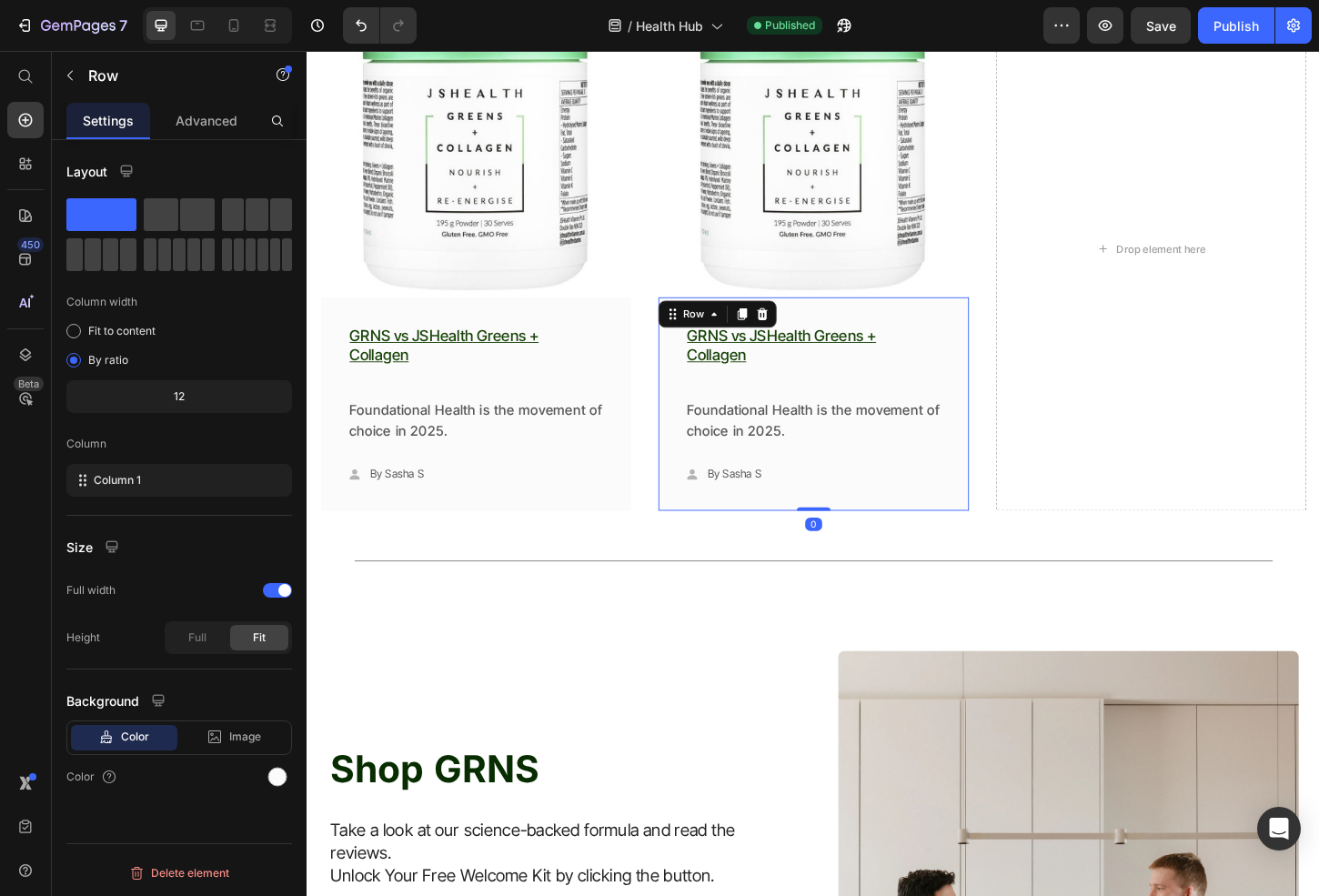 click at bounding box center (852, 149) 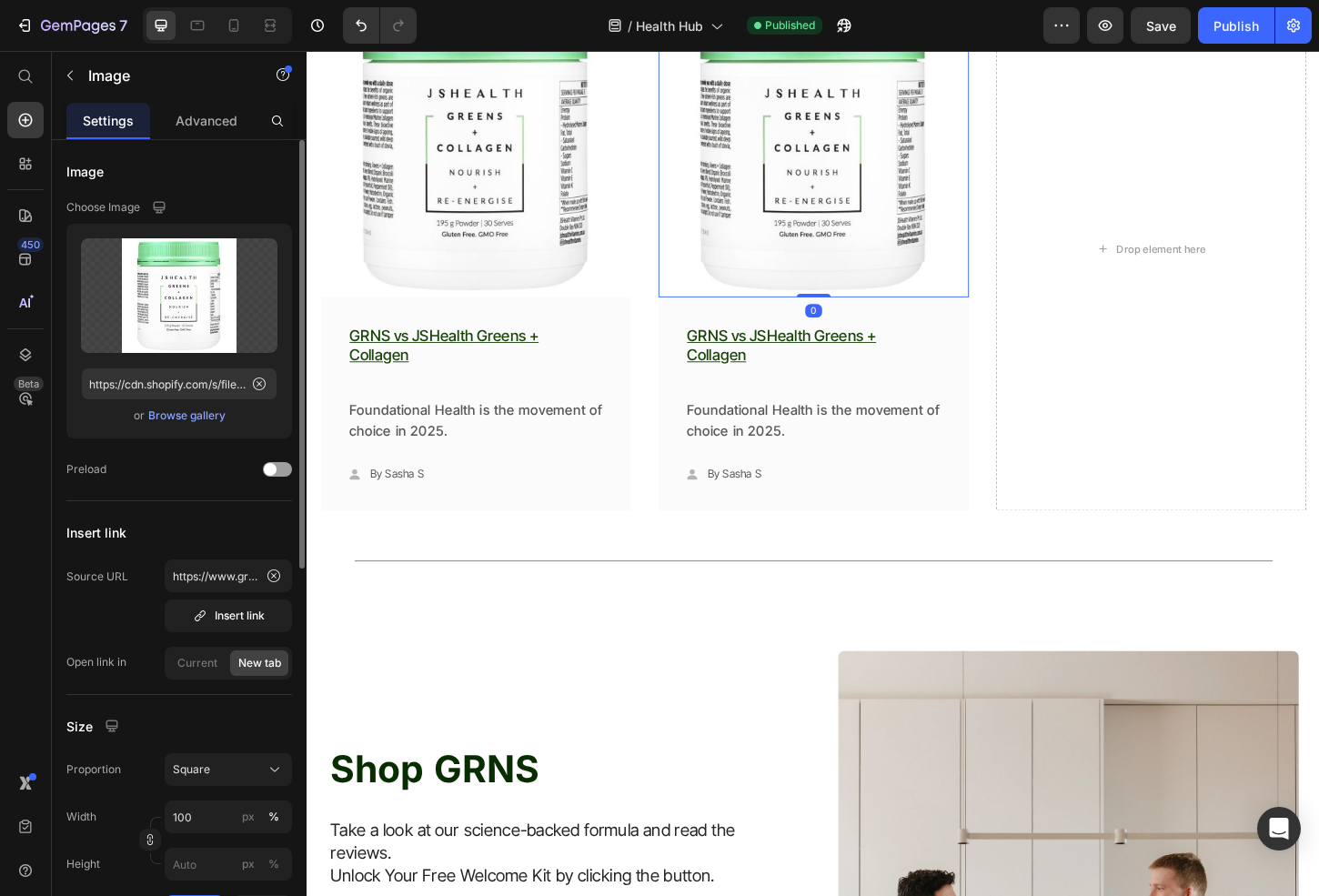 click on "Browse gallery" at bounding box center [186, 416] 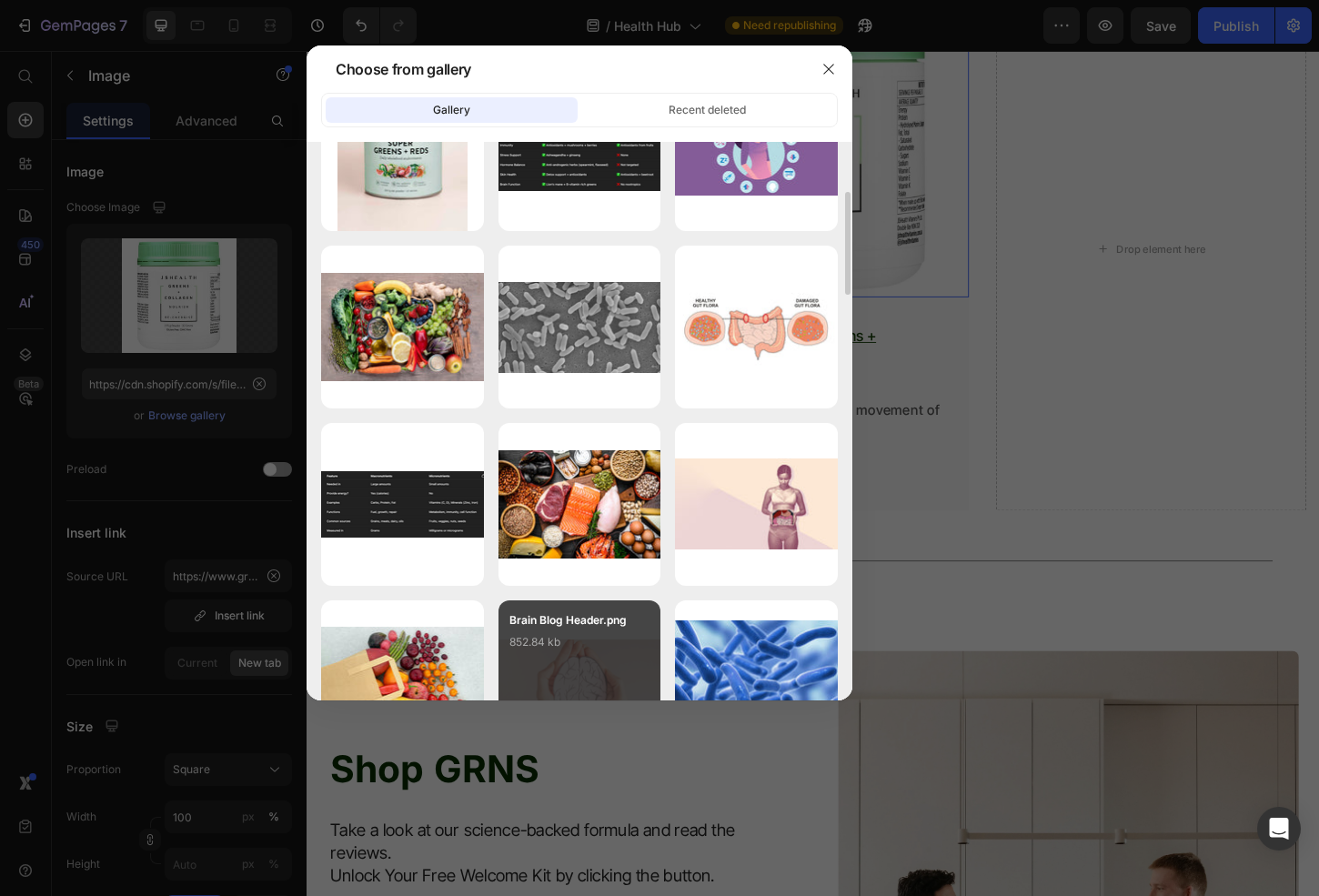 scroll, scrollTop: 714, scrollLeft: 0, axis: vertical 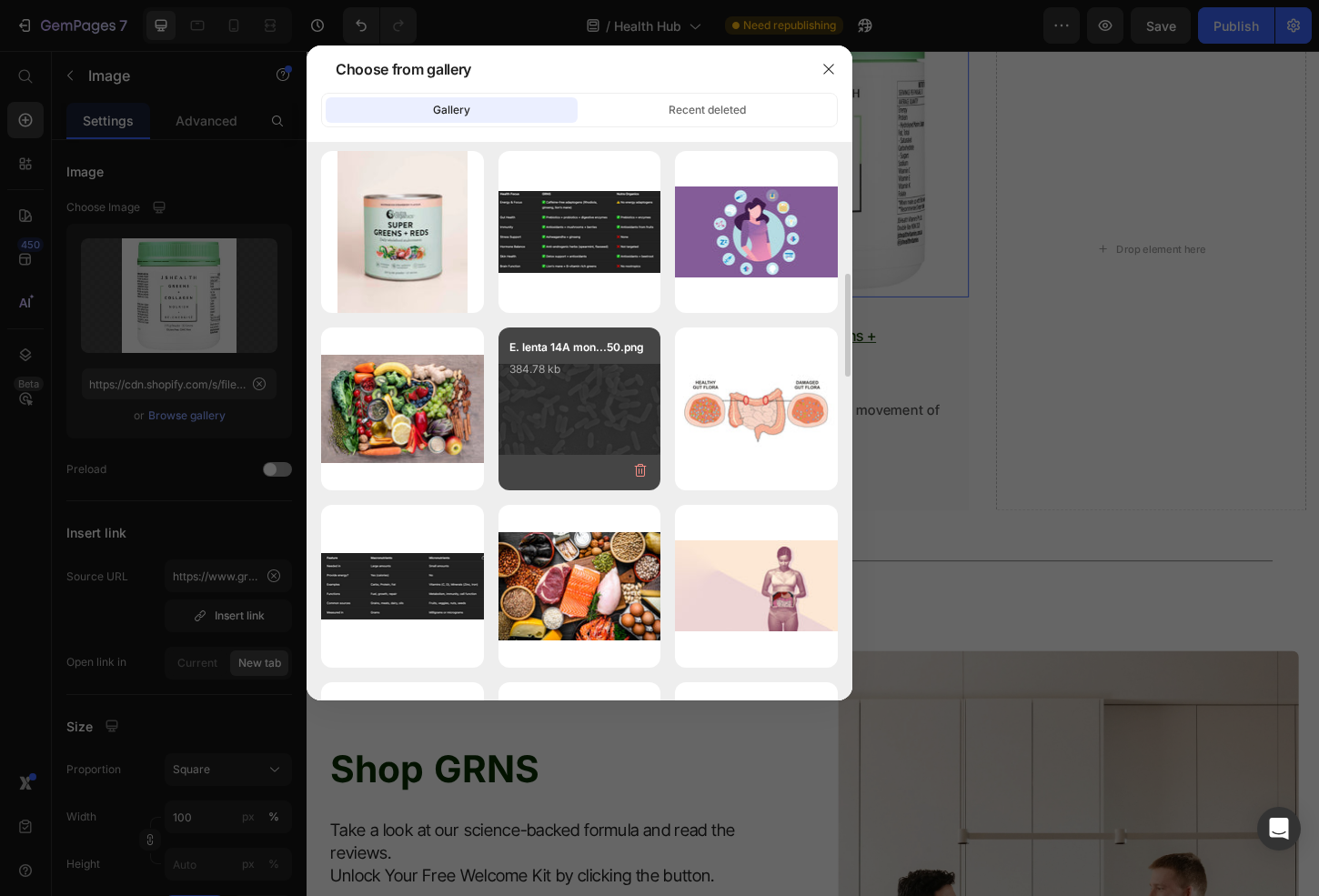 click on "E. lenta 14A mon...50.png 384.78 kb" at bounding box center (579, 375) 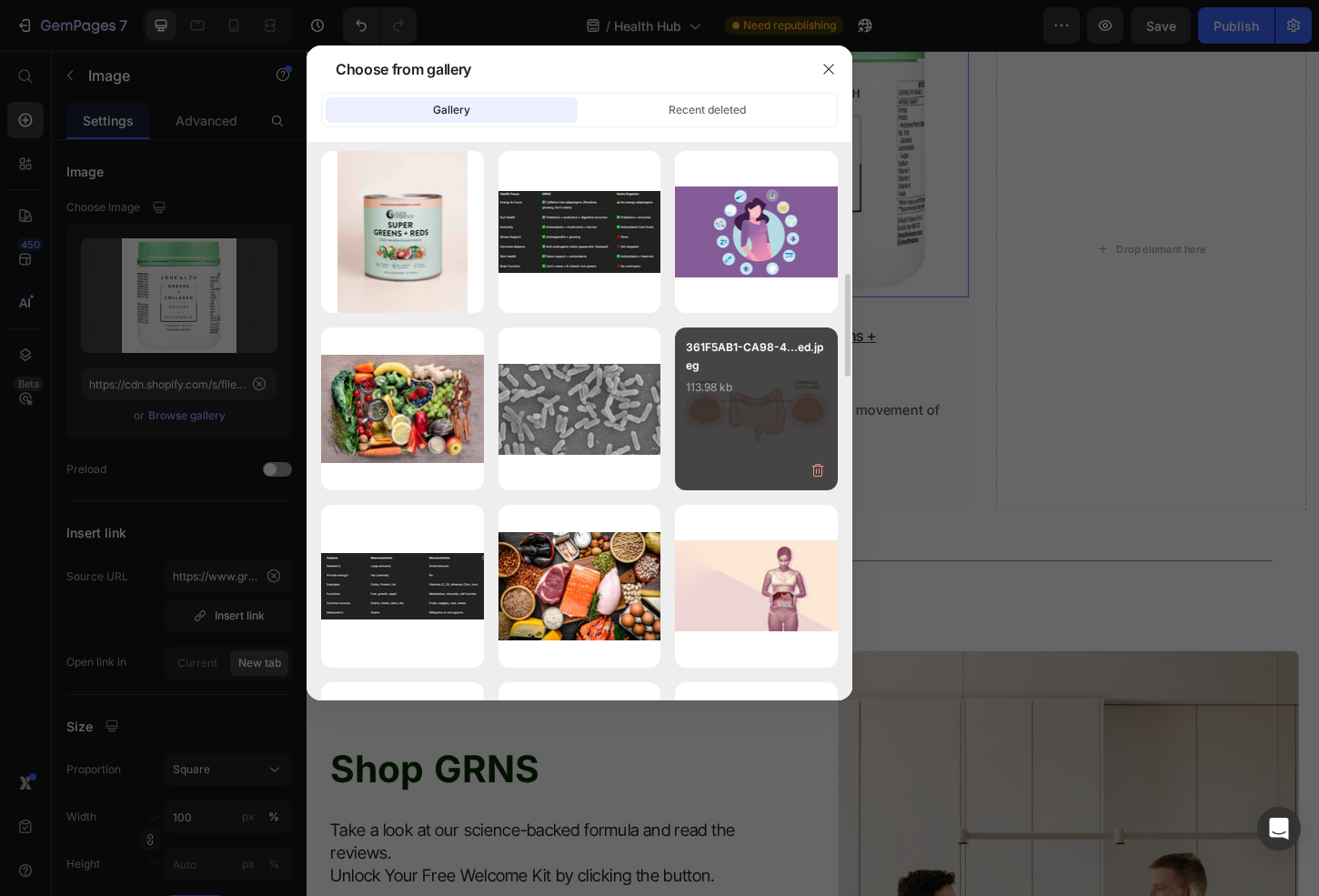 type on "https://cdn.shopify.com/s/files/1/0572/1253/4865/files/gempages_489095260442461323-16c158f1-7290-4bb3-924d-ecb7c1cefff0.png" 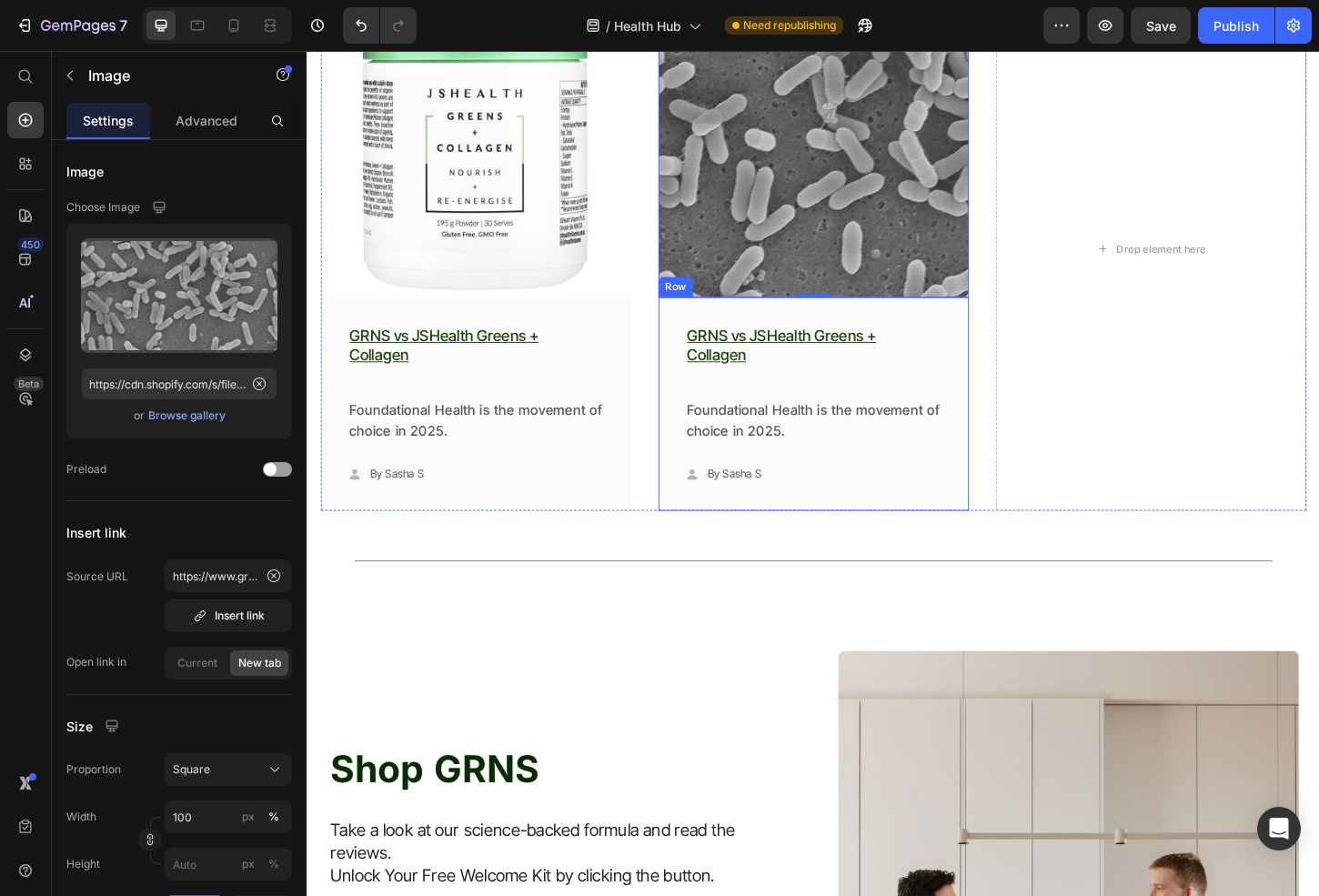 click on "GRNS vs JSHealth Greens + Collagen Heading Foundational Health is the movement of choice in 2025. Text block
Icon By Sasha S Text block Row Row" at bounding box center (852, 439) 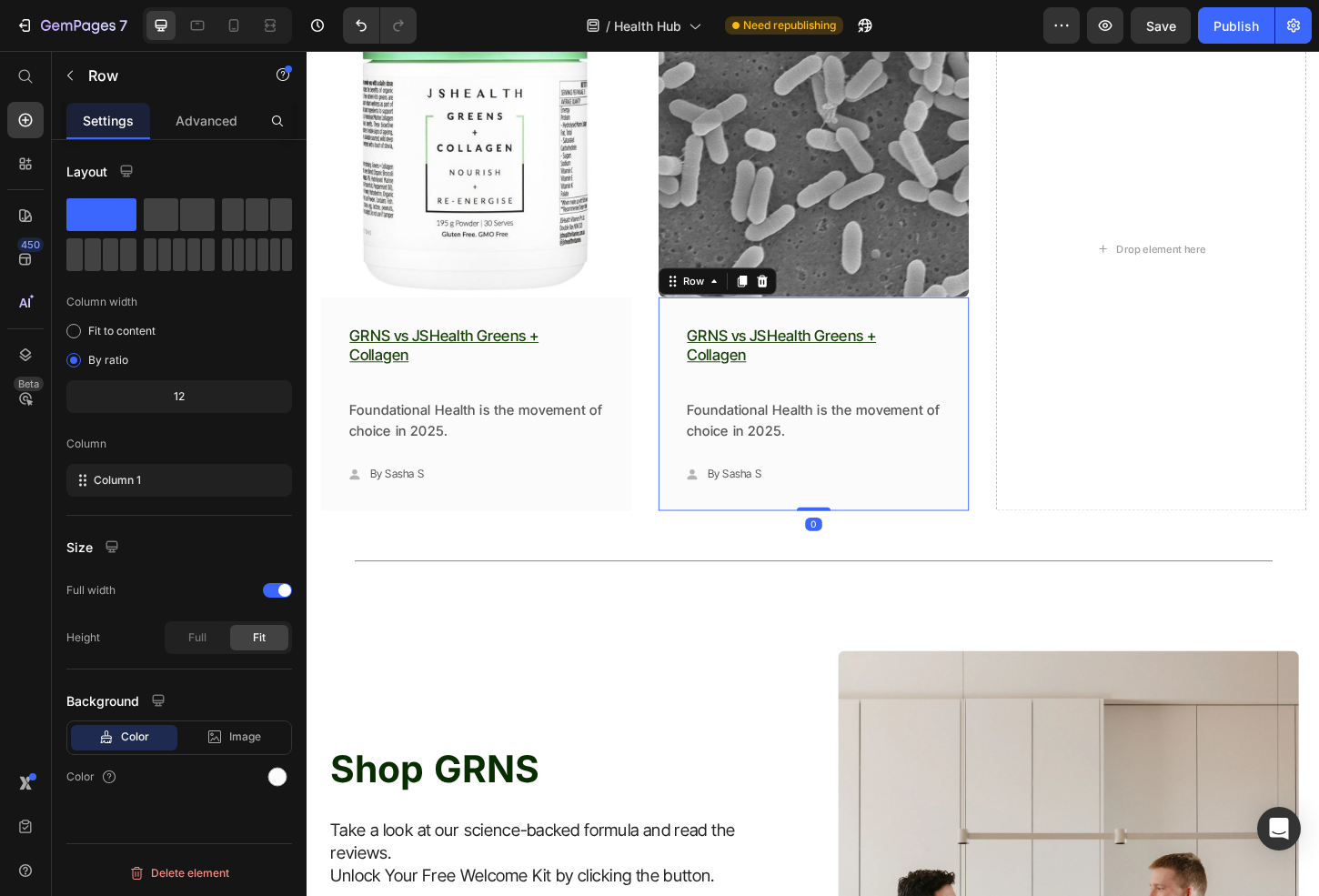 click on "GRNS vs JSHealth Greens + Collagen Heading Foundational Health is the movement of choice in 2025. Text block
Icon By Sasha S Text block Row Row" at bounding box center (852, 439) 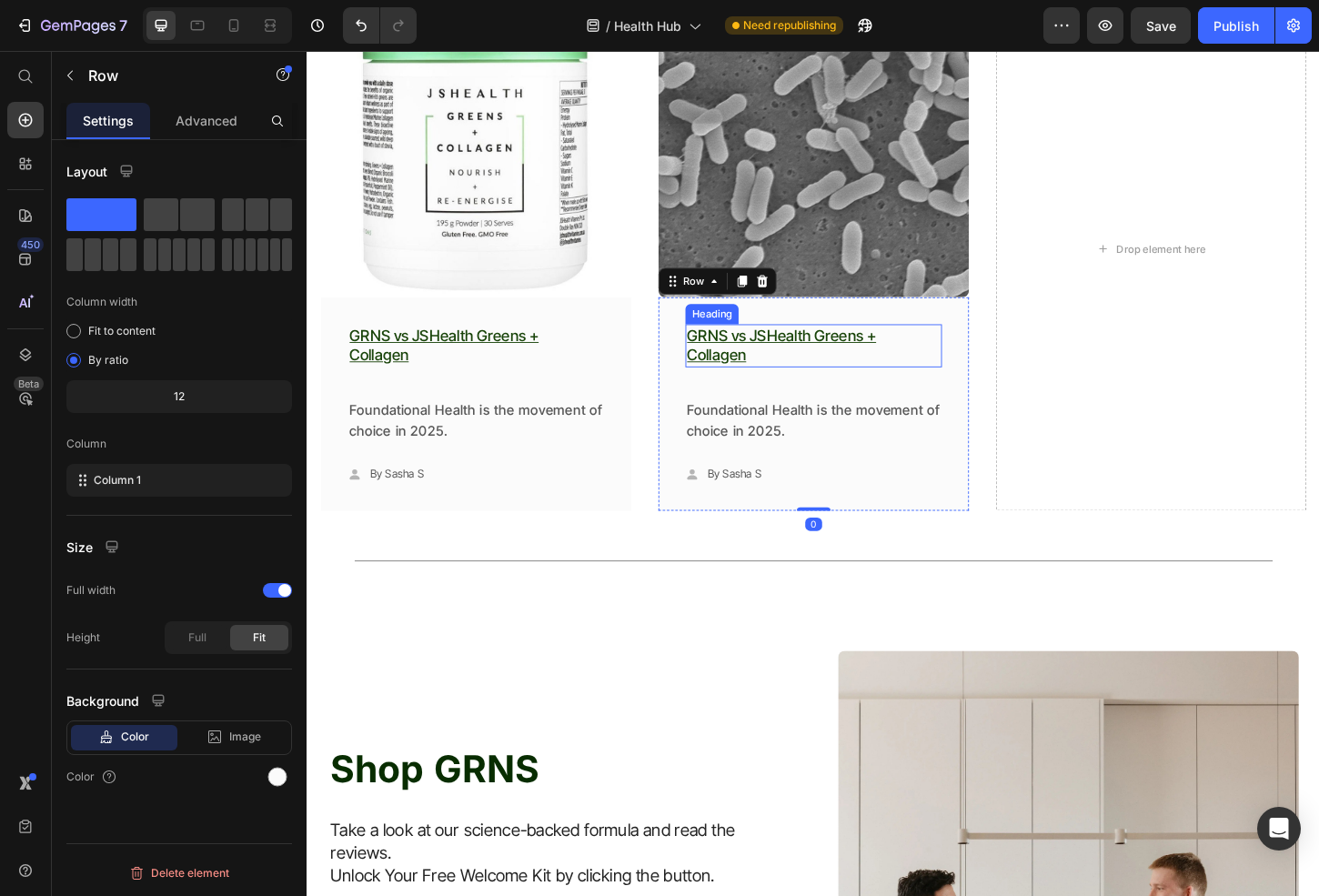 click on "GRNS vs JSHealth Greens + Collagen" at bounding box center [848, 368] 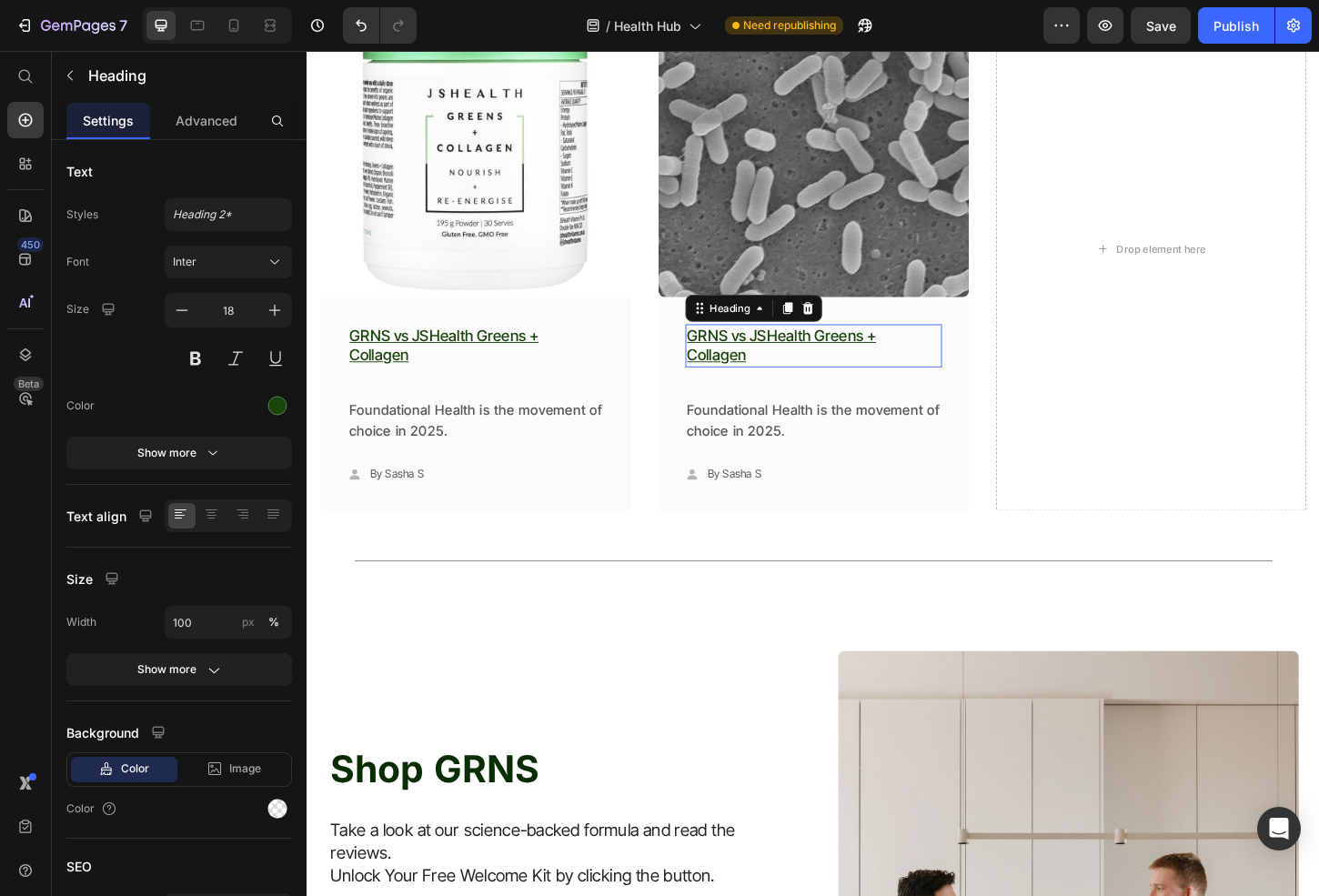 click on "GRNS vs JSHealth Greens + Collagen" at bounding box center [848, 368] 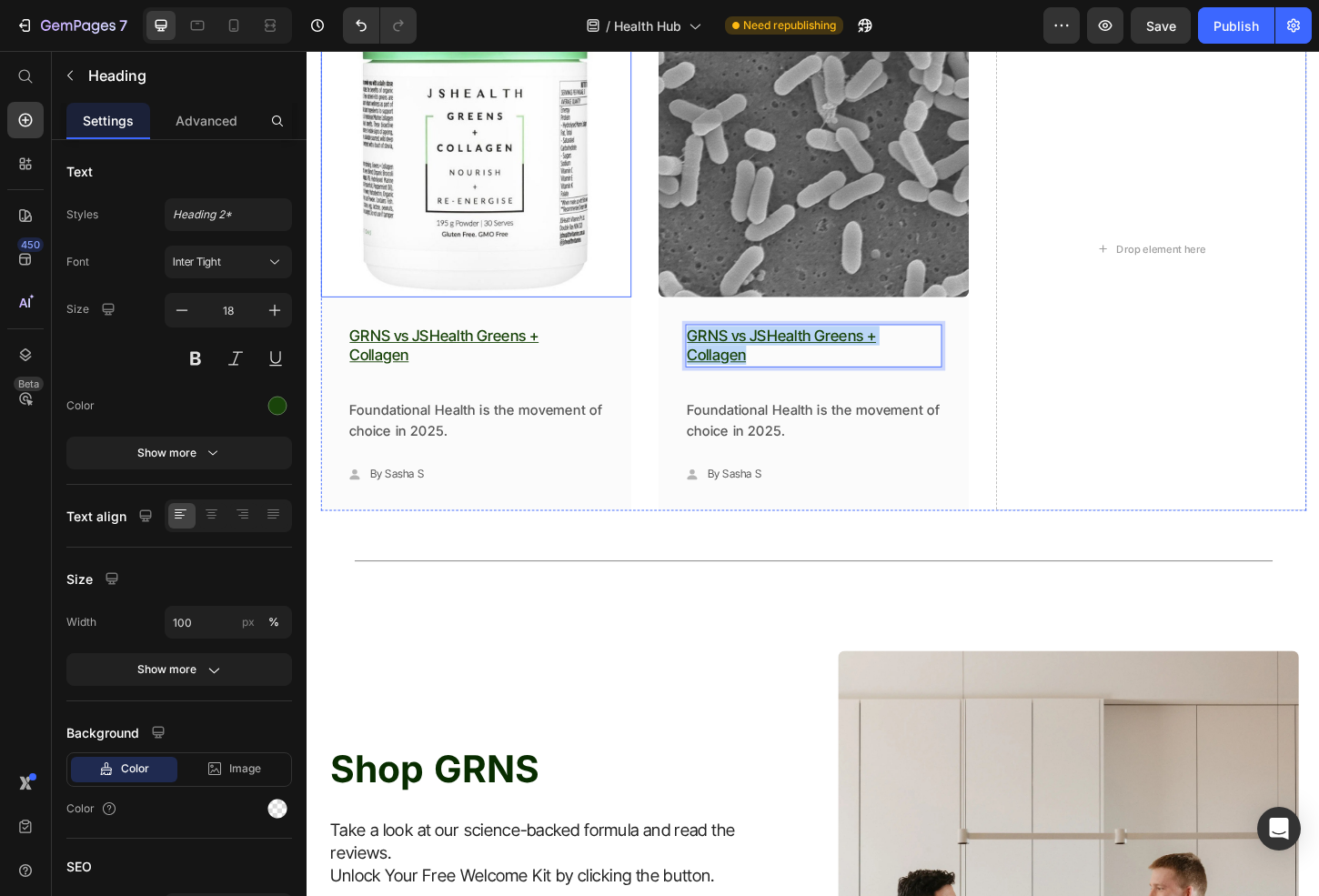 drag, startPoint x: 824, startPoint y: 384, endPoint x: 516, endPoint y: 259, distance: 332.39886 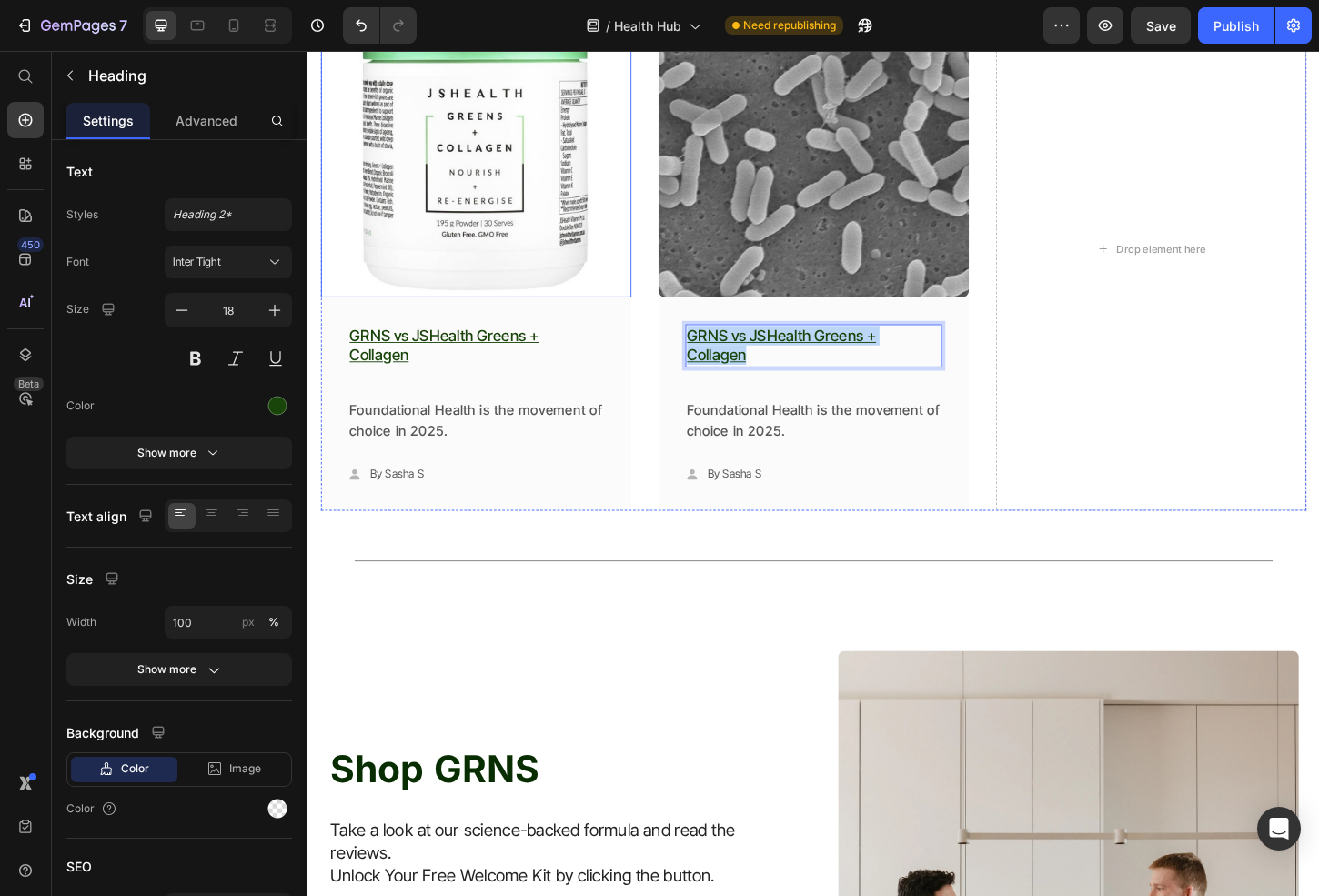 click on "Image GRNS vs JSHealth Greens + Collagen Heading Foundational Health is the movement of choice in 2025. Text block
Icon By Sasha S Text block Row Row Row Image GRNS vs JSHealth Greens + Collagen Heading   36 Foundational Health is the movement of choice in 2025. Text block
Icon By Sasha S Text block Row Row Row
Drop element here Row" at bounding box center (852, 265) 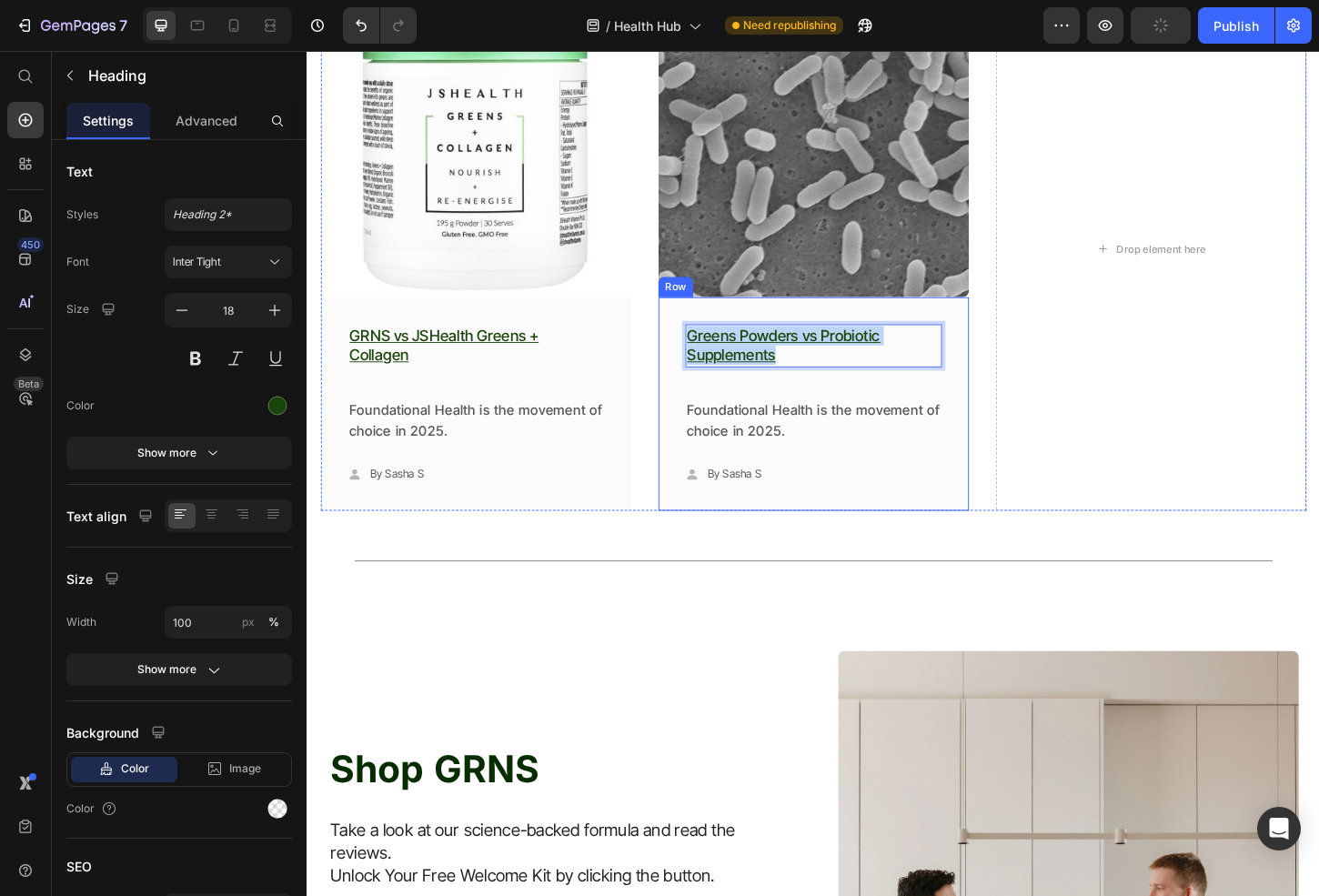 click on "Greens Powders vs Probiotic Supplements Heading   36 Foundational Health is the movement of choice in 2025. Text block
Icon By Sasha S Text block Row Row Row" at bounding box center [852, 432] 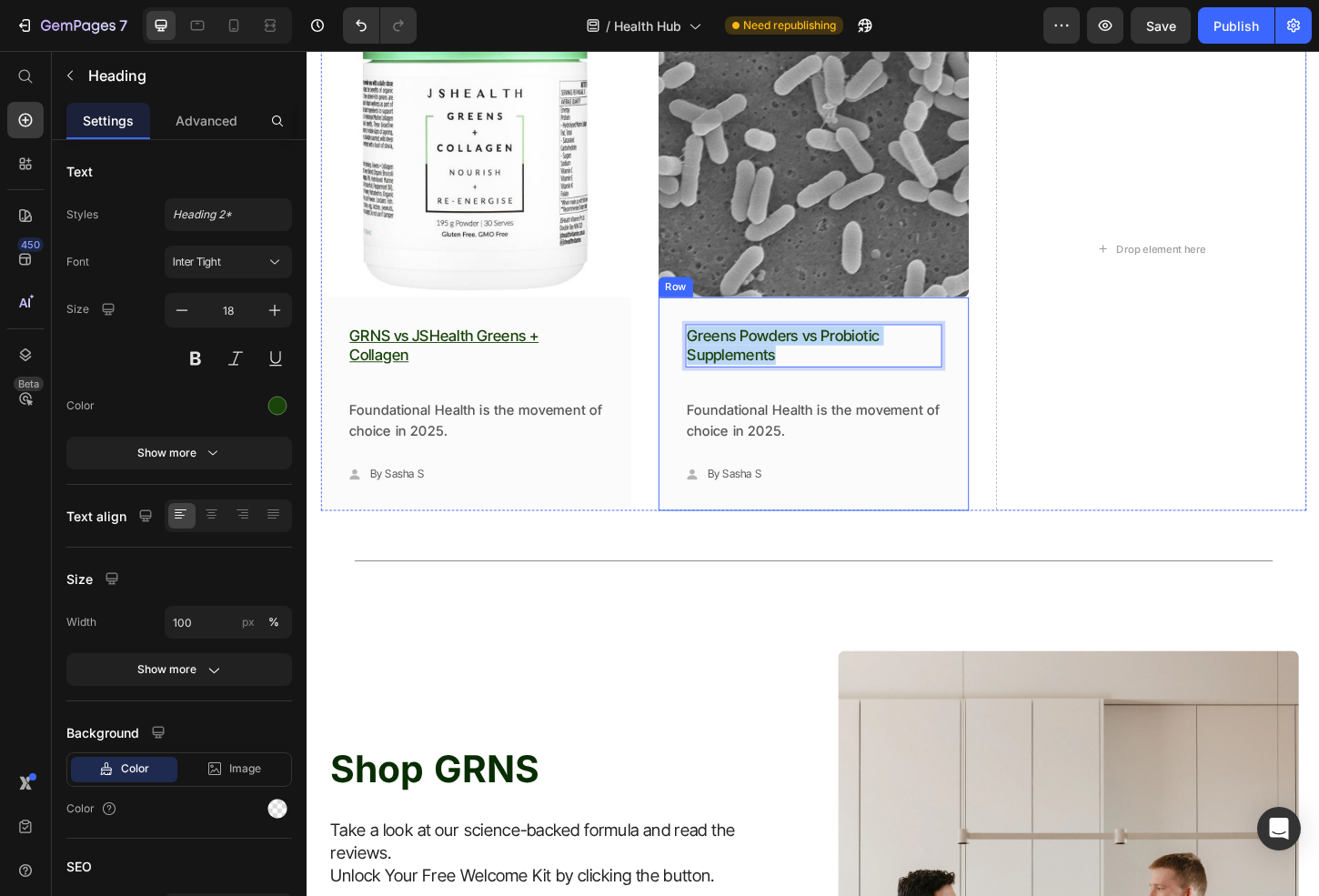 drag, startPoint x: 872, startPoint y: 382, endPoint x: 690, endPoint y: 346, distance: 185.52628 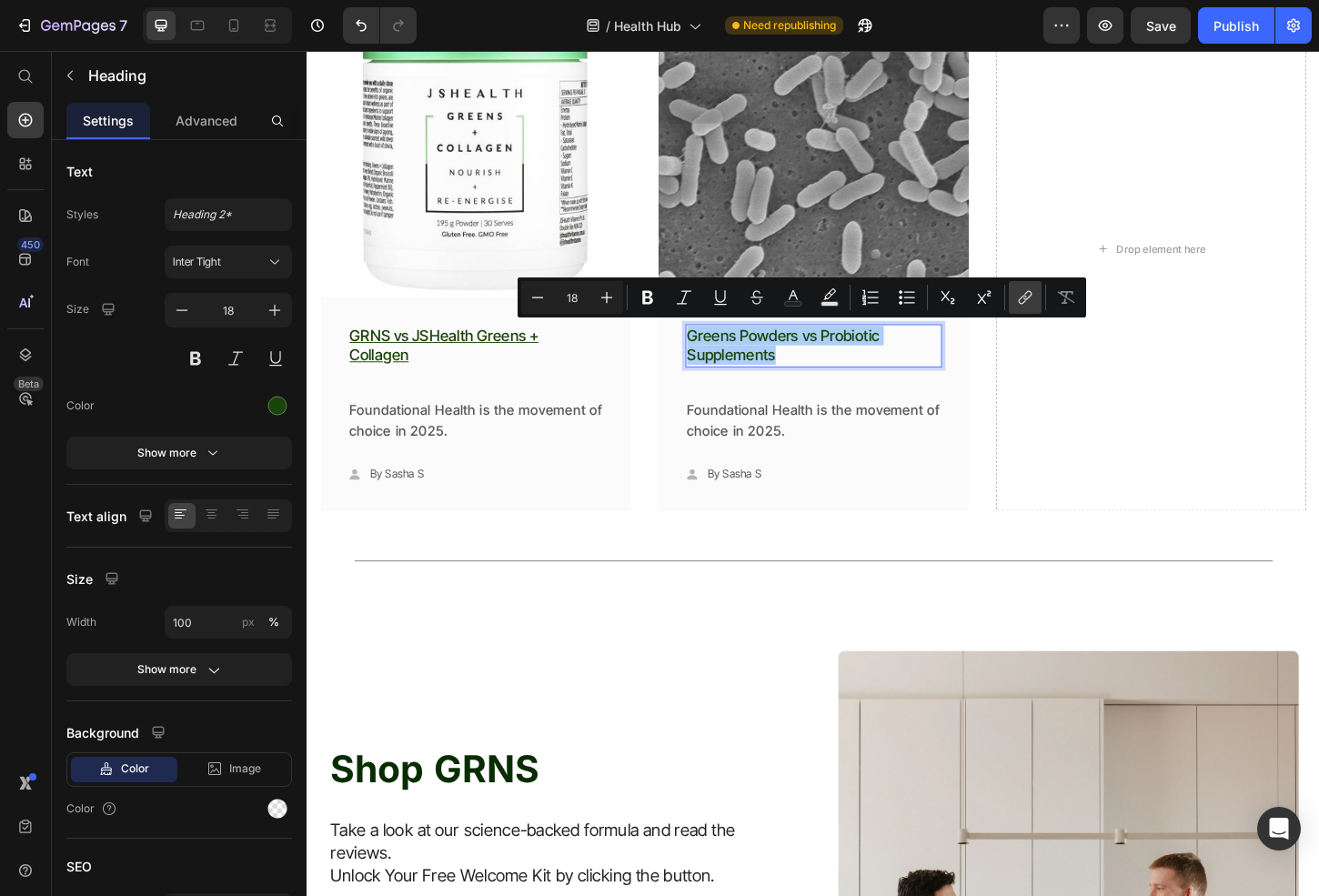 click 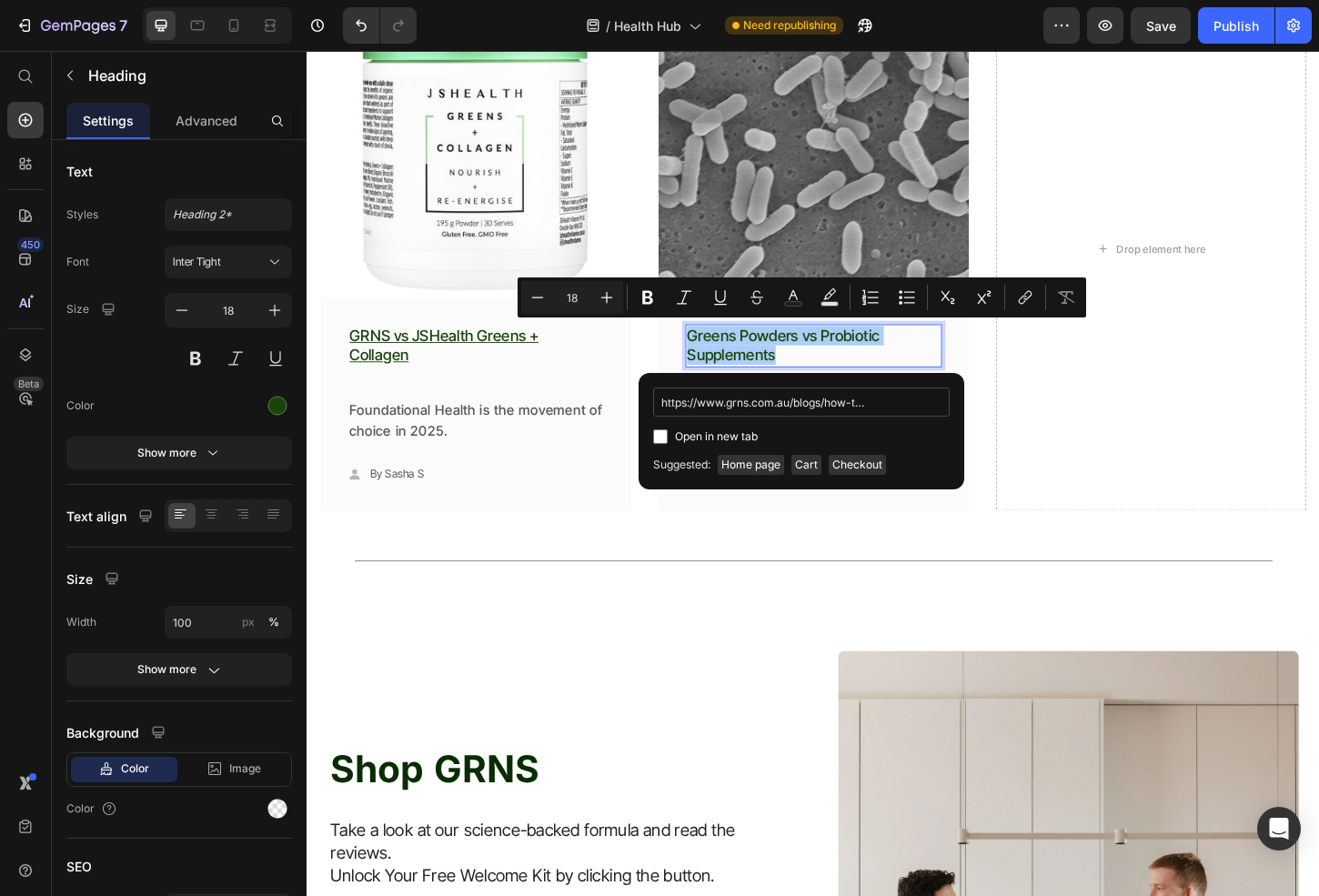 scroll, scrollTop: 0, scrollLeft: 782, axis: horizontal 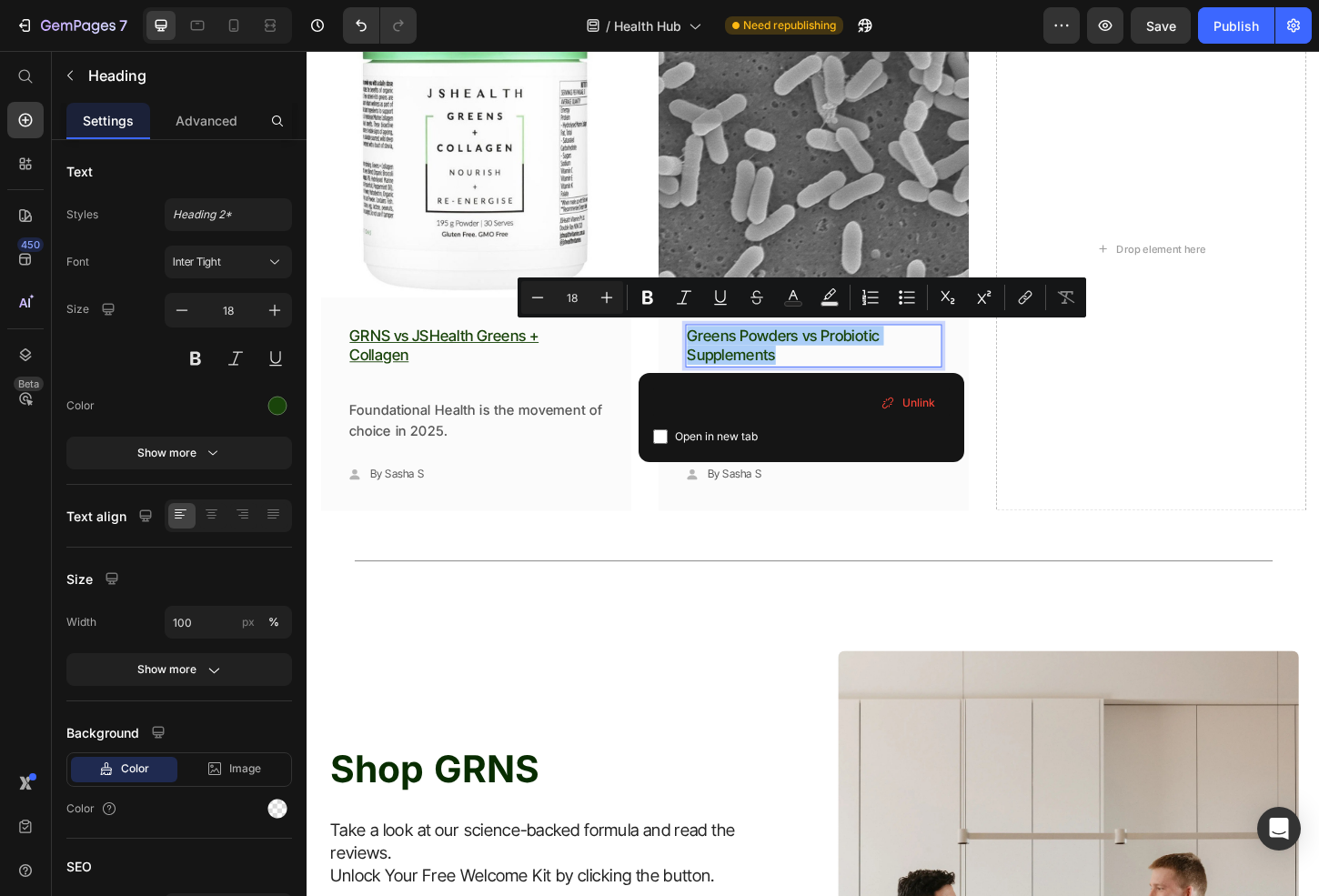 type on "https://www.grns.com.au/blogs/how-to-incorporate-greens-into-your-daily-routine/greens-powders-vs-probiotic-supplements-which-supports-gut-health-better?_ab=0&key=1752465341091" 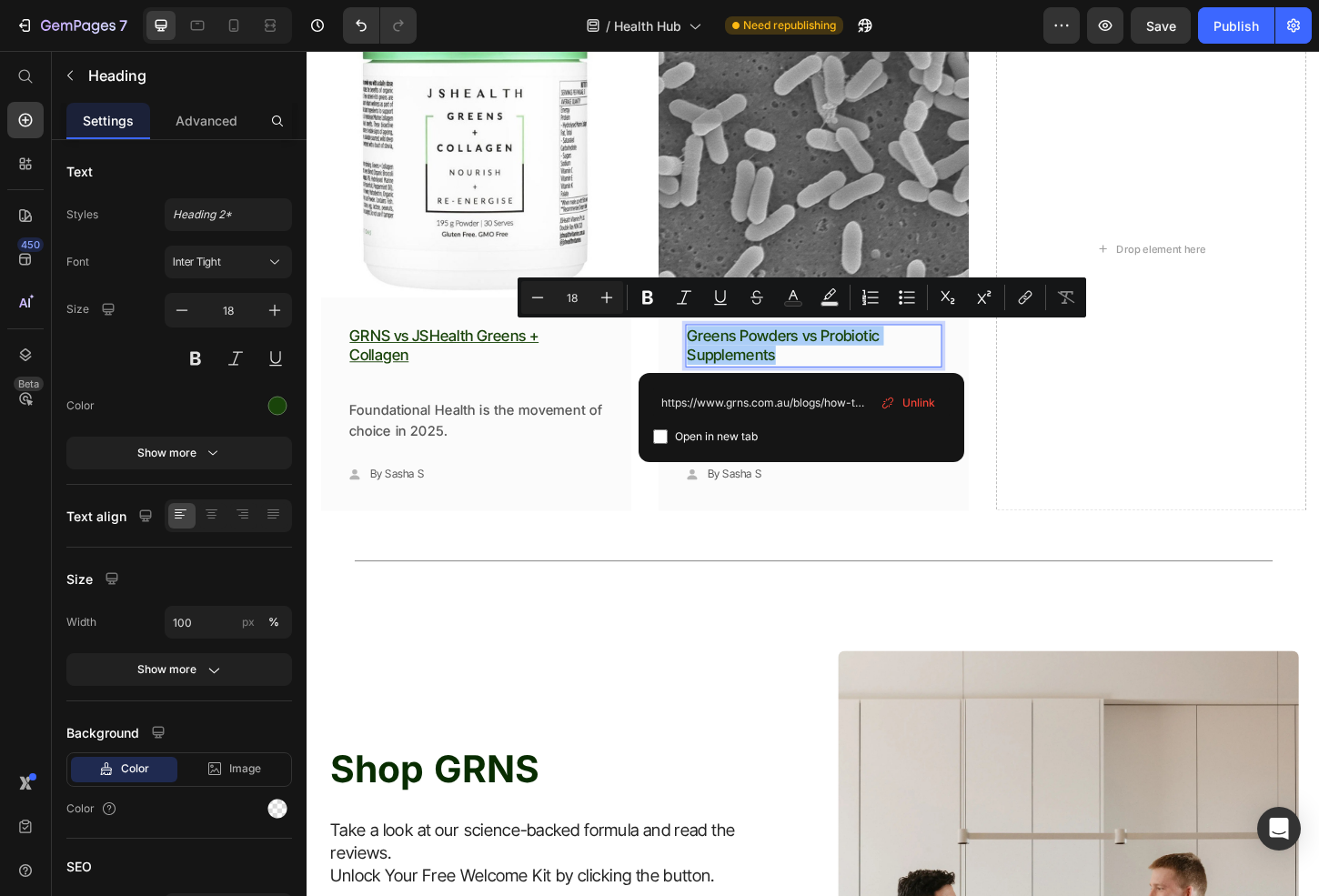 click at bounding box center [660, 437] 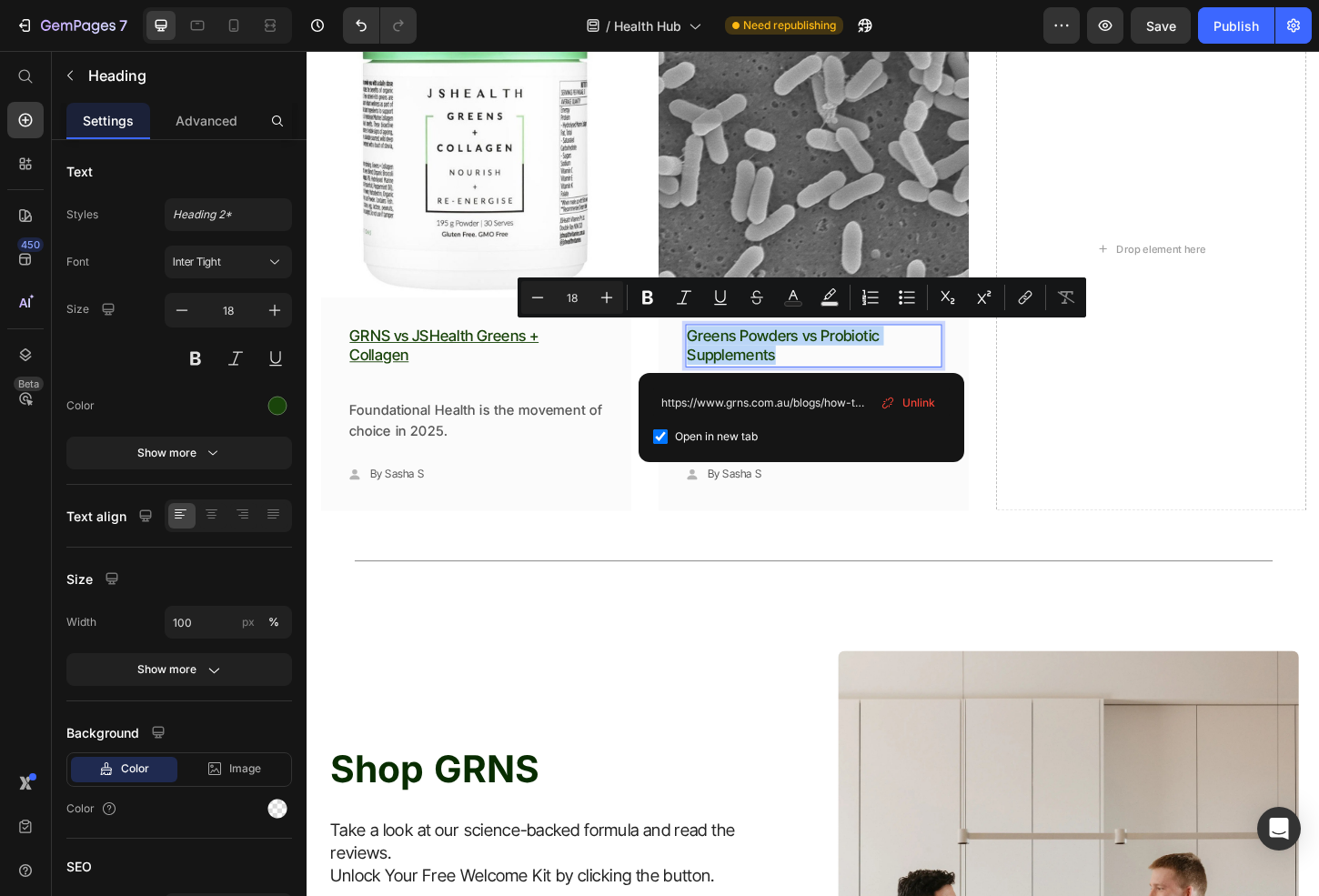 checkbox on "true" 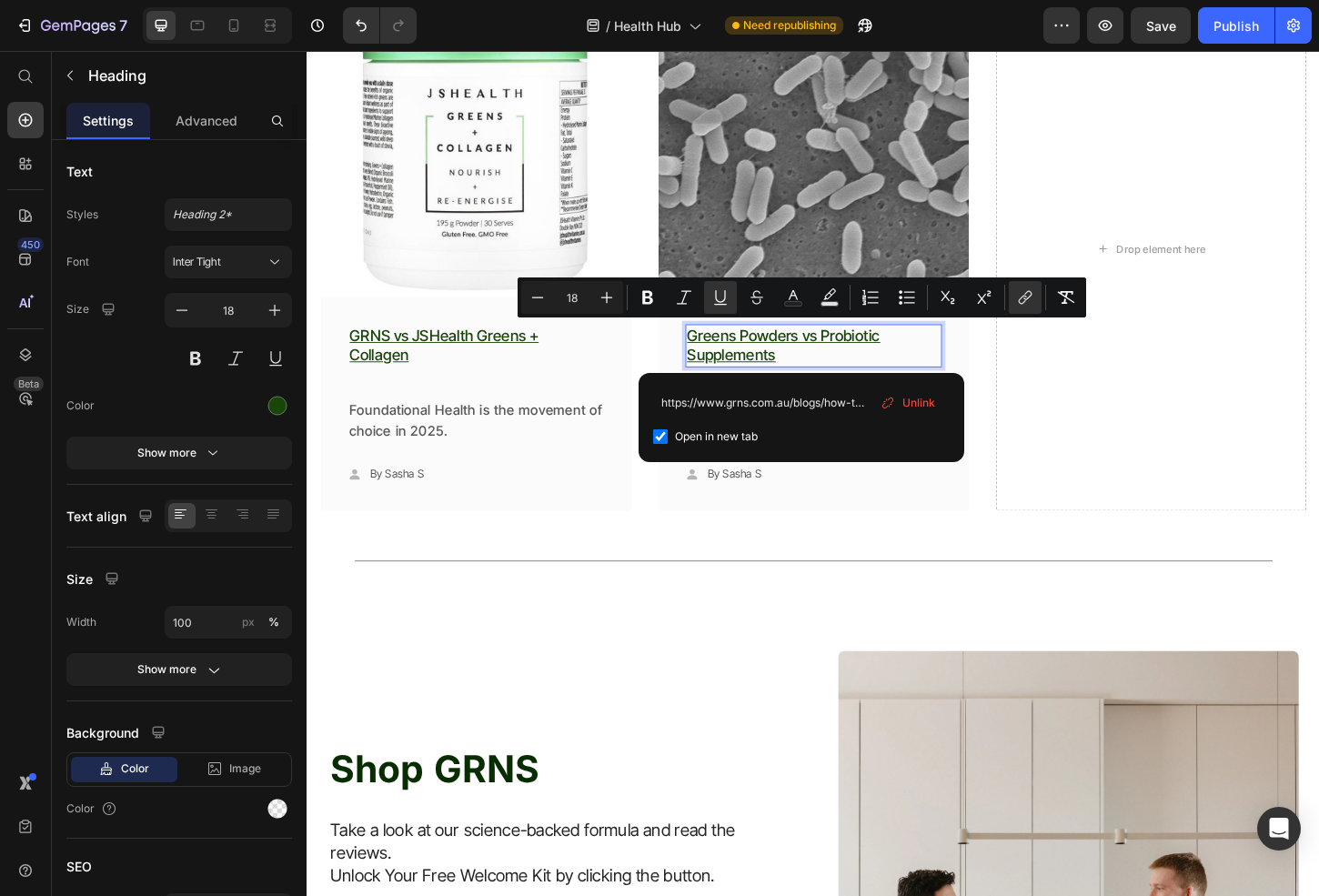 click at bounding box center (852, 149) 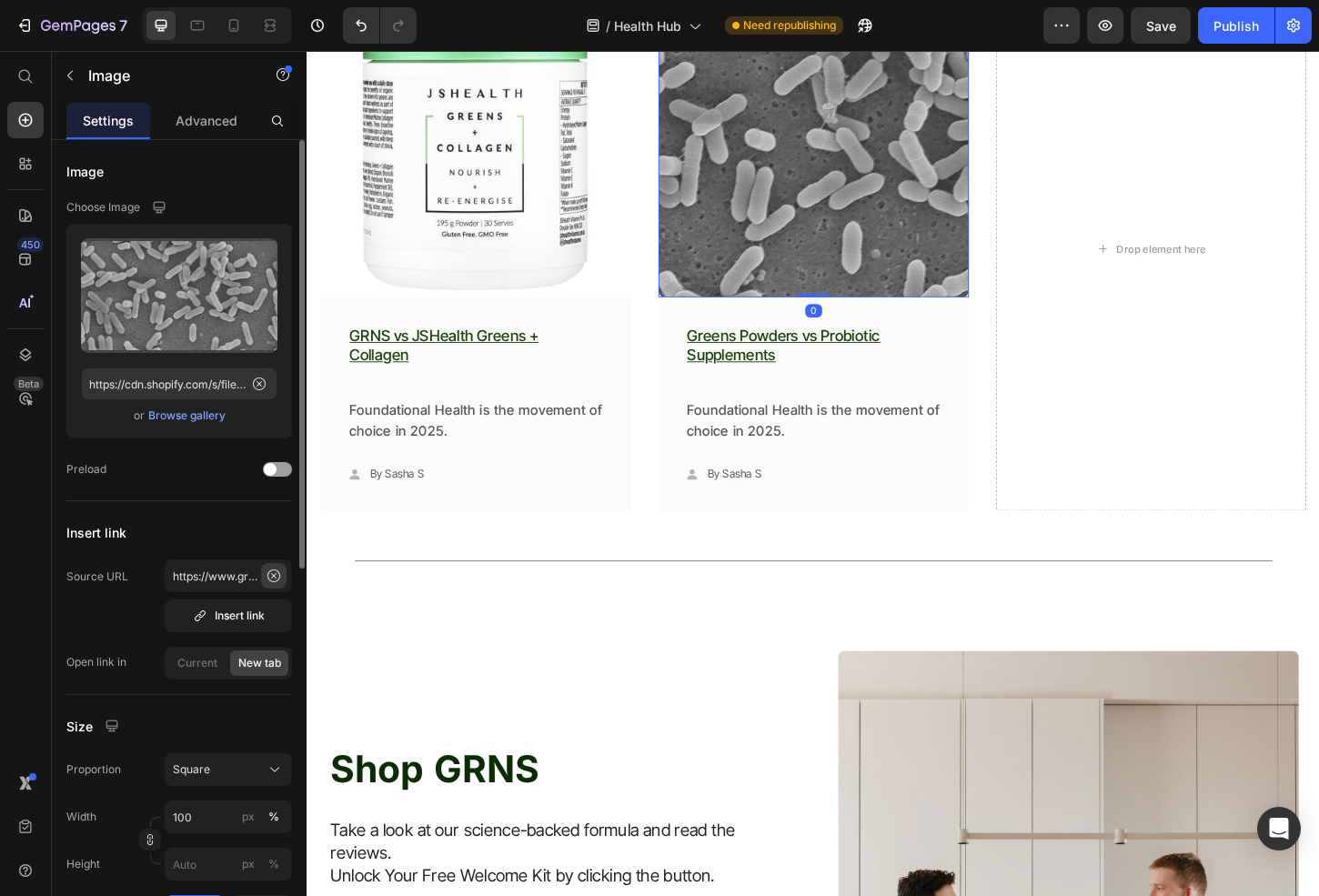 click 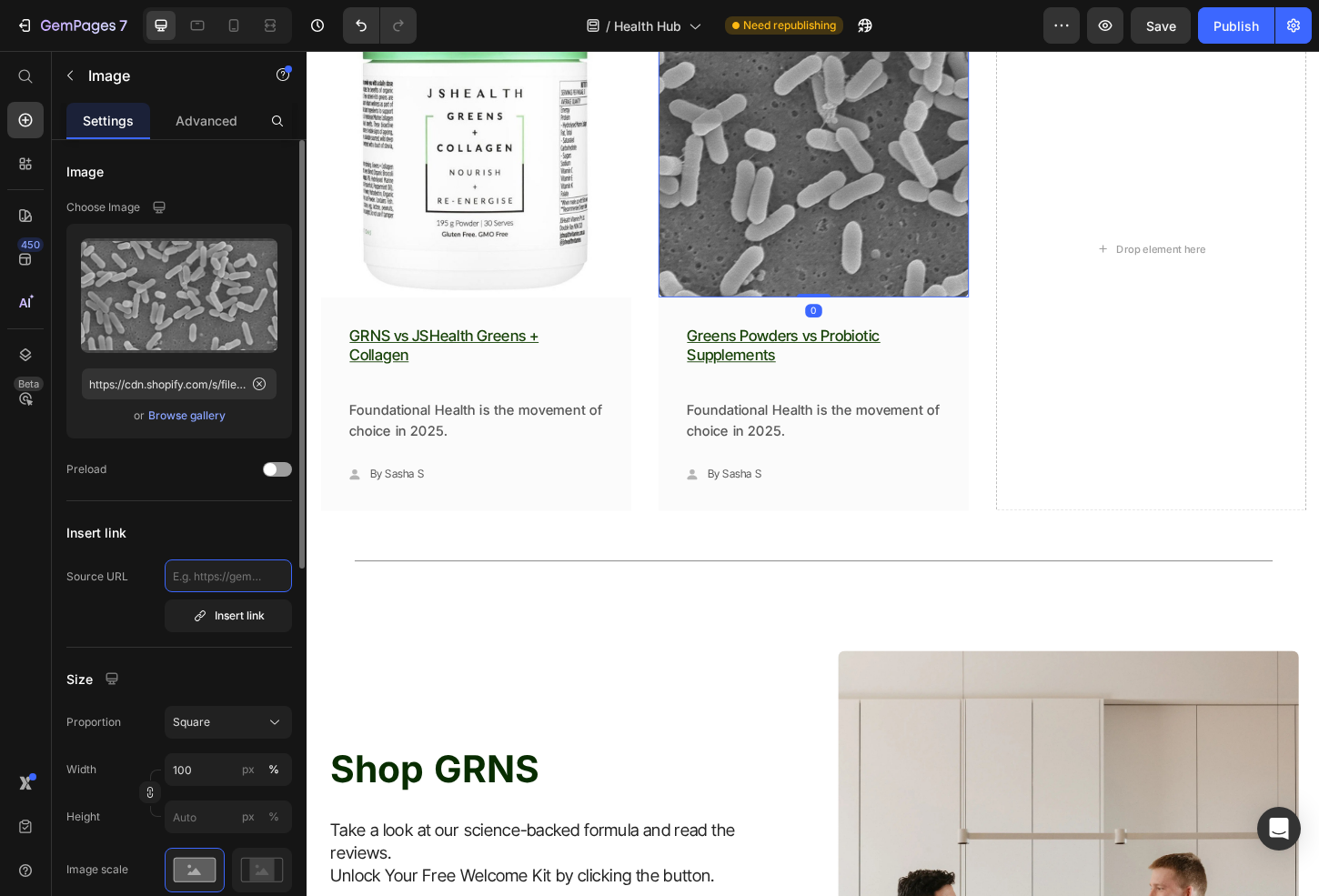 scroll, scrollTop: 0, scrollLeft: 0, axis: both 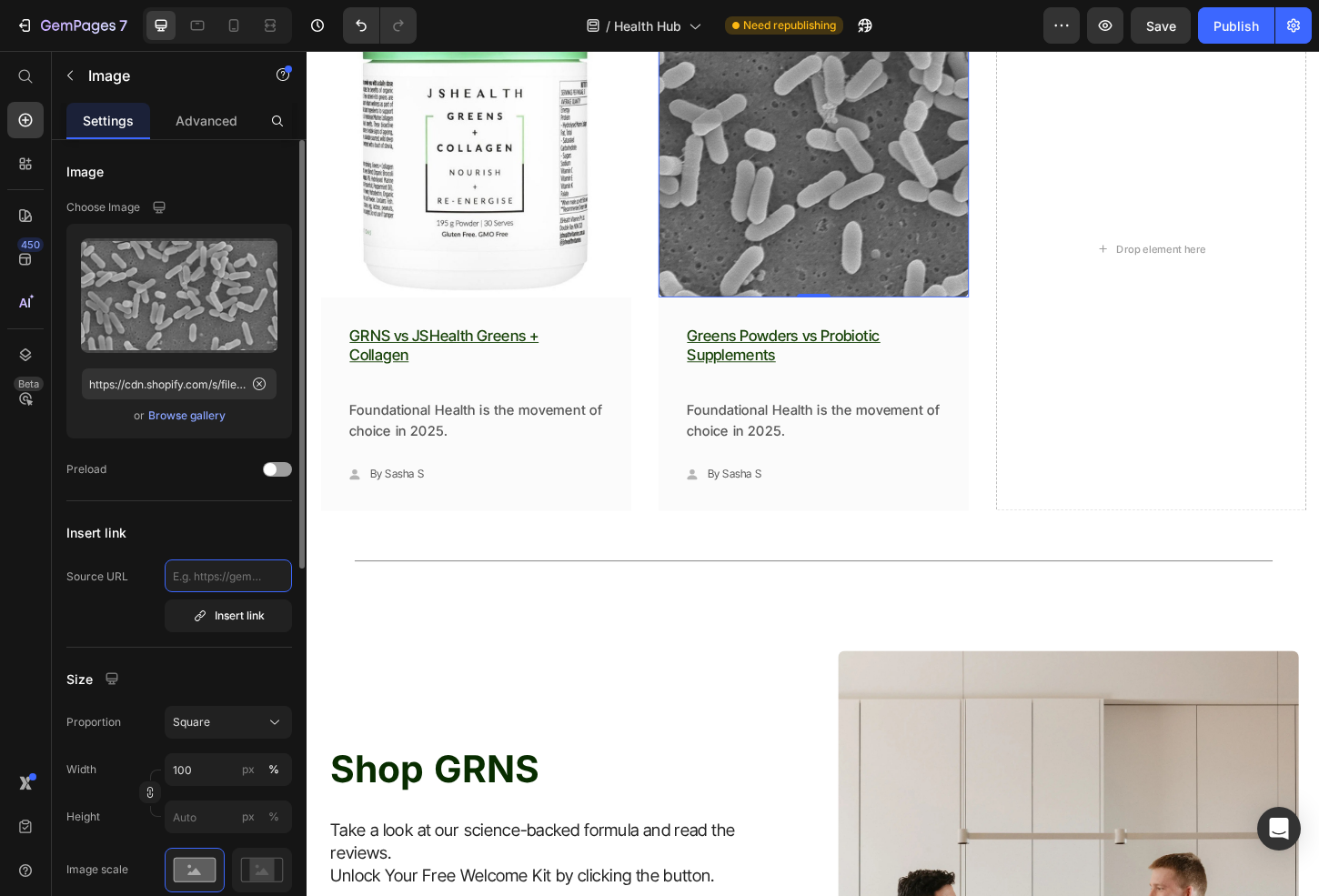 click 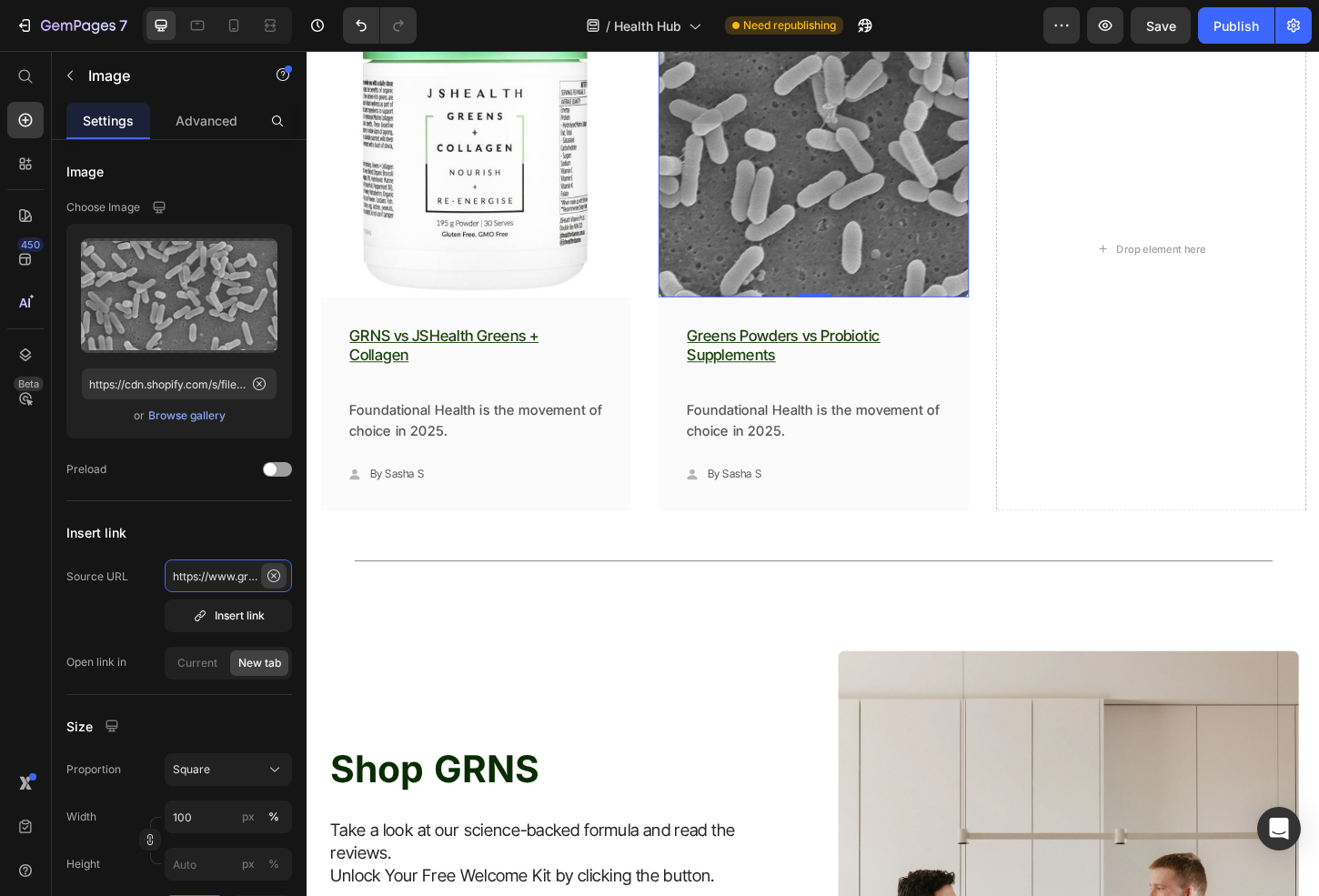 scroll, scrollTop: 0, scrollLeft: 897, axis: horizontal 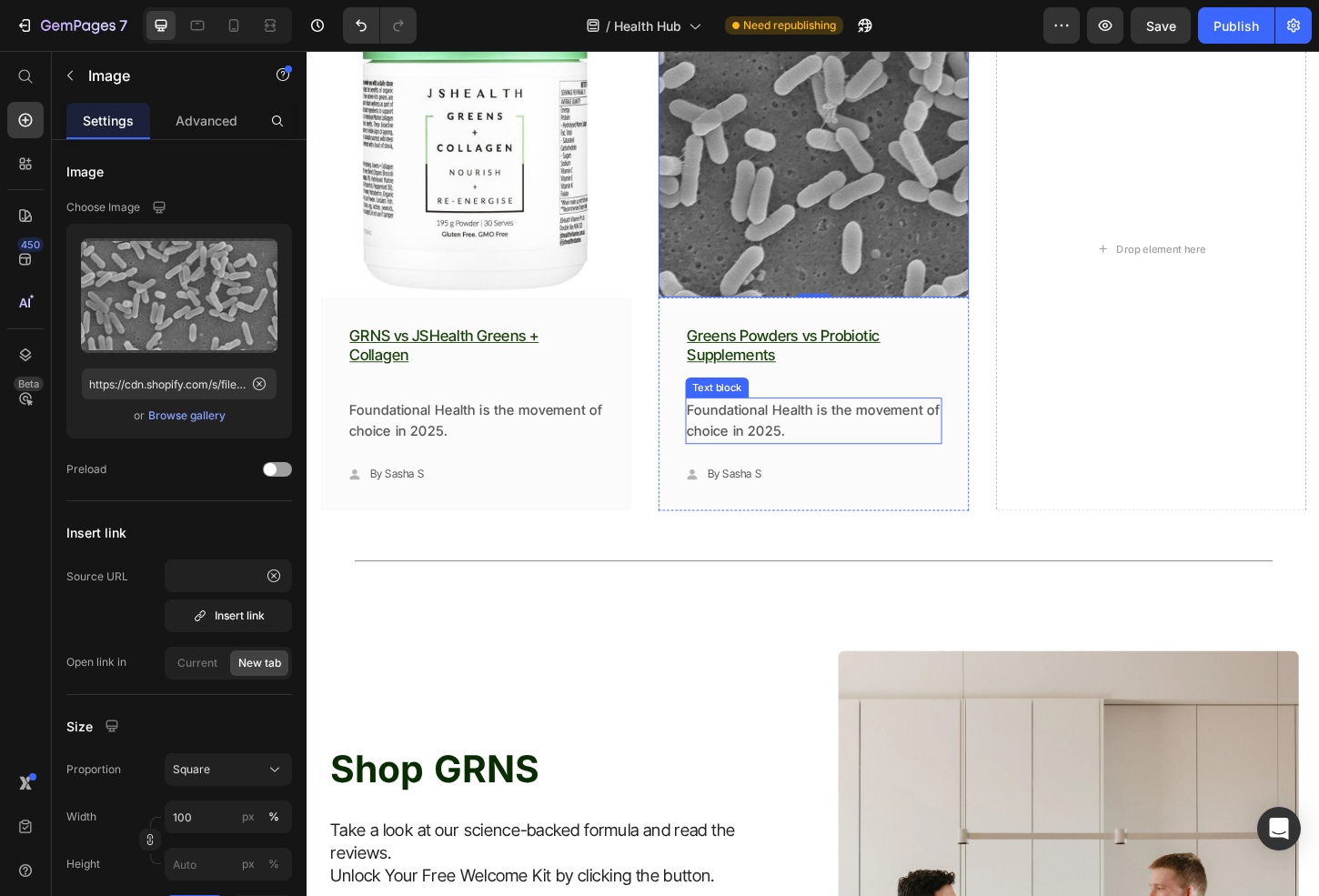 click on "Foundational Health is the movement of choice in 2025." at bounding box center (852, 449) 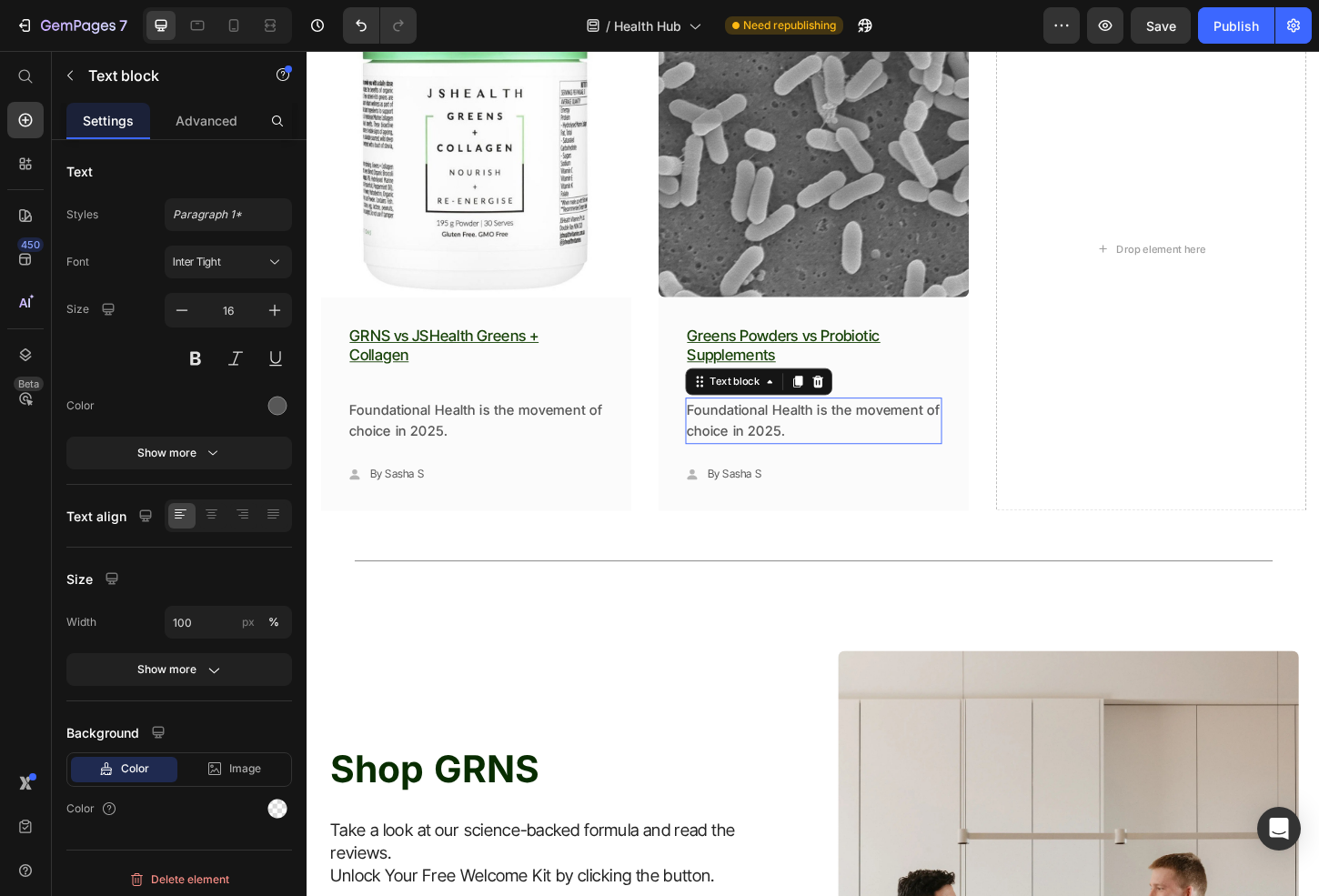 click on "Foundational Health is the movement of choice in 2025." at bounding box center (852, 449) 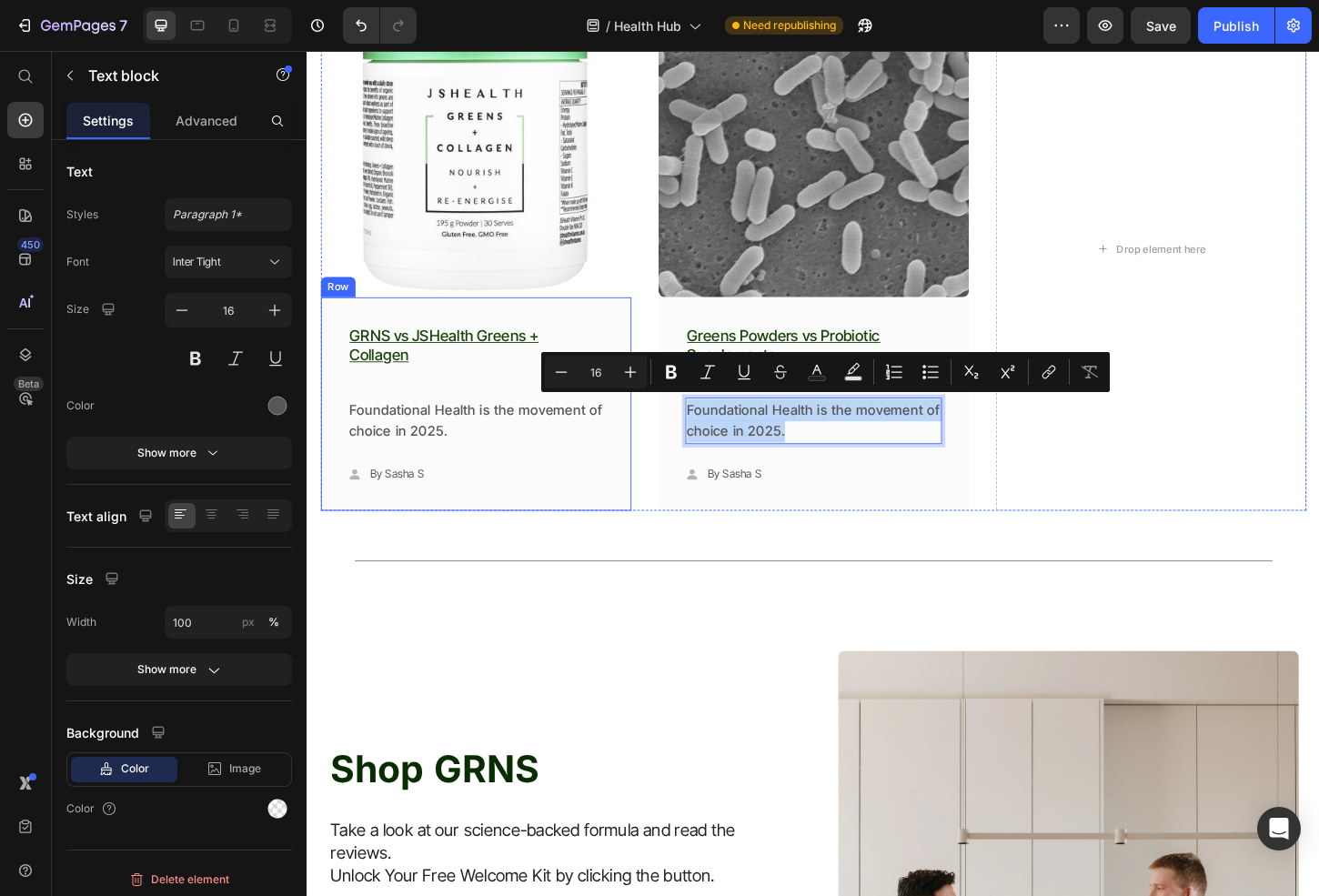 drag, startPoint x: 869, startPoint y: 463, endPoint x: 651, endPoint y: 409, distance: 224.58851 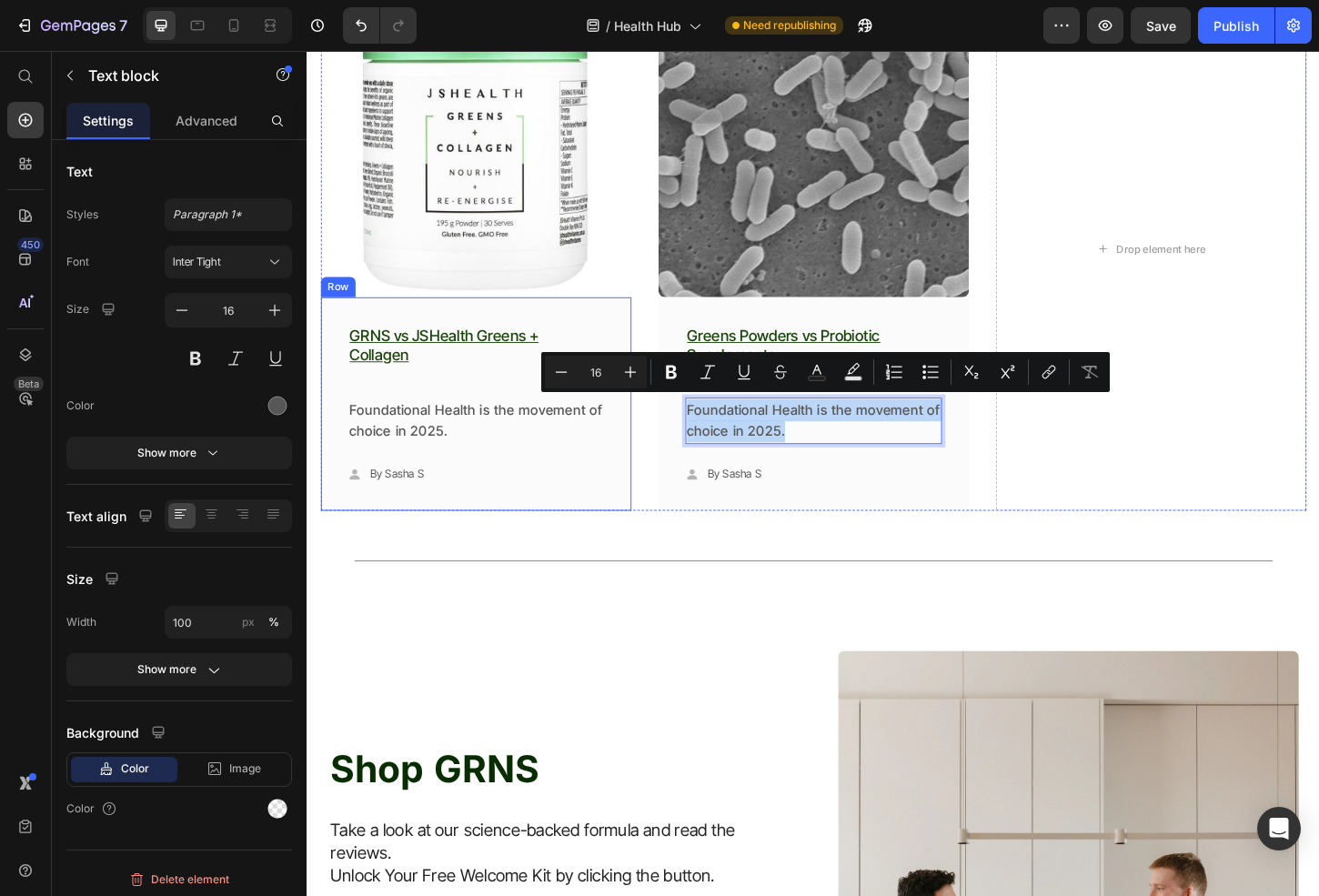 click on "Image GRNS vs JSHealth Greens + Collagen Heading Foundational Health is the movement of choice in 2025. Text block
Icon By Sasha S Text block Row Row Row Image ⁠⁠⁠⁠⁠⁠⁠ Greens Powders vs Probiotic Supplements Heading Foundational Health is the movement of choice in 2025. Text block   24
Icon By Sasha S Text block Row Row Row
Drop element here Row" at bounding box center (852, 265) 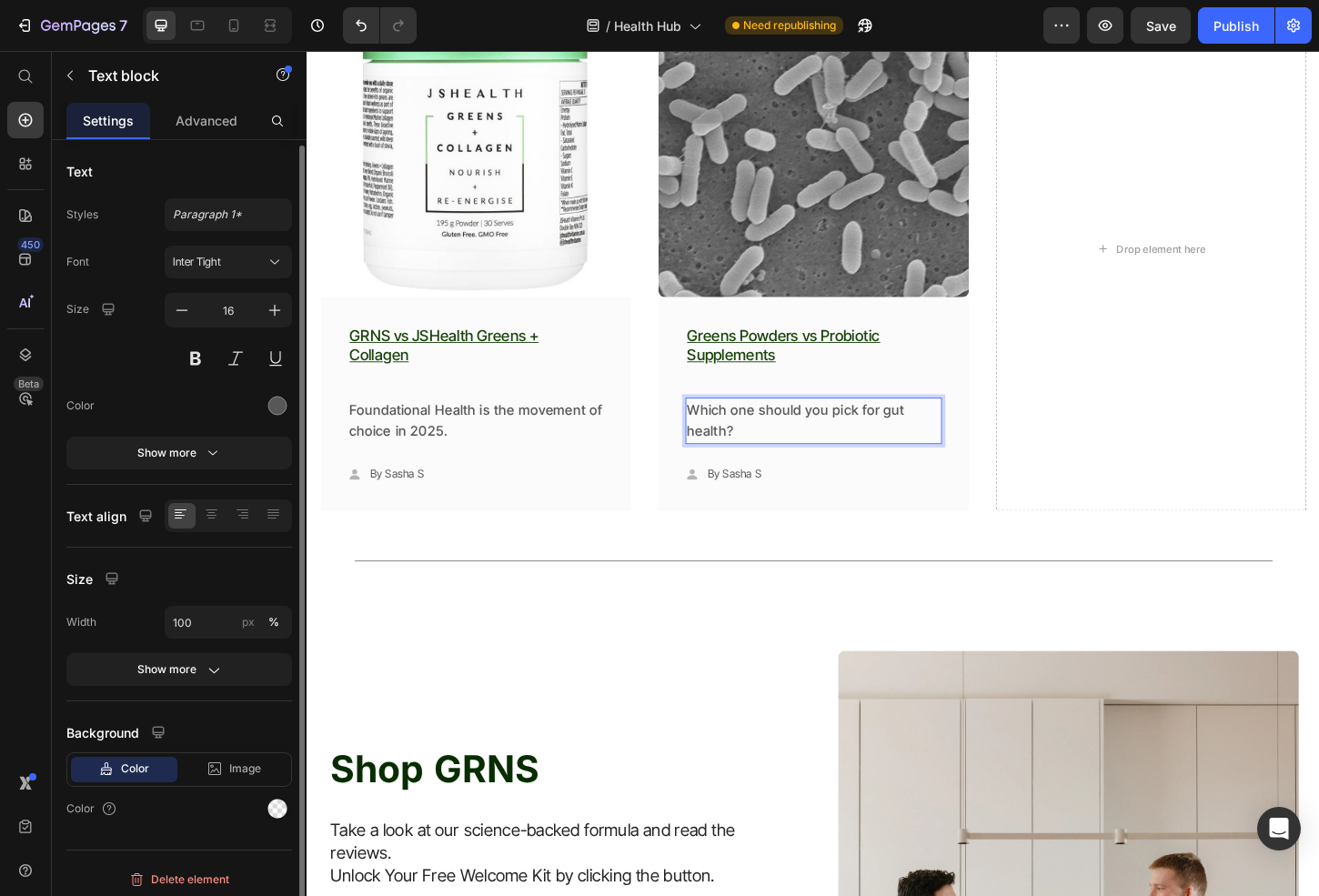 scroll, scrollTop: 3, scrollLeft: 0, axis: vertical 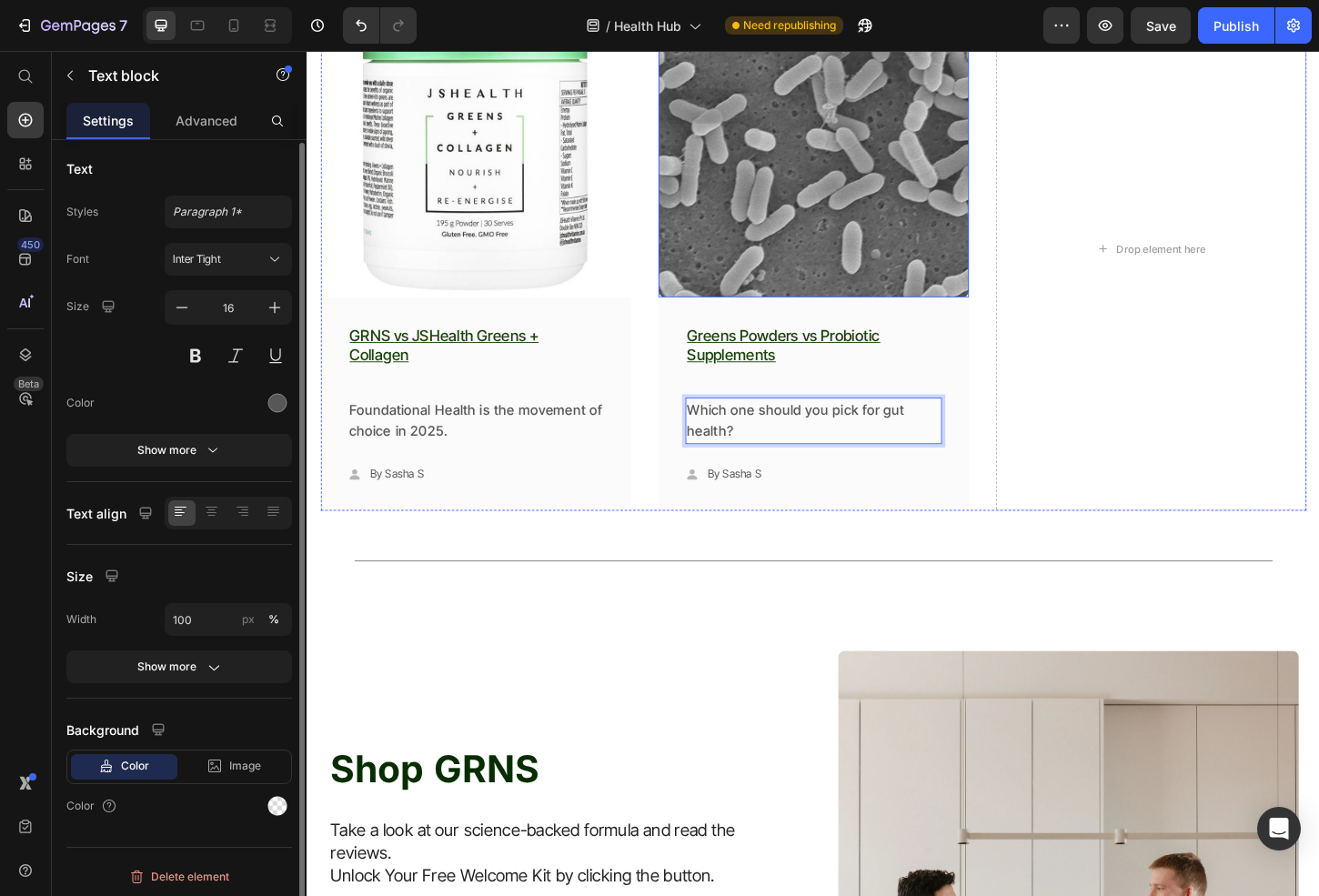 click at bounding box center (852, 149) 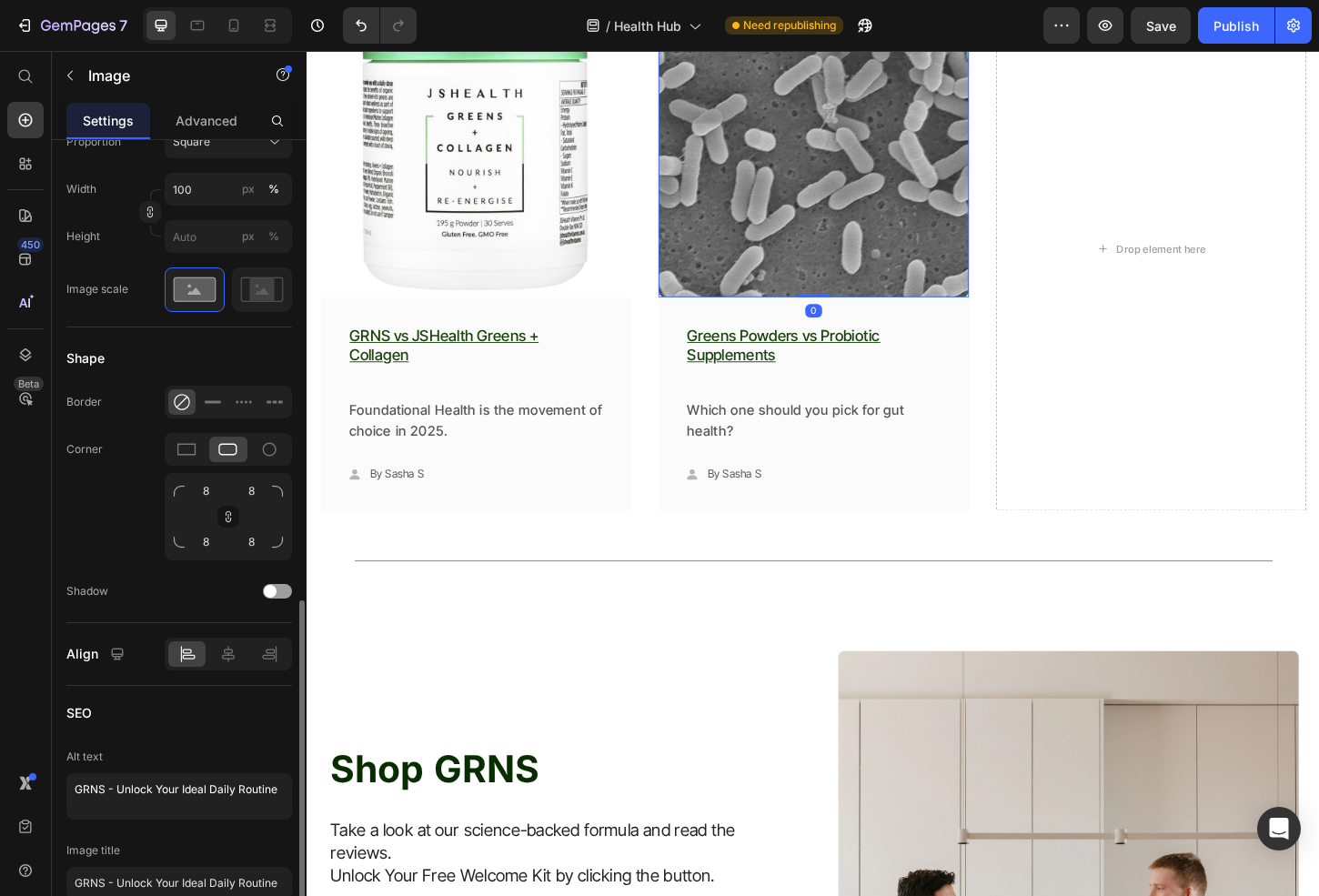 scroll, scrollTop: 710, scrollLeft: 0, axis: vertical 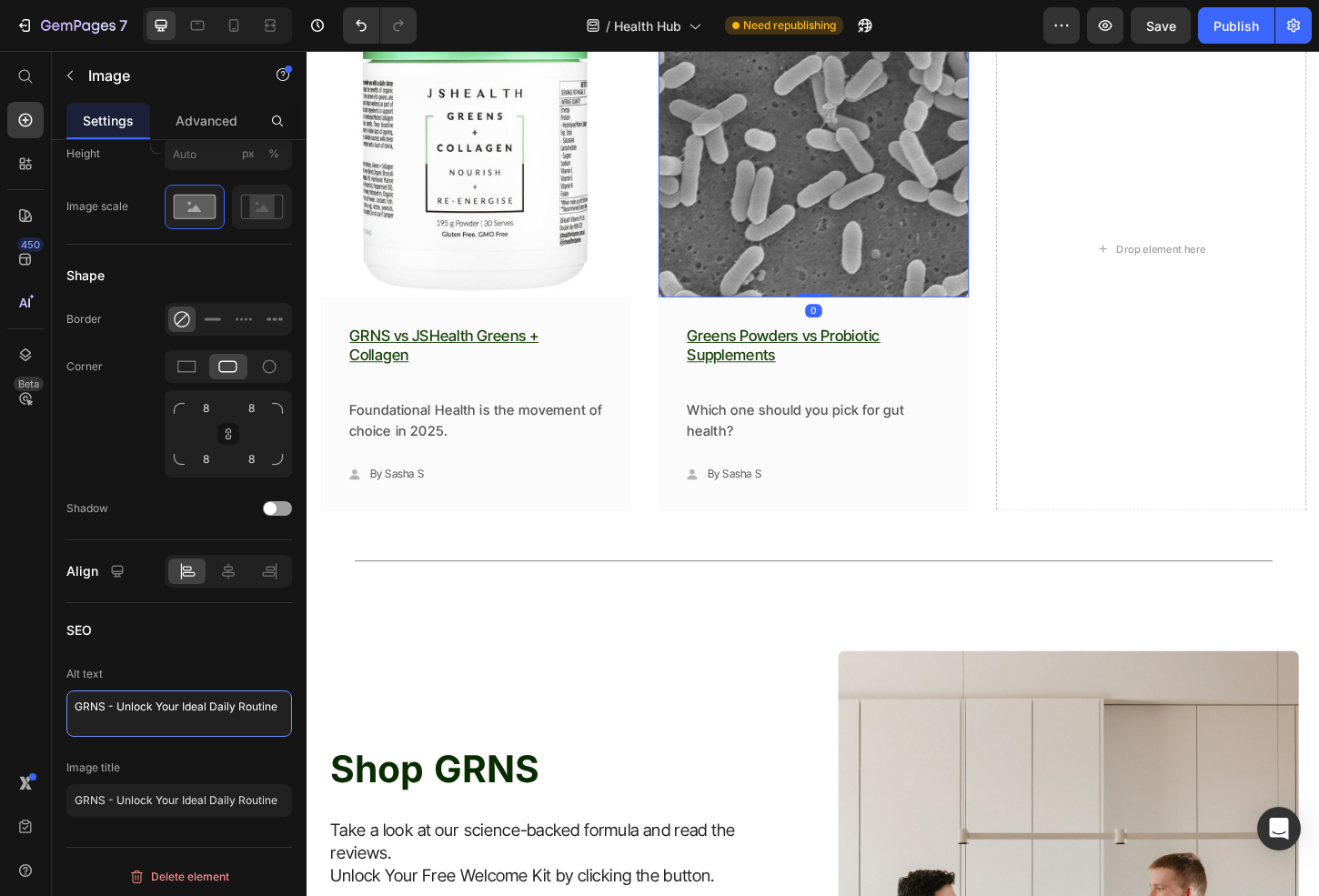 drag, startPoint x: 283, startPoint y: 708, endPoint x: -55, endPoint y: 668, distance: 340.35863 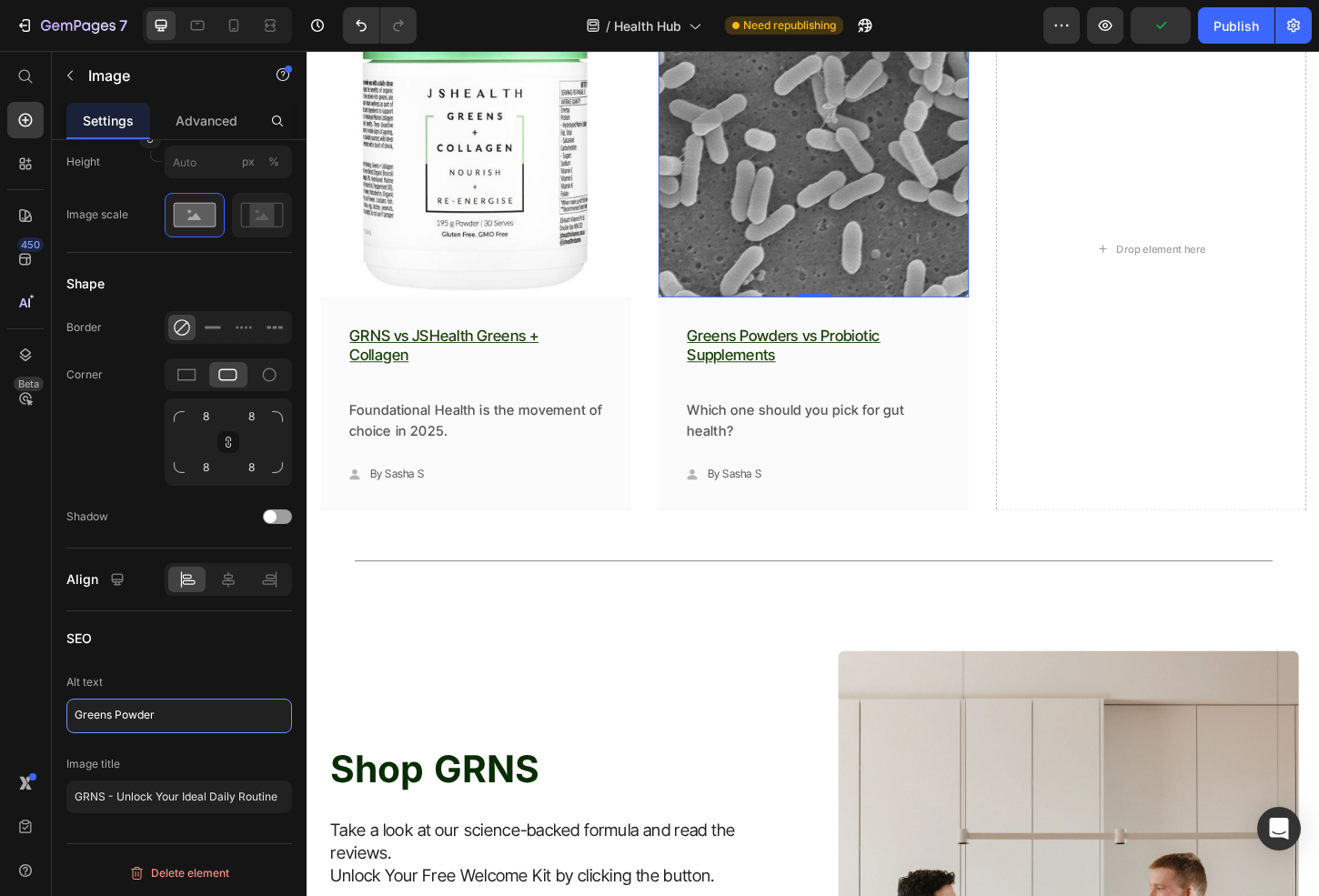 scroll, scrollTop: 700, scrollLeft: 0, axis: vertical 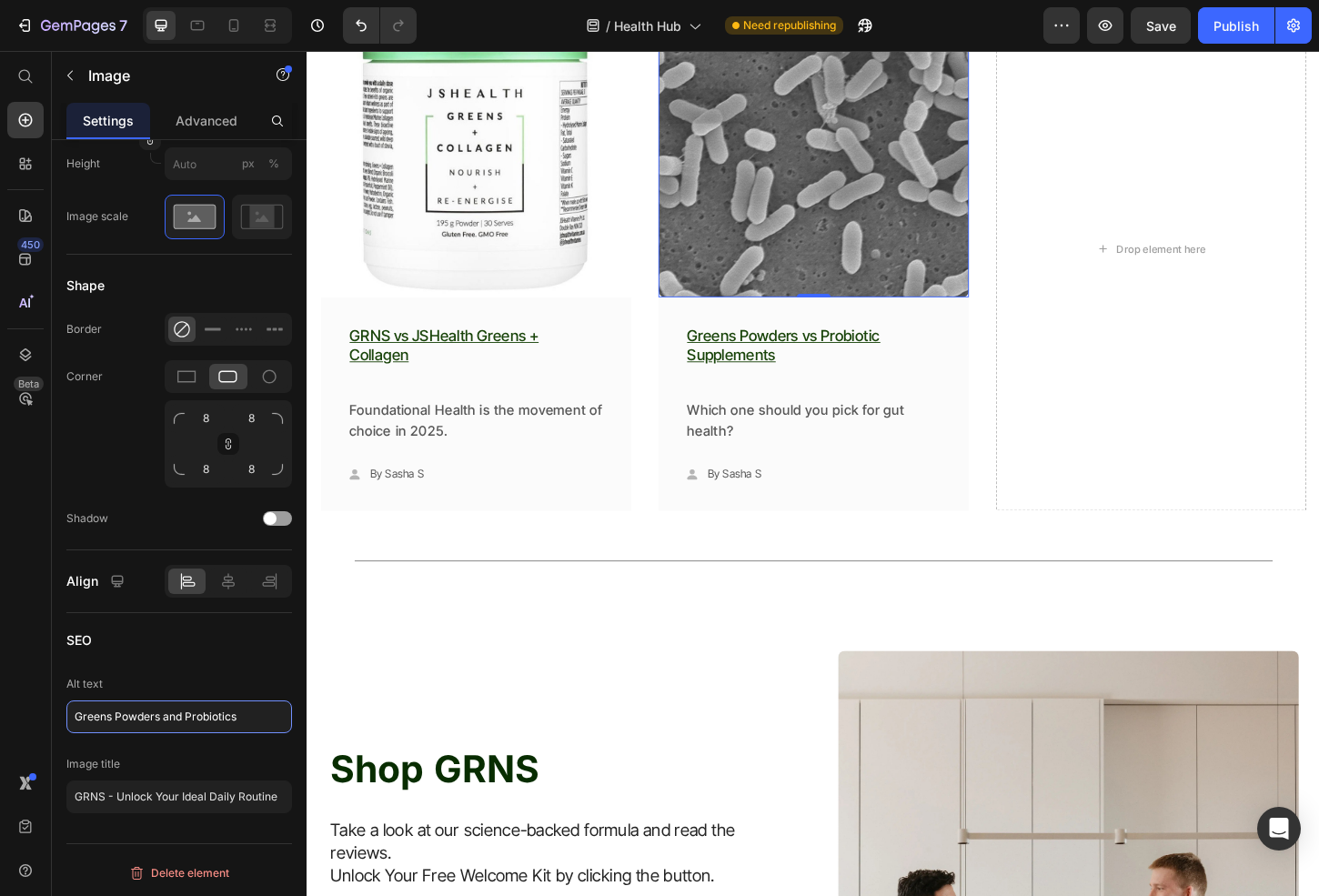 drag, startPoint x: 249, startPoint y: 716, endPoint x: 17, endPoint y: 713, distance: 232.0194 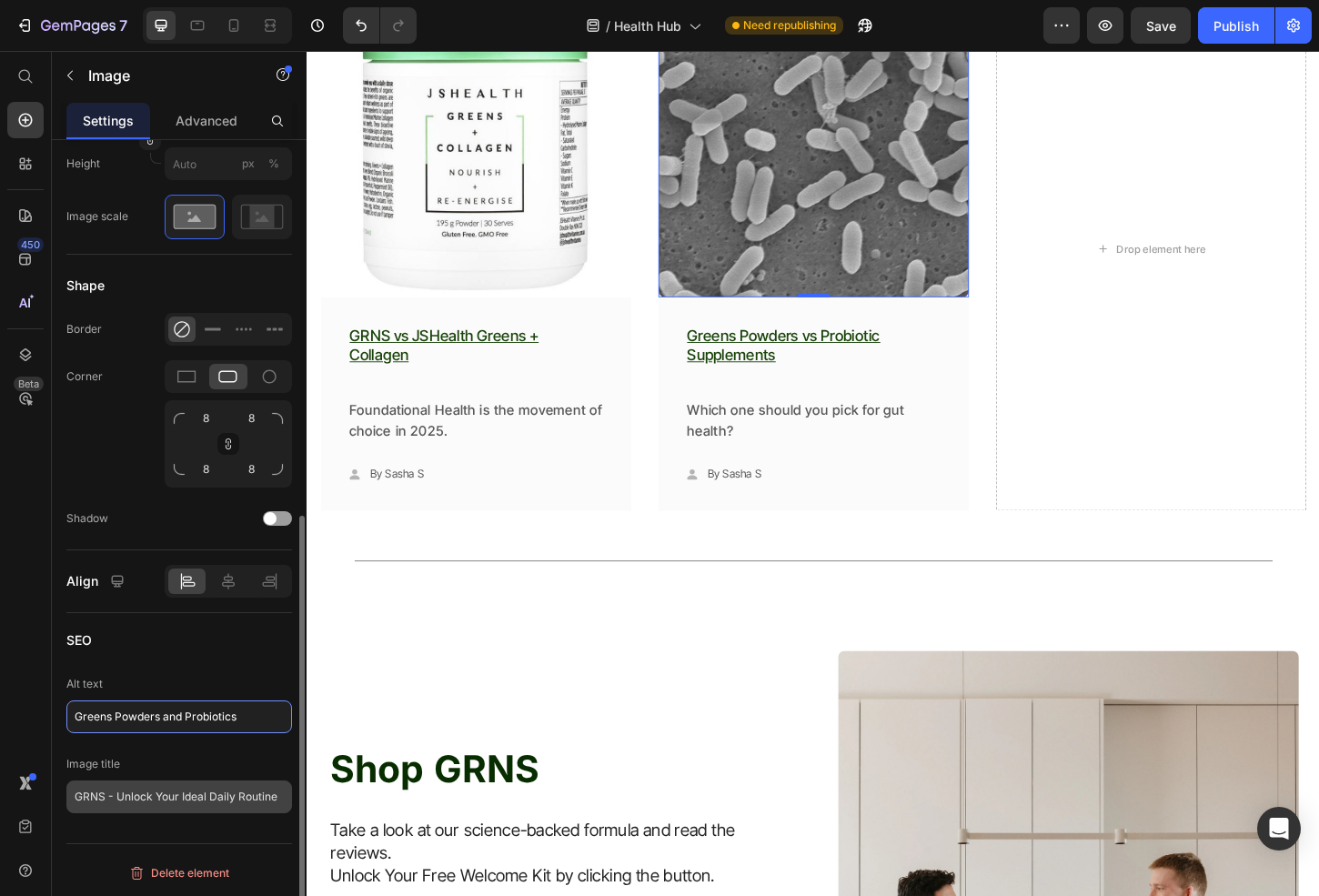 type on "Greens Powders and Probiotics" 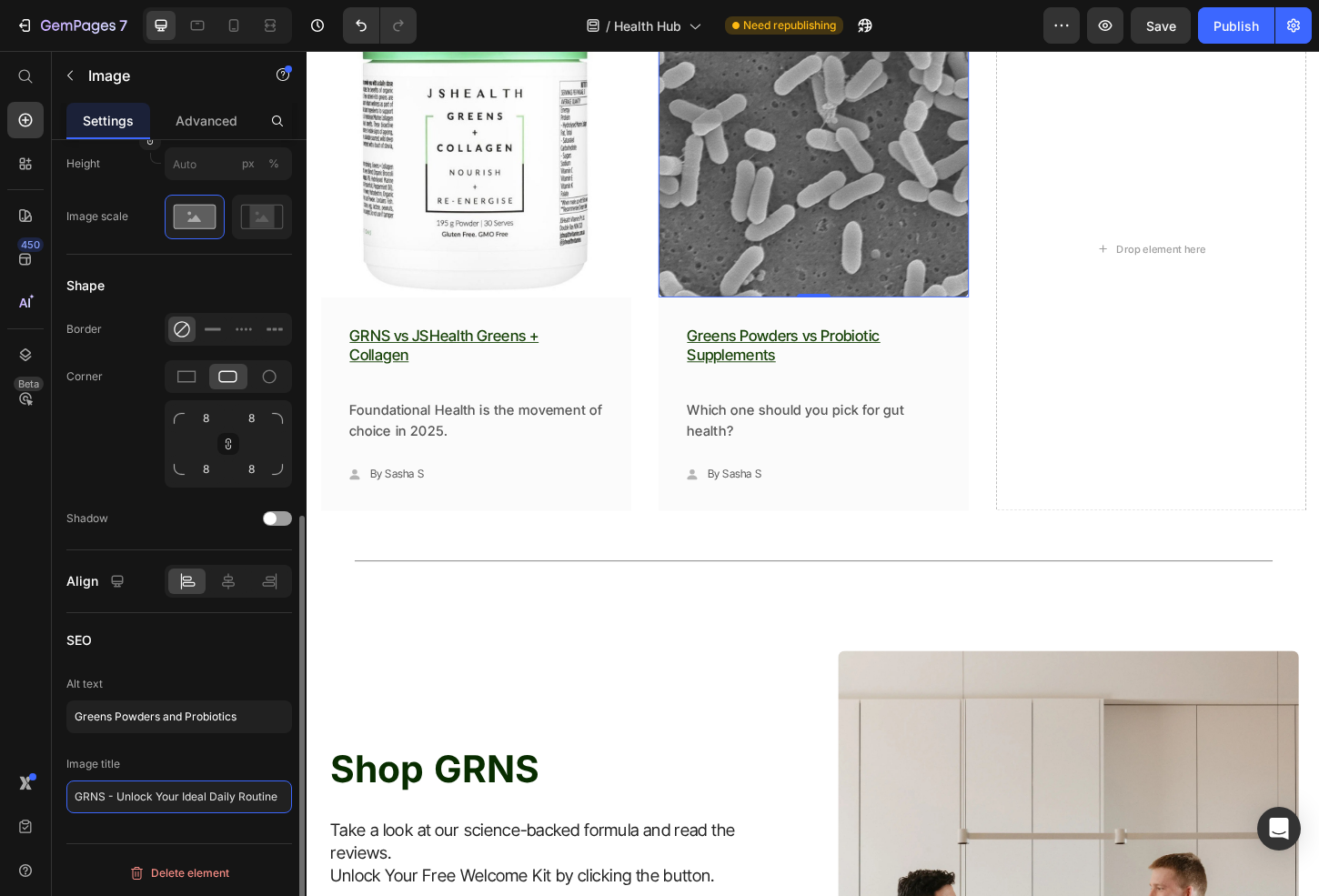 click on "GRNS - Unlock Your Ideal Daily Routine" 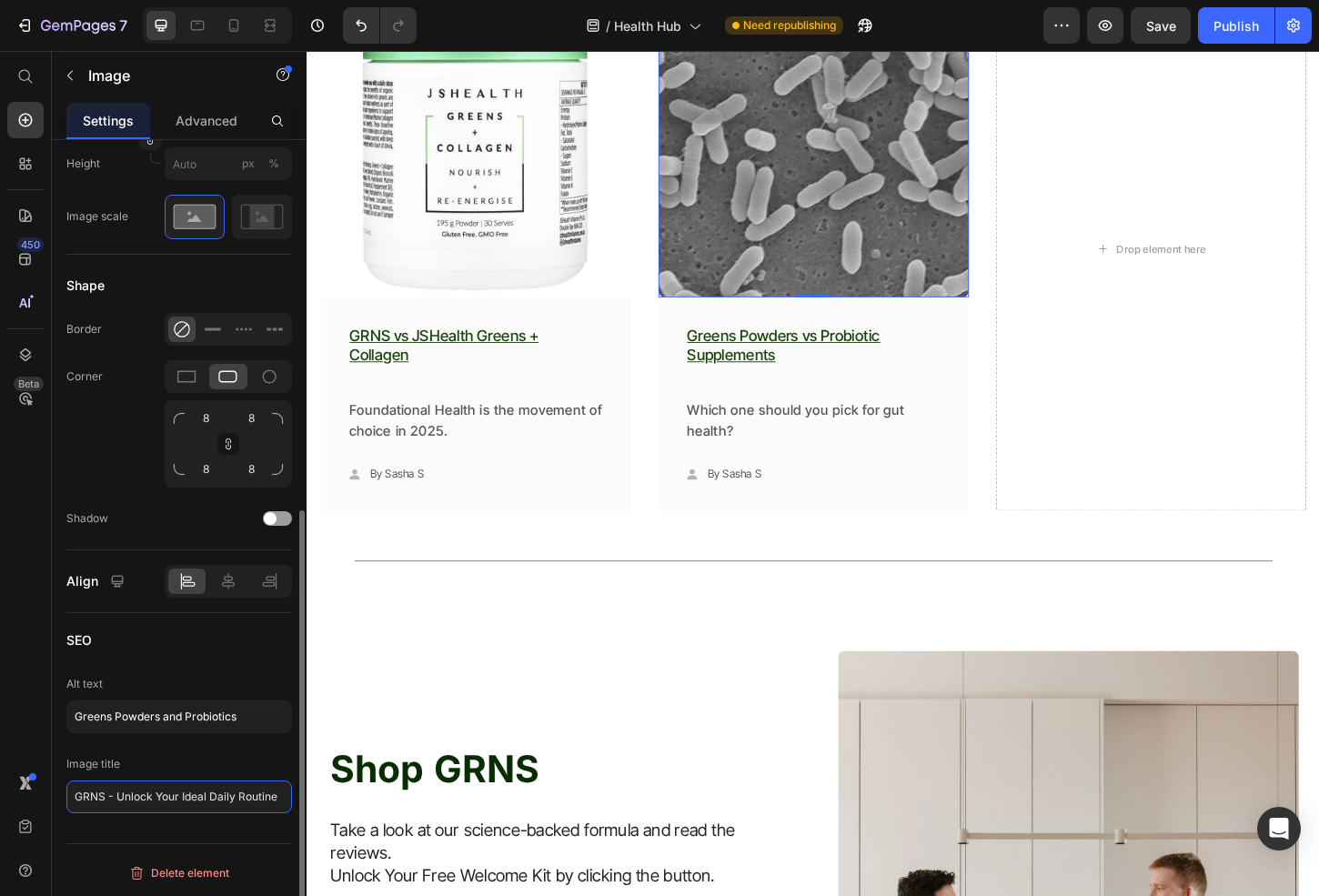 scroll, scrollTop: 697, scrollLeft: 0, axis: vertical 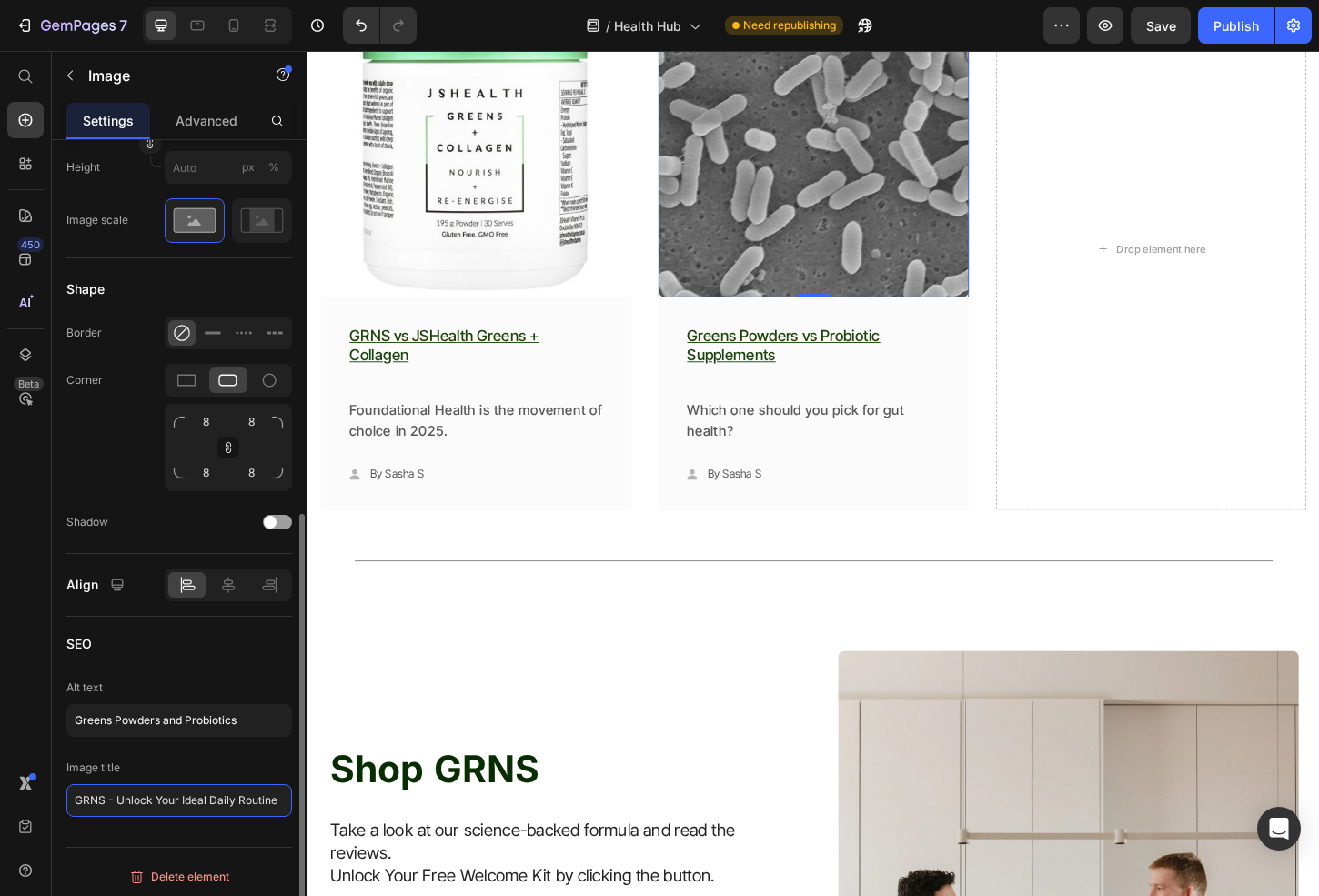 drag, startPoint x: 203, startPoint y: 797, endPoint x: 45, endPoint y: 792, distance: 158.07909 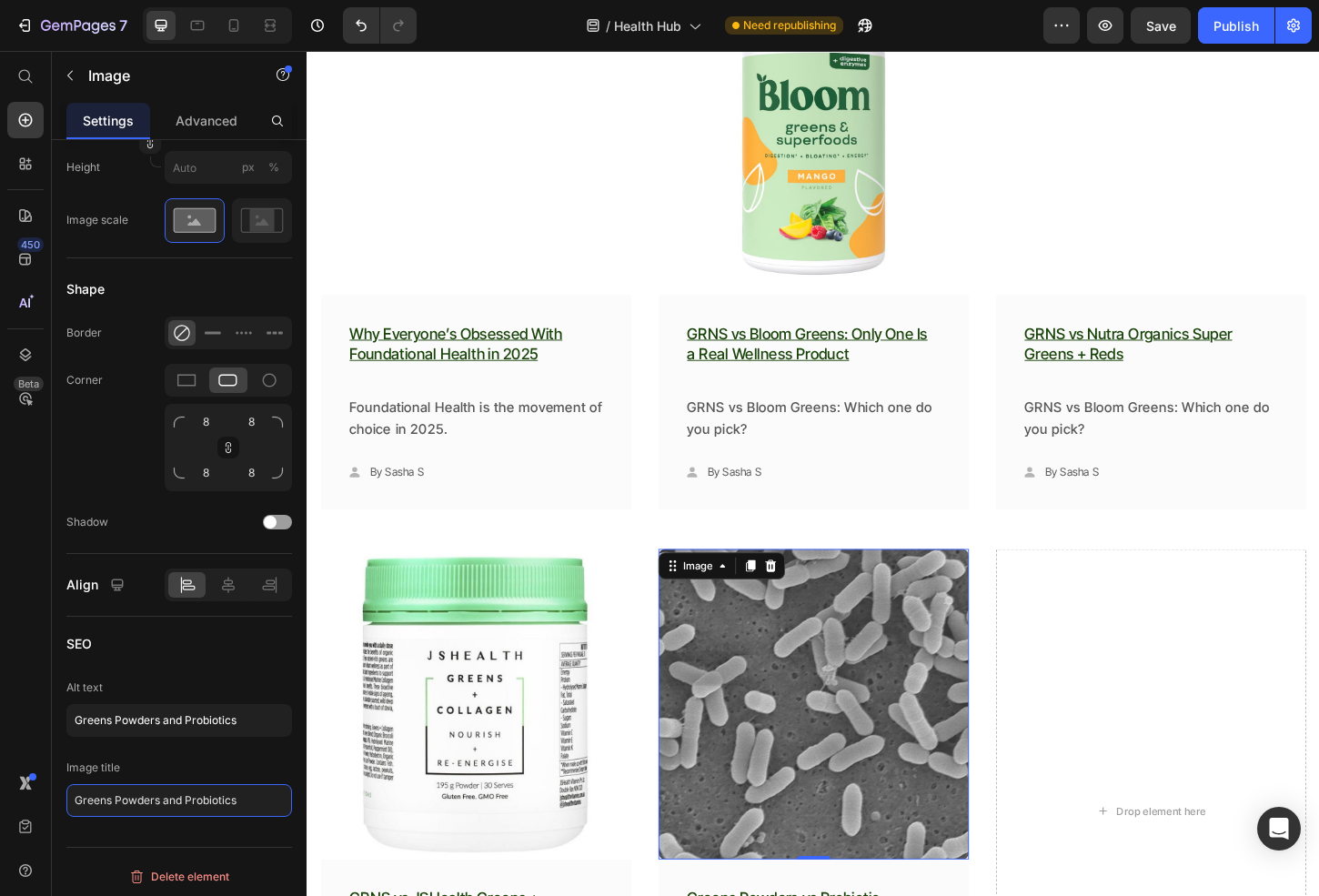 scroll, scrollTop: 9334, scrollLeft: 0, axis: vertical 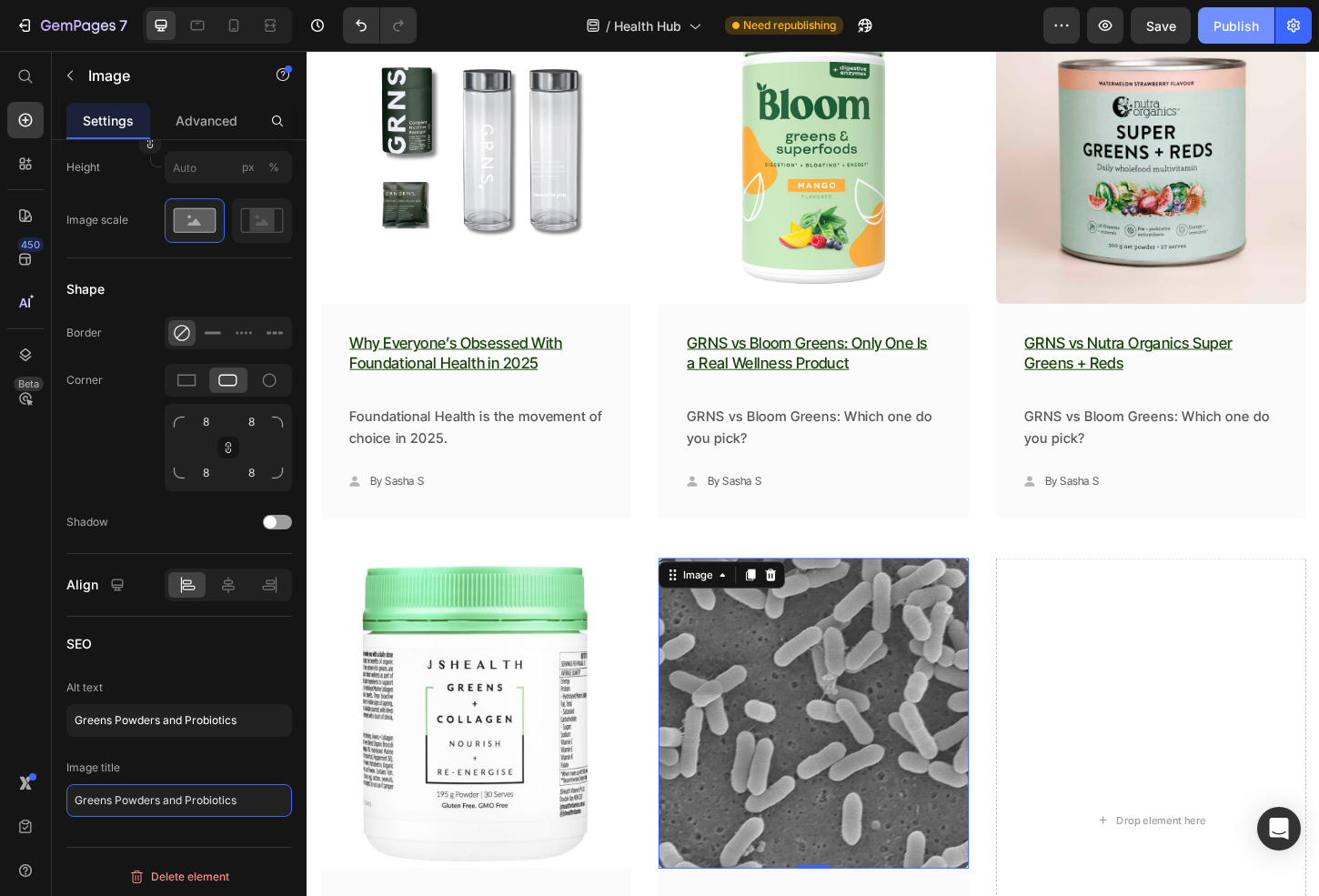 type on "Greens Powders and Probiotics" 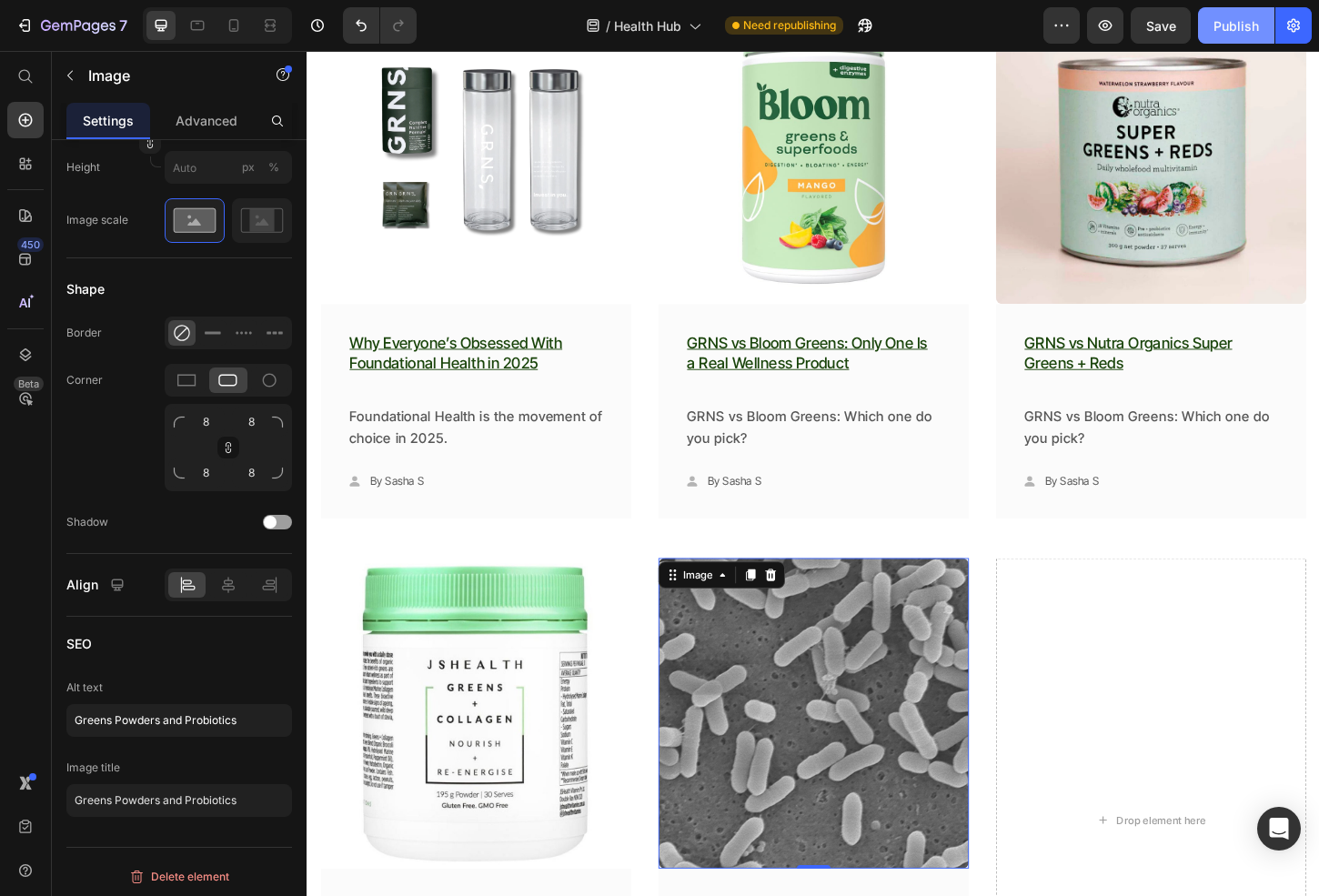 click on "Publish" at bounding box center (1236, 25) 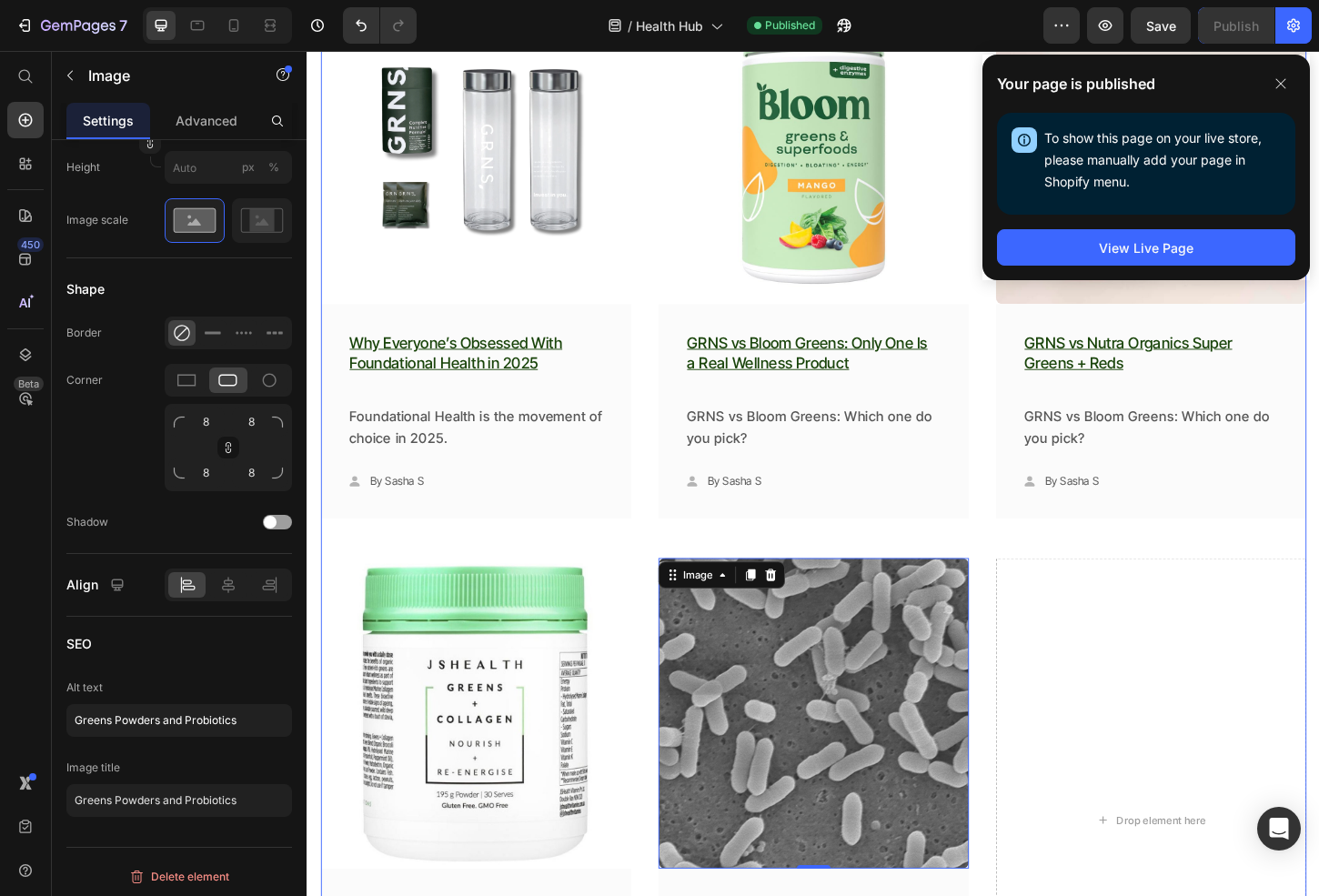 scroll, scrollTop: 9592, scrollLeft: 0, axis: vertical 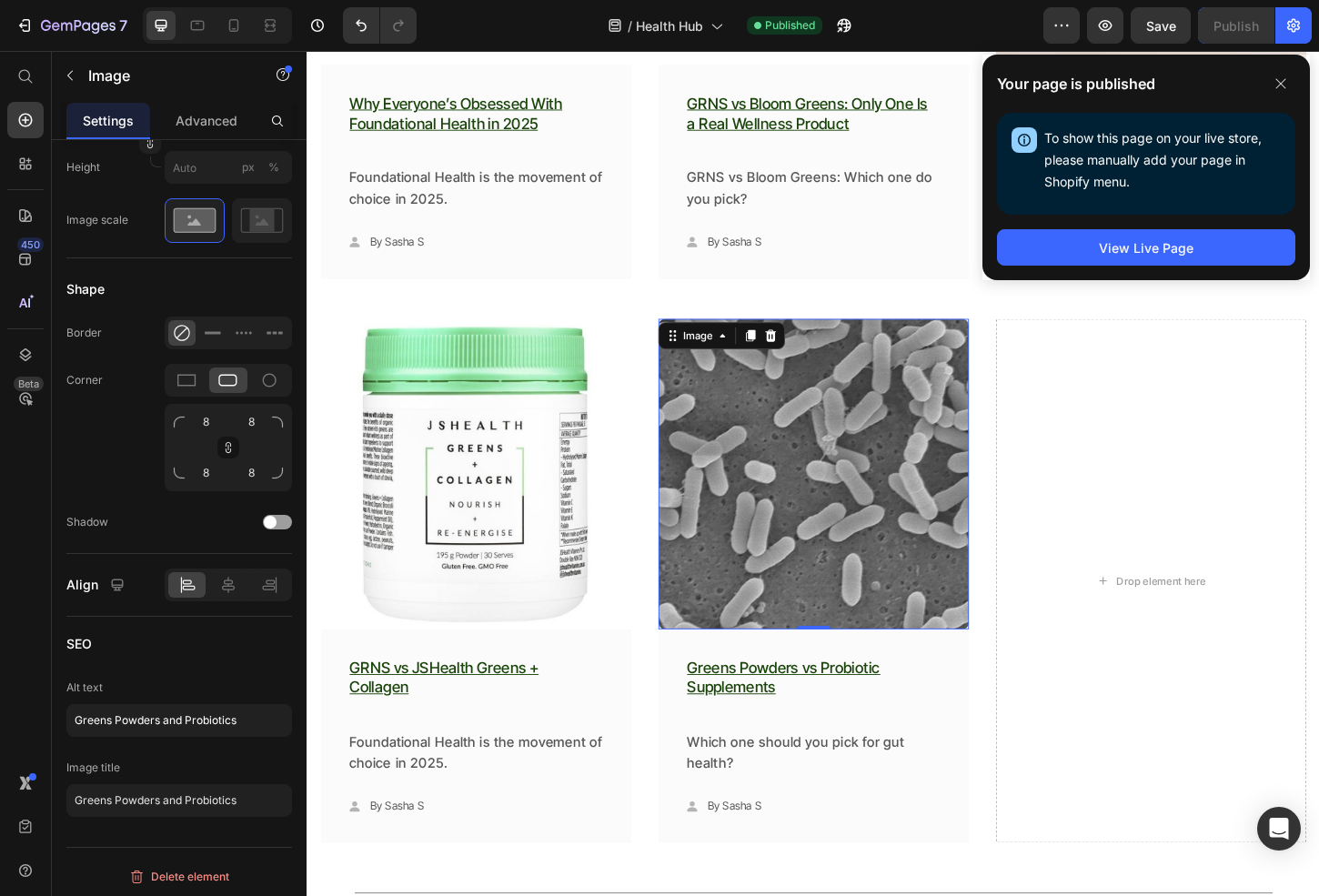 click 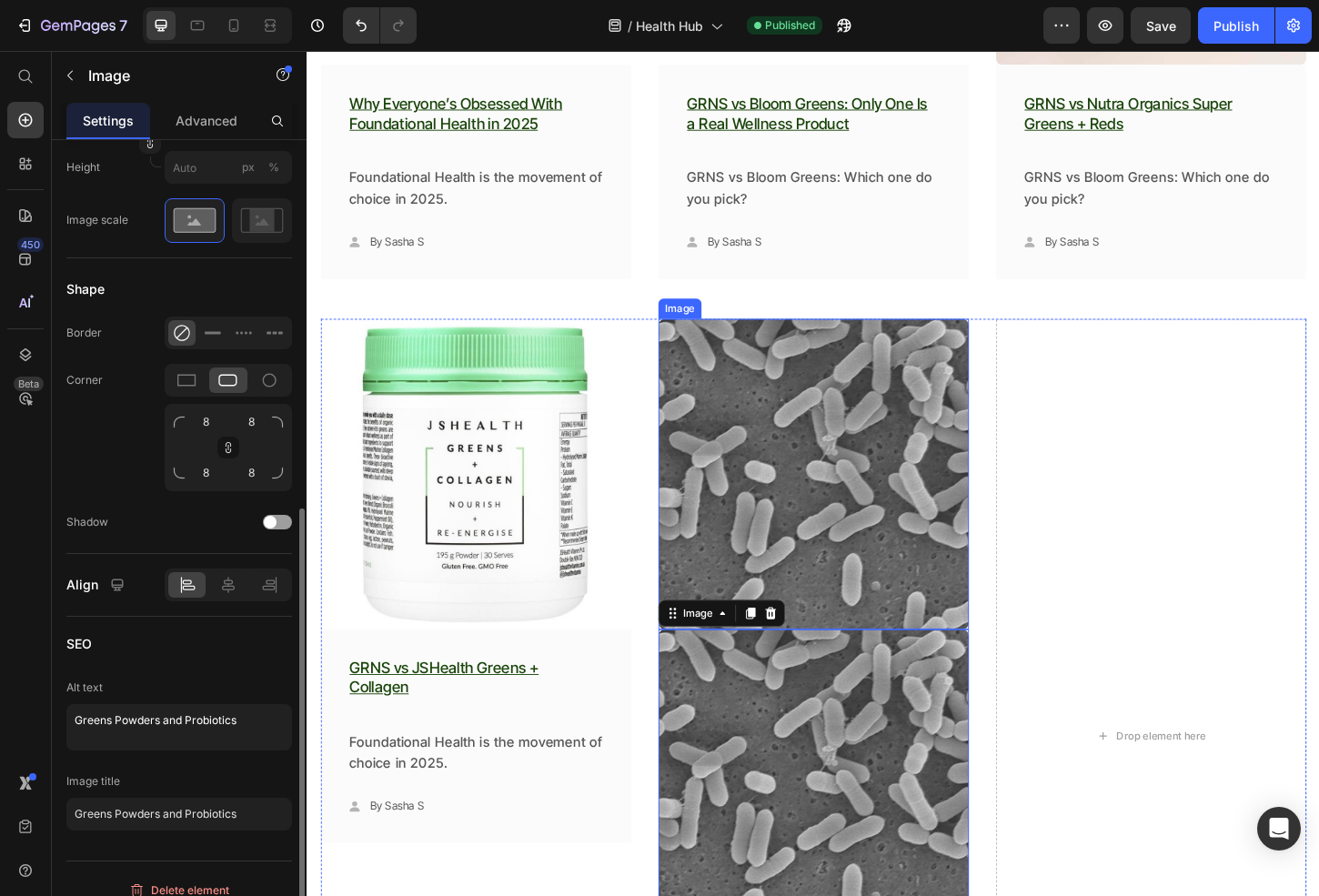 scroll, scrollTop: 9688, scrollLeft: 0, axis: vertical 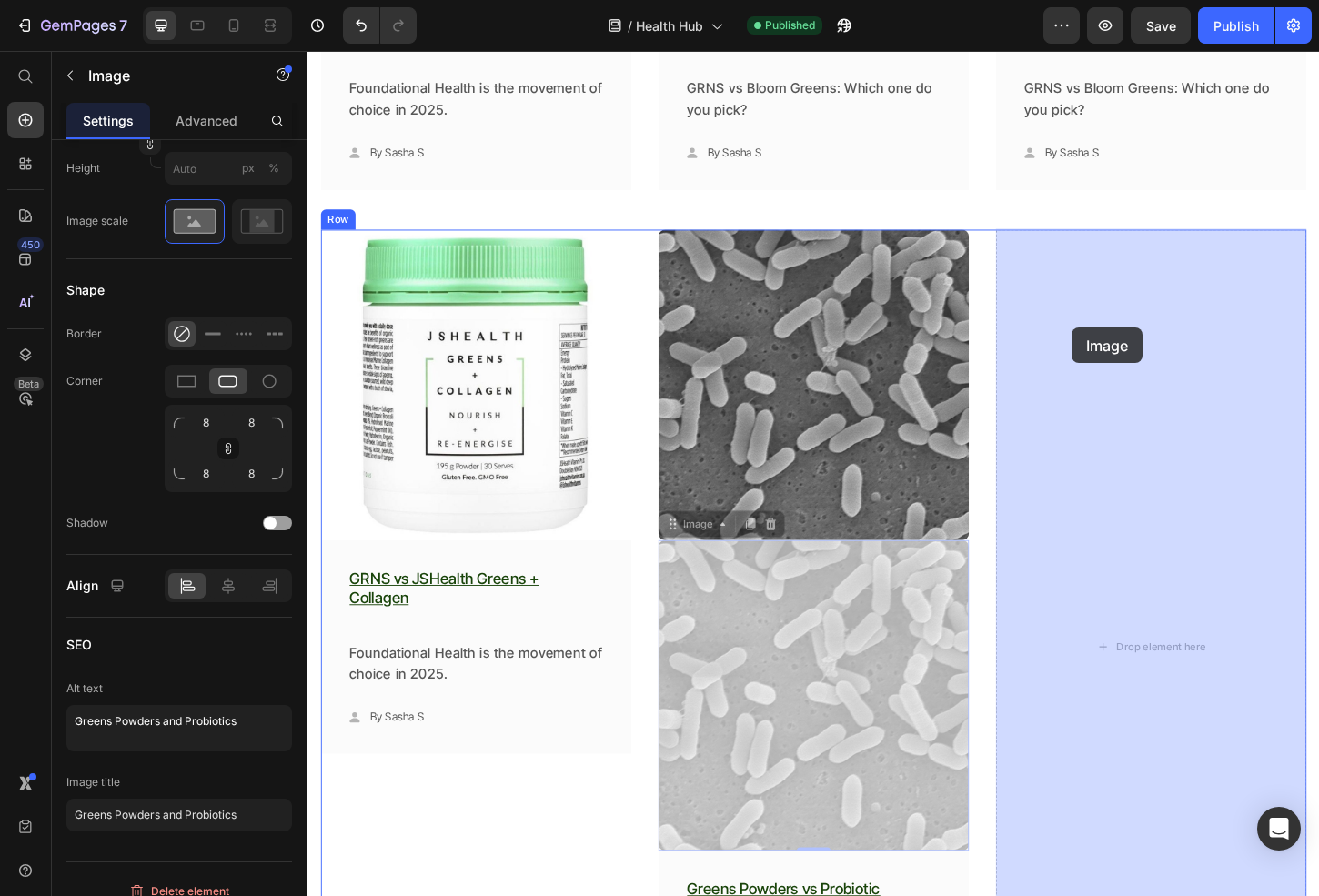 drag, startPoint x: 821, startPoint y: 684, endPoint x: 1132, endPoint y: 348, distance: 457.83949 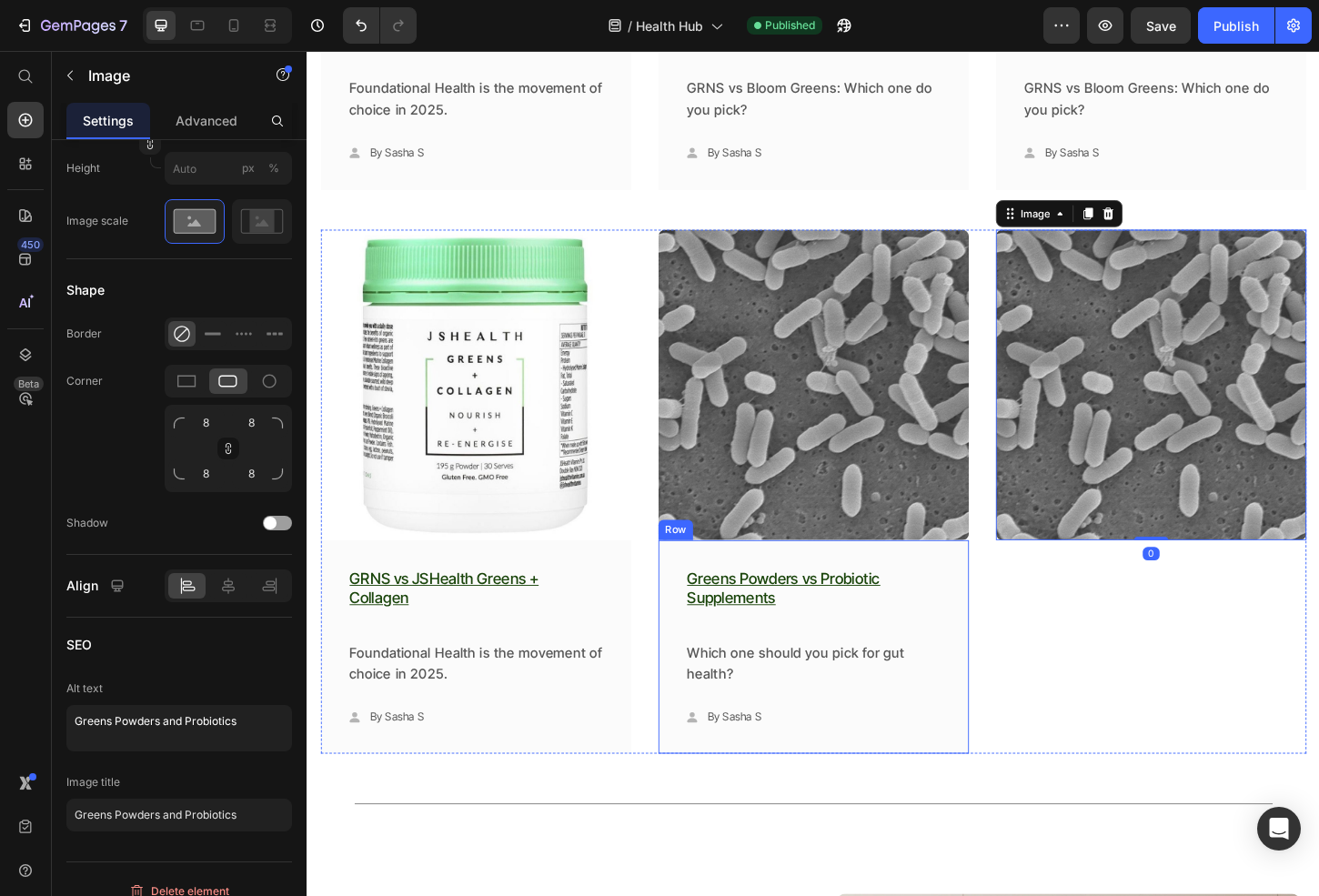 click on "⁠⁠⁠⁠⁠⁠⁠ Greens Powders vs Probiotic Supplements Heading Which one should you pick for gut health? Text block
Icon By Sasha S Text block Row Row Row" at bounding box center [852, 694] 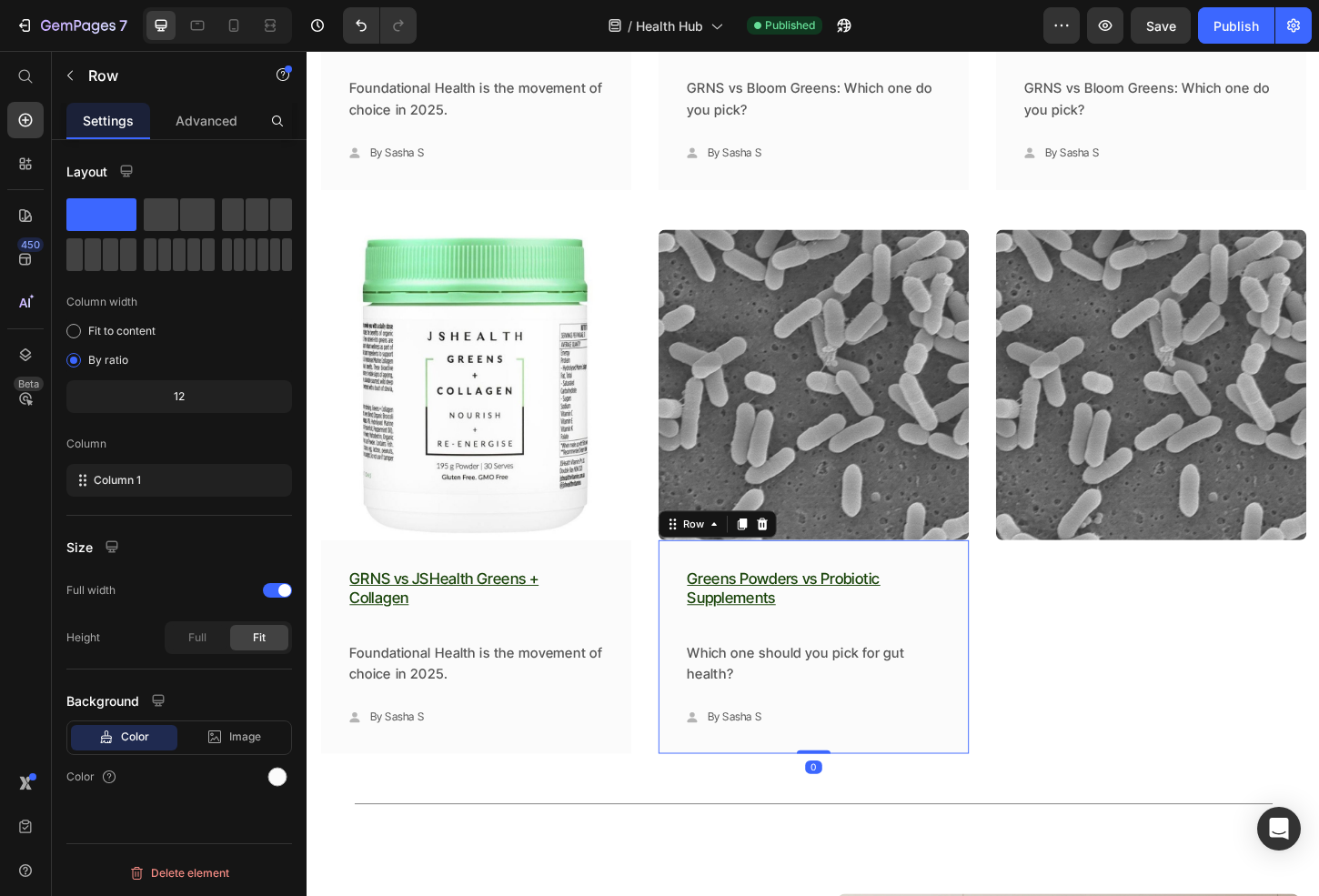 scroll, scrollTop: 0, scrollLeft: 0, axis: both 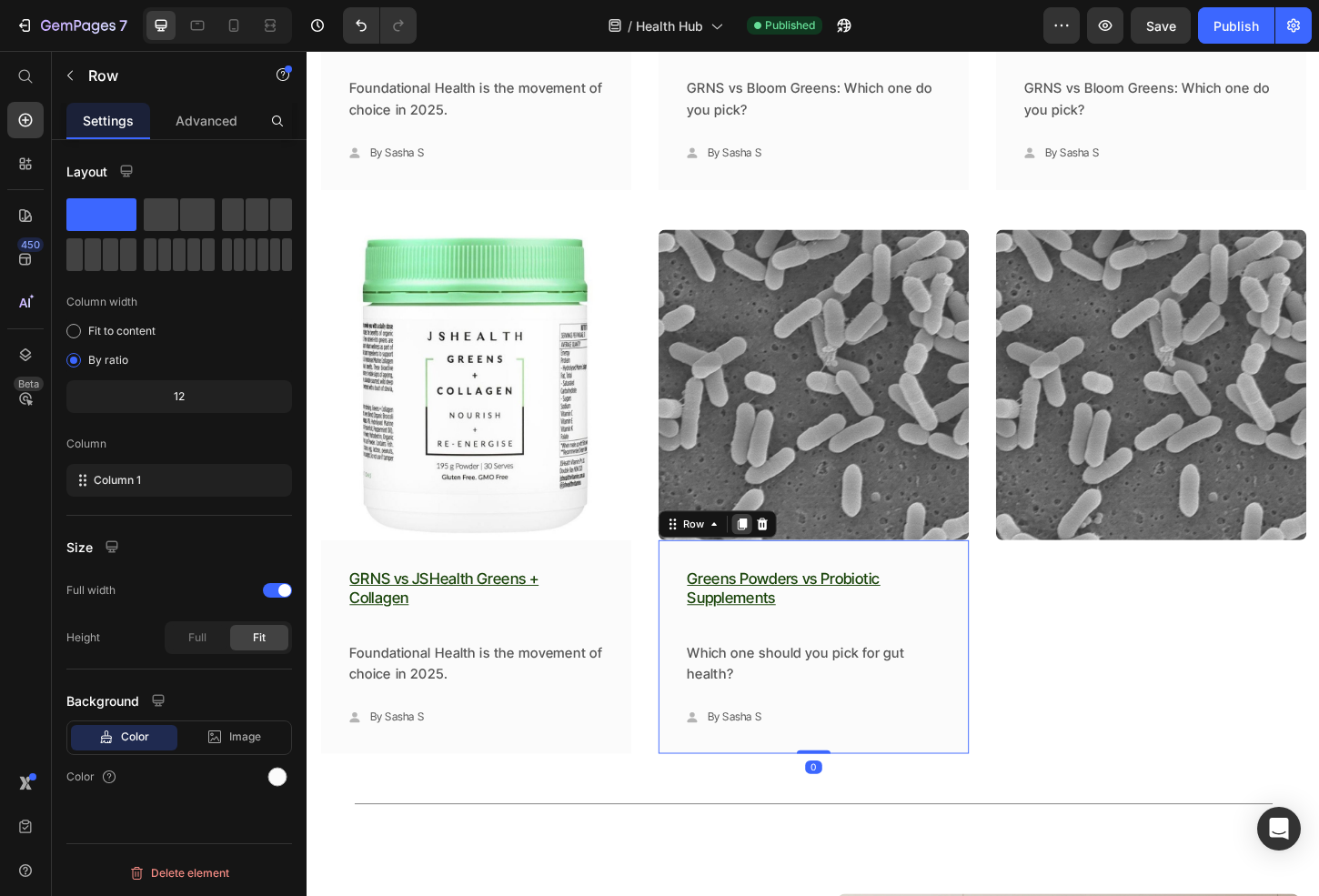 click 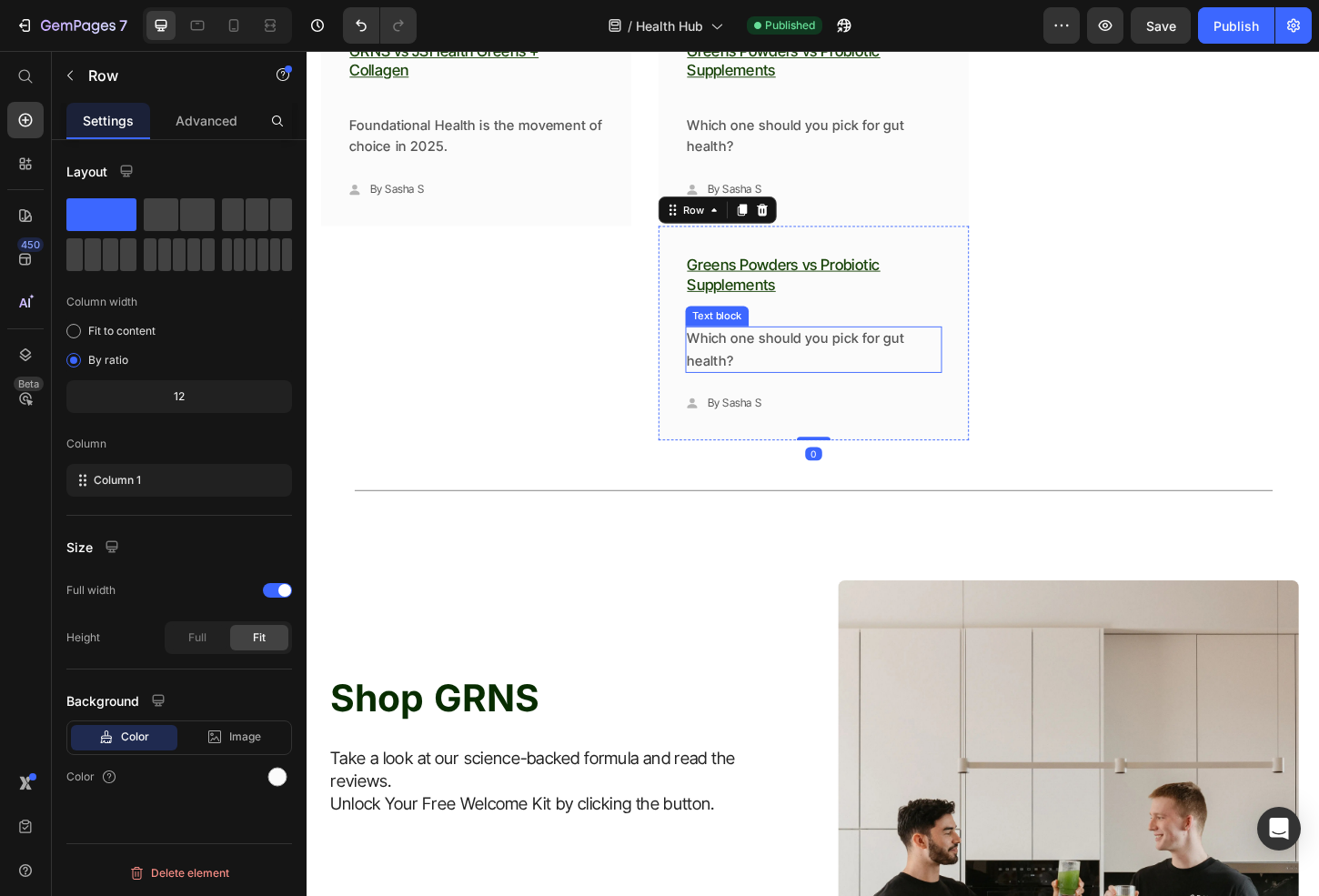 scroll, scrollTop: 10122, scrollLeft: 0, axis: vertical 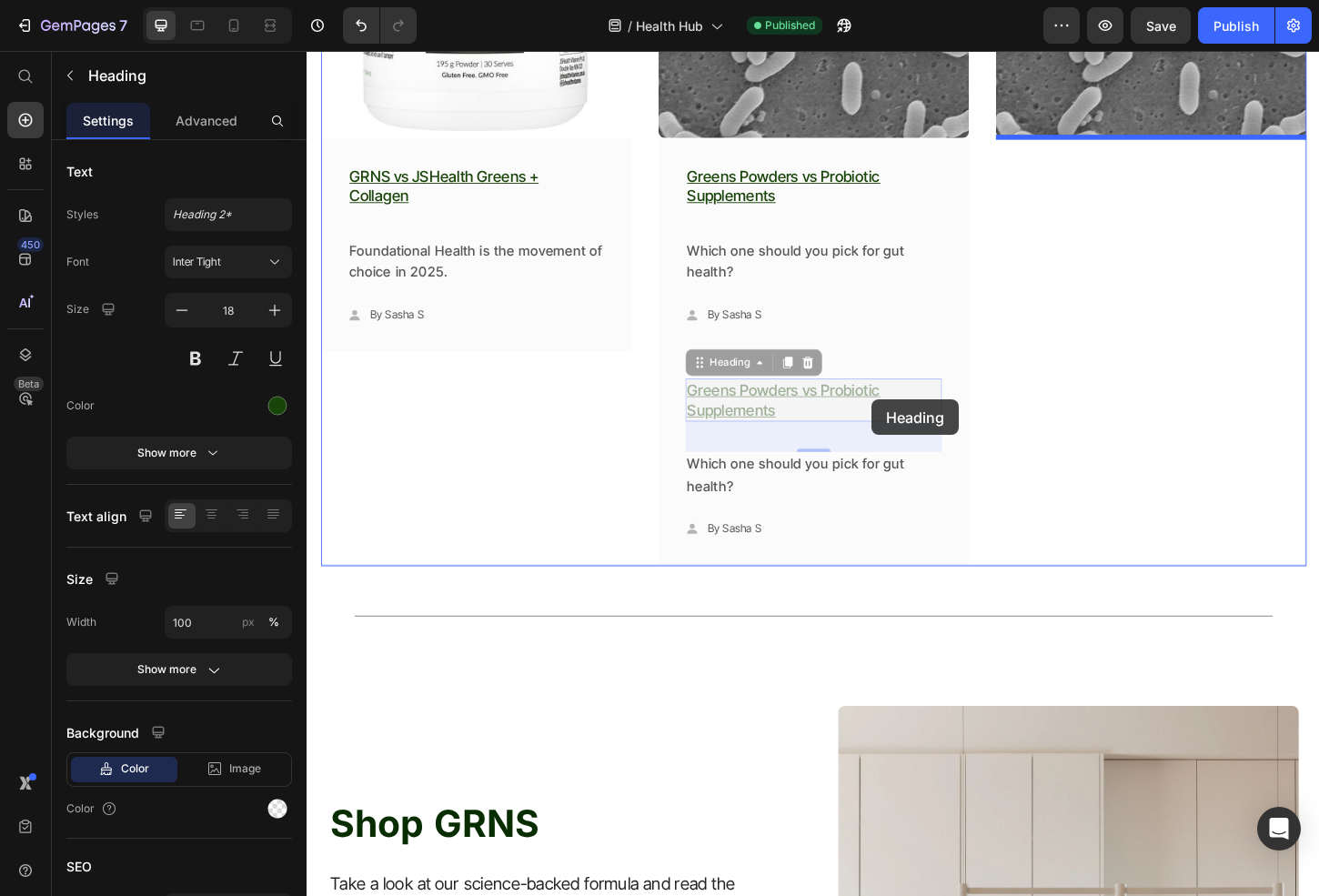 drag, startPoint x: 964, startPoint y: 414, endPoint x: 949, endPoint y: 364, distance: 52.201533 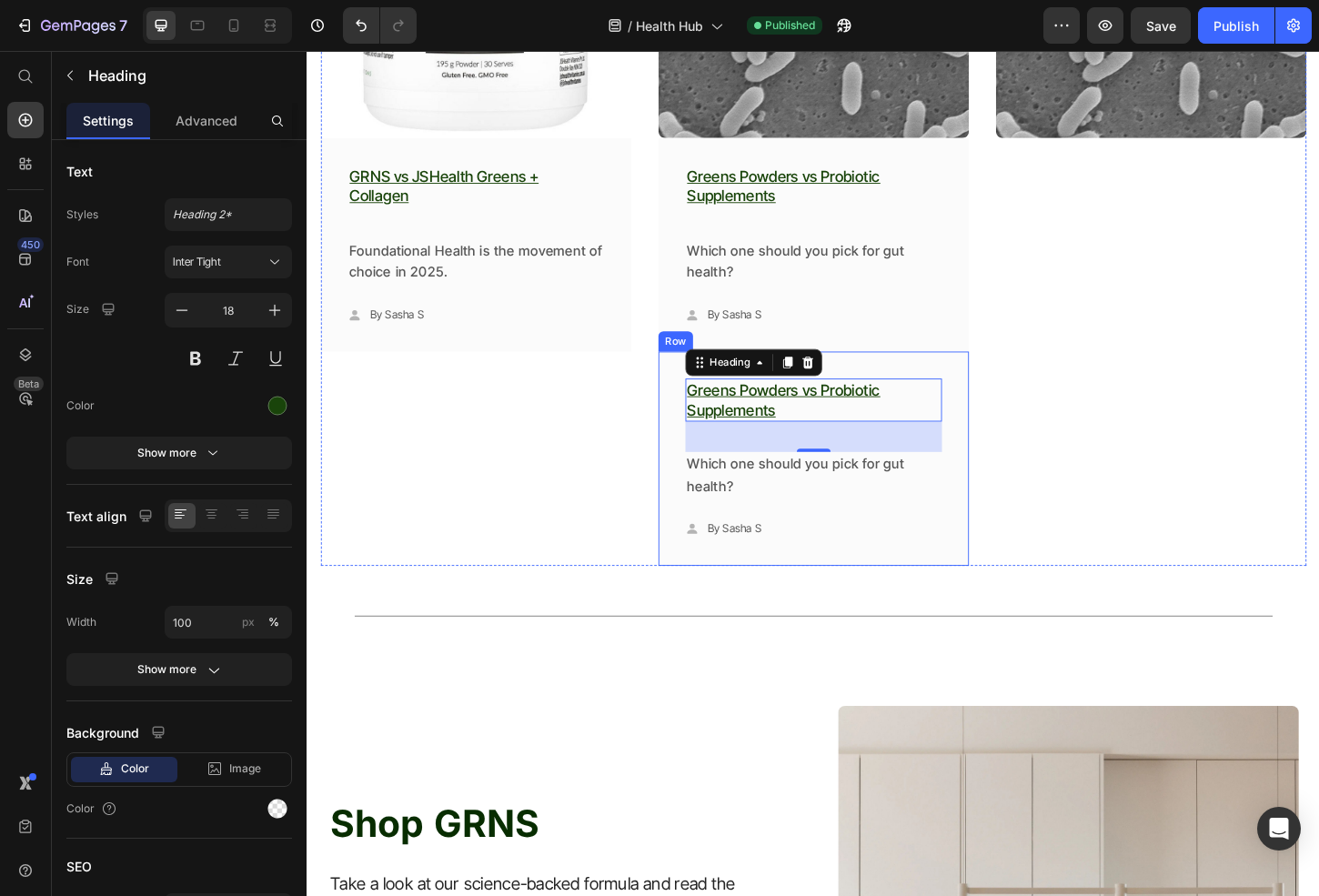 click on "Greens Powders vs Probiotic Supplements Heading   36 Which one should you pick for gut health? Text block
Icon By Sasha S Text block Row Row Row" at bounding box center (852, 490) 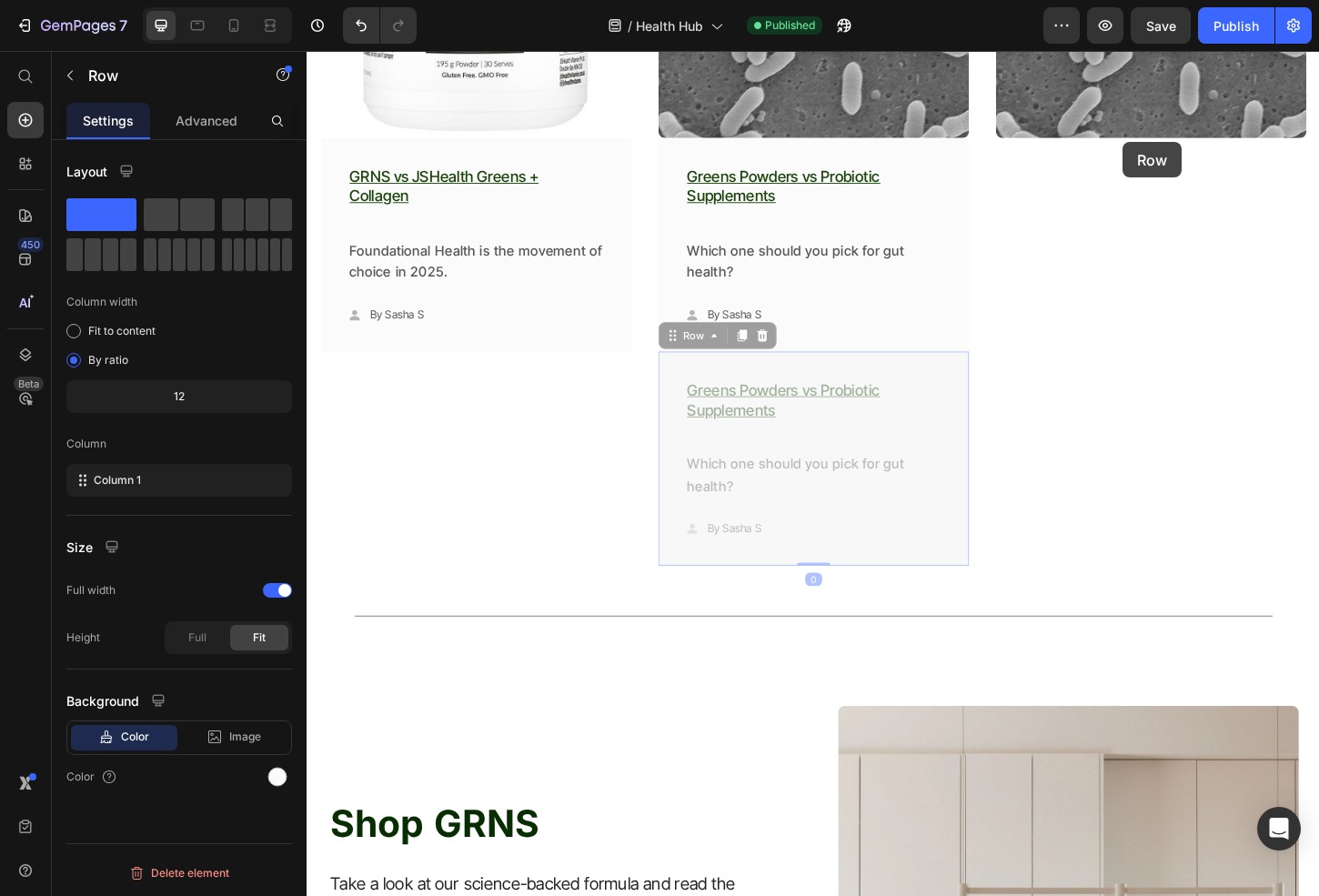 drag, startPoint x: 992, startPoint y: 383, endPoint x: 1183, endPoint y: 152, distance: 299.73655 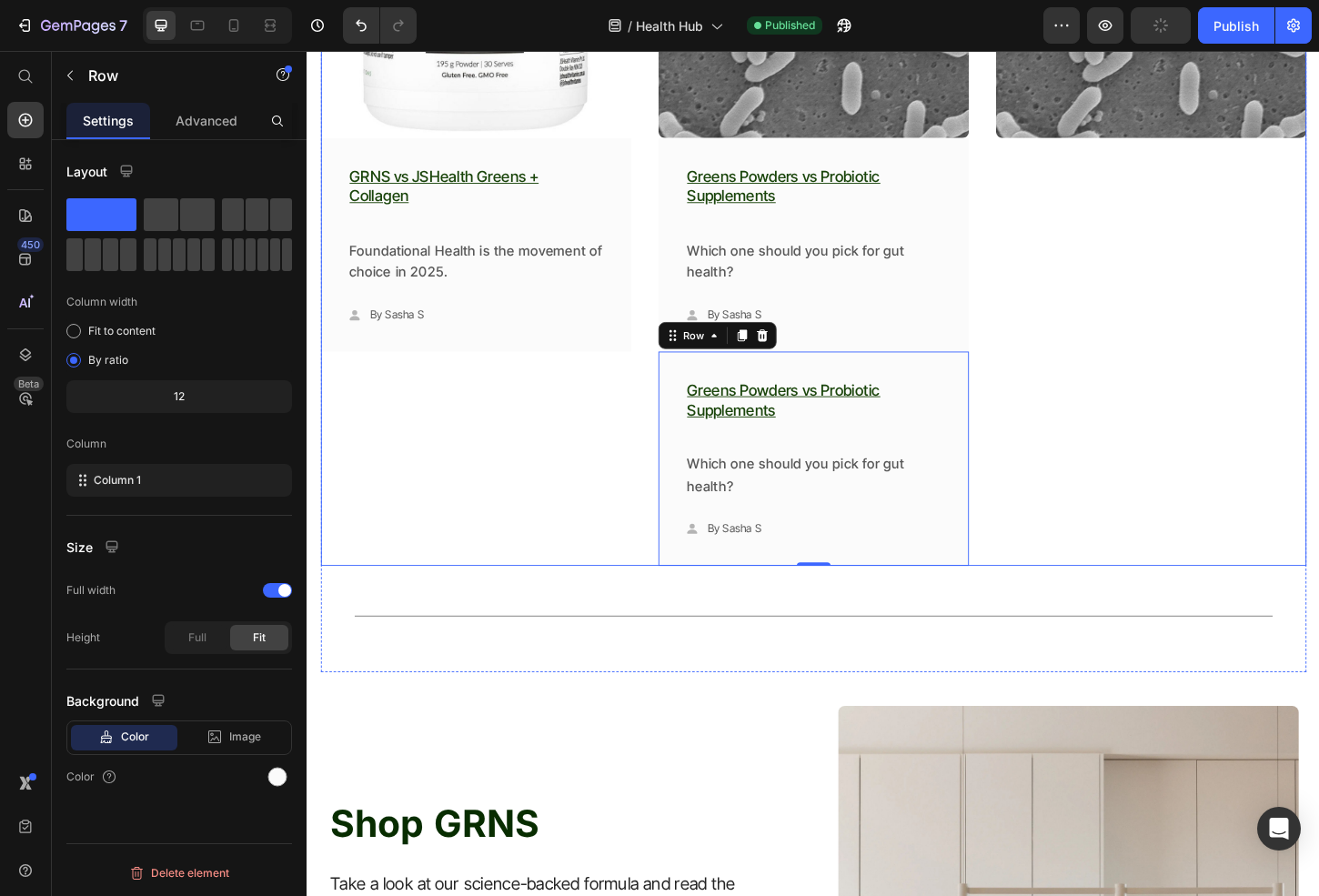 scroll, scrollTop: 9750, scrollLeft: 0, axis: vertical 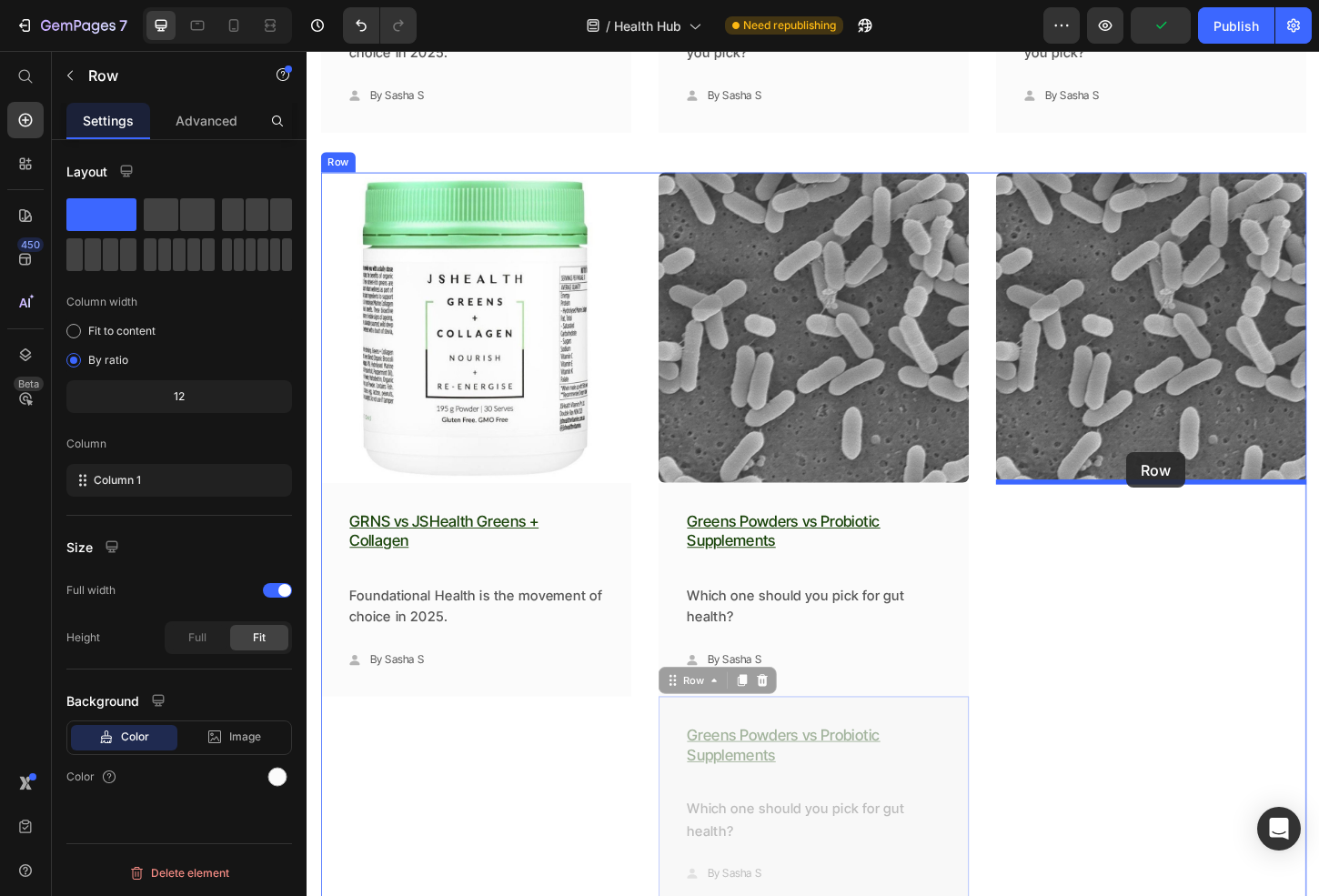 drag, startPoint x: 952, startPoint y: 770, endPoint x: 1219, endPoint y: 369, distance: 481.7572 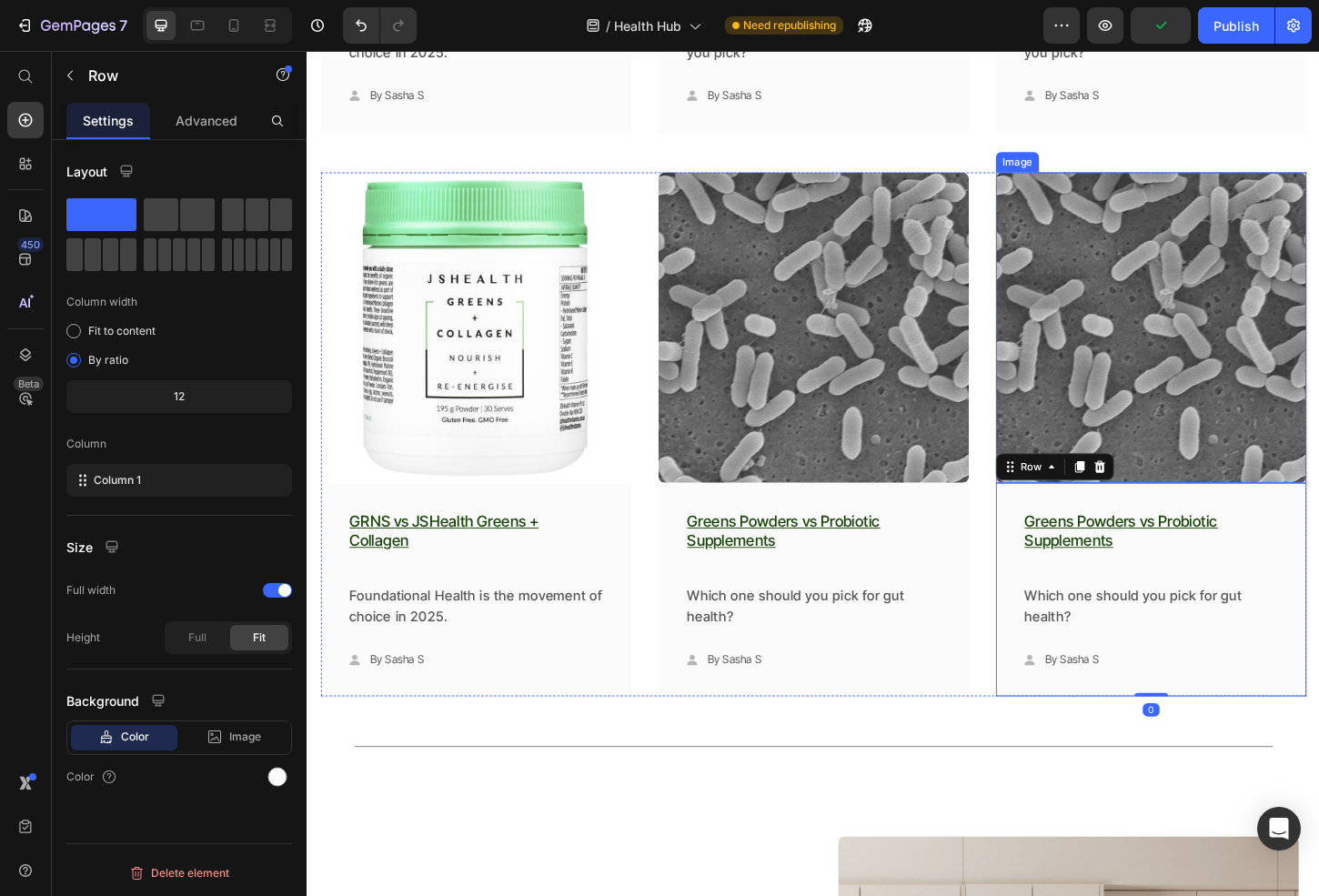 click at bounding box center (1216, 349) 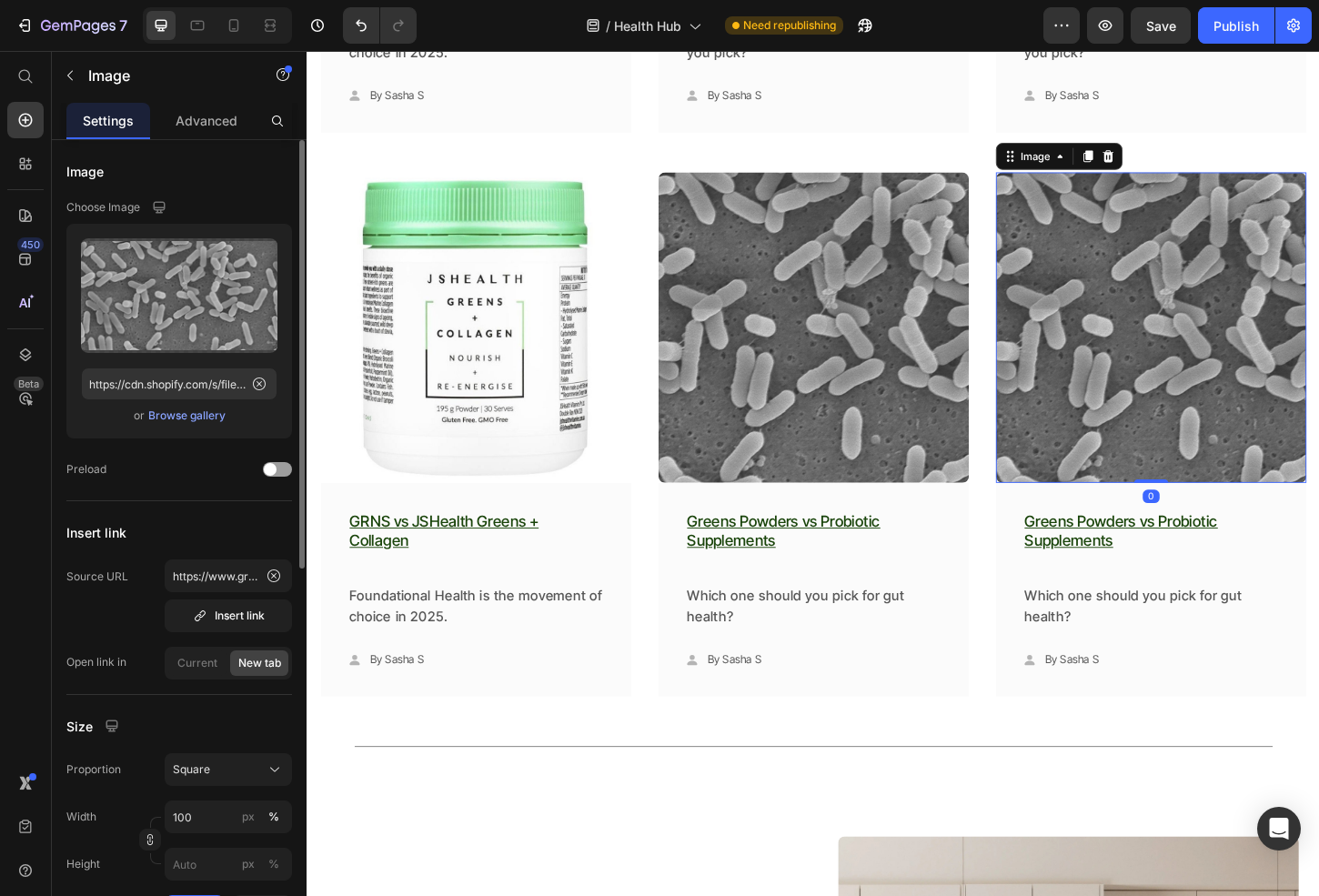 click on "Browse gallery" at bounding box center [186, 416] 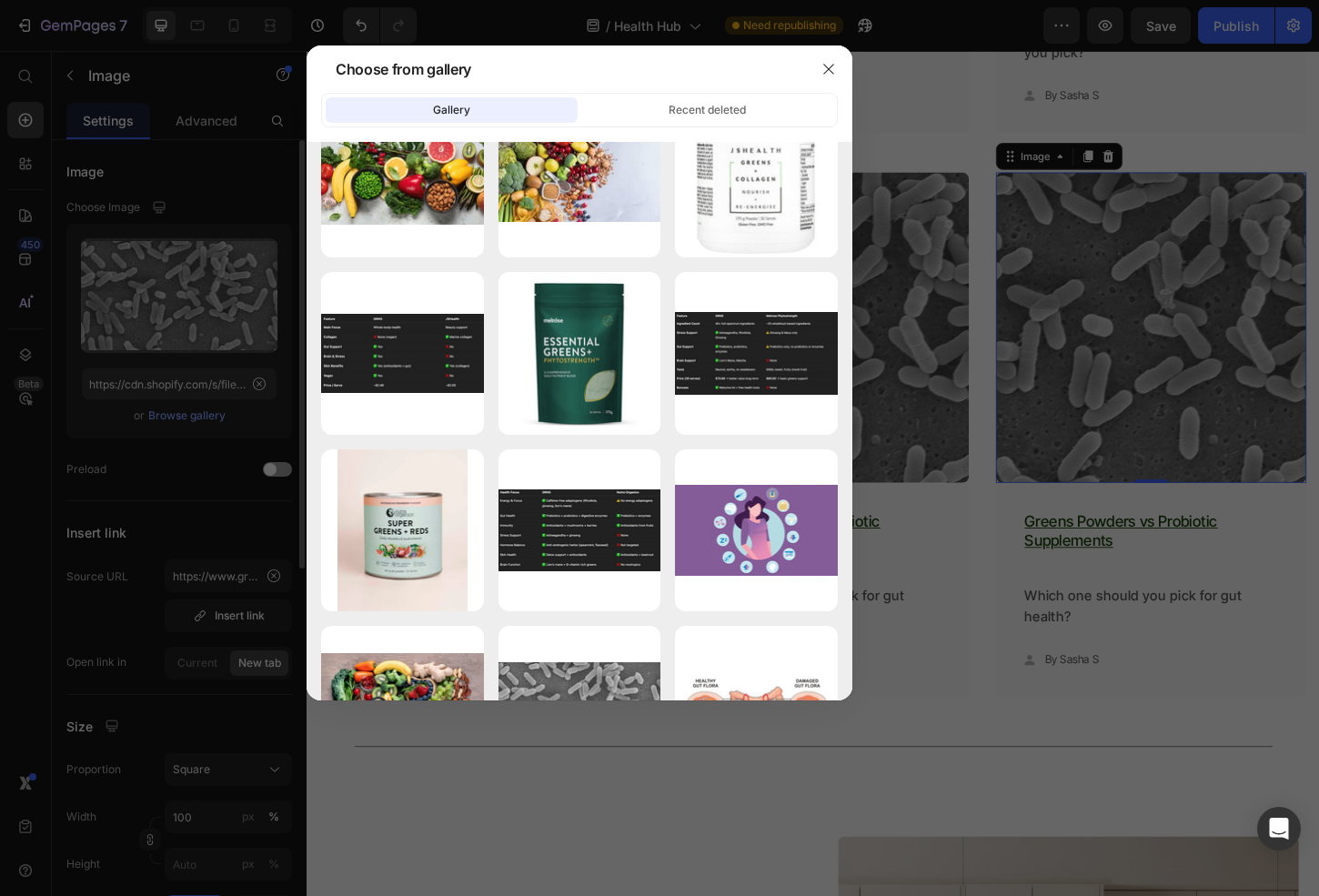 scroll, scrollTop: 0, scrollLeft: 0, axis: both 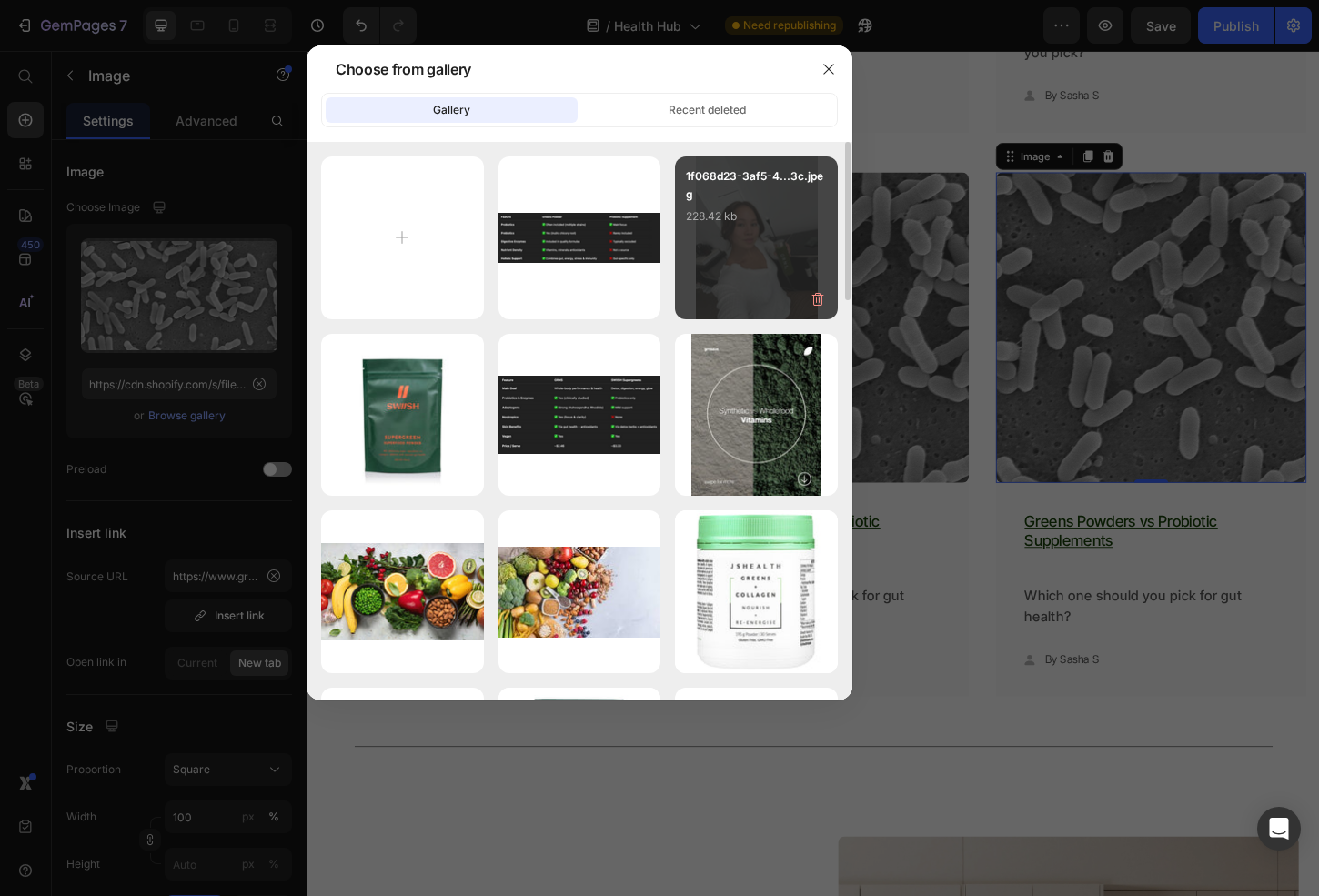 click on "1f068d23-3af5-4...3c.jpeg 228.42 kb" at bounding box center (756, 204) 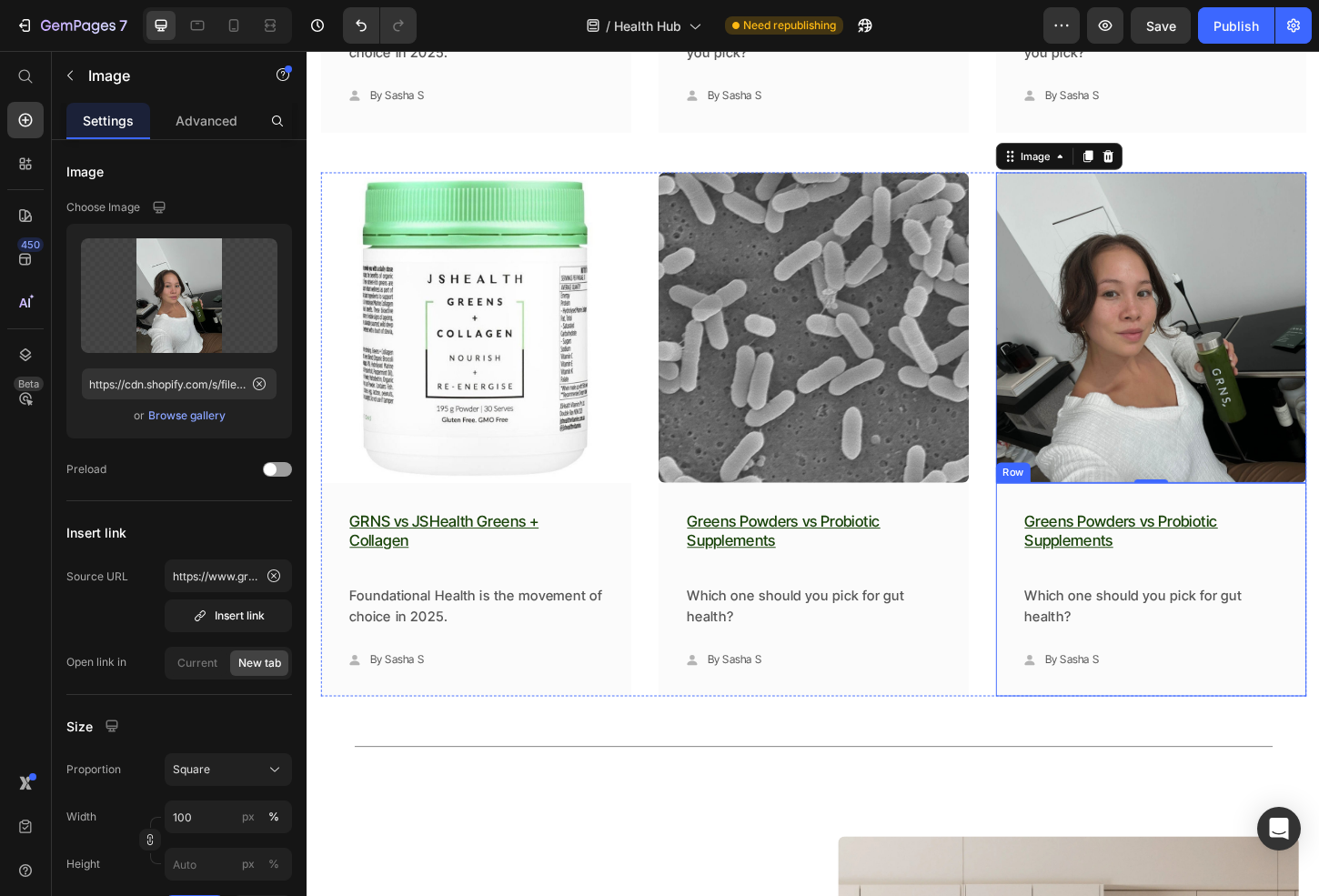 click on "Greens Powders vs Probiotic Supplements" at bounding box center [1212, 569] 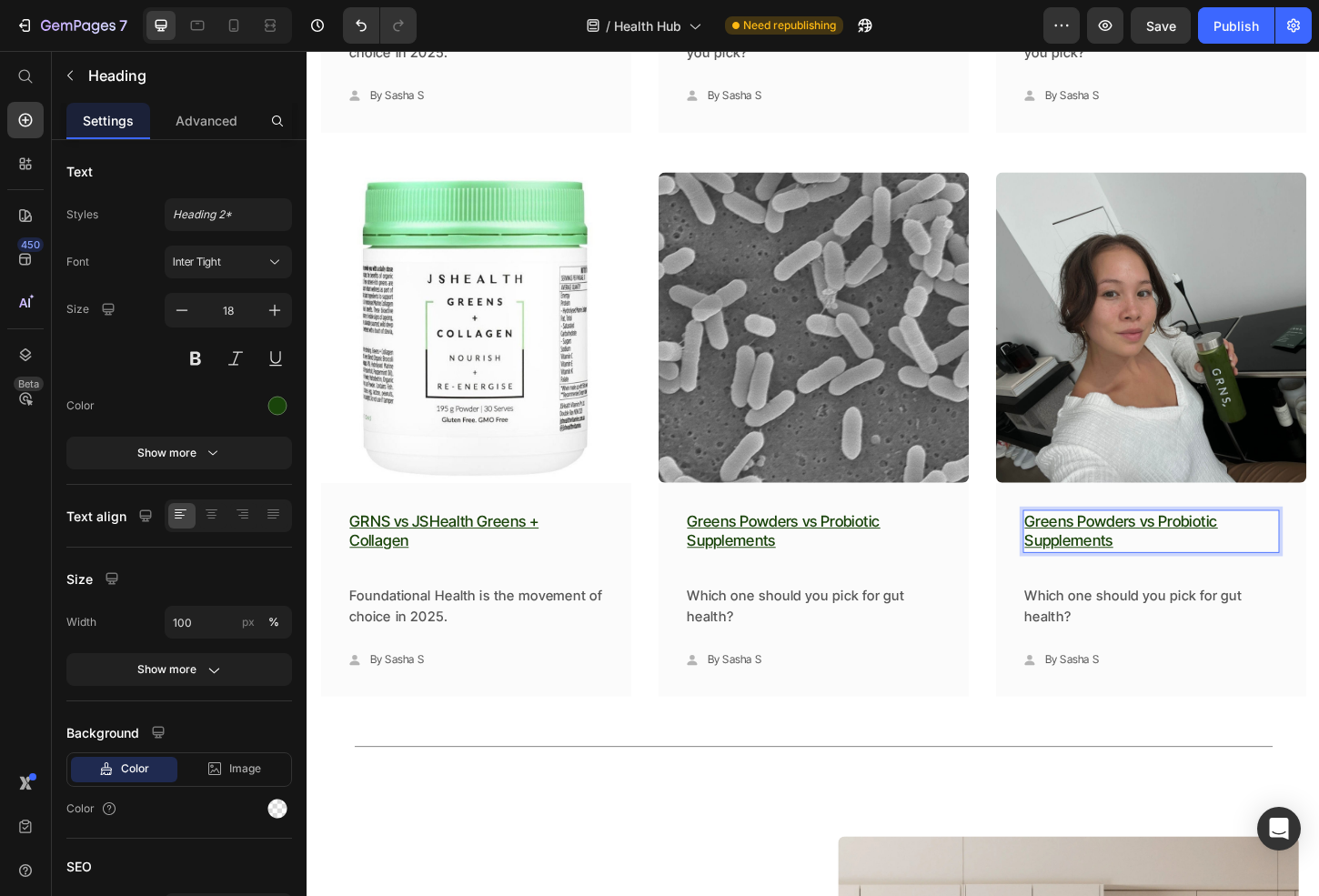 click on "Greens Powders vs Probiotic Supplements" at bounding box center (1212, 569) 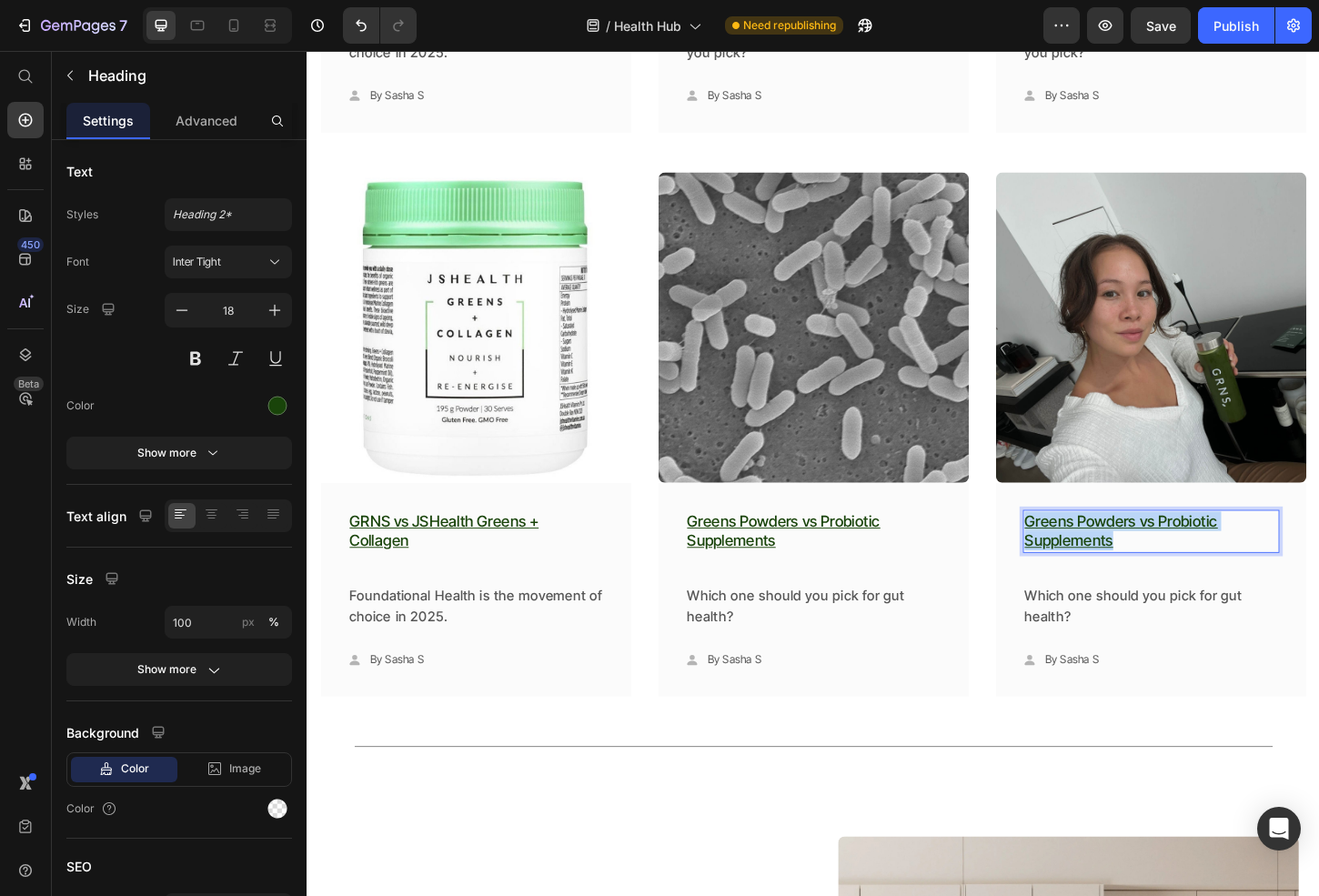 drag, startPoint x: 1205, startPoint y: 574, endPoint x: 1070, endPoint y: 532, distance: 141.38246 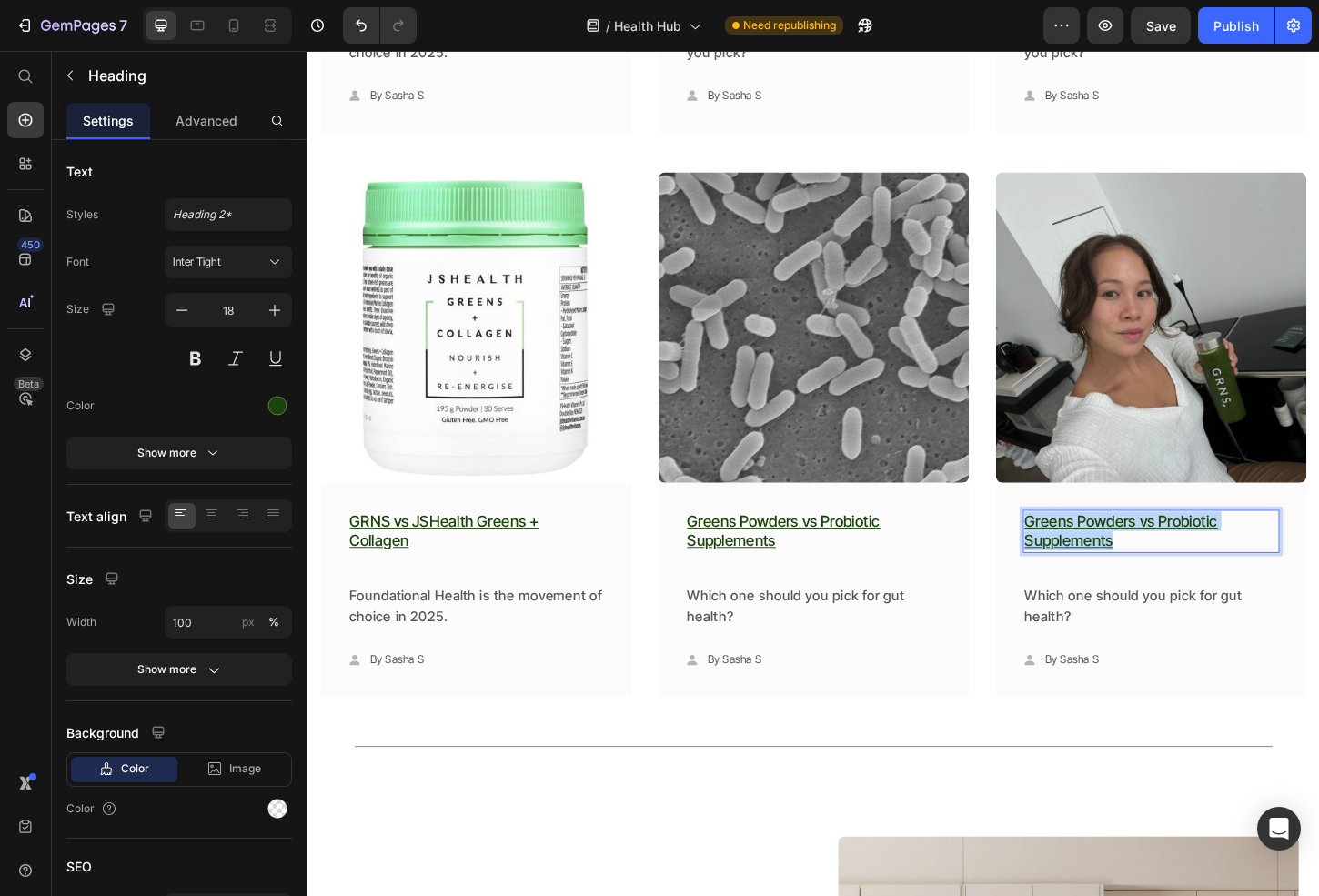 click on "Greens Powders vs Probiotic Supplements Heading   36 Which one should you pick for gut health? Text block
Icon By Sasha S Text block Row Row Row" at bounding box center (1216, 632) 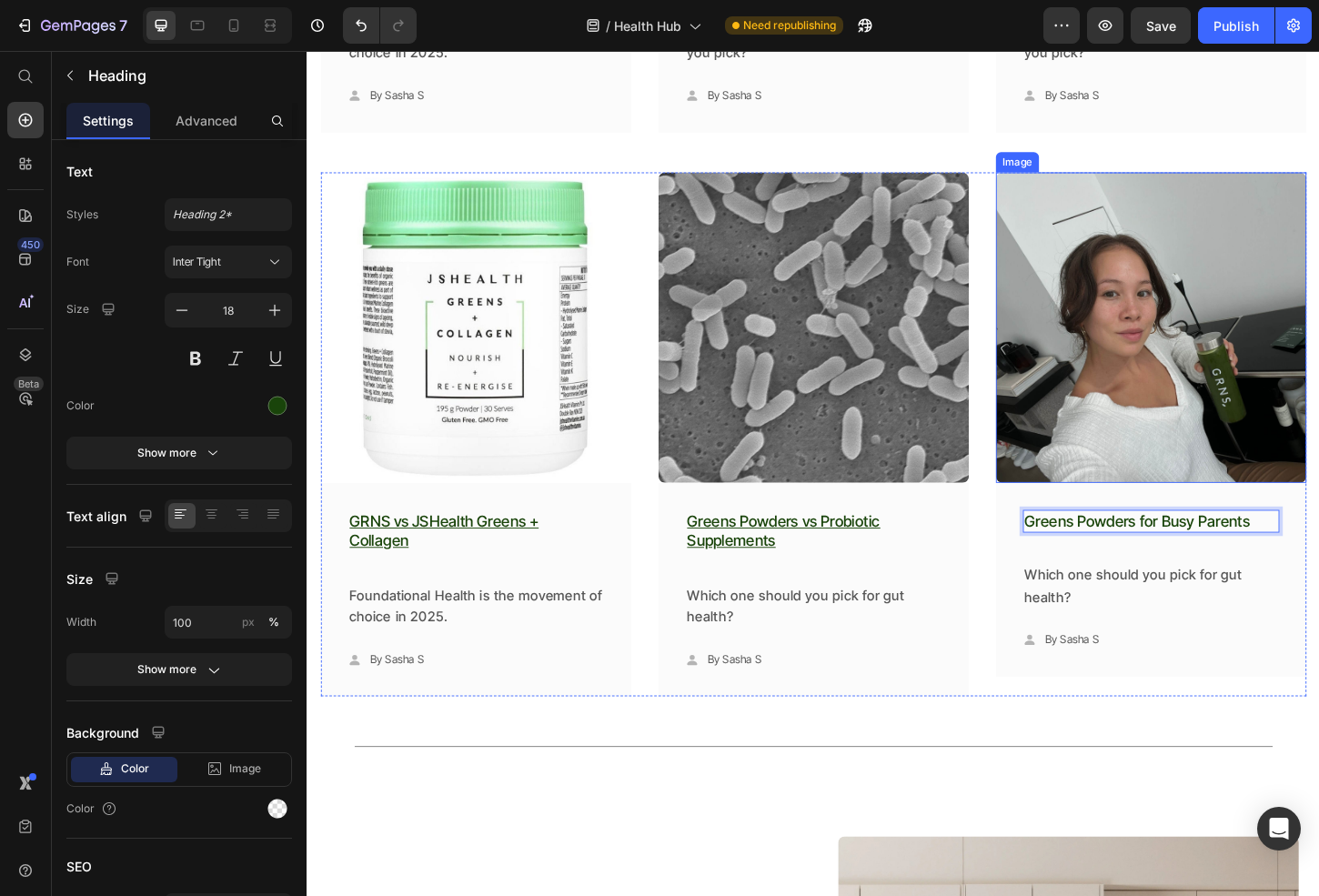 drag, startPoint x: 1154, startPoint y: 347, endPoint x: 1144, endPoint y: 338, distance: 13.45362 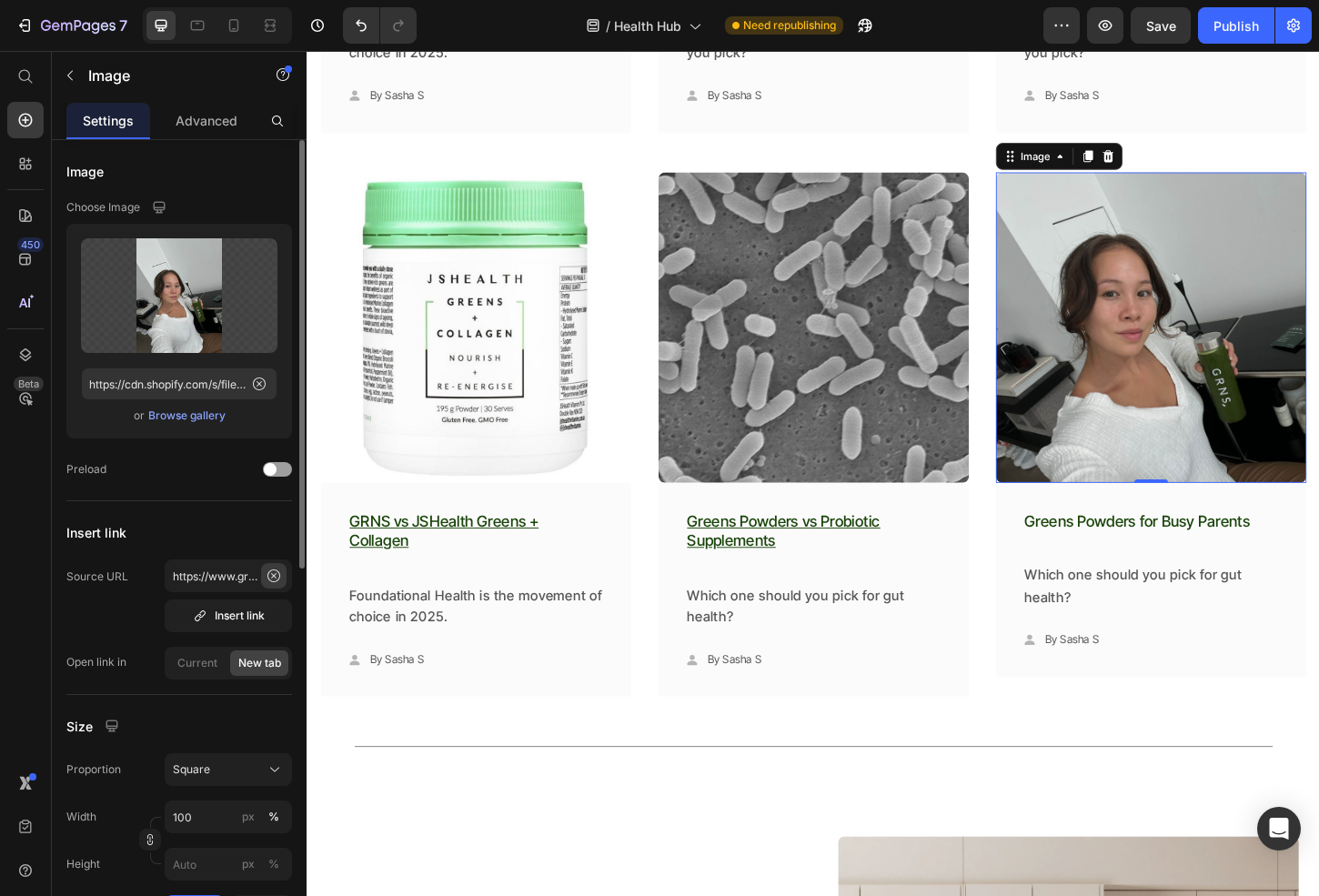 click 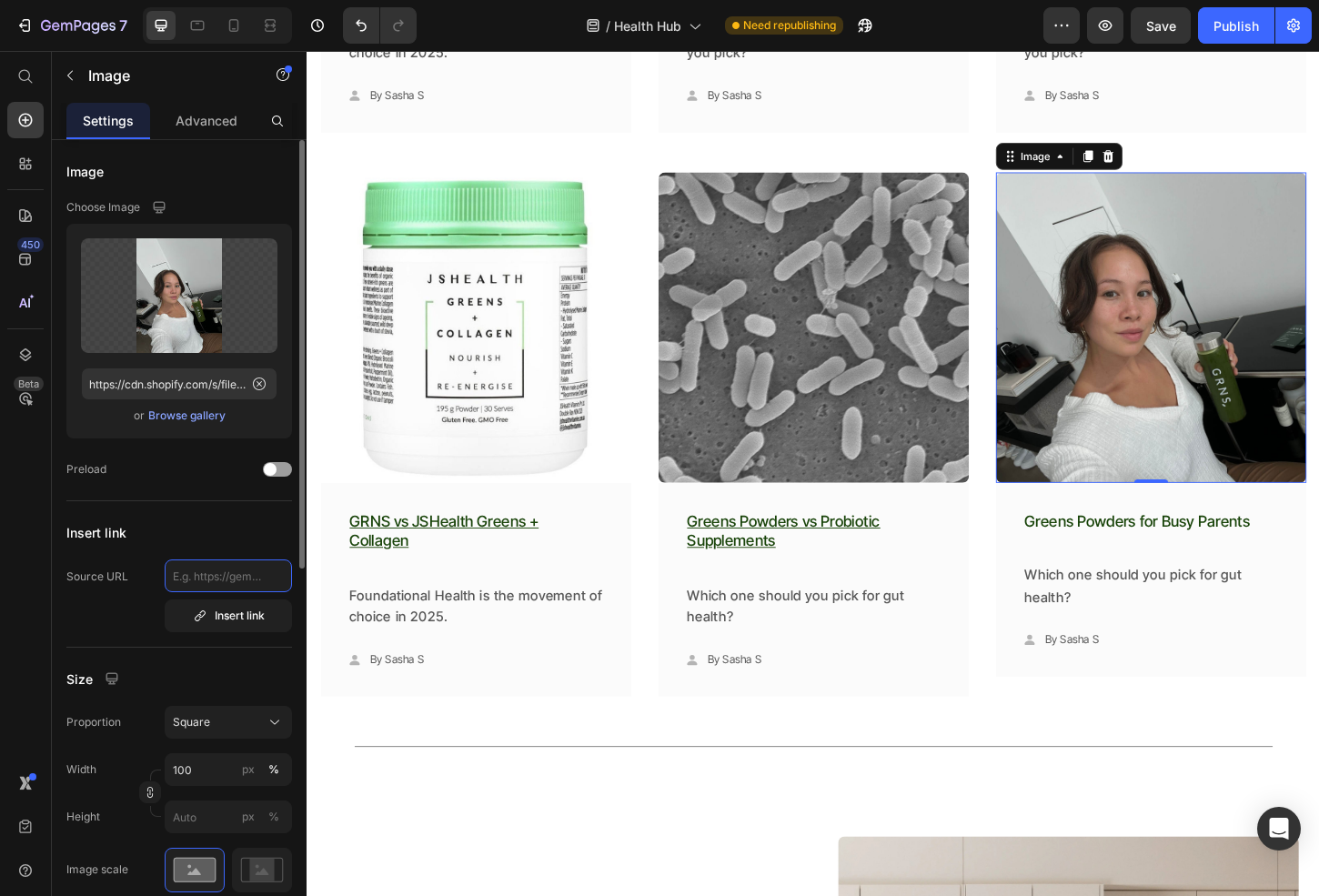 scroll, scrollTop: 0, scrollLeft: 0, axis: both 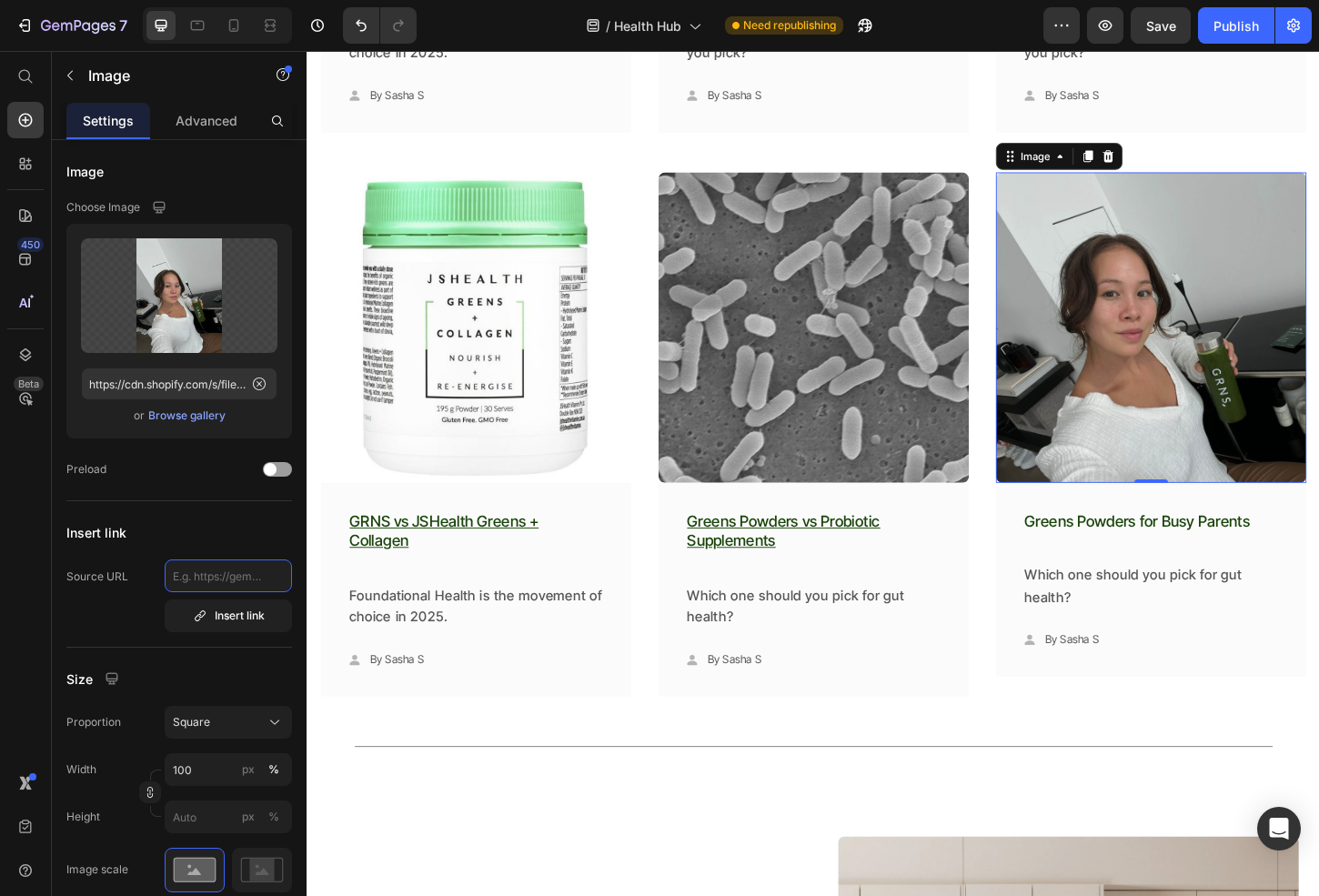paste on "https://www.grns.com.au/blogs/how-to-incorporate-greens-into-your-daily-routine/greens-powders-for-busy-parents" 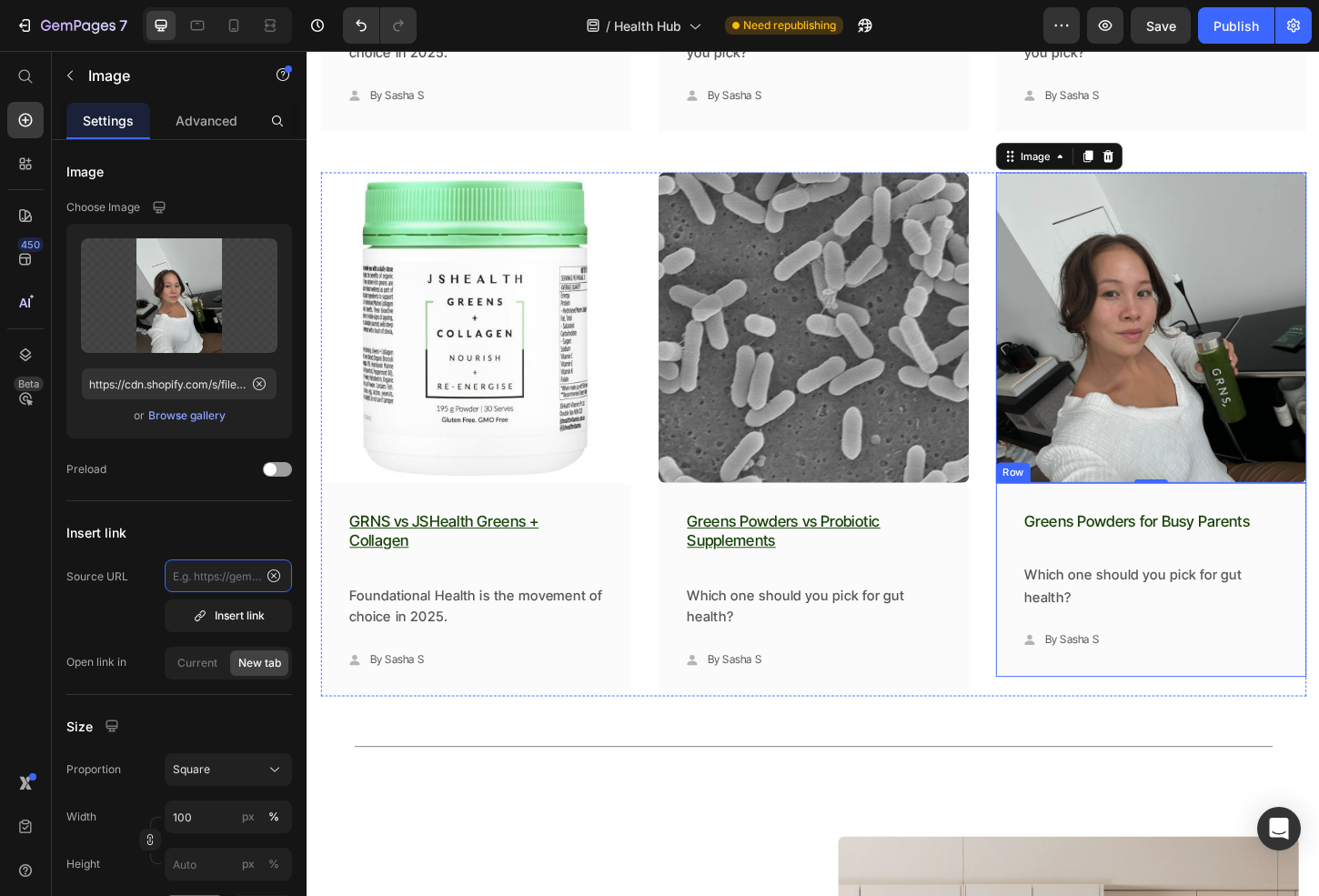 type on "https://www.grns.com.au/blogs/how-to-incorporate-greens-into-your-daily-routine/greens-powders-for-busy-parents" 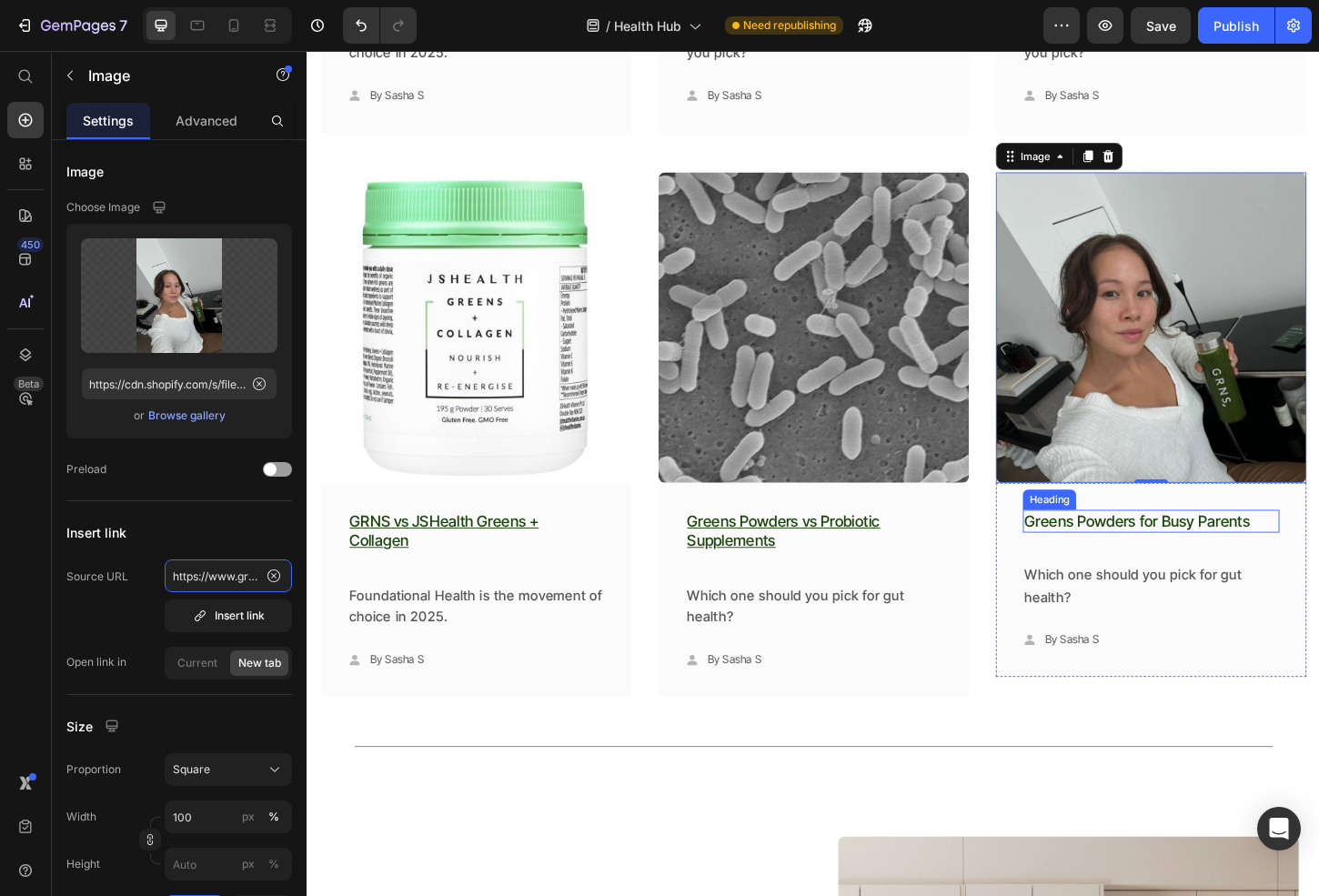 scroll, scrollTop: 0, scrollLeft: 521, axis: horizontal 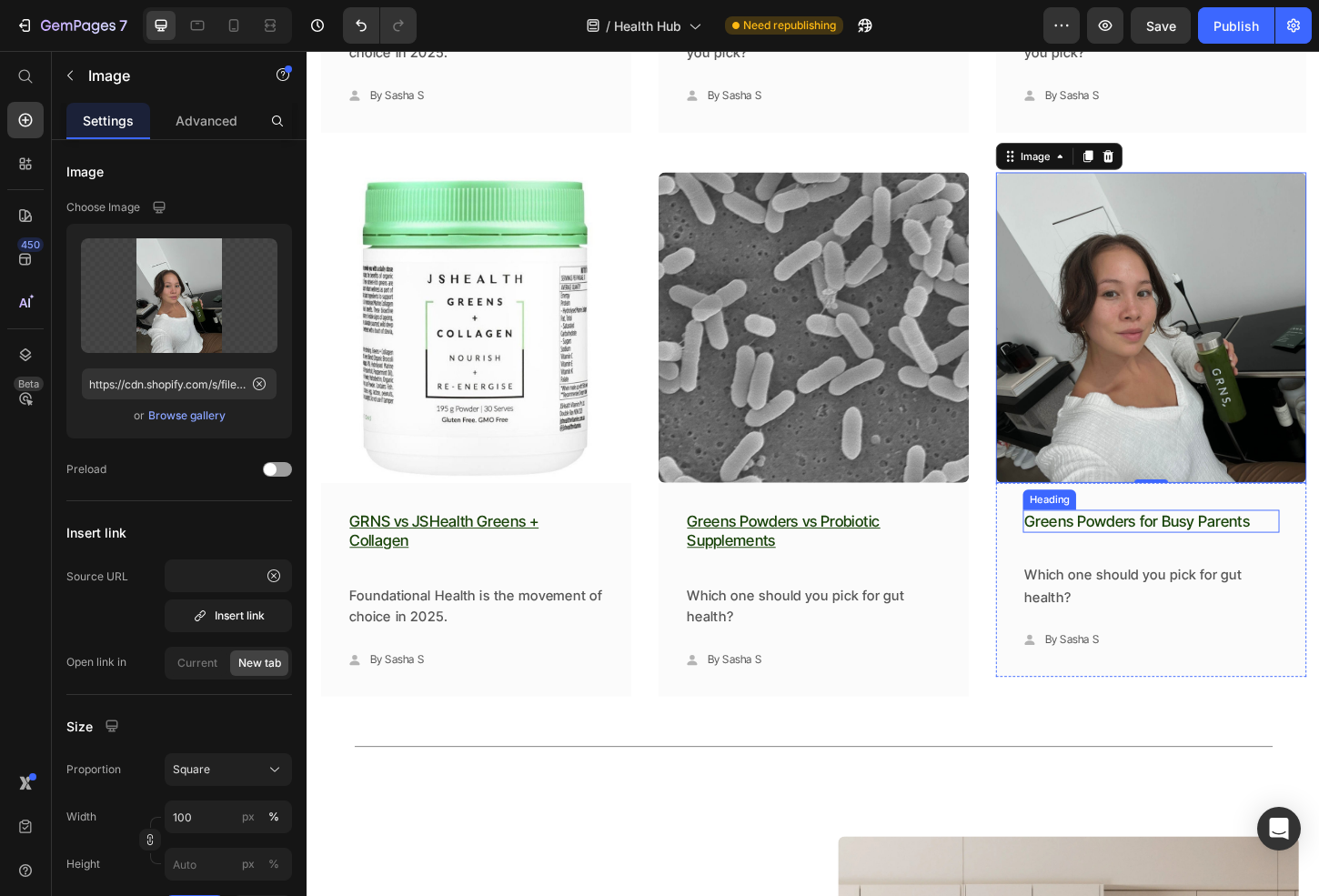 click on "Greens Powders for Busy Parents" at bounding box center [1212, 558] 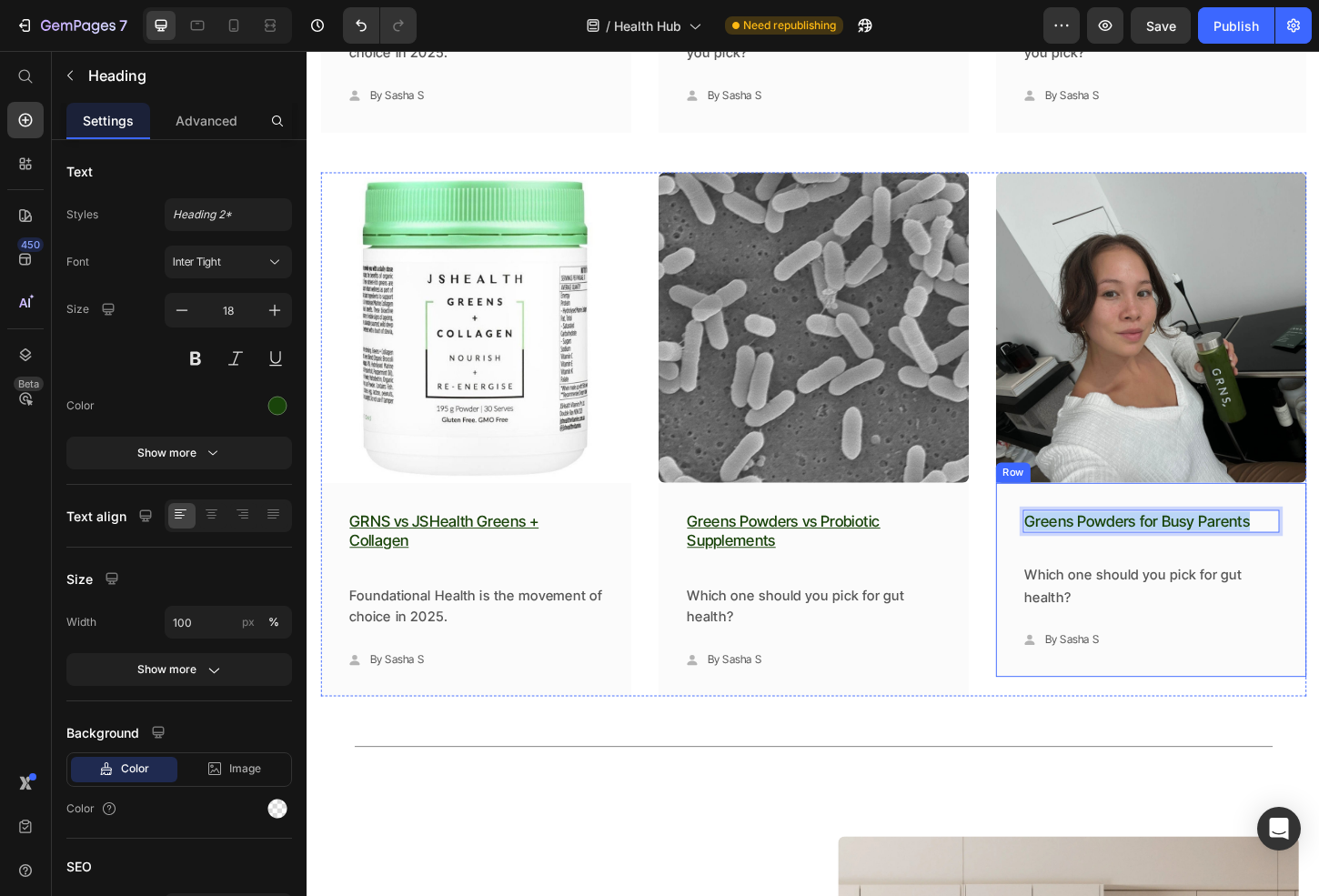 drag, startPoint x: 1324, startPoint y: 555, endPoint x: 1072, endPoint y: 551, distance: 252.03174 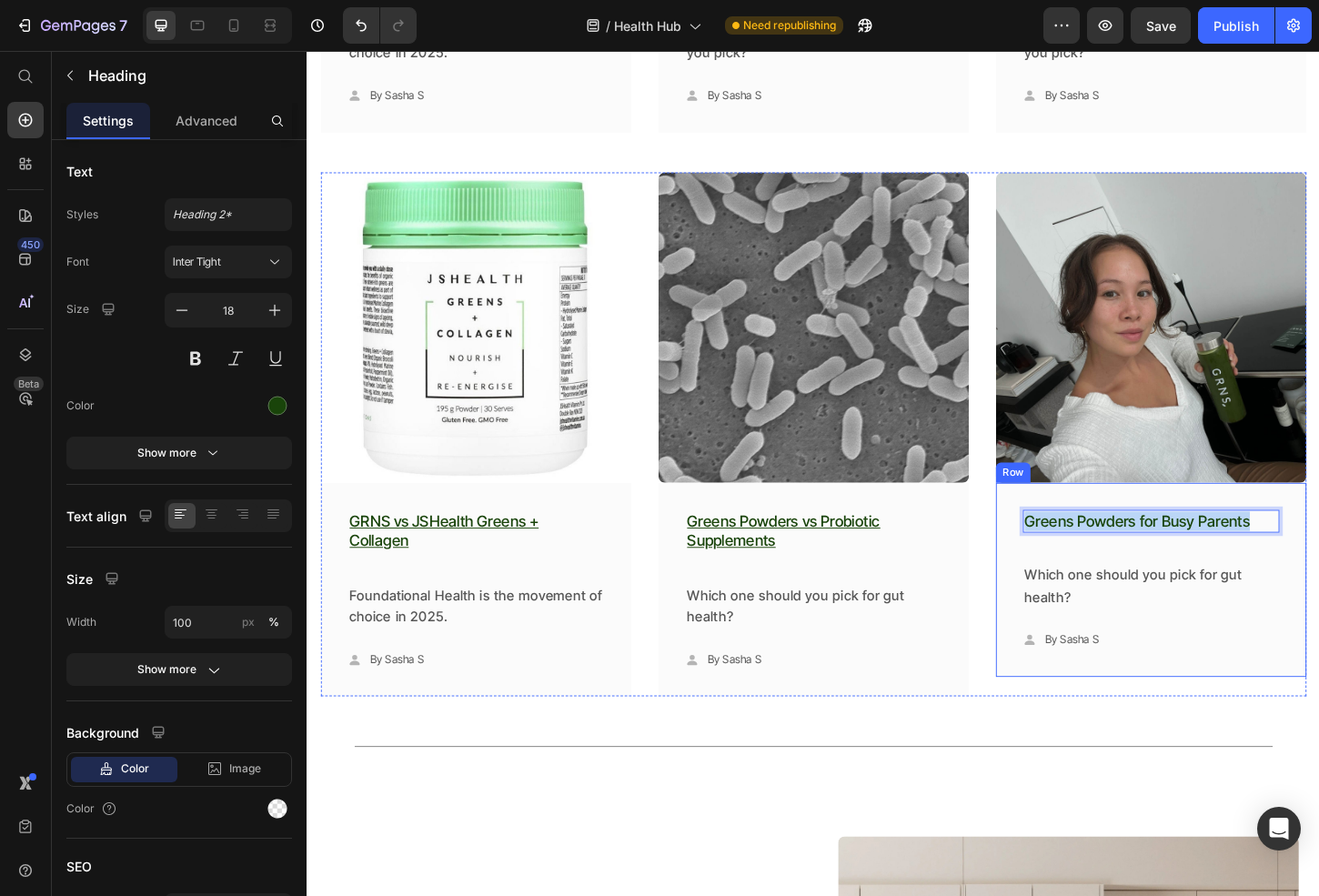 click on "Greens Powders for Busy Parents Heading   36 Which one should you pick for gut health? Text block
Icon By Sasha S Text block Row Row Row" at bounding box center (1216, 621) 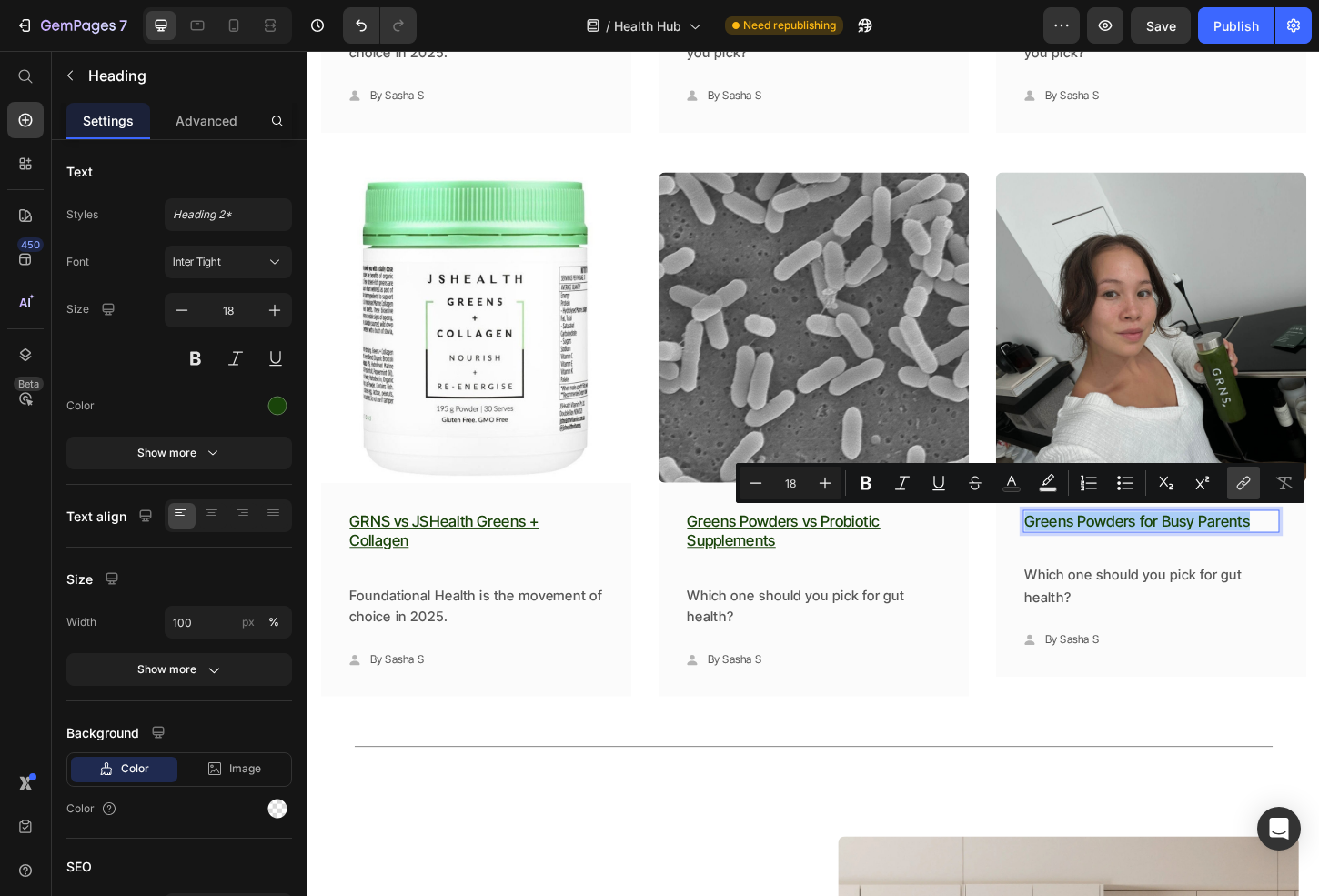 click 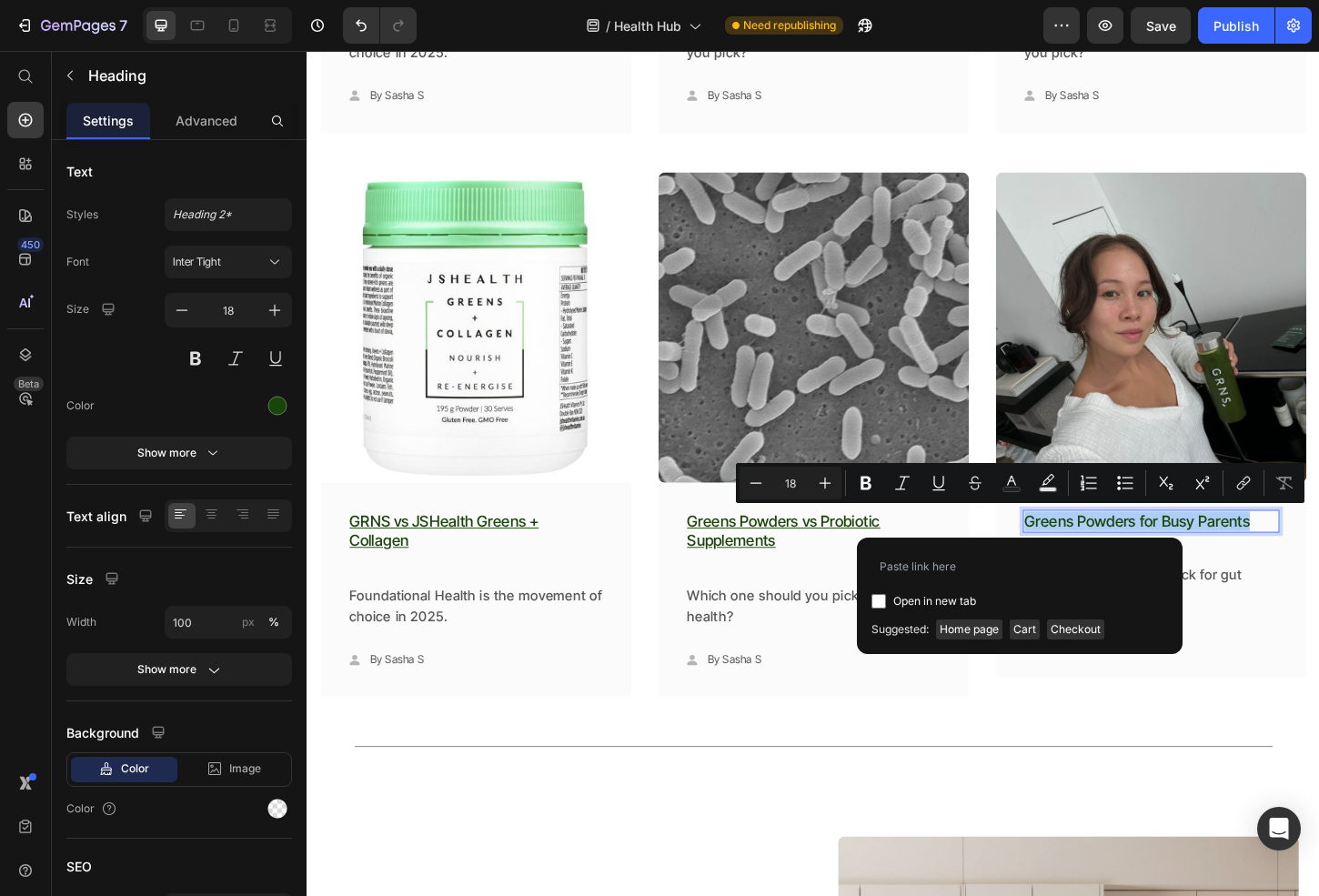 click at bounding box center (879, 601) 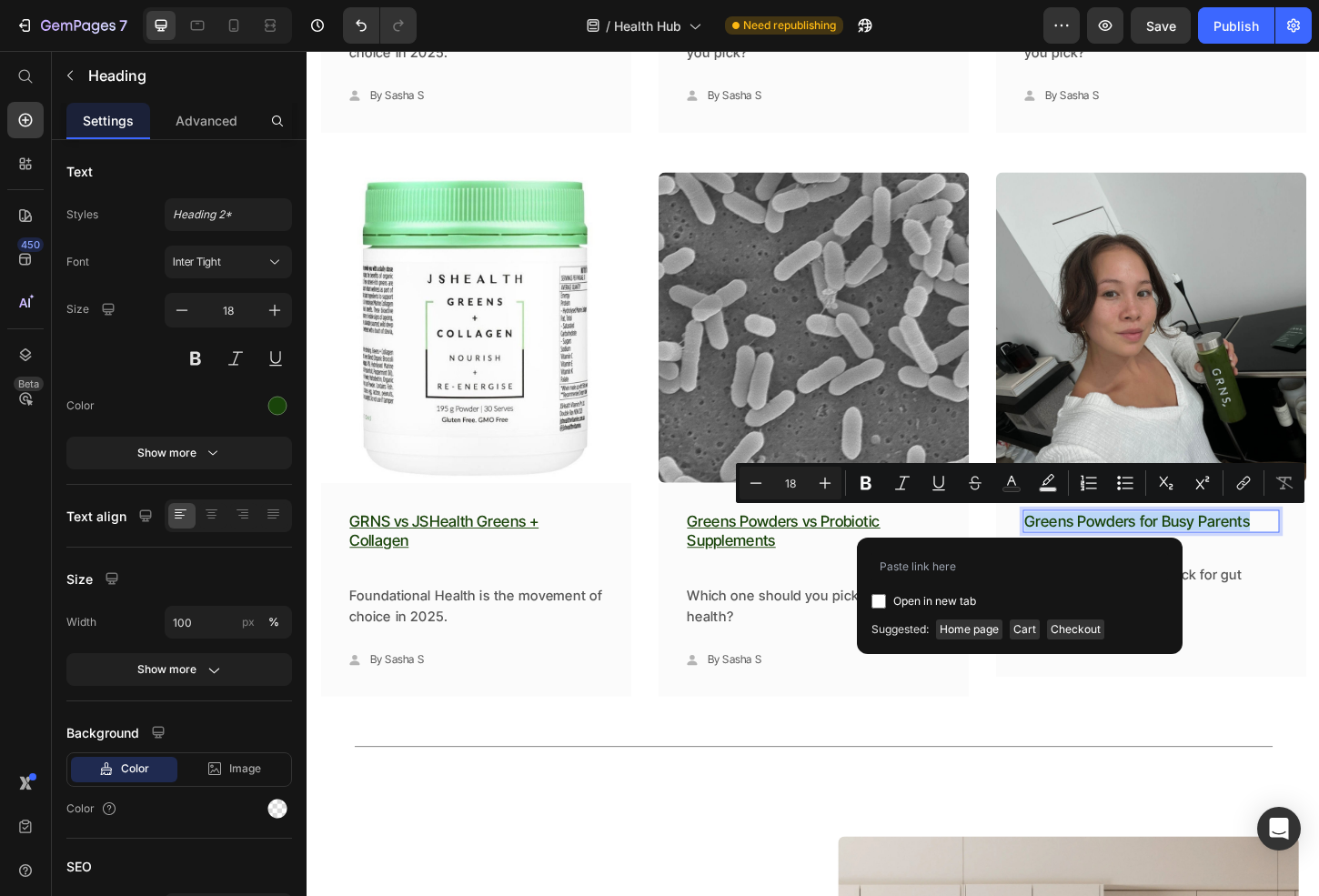 checkbox on "true" 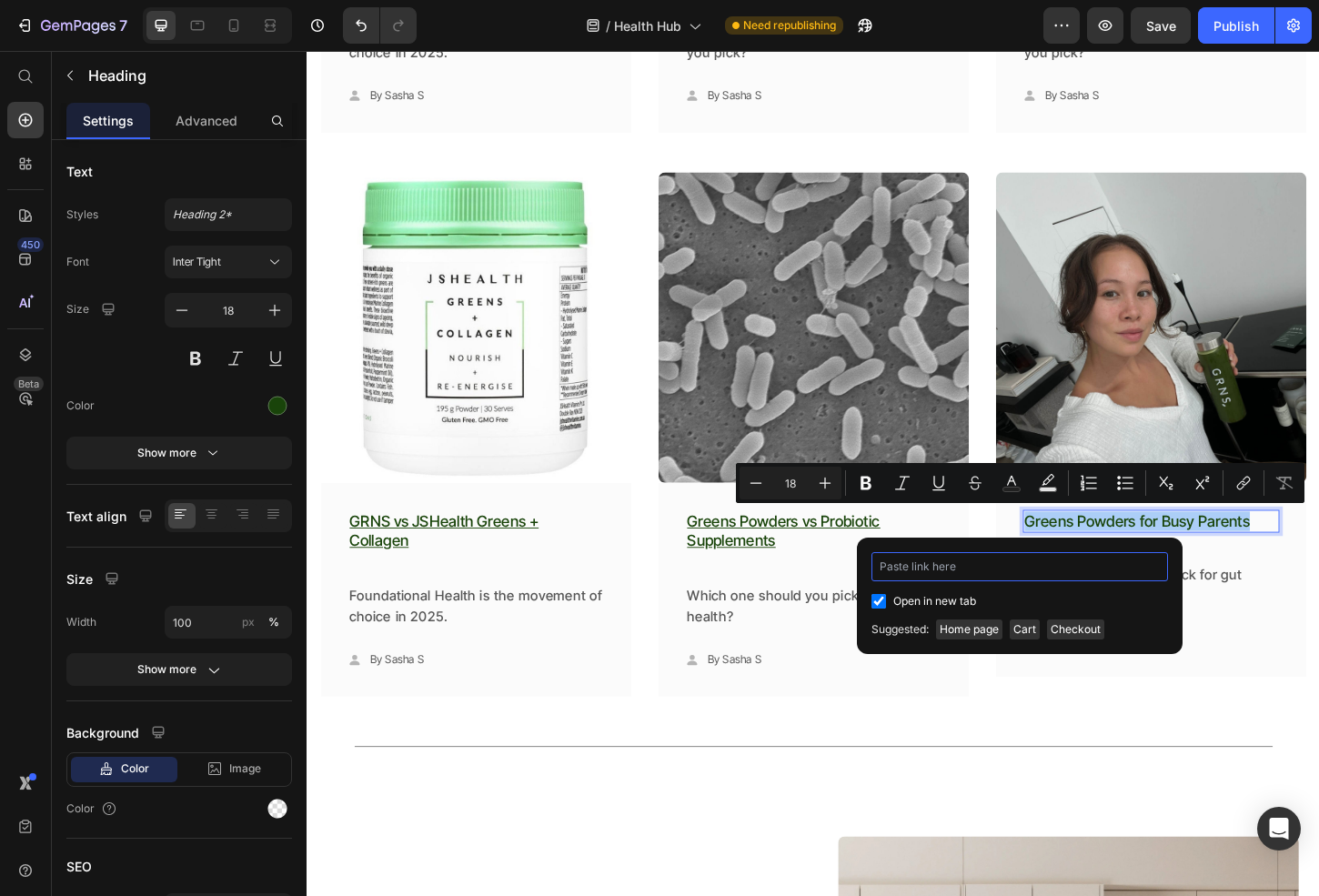 click at bounding box center (1020, 567) 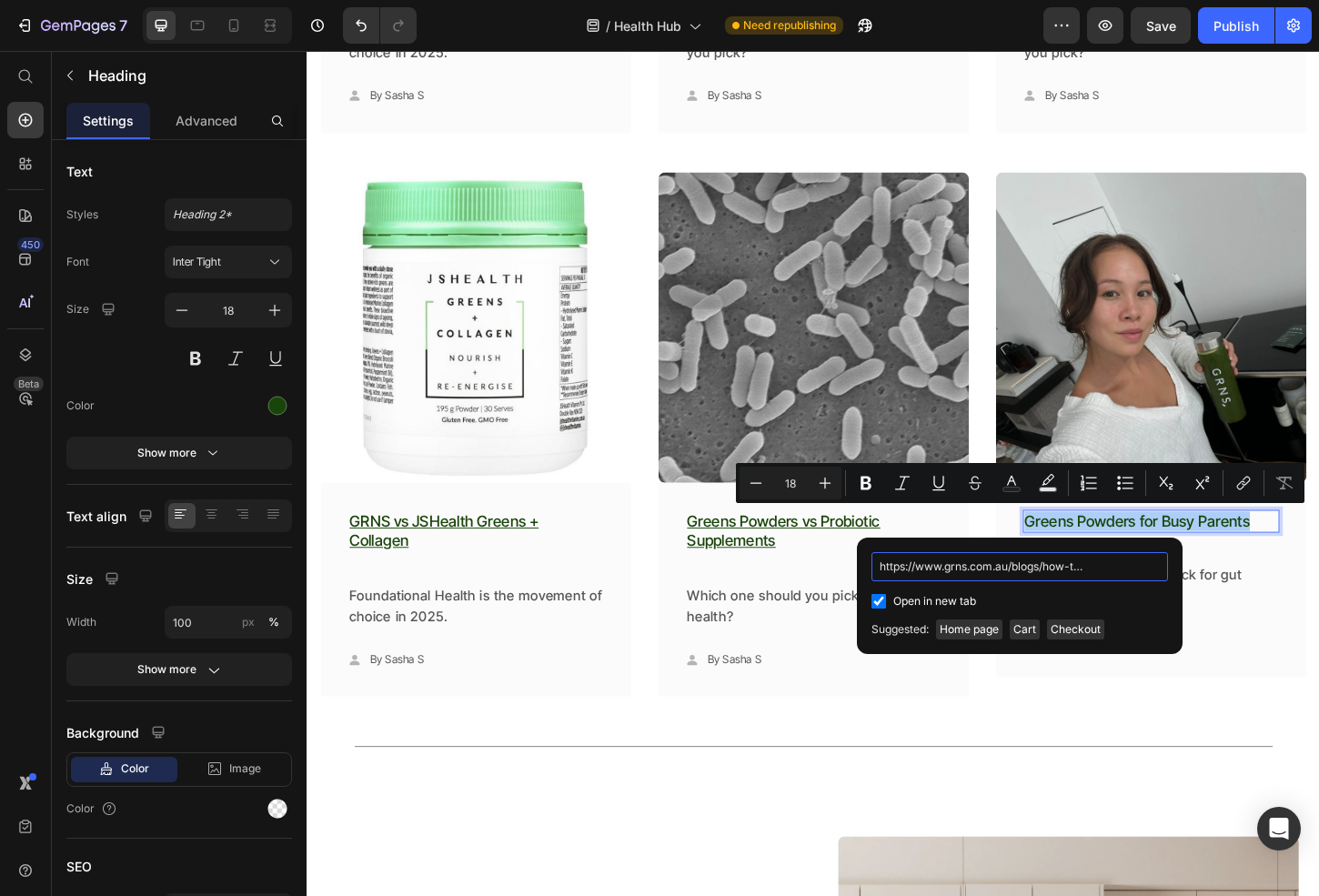 scroll, scrollTop: 0, scrollLeft: 407, axis: horizontal 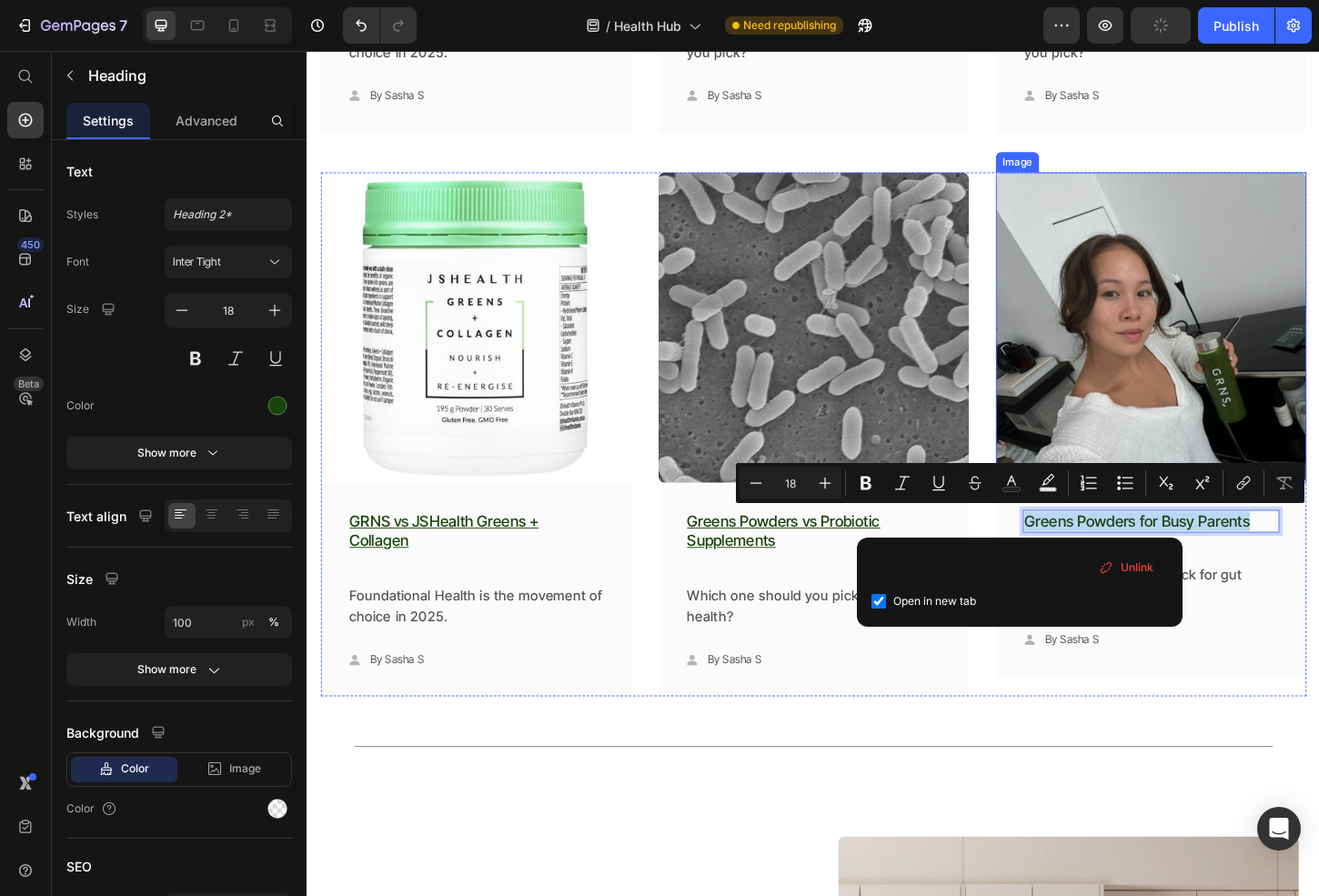 click at bounding box center [1216, 349] 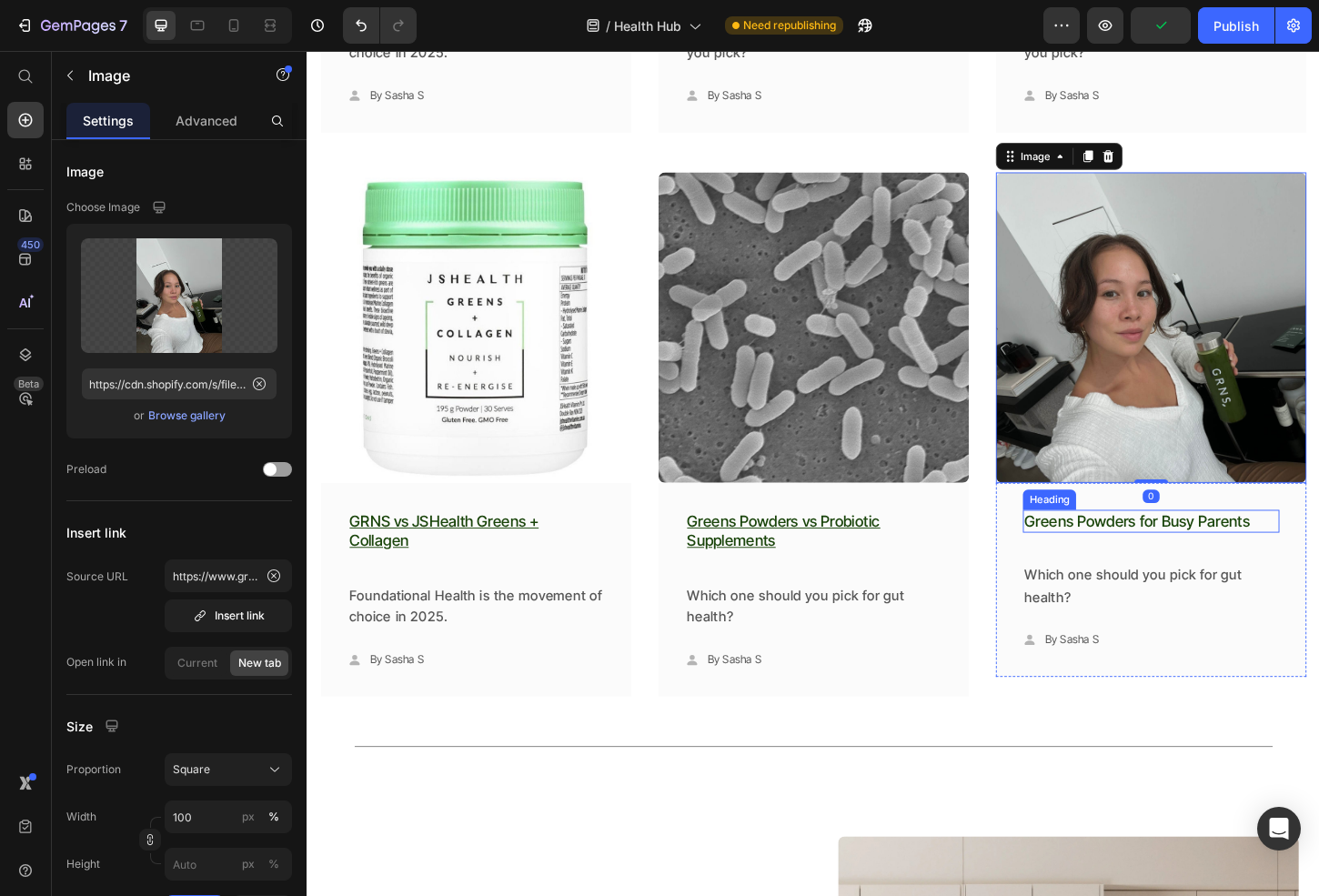 click on "Greens Powders for Busy Parents" at bounding box center (1212, 558) 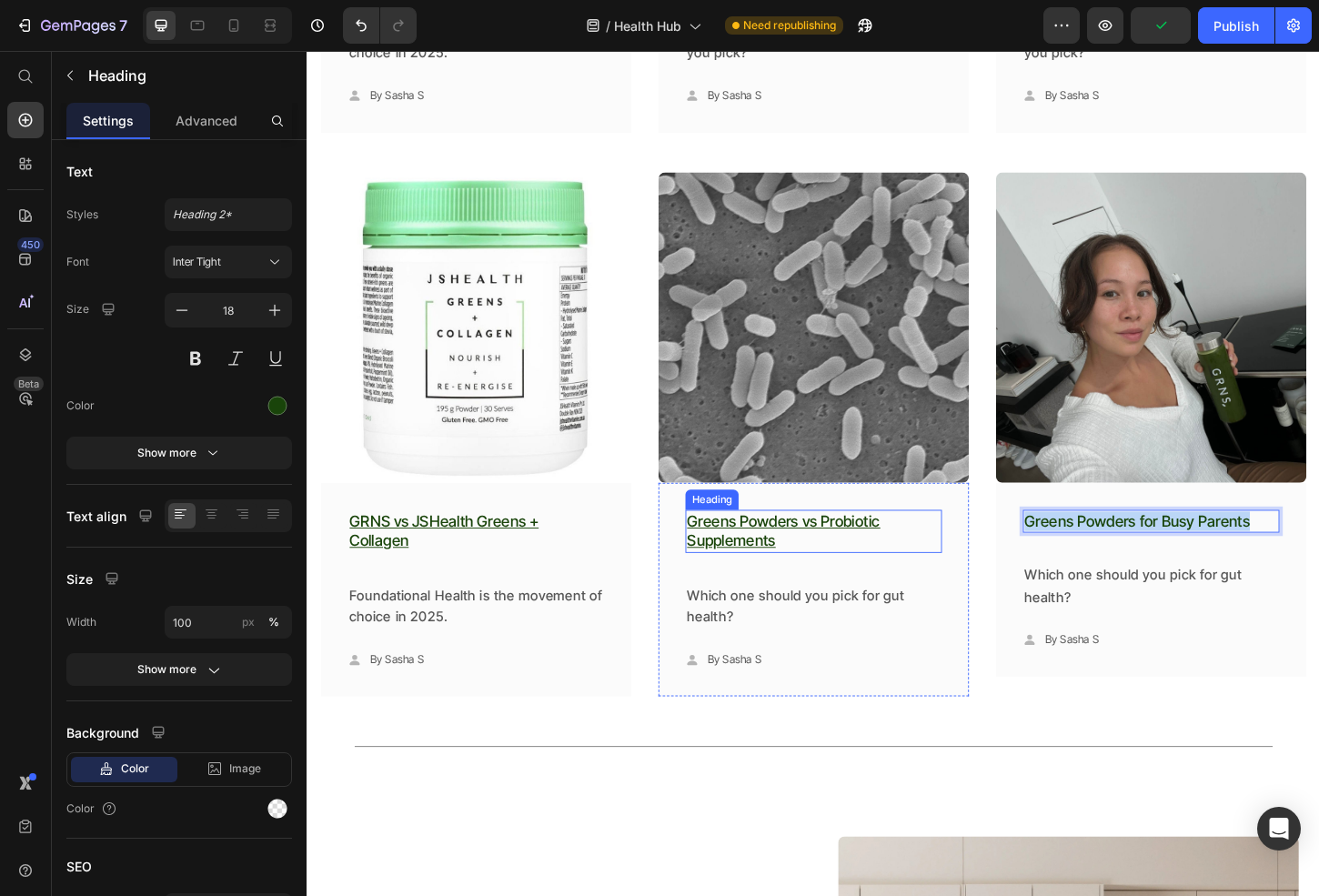 drag, startPoint x: 1329, startPoint y: 554, endPoint x: 983, endPoint y: 549, distance: 346.03613 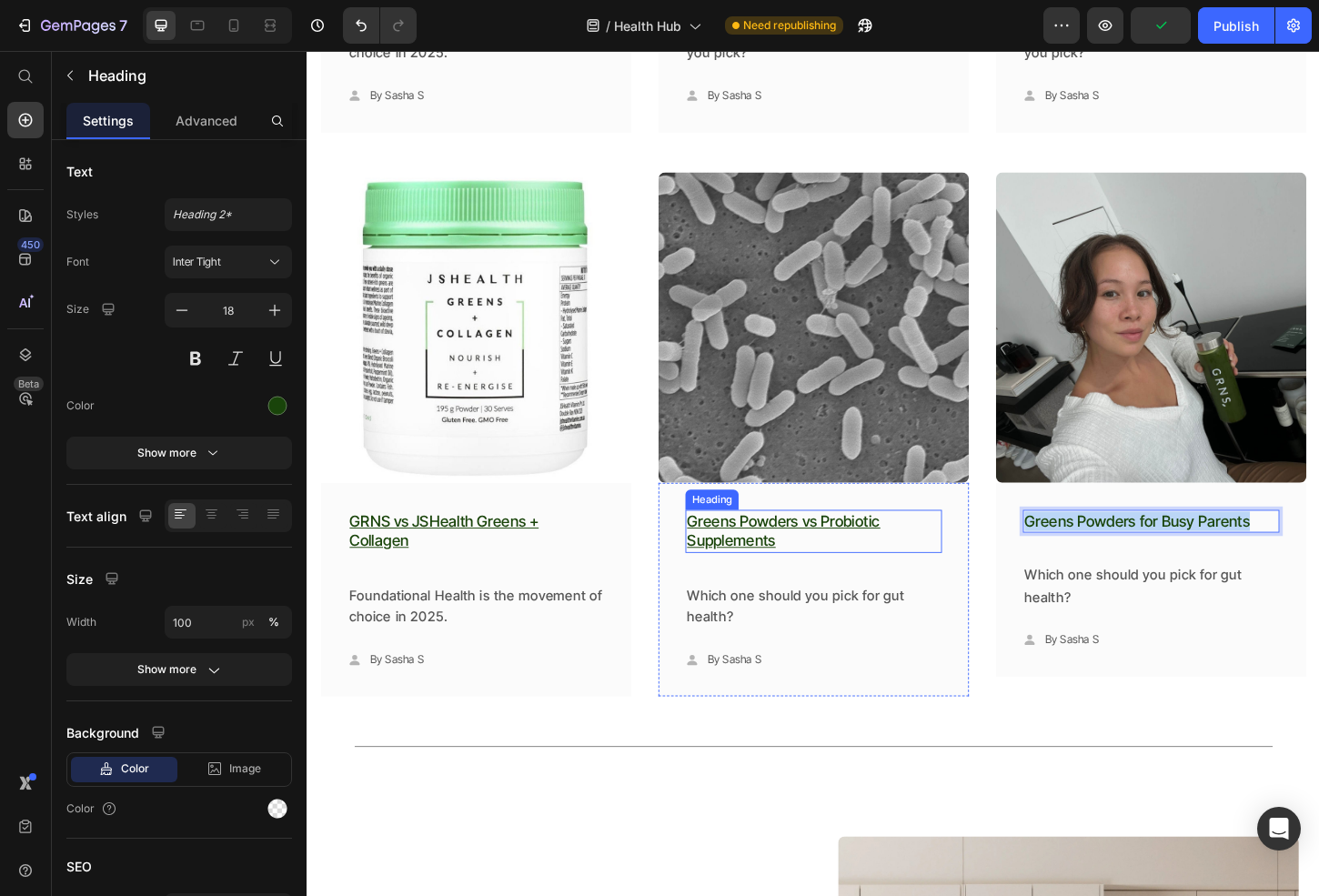 click on "Image GRNS vs JSHealth Greens + Collagen Heading Foundational Health is the movement of choice in 2025. Text block
Icon By Sasha S Text block Row Row Row Image ⁠⁠⁠⁠⁠⁠⁠ Greens Powders vs Probiotic Supplements Heading Which one should you pick for gut health? Text block
Icon By Sasha S Text block Row Row Row Image Greens Powders for Busy Parents Heading   36 Which one should you pick for gut health? Text block
Icon By Sasha S Text block Row Row Row Row" at bounding box center (852, 465) 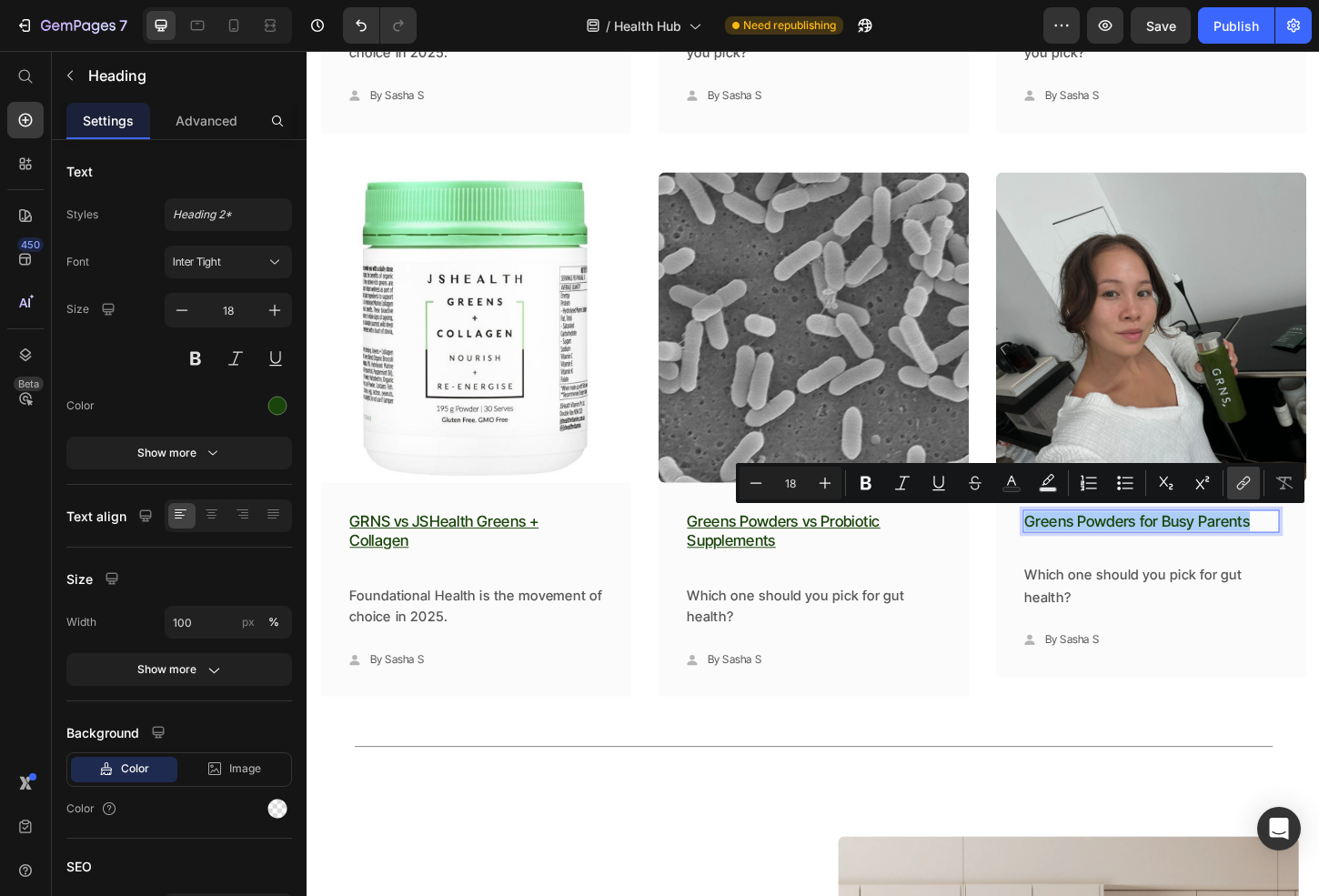 click 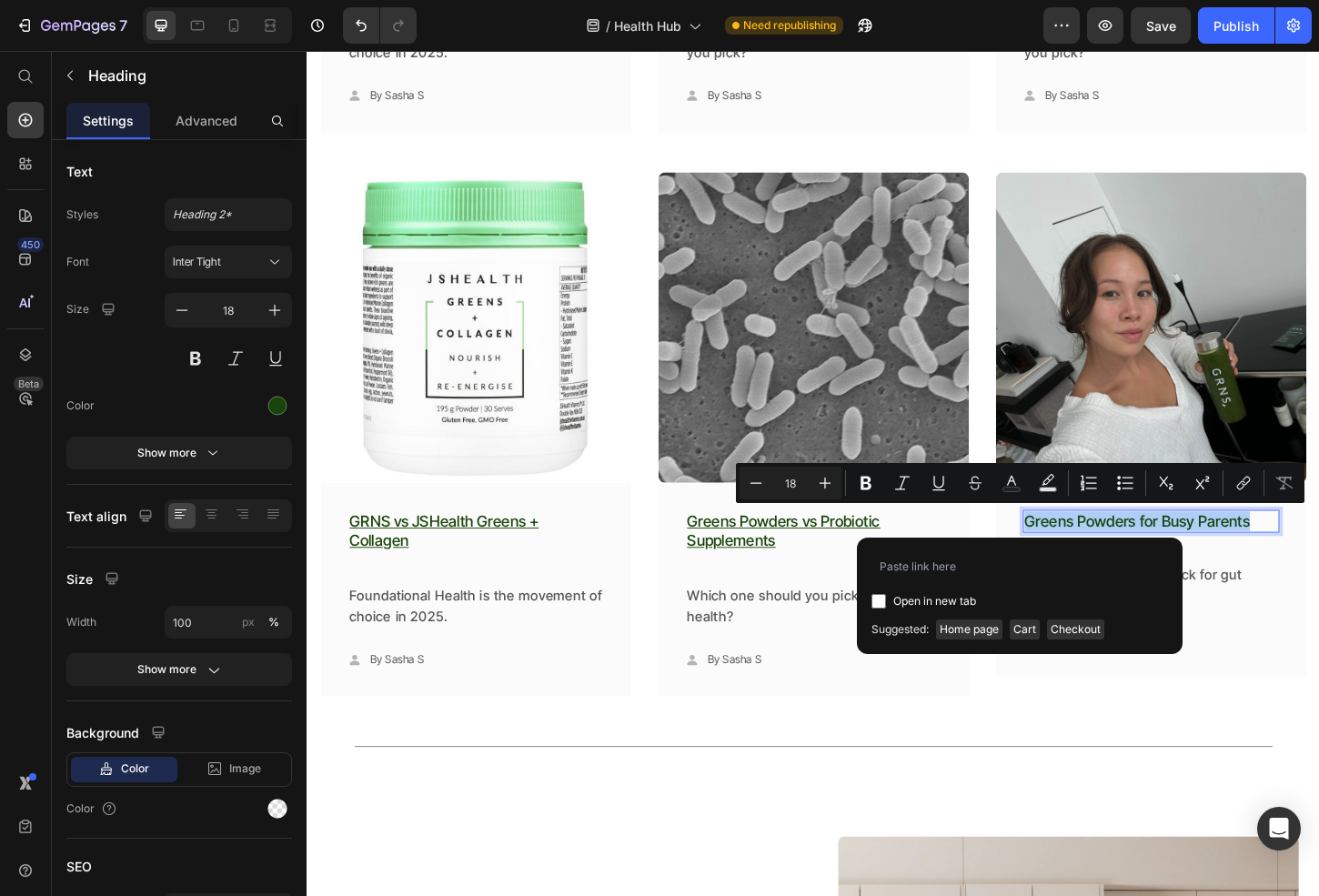 click at bounding box center [879, 601] 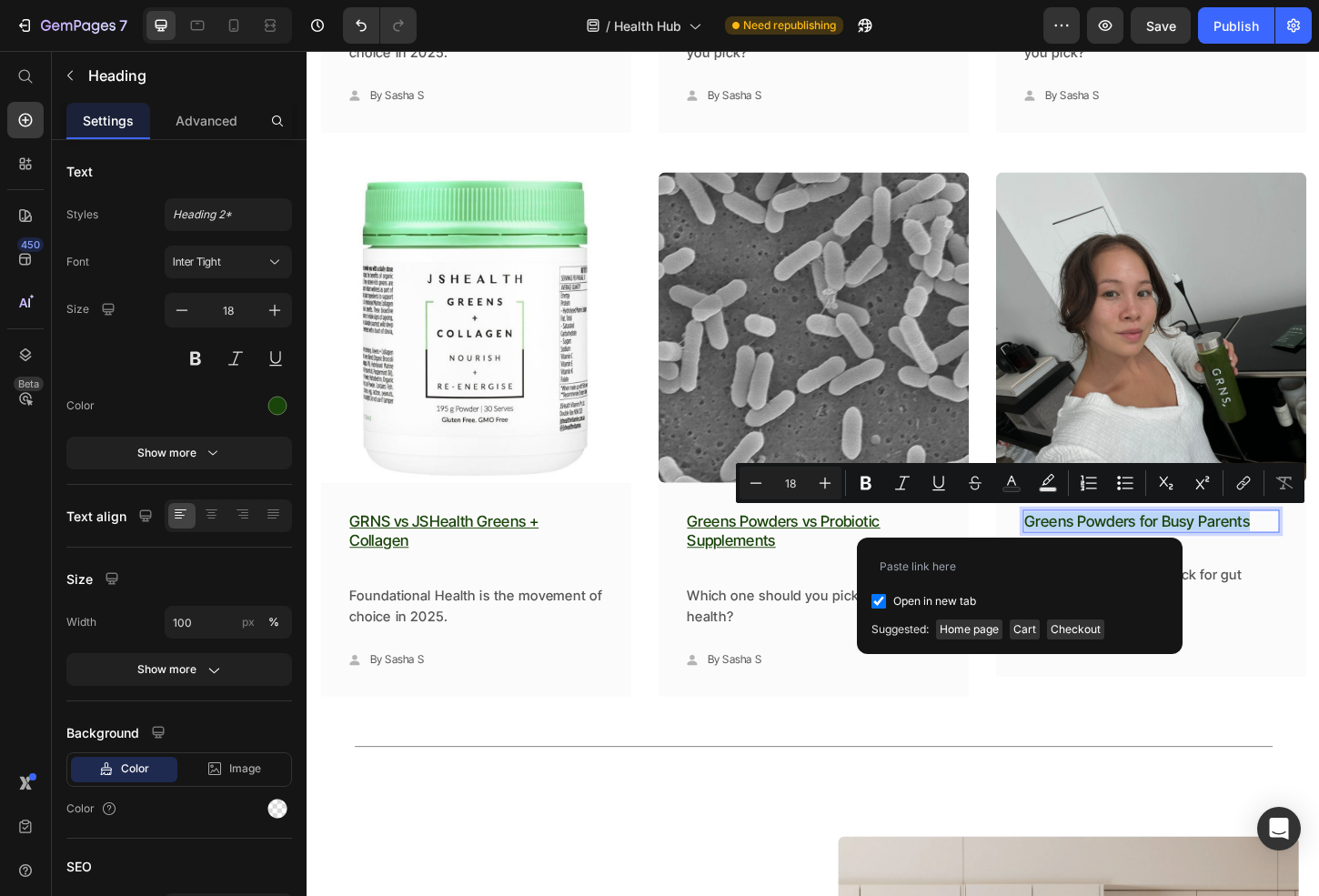 checkbox on "true" 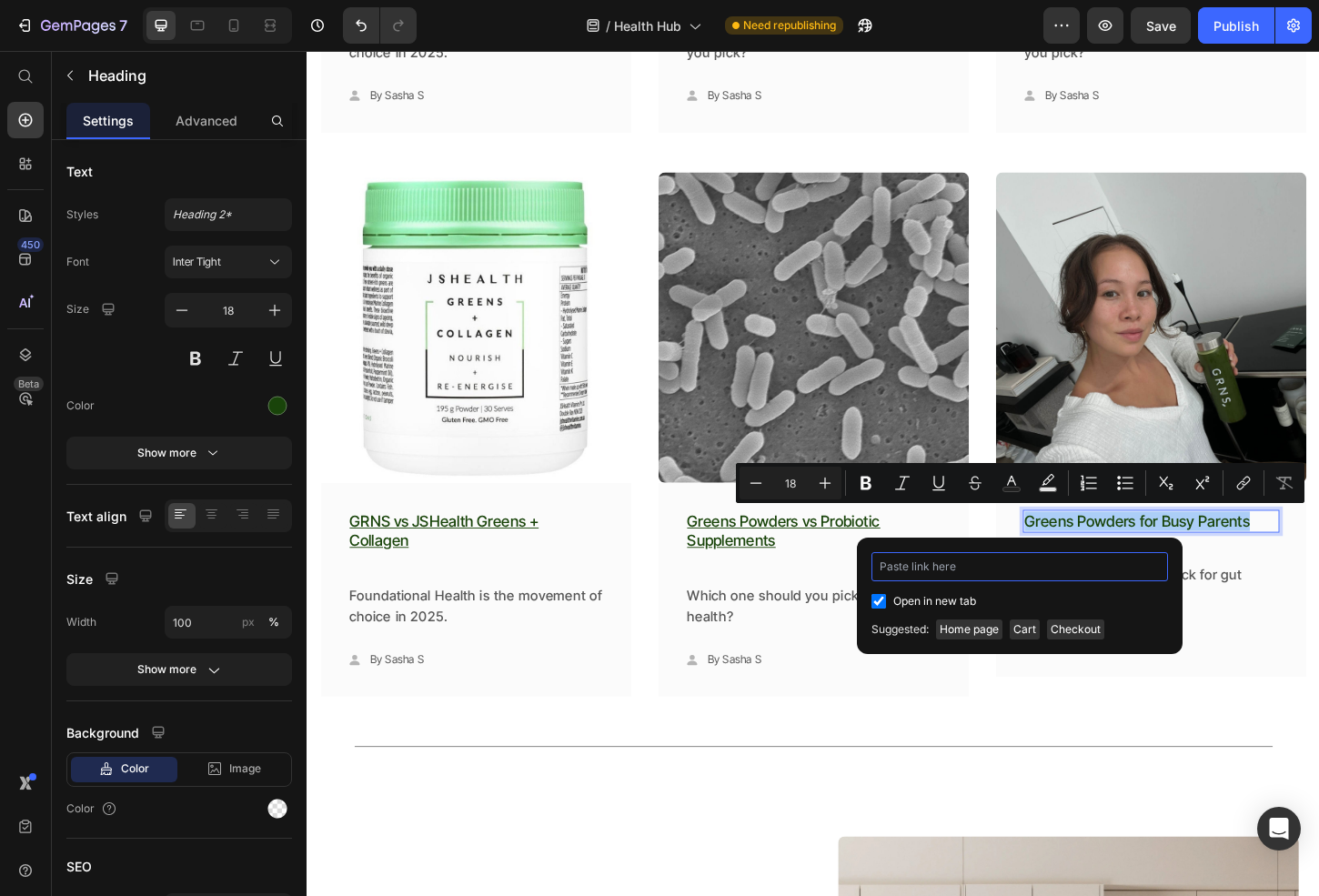 click at bounding box center [1020, 567] 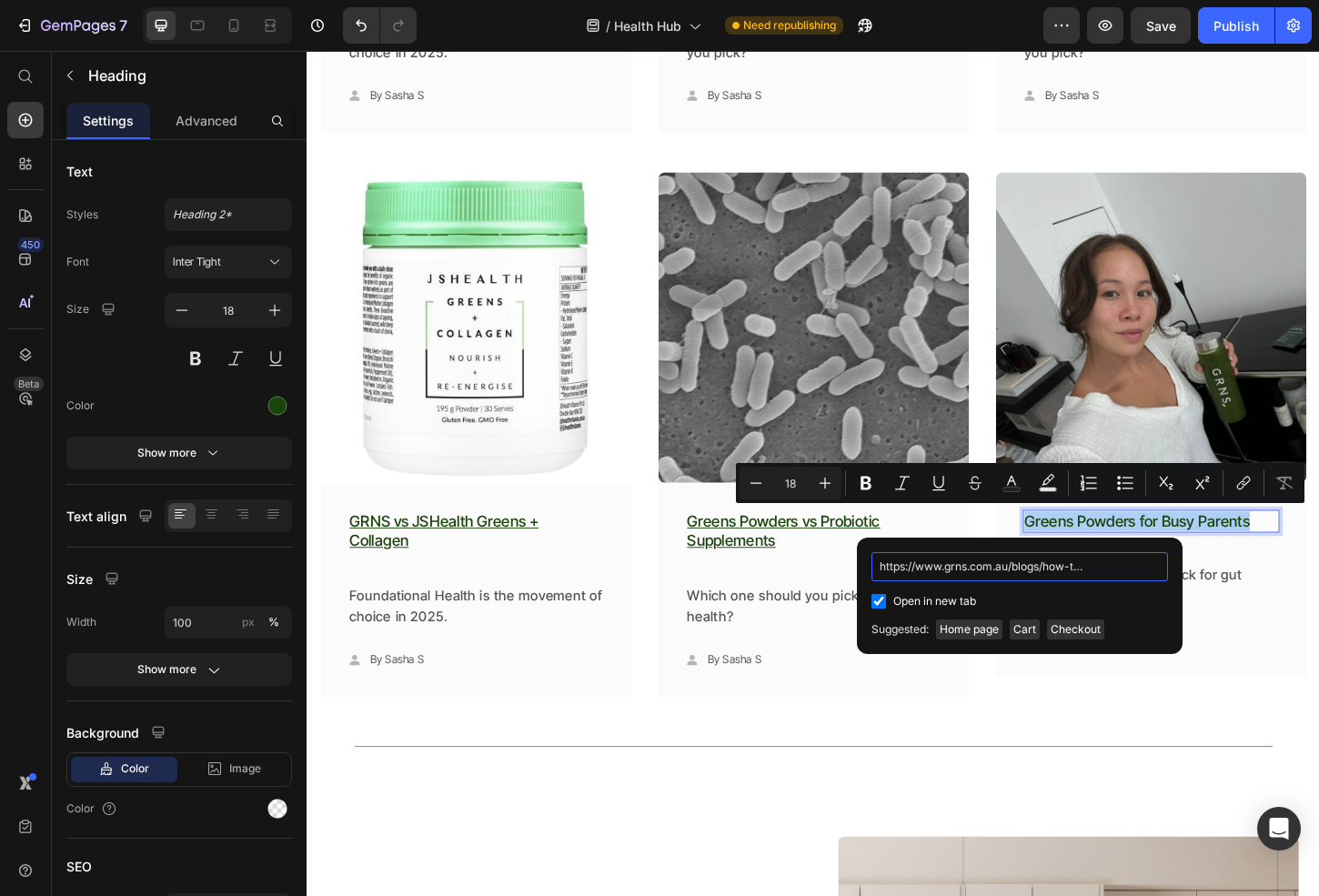 scroll, scrollTop: 0, scrollLeft: 407, axis: horizontal 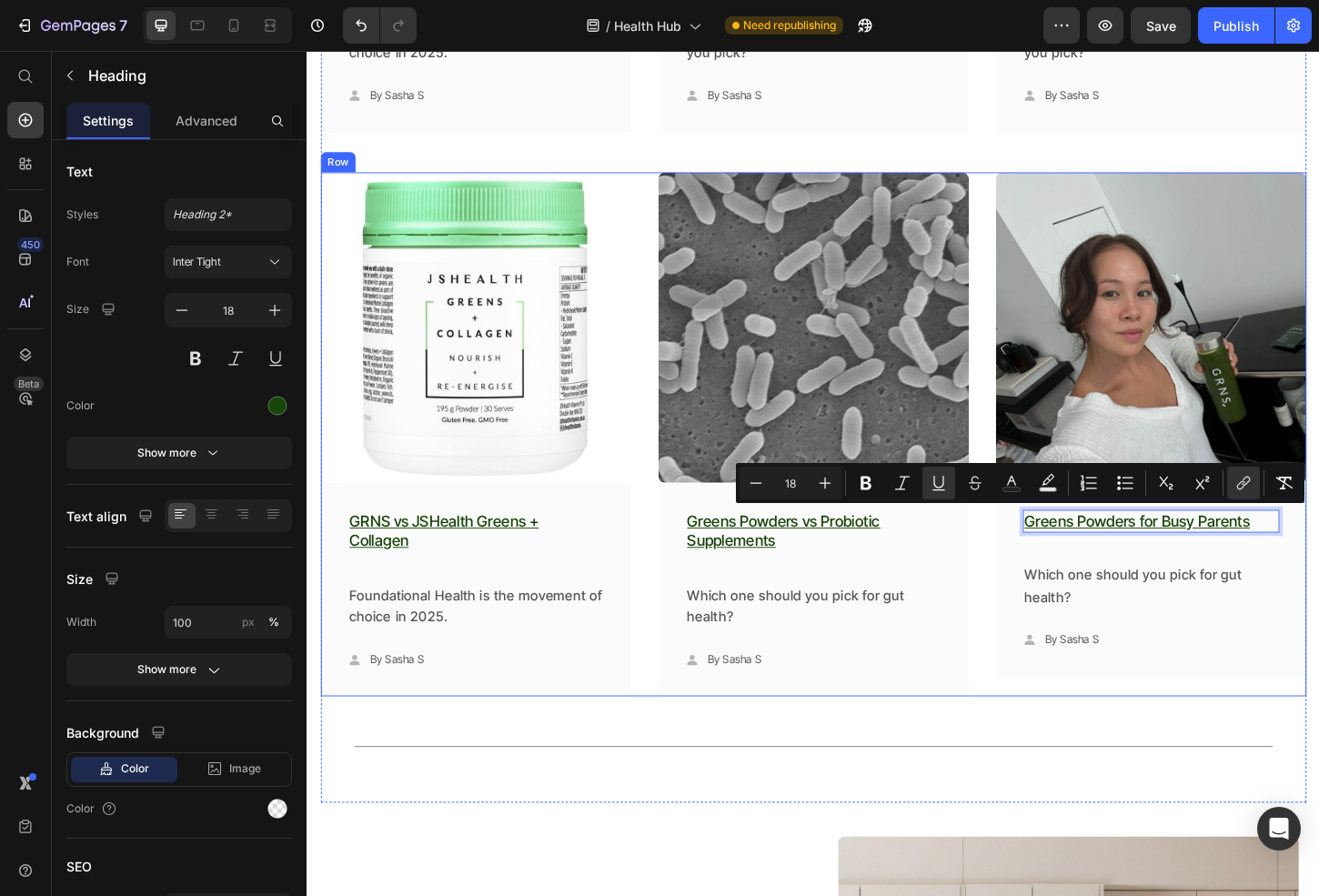 click at bounding box center (1216, 349) 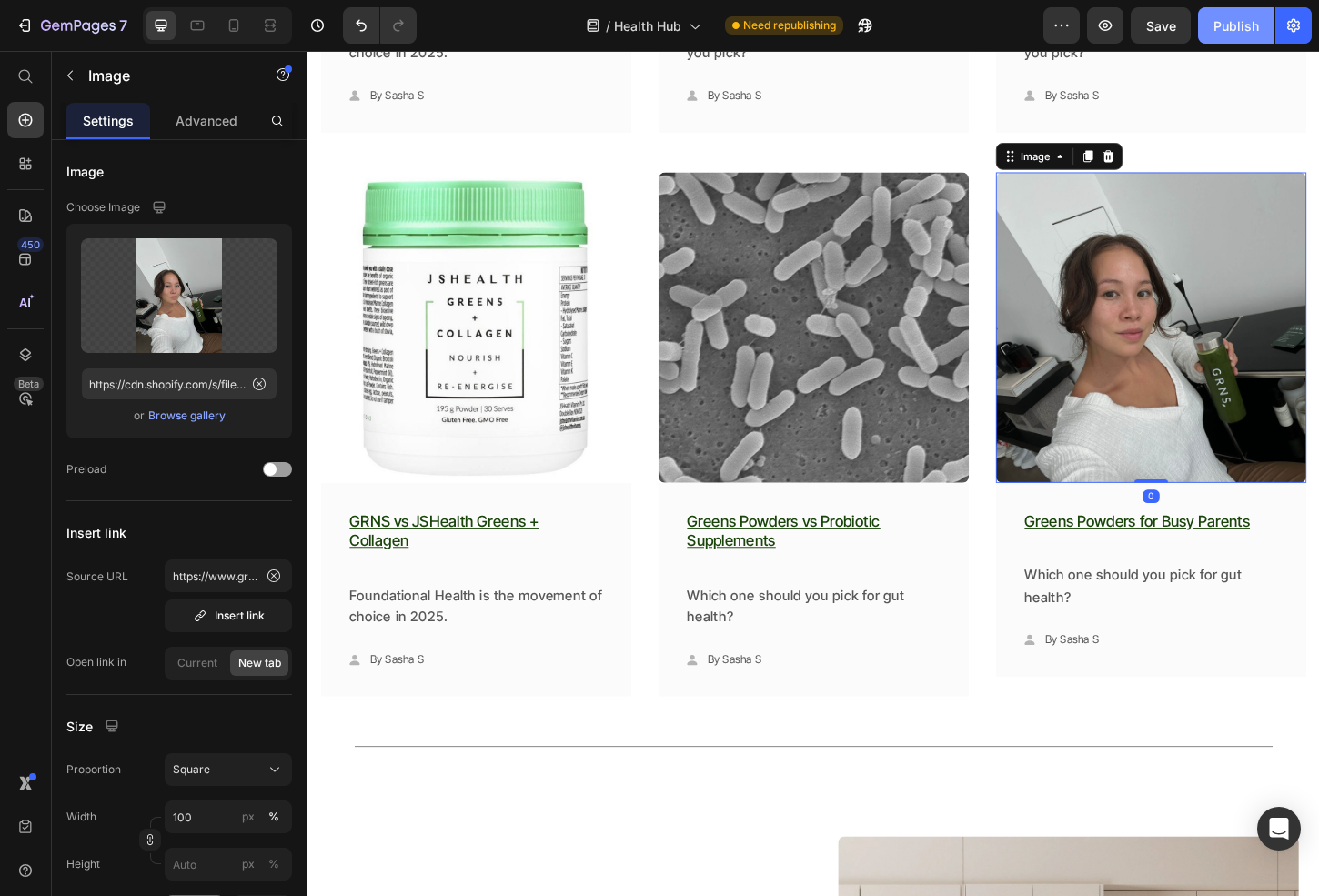 click on "Publish" at bounding box center (1236, 25) 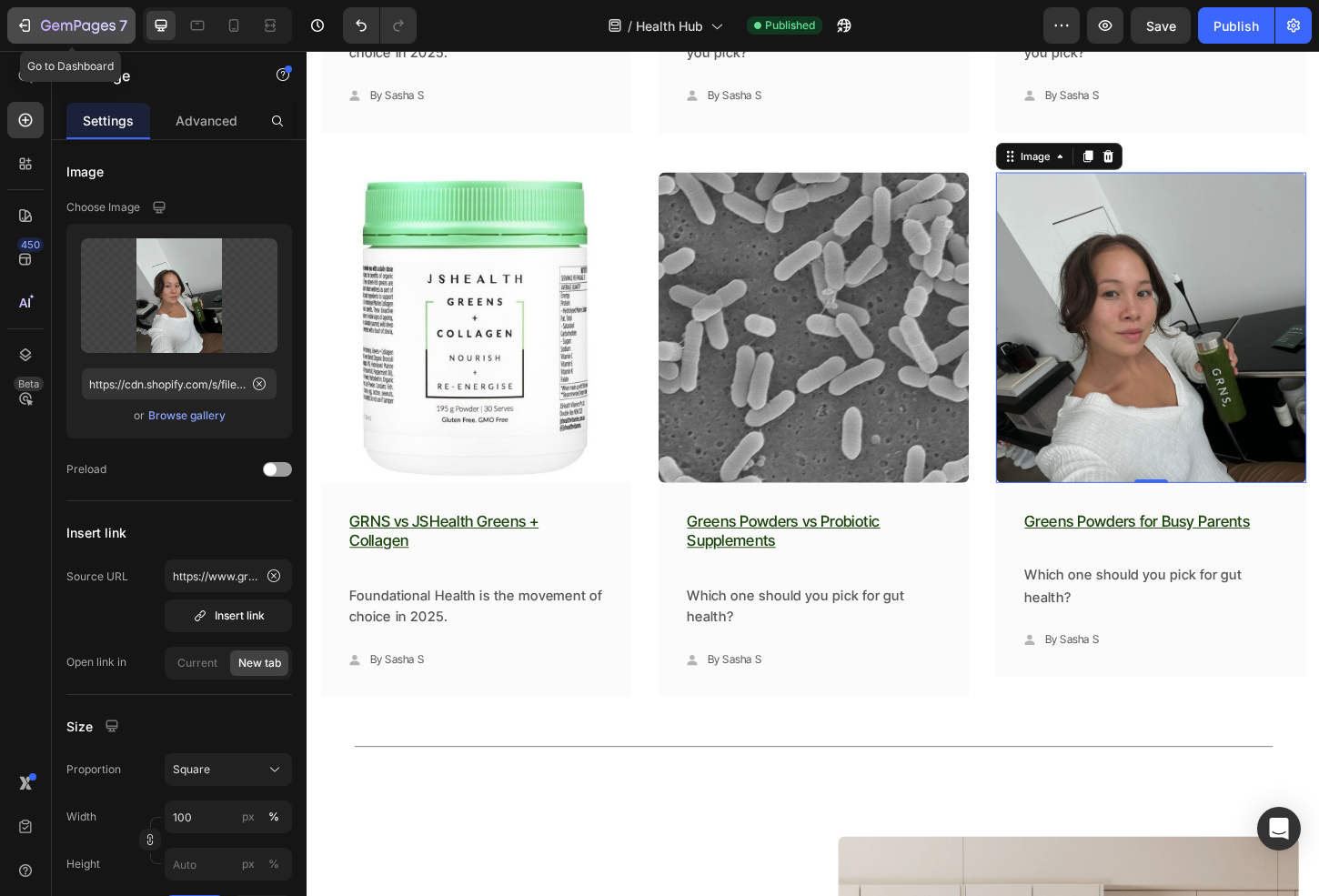 click 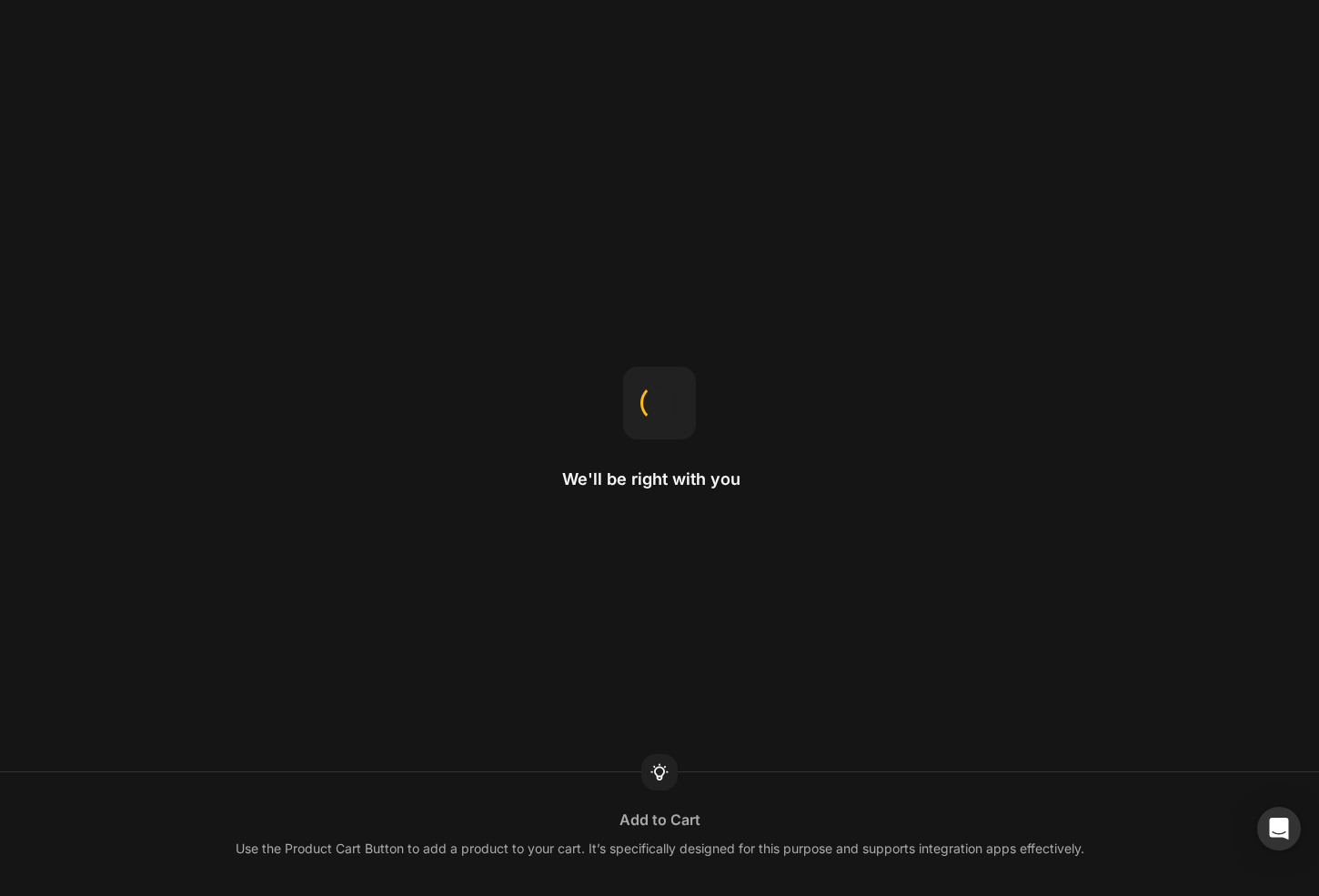 scroll, scrollTop: 0, scrollLeft: 0, axis: both 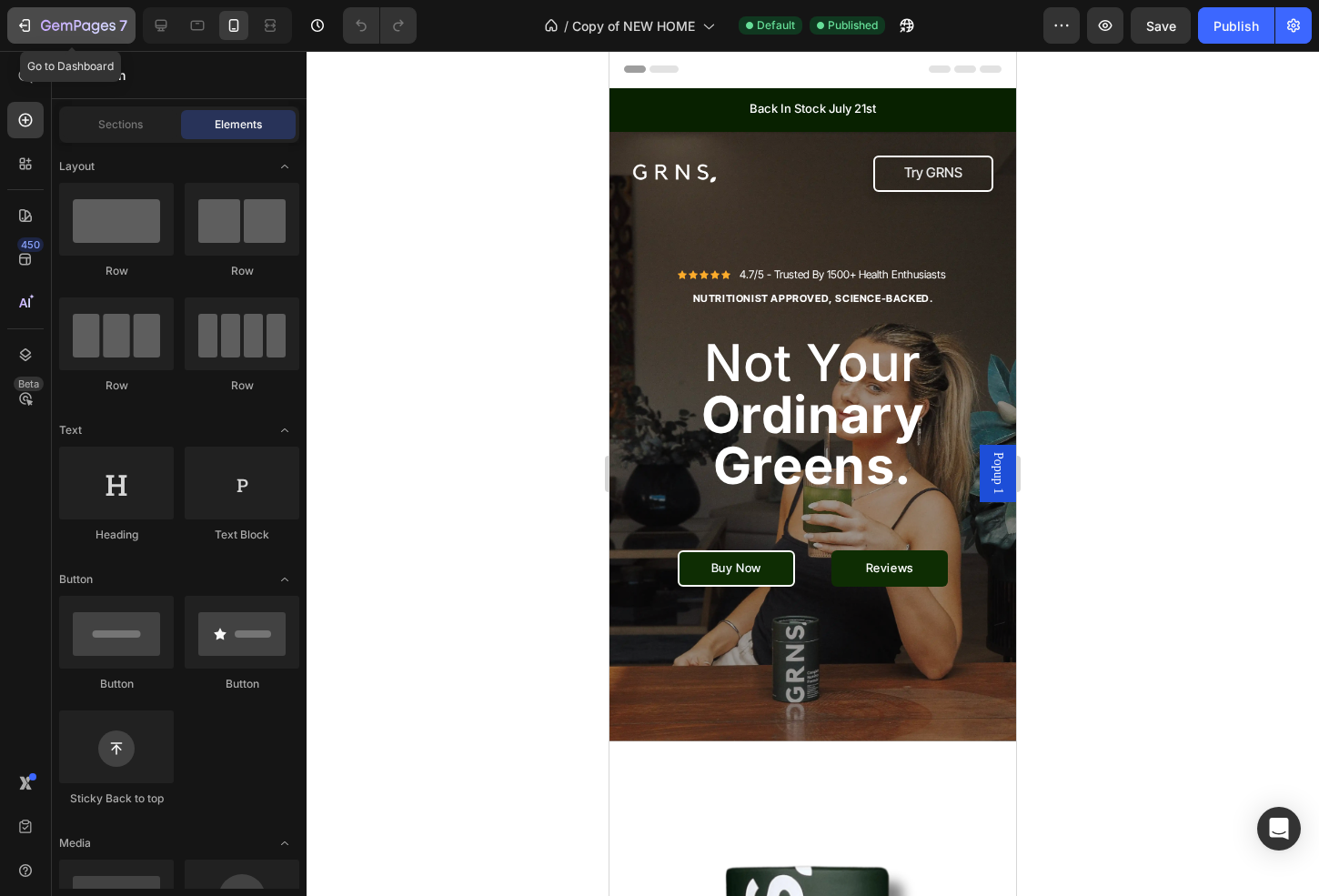 click 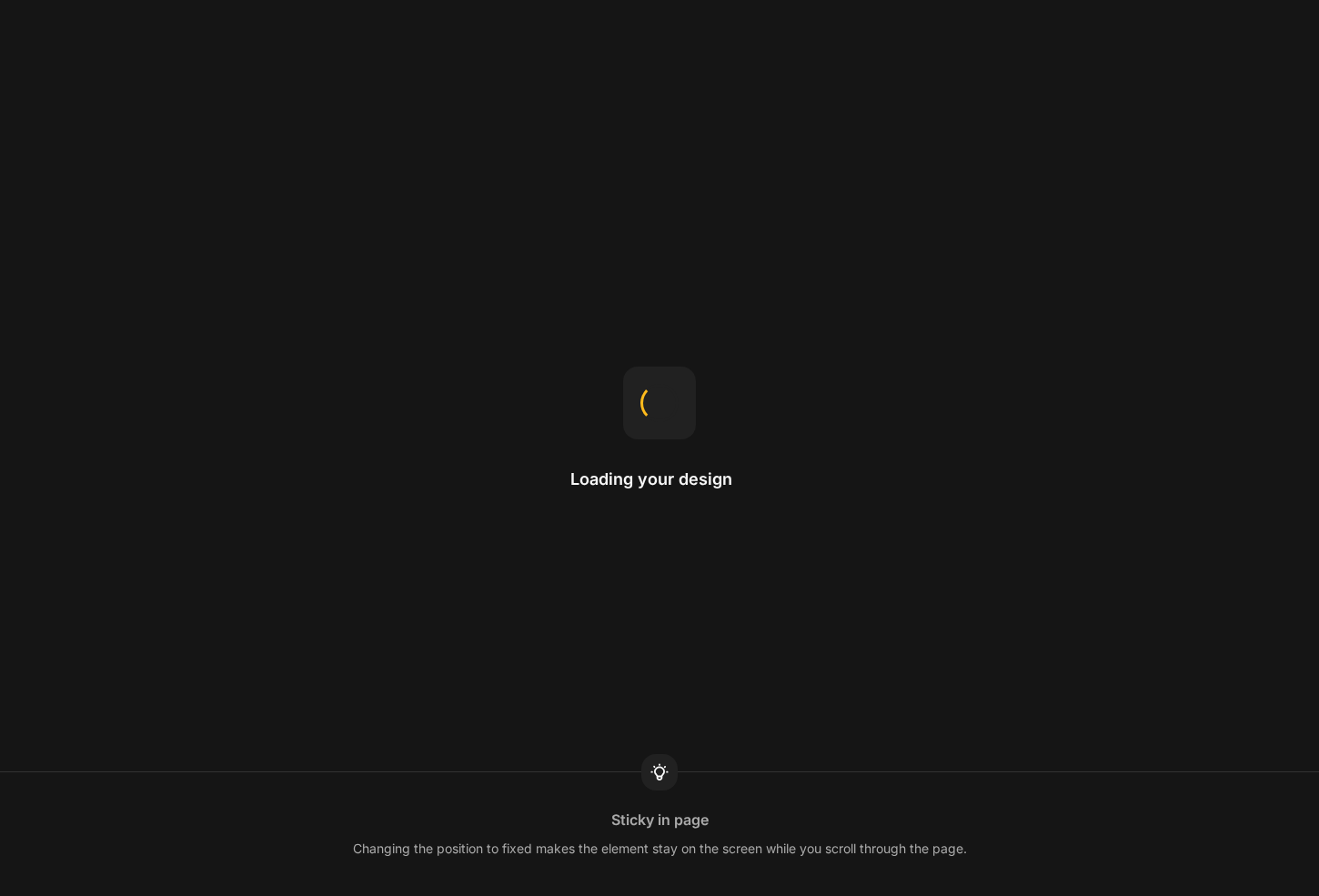 scroll, scrollTop: 0, scrollLeft: 0, axis: both 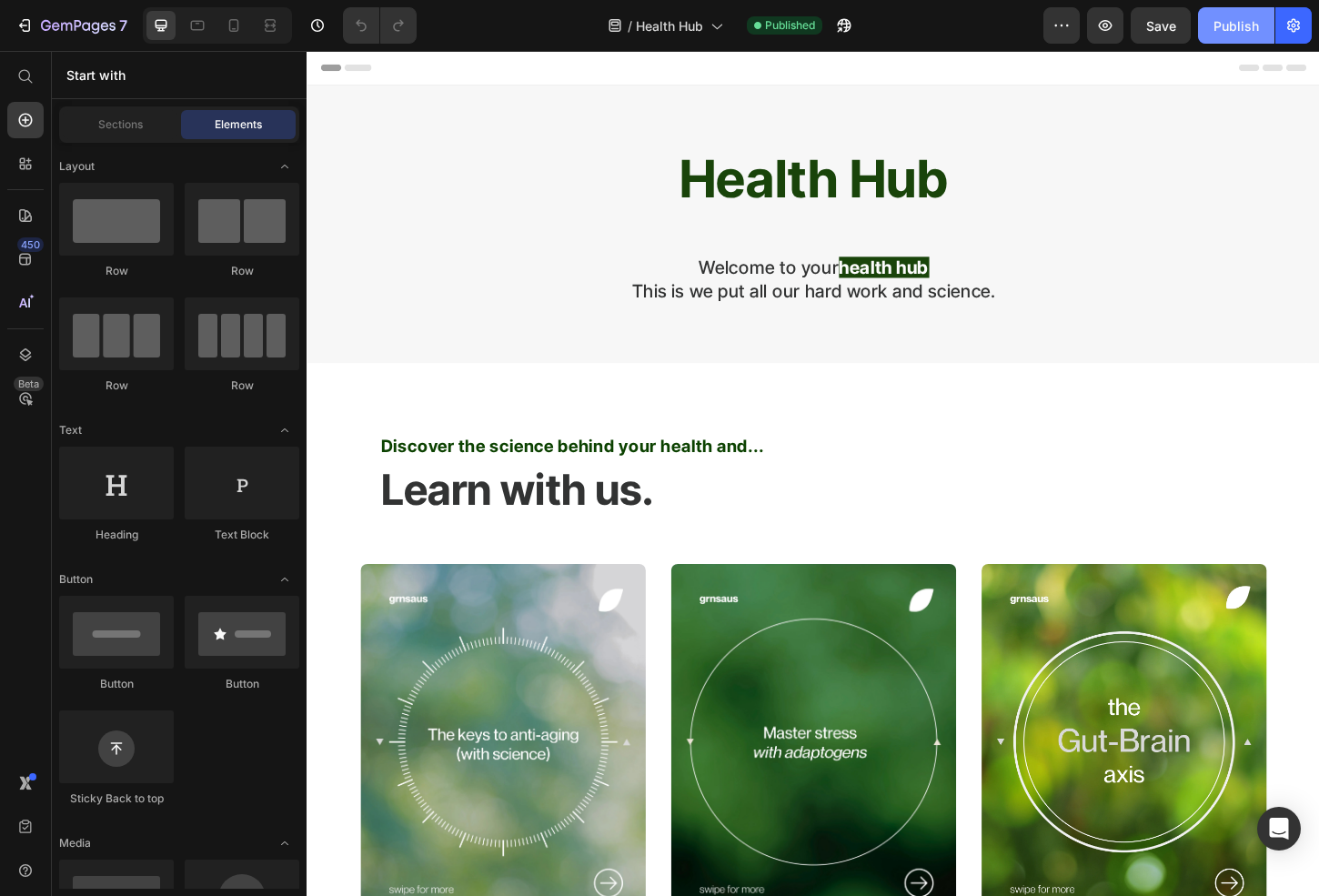 click on "Publish" at bounding box center (1236, 25) 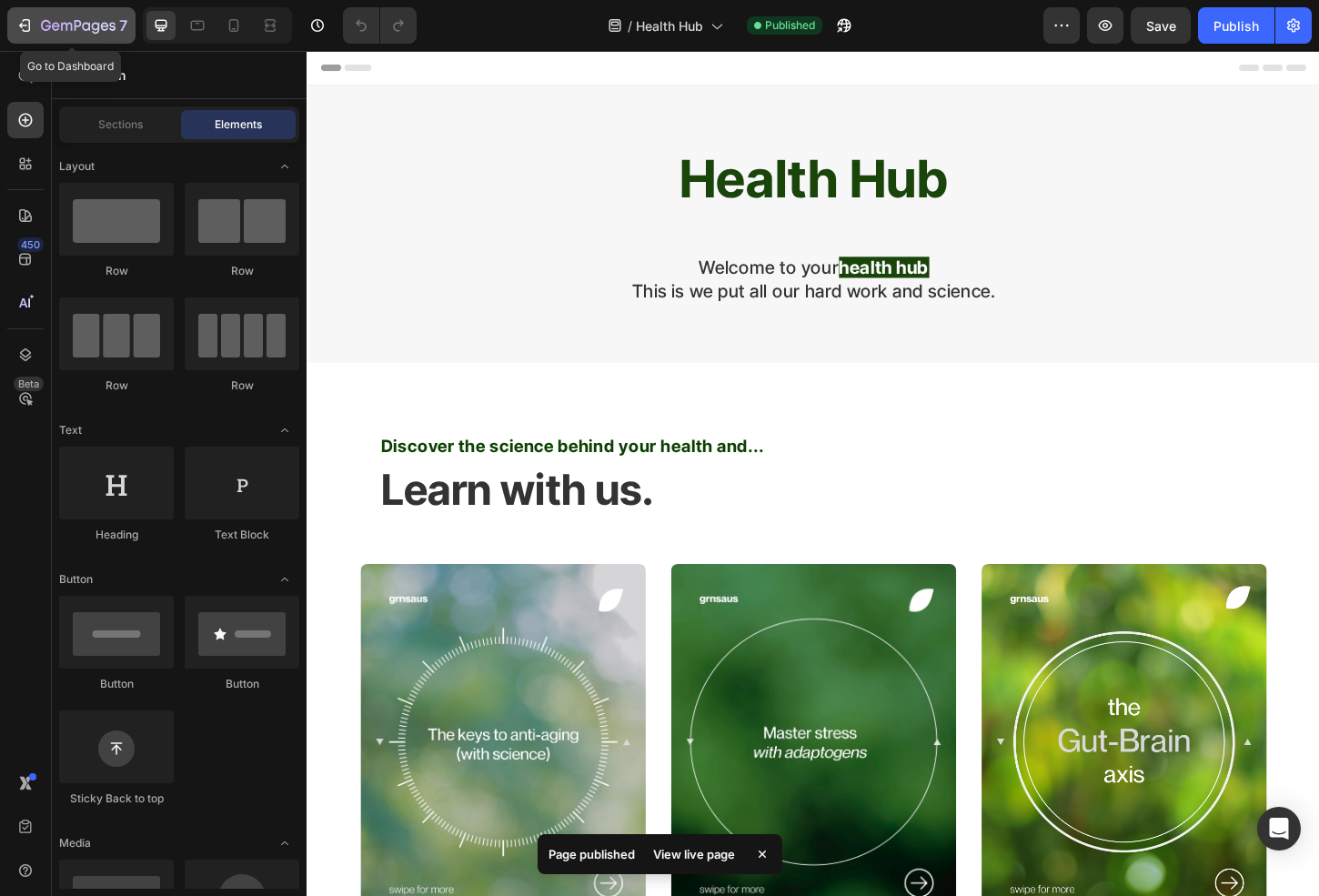 click 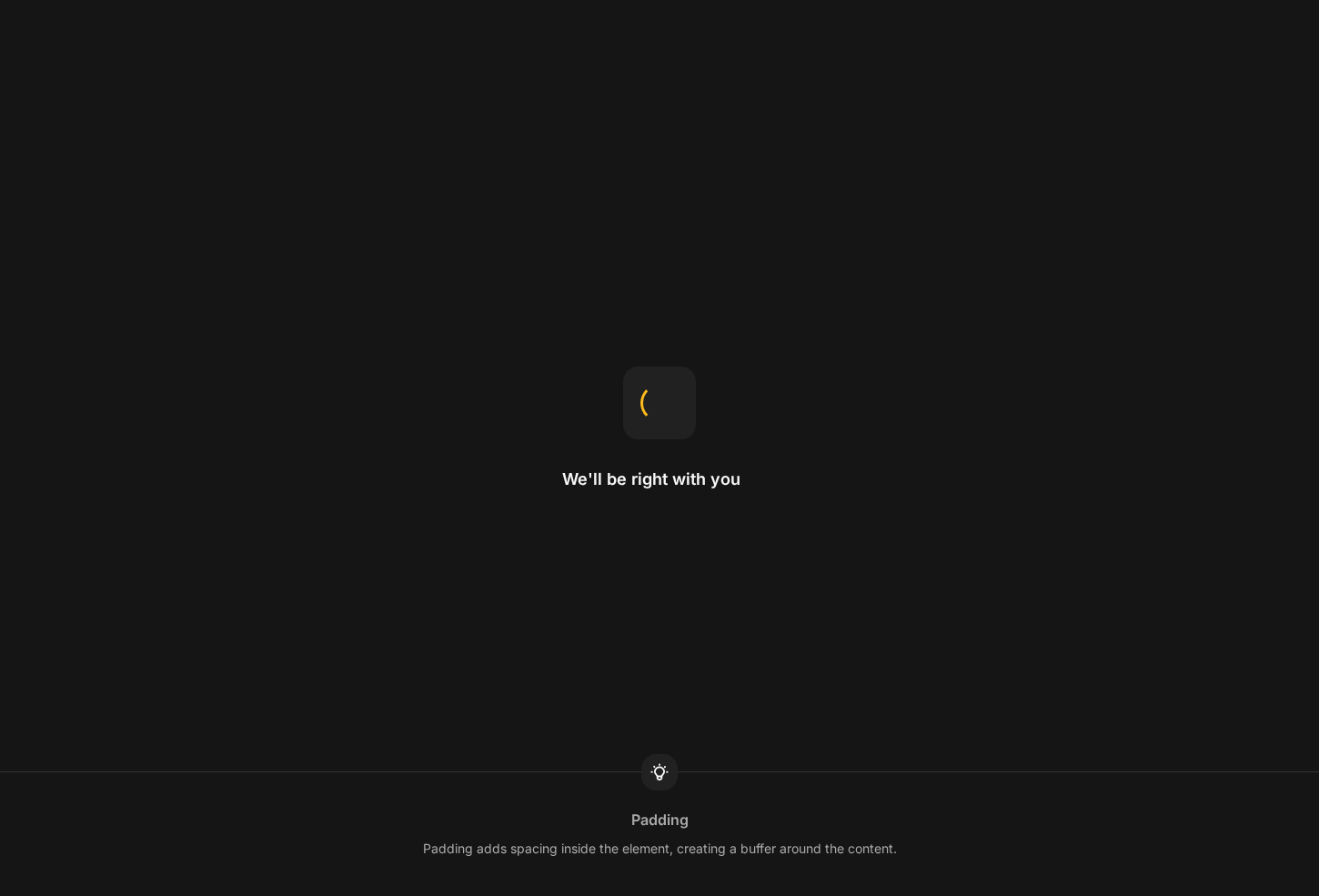 scroll, scrollTop: 0, scrollLeft: 0, axis: both 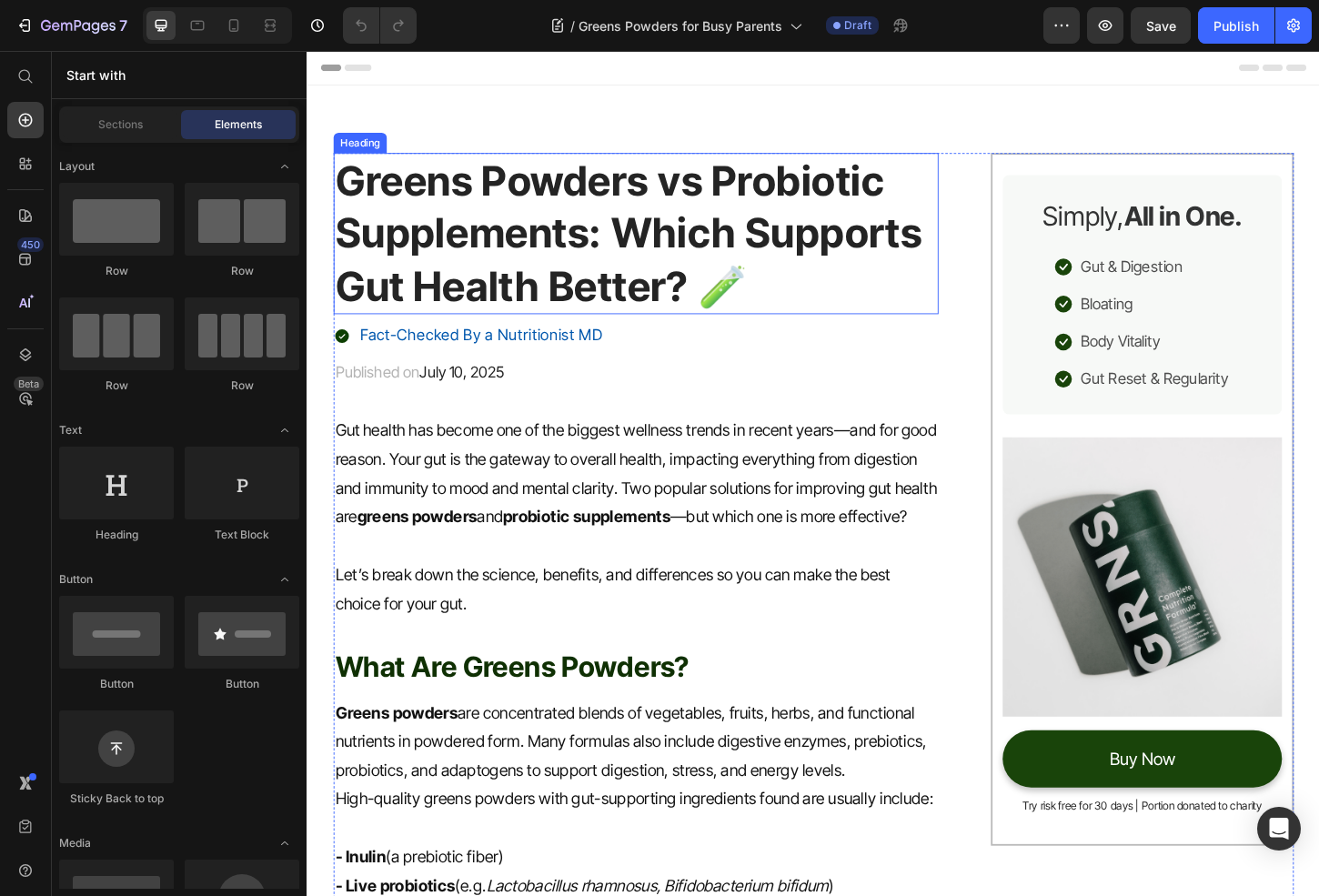 click on "Greens Powders vs Probiotic Supplements: Which Supports Gut Health Better? 🧪" at bounding box center (660, 247) 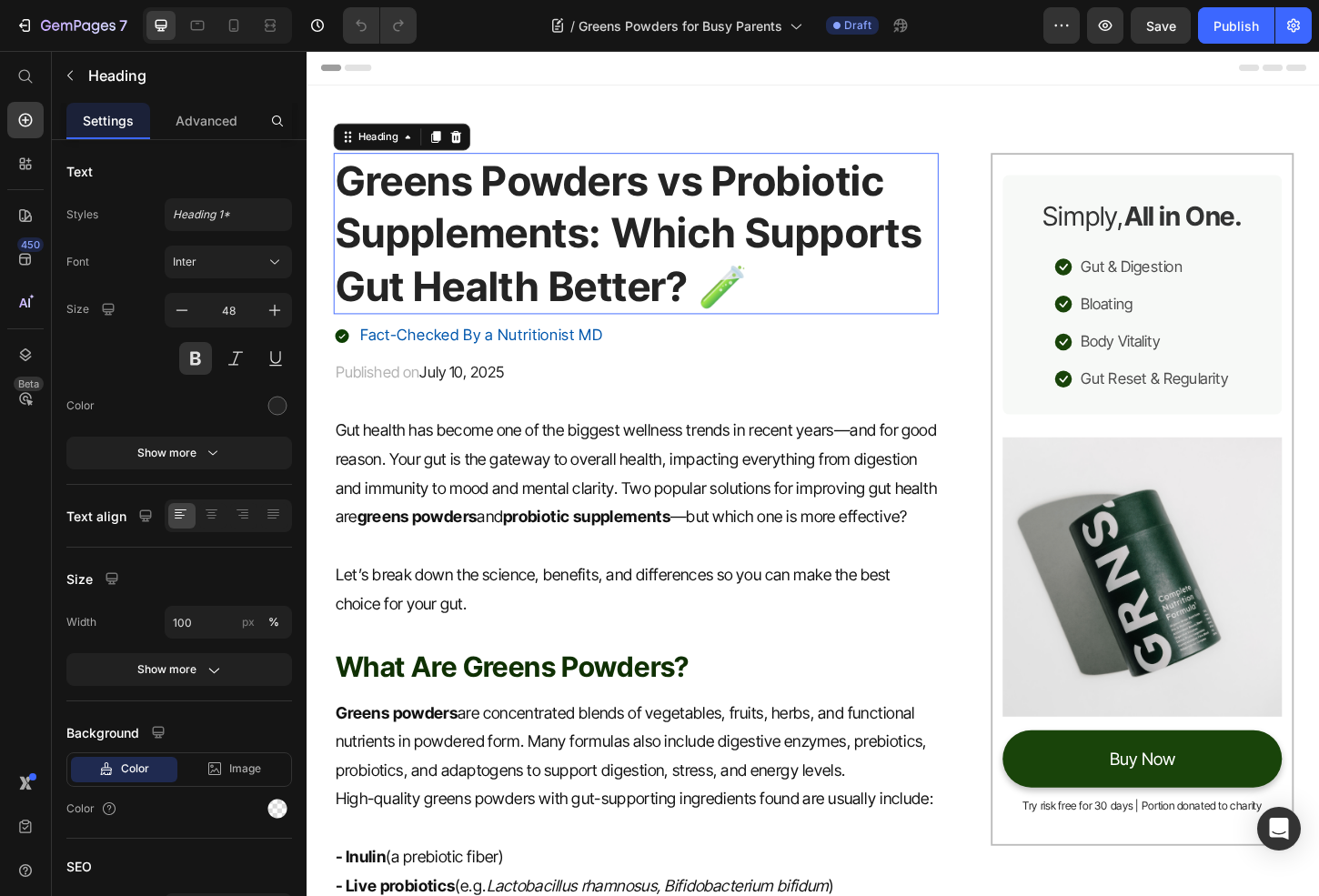 click on "Greens Powders vs Probiotic Supplements: Which Supports Gut Health Better? 🧪" at bounding box center (660, 247) 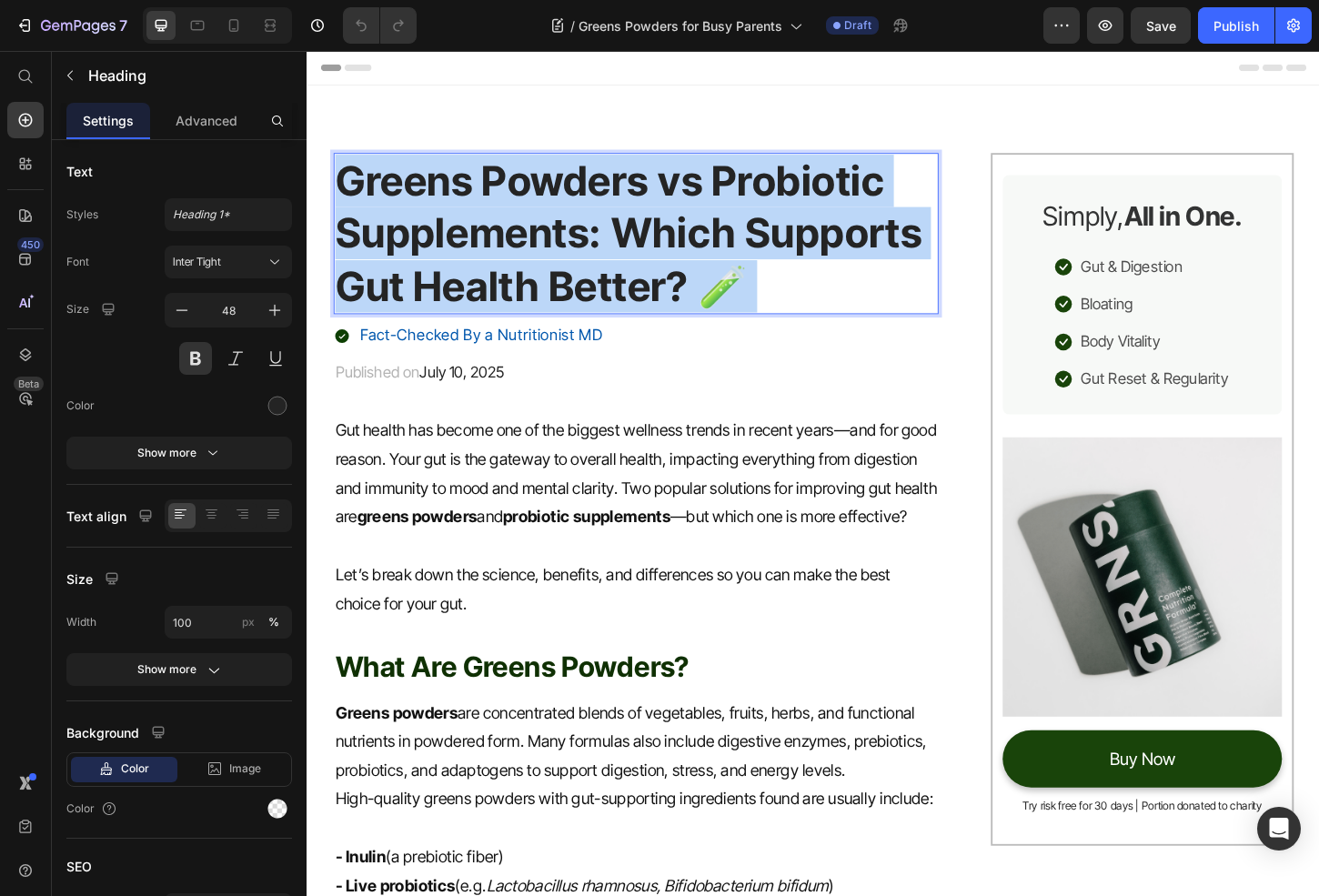 drag, startPoint x: 782, startPoint y: 297, endPoint x: 365, endPoint y: 164, distance: 437.69624 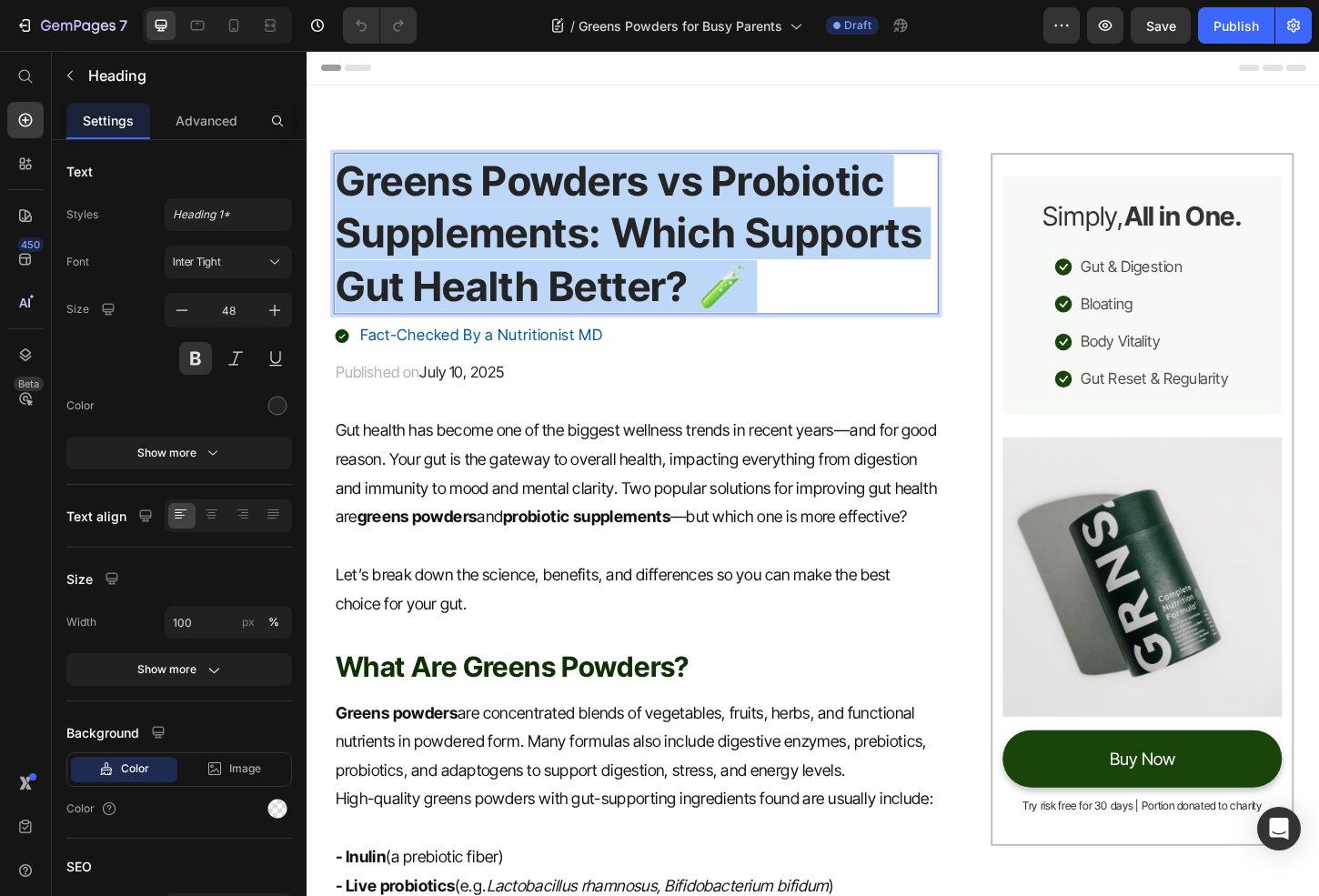click on "Greens Powders vs Probiotic Supplements: Which Supports Gut Health Better? 🧪" at bounding box center (660, 247) 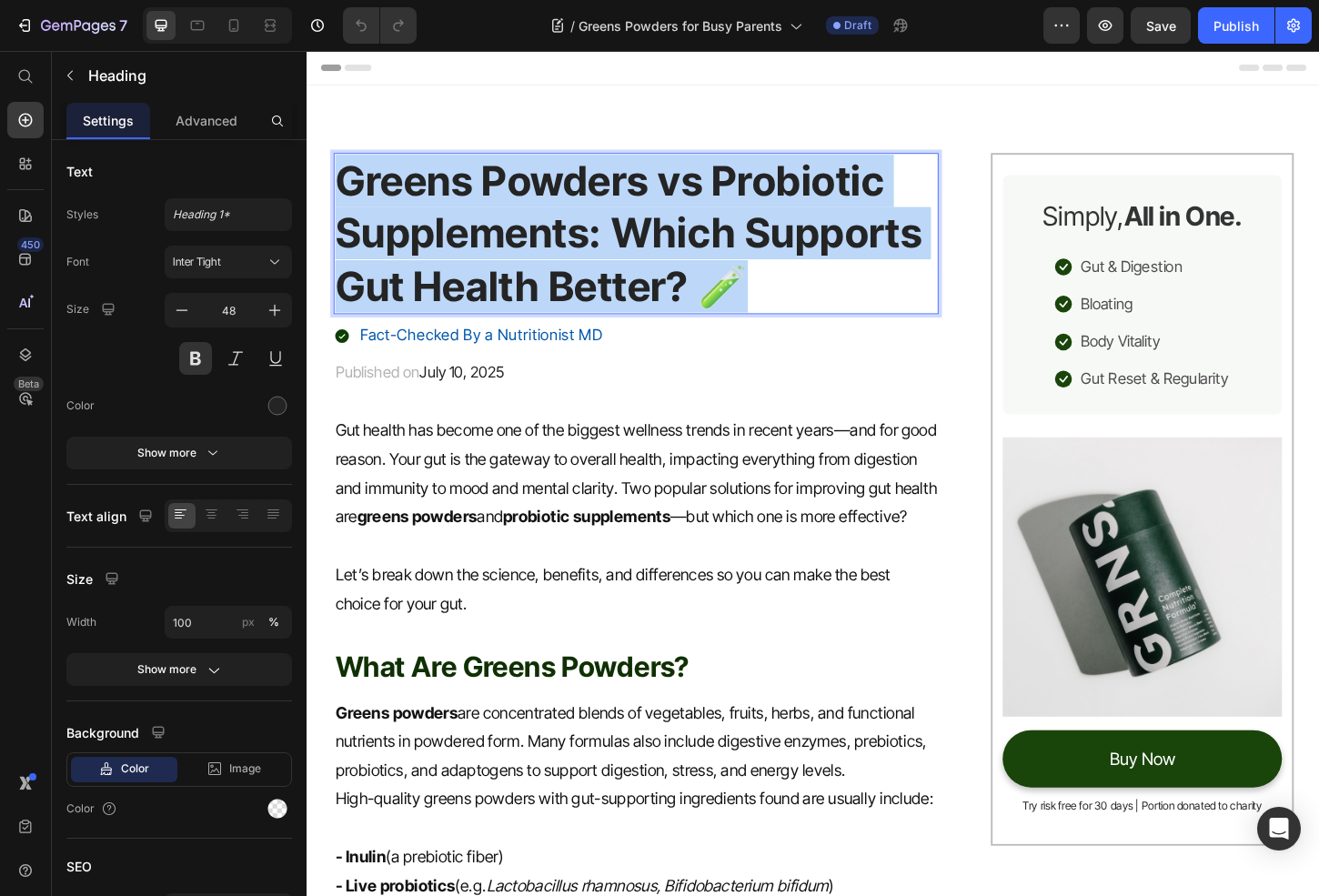 drag, startPoint x: 760, startPoint y: 292, endPoint x: 267, endPoint y: 121, distance: 521.8141 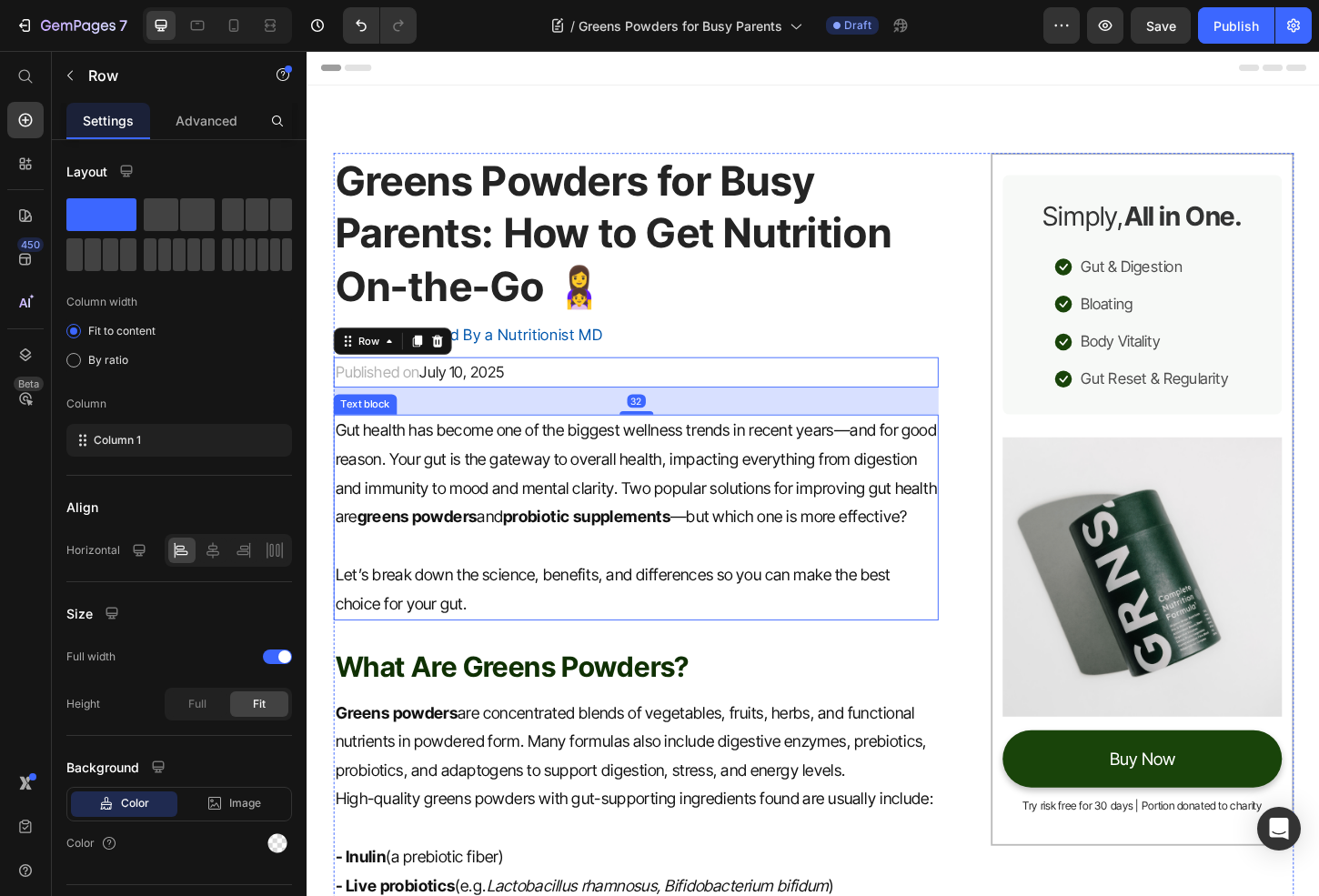 click on "greens powders" at bounding box center (425, 553) 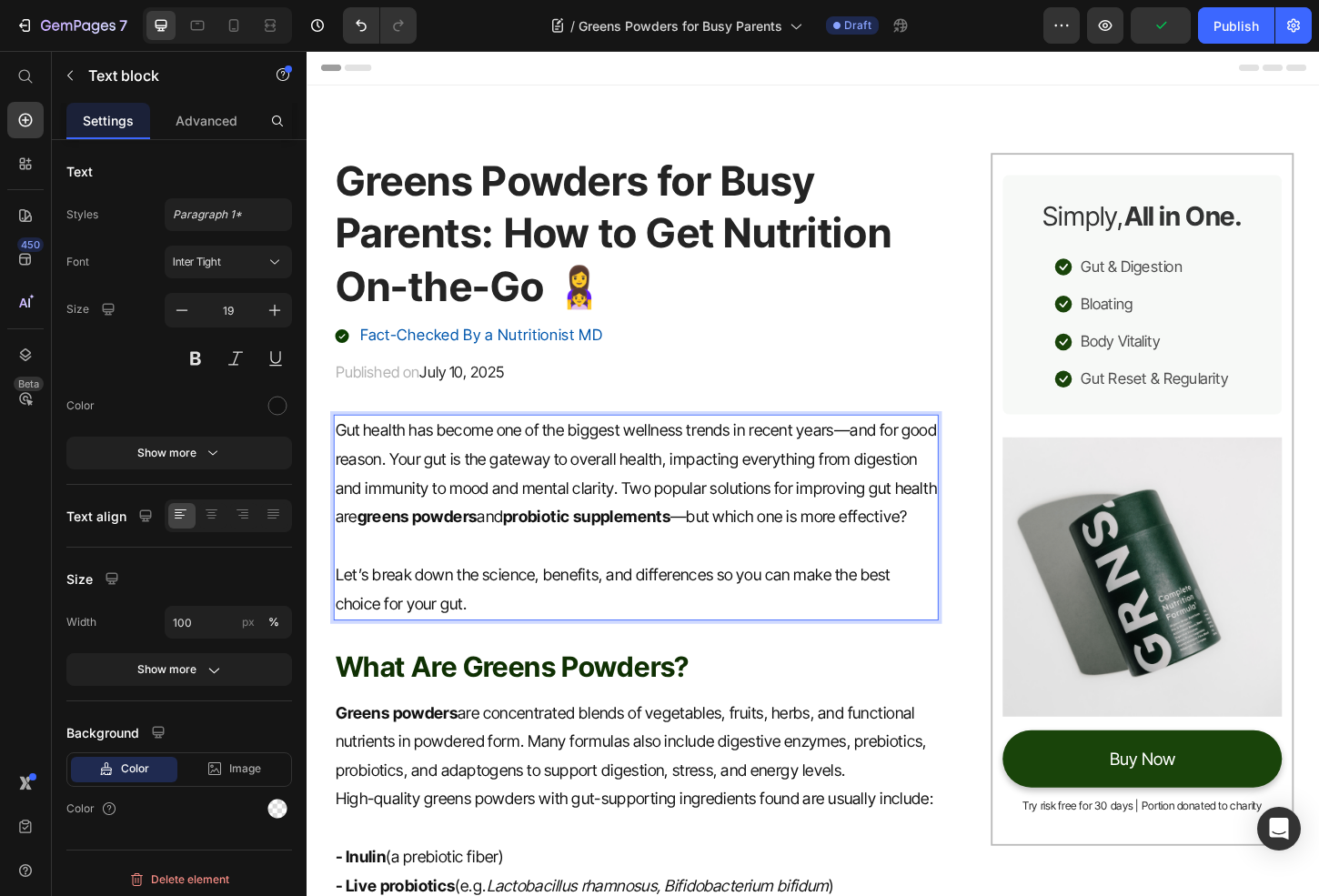 click on "Let’s break down the science, benefits, and differences so you can make the best choice for your gut." at bounding box center [660, 631] 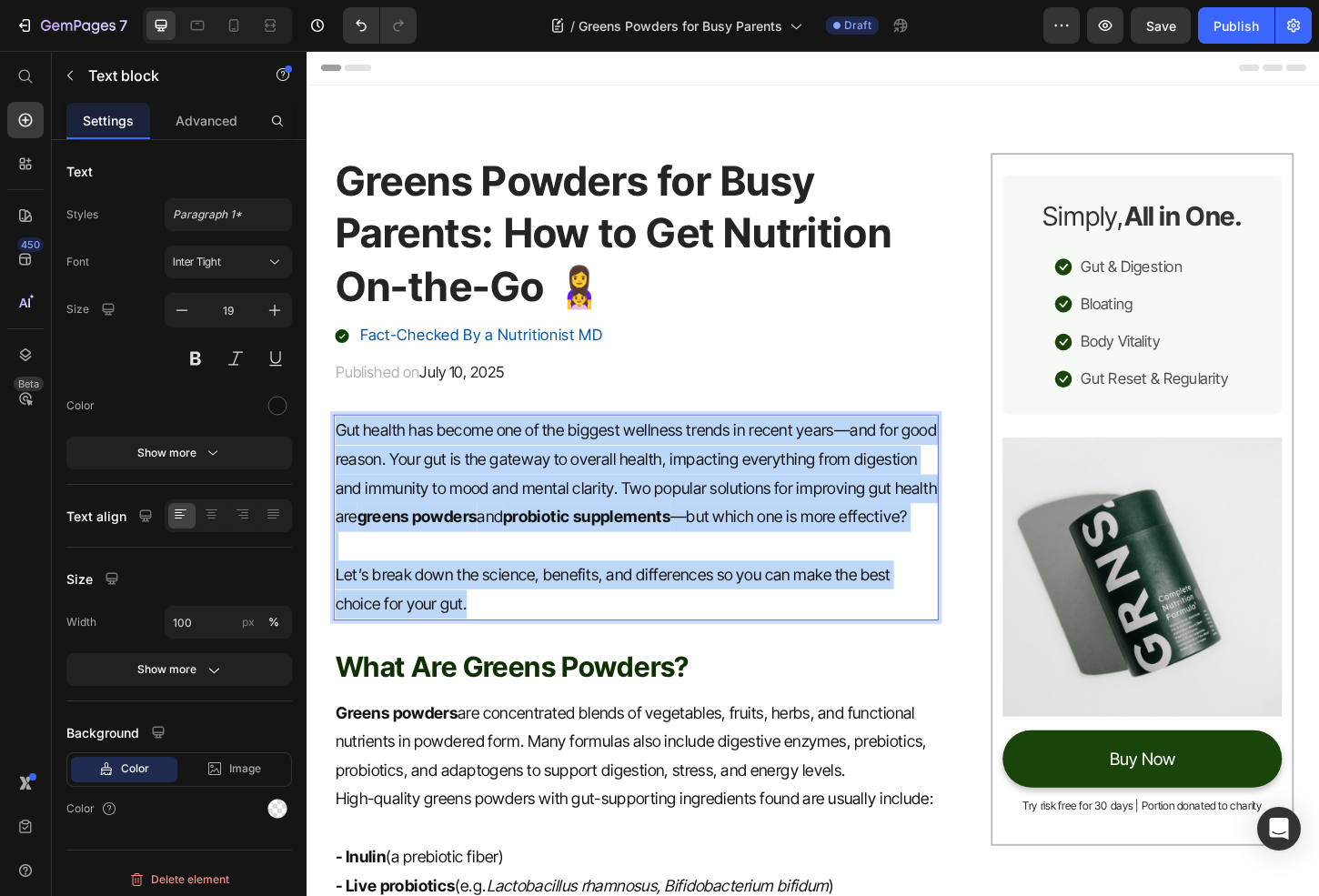 drag, startPoint x: 506, startPoint y: 691, endPoint x: 301, endPoint y: 458, distance: 310.34497 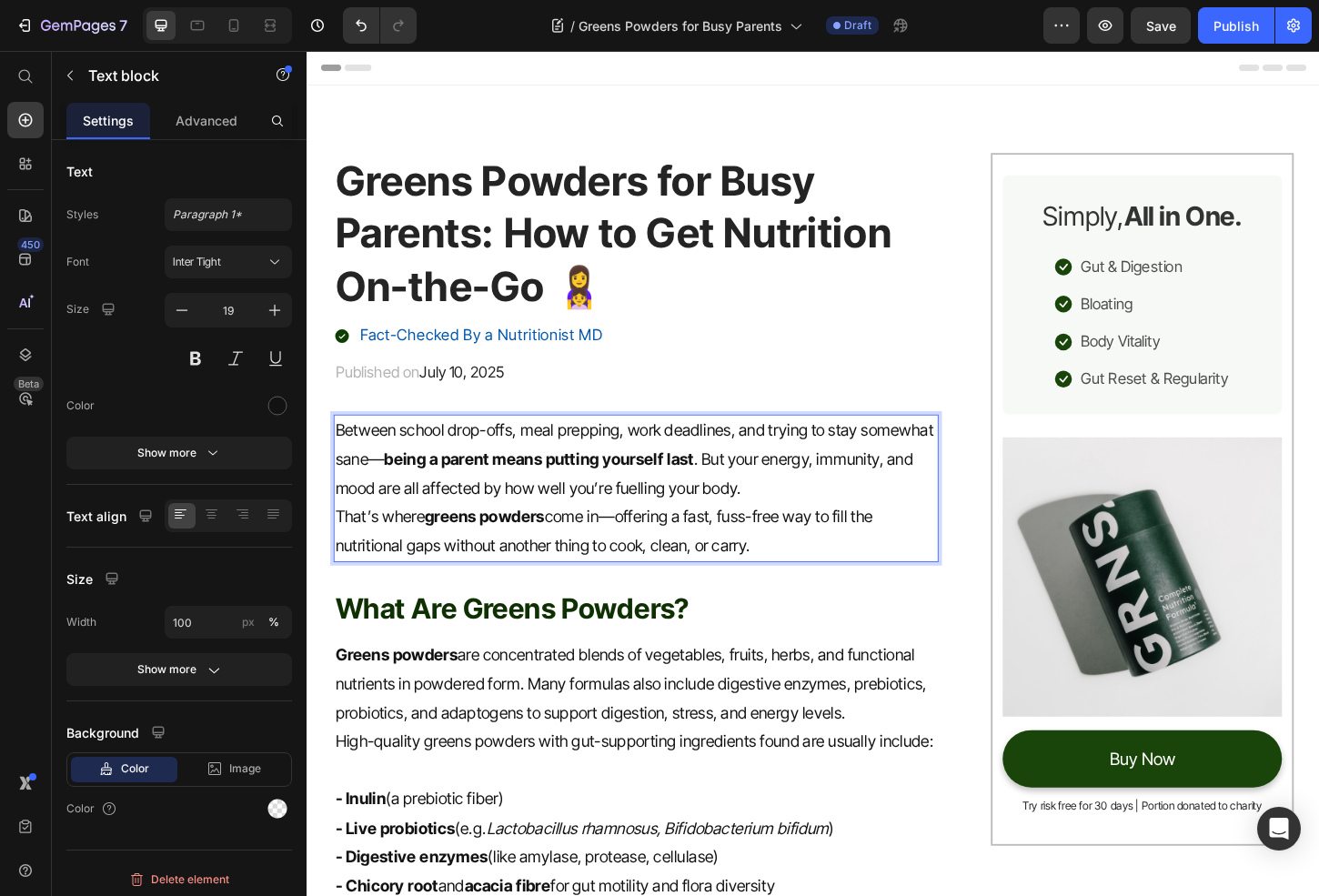 click on "Between school drop-offs, meal prepping, work deadlines, and trying to stay somewhat sane— being a parent means putting yourself last . But your energy, immunity, and mood are all affected by how well you’re fuelling your body." at bounding box center (660, 491) 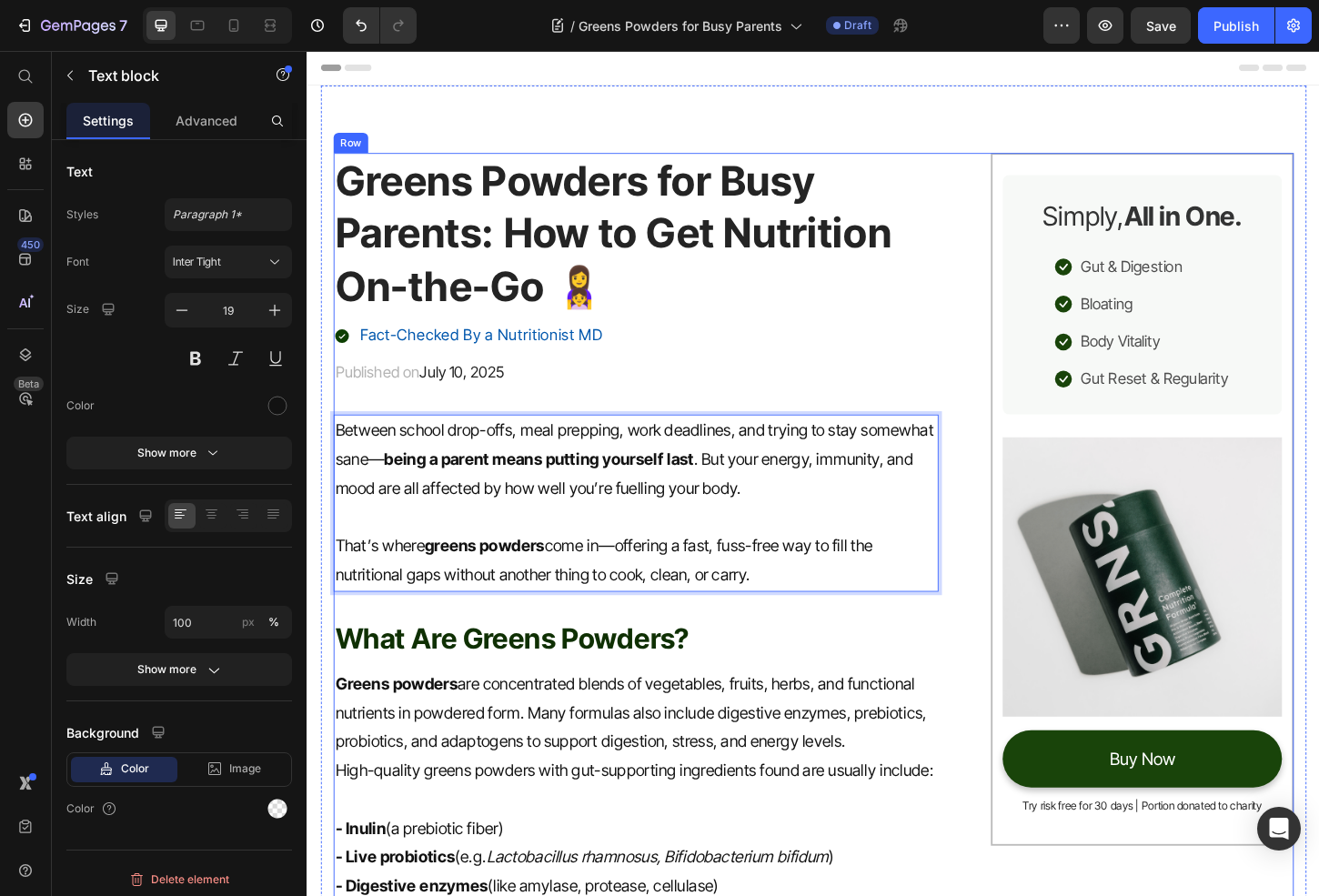 click on "What Are Greens Powders?" at bounding box center [660, 684] 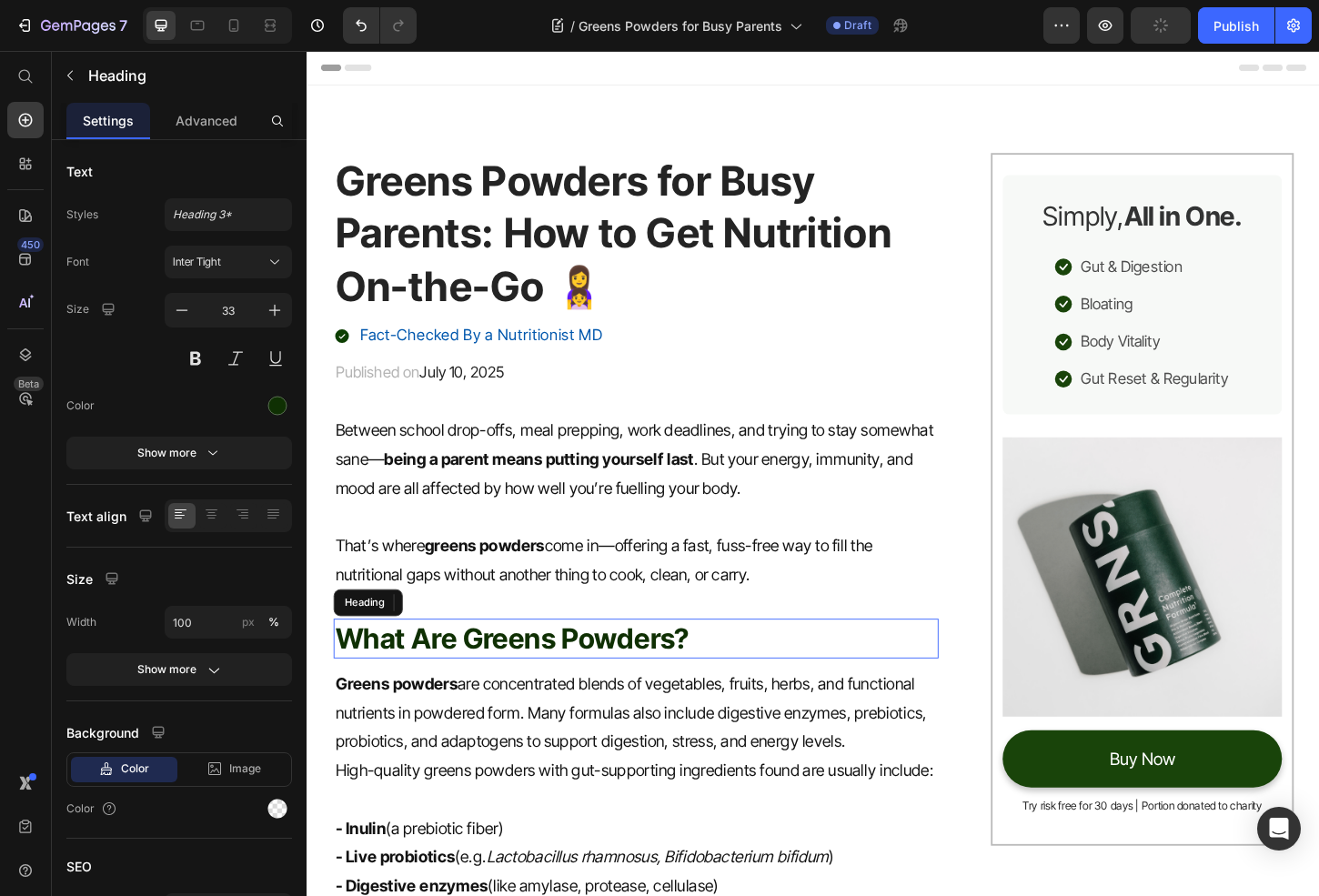 click on "What Are Greens Powders?" at bounding box center (660, 684) 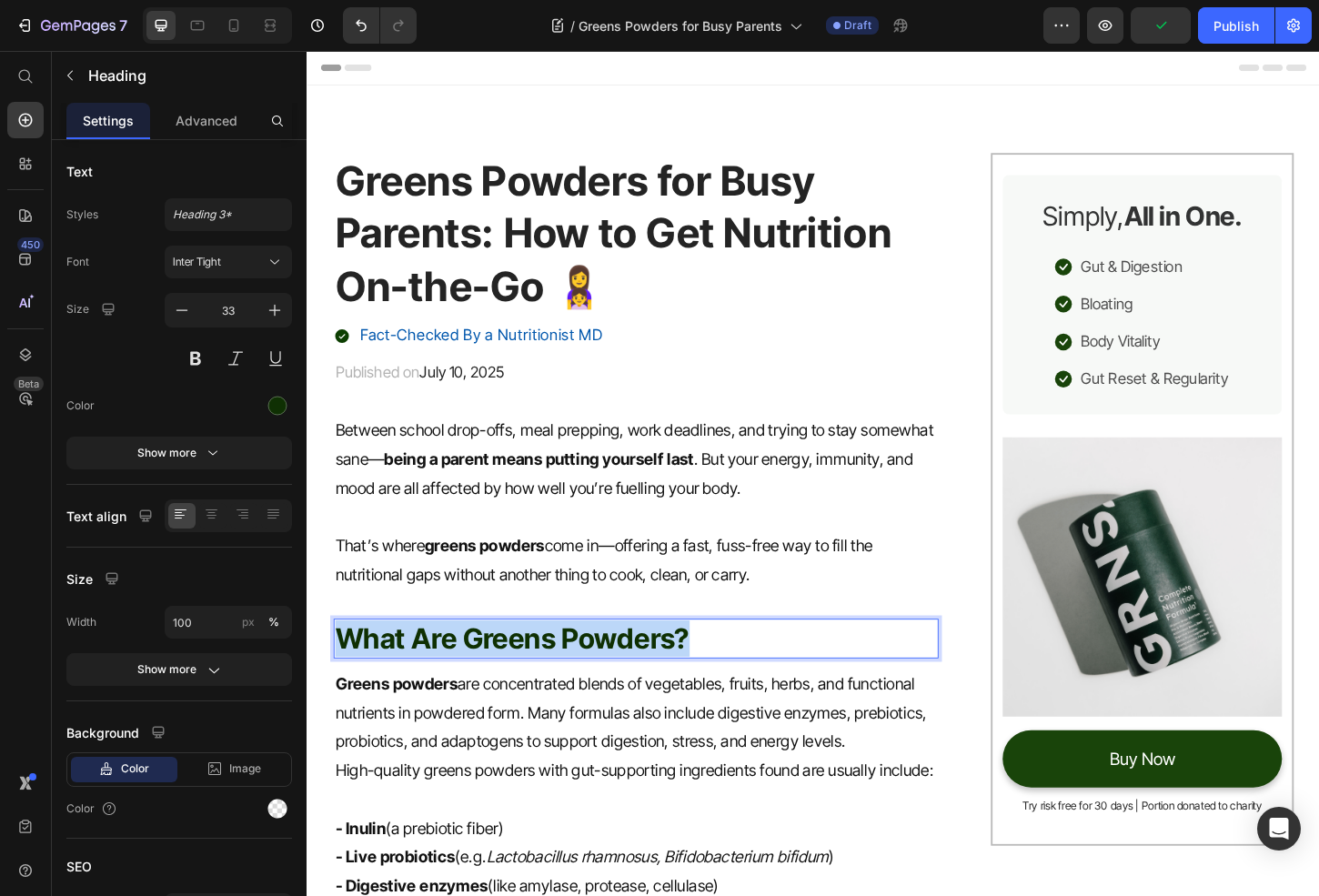 drag, startPoint x: 714, startPoint y: 680, endPoint x: 338, endPoint y: 673, distance: 376.06515 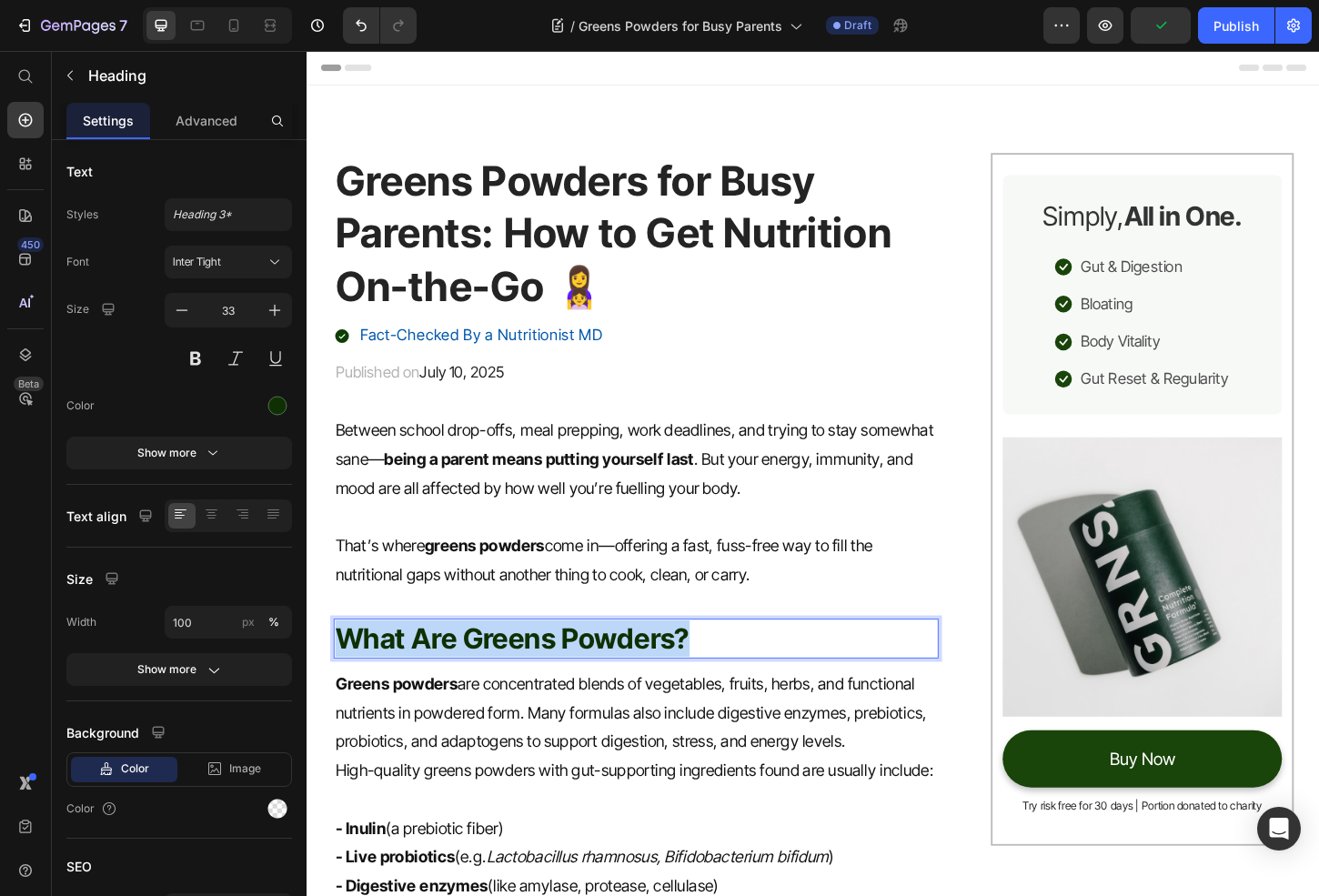 click on "What Are Greens Powders?" at bounding box center [660, 684] 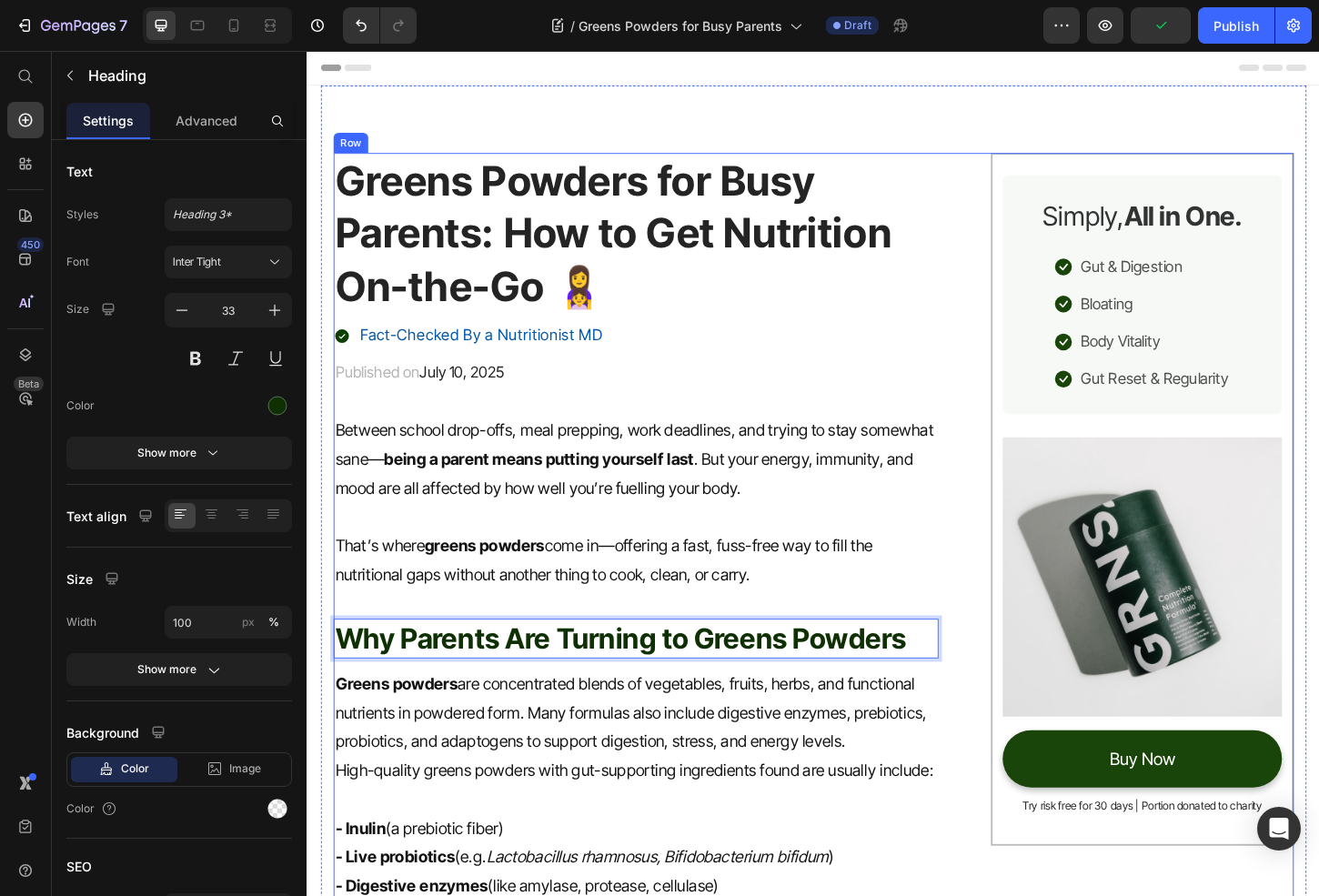scroll, scrollTop: 382, scrollLeft: 0, axis: vertical 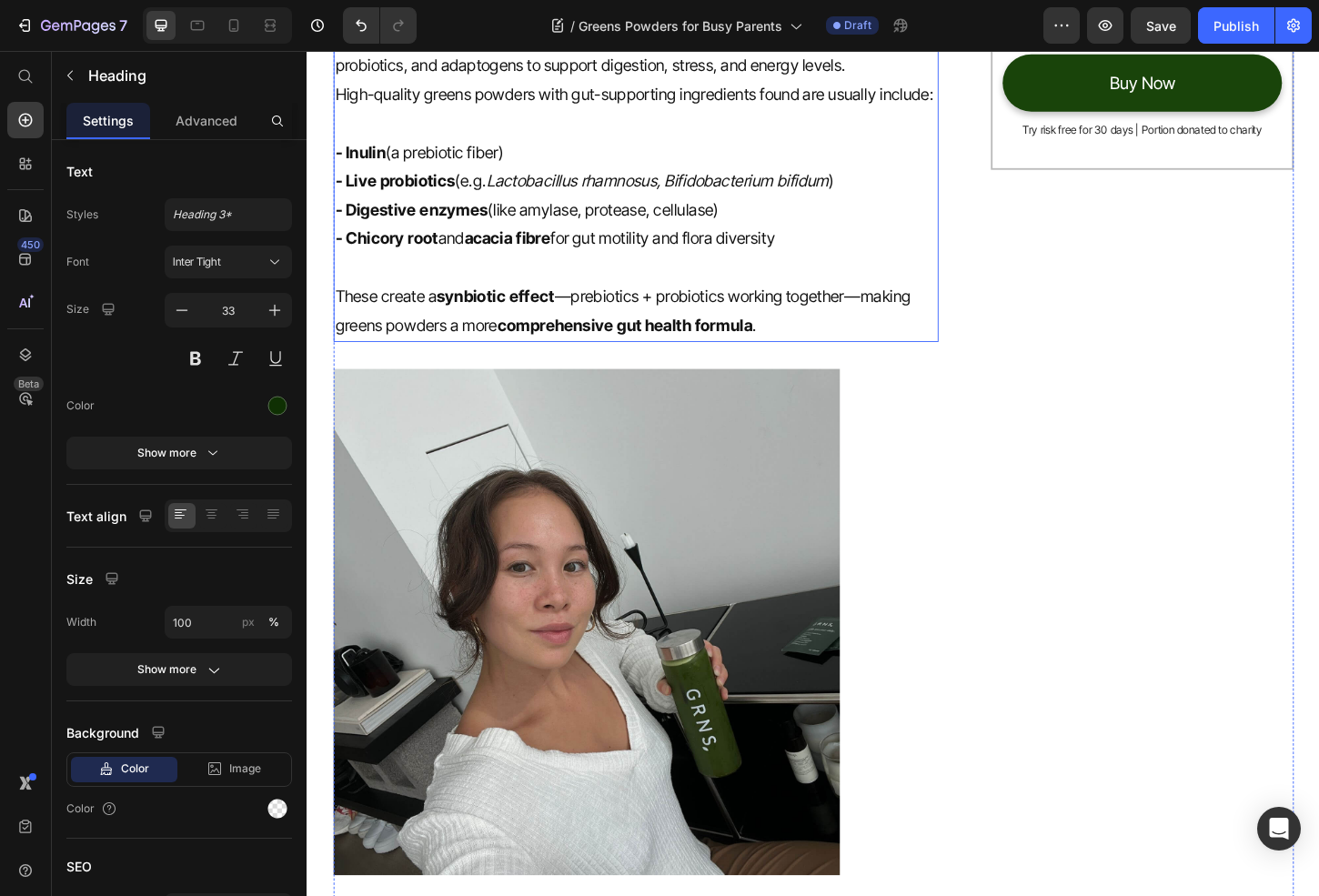 click on "Greens powders  are concentrated blends of vegetables, fruits, herbs, and functional nutrients in powdered form. Many formulas also include digestive enzymes, prebiotics, probiotics, and adaptogens to support digestion, stress, and energy levels." at bounding box center [660, 36] 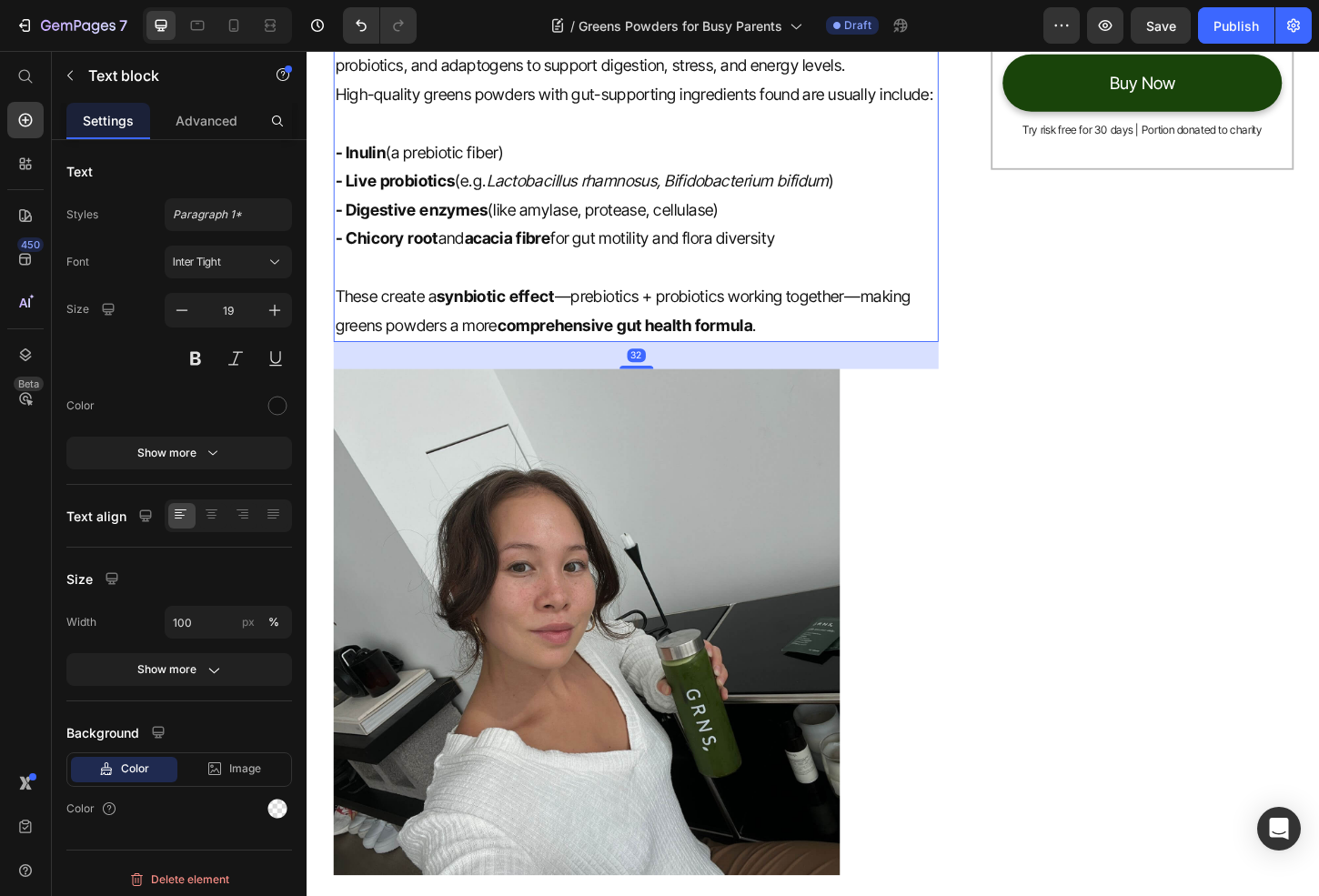 click on "- Live probiotics  (e.g.  Lactobacillus rhamnosus, Bifidobacterium bifidum )" at bounding box center (660, 192) 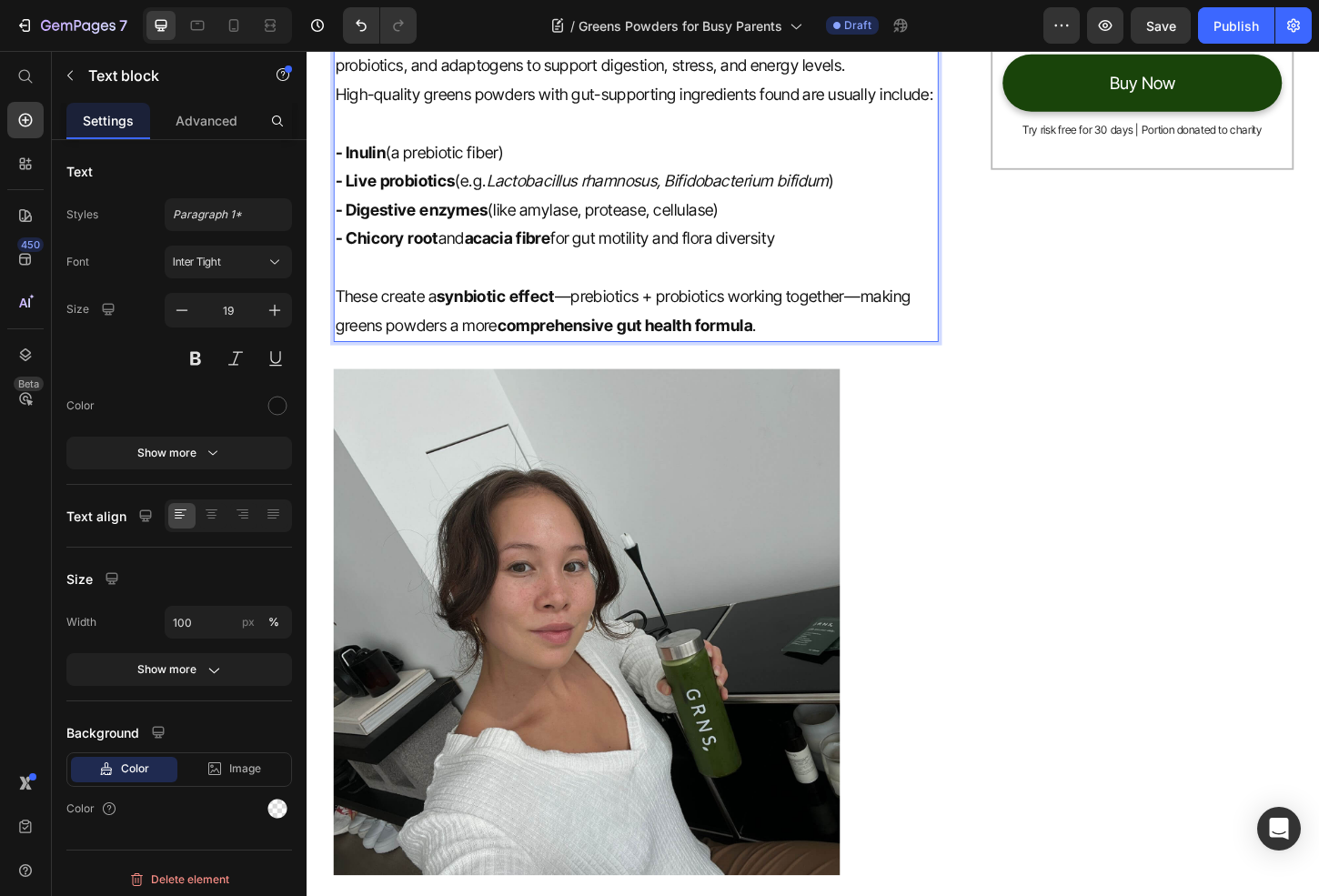 scroll, scrollTop: 580, scrollLeft: 0, axis: vertical 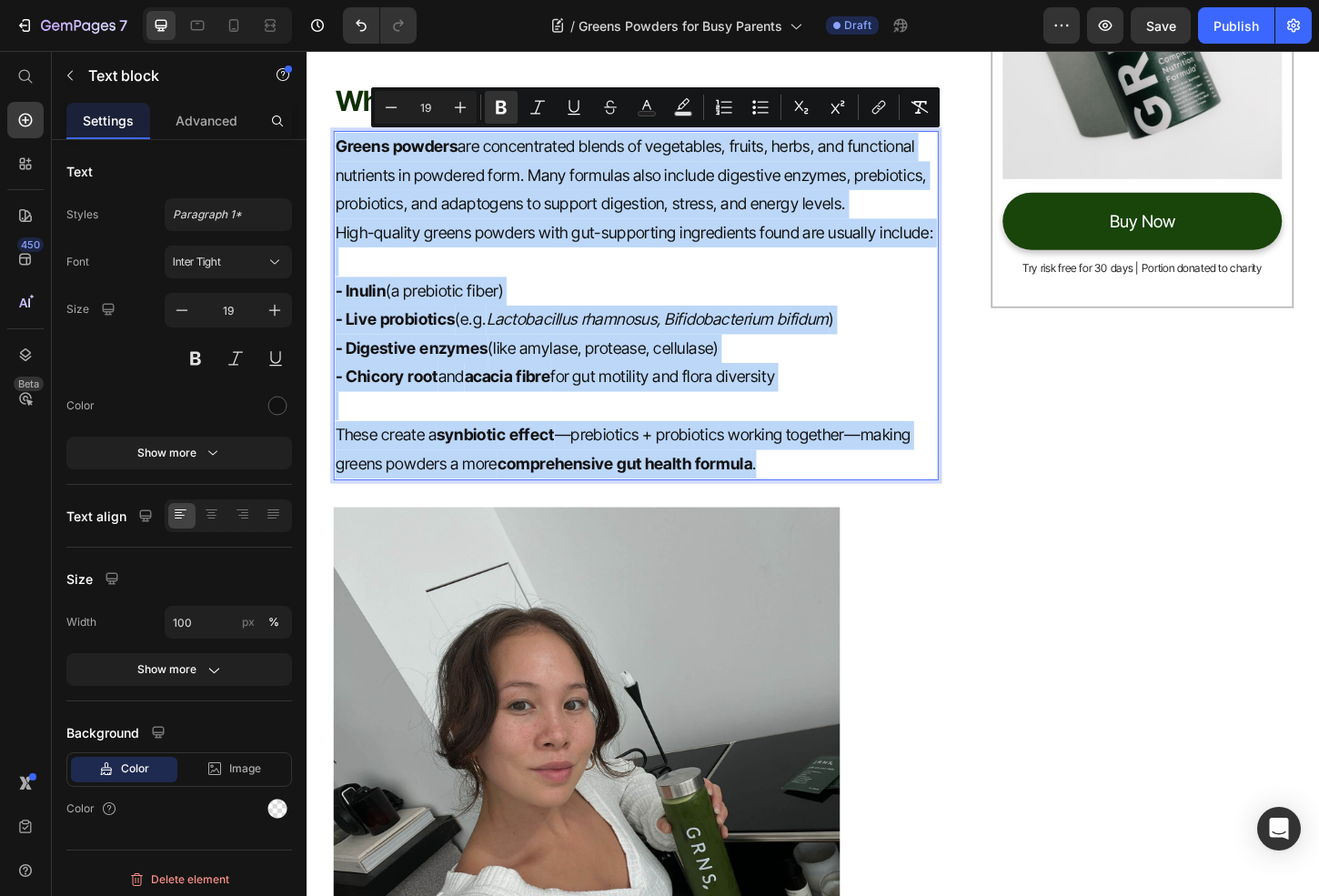 drag, startPoint x: 801, startPoint y: 498, endPoint x: 317, endPoint y: 140, distance: 602.013 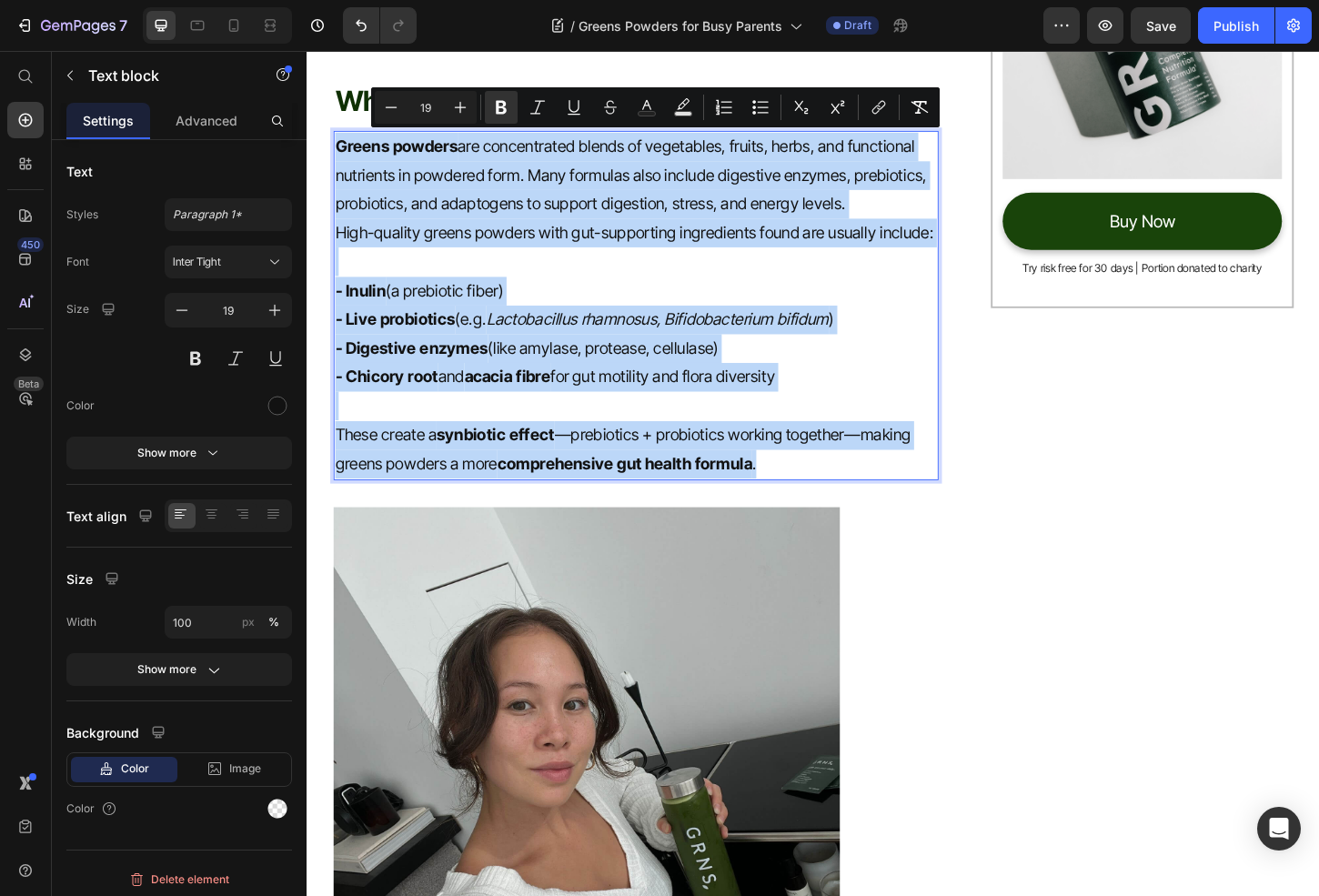 click on "Greens Powders for Busy Parents: How to Get Nutrition On-the-Go 👩‍👧 Heading Fact-Checked By a Nutritionist MD Item List Published on  July 10, 2025 Text block Row Between school drop-offs, meal prepping, work deadlines, and trying to stay somewhat sane— being a parent means putting yourself last . But your energy, immunity, and mood are all affected by how well you’re fuelling your body. That’s where  greens powders  come in—offering a fast, fuss-free way to fill the nutritional gaps without another thing to cook, clean, or carry. Text block Why Parents Are Turning to Greens Powders Heading Greens powders  are concentrated blends of vegetables, fruits, herbs, and functional nutrients in powdered form. Many formulas also include digestive enzymes, prebiotics, probiotics, and adaptogens to support digestion, stress, and energy levels. High-quality greens powders with gut-supporting ingredients found are usually include: - Inulin  (a prebiotic fiber) - Live probiotics  (e.g.  ) - Chicory root ." at bounding box center (852, 1898) 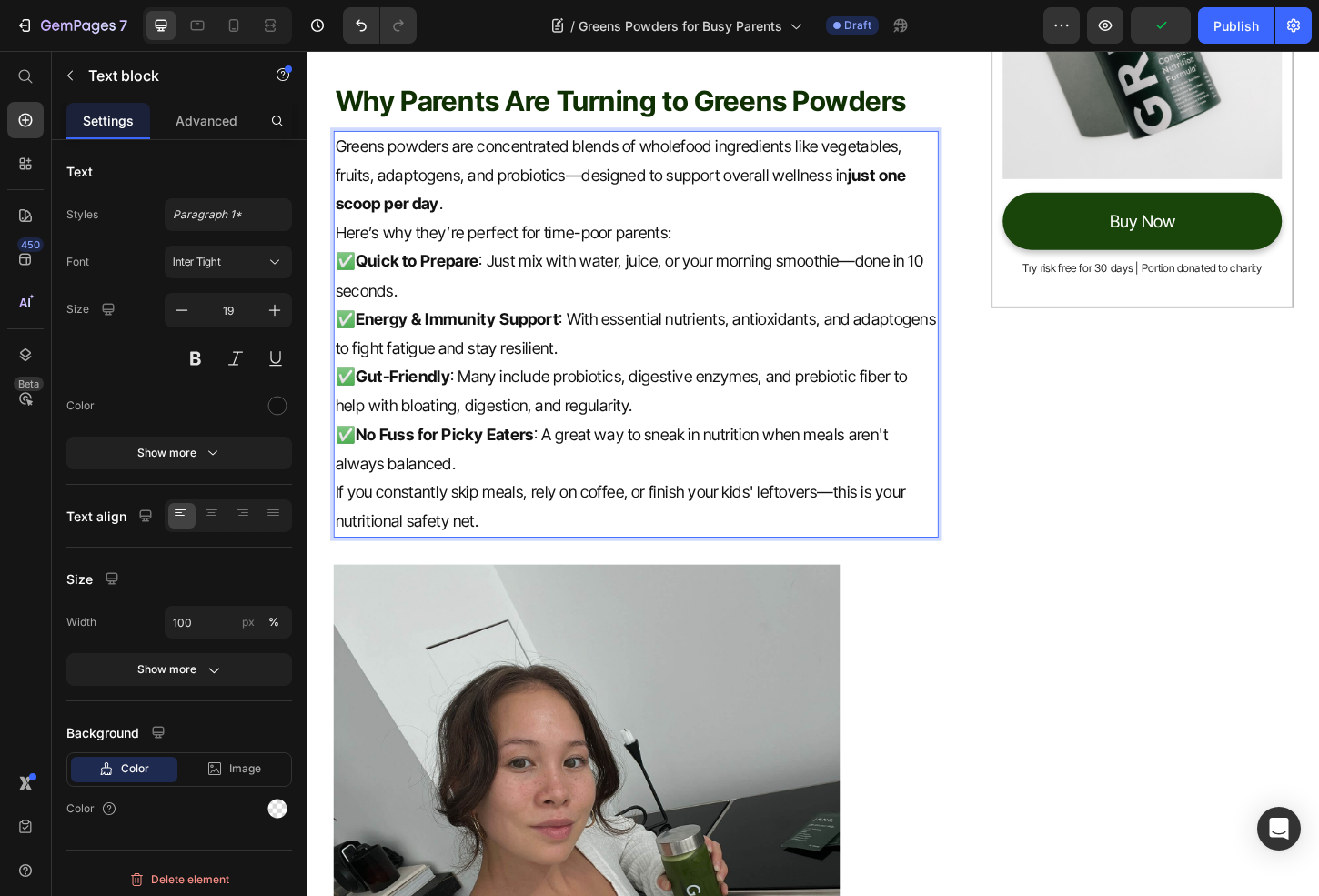 drag, startPoint x: 889, startPoint y: 185, endPoint x: 959, endPoint y: 206, distance: 73.08215 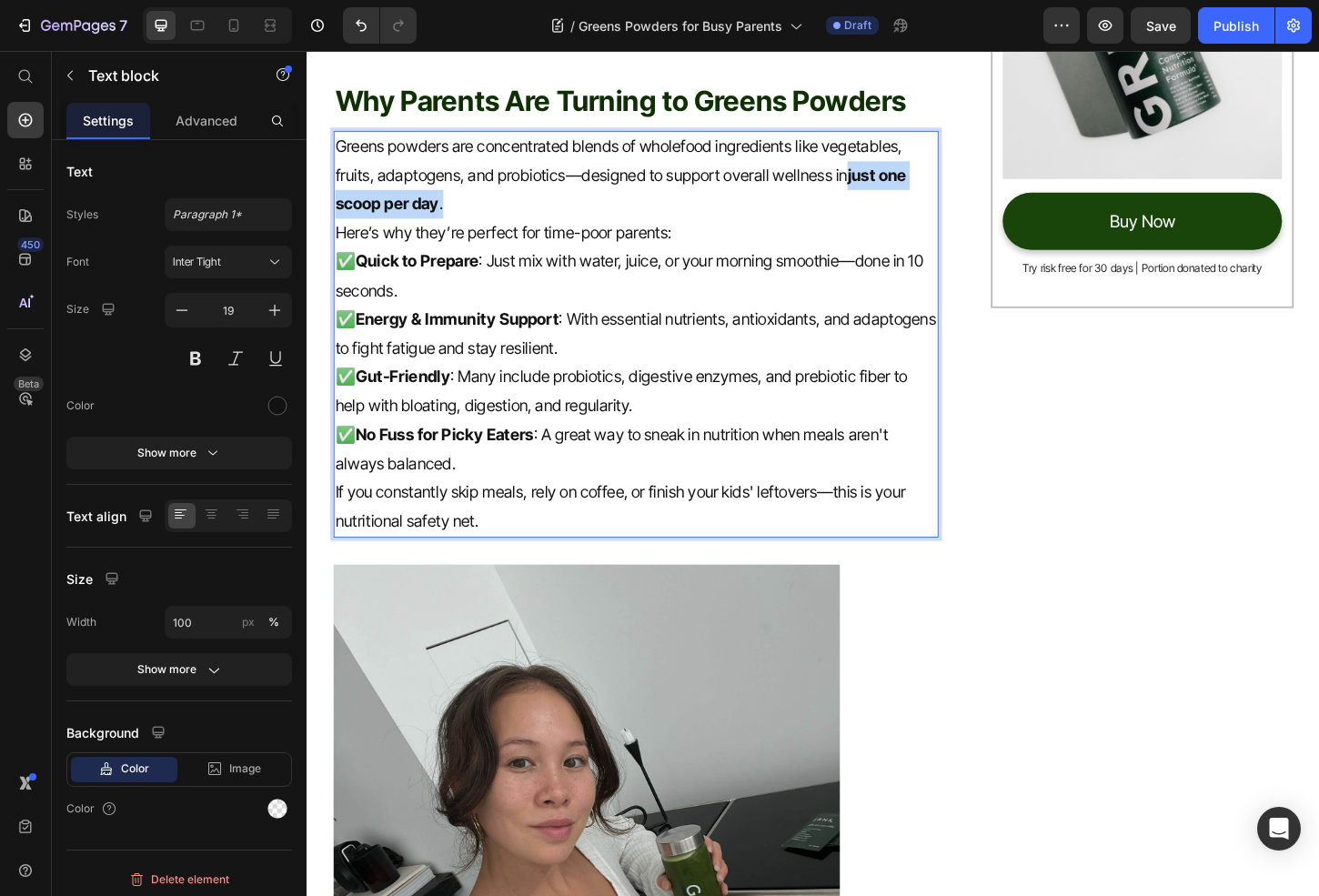 drag, startPoint x: 888, startPoint y: 182, endPoint x: 952, endPoint y: 202, distance: 67.052218 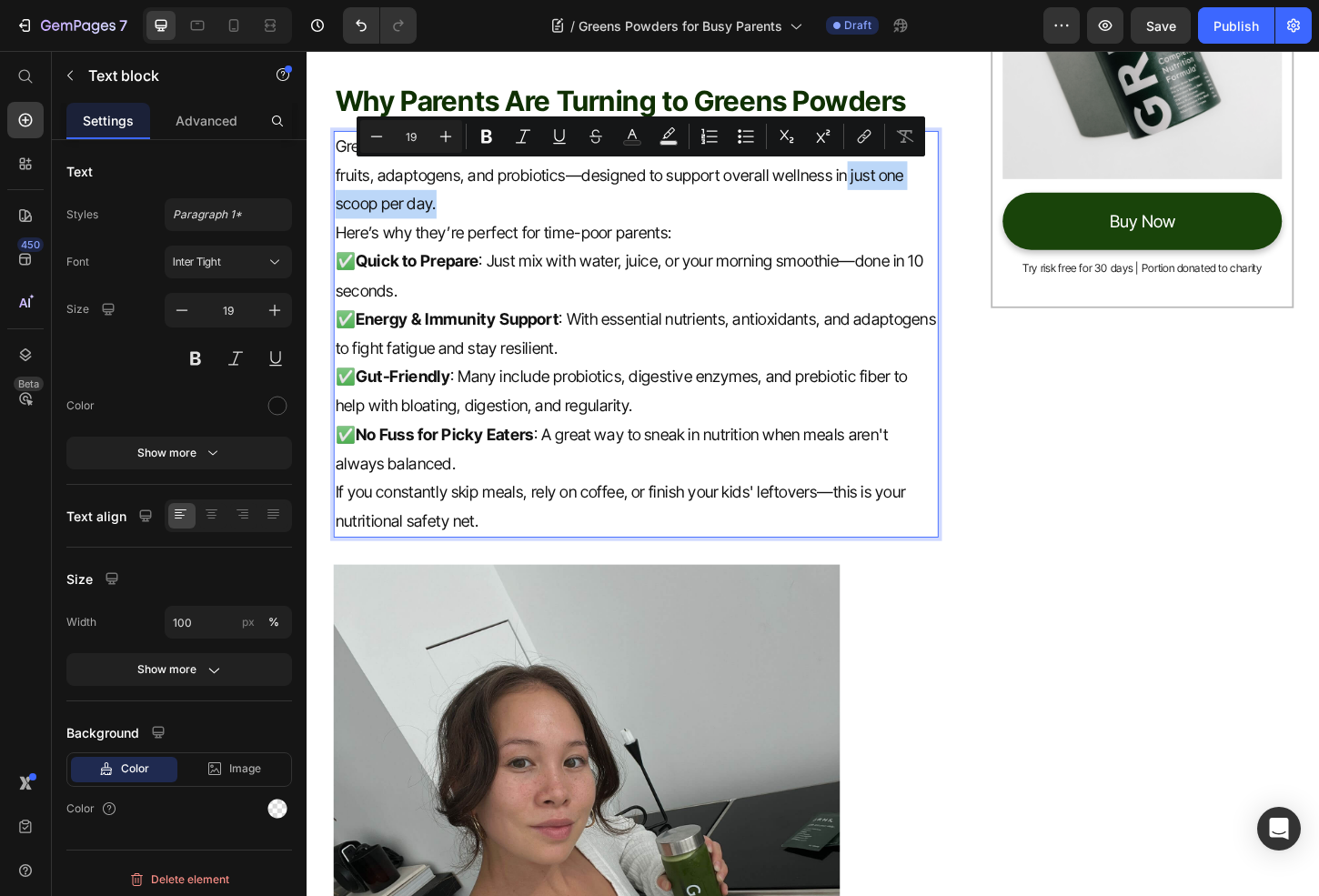 click on "Greens powders are concentrated blends of wholefood ingredients like vegetables, fruits, adaptogens, and probiotics—designed to support overall wellness in just one scoop per day." at bounding box center (660, 185) 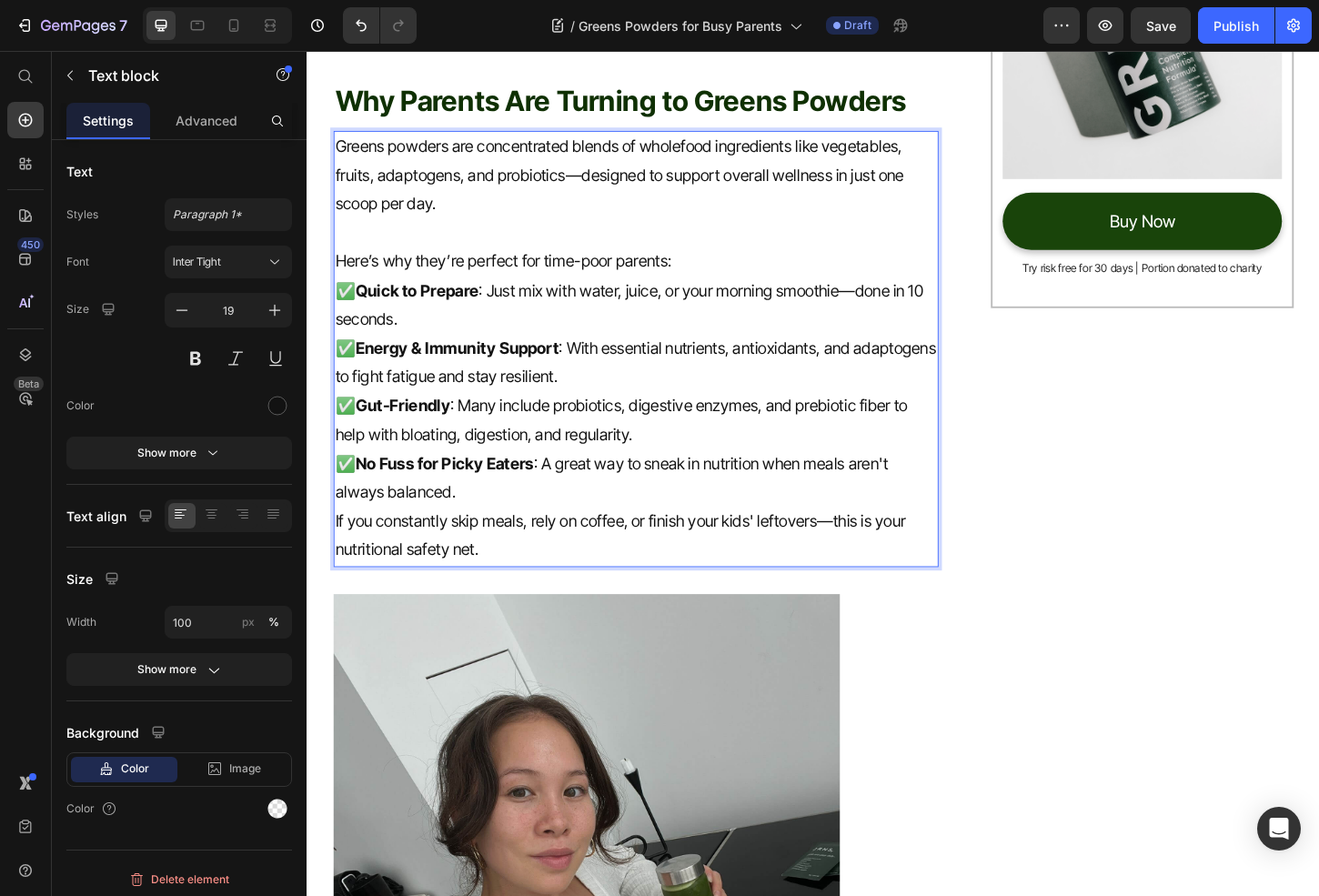 click on "✅  No Fuss for Picky Eaters : A great way to sneak in nutrition when meals aren't always balanced." at bounding box center [660, 511] 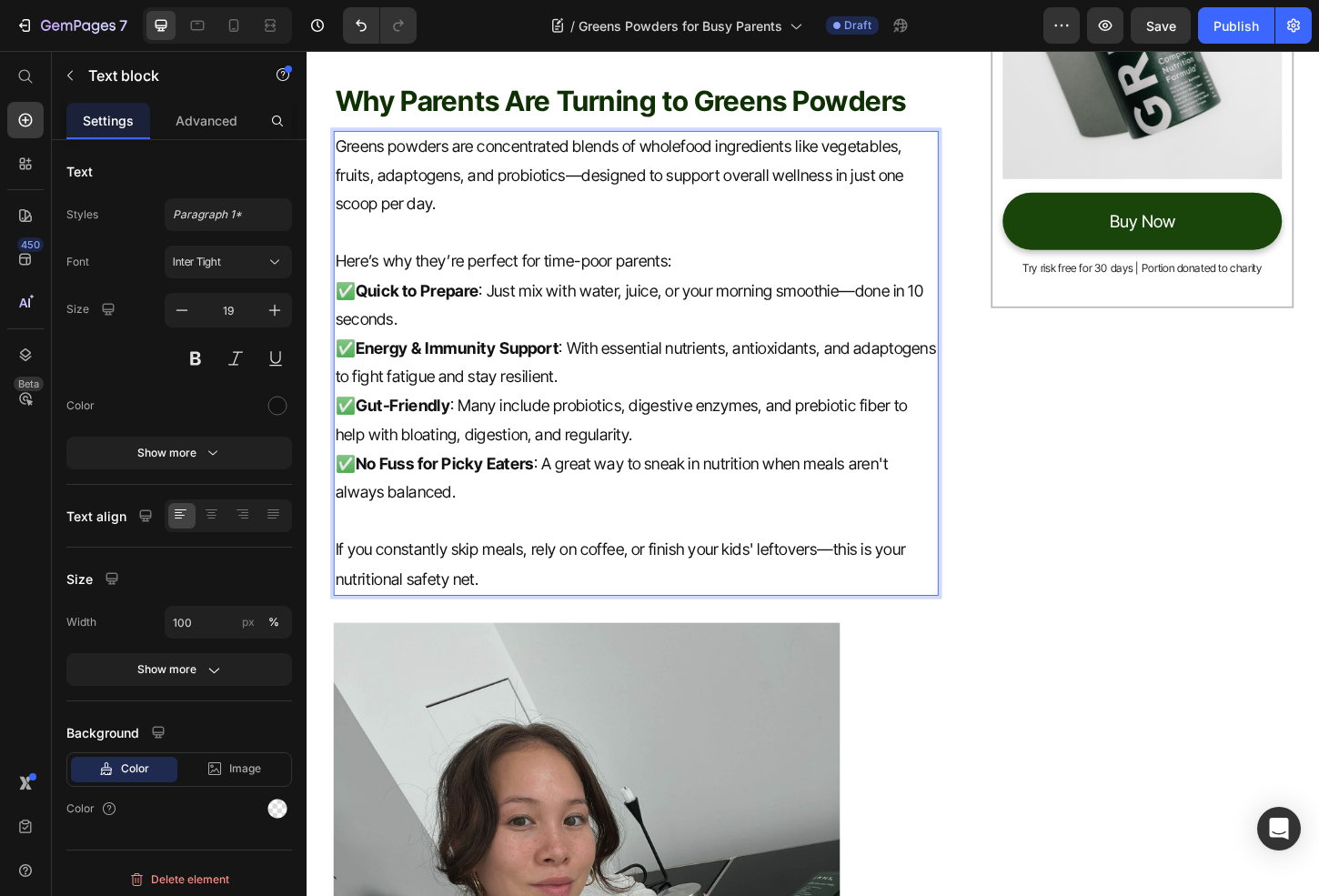 click on "Here’s why they’re perfect for time-poor parents:" at bounding box center [660, 277] 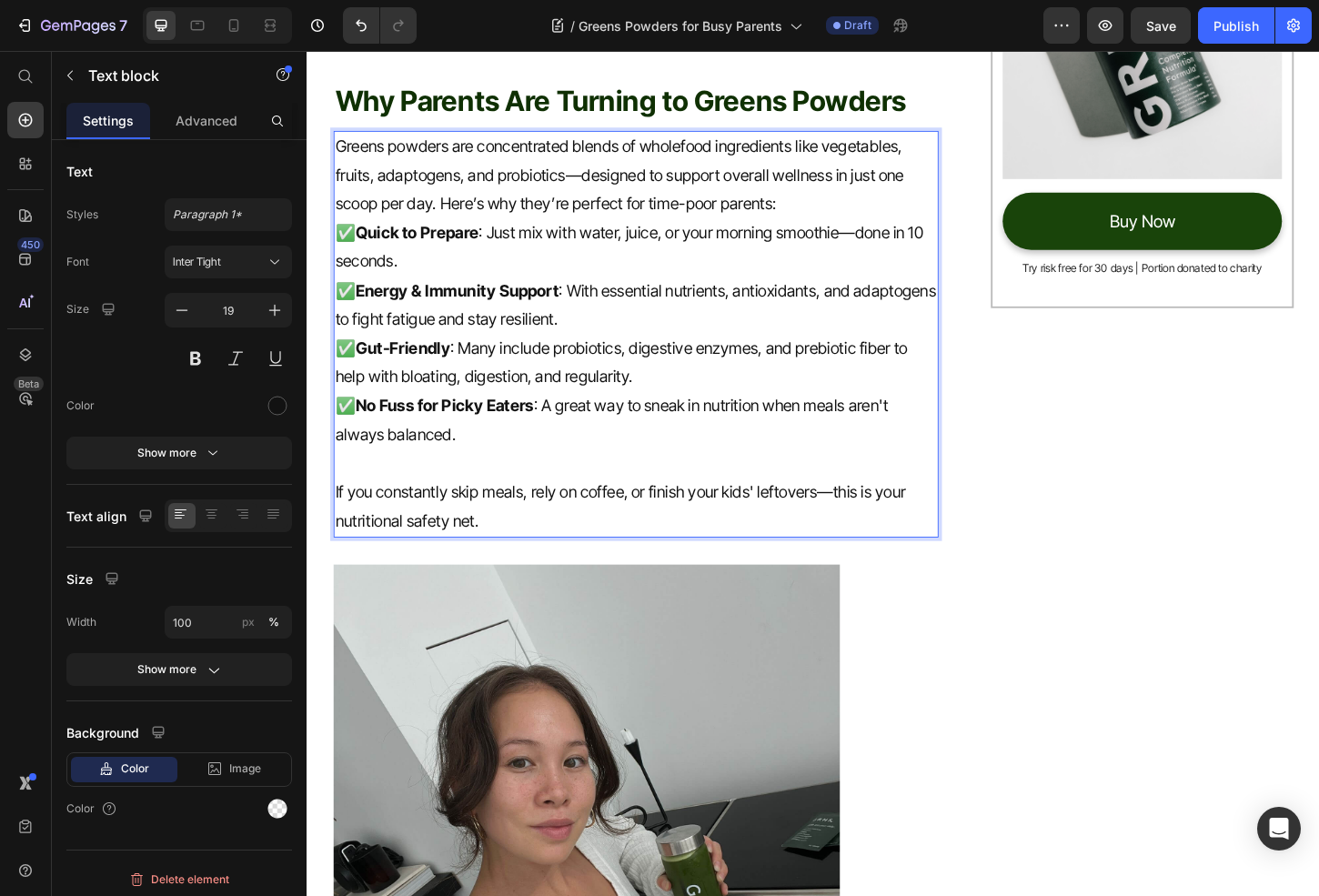 click on "Greens powders are concentrated blends of wholefood ingredients like vegetables, fruits, adaptogens, and probiotics—designed to support overall wellness in just one scoop per day. Here’s why they’re perfect for time-poor parents:" at bounding box center [660, 185] 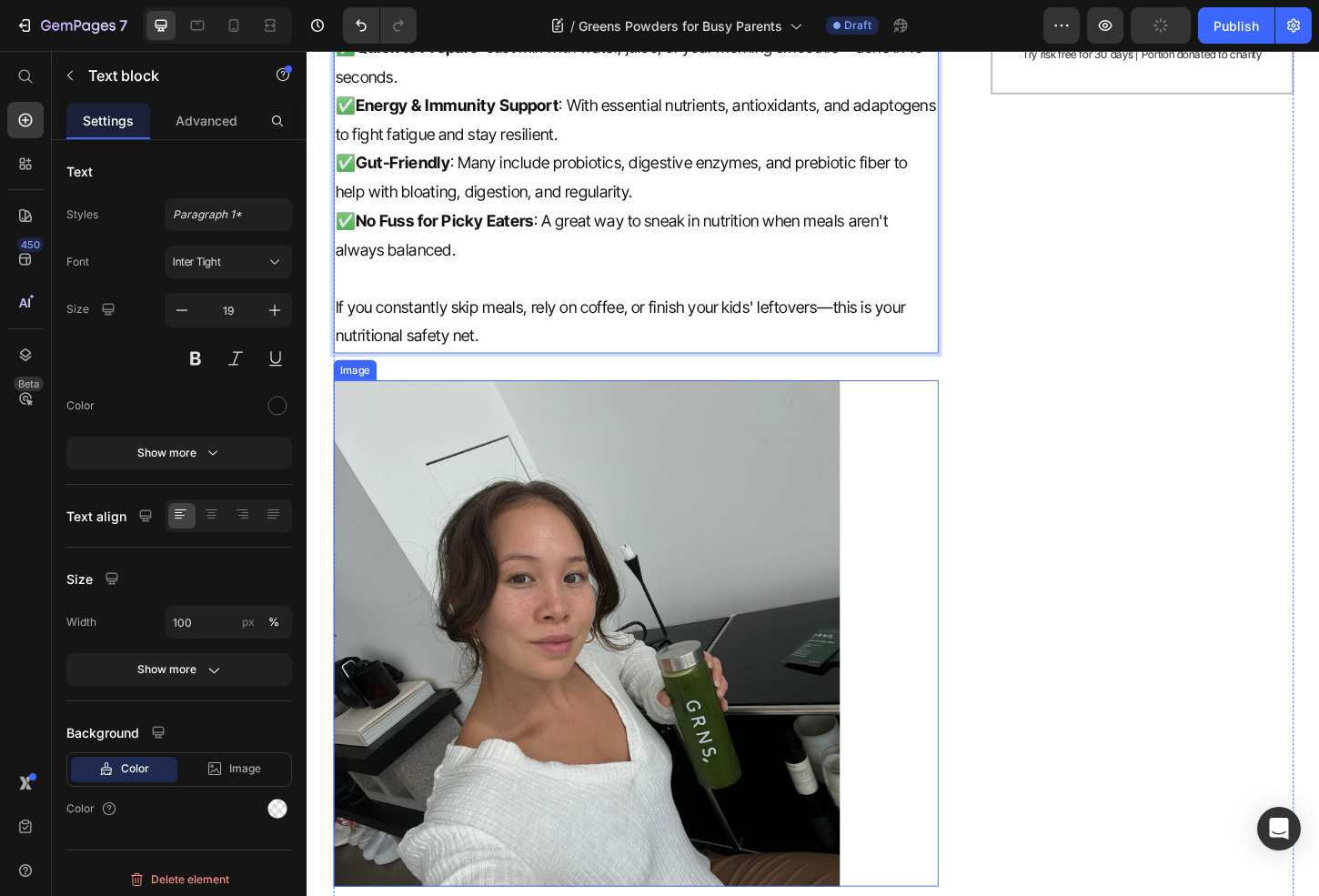 click at bounding box center [660, 679] 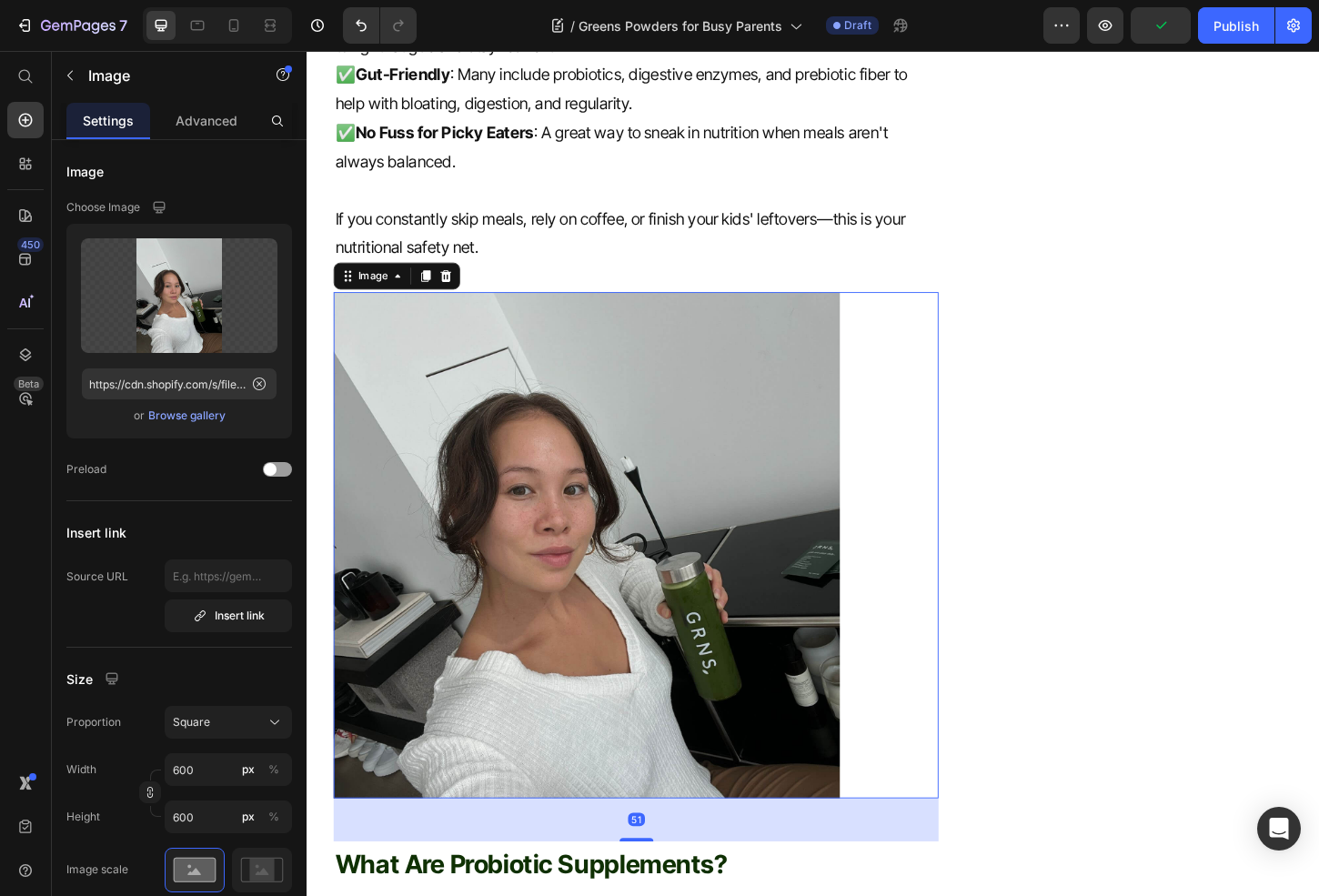 scroll, scrollTop: 551, scrollLeft: 0, axis: vertical 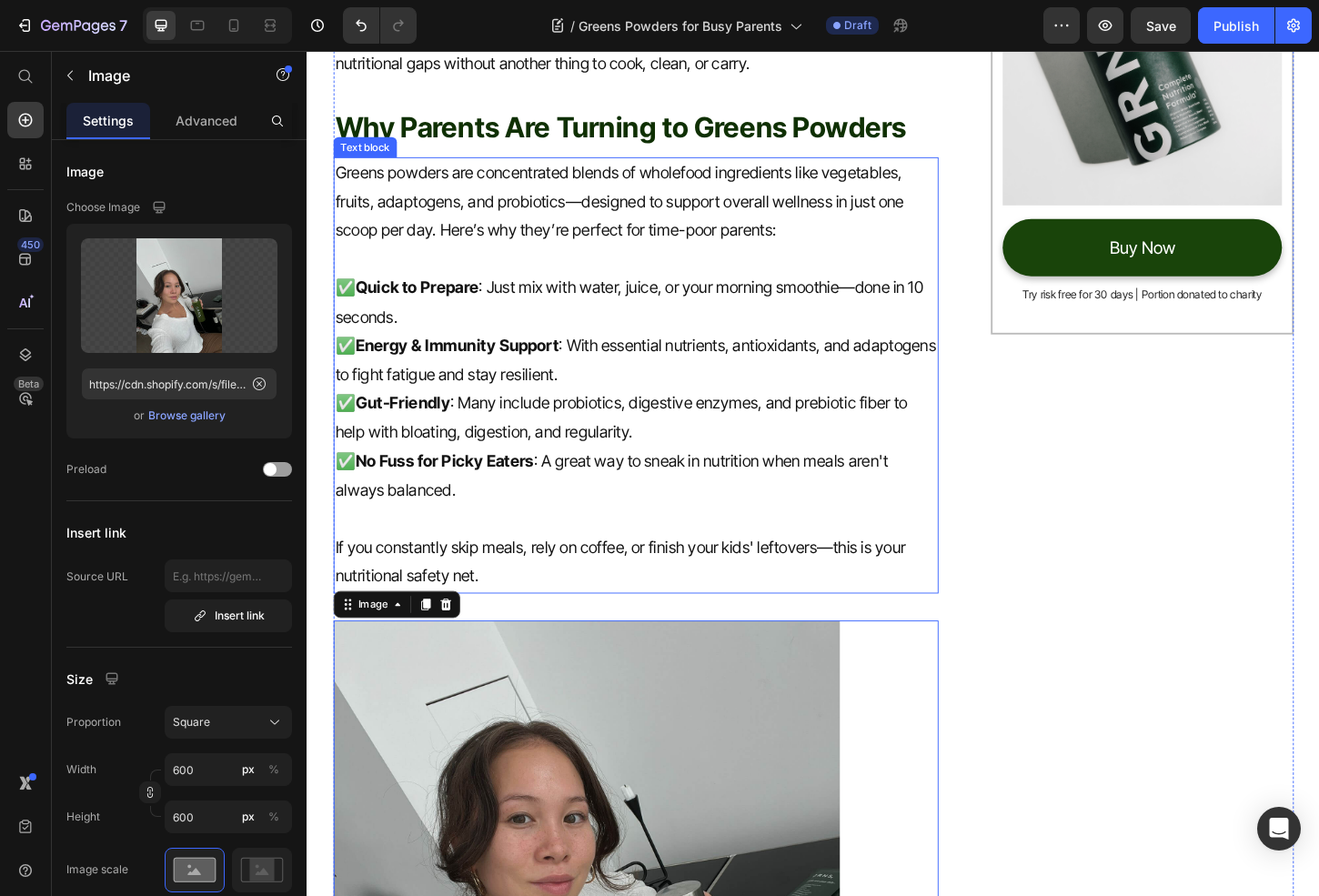click on "✅  Quick to Prepare : Just mix with water, juice, or your morning smoothie—done in 10 seconds." at bounding box center [660, 322] 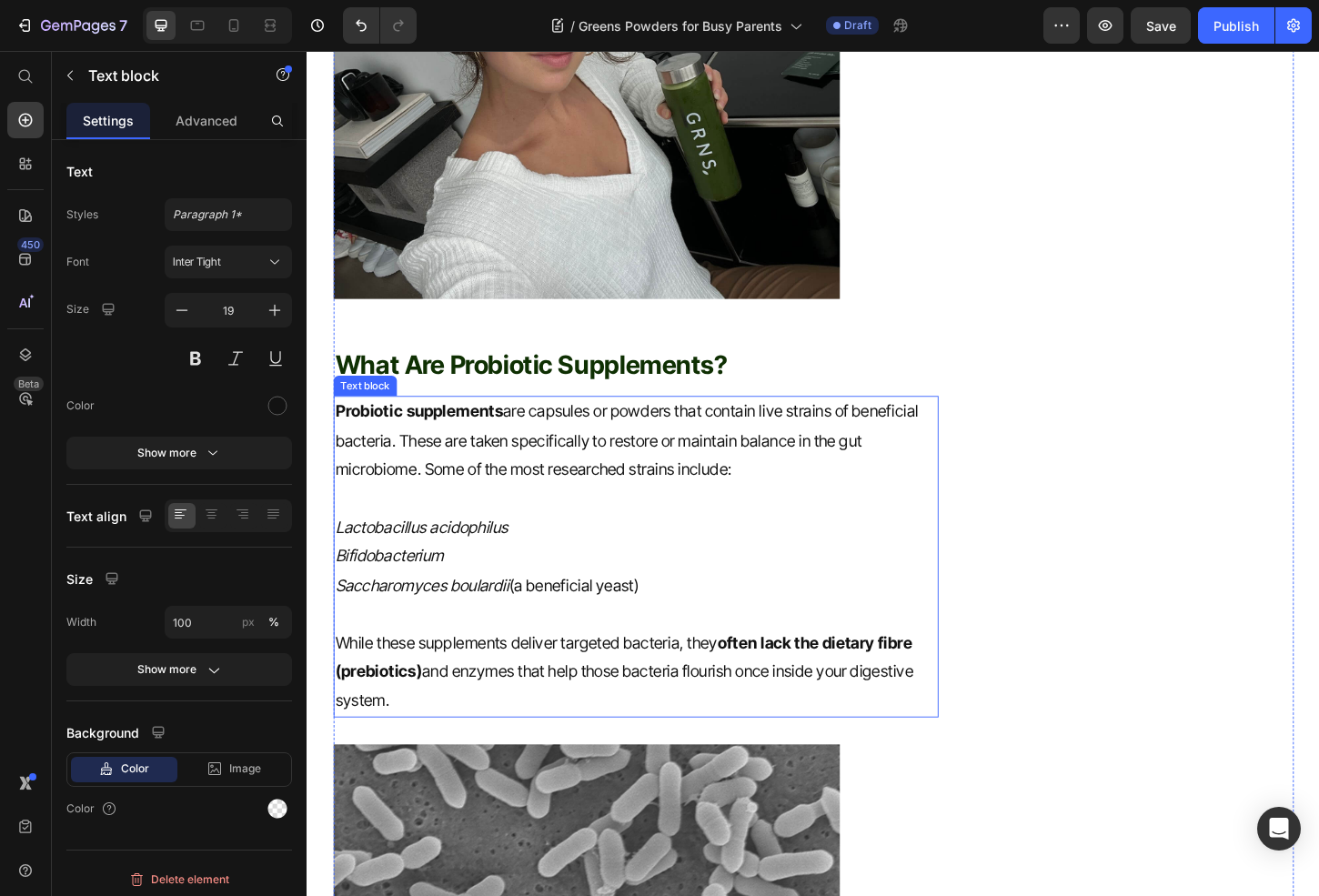 scroll, scrollTop: 1481, scrollLeft: 0, axis: vertical 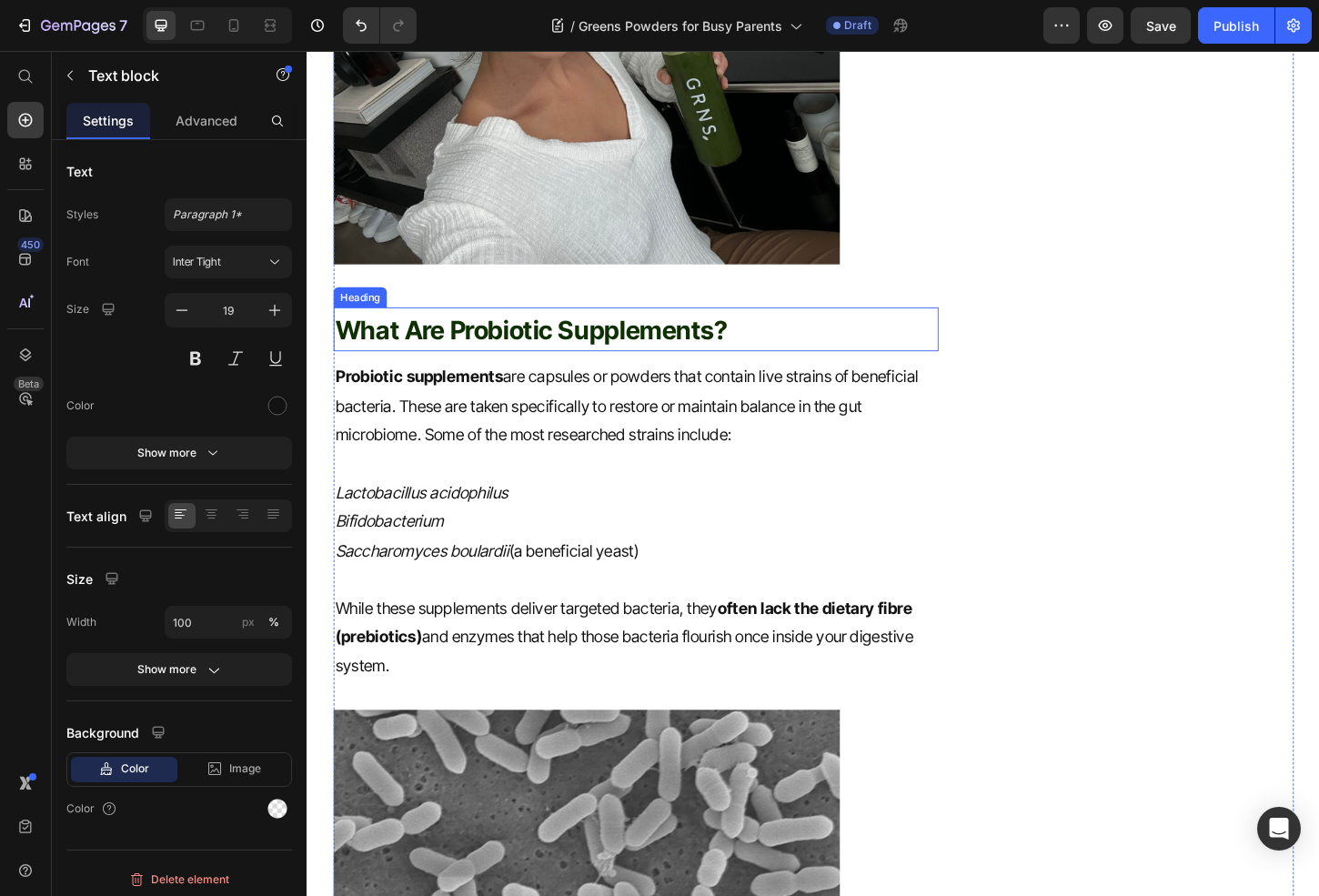 click on "What Are Probiotic Supplements?" at bounding box center [548, 352] 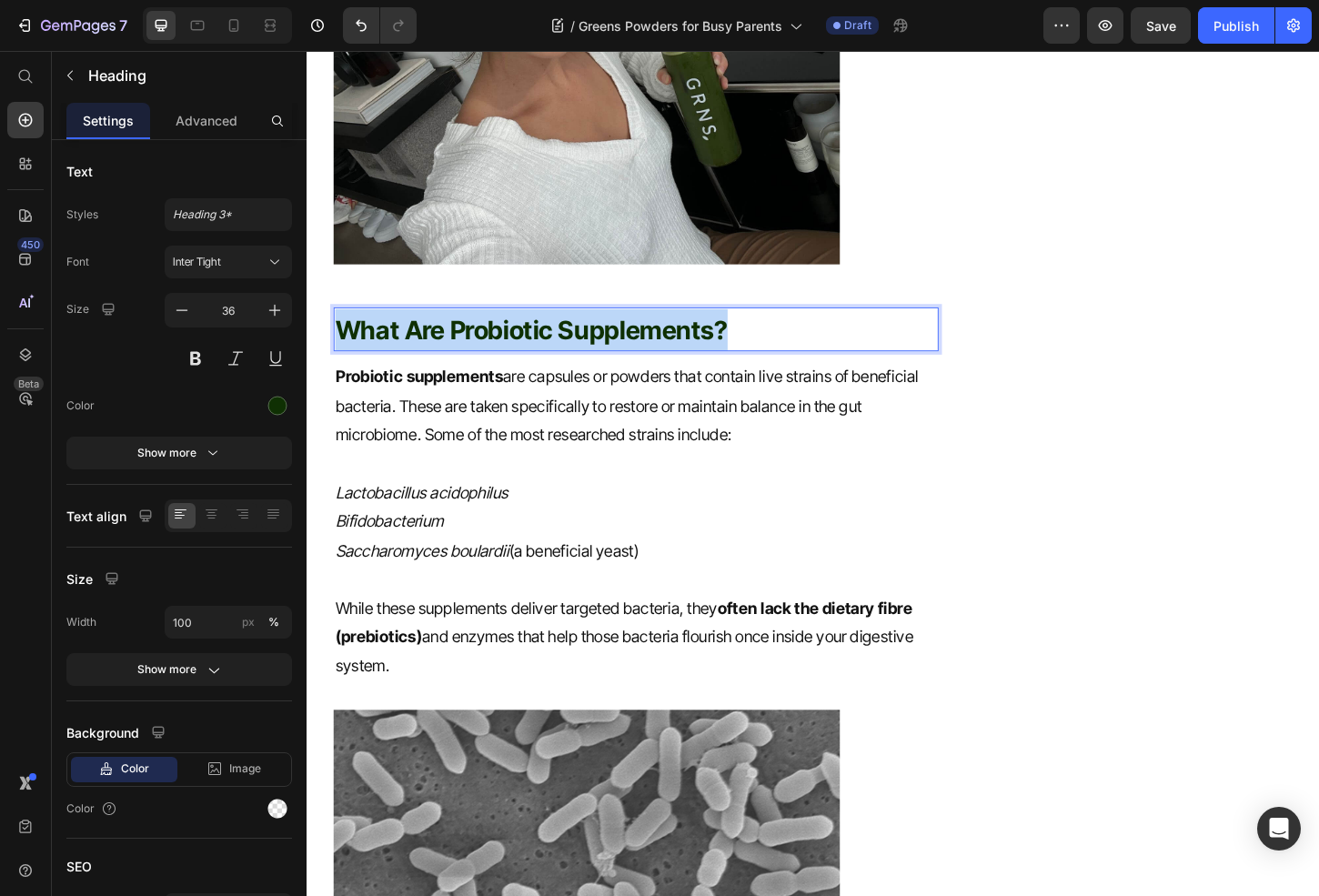 drag, startPoint x: 773, startPoint y: 342, endPoint x: 307, endPoint y: 337, distance: 466.0268 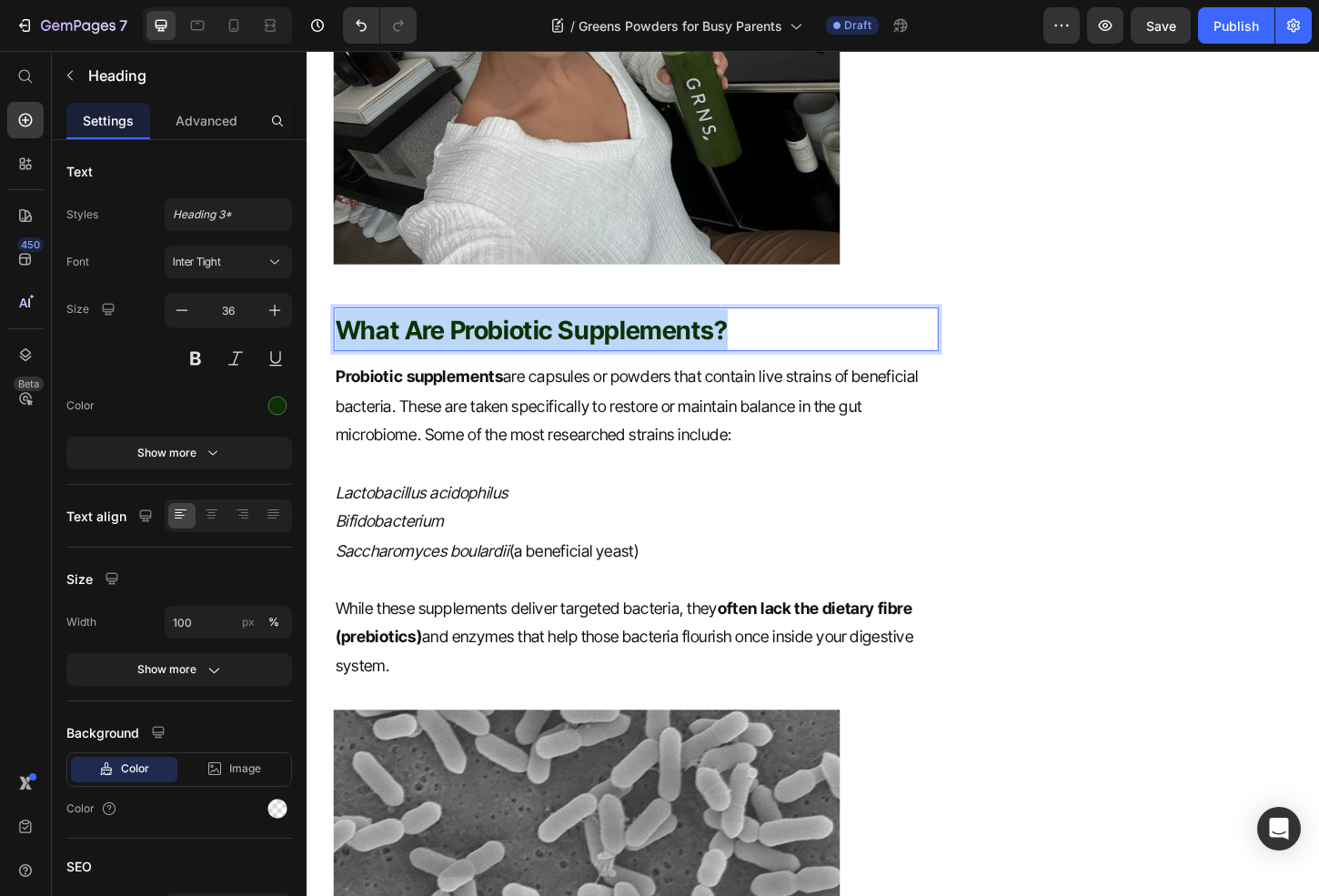 click on "Greens Powders for Busy Parents: How to Get Nutrition On-the-Go 👩‍👧 Heading Fact-Checked By a Nutritionist MD Item List Published on  July 10, 2025 Text block Row Between school drop-offs, meal prepping, work deadlines, and trying to stay somewhat sane— being a parent means putting yourself last . But your energy, immunity, and mood are all affected by how well you’re fuelling your body. That’s where  greens powders  come in—offering a fast, fuss-free way to fill the nutritional gaps without another thing to cook, clean, or carry. Text block Why Parents Are Turning to Greens Powders Heading Greens powders are concentrated blends of wholefood ingredients like vegetables, fruits, adaptogens, and probiotics—designed to support overall wellness in just one scoop per day. Here’s why they’re perfect for time-poor parents: ✅  Quick to Prepare : Just mix with water, juice, or your morning smoothie—done in 10 seconds. ✅  Energy & Immunity Support ✅  Gut-Friendly ✅  Text block Image   12" at bounding box center (852, 1044) 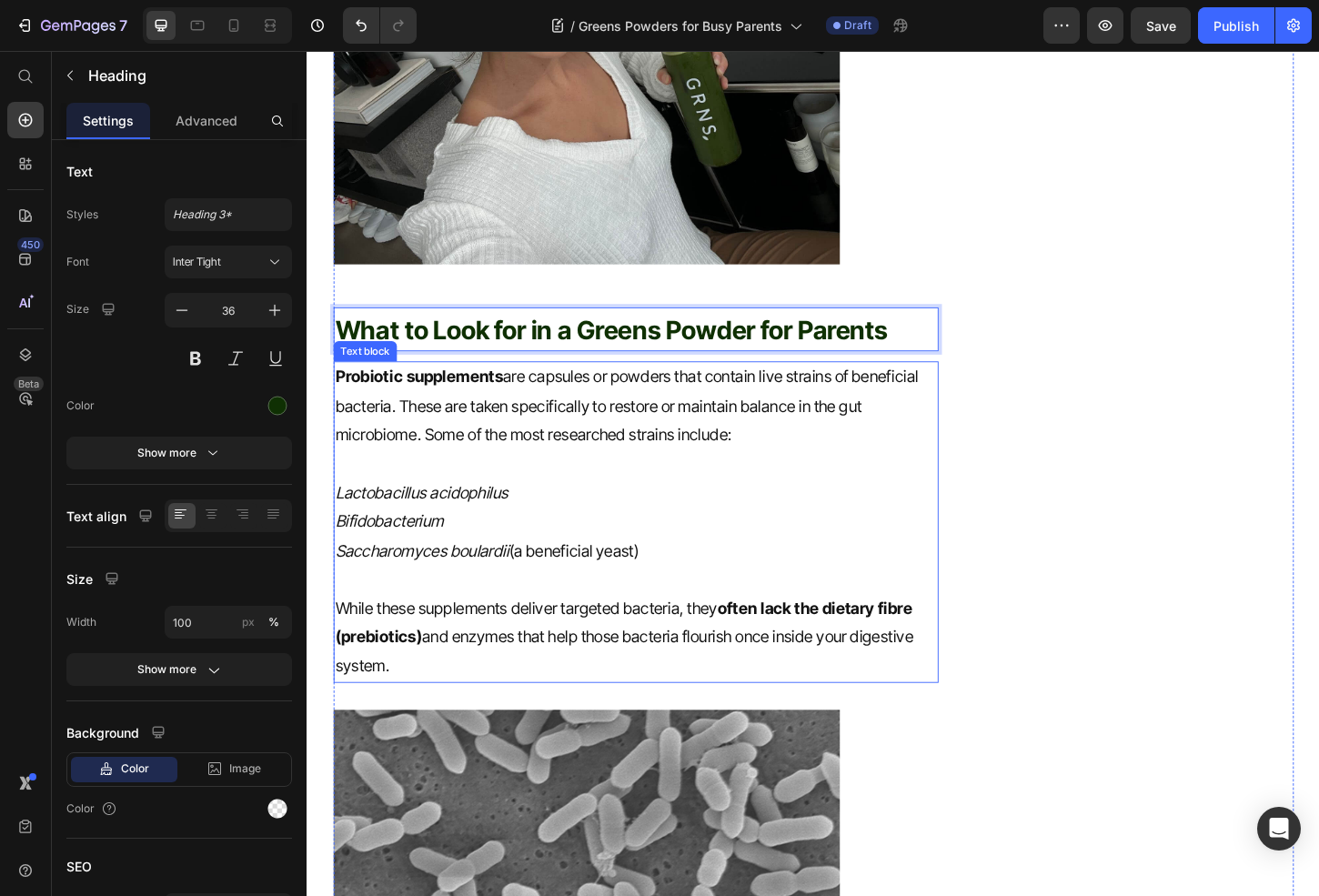 scroll, scrollTop: 1580, scrollLeft: 0, axis: vertical 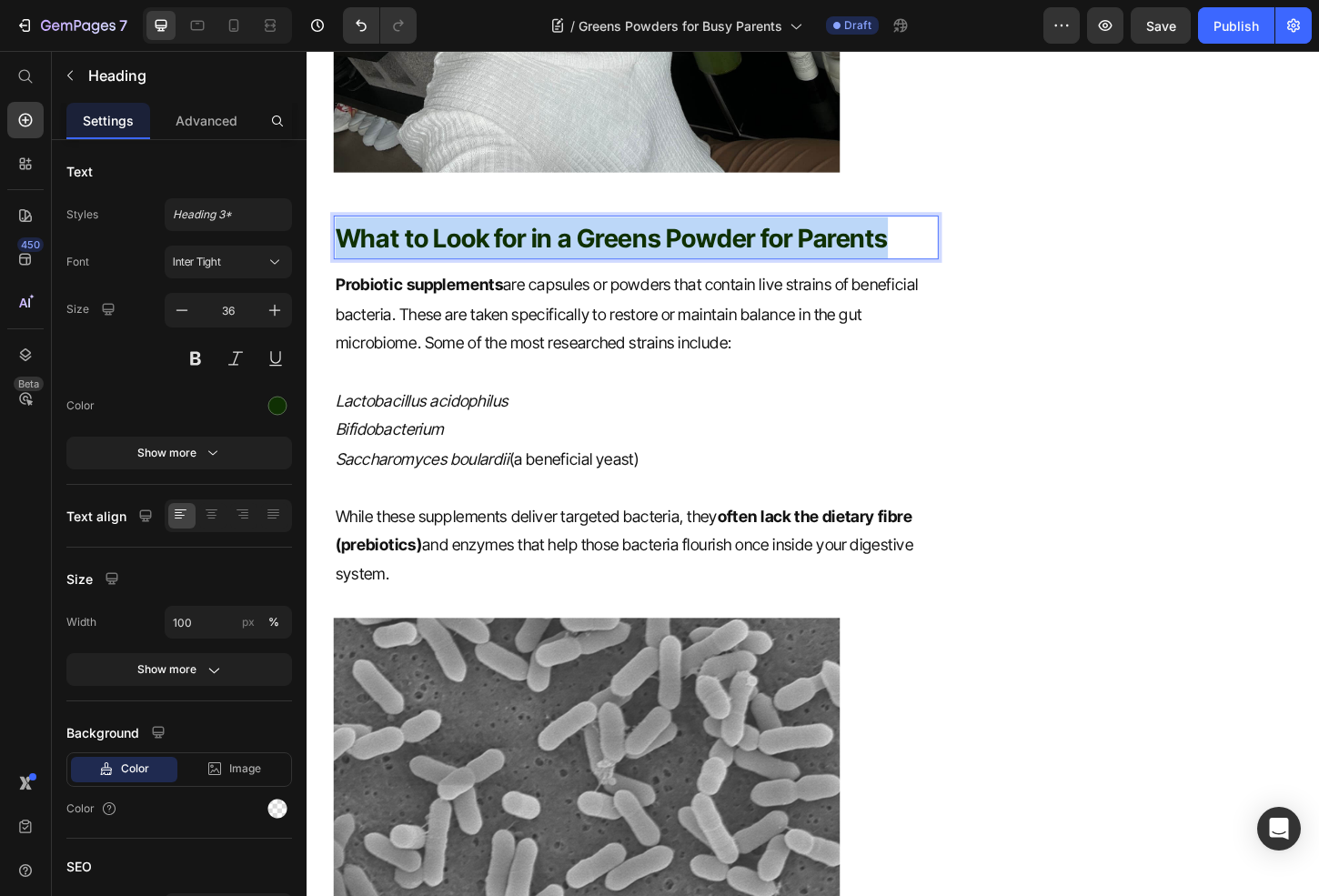 drag, startPoint x: 957, startPoint y: 256, endPoint x: 228, endPoint y: 249, distance: 729.0336 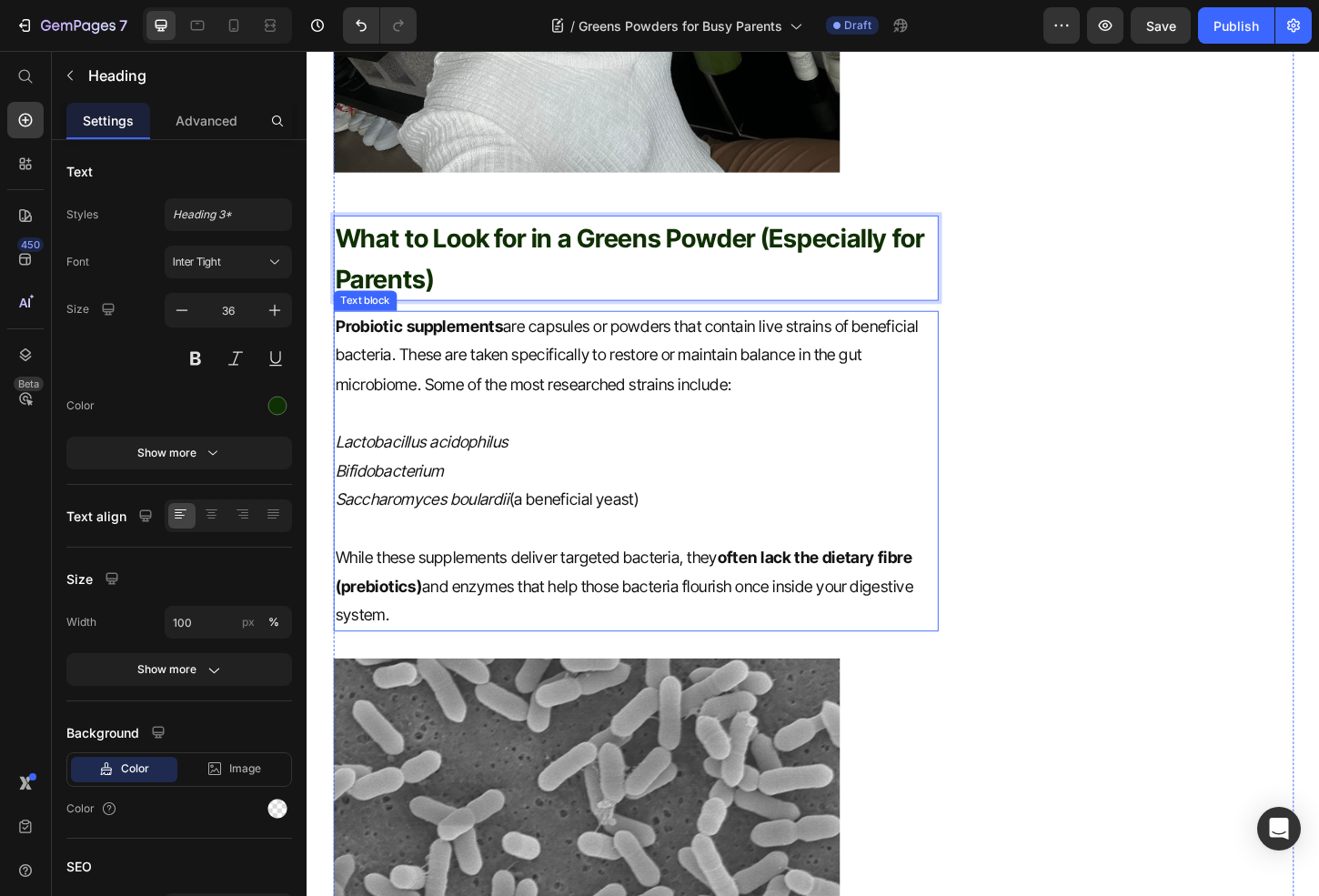 click on "Bifidobacterium" at bounding box center [660, 504] 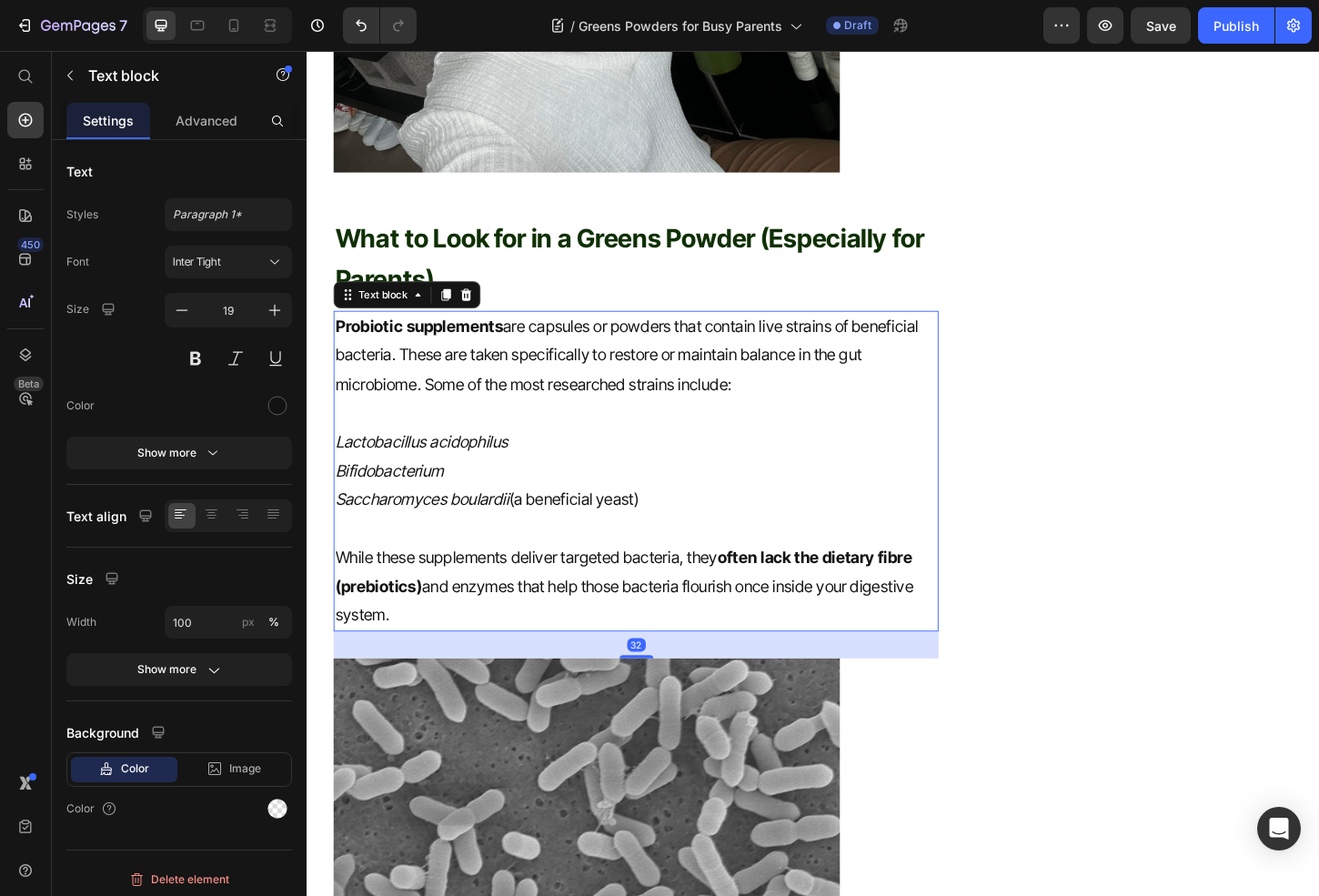 click on "Bifidobacterium" at bounding box center (660, 504) 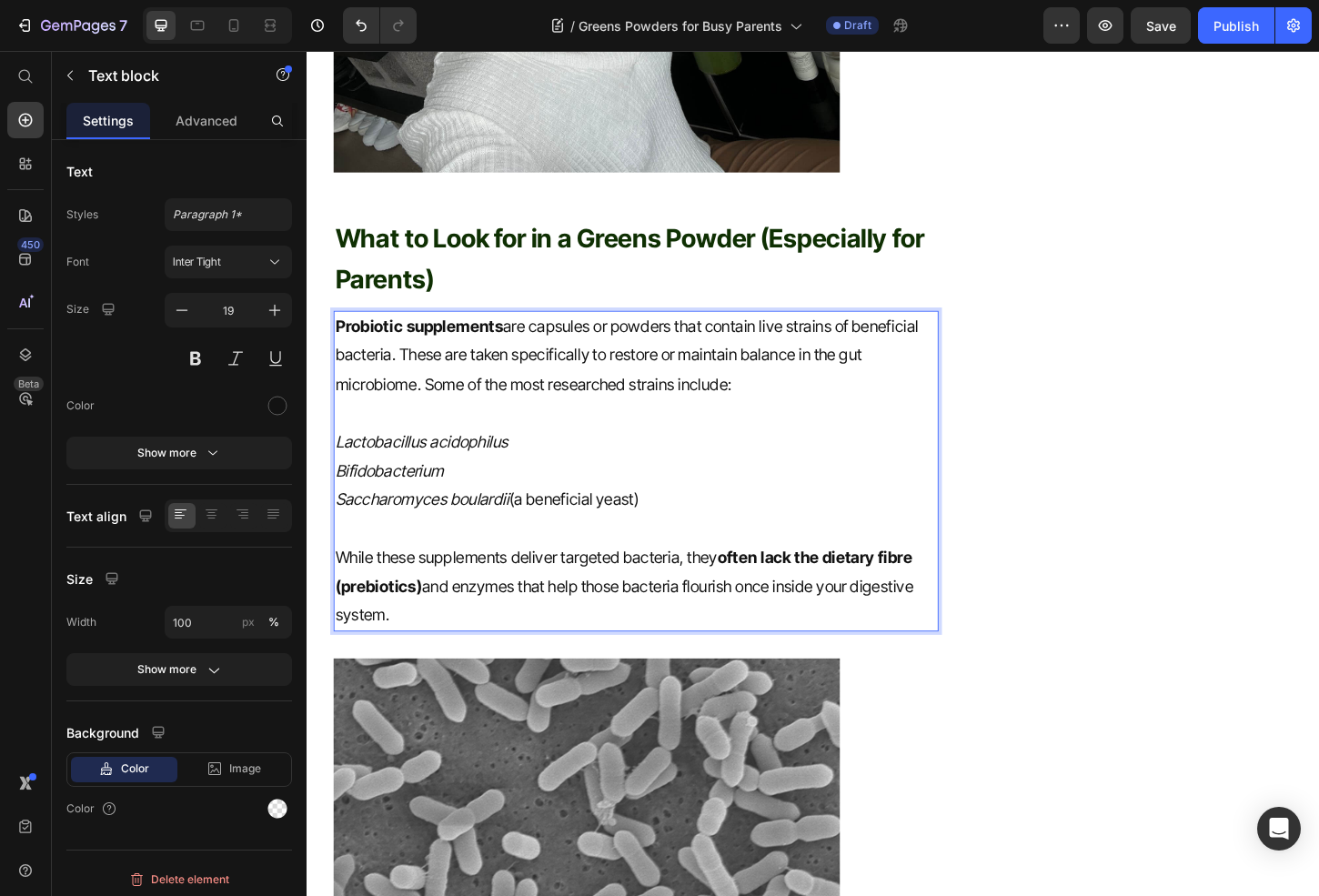 drag, startPoint x: 479, startPoint y: 666, endPoint x: 303, endPoint y: 284, distance: 420.59482 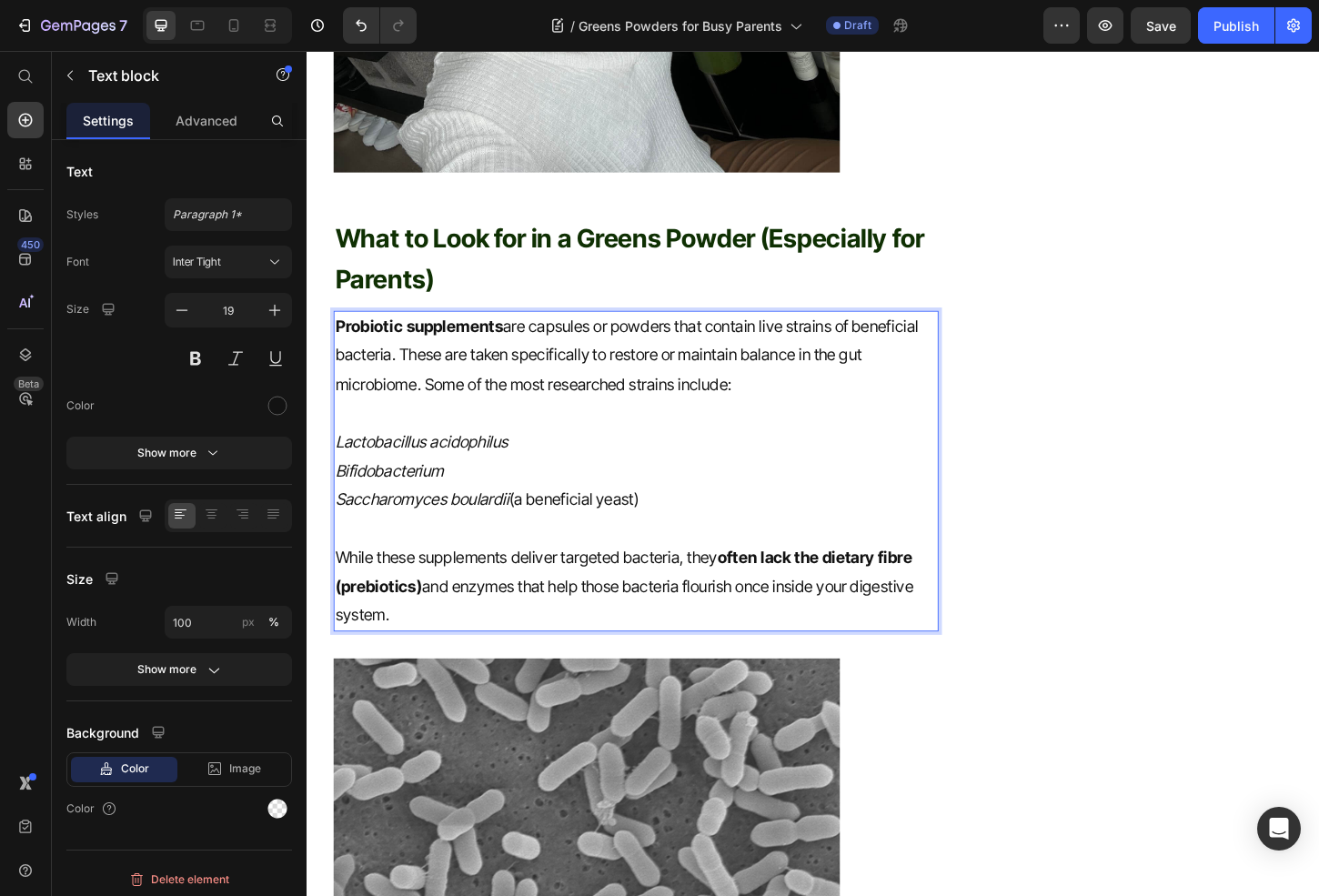 click on "Header Greens Powders for Busy Parents: How to Get Nutrition On-the-Go 👩‍👧 Heading Fact-Checked By a Nutritionist MD Item List Published on  July 10, 2025 Text block Row Between school drop-offs, meal prepping, work deadlines, and trying to stay somewhat sane— being a parent means putting yourself last . But your energy, immunity, and mood are all affected by how well you’re fuelling your body. That’s where  greens powders  come in—offering a fast, fuss-free way to fill the nutritional gaps without another thing to cook, clean, or carry. Text block Why Parents Are Turning to Greens Powders Heading Greens powders are concentrated blends of wholefood ingredients like vegetables, fruits, adaptogens, and probiotics—designed to support overall wellness in just one scoop per day. Here’s why they’re perfect for time-poor parents: ✅  Quick to Prepare : Just mix with water, juice, or your morning smoothie—done in 10 seconds. ✅  Energy & Immunity Support ✅  Gut-Friendly ✅  Text block   ." at bounding box center [852, 1969] 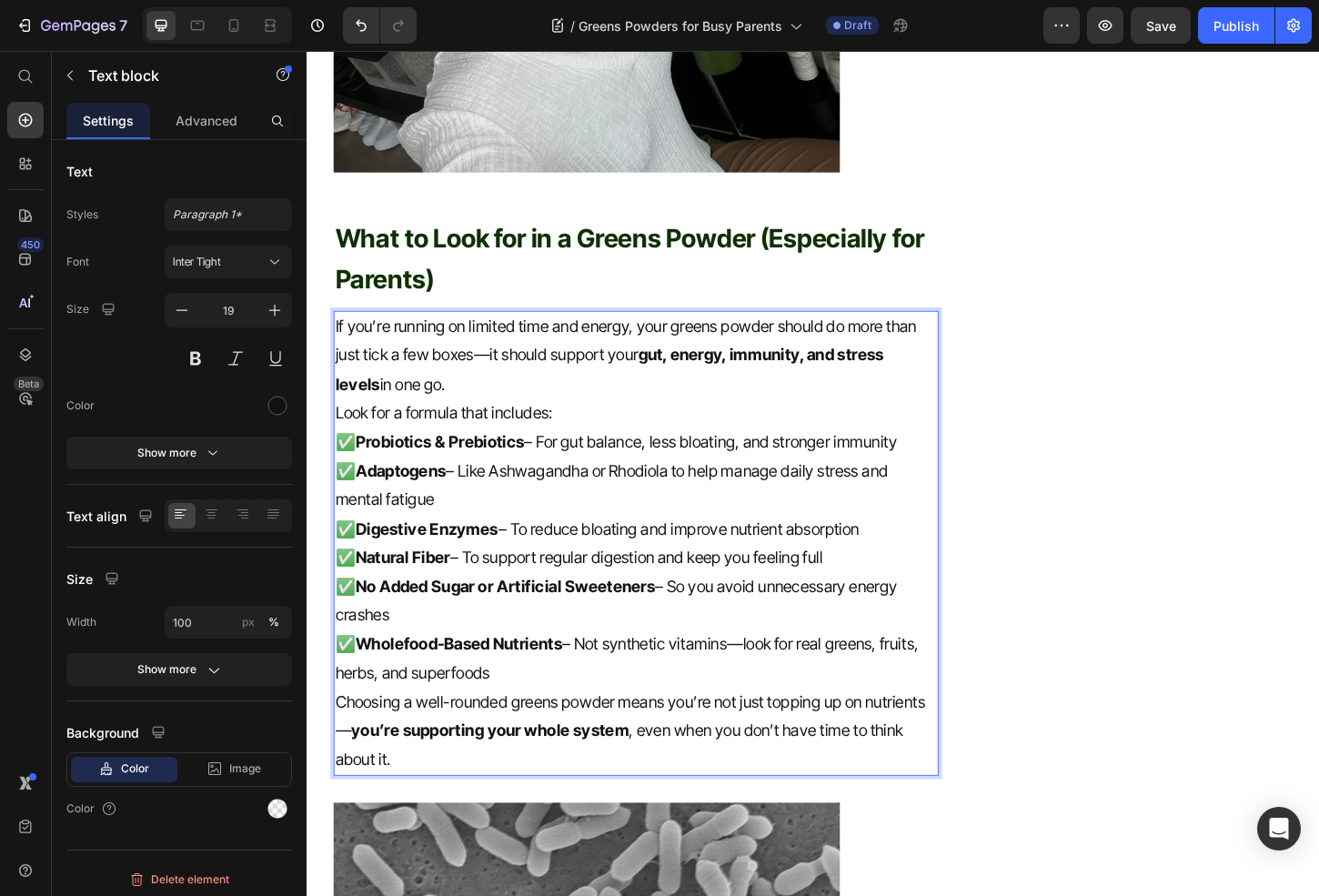 click on "If you’re running on limited time and energy, your greens powder should do more than just tick a few boxes—it should support your  gut, energy, immunity, and stress levels  in one go." at bounding box center (660, 379) 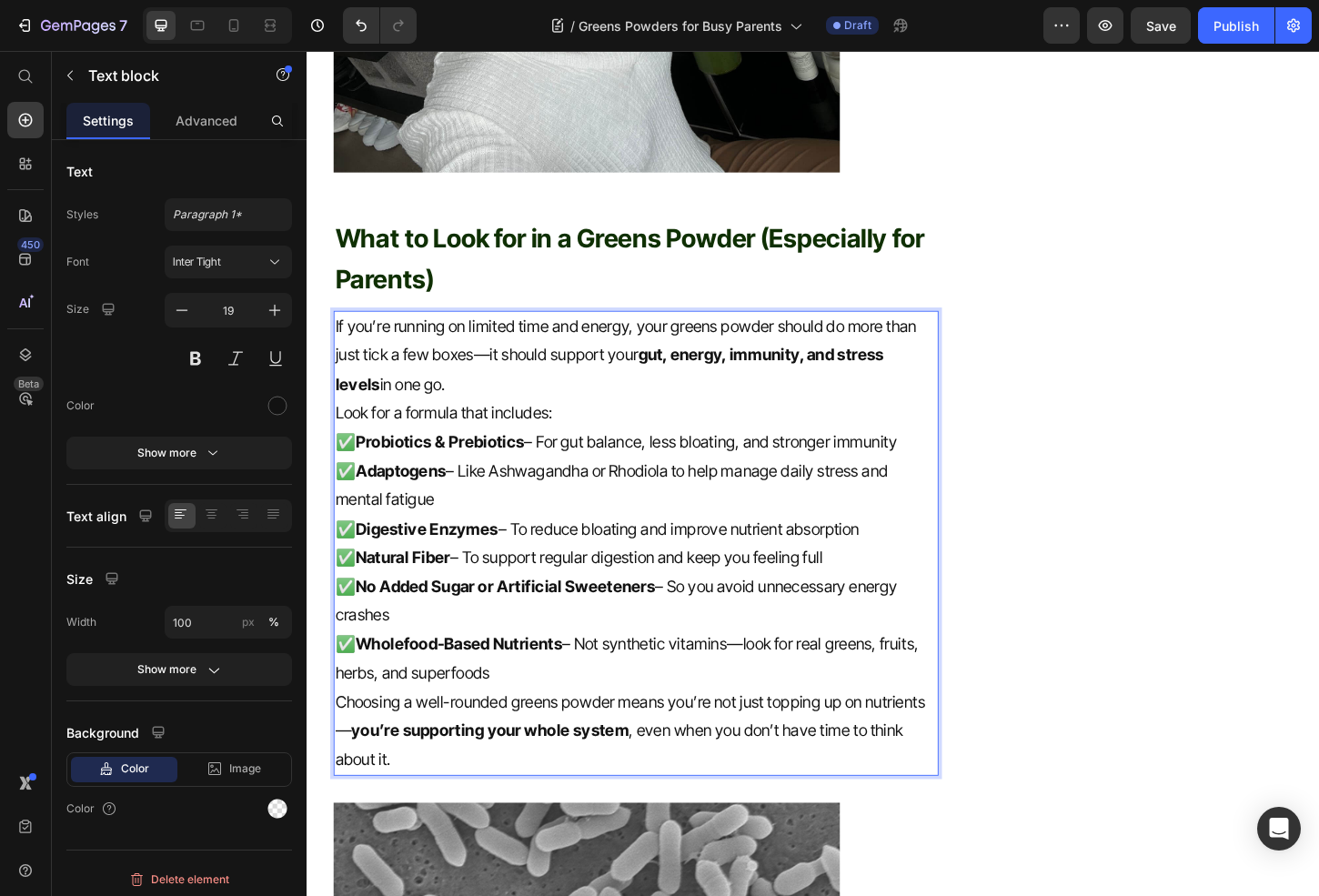 click on "Look for a formula that includes:" at bounding box center (660, 442) 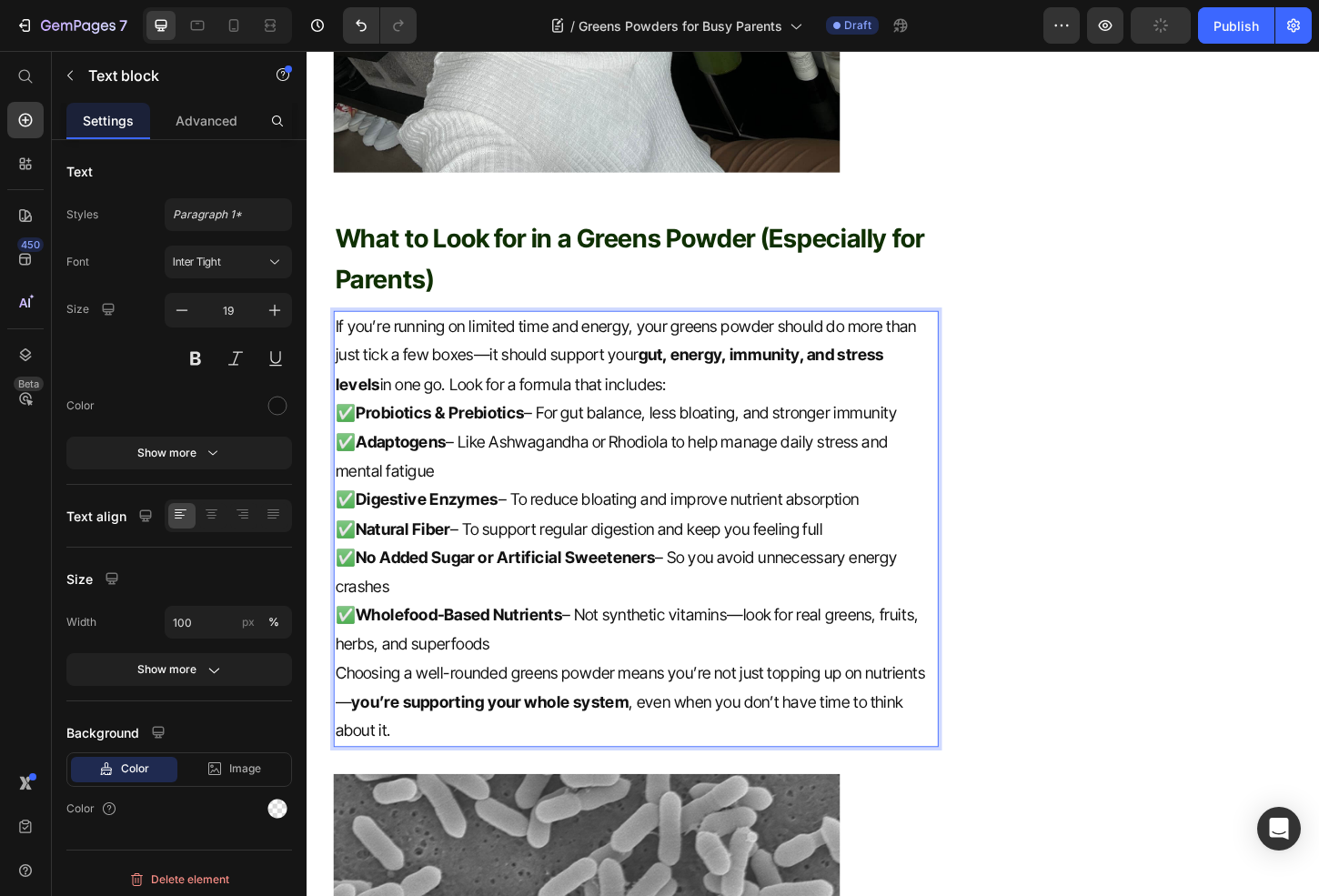 click on "If you’re running on limited time and energy, your greens powder should do more than just tick a few boxes—it should support your  gut, energy, immunity, and stress levels  in one go. Look for a formula that includes:" at bounding box center (660, 379) 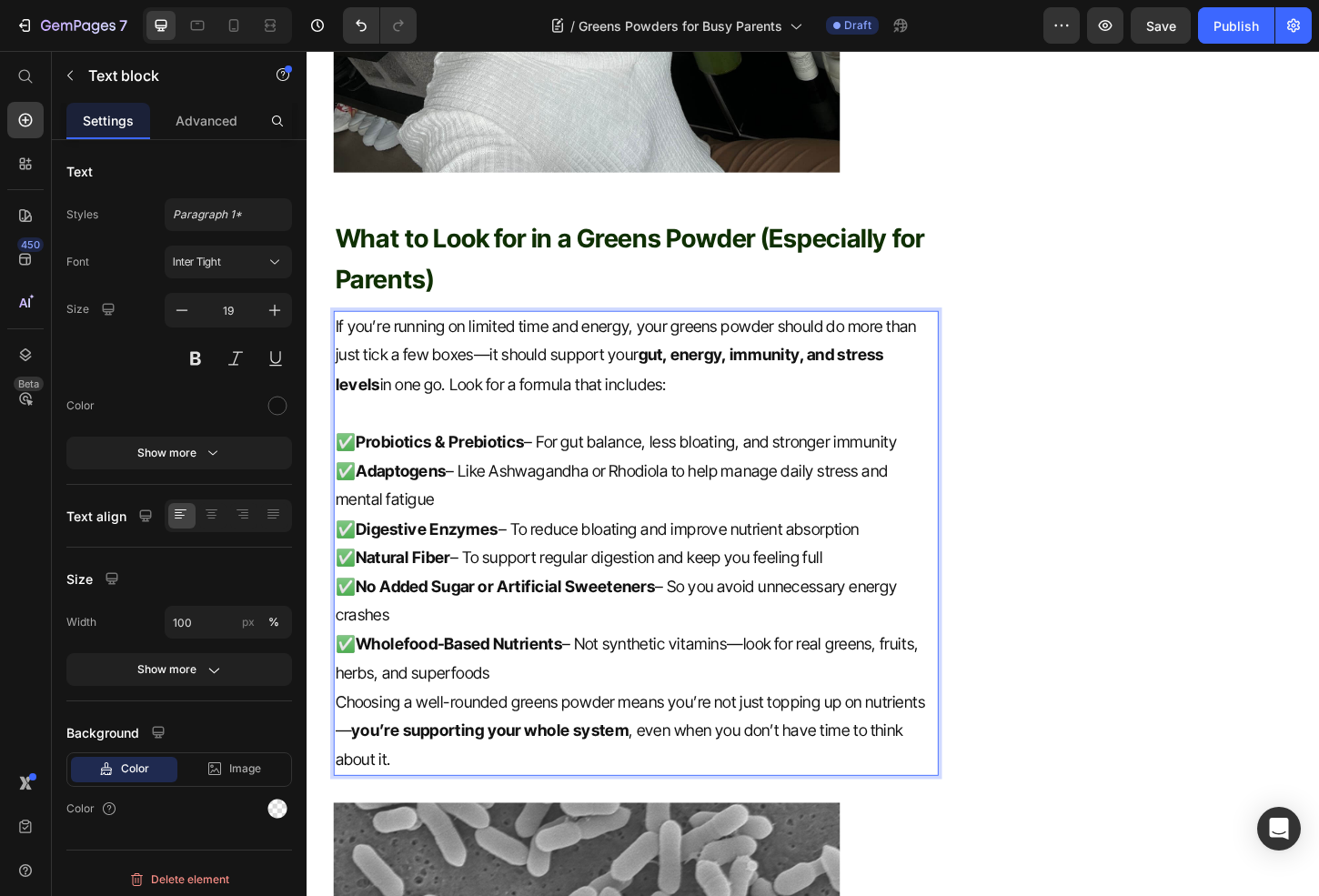 click on "✅  Wholefood-Based Nutrients  – Not synthetic vitamins—look for real greens, fruits, herbs, and superfoods" at bounding box center [660, 706] 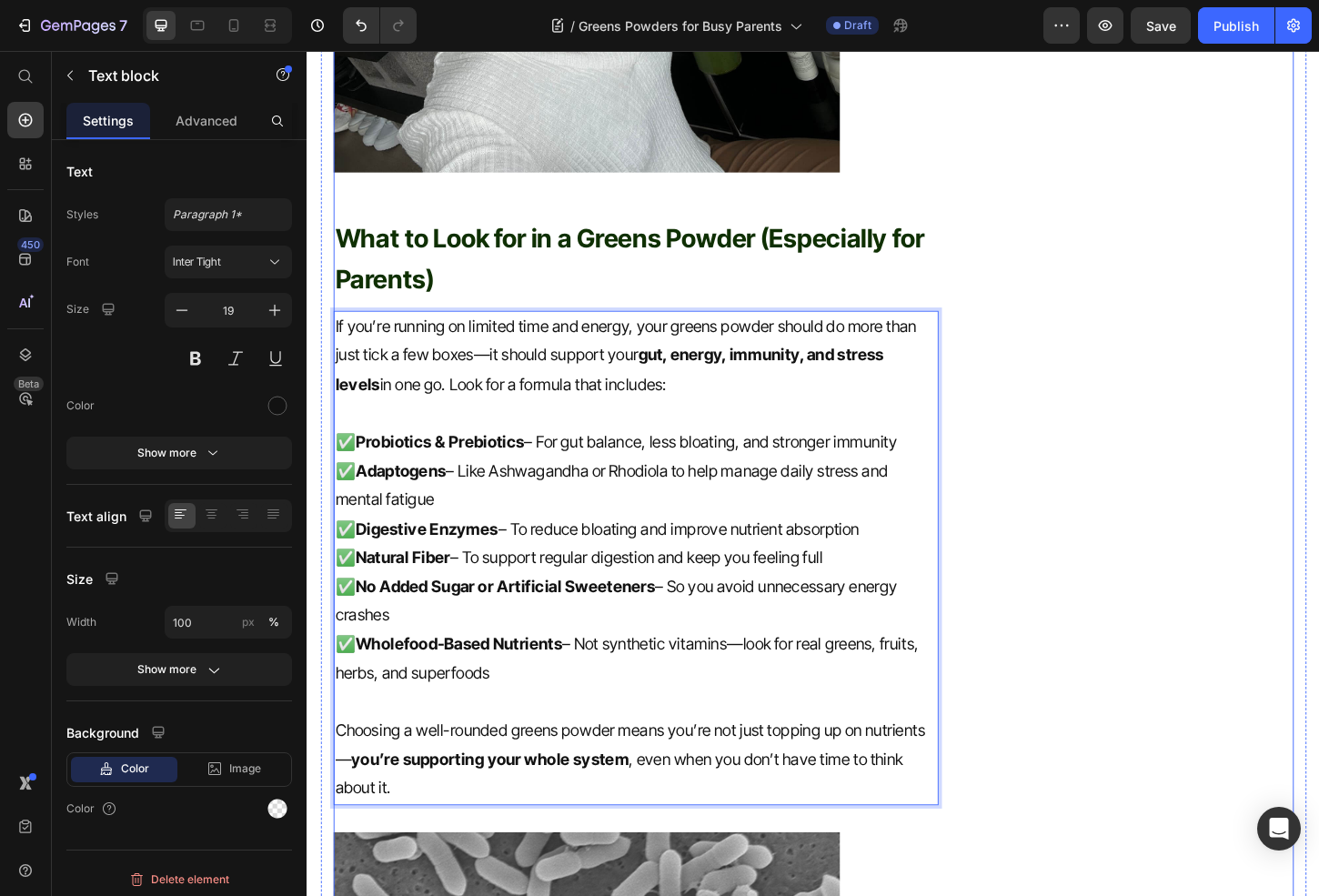 click on "Simply,  All in One. Heading
Icon Gut & Digestion Text block
Icon Bloating Text block
Icon Body Vitality Text block
Icon Gut Reset & Regularity  Text block Icon List Row Image Buy Now Button Try risk free for 30 days | Portion donated to charity Text block Row Row" at bounding box center [1206, 1097] 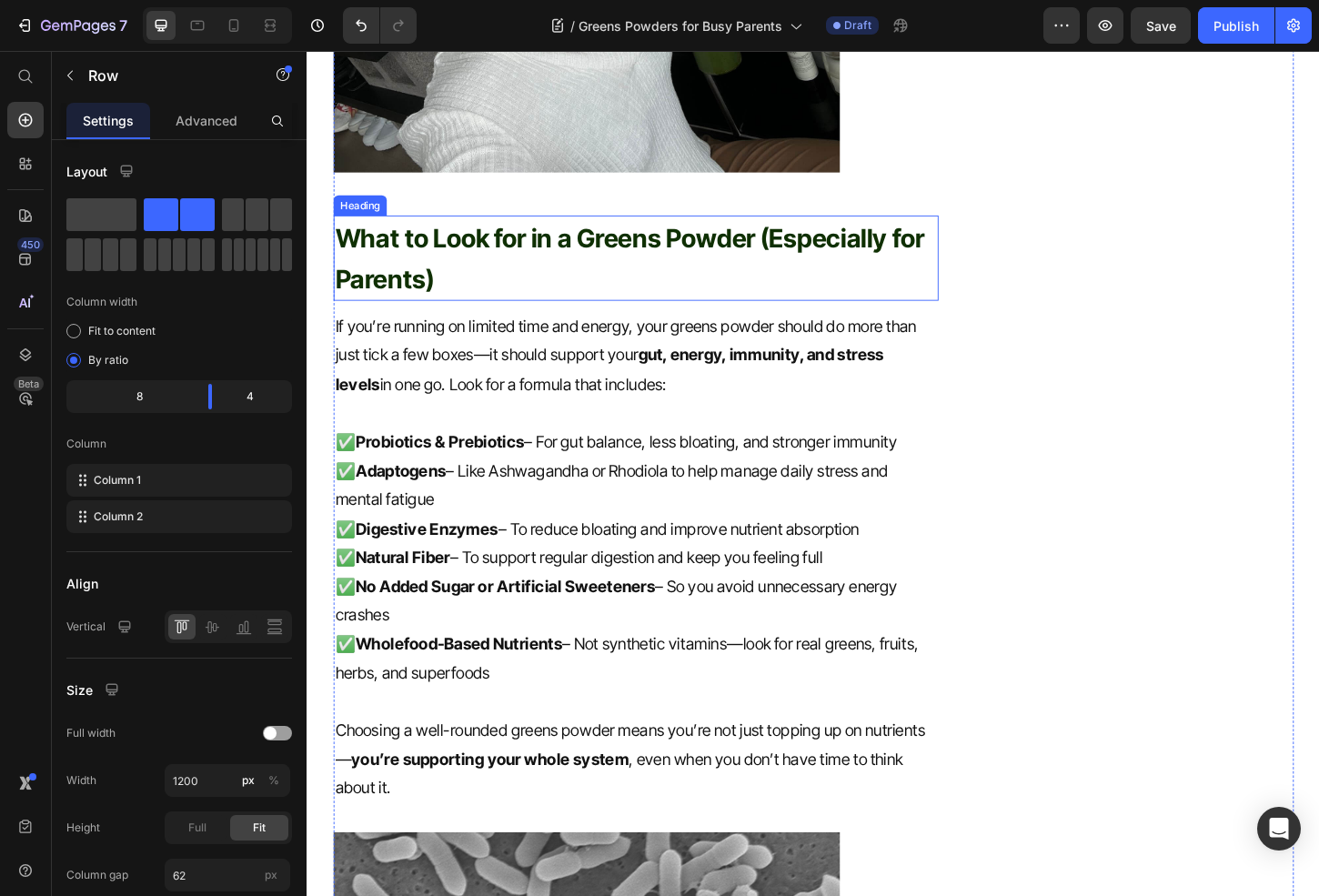 click on "What to Look for in a Greens Powder (Especially for Parents)" at bounding box center (654, 275) 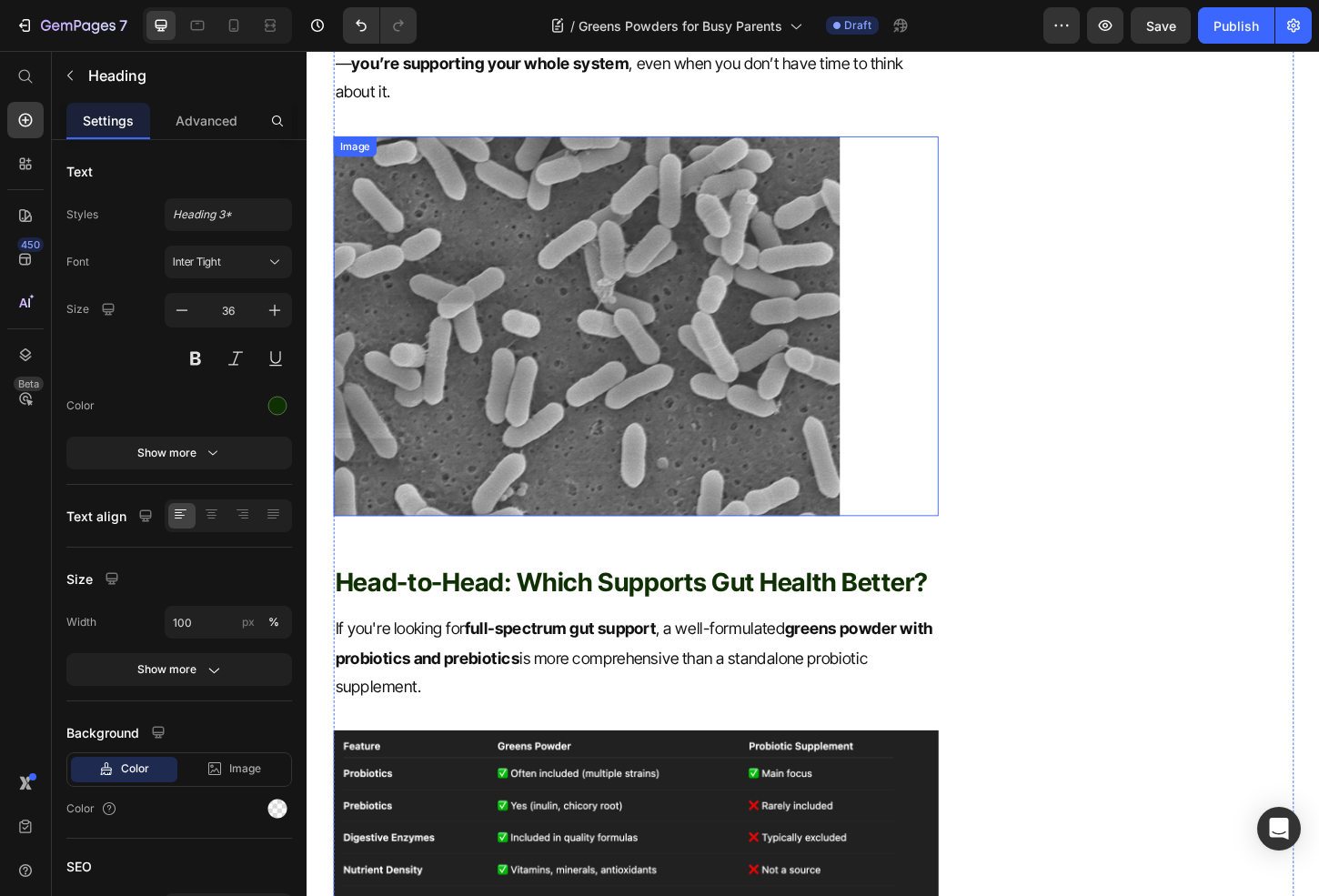 scroll, scrollTop: 2397, scrollLeft: 0, axis: vertical 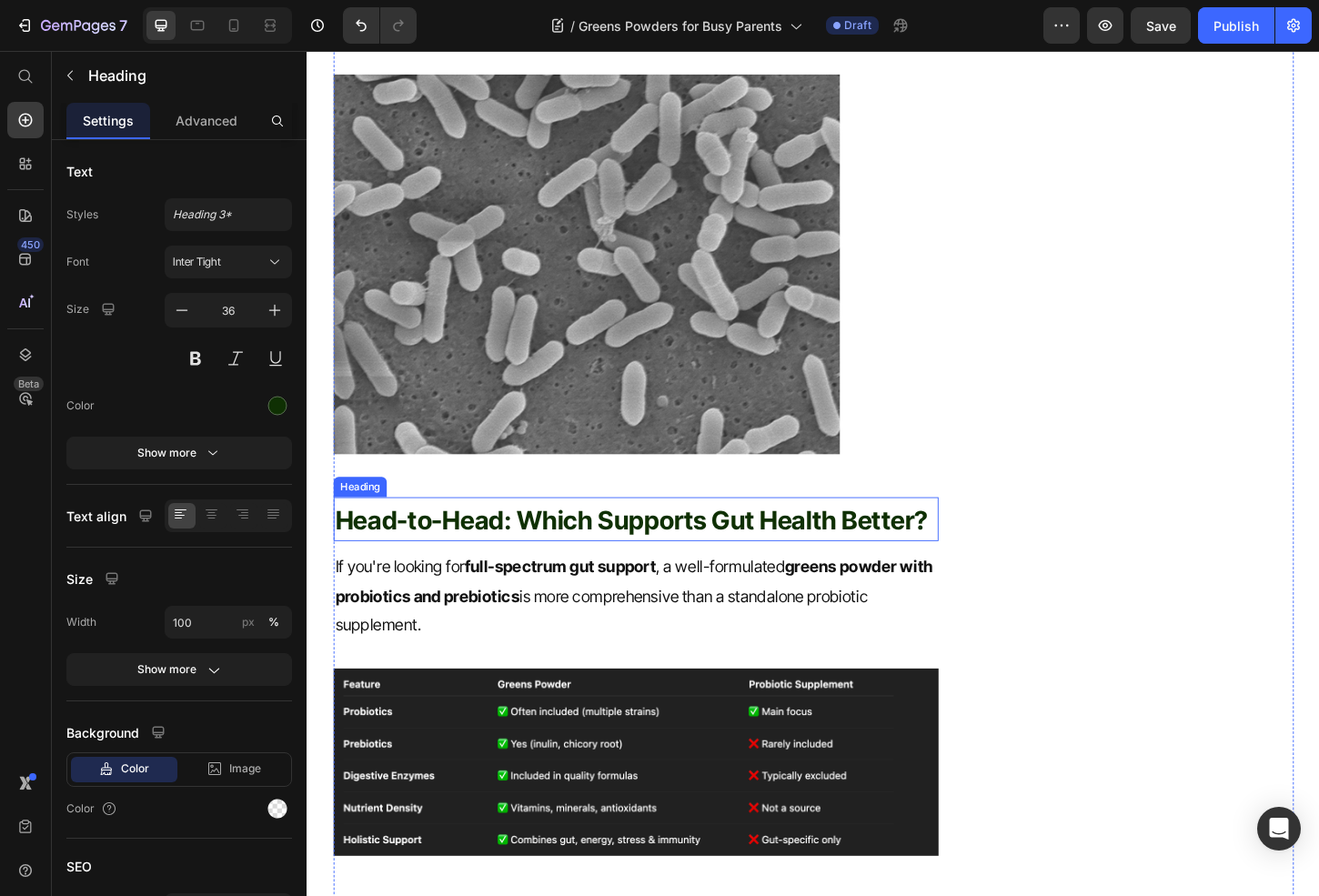 click on "Head-to-Head: Which Supports Gut Health Better?" at bounding box center [656, 557] 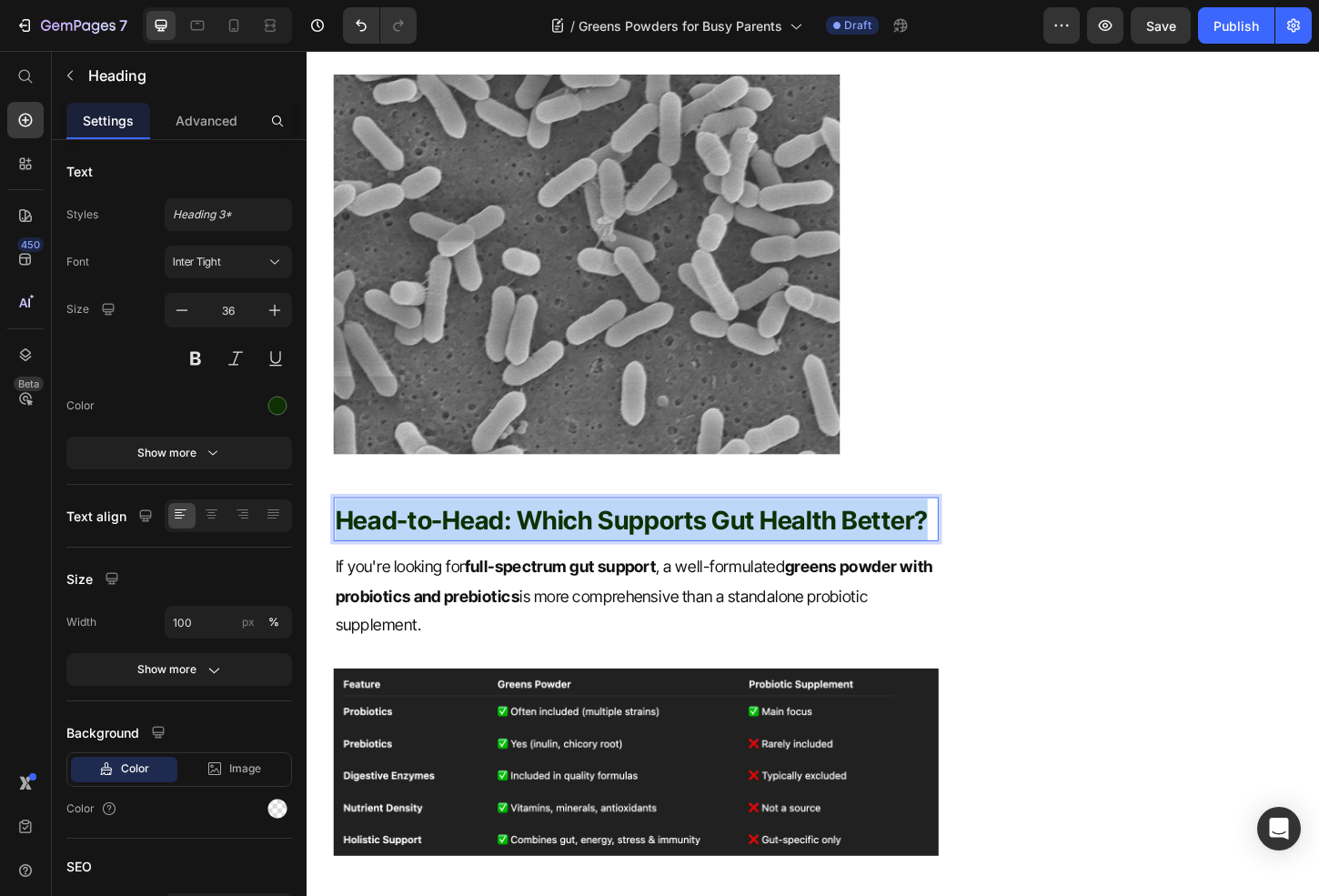 click on "Head-to-Head: Which Supports Gut Health Better?" at bounding box center (656, 557) 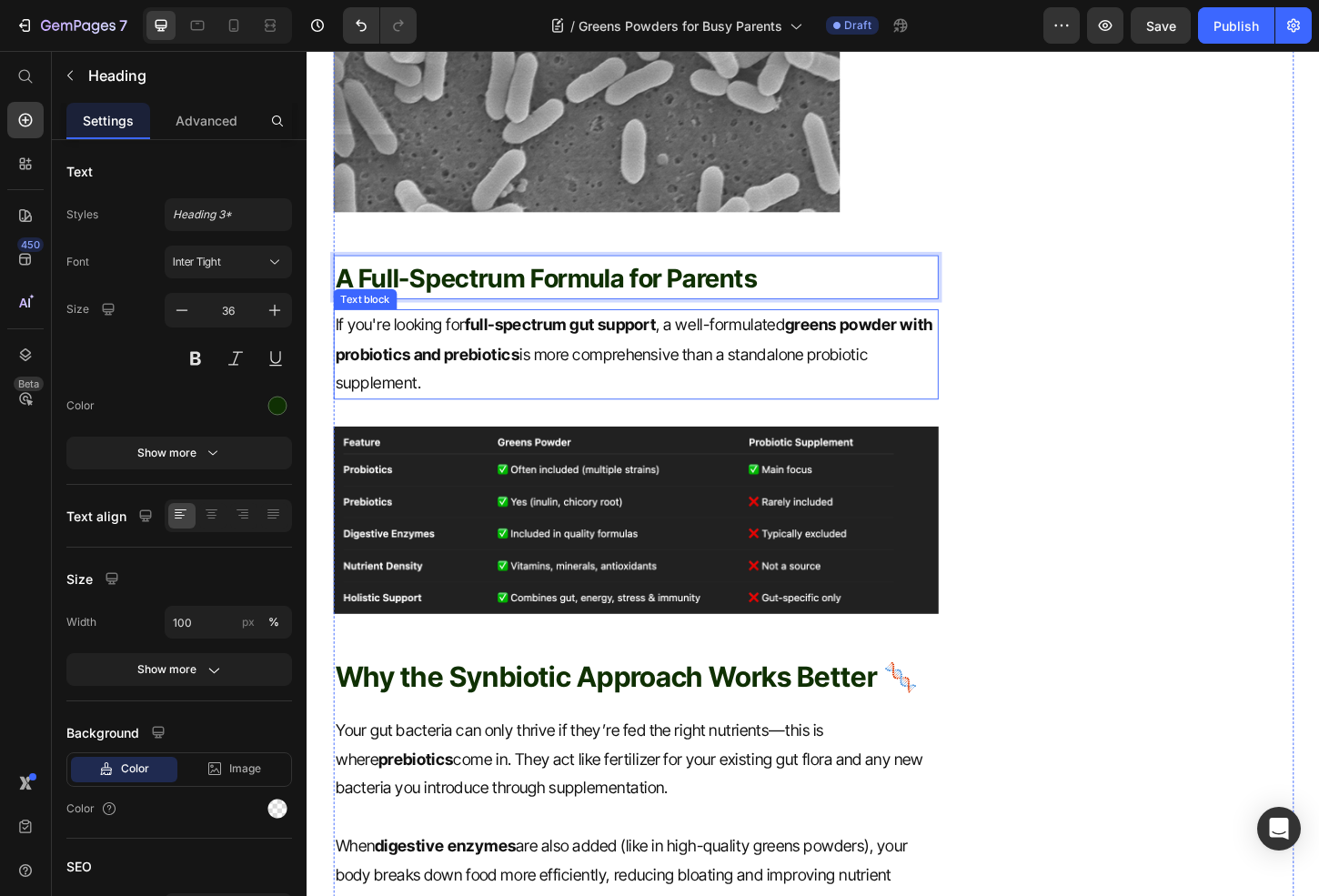 scroll, scrollTop: 2680, scrollLeft: 0, axis: vertical 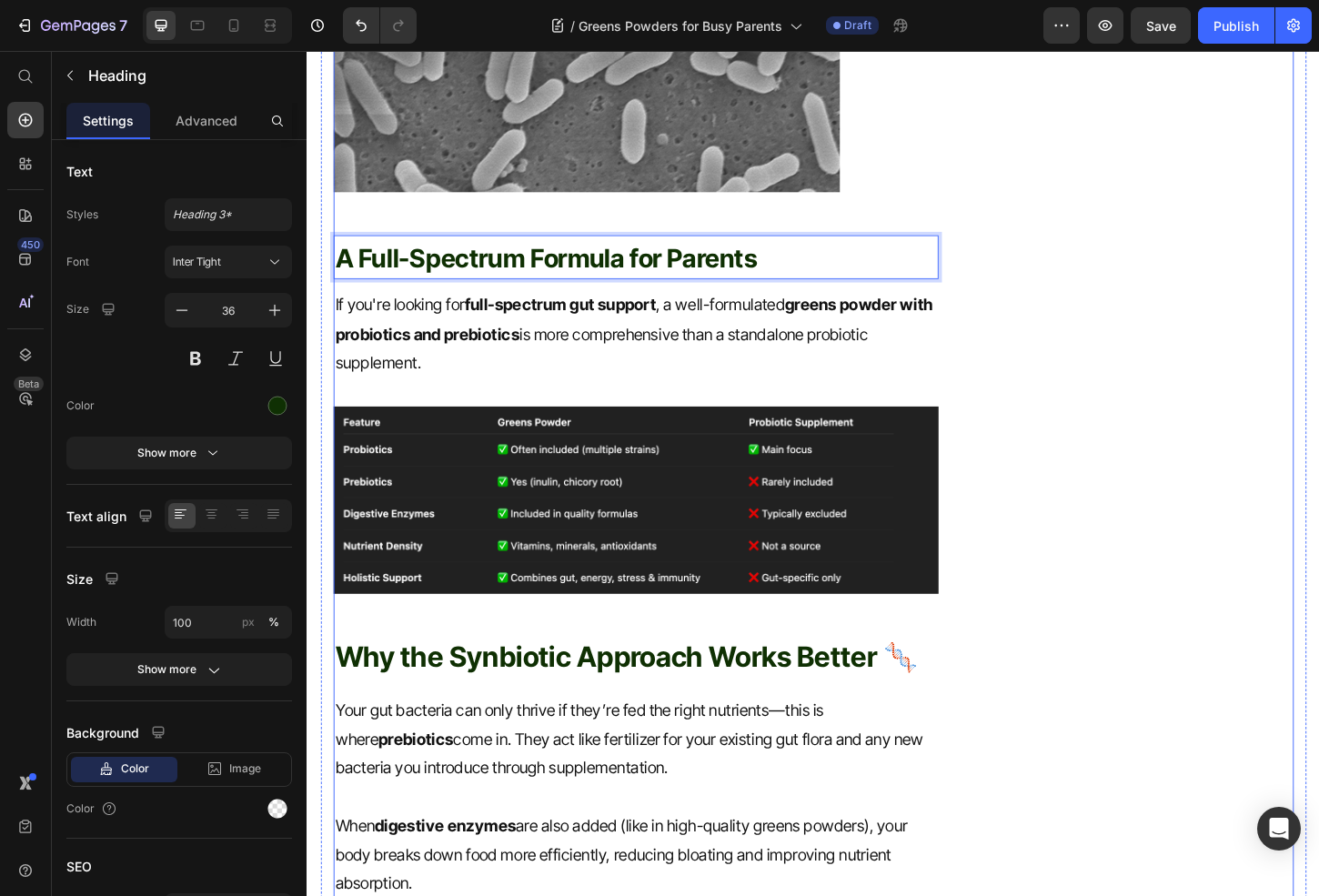 click on "greens powder with probiotics and prebiotics" at bounding box center [659, 339] 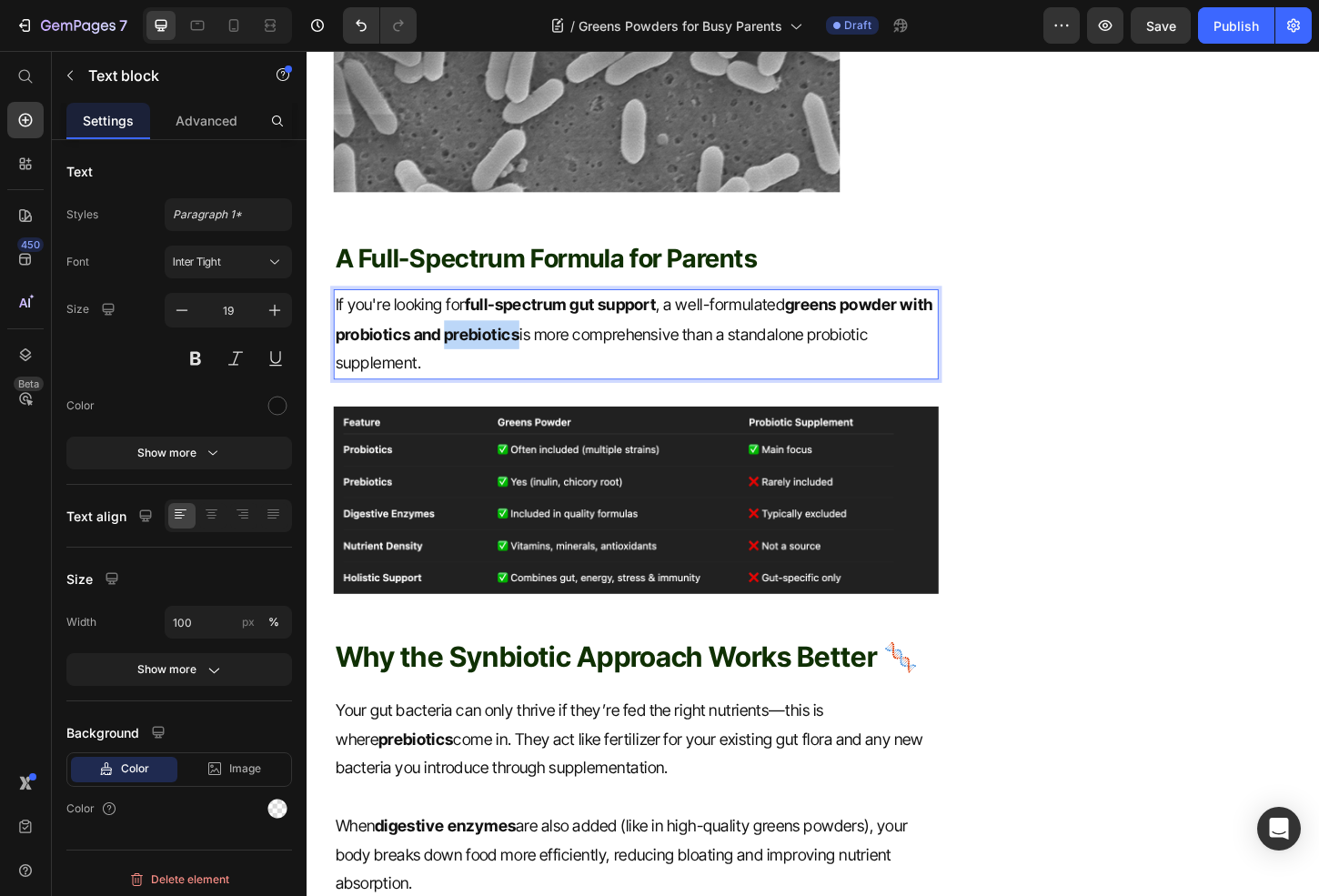 drag, startPoint x: 454, startPoint y: 393, endPoint x: 294, endPoint y: 308, distance: 181.17671 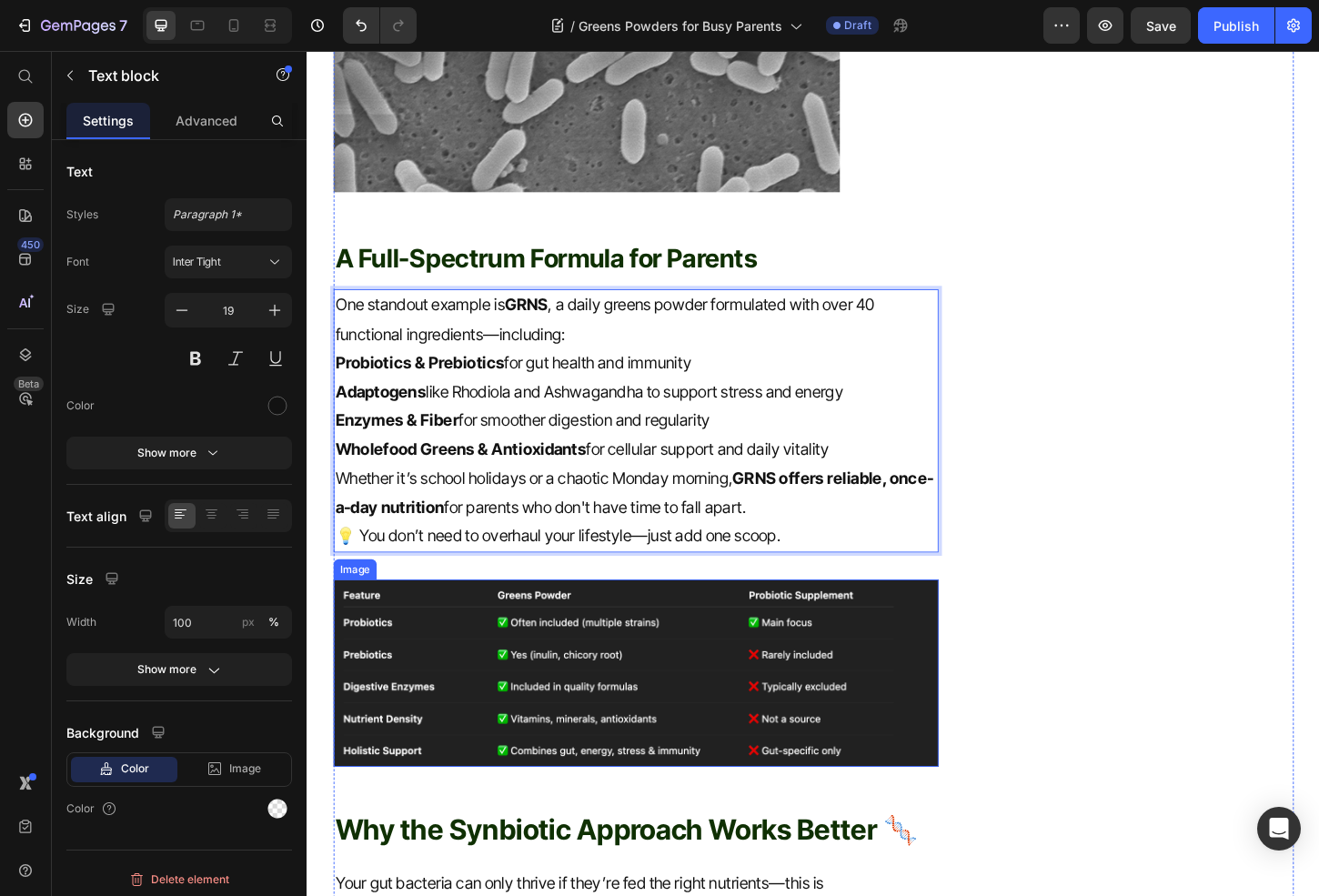 click at bounding box center [660, 721] 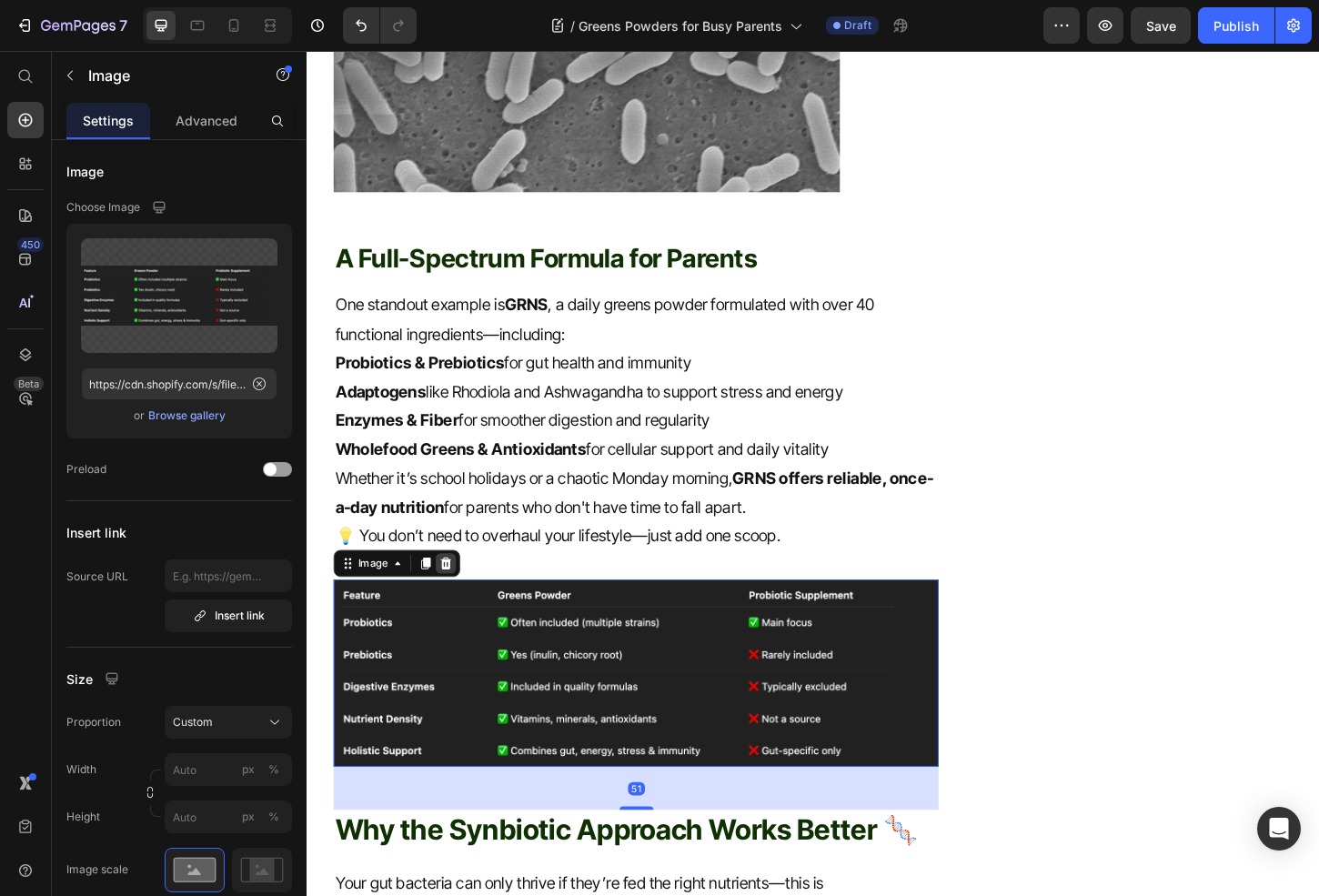 click 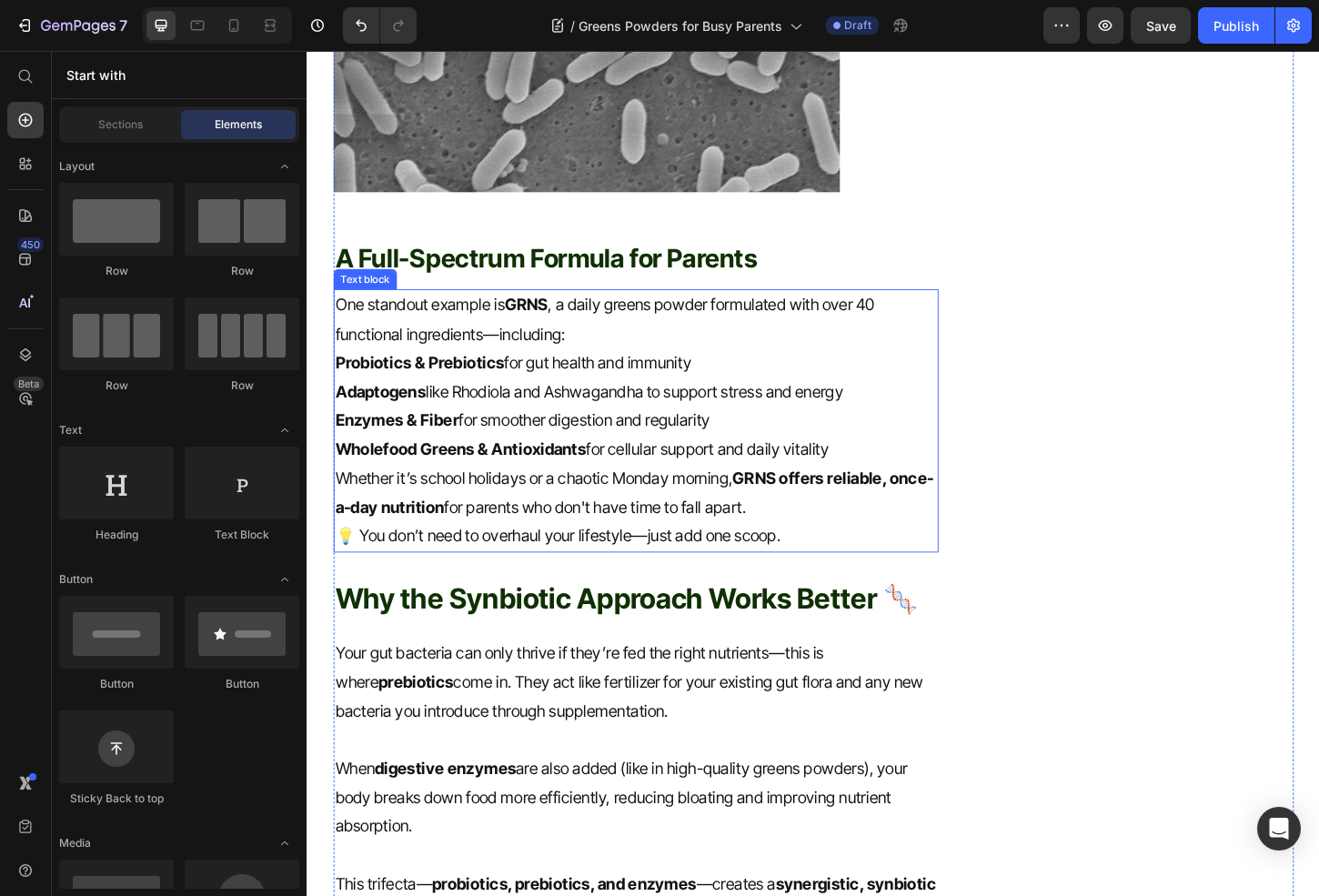 click on "One standout example is  GRNS , a daily greens powder formulated with over 40 functional ingredients—including:" at bounding box center [660, 340] 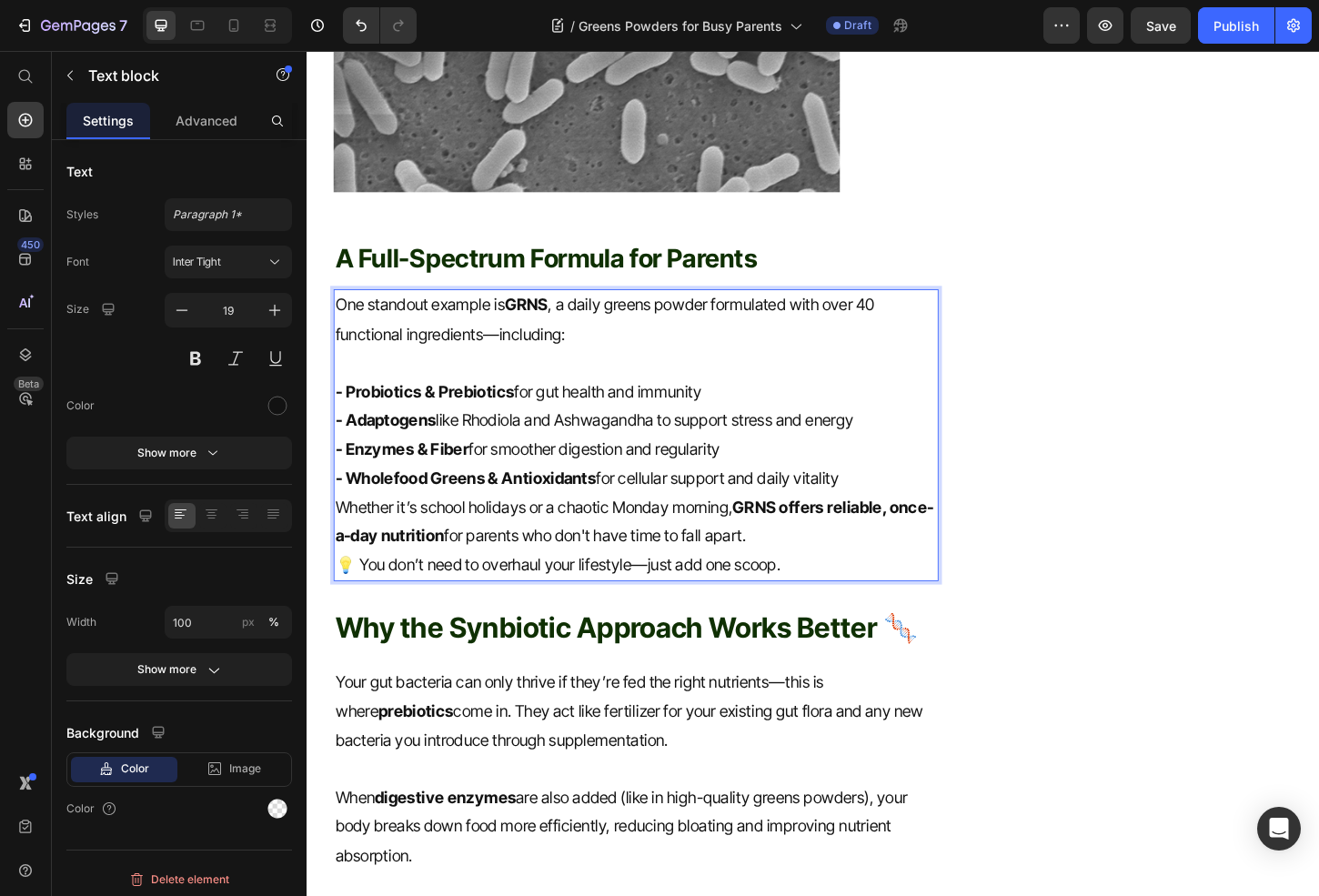 click on "Whether it’s school holidays or a chaotic Monday morning,  GRNS offers reliable, once-a-day nutrition  for parents who don't have time to fall apart." at bounding box center [660, 559] 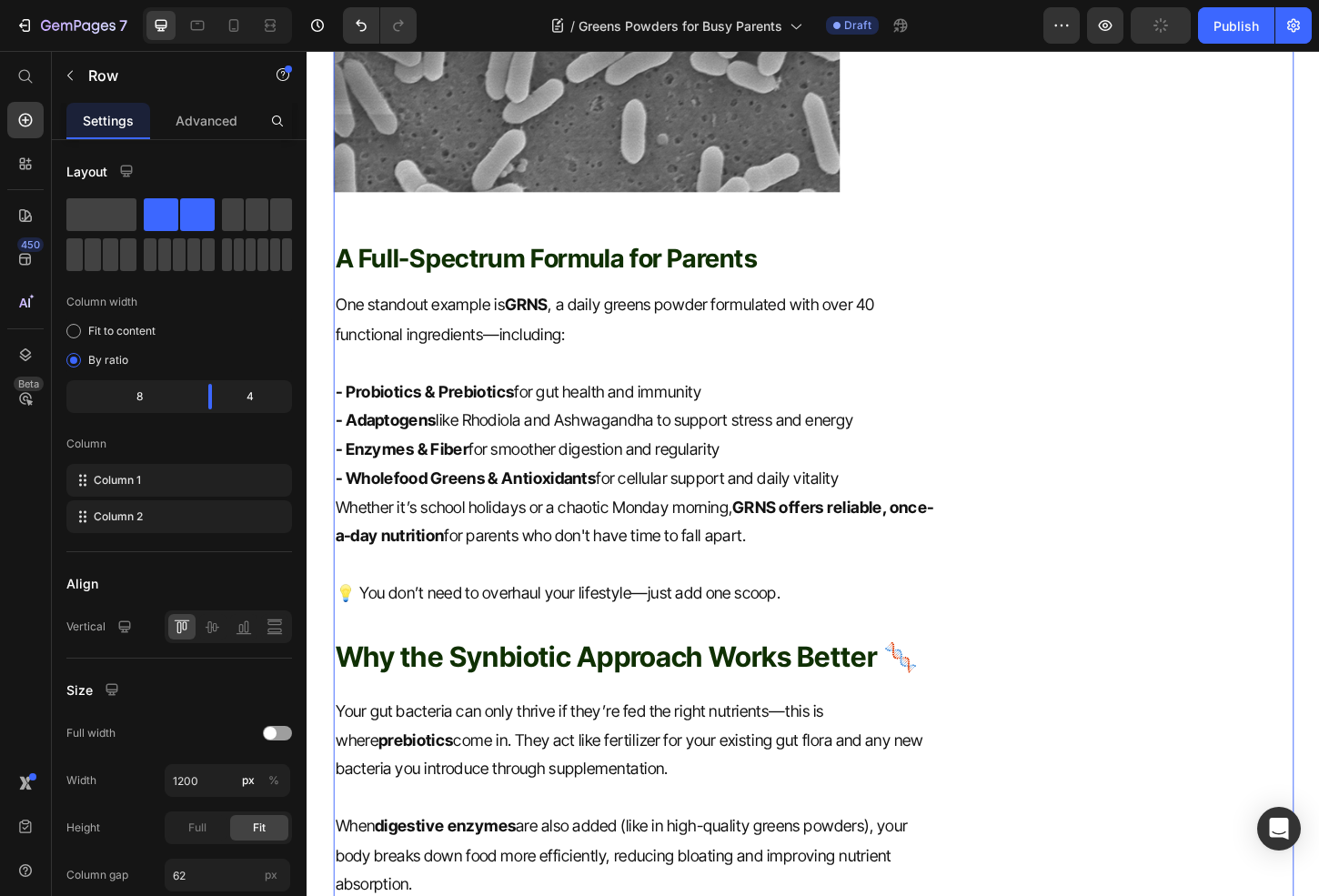 click on "Simply,  All in One. Heading
Icon Gut & Digestion Text block
Icon Bloating Text block
Icon Body Vitality Text block
Icon Gut Reset & Regularity  Text block Icon List Row Image Buy Now Button Try risk free for 30 days | Portion donated to charity Text block Row Row" at bounding box center [1206, 98] 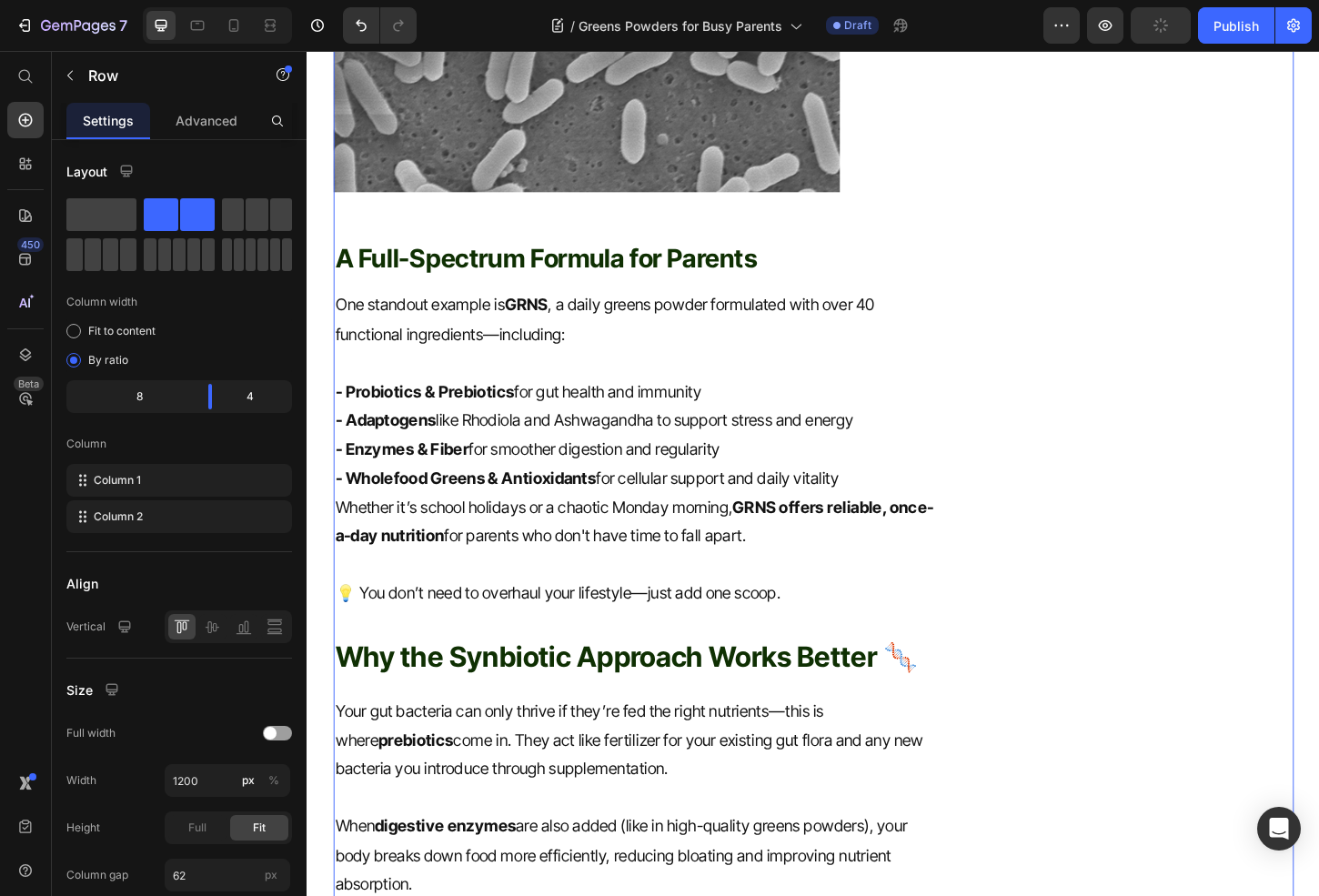 click at bounding box center [660, -2] 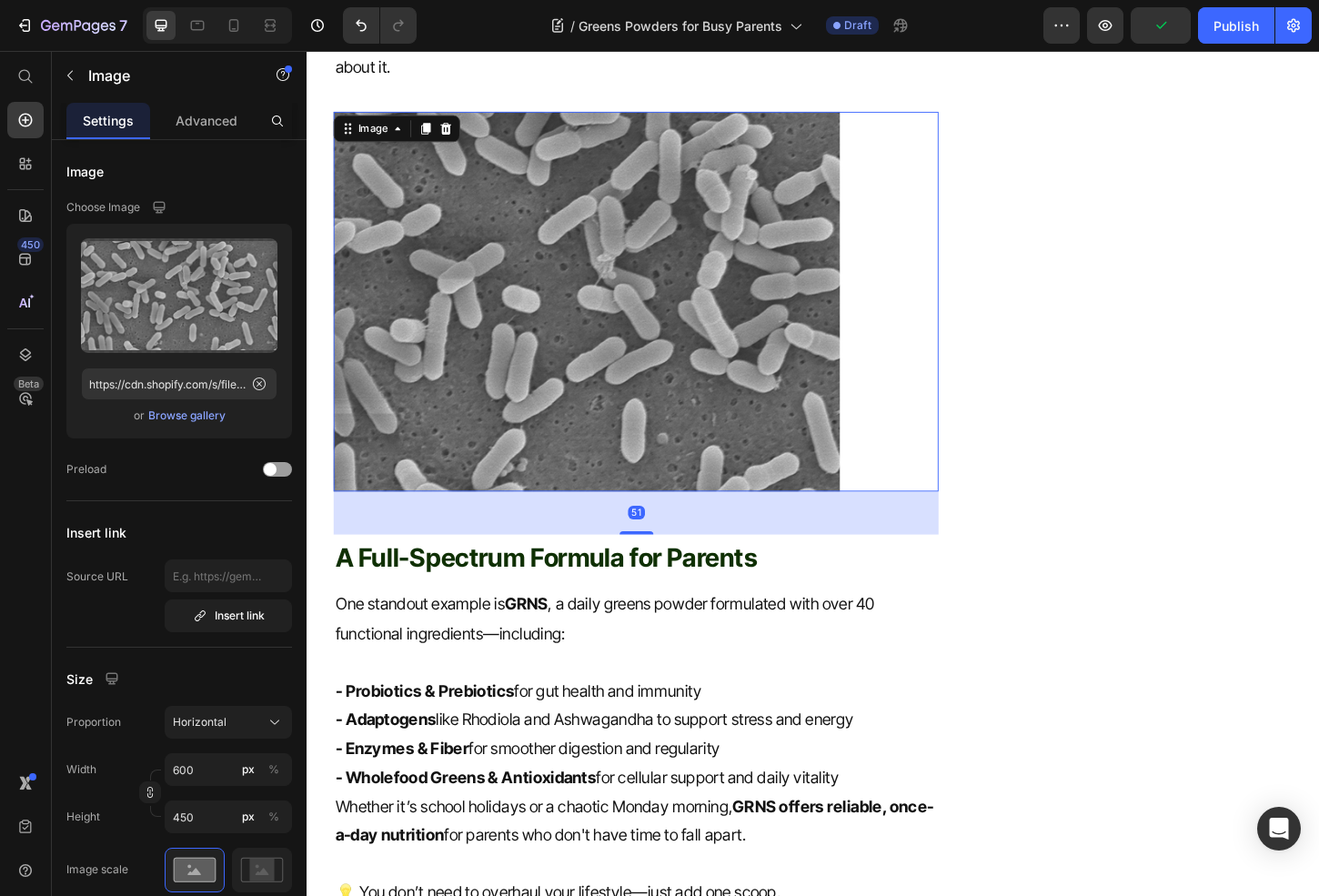 scroll, scrollTop: 2143, scrollLeft: 0, axis: vertical 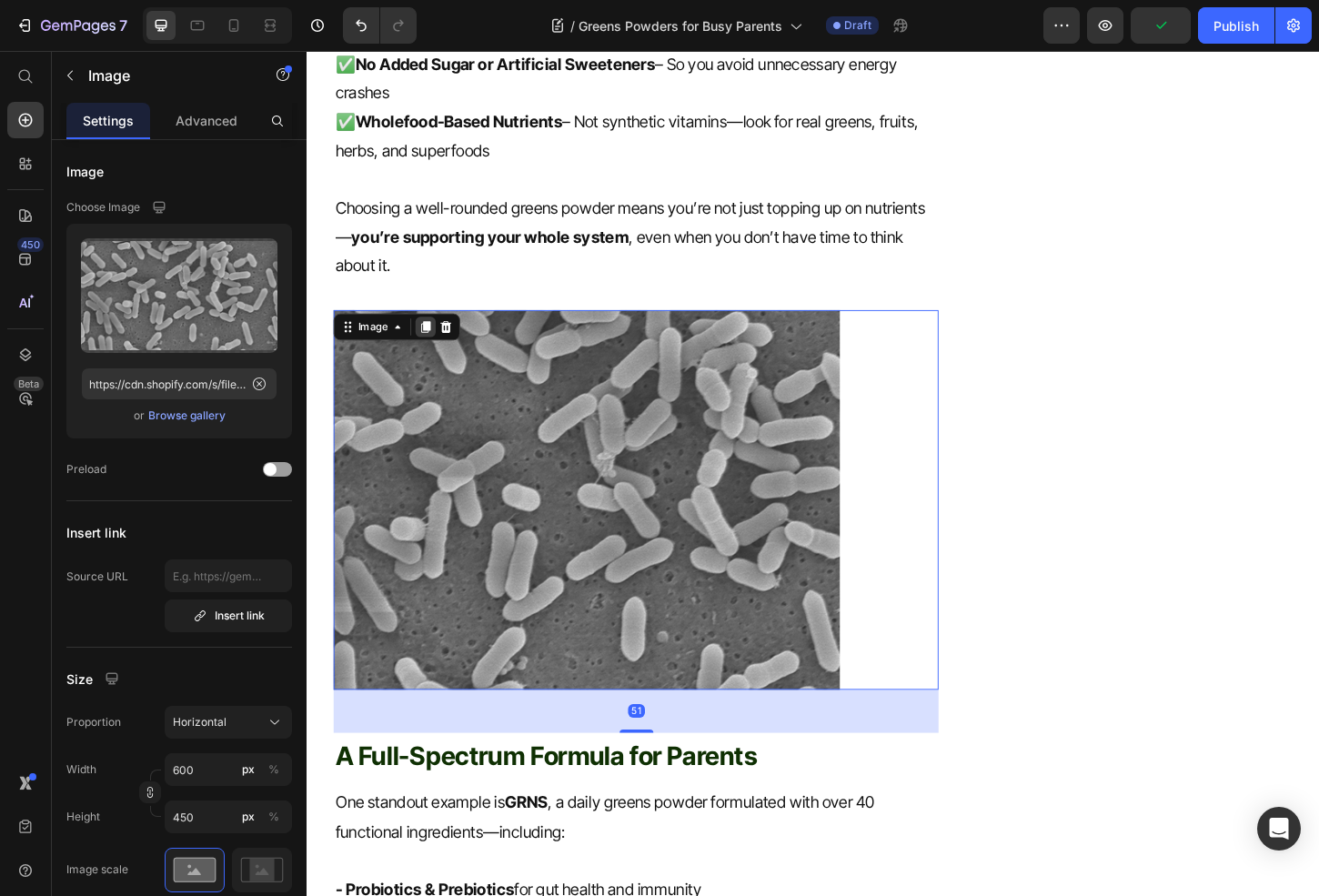 click 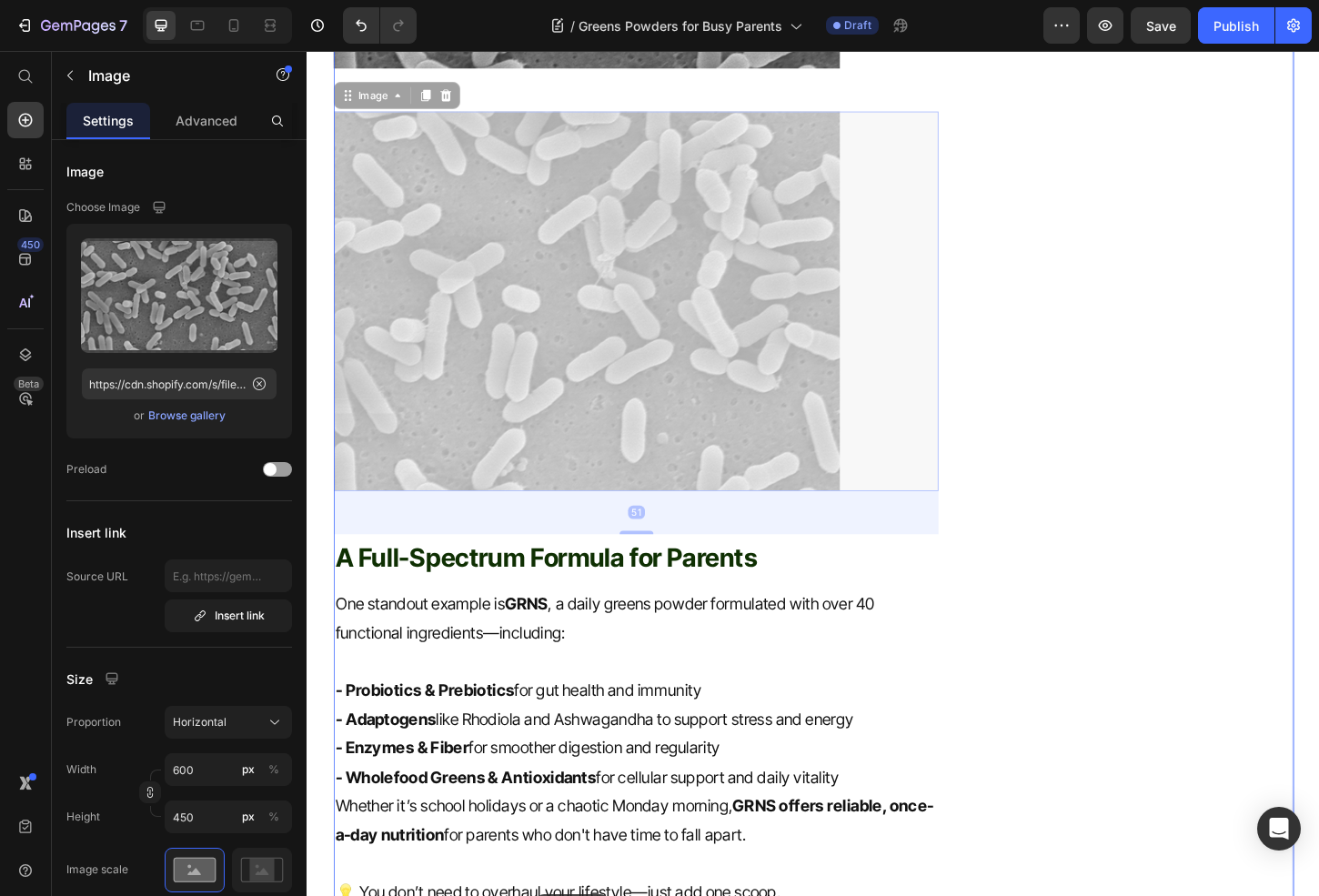 scroll, scrollTop: 3425, scrollLeft: 0, axis: vertical 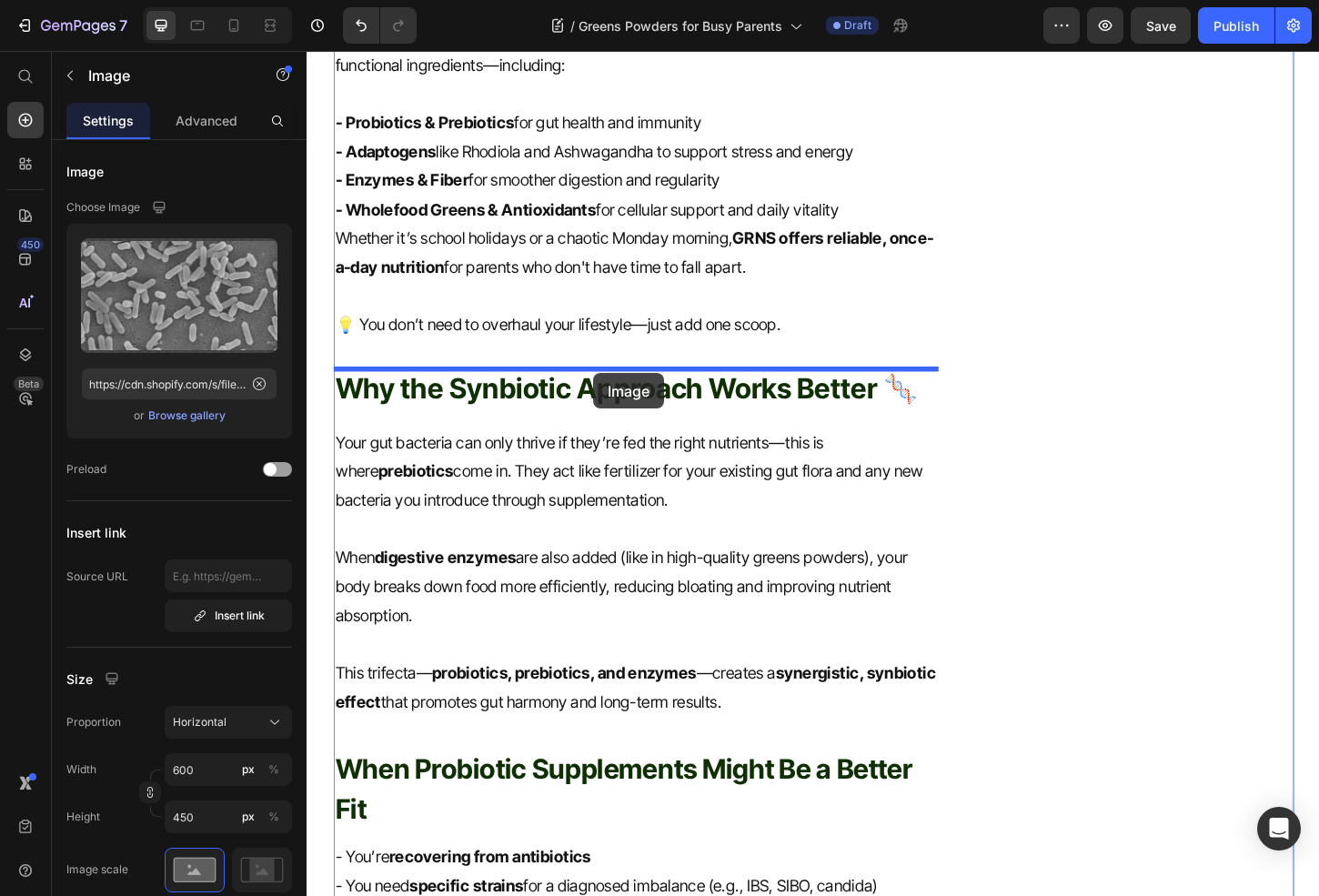 drag, startPoint x: 557, startPoint y: 387, endPoint x: 614, endPoint y: 396, distance: 57.706152 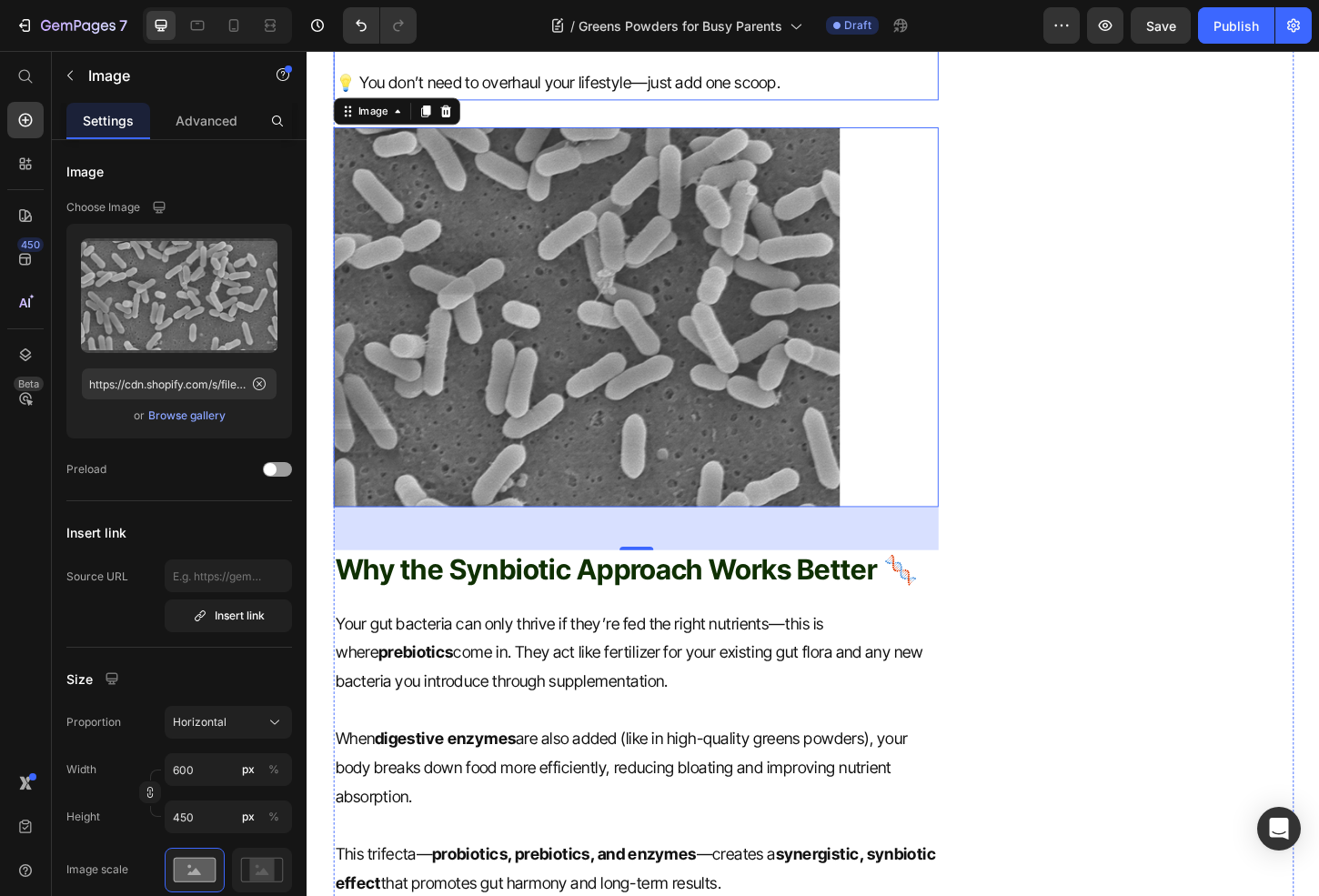 scroll, scrollTop: 3296, scrollLeft: 0, axis: vertical 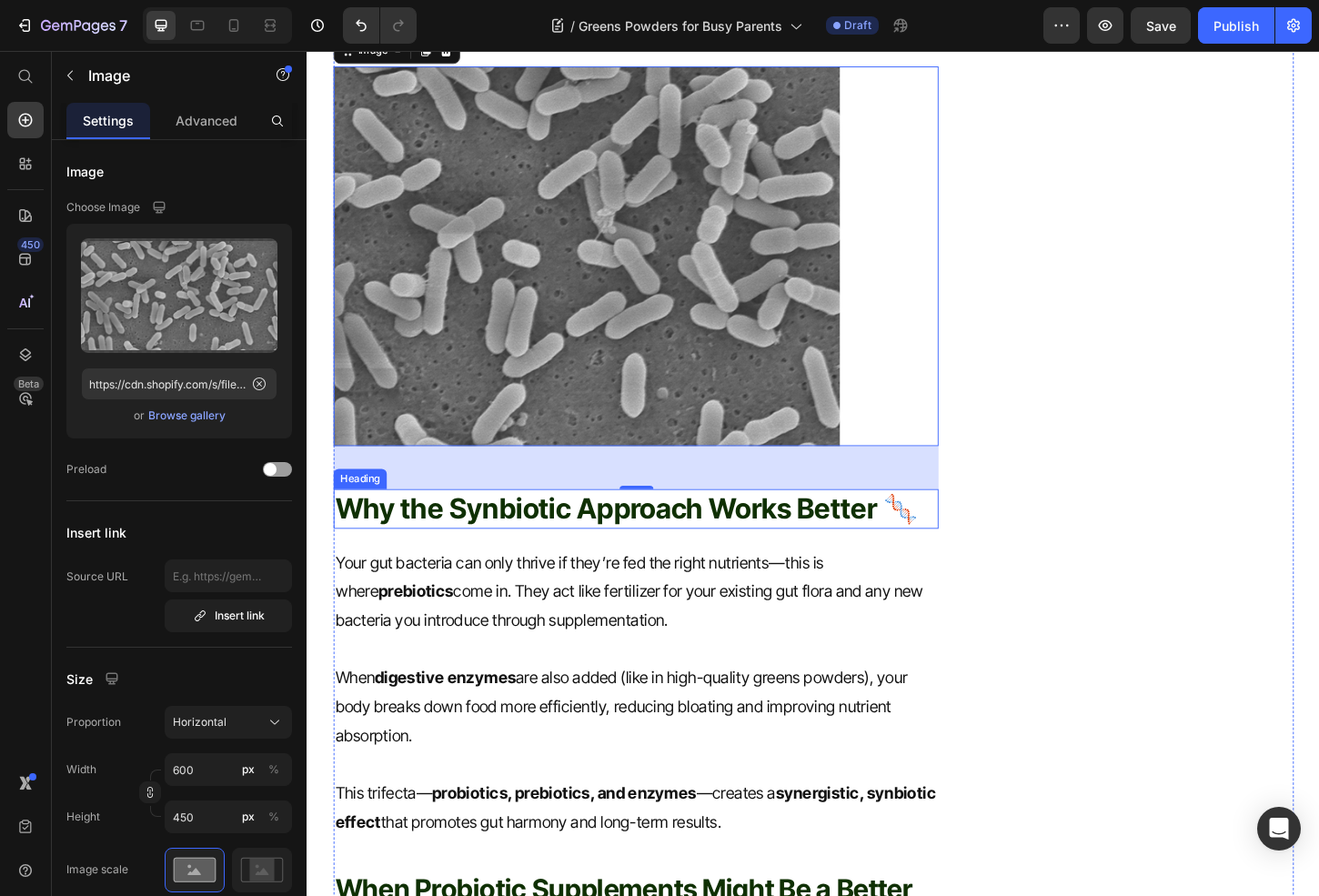 click on "Why the Synbiotic Approach Works Better 🧬" at bounding box center (660, 544) 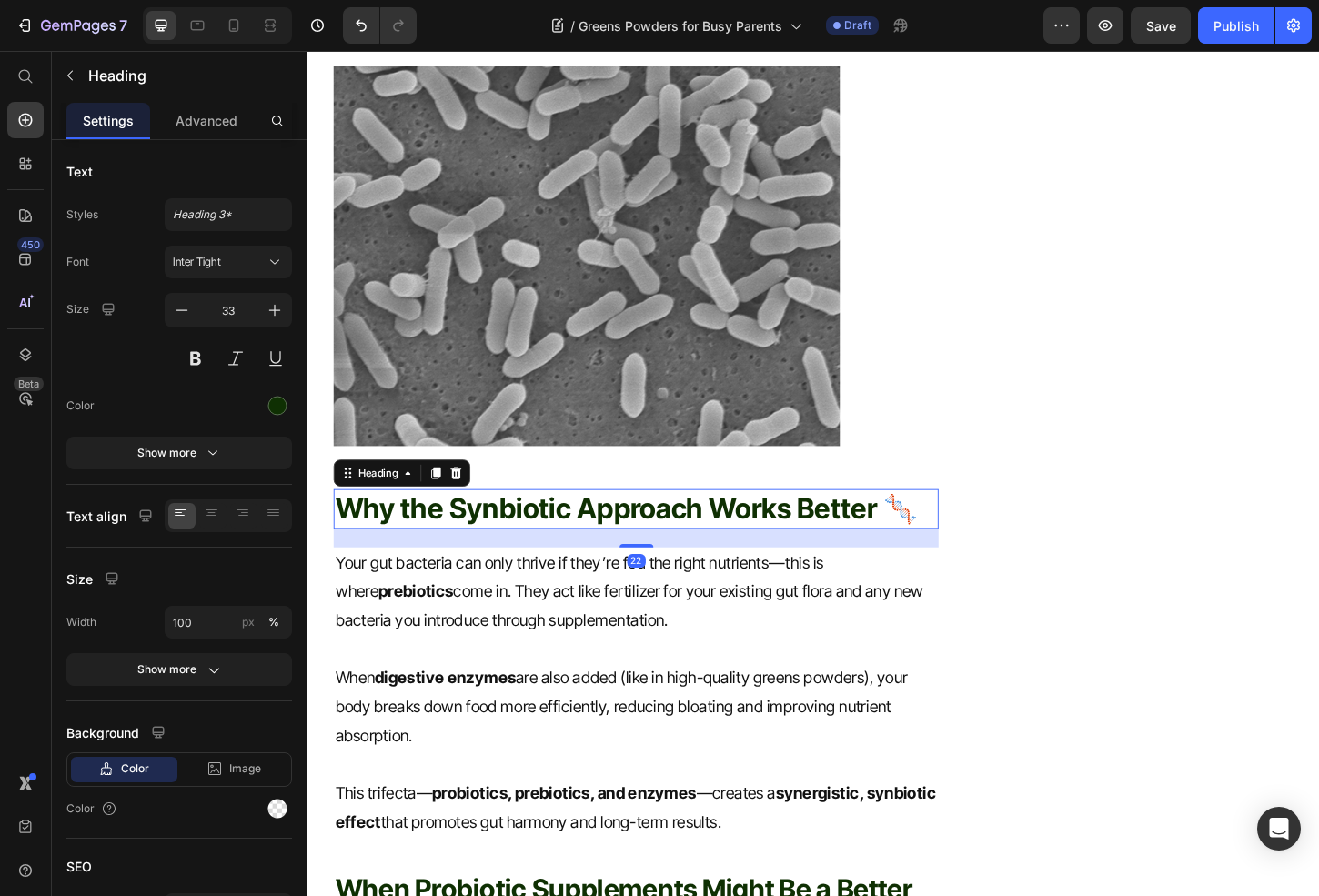 click on "Why the Synbiotic Approach Works Better 🧬" at bounding box center [660, 544] 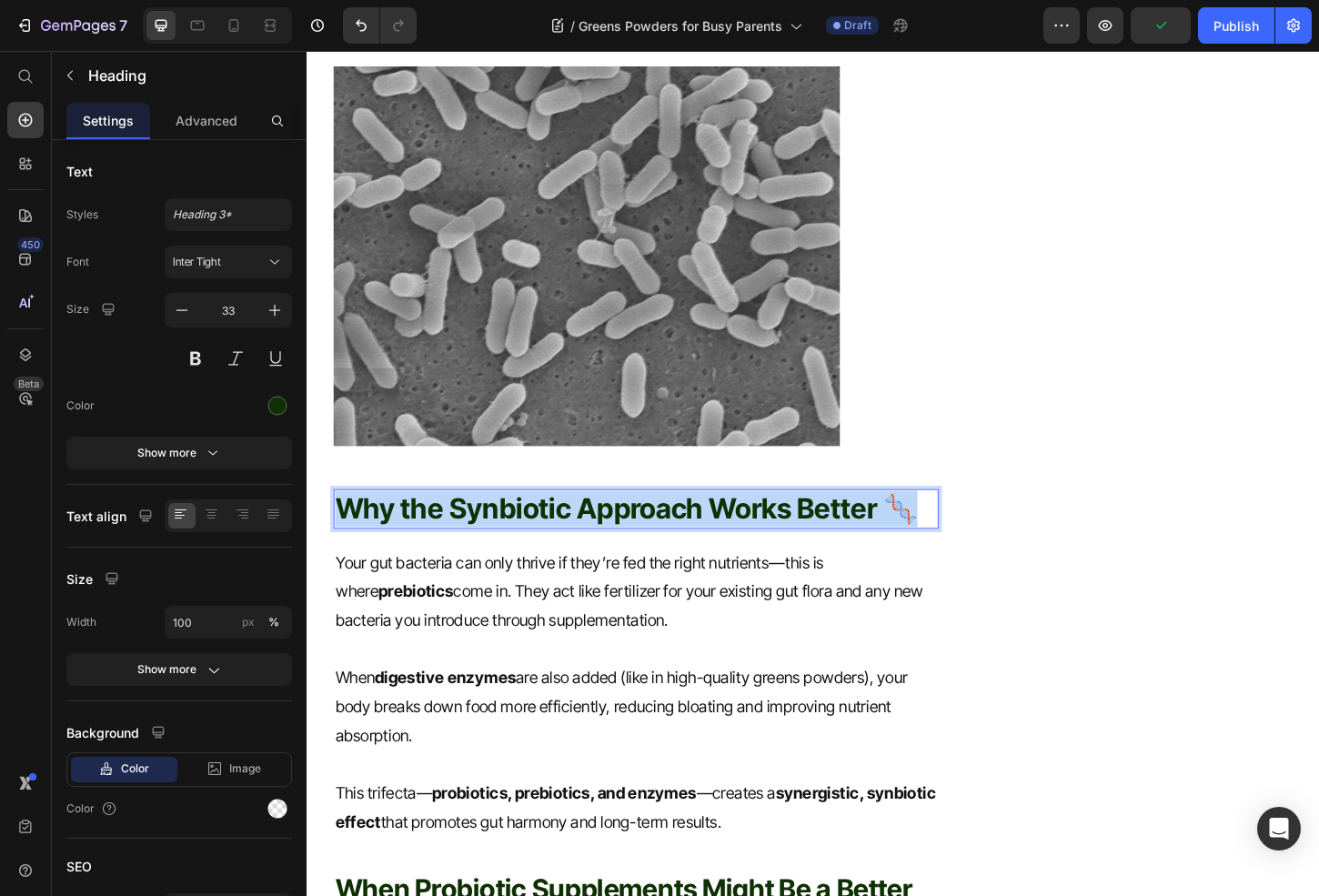 drag, startPoint x: 426, startPoint y: 547, endPoint x: 346, endPoint y: 538, distance: 80.50466 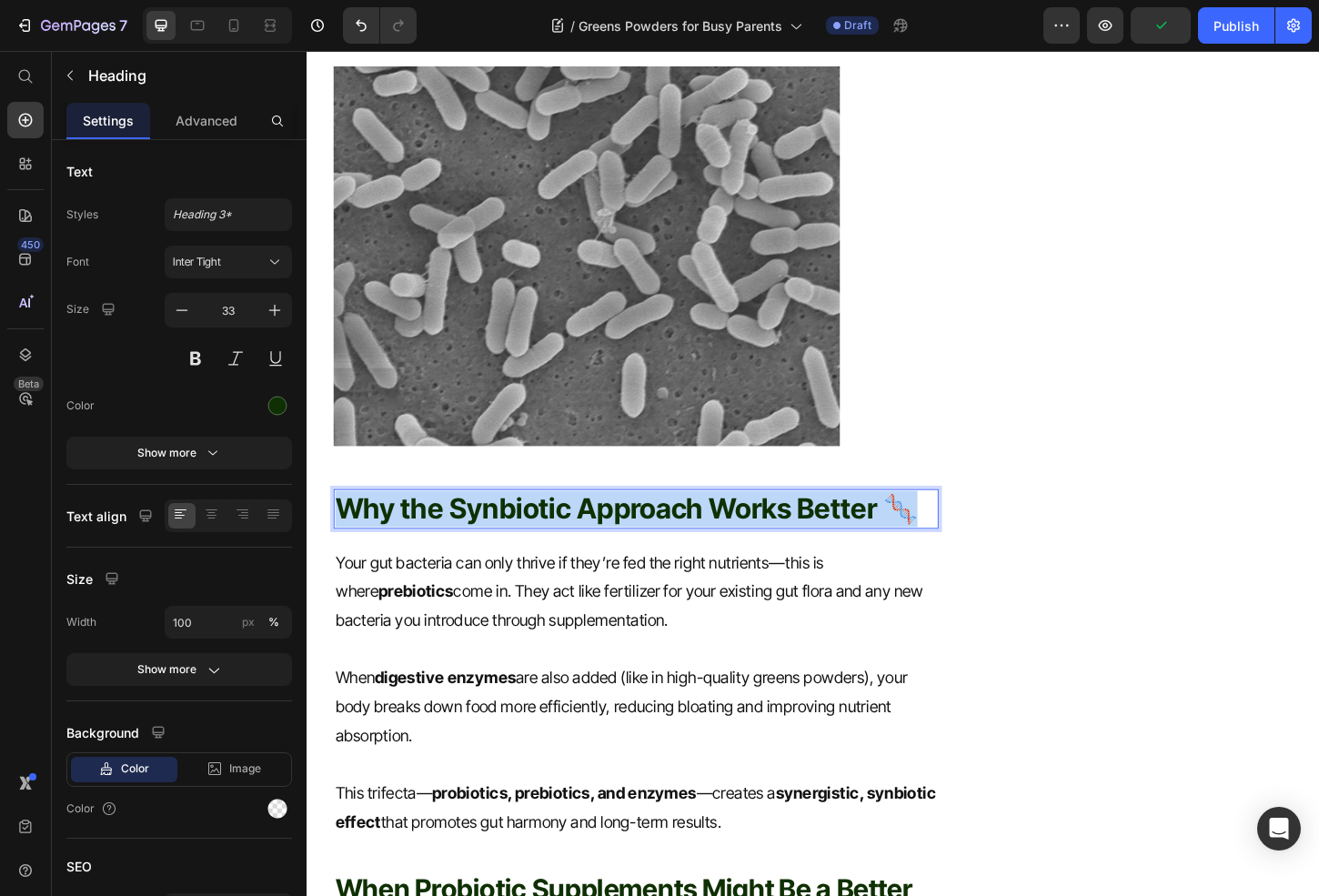 click on "Why the Synbiotic Approach Works Better 🧬" at bounding box center [660, 544] 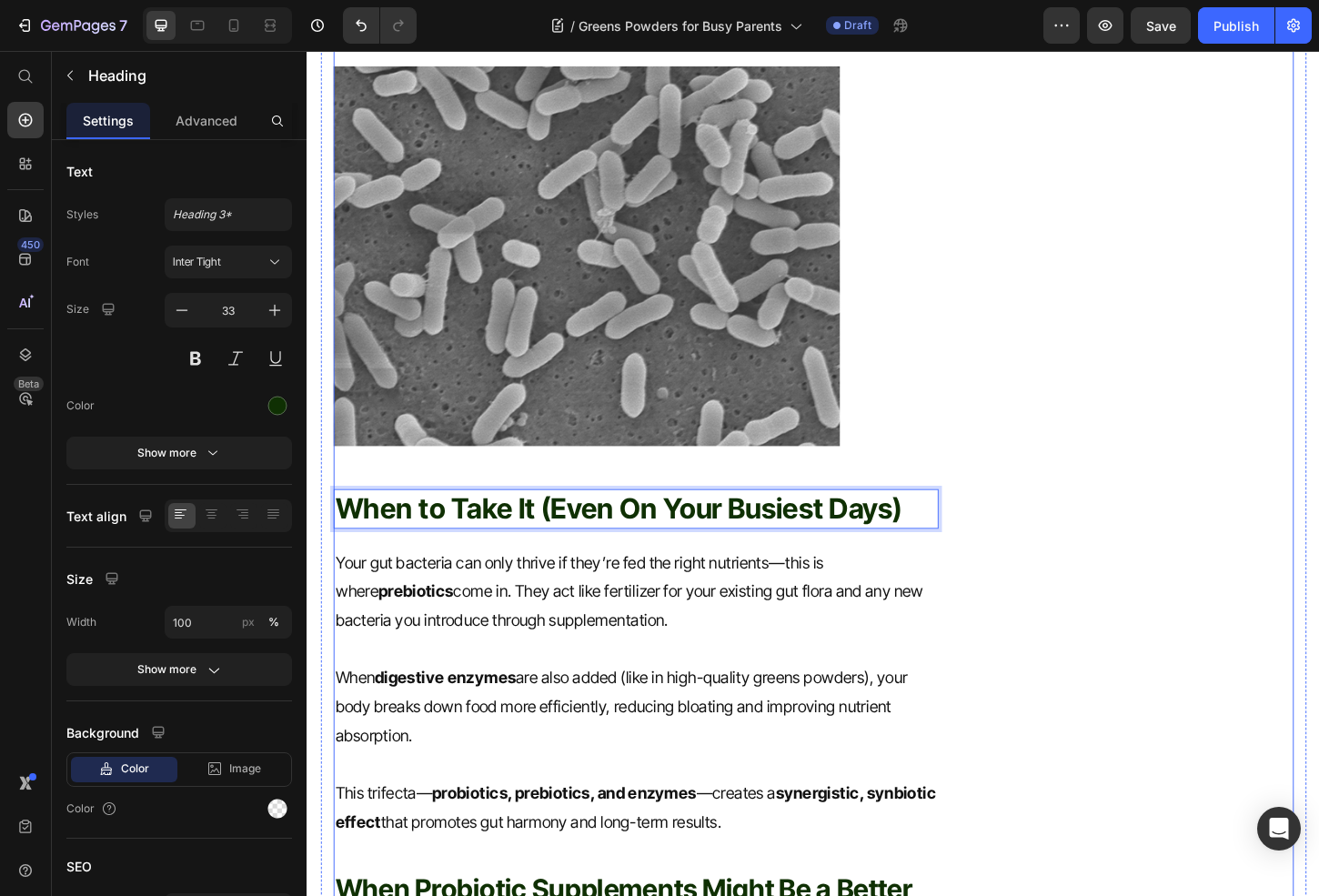 click on "Your gut bacteria can only thrive if they’re fed the right nutrients—this is where  prebiotics  come in. They act like fertilizer for your existing gut flora and any new bacteria you introduce through supplementation." at bounding box center [660, 634] 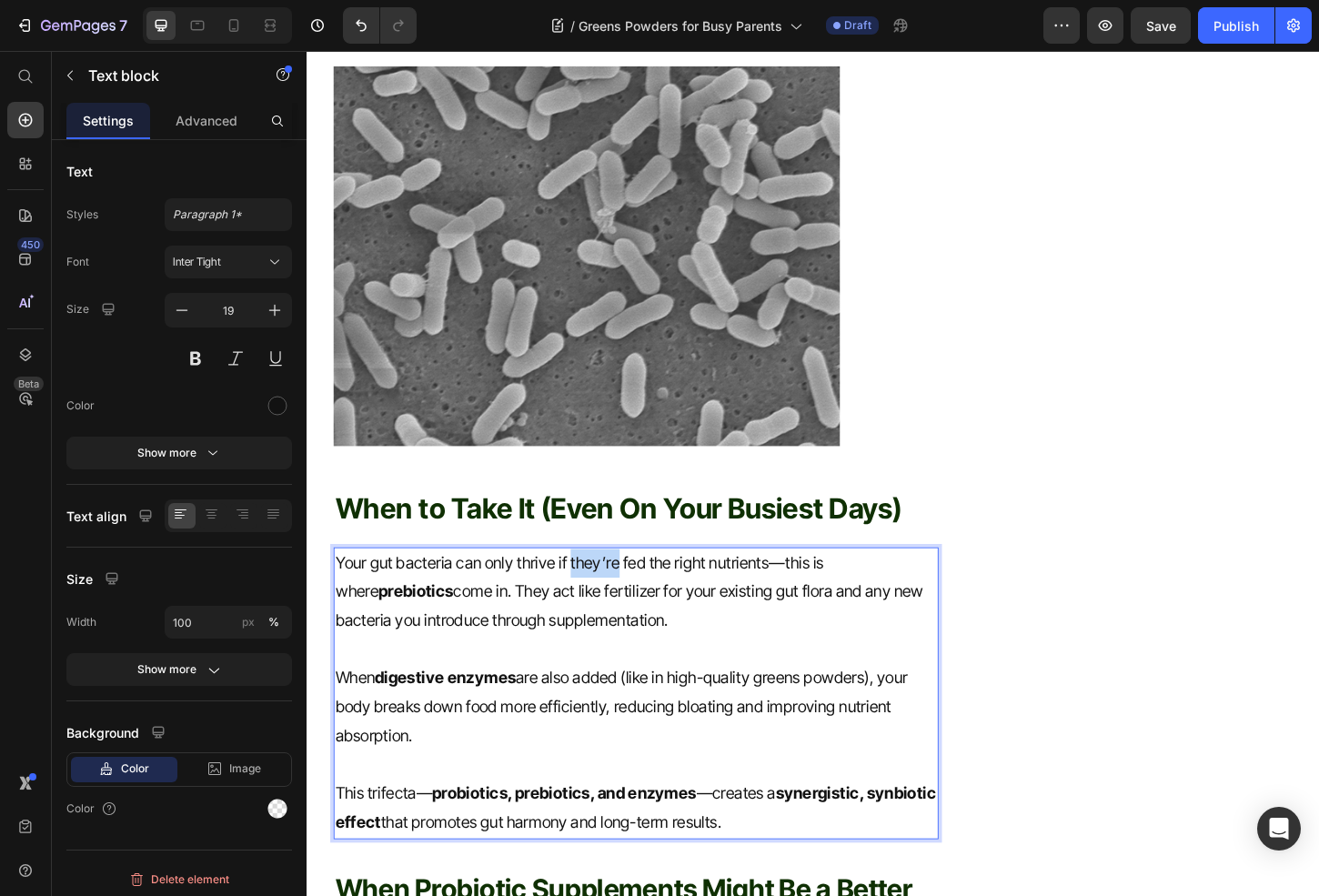 click on "Your gut bacteria can only thrive if they’re fed the right nutrients—this is where  prebiotics  come in. They act like fertilizer for your existing gut flora and any new bacteria you introduce through supplementation." at bounding box center (660, 634) 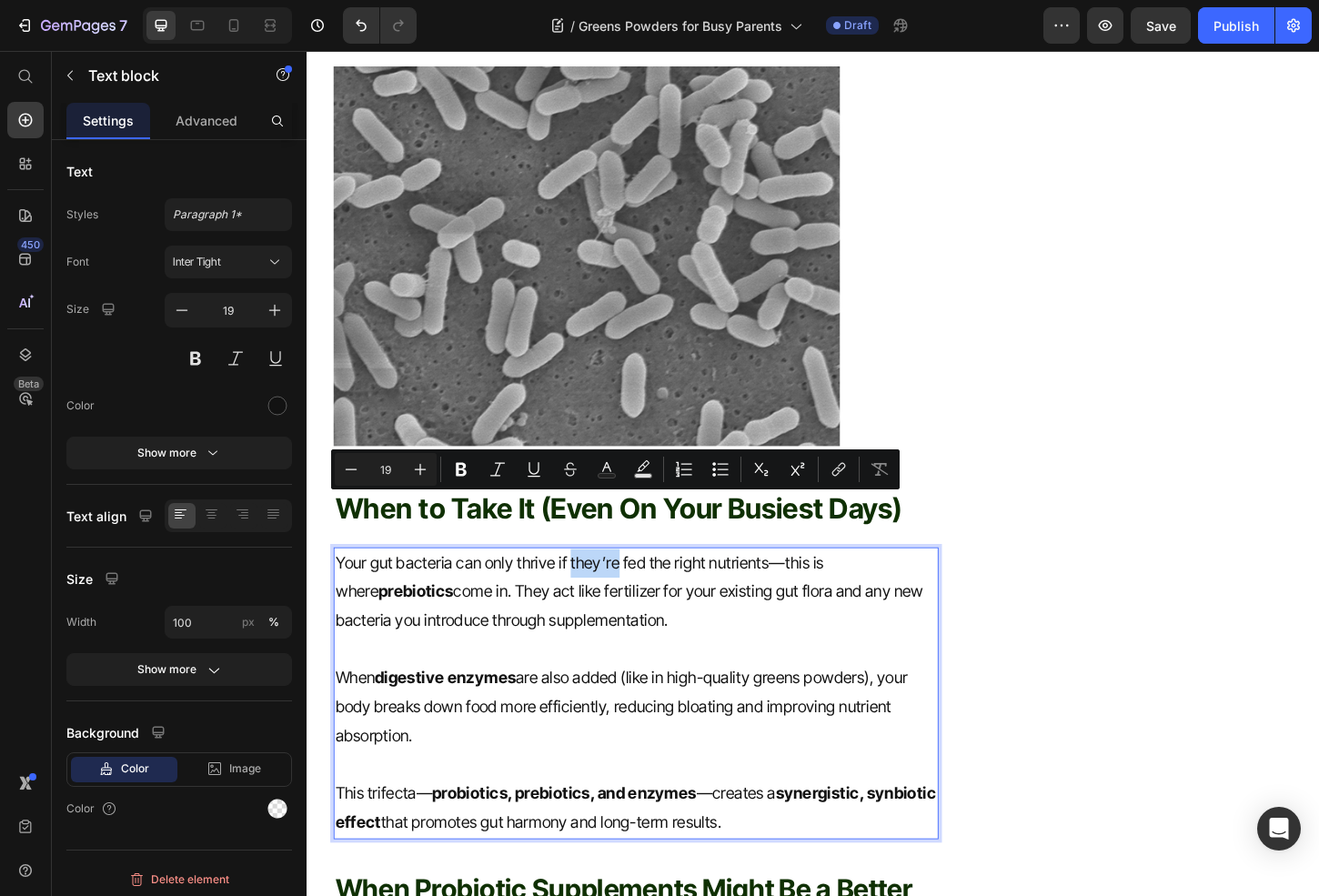 scroll, scrollTop: 3444, scrollLeft: 0, axis: vertical 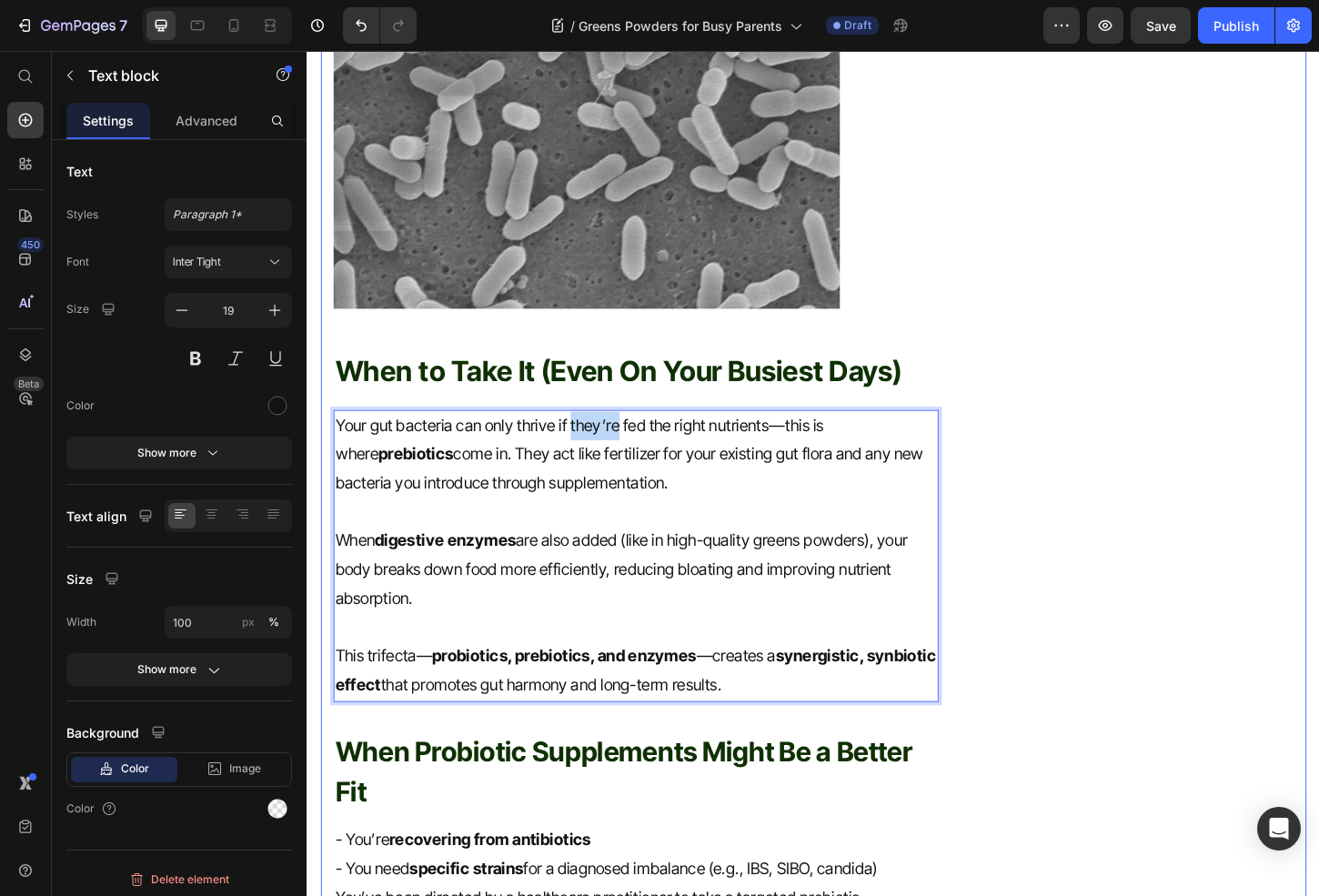 drag, startPoint x: 786, startPoint y: 730, endPoint x: 319, endPoint y: 442, distance: 548.66474 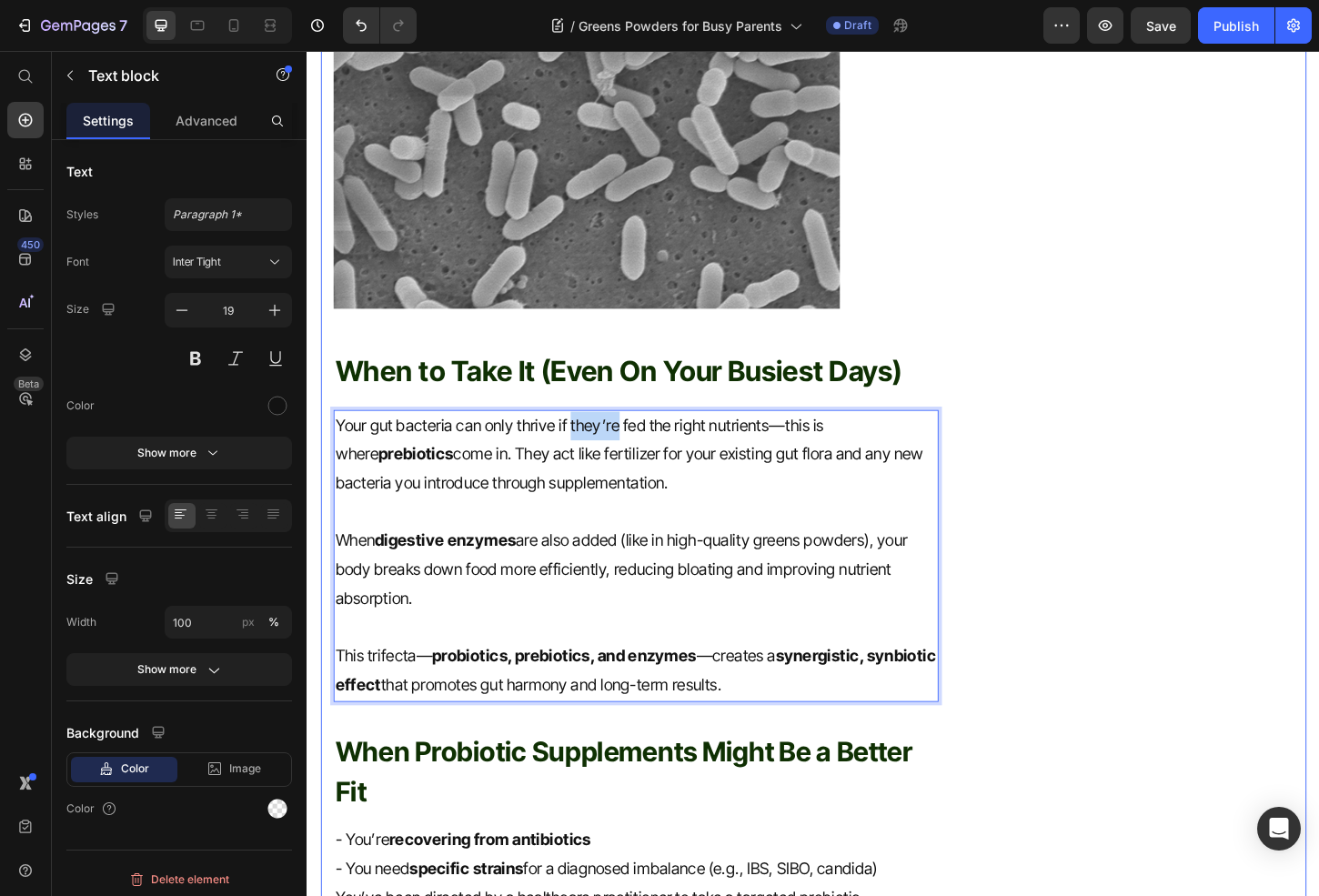 click on "Greens Powders for Busy Parents: How to Get Nutrition On-the-Go 👩‍👧 Heading Fact-Checked By a Nutritionist MD Item List Published on  July 10, 2025 Text block Row Between school drop-offs, meal prepping, work deadlines, and trying to stay somewhat sane— being a parent means putting yourself last . But your energy, immunity, and mood are all affected by how well you’re fuelling your body. That’s where  greens powders  come in—offering a fast, fuss-free way to fill the nutritional gaps without another thing to cook, clean, or carry. Text block Why Parents Are Turning to Greens Powders Heading Greens powders are concentrated blends of wholefood ingredients like vegetables, fruits, adaptogens, and probiotics—designed to support overall wellness in just one scoop per day. Here’s why they’re perfect for time-poor parents: ✅  Quick to Prepare : Just mix with water, juice, or your morning smoothie—done in 10 seconds. ✅  Energy & Immunity Support ✅  Gut-Friendly ✅  Text block Image ✅" at bounding box center (852, -474) 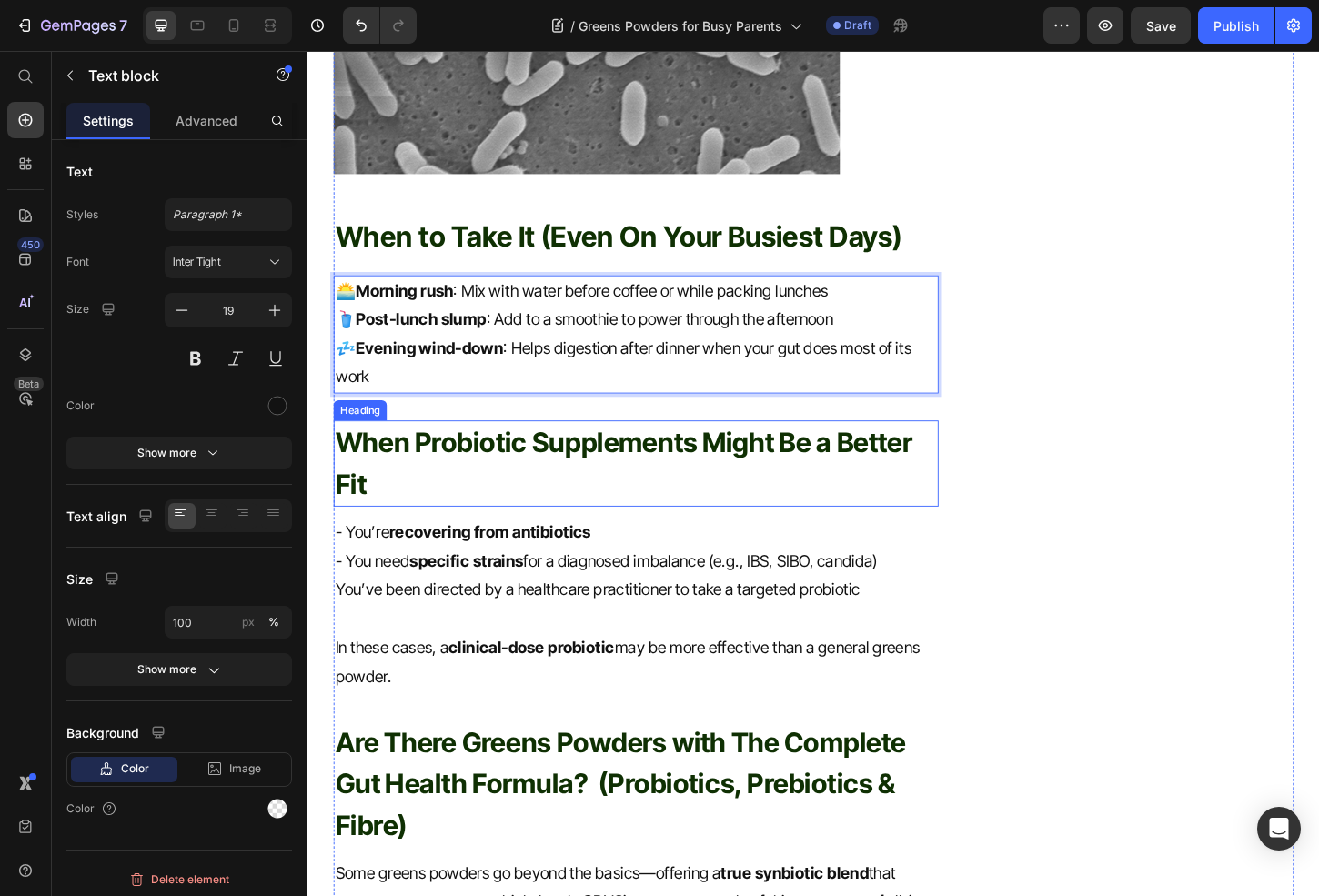 scroll, scrollTop: 3641, scrollLeft: 0, axis: vertical 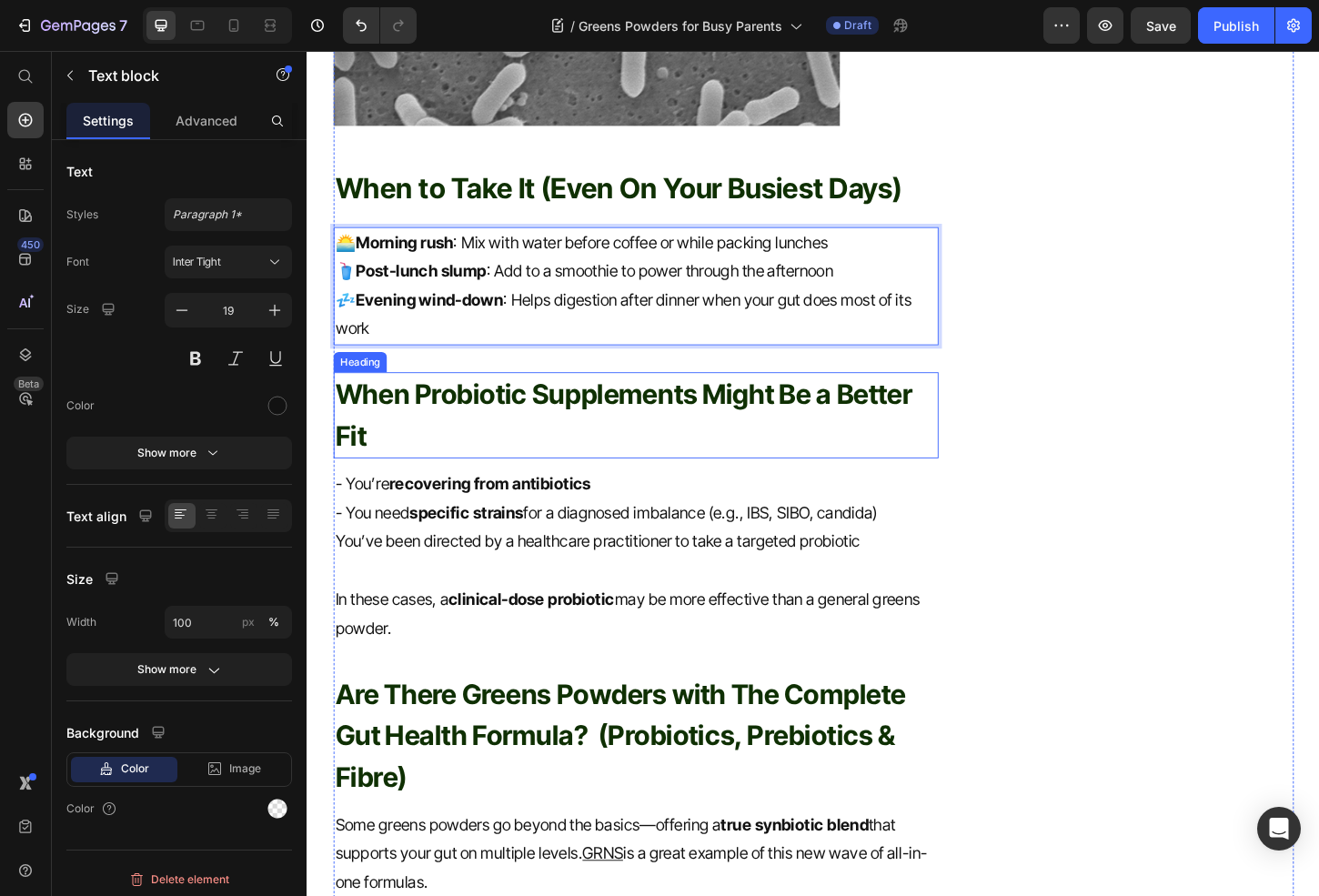 click on "When Probiotic Supplements Might Be a Better Fit" at bounding box center [660, 443] 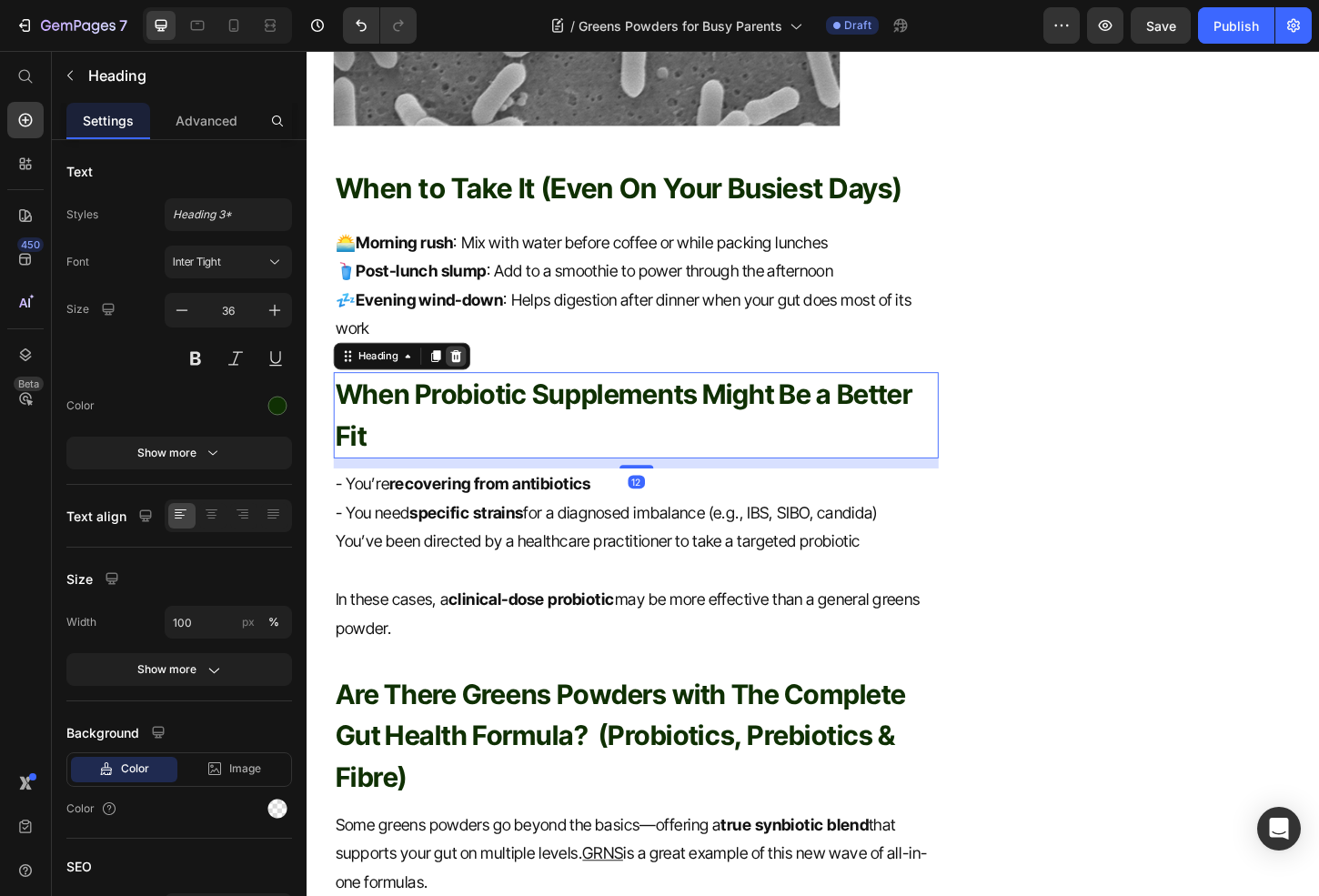 click at bounding box center (467, 379) 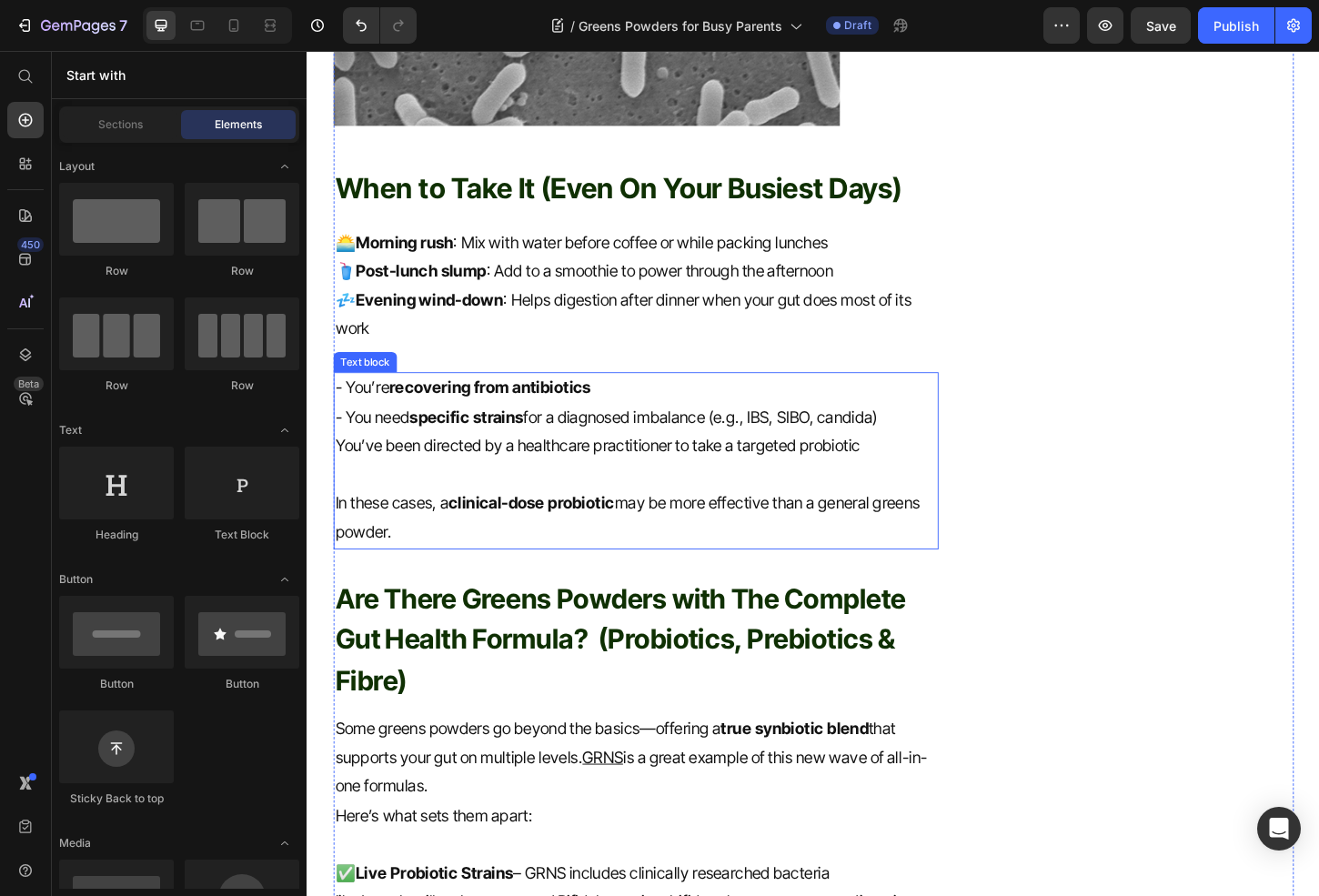 click on "You’ve been directed by a healthcare practitioner to take a targeted probiotic" at bounding box center [660, 477] 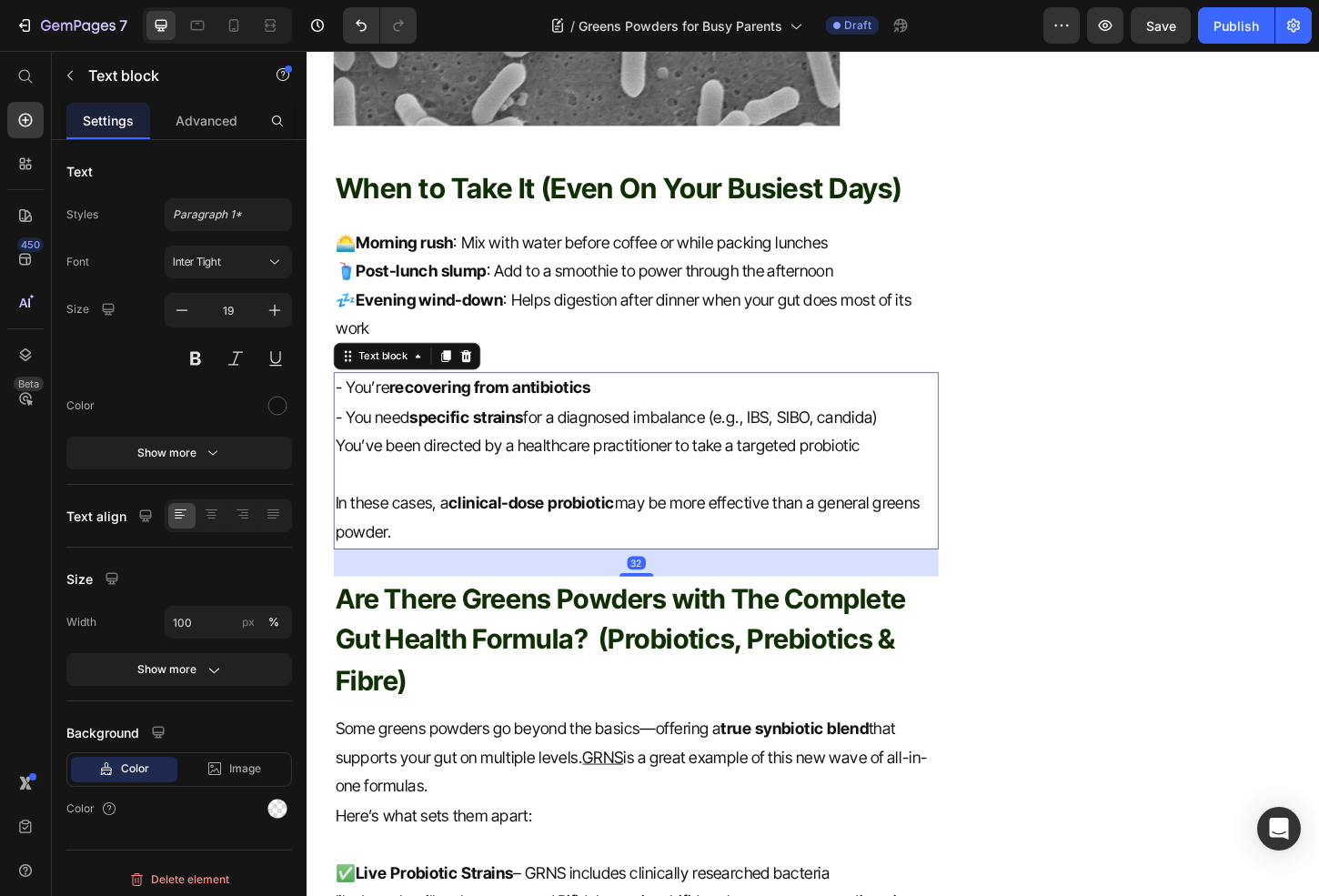 click 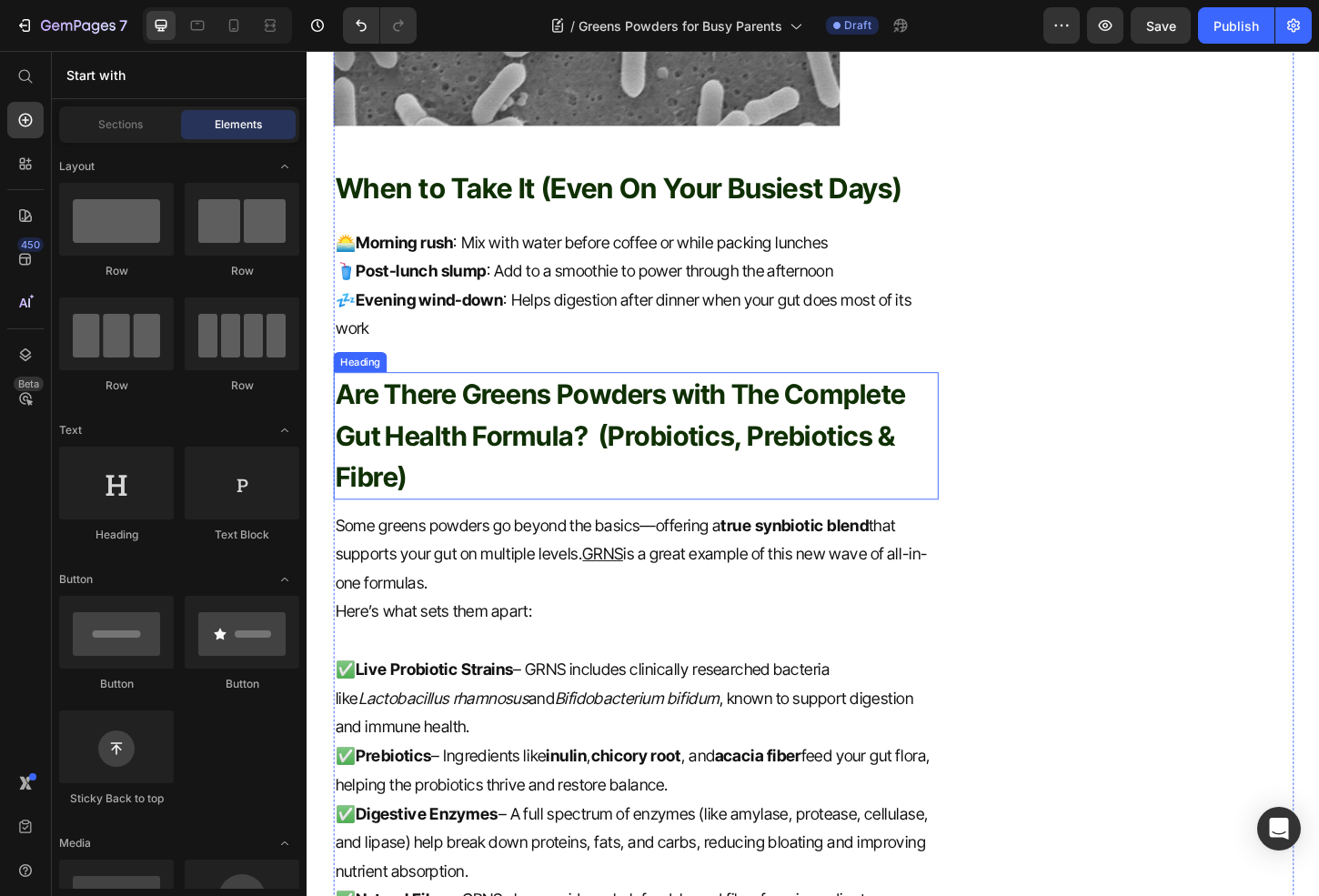 click on "Some greens powders go beyond the basics—offering a  true synbiotic blend  that supports your gut on multiple levels.  GRNS  is a great example of this new wave of all-in-one formulas." at bounding box center [660, 593] 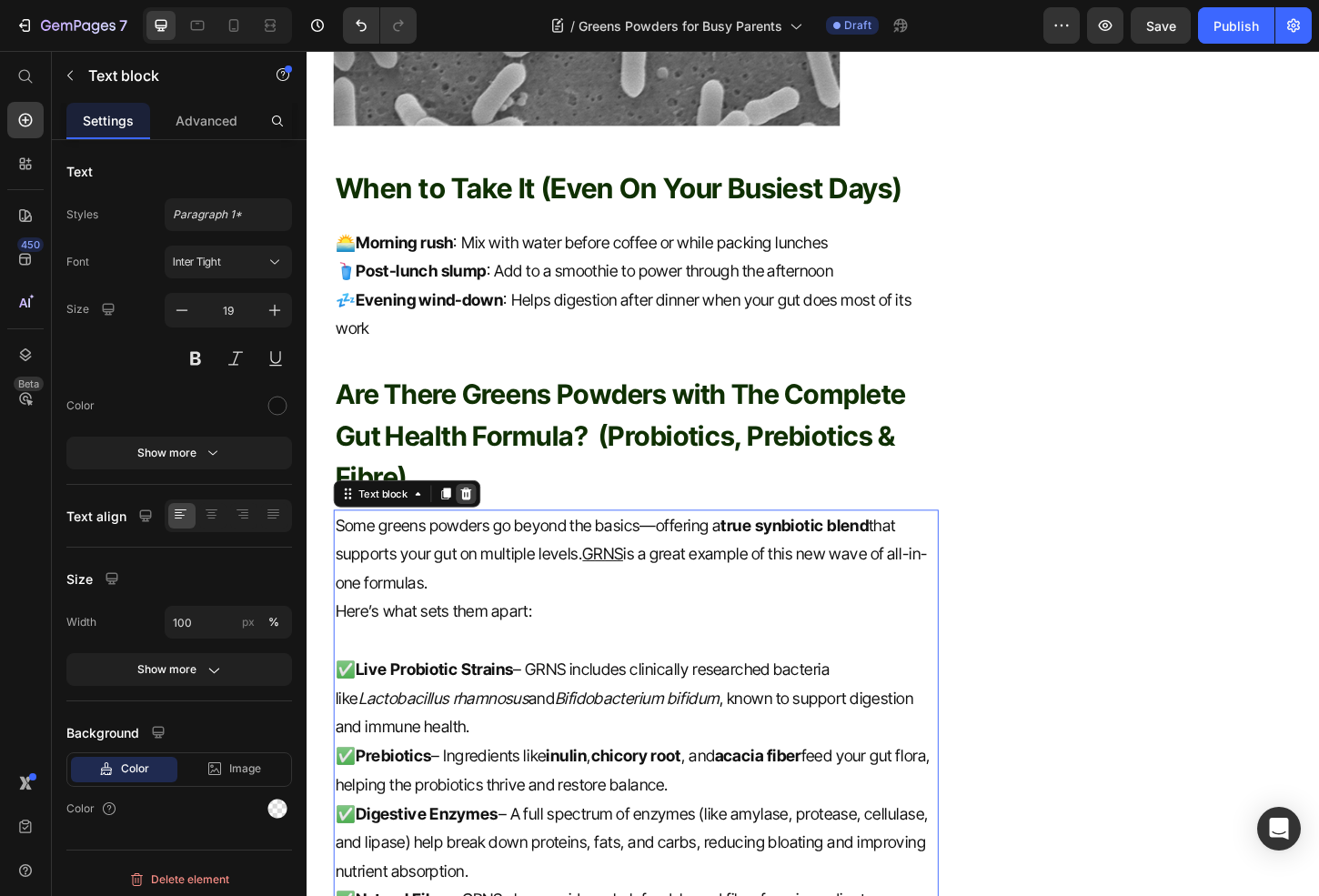 click 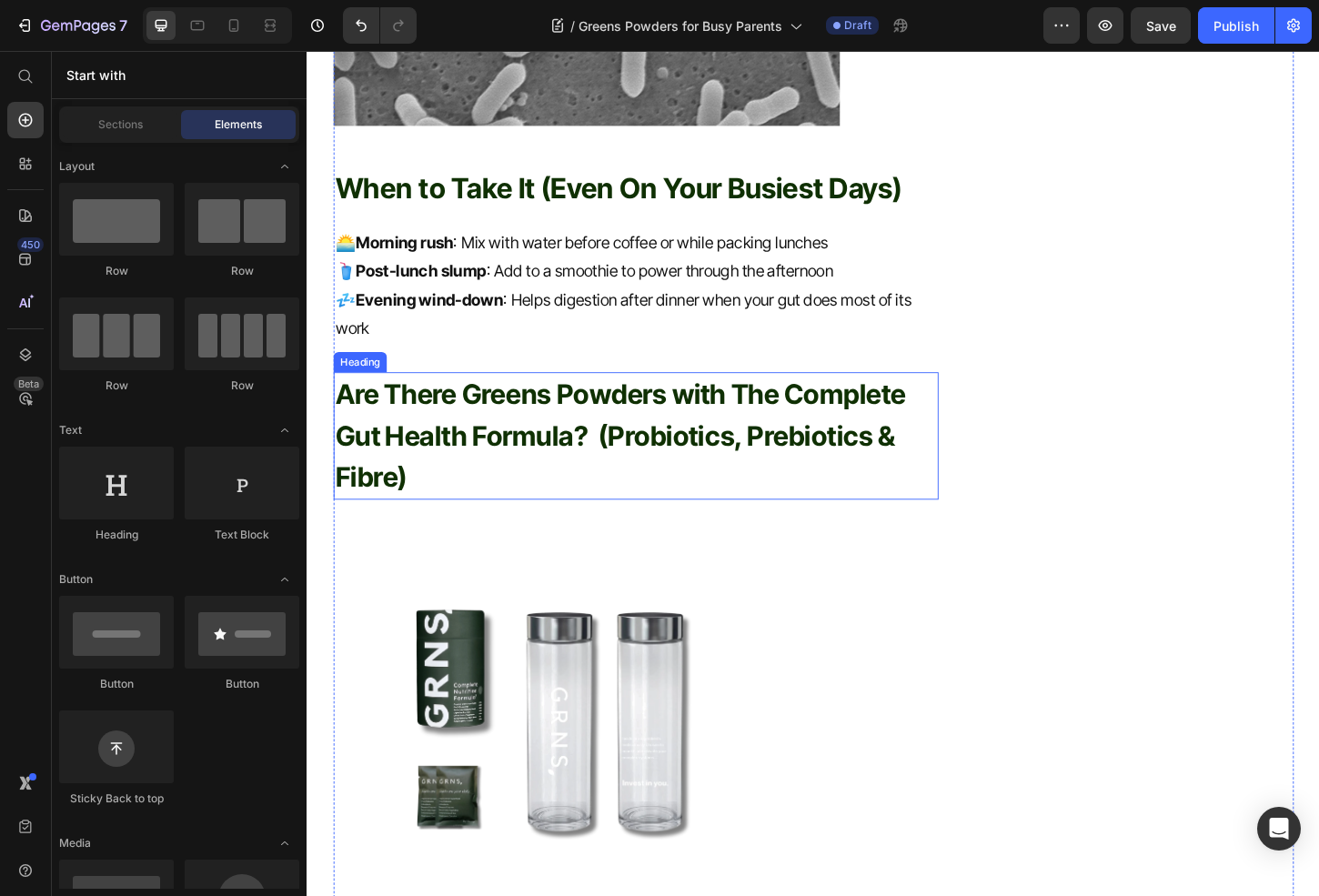 click on "Are There Greens Powders with The Complete Gut Health Formula?  (Probiotics, Prebiotics & Fibre)" at bounding box center [644, 465] 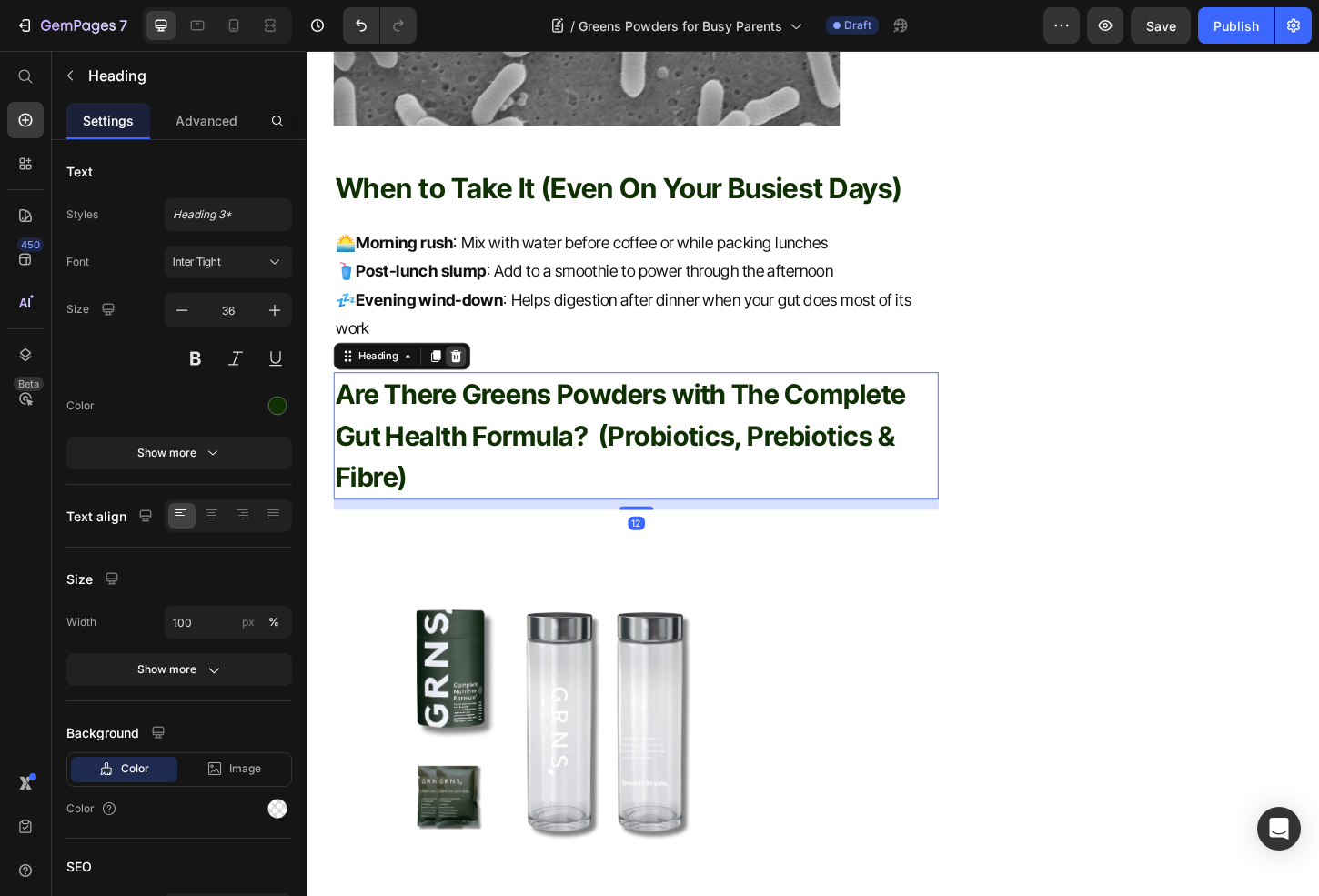 click 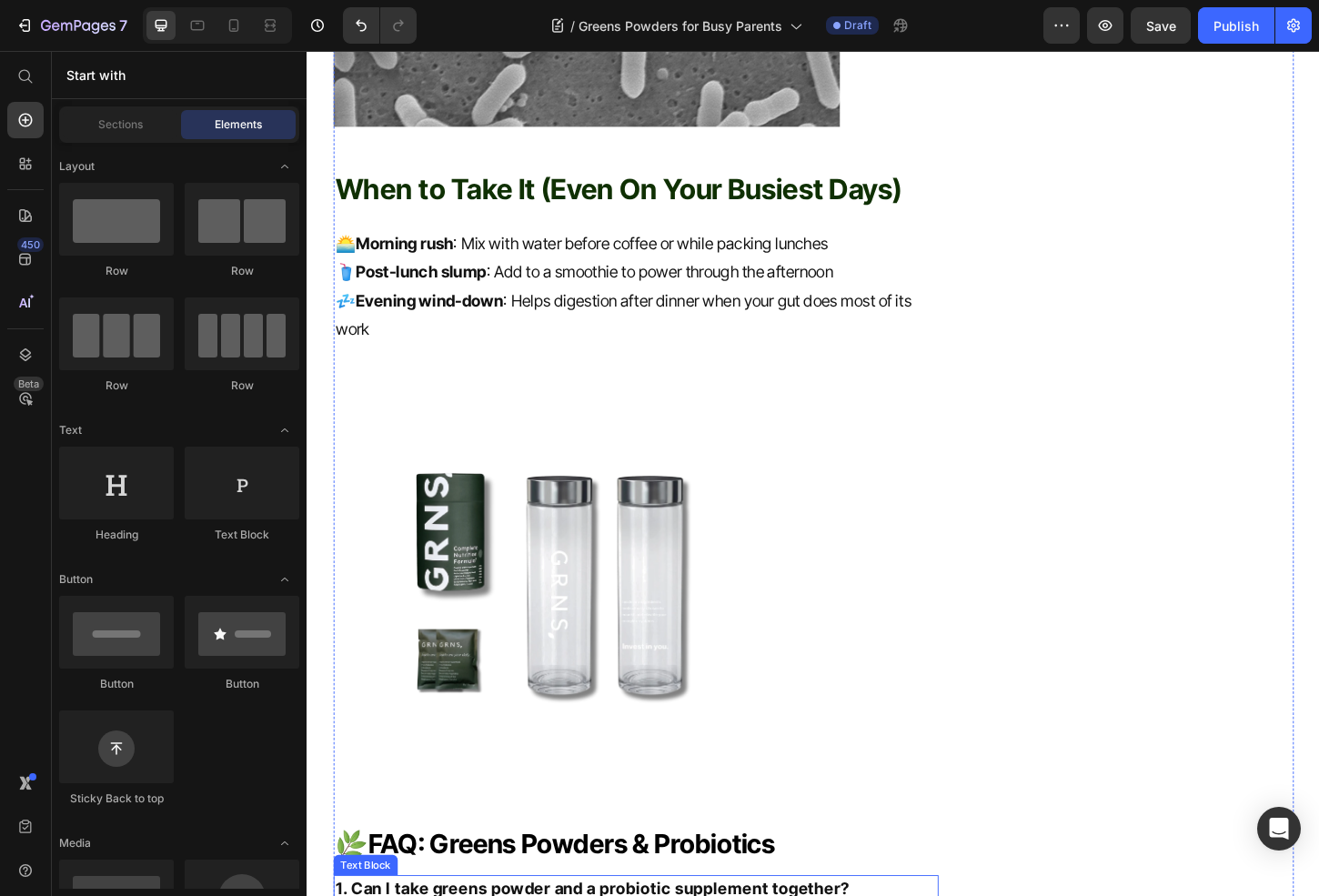 scroll, scrollTop: 3502, scrollLeft: 0, axis: vertical 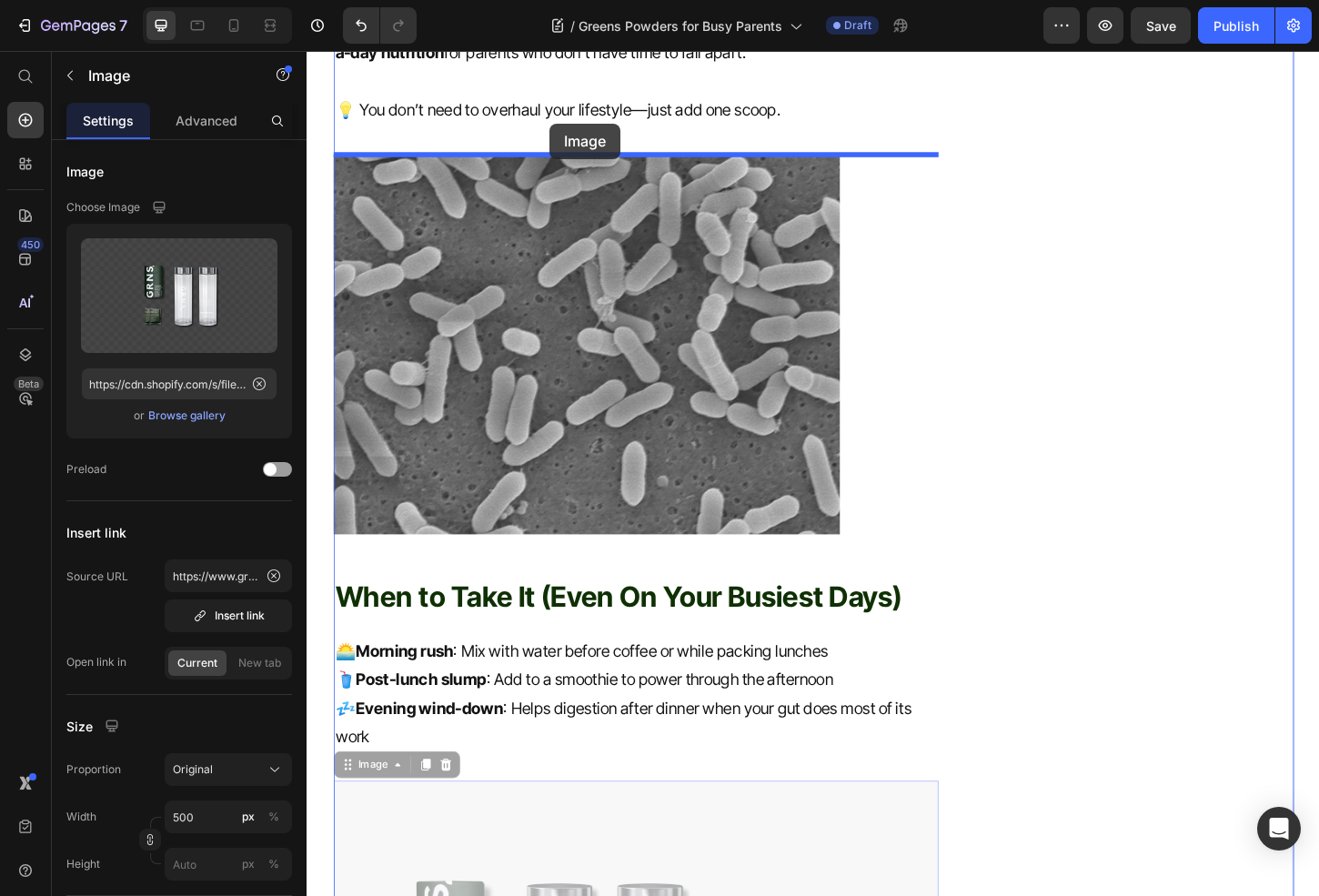 drag, startPoint x: 572, startPoint y: 594, endPoint x: 568, endPoint y: 182, distance: 412.0194 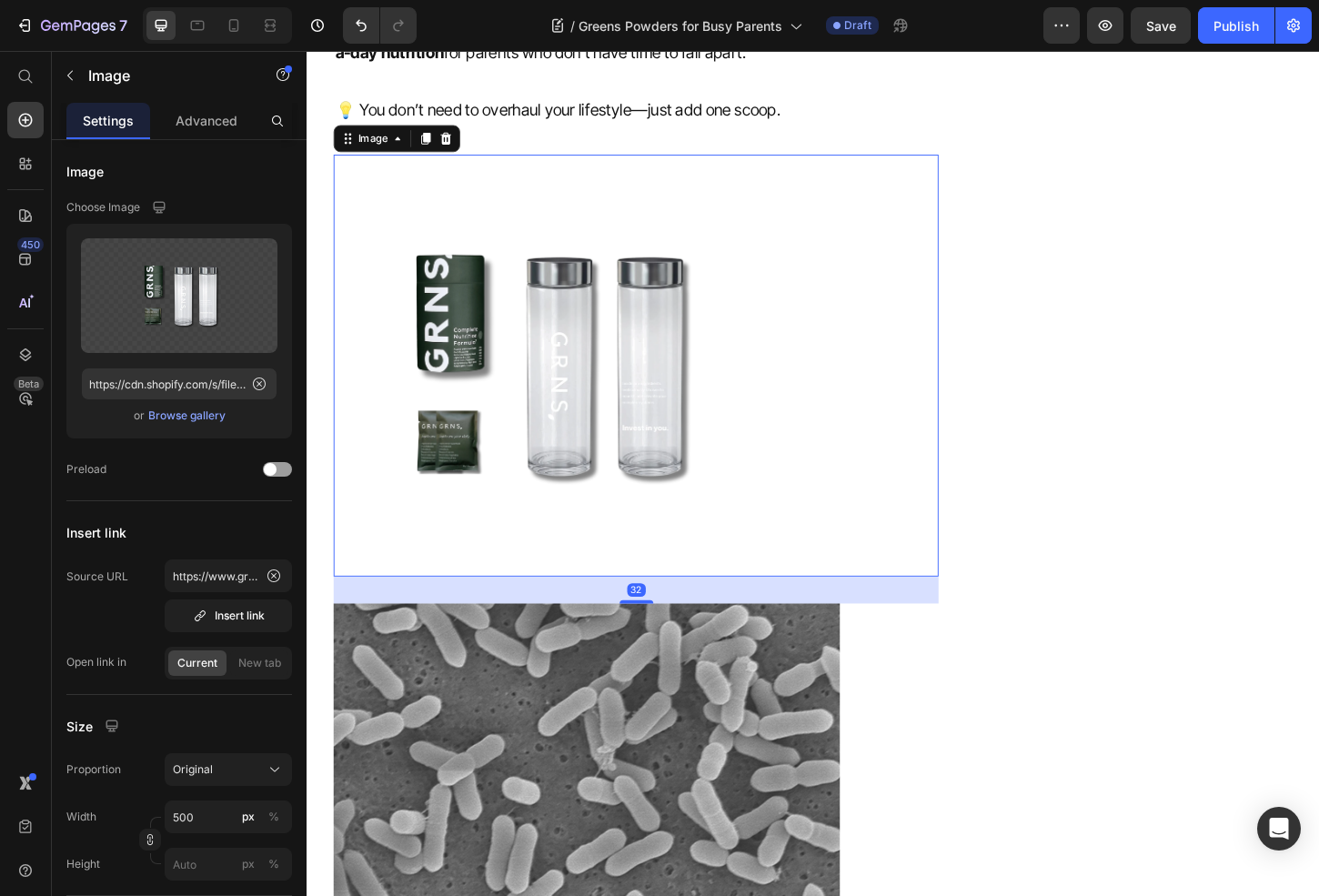 click at bounding box center (660, 851) 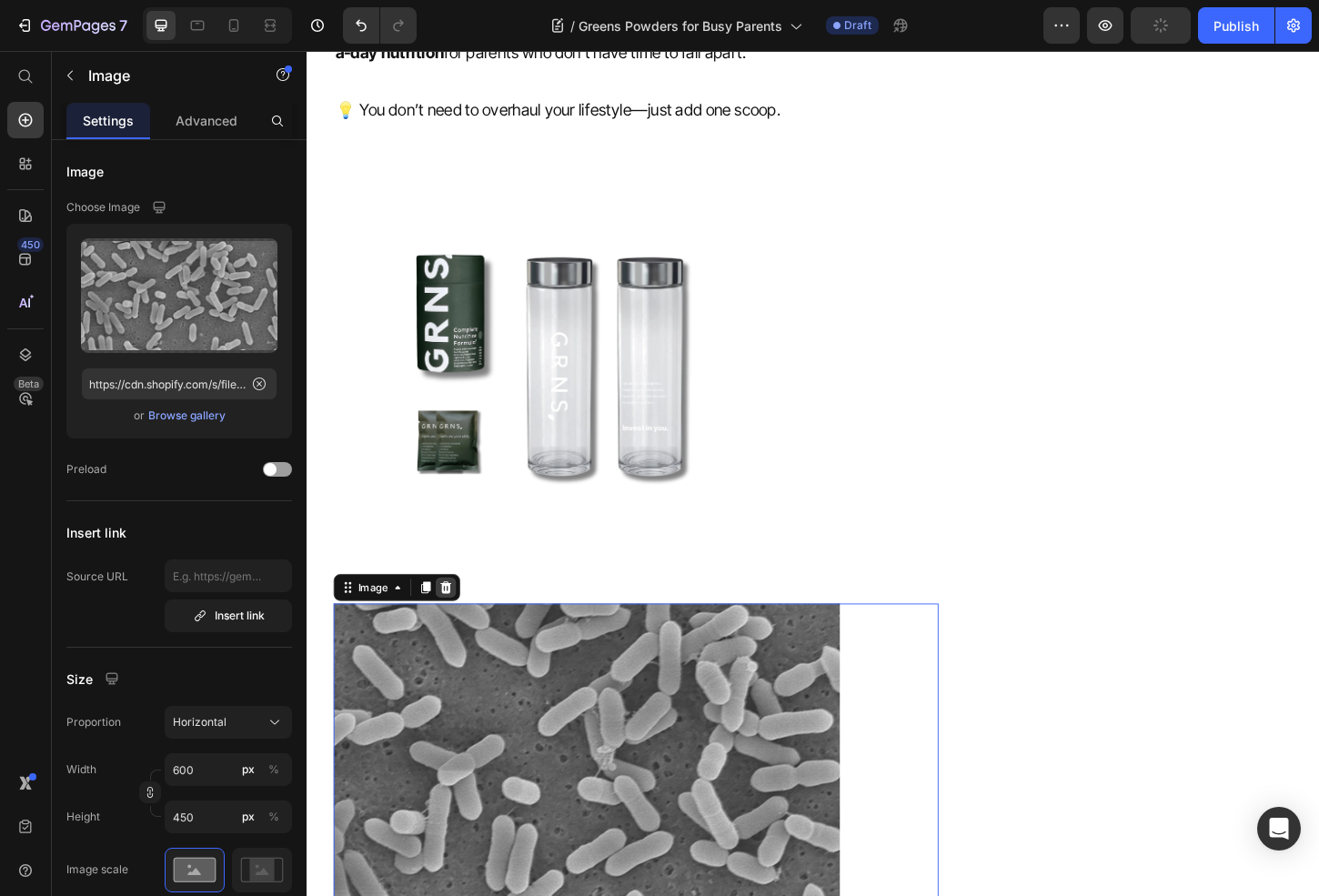 click 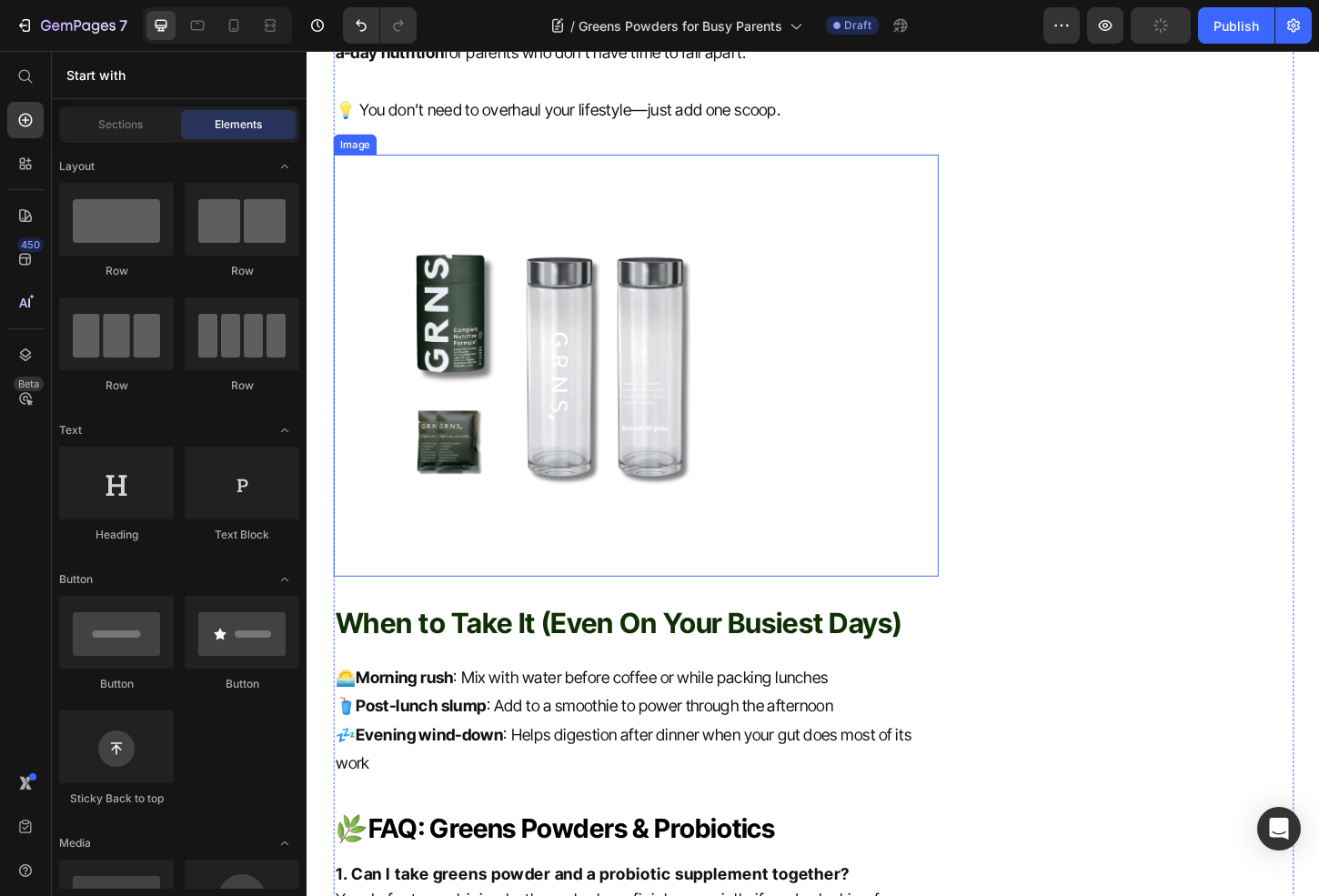 click at bounding box center (660, 390) 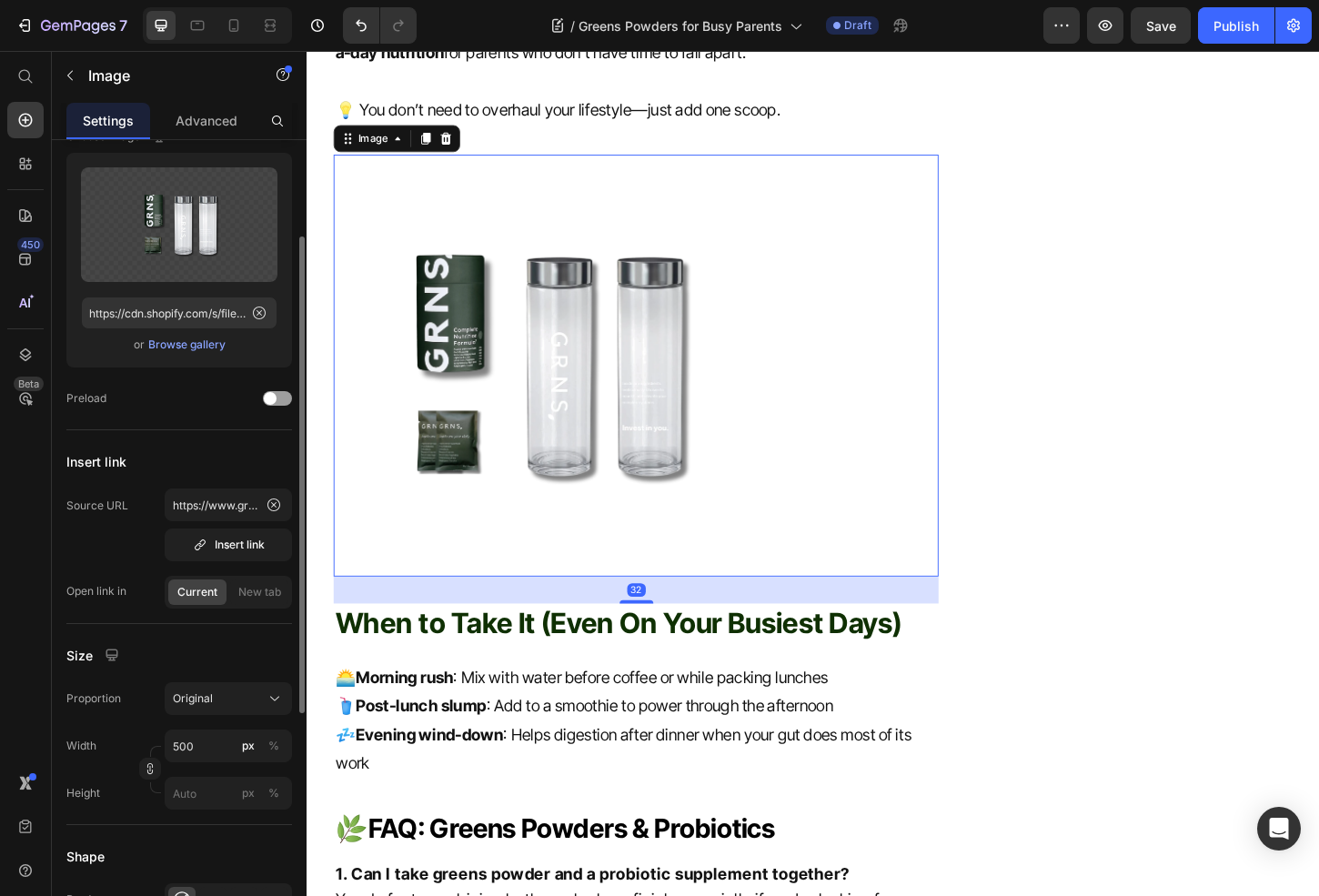 scroll, scrollTop: 106, scrollLeft: 0, axis: vertical 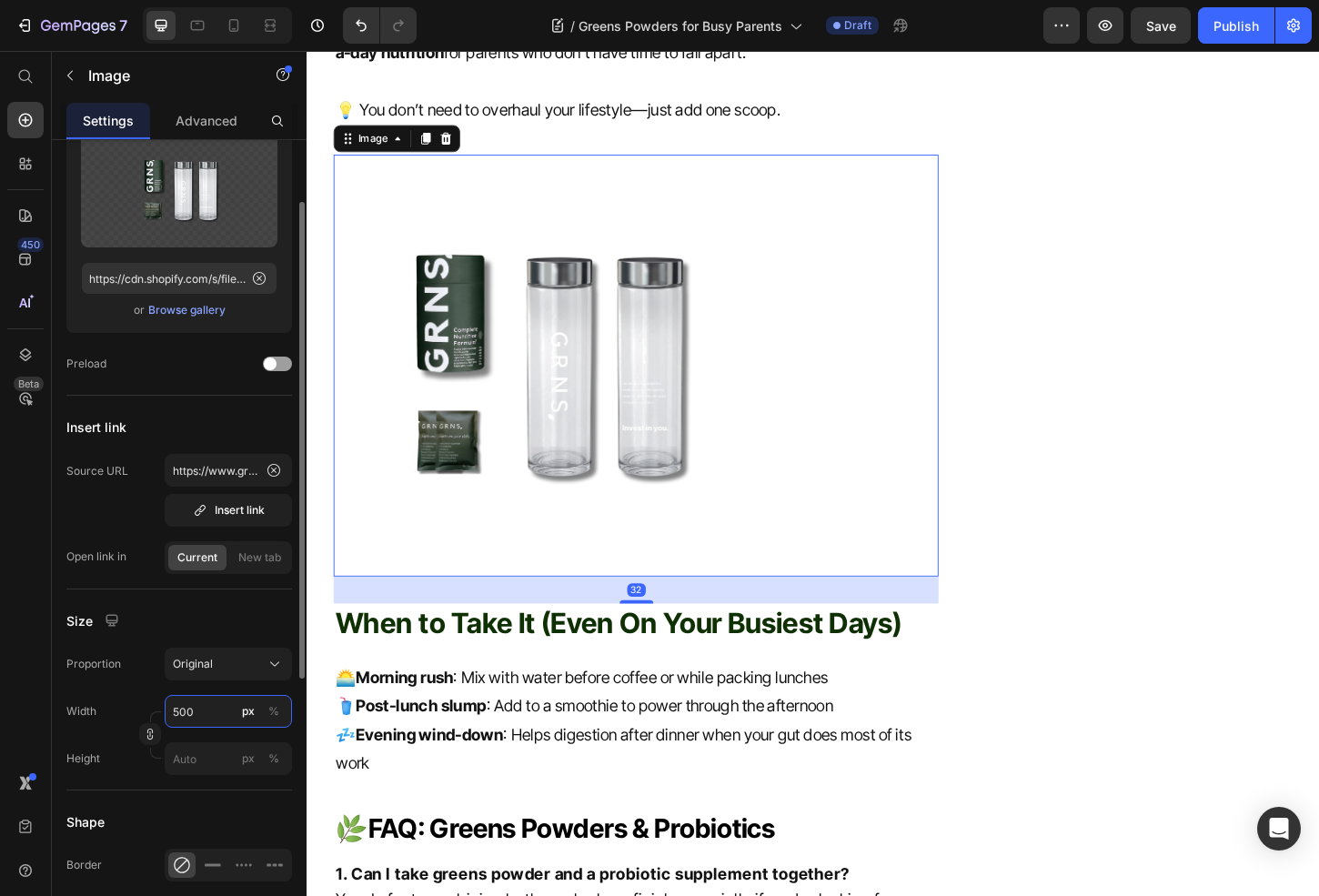 drag, startPoint x: 227, startPoint y: 700, endPoint x: 91, endPoint y: 693, distance: 136.18003 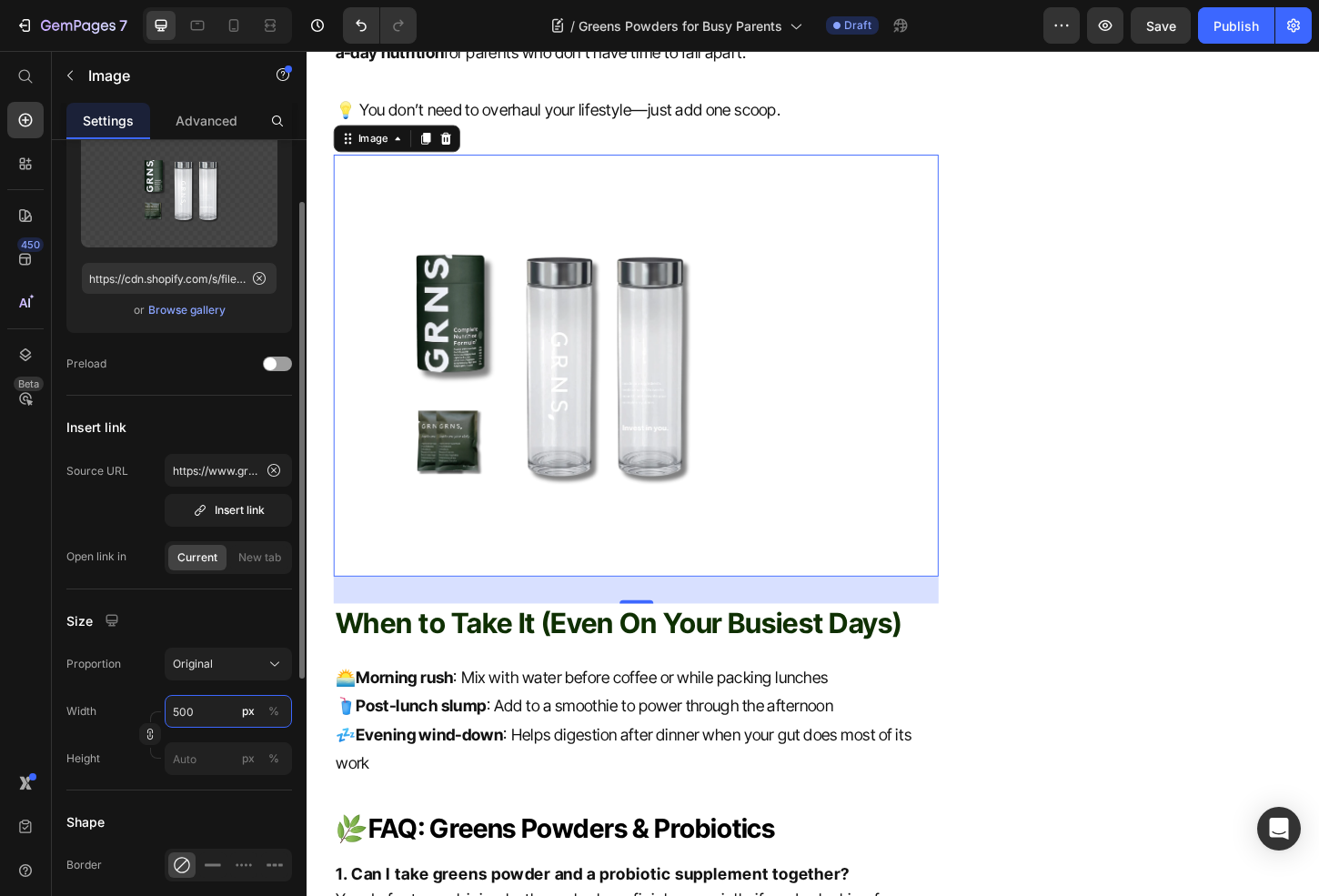 drag, startPoint x: 194, startPoint y: 710, endPoint x: 71, endPoint y: 619, distance: 153.00327 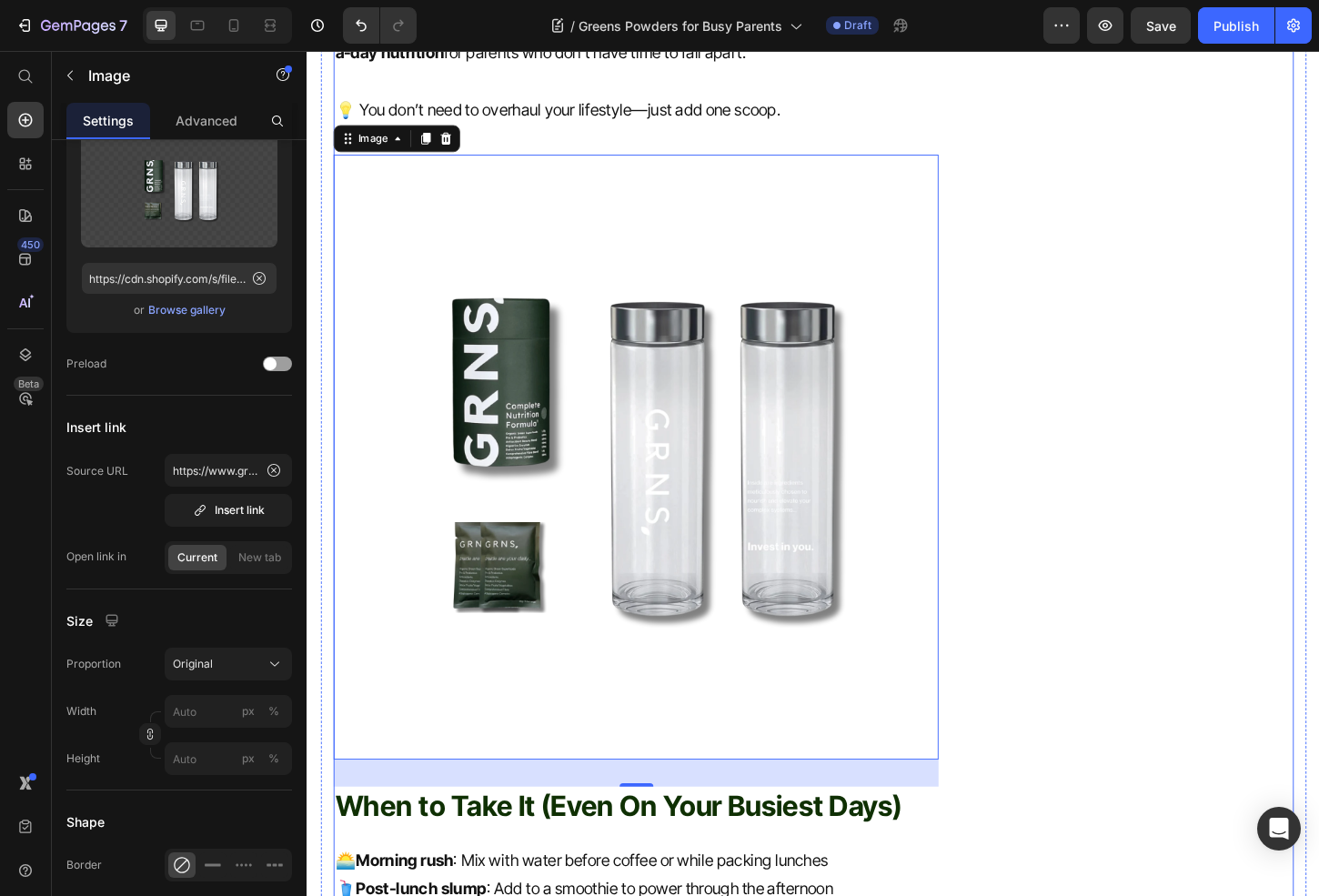 click on "Simply,  All in One. Heading
Icon Gut & Digestion Text block
Icon Bloating Text block
Icon Body Vitality Text block
Icon Gut Reset & Regularity  Text block Icon List Row Image Buy Now Button Try risk free for 30 days | Portion donated to charity Text block Row Row" at bounding box center (1206, -736) 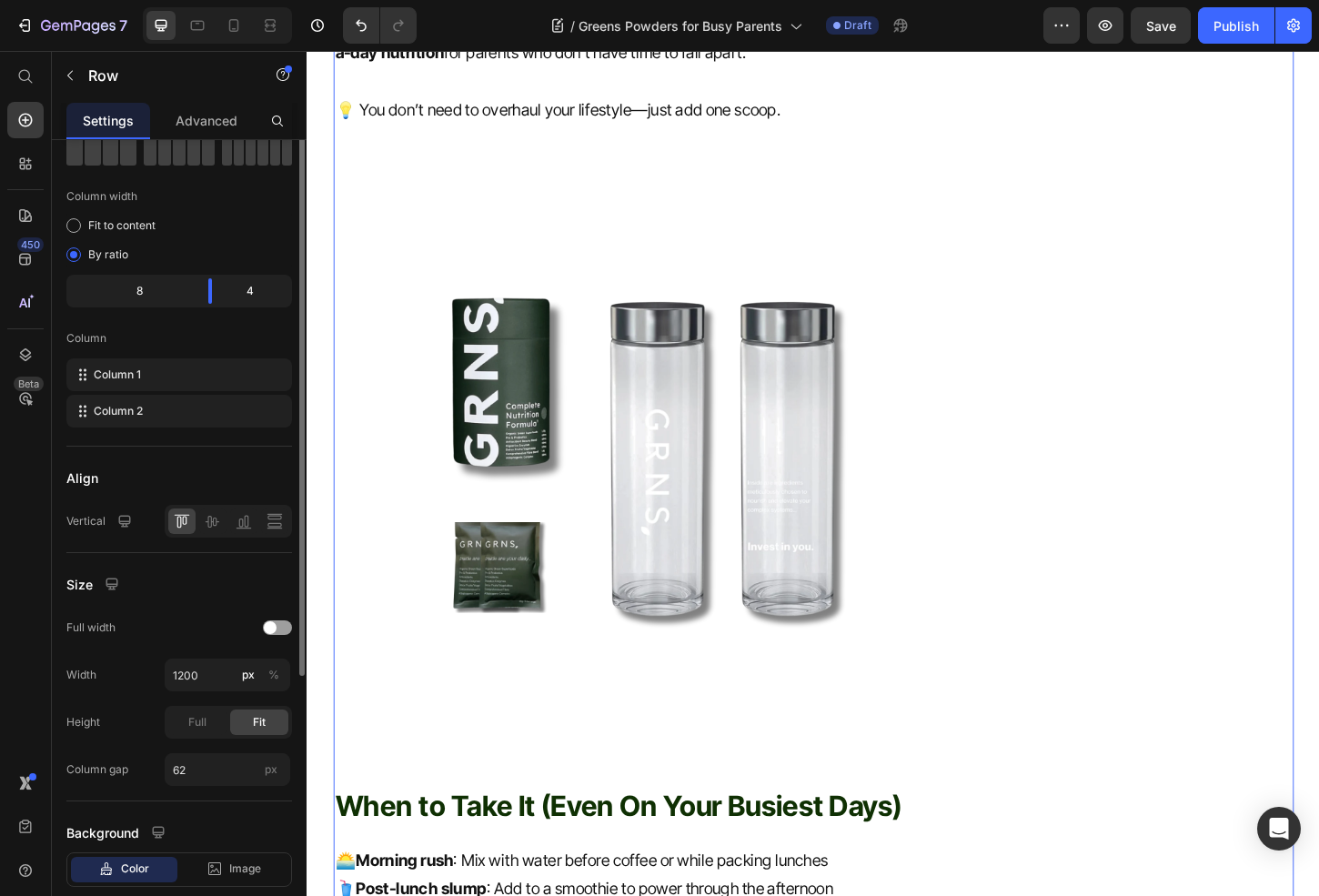 scroll, scrollTop: 0, scrollLeft: 0, axis: both 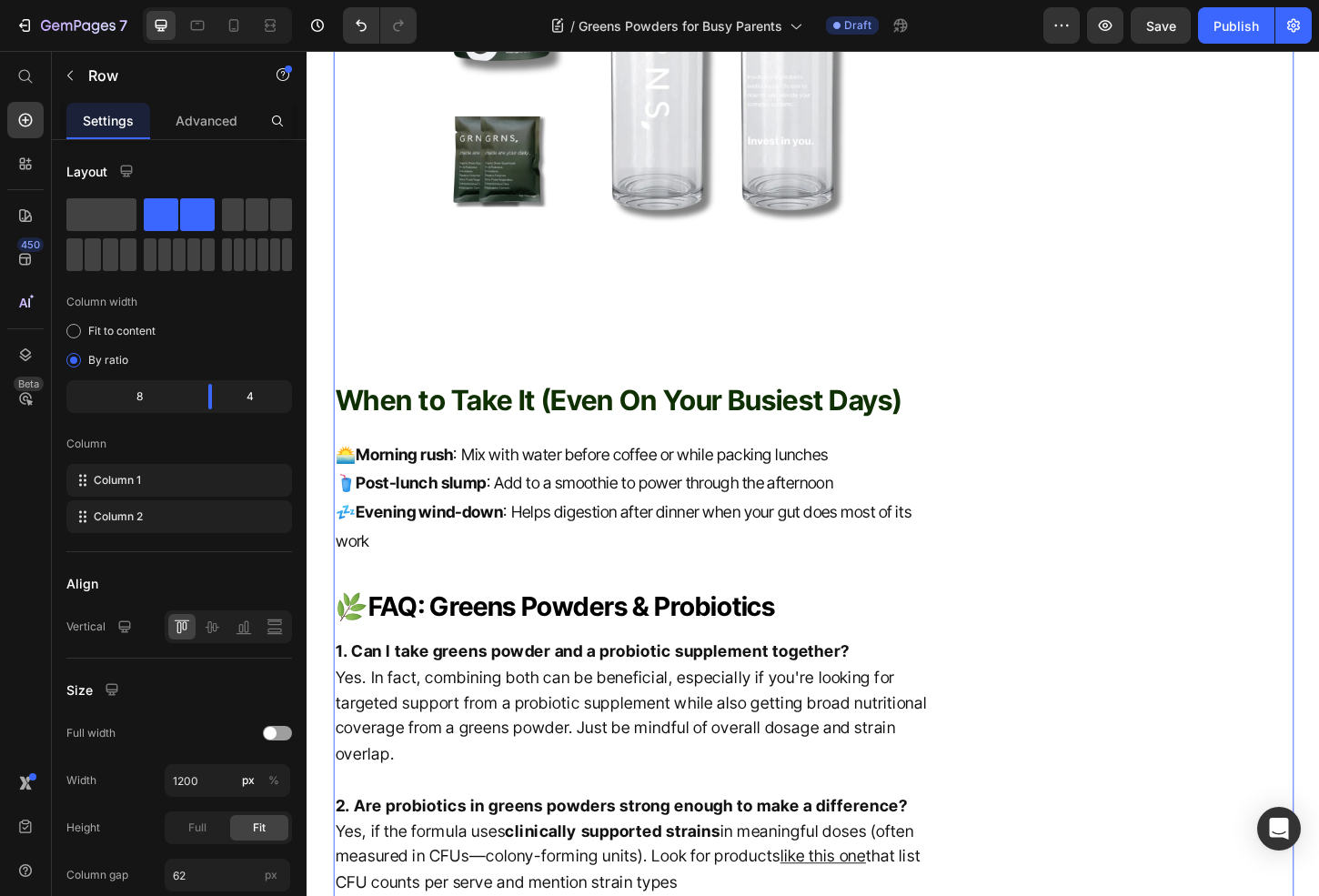 click at bounding box center [660, 51] 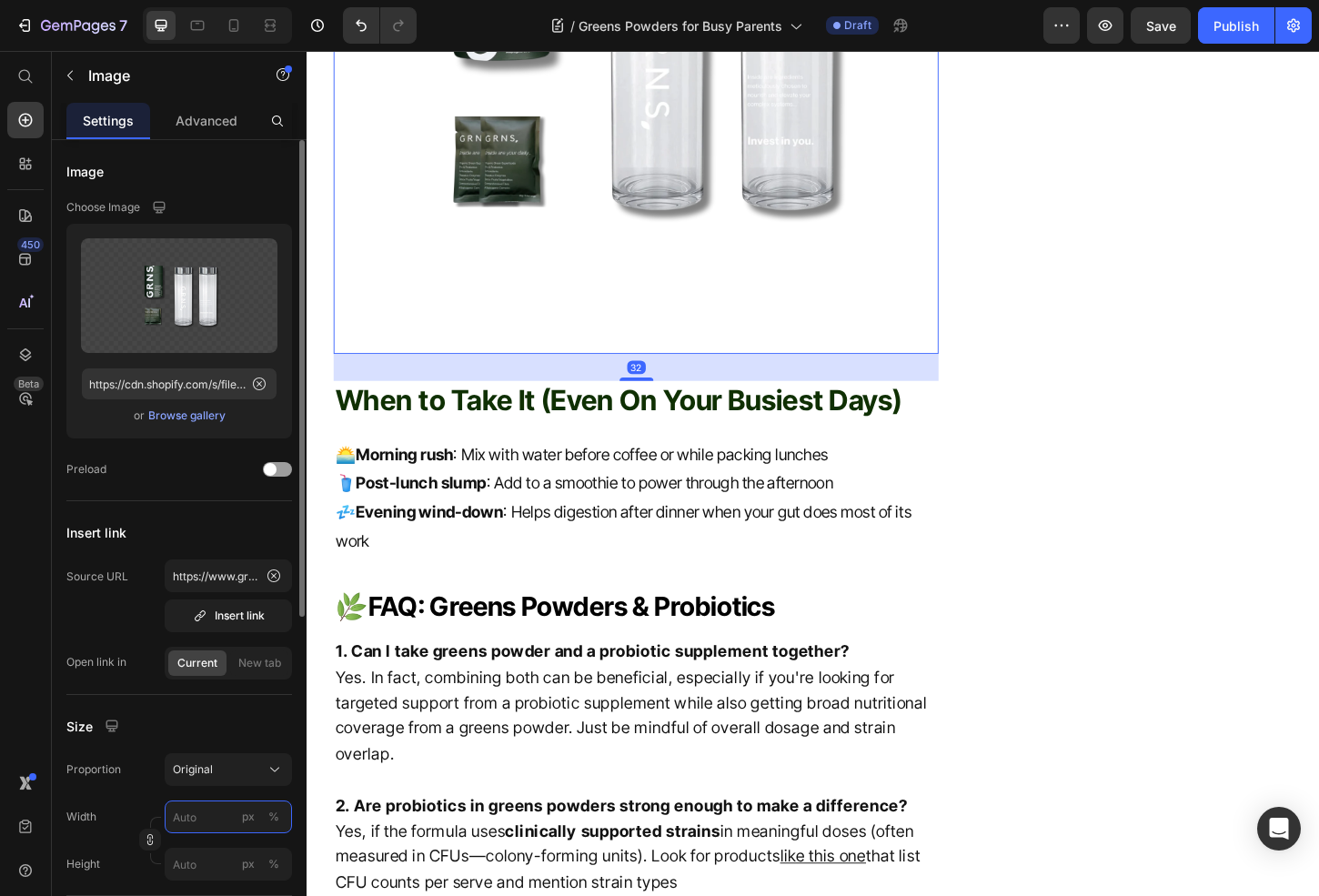 click on "px %" at bounding box center [228, 817] 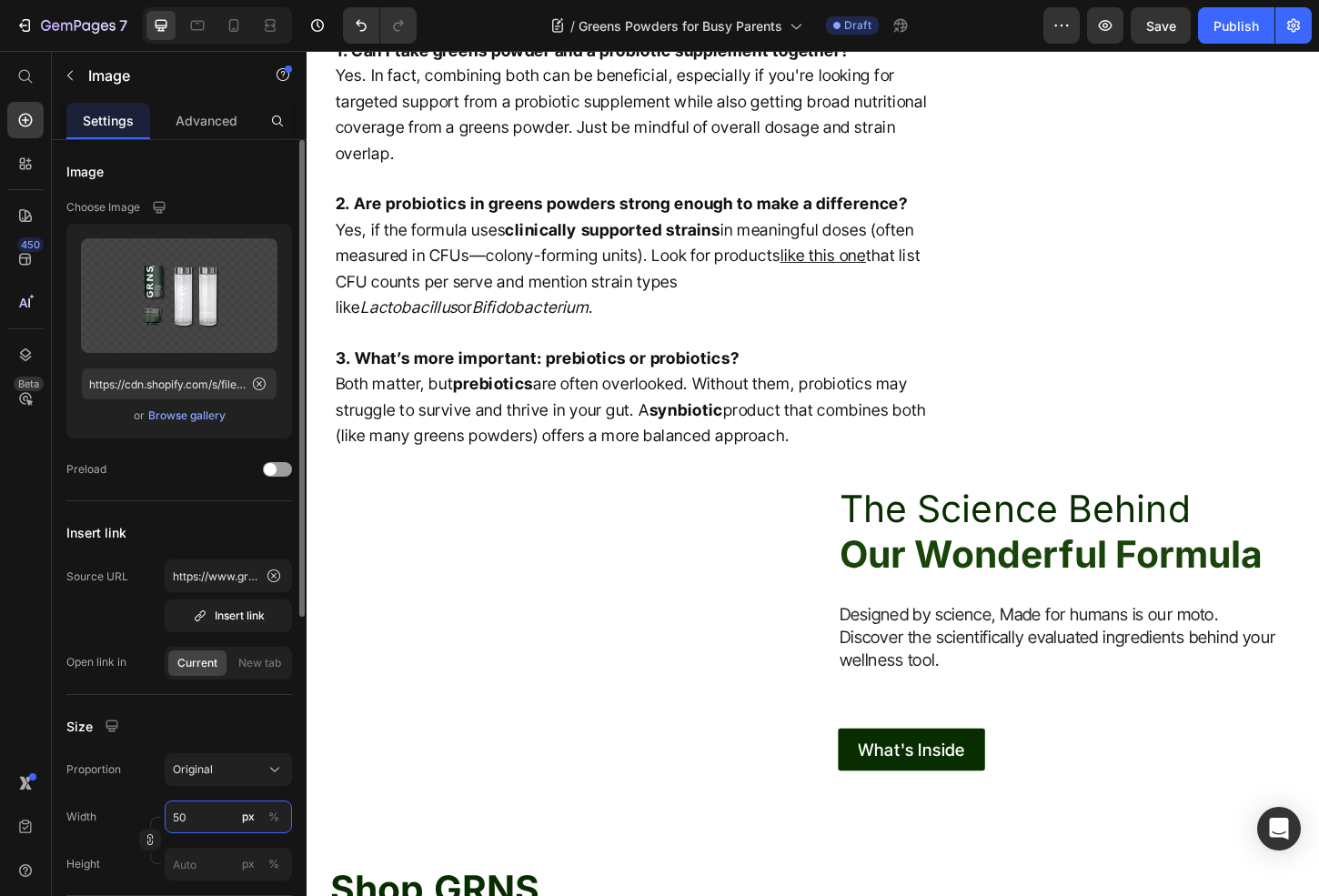 type on "500" 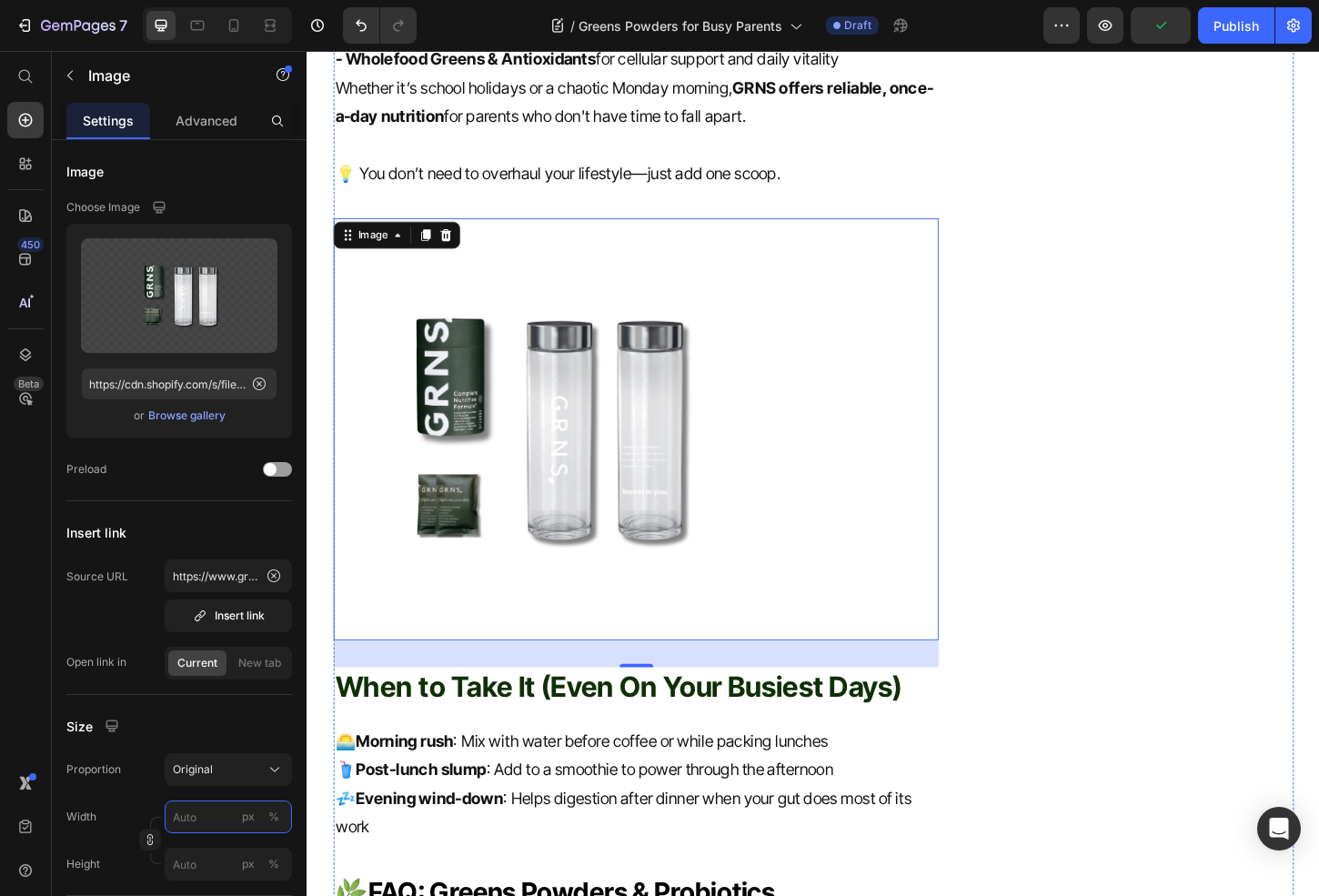 type on "500" 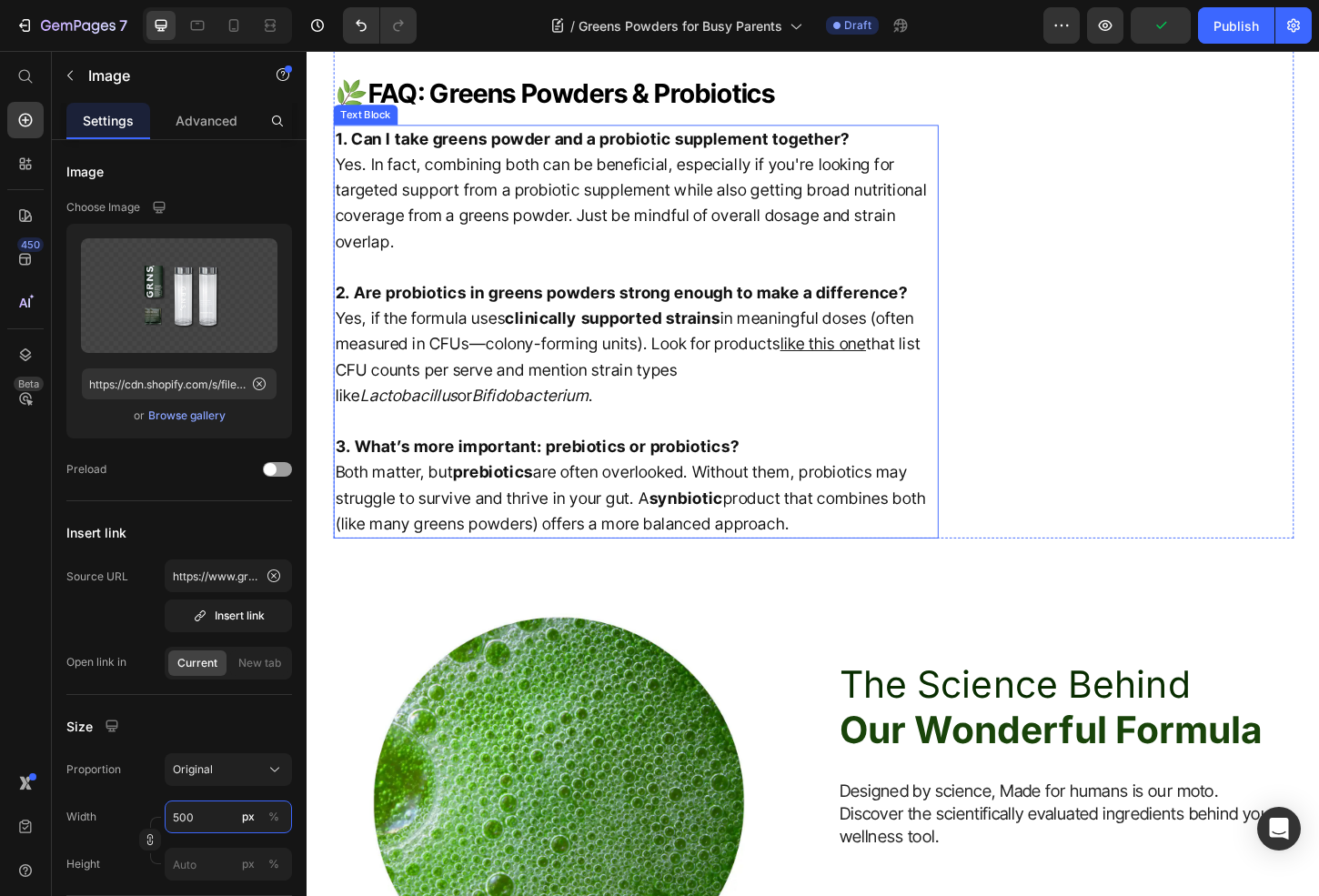 scroll, scrollTop: 3783, scrollLeft: 0, axis: vertical 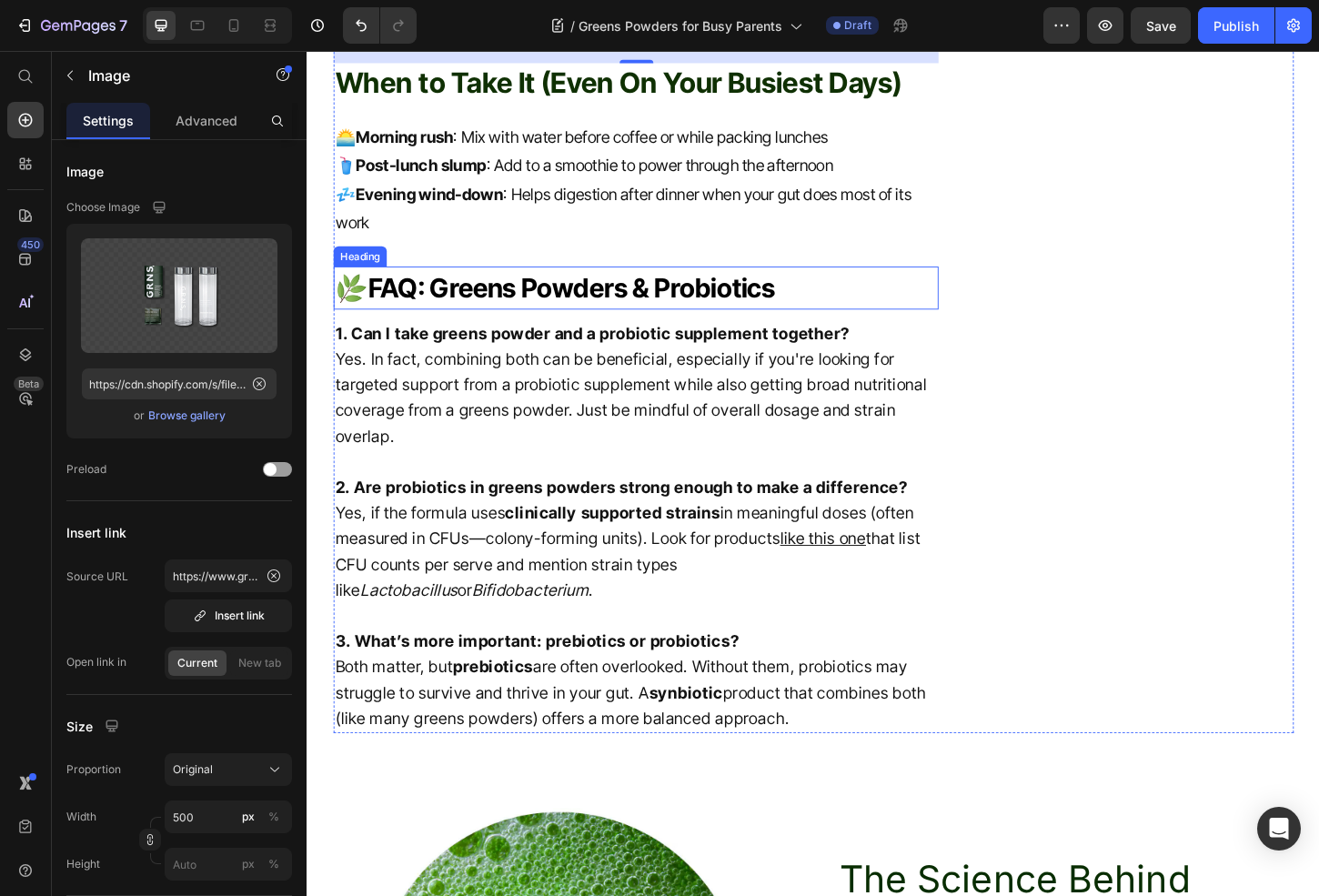 click on "FAQ: Greens Powders & Probiotics" at bounding box center (591, 306) 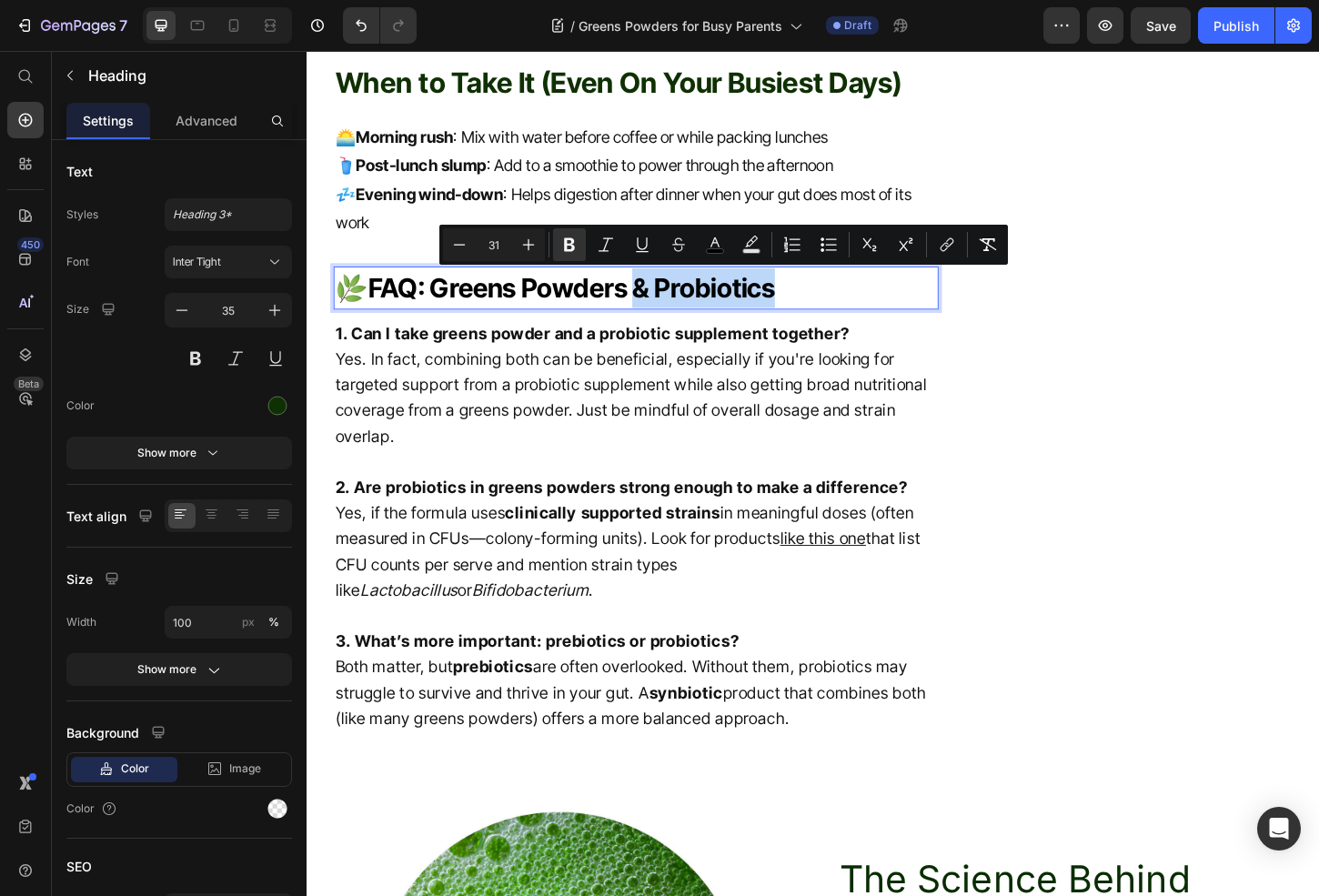 drag, startPoint x: 657, startPoint y: 302, endPoint x: 840, endPoint y: 296, distance: 183.09833 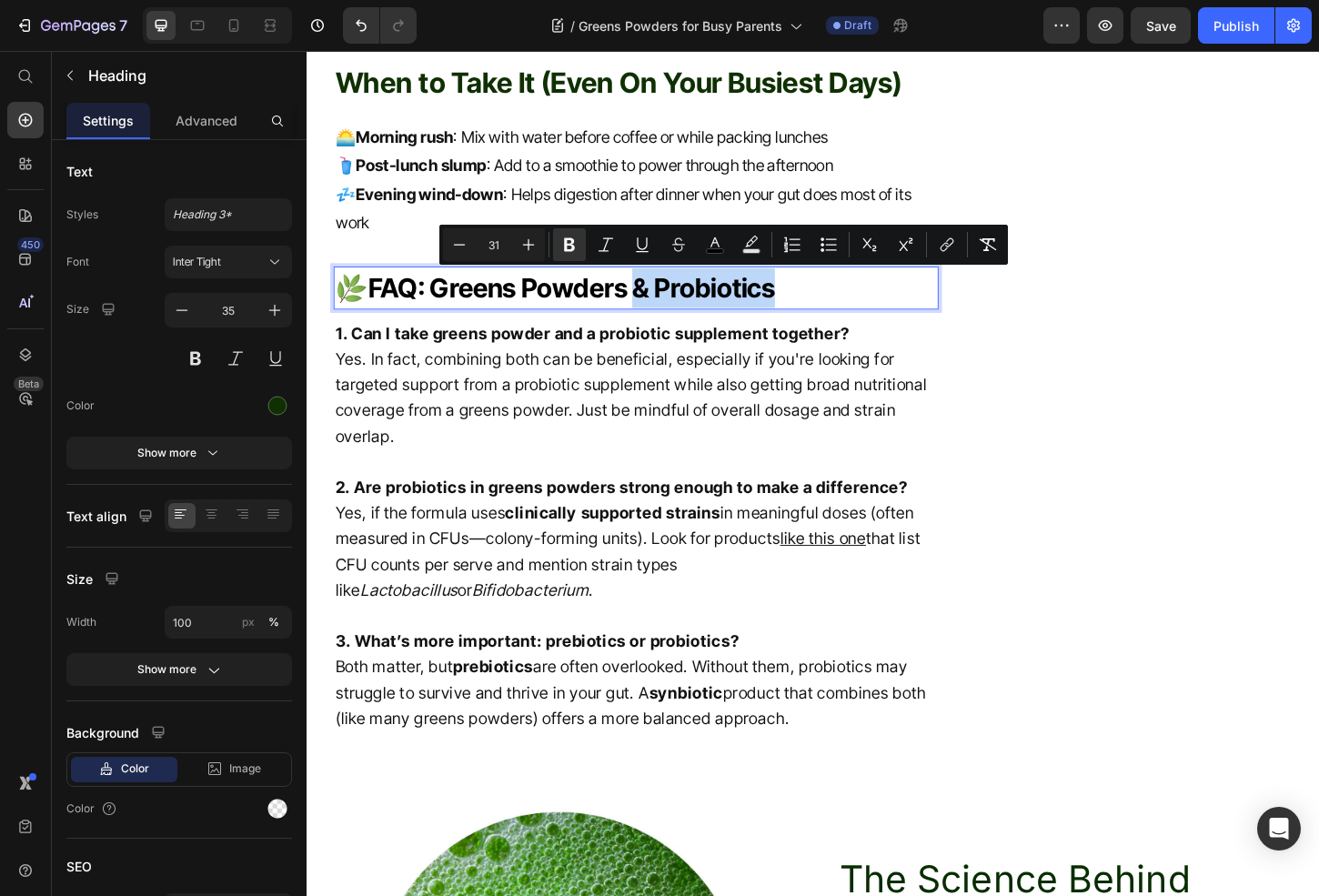 click on "🌿  FAQ: Greens Powders & Probiotics" at bounding box center [660, 306] 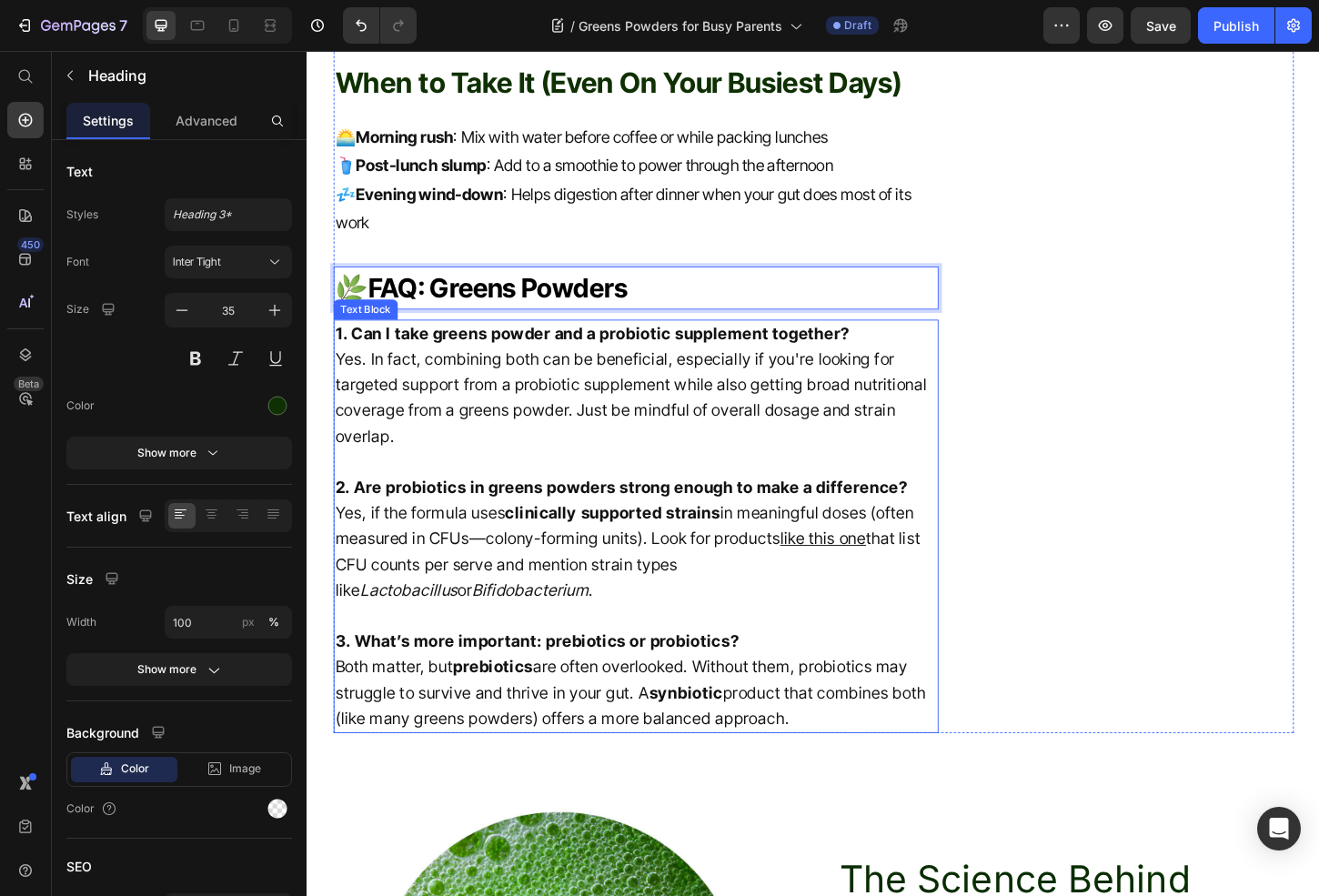 click on "3. What’s more important: prebiotics or probiotics?" at bounding box center [554, 687] 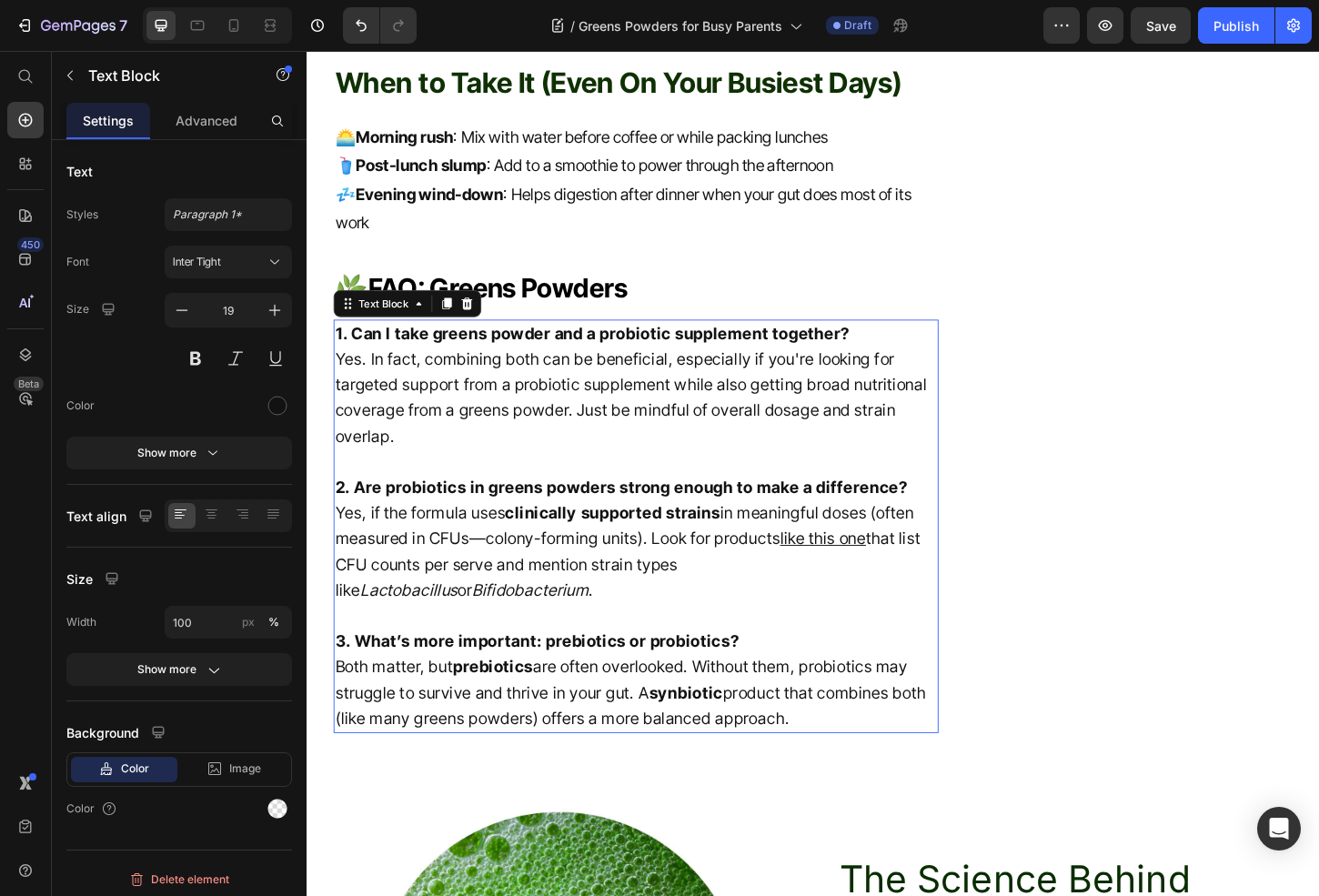 click on "3. What’s more important: prebiotics or probiotics?" at bounding box center [554, 687] 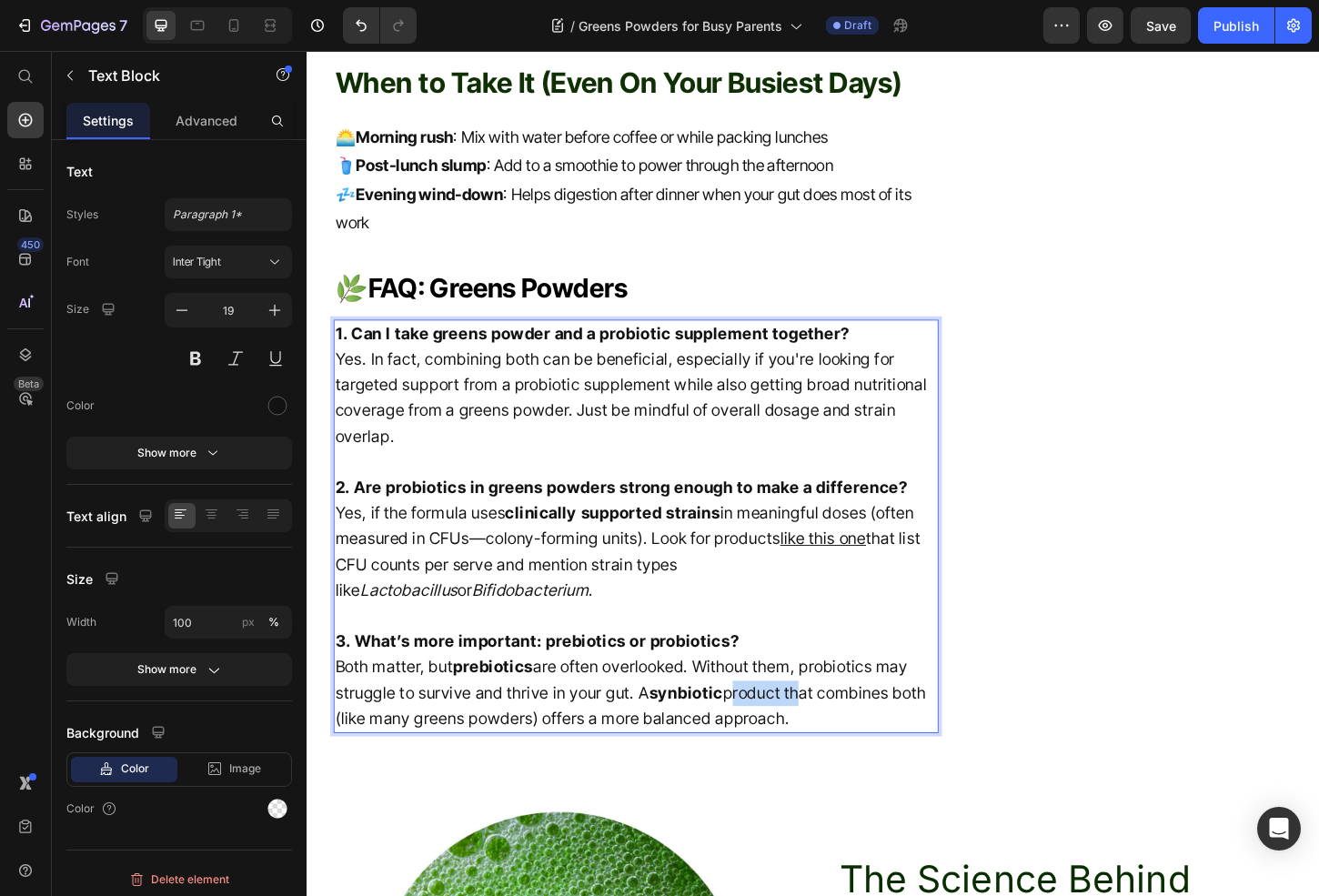 drag, startPoint x: 836, startPoint y: 753, endPoint x: 770, endPoint y: 743, distance: 66.75328 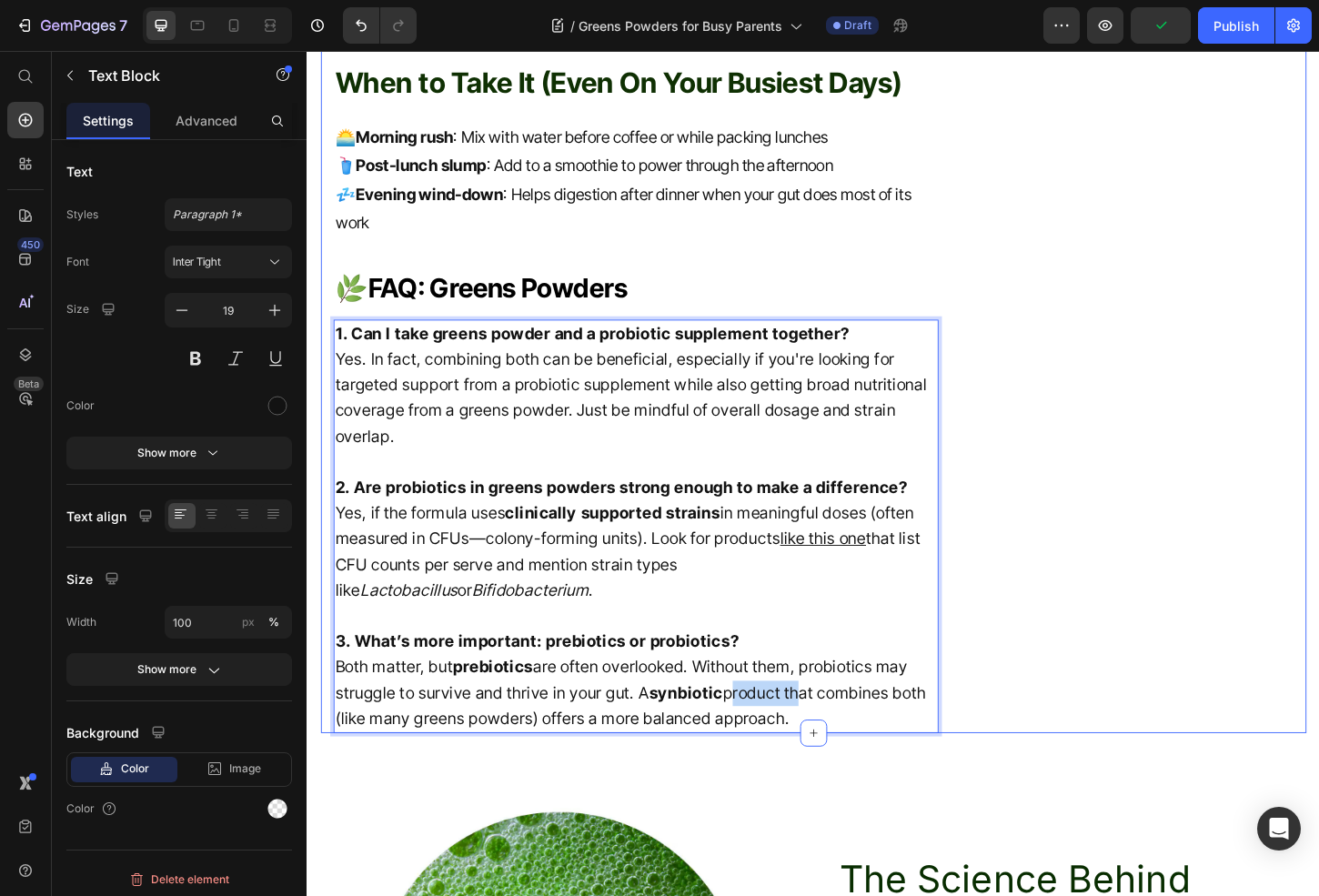 drag, startPoint x: 847, startPoint y: 770, endPoint x: 321, endPoint y: 352, distance: 671.8631 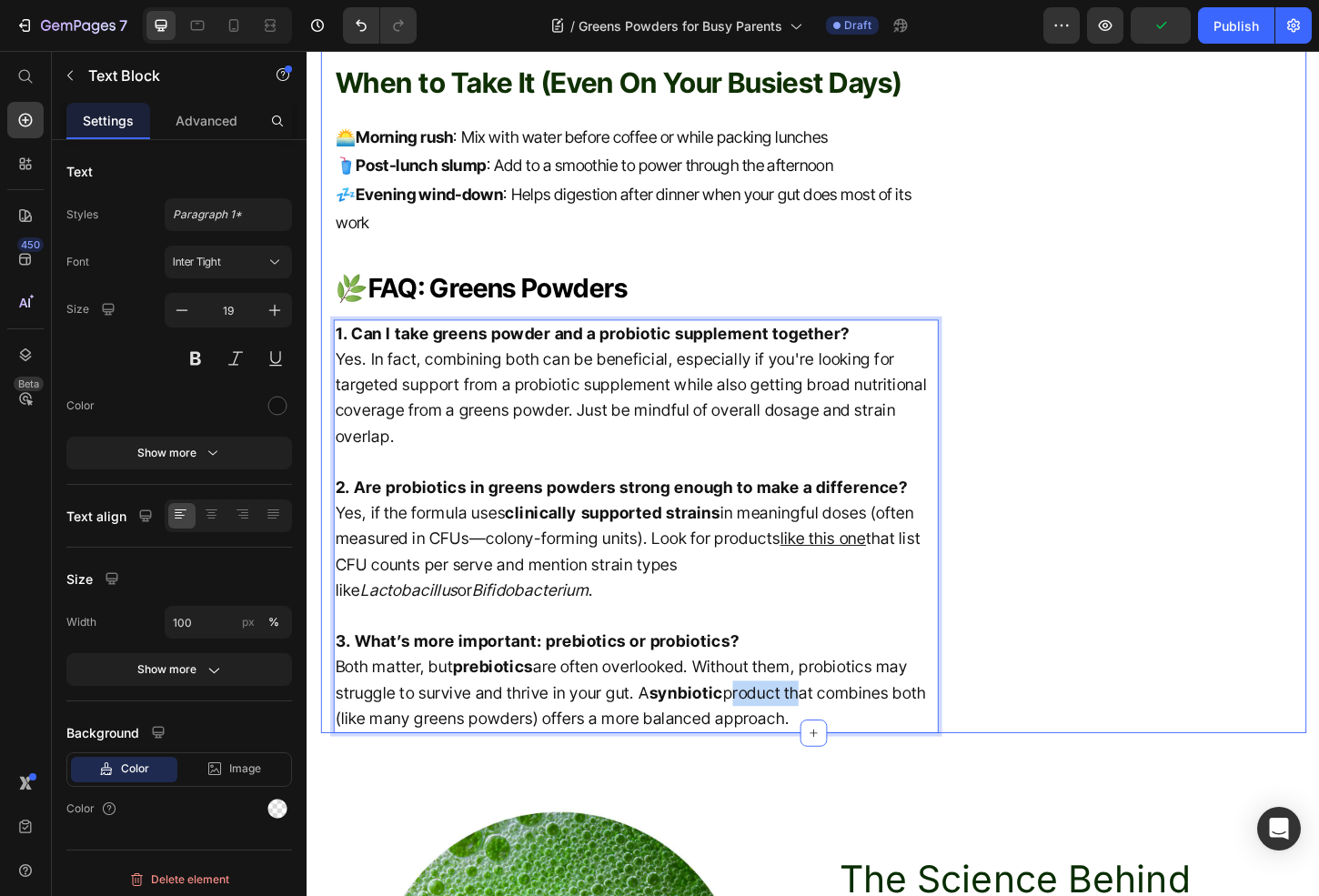 click on "Greens Powders for Busy Parents: How to Get Nutrition On-the-Go 👩‍👧 Heading Fact-Checked By a Nutritionist MD Item List Published on  July 10, 2025 Text block Row Between school drop-offs, meal prepping, work deadlines, and trying to stay somewhat sane— being a parent means putting yourself last . But your energy, immunity, and mood are all affected by how well you’re fuelling your body. That’s where  greens powders  come in—offering a fast, fuss-free way to fill the nutritional gaps without another thing to cook, clean, or carry. Text block Why Parents Are Turning to Greens Powders Heading Greens powders are concentrated blends of wholefood ingredients like vegetables, fruits, adaptogens, and probiotics—designed to support overall wellness in just one scoop per day. Here’s why they’re perfect for time-poor parents: ✅  Quick to Prepare : Just mix with water, juice, or your morning smoothie—done in 10 seconds. ✅  Energy & Immunity Support ✅  Gut-Friendly ✅  Text block Image ✅" at bounding box center (852, -1455) 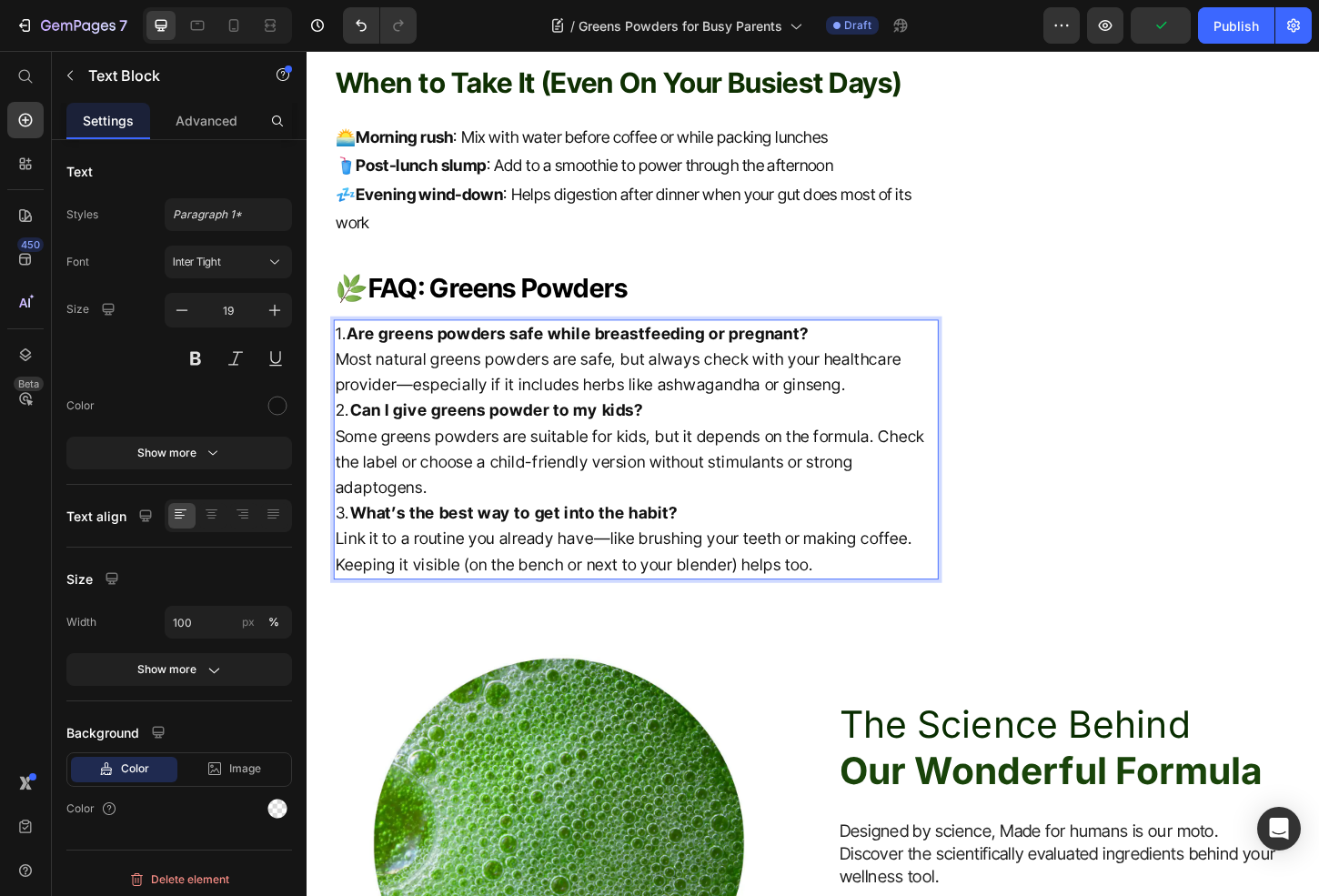click on "Most natural greens powders are safe, but always check with your healthcare provider—especially if it includes herbs like ashwagandha or ginseng." at bounding box center [660, 397] 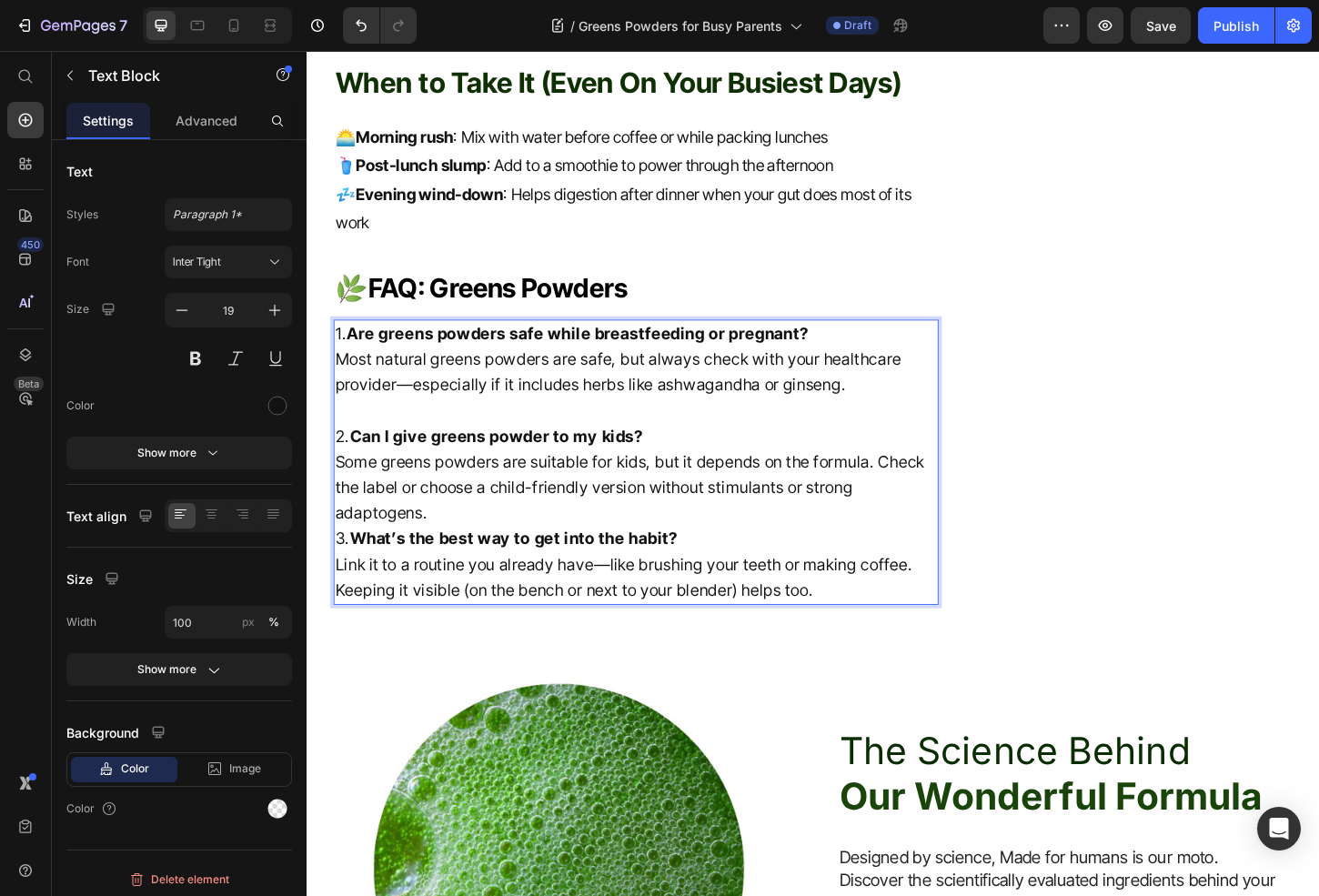 click on "Some greens powders are suitable for kids, but it depends on the formula. Check the label or choose a child-friendly version without stimulants or strong adaptogens." at bounding box center (660, 521) 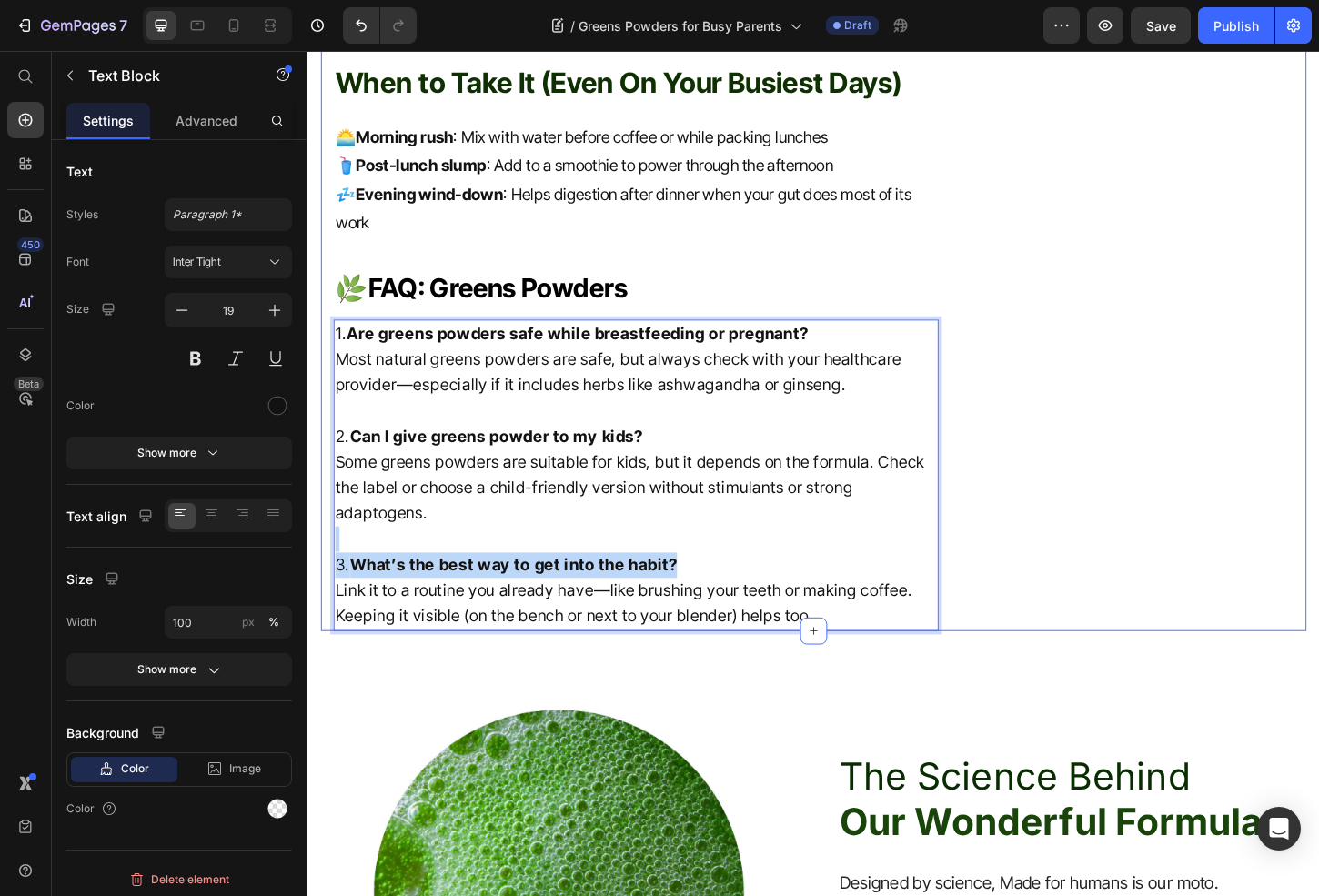drag, startPoint x: 719, startPoint y: 603, endPoint x: 321, endPoint y: 589, distance: 398.24616 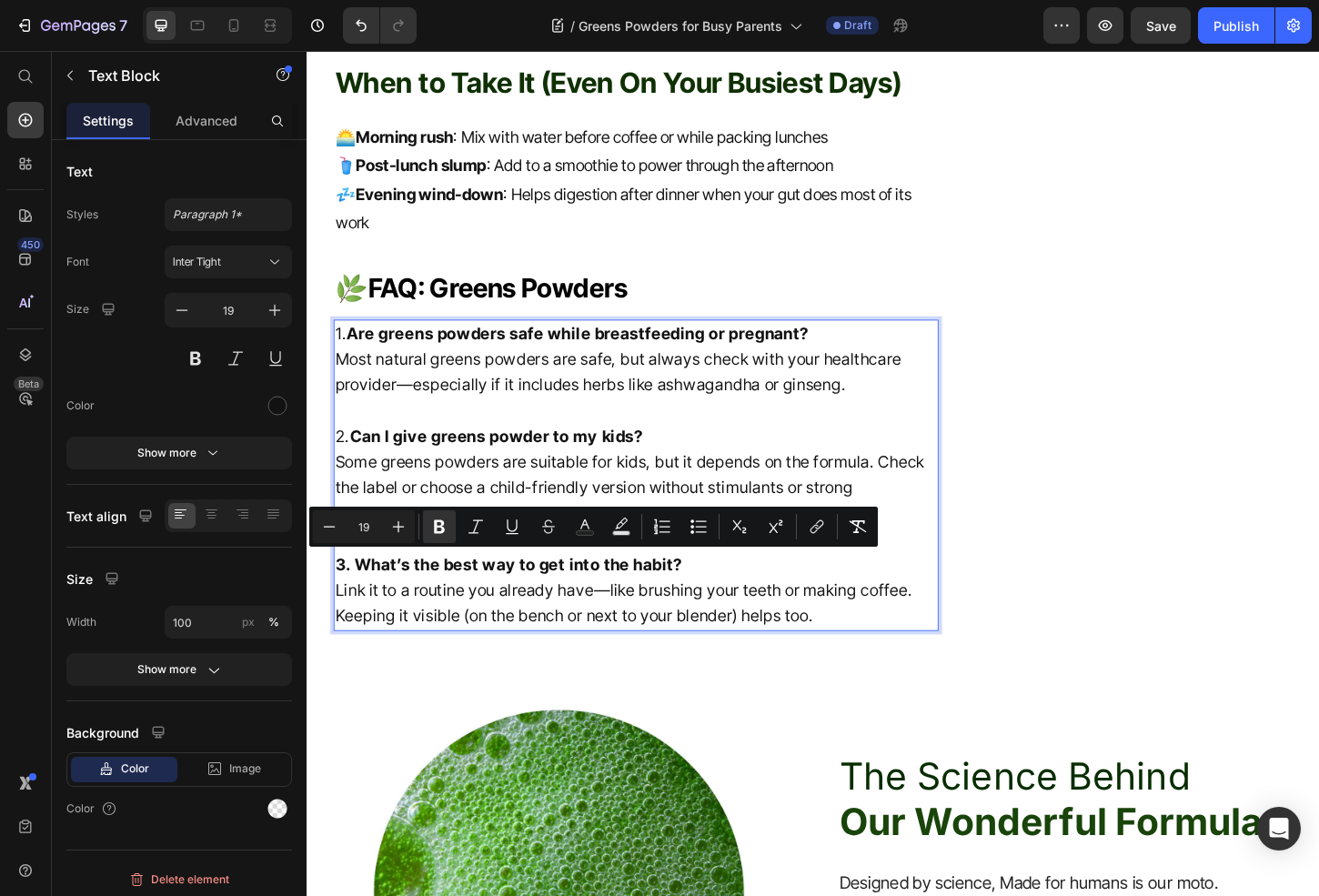 click on "Some greens powders are suitable for kids, but it depends on the formula. Check the label or choose a child-friendly version without stimulants or strong adaptogens." at bounding box center [660, 521] 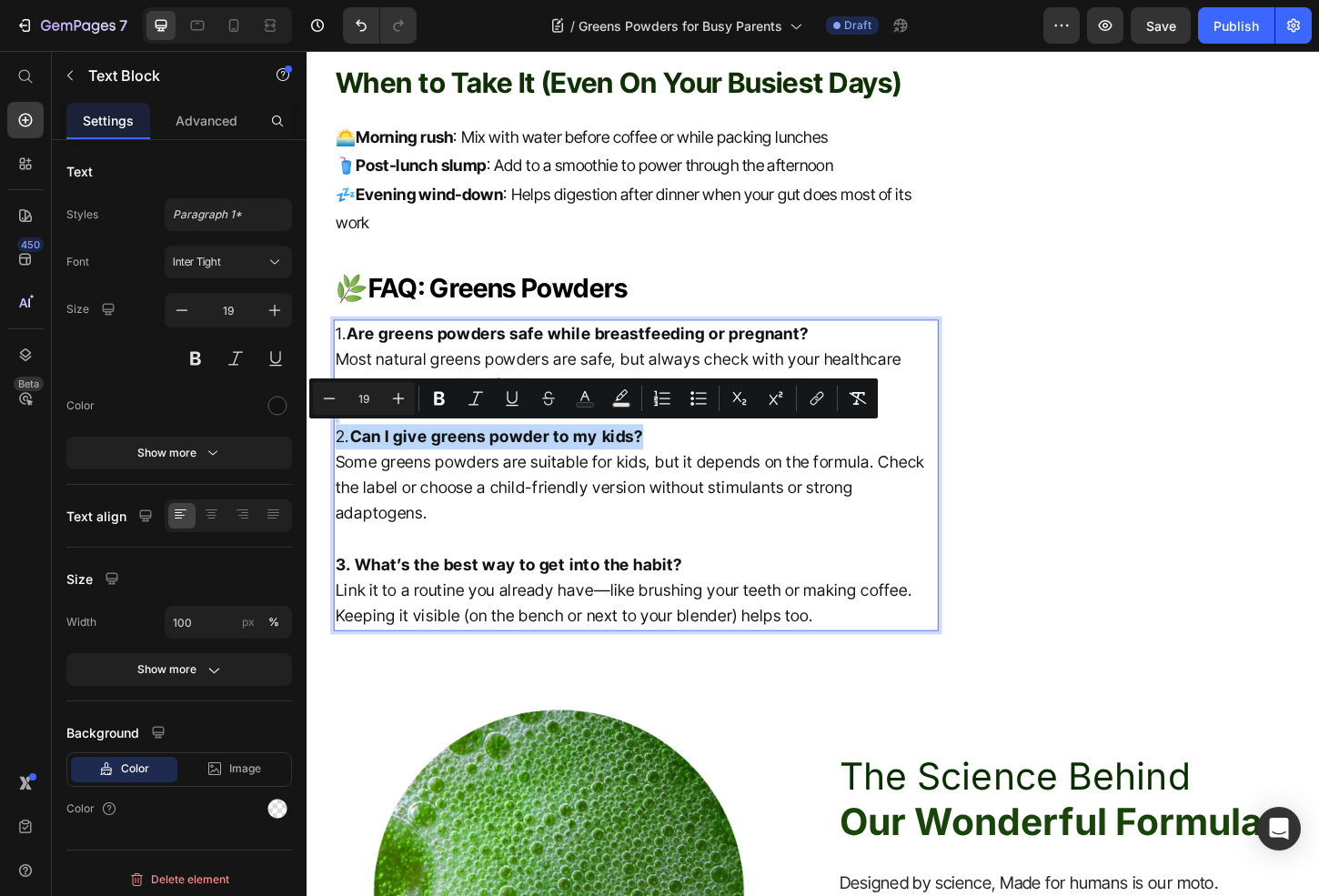 drag, startPoint x: 711, startPoint y: 453, endPoint x: 361, endPoint y: 445, distance: 350.0914 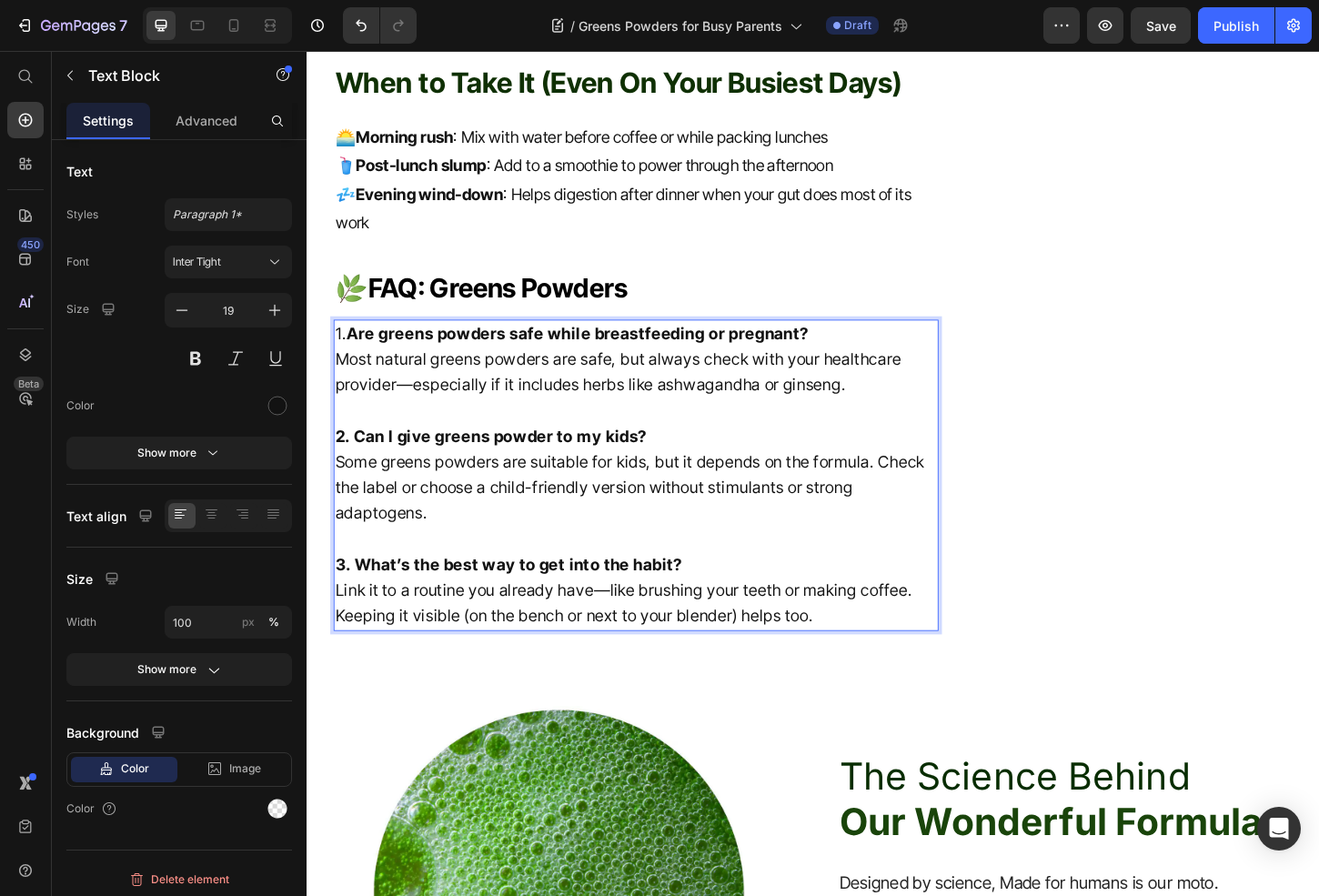click on "Are greens powders safe while breastfeeding or pregnant?" at bounding box center (598, 355) 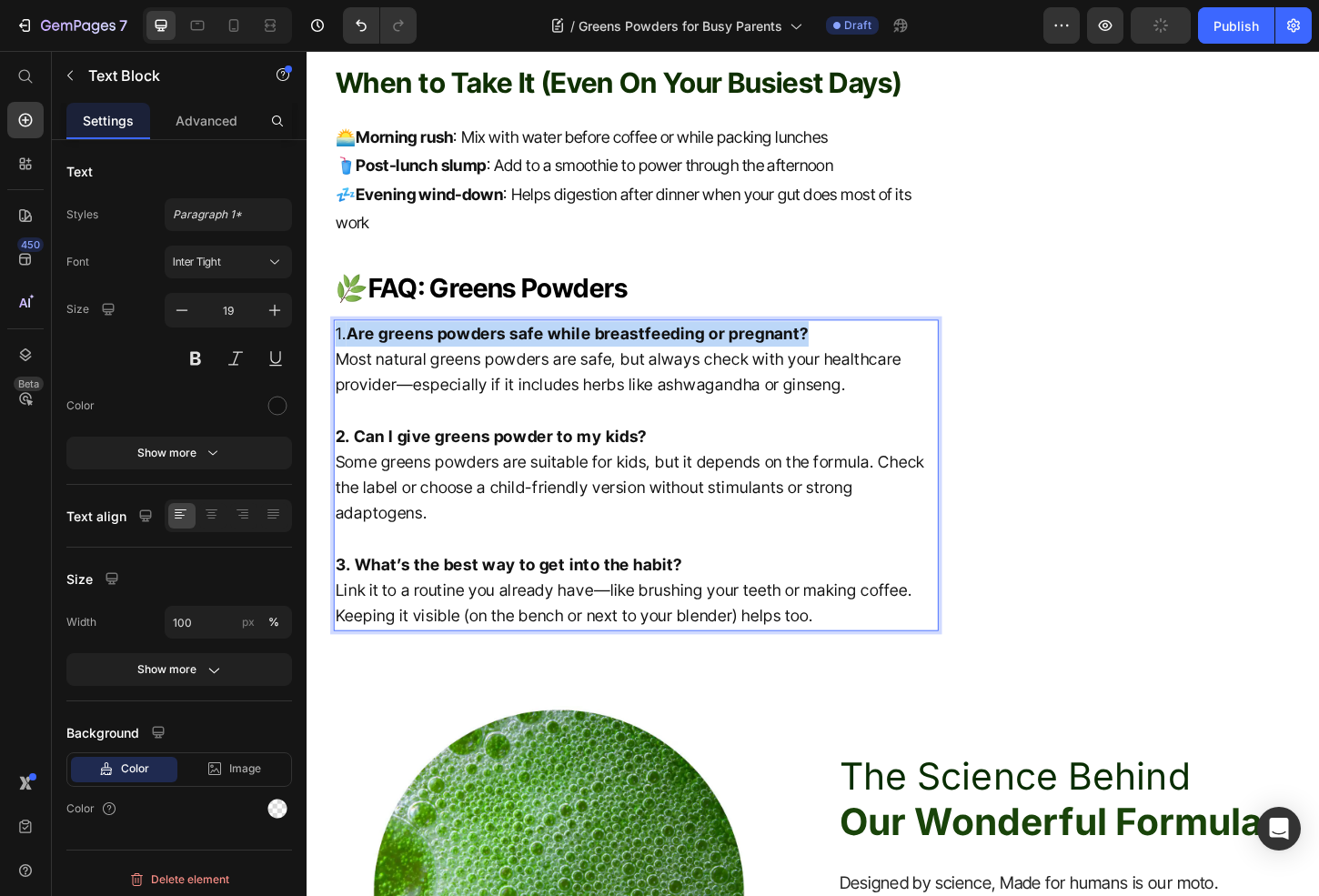 drag, startPoint x: 915, startPoint y: 349, endPoint x: 225, endPoint y: 331, distance: 690.2347 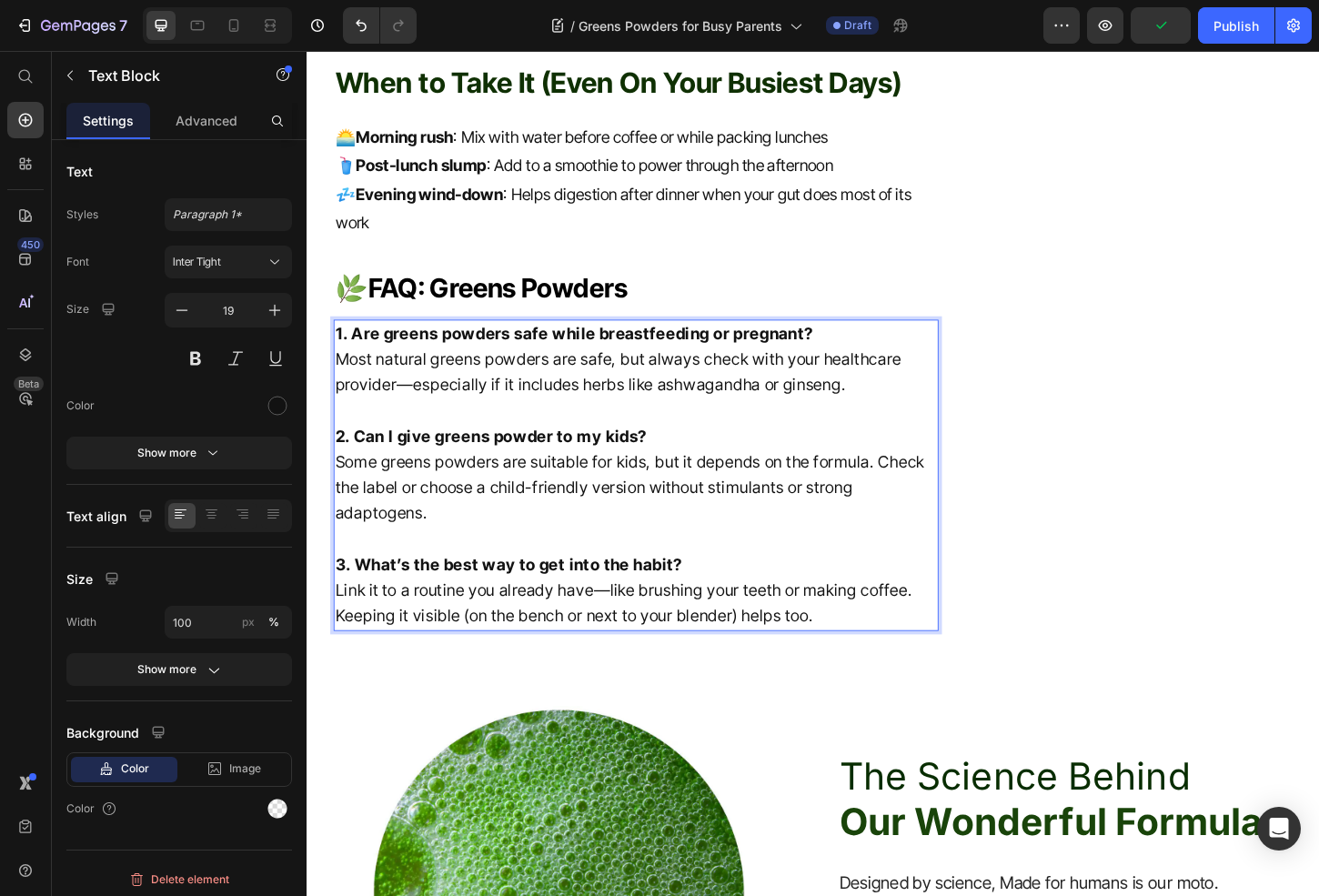 click on "Most natural greens powders are safe, but always check with your healthcare provider—especially if it includes herbs like ashwagandha or ginseng." at bounding box center [660, 397] 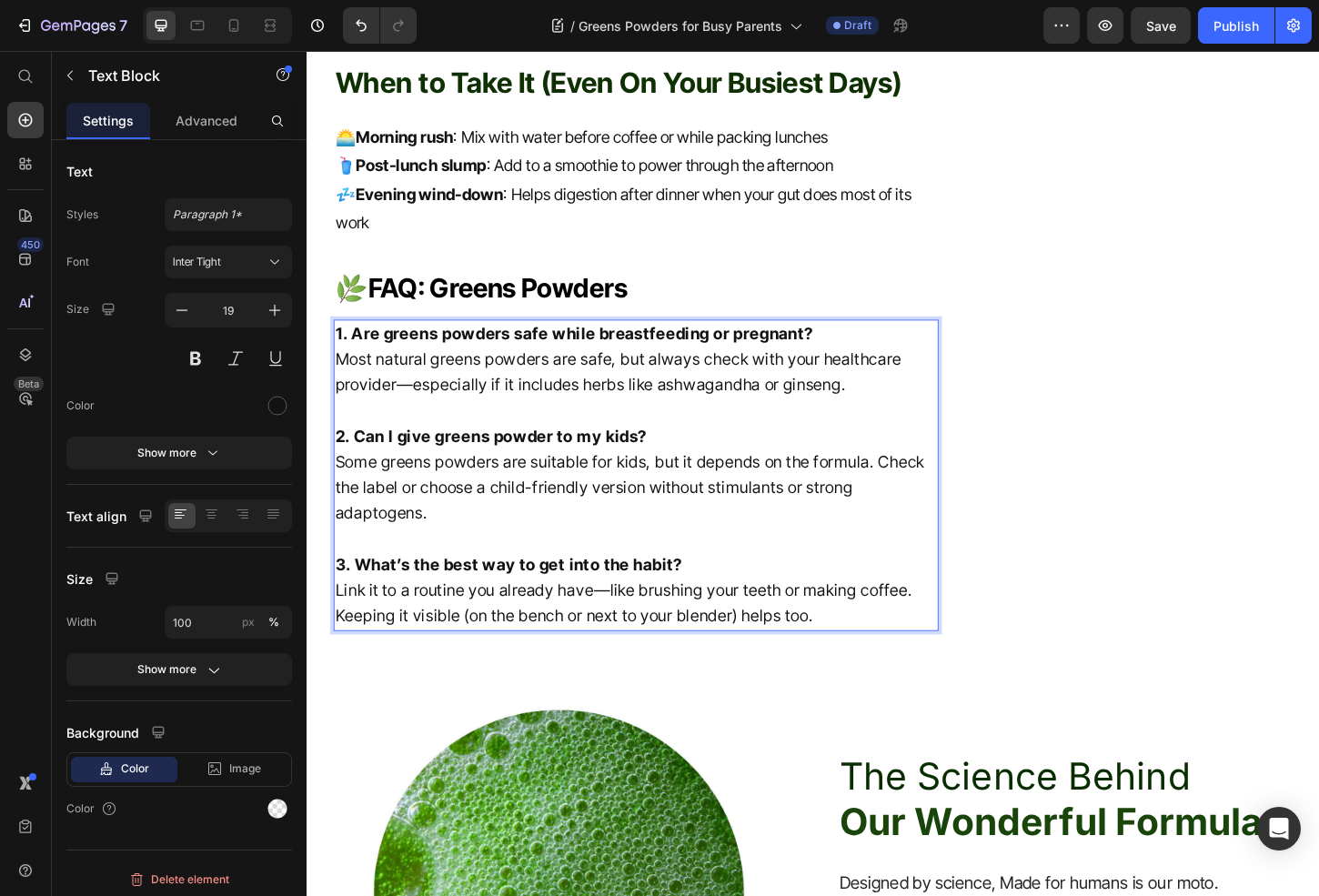 click on "Most natural greens powders are safe, but always check with your healthcare provider—especially if it includes herbs like ashwagandha or ginseng." at bounding box center [660, 397] 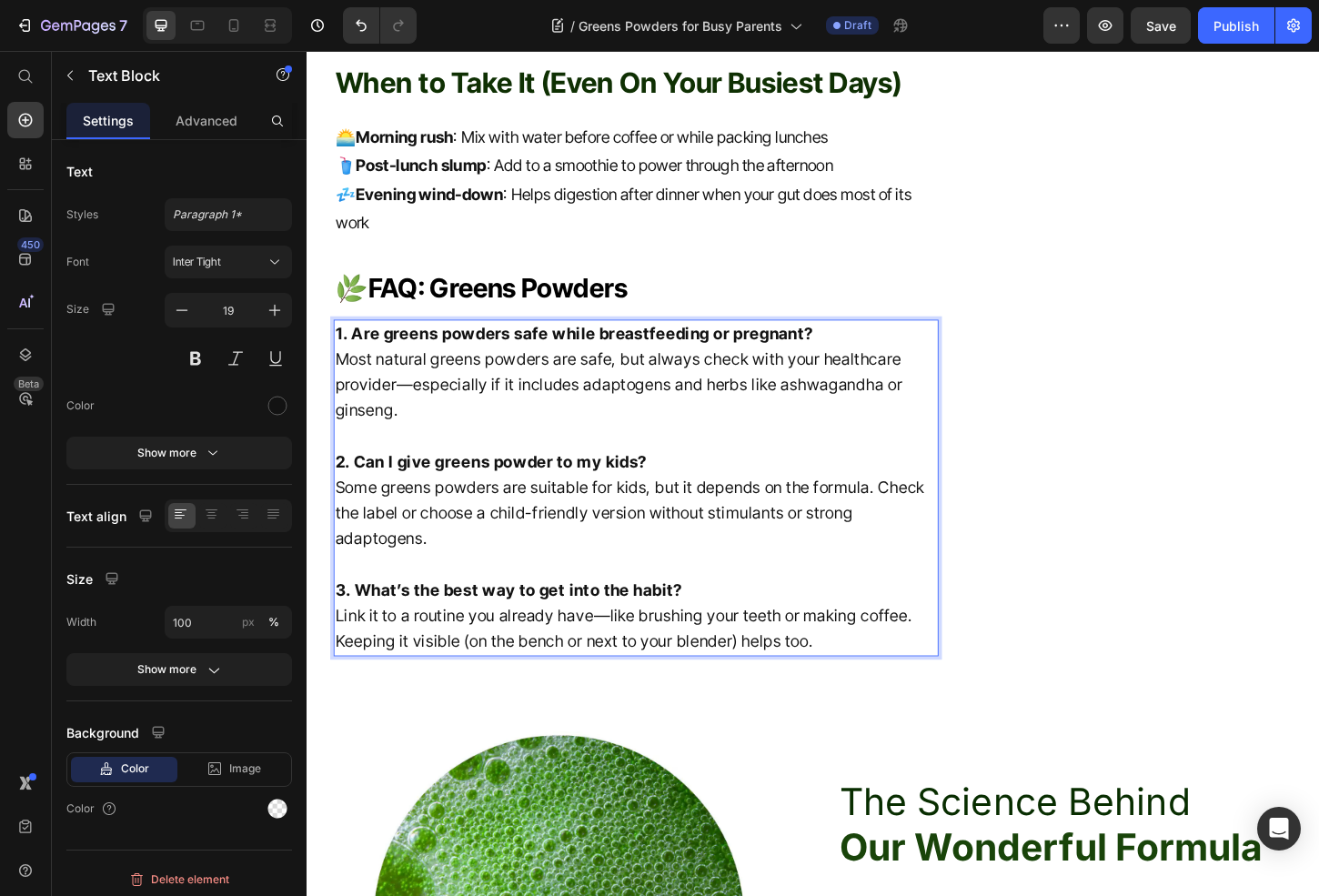 click on "Some greens powders are suitable for kids, but it depends on the formula. Check the label or choose a child-friendly version without stimulants or strong adaptogens." at bounding box center [660, 549] 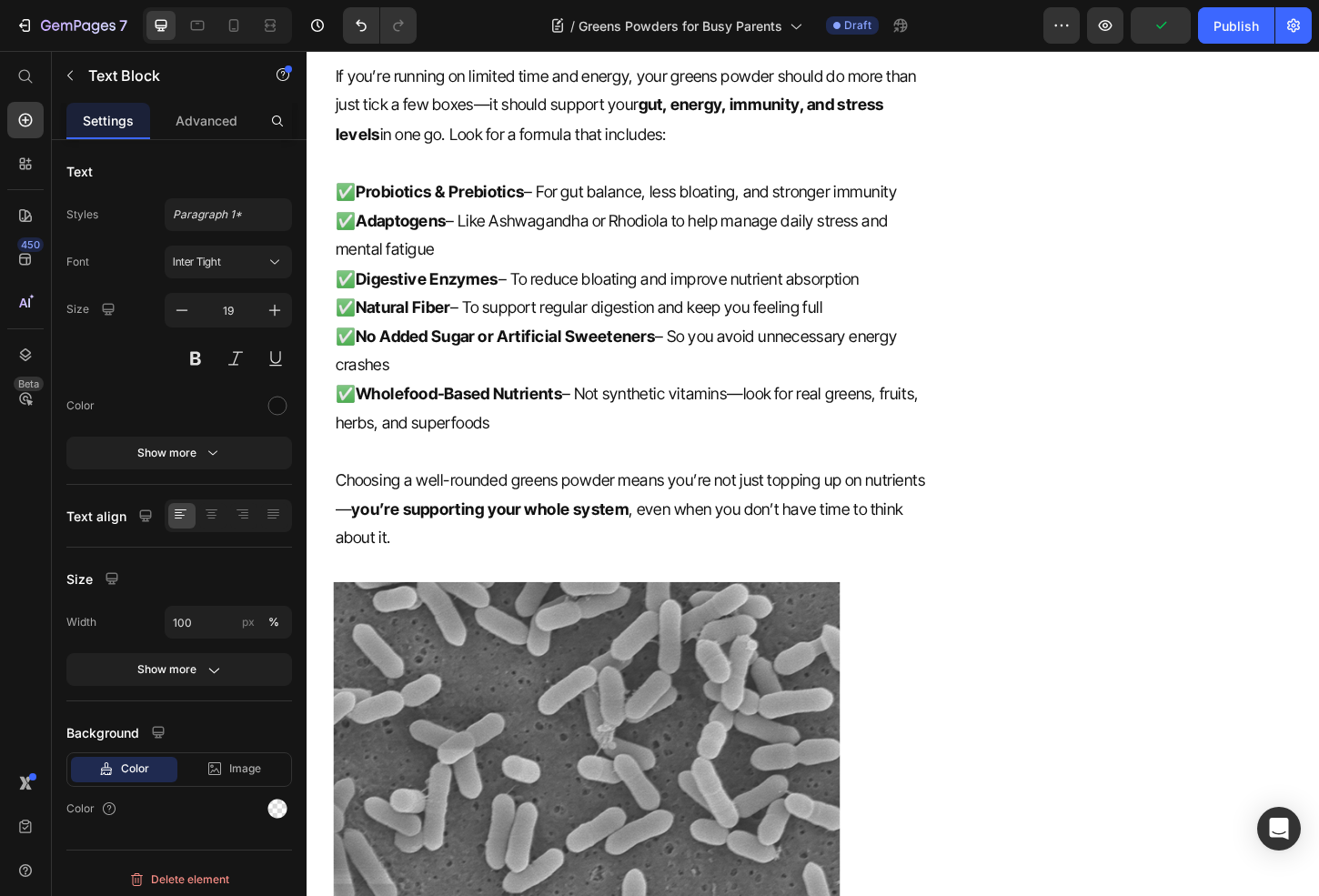 scroll, scrollTop: 1978, scrollLeft: 0, axis: vertical 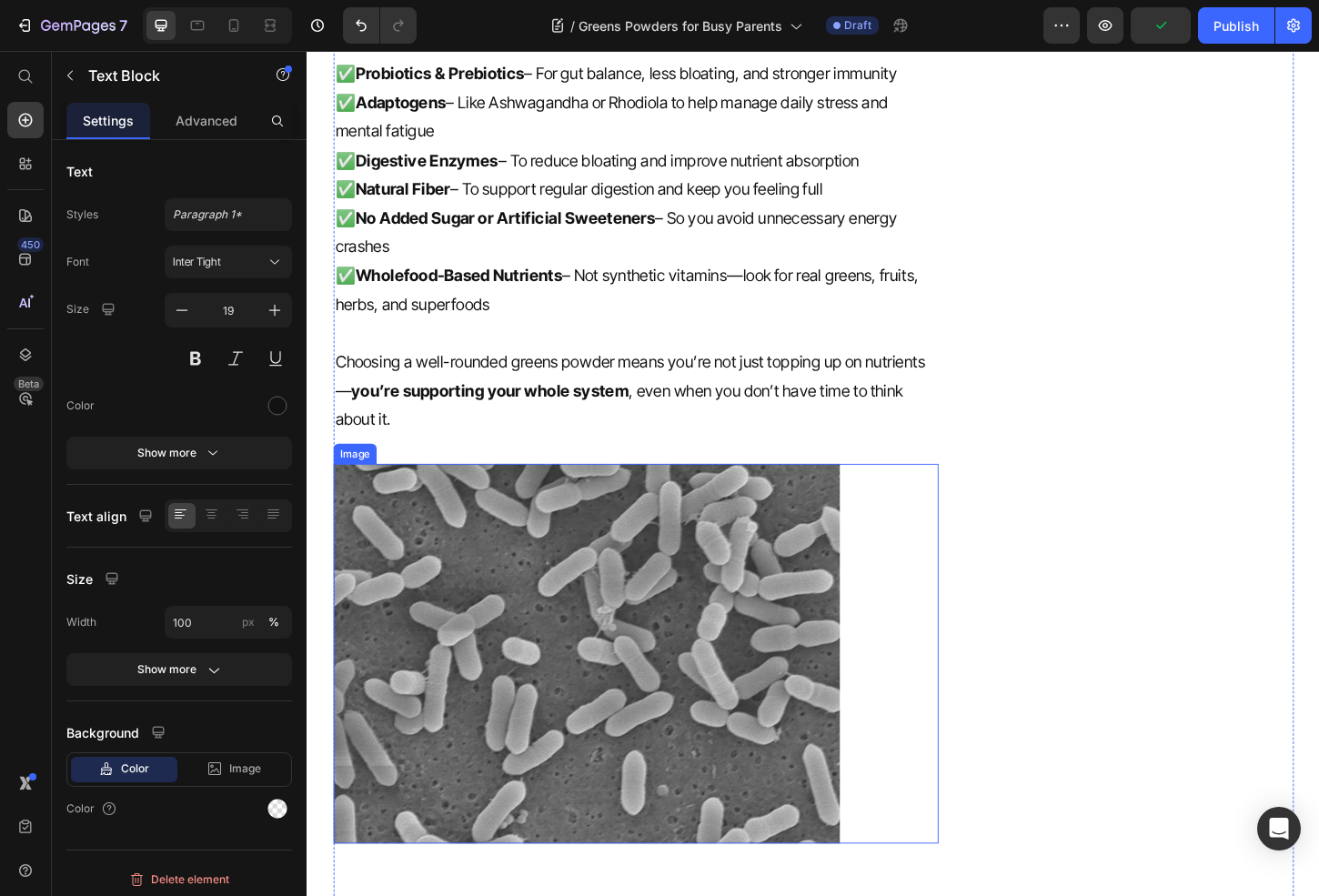 click at bounding box center [660, 700] 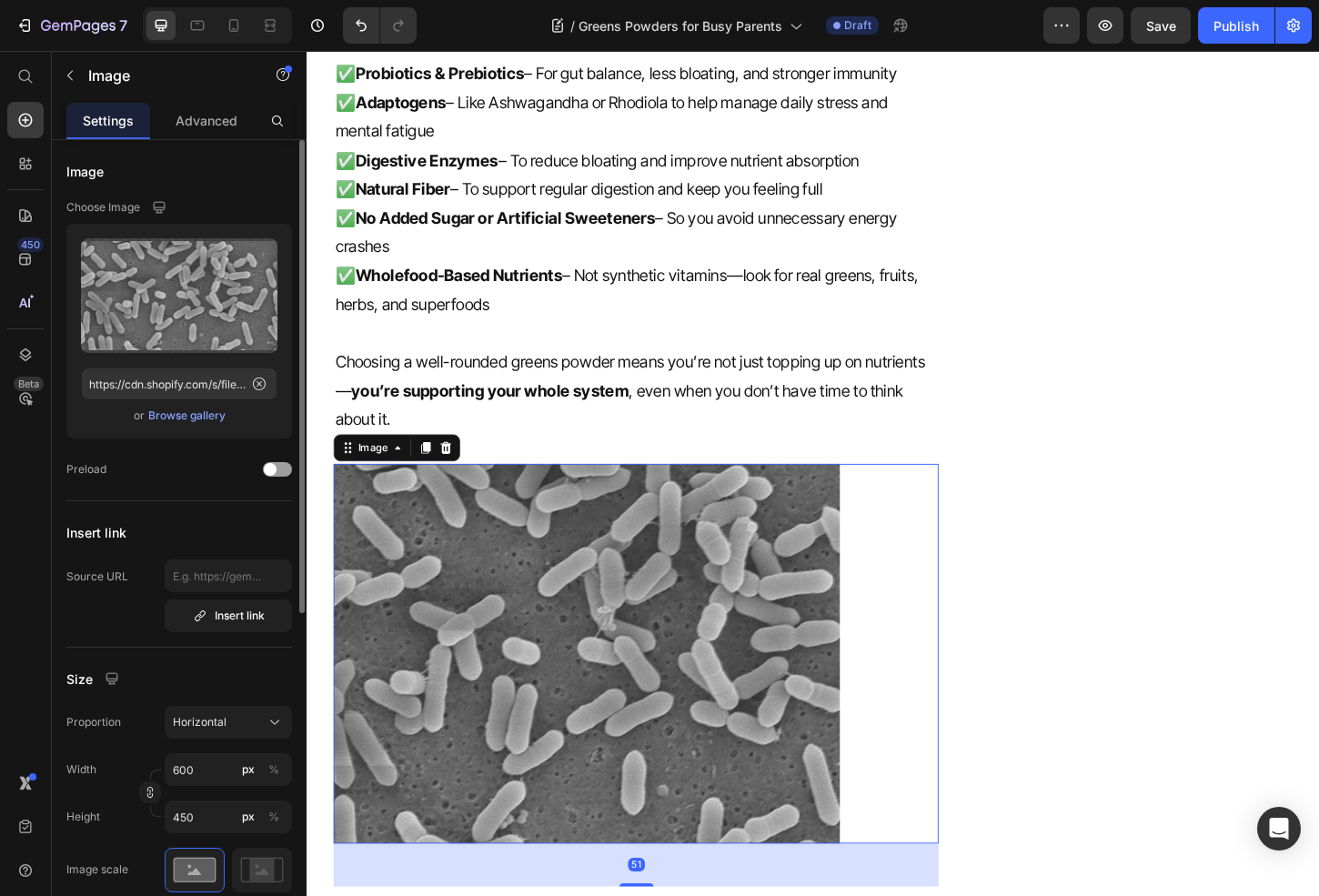 click on "Browse gallery" at bounding box center [186, 416] 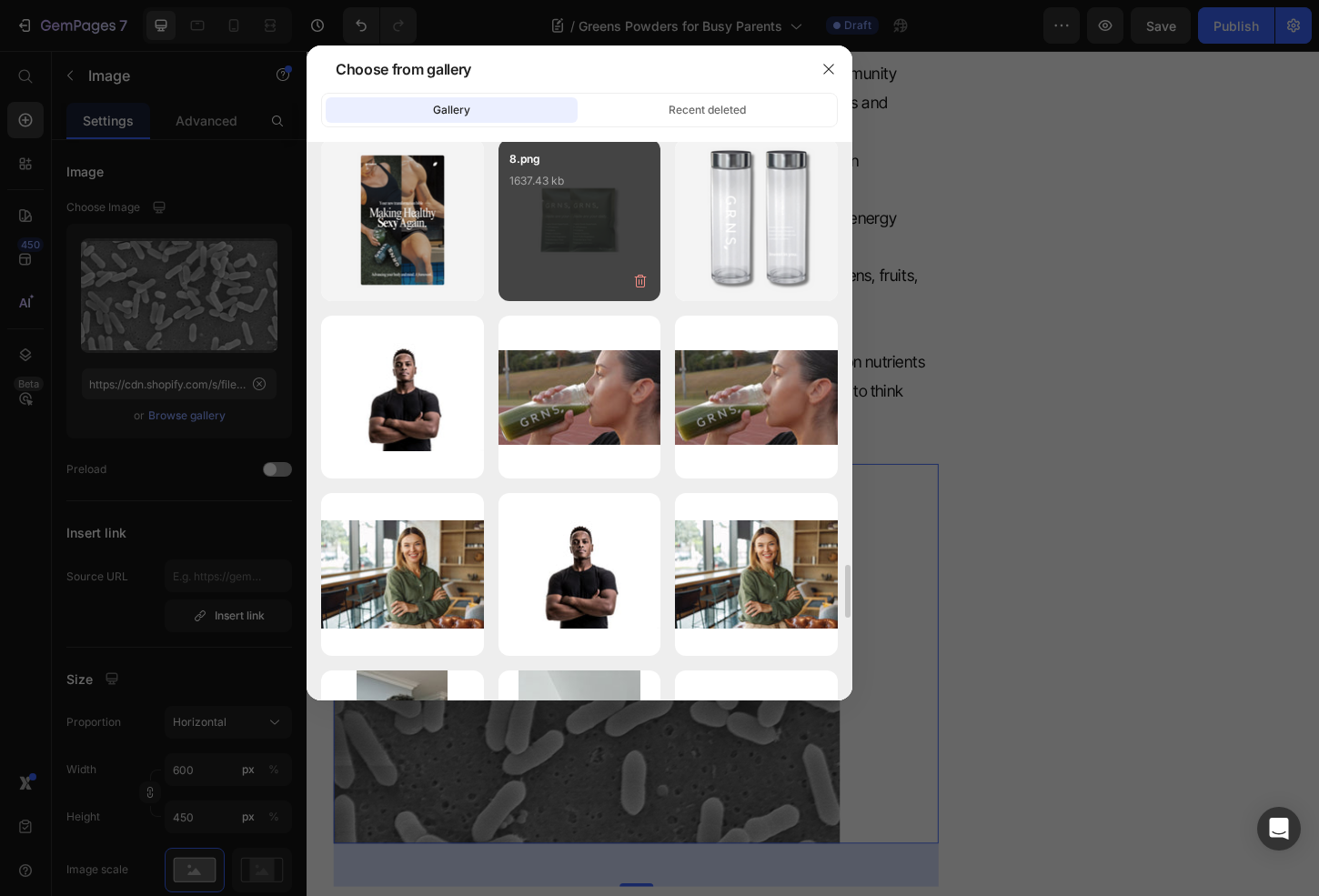 scroll, scrollTop: 4449, scrollLeft: 0, axis: vertical 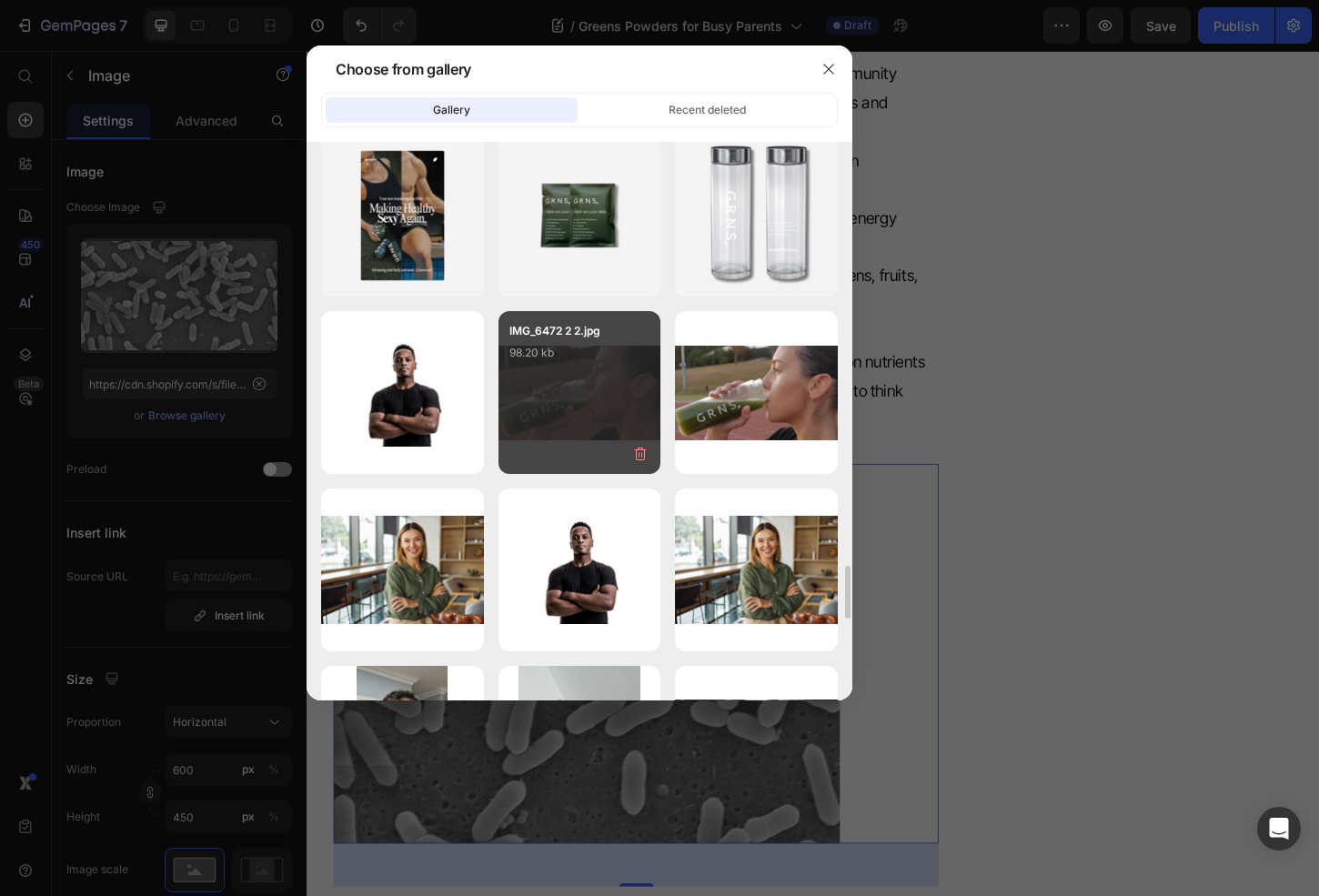 click on "IMG_6472 2 2.jpg 98.20 kb" at bounding box center [579, 392] 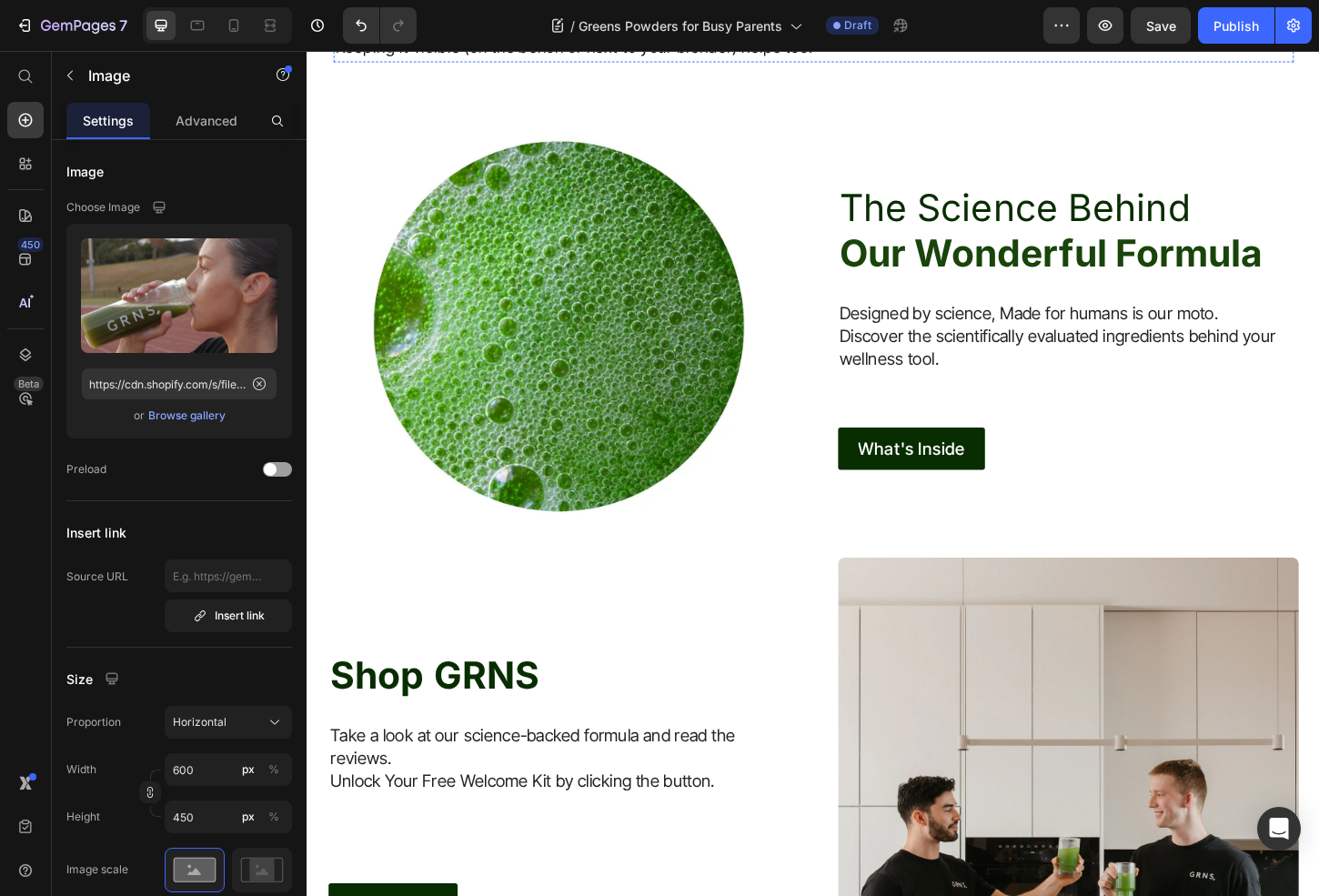 scroll, scrollTop: 4426, scrollLeft: 0, axis: vertical 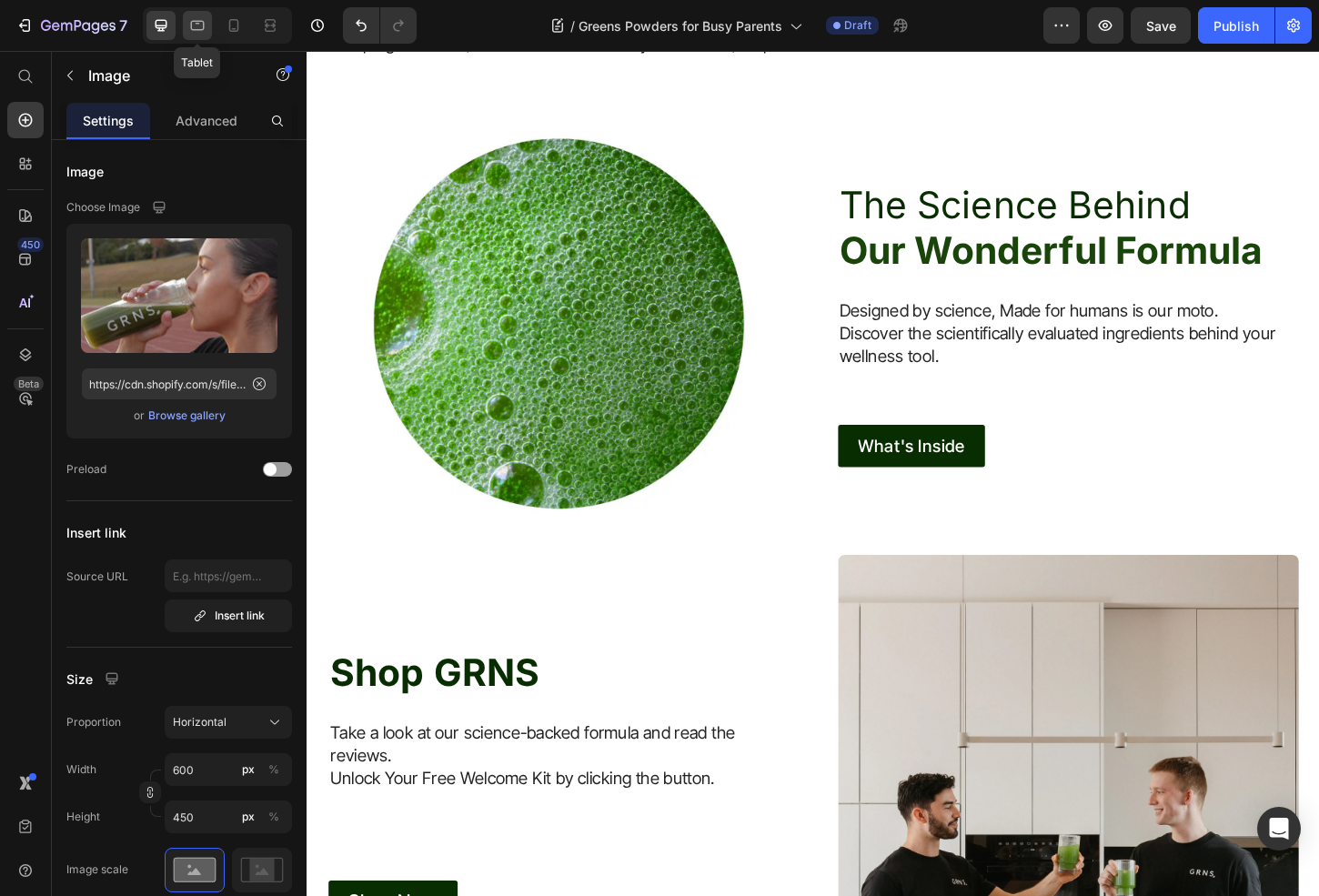 click 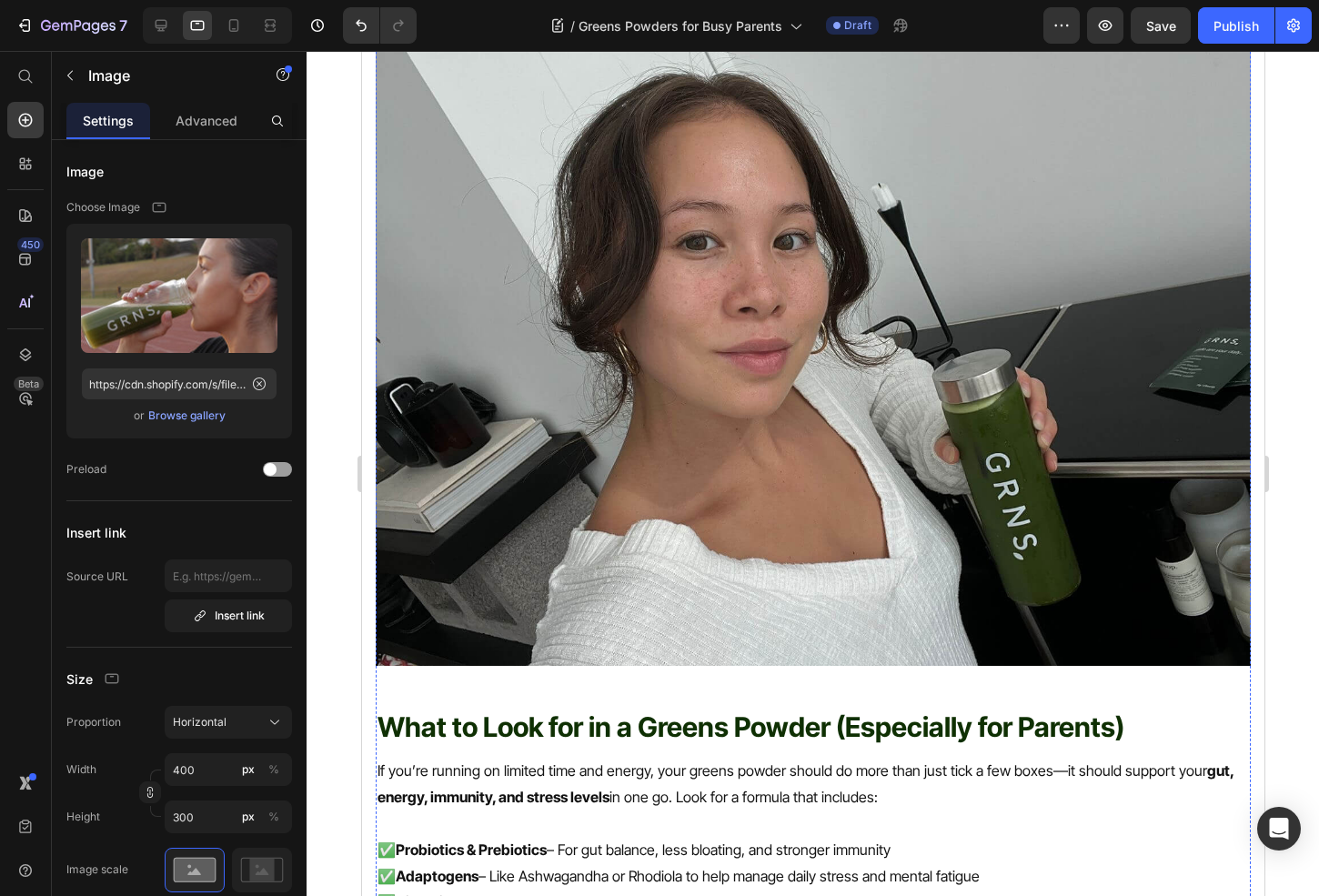 scroll, scrollTop: 912, scrollLeft: 0, axis: vertical 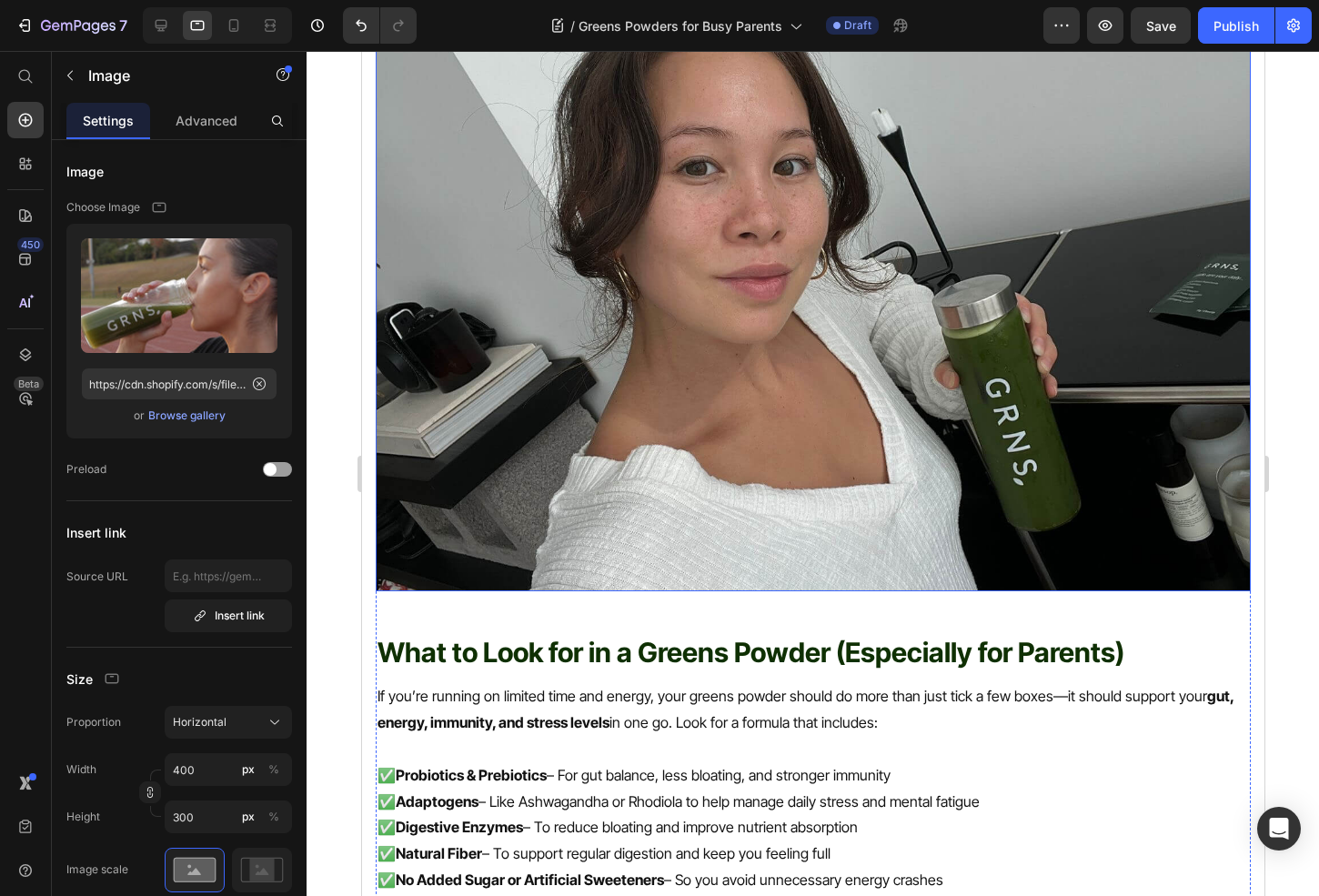 click at bounding box center [812, 263] 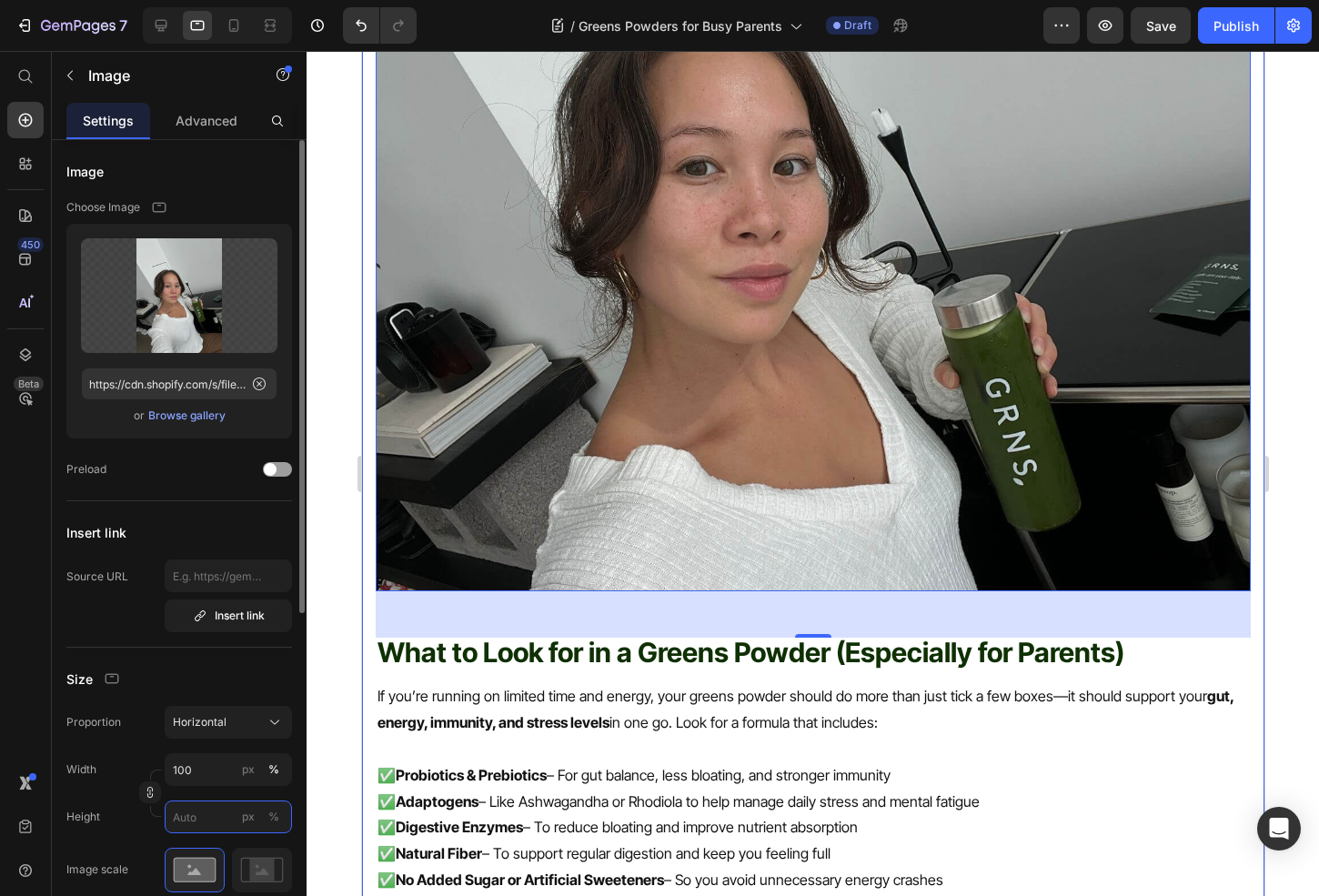 click on "px %" at bounding box center [228, 817] 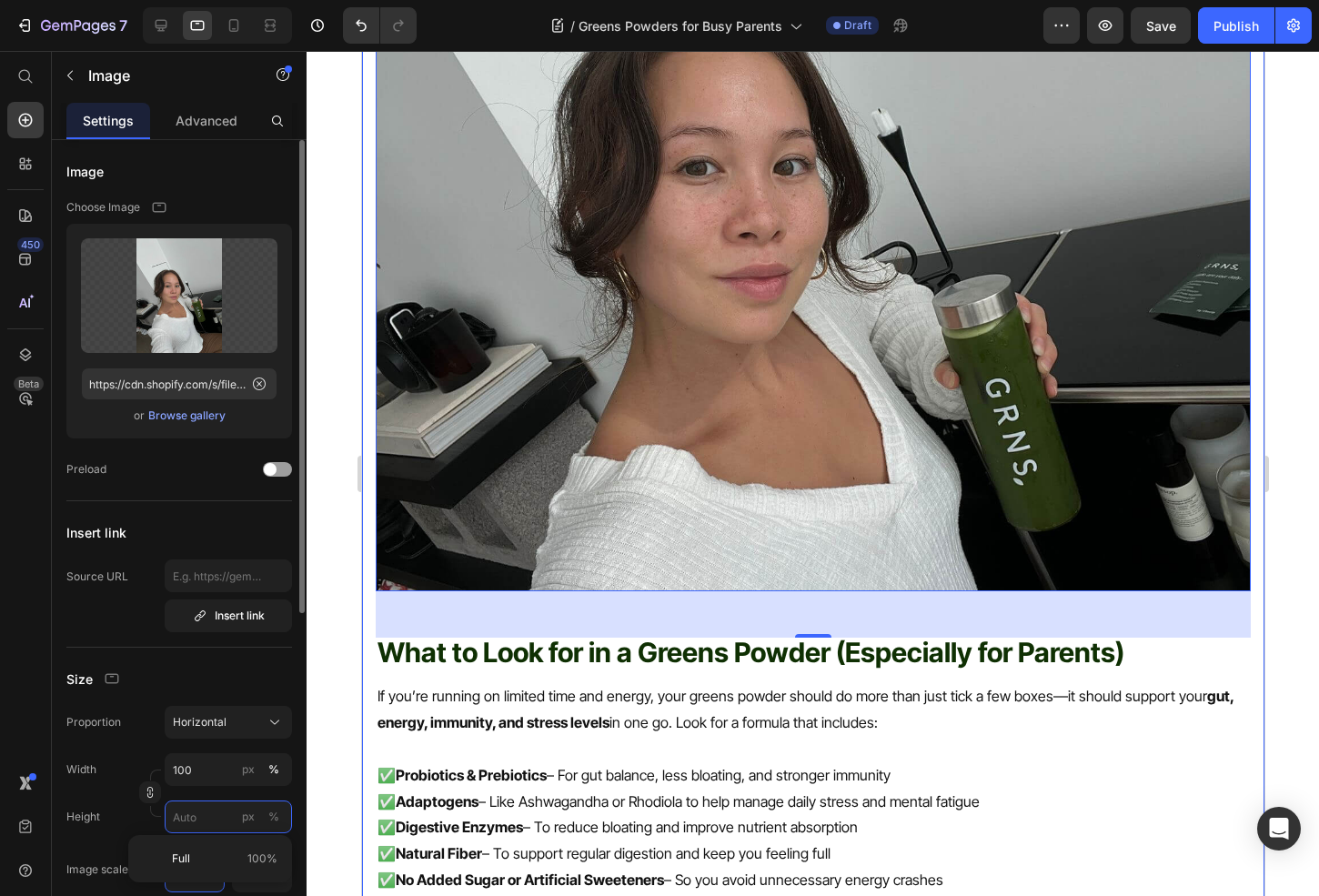 type on "5" 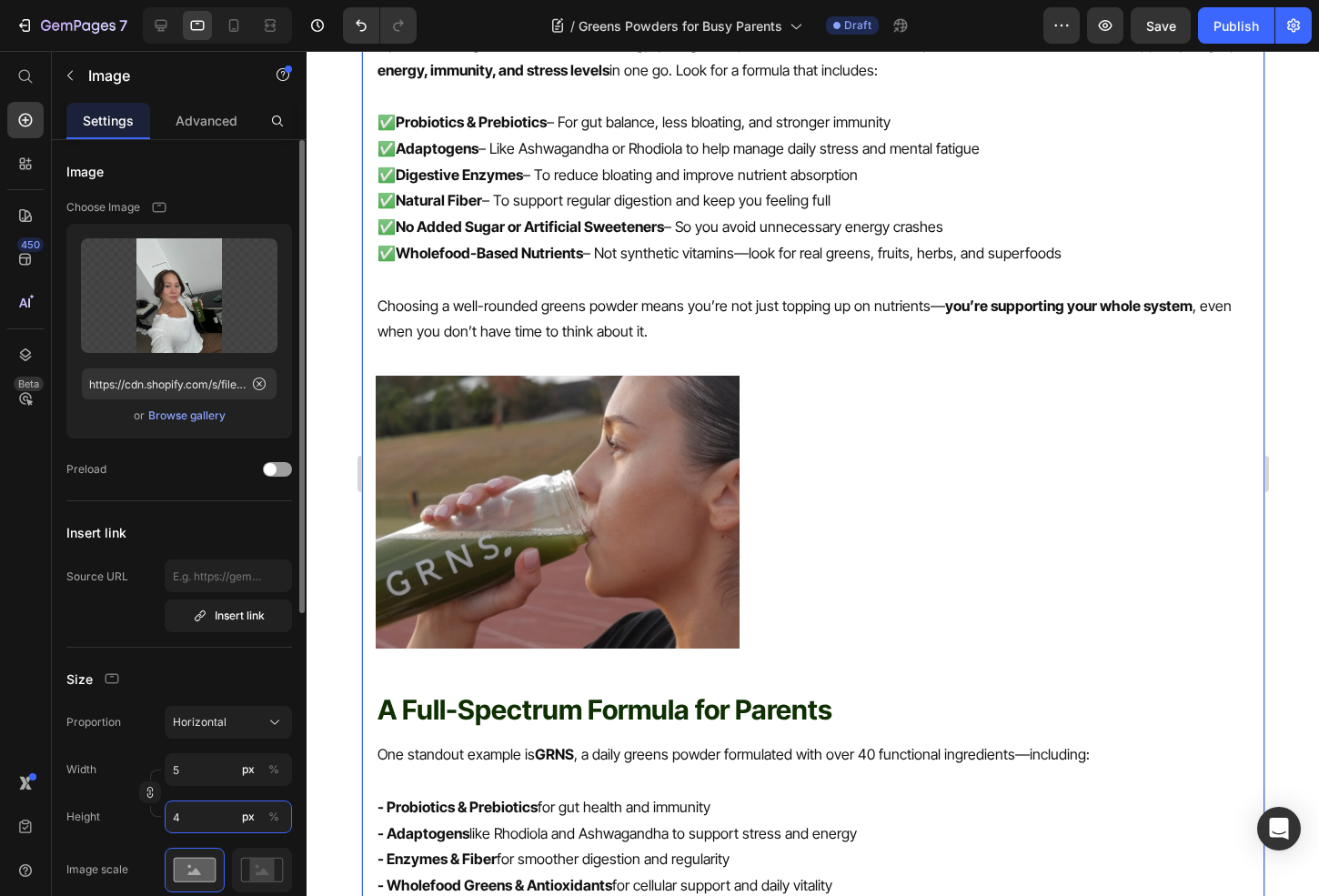 type on "53" 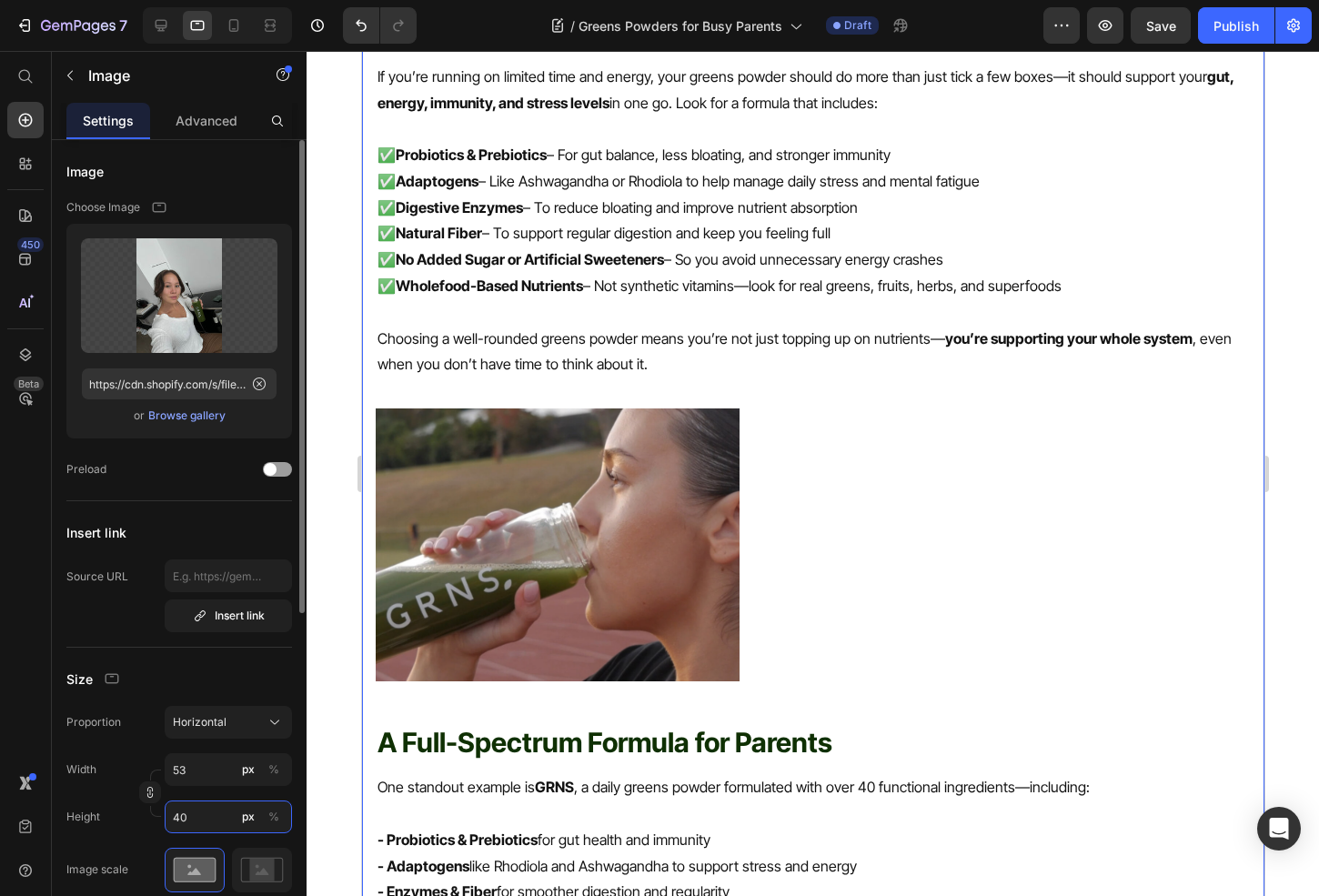 type on "533" 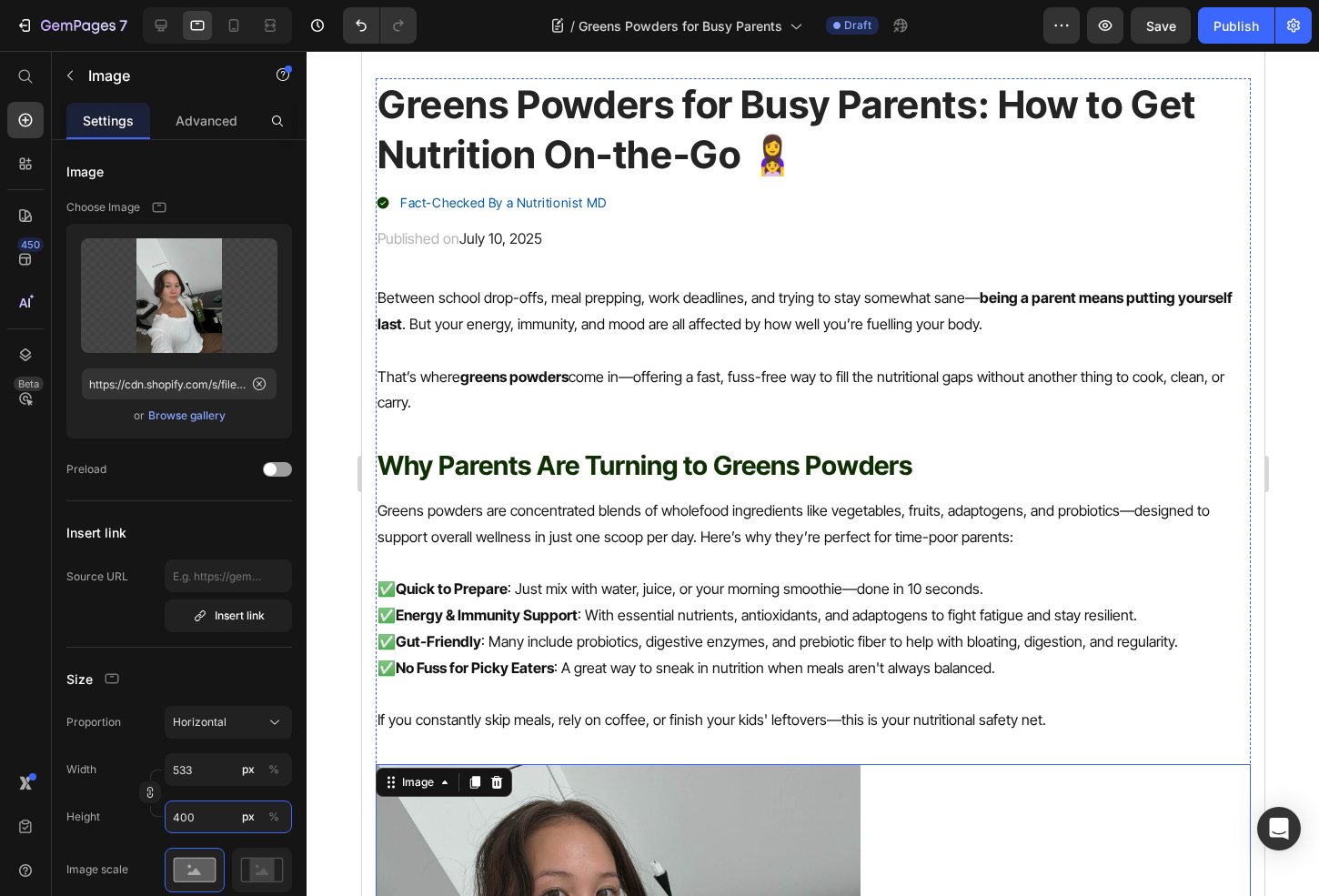 scroll, scrollTop: 0, scrollLeft: 0, axis: both 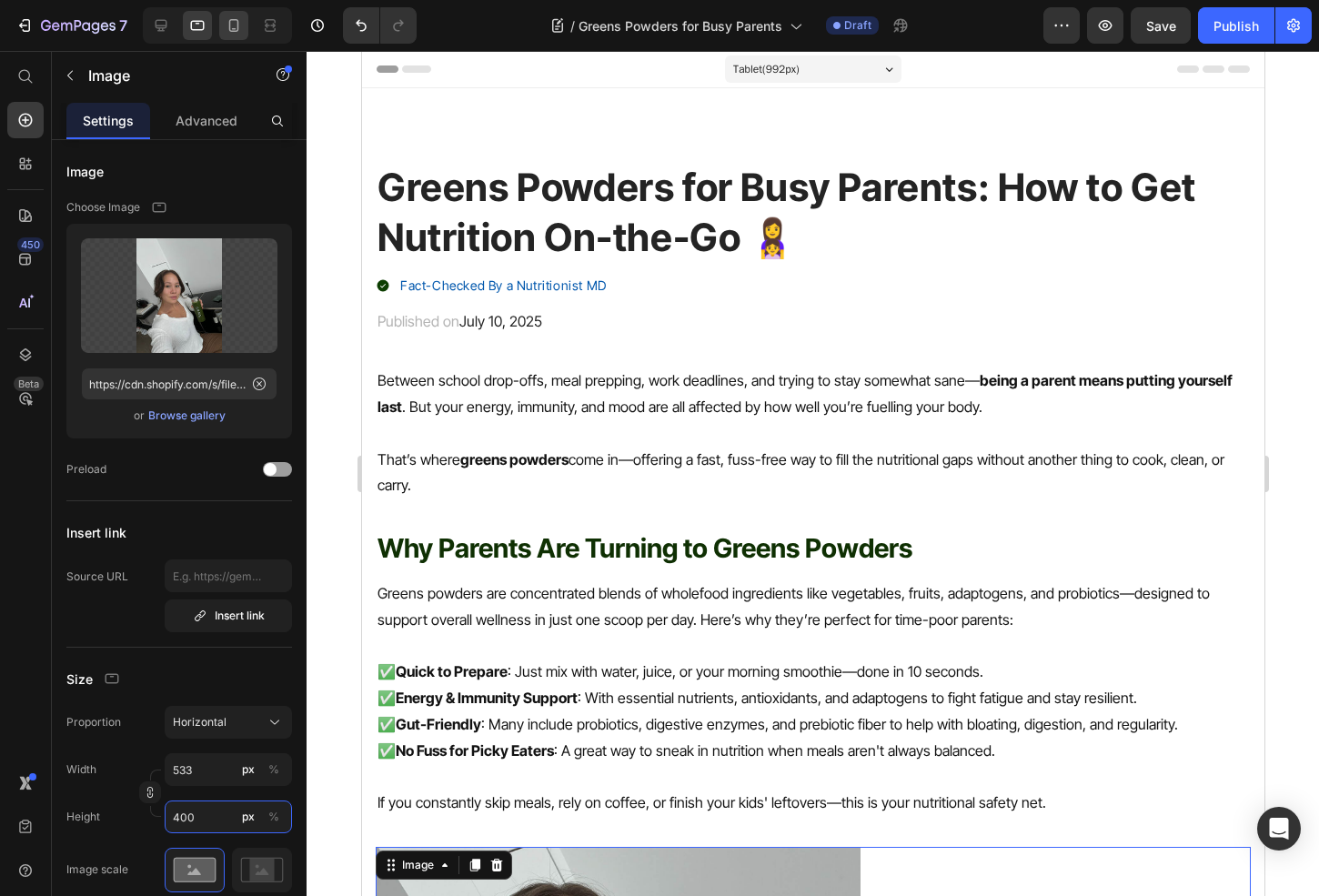 type on "400" 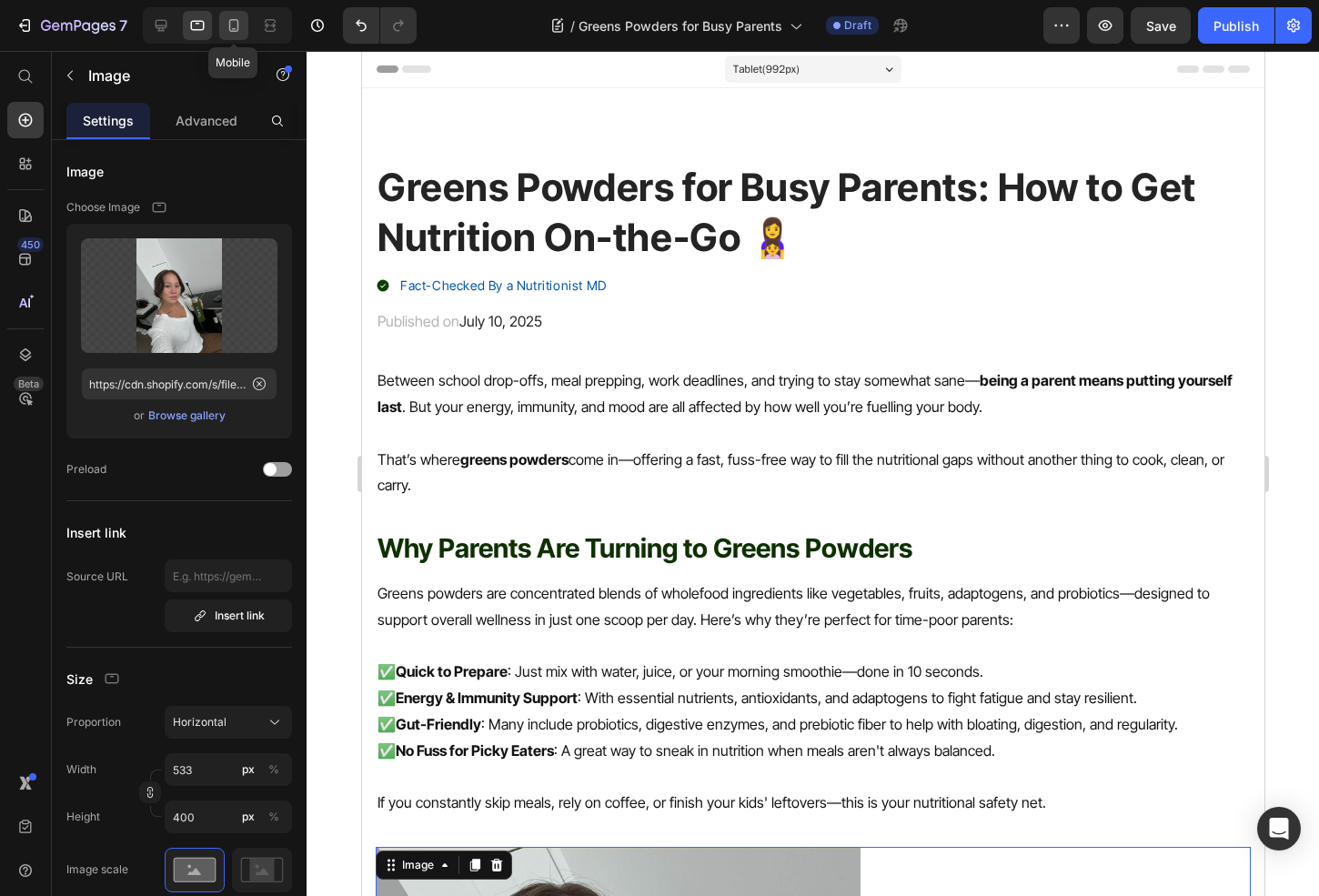click 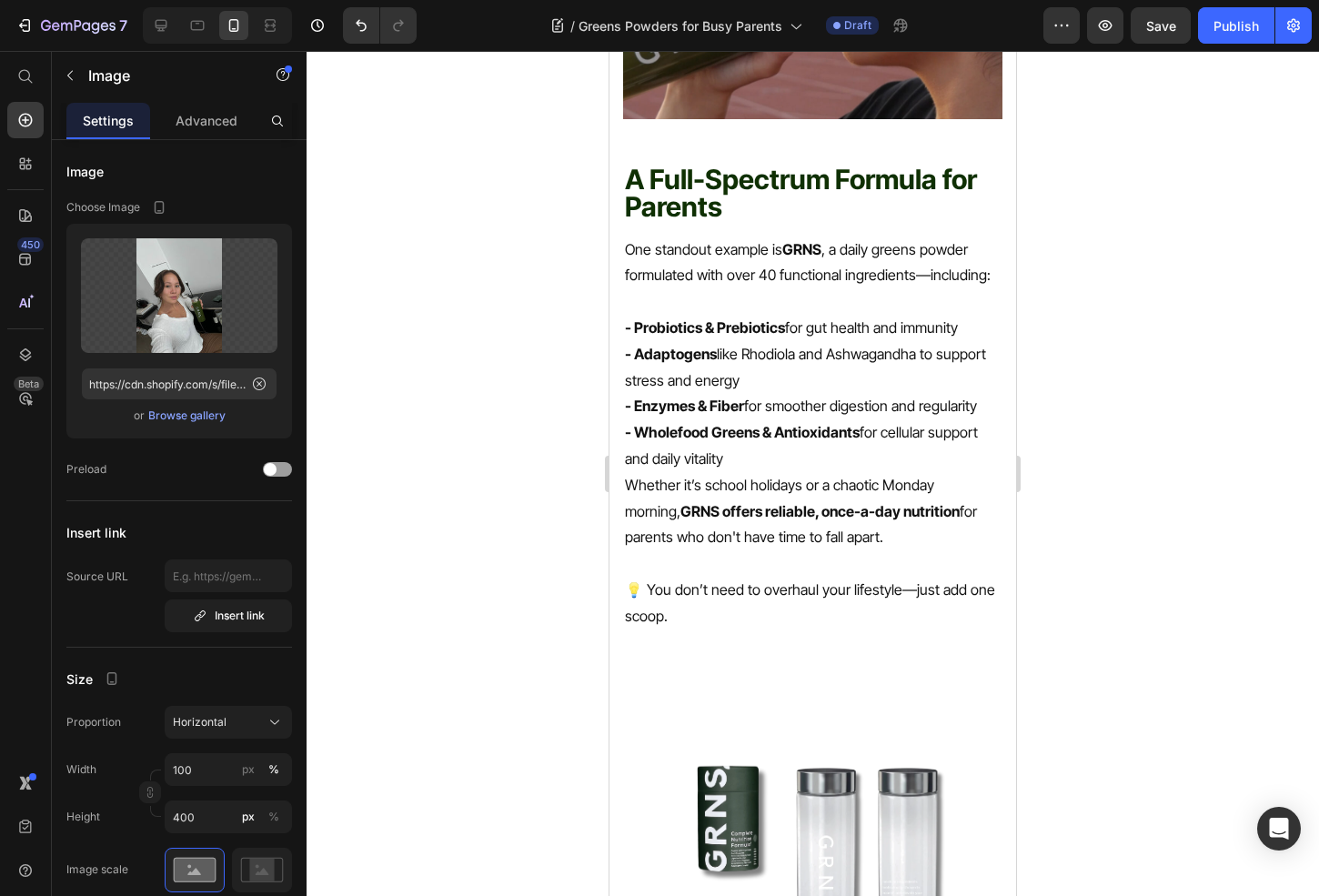 scroll, scrollTop: 2504, scrollLeft: 0, axis: vertical 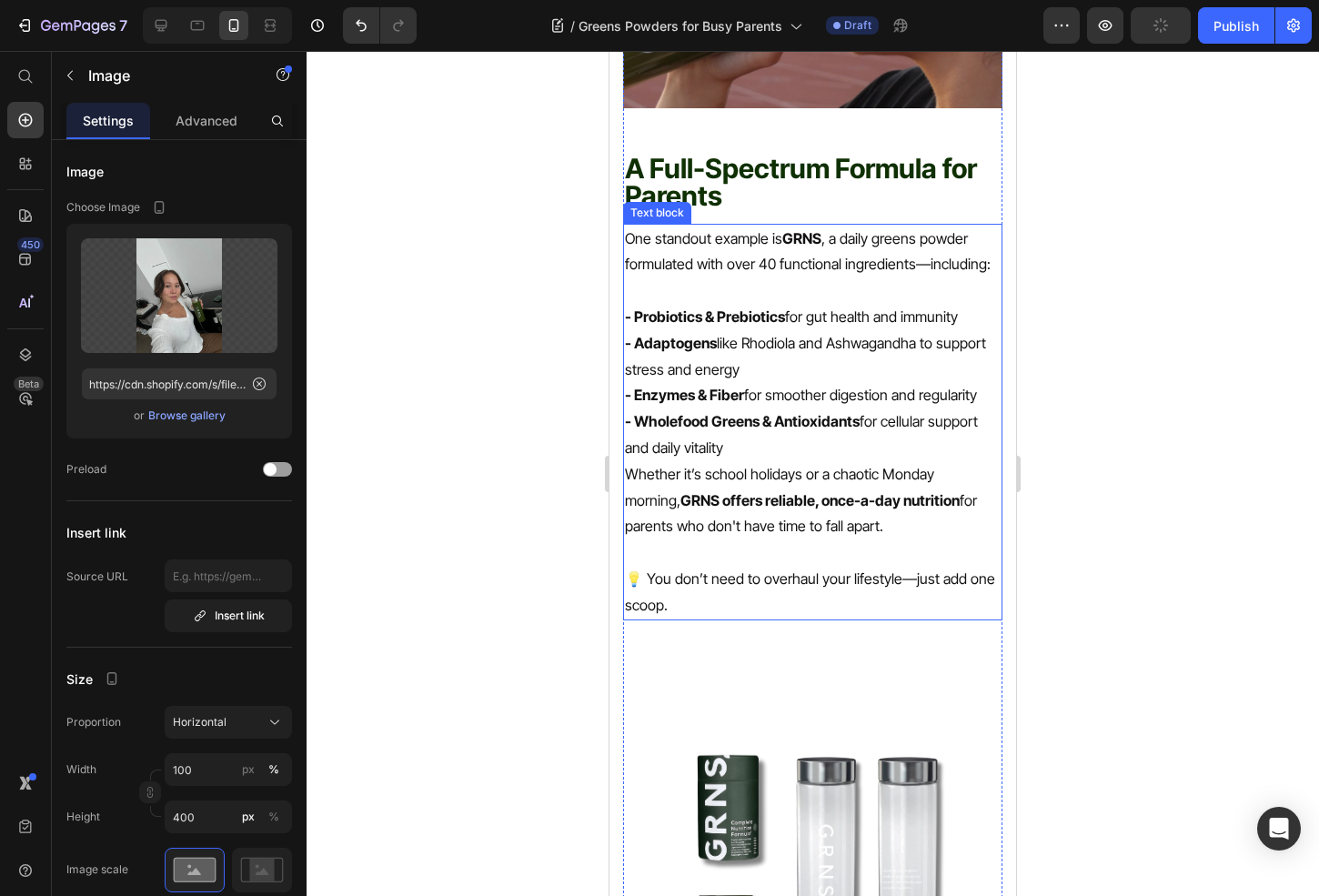 click on "GRNS" at bounding box center (801, 238) 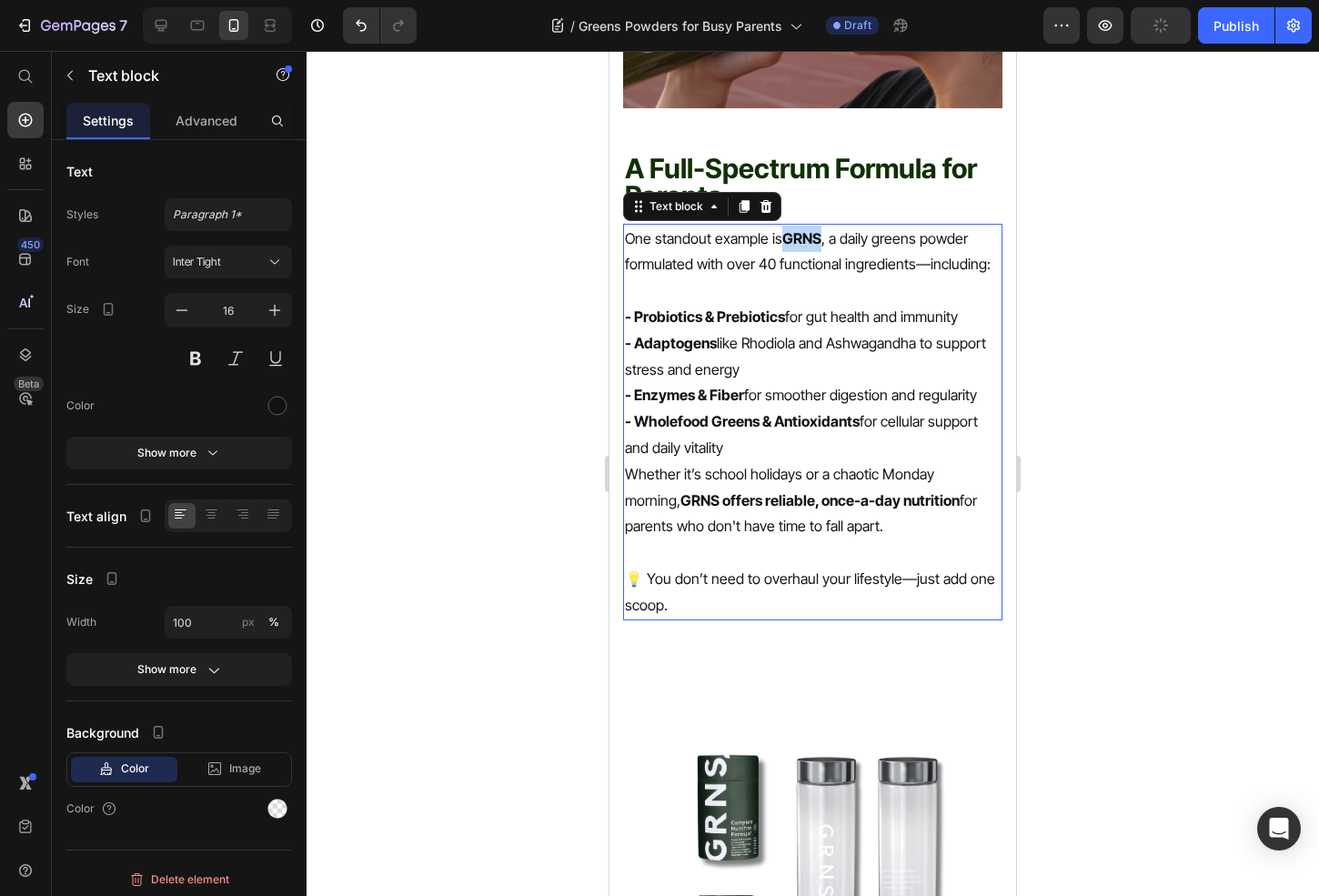 click on "GRNS" at bounding box center [801, 238] 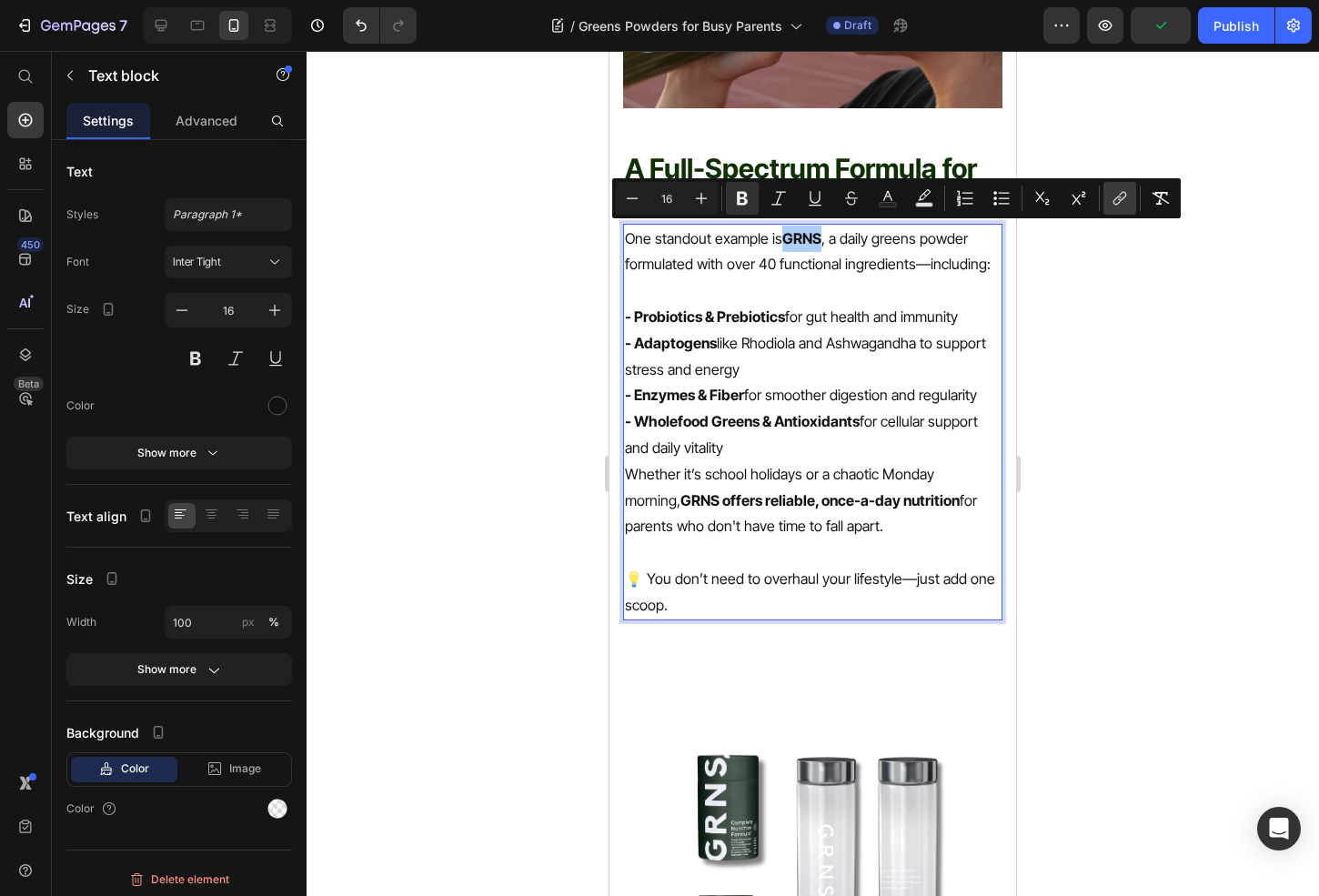 click 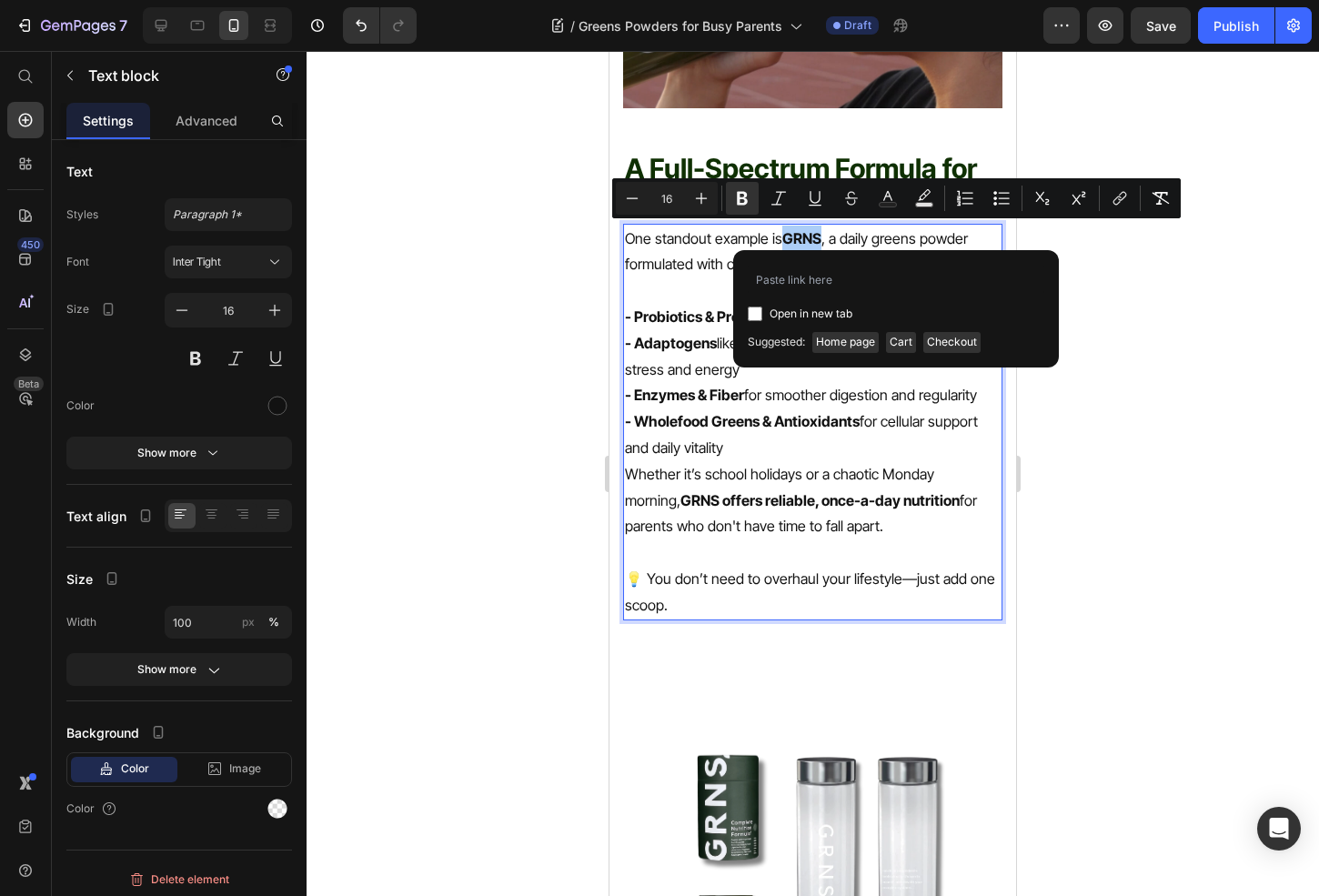 click on "Open in new tab Suggested: Home page Cart Checkout" at bounding box center (896, 308) 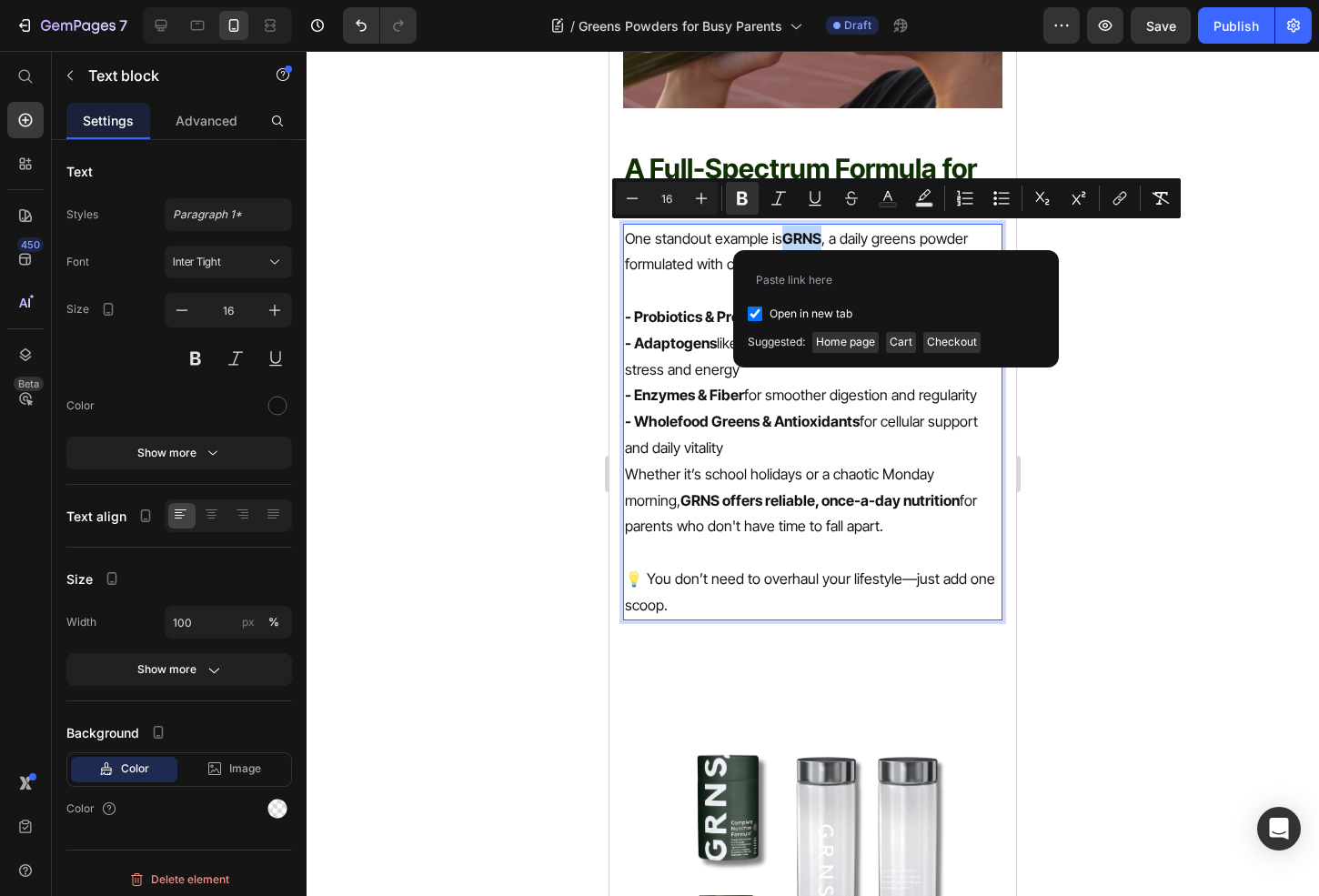 checkbox on "true" 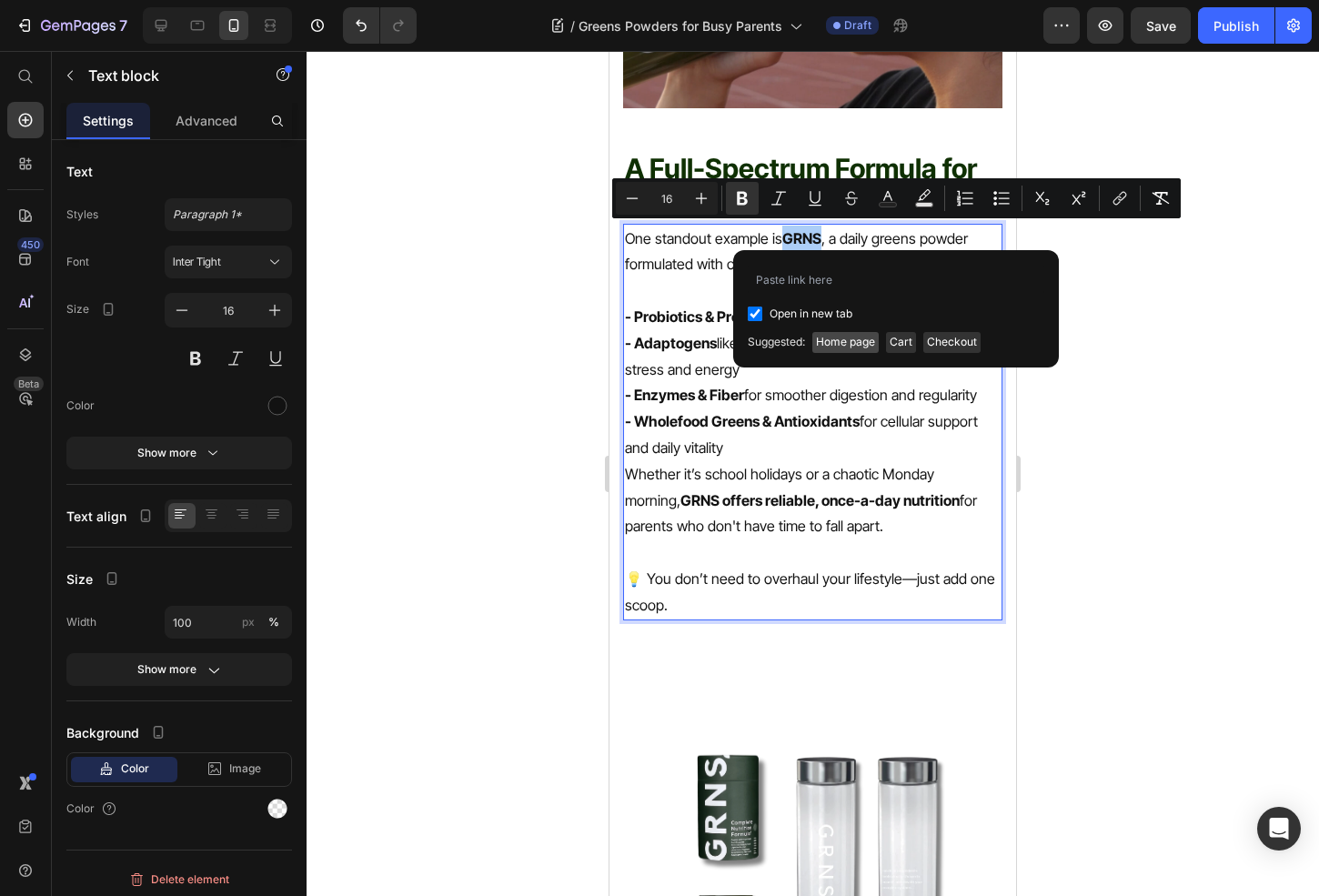 click on "Home page" at bounding box center [845, 342] 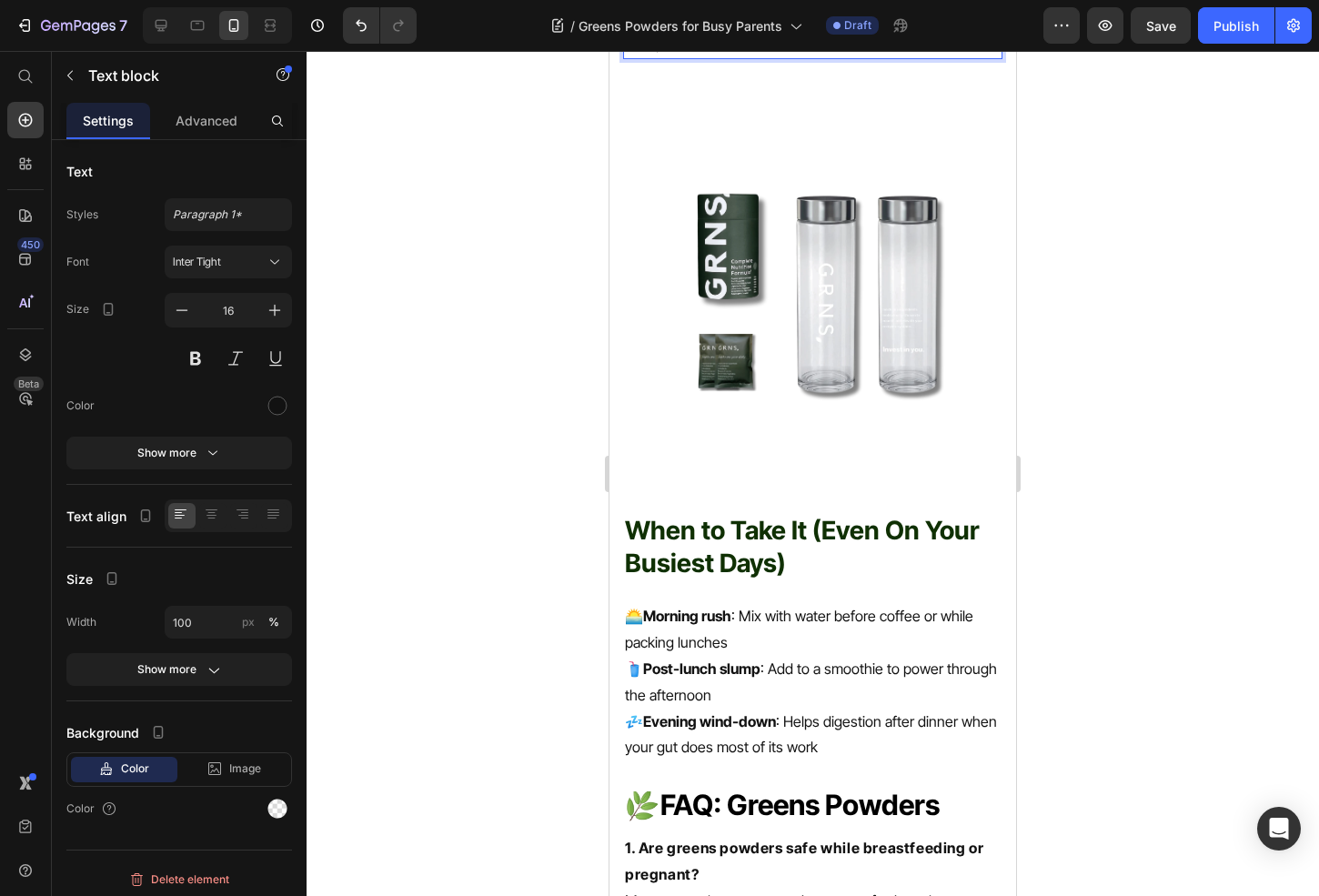 scroll, scrollTop: 3244, scrollLeft: 0, axis: vertical 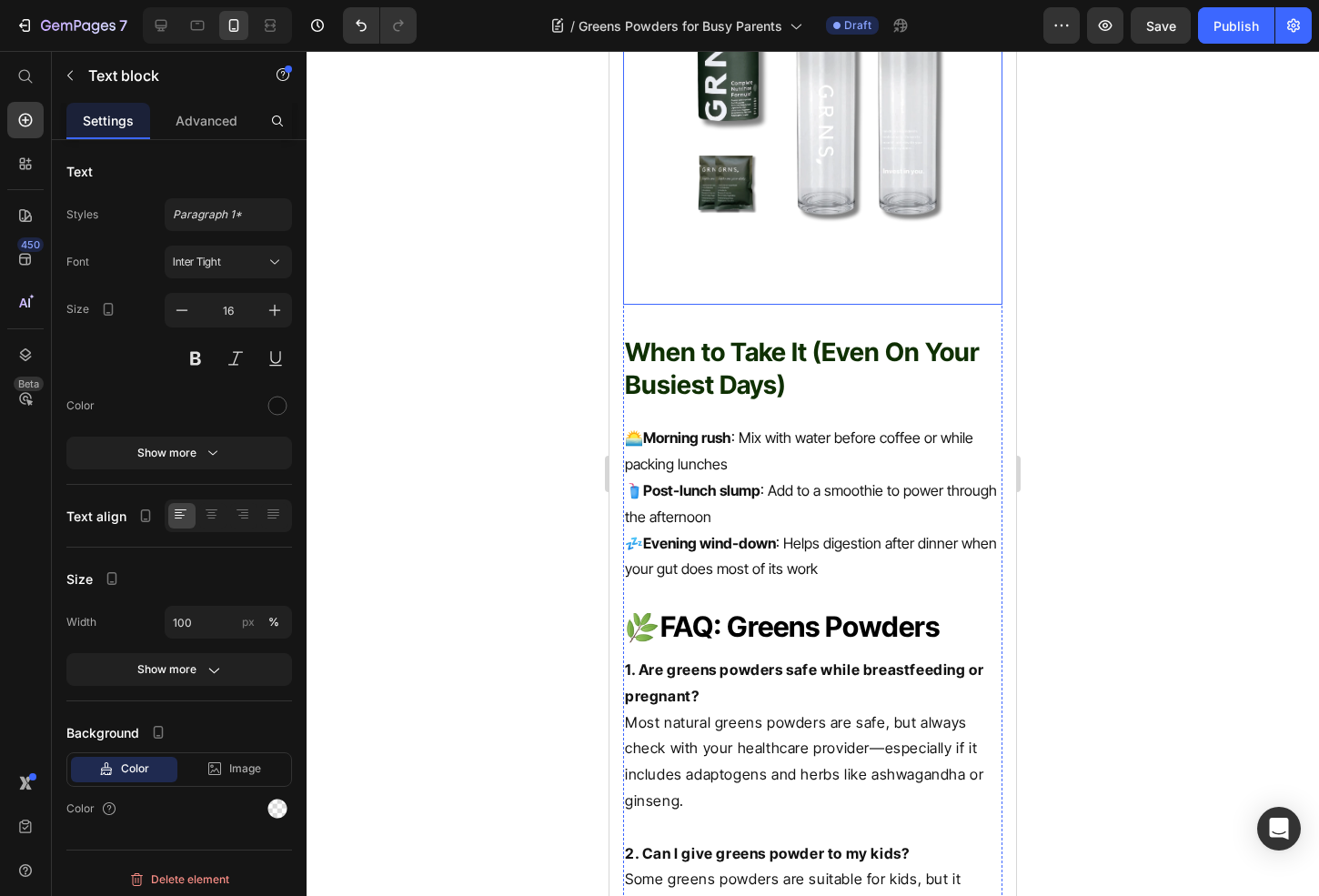 click at bounding box center (812, 115) 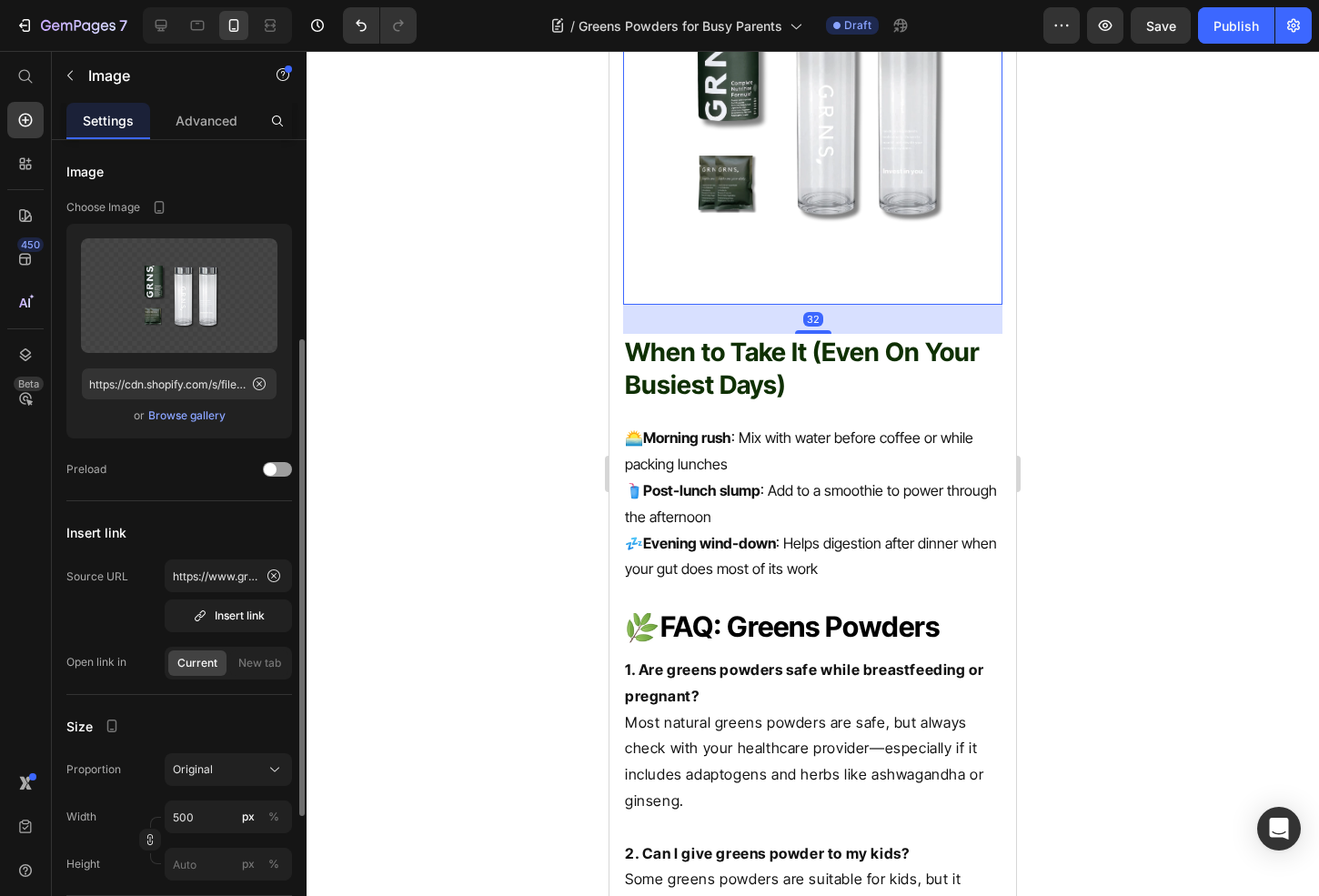 scroll, scrollTop: 558, scrollLeft: 0, axis: vertical 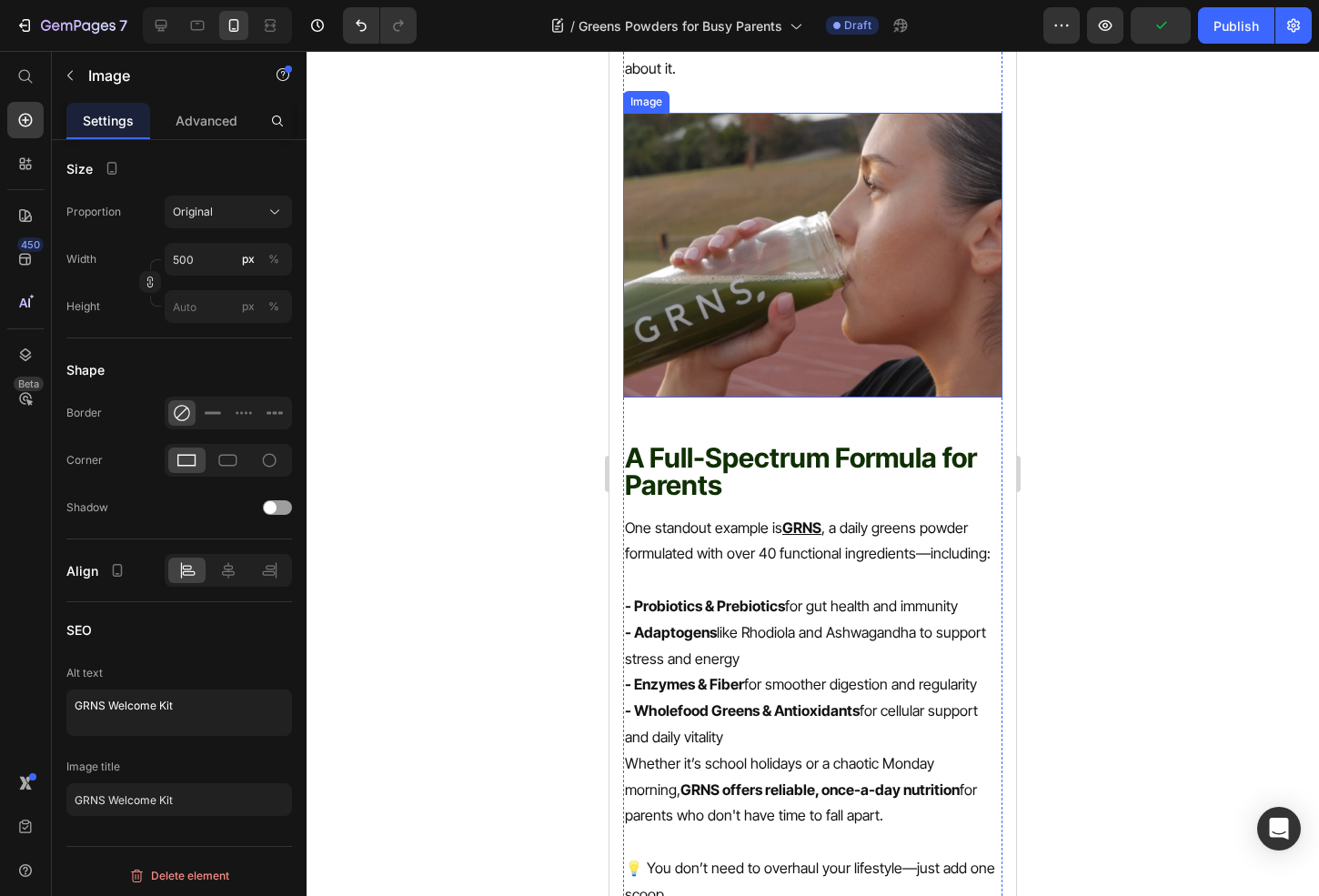 click at bounding box center (812, 255) 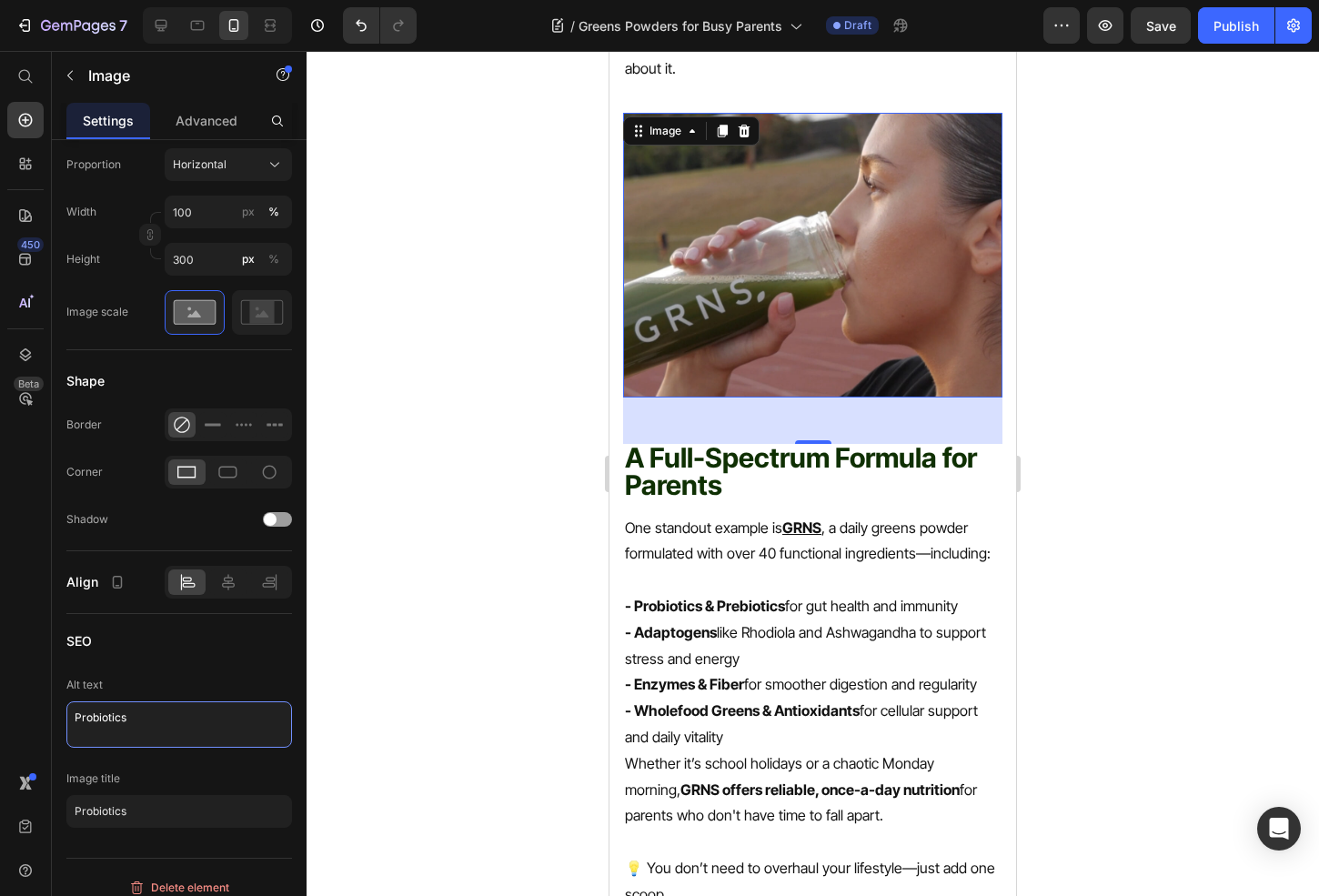 drag, startPoint x: 174, startPoint y: 717, endPoint x: 28, endPoint y: 716, distance: 146.00342 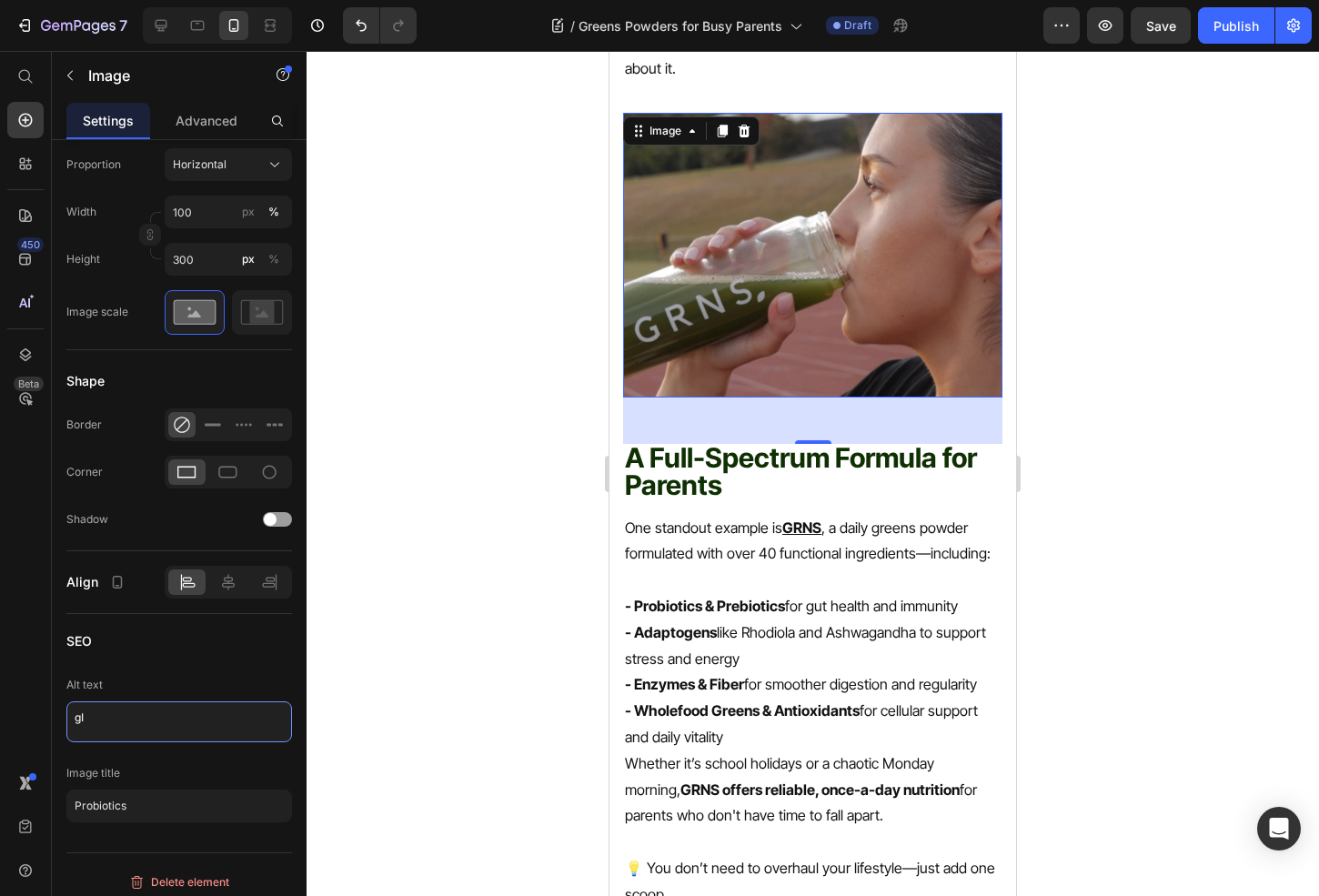 type on "g" 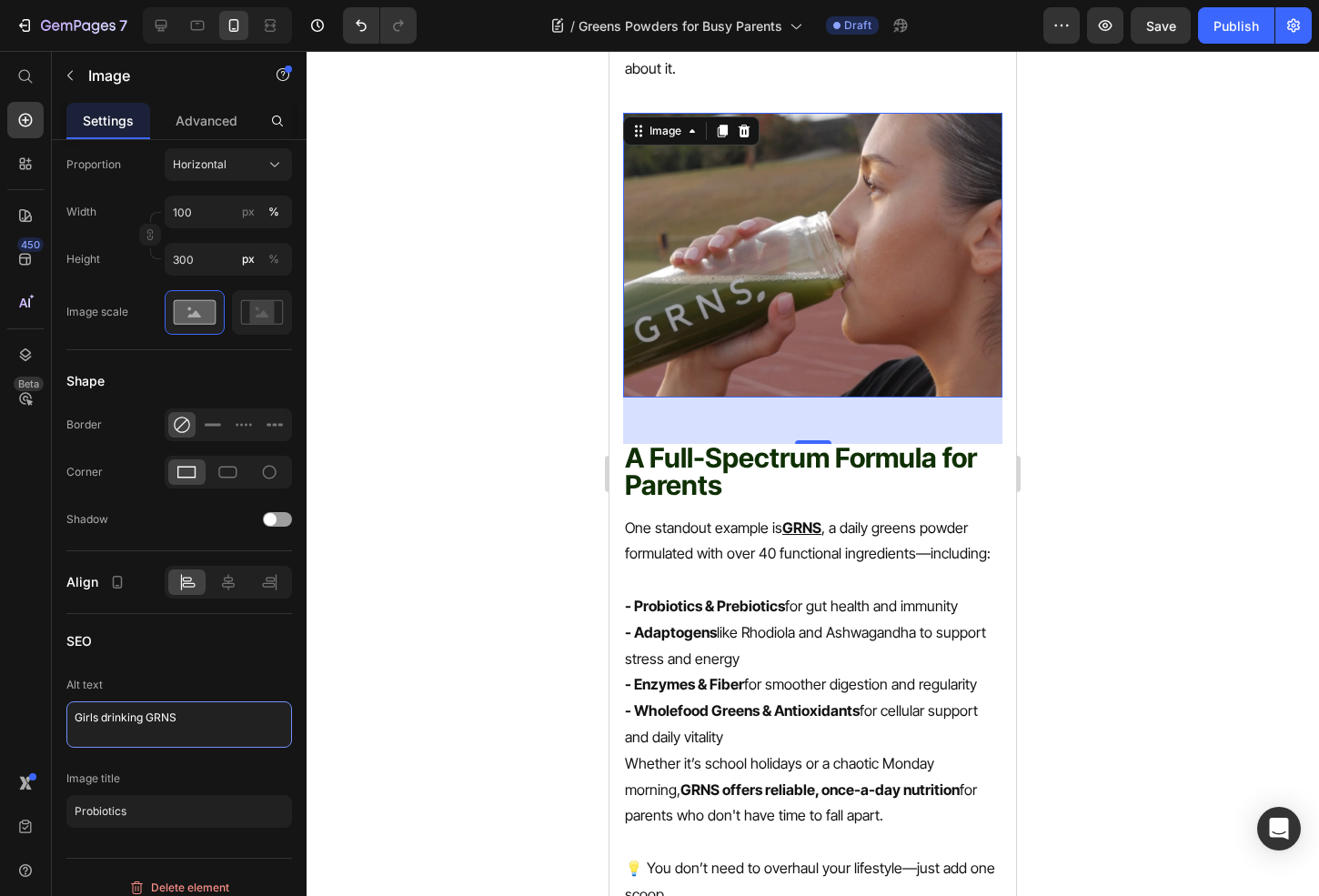 drag, startPoint x: 194, startPoint y: 712, endPoint x: -55, endPoint y: 690, distance: 249.97 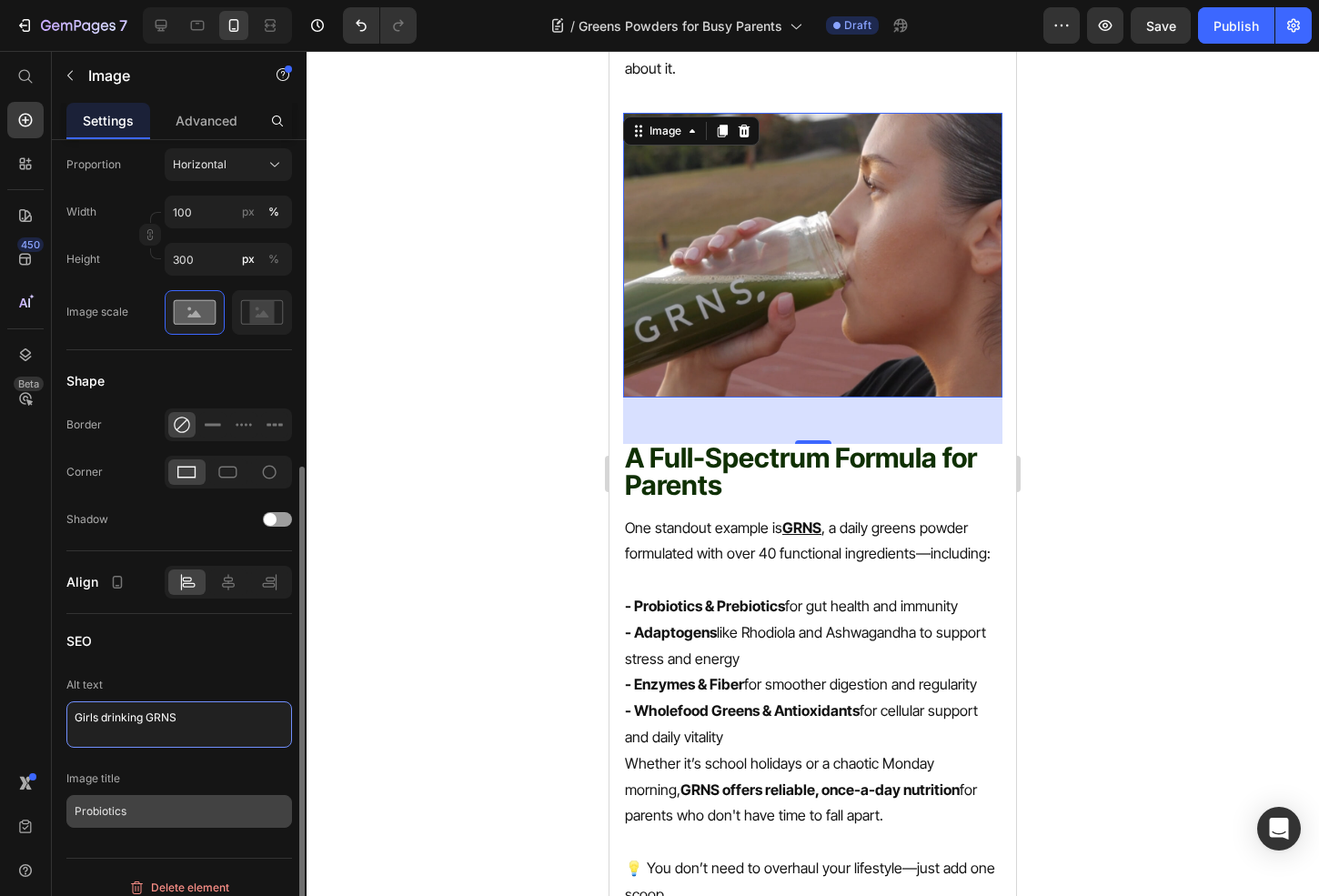 type on "Girls drinking GRNS" 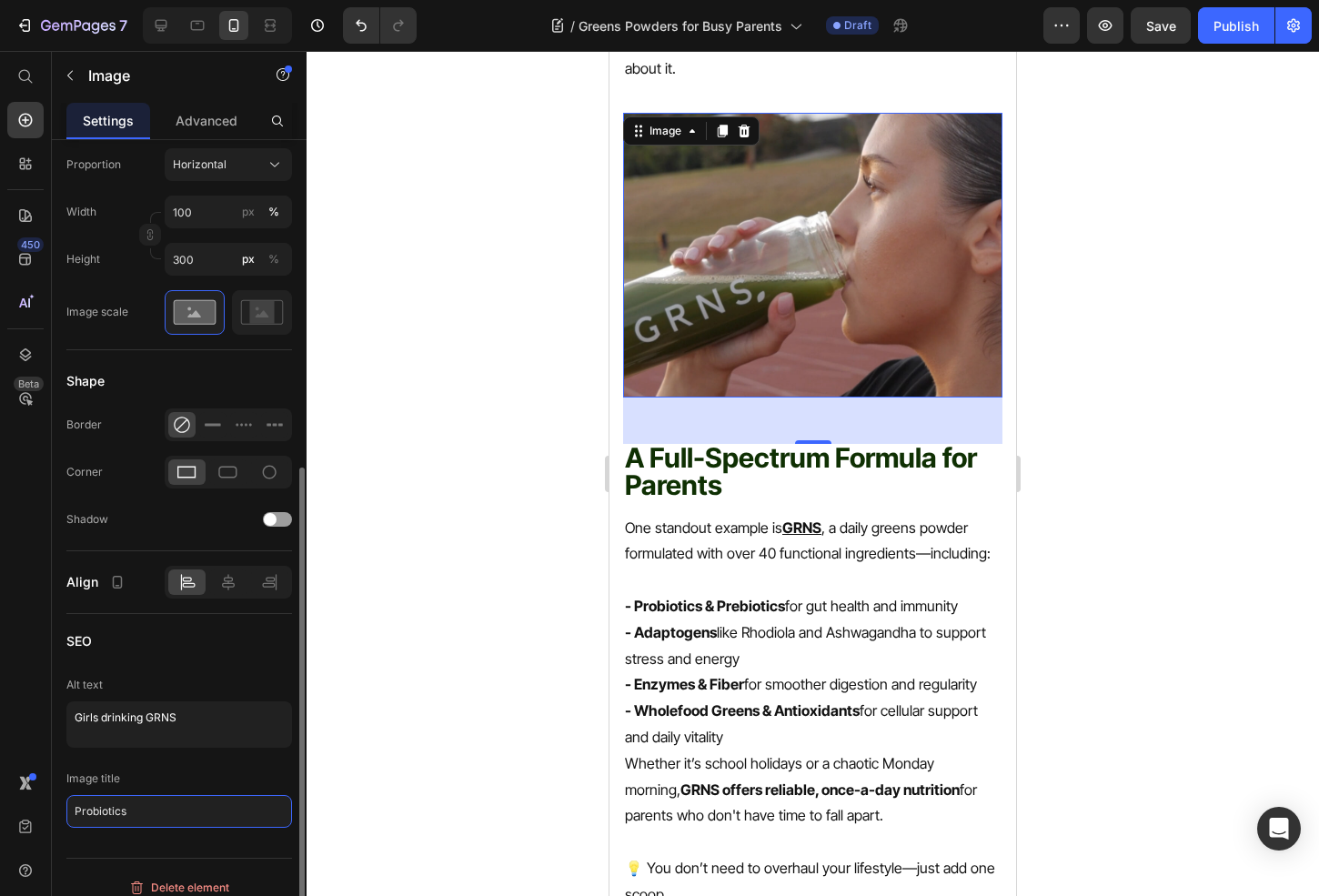 click on "Probiotics" 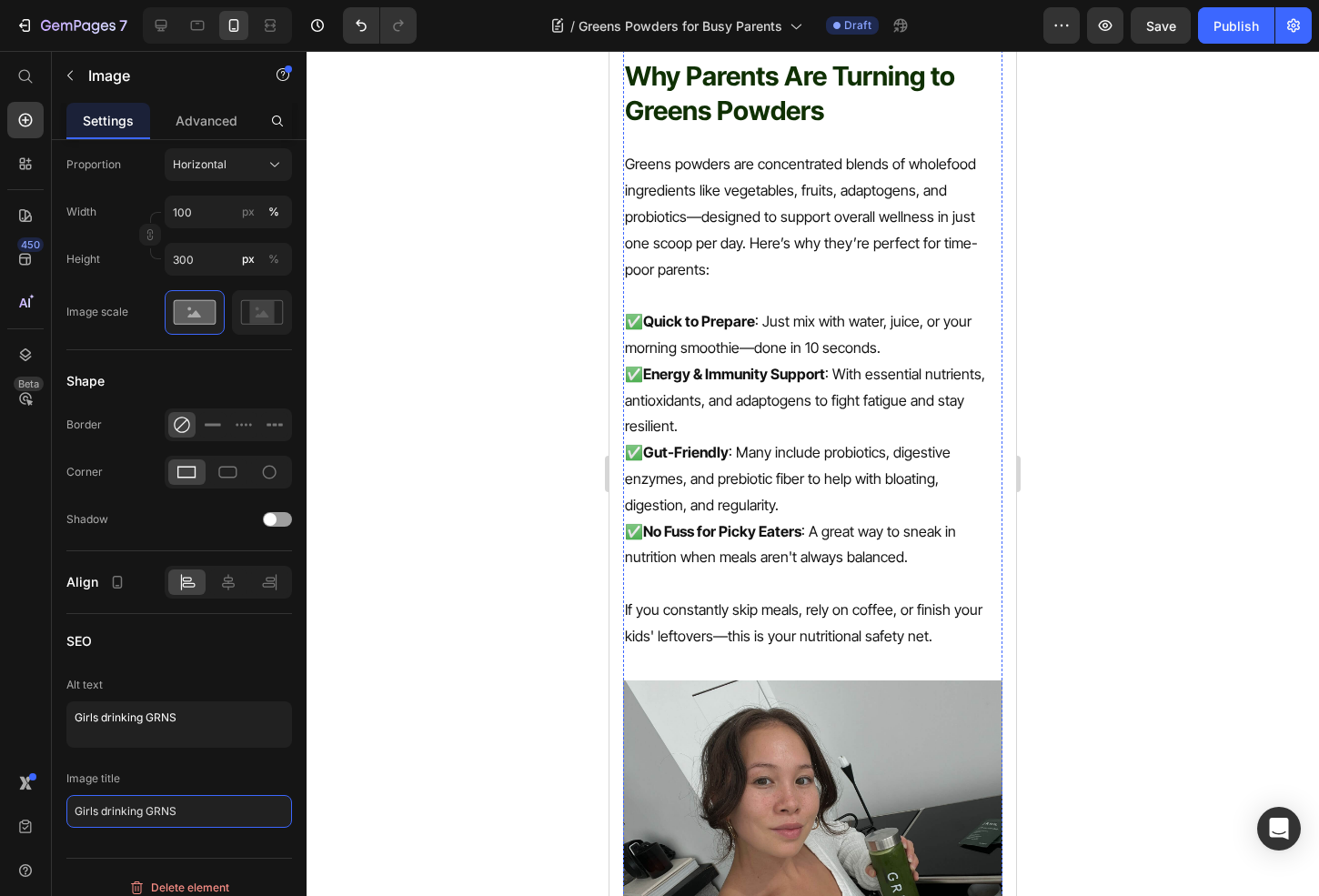 scroll, scrollTop: 760, scrollLeft: 0, axis: vertical 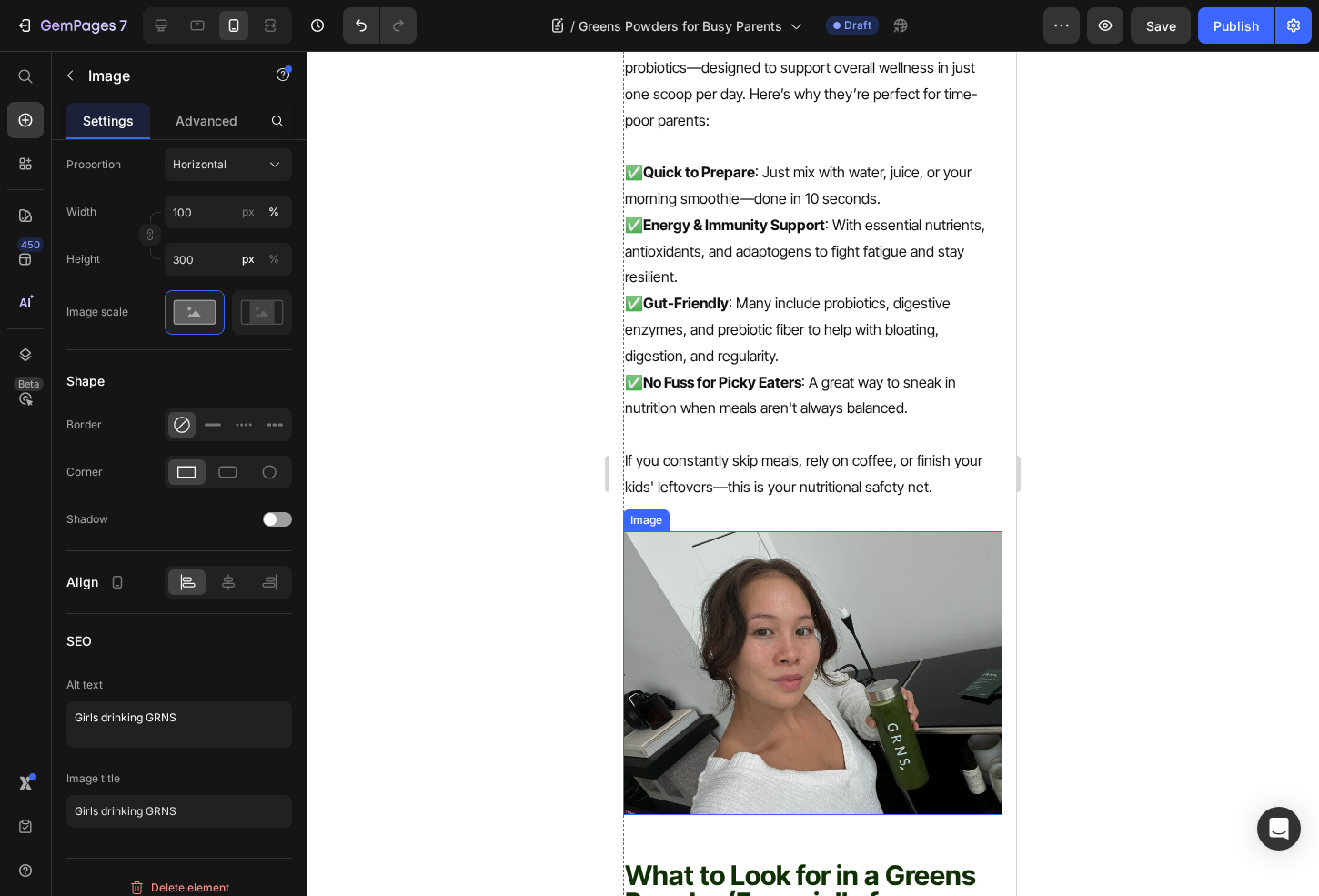 click at bounding box center (812, 673) 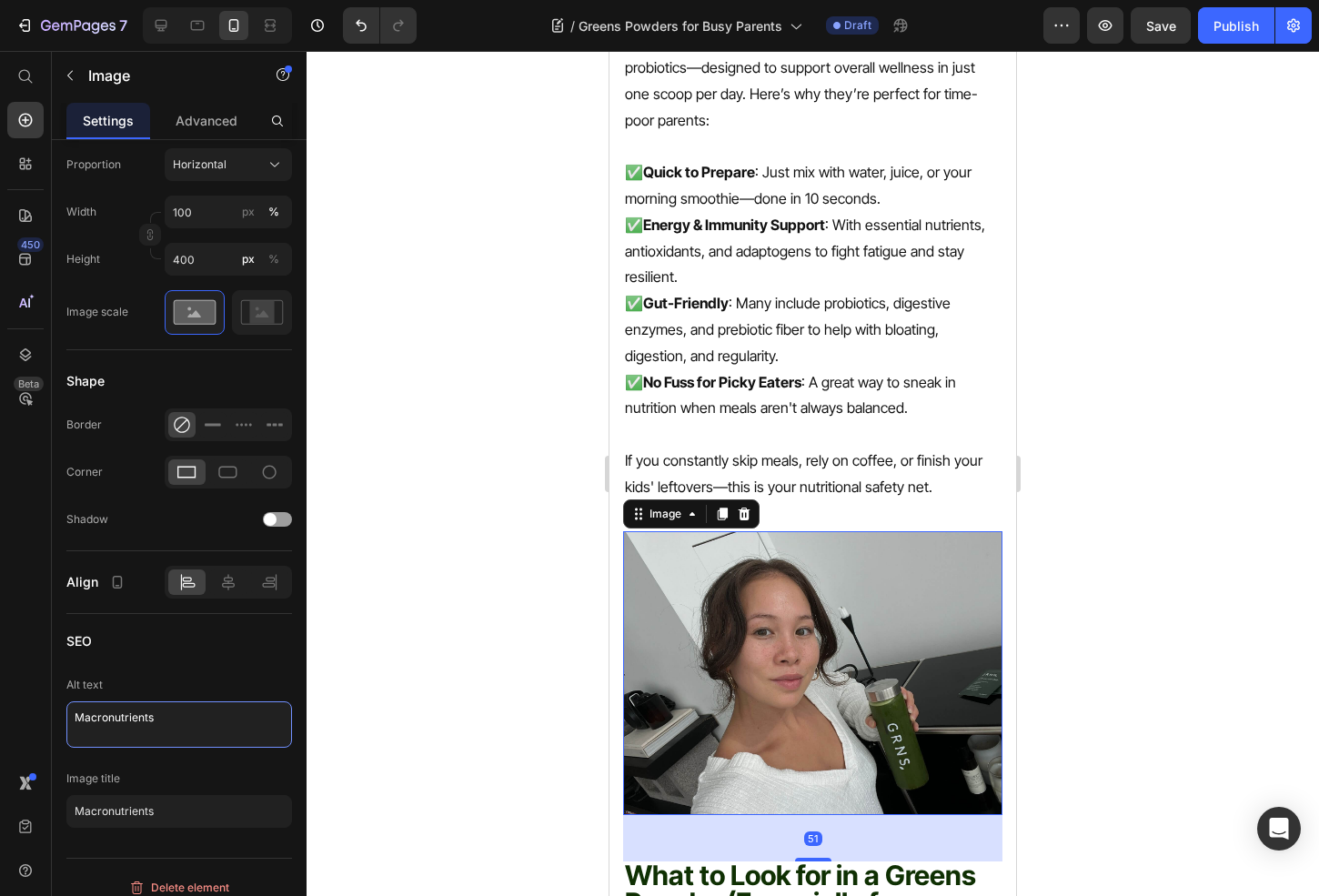 drag, startPoint x: 186, startPoint y: 730, endPoint x: -36, endPoint y: 702, distance: 223.7588 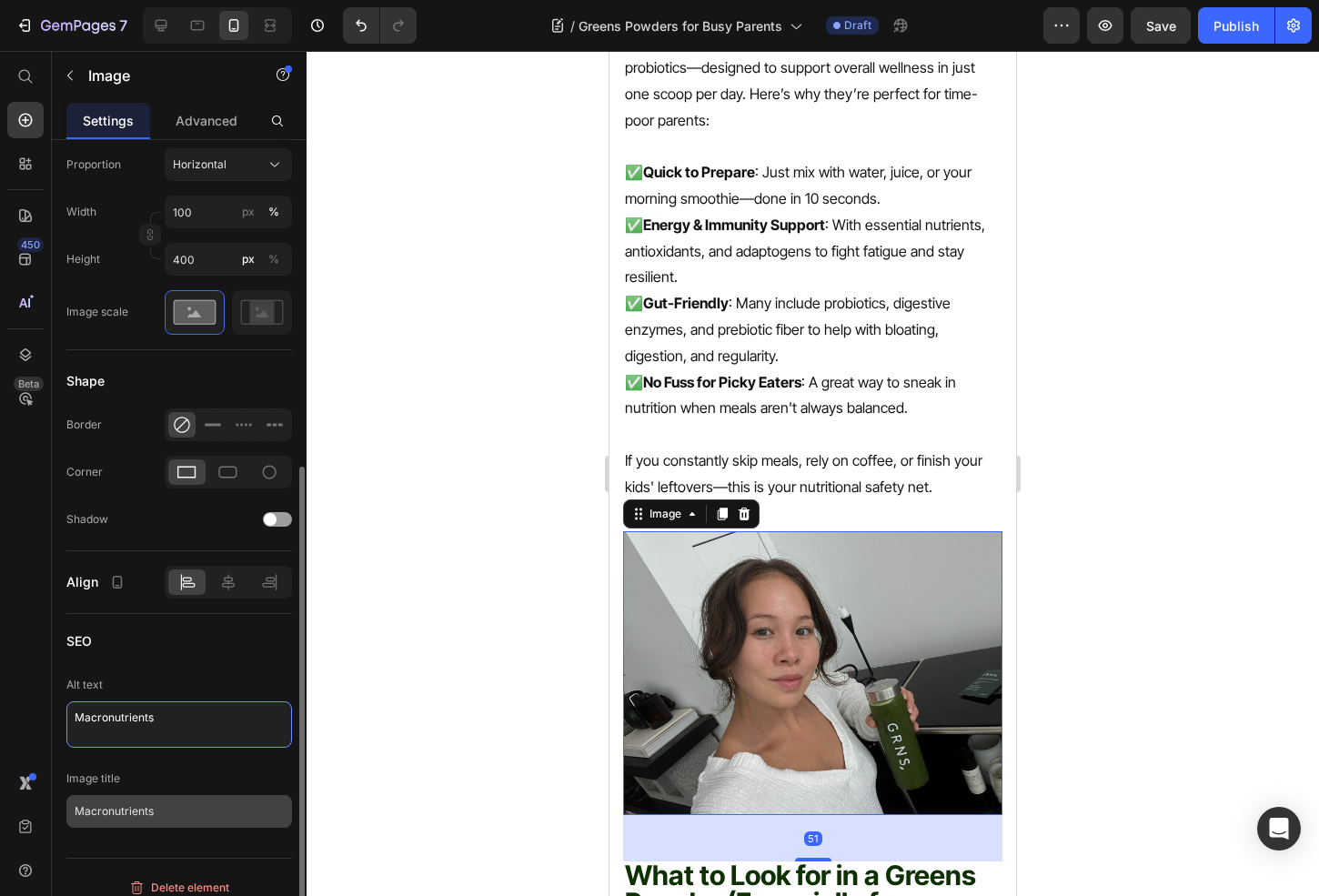 paste on "Girls drinking GRNS" 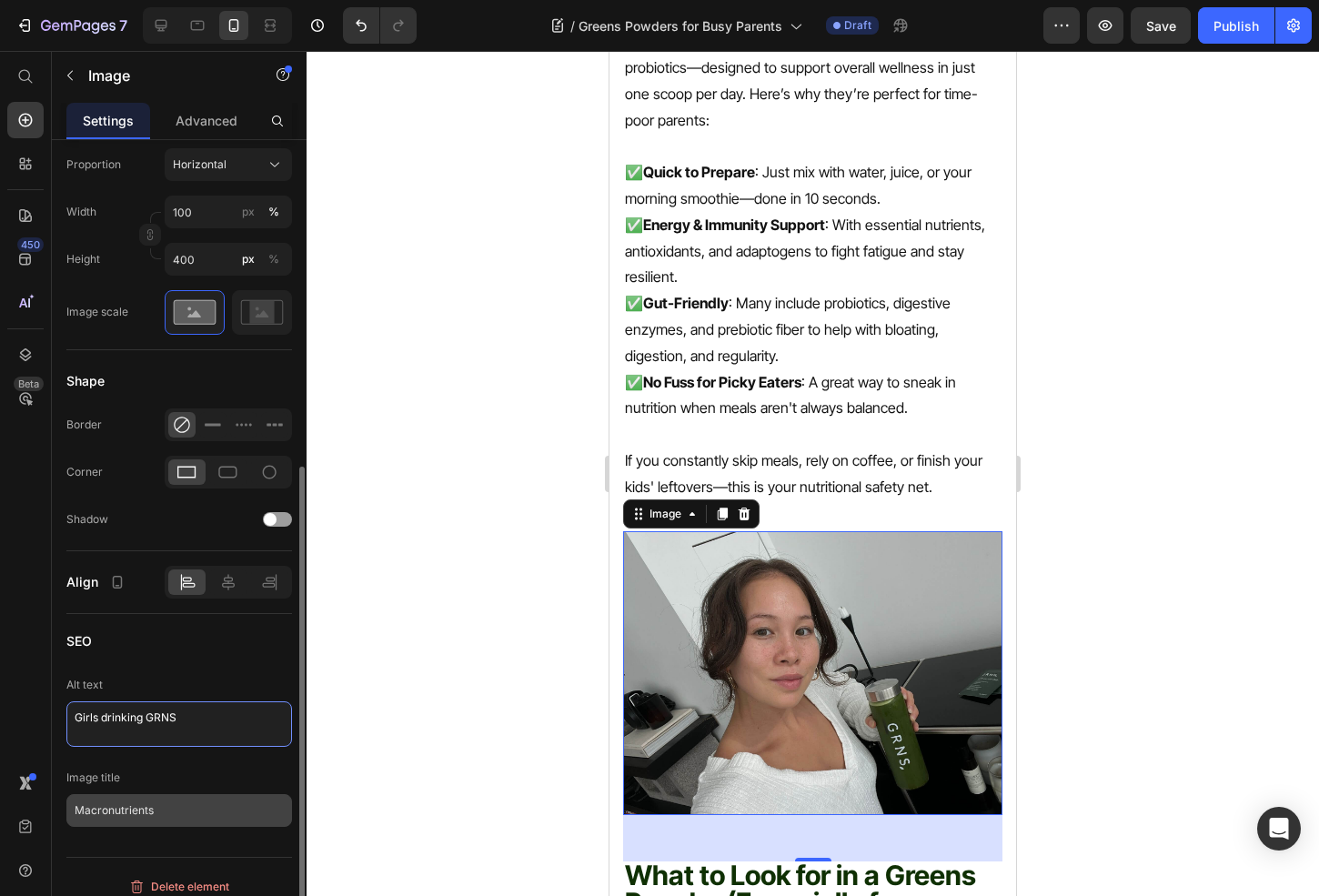 type on "Girls drinking GRNS" 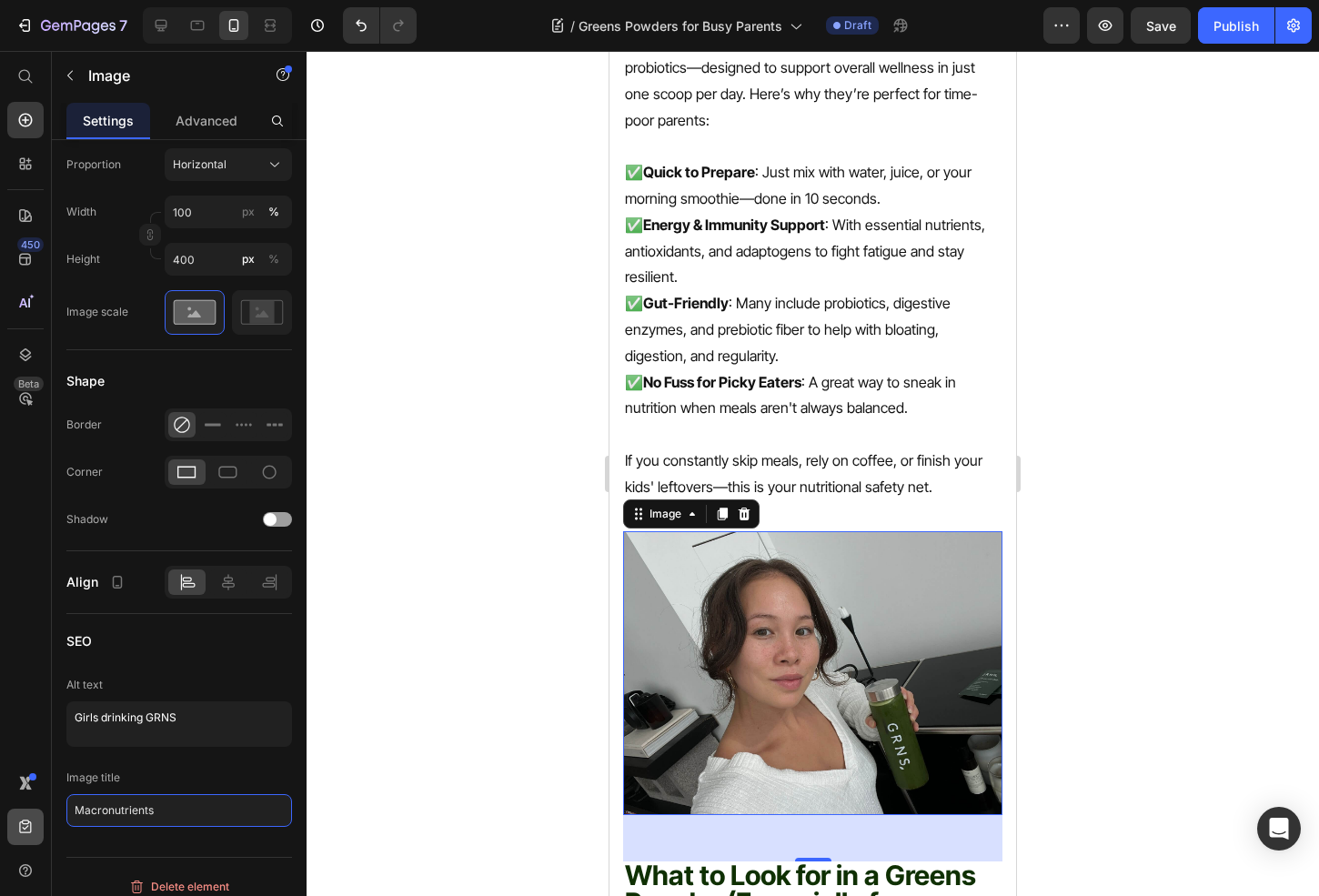 drag, startPoint x: 195, startPoint y: 819, endPoint x: 21, endPoint y: 811, distance: 174.18381 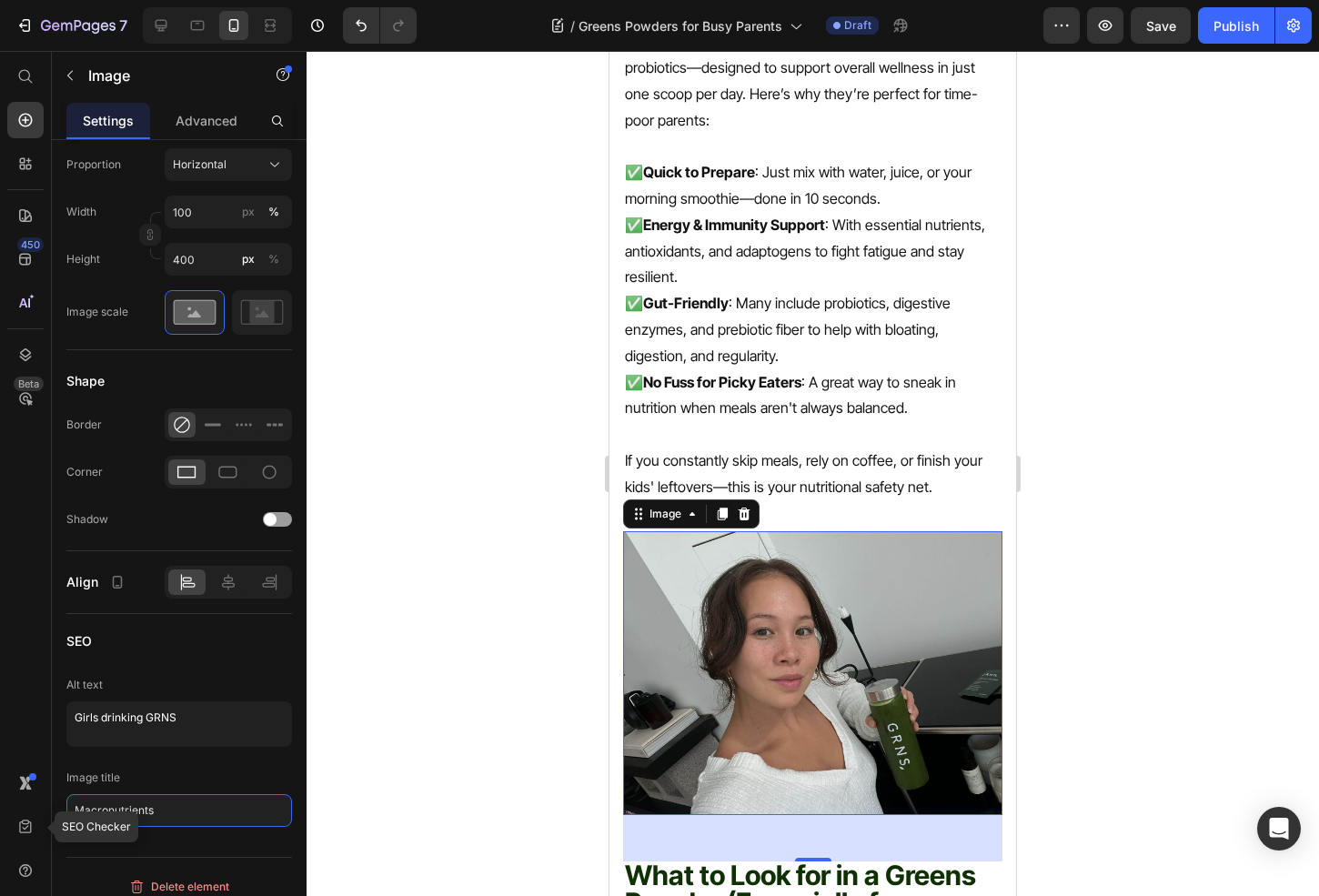 paste on "Girls drinking GRNS" 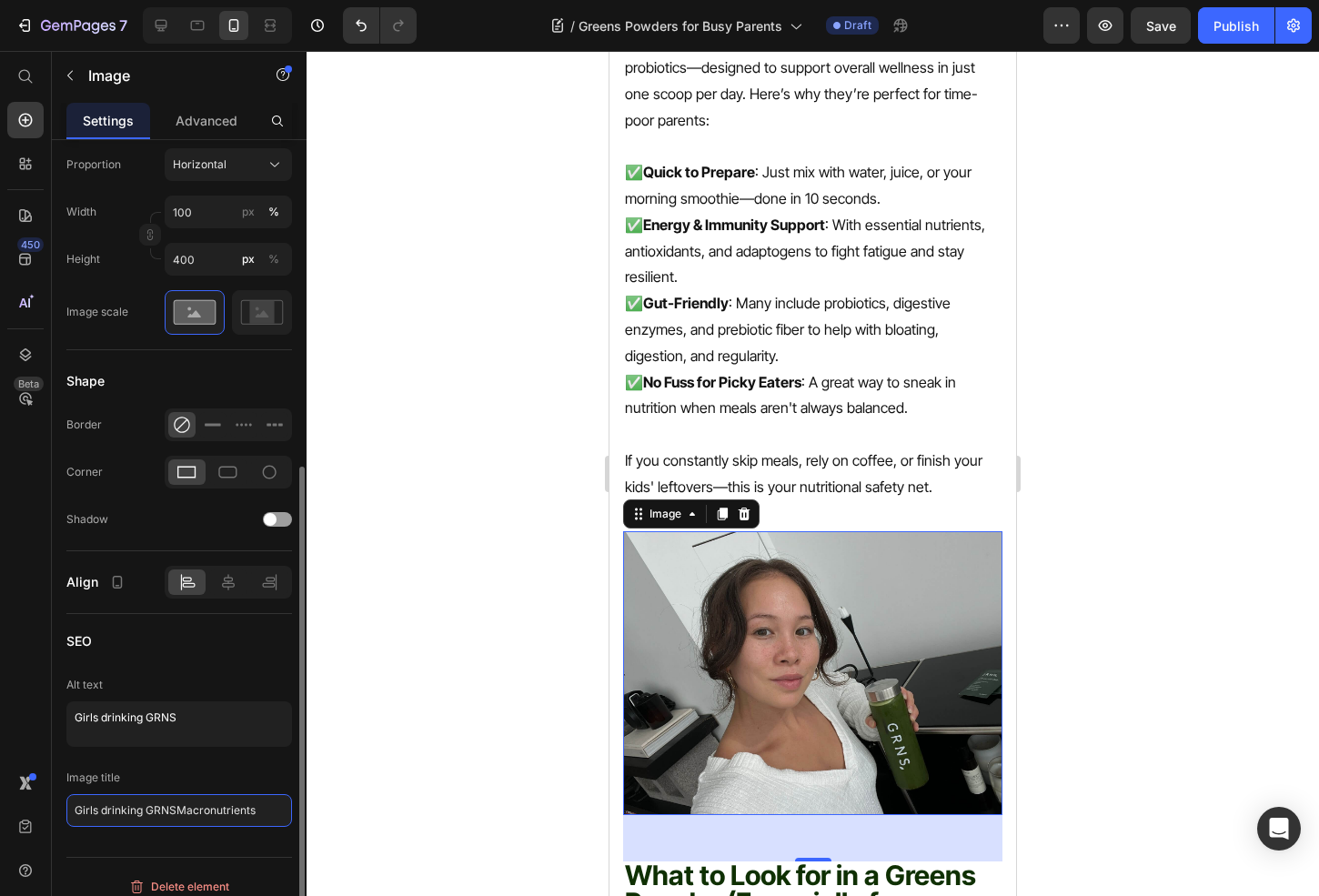 drag, startPoint x: 253, startPoint y: 807, endPoint x: 173, endPoint y: 804, distance: 80.05623 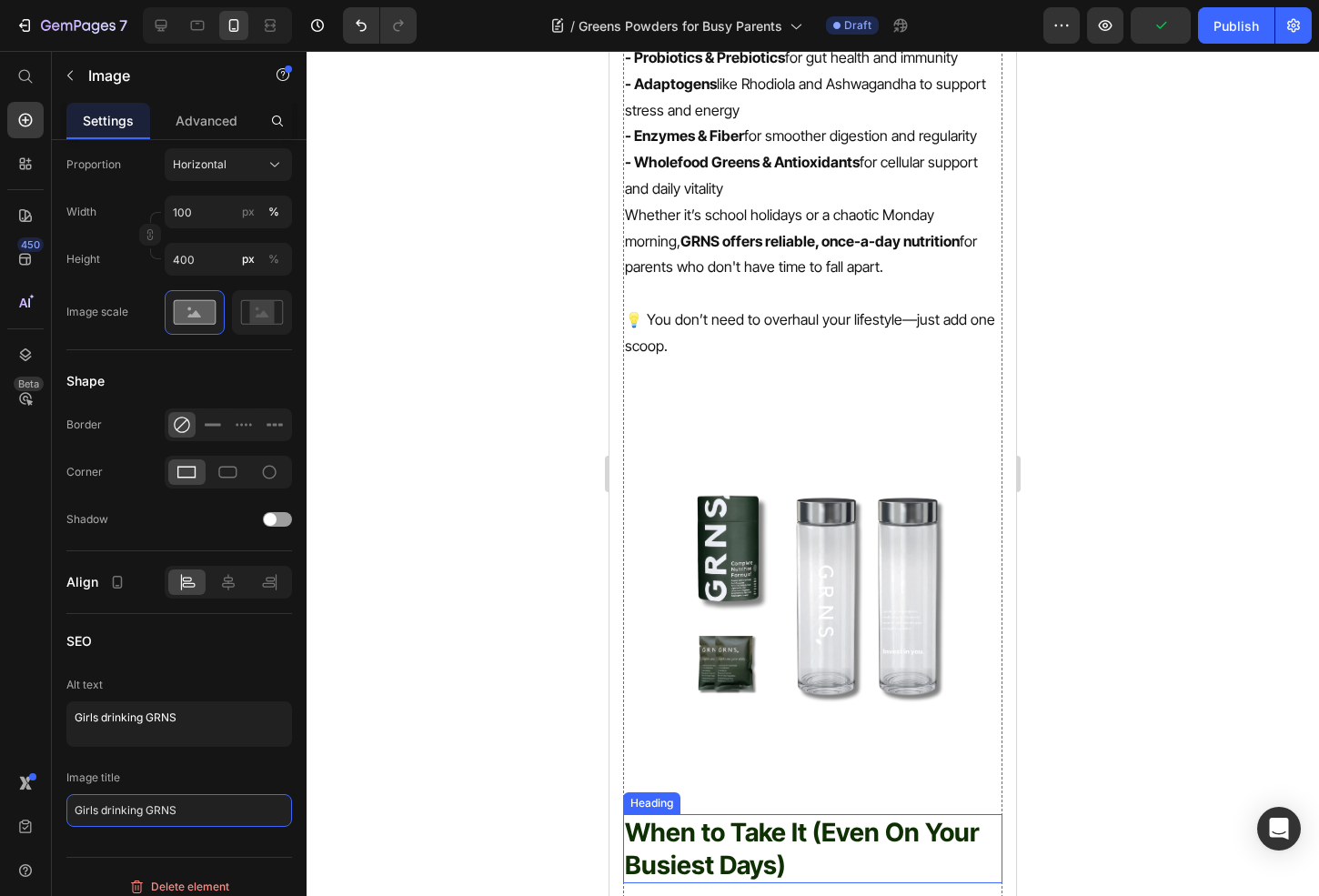 scroll, scrollTop: 3225, scrollLeft: 0, axis: vertical 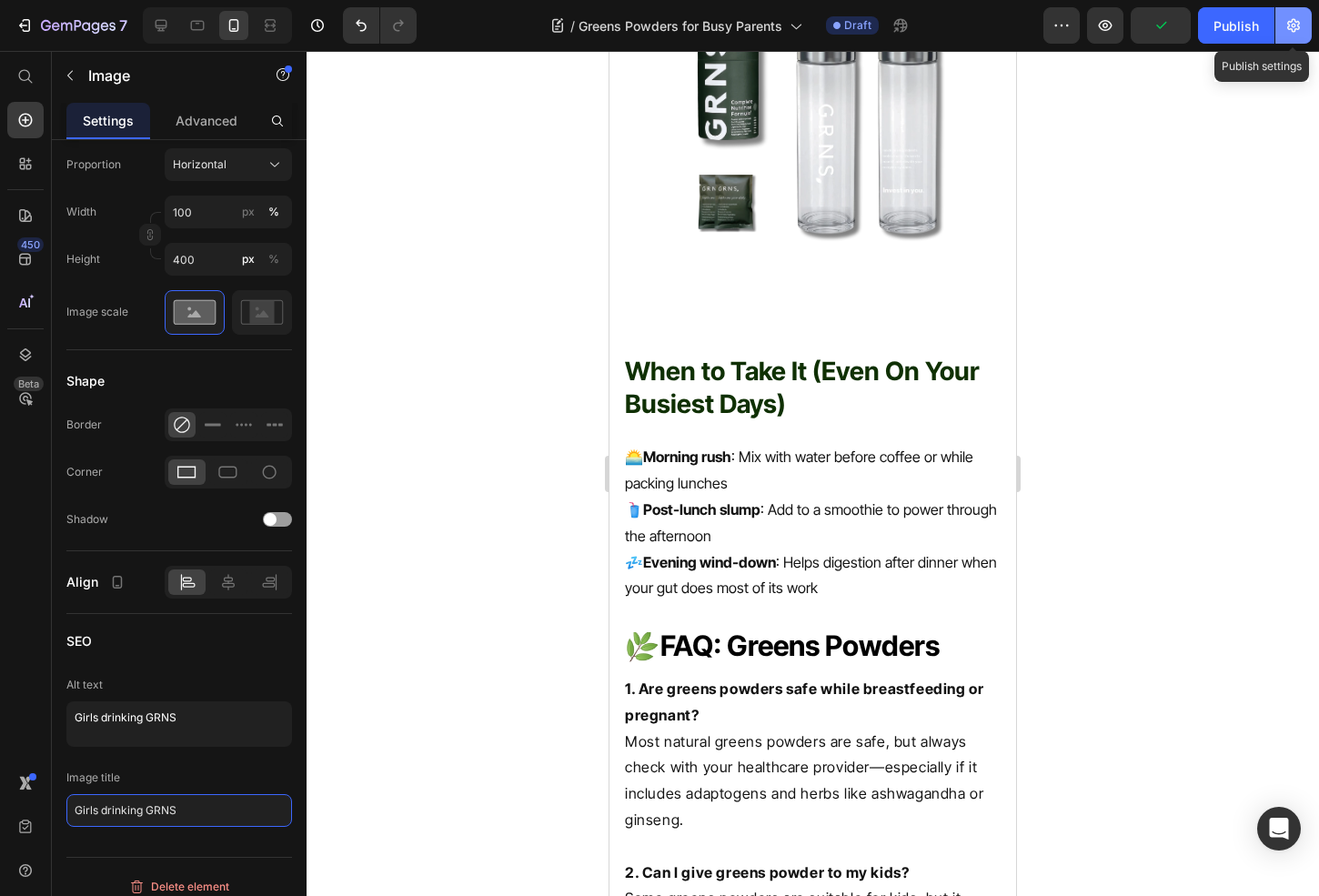 type on "Girls drinking GRNS" 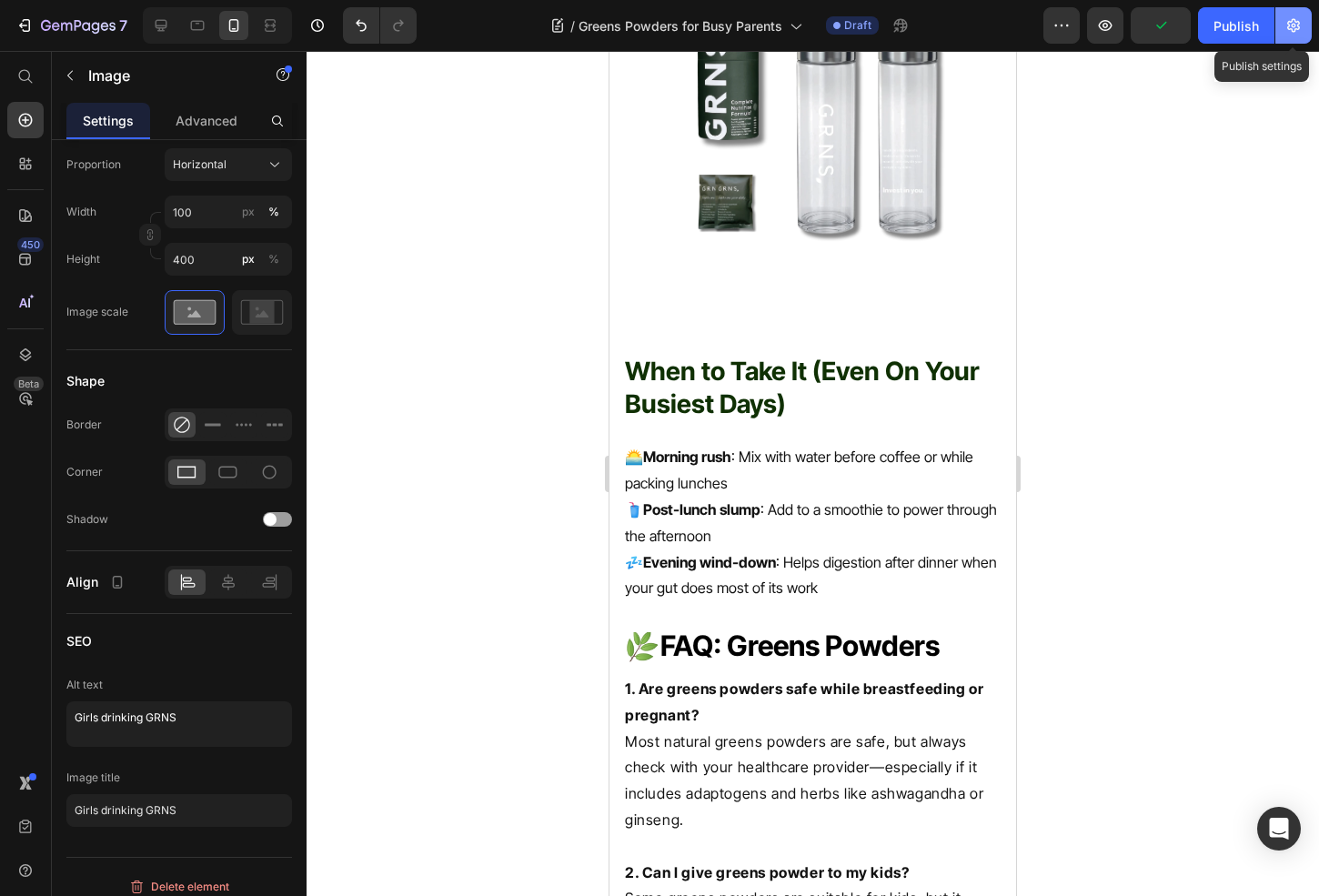 click 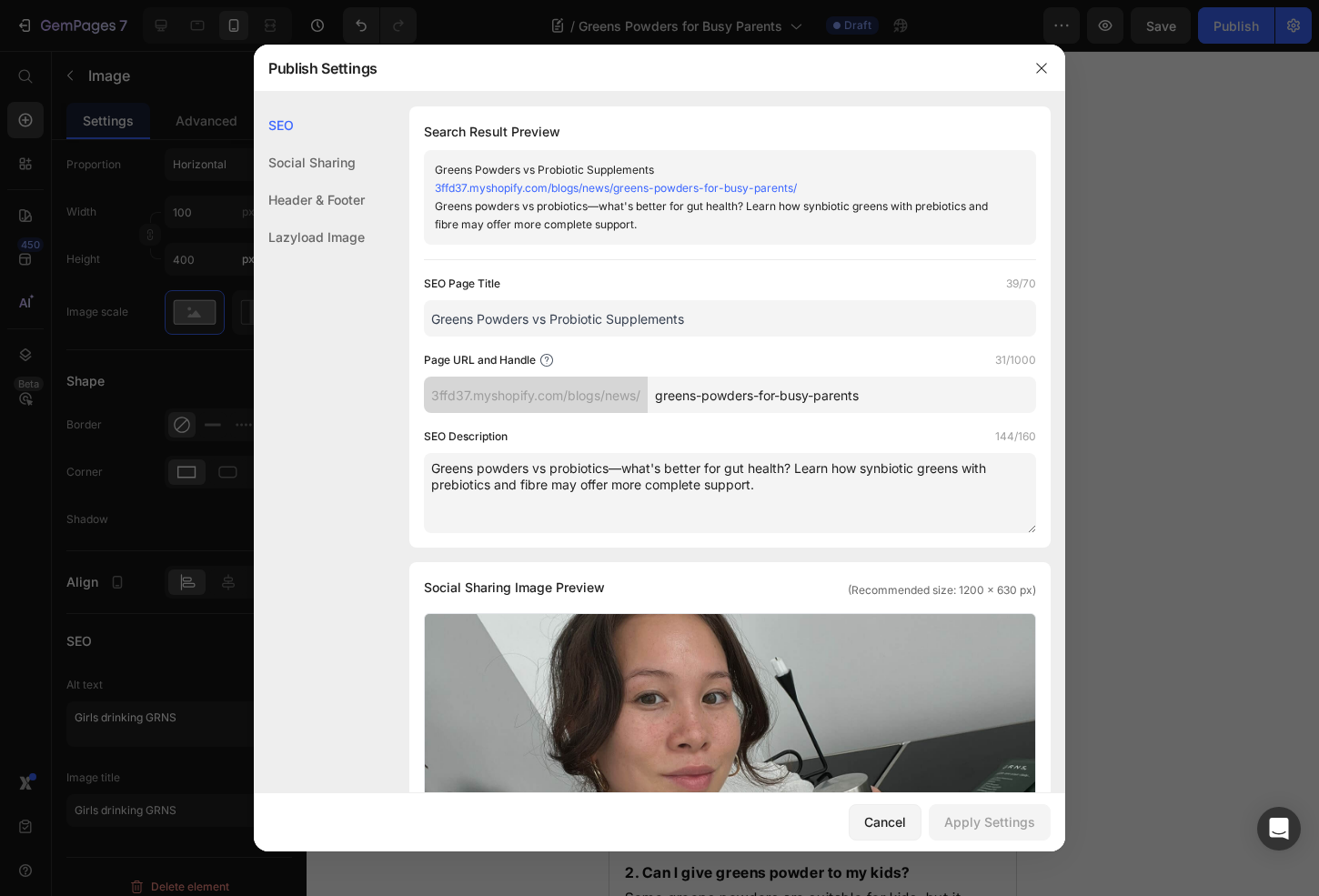 drag, startPoint x: 772, startPoint y: 503, endPoint x: 358, endPoint y: 445, distance: 418.04306 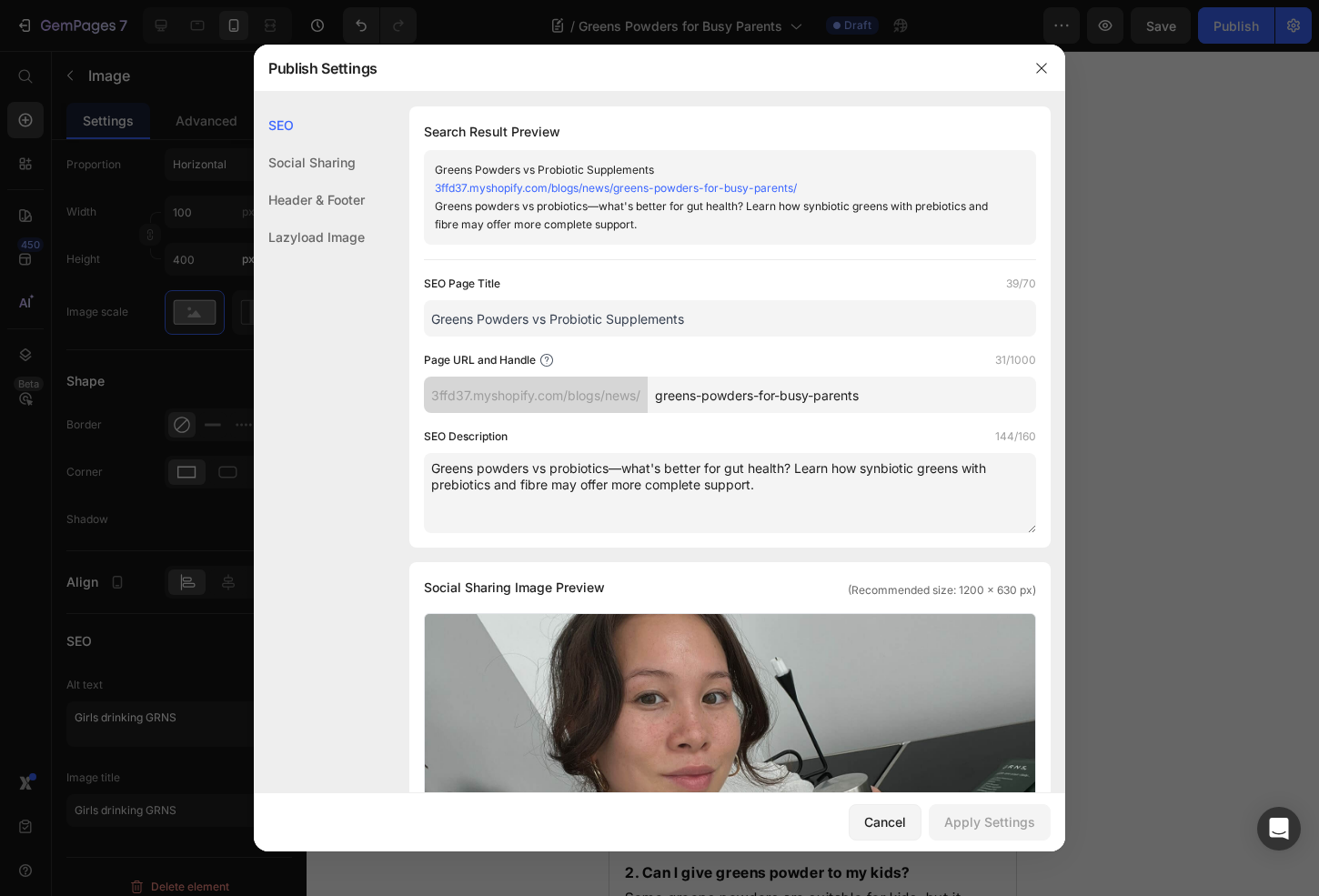 paste on "Busy parents: Get gut, energy & immune support fast. Discover how greens powders make nutrition simple—even on your busiest days" 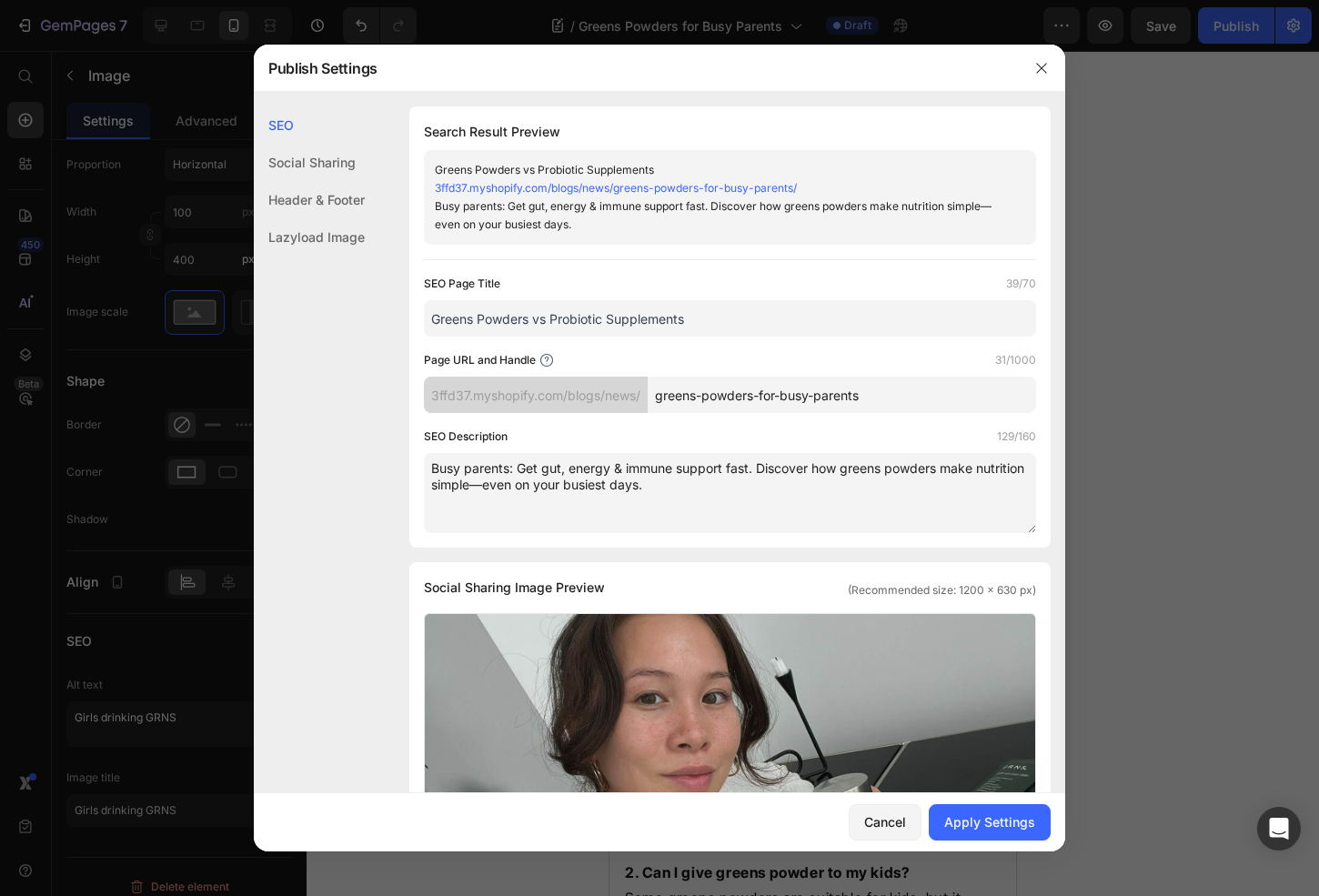 type on "Busy parents: Get gut, energy & immune support fast. Discover how greens powders make nutrition simple—even on your busiest days." 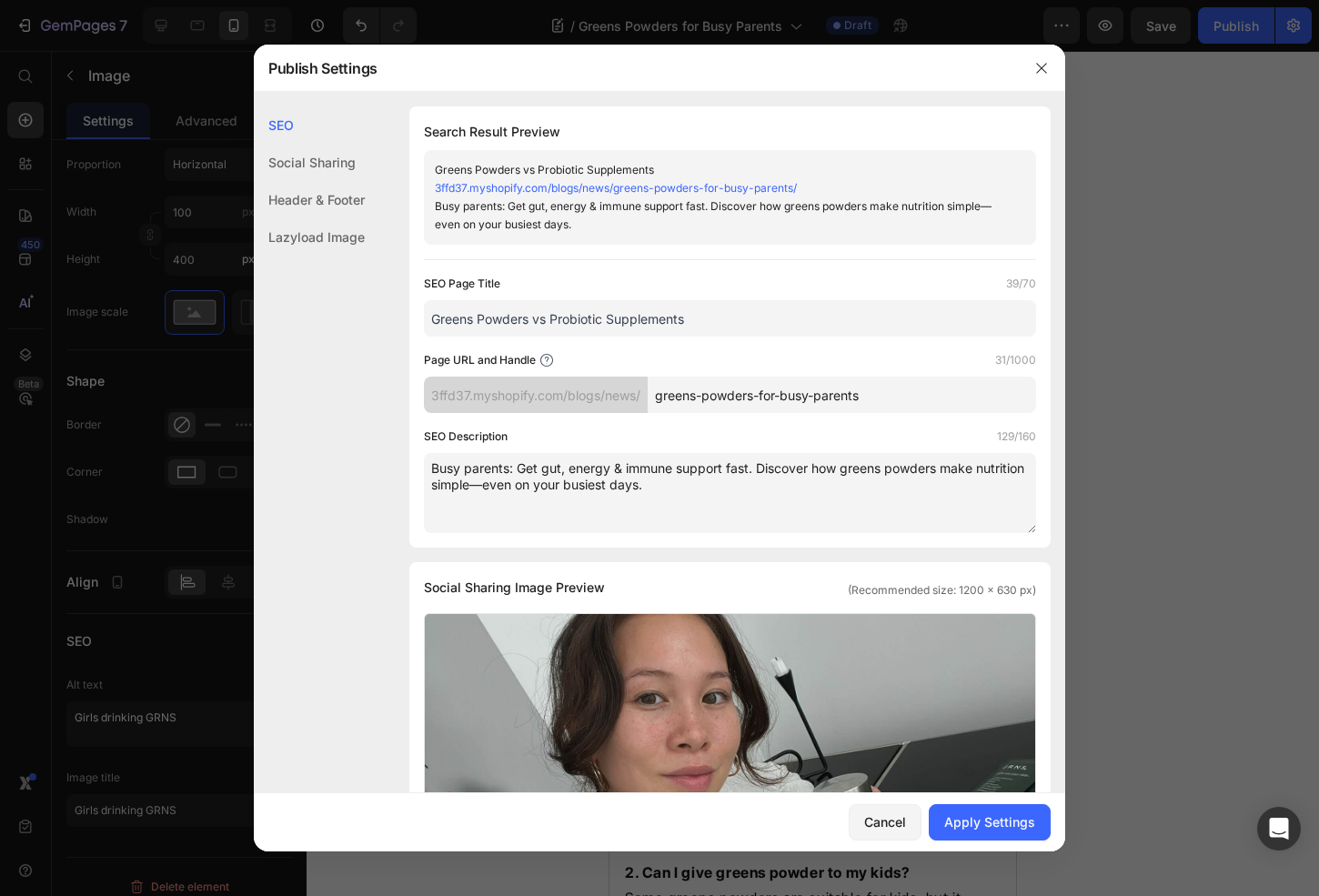 drag, startPoint x: 718, startPoint y: 317, endPoint x: 358, endPoint y: 301, distance: 360.3554 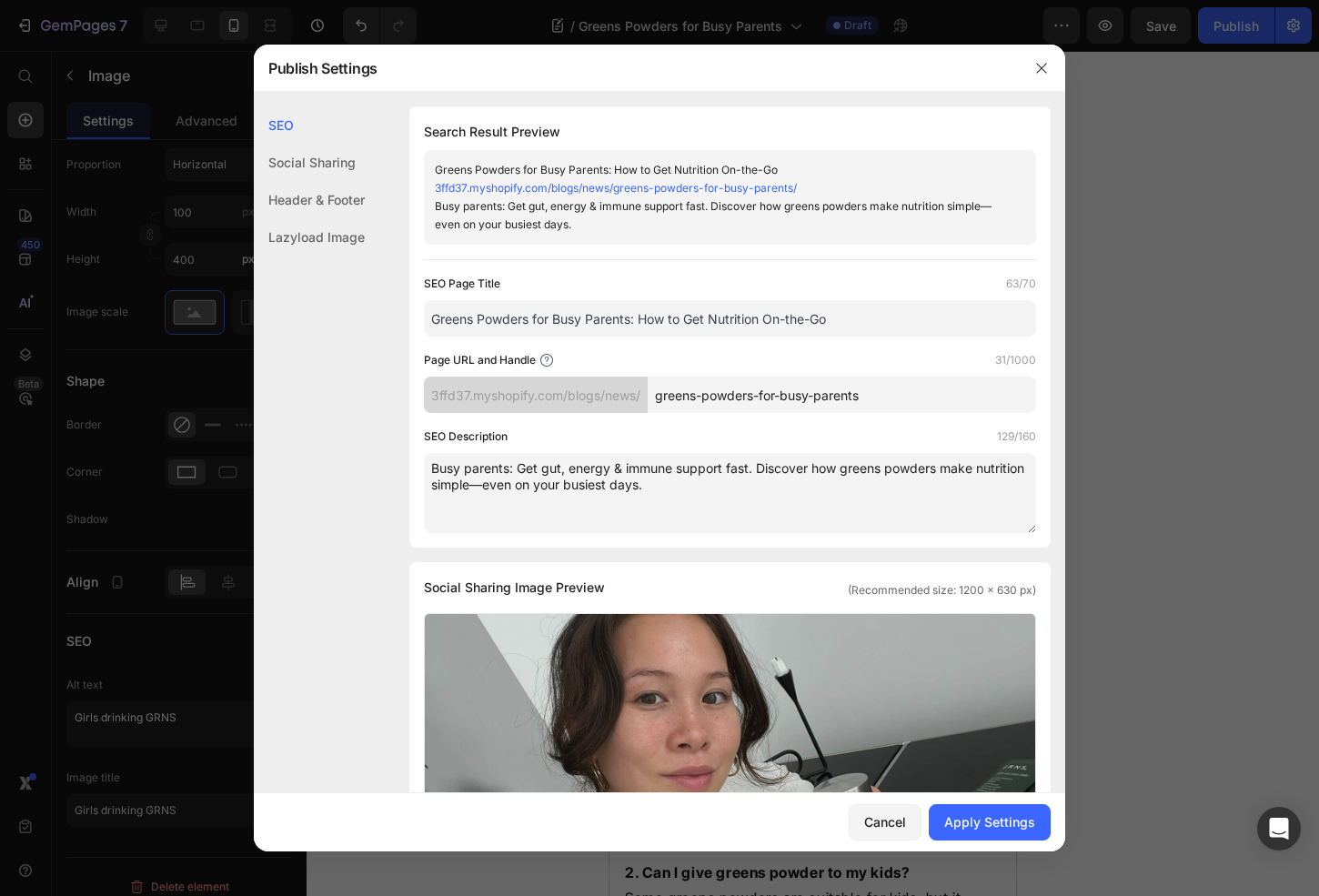 drag, startPoint x: 849, startPoint y: 317, endPoint x: 399, endPoint y: 307, distance: 450.1111 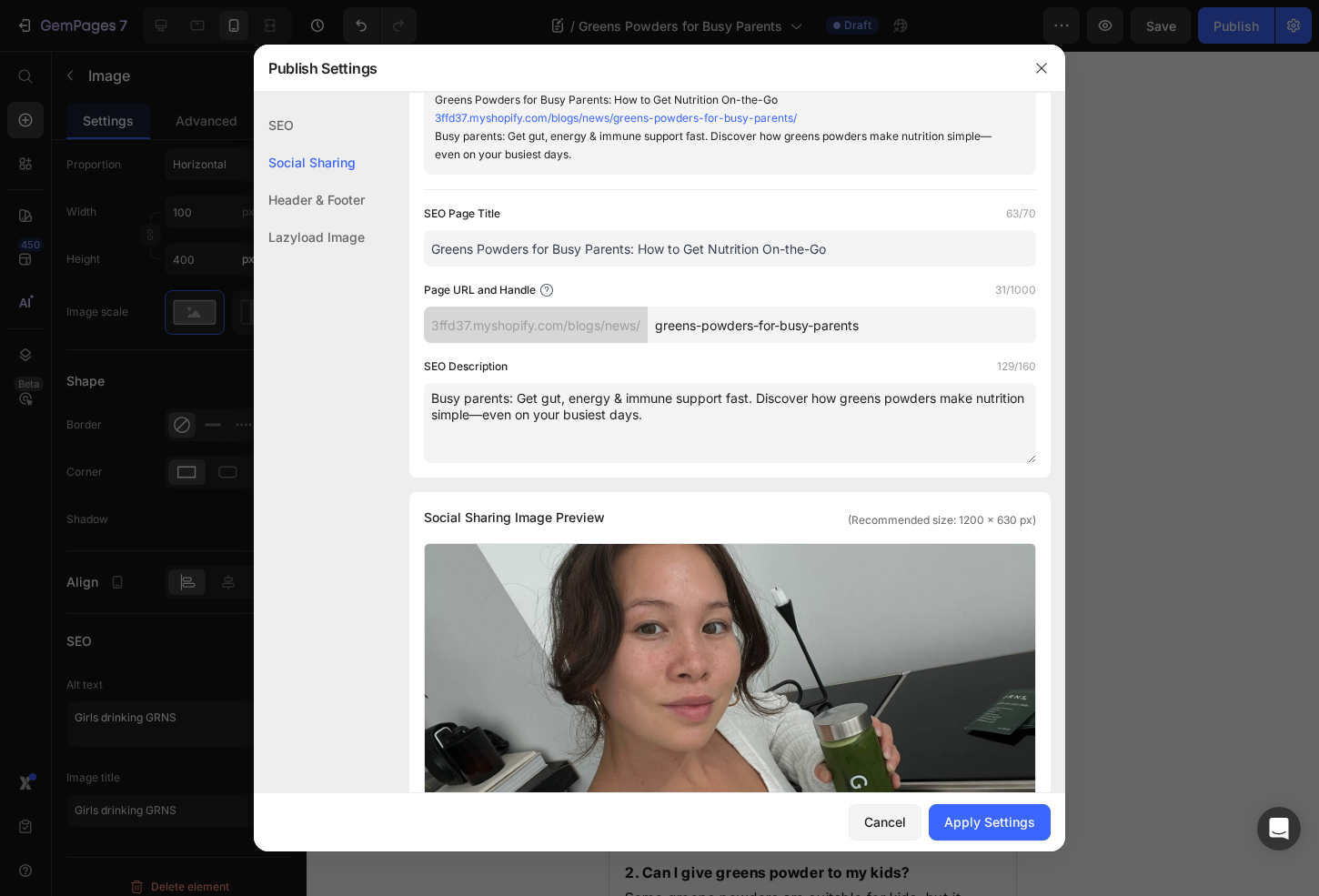 scroll, scrollTop: 203, scrollLeft: 0, axis: vertical 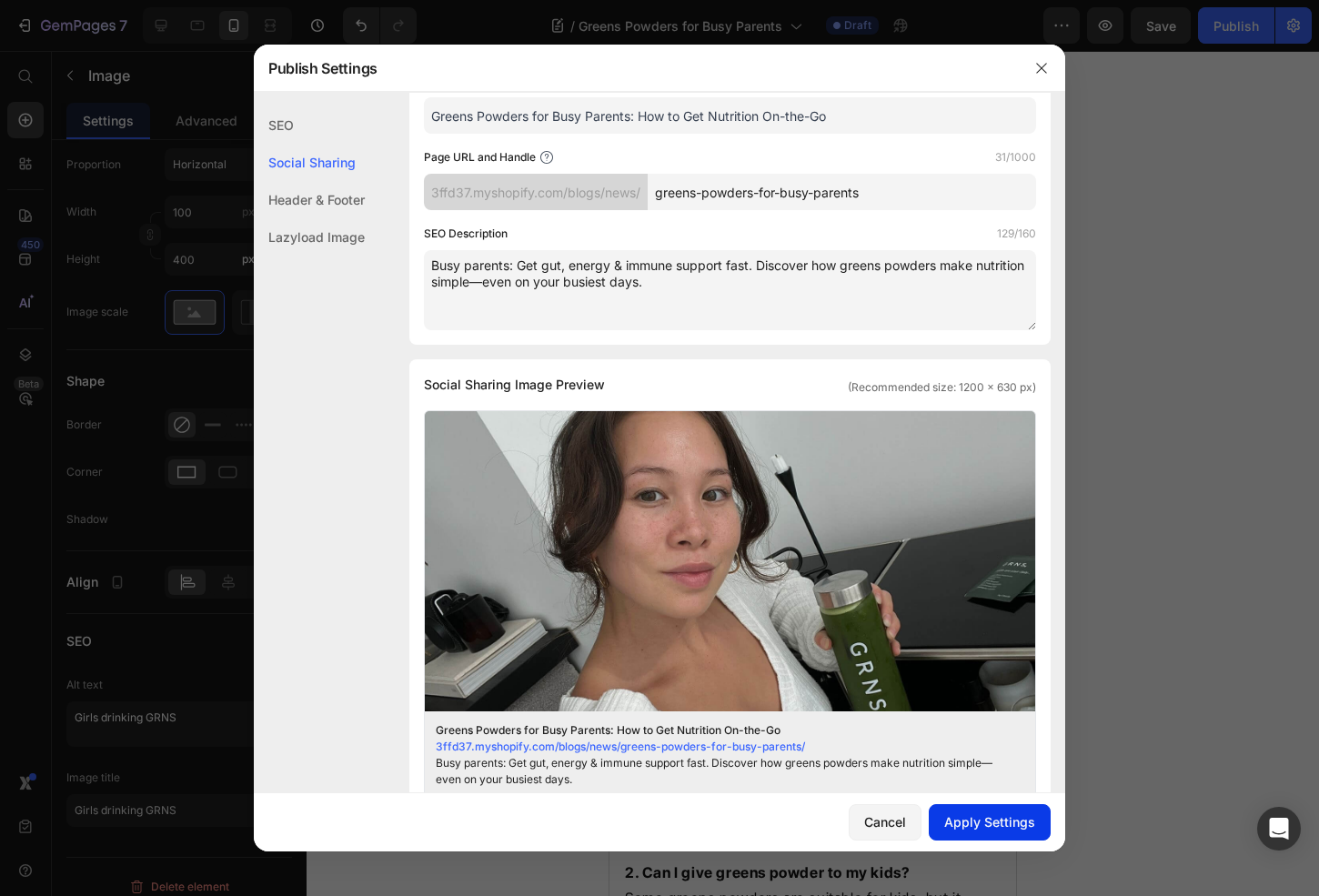 type on "Greens Powders for Busy Parents: How to Get Nutrition On-the-Go" 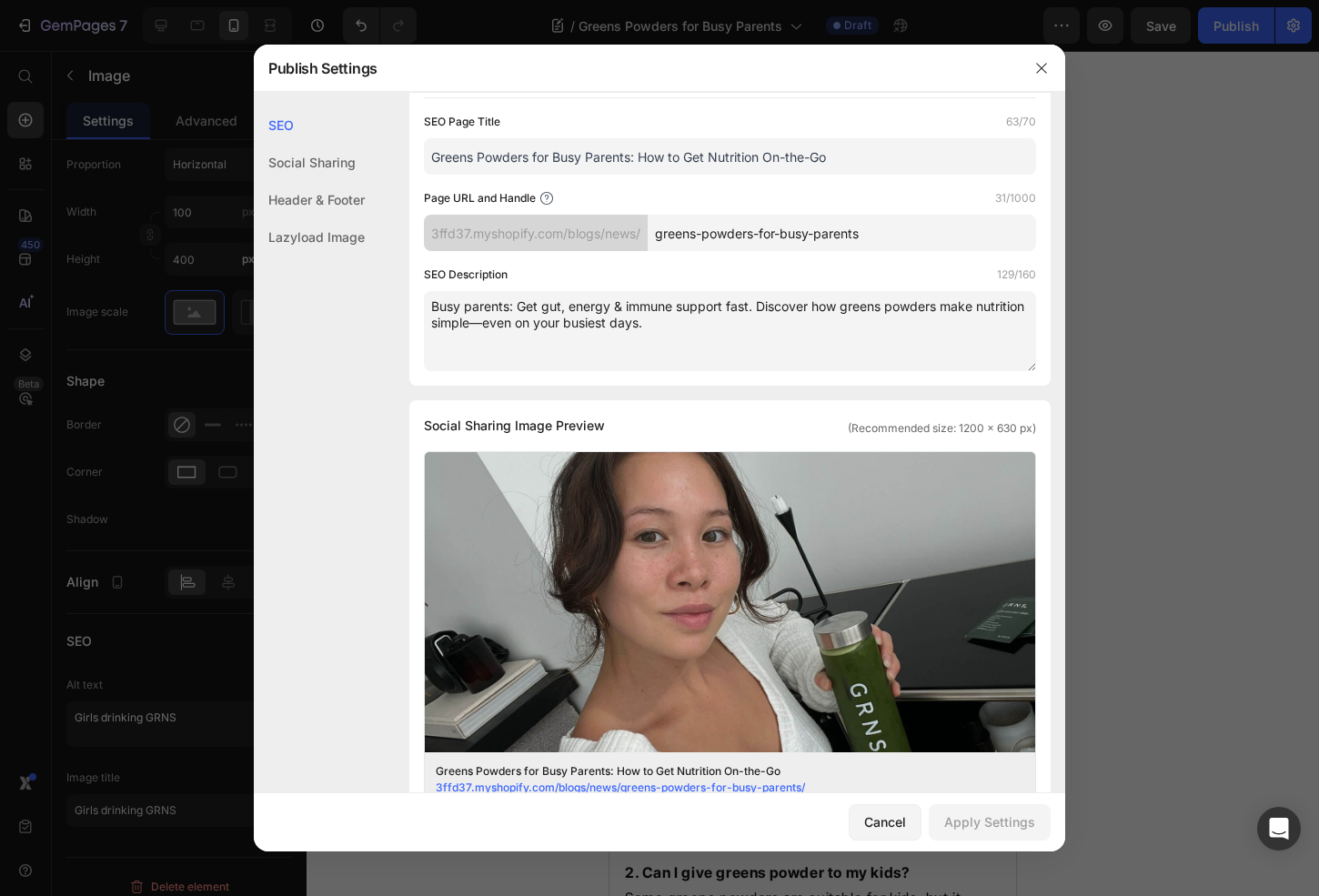 scroll, scrollTop: 93, scrollLeft: 0, axis: vertical 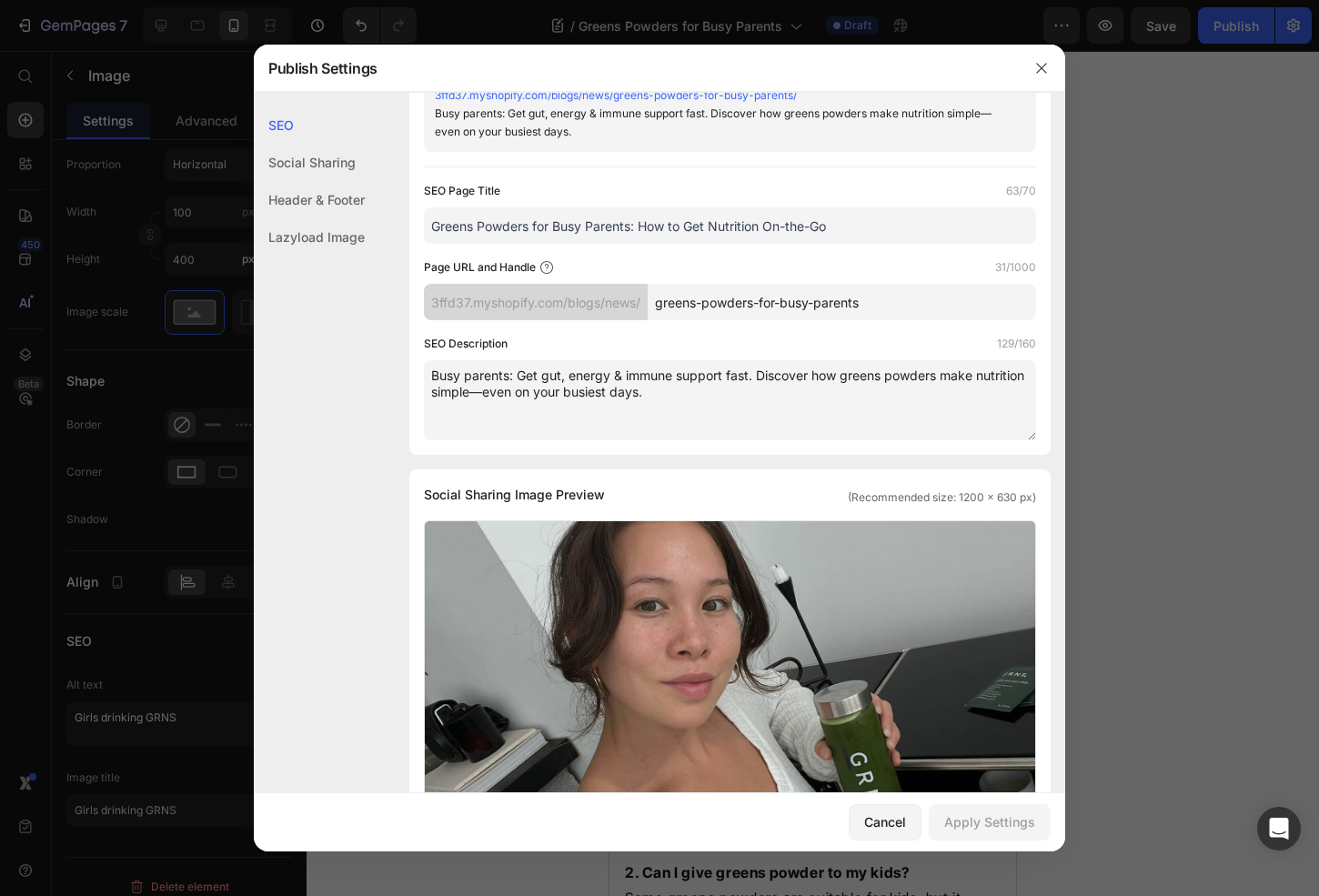 drag, startPoint x: 428, startPoint y: 228, endPoint x: 633, endPoint y: 228, distance: 205 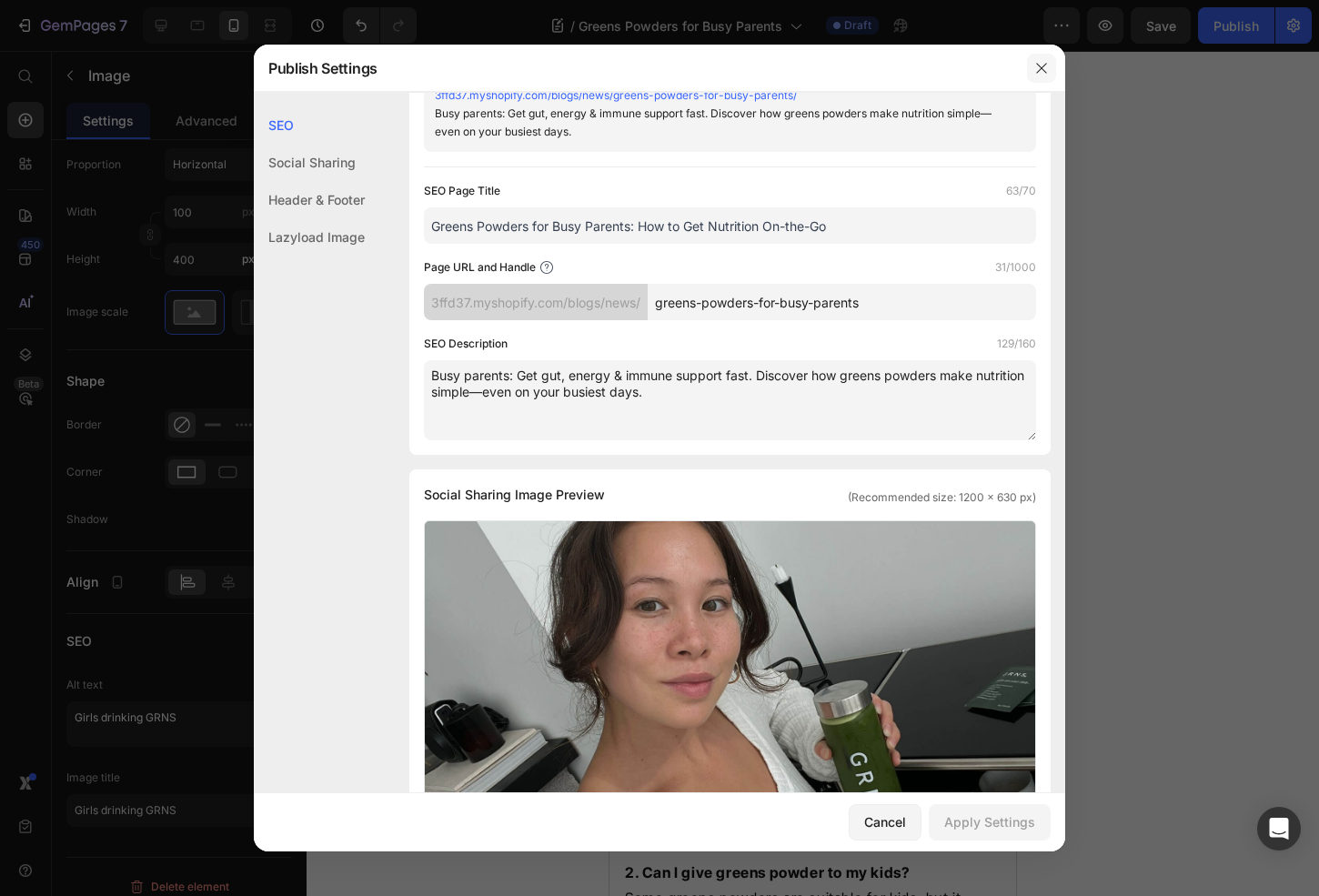 click at bounding box center [1042, 68] 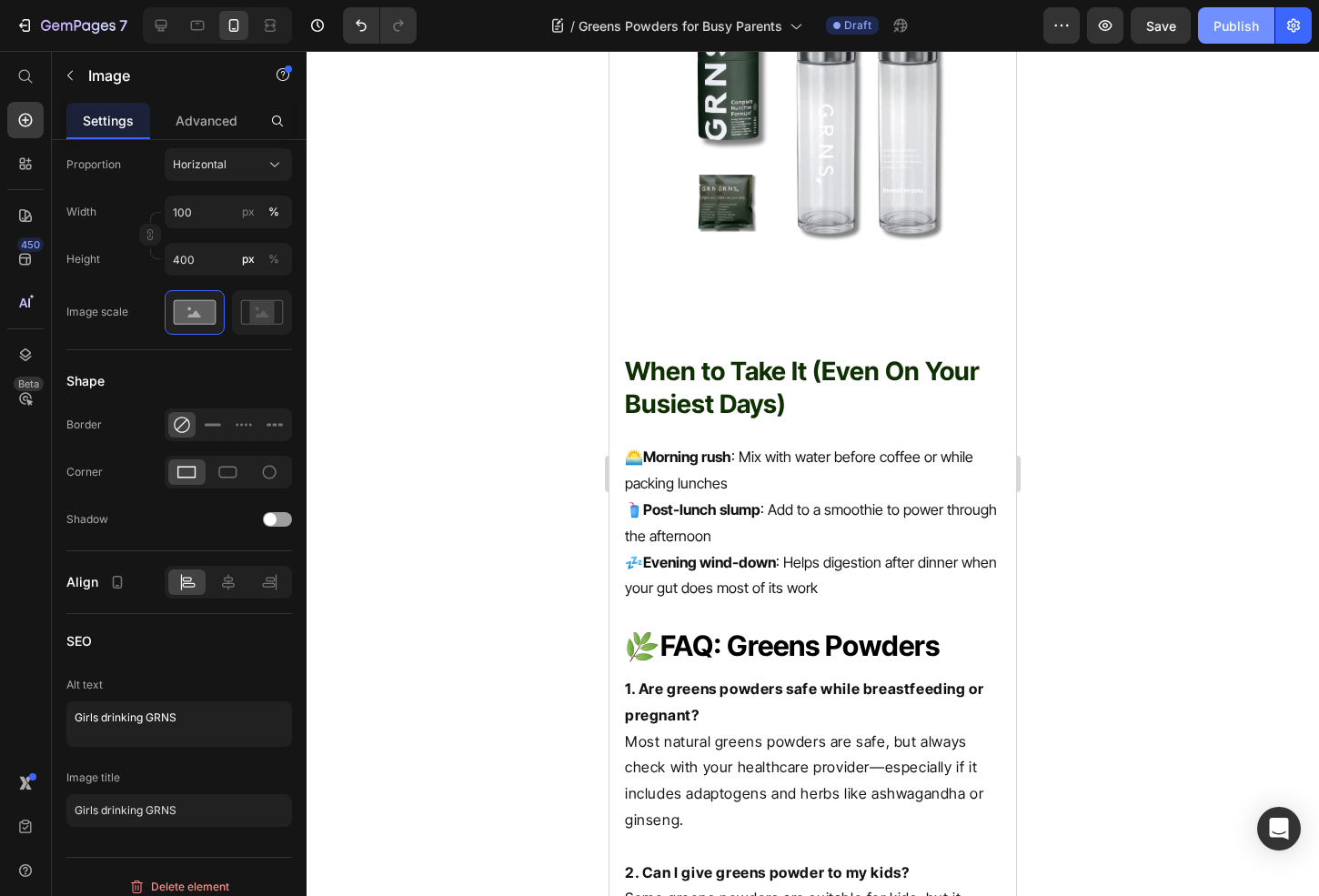 click on "Publish" at bounding box center [1236, 25] 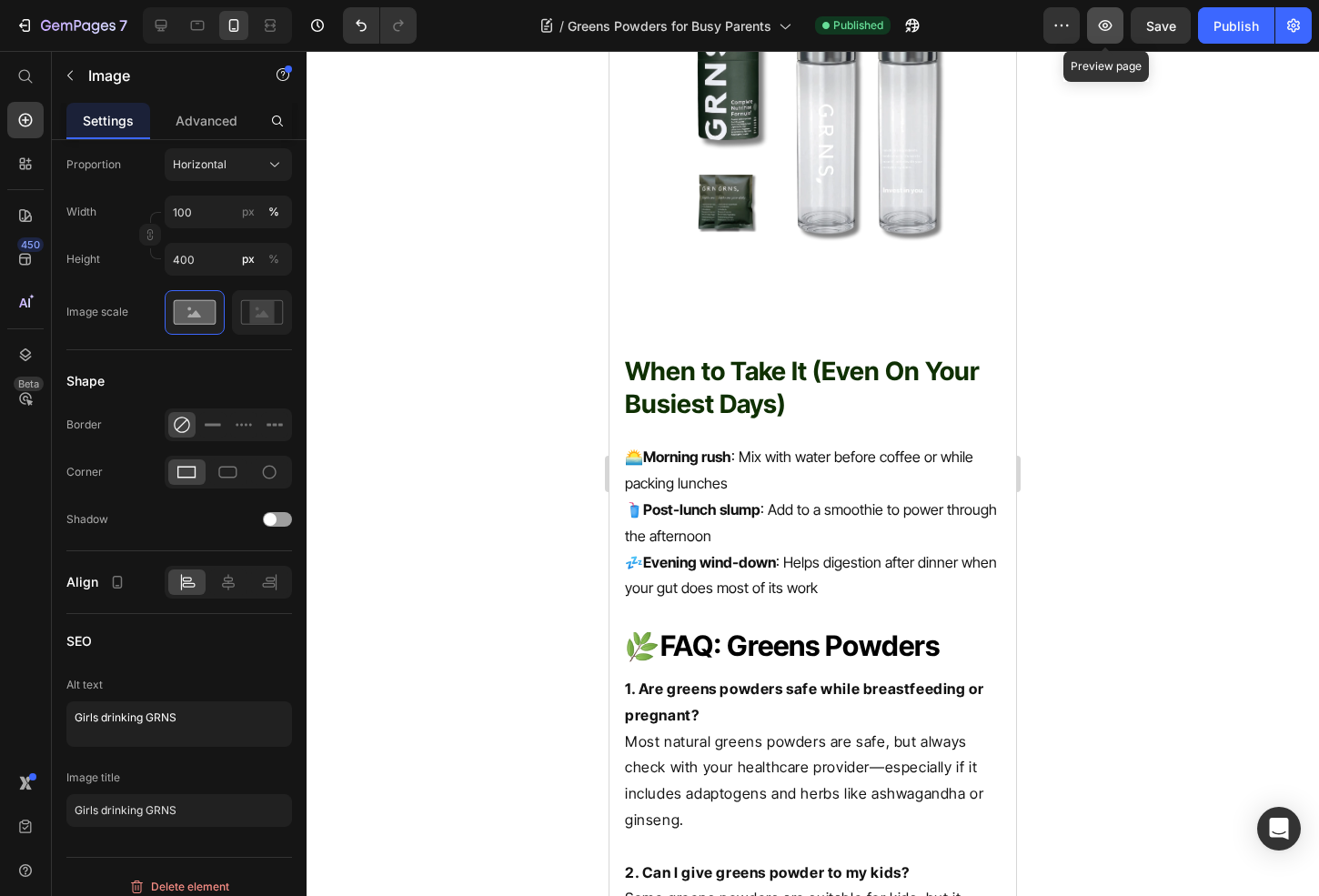 click 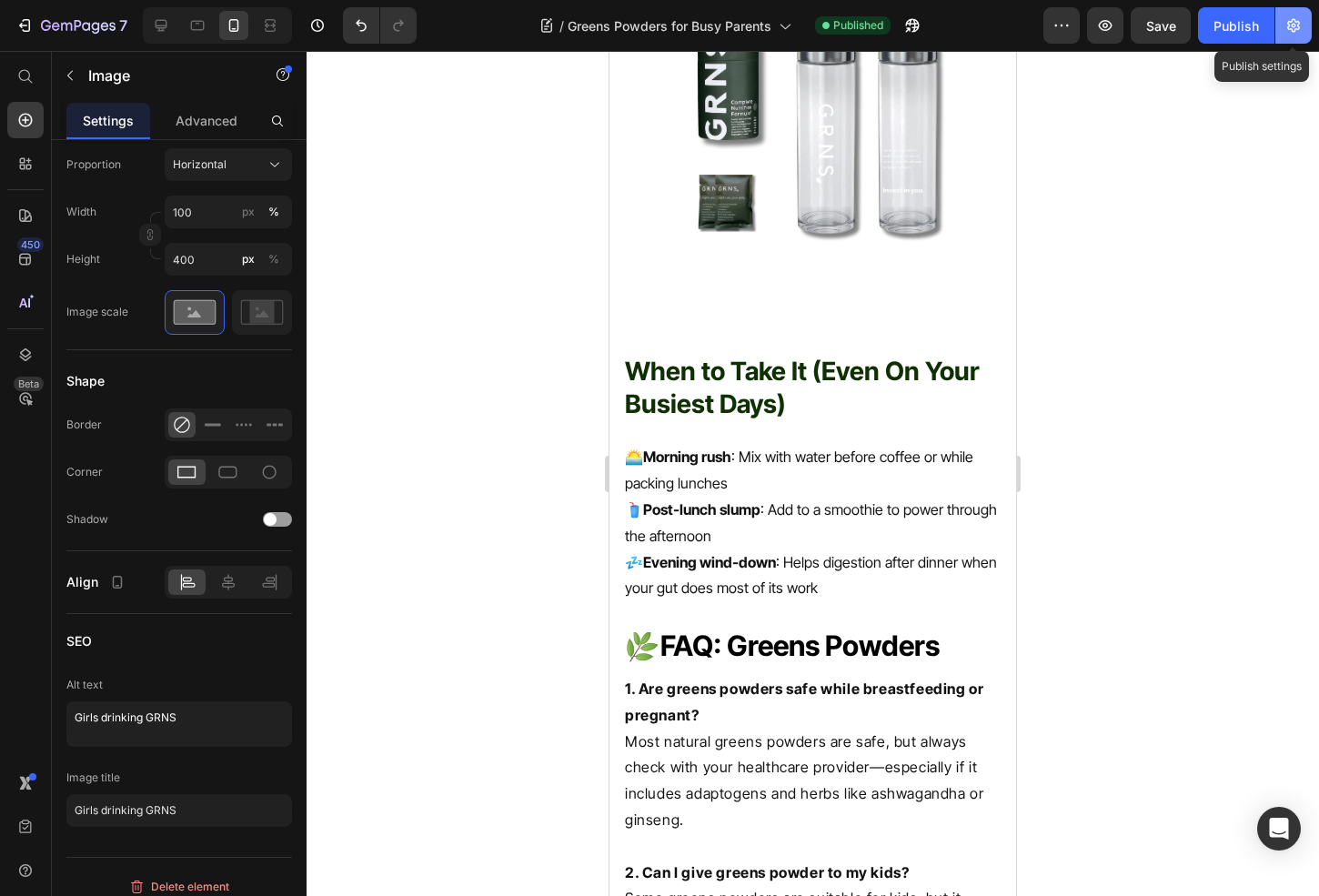 click 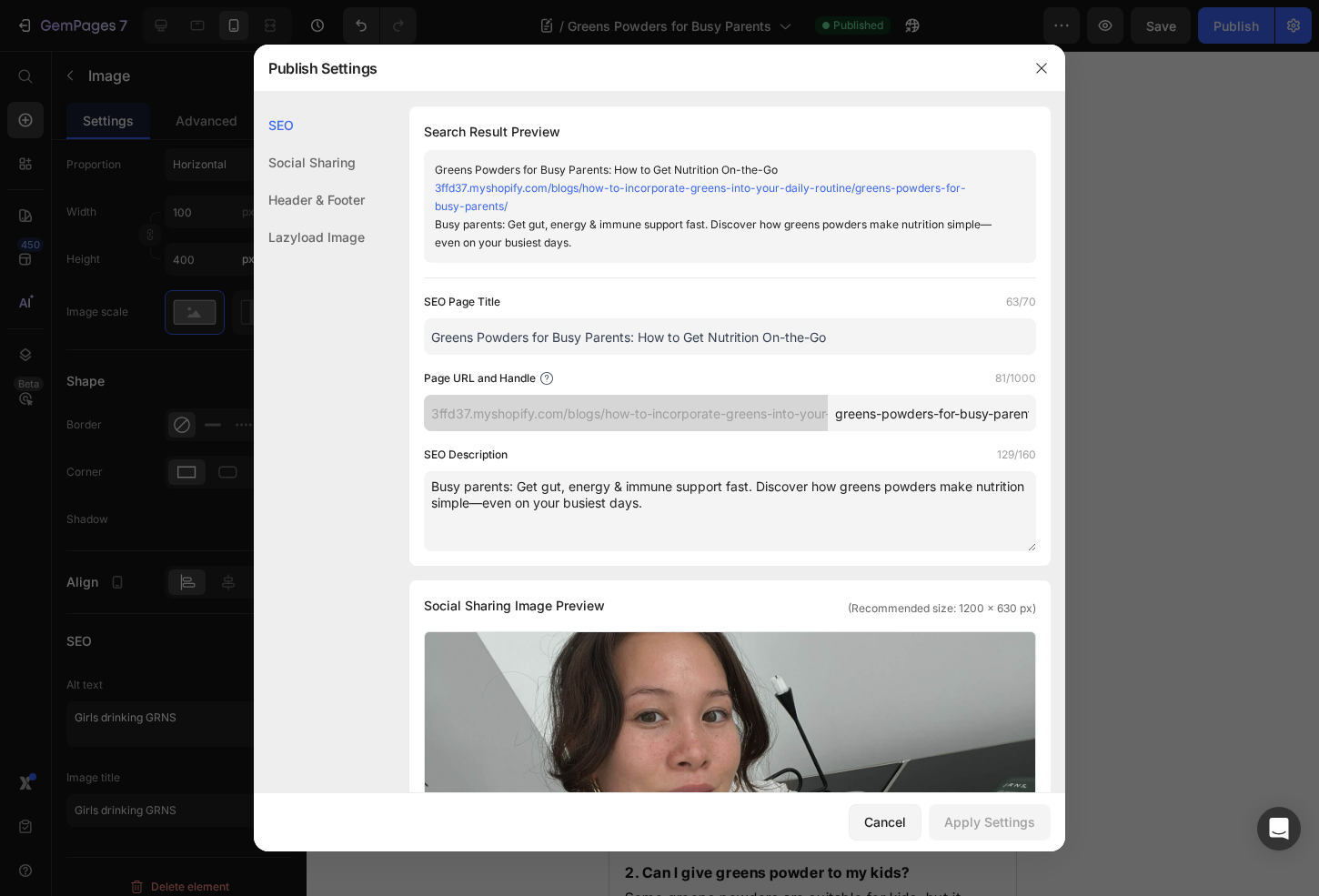 click on "3ffd37.myshopify.com/blogs/how-to-incorporate-greens-into-your-daily-routine/greens-powders-for-busy-parents/" at bounding box center [700, 196] 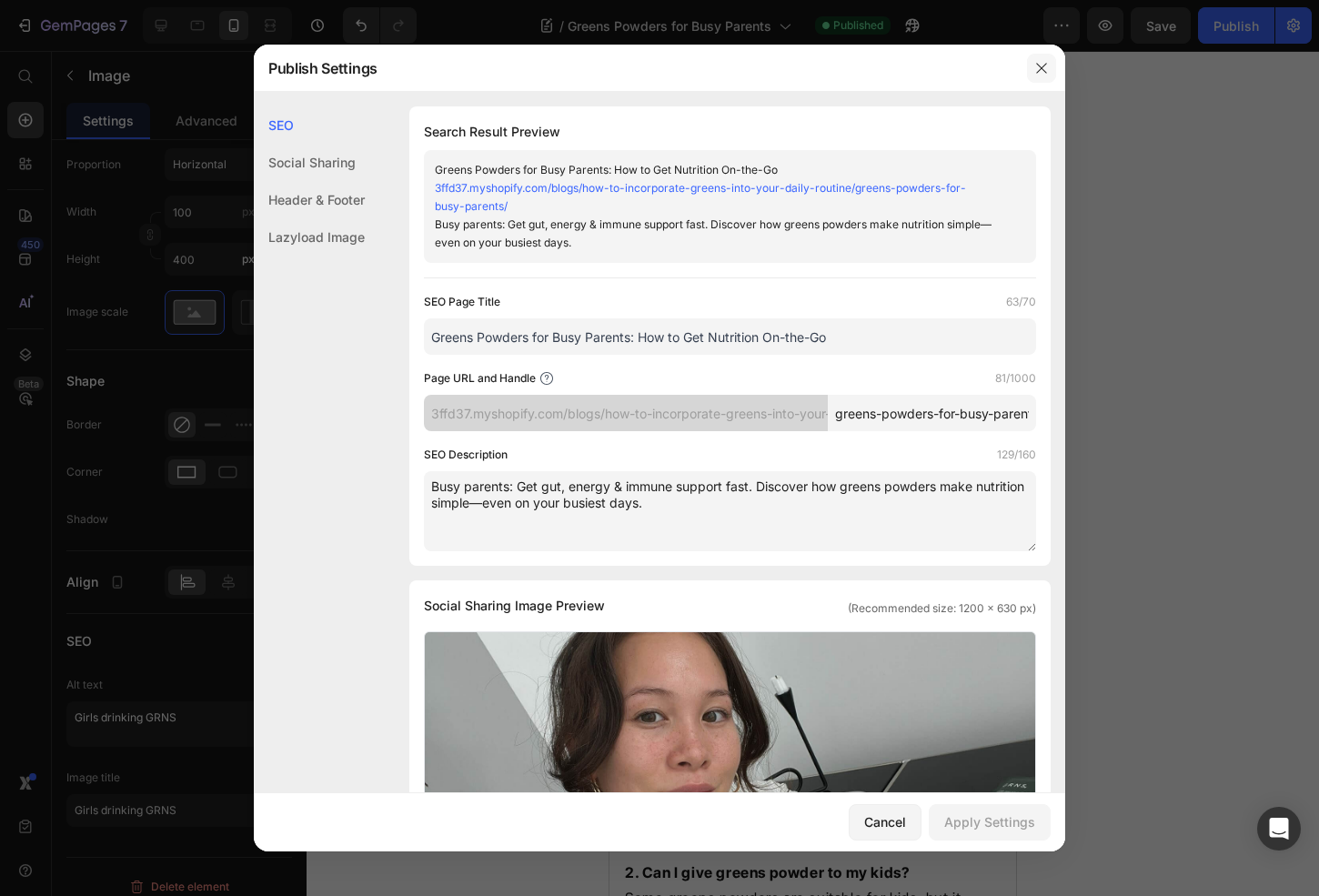 click at bounding box center [1042, 68] 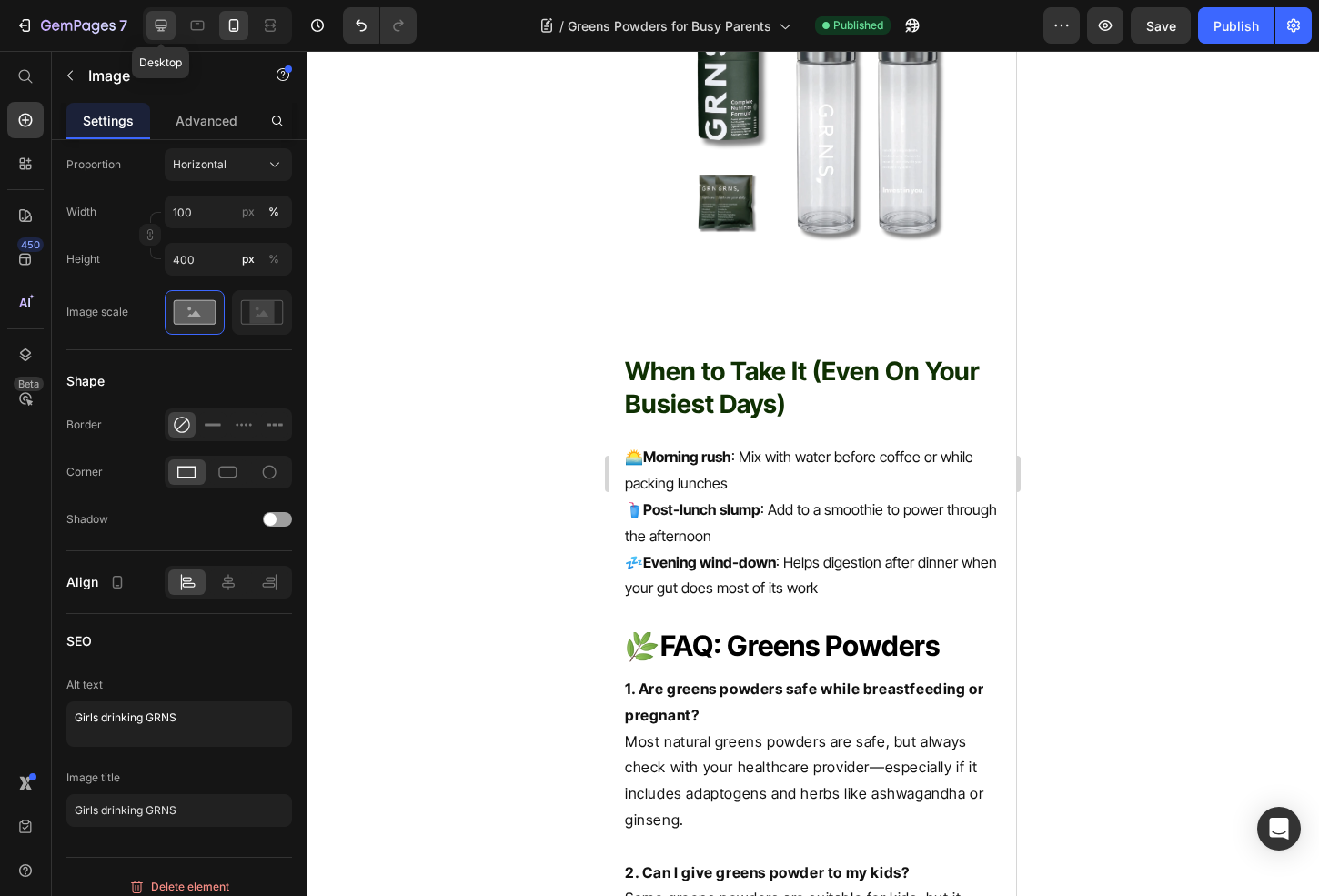 click 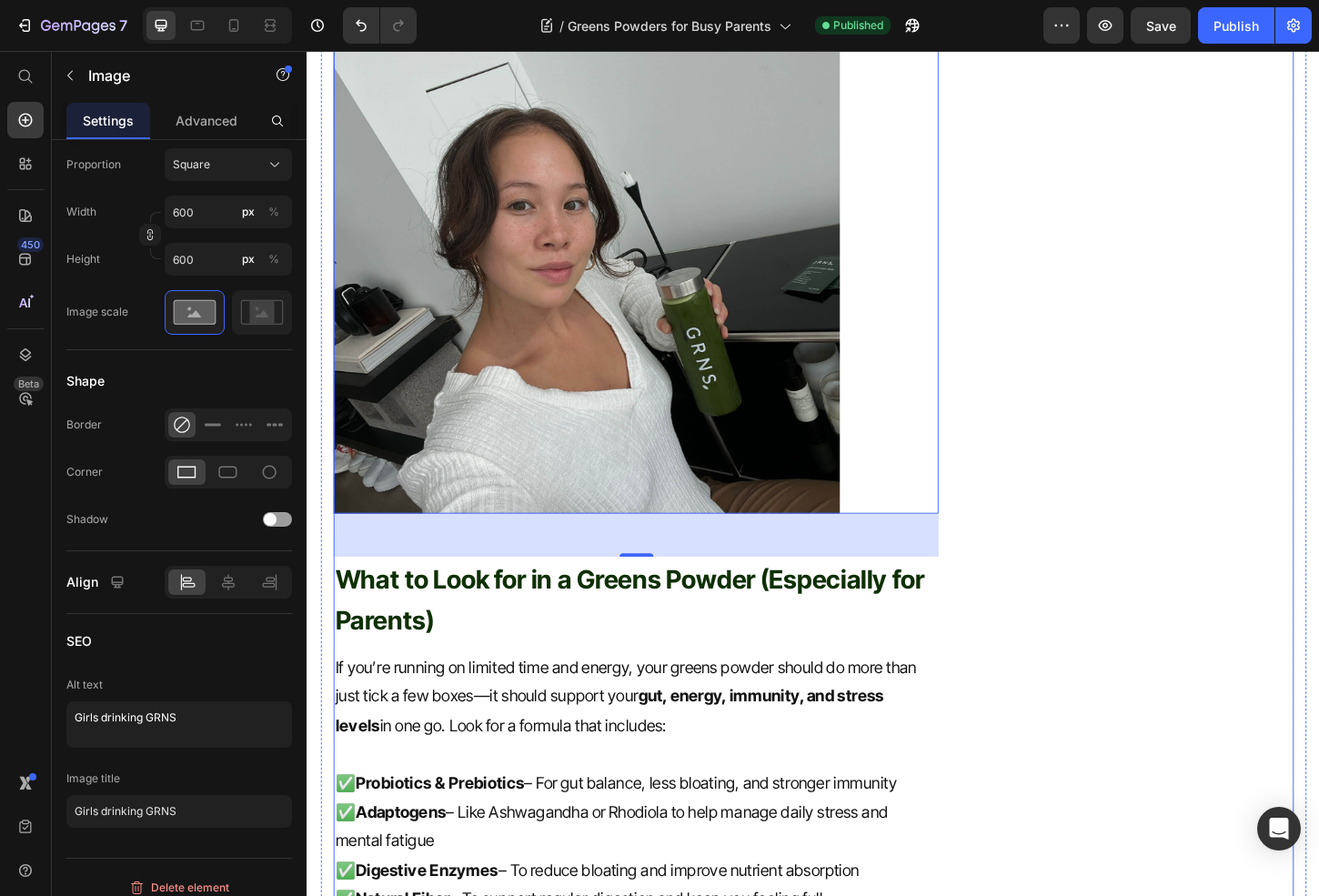 scroll, scrollTop: 0, scrollLeft: 0, axis: both 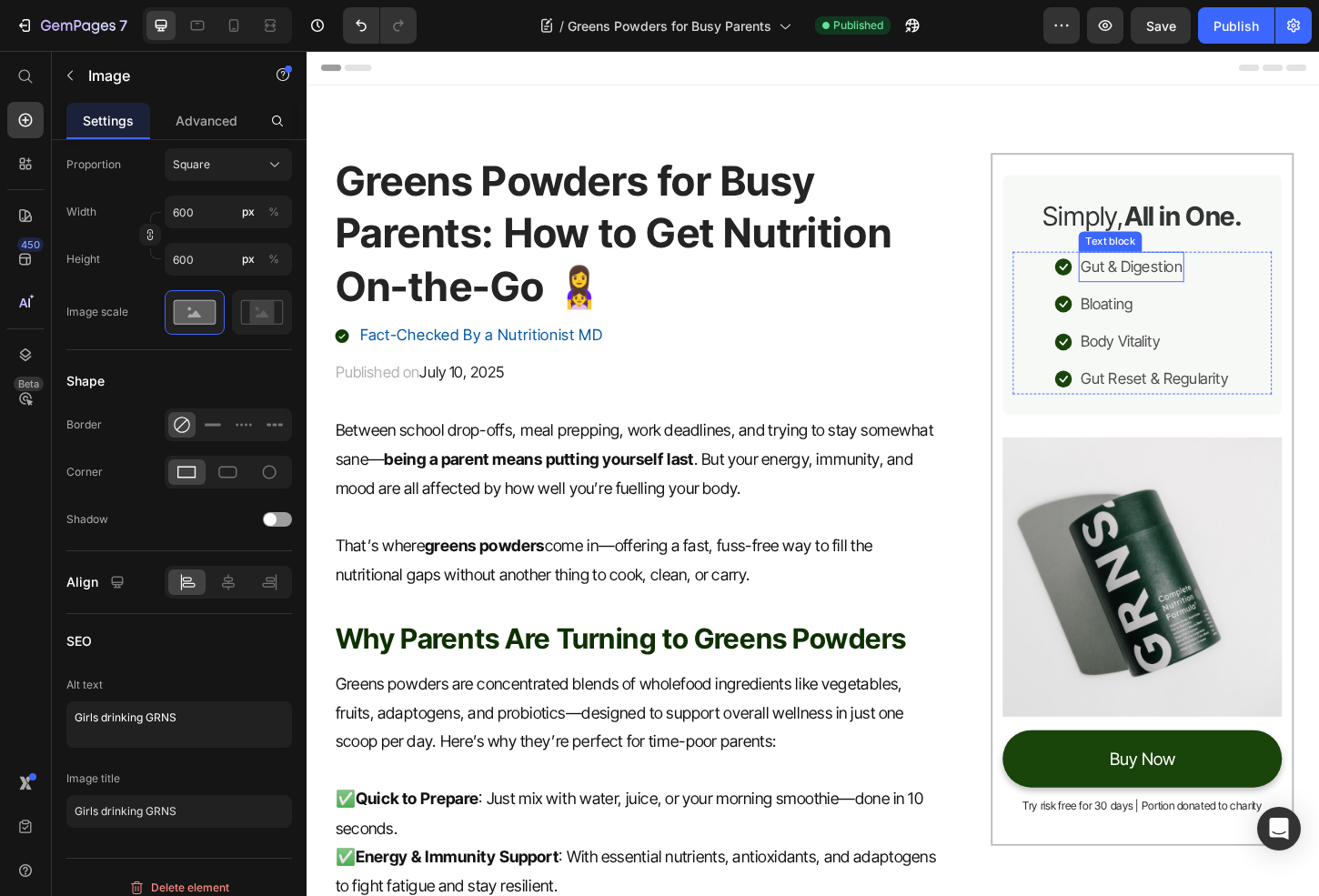 click on "Gut & Digestion" at bounding box center [1194, 284] 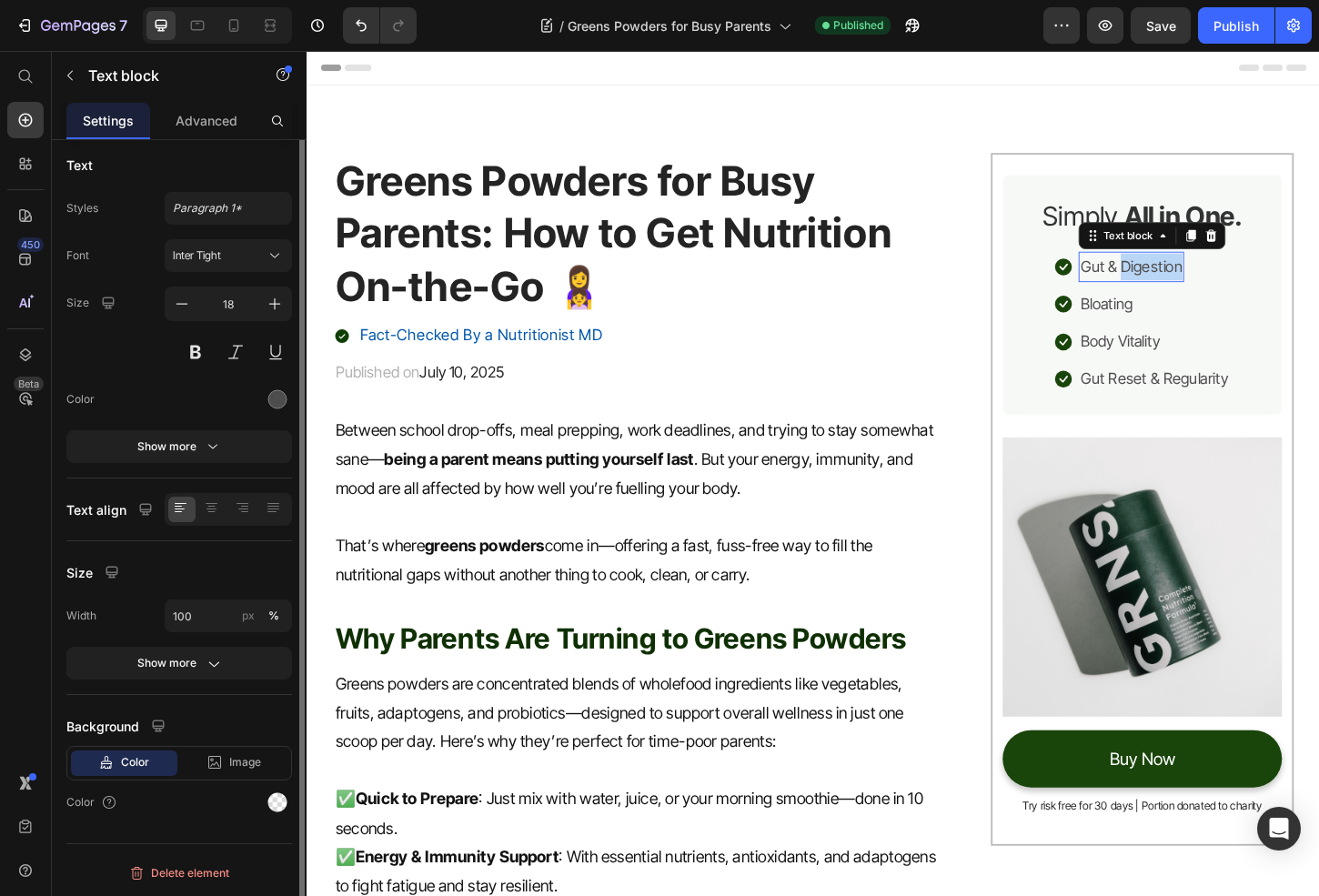click on "Gut & Digestion" at bounding box center [1194, 284] 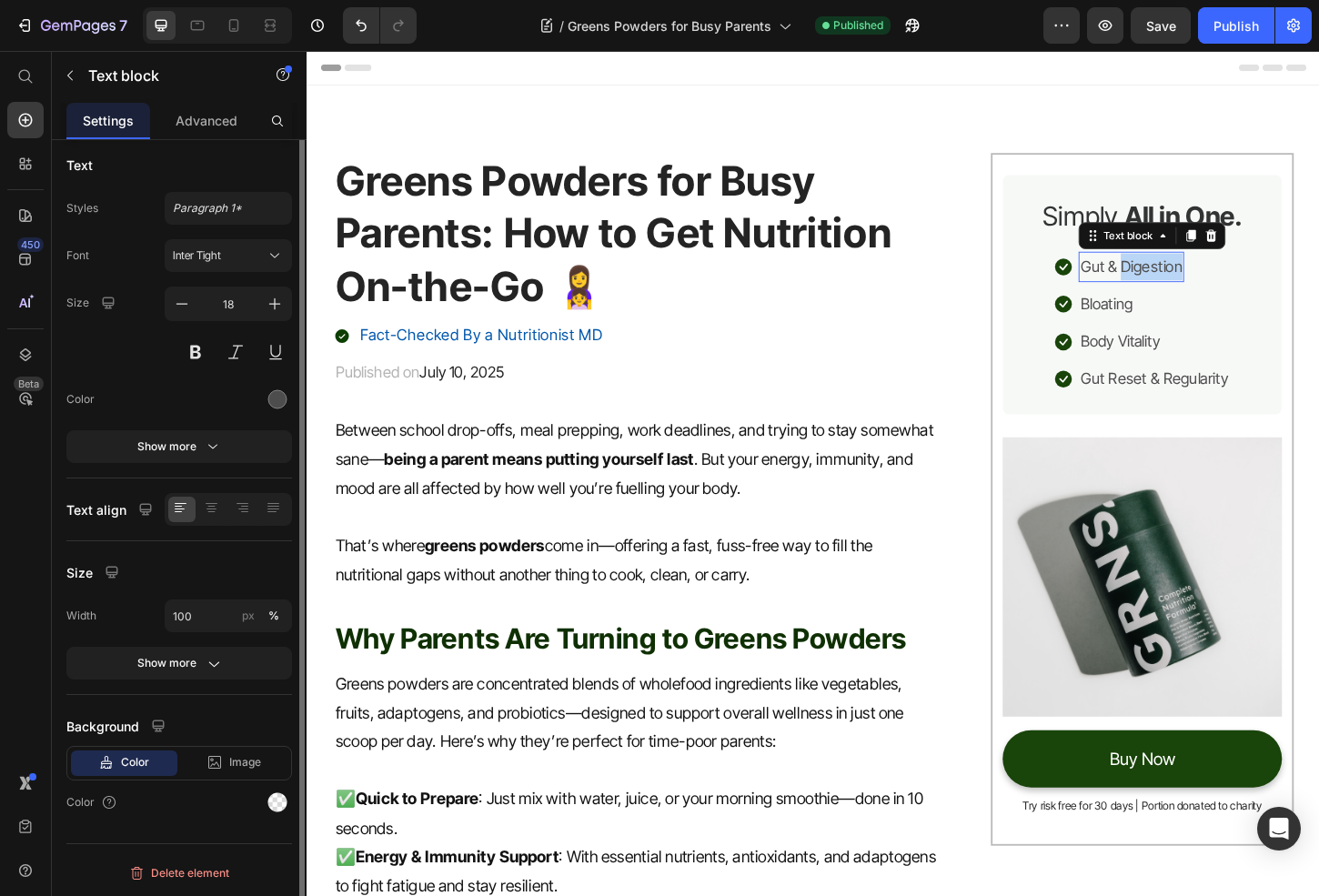 scroll, scrollTop: 0, scrollLeft: 0, axis: both 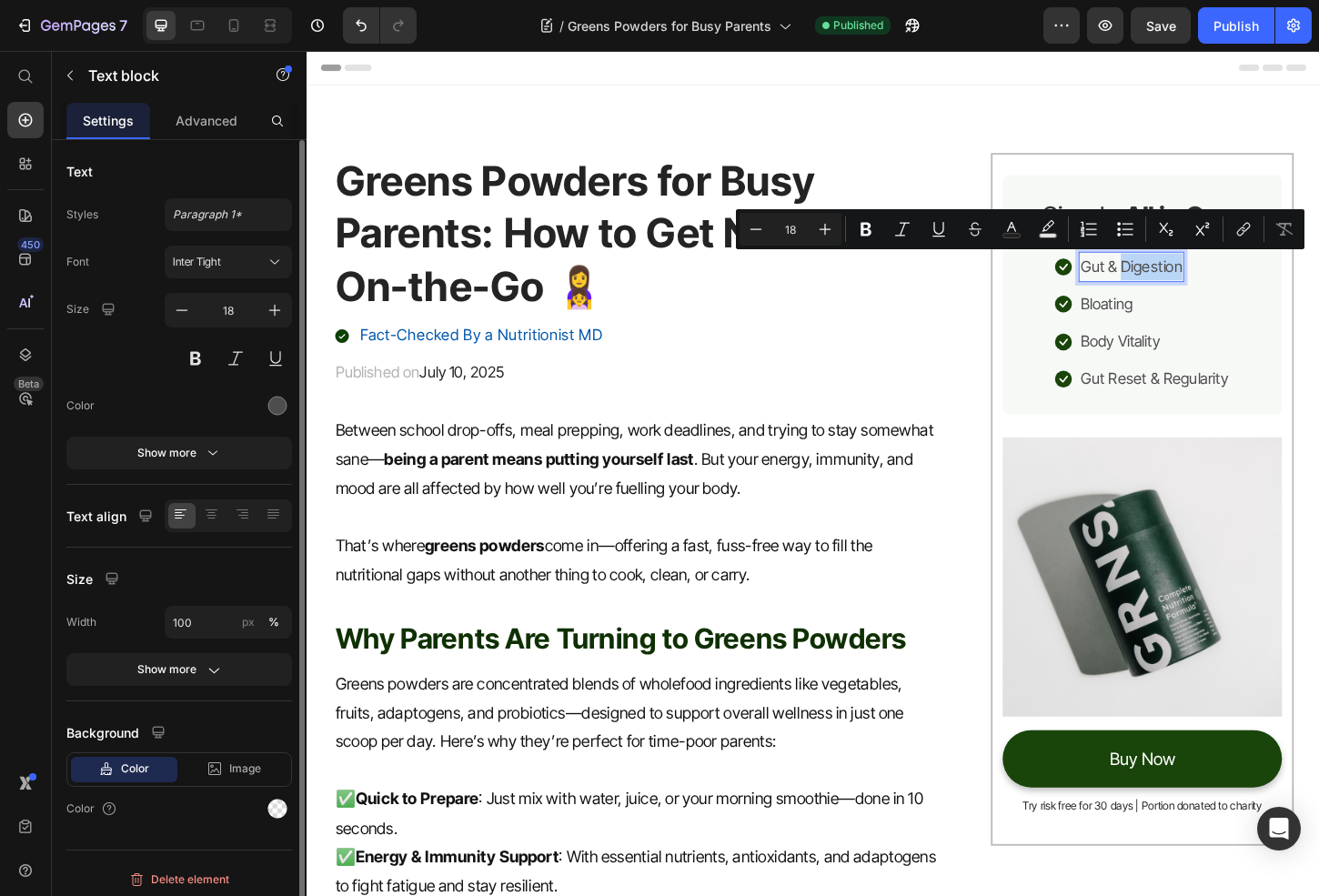 click on "Gut & Digestion" at bounding box center [1194, 284] 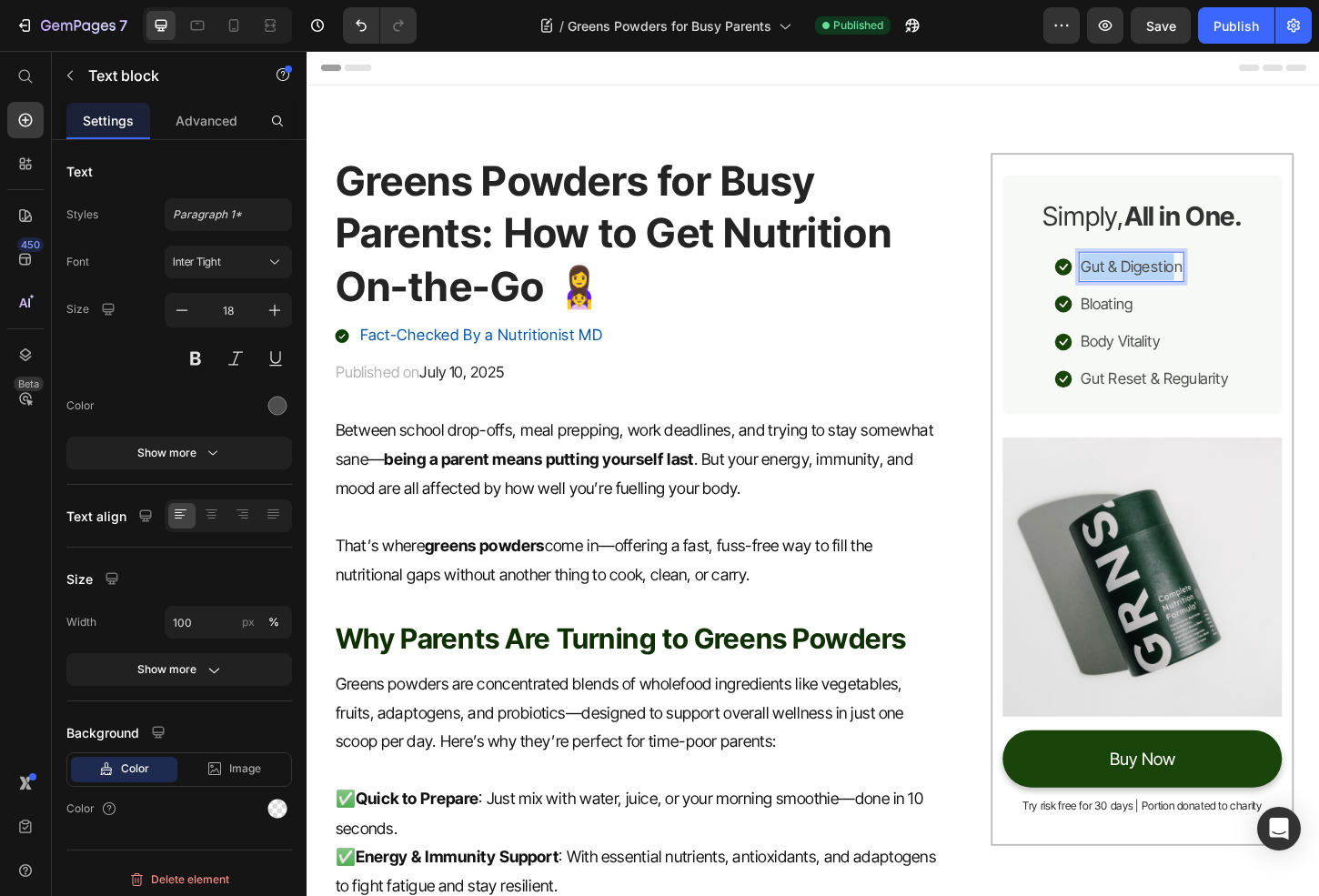 drag, startPoint x: 1243, startPoint y: 284, endPoint x: 1072, endPoint y: 282, distance: 171.0117 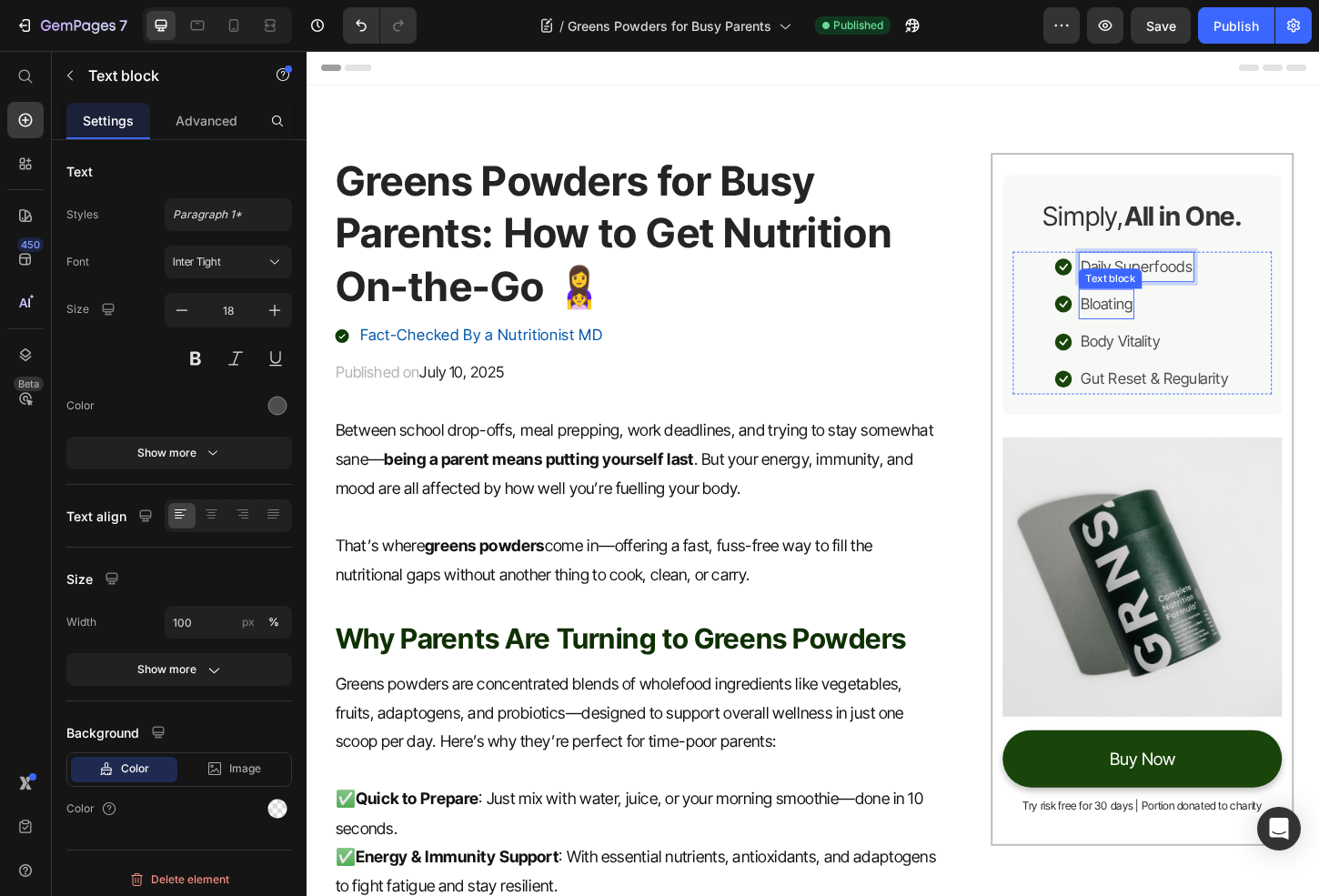 click on "Bloating" at bounding box center [1168, 324] 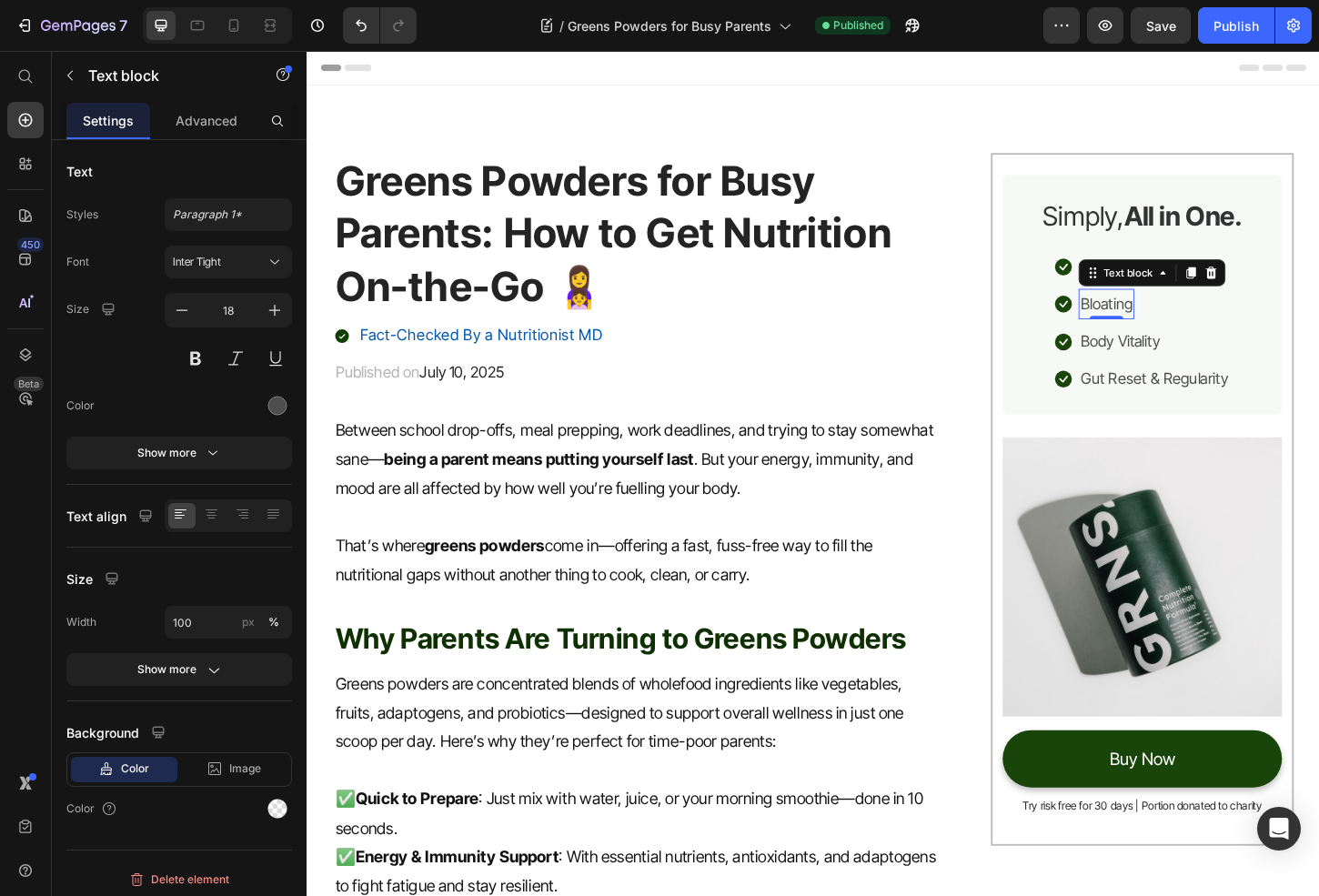 click on "Bloating" at bounding box center (1168, 324) 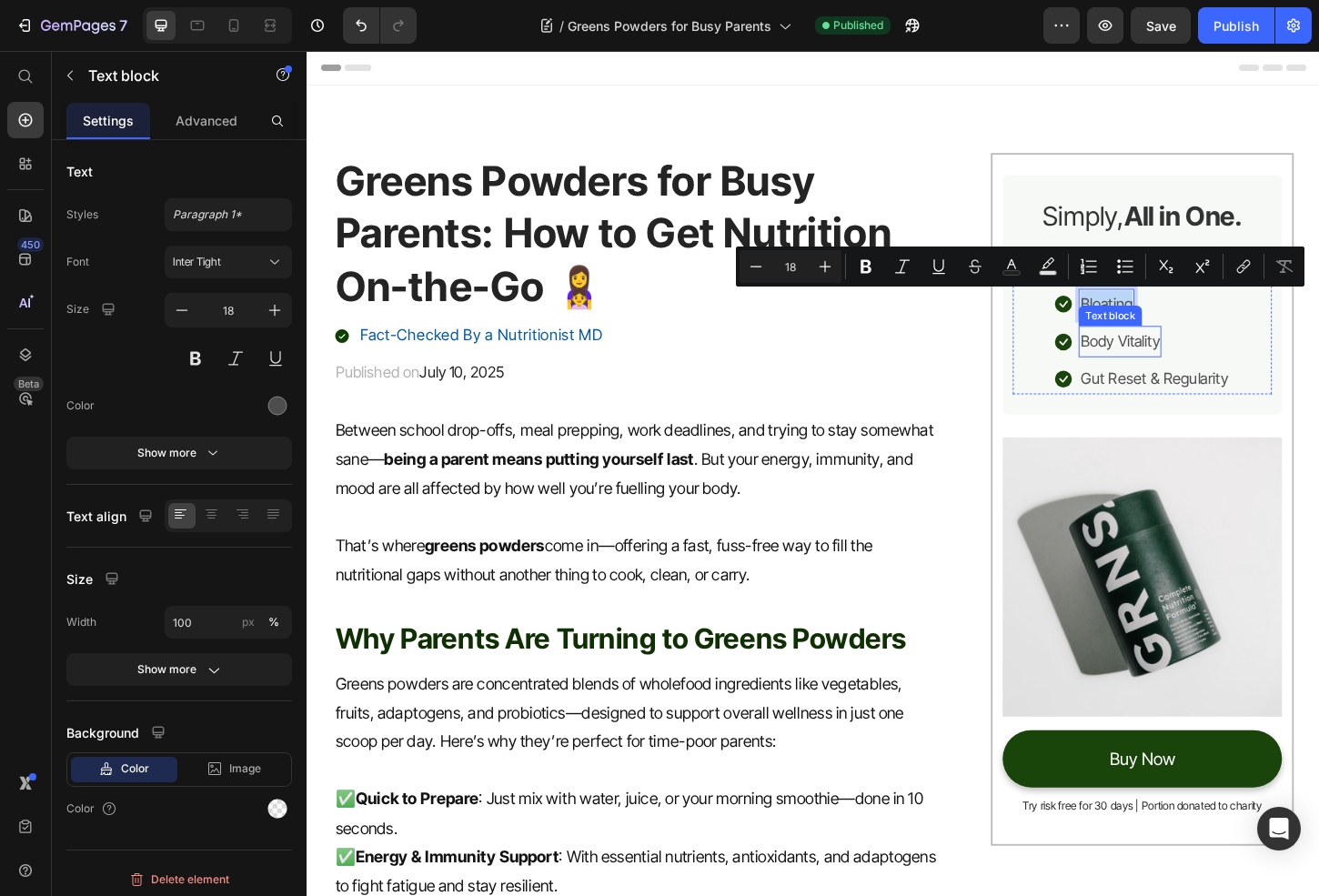 click on "Body Vitality" at bounding box center (1183, 364) 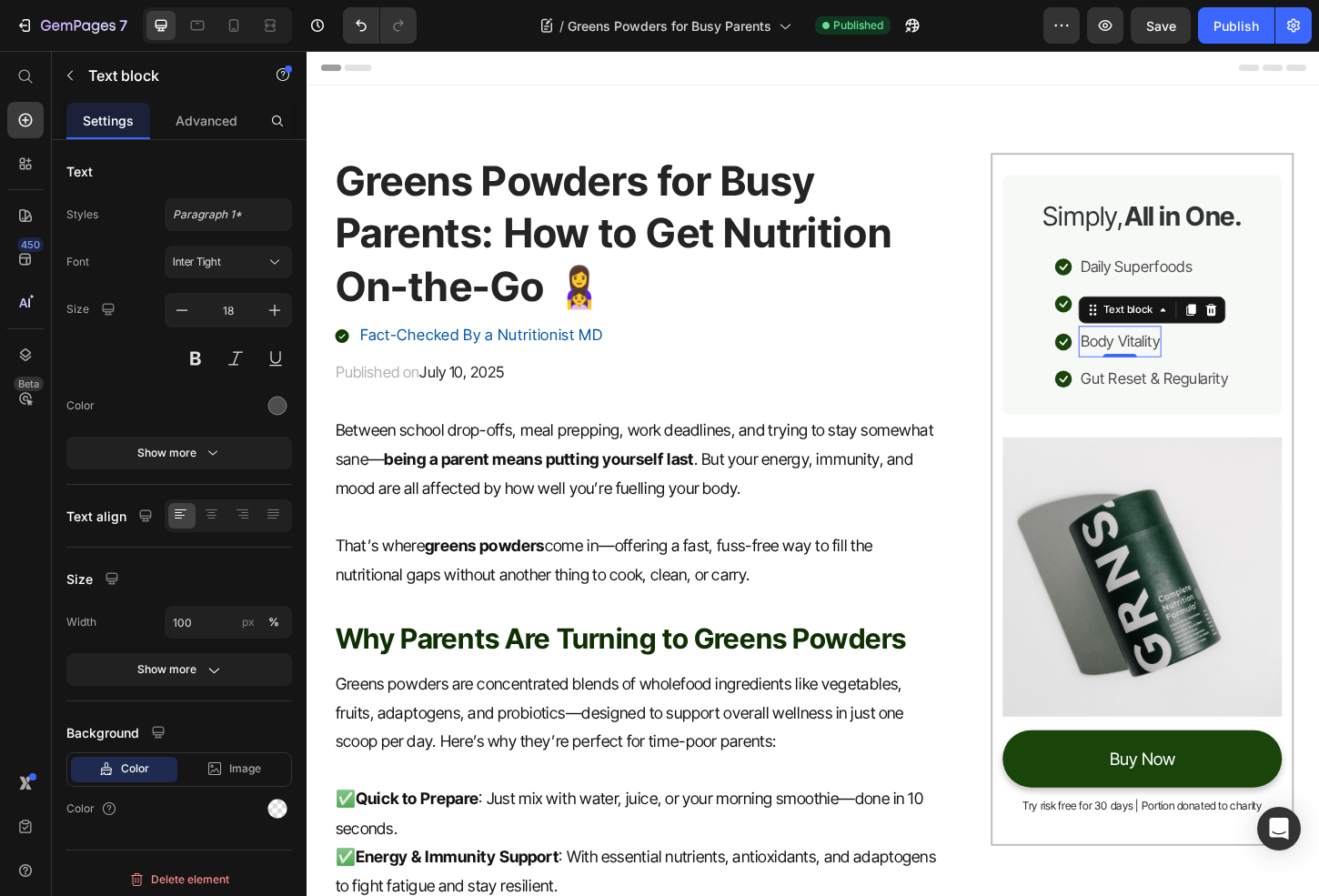 click on "Body Vitality" at bounding box center (1183, 364) 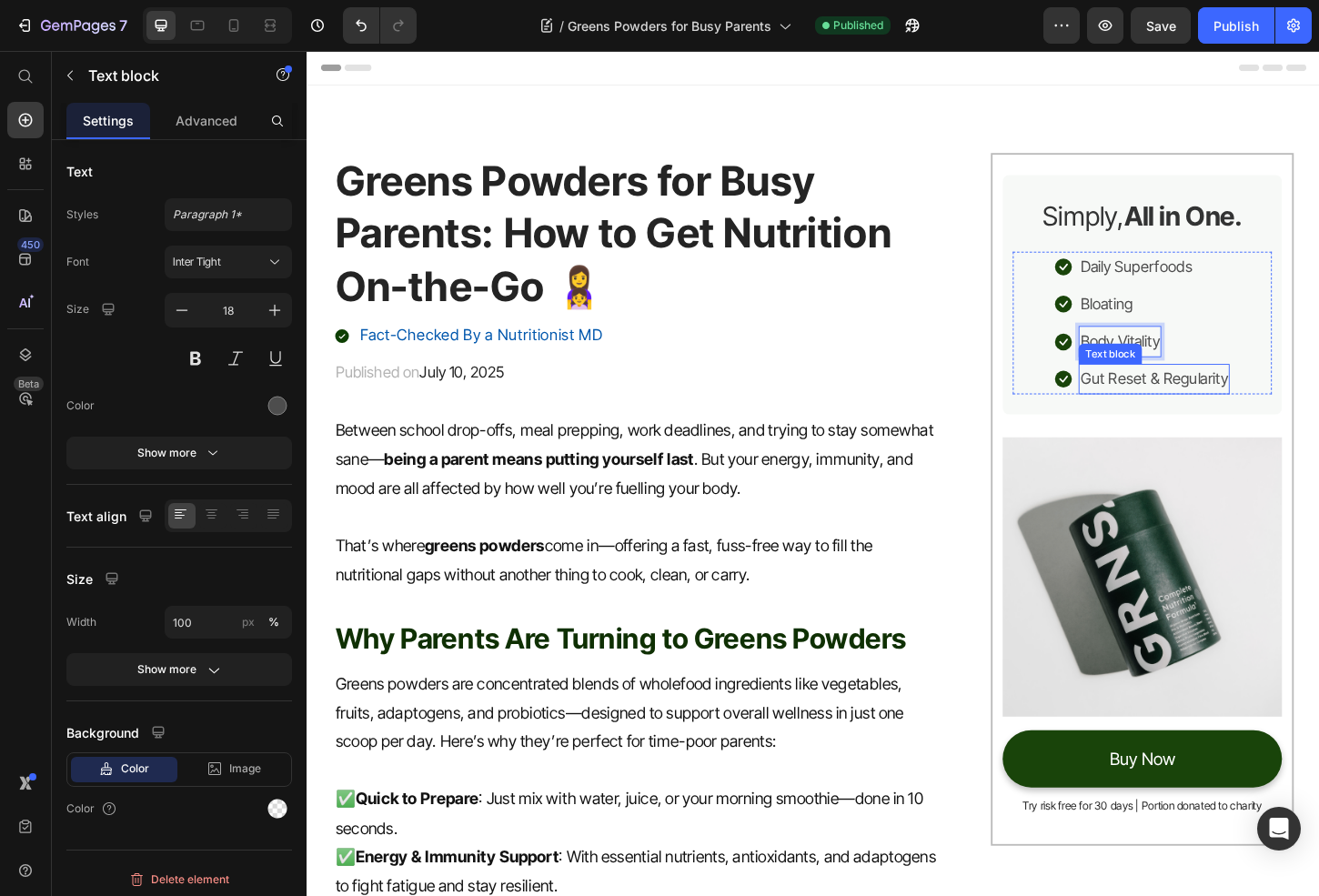 click on "Gut Reset & Regularity" at bounding box center [1219, 405] 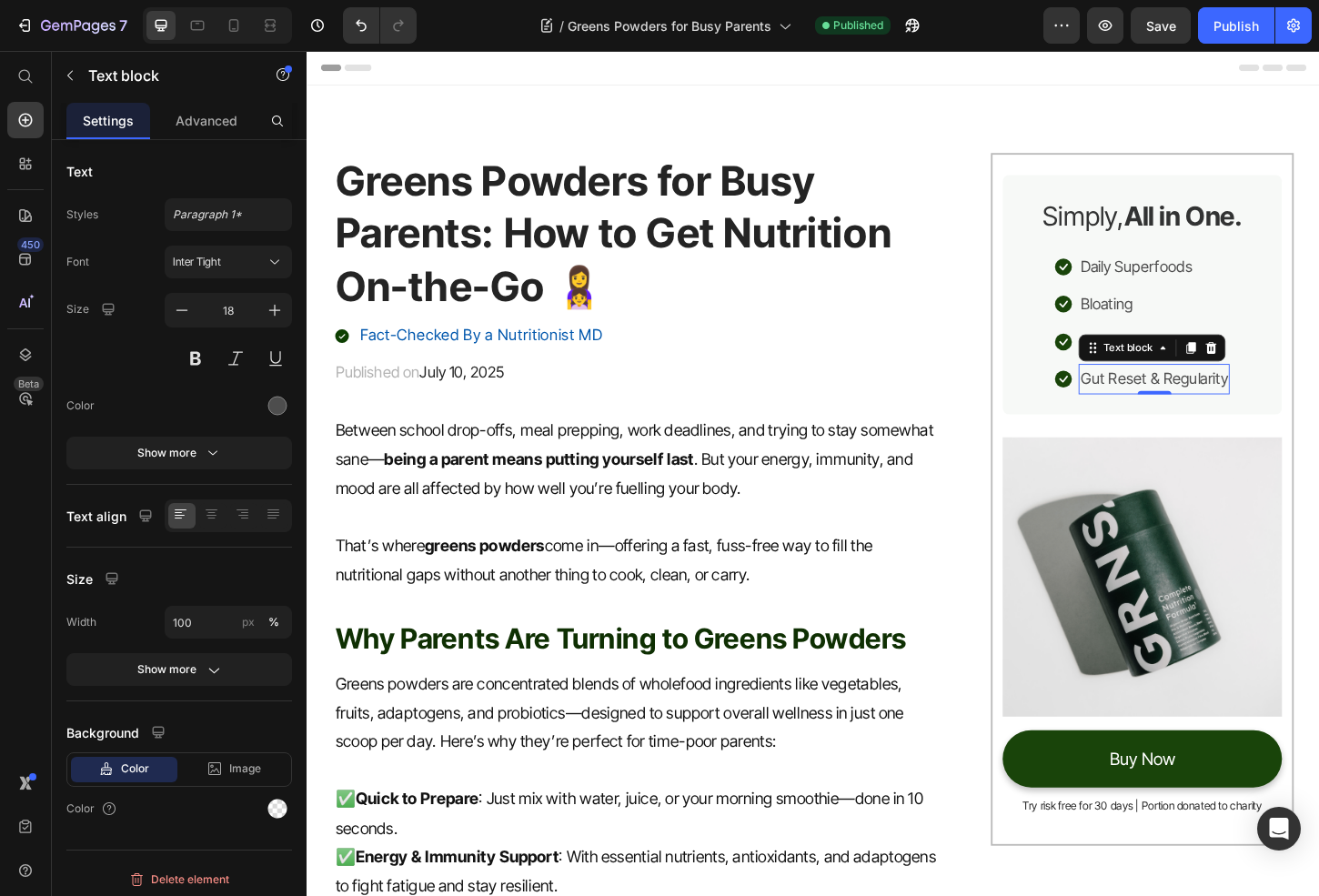 click on "Gut Reset & Regularity" at bounding box center (1219, 405) 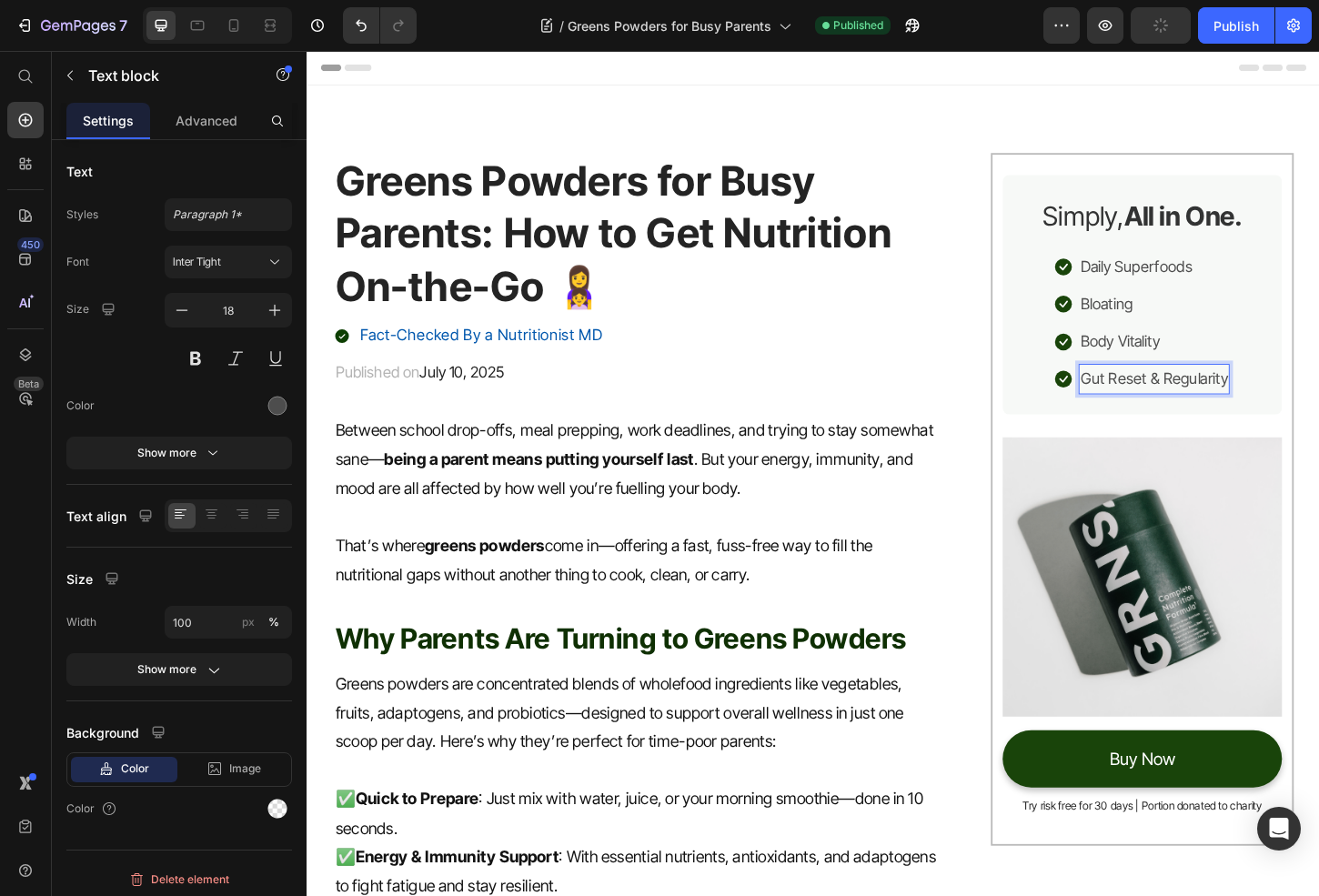 click on "Gut Reset & Regularity" at bounding box center (1219, 405) 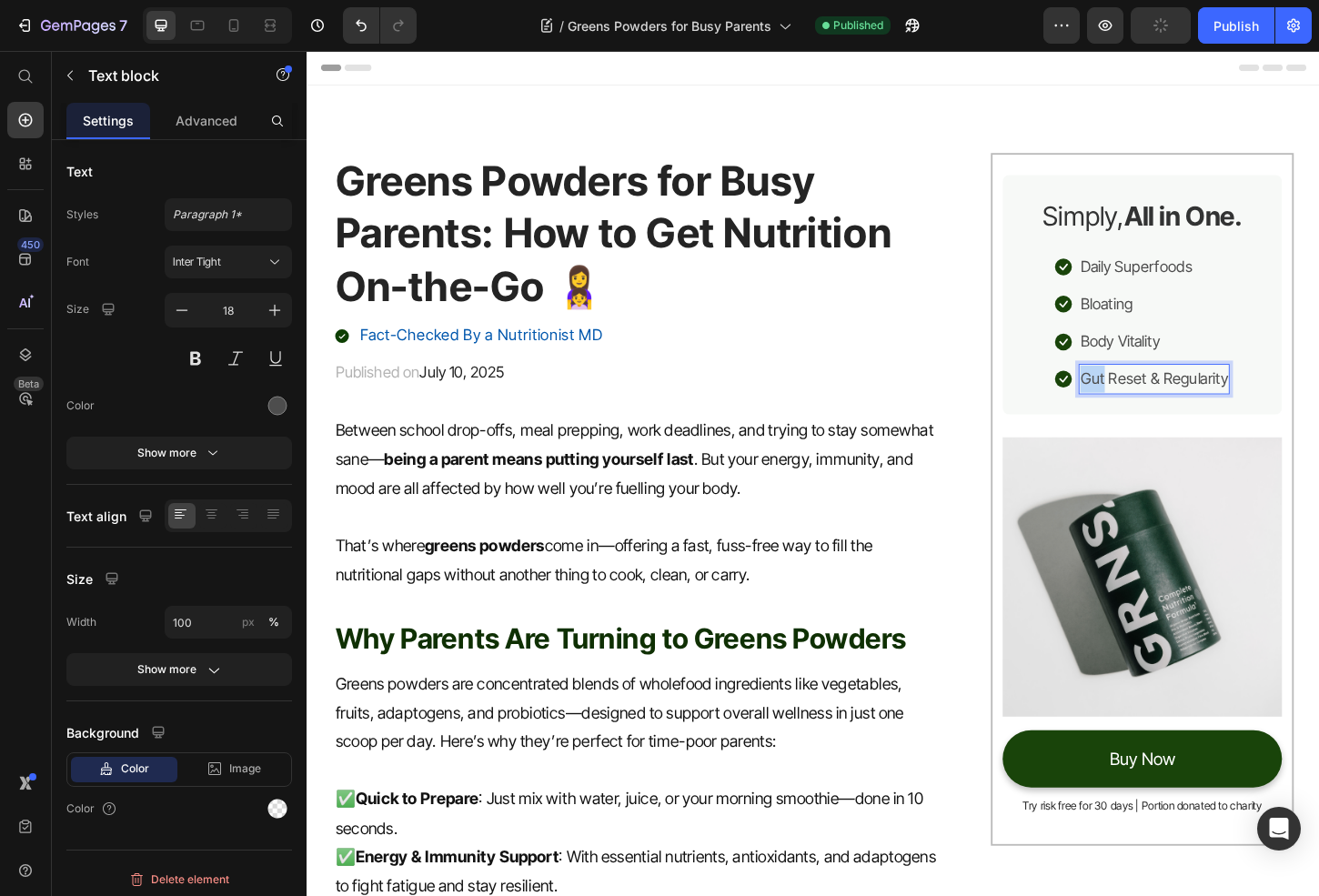 click on "Gut Reset & Regularity" at bounding box center [1219, 405] 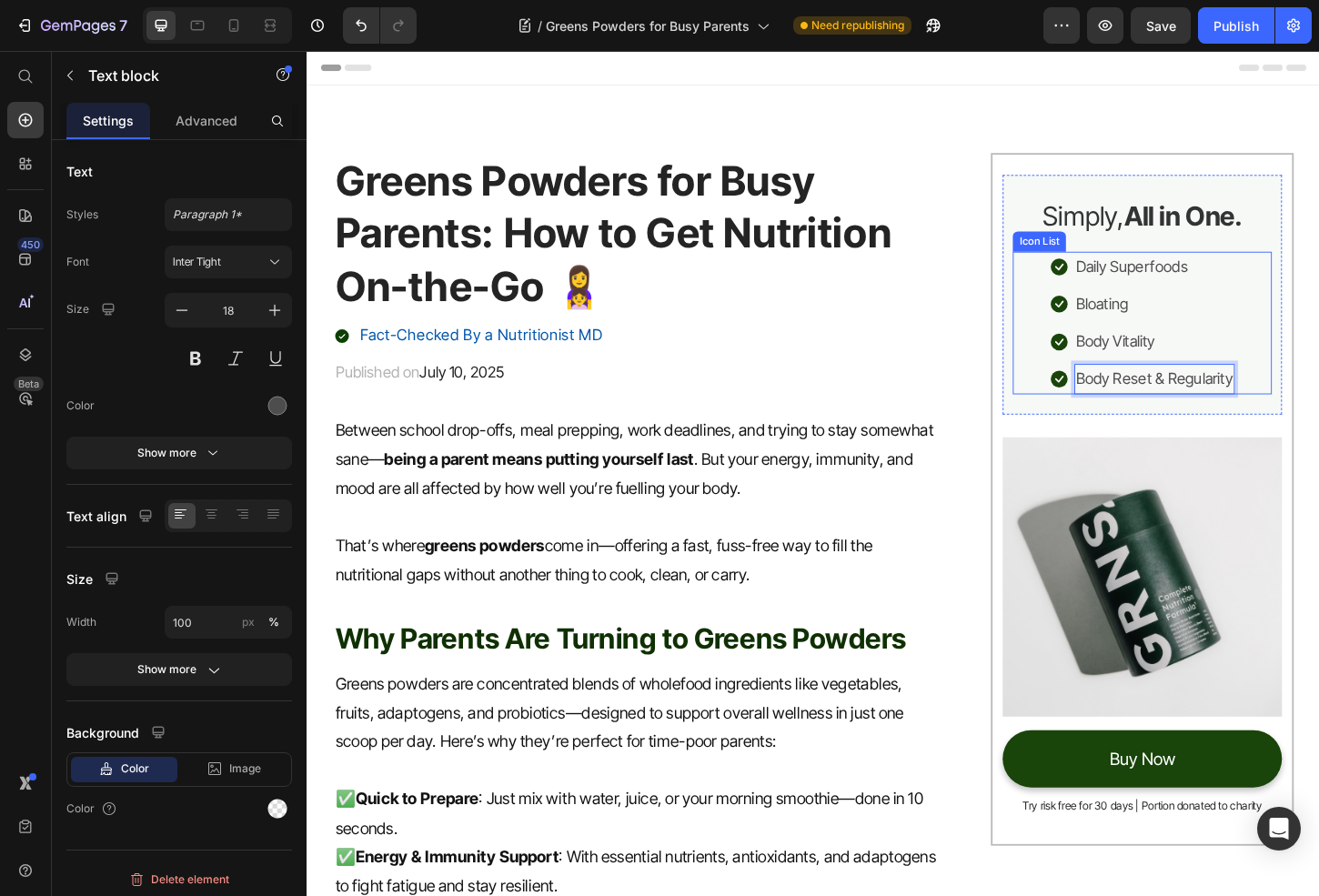 click on "Body Vitality" at bounding box center (1178, 364) 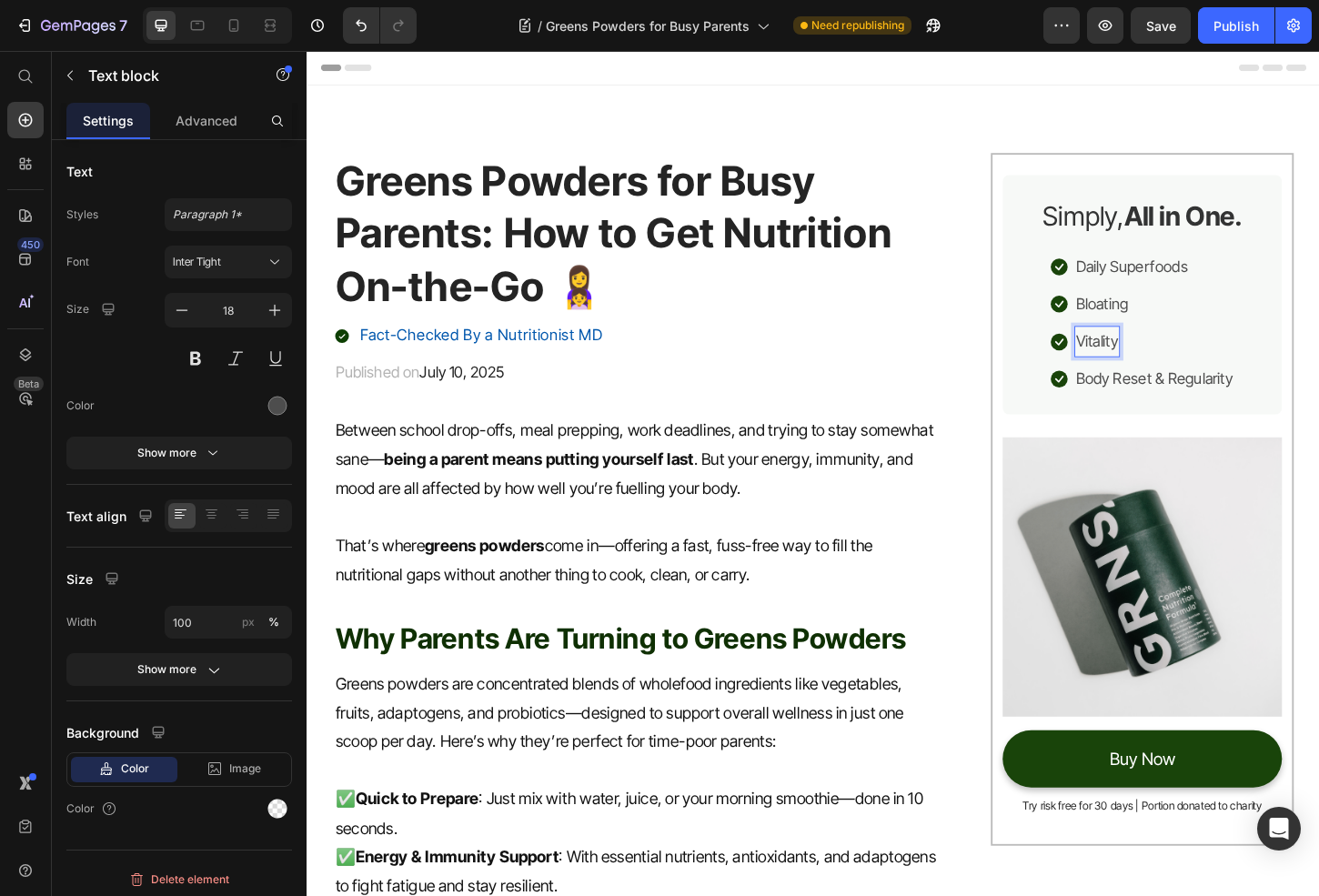 click on "Vitality" at bounding box center (1158, 364) 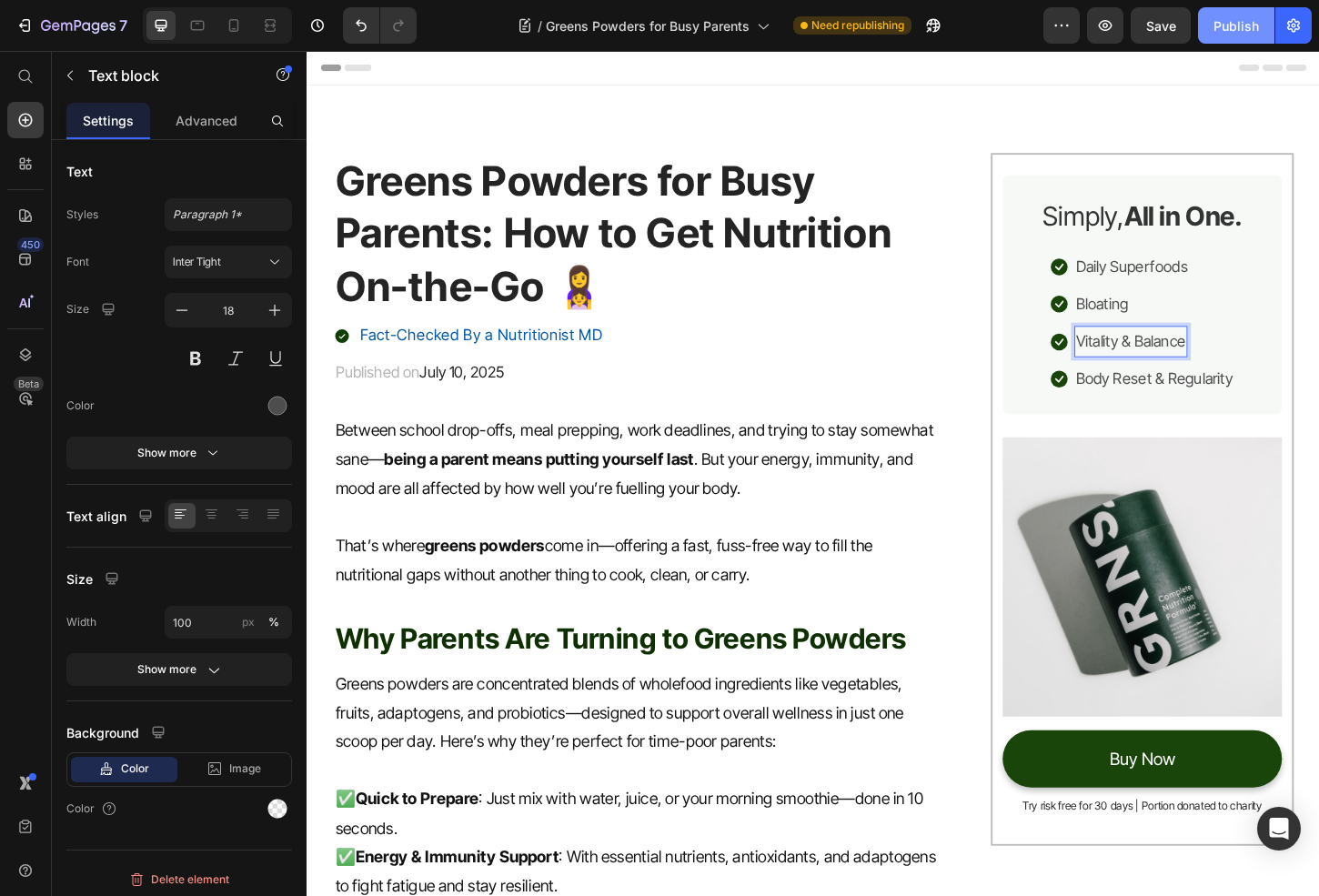 click on "Publish" at bounding box center [1236, 25] 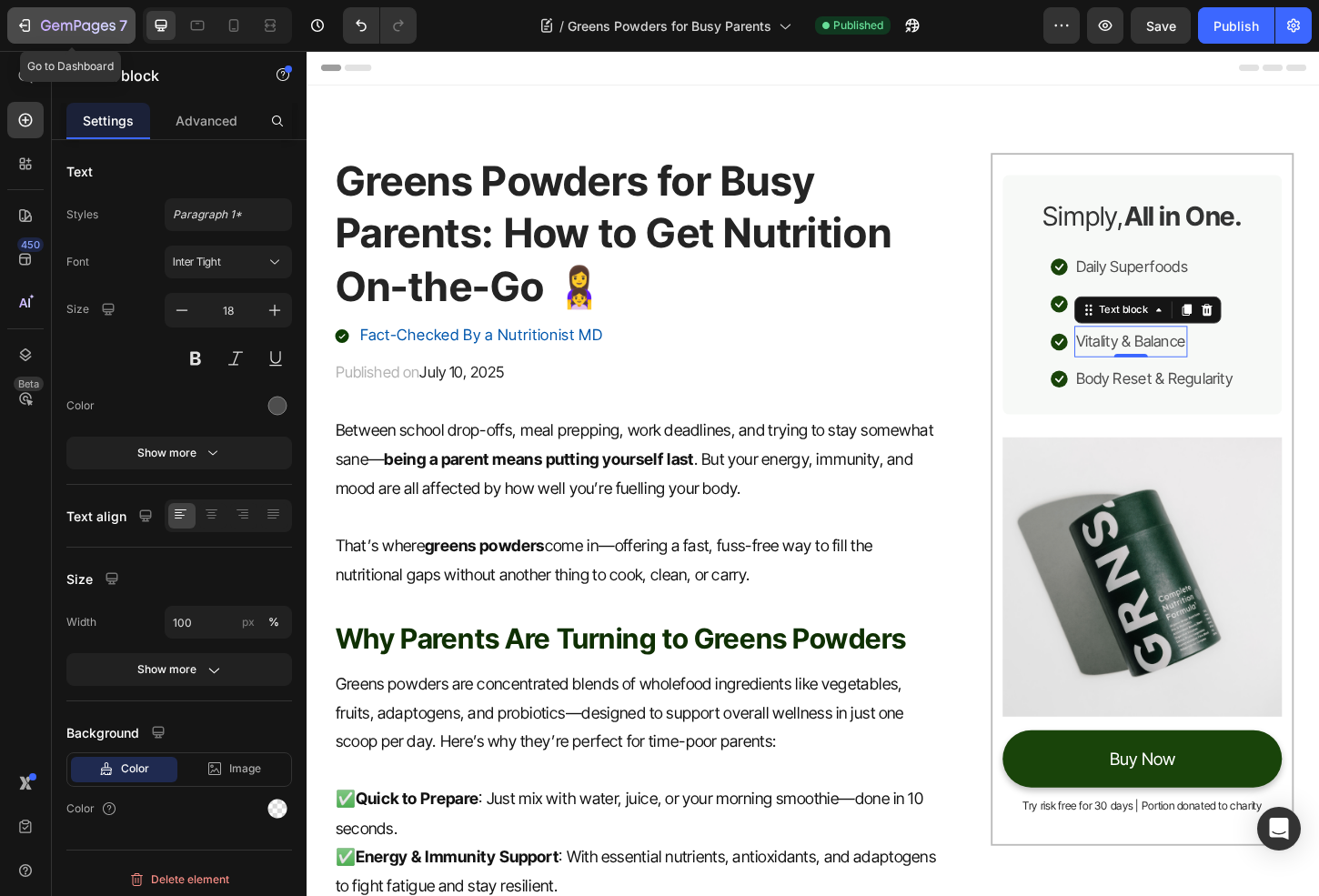 click 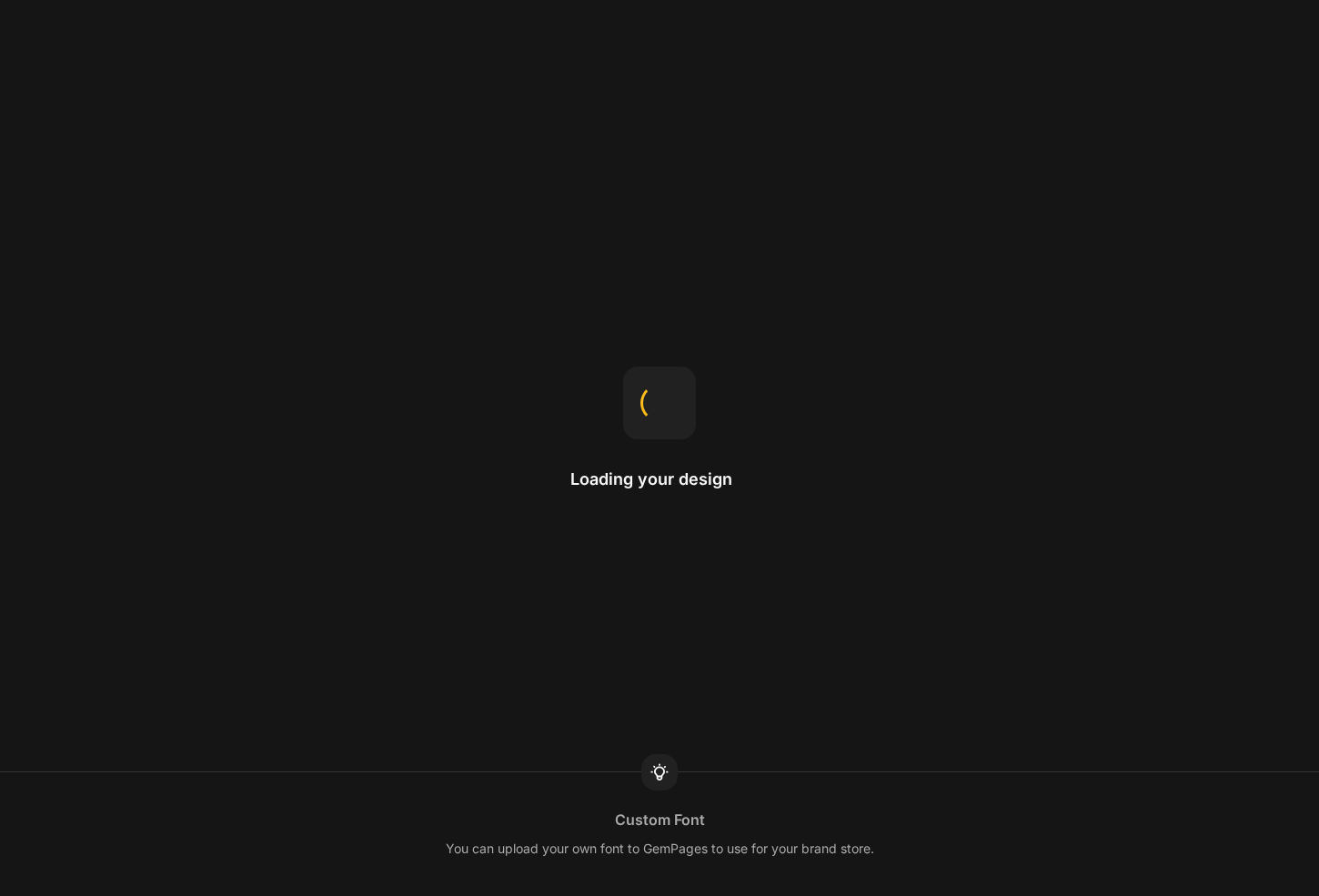 scroll, scrollTop: 0, scrollLeft: 0, axis: both 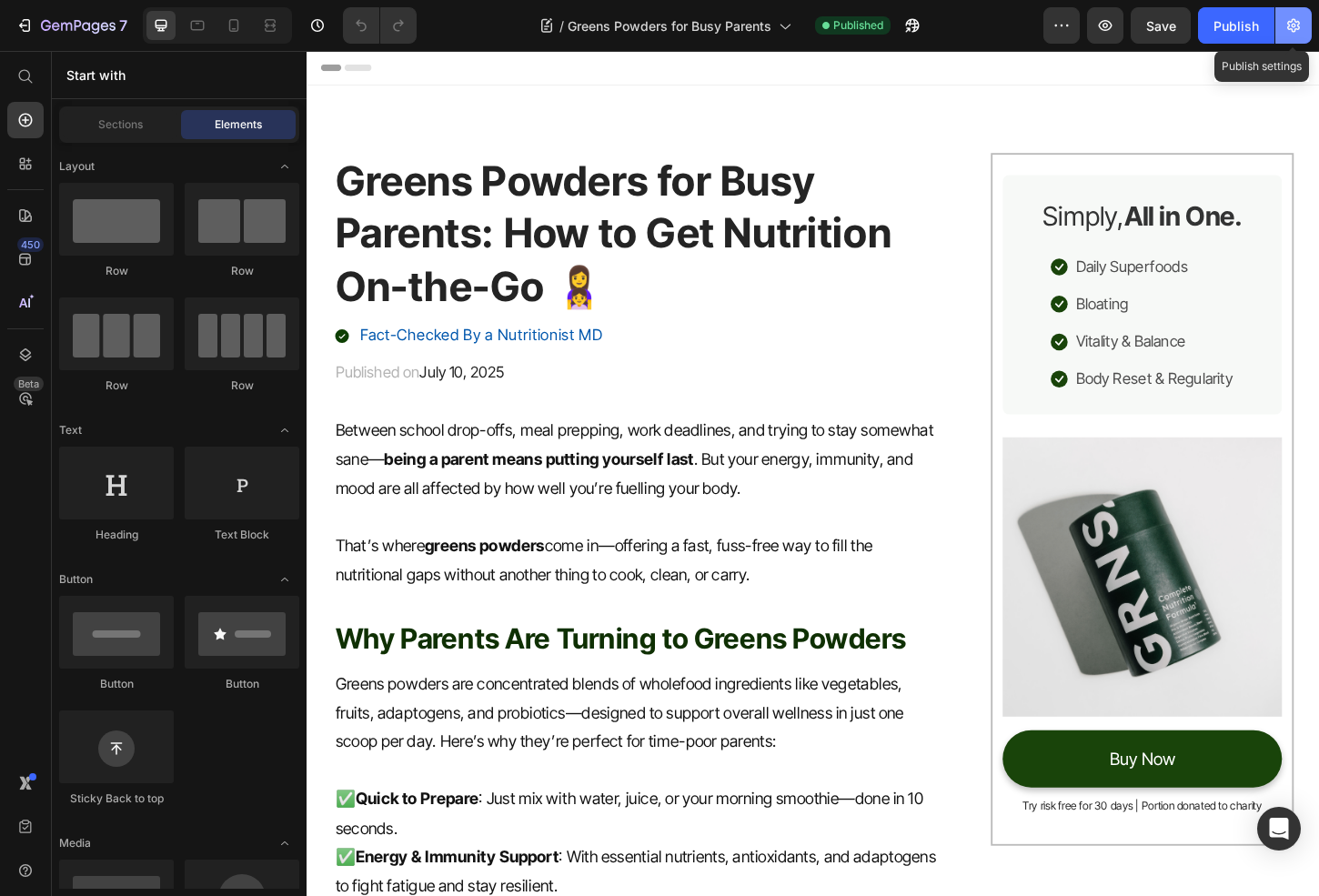 click 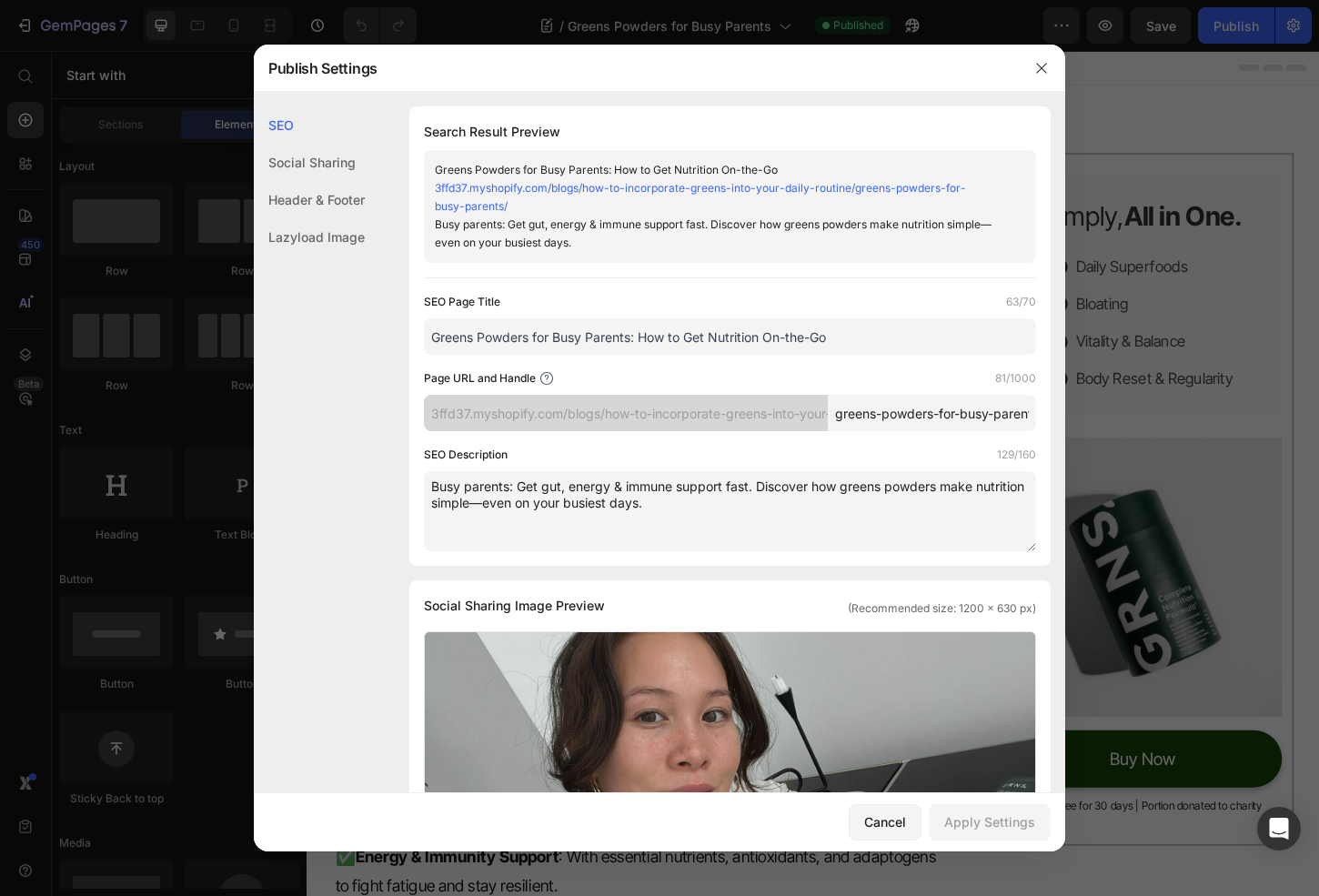 drag, startPoint x: 737, startPoint y: 502, endPoint x: 466, endPoint y: 394, distance: 291.7276 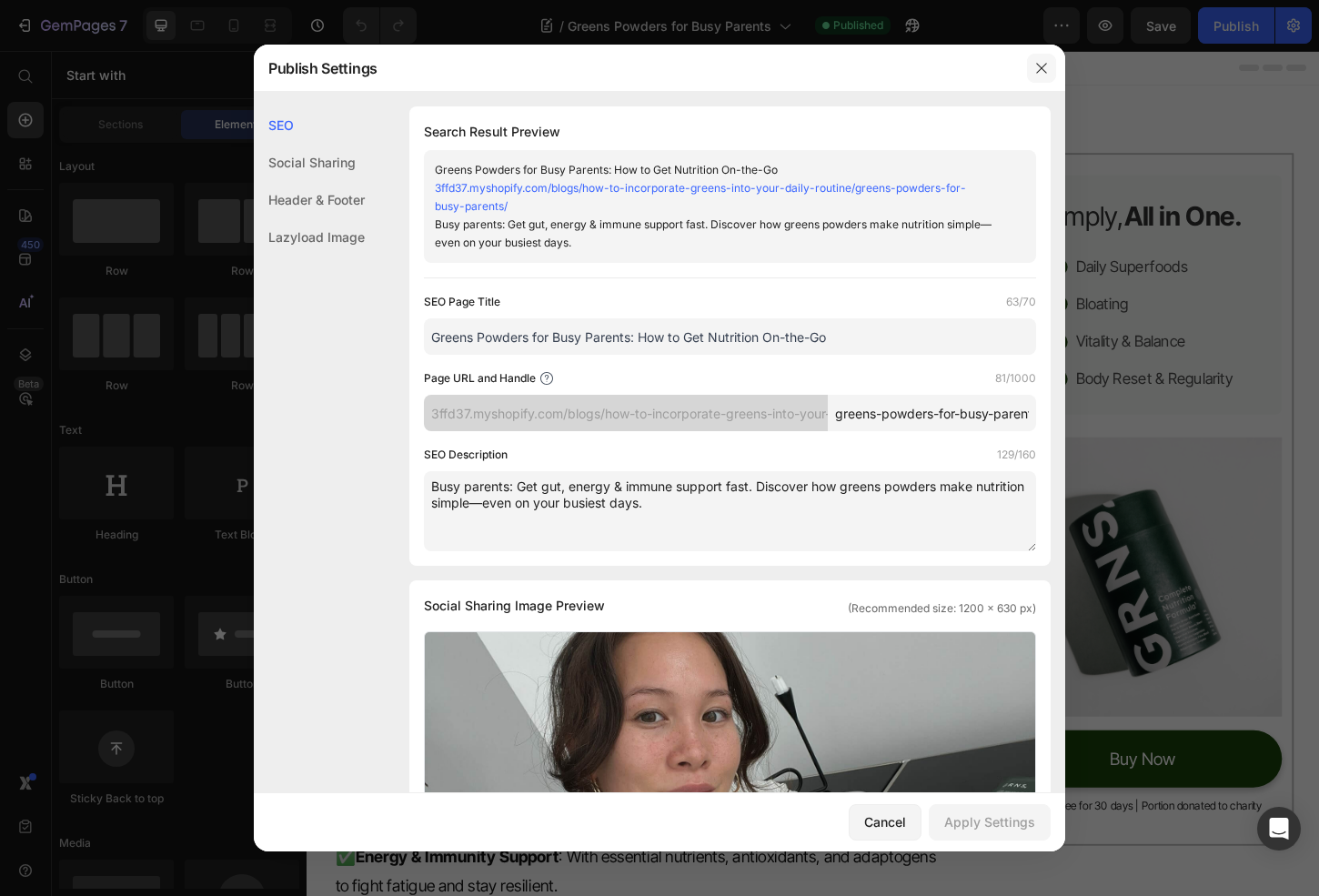 drag, startPoint x: 1033, startPoint y: 65, endPoint x: 692, endPoint y: 15, distance: 344.6462 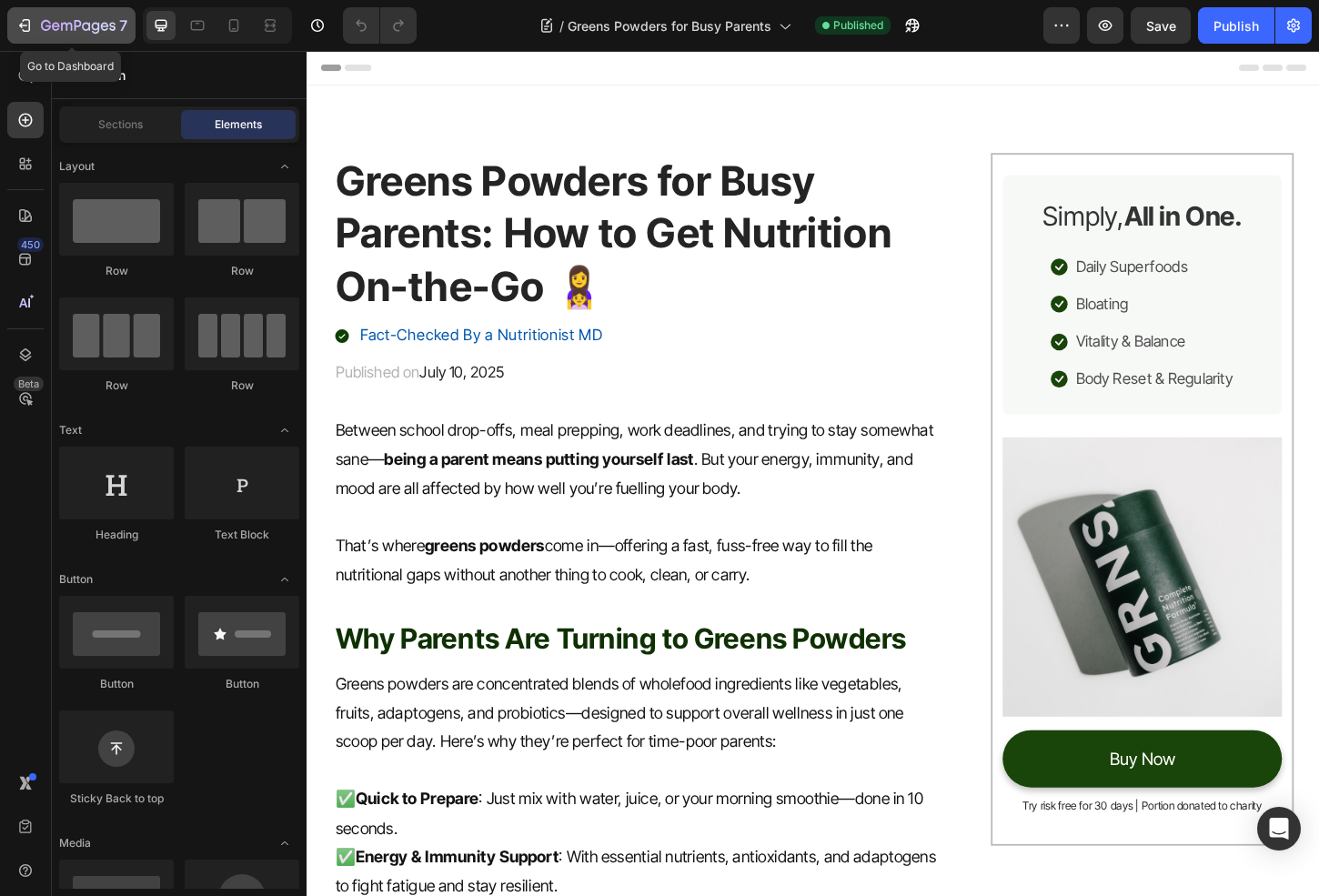 click 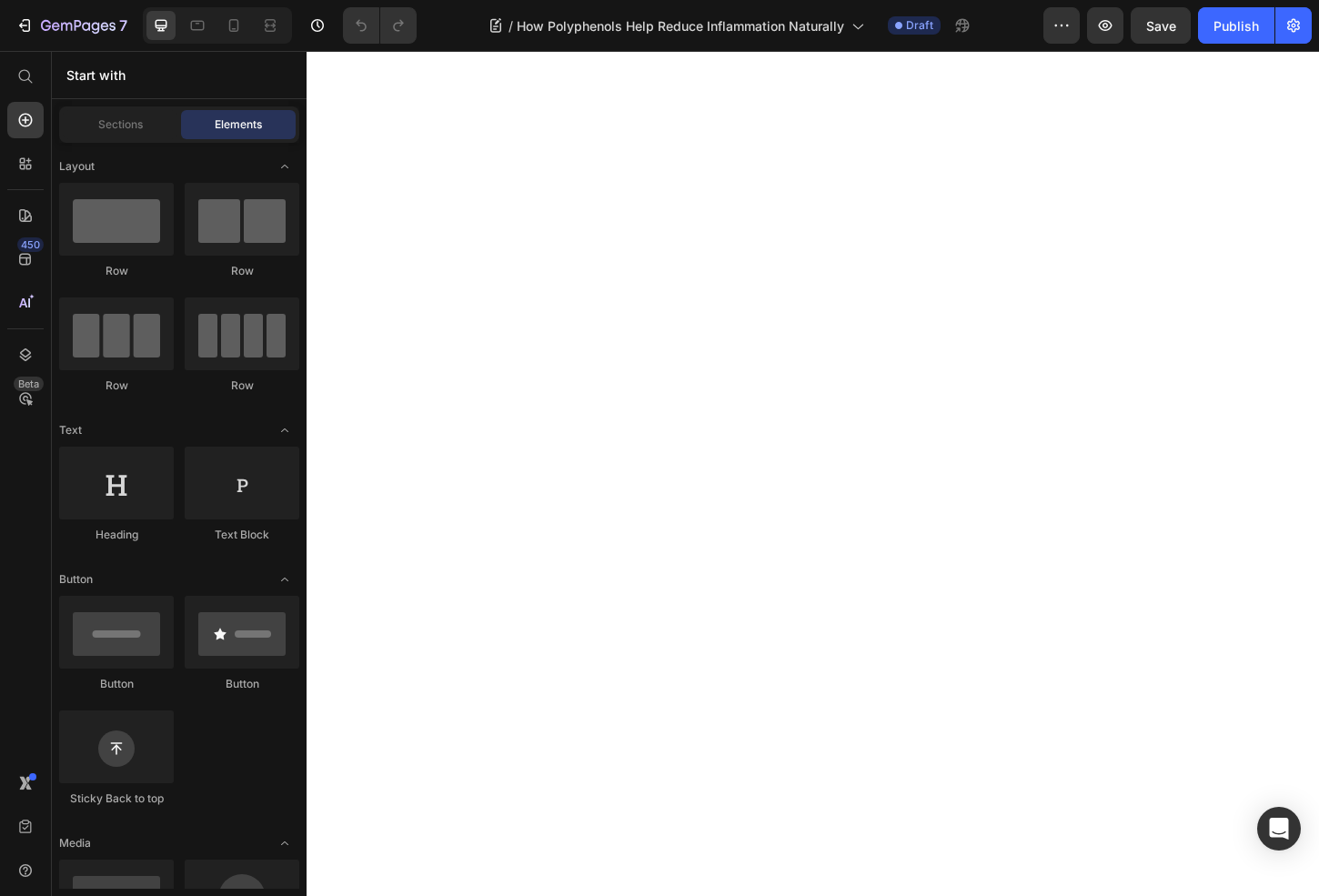 scroll, scrollTop: 0, scrollLeft: 0, axis: both 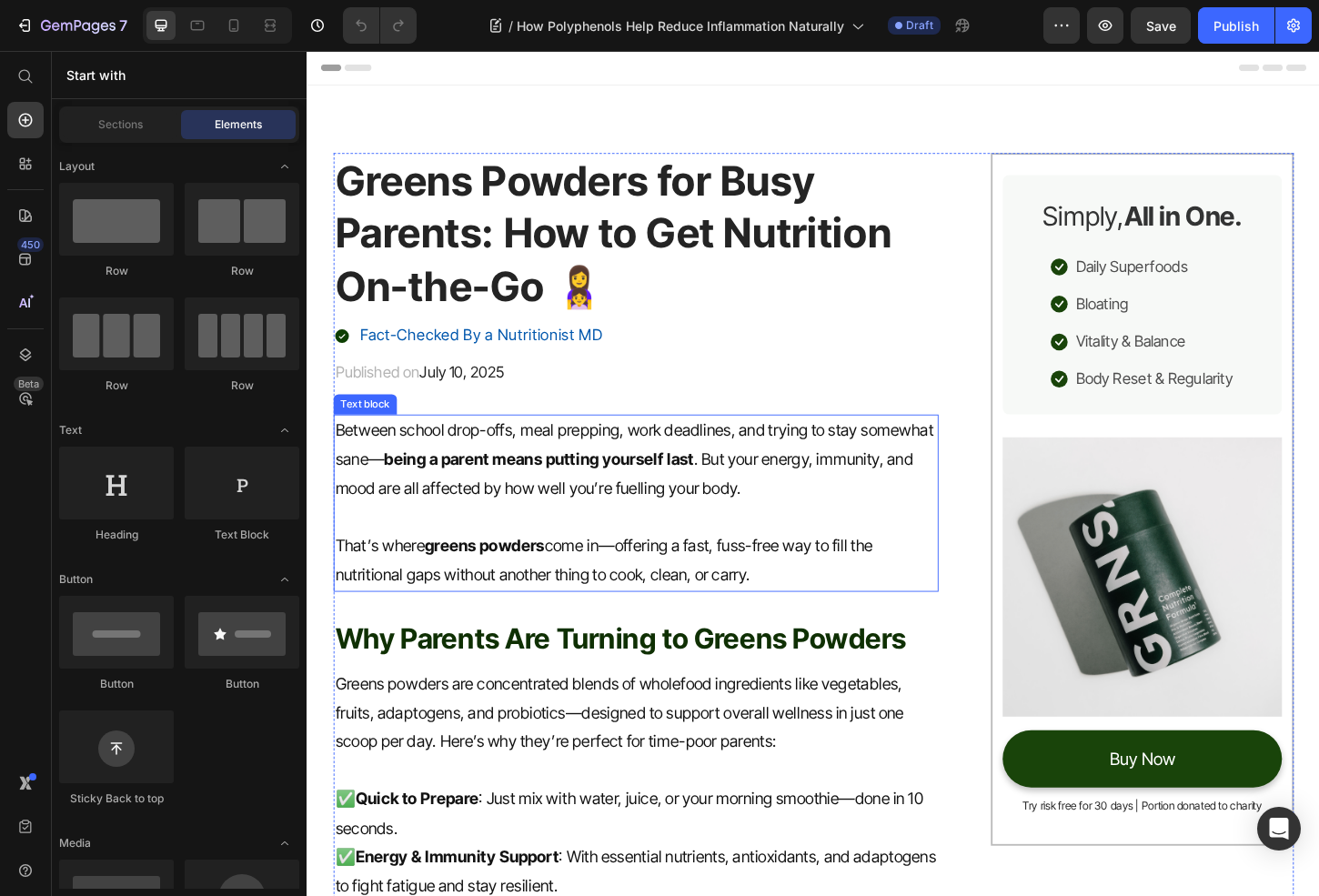 click at bounding box center (660, 554) 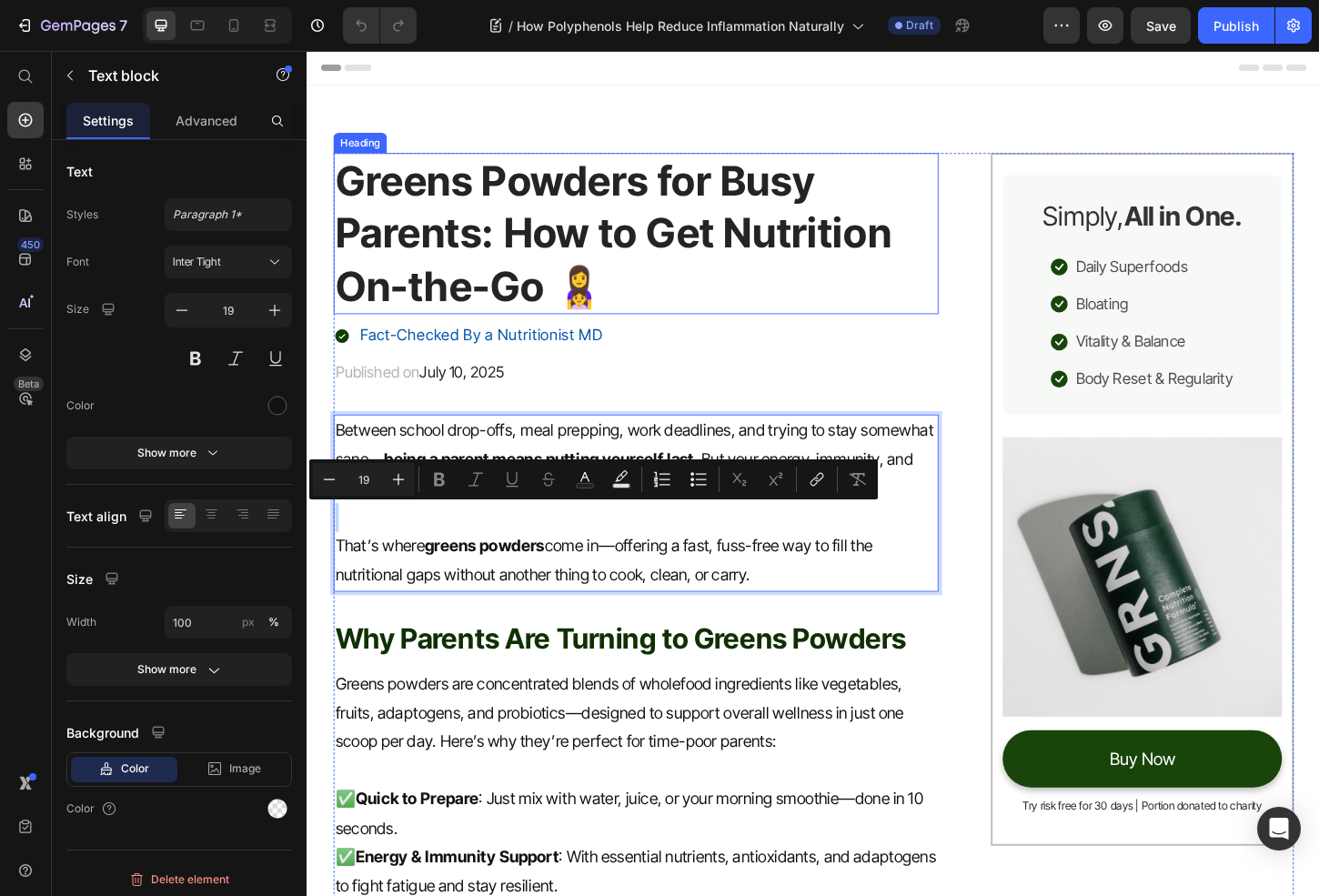 click on "Greens Powders for Busy Parents: How to Get Nutrition On-the-Go 👩‍👧" at bounding box center [660, 247] 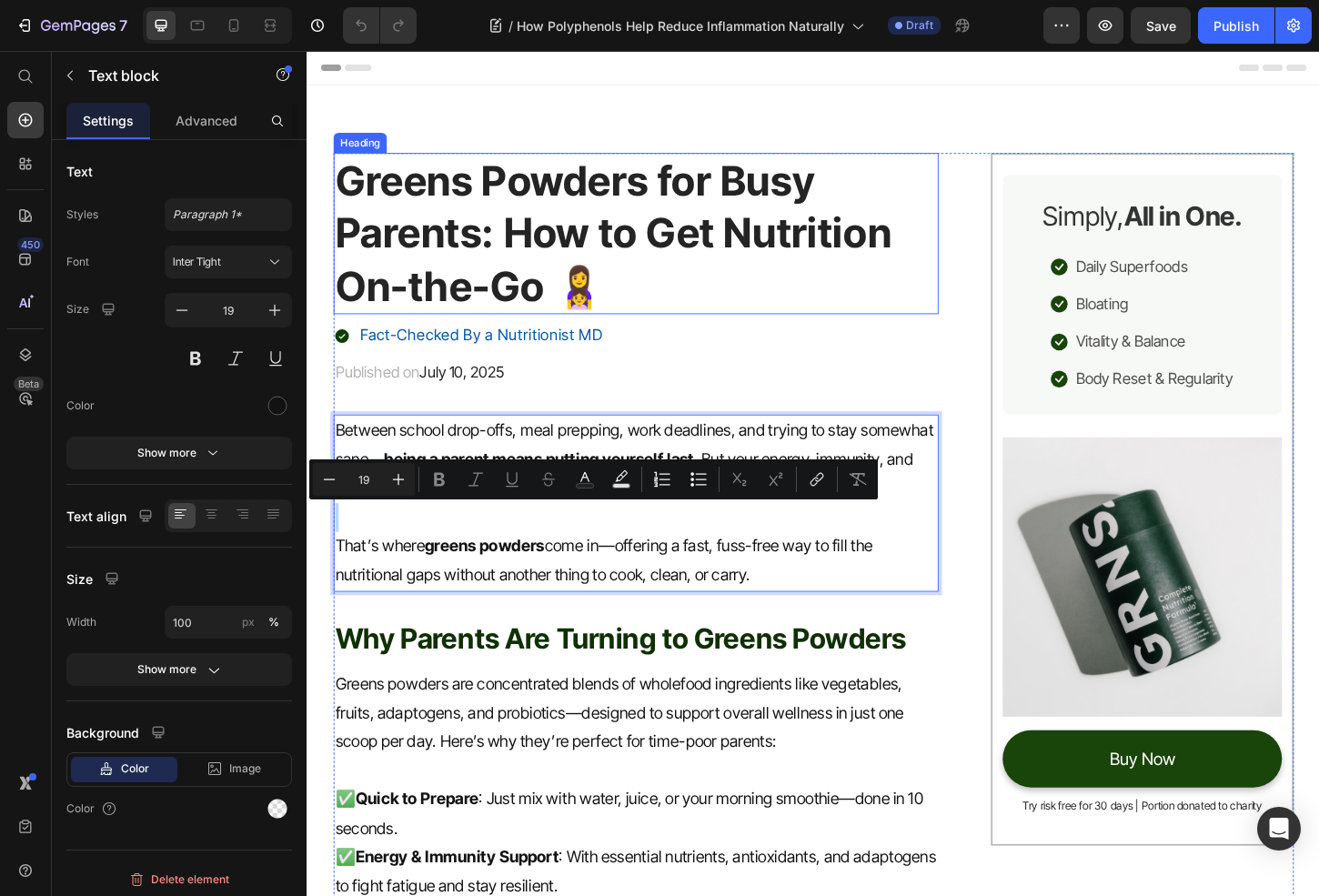 click on "Greens Powders for Busy Parents: How to Get Nutrition On-the-Go 👩‍👧" at bounding box center (660, 247) 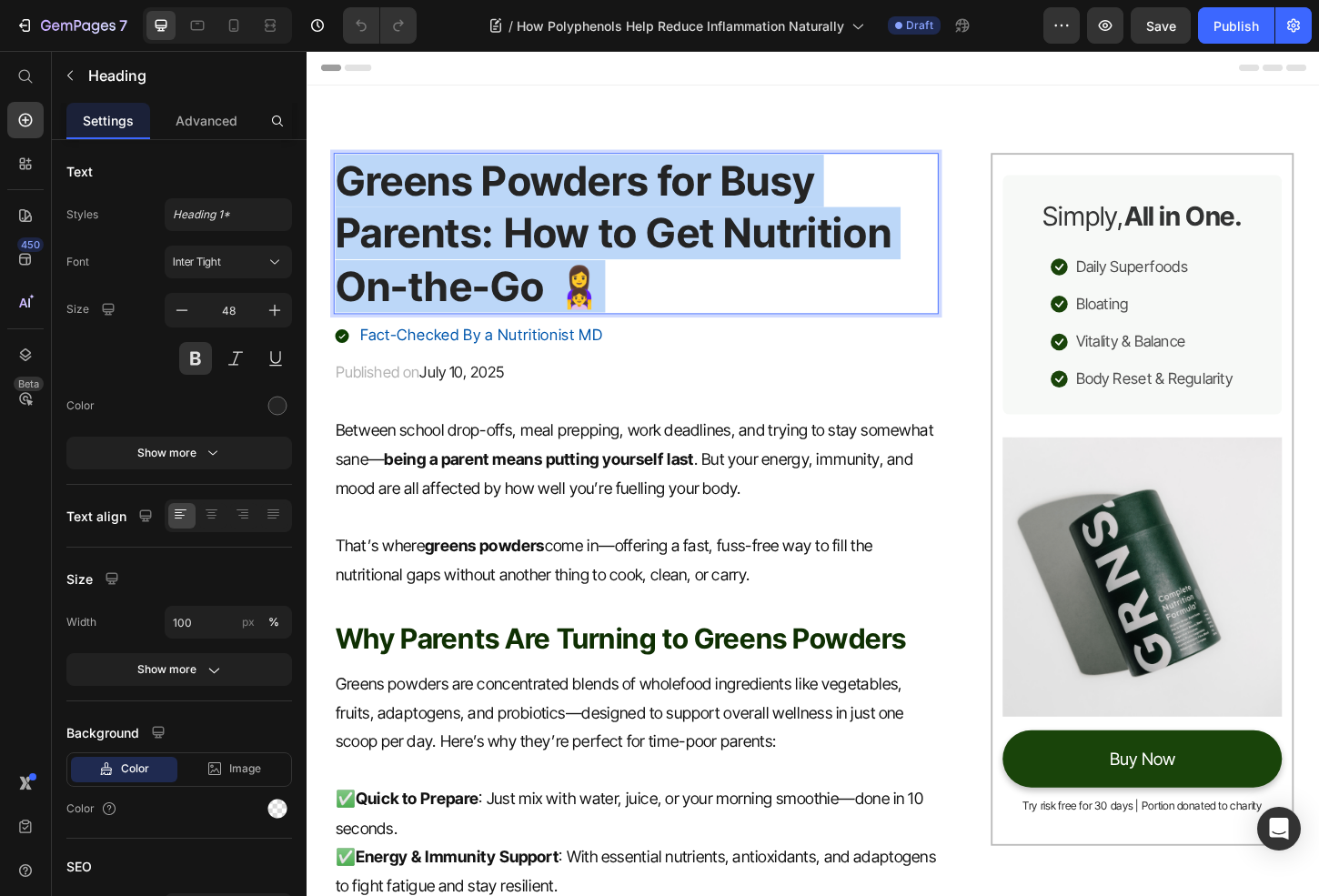 drag, startPoint x: 601, startPoint y: 305, endPoint x: 316, endPoint y: 107, distance: 347.02882 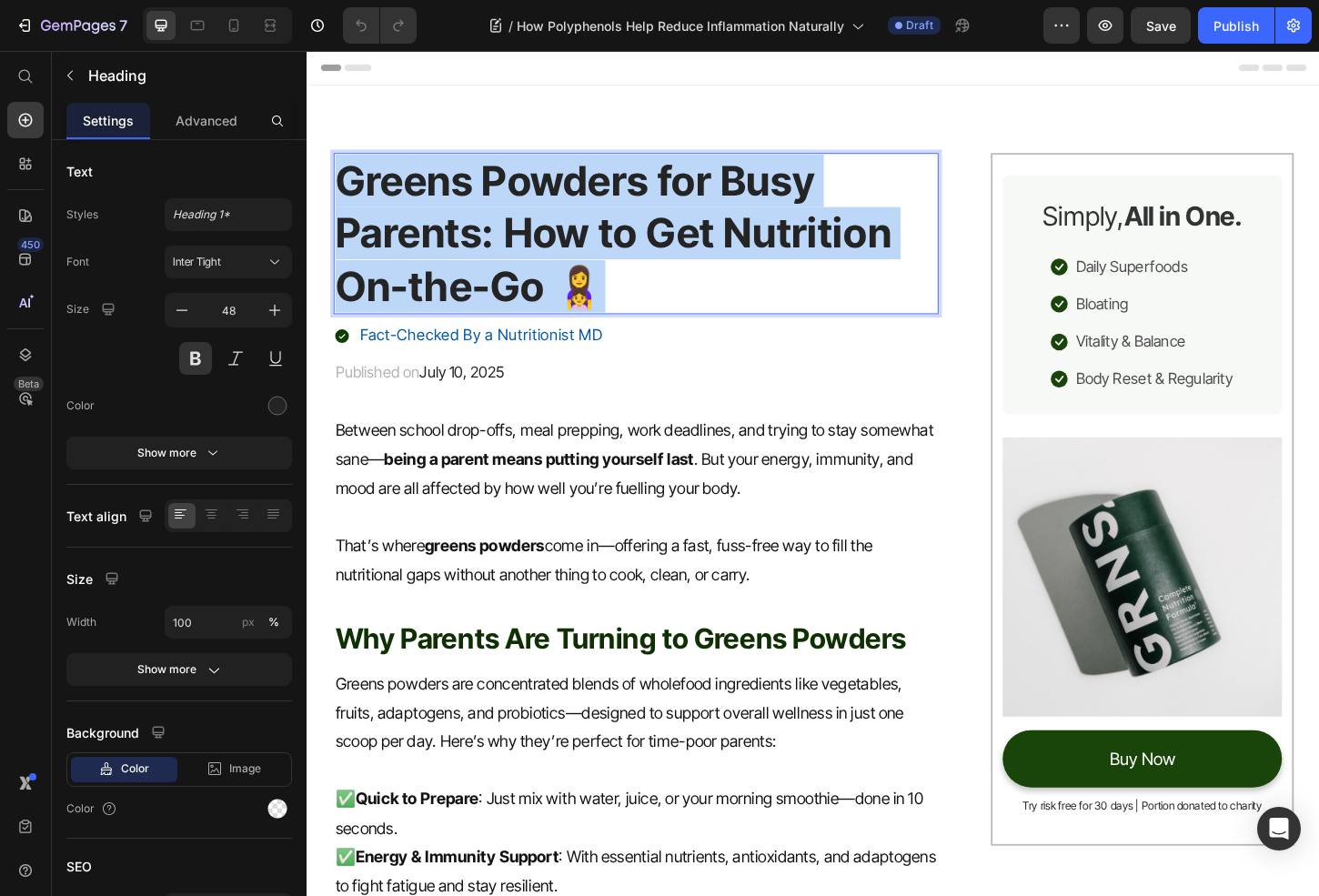 click on "Greens Powders for Busy Parents: How to Get Nutrition On-the-Go 👩‍👧 Heading   8 Fact-Checked By a Nutritionist MD Item List Published on  [DATE] Text block Row Between school drop-offs, meal prepping, work deadlines, and trying to stay somewhat sane— being a parent means putting yourself last . But your energy, immunity, and mood are all affected by how well you’re fuelling your body. That’s where  greens powders  come in—offering a fast, fuss-free way to fill the nutritional gaps without another thing to cook, clean, or carry. Text block Why Parents Are Turning to Greens Powders Heading Greens powders are concentrated blends of wholefood ingredients like vegetables, fruits, adaptogens, and probiotics—designed to support overall wellness in just one scoop per day. Here’s why they’re perfect for time-poor parents:   ✅  Quick to Prepare : Just mix with water, juice, or your morning smoothie—done in 10 seconds. ✅  Energy & Immunity Support ✅  Gut-Friendly ✅    Text block" at bounding box center (852, 2059) 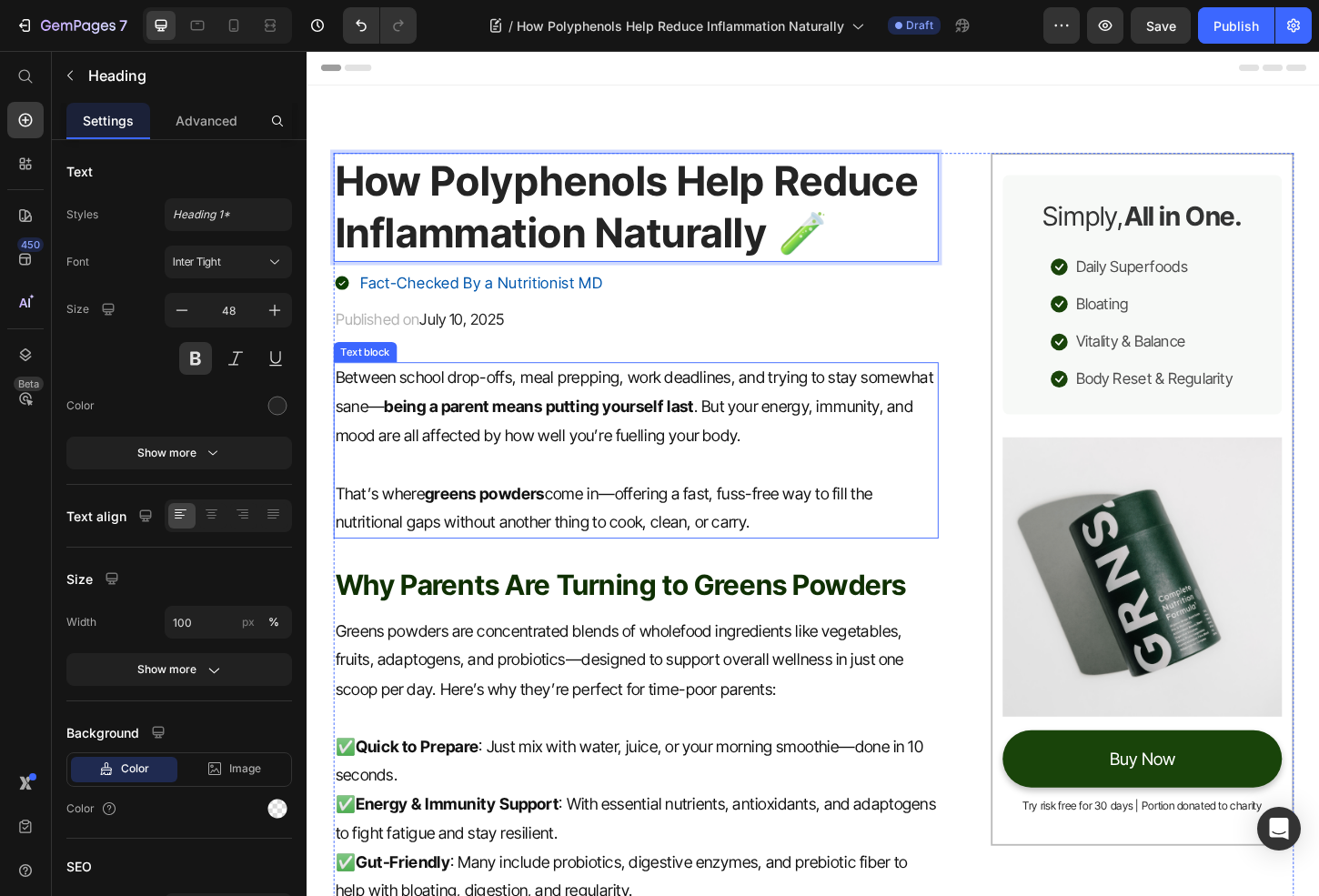 click on "Between school drop-offs, meal prepping, work deadlines, and trying to stay somewhat sane— being a parent means putting yourself last . But your energy, immunity, and mood are all affected by how well you’re fuelling your body." at bounding box center (660, 435) 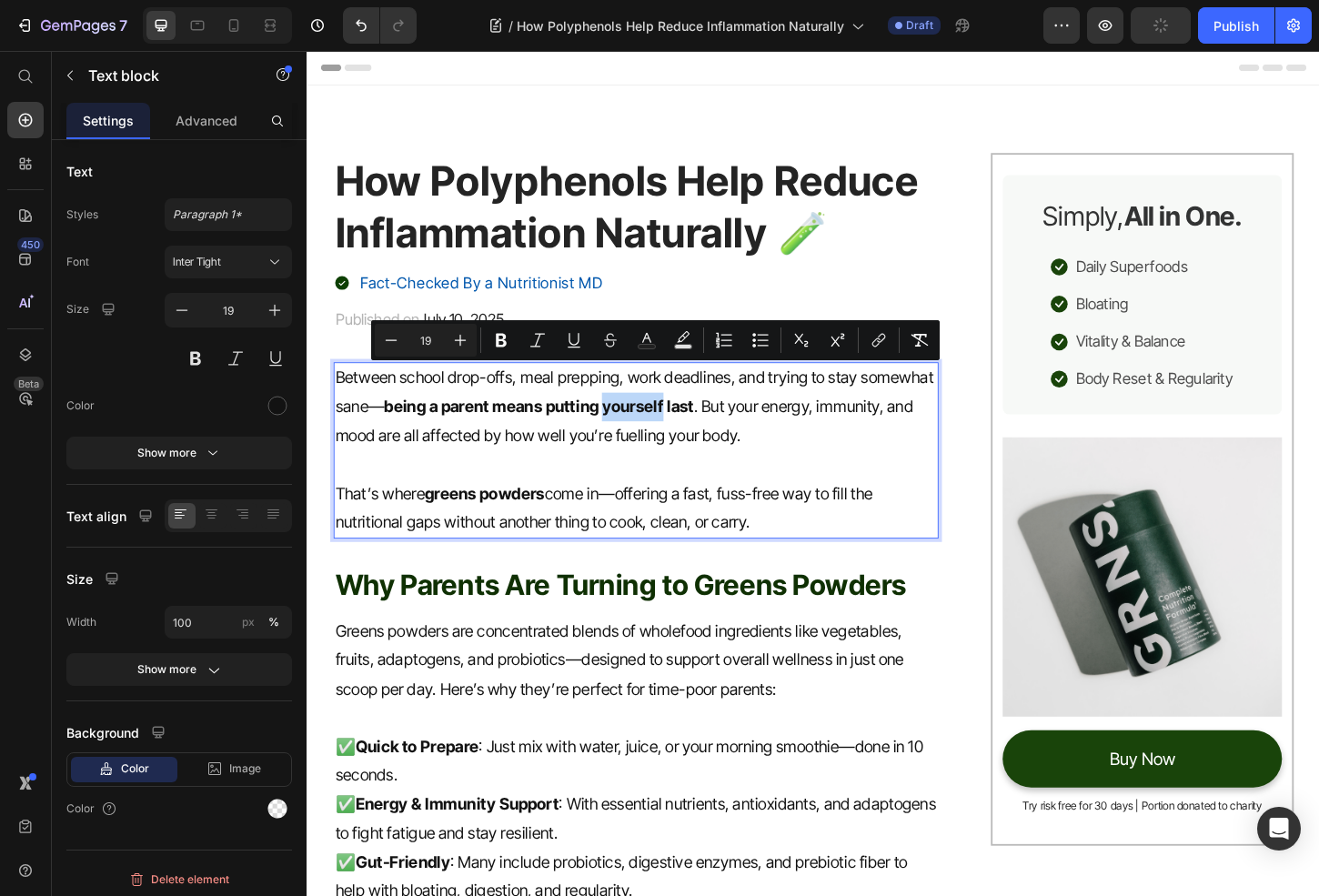 drag, startPoint x: 829, startPoint y: 553, endPoint x: 284, endPoint y: 358, distance: 578.835 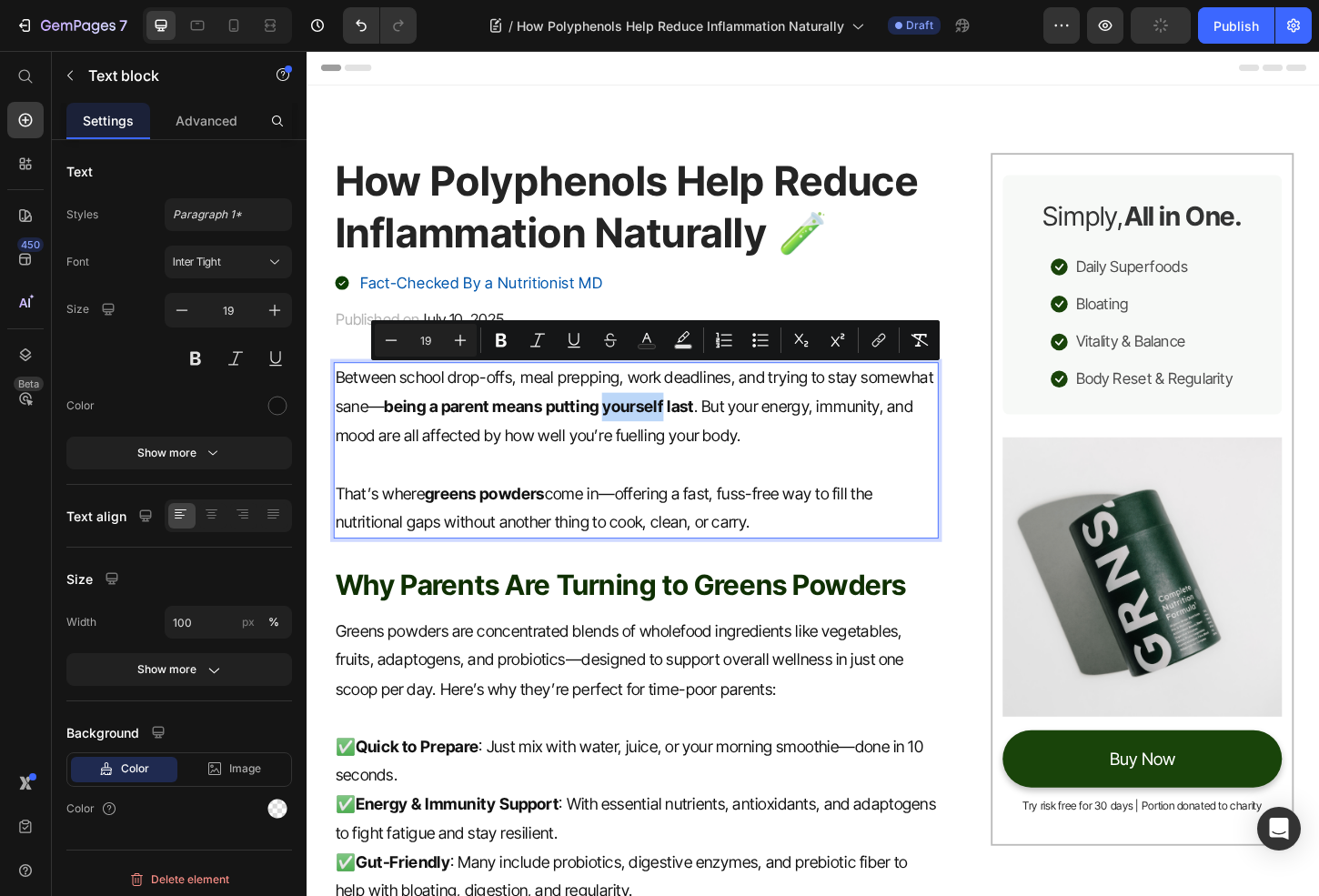 click on "Header How Polyphenols Help Reduce Inflammation Naturally 🧪 Heading Fact-Checked By a Nutritionist MD Item List Published on July 10, 2025 Text block Row Between school drop-offs, meal prepping, work deadlines, and trying to stay somewhat sane— being a parent means putting yourself last . But your energy, immunity, and mood are all affected by how well you’re fuelling your body. That’s where greens powders come in—offering a fast, fuss-free way to fill the nutritional gaps without another thing to cook, clean, or carry. Text block 32 Why Parents Are Turning to Greens Powders Heading Greens powders are concentrated blends of wholefood ingredients like vegetables, fruits, adaptogens, and probiotics—designed to support overall wellness in just one scoop per day. Here’s why they’re perfect for time-poor parents: ✅ Quick to Prepare : Just mix with water, juice, or your morning smoothie—done in 10 seconds. ✅ Energy & Immunity Support ✅ Gut-Friendly ✅ No Fuss for Picky Eaters" at bounding box center [852, 3127] 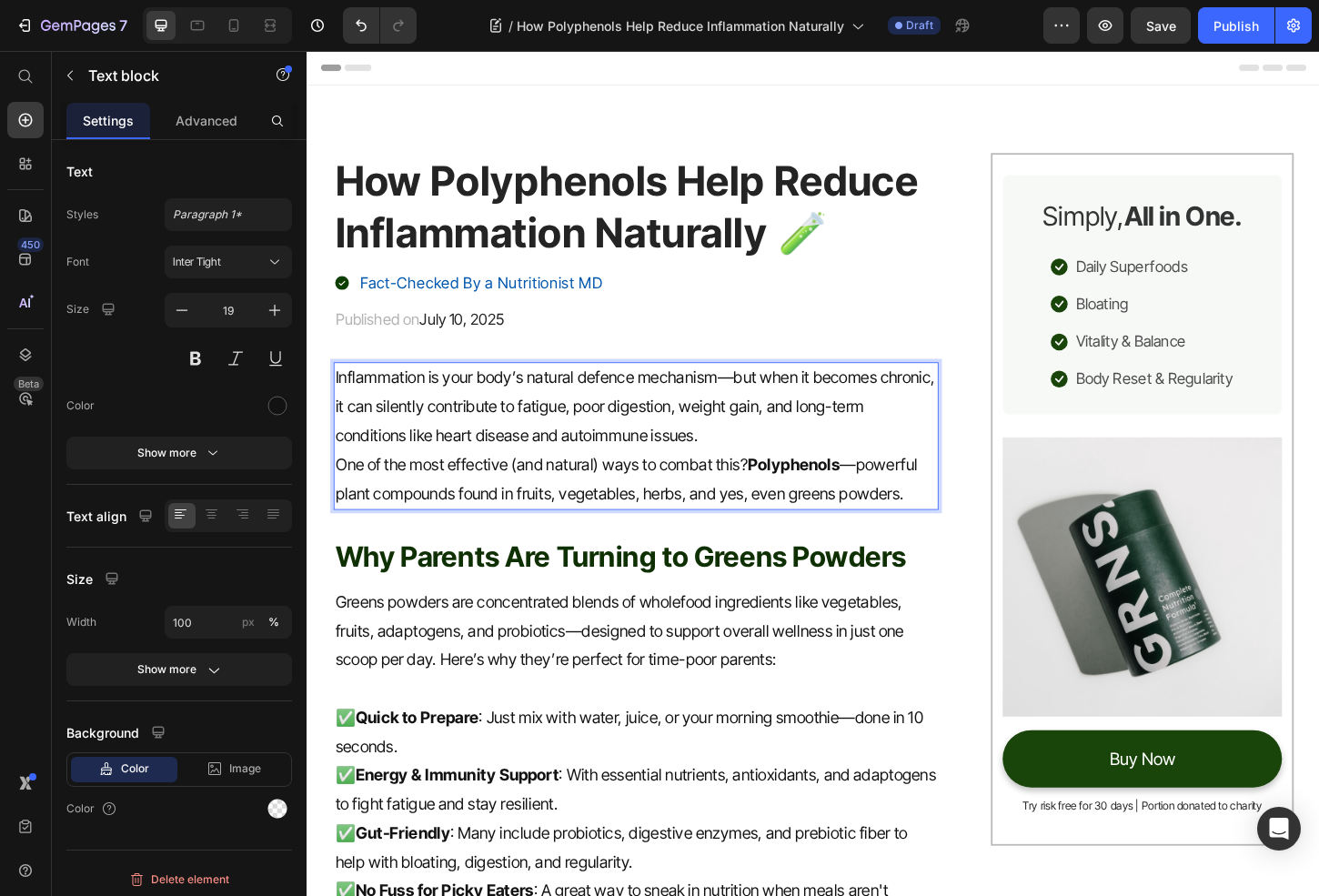 click on "Inflammation is your body’s natural defence mechanism—but when it becomes chronic, it can silently contribute to fatigue, poor digestion, weight gain, and long-term conditions like heart disease and autoimmune issues." at bounding box center [660, 435] 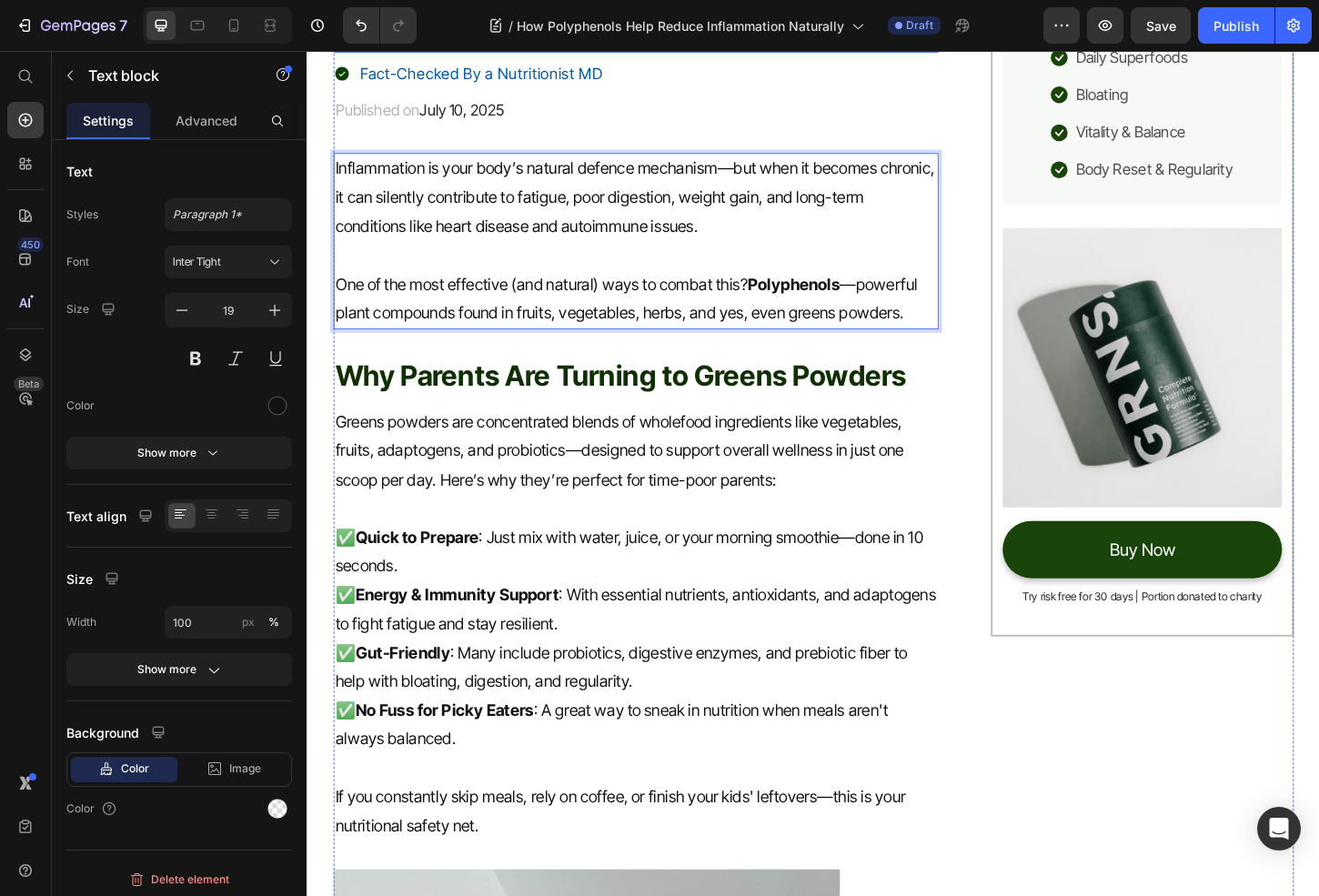 scroll, scrollTop: 405, scrollLeft: 0, axis: vertical 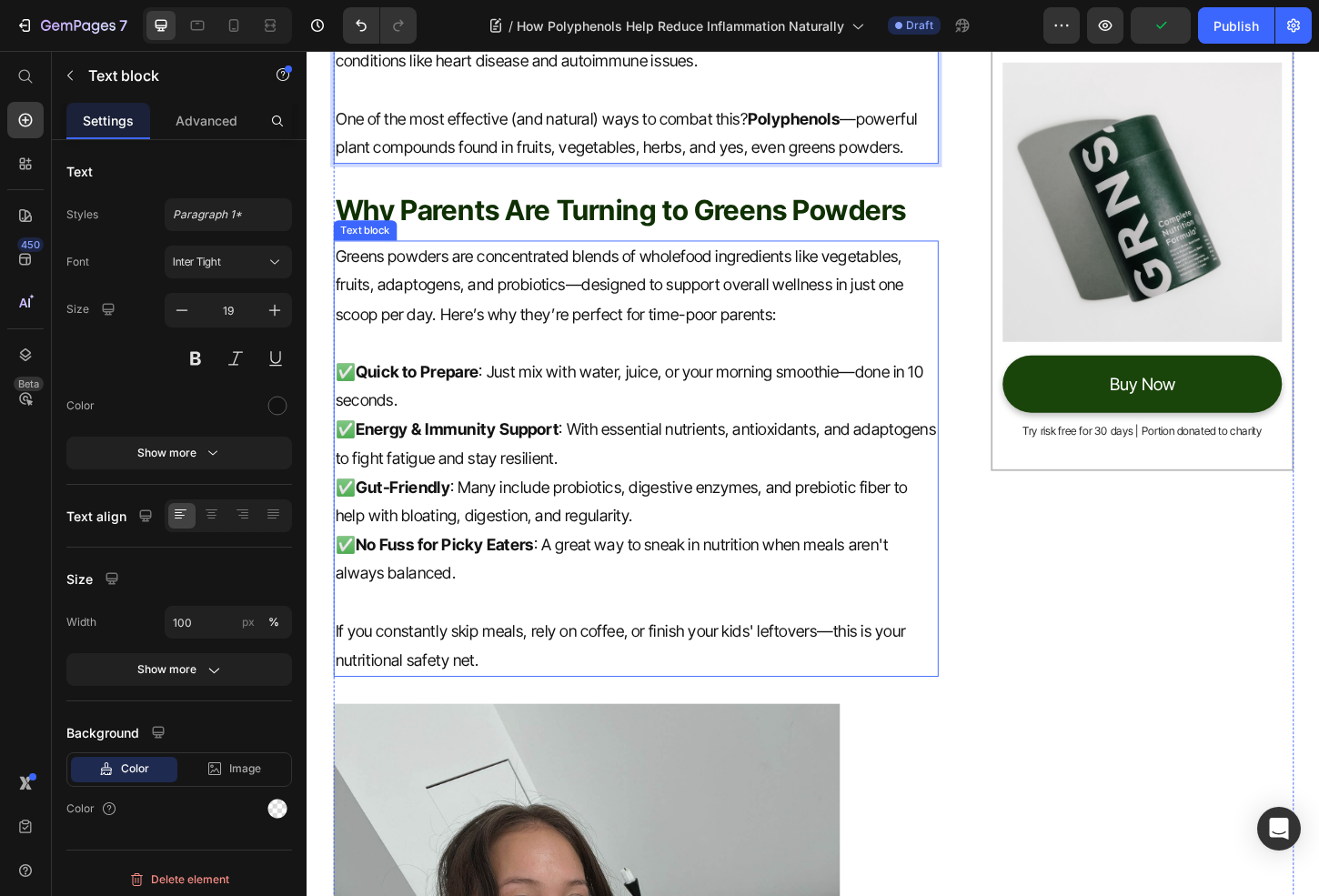 click on "Why Parents Are Turning to Greens Powders" at bounding box center (660, 222) 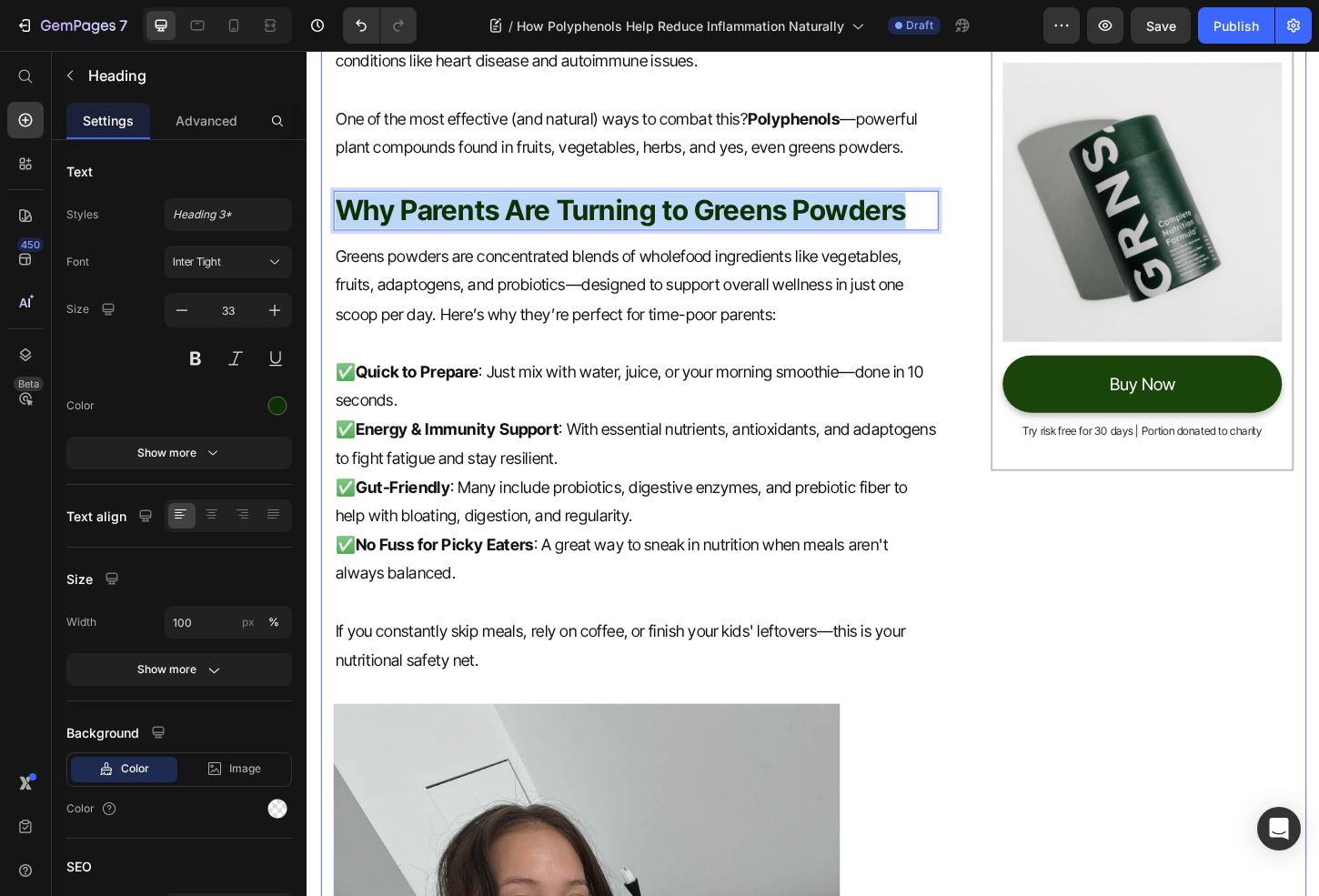 drag, startPoint x: 960, startPoint y: 221, endPoint x: 327, endPoint y: 216, distance: 633.0197 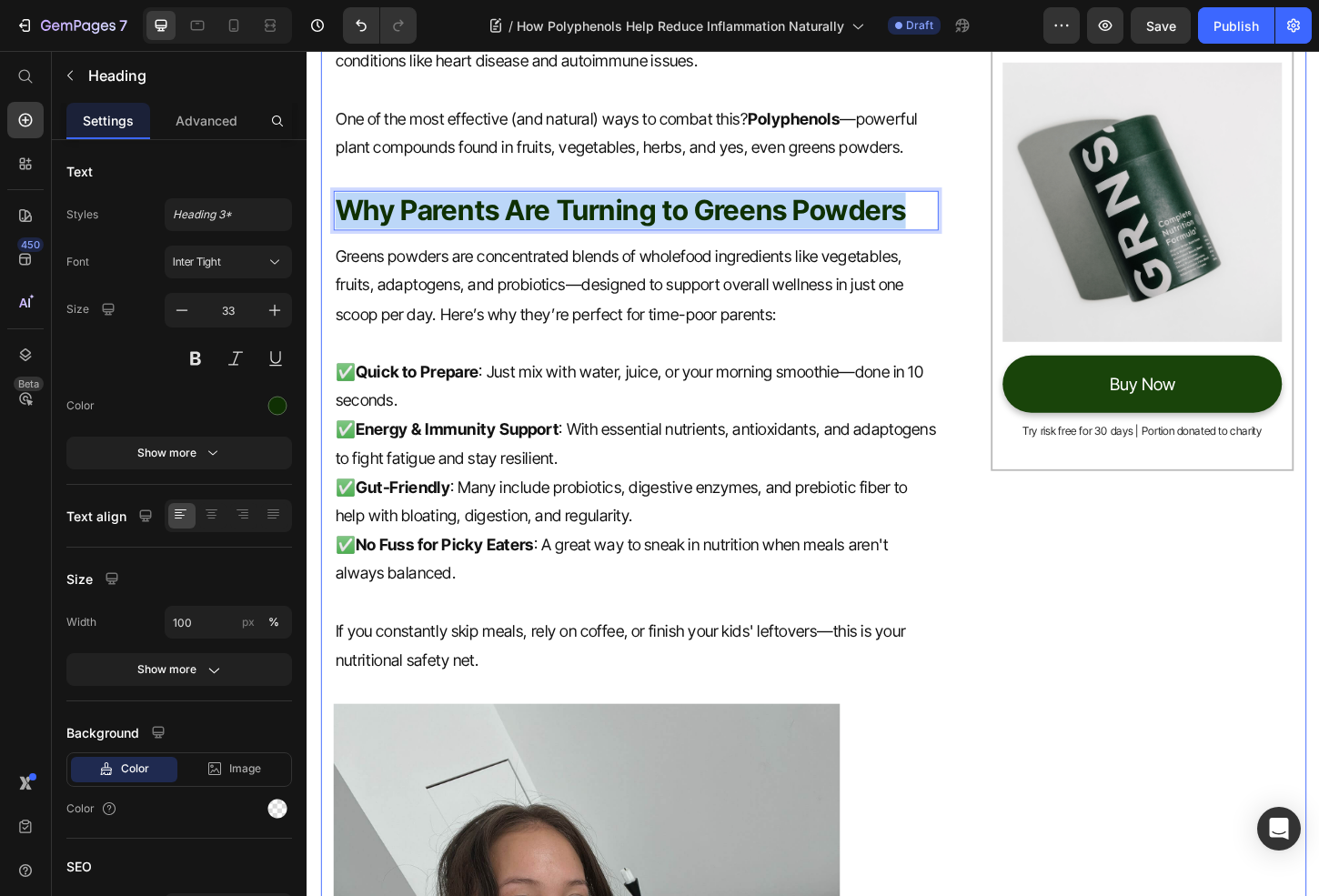 click on "How Polyphenols Help Reduce Inflammation Naturally 🧪 Heading Fact-Checked By a Nutritionist MD Item List Published on  July 10, 2025 Text block Row Inflammation is your body’s natural defence mechanism—but when it becomes chronic, it can silently contribute to fatigue, poor digestion, weight gain, and long-term conditions like heart disease and autoimmune issues. One of the most effective (and natural) ways to combat this?  Polyphenols —powerful plant compounds found in fruits, vegetables, herbs, and yes, even greens powders. Text block Why Parents Are Turning to Greens Powders Heading   12 Greens powders are concentrated blends of wholefood ingredients like vegetables, fruits, adaptogens, and probiotics—designed to support overall wellness in just one scoop per day. Here’s why they’re perfect for time-poor parents:   ✅  Quick to Prepare : Just mix with water, juice, or your morning smoothie—done in 10 seconds. ✅  Energy & Immunity Support ✅  Gut-Friendly ✅  No Fuss for Picky Eaters" at bounding box center [852, 1626] 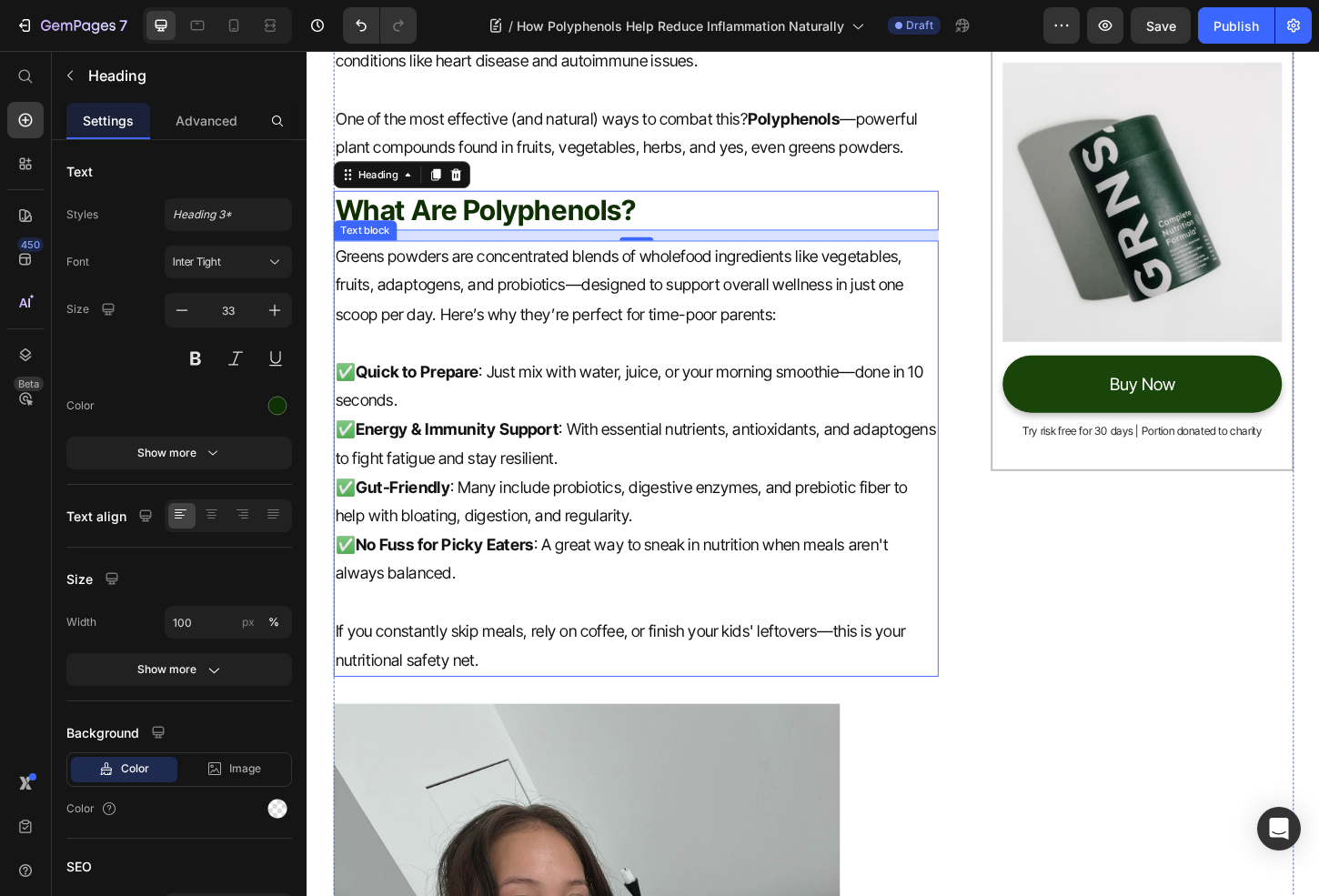 click on "✅  Gut-Friendly : Many include probiotics, digestive enzymes, and prebiotic fiber to help with bloating, digestion, and regularity." at bounding box center [660, 537] 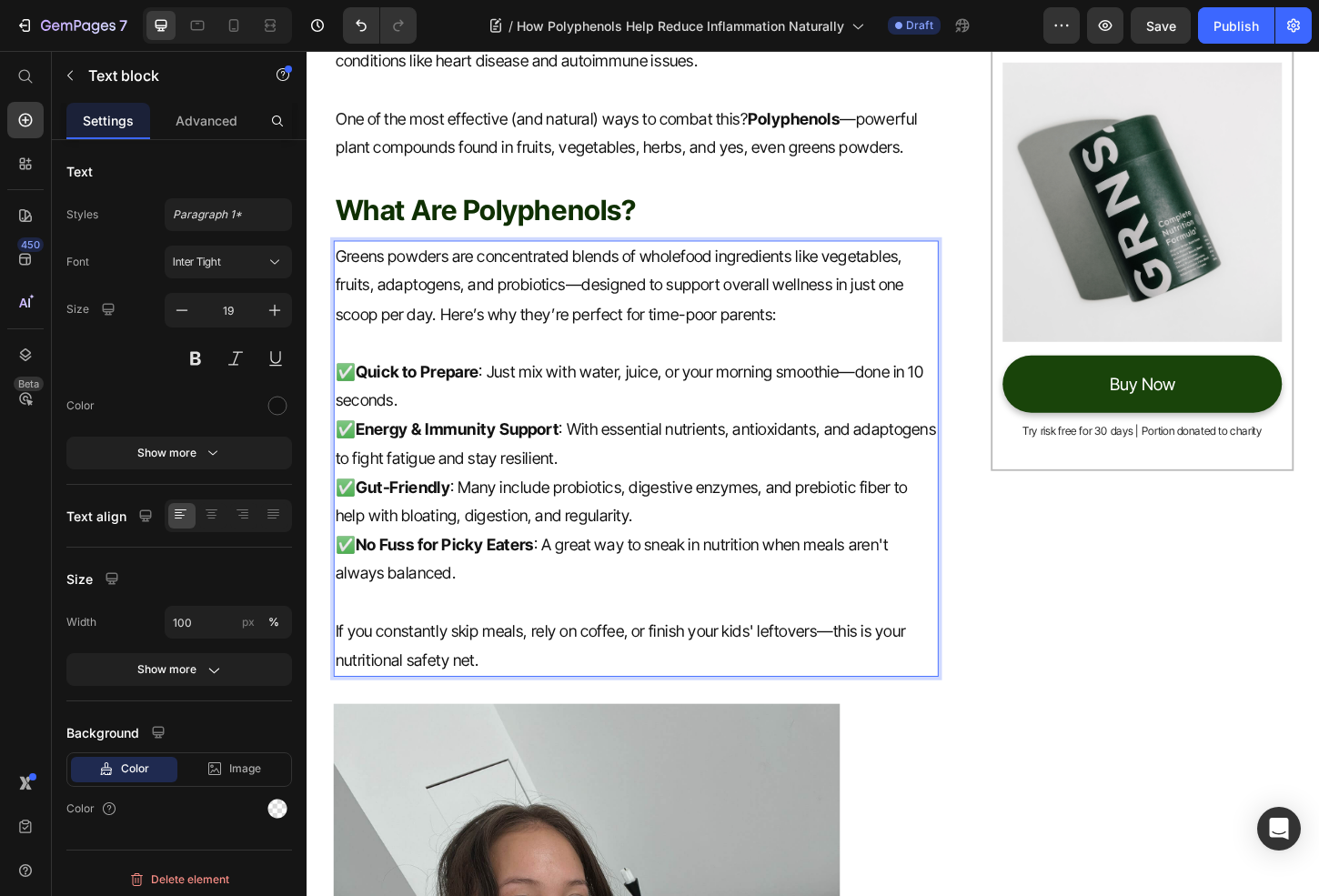 click on "If you constantly skip meals, rely on coffee, or finish your kids' leftovers—this is your nutritional safety net." at bounding box center [660, 692] 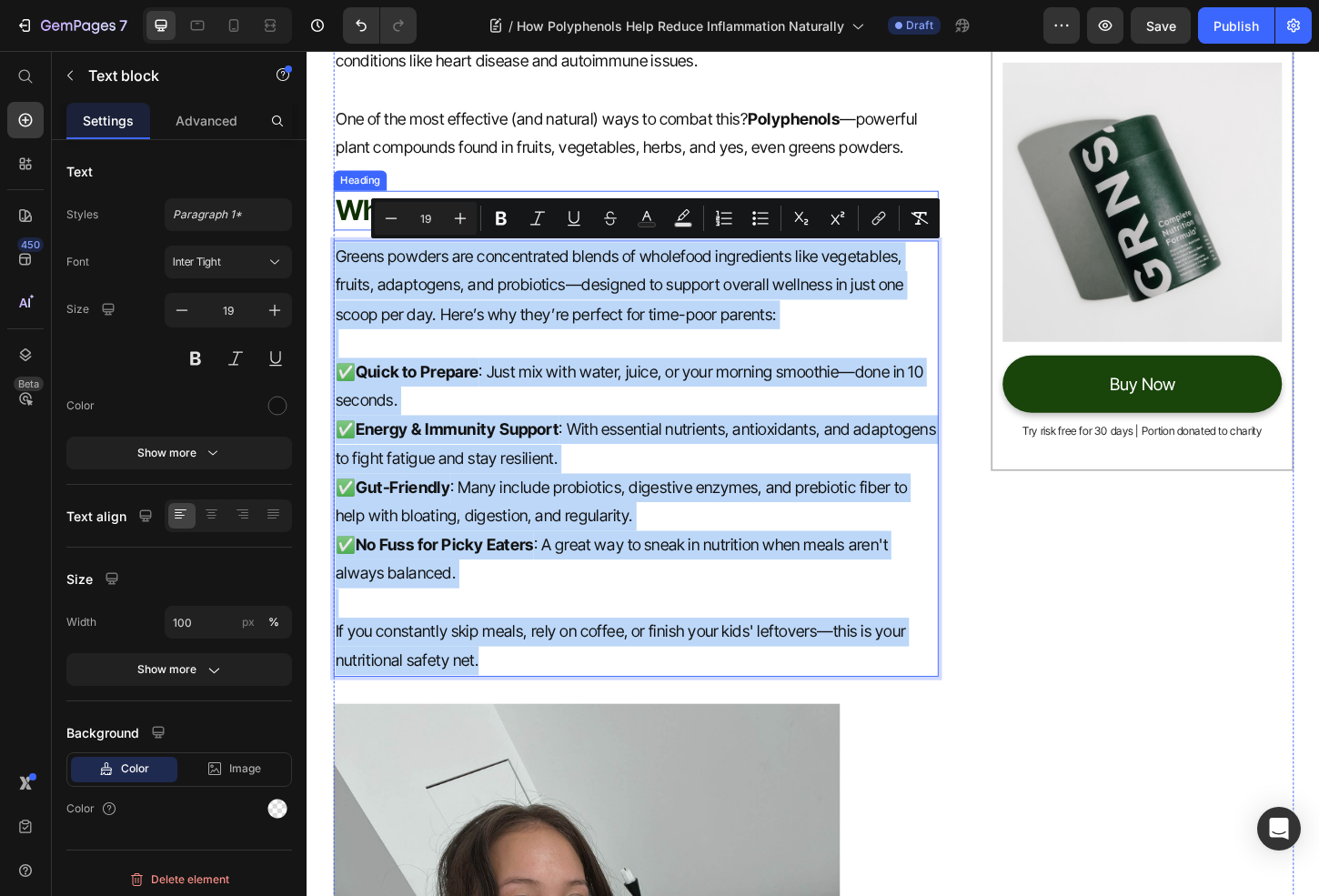 drag, startPoint x: 527, startPoint y: 703, endPoint x: 349, endPoint y: 240, distance: 496.0373 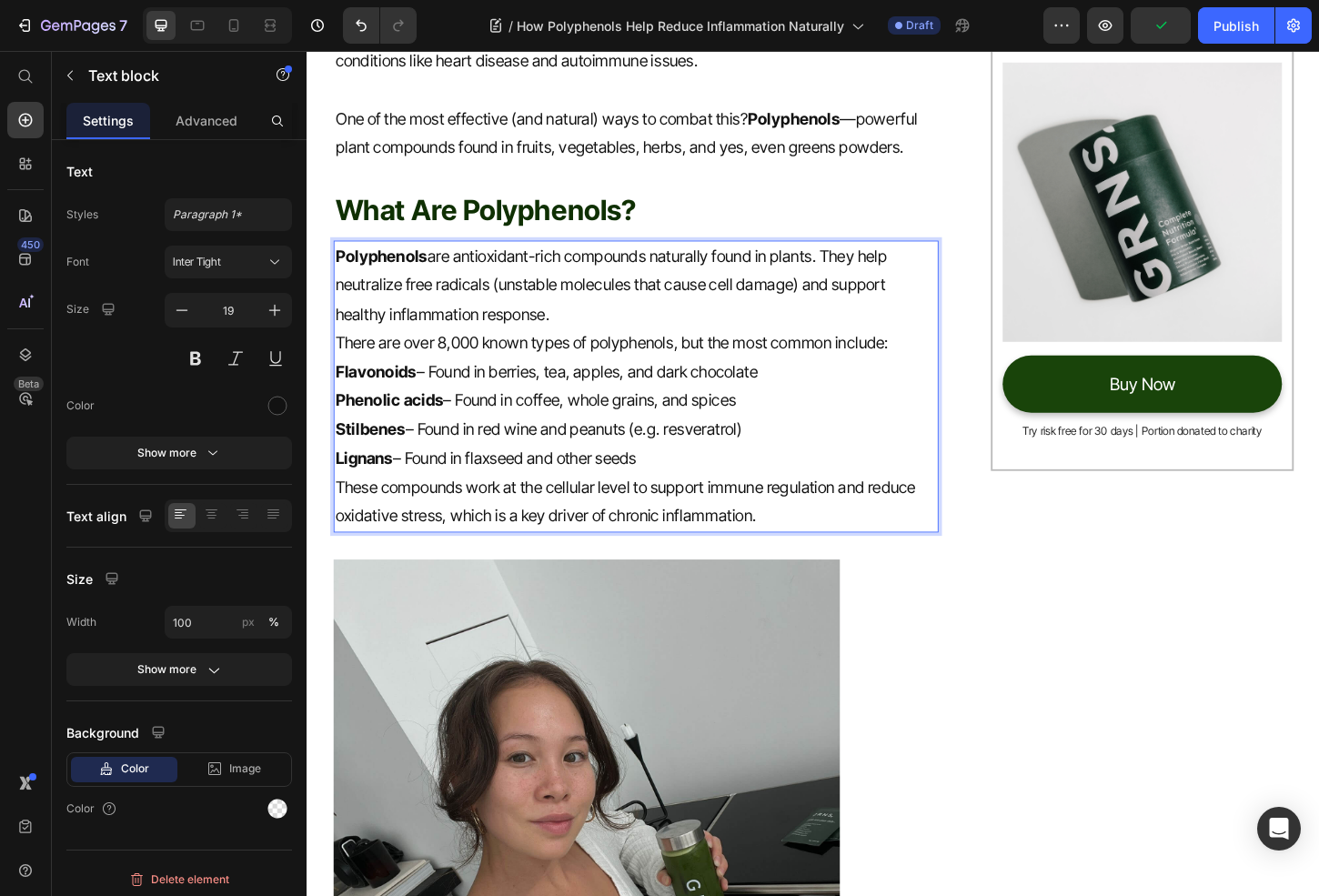 click on "Polyphenols  are antioxidant-rich compounds naturally found in plants. They help neutralize free radicals (unstable molecules that cause cell damage) and support healthy inflammation response." at bounding box center (660, 303) 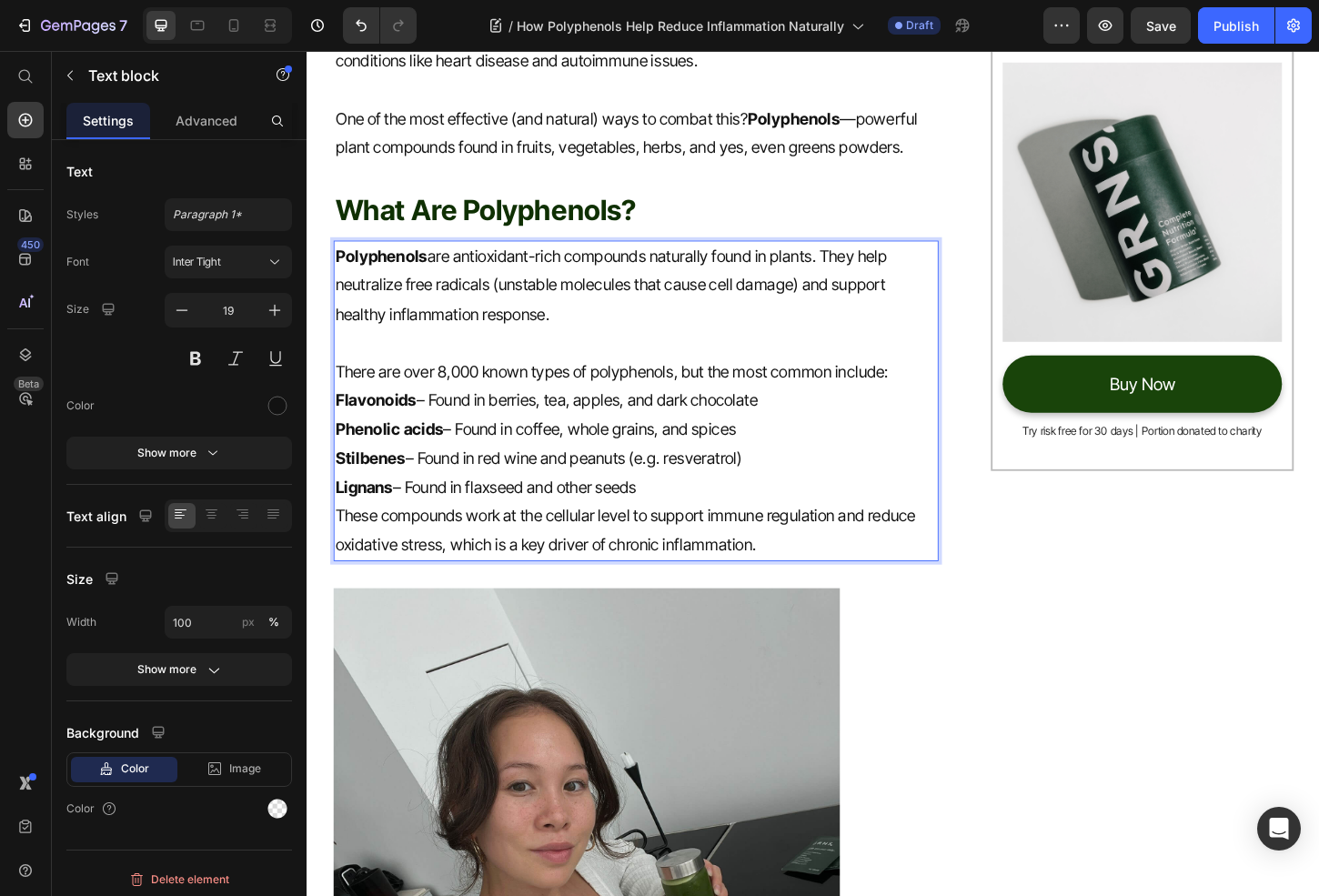 click on "Polyphenols  are antioxidant-rich compounds naturally found in plants. They help neutralize free radicals (unstable molecules that cause cell damage) and support healthy inflammation response." at bounding box center (660, 303) 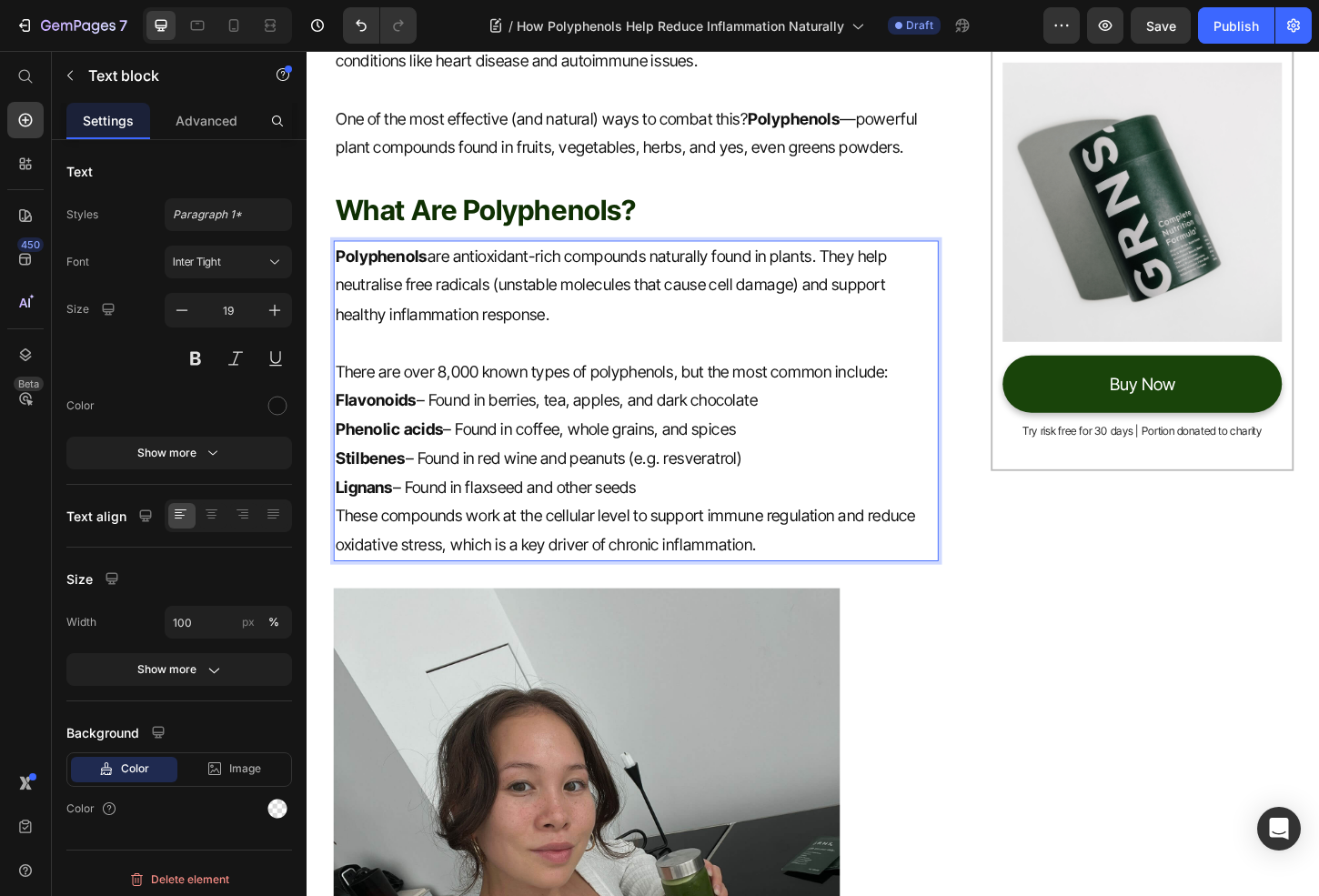 click at bounding box center [660, 366] 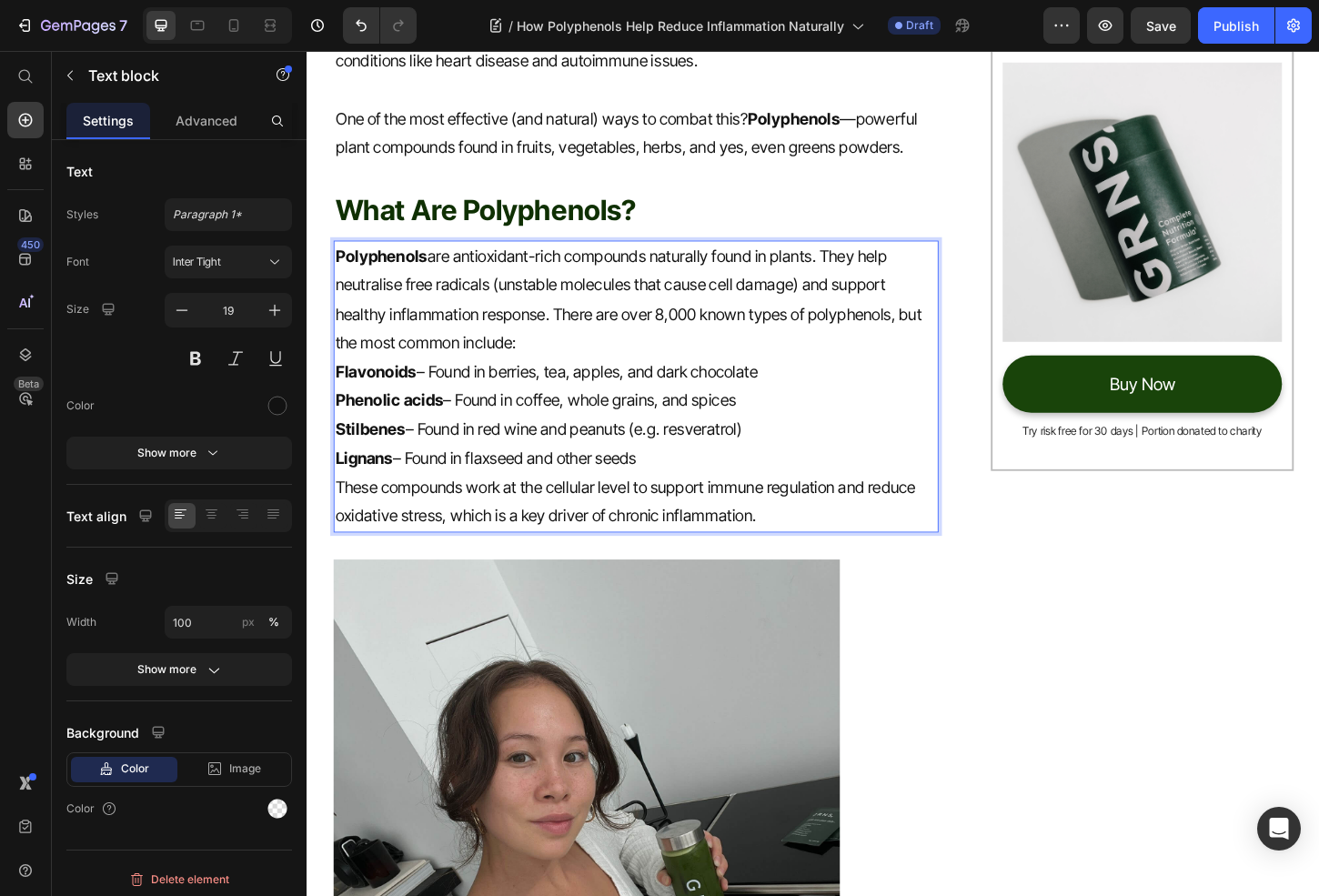 click on "Polyphenols  are antioxidant-rich compounds naturally found in plants. They help neutralise free radicals (unstable molecules that cause cell damage) and support healthy inflammation response. There are over 8,000 known types of polyphenols, but the most common include:" at bounding box center [660, 318] 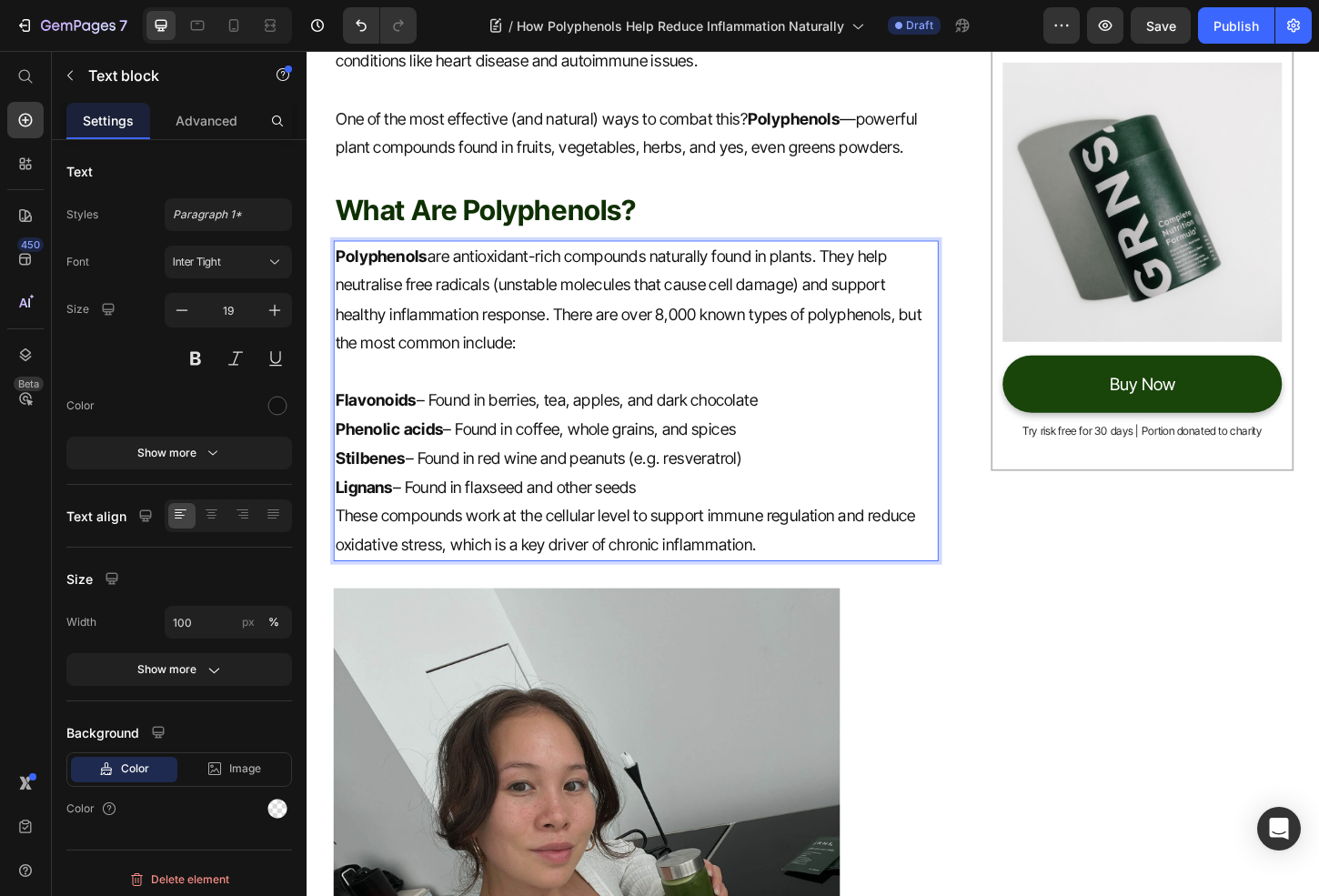 click on "Lignans  – Found in flaxseed and other seeds" at bounding box center (660, 521) 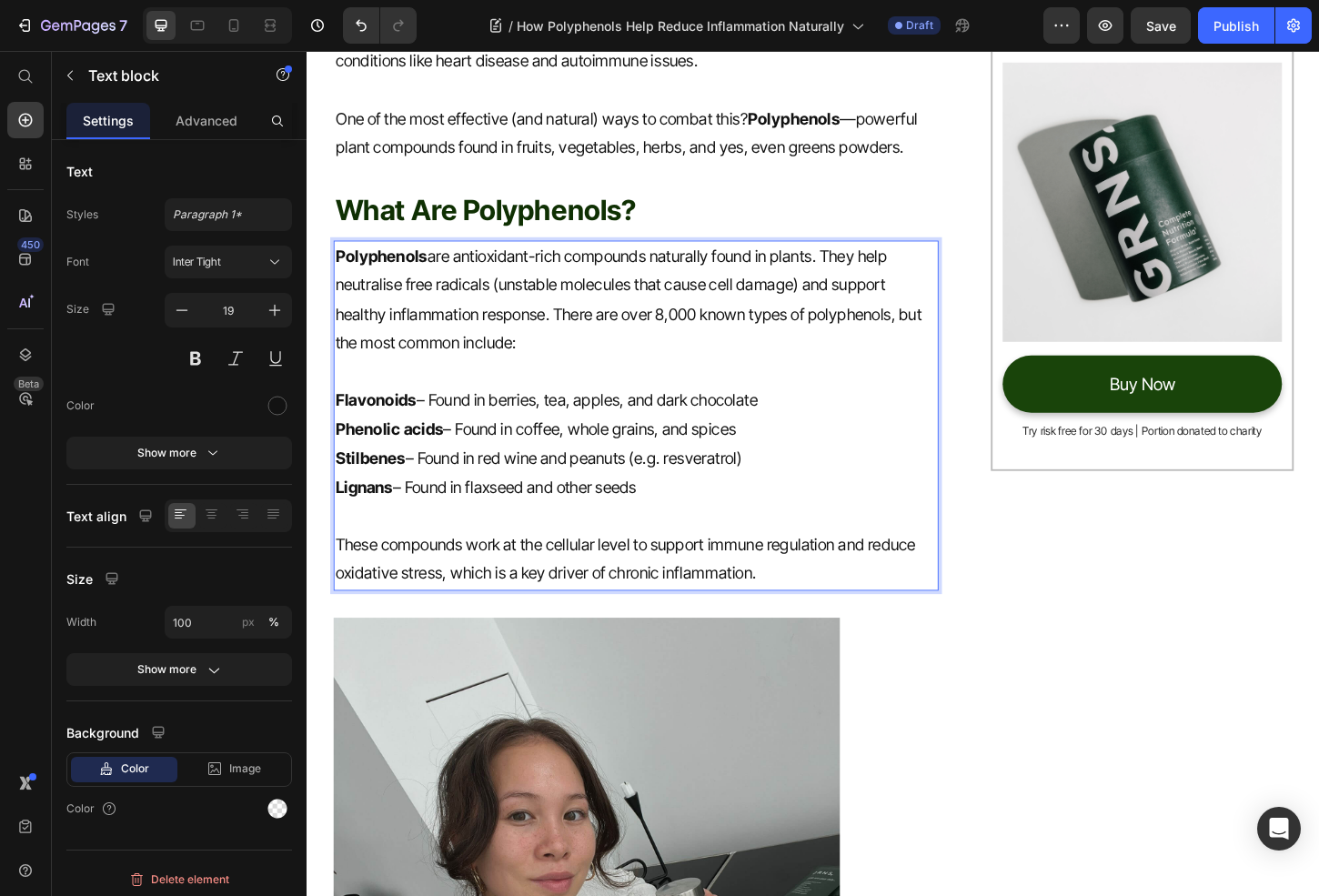 scroll, scrollTop: 762, scrollLeft: 0, axis: vertical 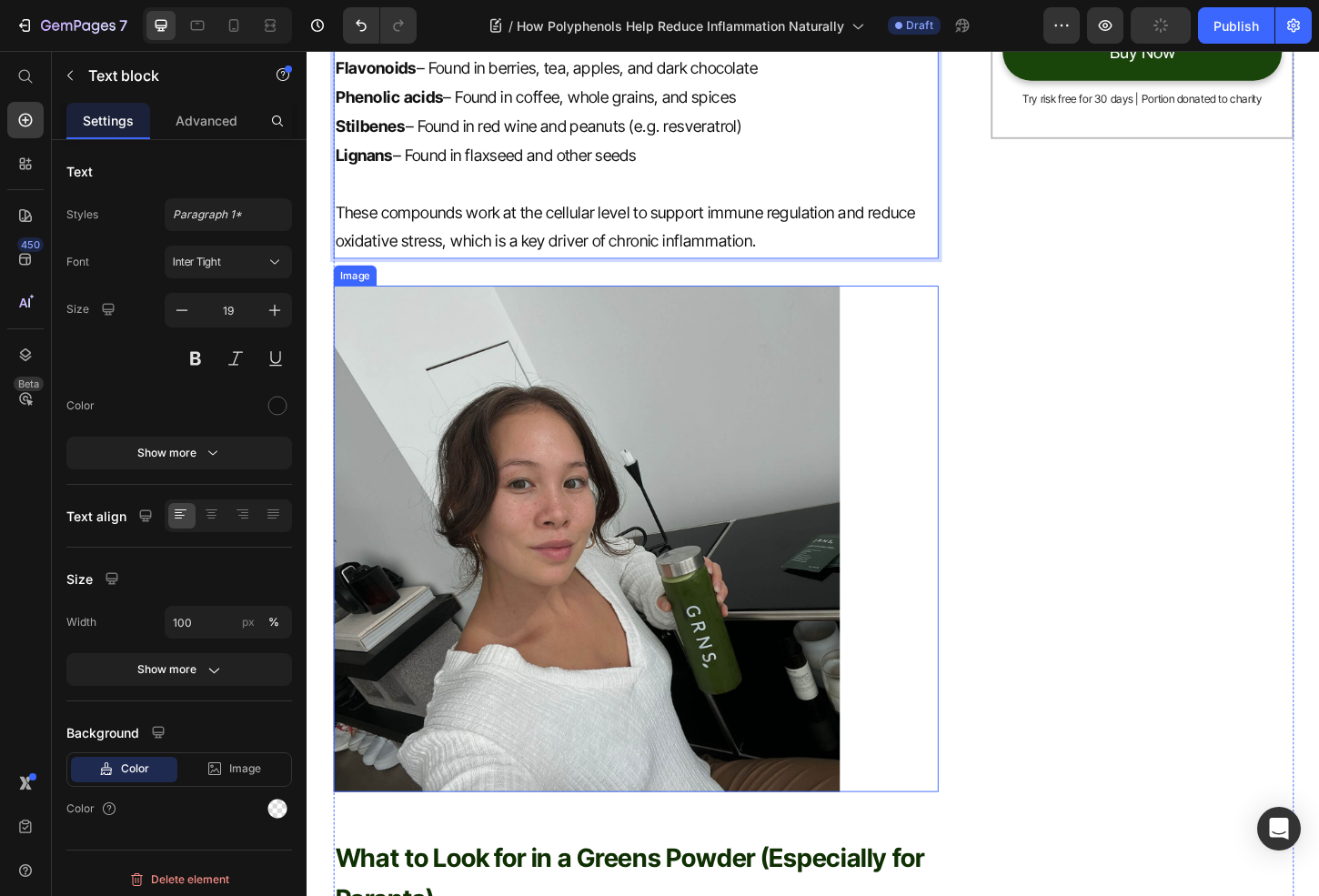 click at bounding box center (660, 577) 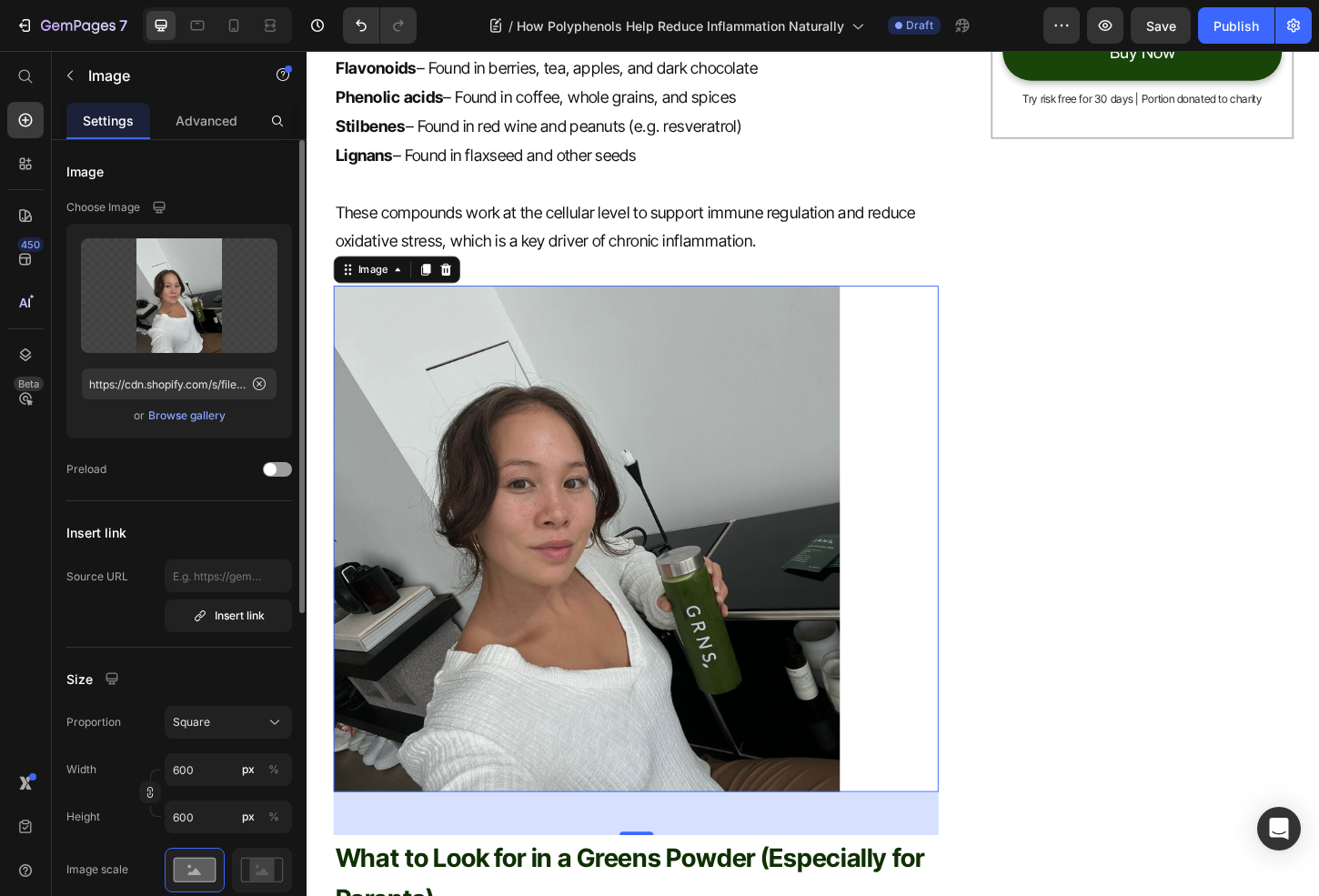 click on "Browse gallery" at bounding box center [186, 416] 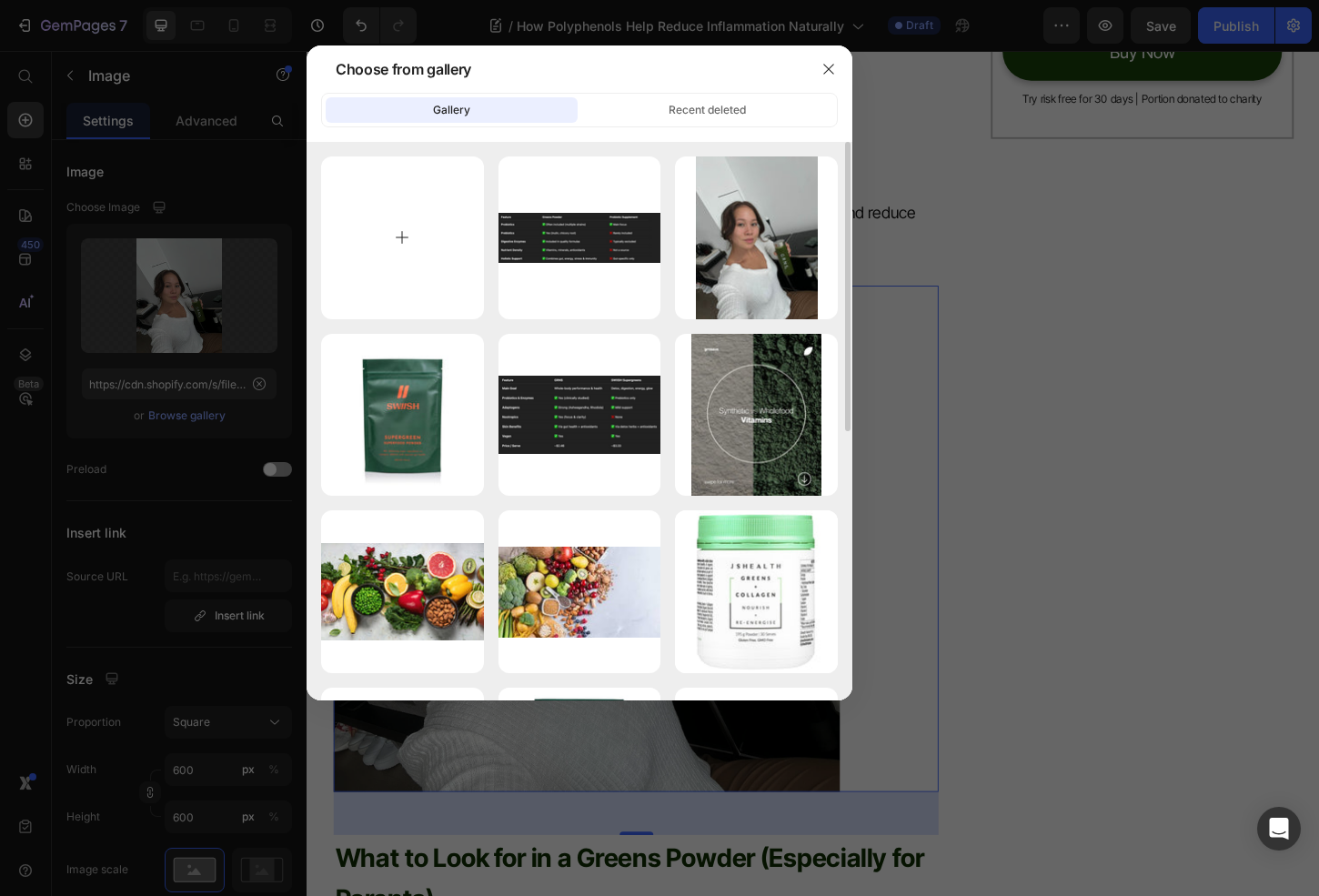 click at bounding box center [402, 237] 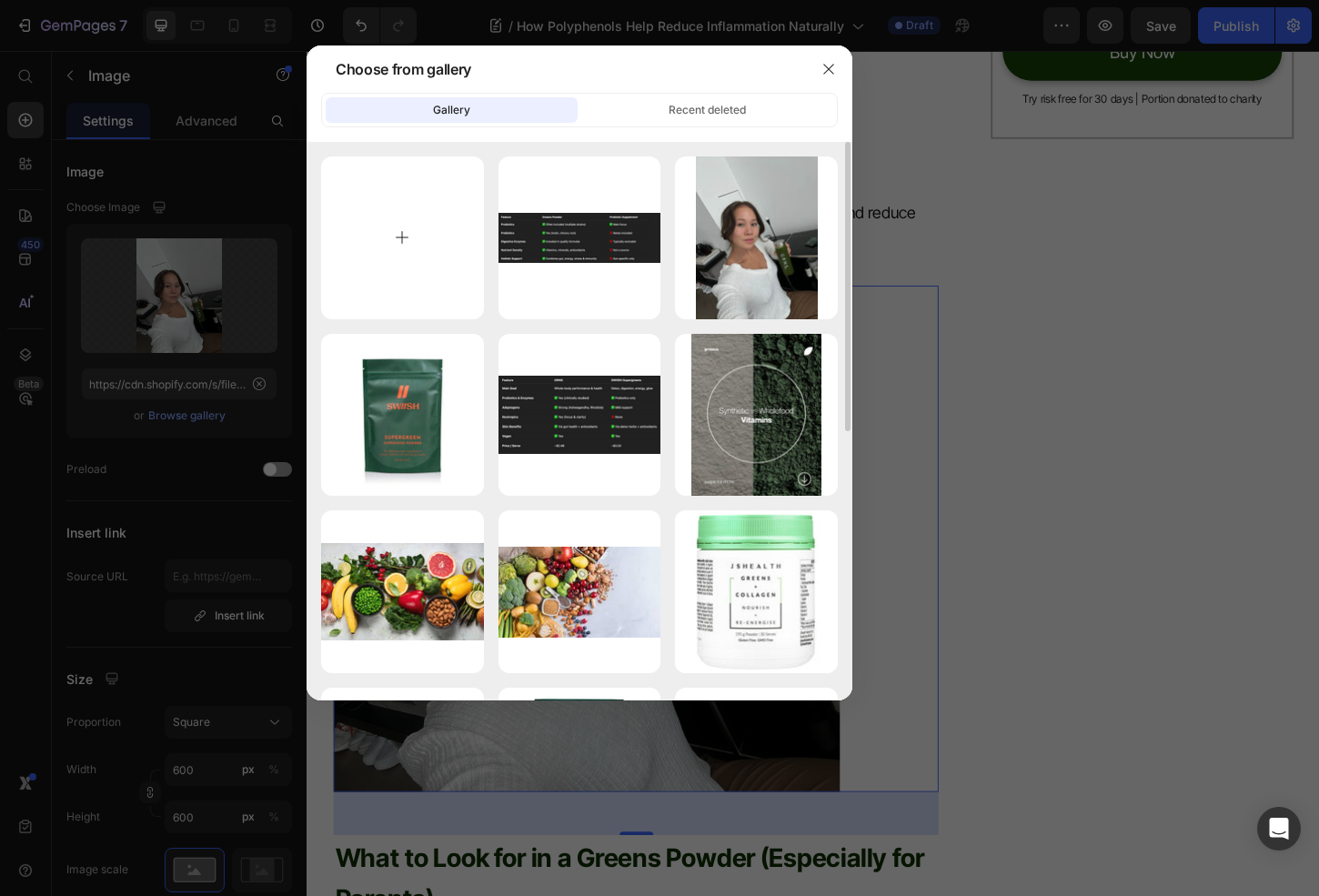 type on "C:\fakepath\ACTIVA-_Power-of-Polyphenols.jpg" 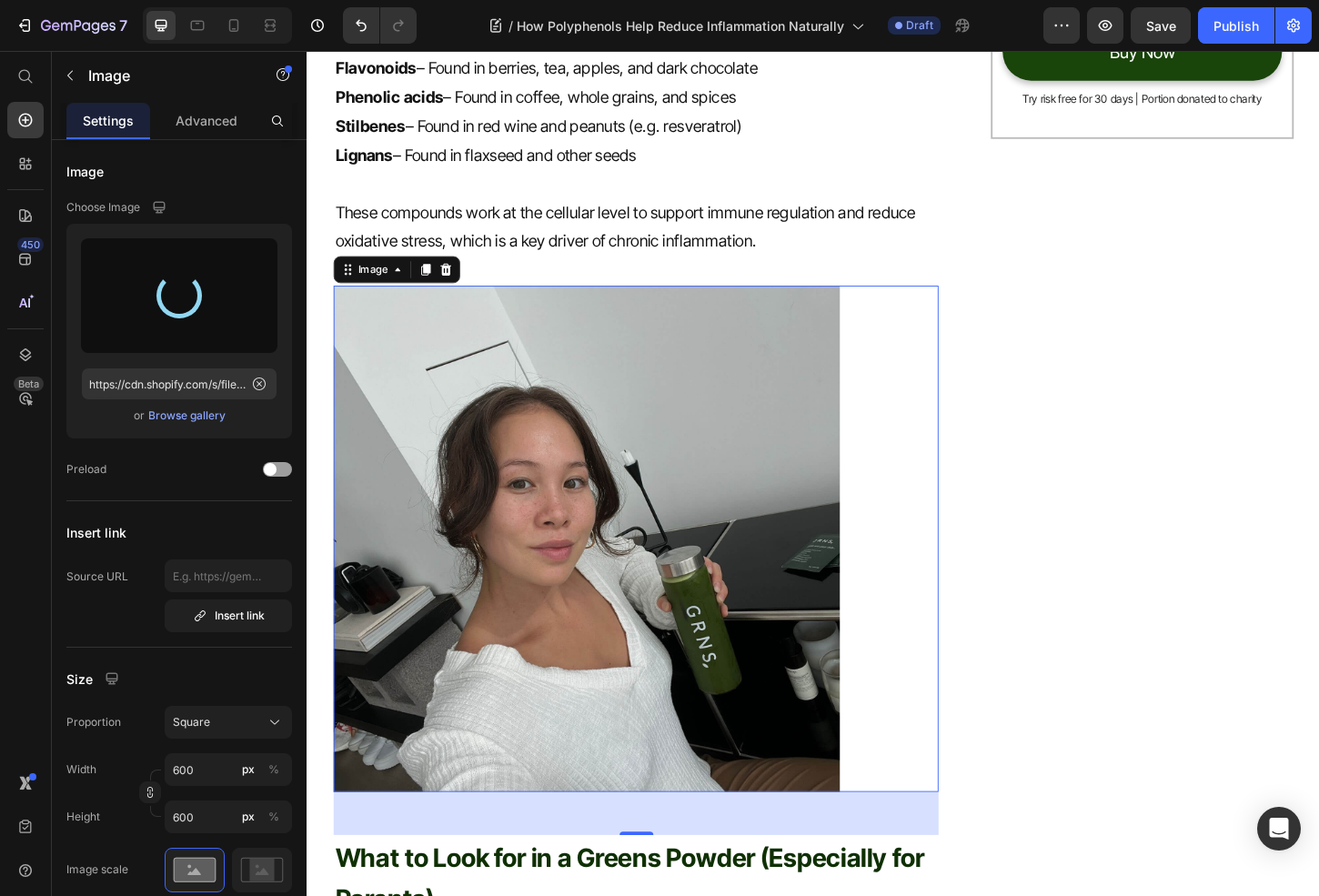 type on "https://cdn.shopify.com/s/files/1/0572/1253/4865/files/gempages_489095260442461323-cedd07aa-c341-407b-84e1-1ac9751e701f.jpg" 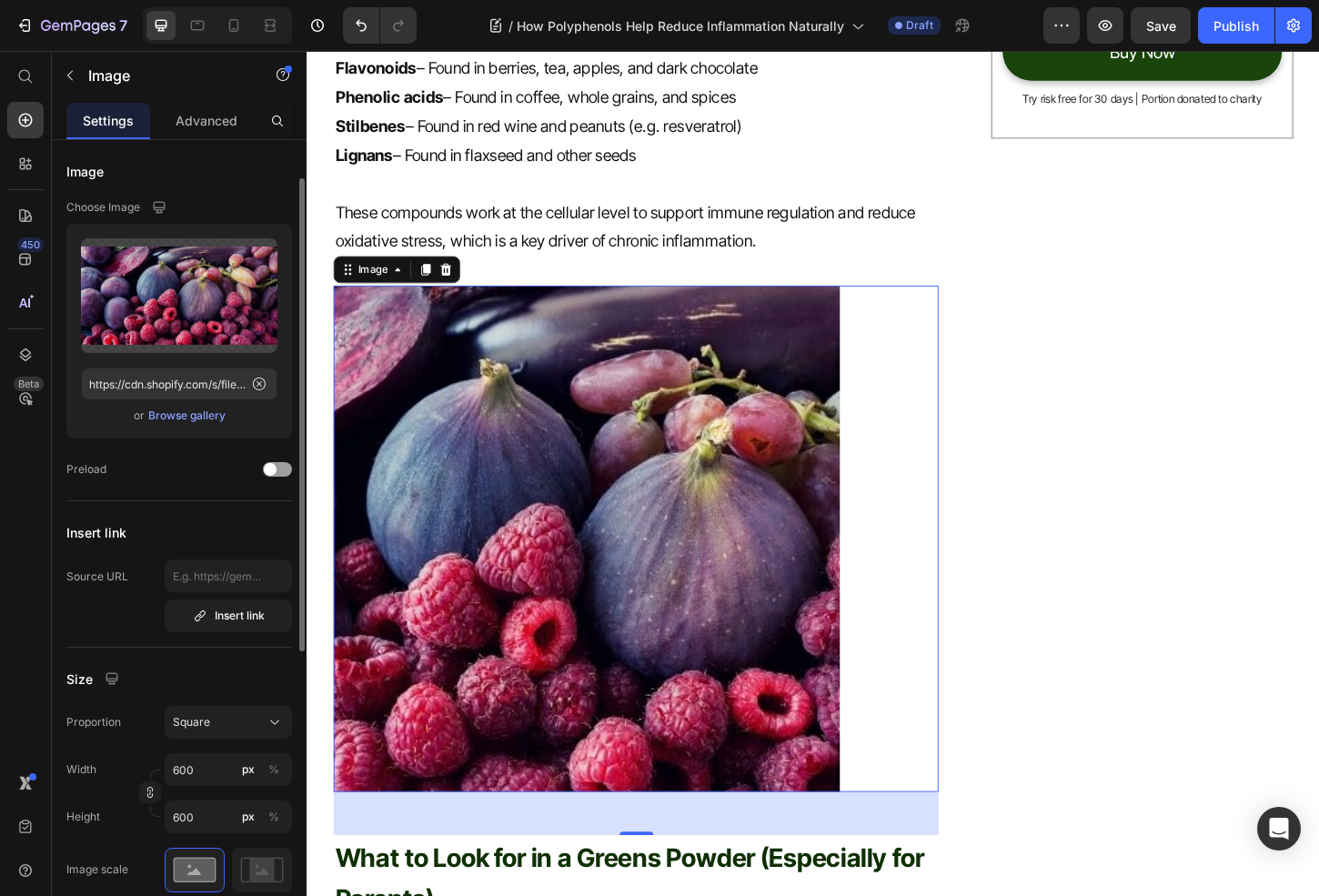 scroll, scrollTop: 569, scrollLeft: 0, axis: vertical 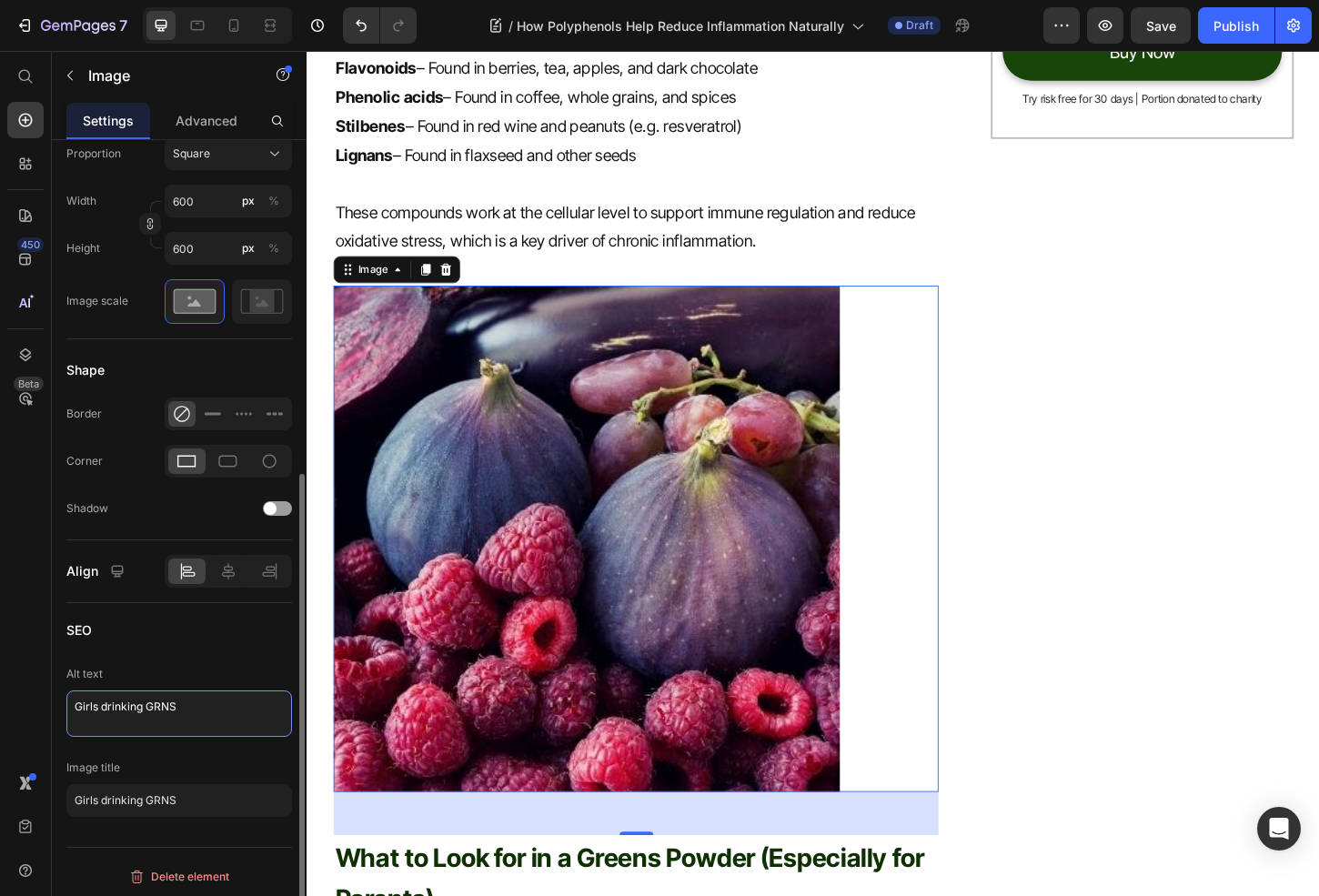 drag, startPoint x: 193, startPoint y: 702, endPoint x: 22, endPoint y: 676, distance: 172.96531 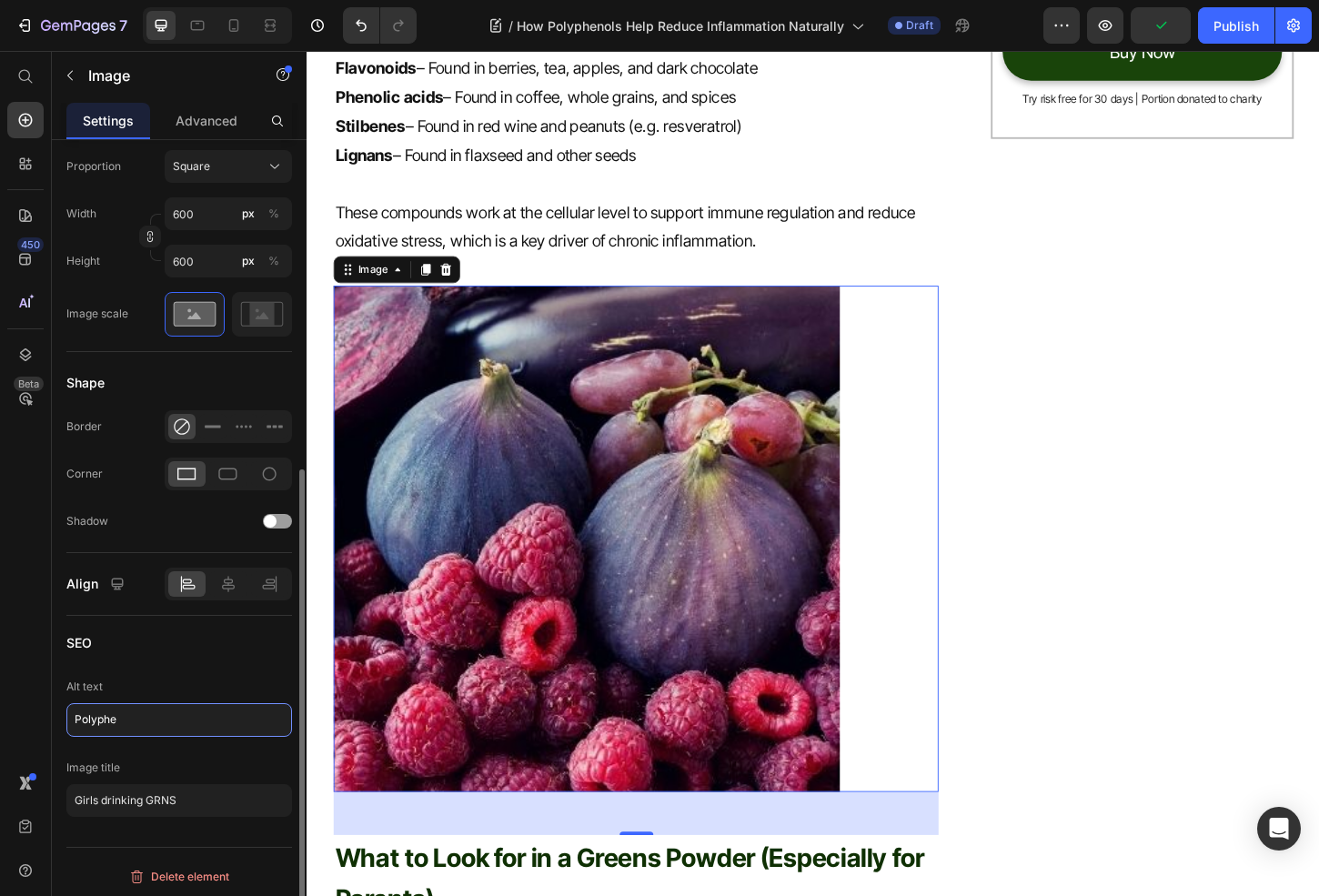 scroll, scrollTop: 555, scrollLeft: 0, axis: vertical 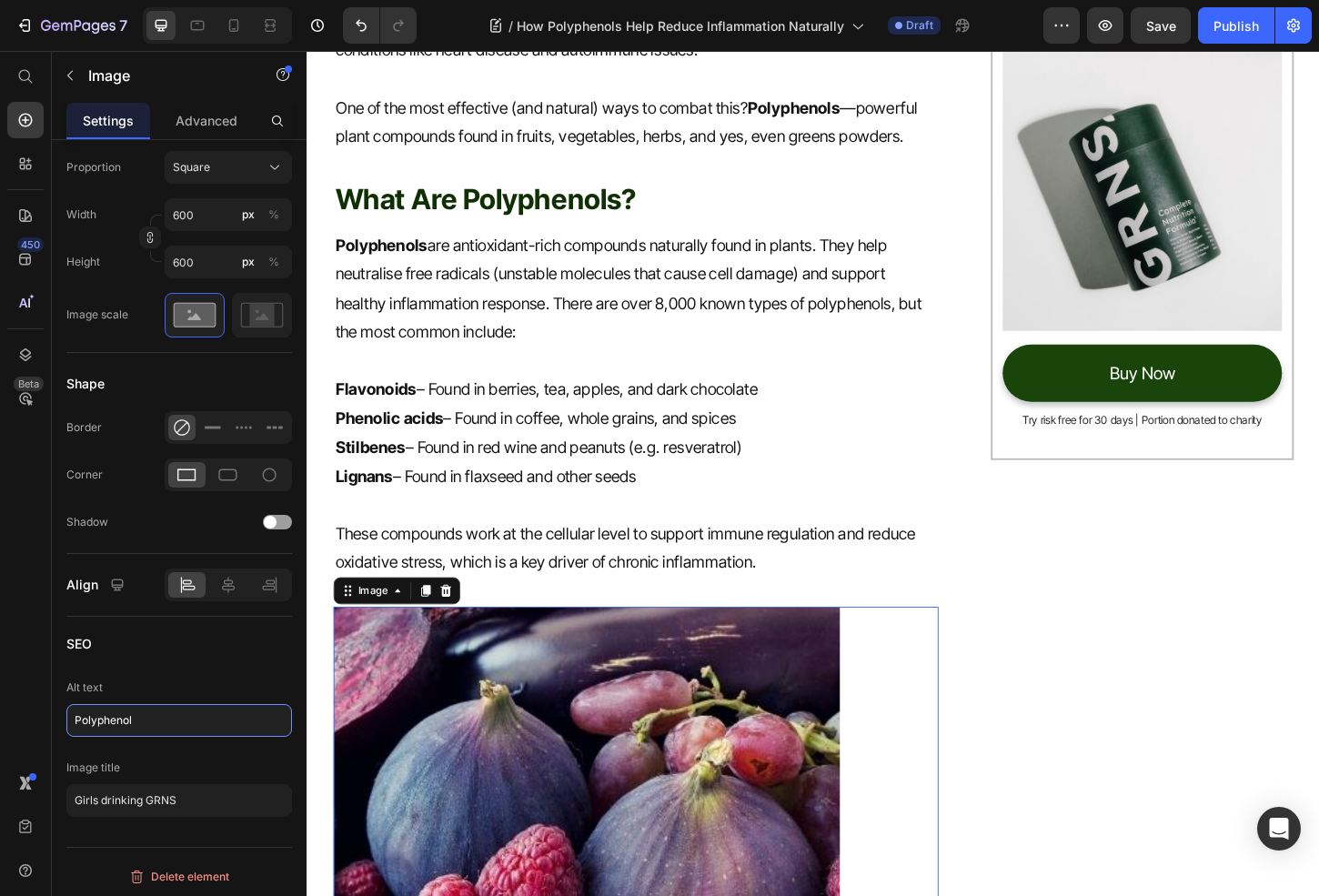 drag, startPoint x: 193, startPoint y: 718, endPoint x: -27, endPoint y: 688, distance: 222.03603 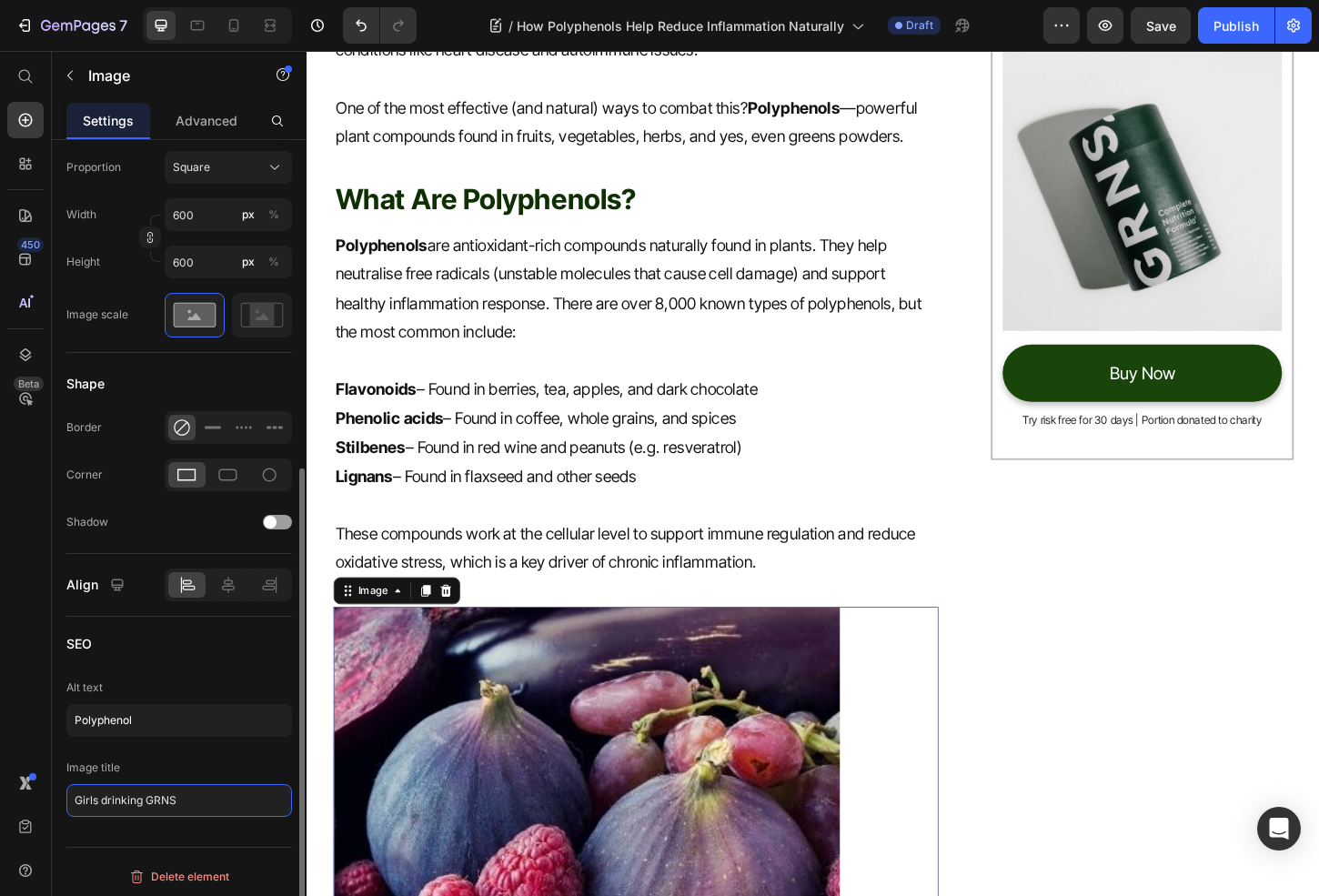 type on "Polyphenol" 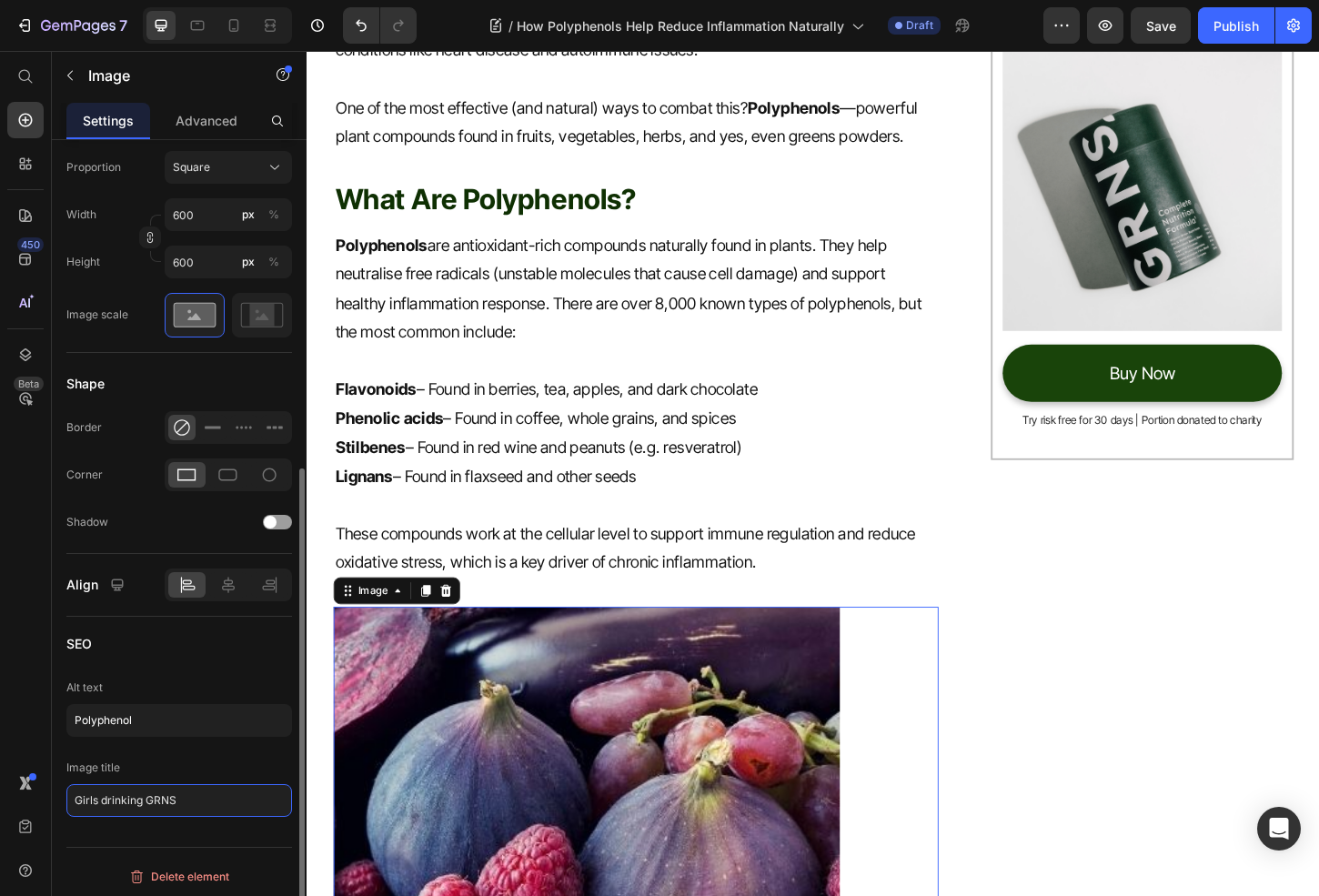 drag, startPoint x: 241, startPoint y: 800, endPoint x: 213, endPoint y: 799, distance: 28.01785 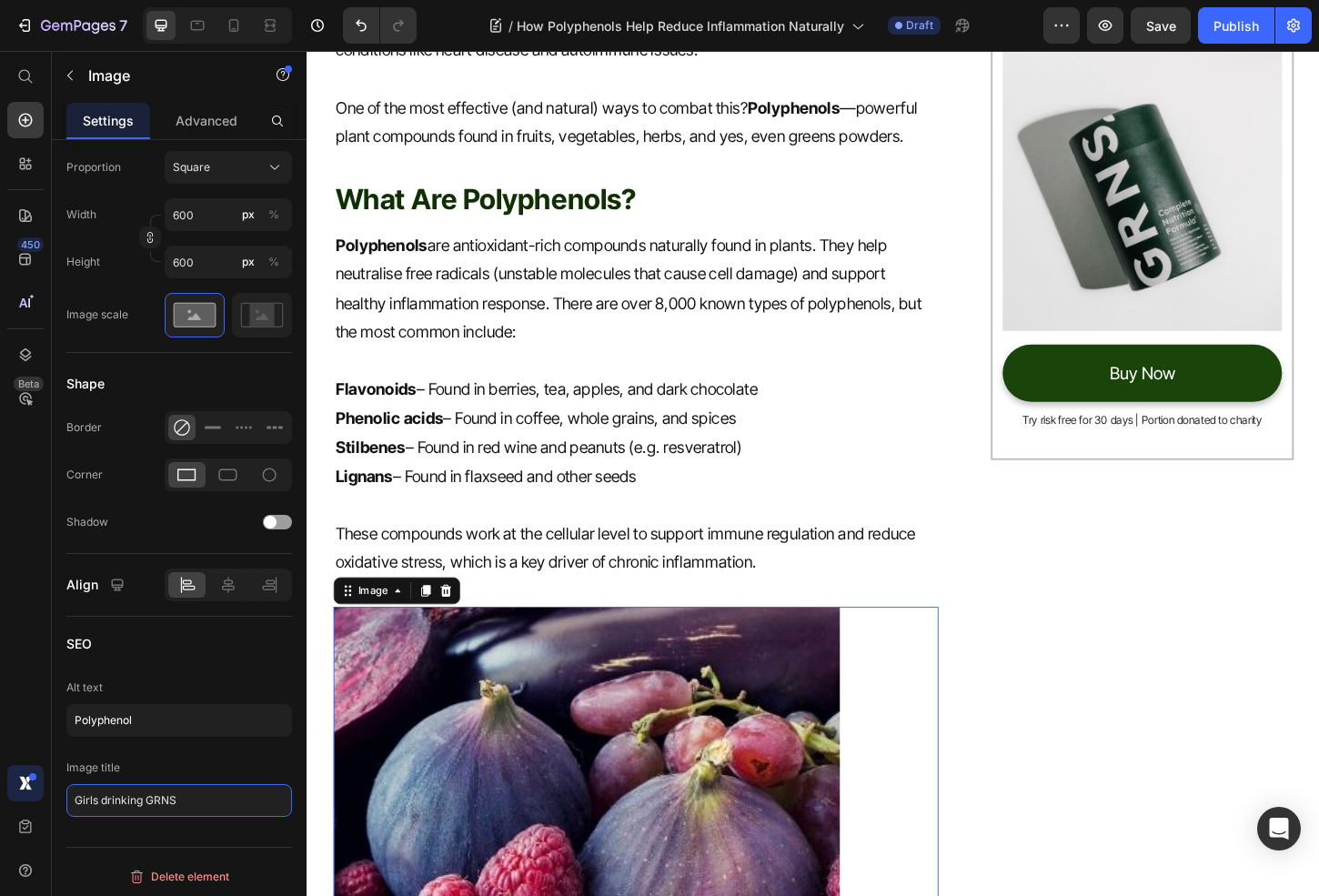 drag, startPoint x: 213, startPoint y: 799, endPoint x: 15, endPoint y: 774, distance: 199.57204 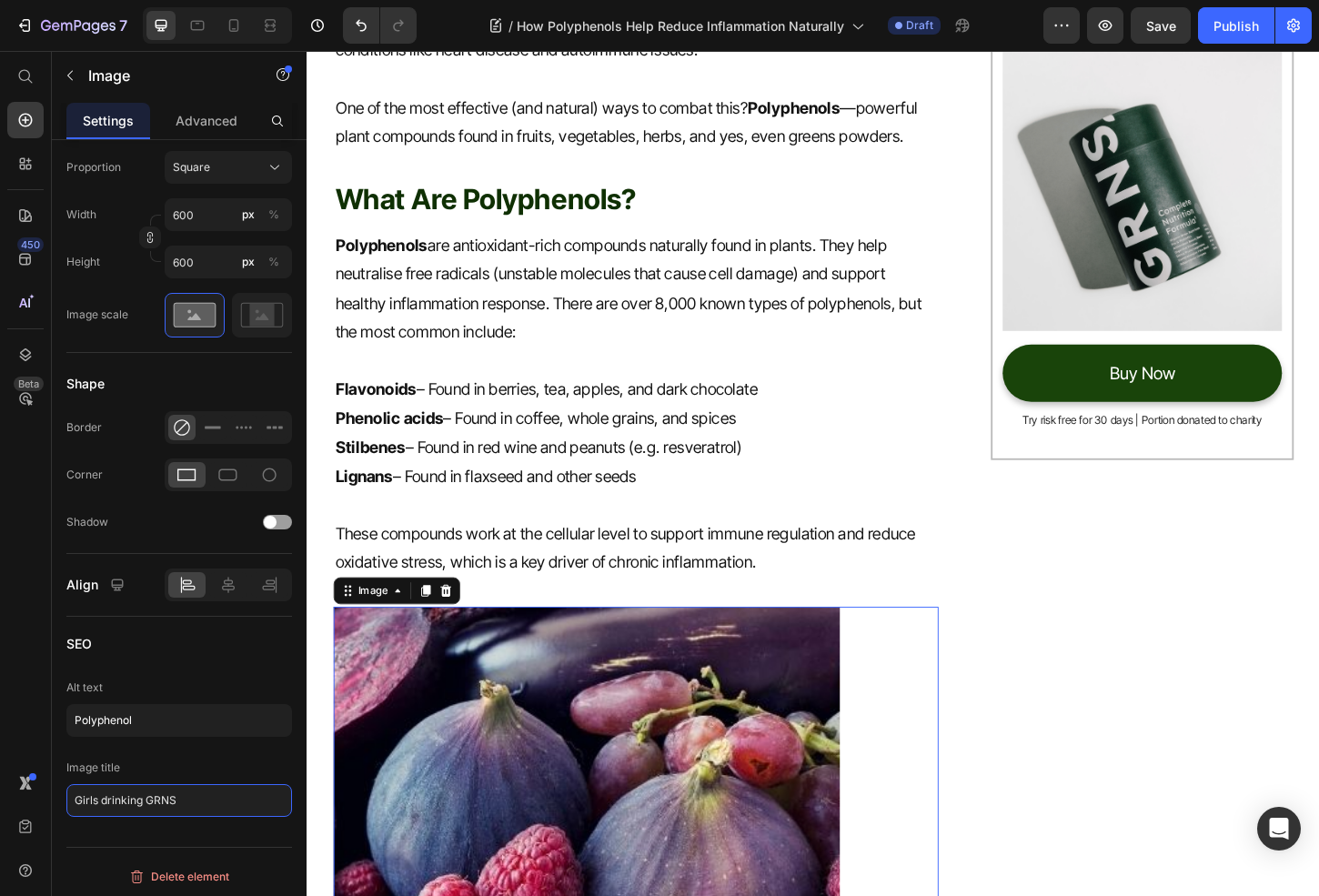 paste on "Polyphenol" 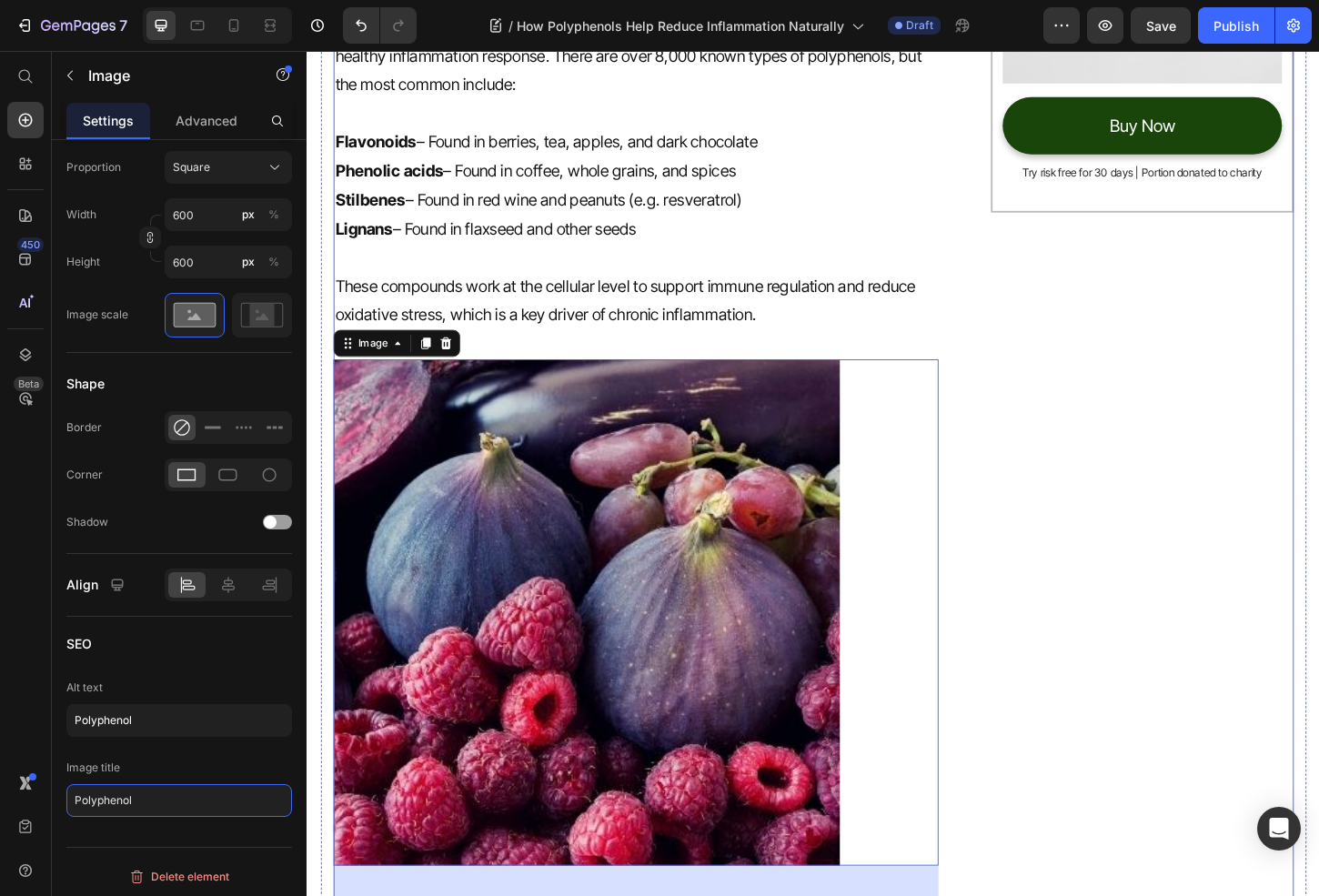 type on "Polyphenol" 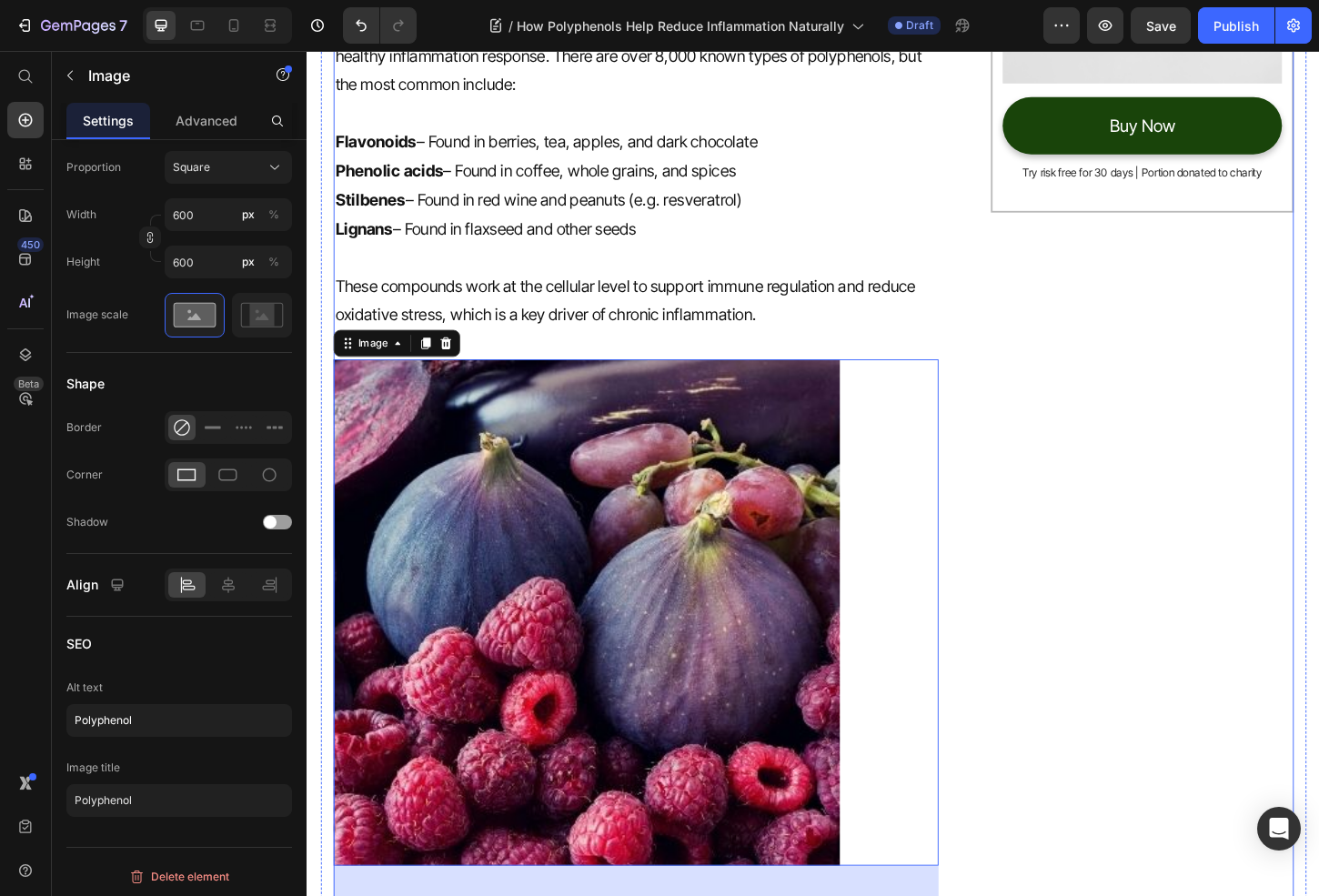 click at bounding box center [660, 656] 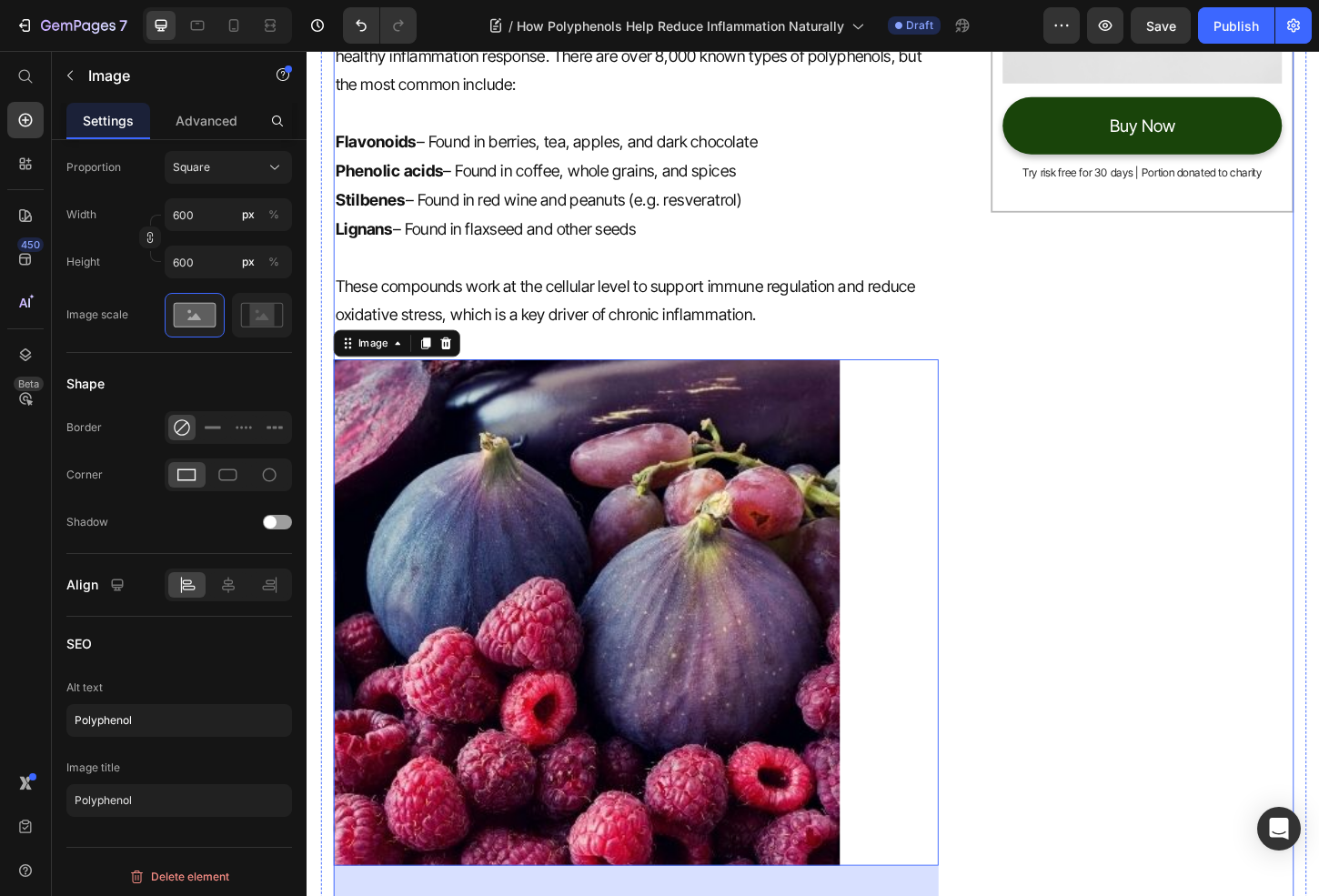 scroll, scrollTop: 168, scrollLeft: 0, axis: vertical 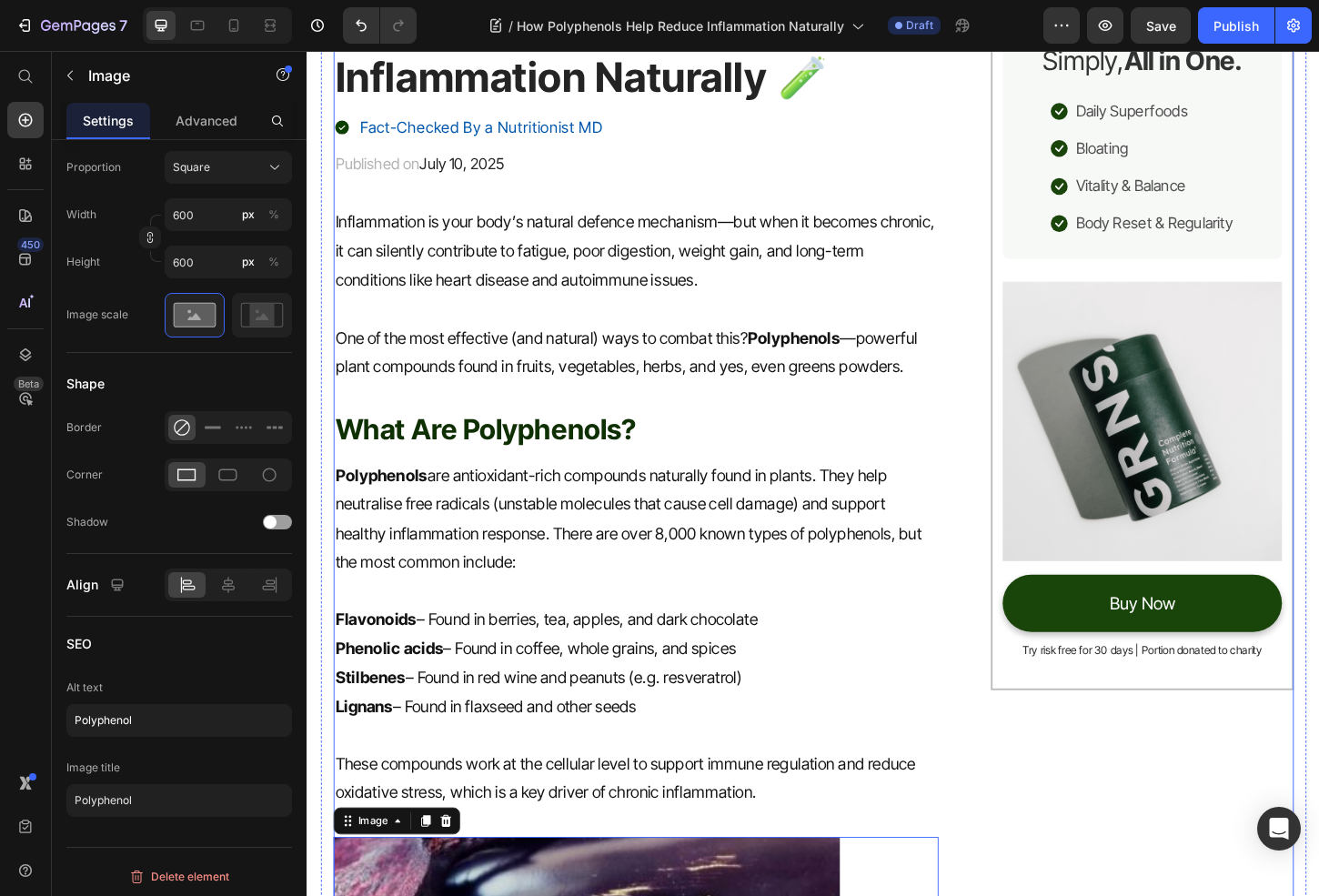 click at bounding box center (660, 633) 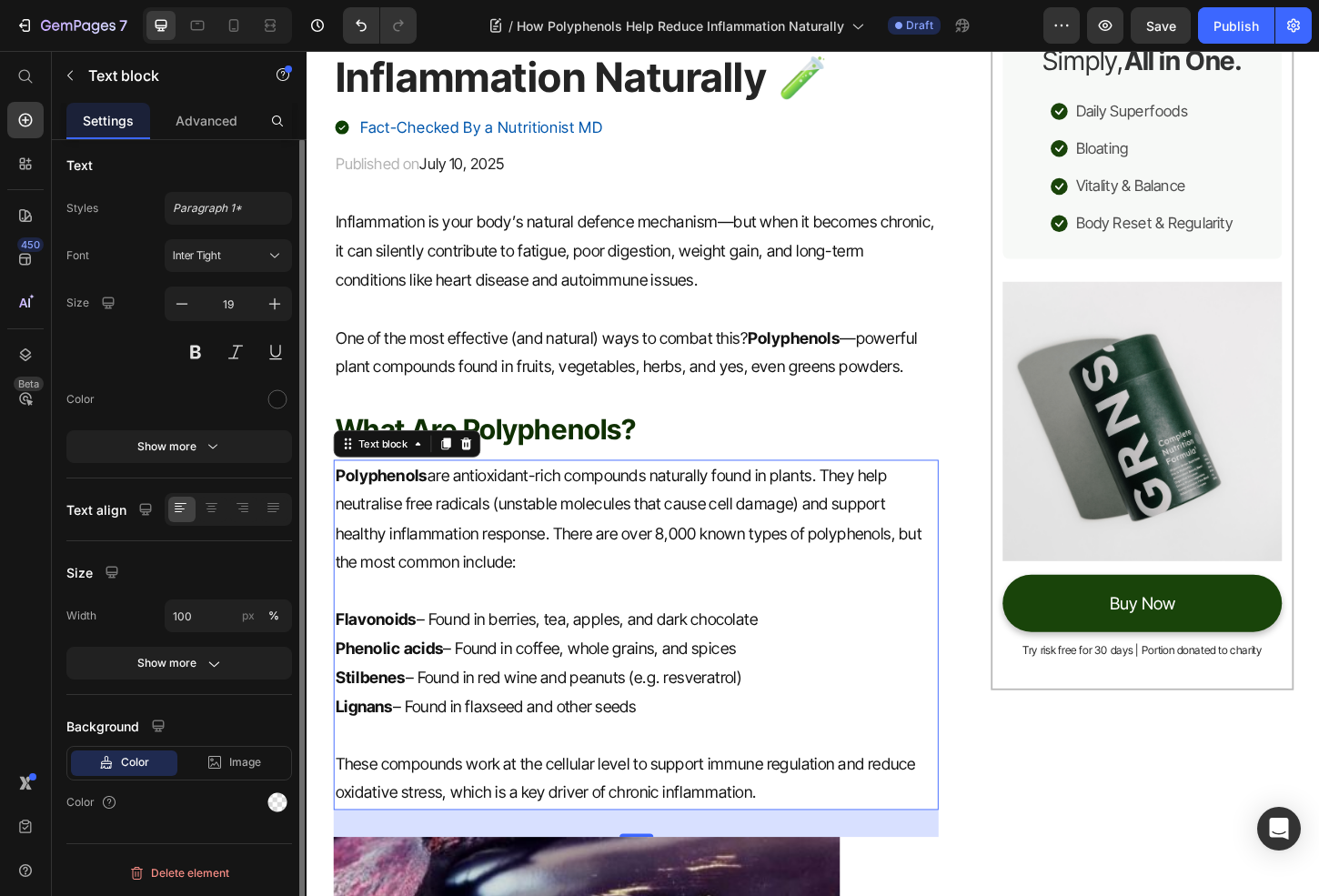 scroll, scrollTop: 0, scrollLeft: 0, axis: both 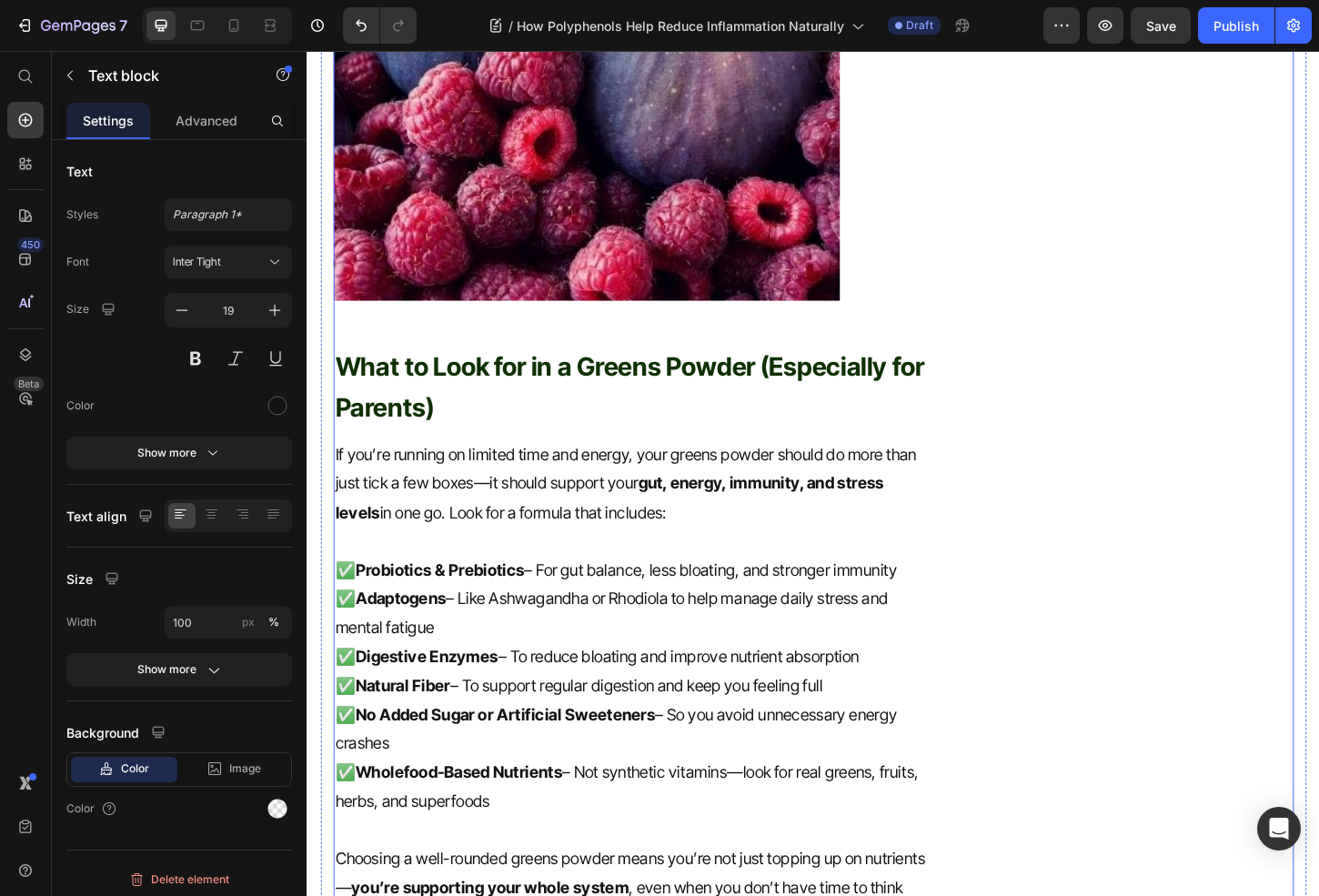 click on "If you’re running on limited time and energy, your greens powder should do more than just tick a few boxes—it should support your  gut, energy, immunity, and stress levels  in one go. Look for a formula that includes:" at bounding box center (660, 518) 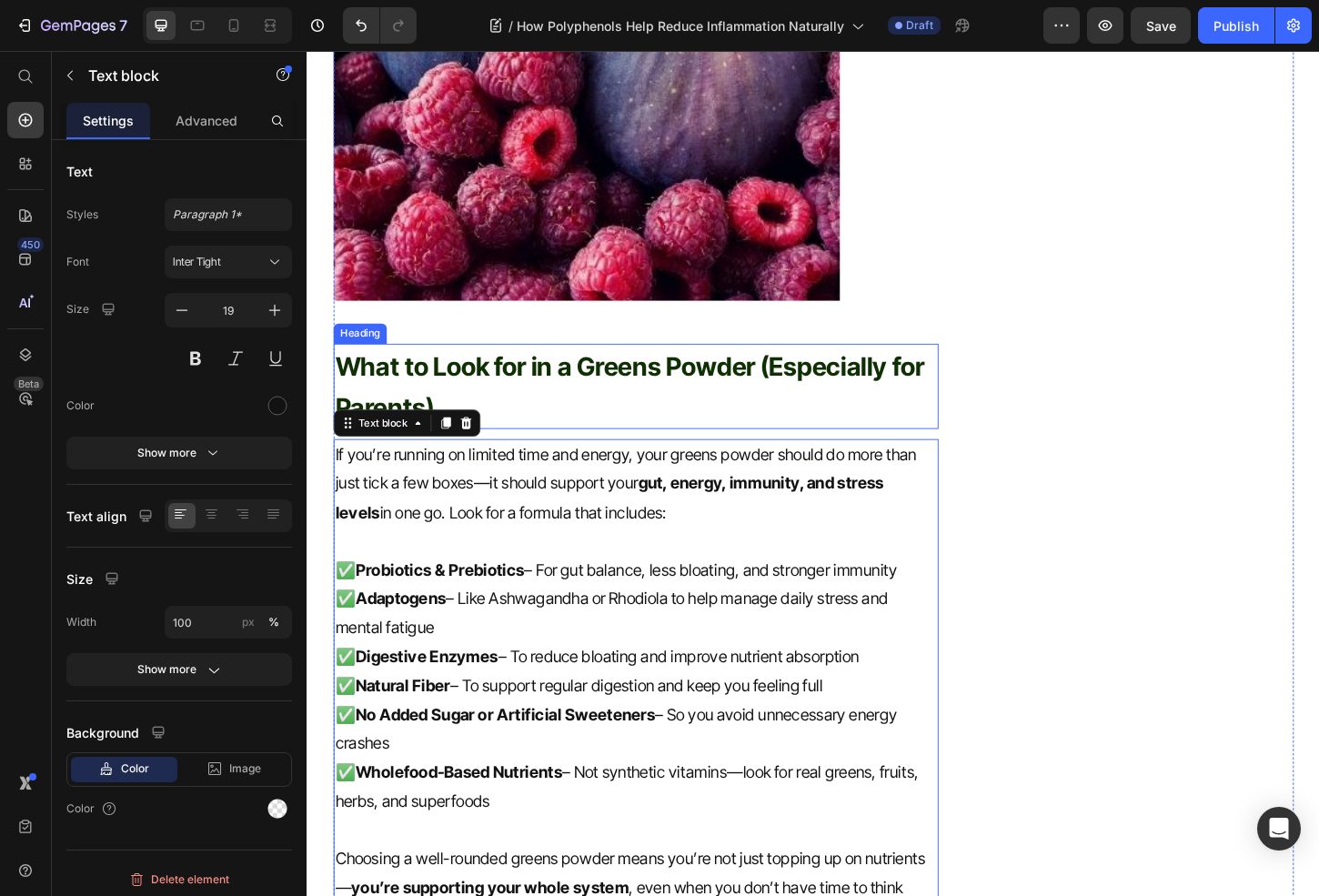 click on "What to Look for in a Greens Powder (Especially for Parents)" at bounding box center [660, 413] 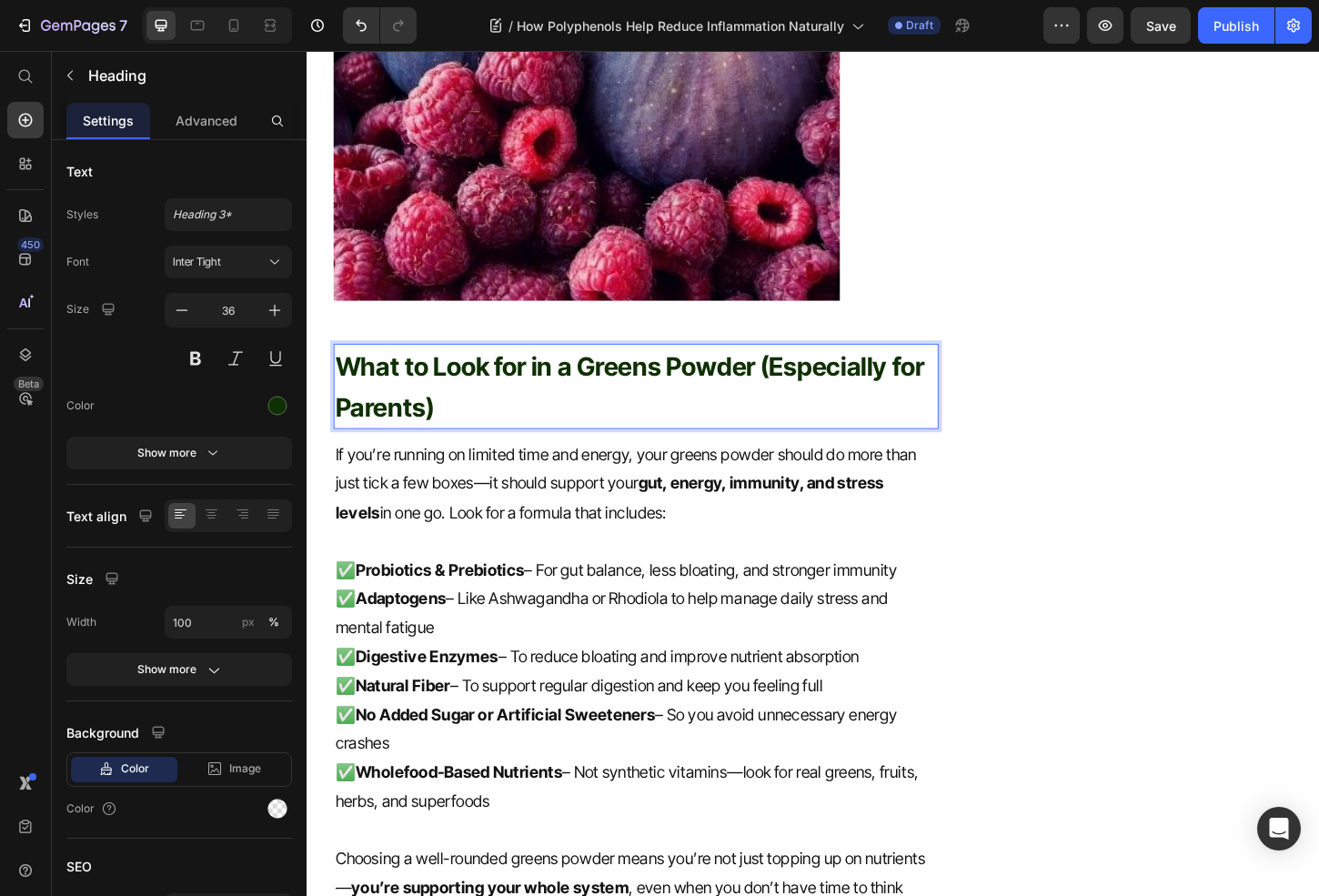click on "What to Look for in a Greens Powder (Especially for Parents)" at bounding box center (660, 413) 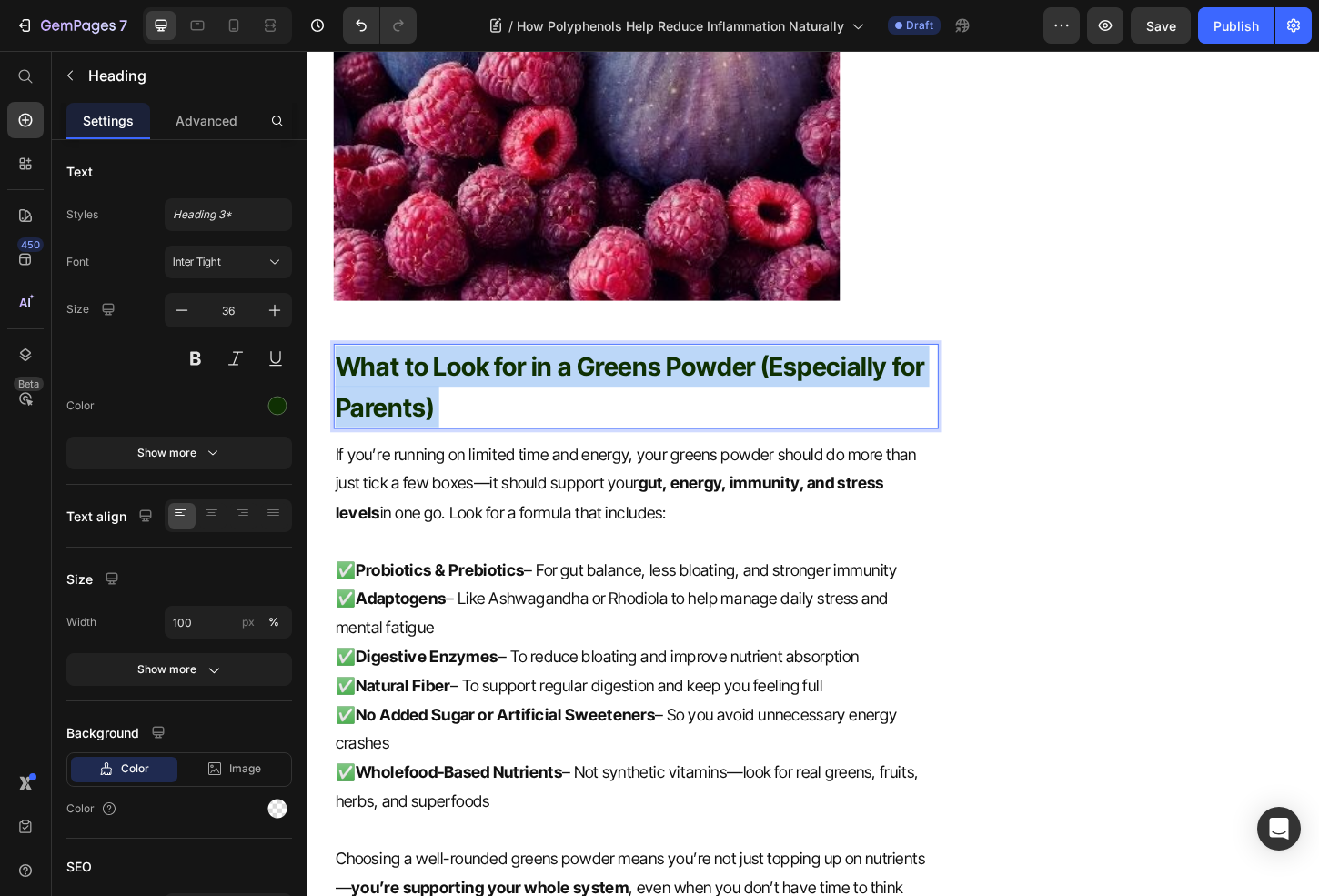 drag, startPoint x: 553, startPoint y: 438, endPoint x: 280, endPoint y: 366, distance: 282.3349 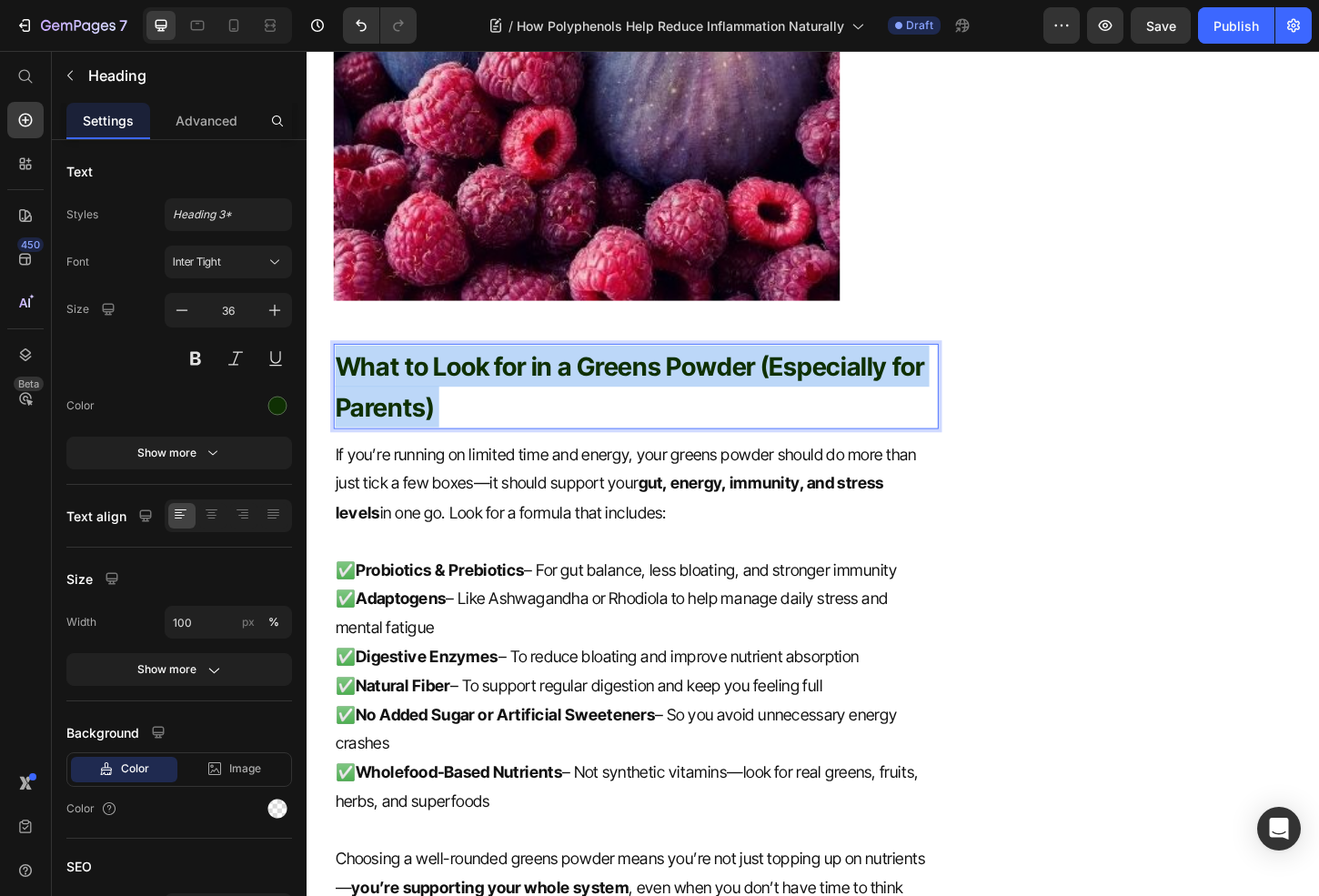 click on "Header How Polyphenols Help Reduce Inflammation Naturally 🧪 Heading Fact-Checked By a Nutritionist MD Item List Published on  July 10, 2025 Text block Row Inflammation is your body’s natural defence mechanism—but when it becomes chronic, it can silently contribute to fatigue, poor digestion, weight gain, and long-term conditions like heart disease and autoimmune issues. One of the most effective (and natural) ways to combat this?  Polyphenols —powerful plant compounds found in fruits, vegetables, herbs, and yes, even greens powders. Text block What Are Polyphenols? Heading Polyphenols  are antioxidant-rich compounds naturally found in plants. They help neutralise free radicals (unstable molecules that cause cell damage) and support healthy inflammation response. There are over 8,000 known types of polyphenols, but the most common include: Flavonoids  – Found in berries, tea, apples, and dark chocolate Phenolic acids  – Found in coffee, whole grains, and spices Stilbenes Lignans Text block Image" at bounding box center [852, 1789] 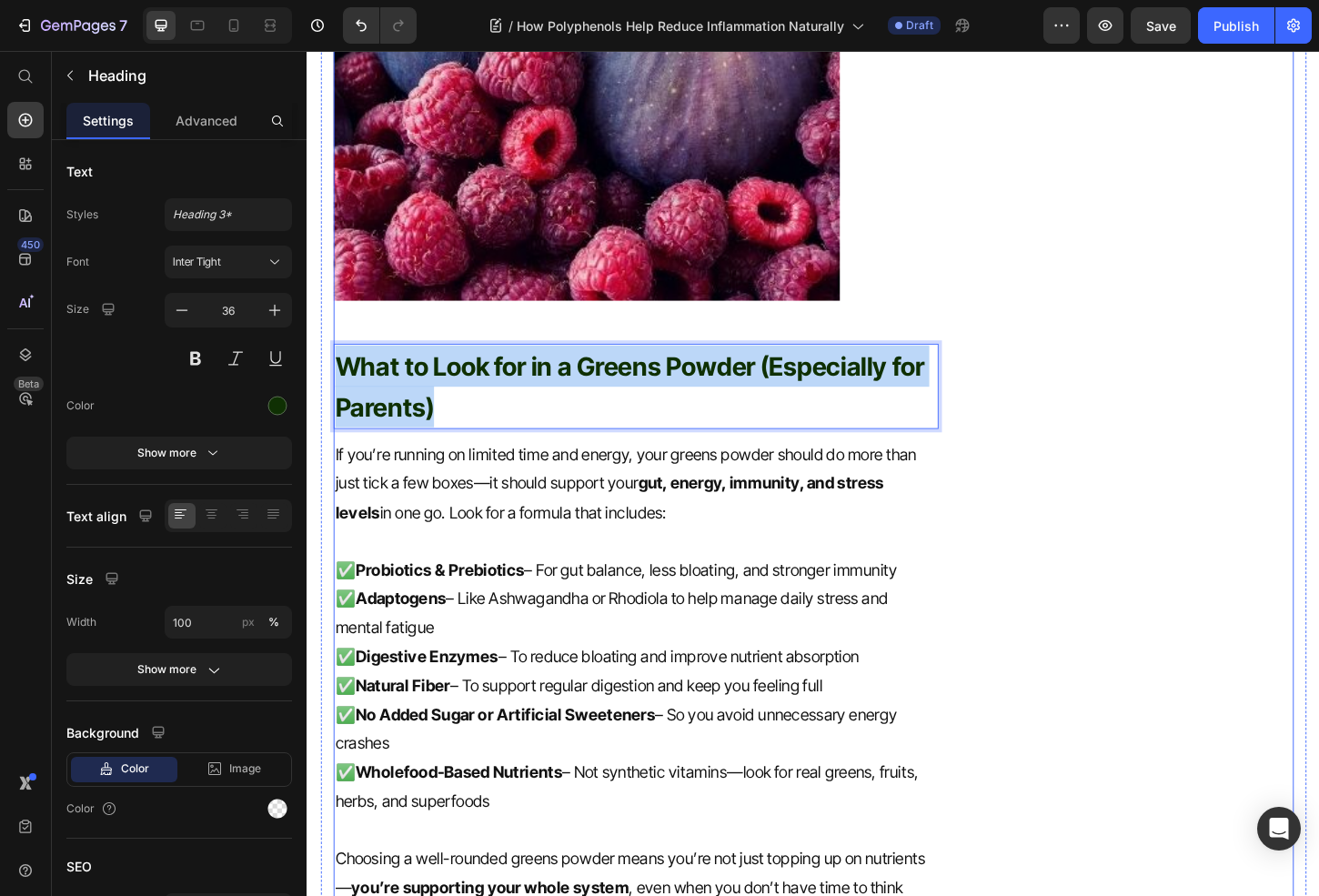 drag, startPoint x: 521, startPoint y: 438, endPoint x: 317, endPoint y: 340, distance: 226.3184 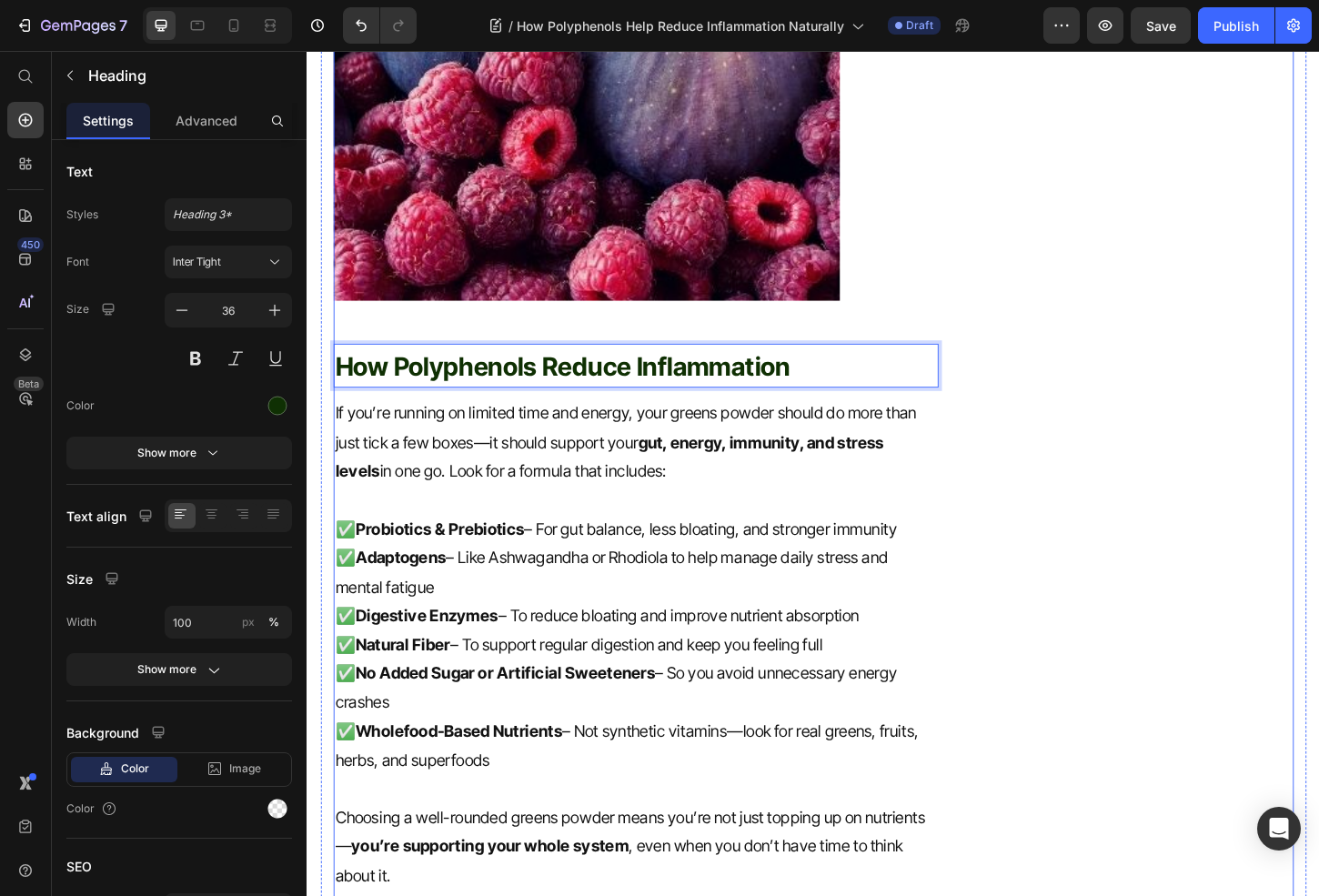 click on "✅  Probiotics & Prebiotics  – For gut balance, less bloating, and stronger immunity" at bounding box center (660, 567) 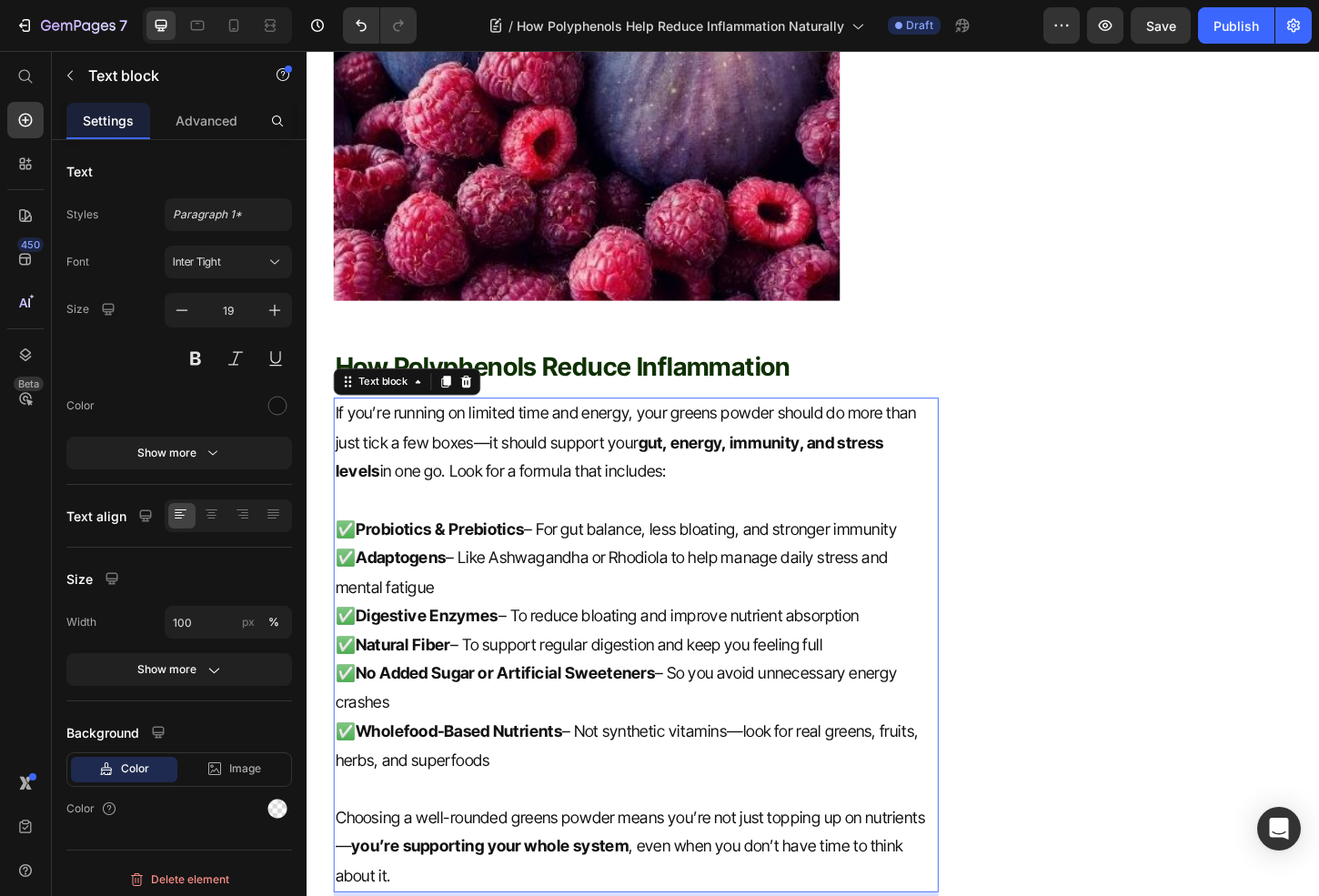 scroll, scrollTop: 1626, scrollLeft: 0, axis: vertical 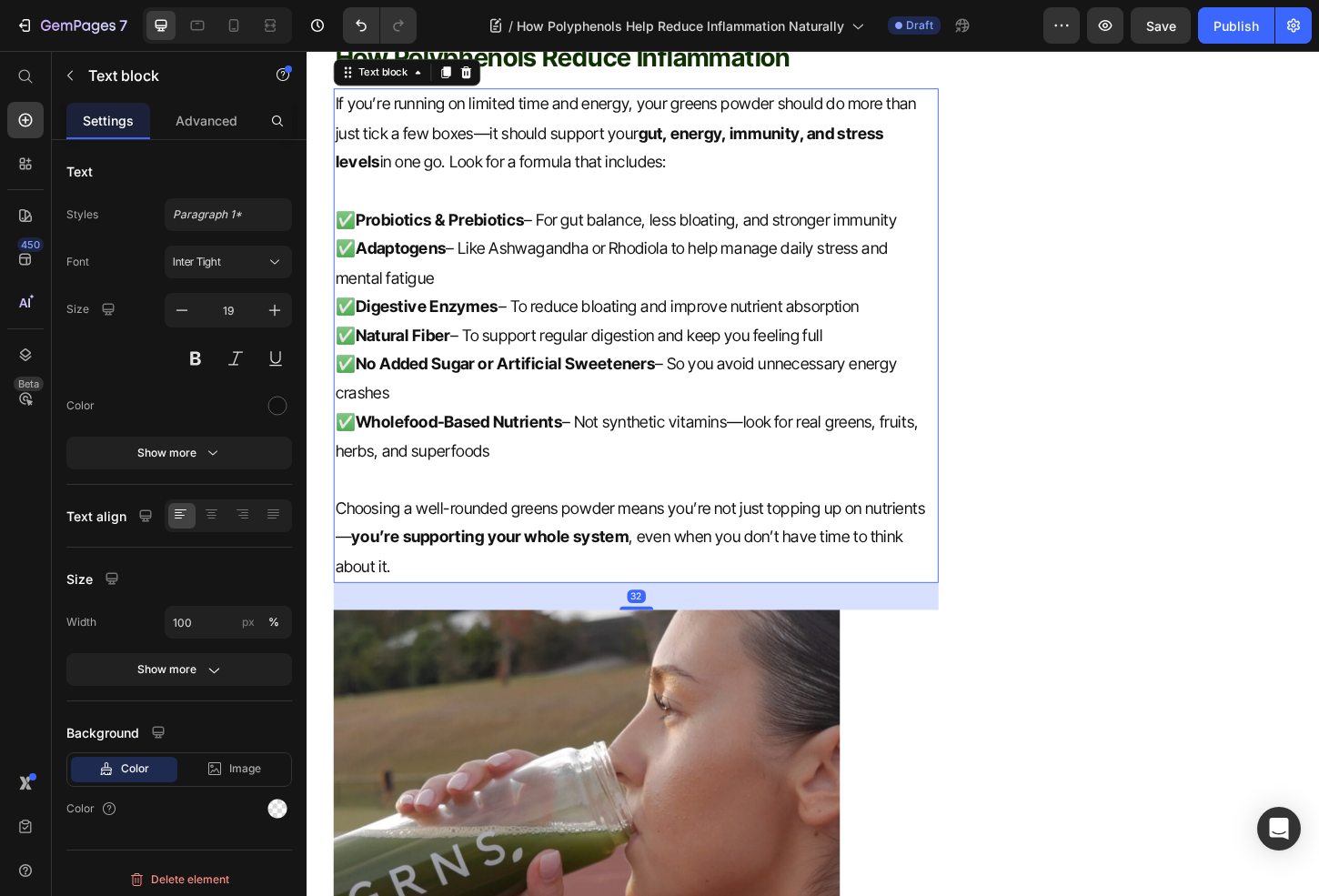 click on "Choosing a well-rounded greens powder means you’re not just topping up on nutrients— you’re supporting your whole system , even when you don’t have time to think about it." at bounding box center [660, 575] 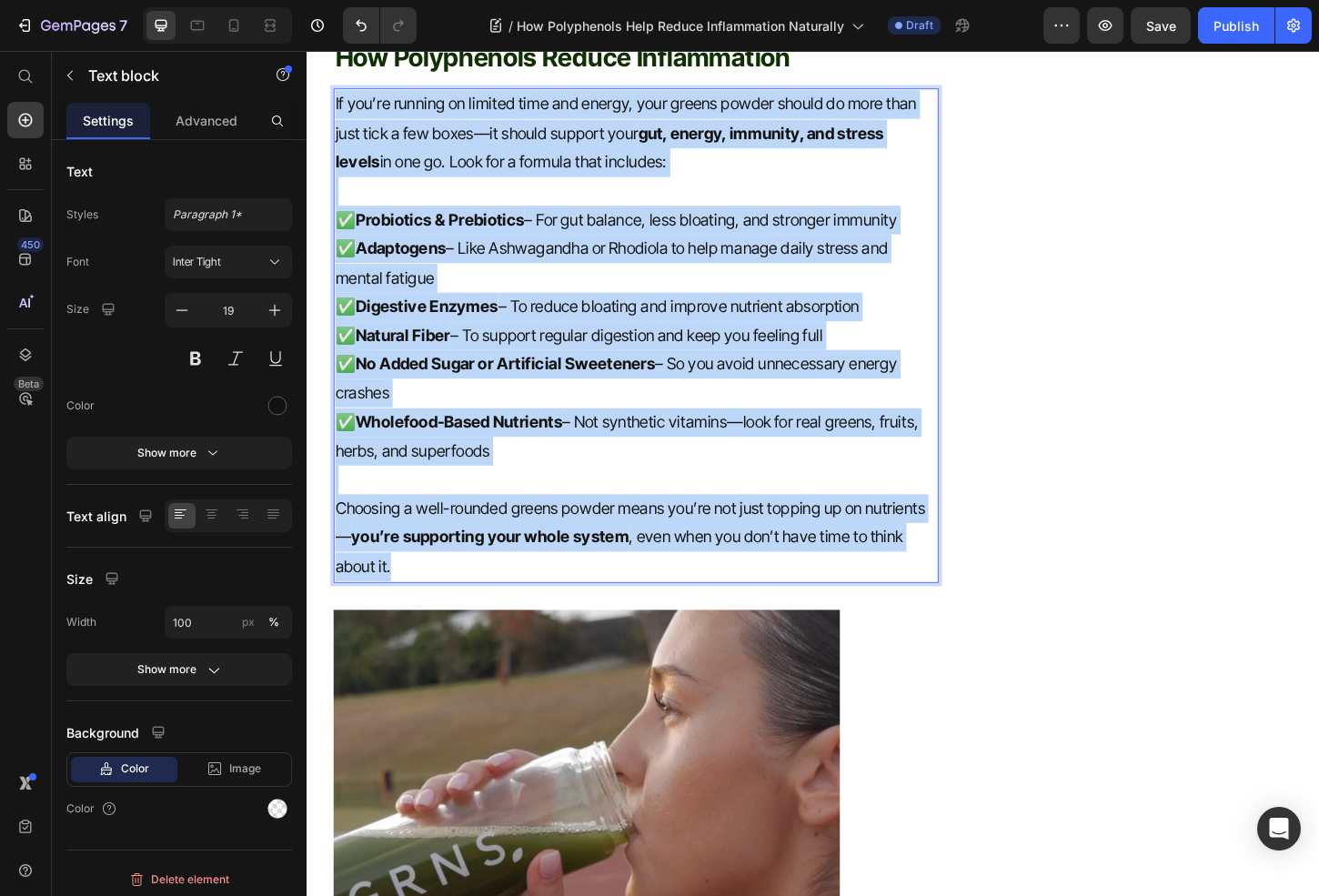 drag, startPoint x: 573, startPoint y: 593, endPoint x: 578, endPoint y: 112, distance: 481.026 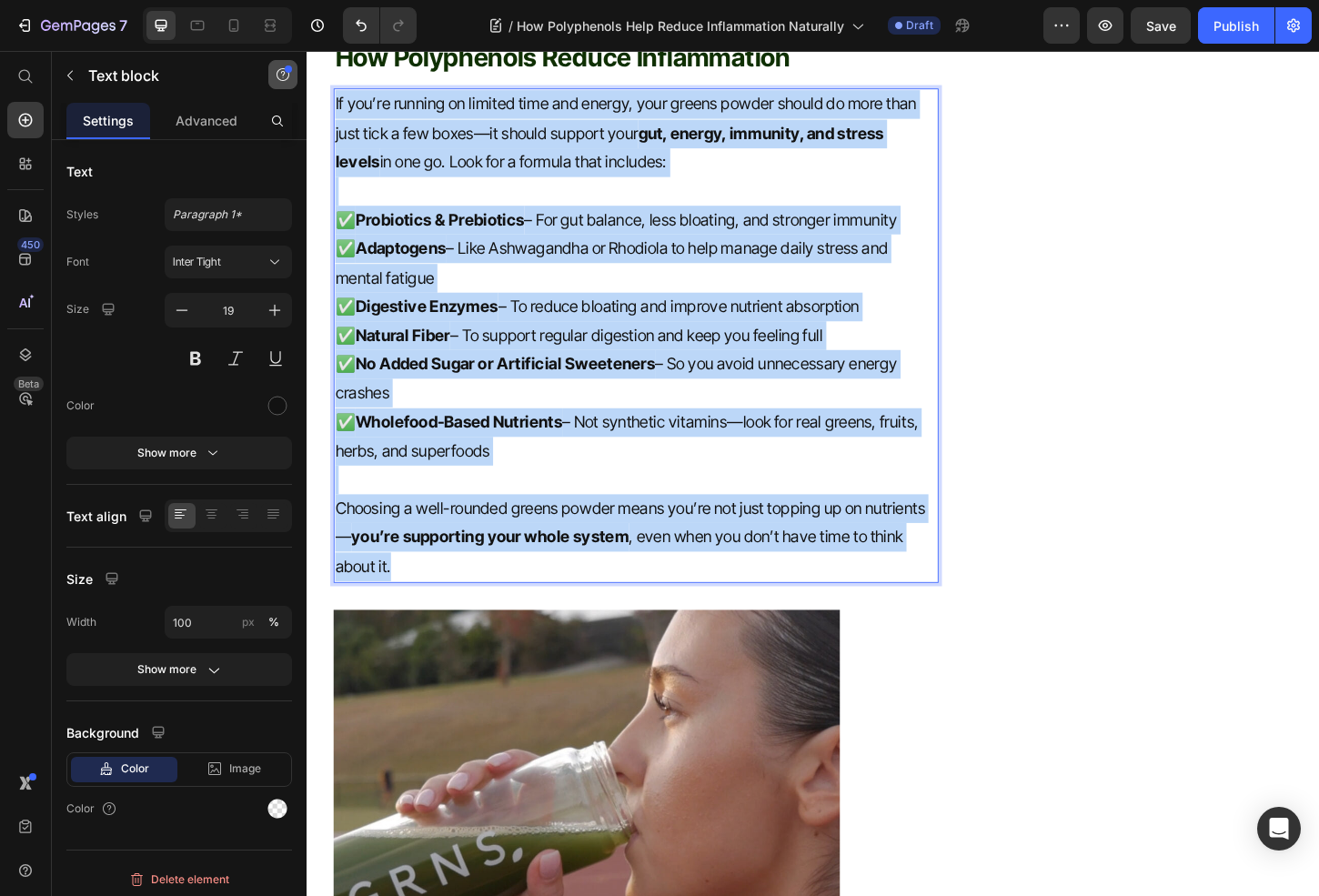 scroll, scrollTop: 1613, scrollLeft: 0, axis: vertical 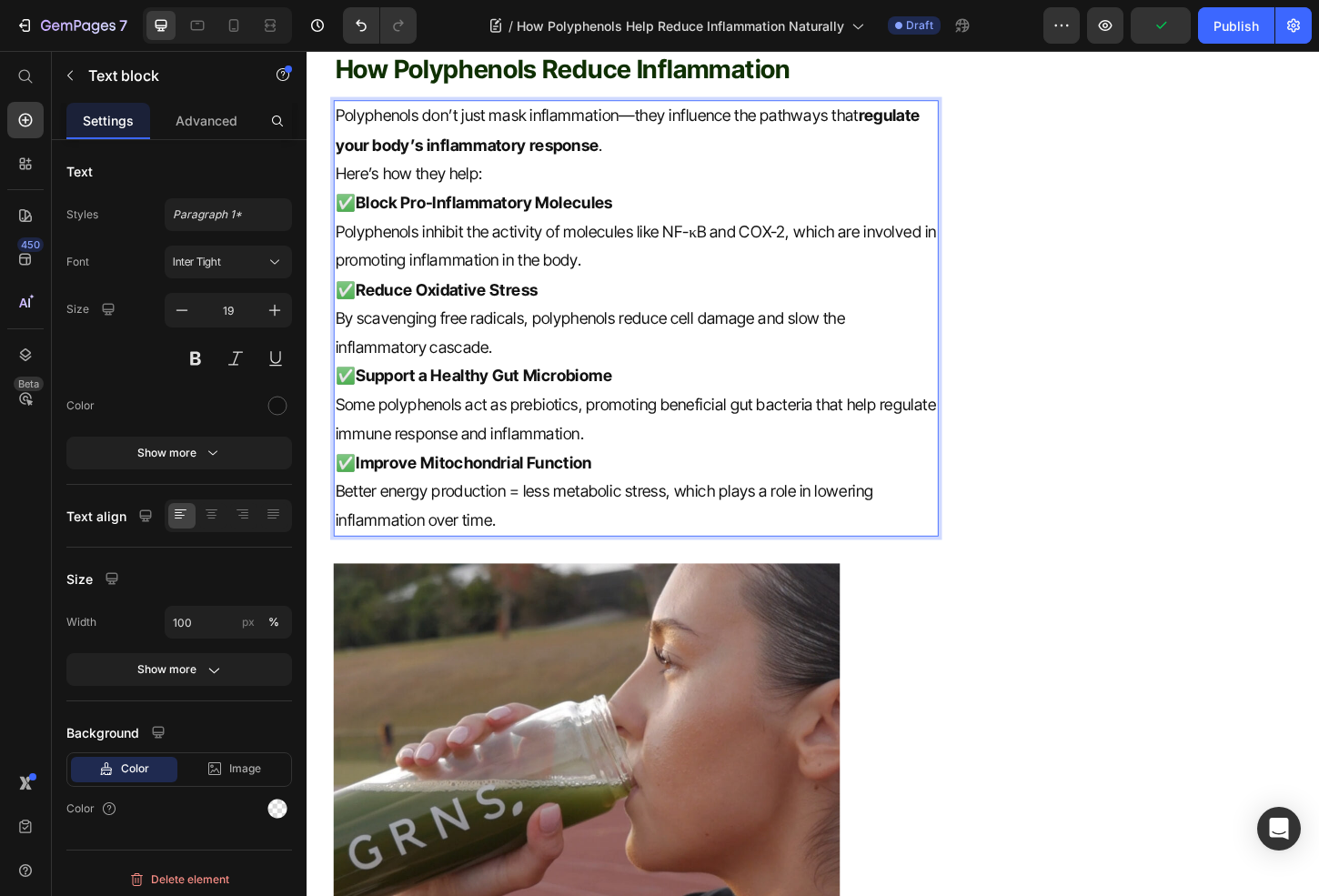 click on "Polyphenols don’t just mask inflammation—they influence the pathways that  regulate your body’s inflammatory response ." at bounding box center (660, 136) 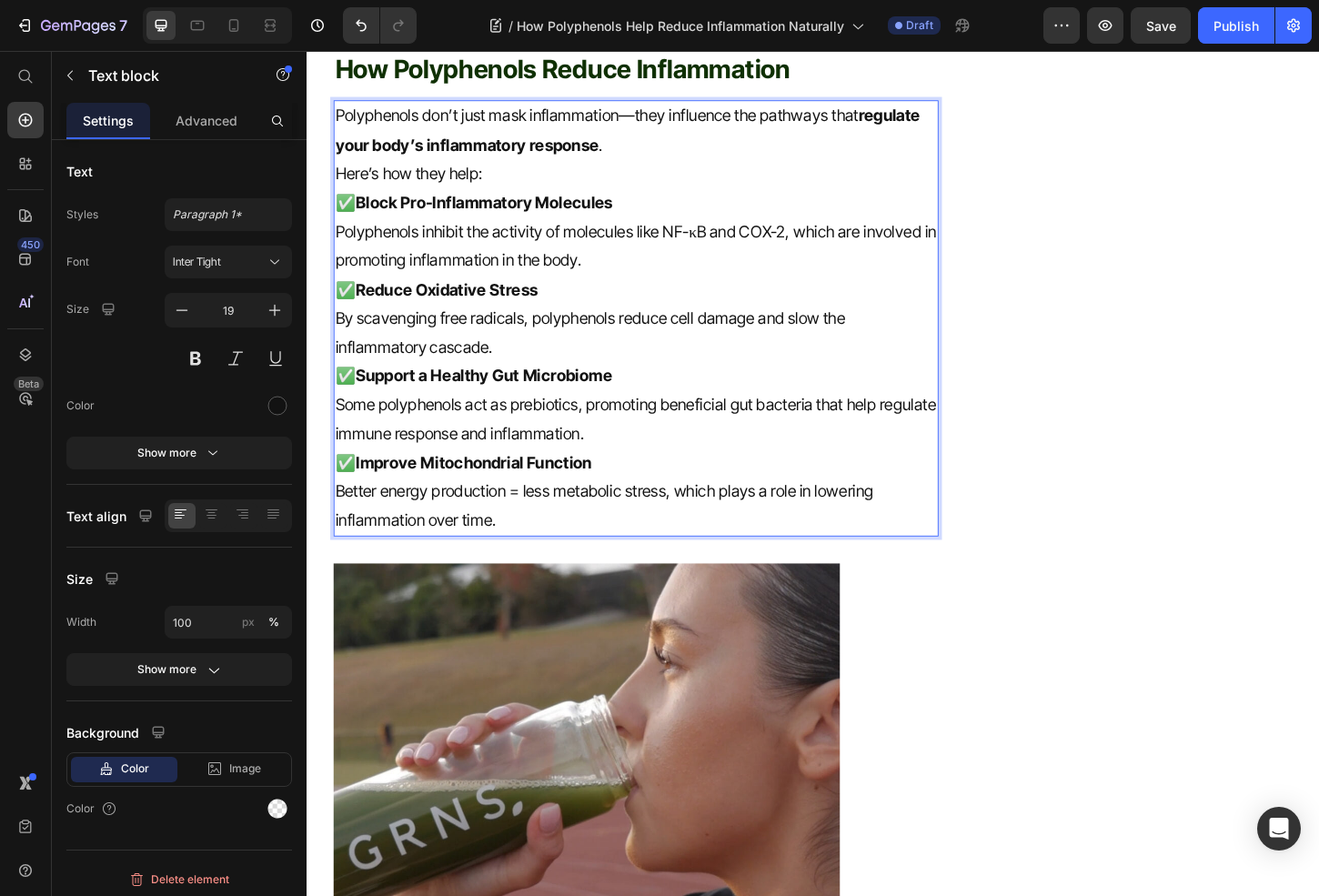 click on "Here’s how they help:" at bounding box center [660, 184] 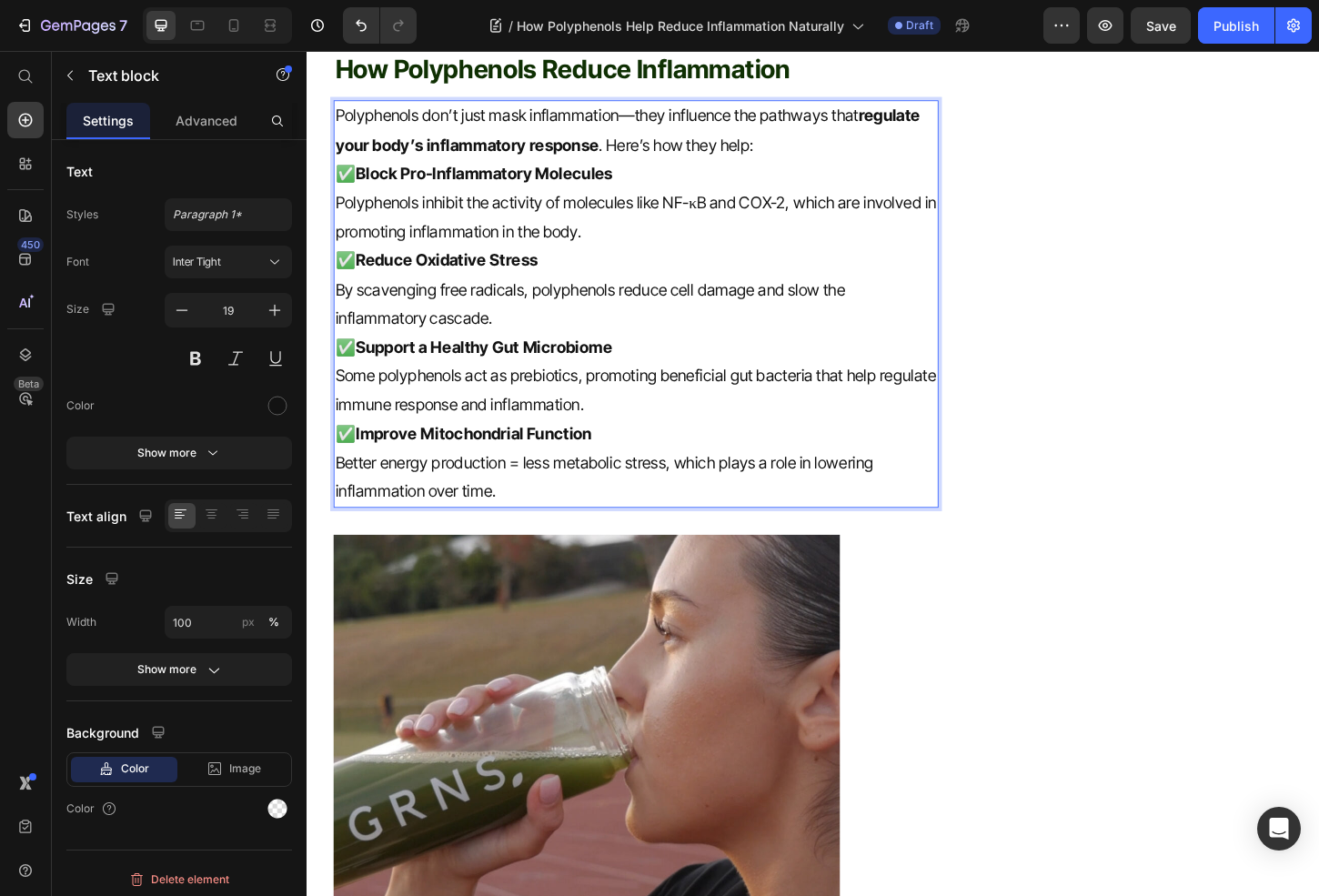 click on "Polyphenols don’t just mask inflammation—they influence the pathways that  regulate your body’s inflammatory response . Here’s how they help:" at bounding box center (660, 136) 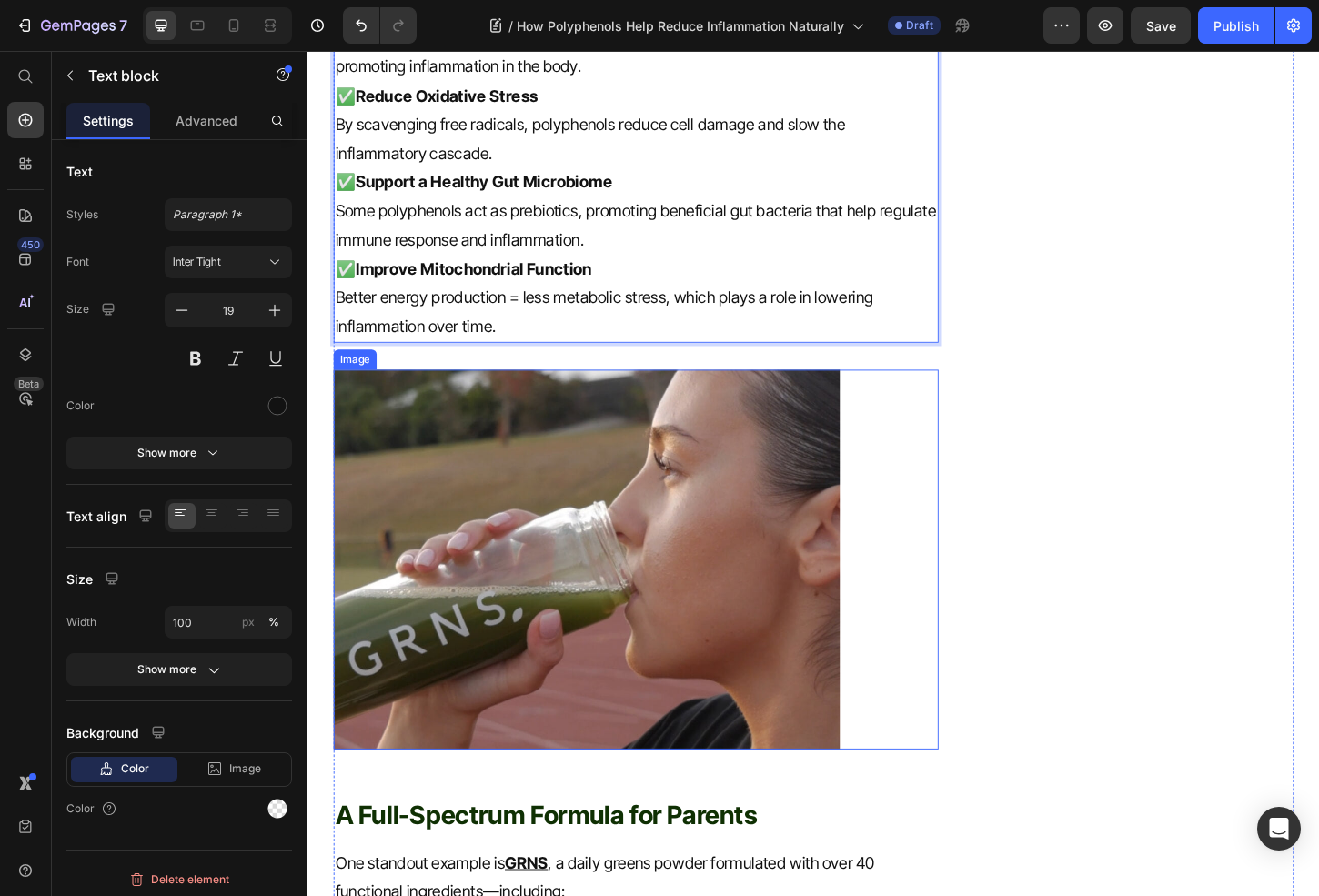 scroll, scrollTop: 1869, scrollLeft: 0, axis: vertical 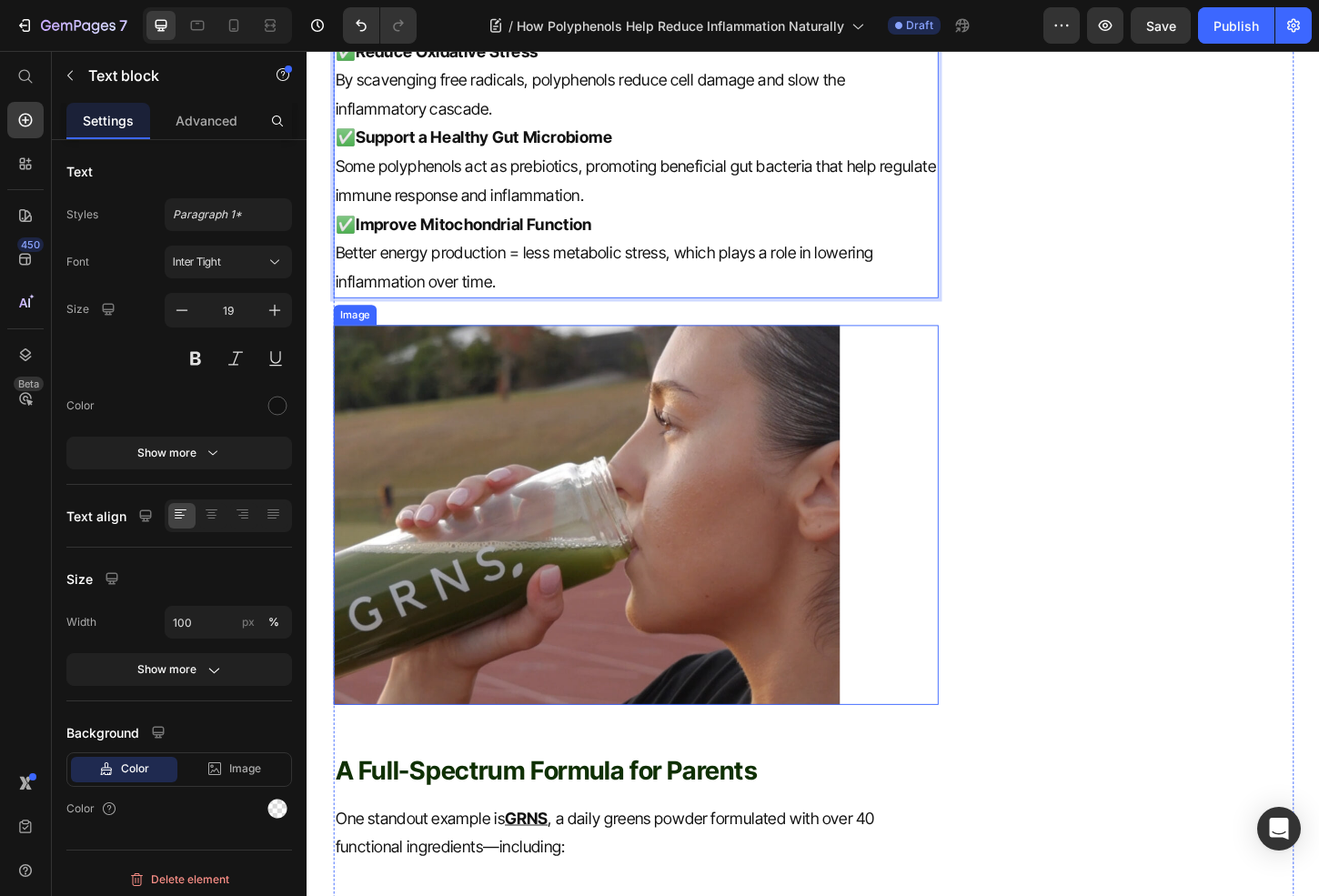 click at bounding box center [660, 551] 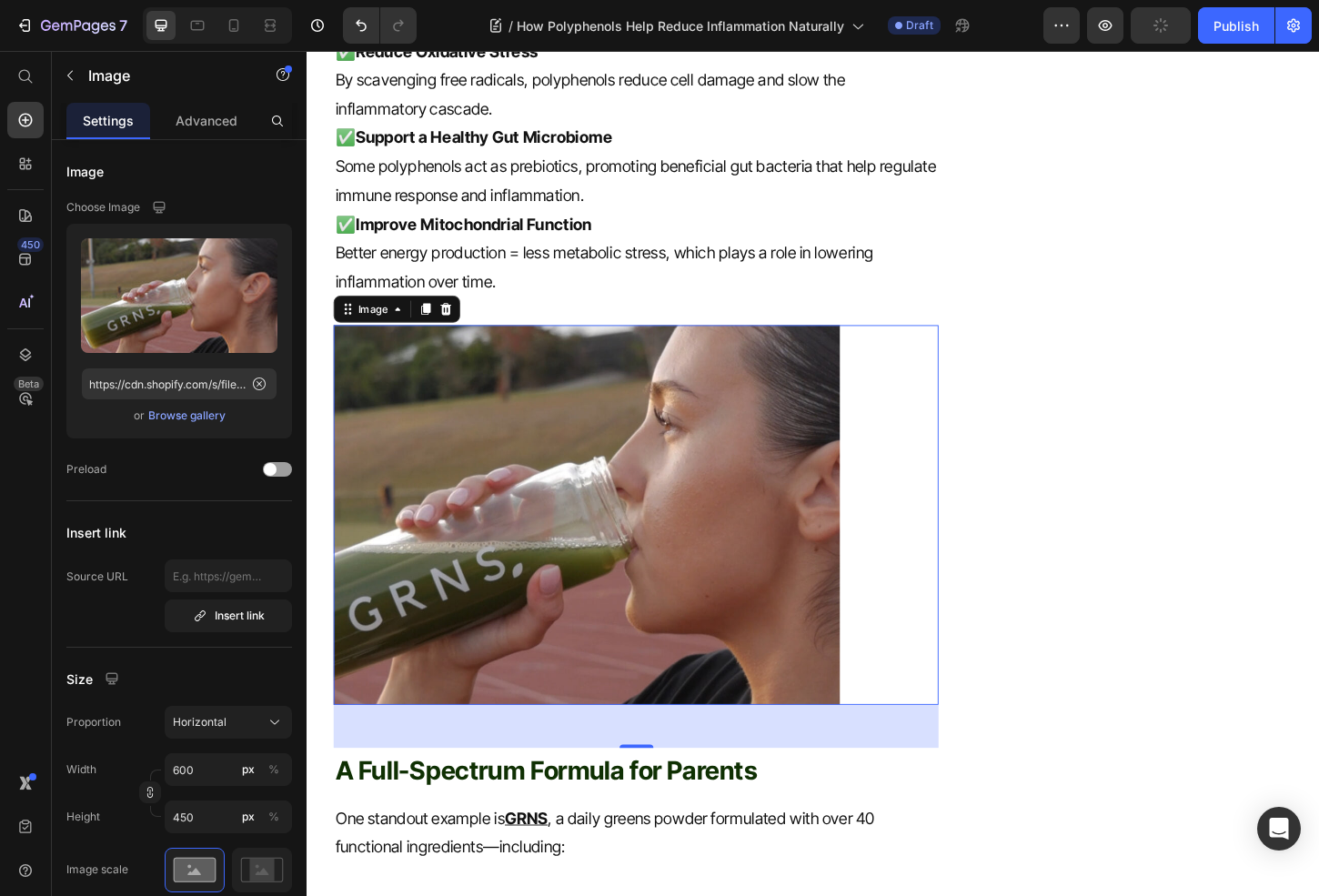 scroll, scrollTop: 2109, scrollLeft: 0, axis: vertical 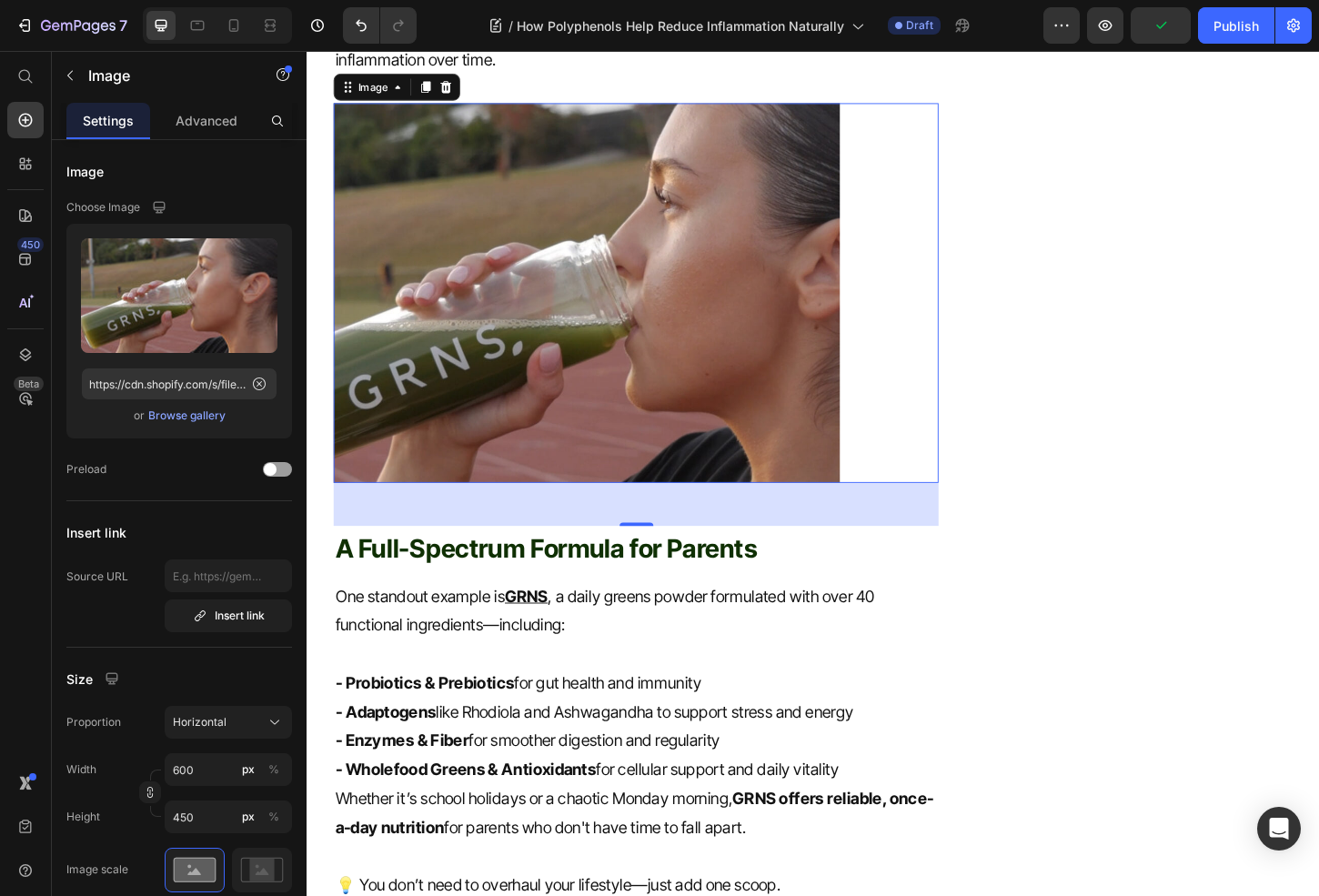 click on "A Full-Spectrum Formula for Parents" at bounding box center (564, 588) 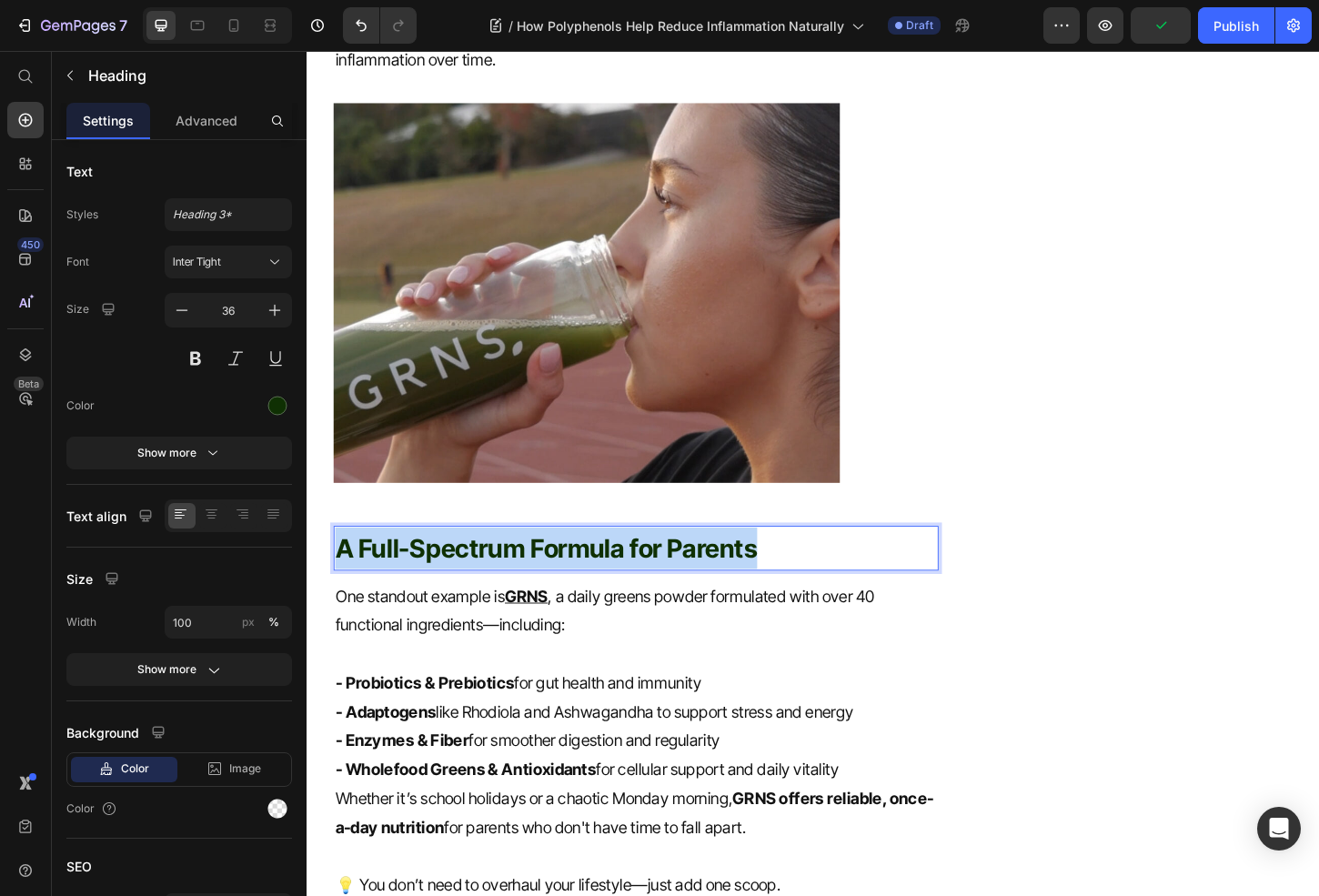 drag, startPoint x: 818, startPoint y: 590, endPoint x: 318, endPoint y: 569, distance: 500.44081 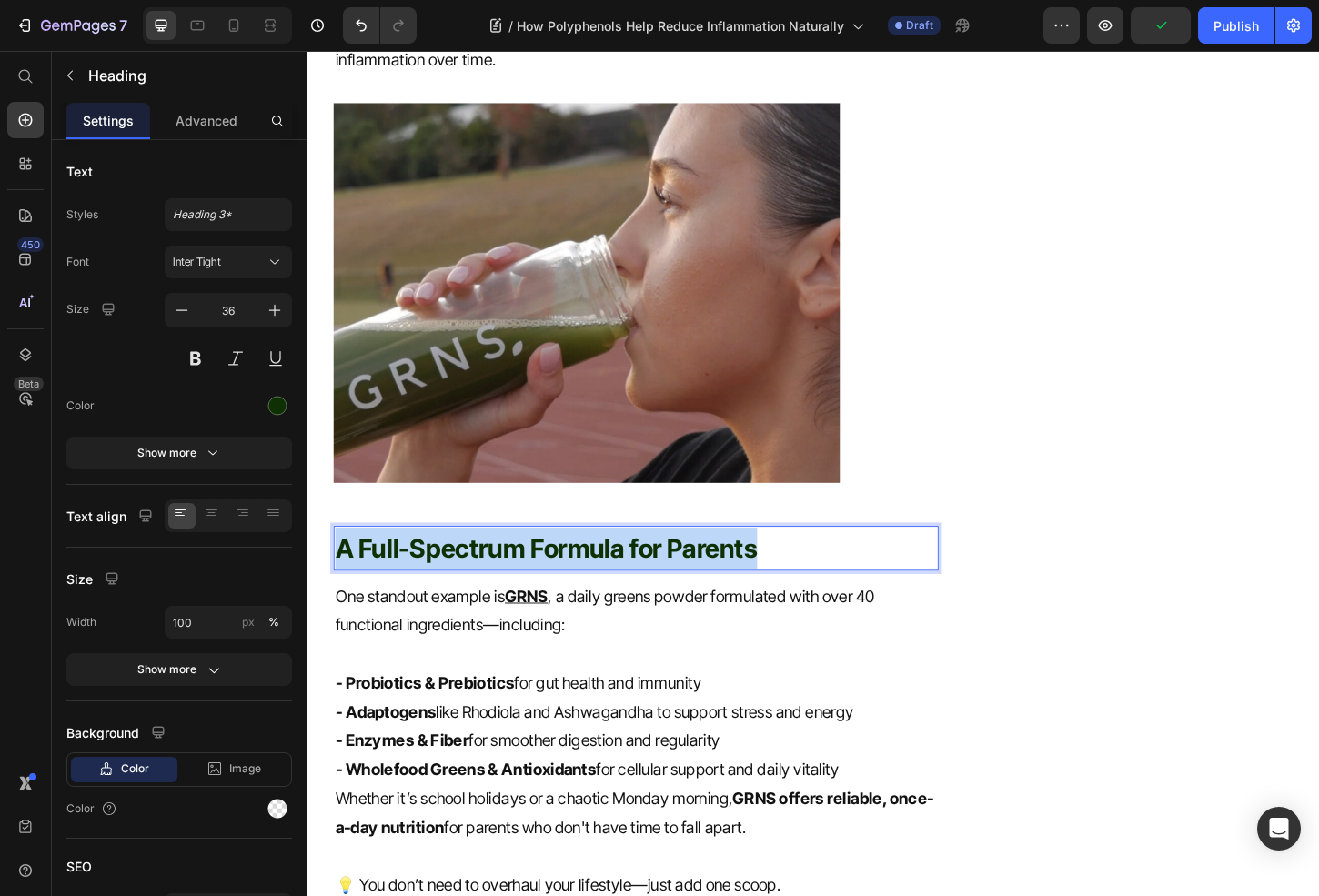 click on "How Polyphenols Help Reduce Inflammation Naturally 🧪 Heading Fact-Checked By a Nutritionist MD Item List Published on  July 10, 2025 Text block Row Inflammation is your body’s natural defence mechanism—but when it becomes chronic, it can silently contribute to fatigue, poor digestion, weight gain, and long-term conditions like heart disease and autoimmune issues. One of the most effective (and natural) ways to combat this?  Polyphenols —powerful plant compounds found in fruits, vegetables, herbs, and yes, even greens powders. Text block What Are Polyphenols? Heading Polyphenols  are antioxidant-rich compounds naturally found in plants. They help neutralise free radicals (unstable molecules that cause cell damage) and support healthy inflammation response. There are over 8,000 known types of polyphenols, but the most common include: Flavonoids  – Found in berries, tea, apples, and dark chocolate Phenolic acids  – Found in coffee, whole grains, and spices Stilbenes Lignans Text block Image Heading" at bounding box center (852, -177) 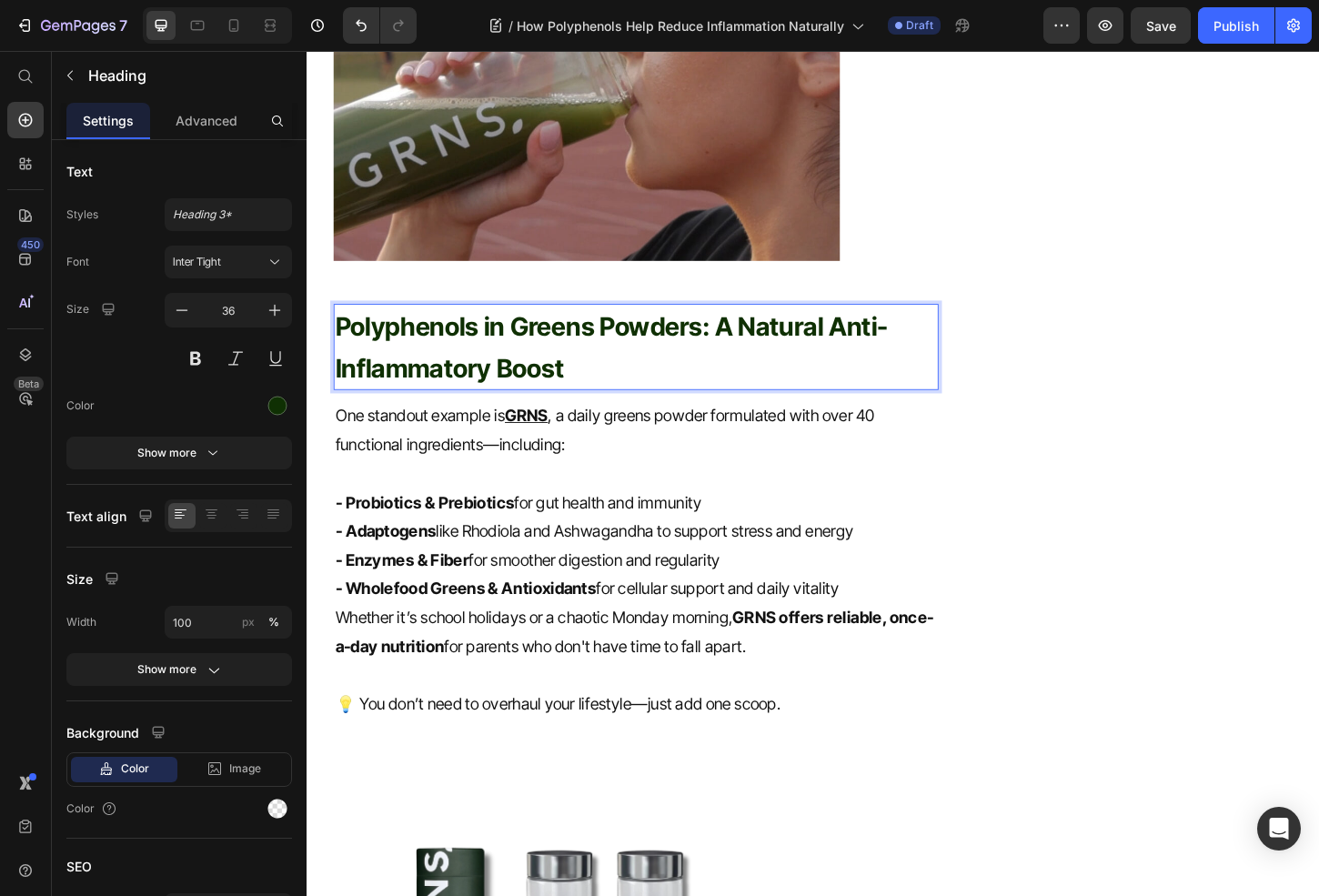 scroll, scrollTop: 2375, scrollLeft: 0, axis: vertical 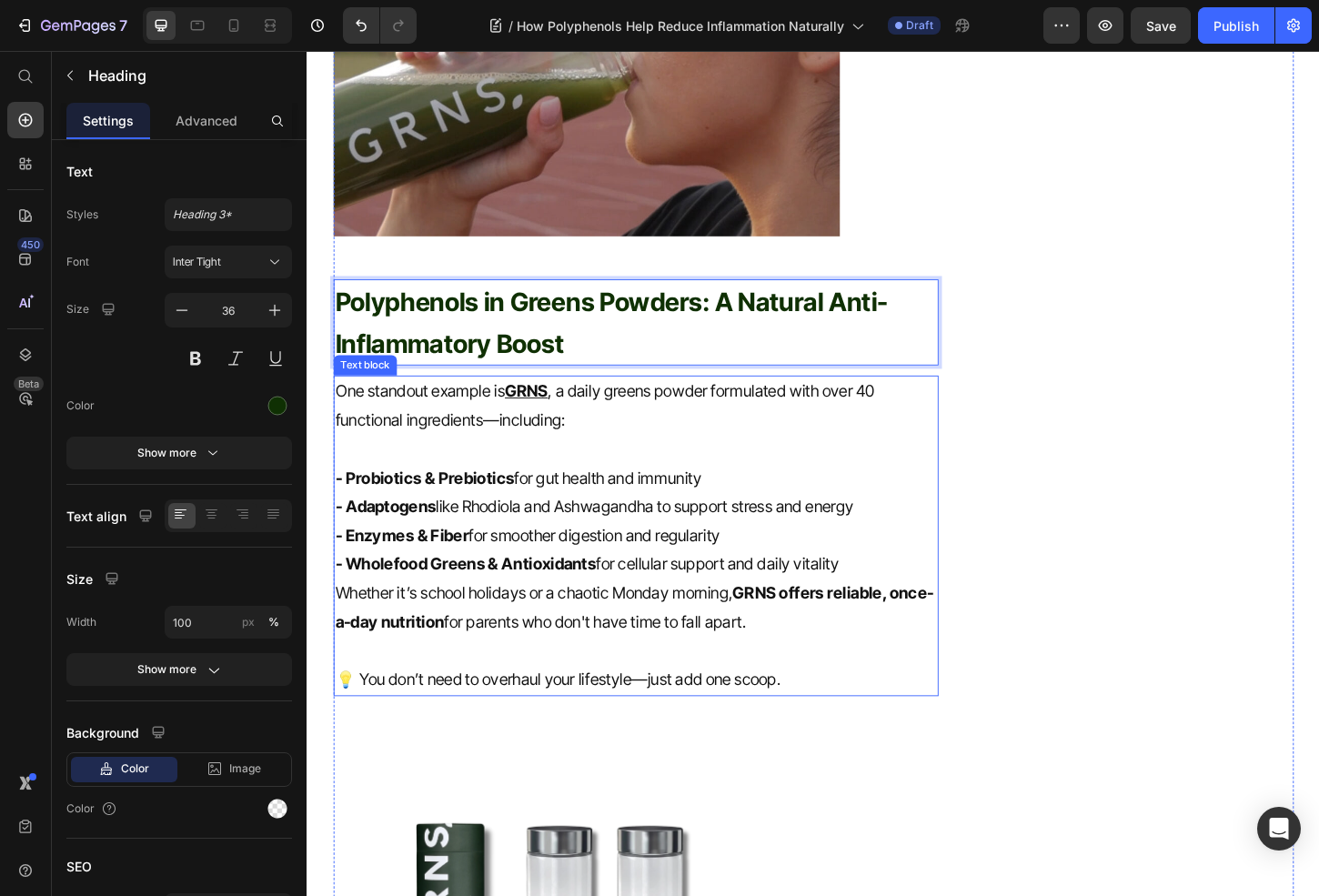 click on "- Wholefood Greens & Antioxidants  for cellular support and daily vitality" at bounding box center [660, 604] 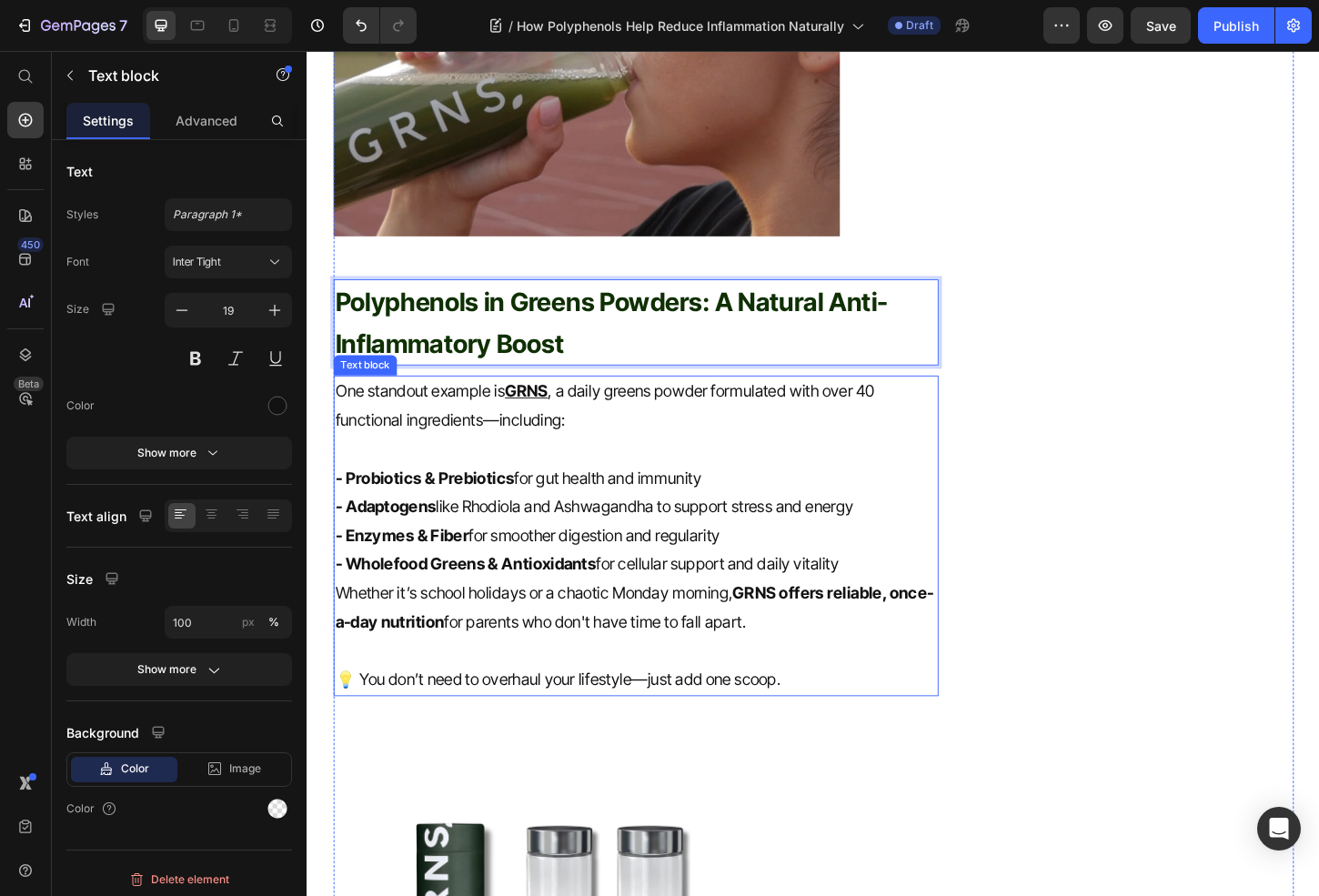 click on "- Wholefood Greens & Antioxidants  for cellular support and daily vitality" at bounding box center [660, 604] 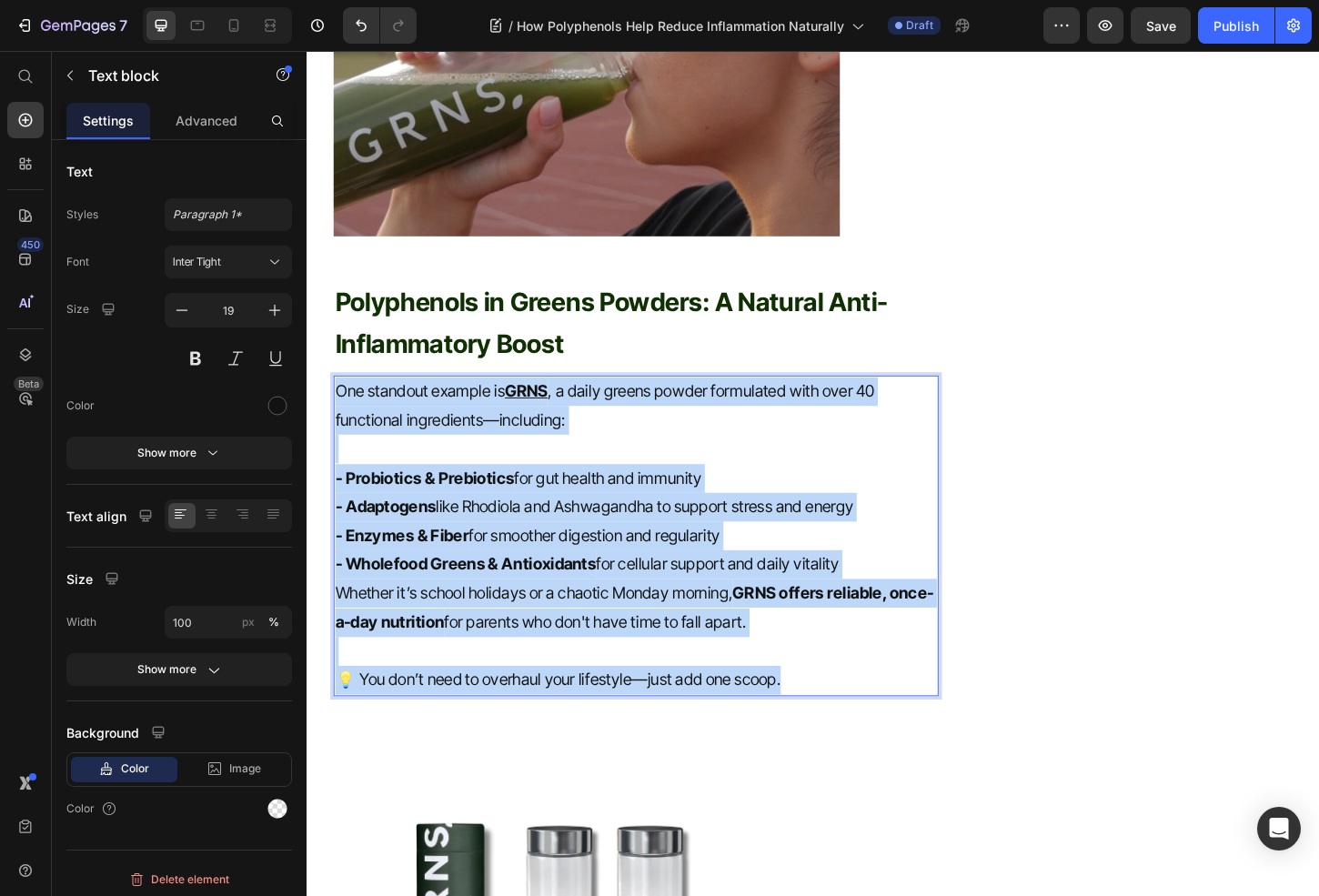 drag, startPoint x: 876, startPoint y: 732, endPoint x: 308, endPoint y: 411, distance: 652.4301 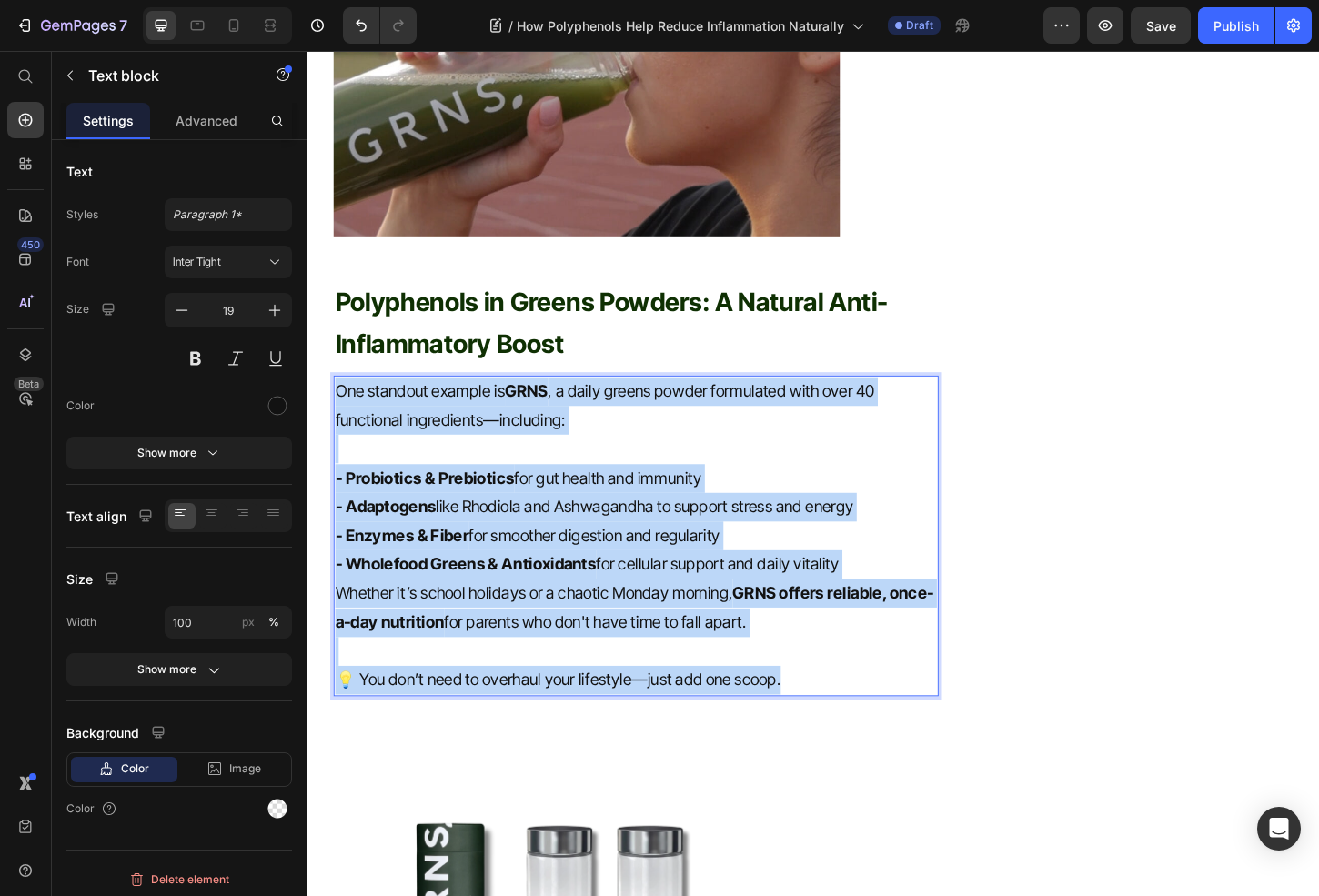 click on "How Polyphenols Help Reduce Inflammation Naturally 🧪 Heading Fact-Checked By a Nutritionist MD Item List Published on  July 10, 2025 Text block Row Inflammation is your body’s natural defence mechanism—but when it becomes chronic, it can silently contribute to fatigue, poor digestion, weight gain, and long-term conditions like heart disease and autoimmune issues. One of the most effective (and natural) ways to combat this?  Polyphenols —powerful plant compounds found in fruits, vegetables, herbs, and yes, even greens powders. Text block What Are Polyphenols? Heading Polyphenols  are antioxidant-rich compounds naturally found in plants. They help neutralise free radicals (unstable molecules that cause cell damage) and support healthy inflammation response. There are over 8,000 known types of polyphenols, but the most common include: Flavonoids  – Found in berries, tea, apples, and dark chocolate Phenolic acids  – Found in coffee, whole grains, and spices Stilbenes Lignans Text block Image Heading" at bounding box center [852, -194] 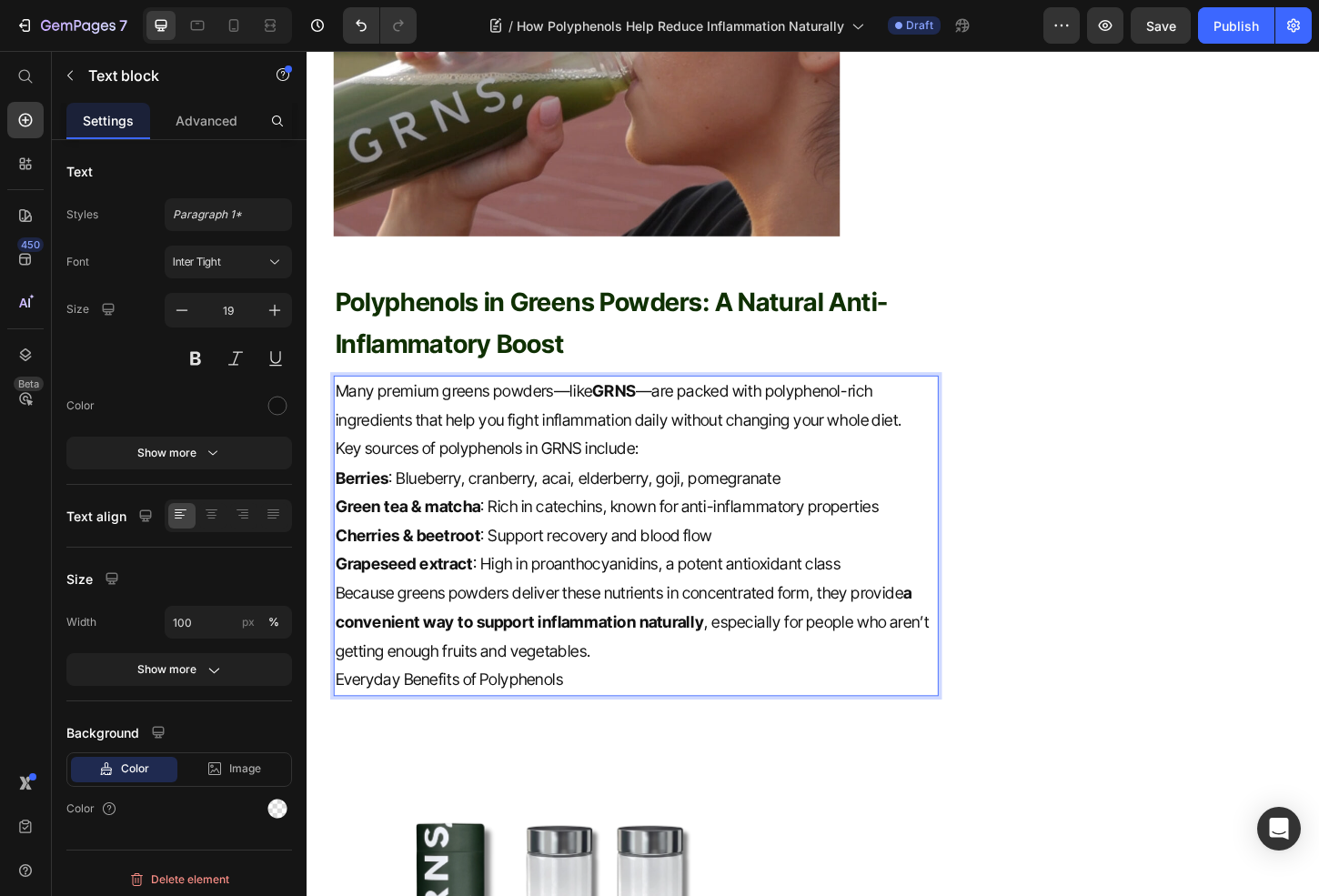 click on "Key sources of polyphenols in GRNS include:" at bounding box center [660, 479] 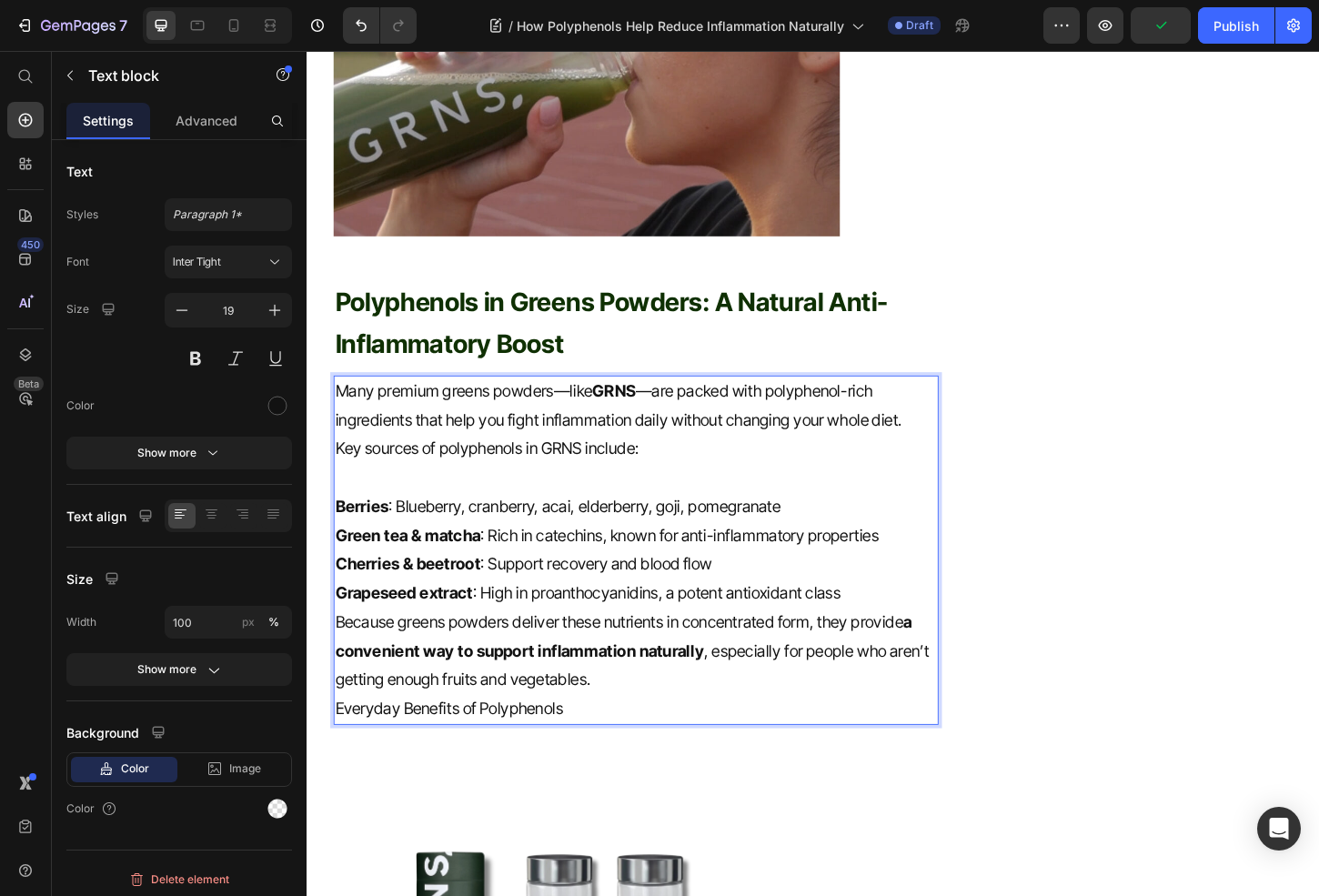 click on "Grapeseed extract : High in proanthocyanidins, a potent antioxidant class" at bounding box center (660, 635) 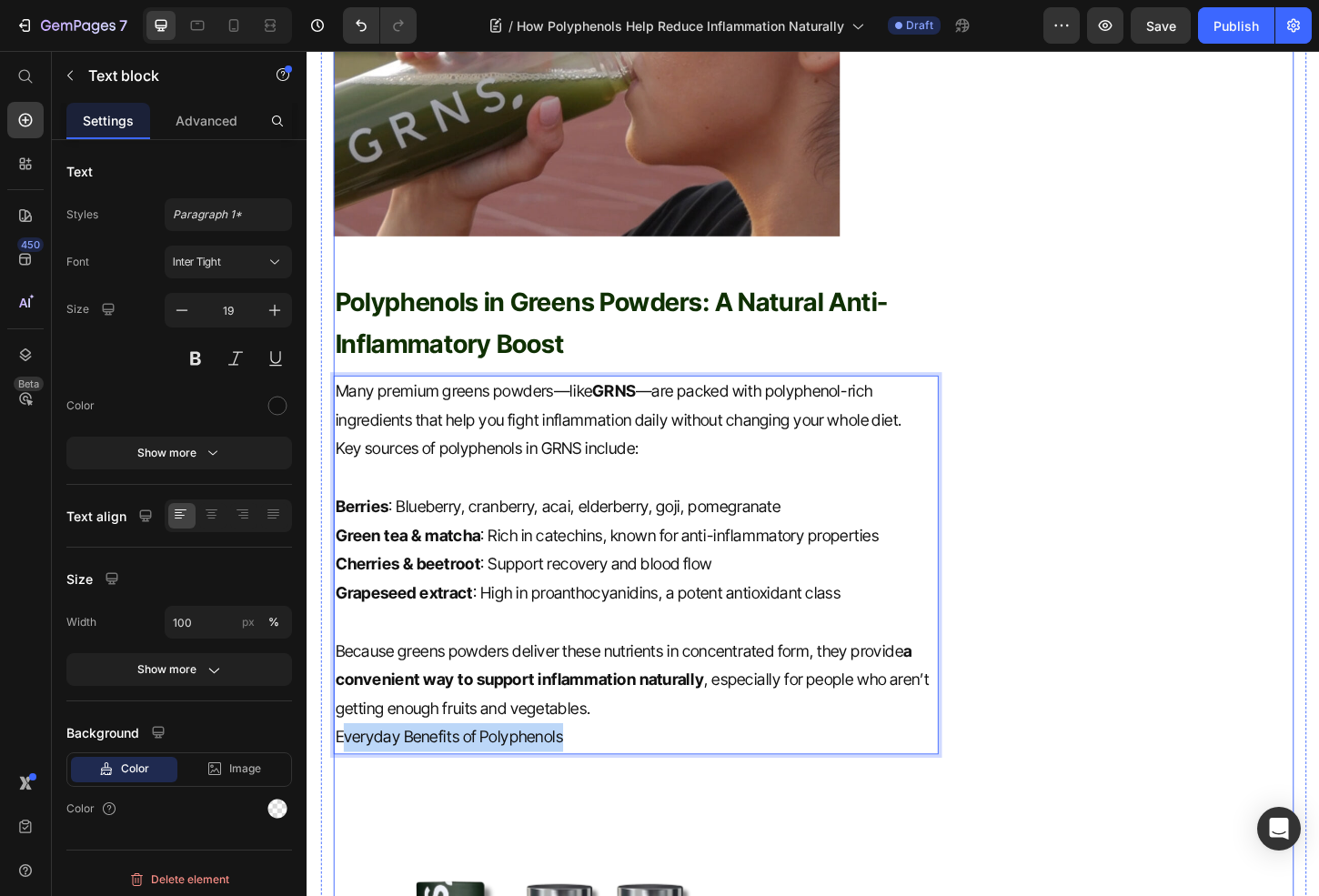 drag, startPoint x: 343, startPoint y: 790, endPoint x: 749, endPoint y: 812, distance: 406.59562 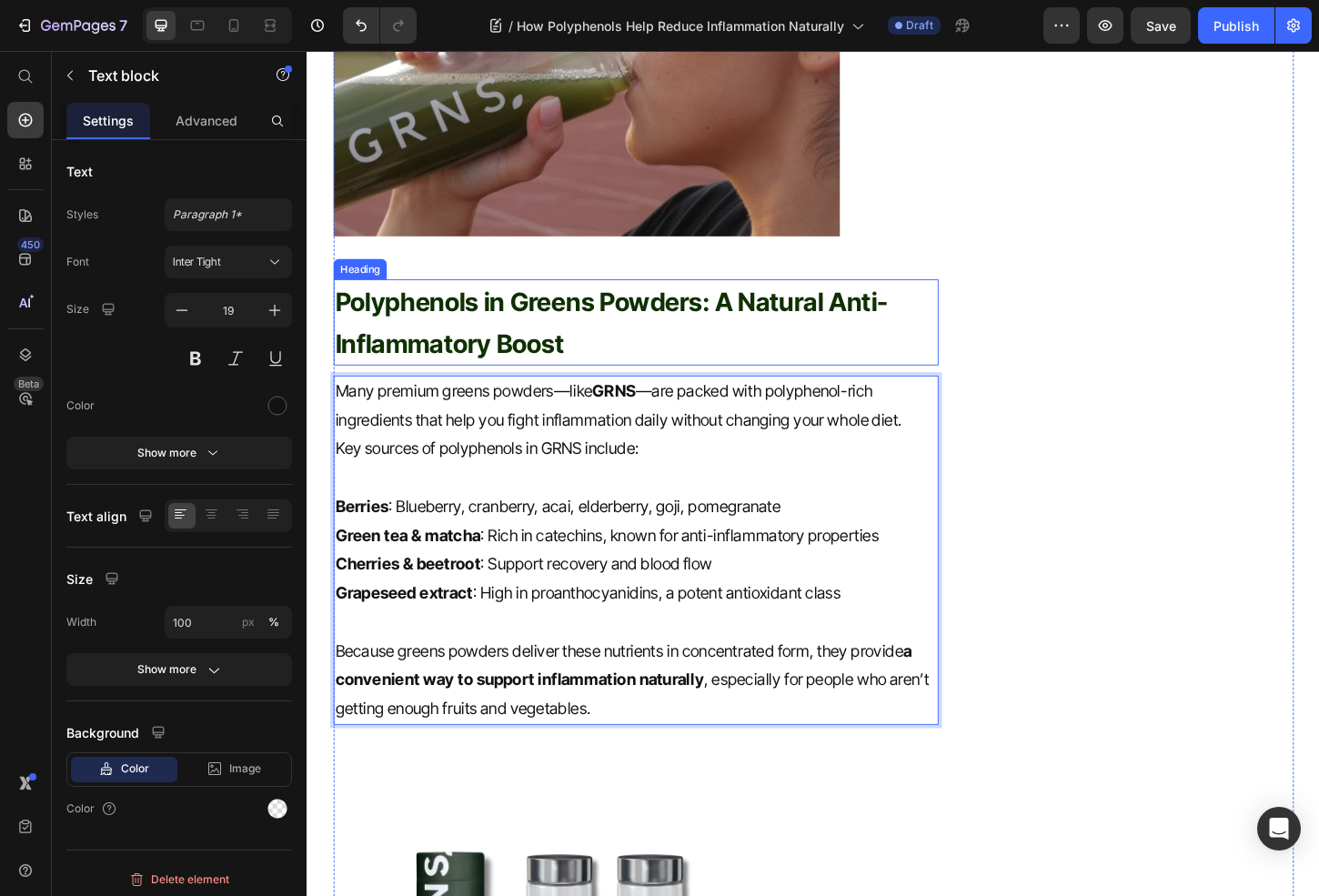 click on "⁠⁠⁠⁠⁠⁠⁠ Polyphenols in Greens Powders: A Natural Anti-Inflammatory Boost" at bounding box center (660, 343) 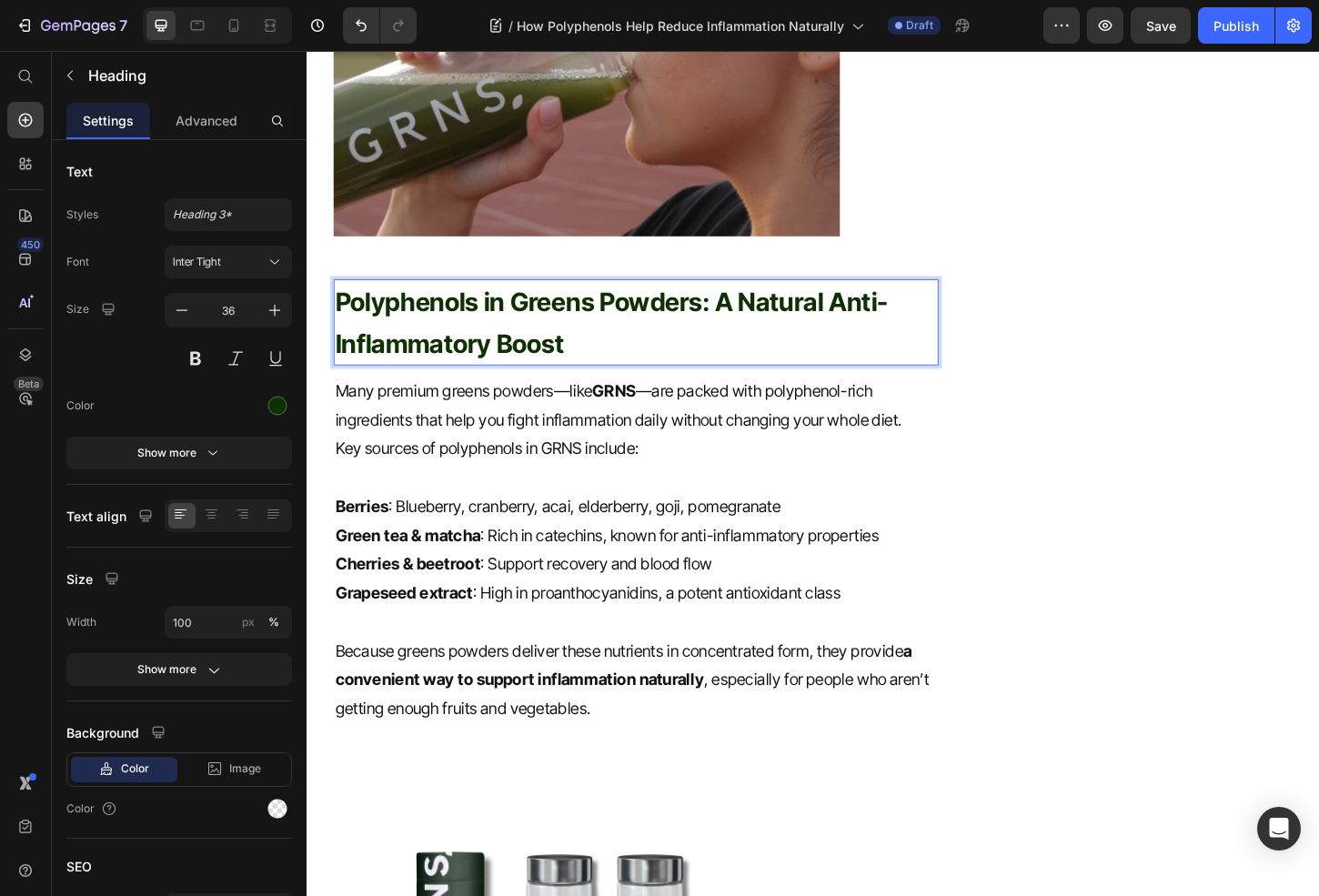 drag, startPoint x: 659, startPoint y: 364, endPoint x: 634, endPoint y: 364, distance: 25 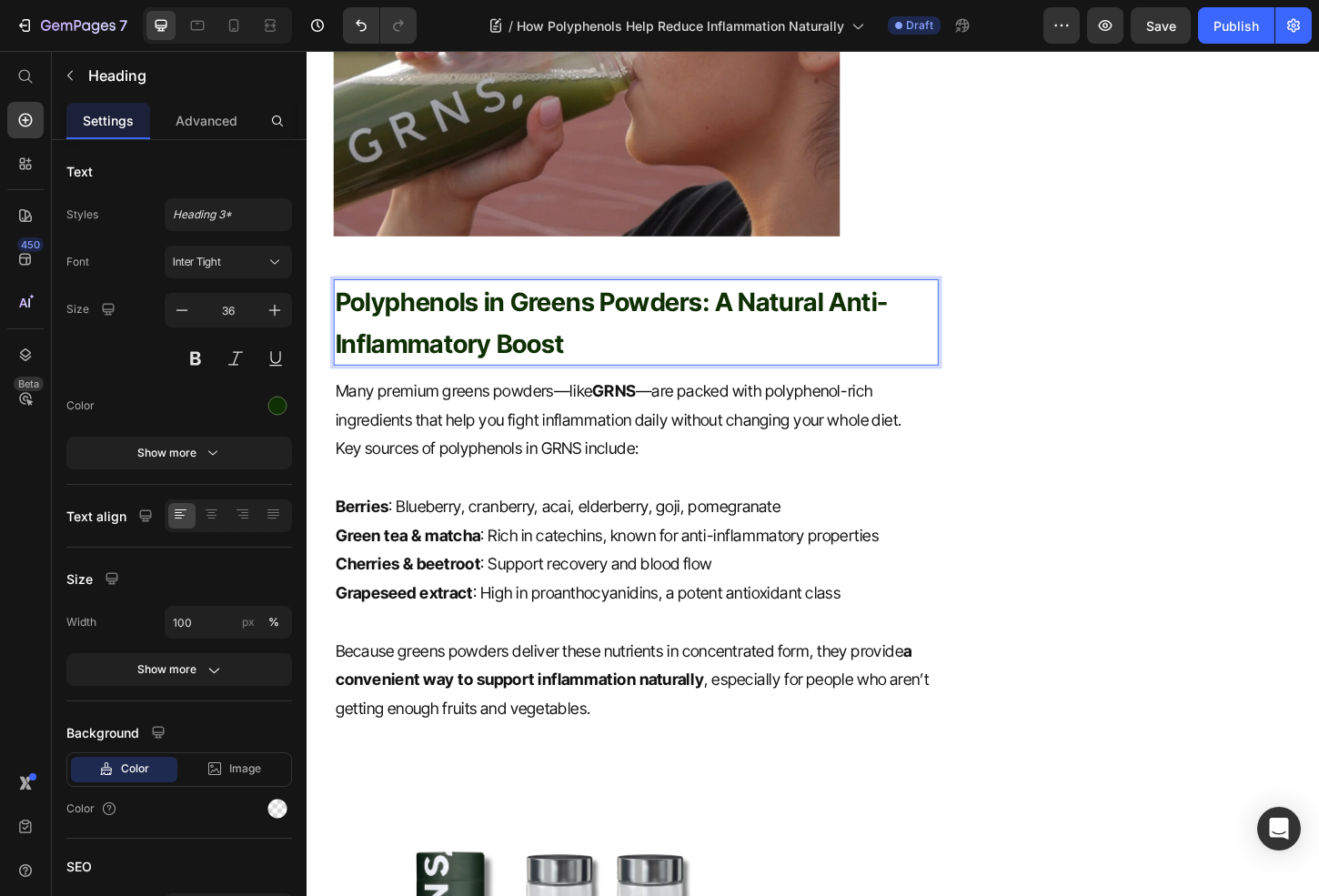 click on "Polyphenols in Greens Powders: A Natural Anti-Inflammatory Boost" at bounding box center [660, 343] 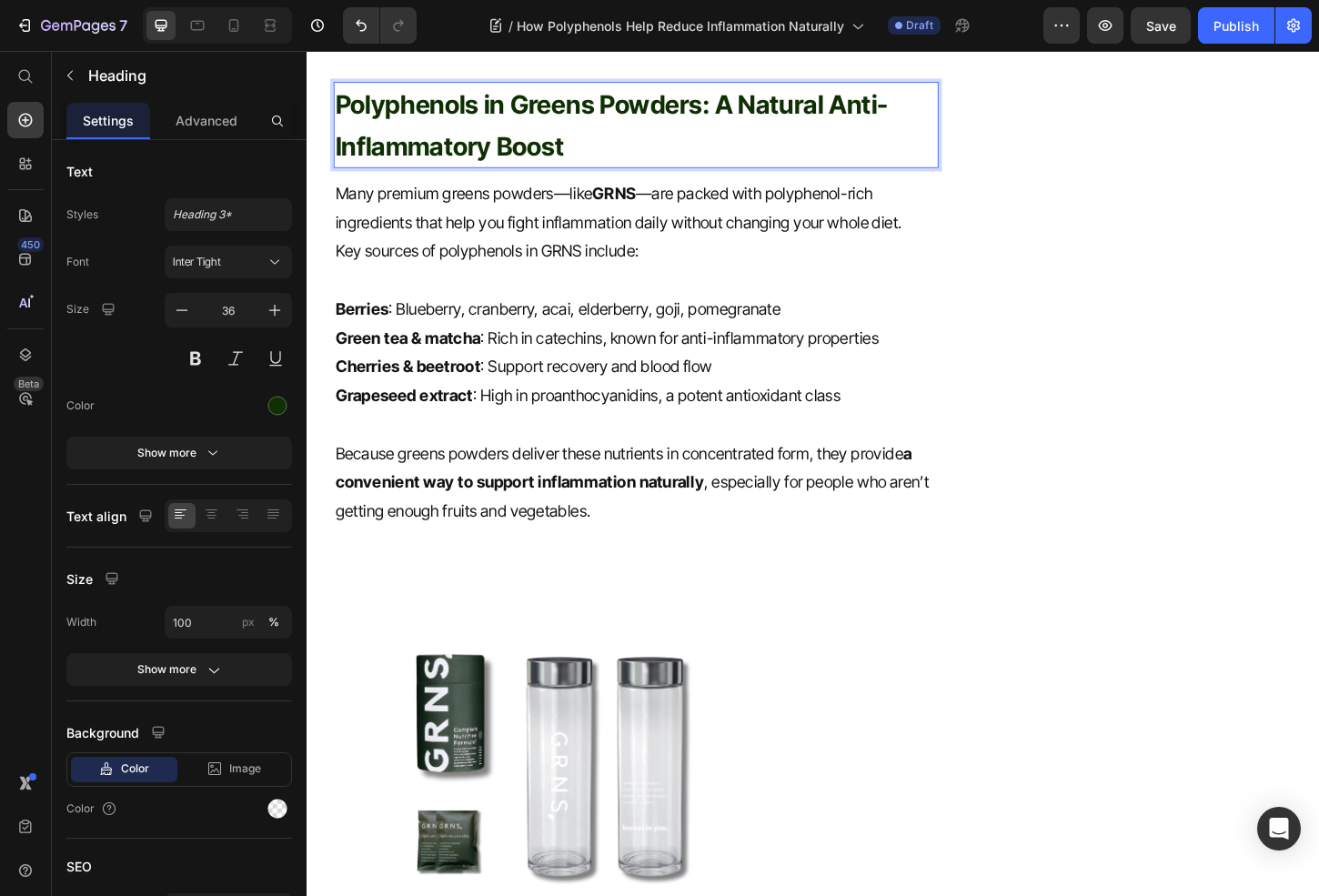 click on "Polyphenols in Greens Powders: A Natural Anti-Inflammatory Boost" at bounding box center (634, 131) 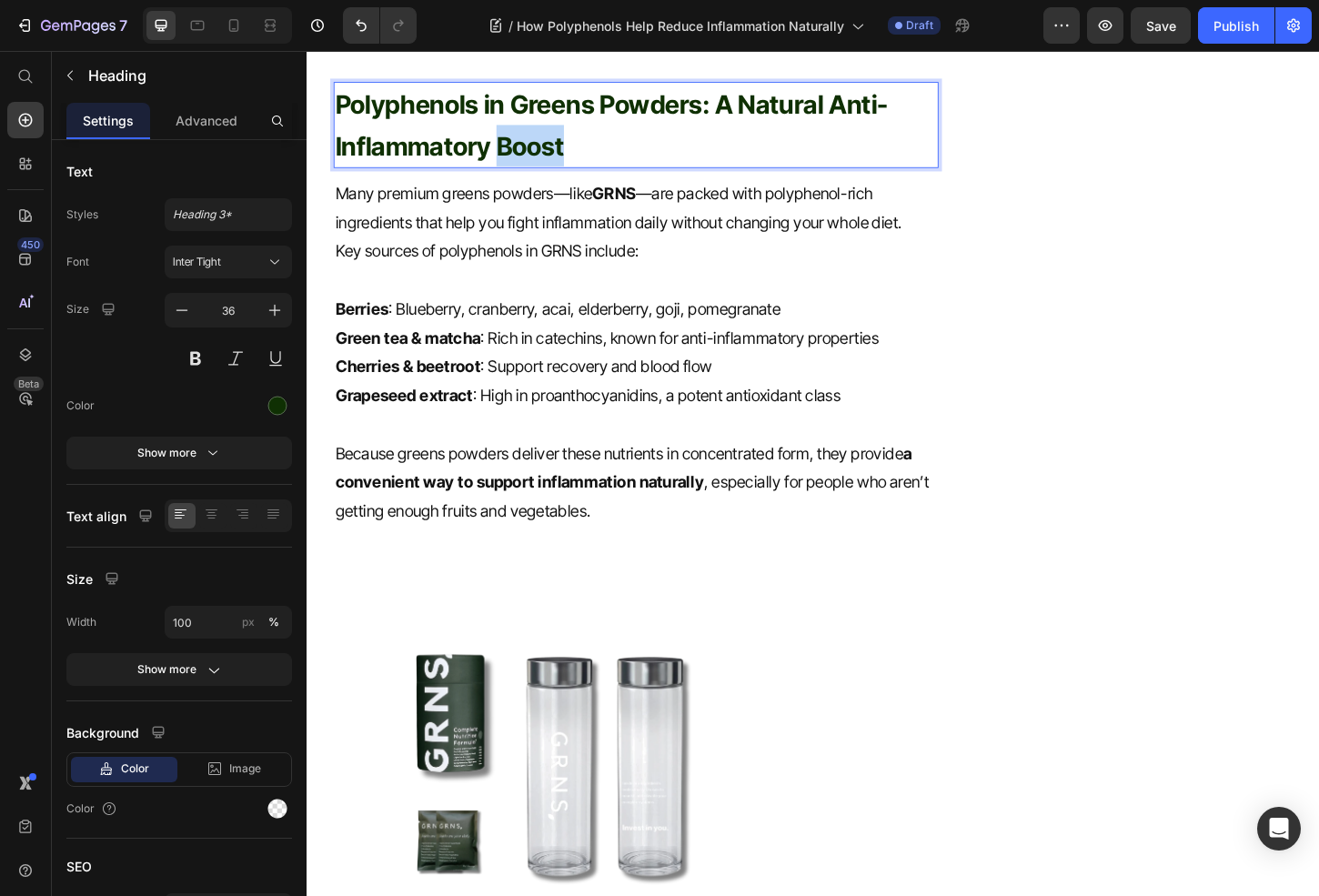 click on "Polyphenols in Greens Powders: A Natural Anti-Inflammatory Boost" at bounding box center (634, 131) 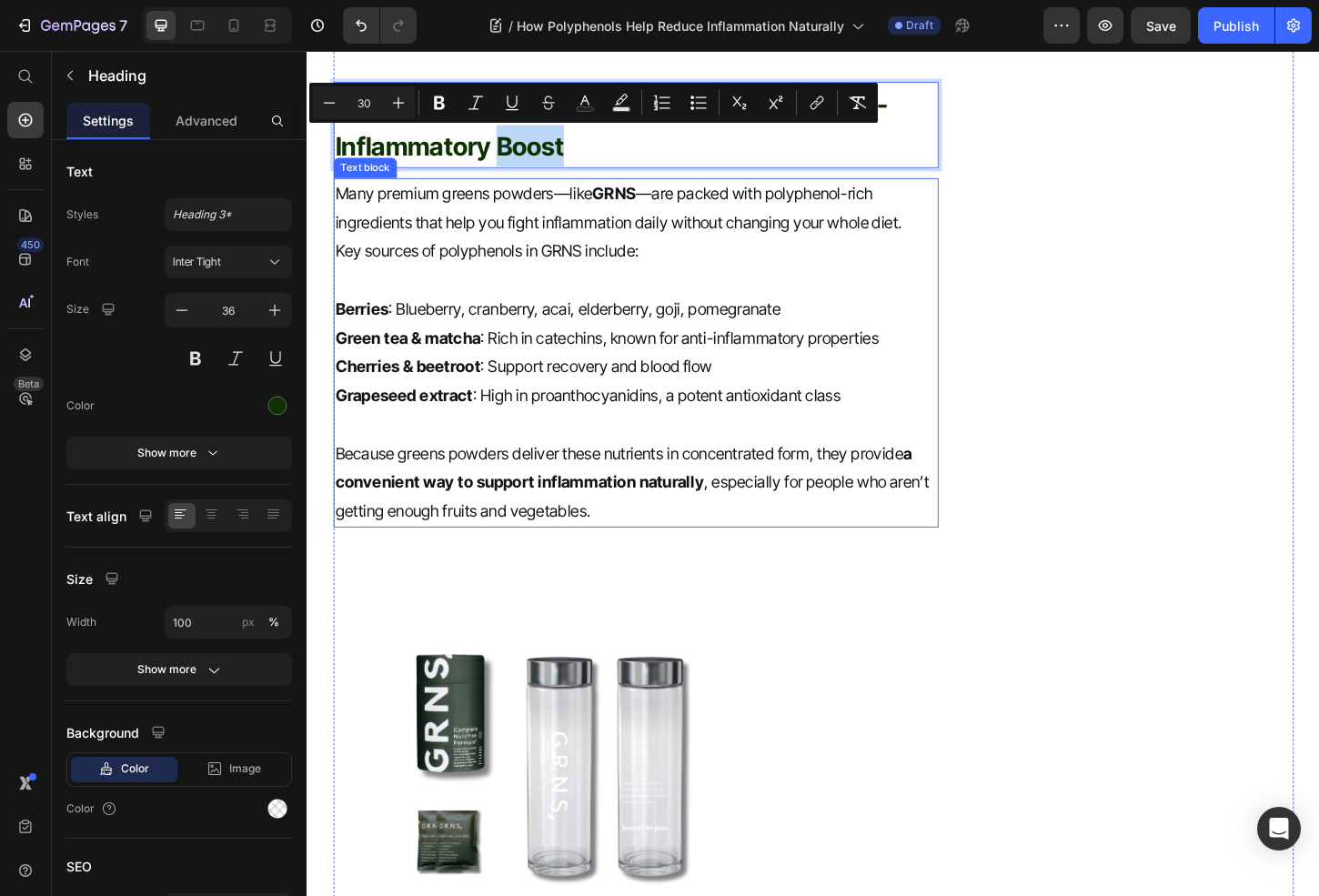 click on "Many premium greens powders—like  GRNS —are packed with polyphenol-rich ingredients that help you fight inflammation daily without changing your whole diet." at bounding box center [660, 221] 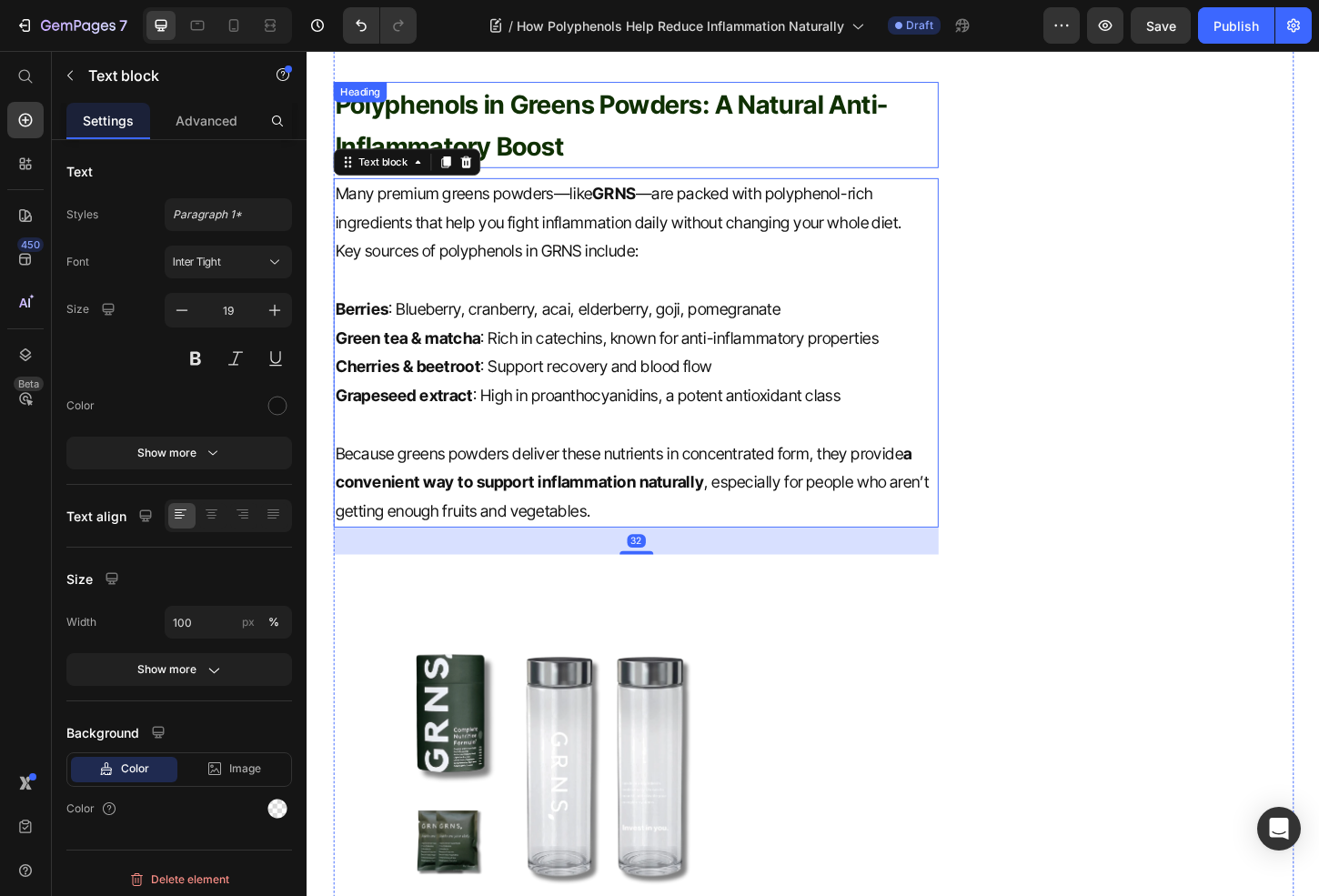 click on "⁠⁠⁠⁠⁠⁠⁠ Polyphenols in Greens Powders: A Natural Anti-Inflammatory Boost" at bounding box center (660, 131) 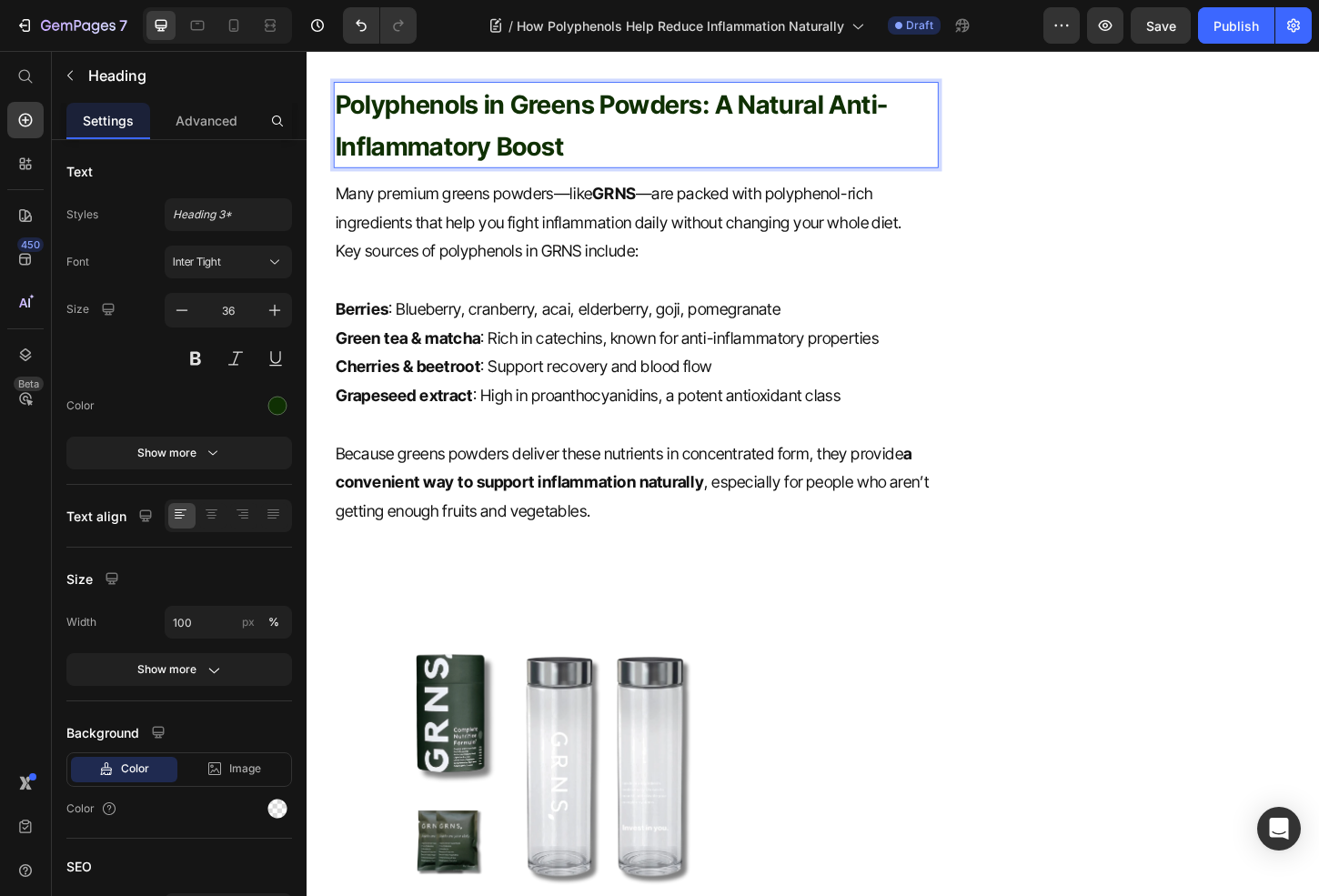 click on "Polyphenols in Greens Powders: A Natural Anti-Inflammatory Boost" at bounding box center (634, 131) 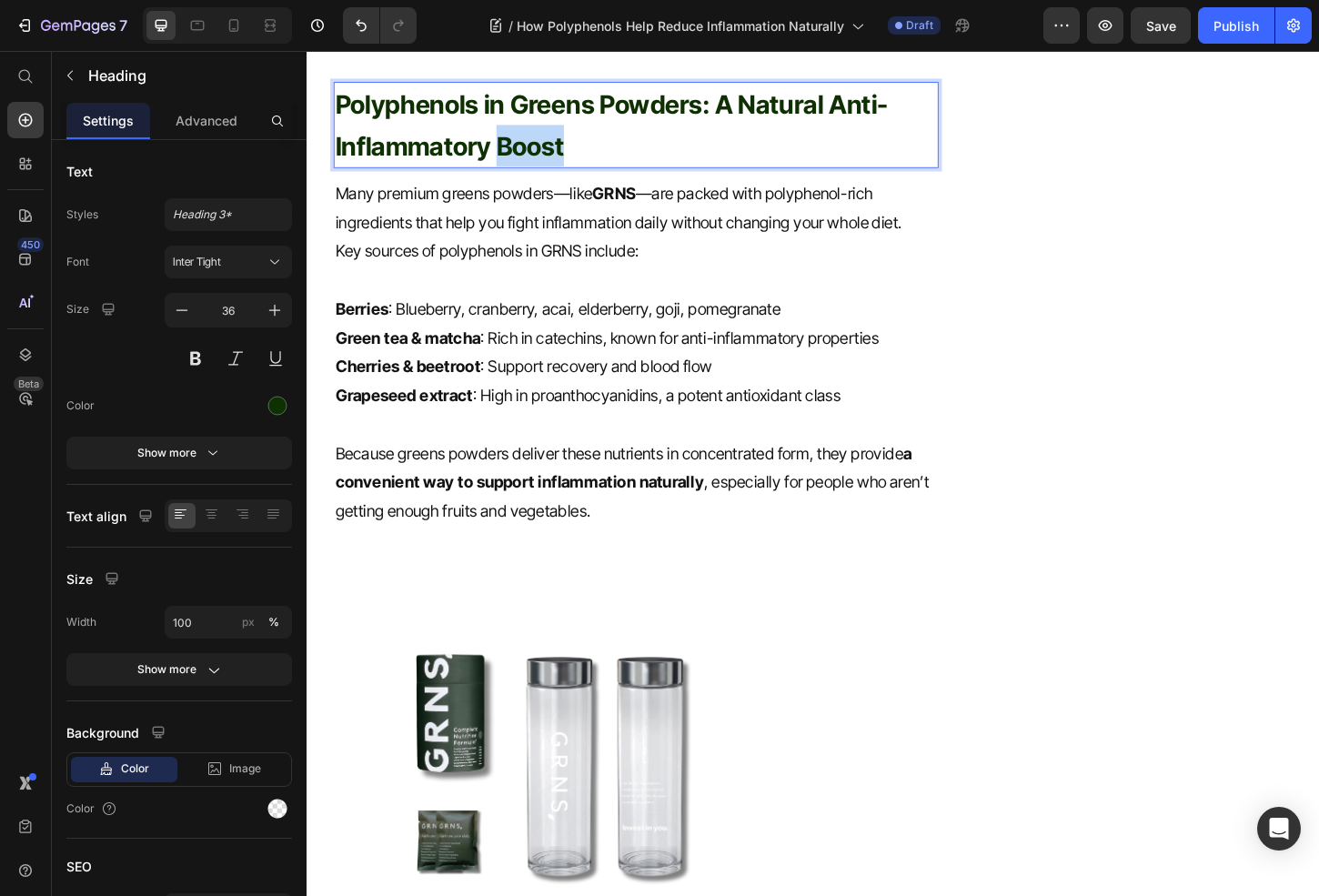 click on "Polyphenols in Greens Powders: A Natural Anti-Inflammatory Boost" at bounding box center (634, 131) 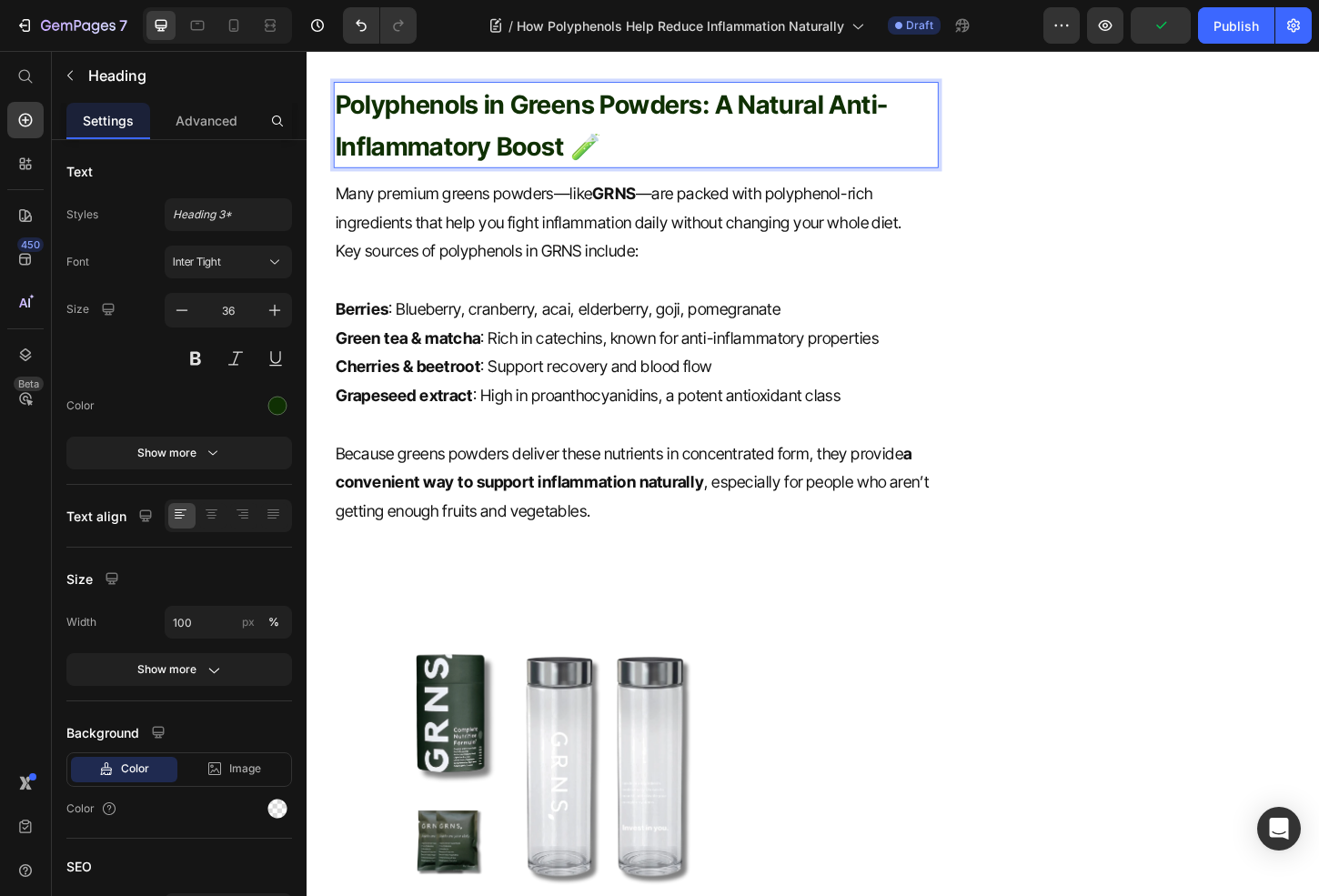 click on "Berries : Blueberry, cranberry, acai, elderberry, goji, pomegranate" at bounding box center [660, 330] 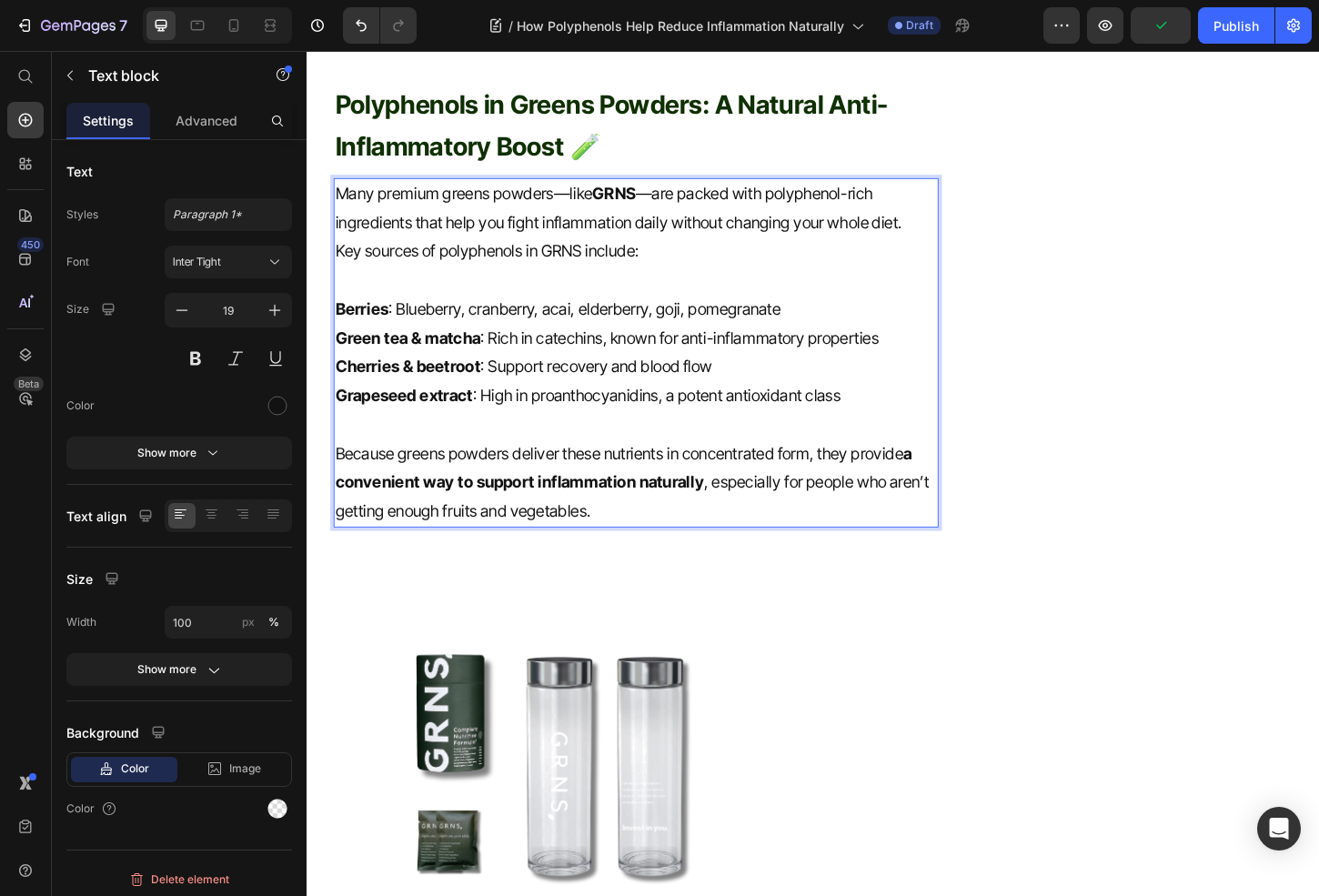 click on "Because greens powders deliver these nutrients in concentrated form, they provide  a convenient way to support inflammation naturally , especially for people who aren’t getting enough fruits and vegetables." at bounding box center (660, 517) 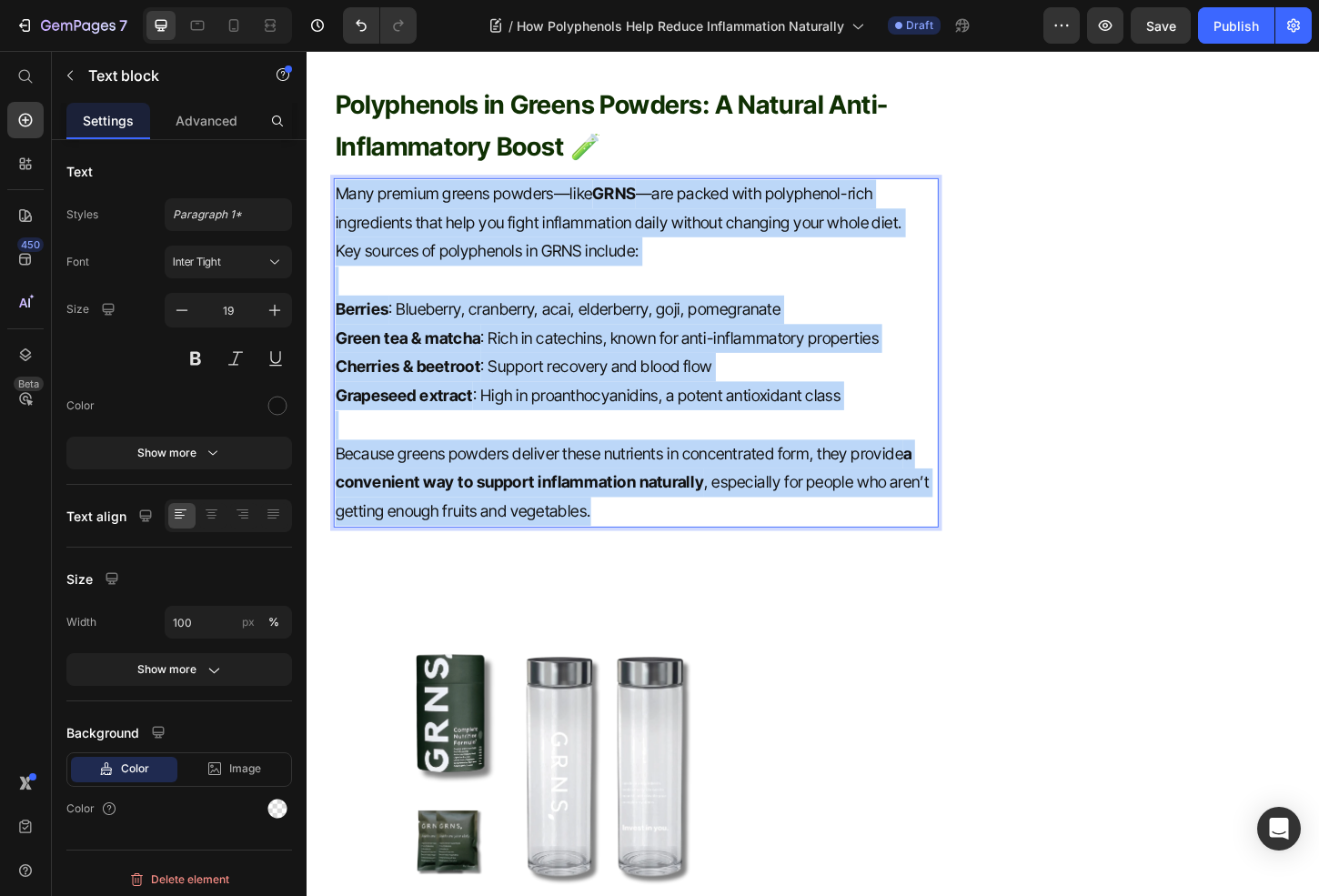 drag, startPoint x: 668, startPoint y: 544, endPoint x: 323, endPoint y: 181, distance: 500.7934 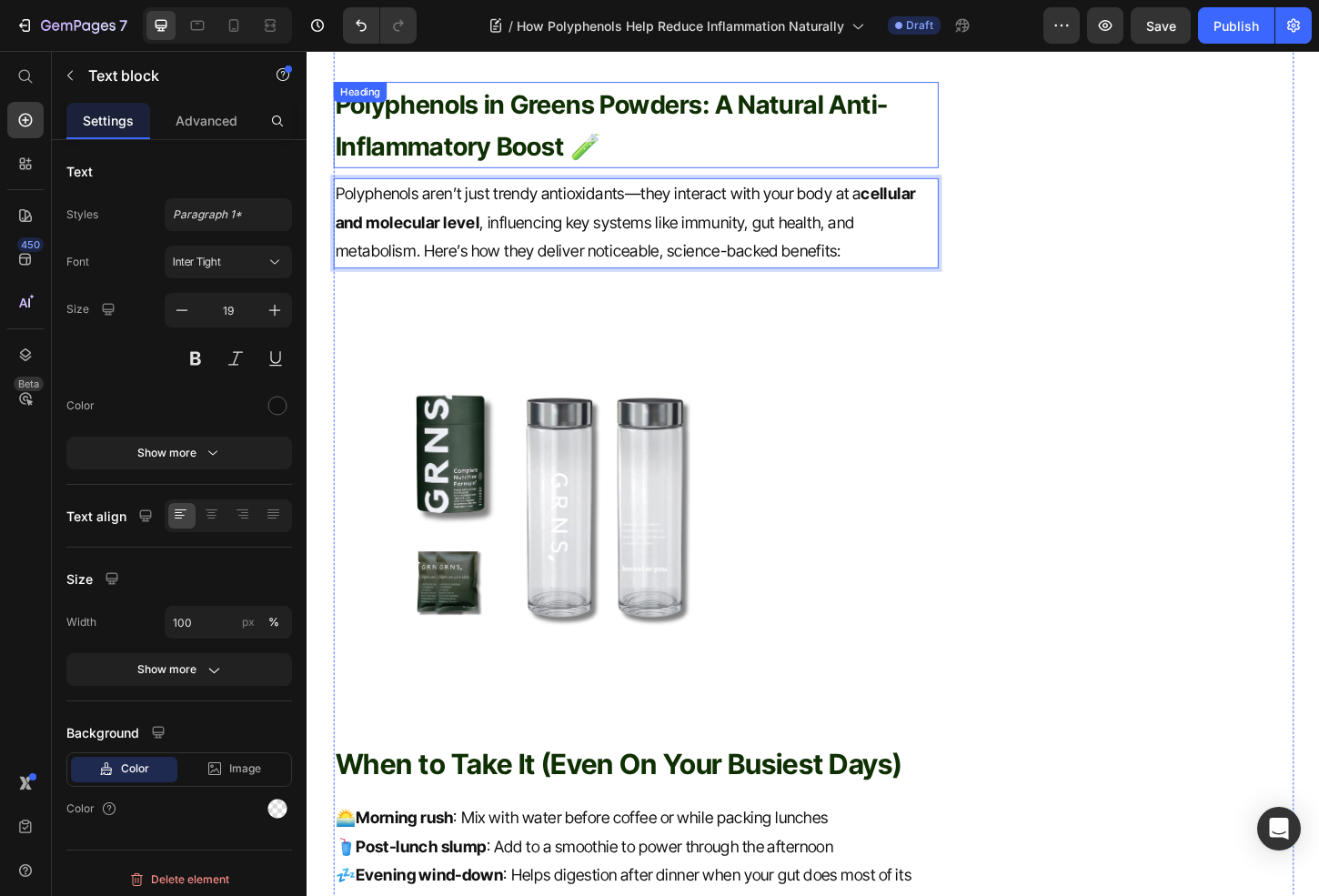 click on "Polyphenols in Greens Powders: A Natural Anti-Inflammatory Boost 🧪" at bounding box center (634, 131) 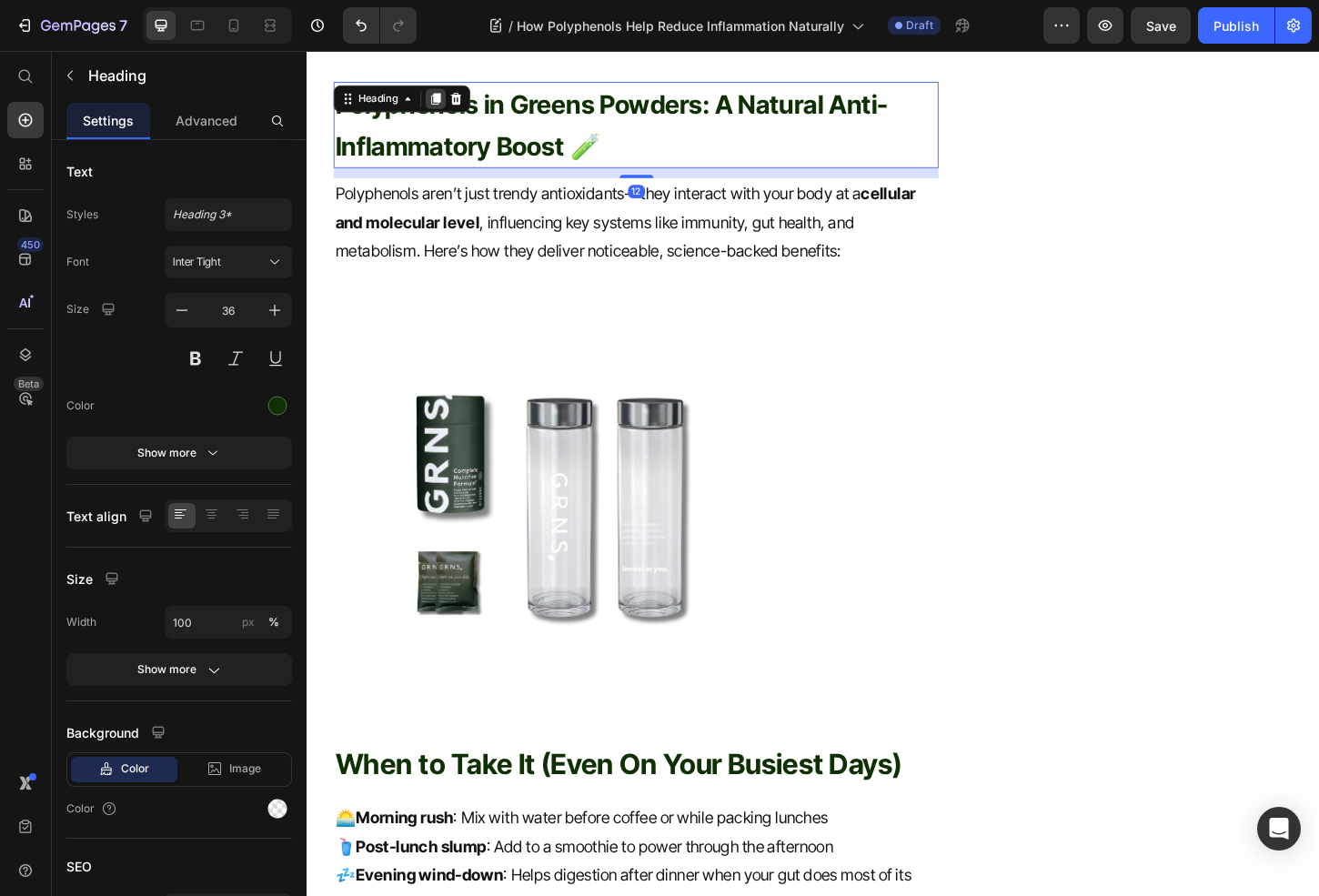 click 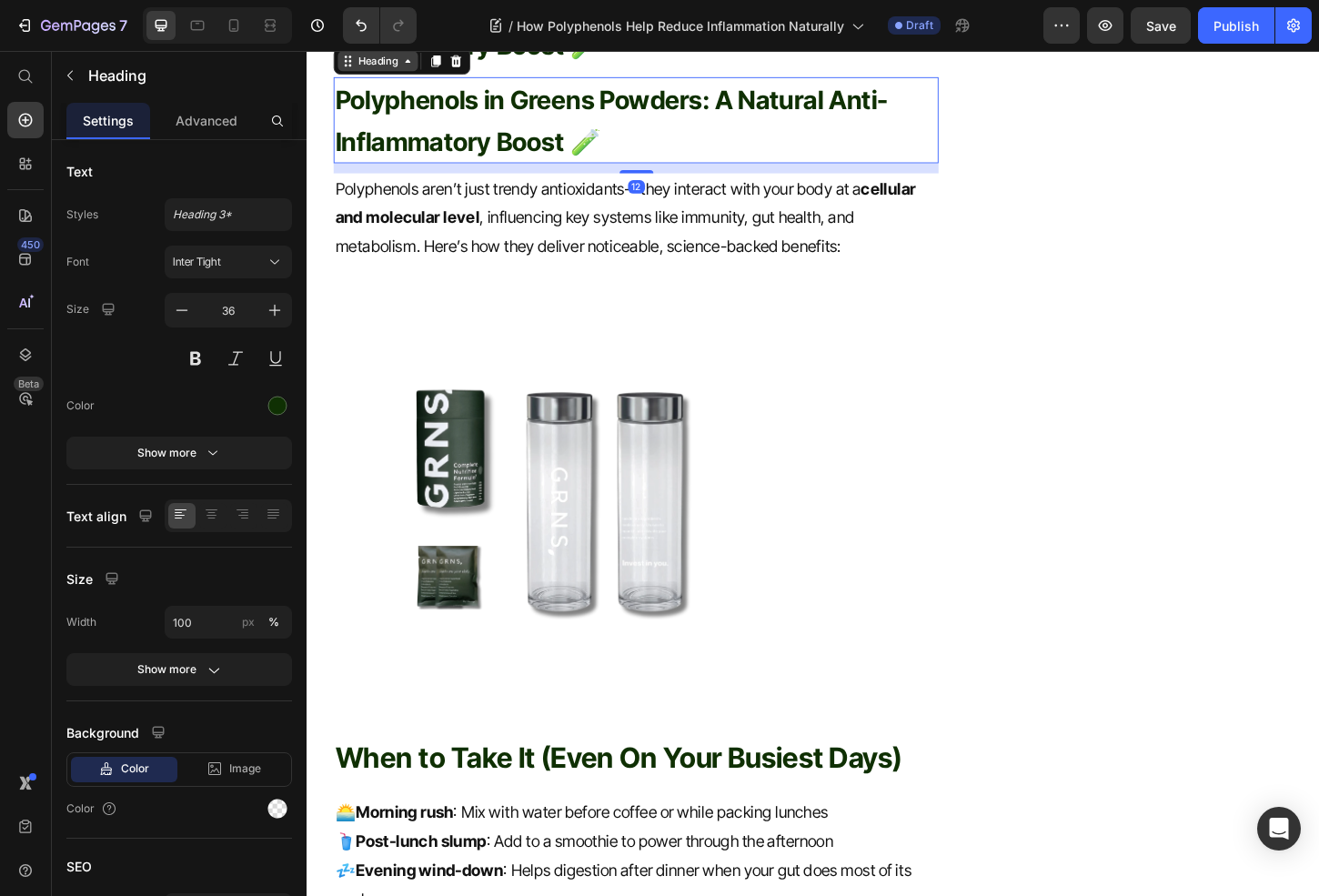 scroll, scrollTop: 2605, scrollLeft: 0, axis: vertical 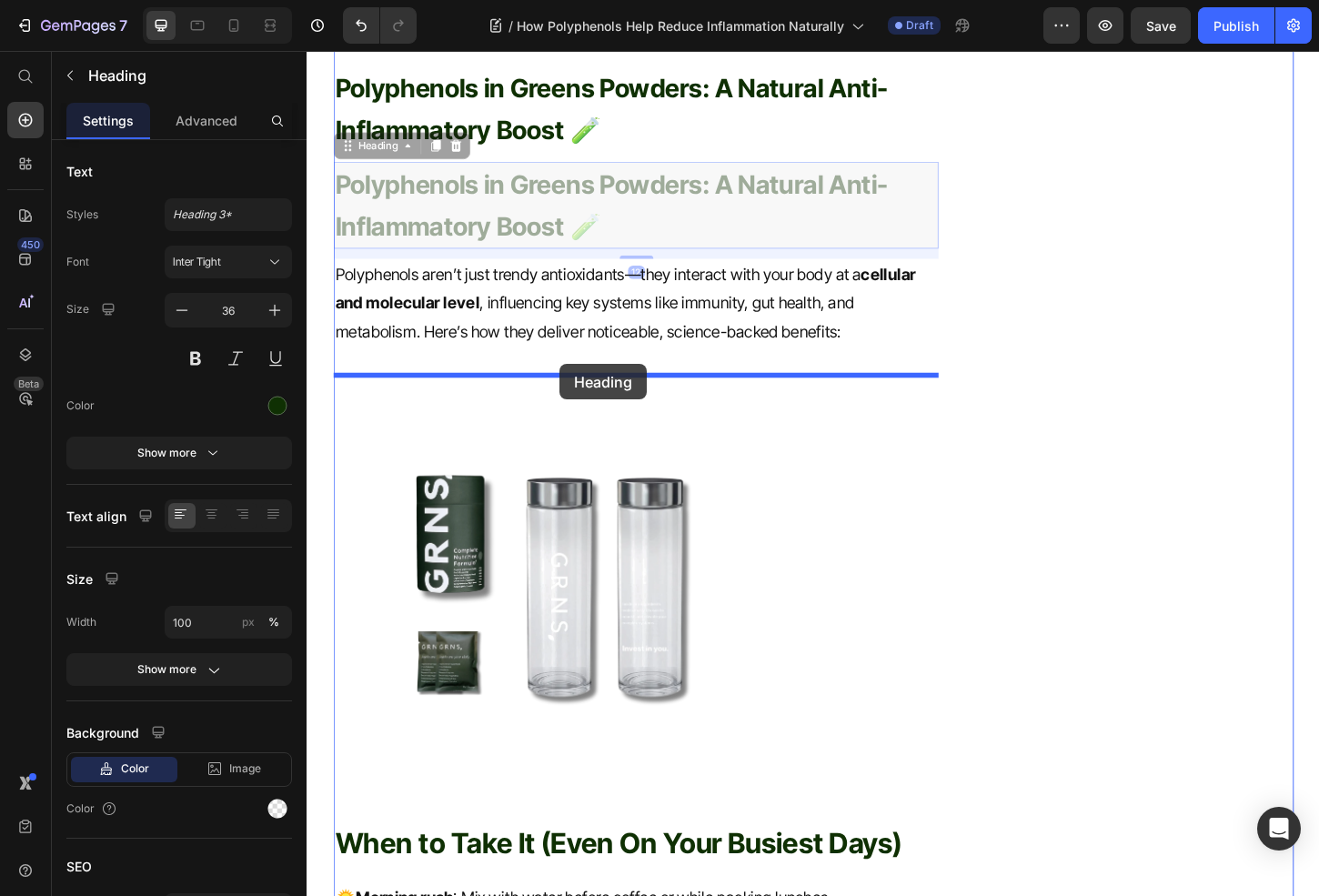 drag, startPoint x: 363, startPoint y: 156, endPoint x: 578, endPoint y: 386, distance: 314.84123 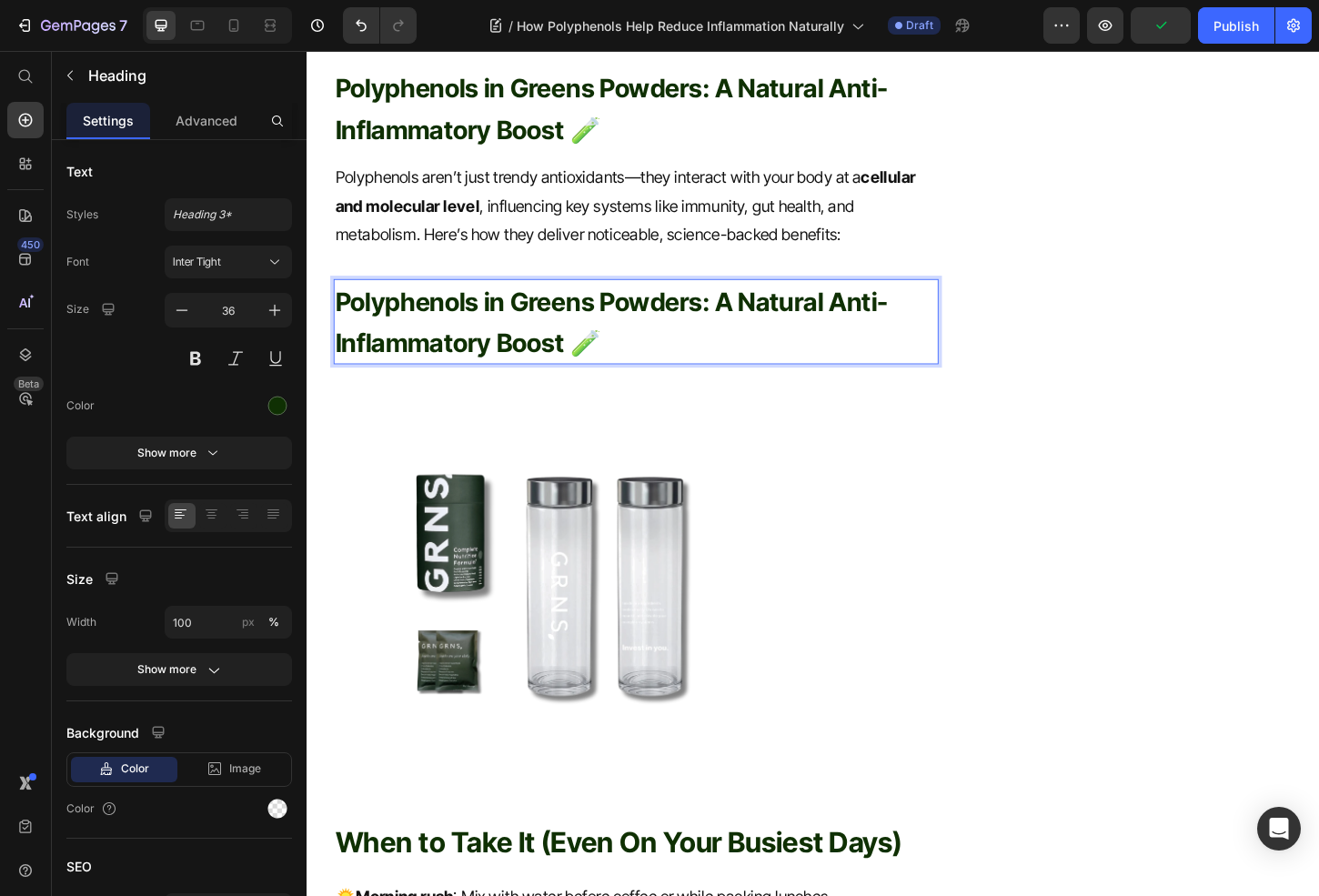 click on "Polyphenols in Greens Powders: A Natural Anti-Inflammatory Boost 🧪" at bounding box center (634, 343) 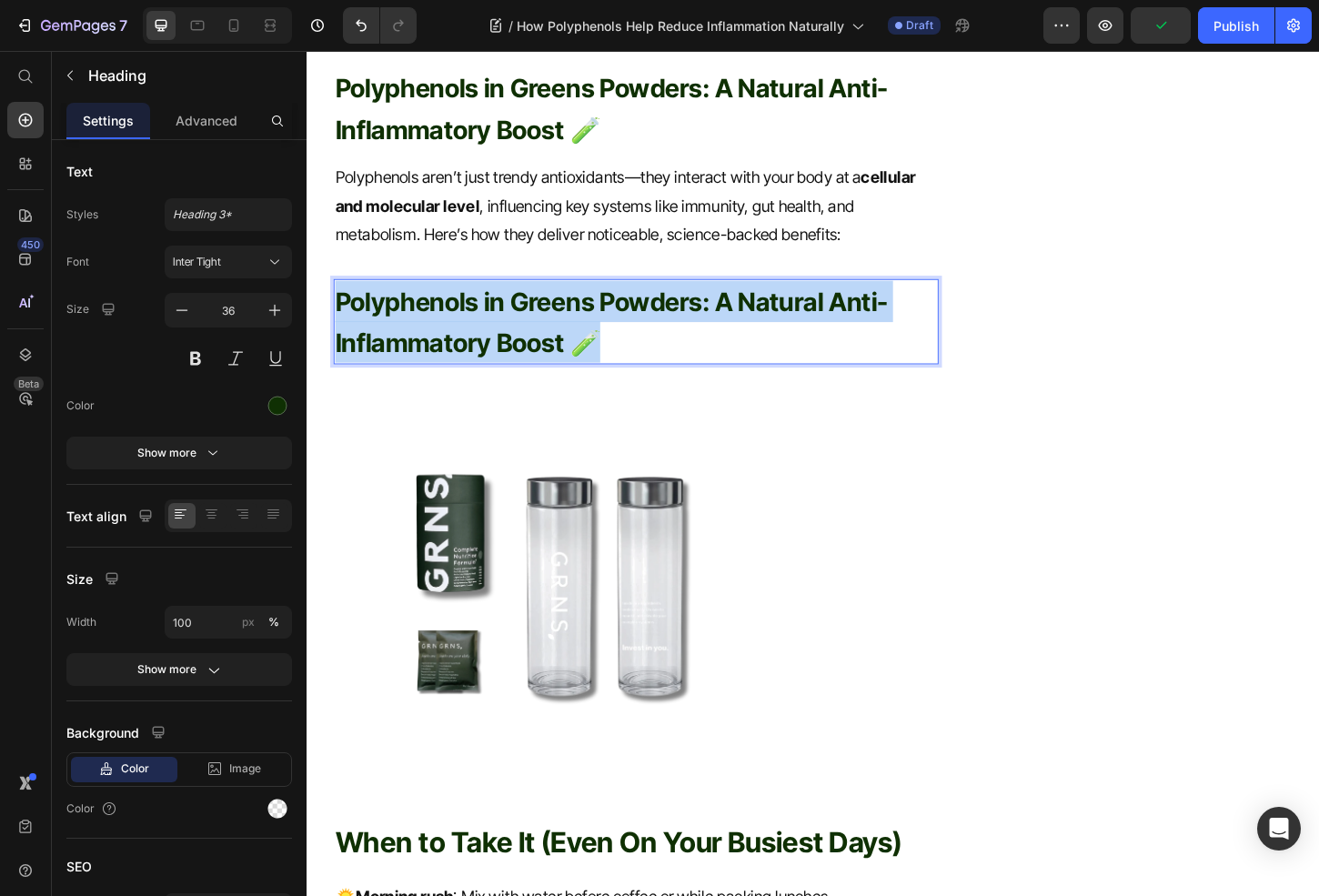drag, startPoint x: 650, startPoint y: 364, endPoint x: 251, endPoint y: 296, distance: 404.75301 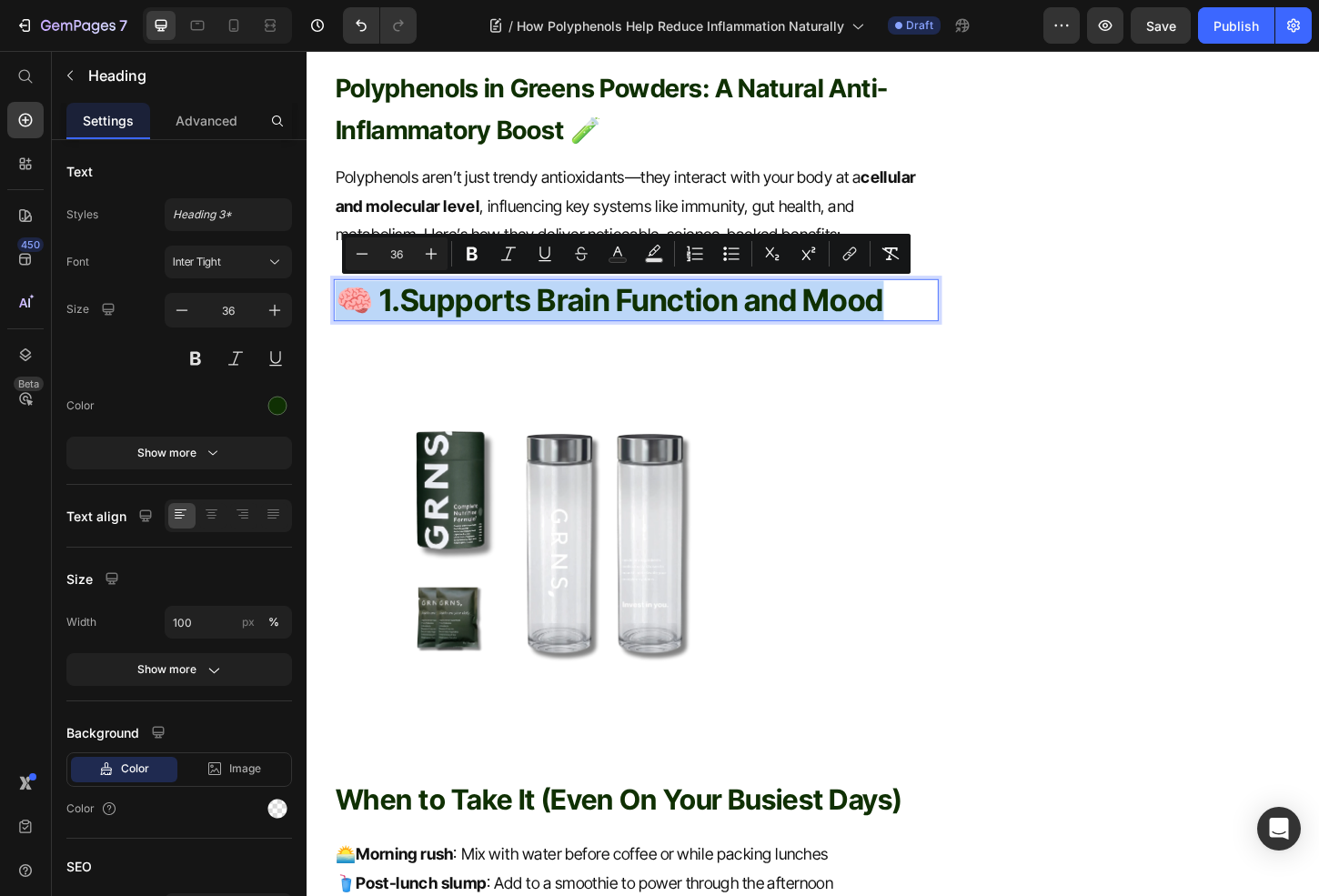 drag, startPoint x: 947, startPoint y: 316, endPoint x: 318, endPoint y: 309, distance: 629.03895 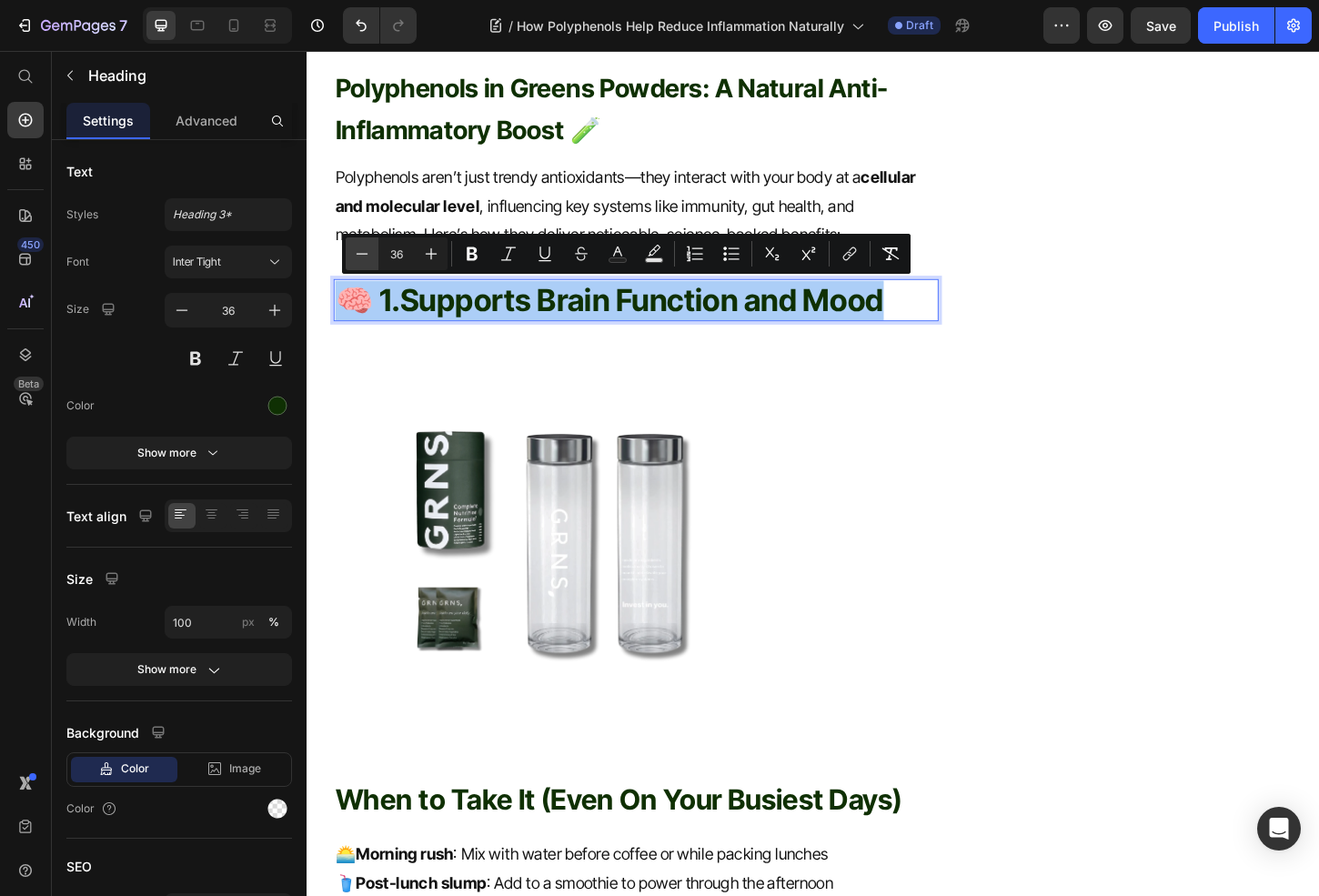 click on "Minus" at bounding box center (362, 254) 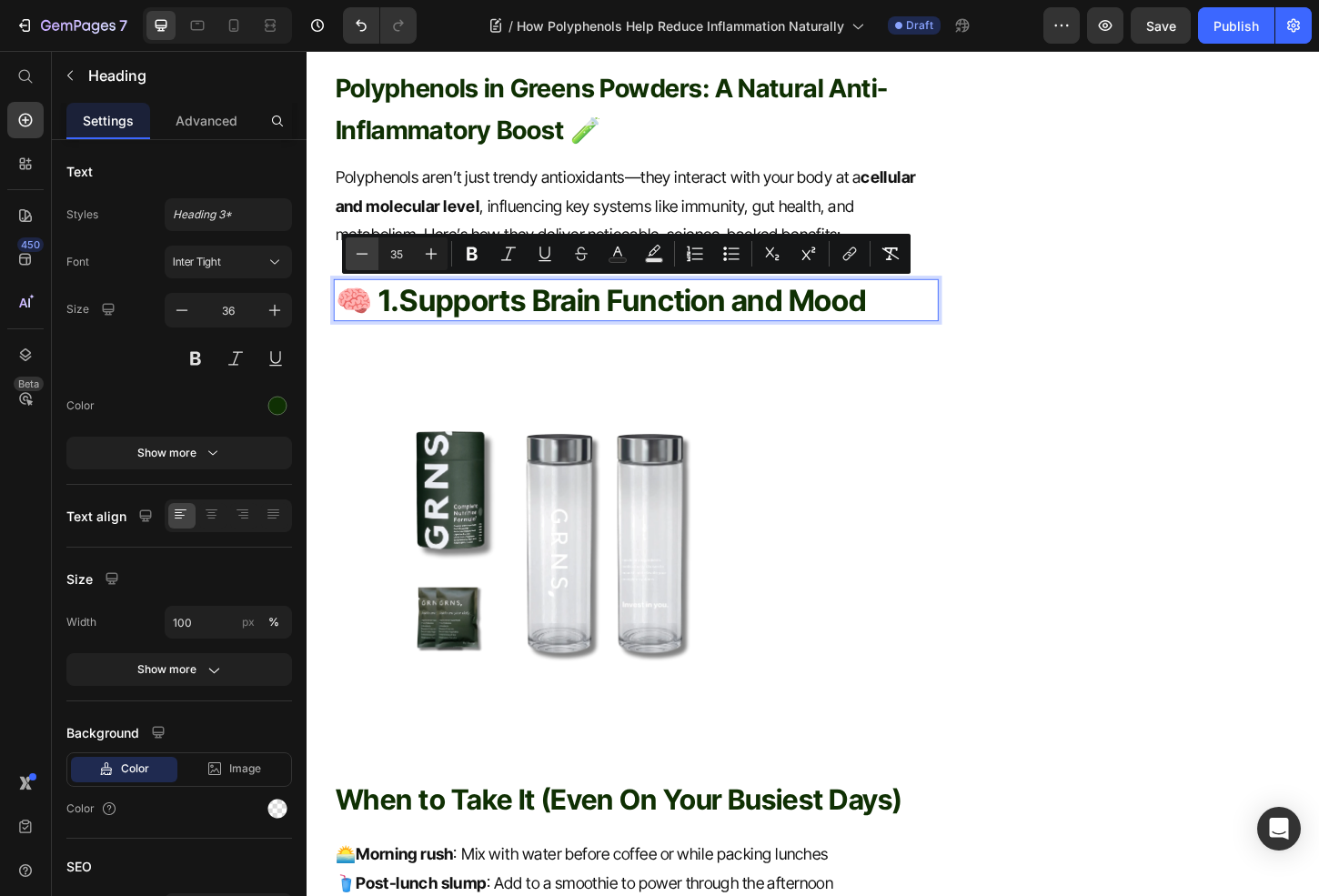 click on "Minus" at bounding box center (362, 254) 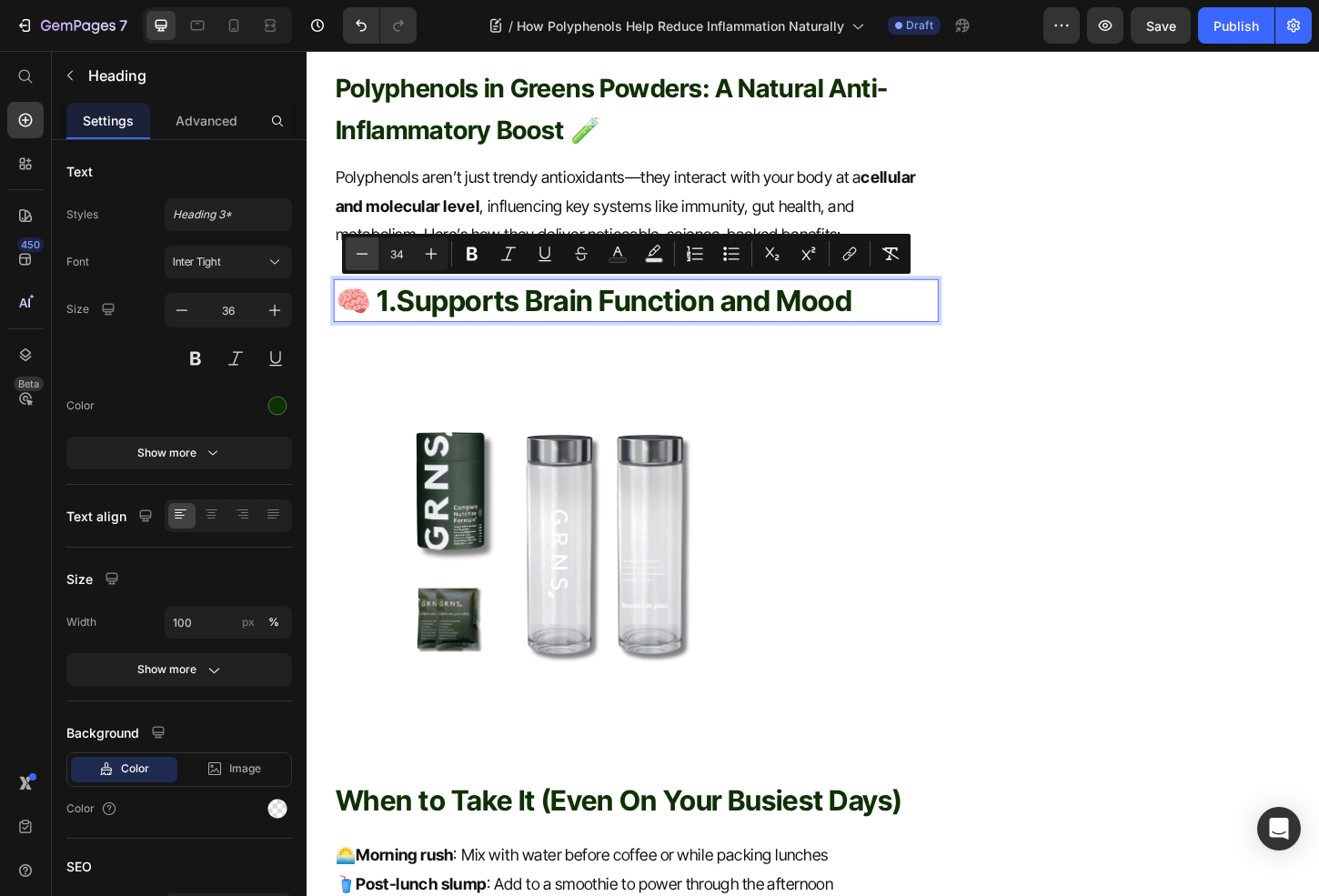 click on "Minus" at bounding box center [362, 254] 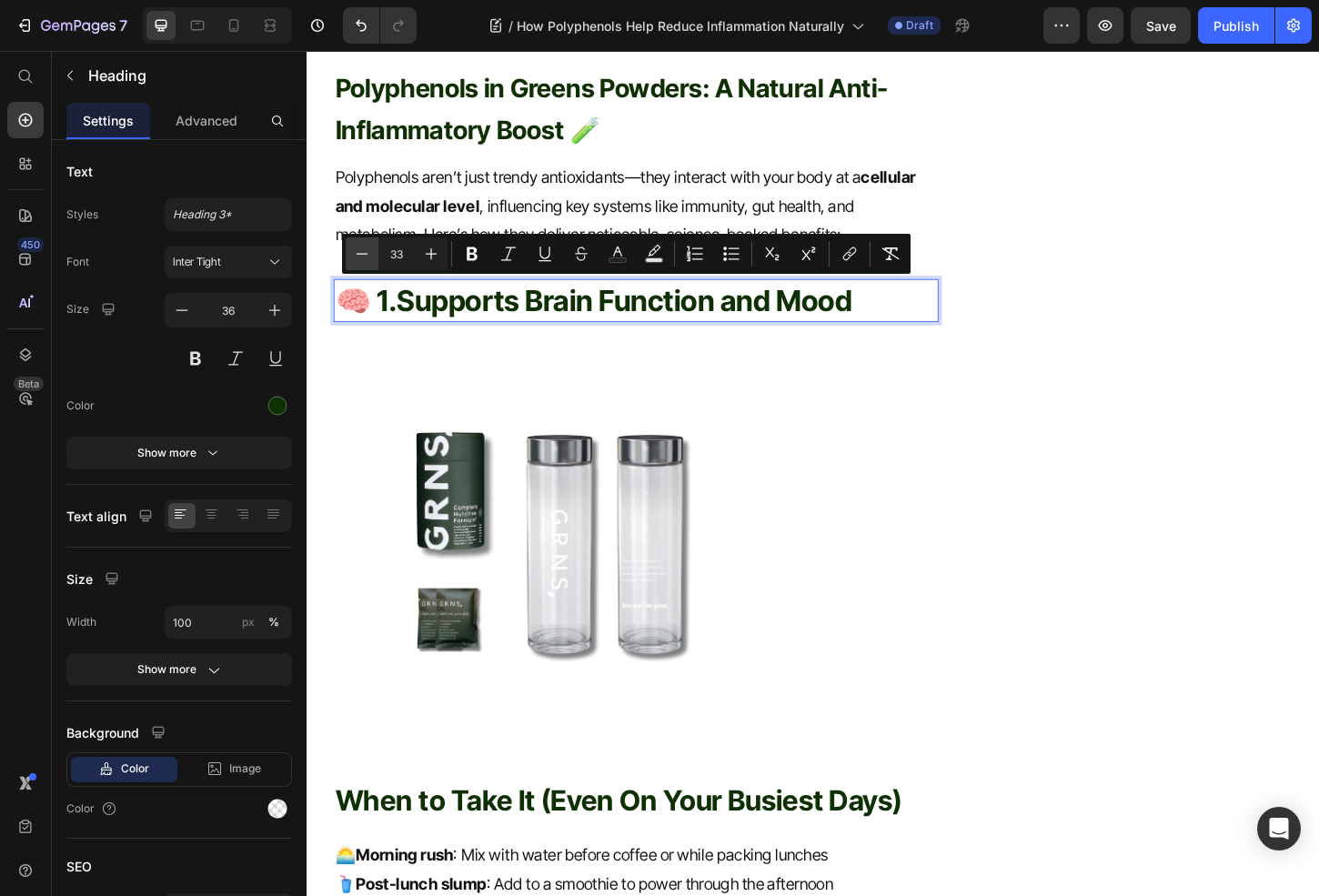click on "Minus" at bounding box center (362, 254) 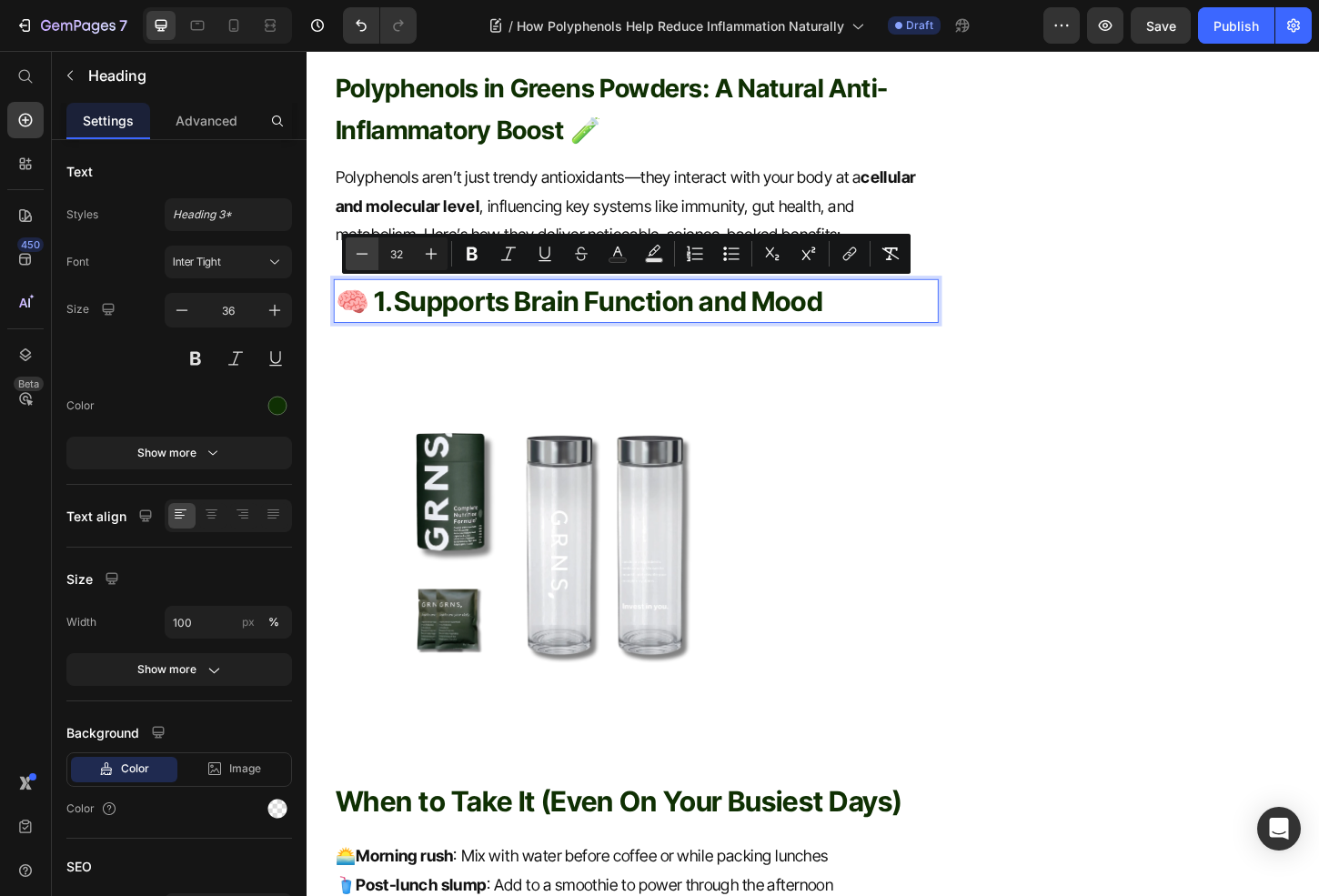 click on "Minus" at bounding box center (362, 254) 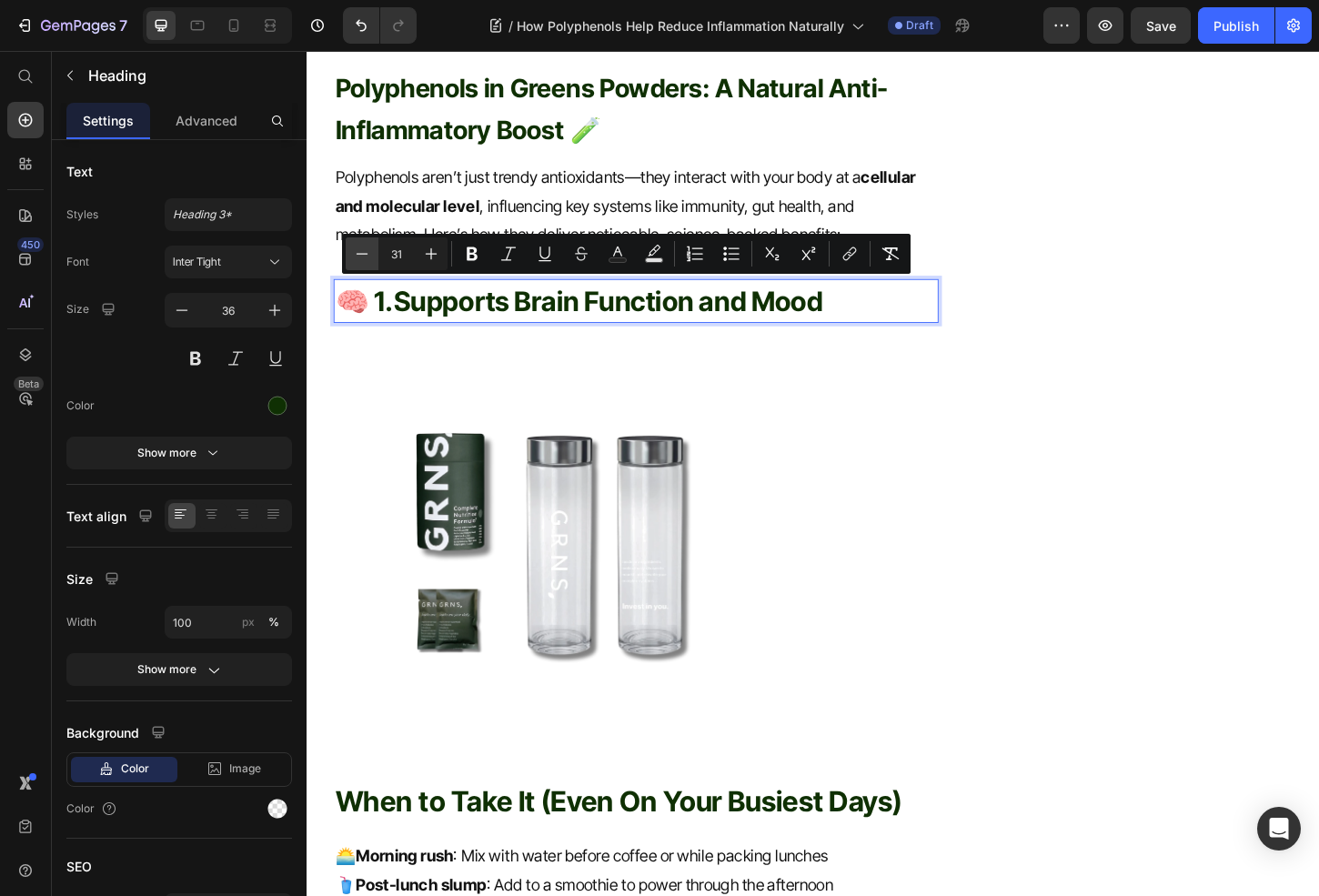 click on "Minus" at bounding box center [362, 254] 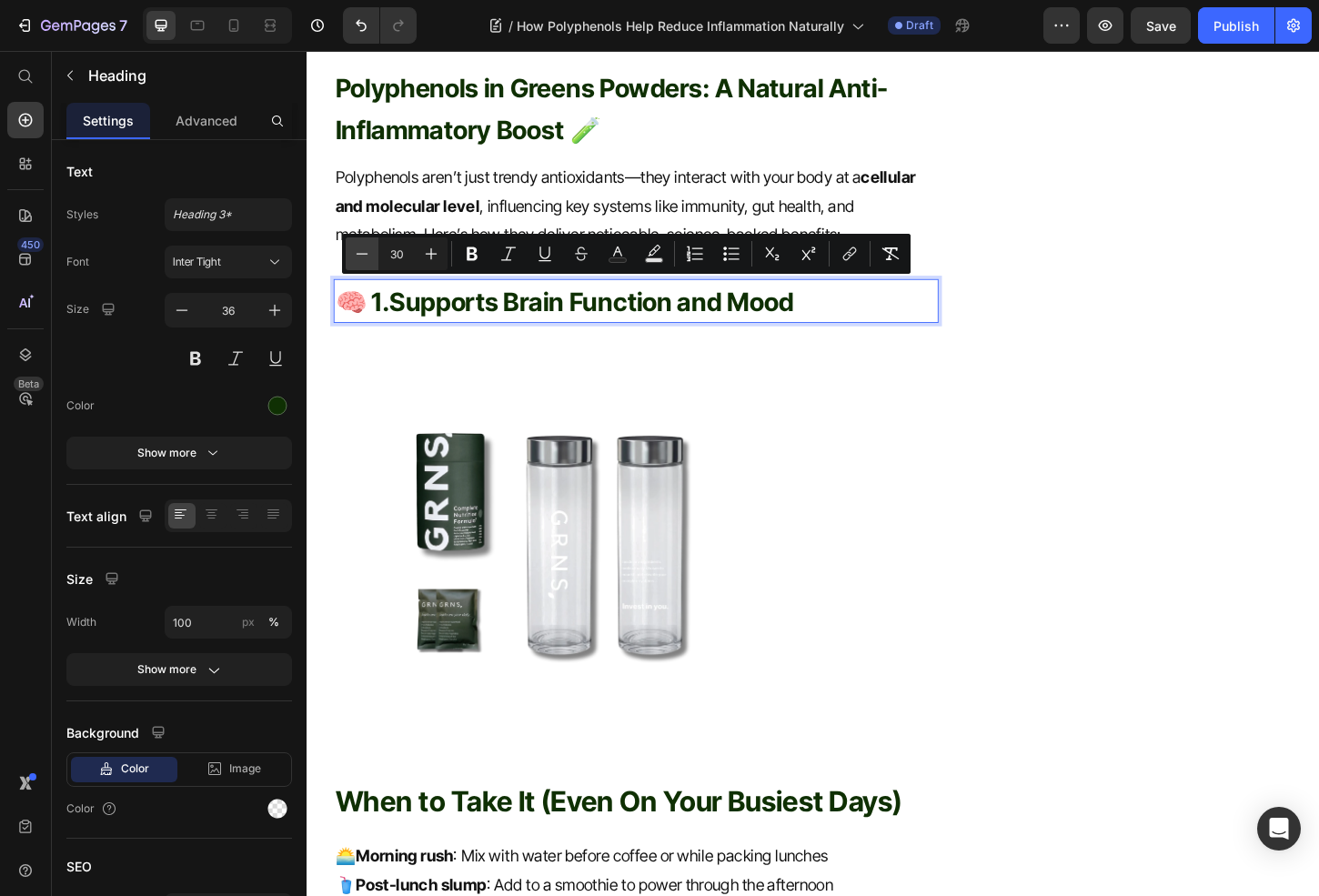click on "Minus" at bounding box center [362, 254] 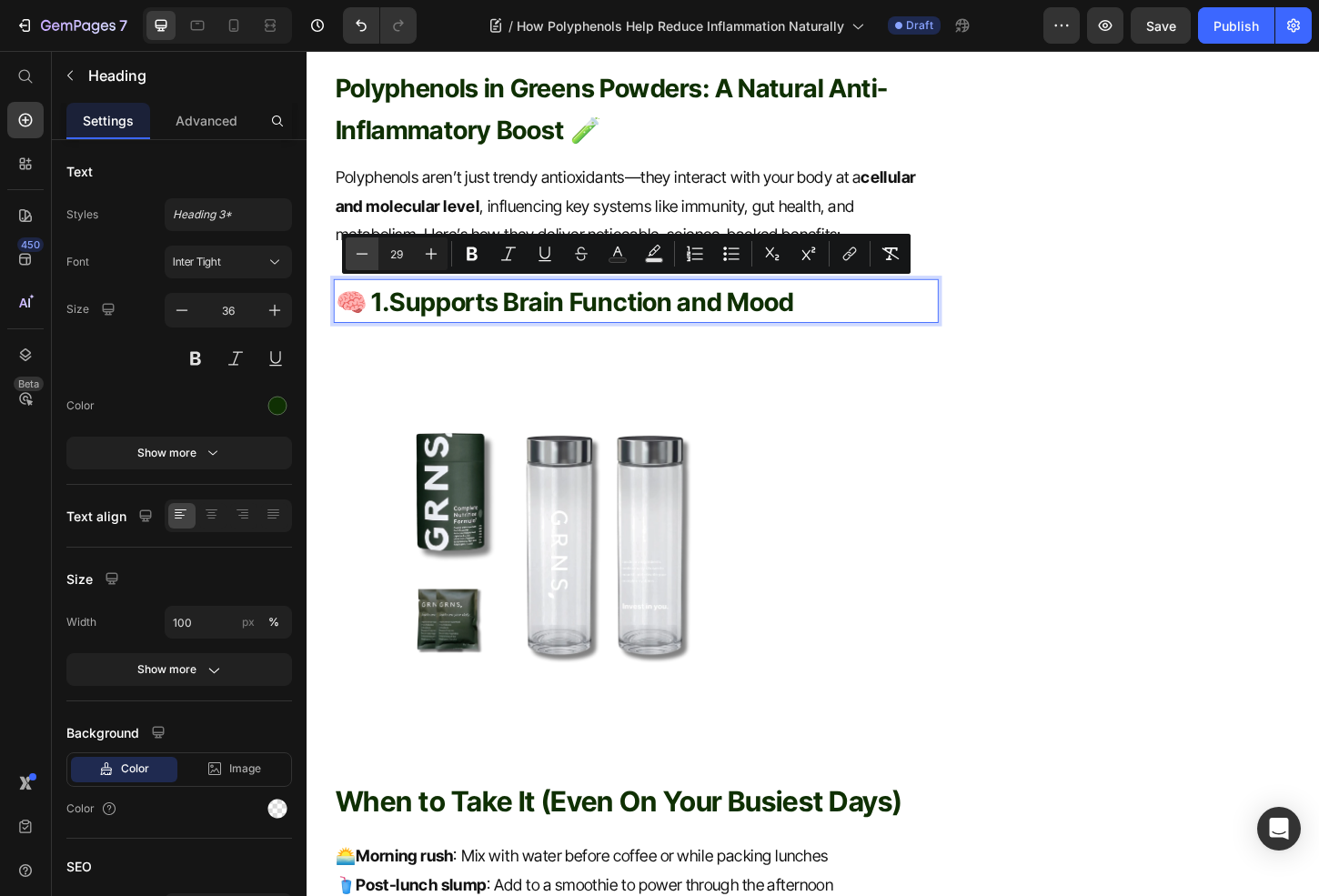 click on "Minus" at bounding box center [362, 254] 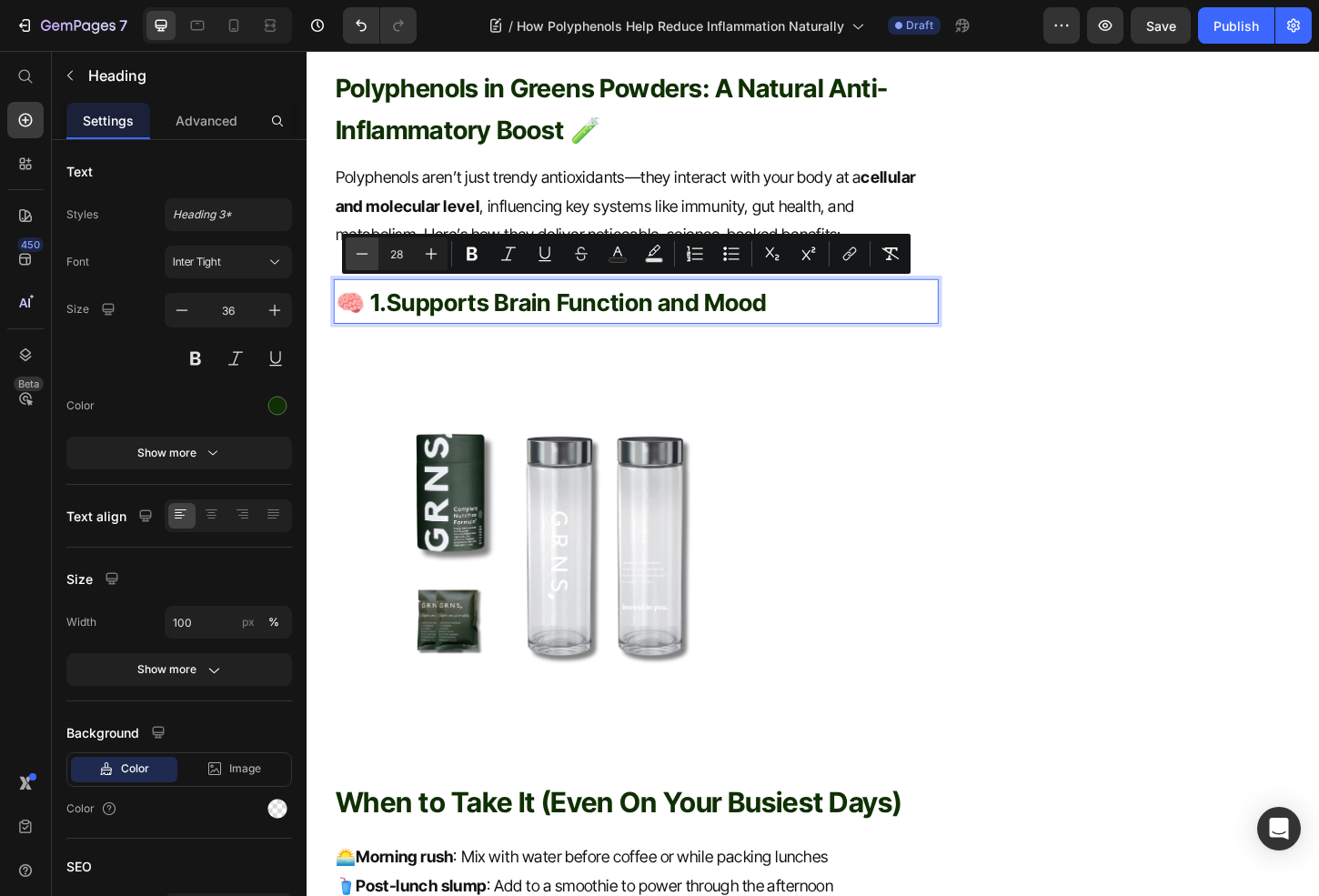 click on "Minus" at bounding box center [362, 254] 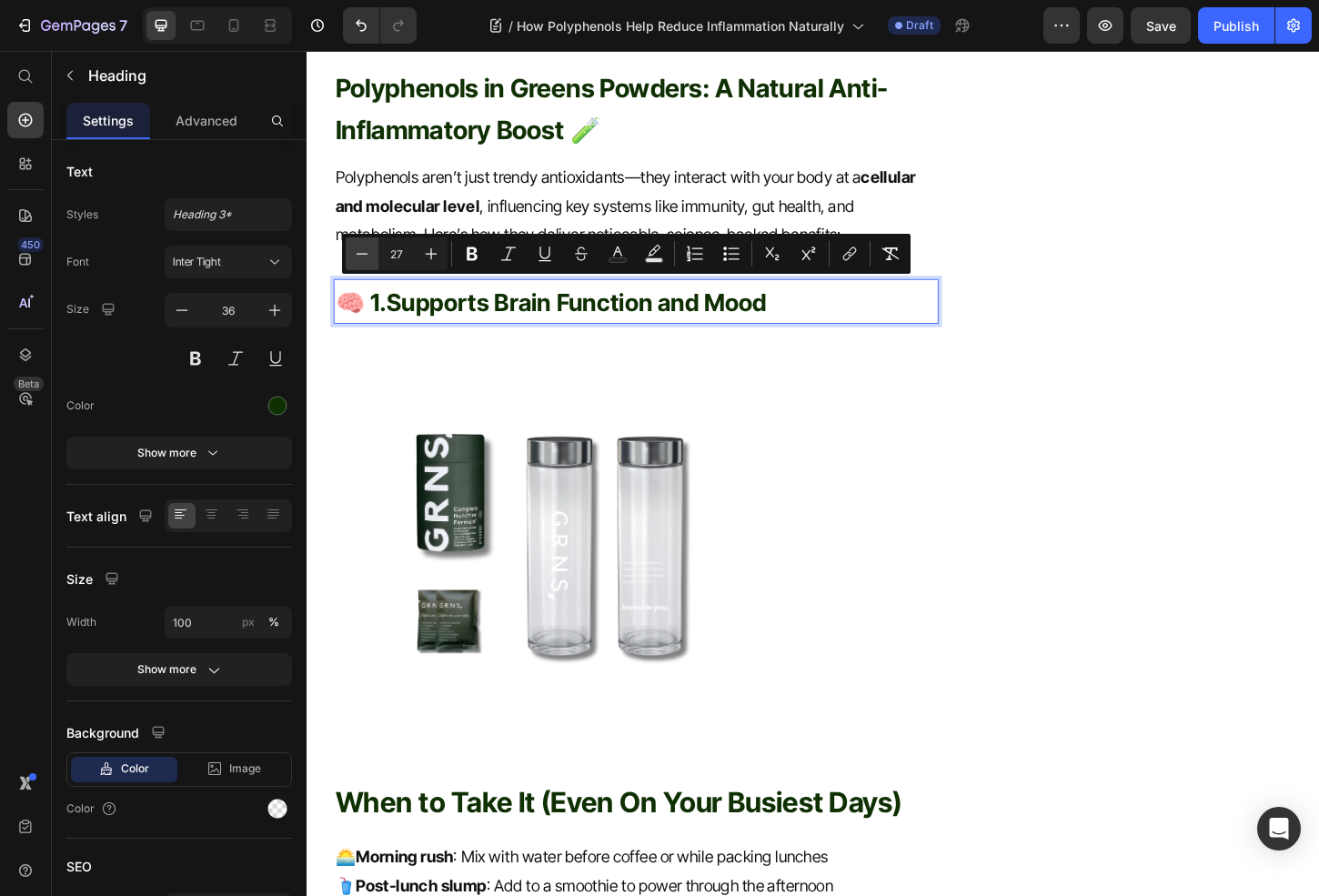 click on "Minus" at bounding box center [362, 254] 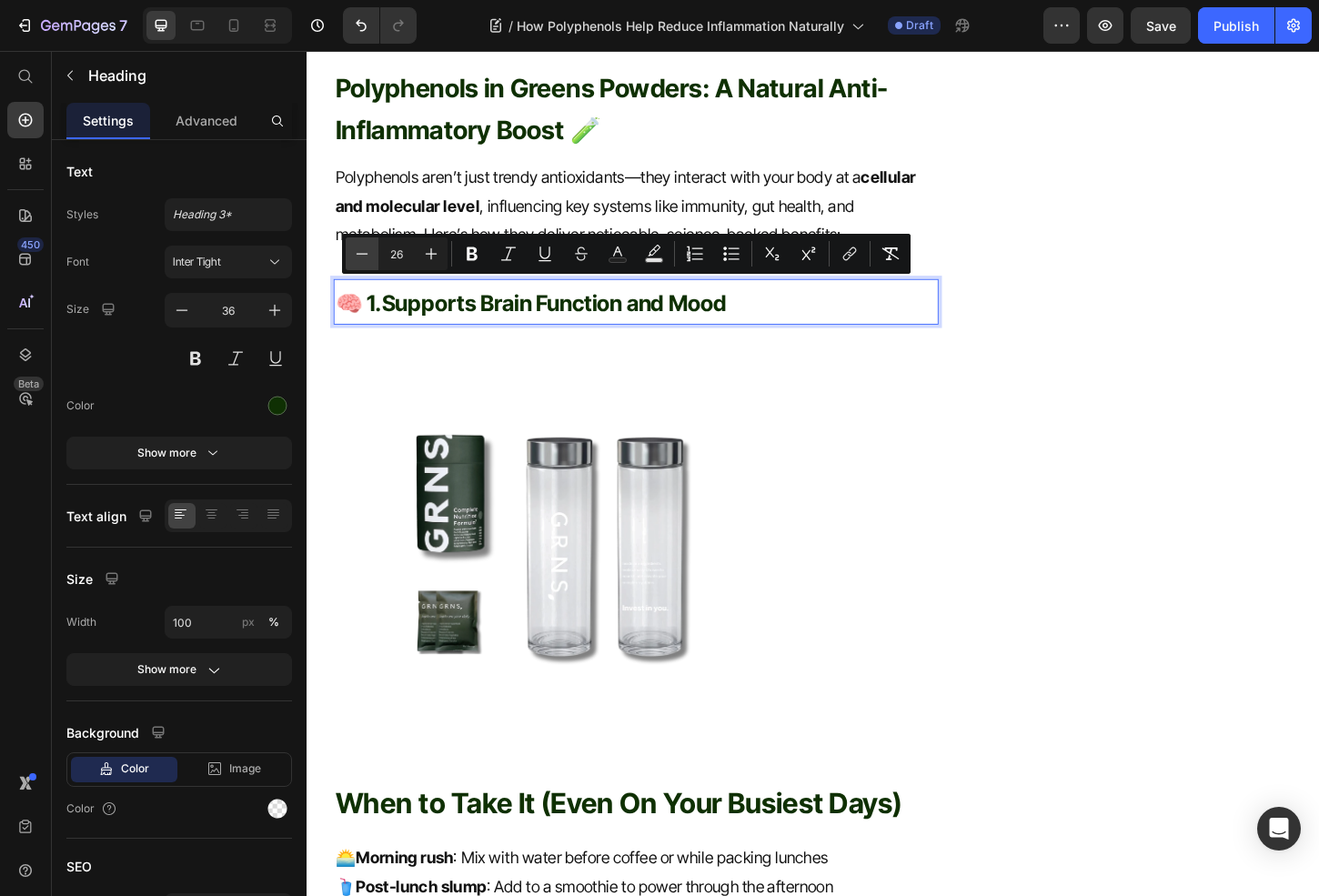 click on "Minus" at bounding box center (362, 254) 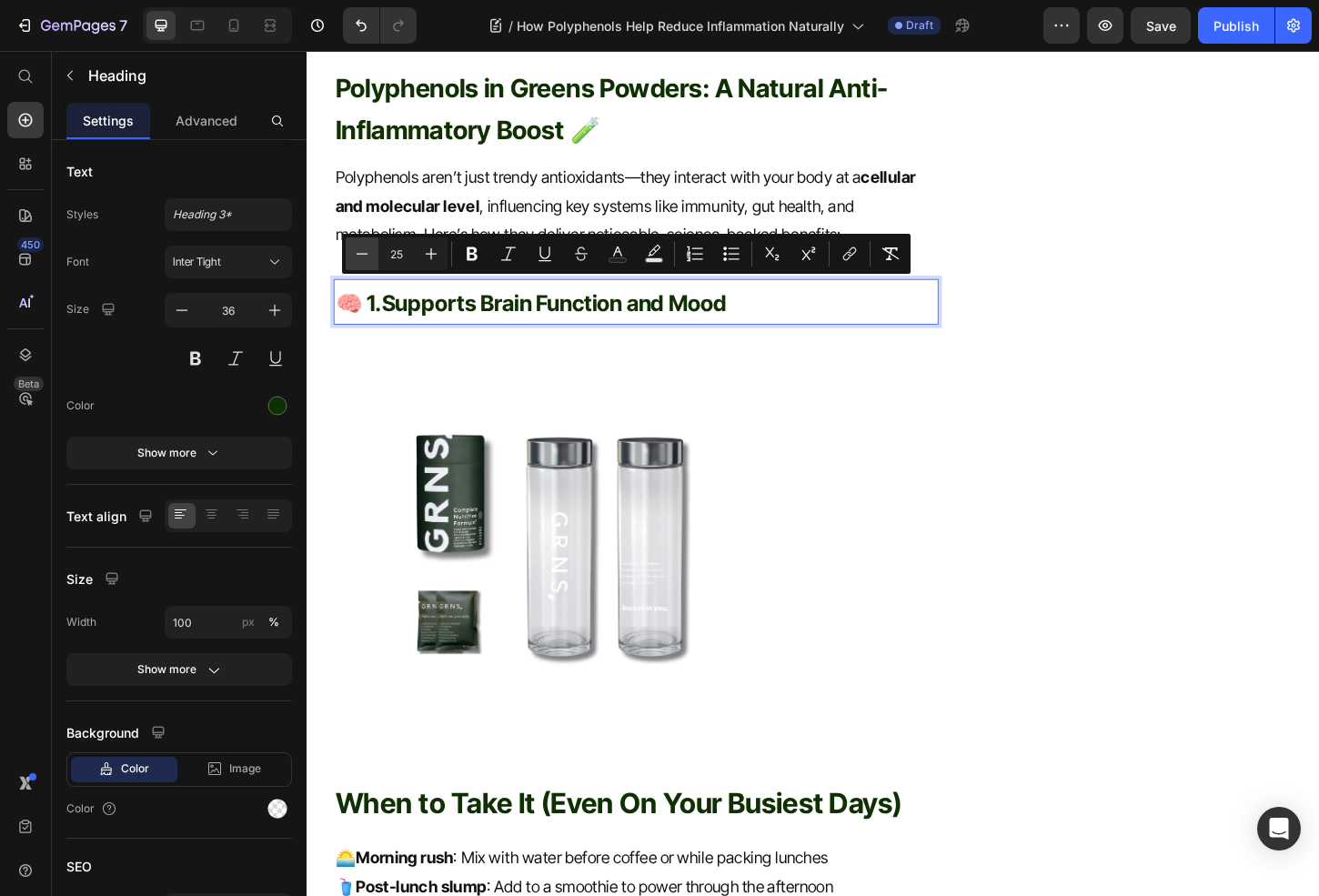 click on "Minus" at bounding box center (362, 254) 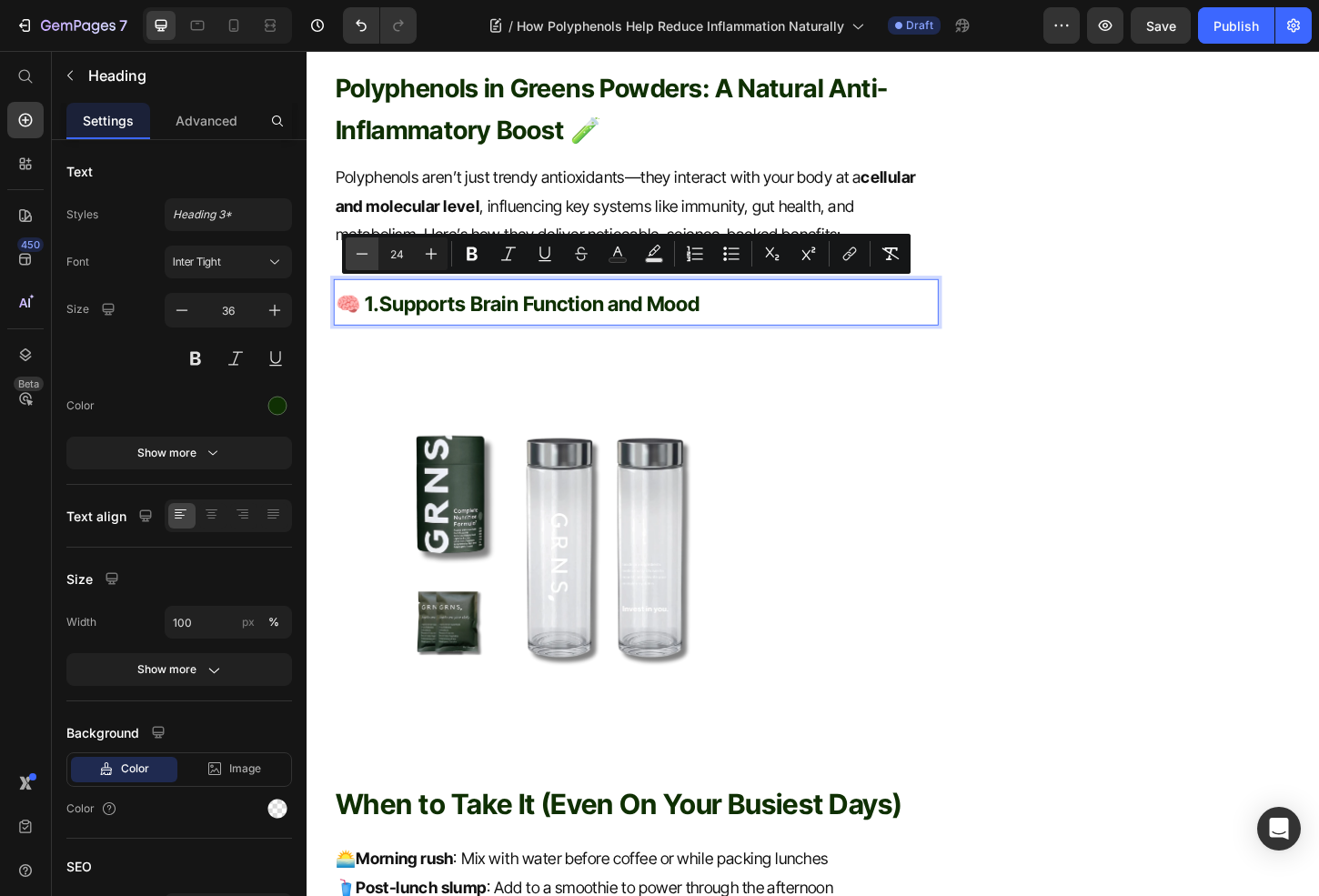 click on "Minus" at bounding box center (362, 254) 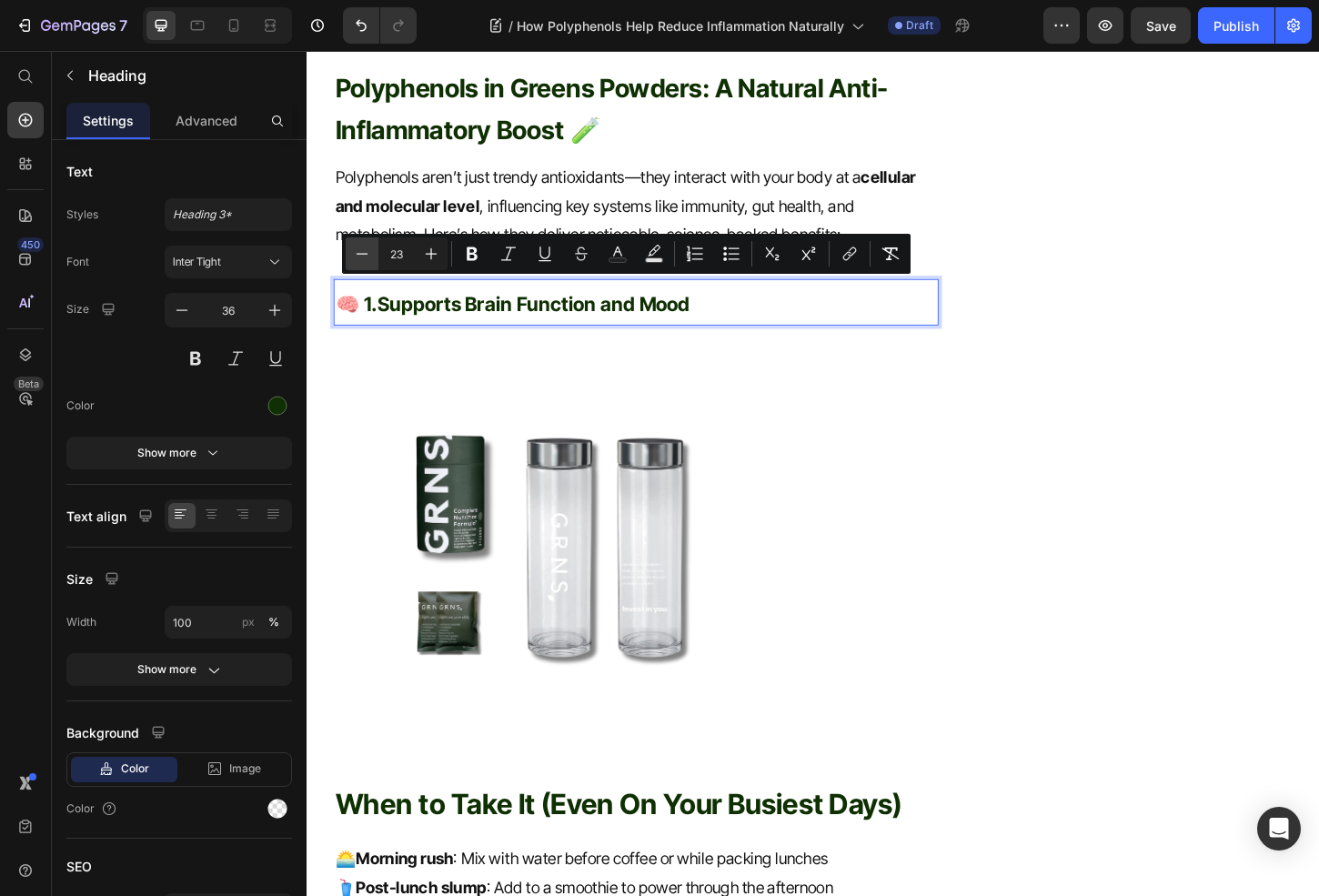 click on "Minus" at bounding box center [362, 254] 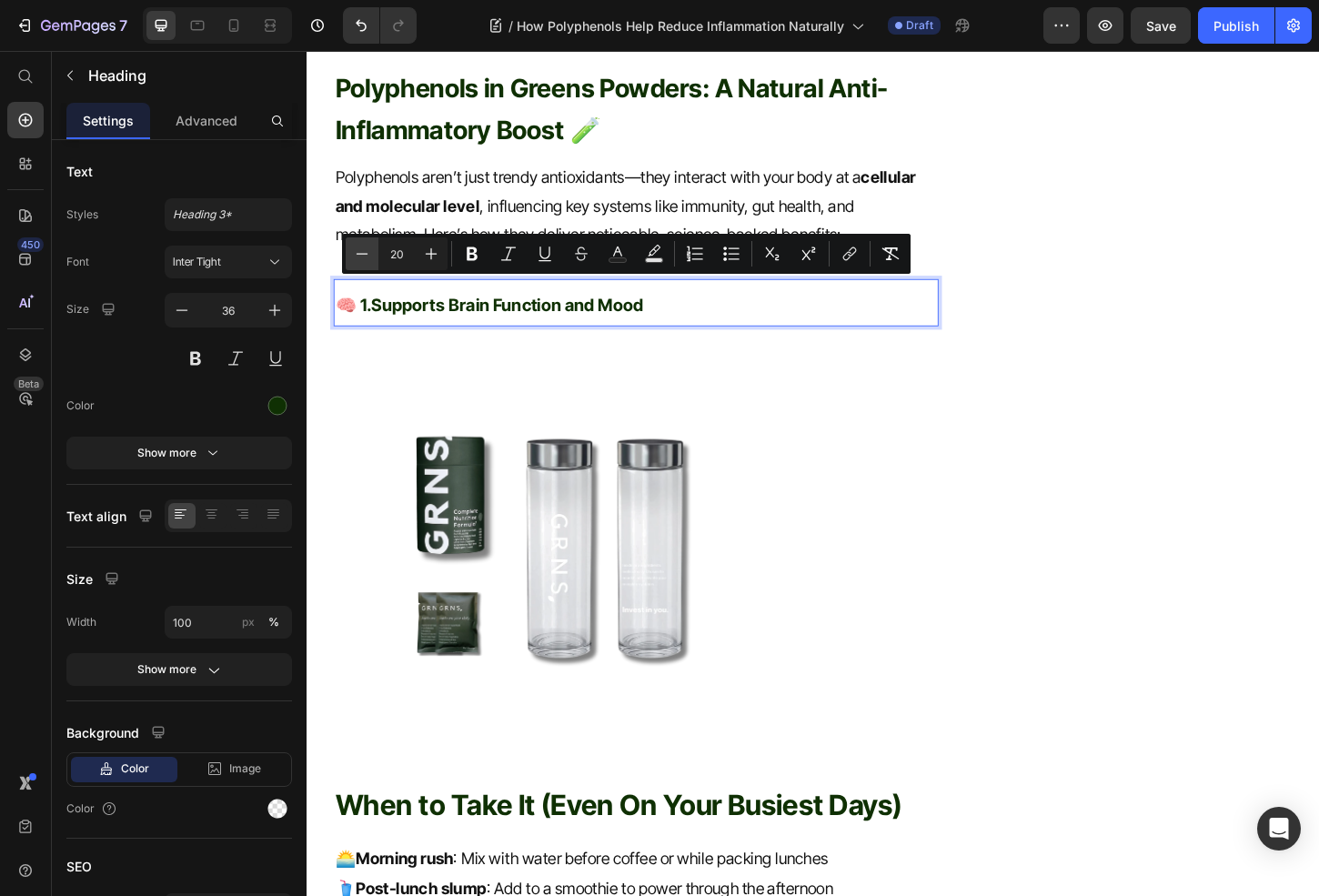 click on "Minus" at bounding box center [362, 254] 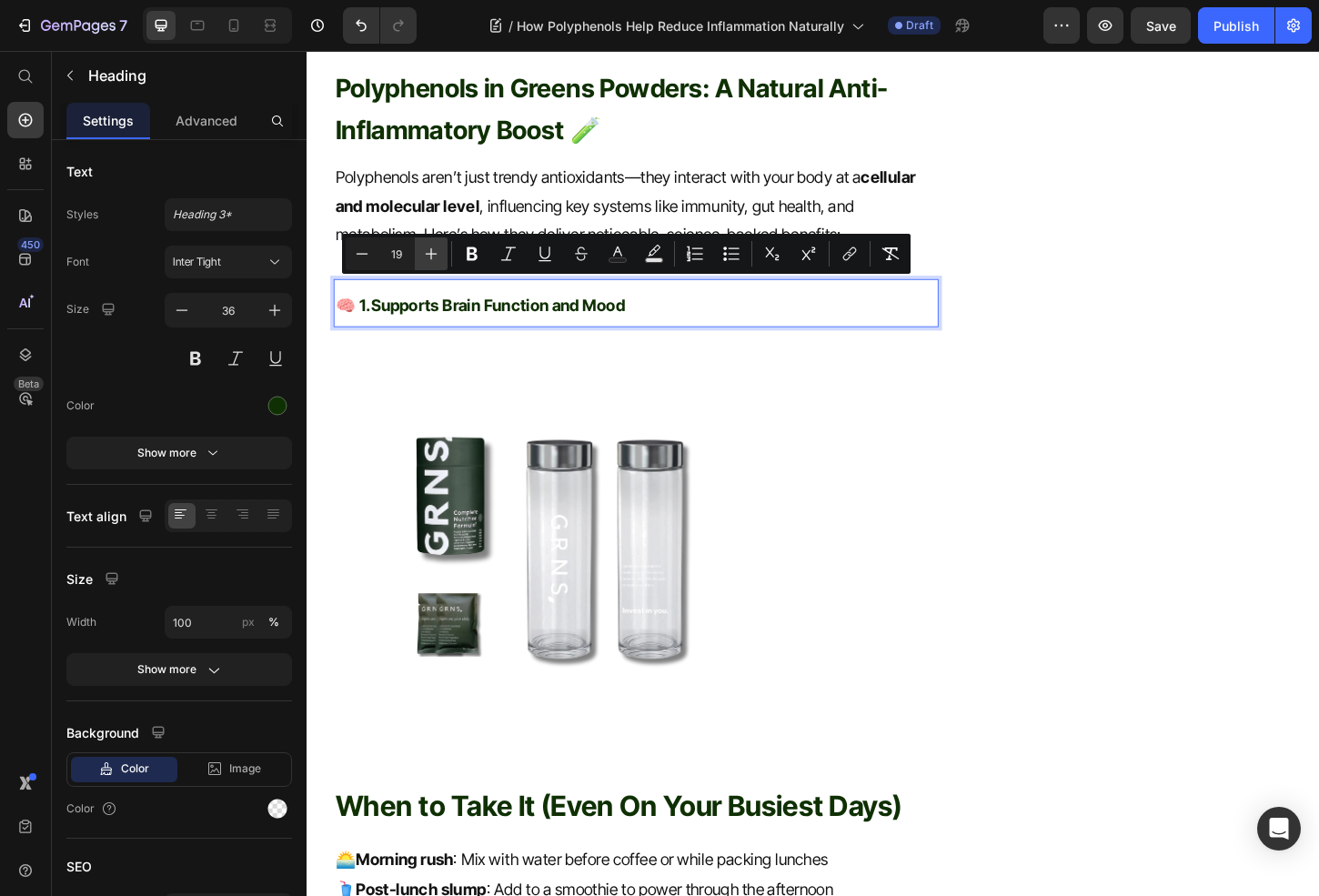 click 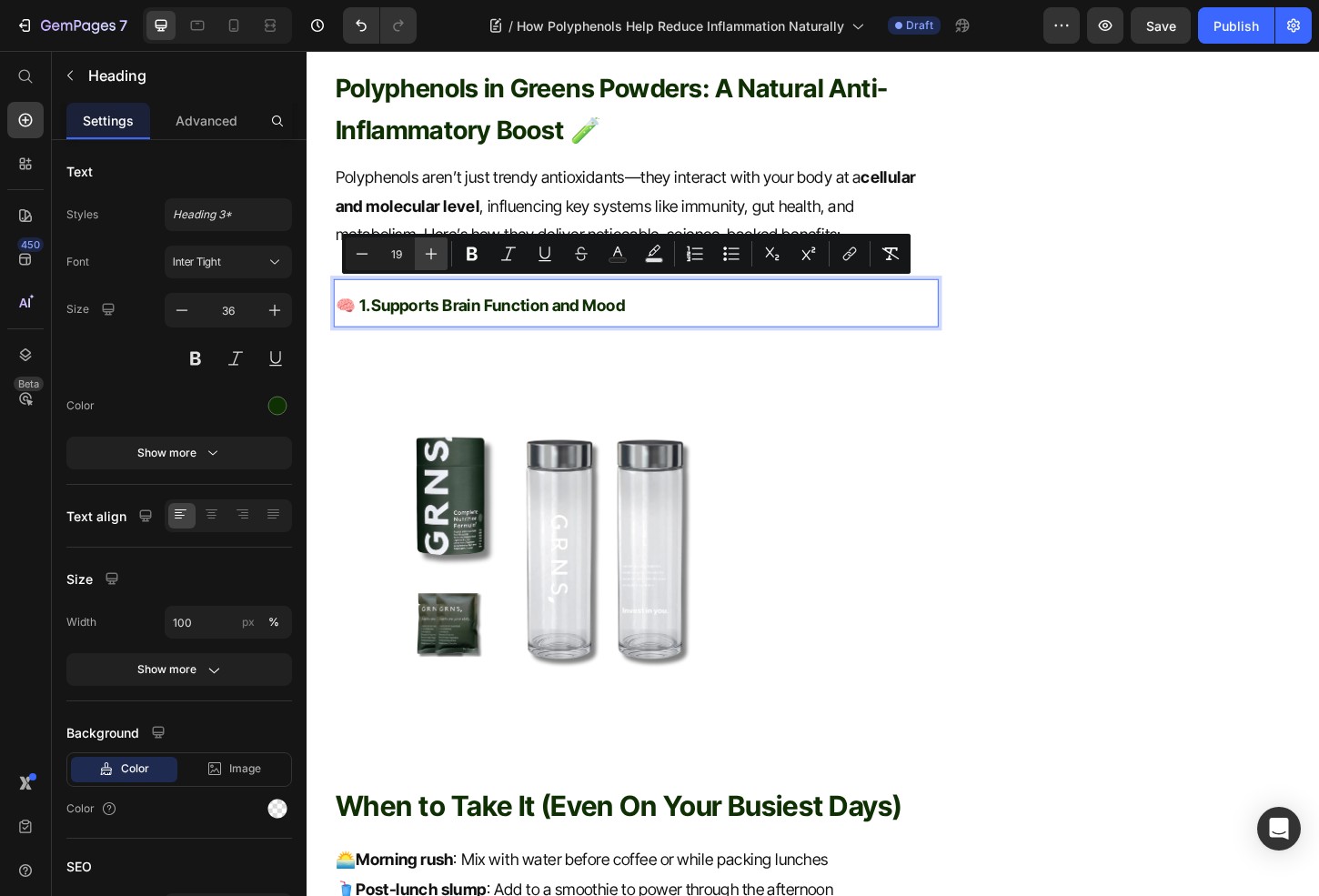 type on "20" 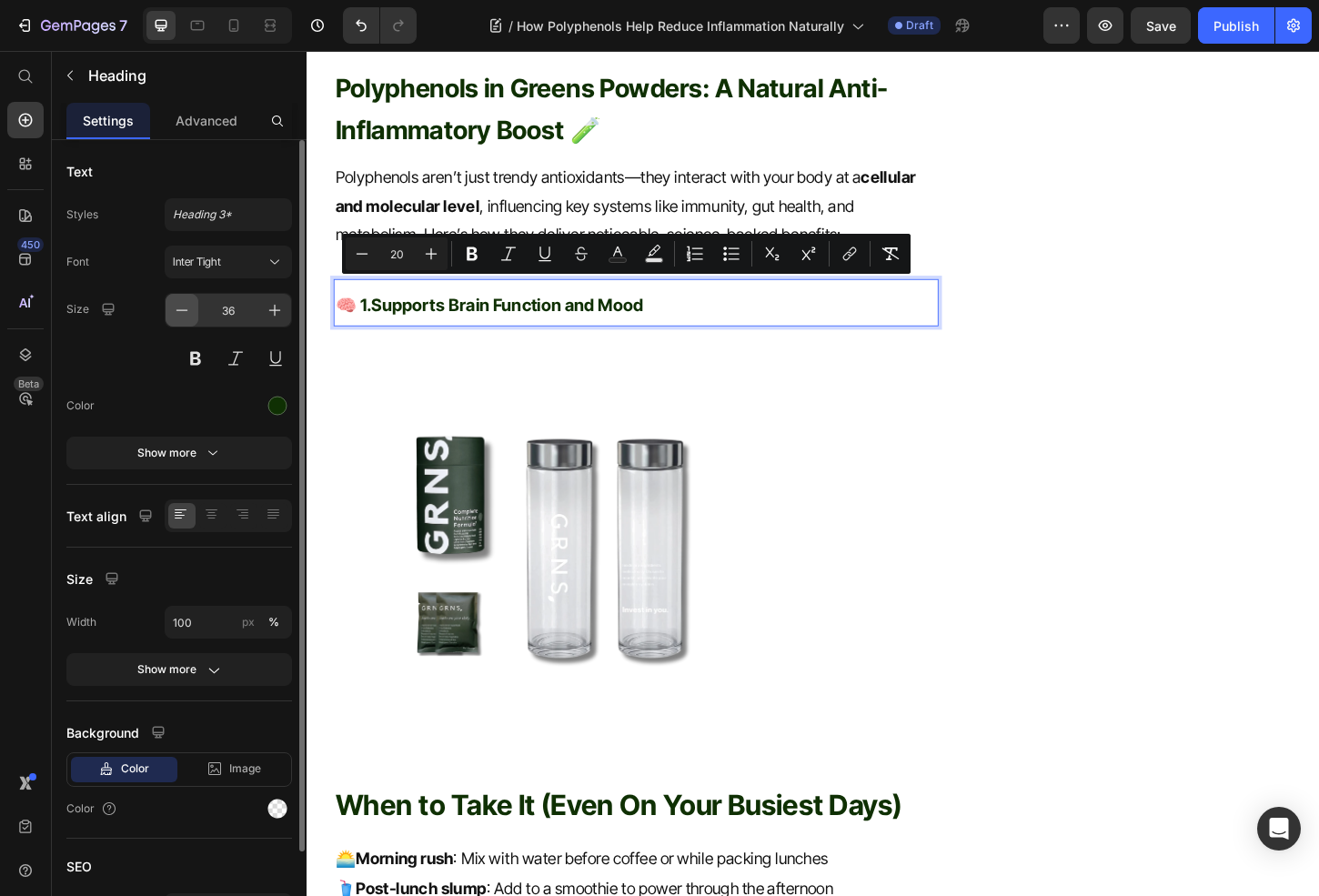 click at bounding box center [182, 310] 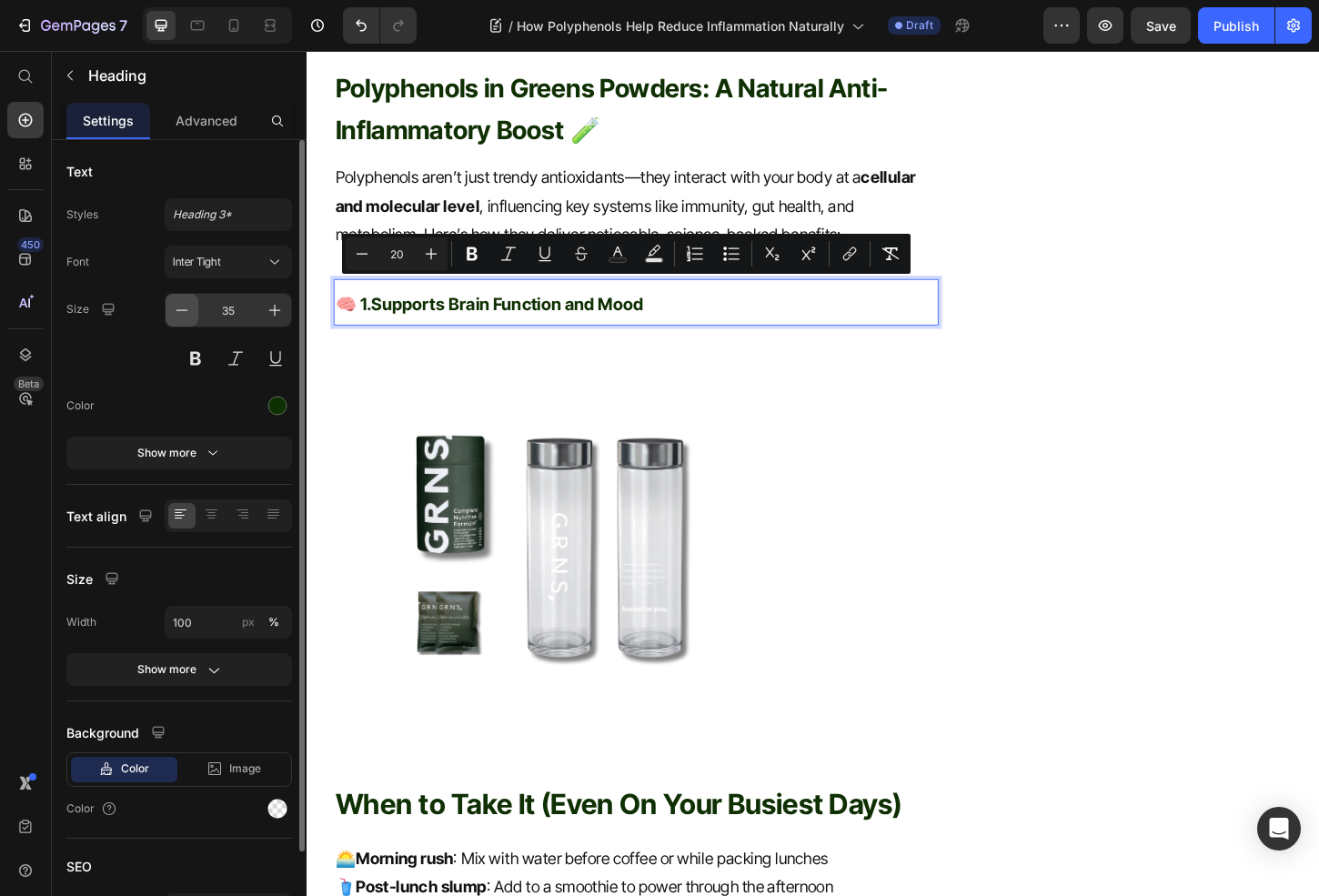 click at bounding box center [182, 310] 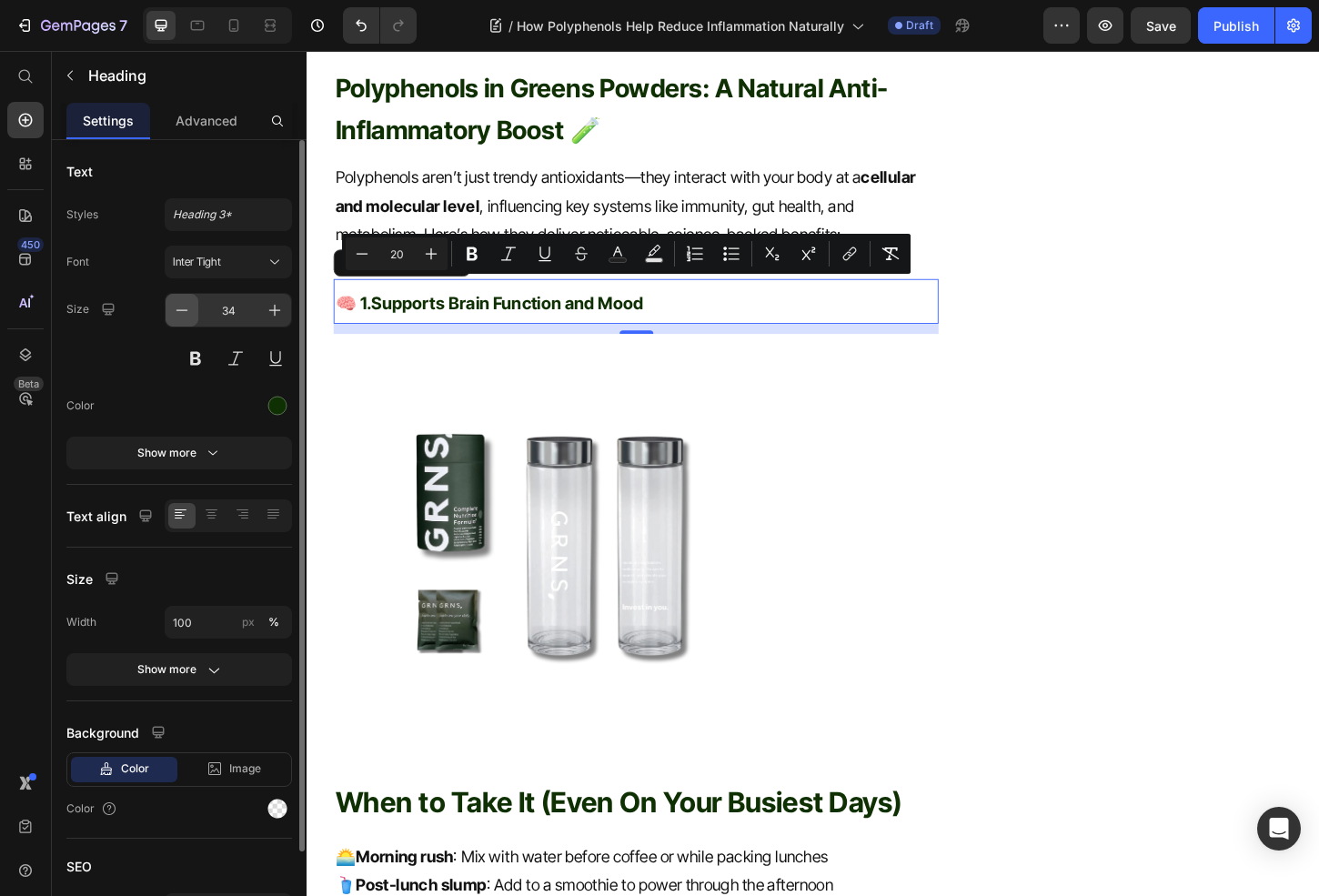 click at bounding box center [182, 310] 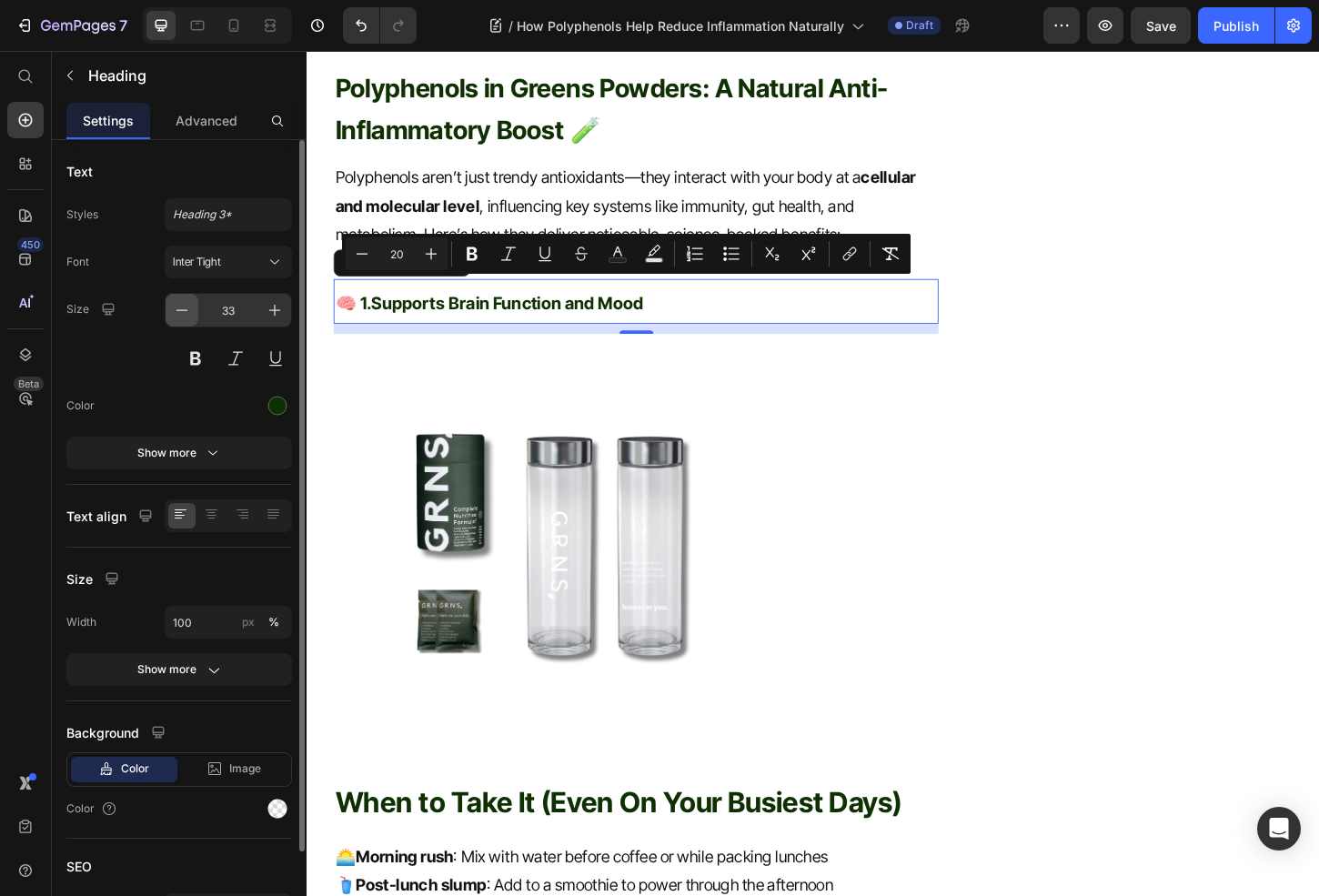 click at bounding box center [182, 310] 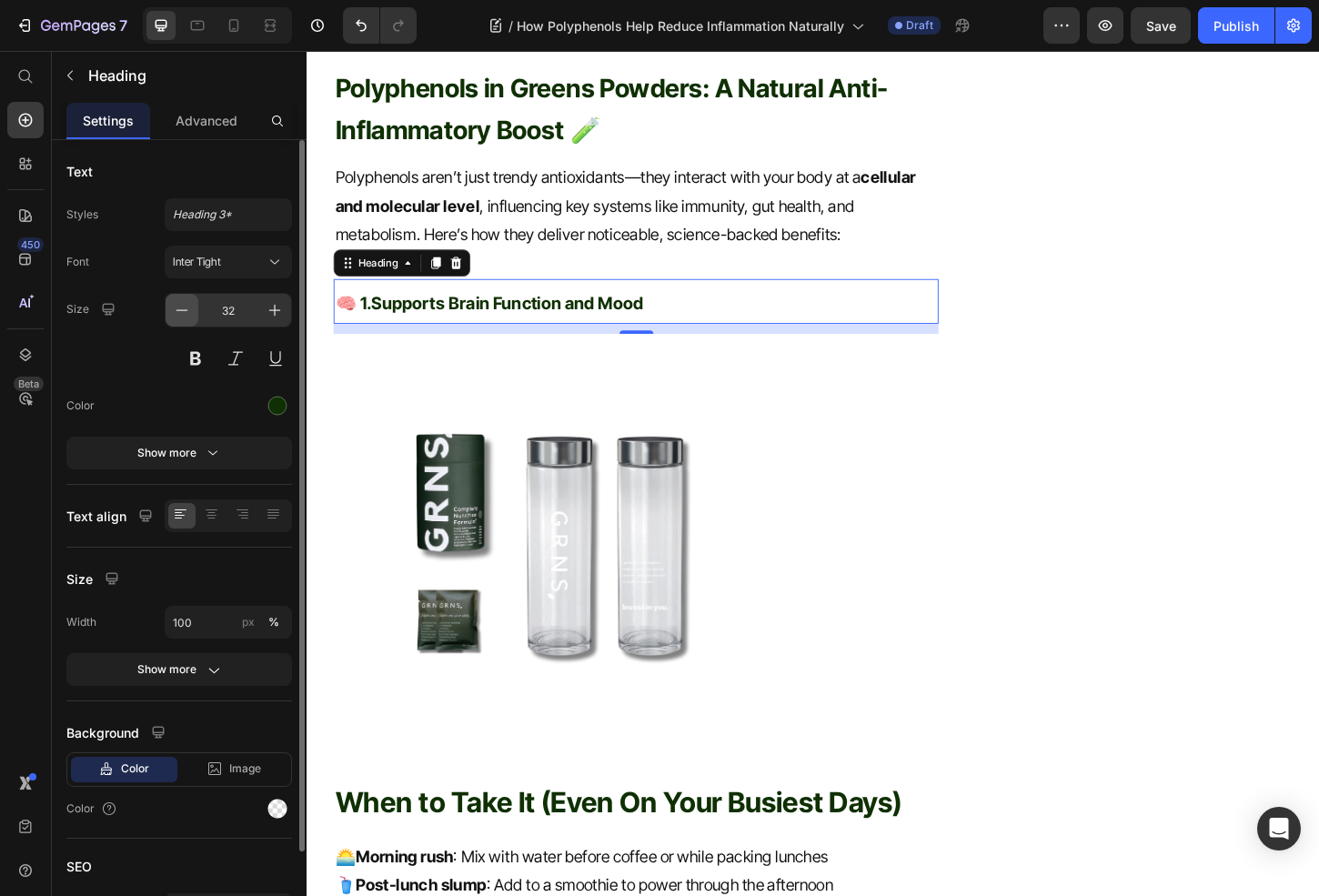 click at bounding box center [182, 310] 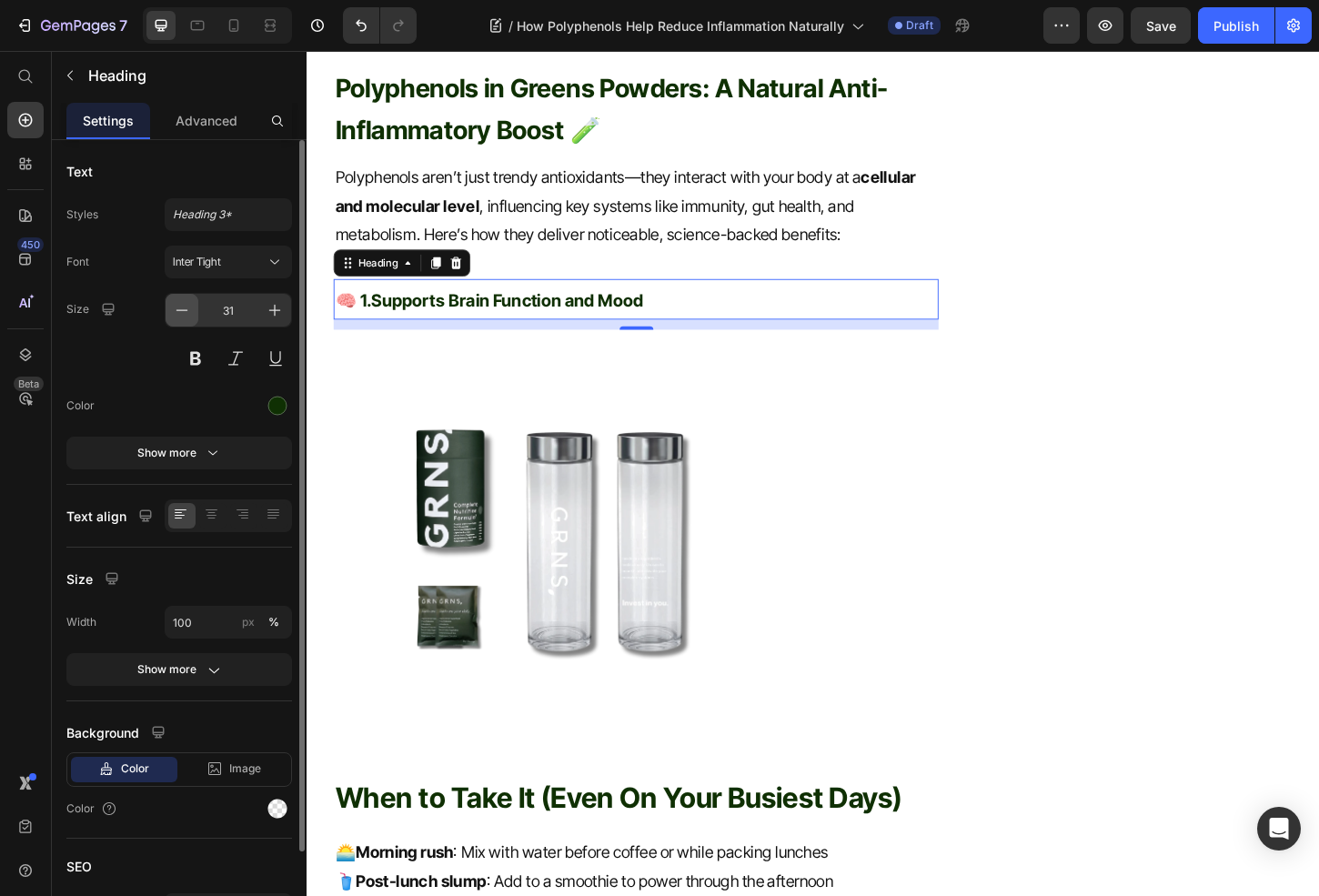 click at bounding box center [182, 310] 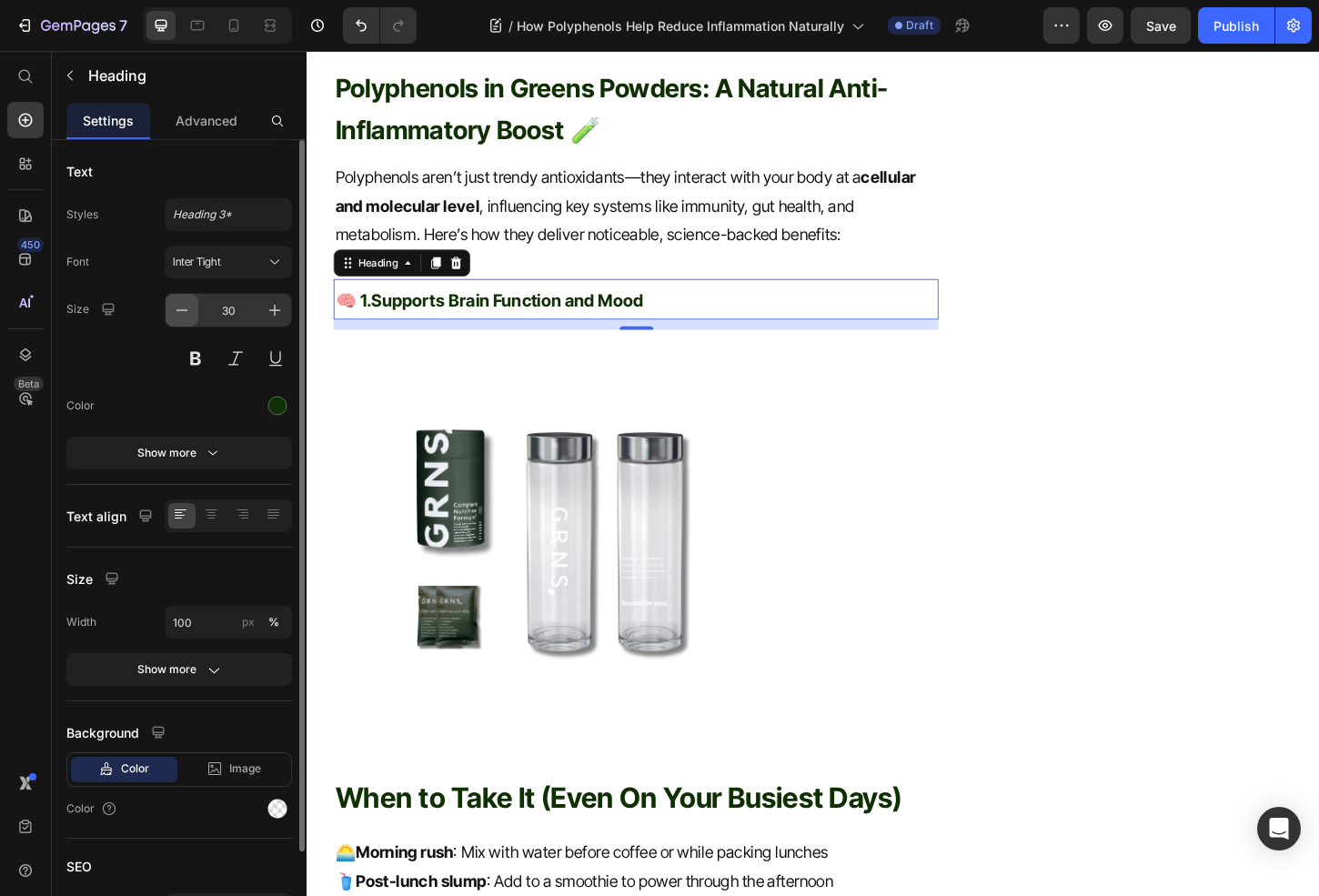 click at bounding box center [182, 310] 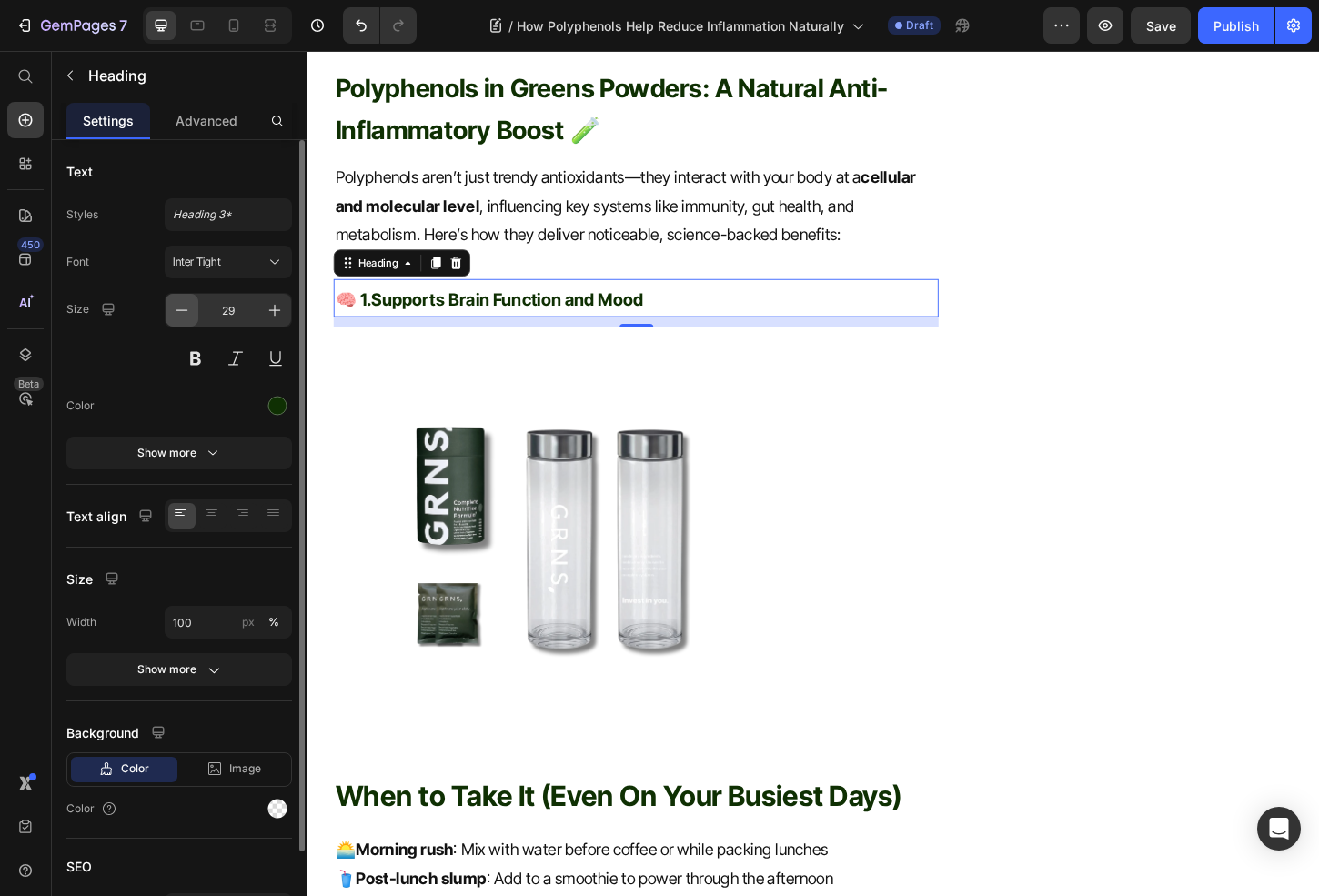 click at bounding box center (182, 310) 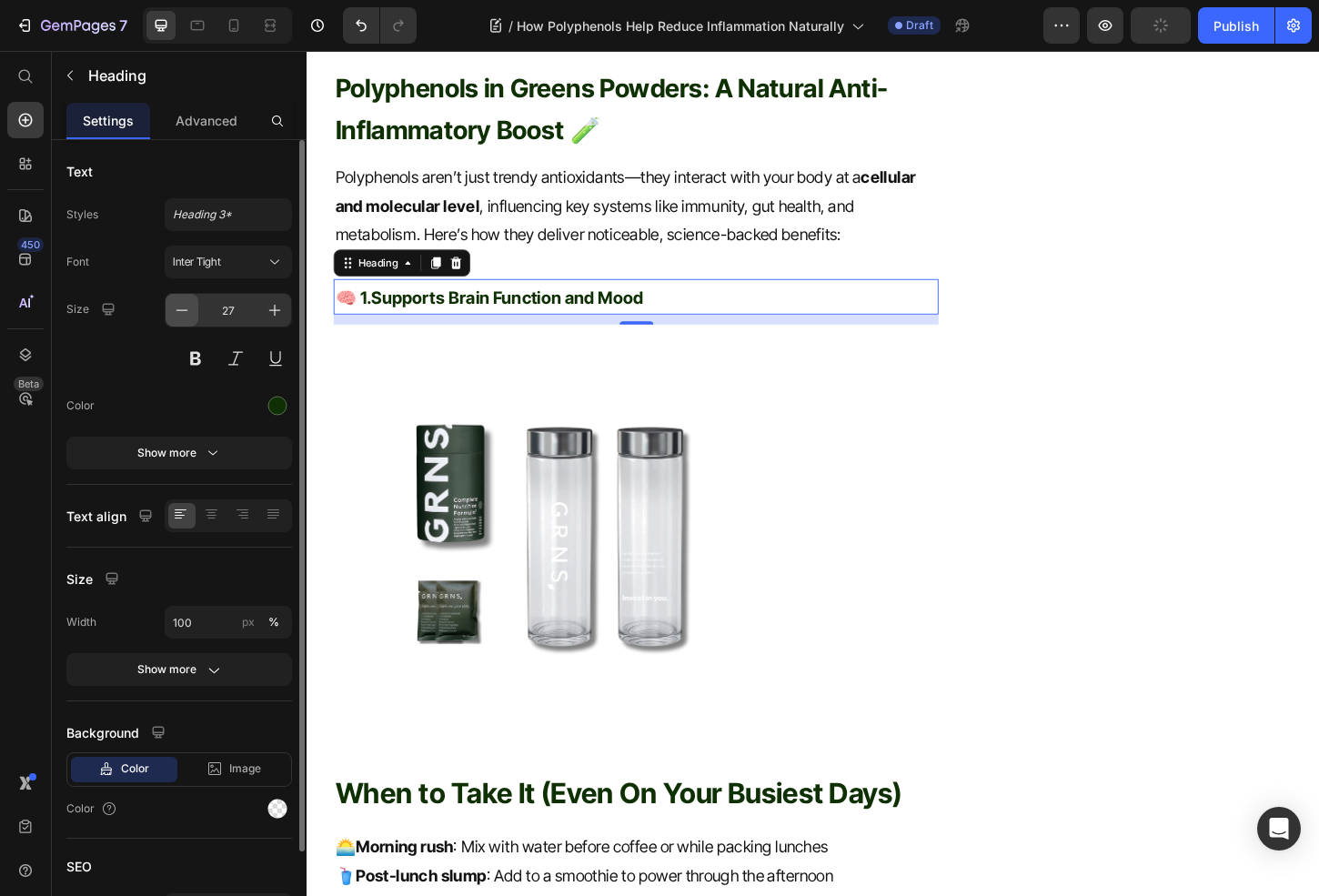 click at bounding box center [182, 310] 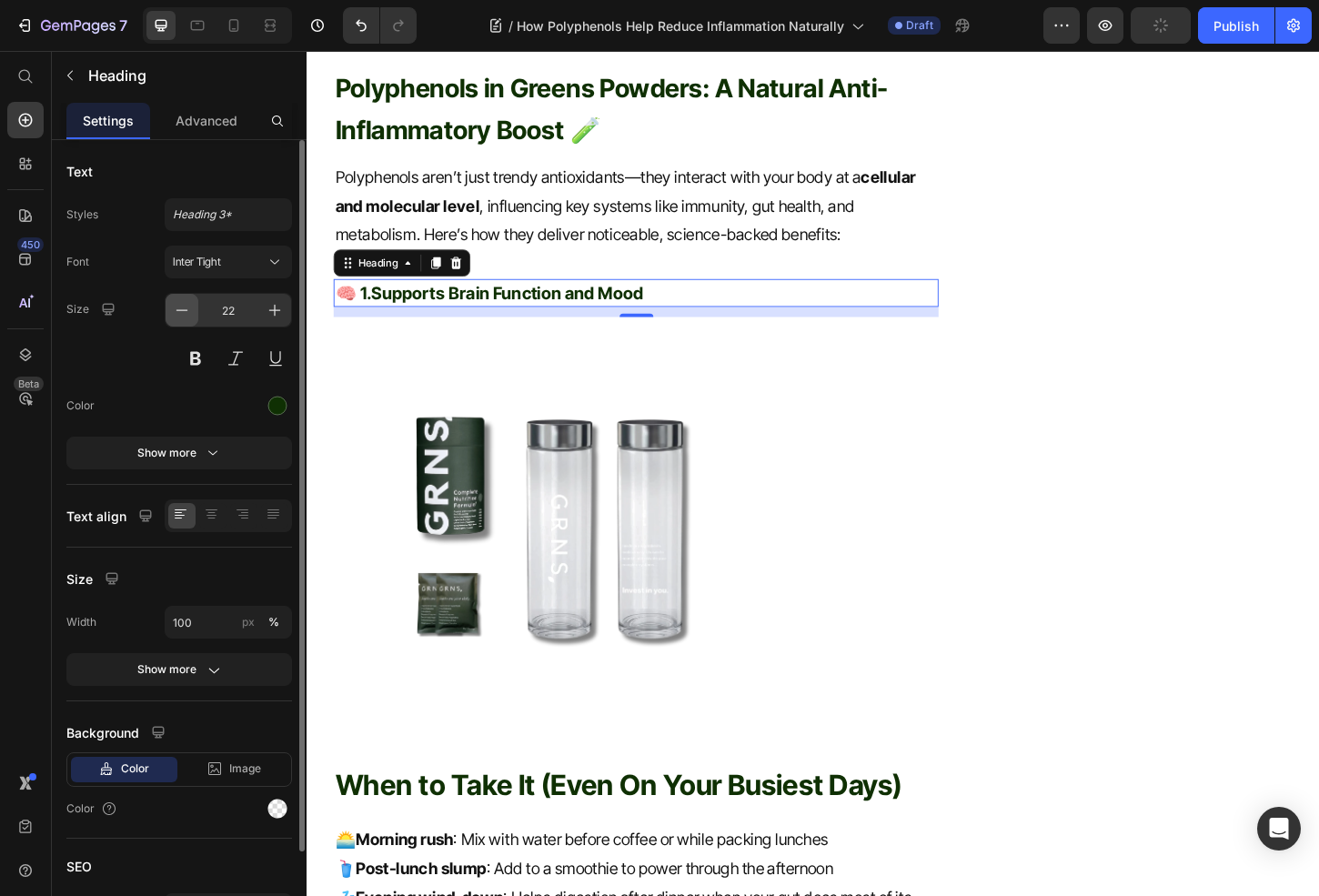click at bounding box center (182, 310) 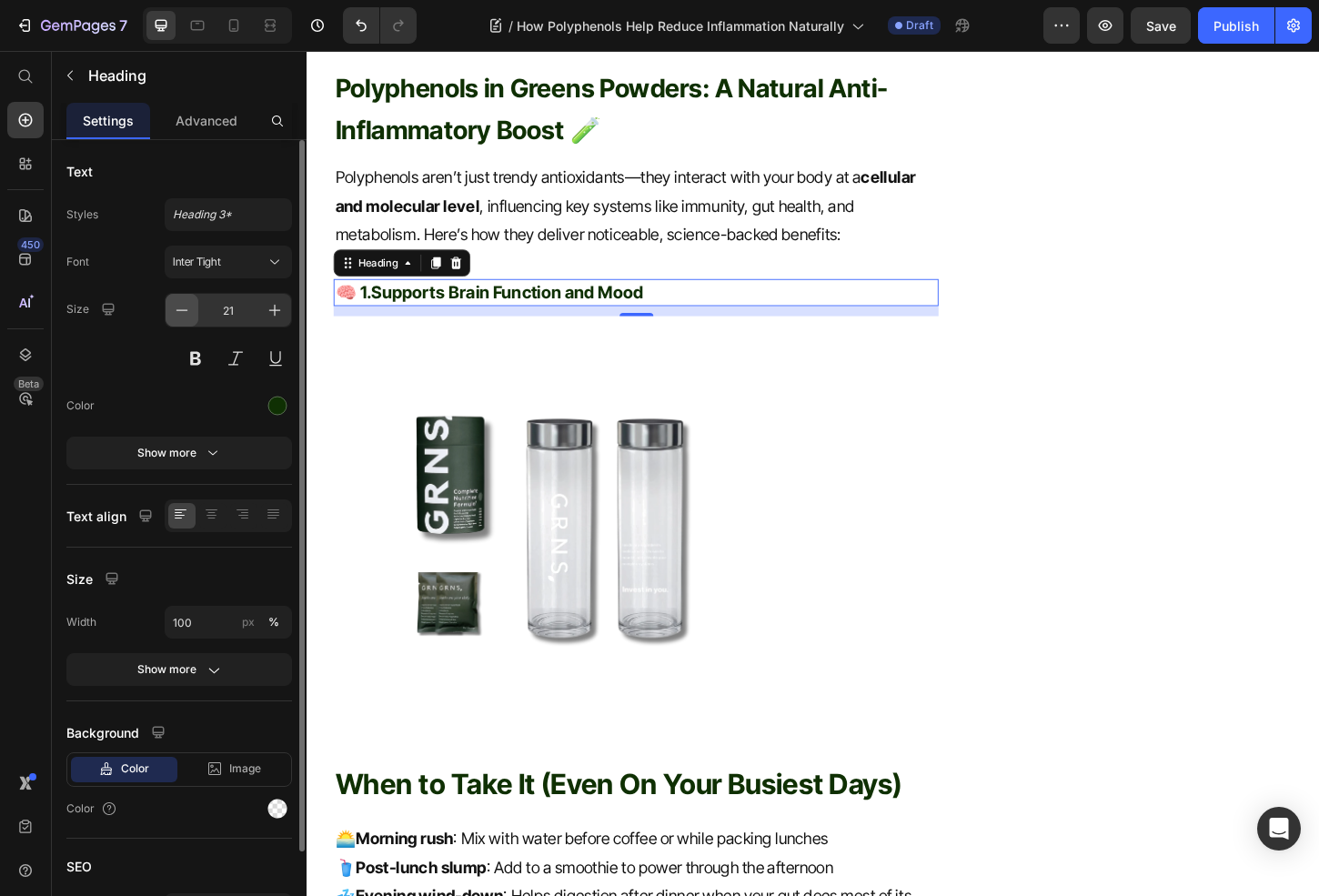 click at bounding box center [182, 310] 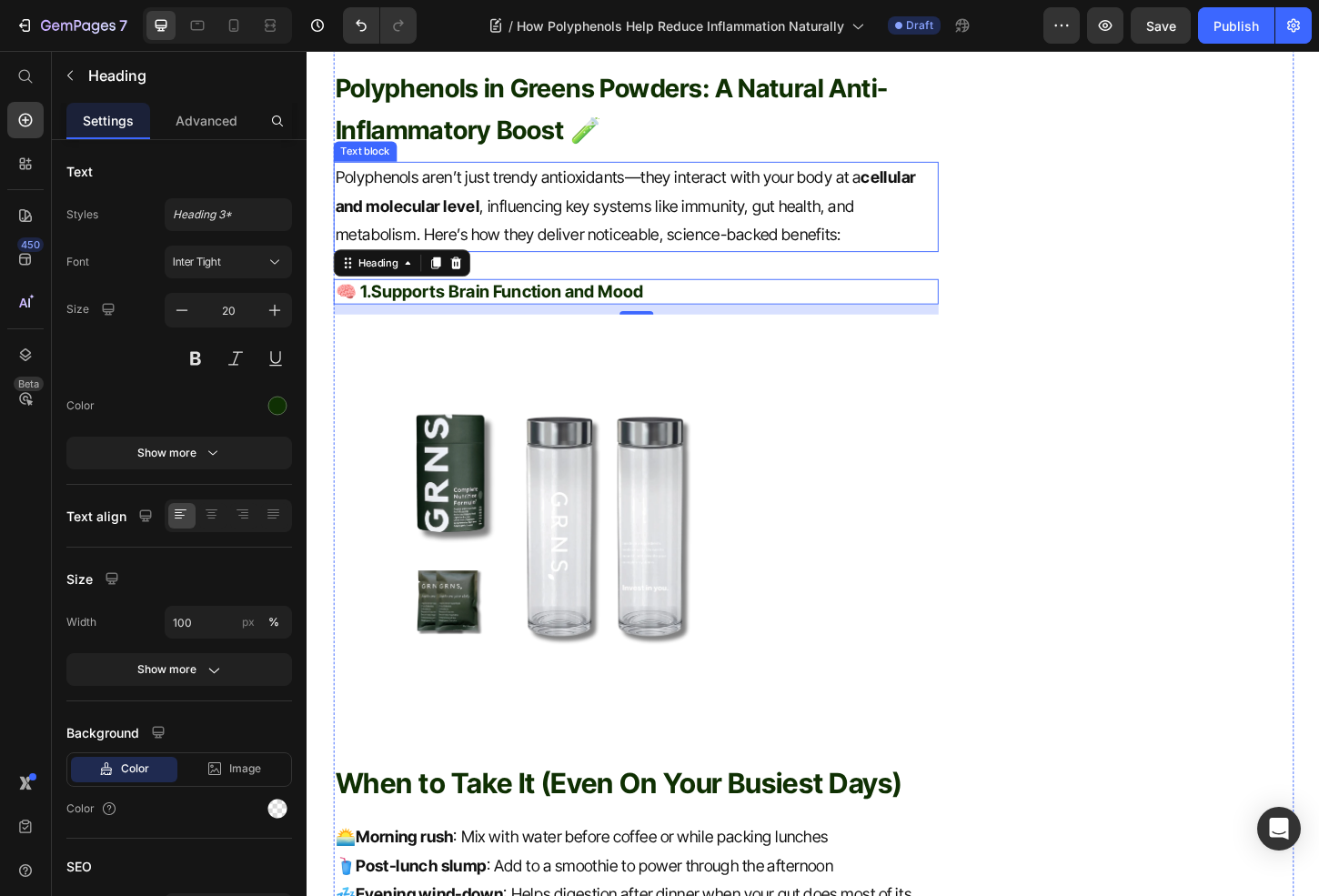 click on "Polyphenols aren’t just trendy antioxidants—they interact with your body at a  cellular and molecular level , influencing key systems like immunity, gut health, and metabolism. Here’s how they deliver noticeable, science-backed benefits:" at bounding box center [660, 218] 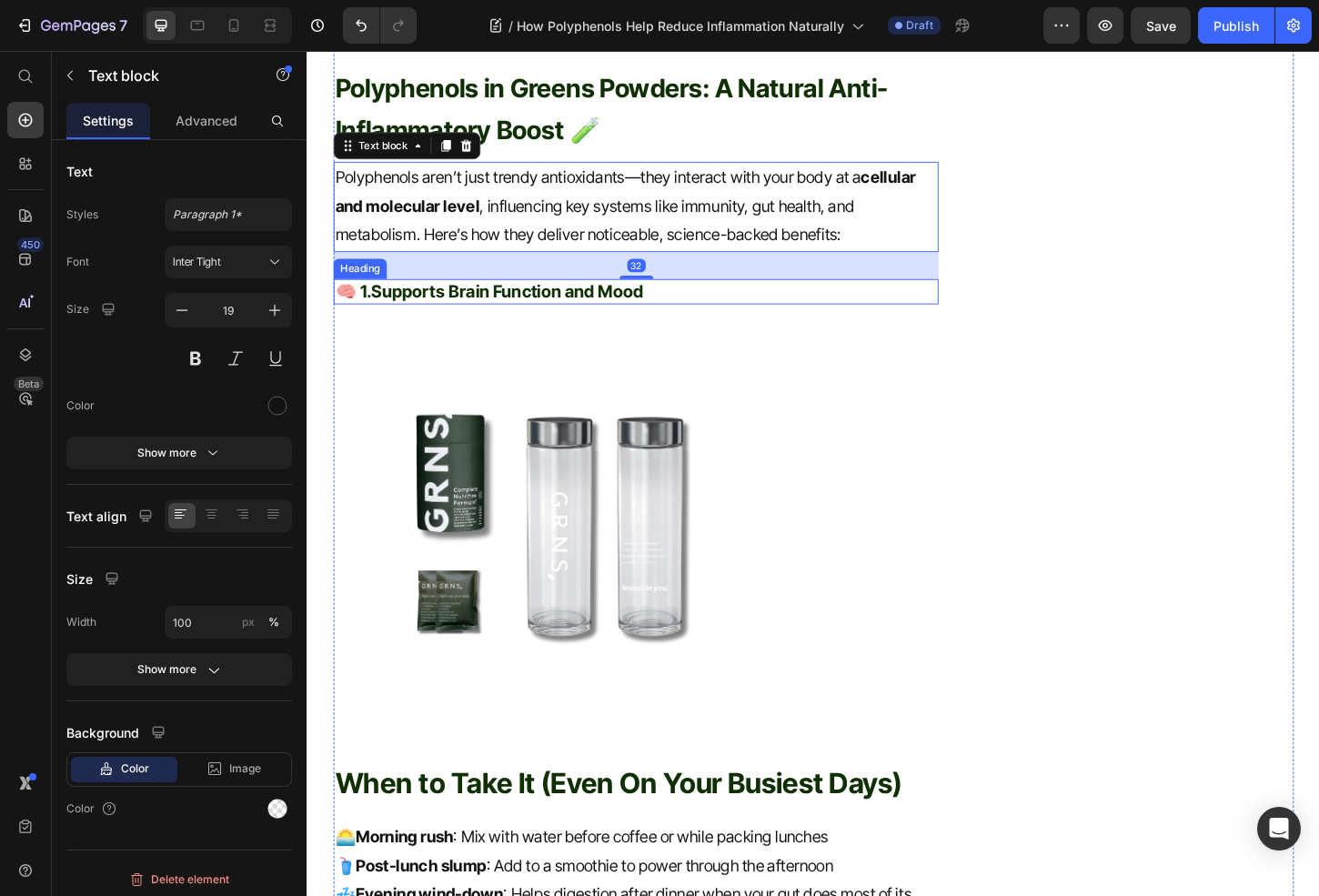 click on "⁠⁠⁠⁠⁠⁠⁠ 🧠 1.  Supports Brain Function and Mood" at bounding box center [660, 310] 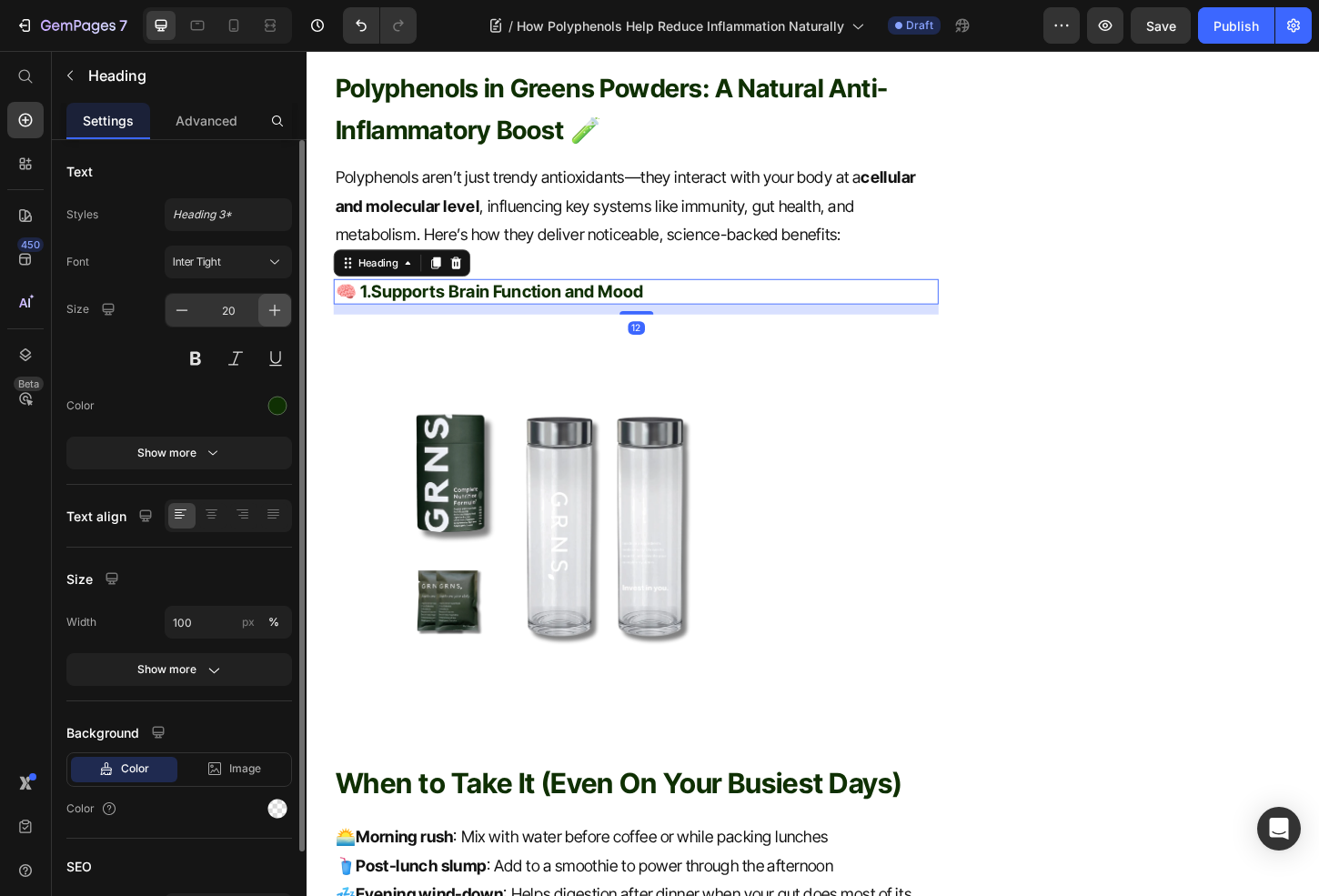 click 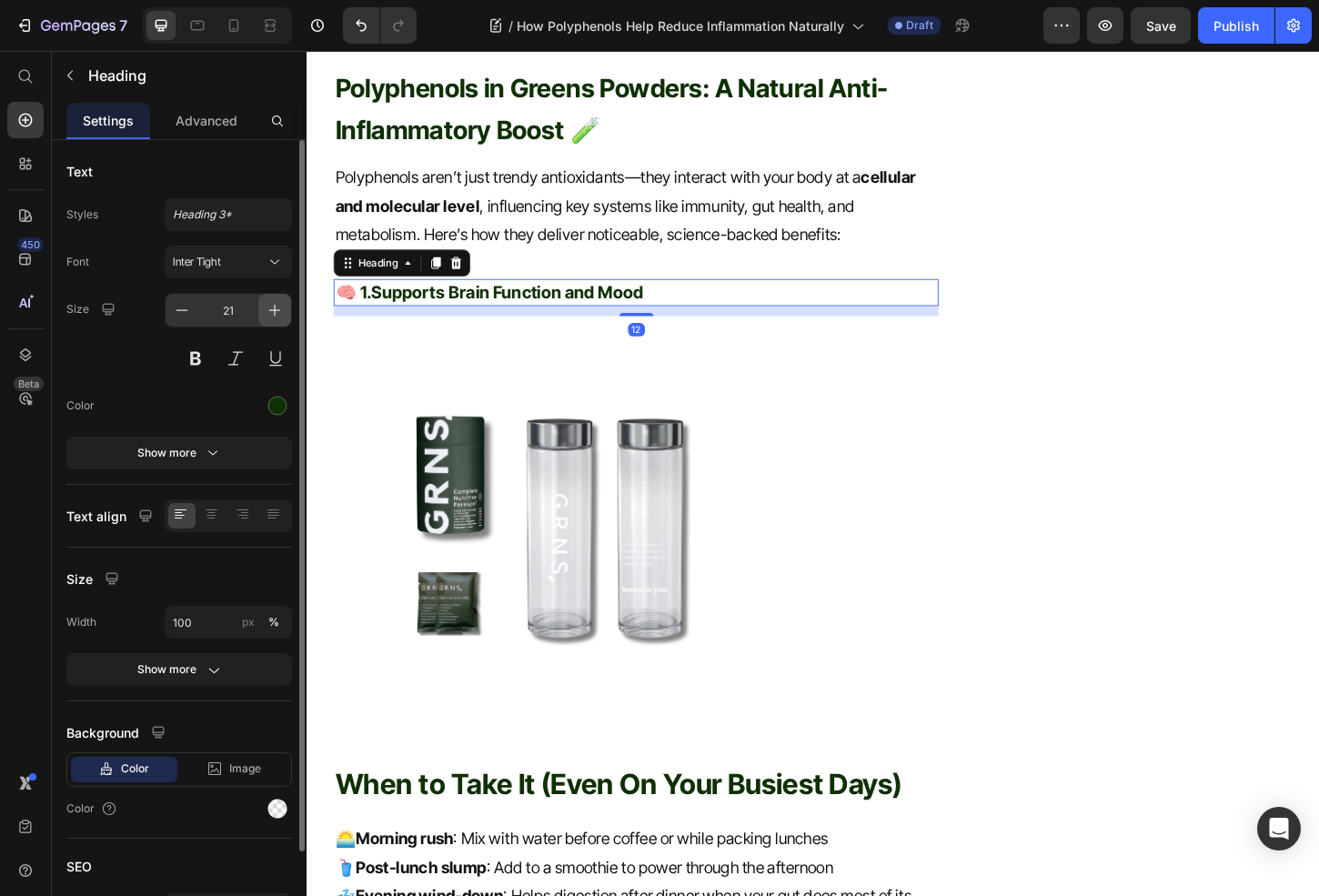 click 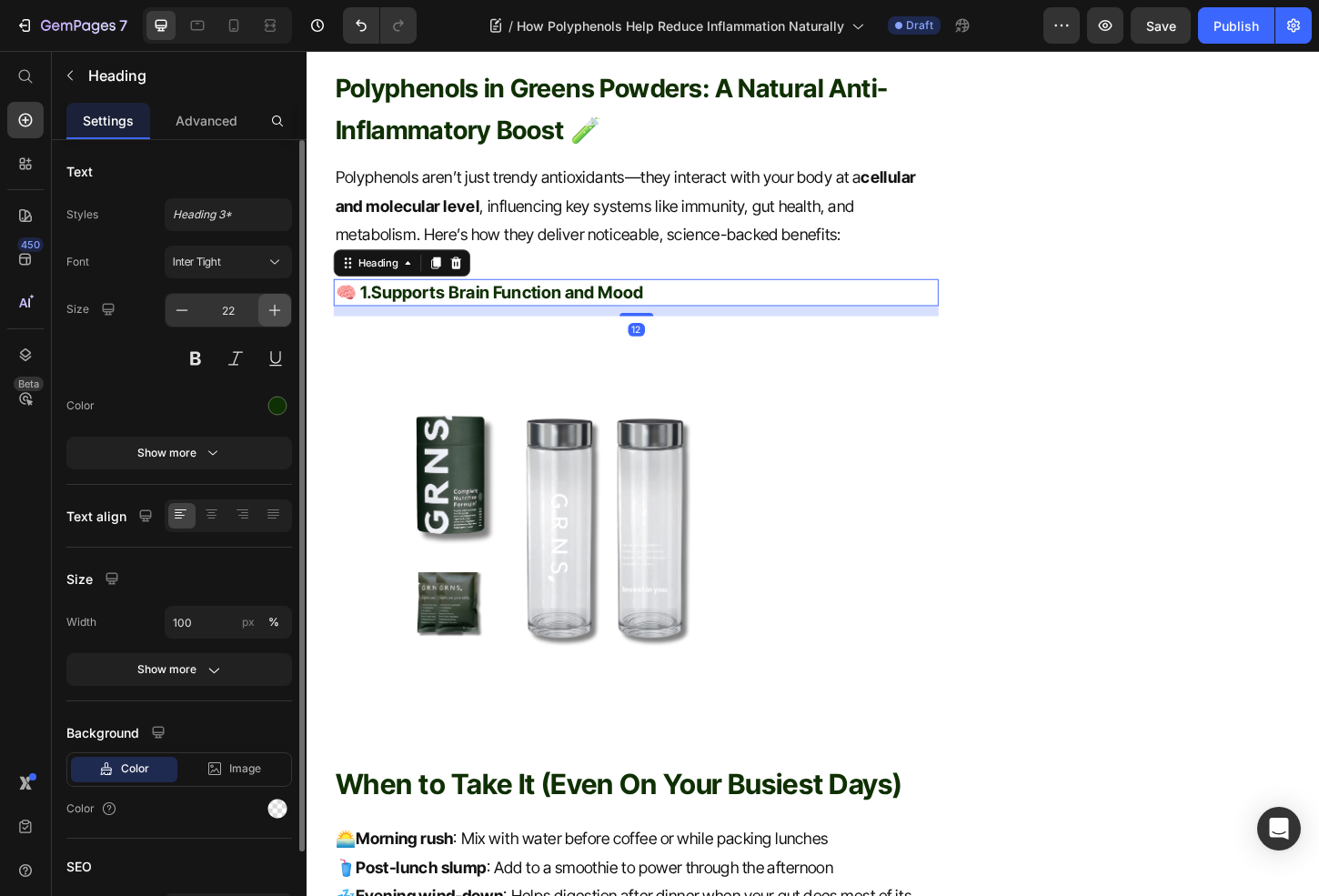 click 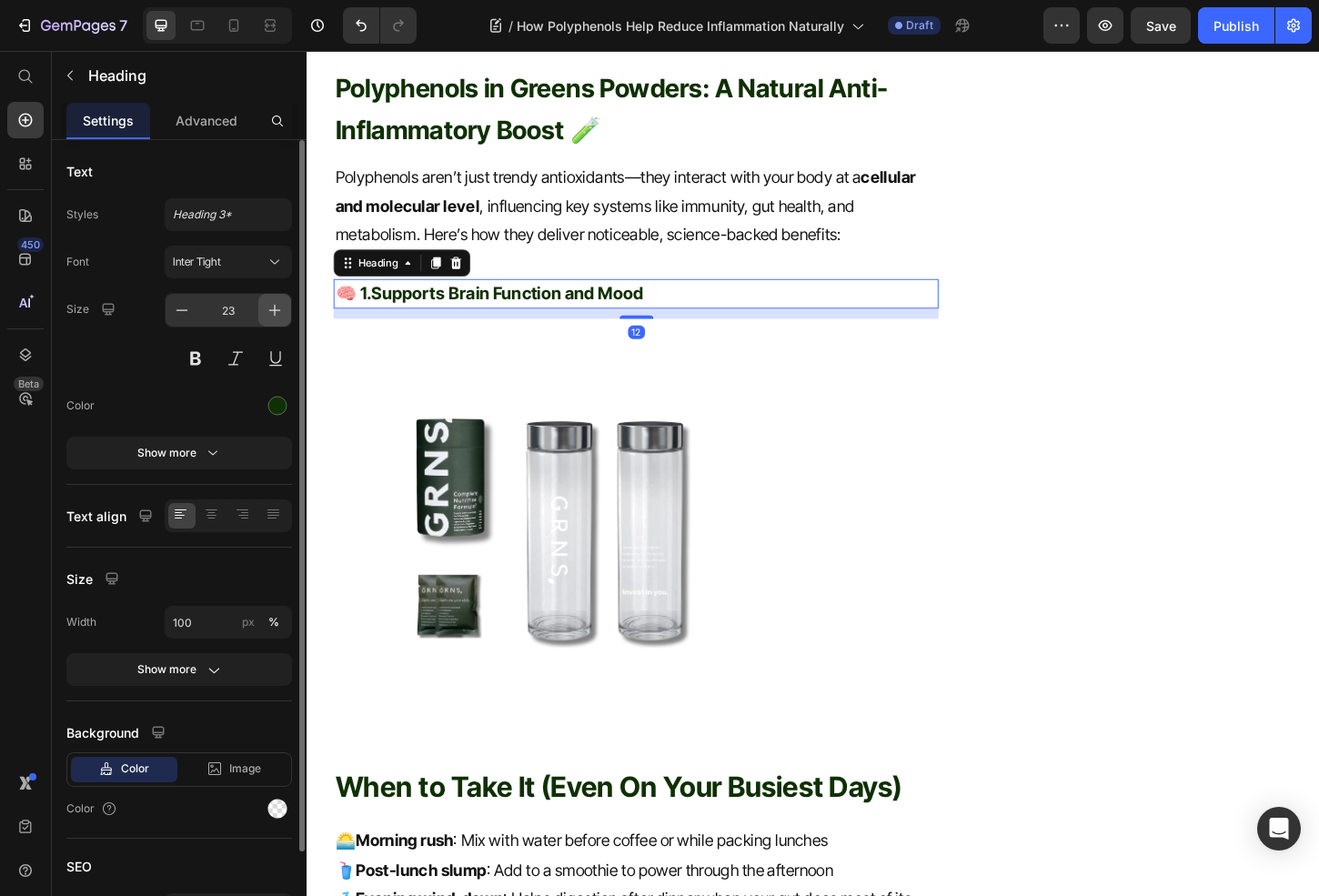 click 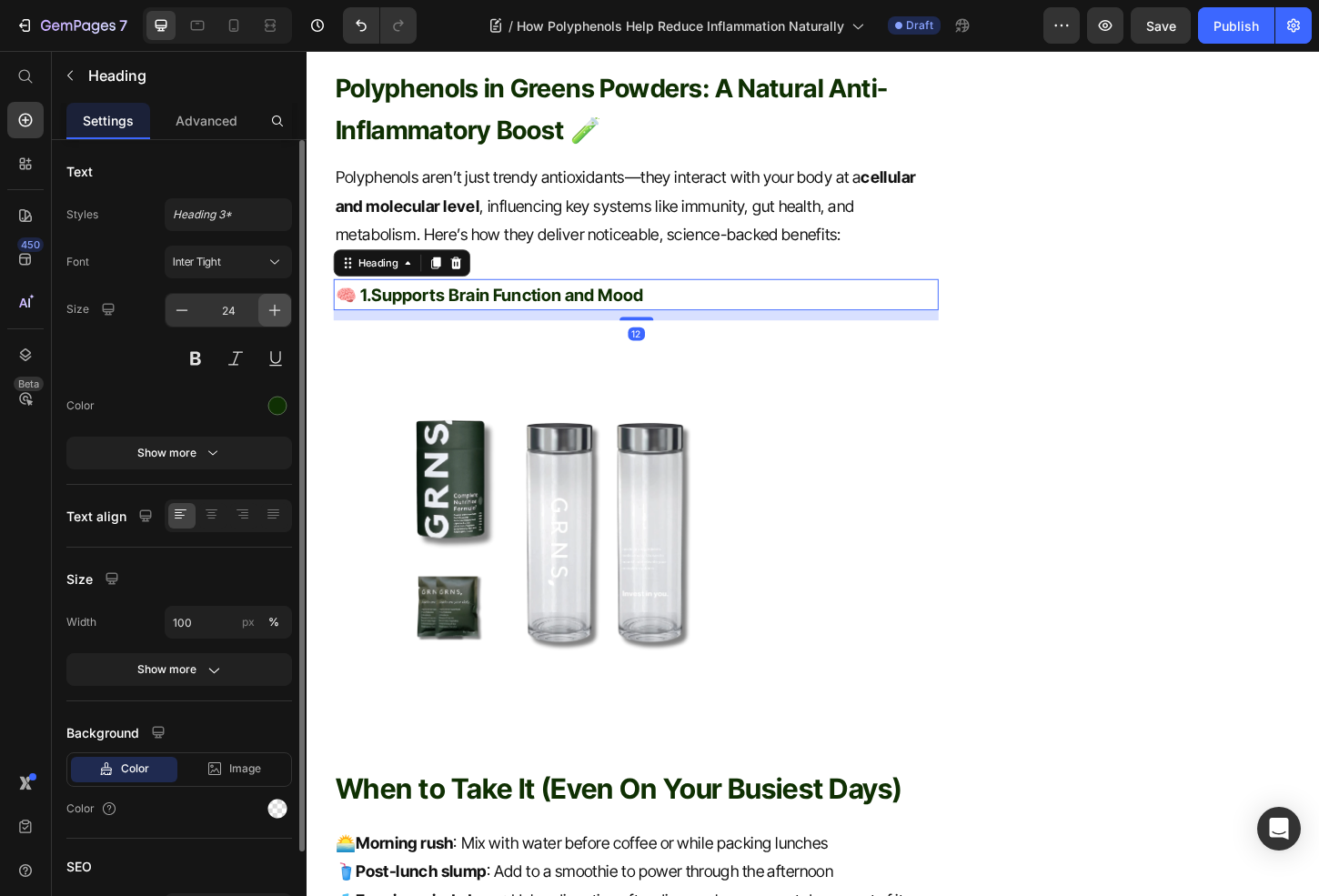 click 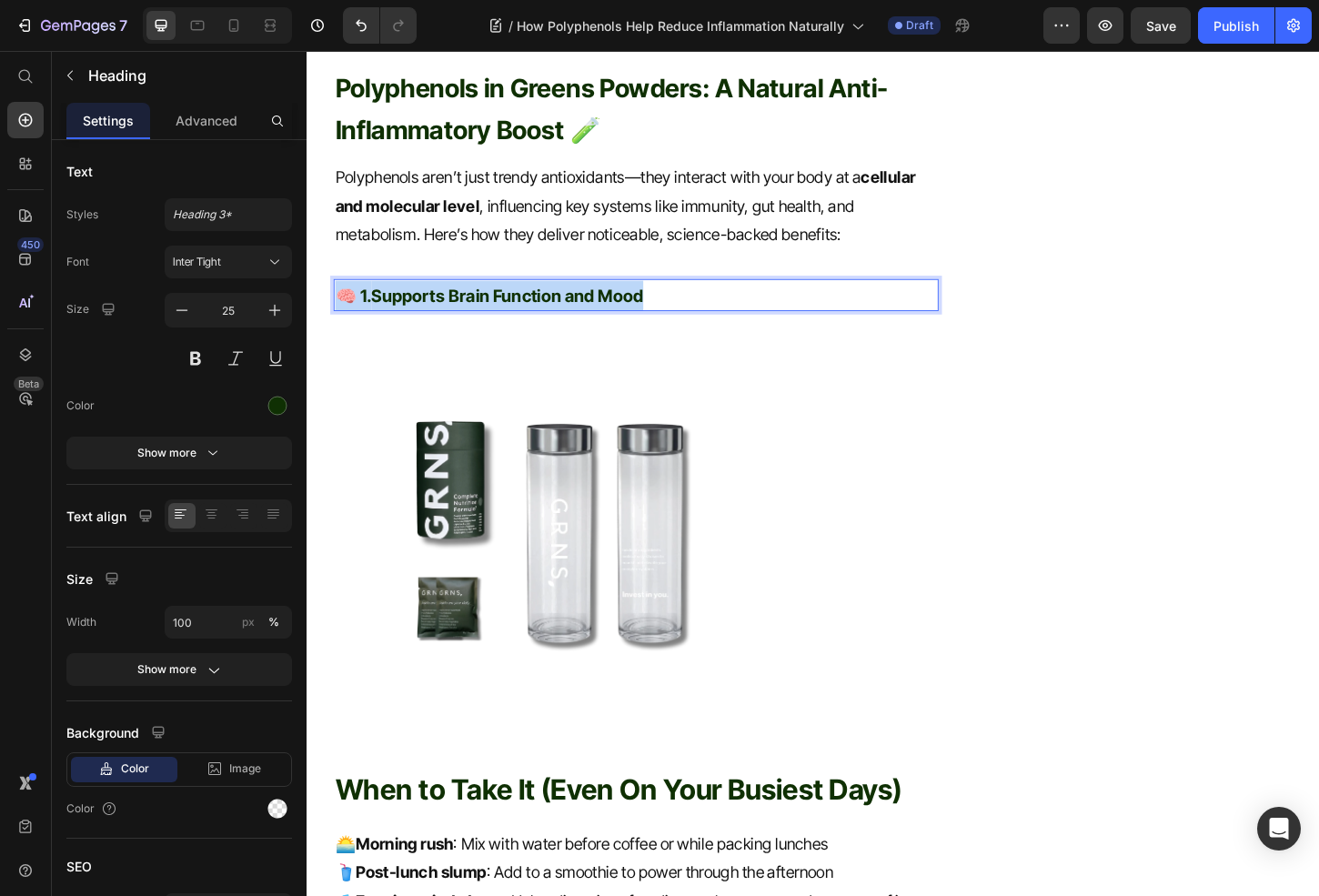 drag, startPoint x: 747, startPoint y: 327, endPoint x: 251, endPoint y: 284, distance: 497.8604 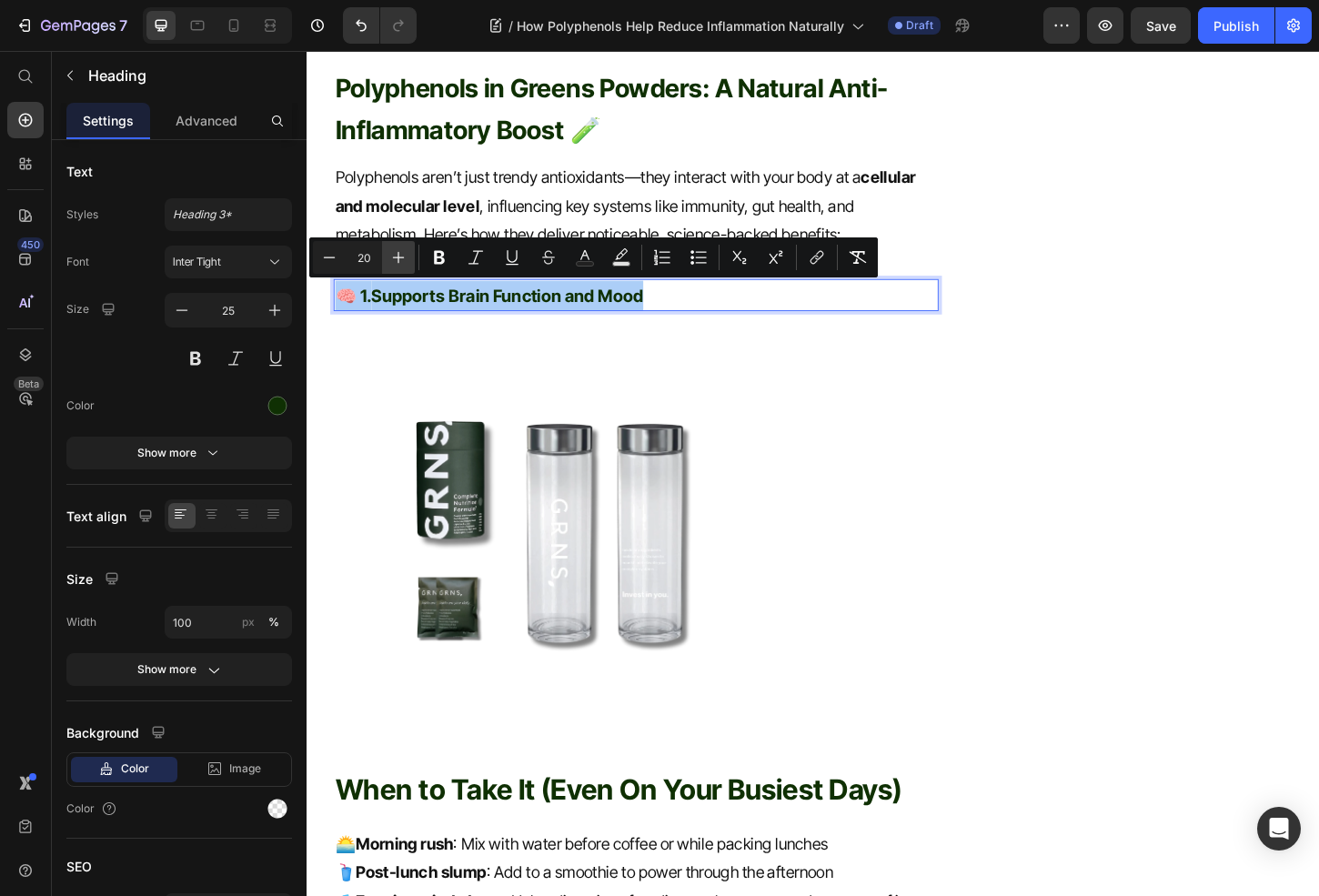 click on "Plus" at bounding box center (398, 257) 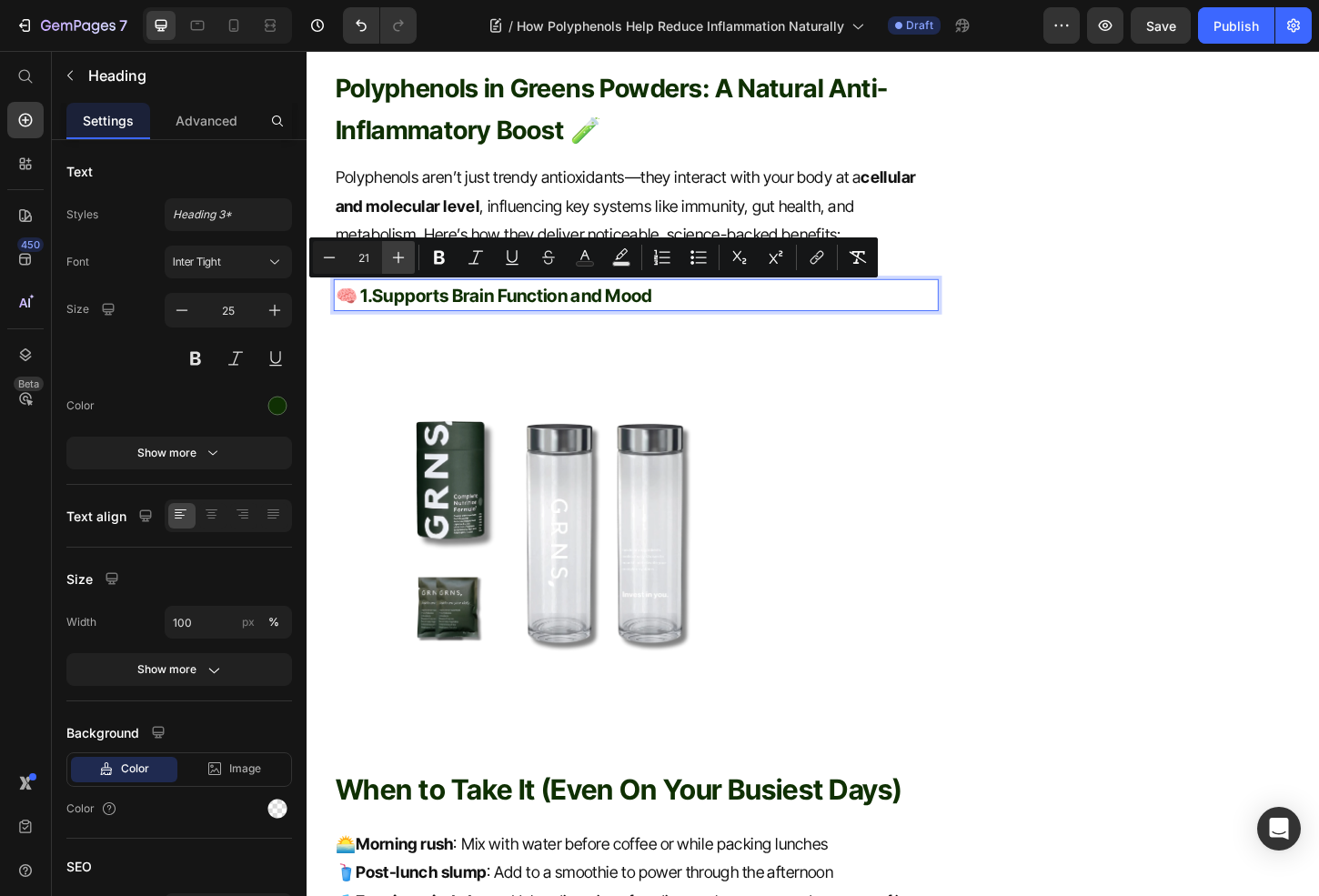 click 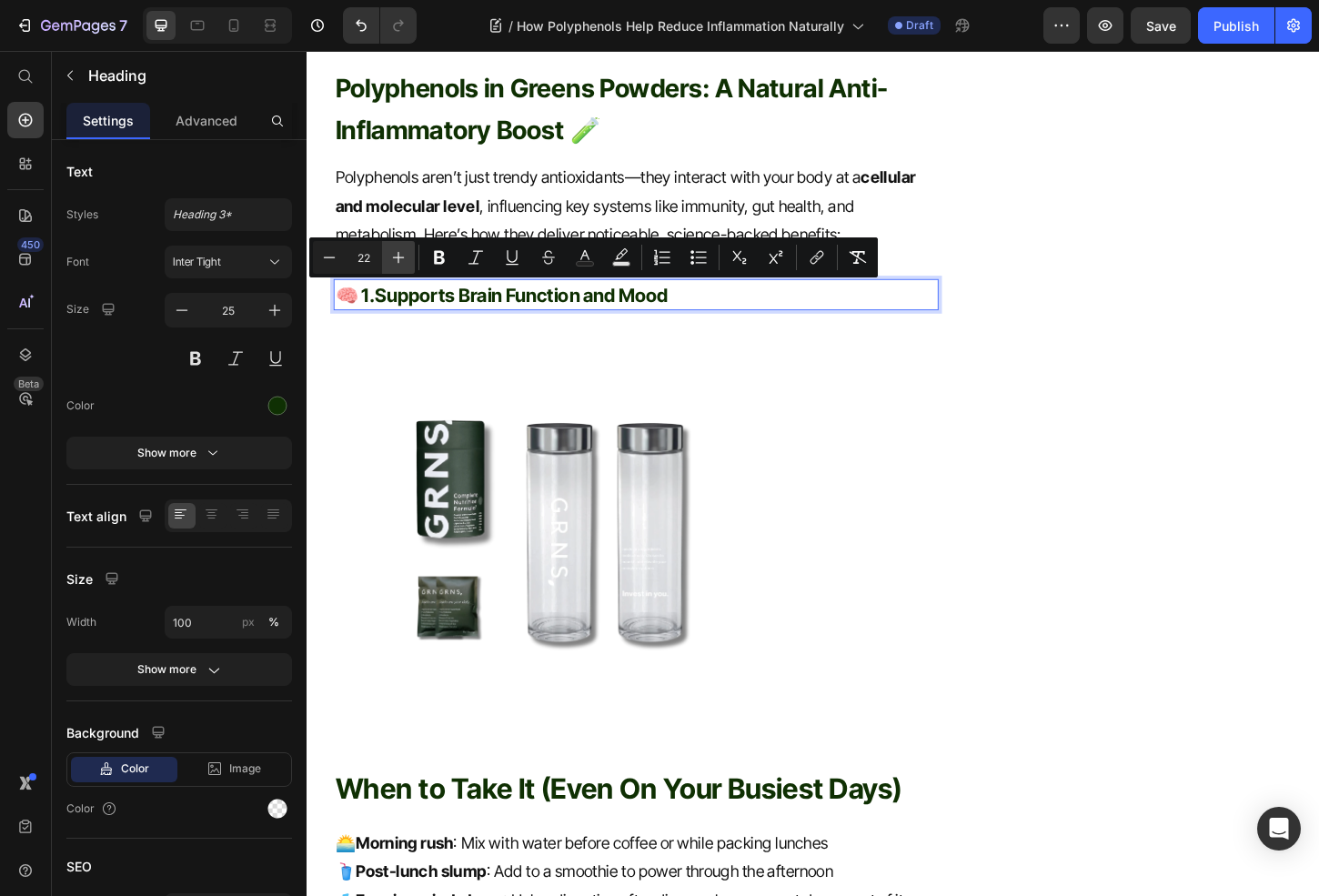click 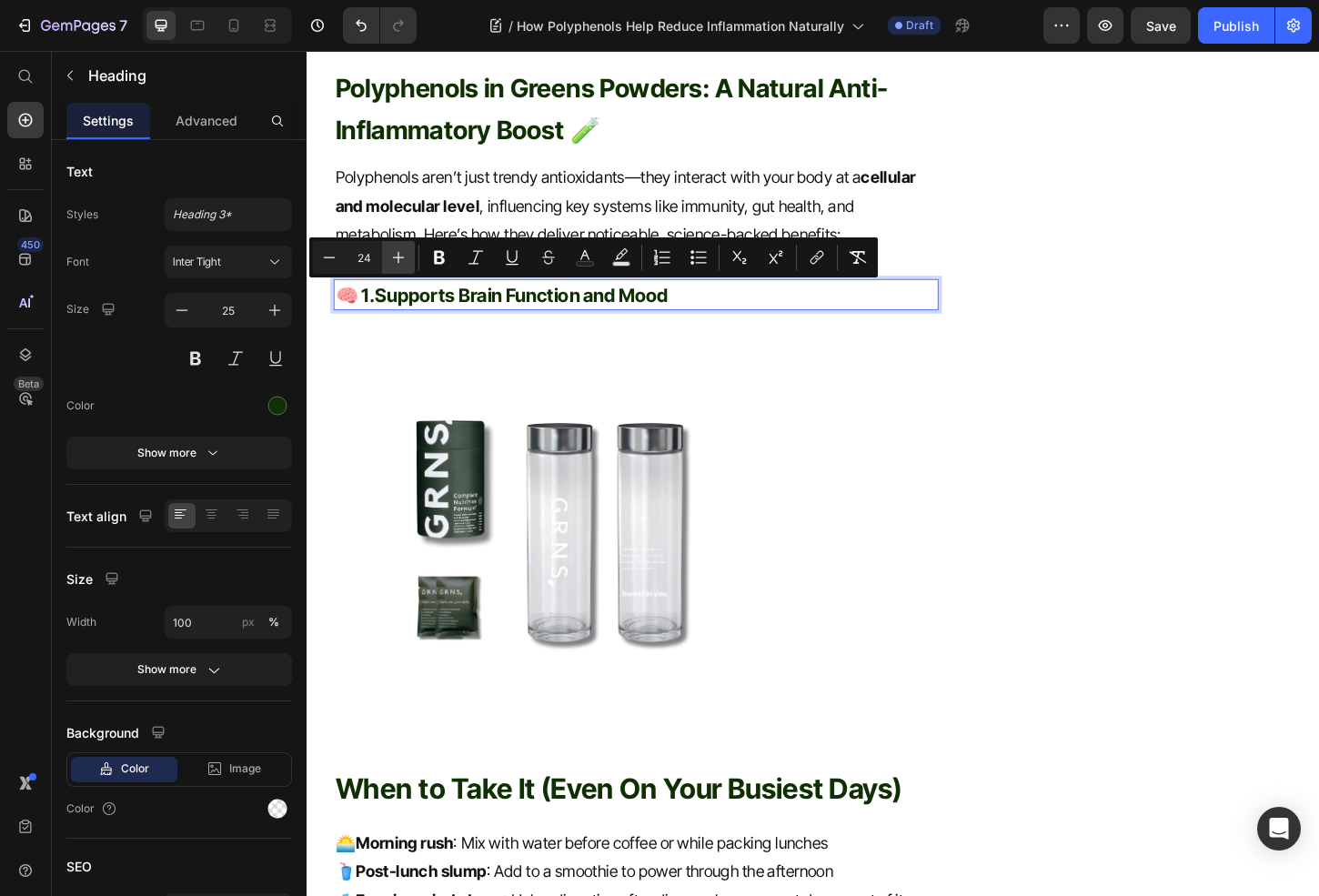 click 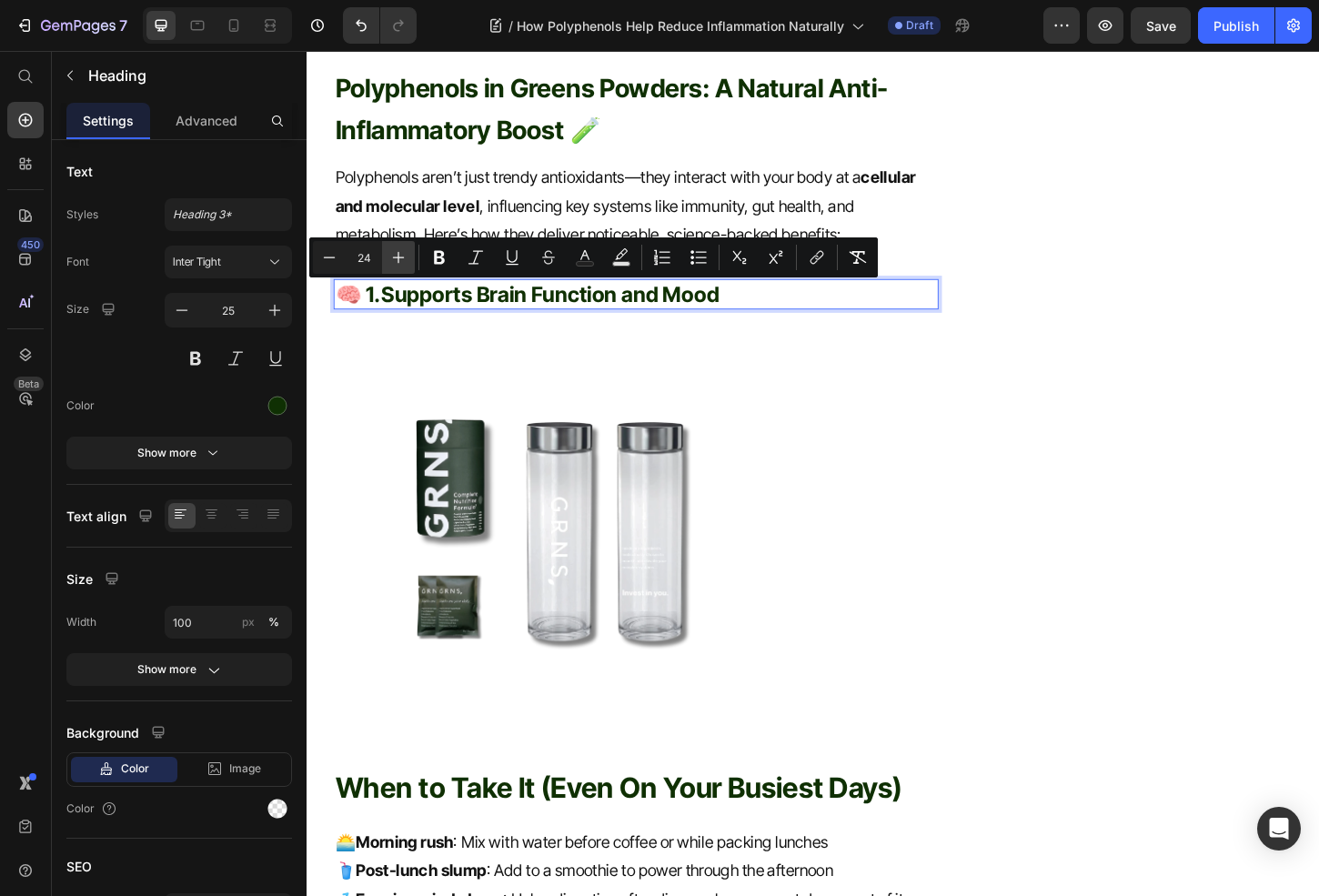 type on "25" 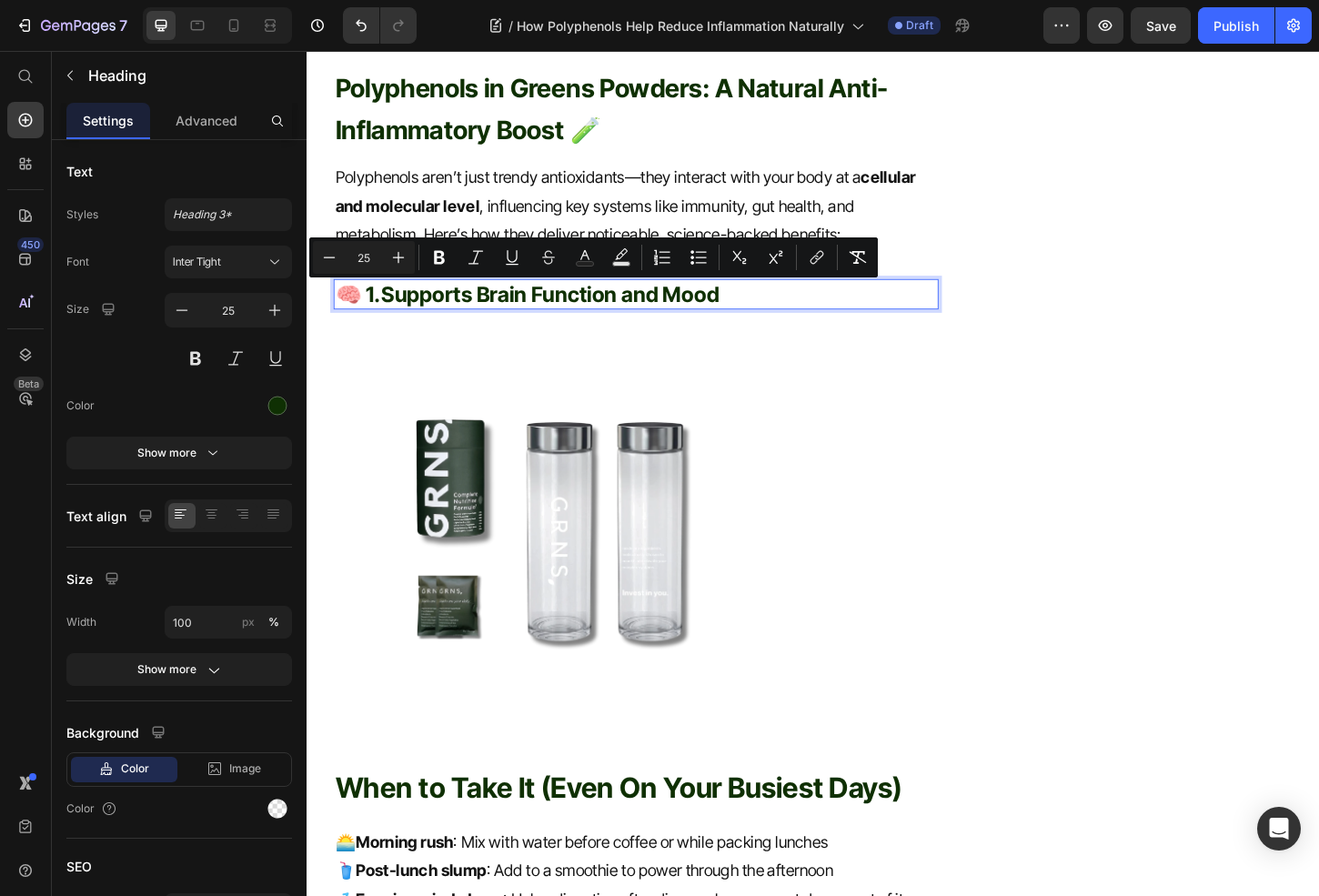 click on "Polyphenols aren’t just trendy antioxidants—they interact with your body at a  cellular and molecular level , influencing key systems like immunity, gut health, and metabolism. Here’s how they deliver noticeable, science-backed benefits:" at bounding box center [660, 218] 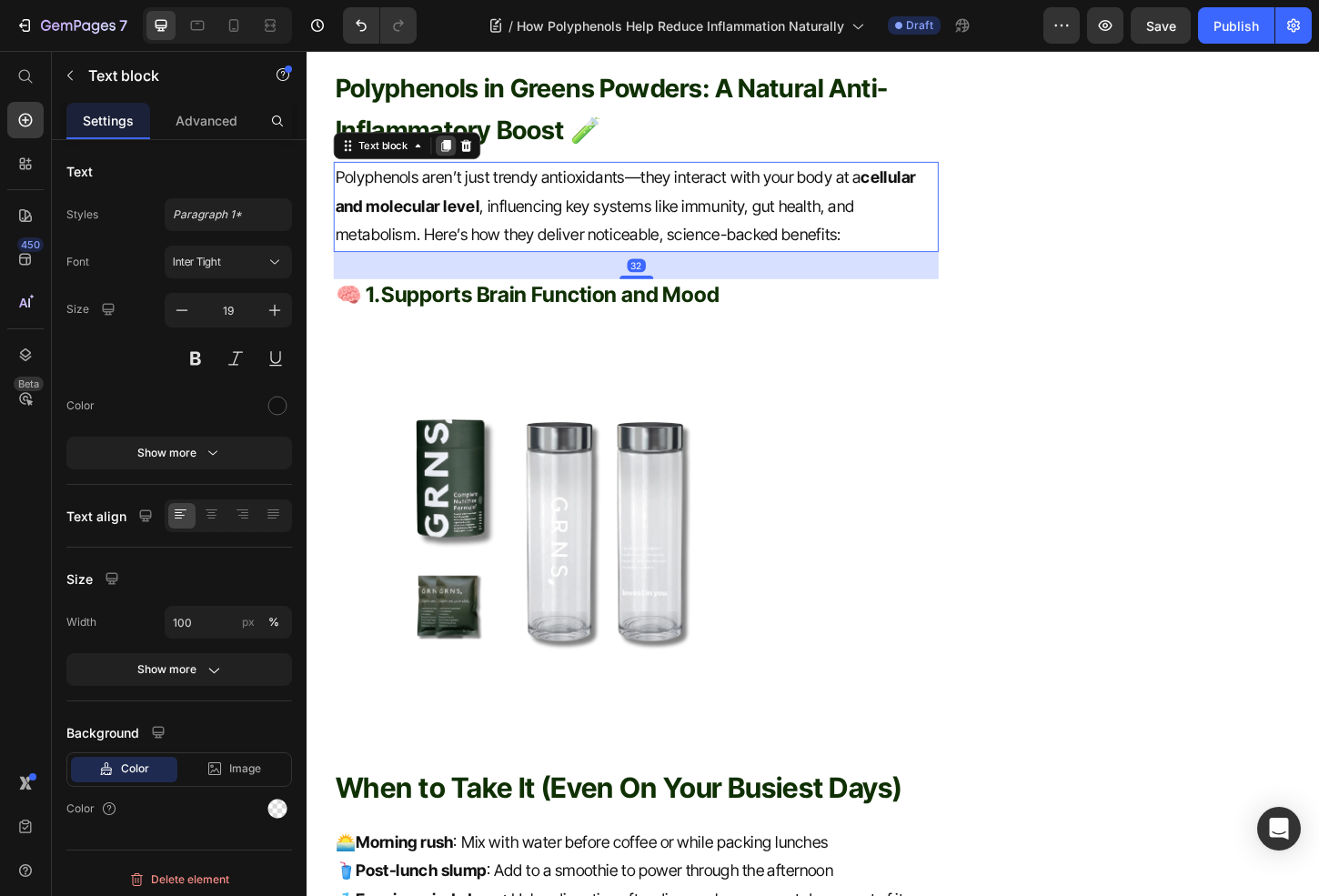 click at bounding box center (456, 153) 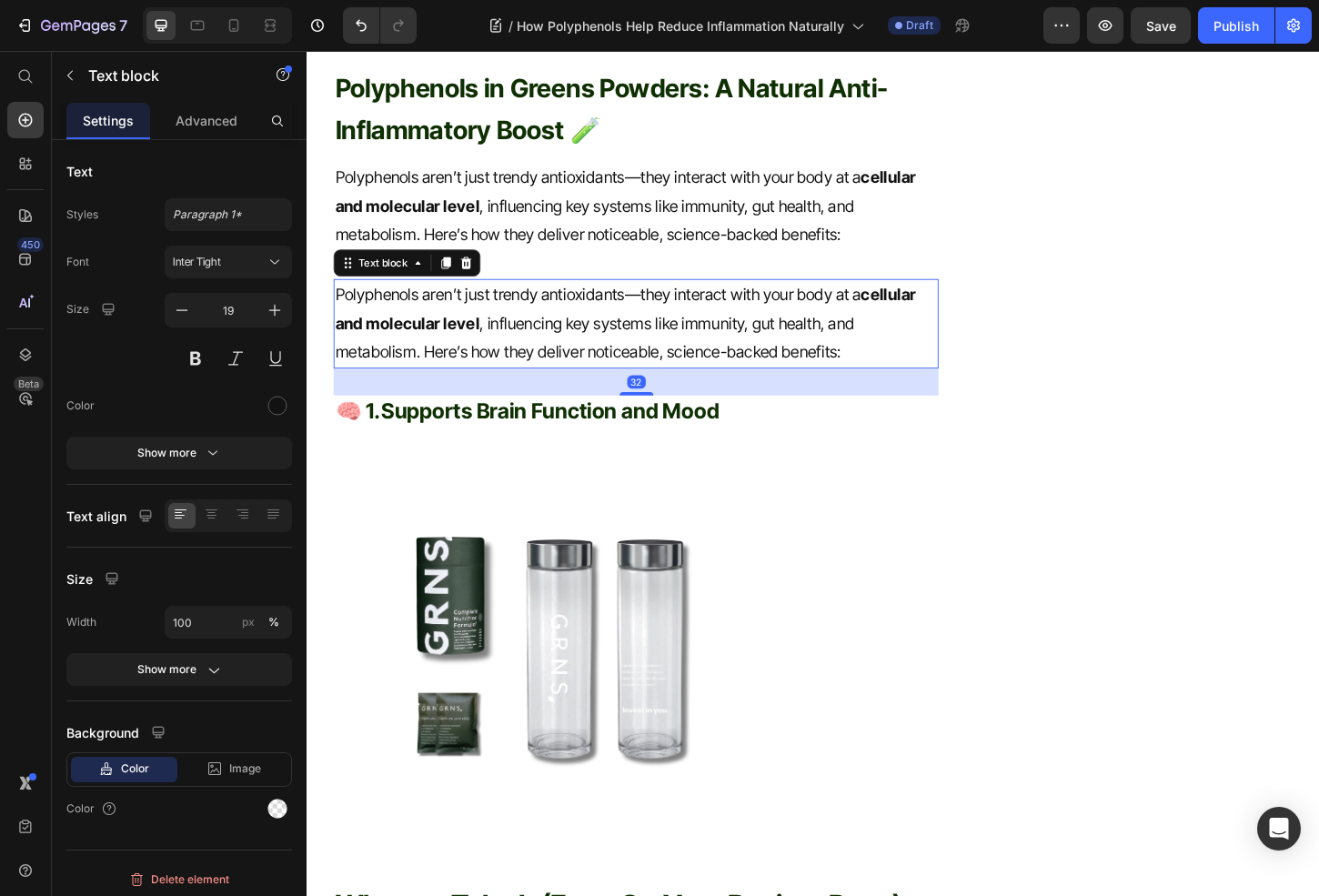 scroll, scrollTop: 2727, scrollLeft: 0, axis: vertical 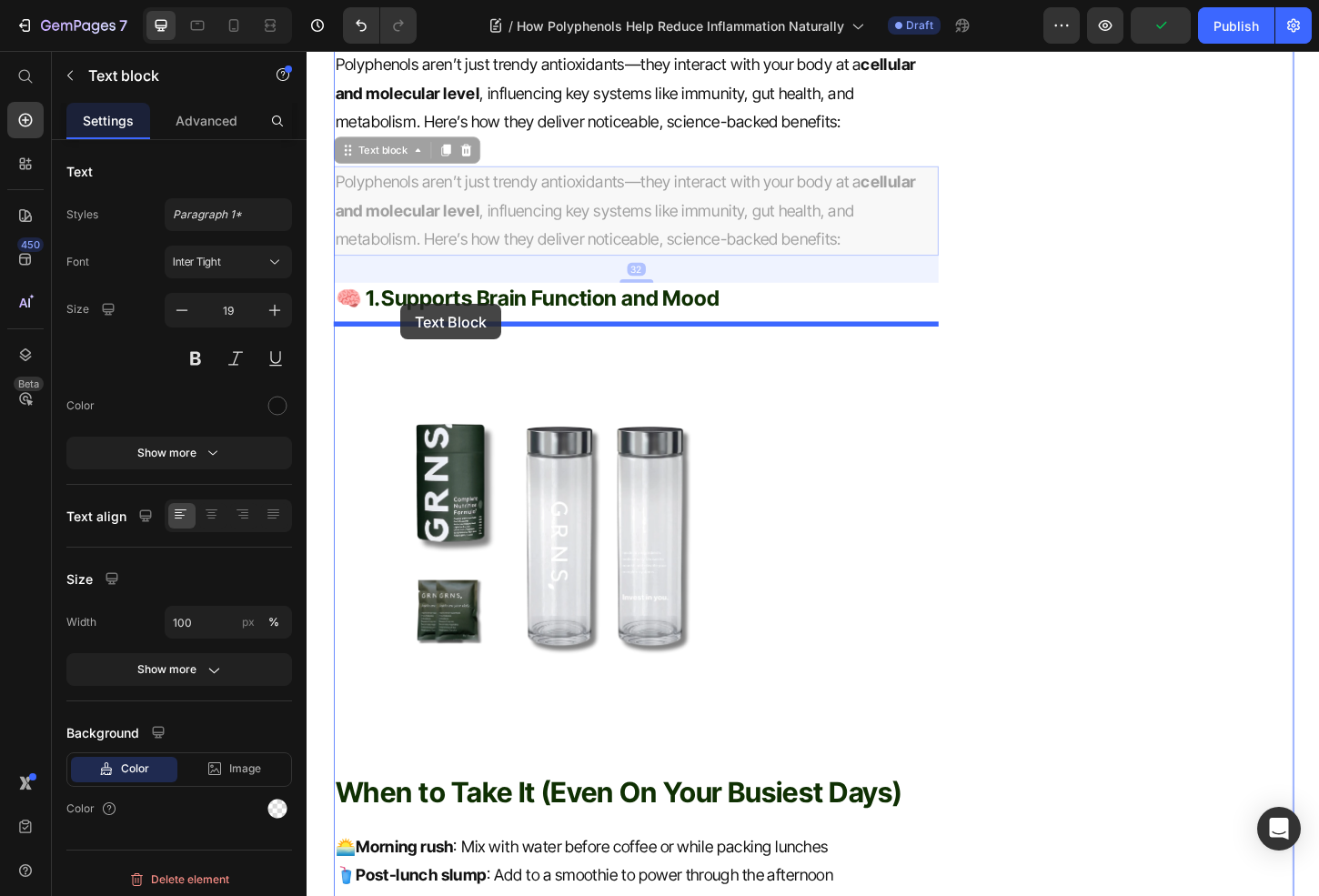 drag, startPoint x: 378, startPoint y: 159, endPoint x: 405, endPoint y: 320, distance: 163.24828 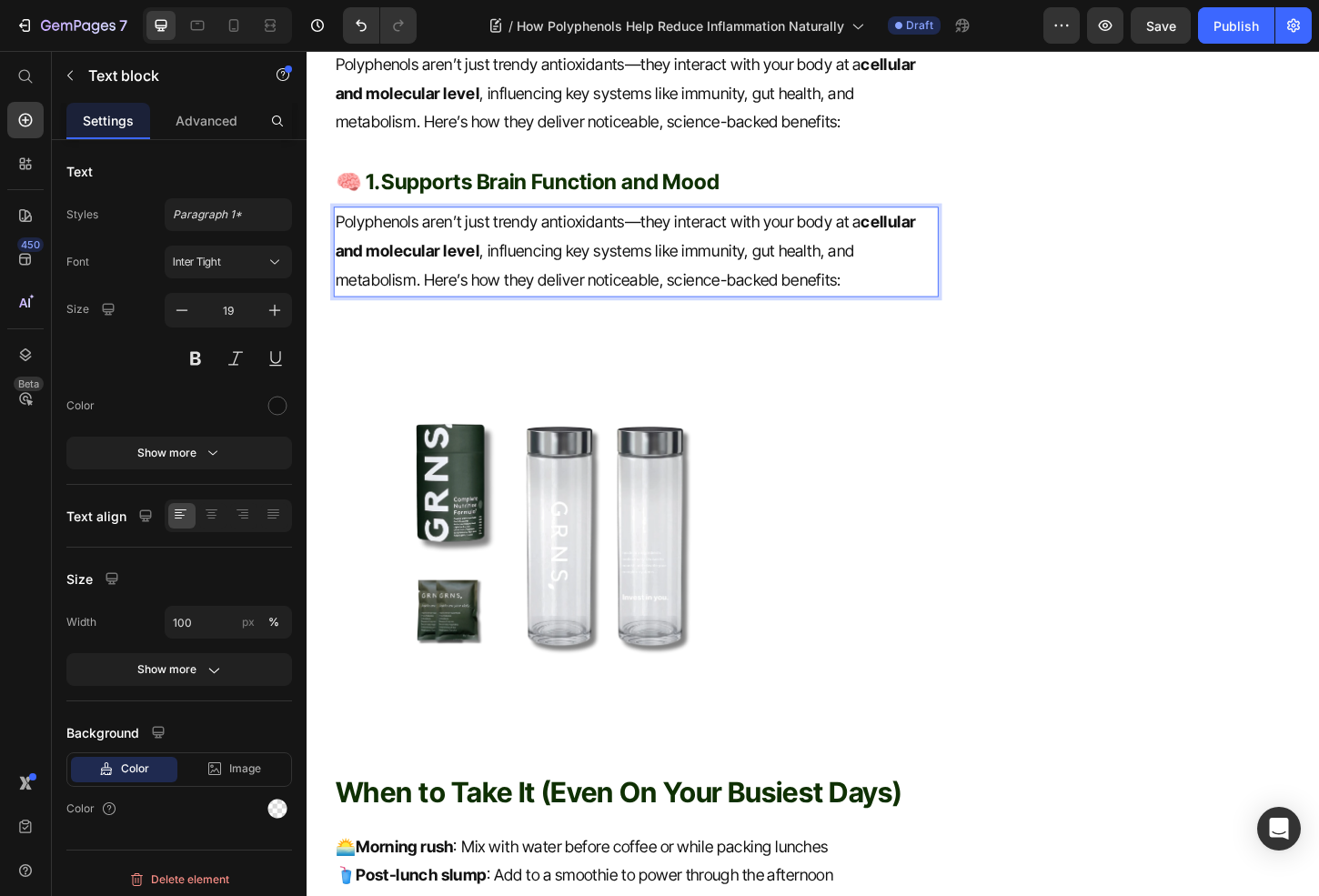click on "Polyphenols aren’t just trendy antioxidants—they interact with your body at a  cellular and molecular level , influencing key systems like immunity, gut health, and metabolism. Here’s how they deliver noticeable, science-backed benefits:" at bounding box center (660, 267) 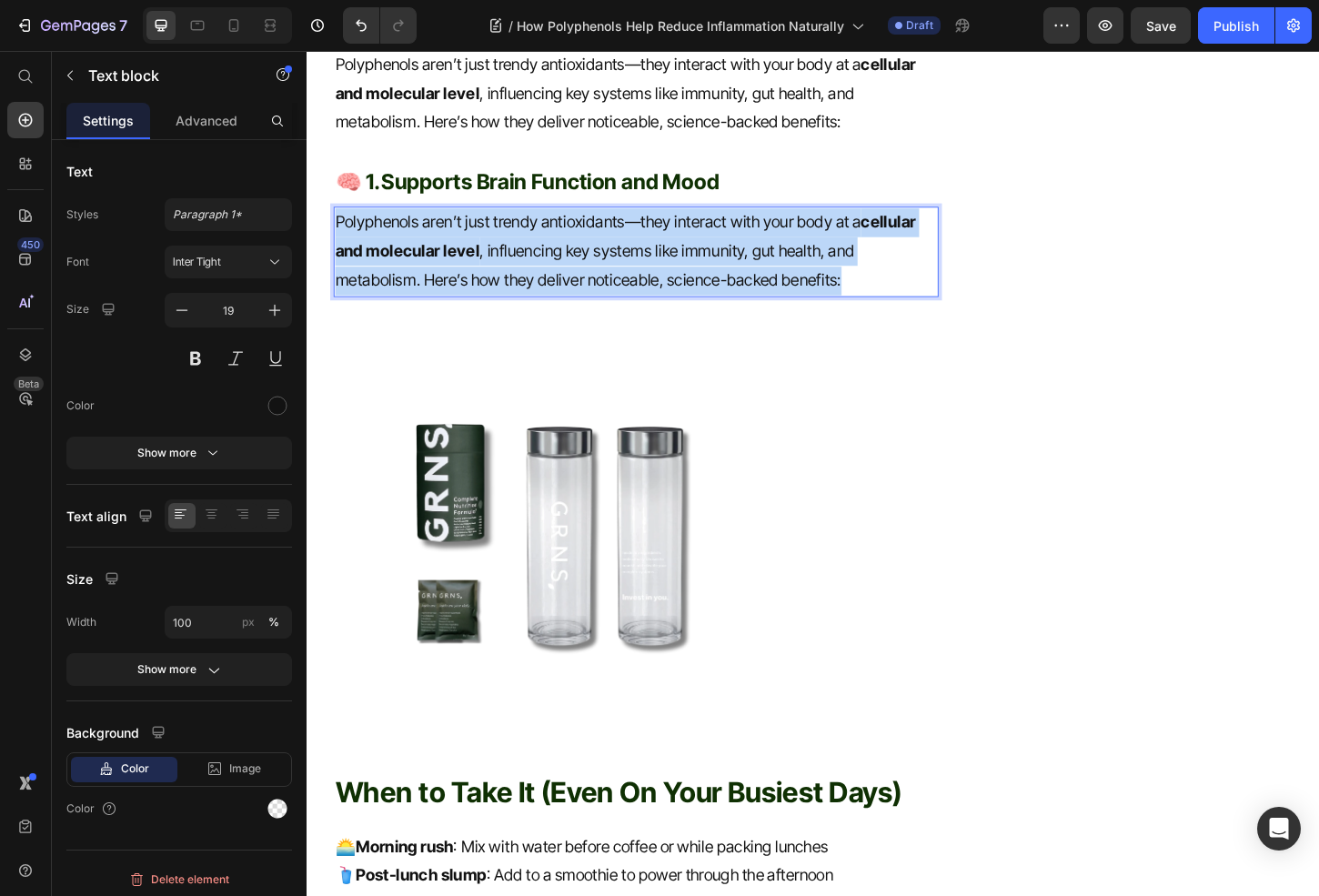 drag, startPoint x: 901, startPoint y: 303, endPoint x: 270, endPoint y: 221, distance: 636.3057 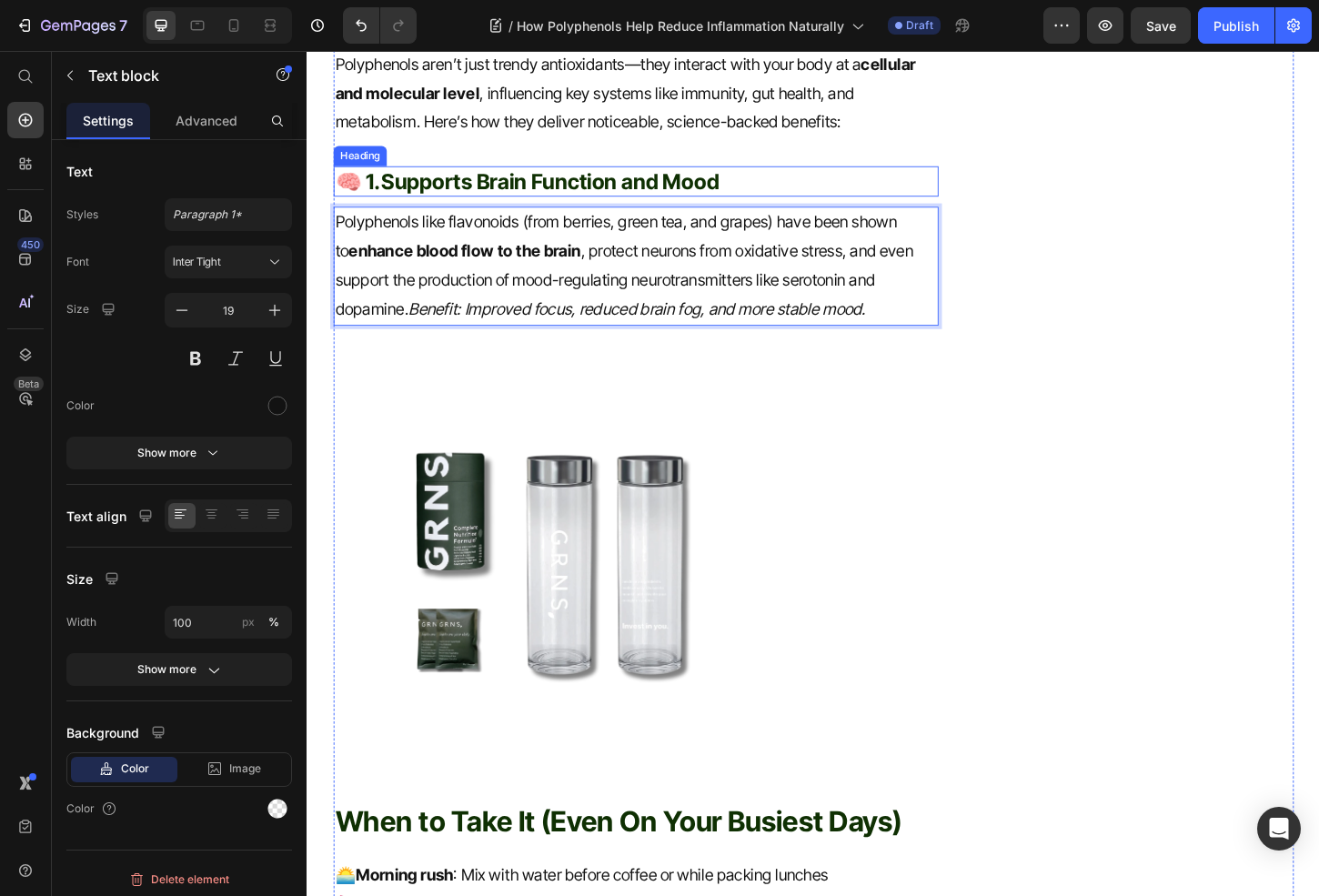 click on "Supports Brain Function and Mood" at bounding box center [568, 191] 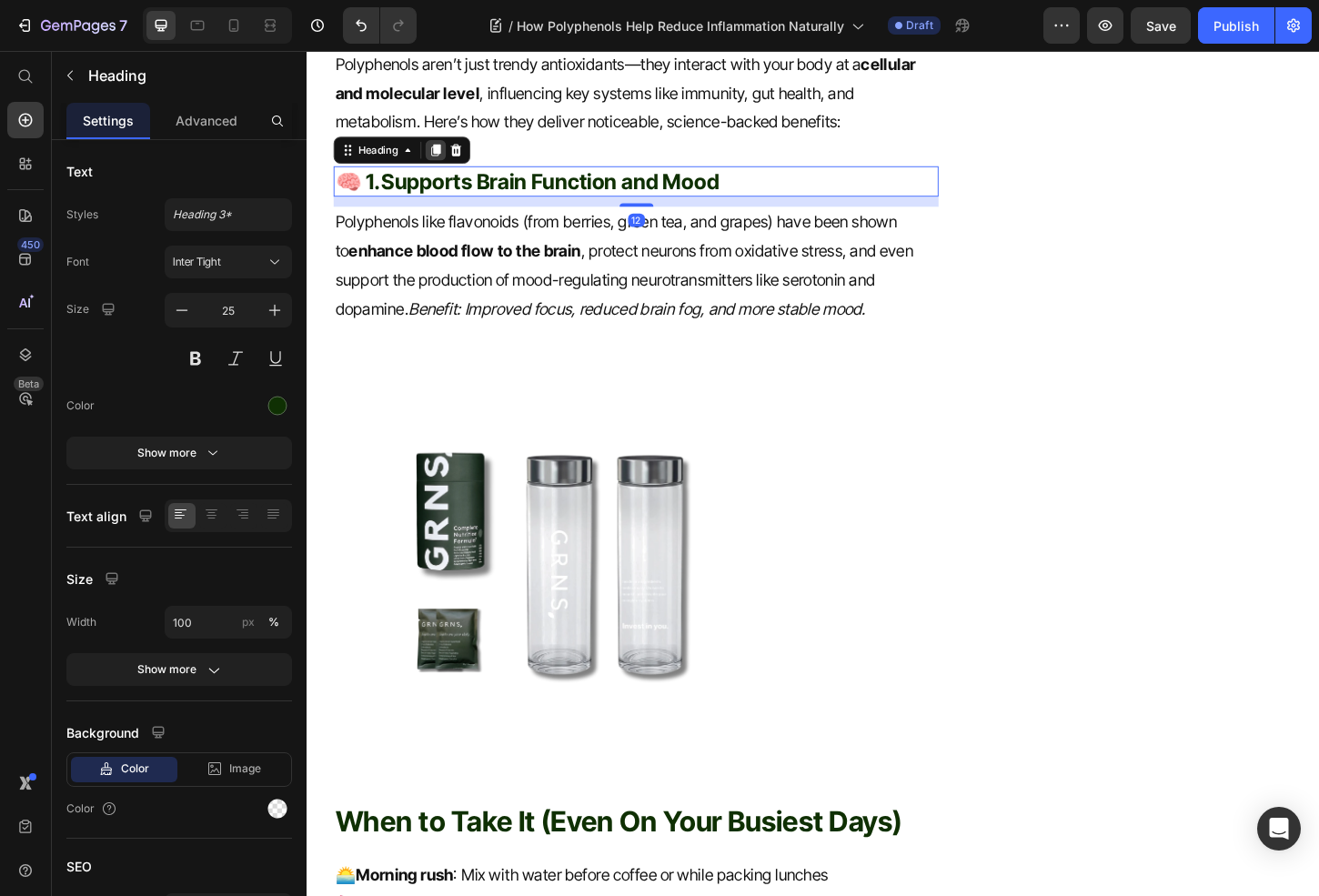 click 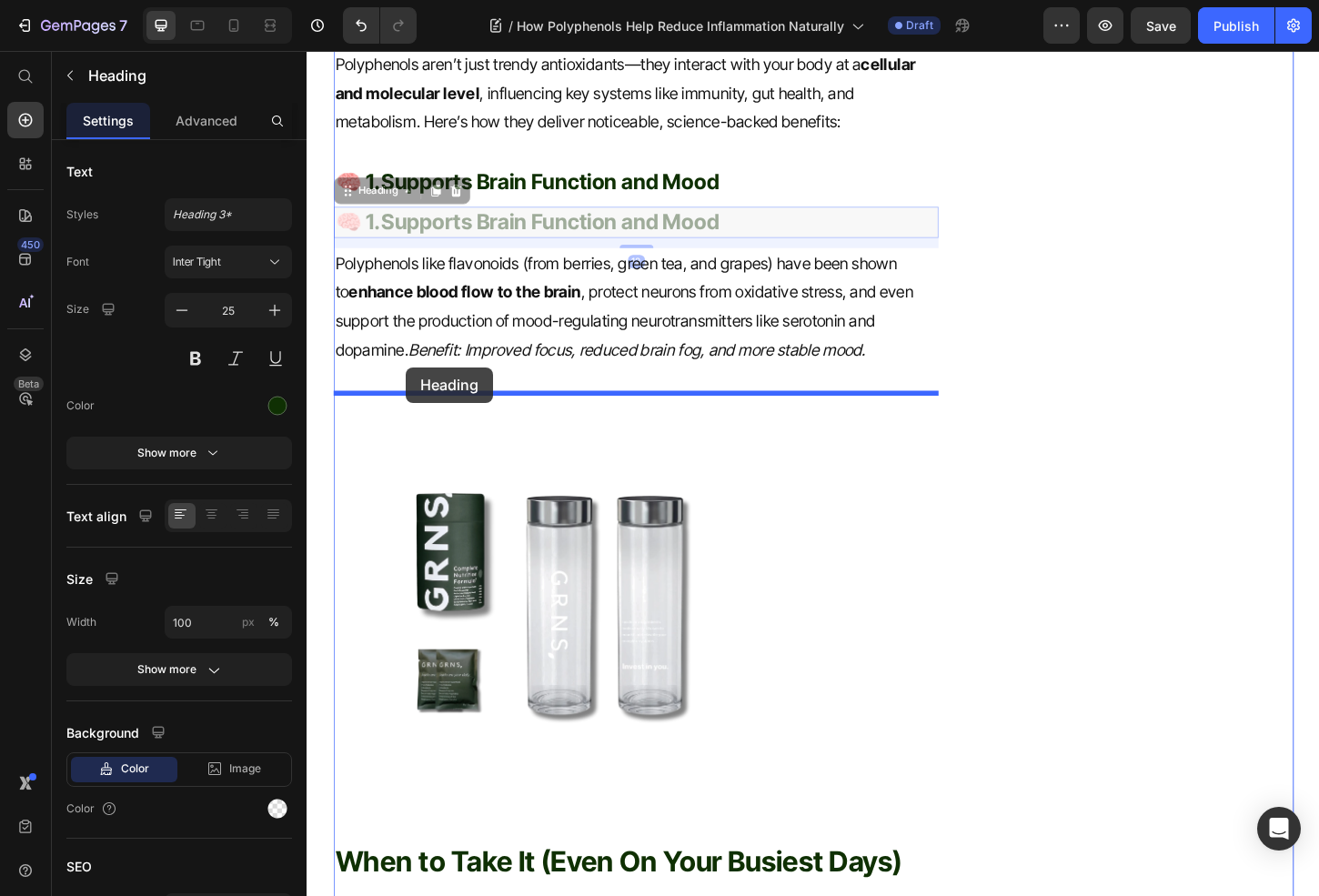 drag, startPoint x: 388, startPoint y: 201, endPoint x: 414, endPoint y: 392, distance: 192.76151 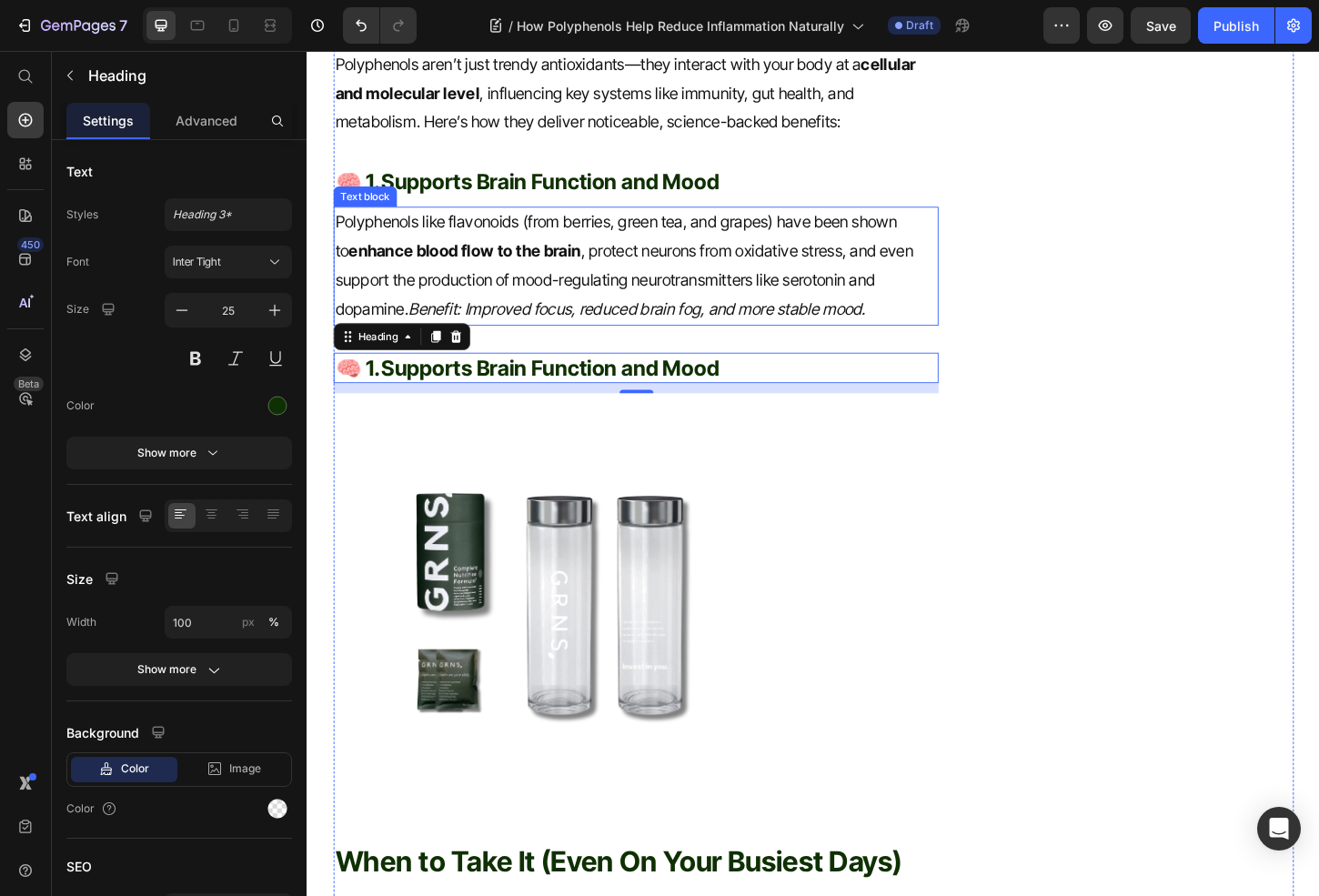 click on "Polyphenols like flavonoids (from berries, green tea, and grapes) have been shown to  enhance blood flow to the brain , protect neurons from oxidative stress, and even support the production of mood-regulating neurotransmitters like serotonin and dopamine.  Benefit: Improved focus, reduced brain fog, and more stable mood." at bounding box center [660, 282] 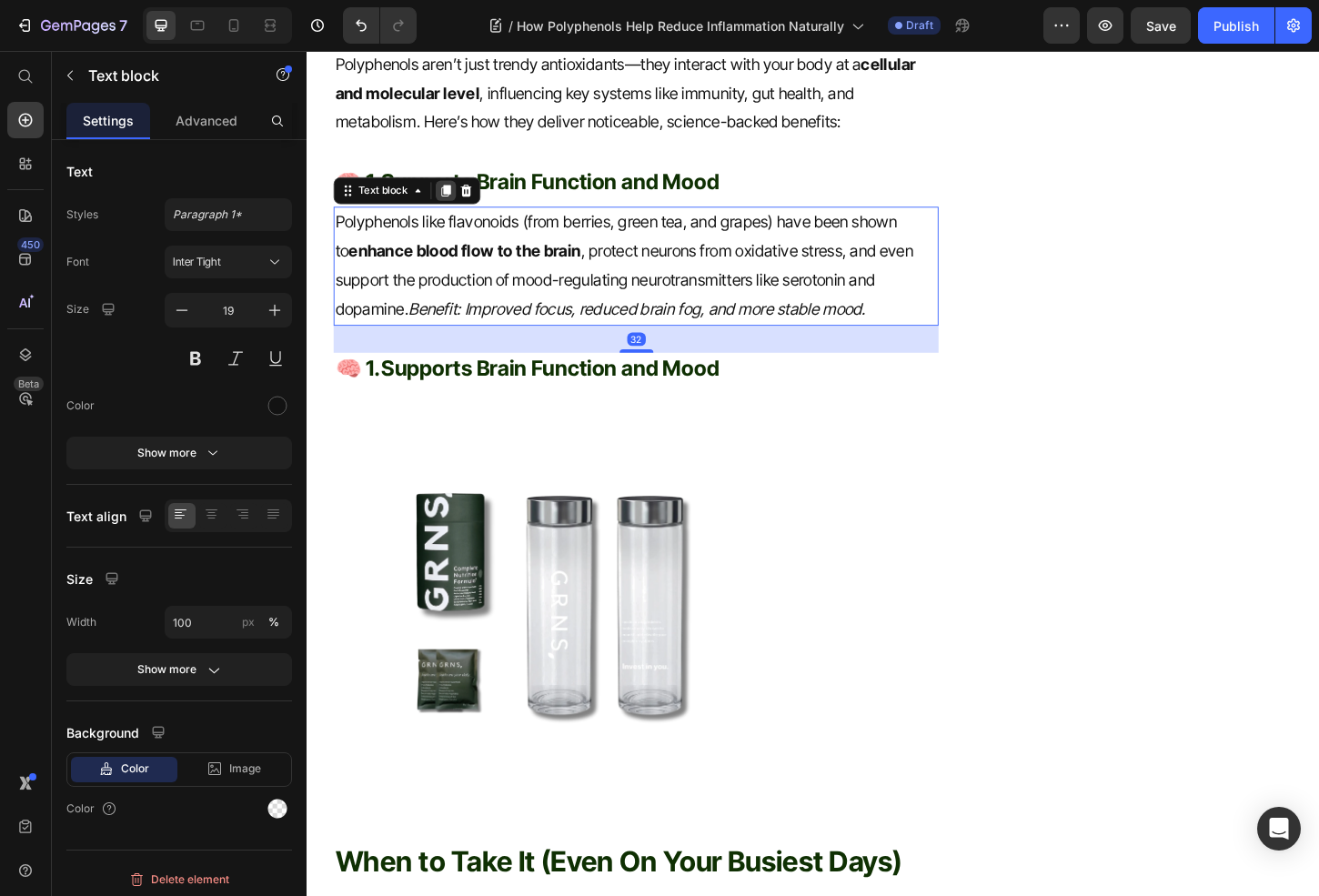click at bounding box center (456, 201) 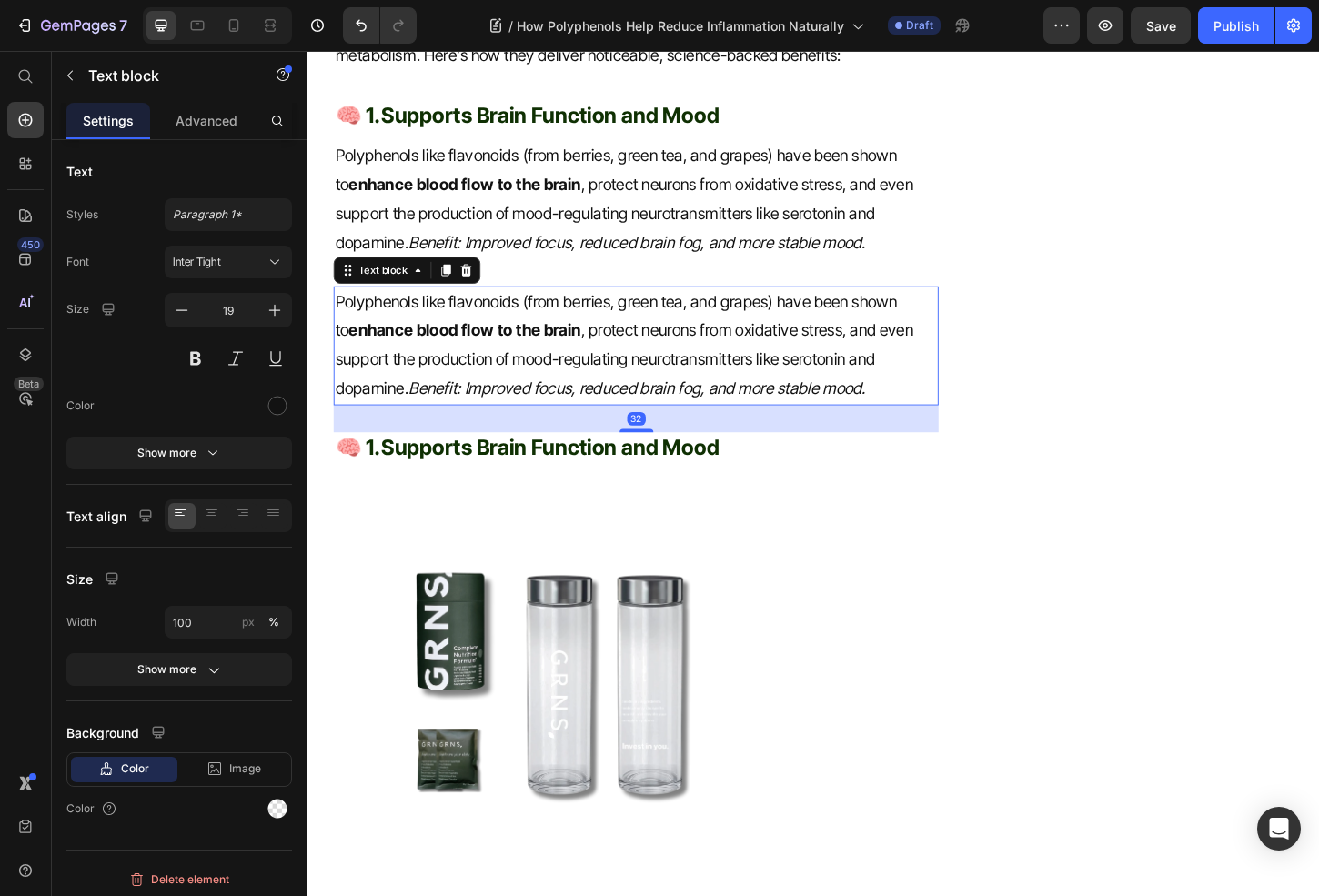 scroll, scrollTop: 2857, scrollLeft: 0, axis: vertical 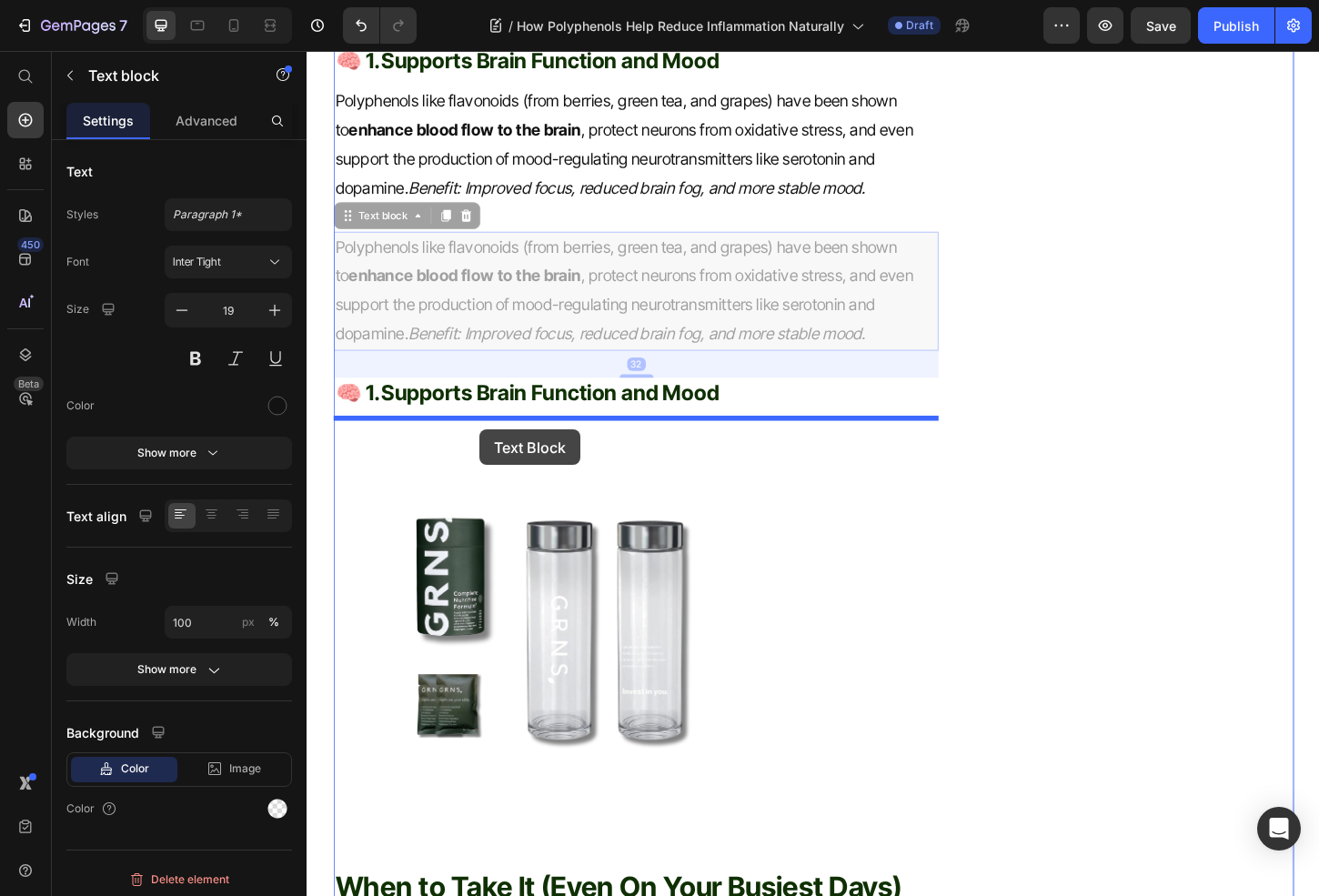 drag, startPoint x: 396, startPoint y: 223, endPoint x: 488, endPoint y: 448, distance: 243.08229 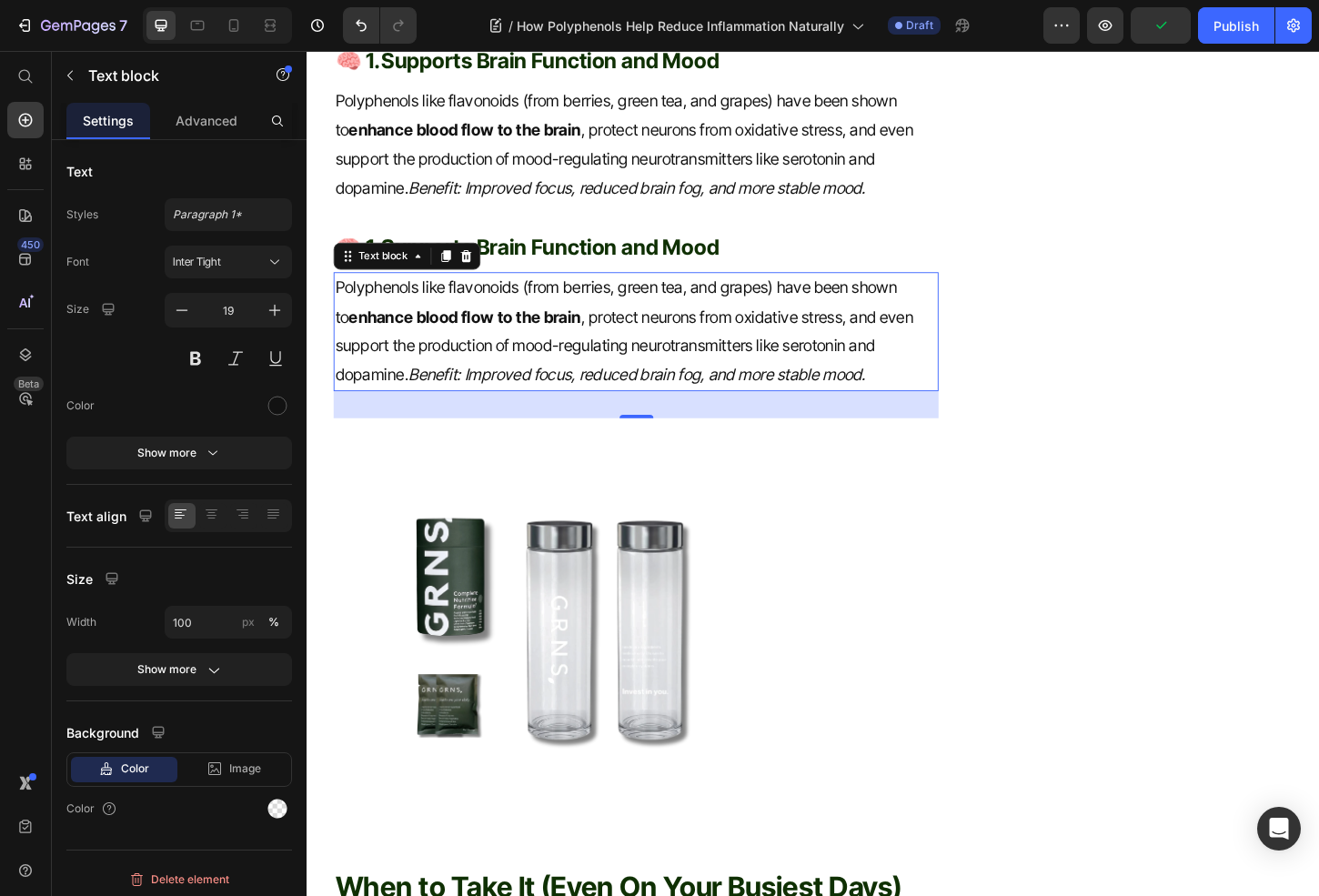 click on "Benefit: Improved focus, reduced brain fog, and more stable mood." at bounding box center (662, 399) 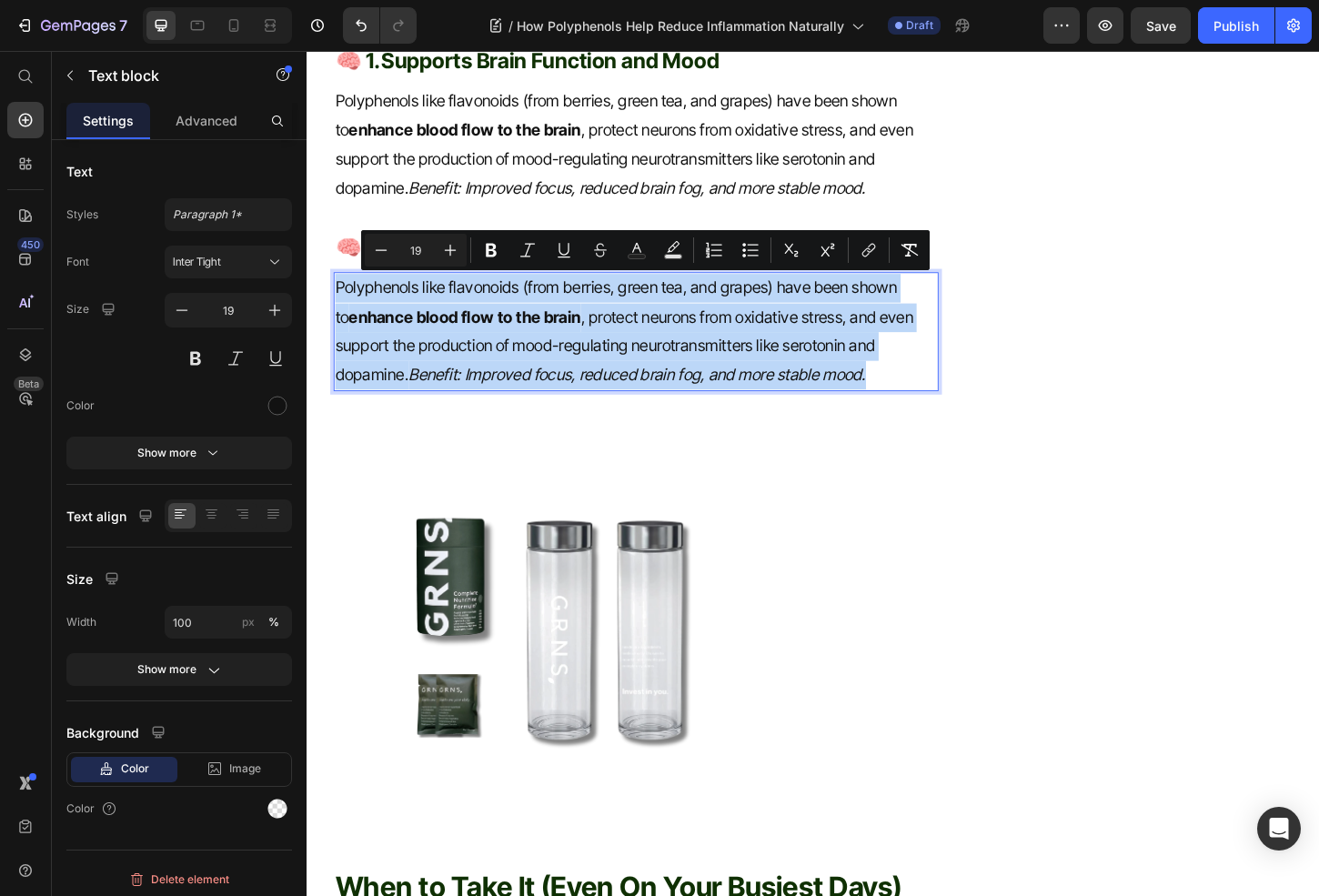 drag, startPoint x: 943, startPoint y: 401, endPoint x: 206, endPoint y: 267, distance: 749.08277 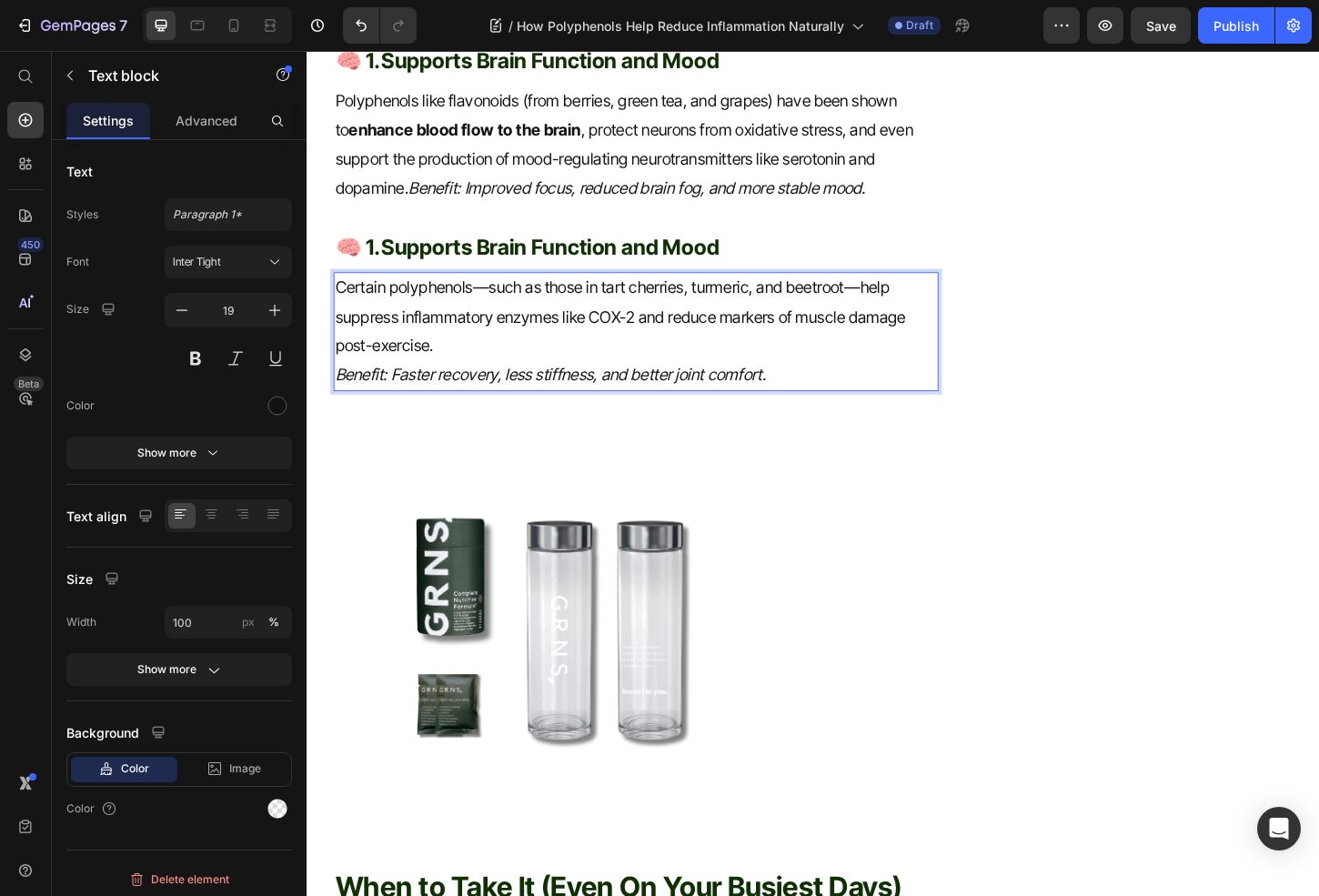 scroll, scrollTop: 2847, scrollLeft: 0, axis: vertical 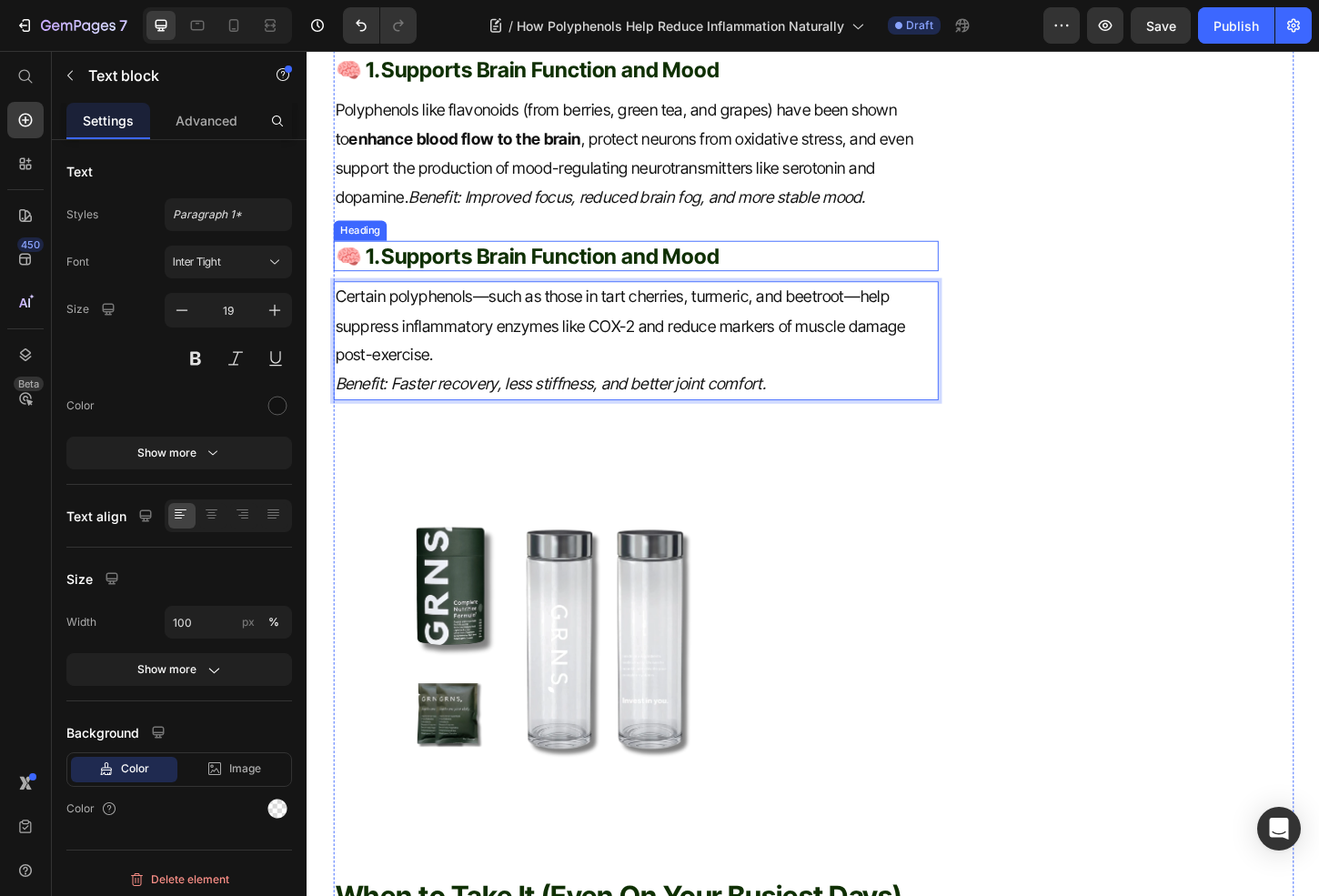 click on "Benefit: Improved focus, reduced brain fog, and more stable mood." at bounding box center (662, 208) 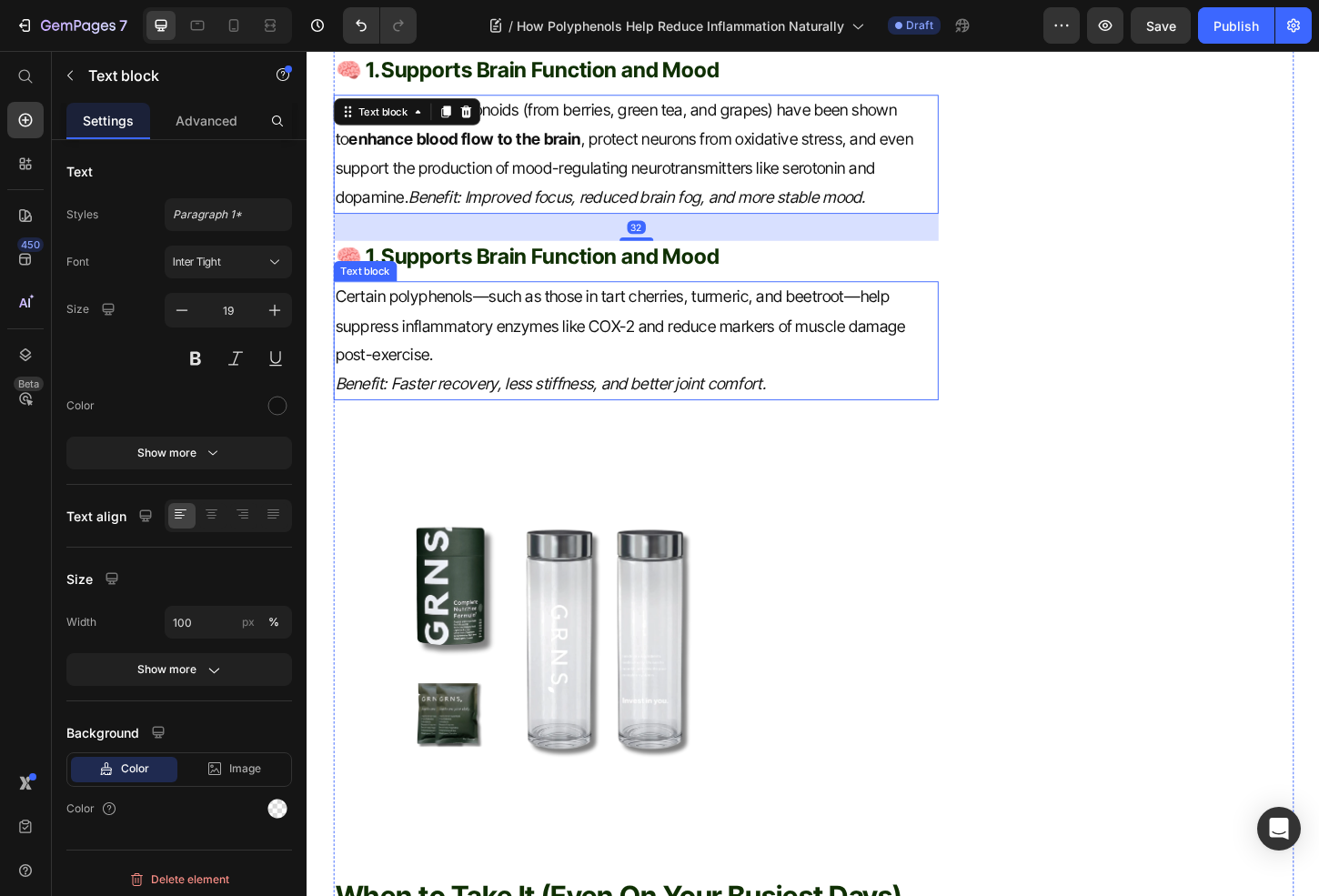 click on "How Polyphenols Help Reduce Inflammation Naturally 🧪 Heading Fact-Checked By a Nutritionist MD Item List Published on  July 10, 2025 Text block Row Inflammation is your body’s natural defence mechanism—but when it becomes chronic, it can silently contribute to fatigue, poor digestion, weight gain, and long-term conditions like heart disease and autoimmune issues. One of the most effective (and natural) ways to combat this?  Polyphenols —powerful plant compounds found in fruits, vegetables, herbs, and yes, even greens powders. Text block What Are Polyphenols? Heading Polyphenols  are antioxidant-rich compounds naturally found in plants. They help neutralise free radicals (unstable molecules that cause cell damage) and support healthy inflammation response. There are over 8,000 known types of polyphenols, but the most common include: Flavonoids  – Found in berries, tea, apples, and dark chocolate Phenolic acids  – Found in coffee, whole grains, and spices Stilbenes Lignans Text block Image Heading" at bounding box center (660, -553) 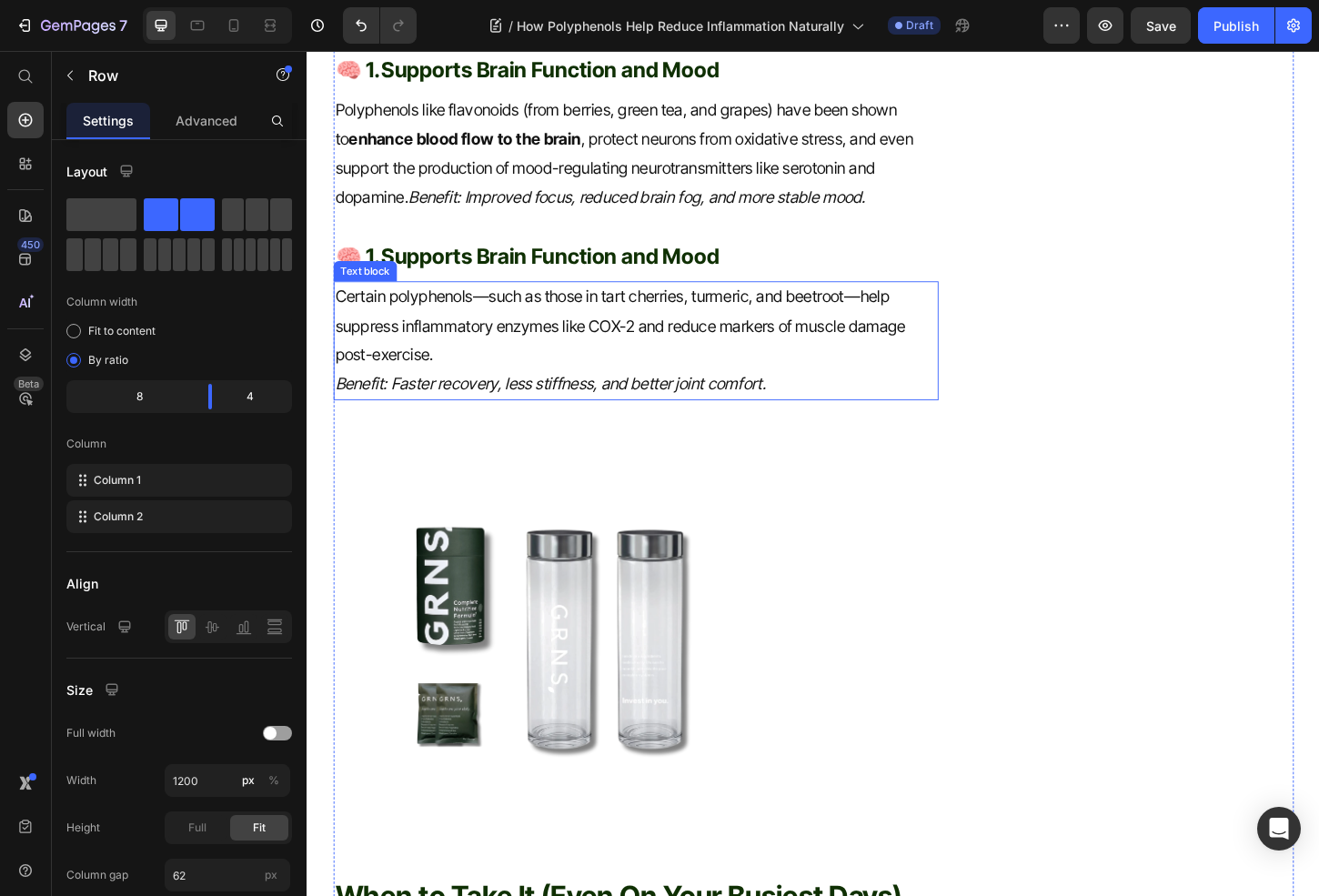 click on "Benefit: Faster recovery, less stiffness, and better joint comfort." at bounding box center [569, 409] 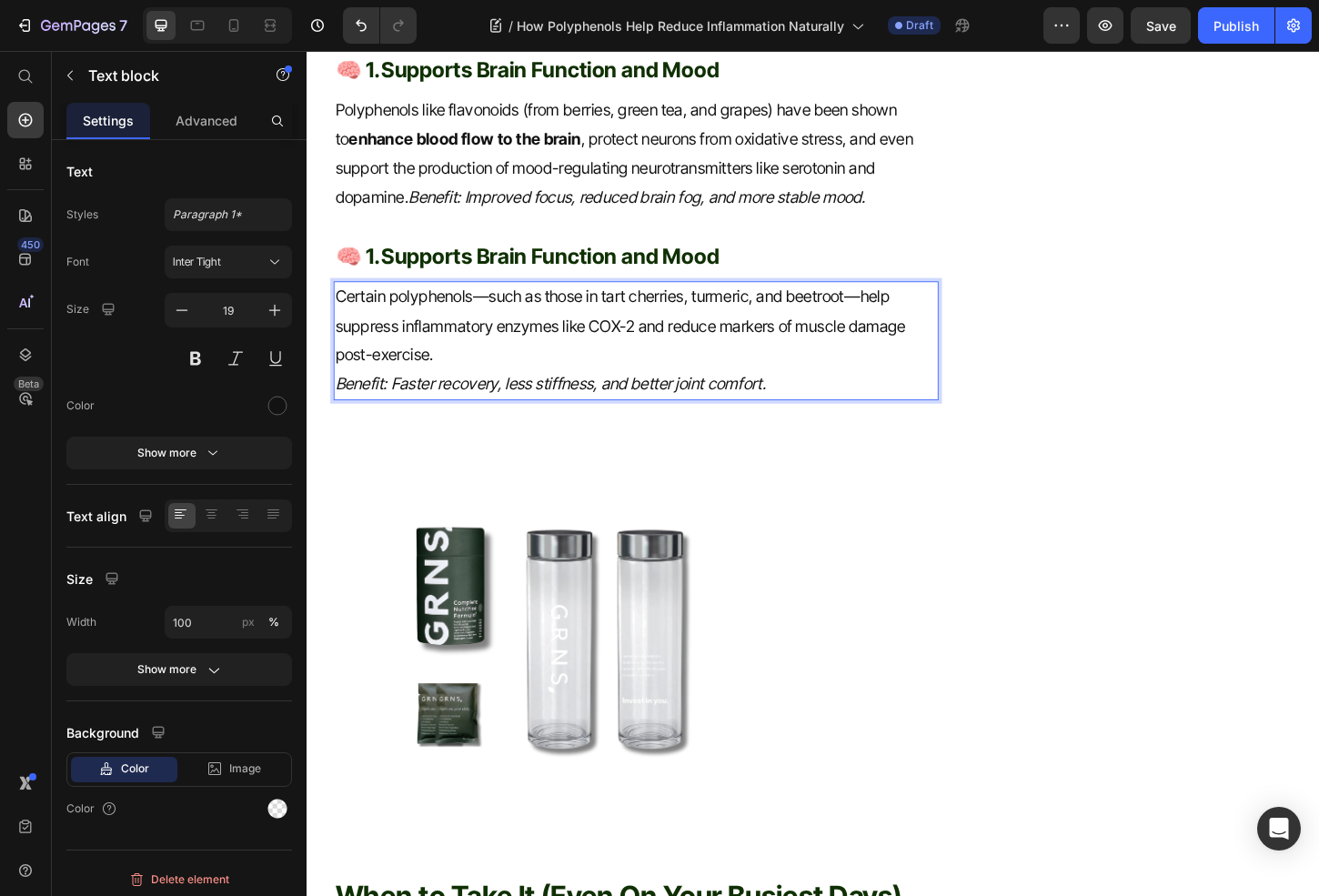 click on "Benefit: Faster recovery, less stiffness, and better joint comfort." at bounding box center [569, 409] 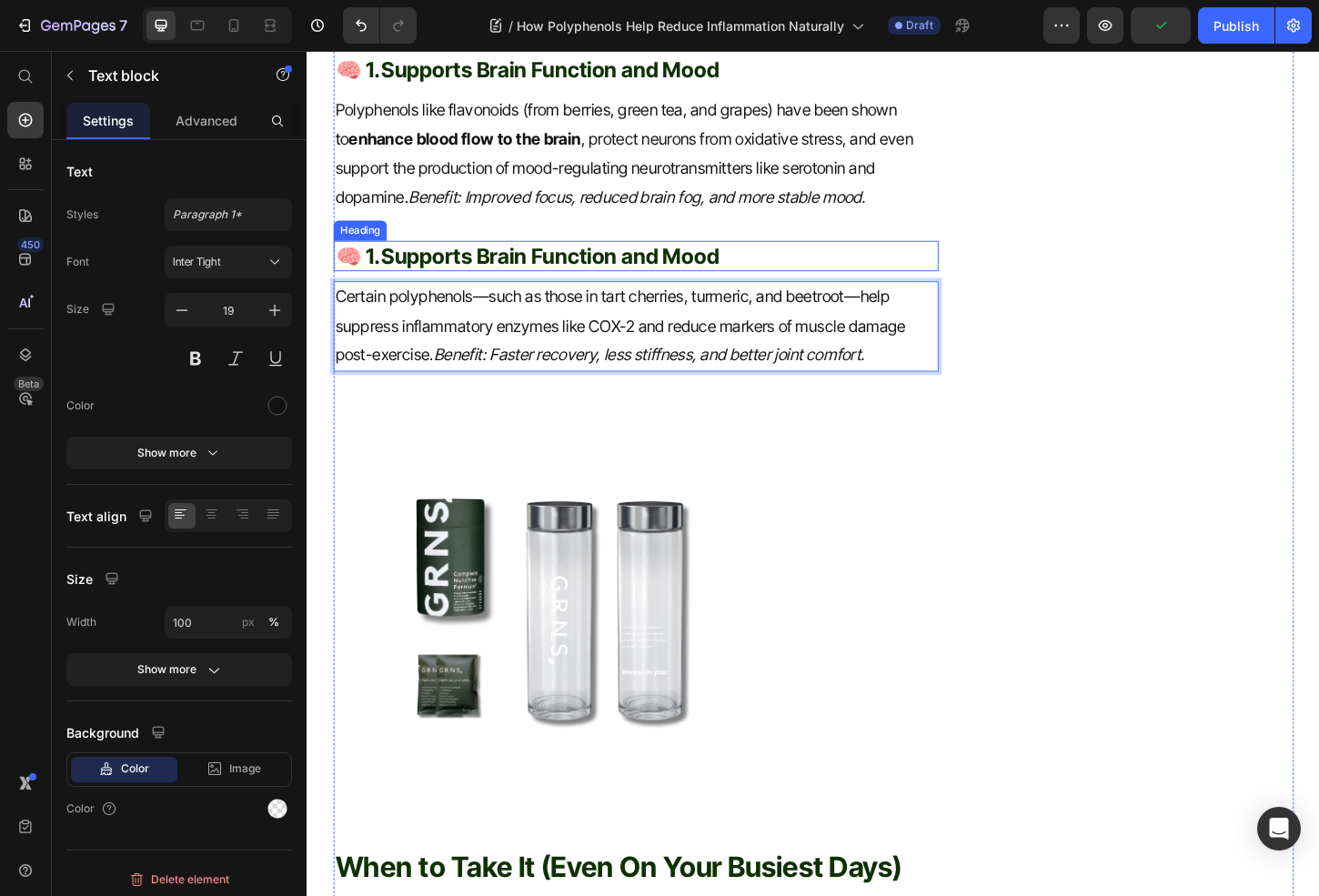 click on "Supports Brain Function and Mood" at bounding box center [568, 272] 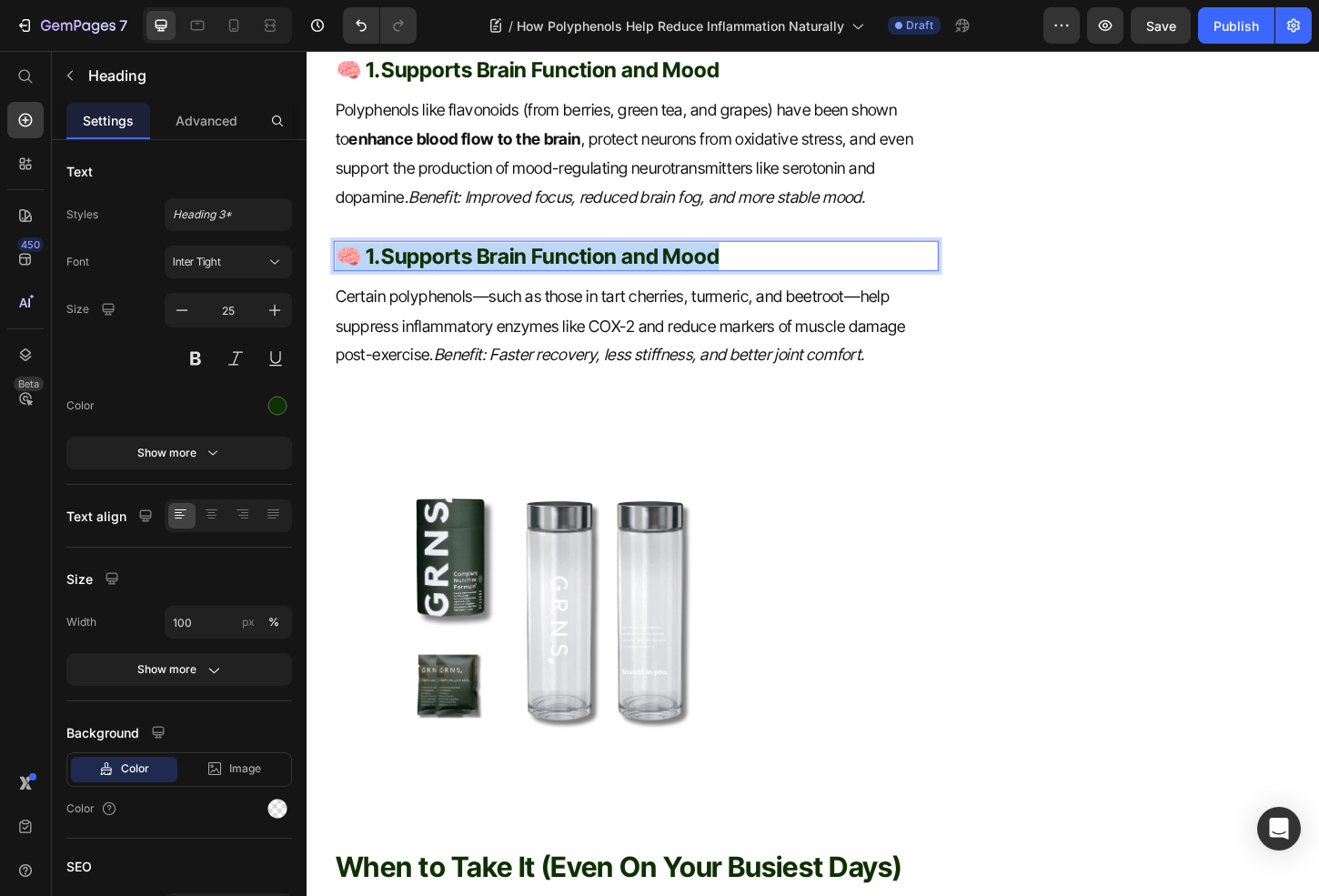 drag, startPoint x: 806, startPoint y: 268, endPoint x: 239, endPoint y: 261, distance: 567.0432 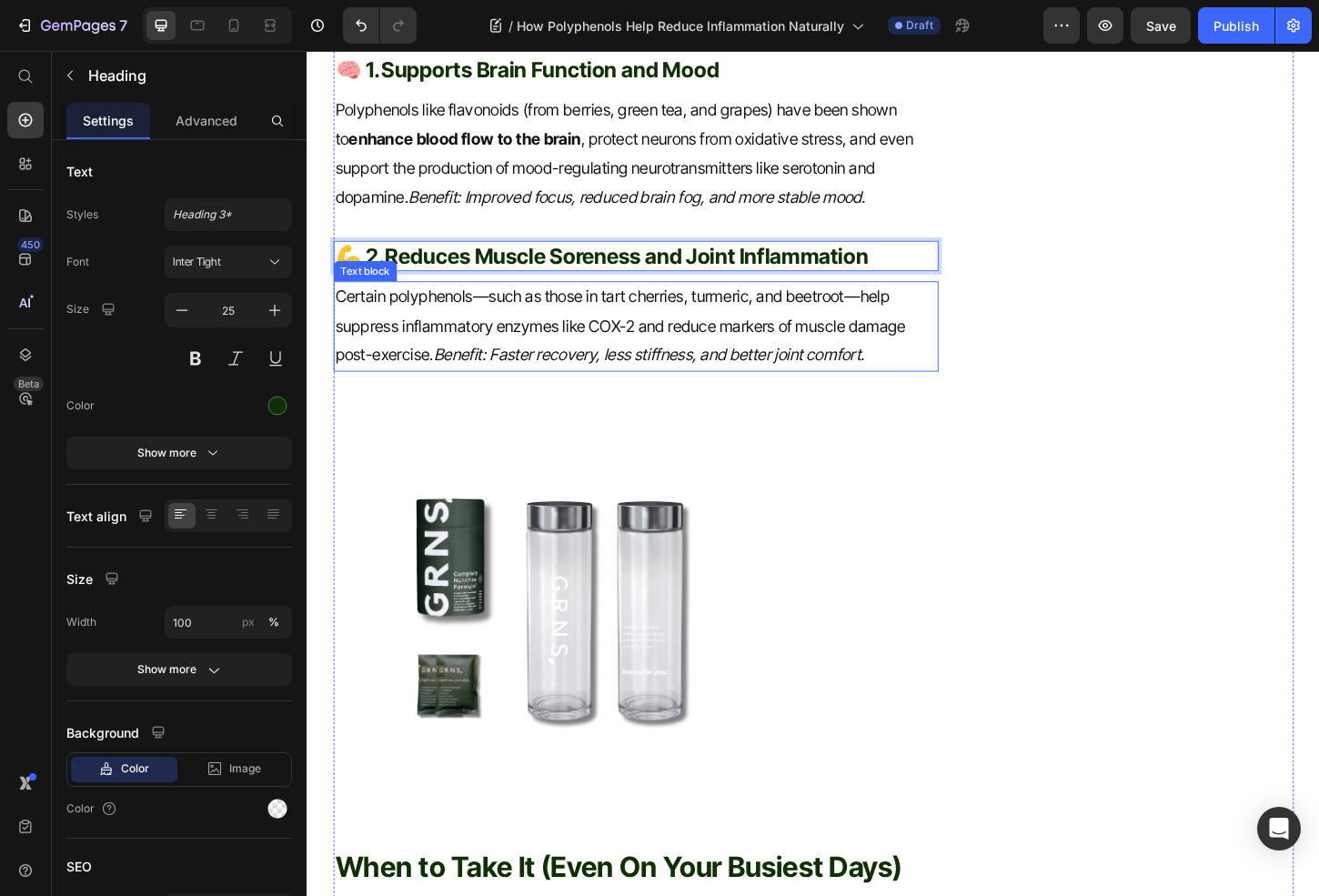 click on "Certain polyphenols—such as those in tart cherries, turmeric, and beetroot—help suppress inflammatory enzymes like COX-2 and reduce markers of muscle damage post-exercise.  Benefit: Faster recovery, less stiffness, and better joint comfort." at bounding box center (660, 347) 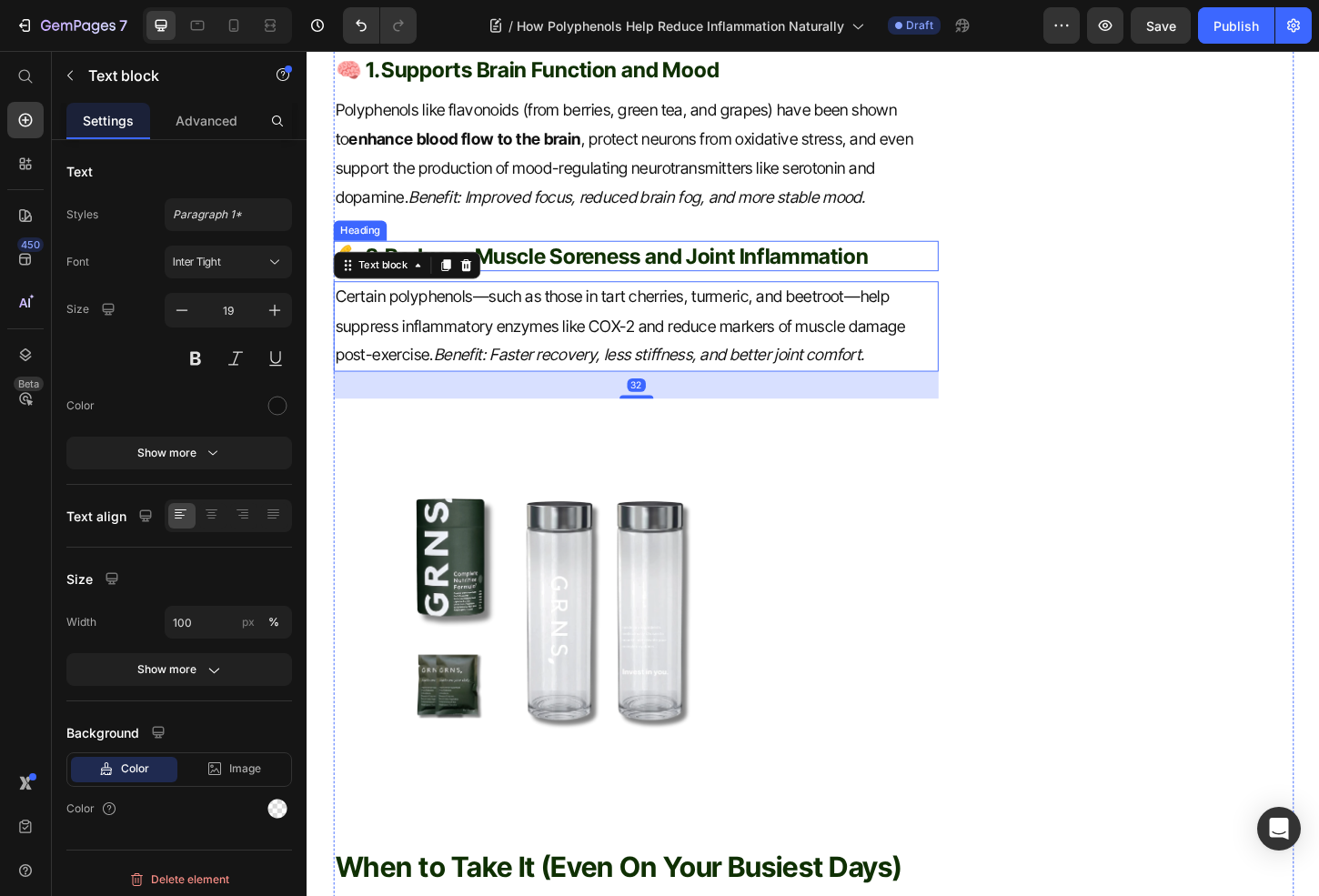 click on "Reduces Muscle Soreness and Joint Inflammation" at bounding box center (650, 272) 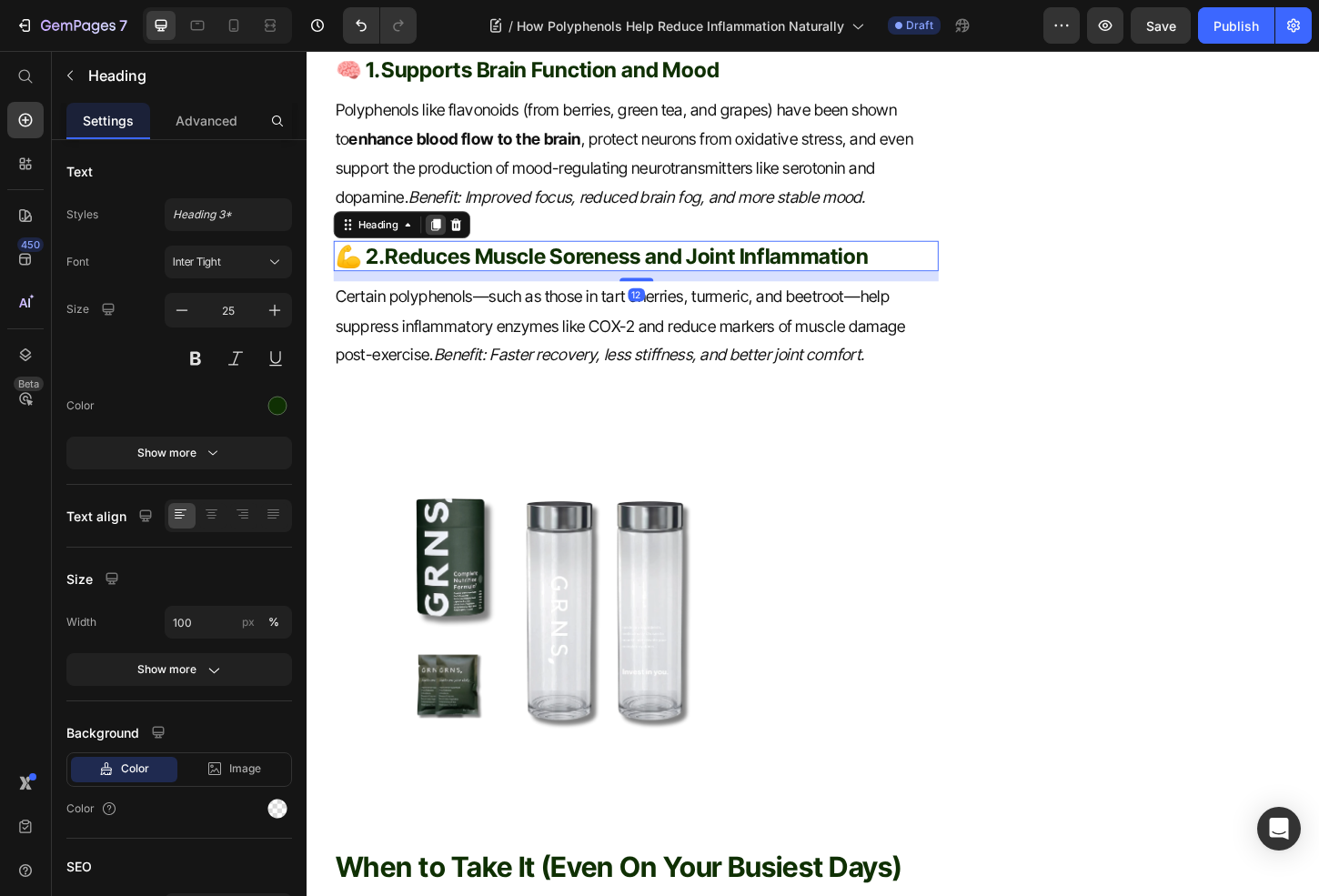 click 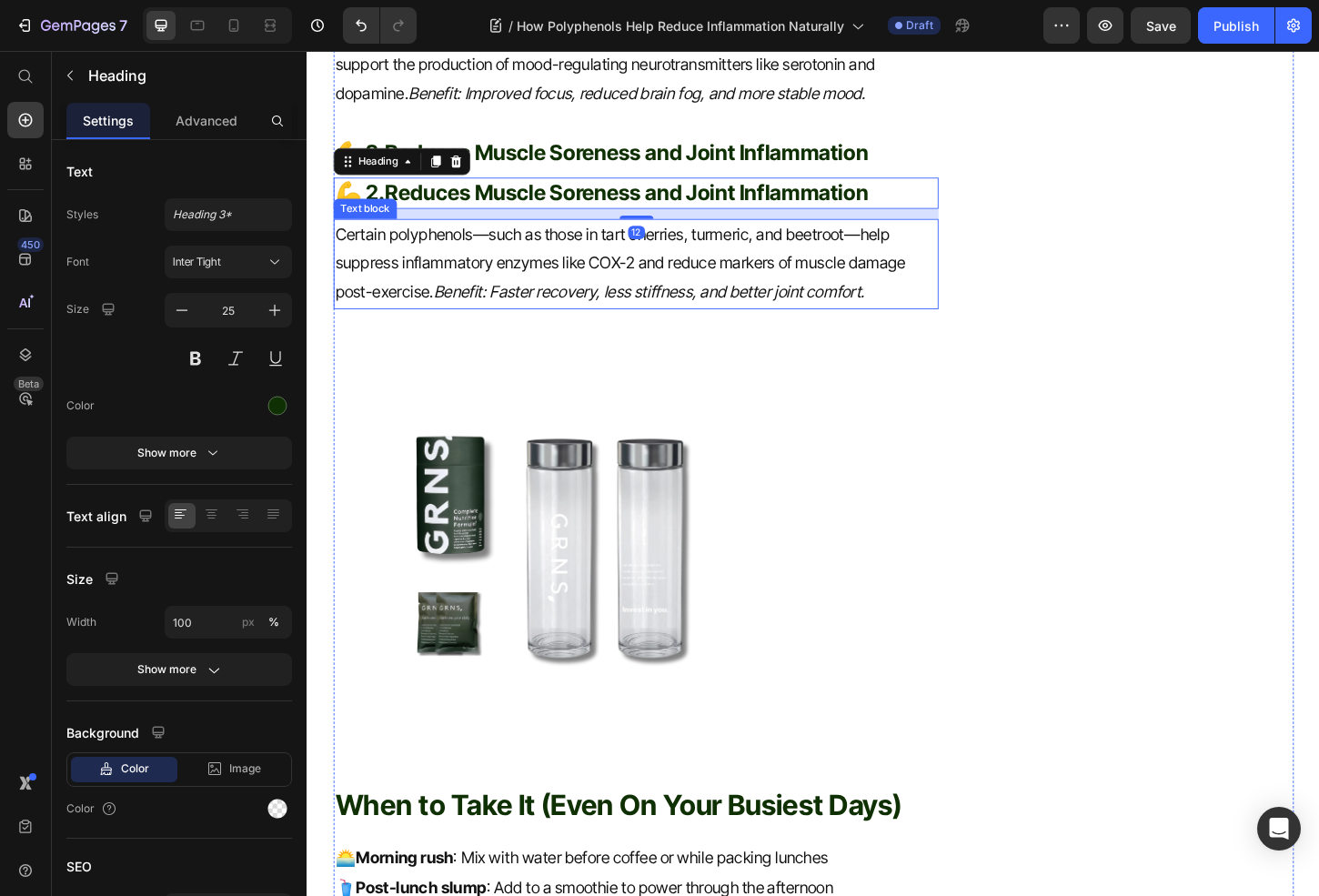 scroll, scrollTop: 2973, scrollLeft: 0, axis: vertical 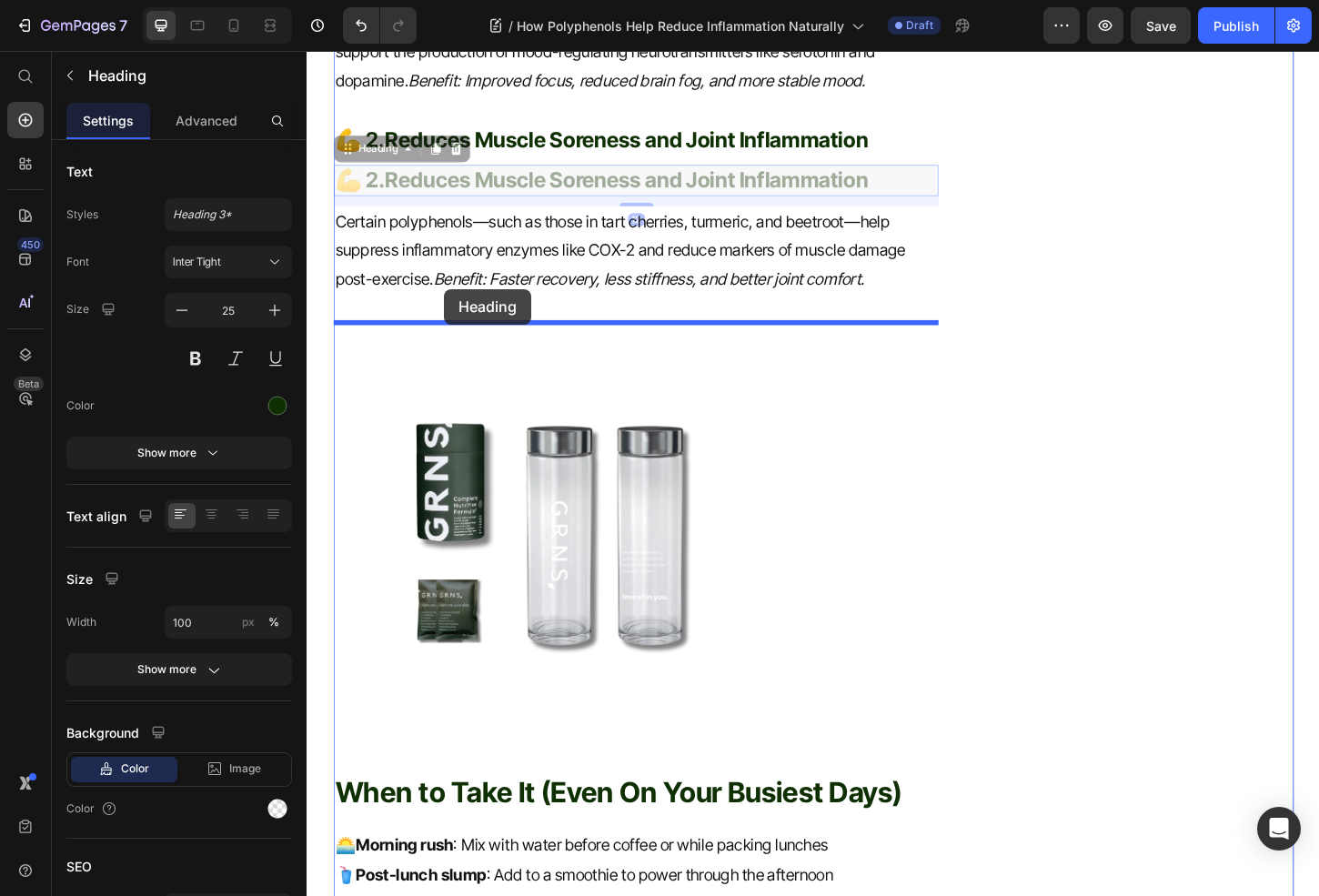 drag, startPoint x: 381, startPoint y: 161, endPoint x: 448, endPoint y: 301, distance: 155.20631 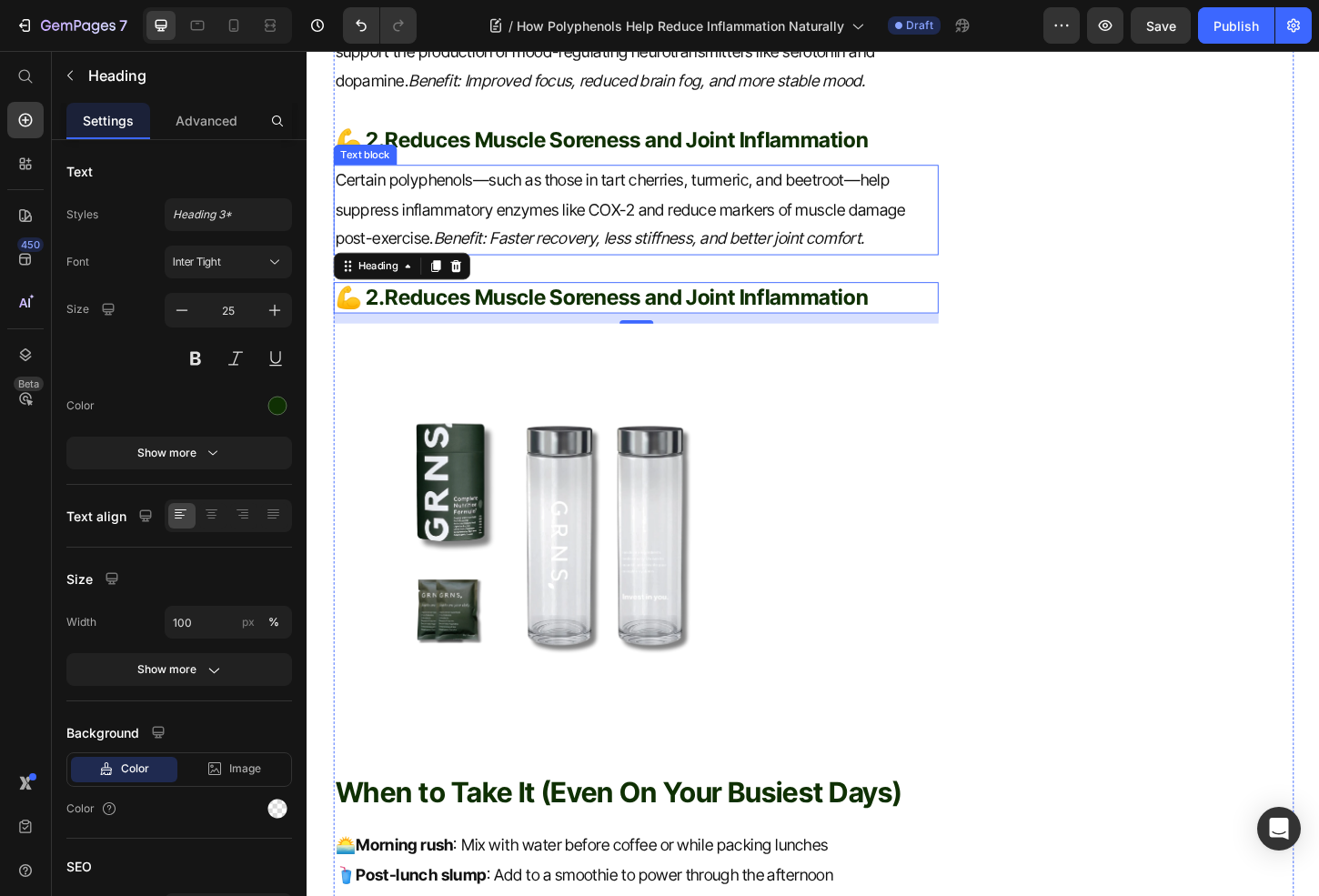 click on "Benefit: Faster recovery, less stiffness, and better joint comfort." at bounding box center [675, 253] 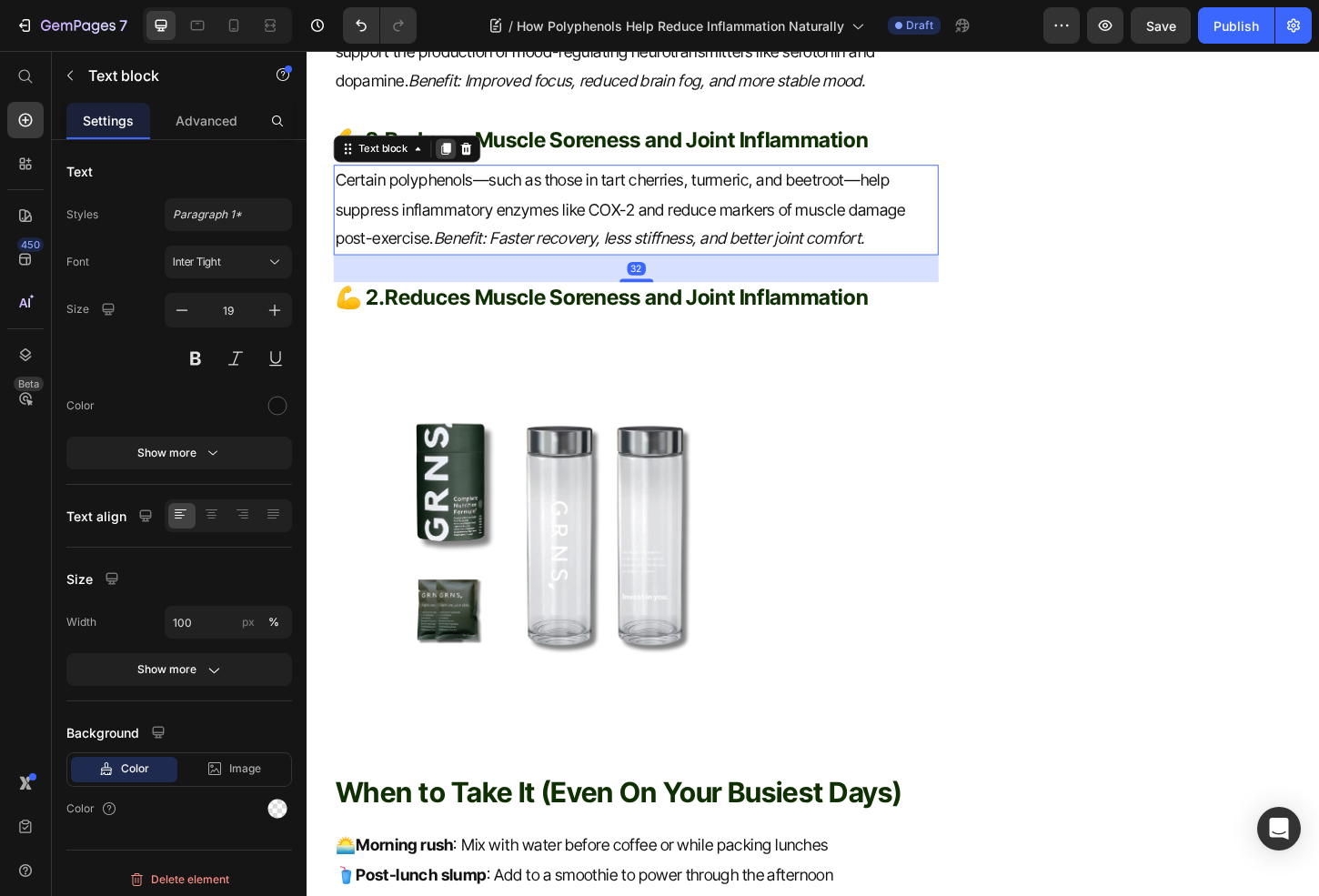 click 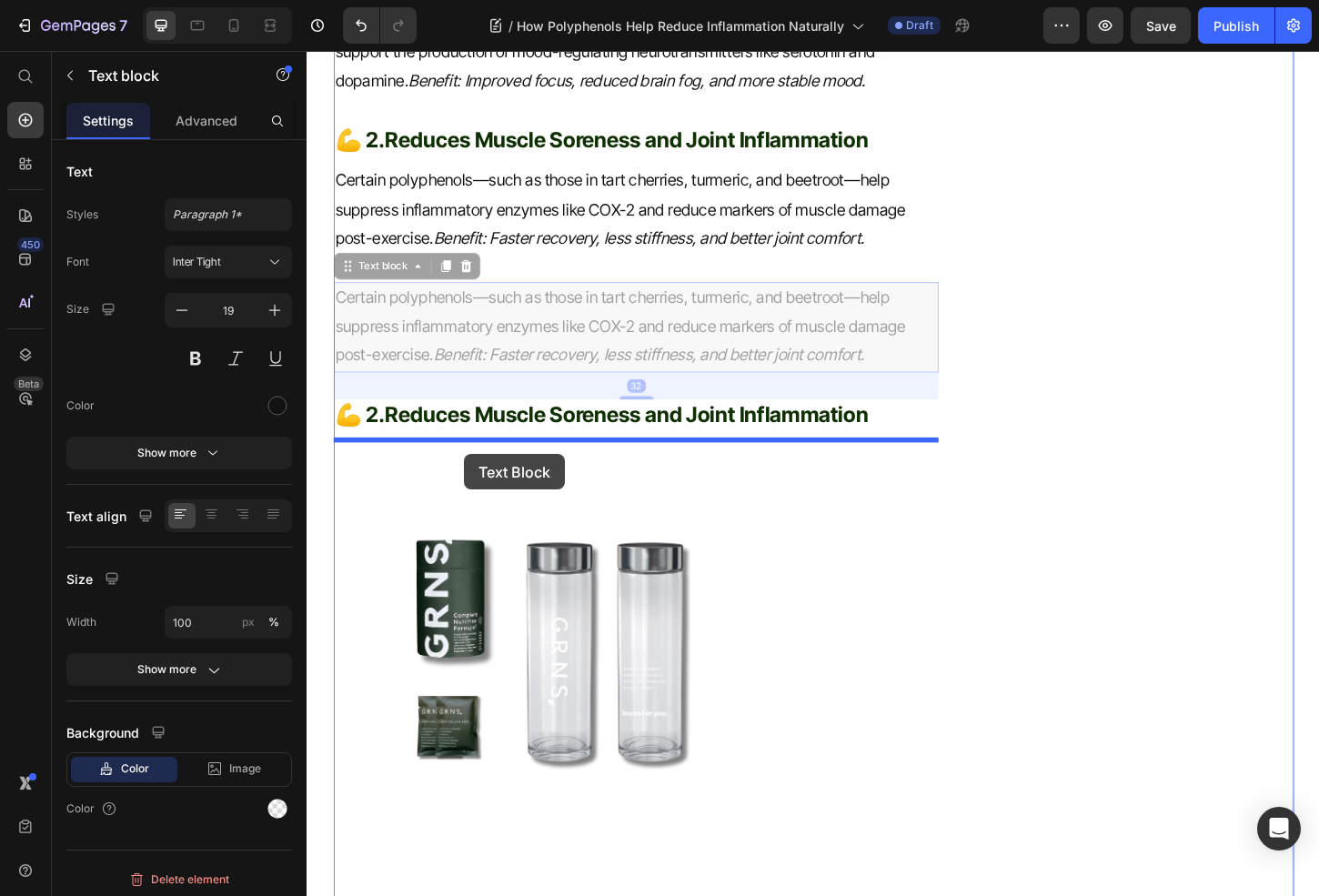 drag, startPoint x: 378, startPoint y: 280, endPoint x: 469, endPoint y: 478, distance: 217.91053 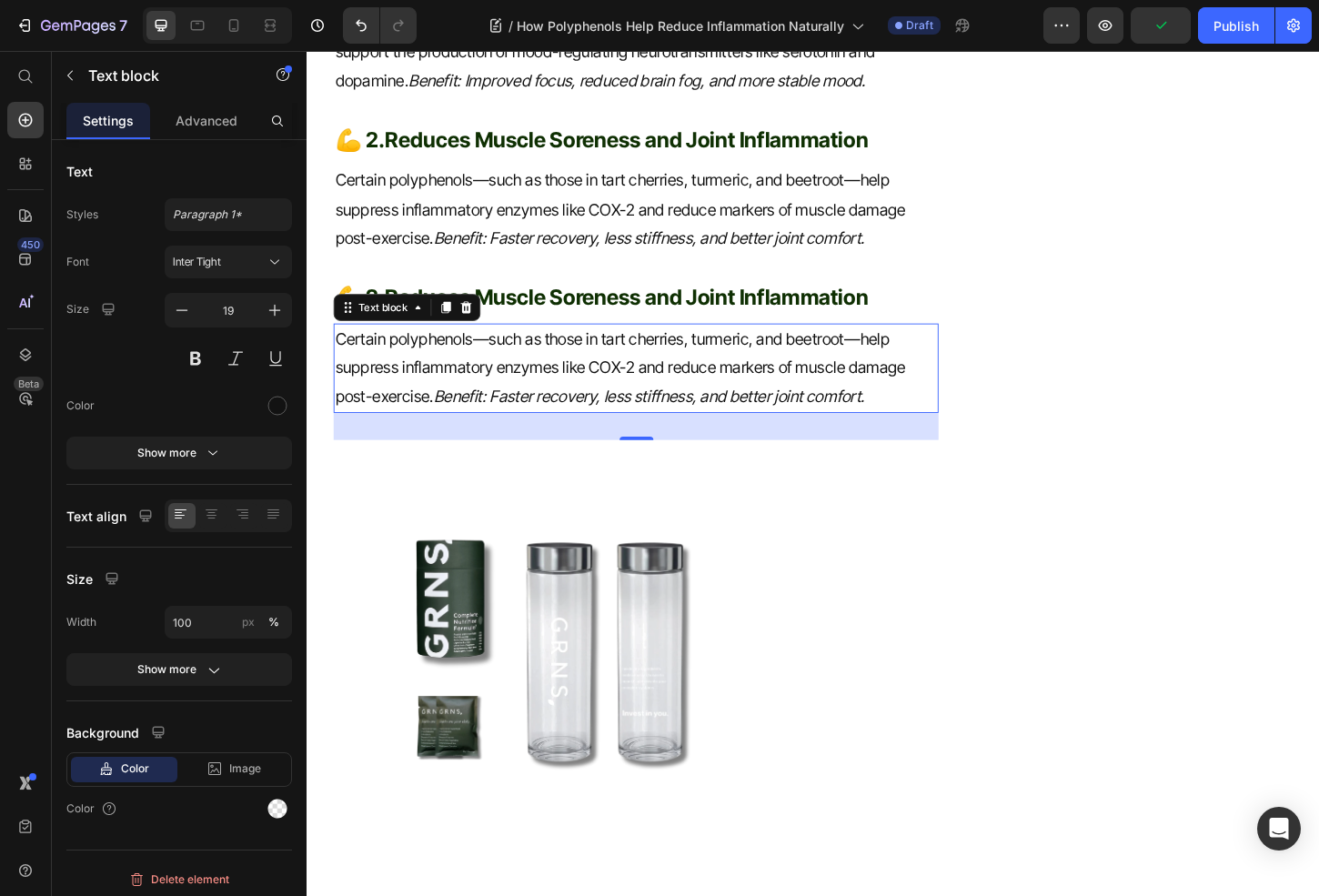 click on "Reduces Muscle Soreness and Joint Inflammation" at bounding box center (650, 317) 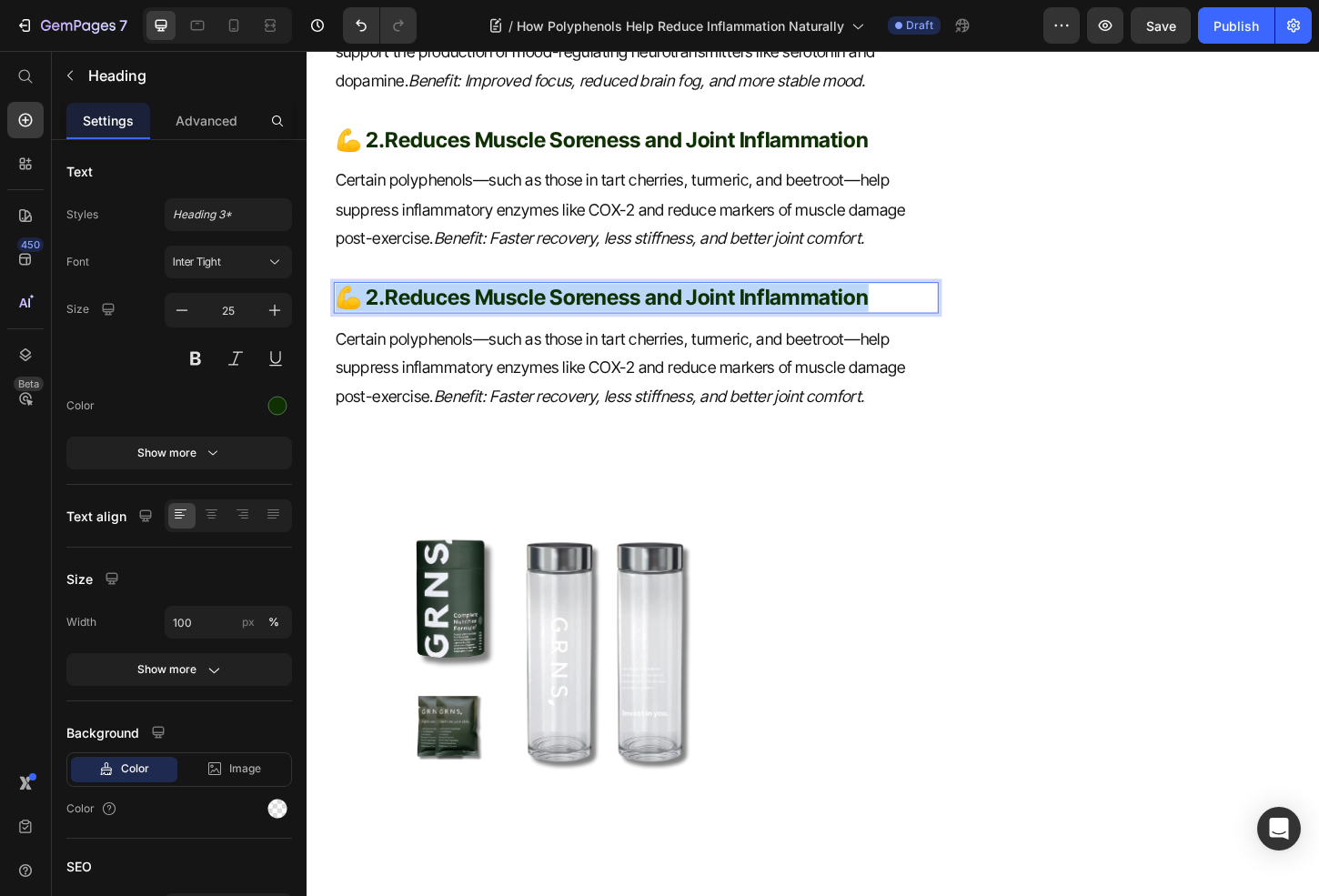 drag, startPoint x: 931, startPoint y: 312, endPoint x: 262, endPoint y: 306, distance: 669.0269 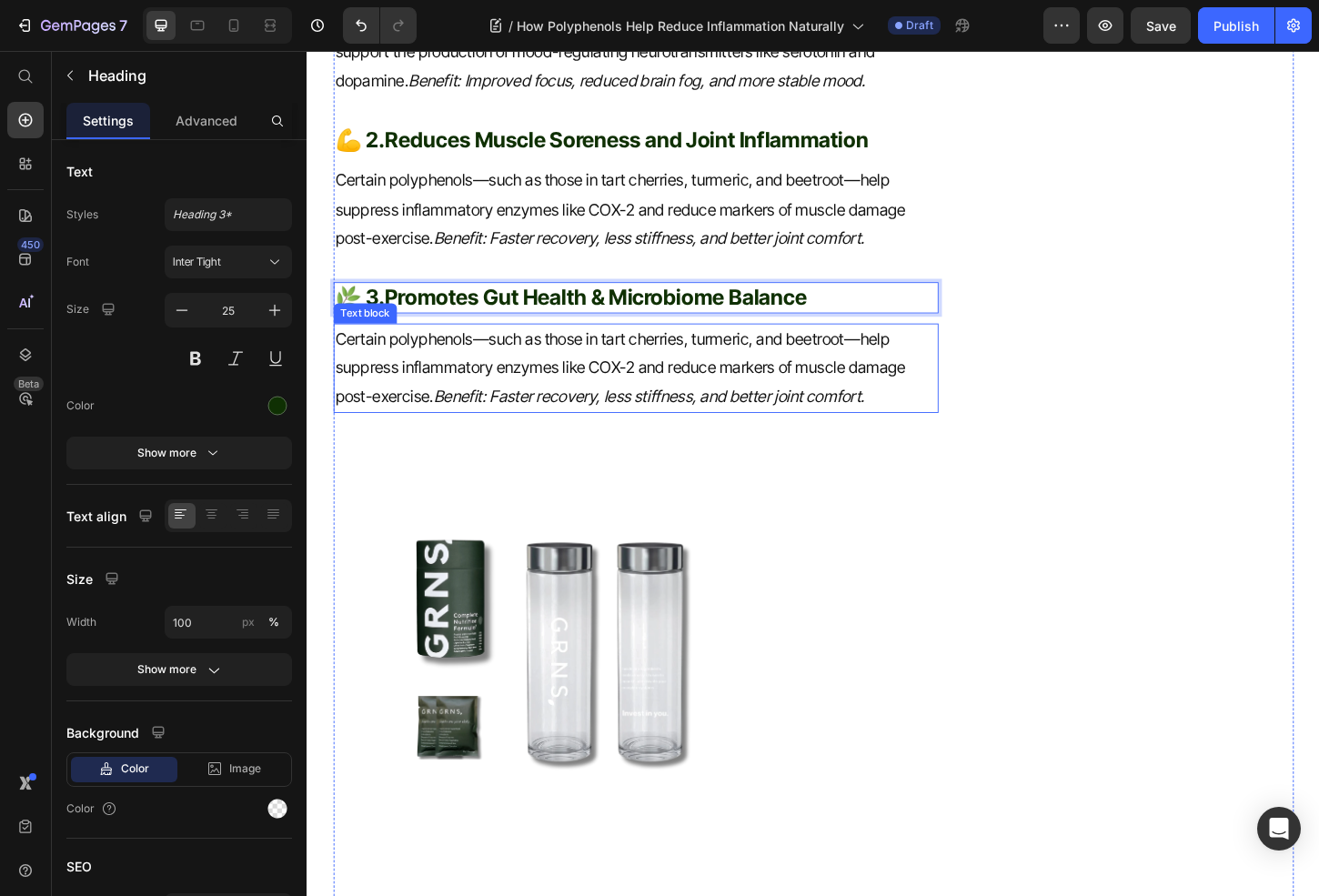 click on "Benefit: Faster recovery, less stiffness, and better joint comfort." at bounding box center [675, 423] 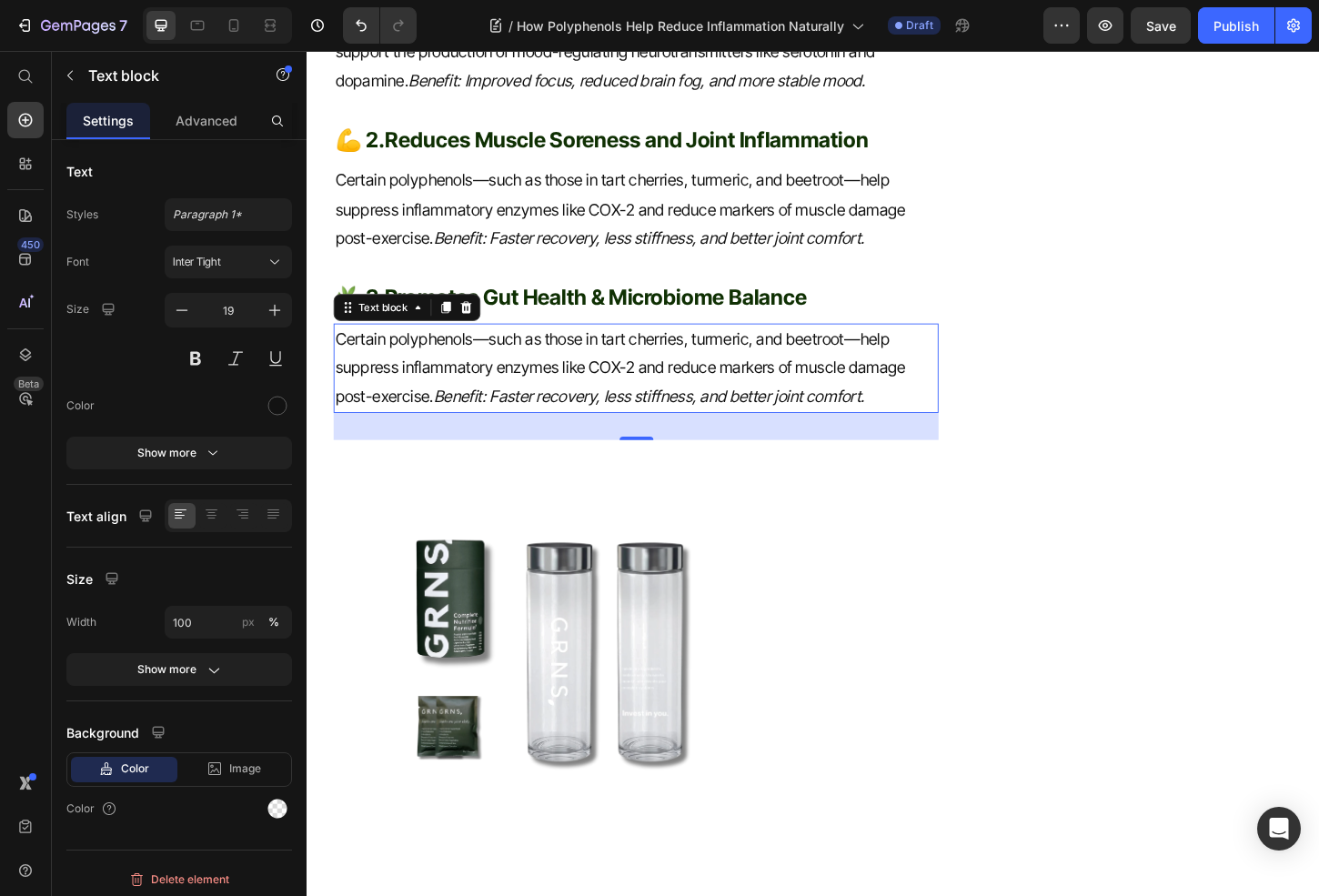 click on "Benefit: Faster recovery, less stiffness, and better joint comfort." at bounding box center [675, 423] 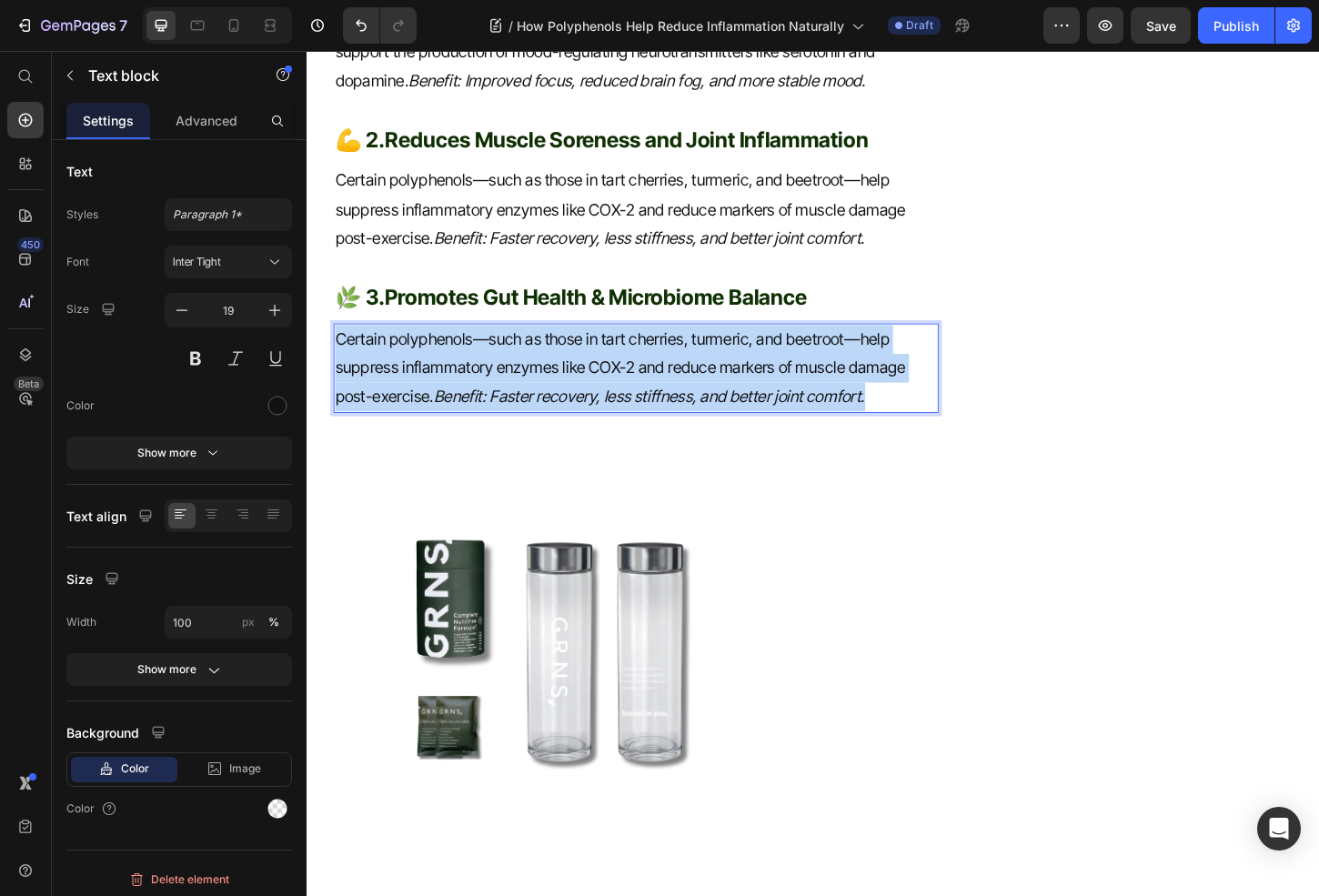 drag, startPoint x: 957, startPoint y: 428, endPoint x: 258, endPoint y: 323, distance: 706.842 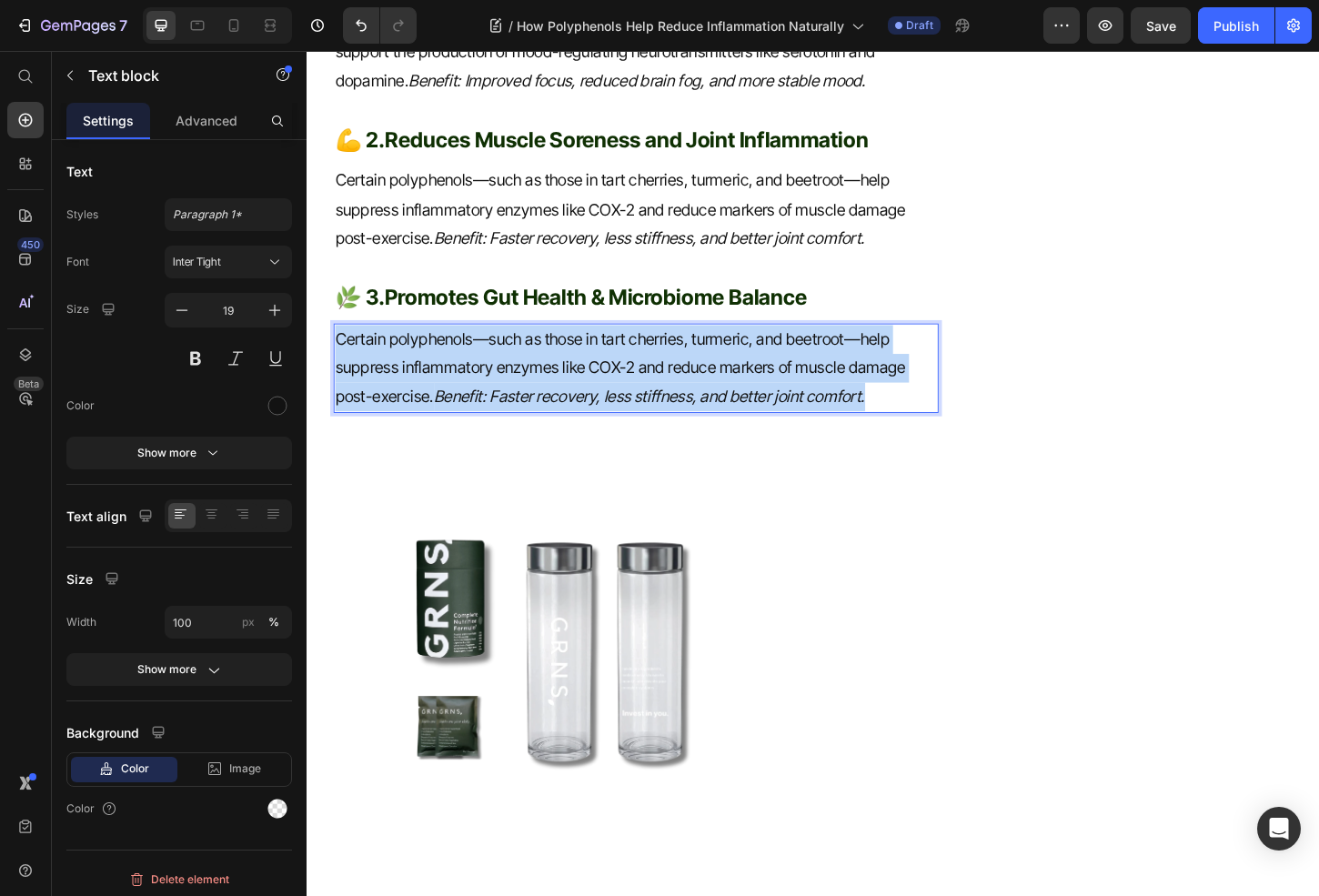 click on "Header How Polyphenols Help Reduce Inflammation Naturally 🧪 Heading Fact-Checked By a Nutritionist MD Item List Published on  July 10, 2025 Text block Row Inflammation is your body’s natural defence mechanism—but when it becomes chronic, it can silently contribute to fatigue, poor digestion, weight gain, and long-term conditions like heart disease and autoimmune issues. One of the most effective (and natural) ways to combat this?  Polyphenols —powerful plant compounds found in fruits, vegetables, herbs, and yes, even greens powders. Text block What Are Polyphenols? Heading Polyphenols  are antioxidant-rich compounds naturally found in plants. They help neutralise free radicals (unstable molecules that cause cell damage) and support healthy inflammation response. There are over 8,000 known types of polyphenols, but the most common include: Flavonoids  – Found in berries, tea, apples, and dark chocolate Phenolic acids  – Found in coffee, whole grains, and spices Stilbenes Lignans Text block Image" at bounding box center (852, 451) 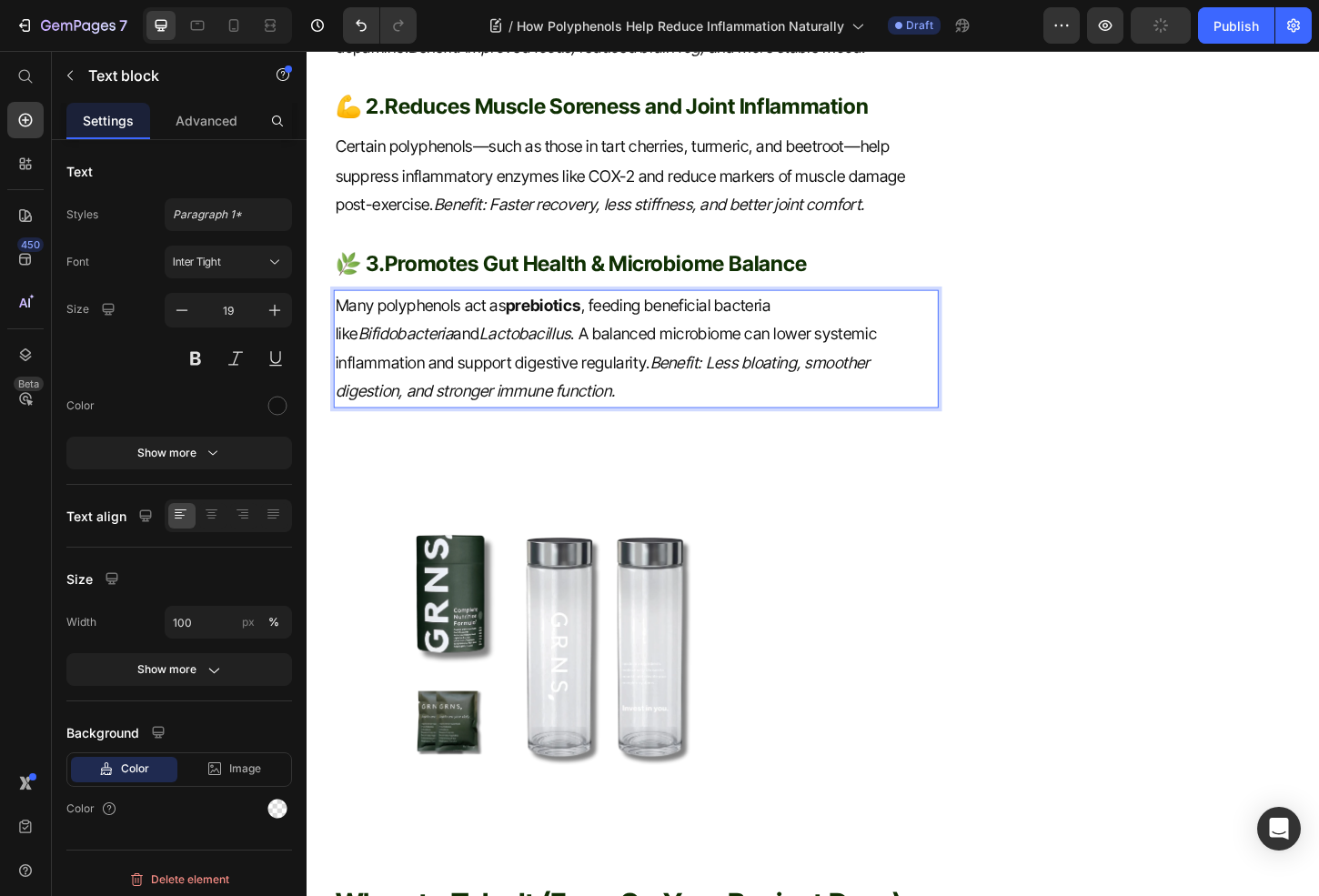 scroll, scrollTop: 3061, scrollLeft: 0, axis: vertical 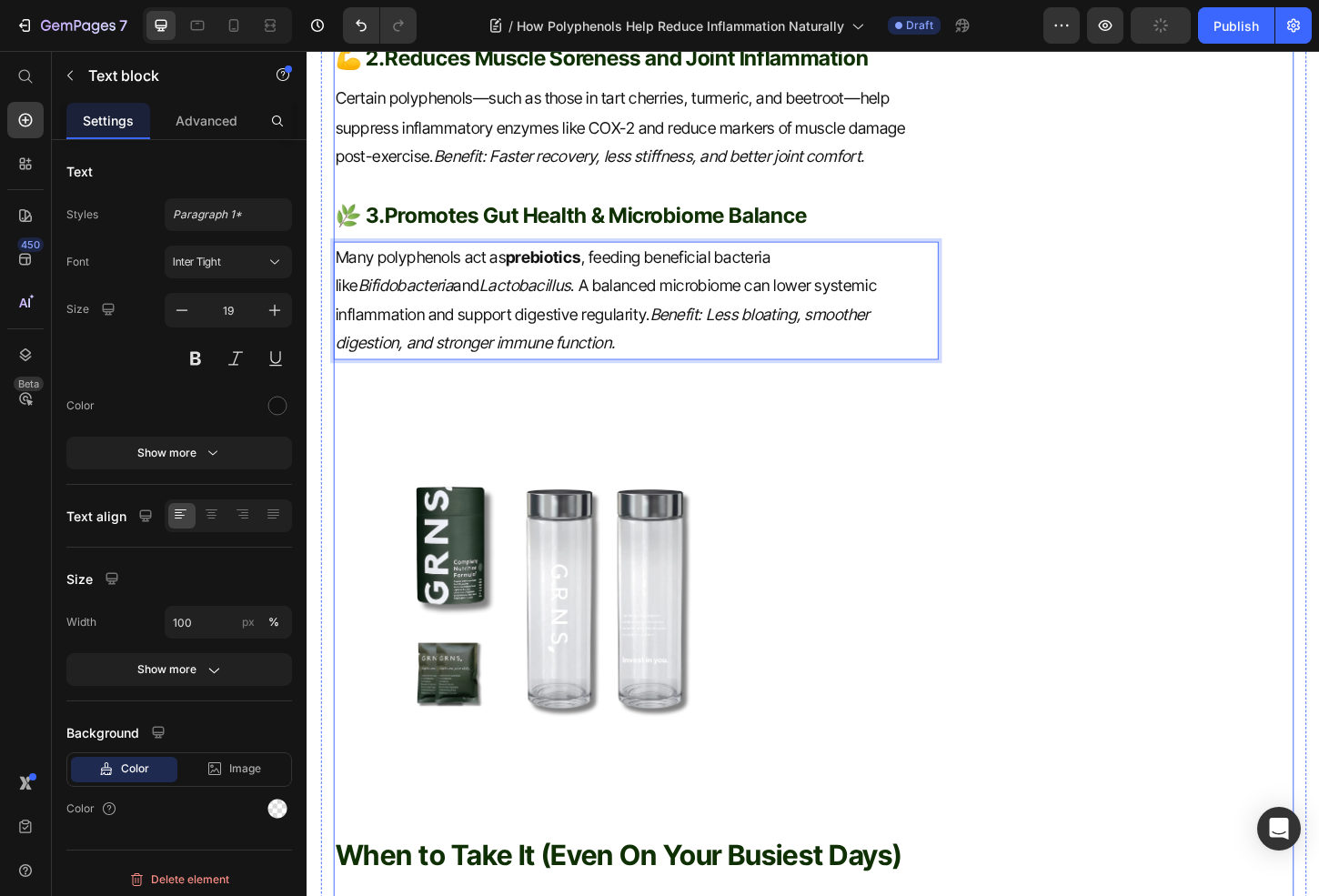 click on "Promotes Gut Health & Microbiome Balance" at bounding box center (618, 228) 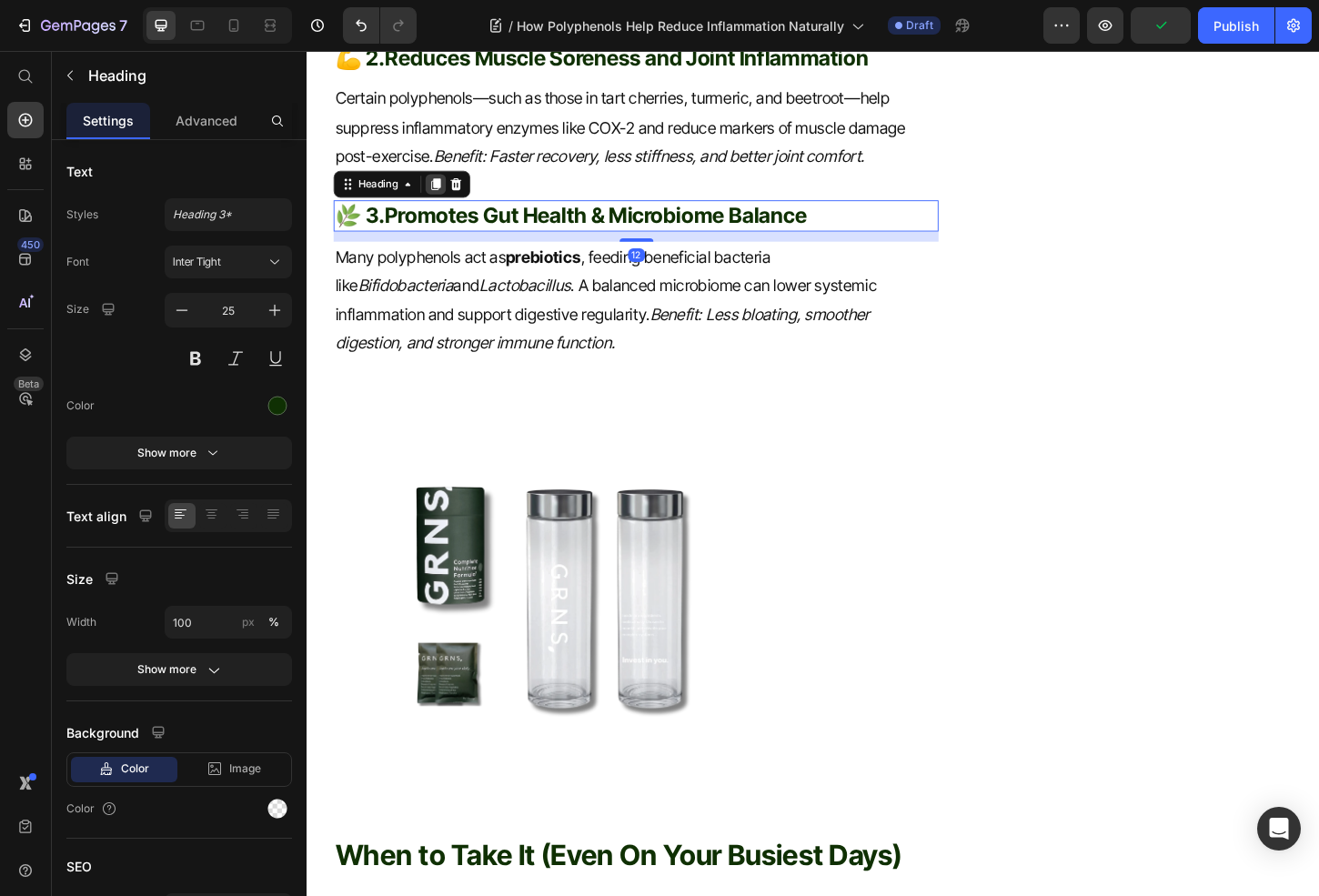 click 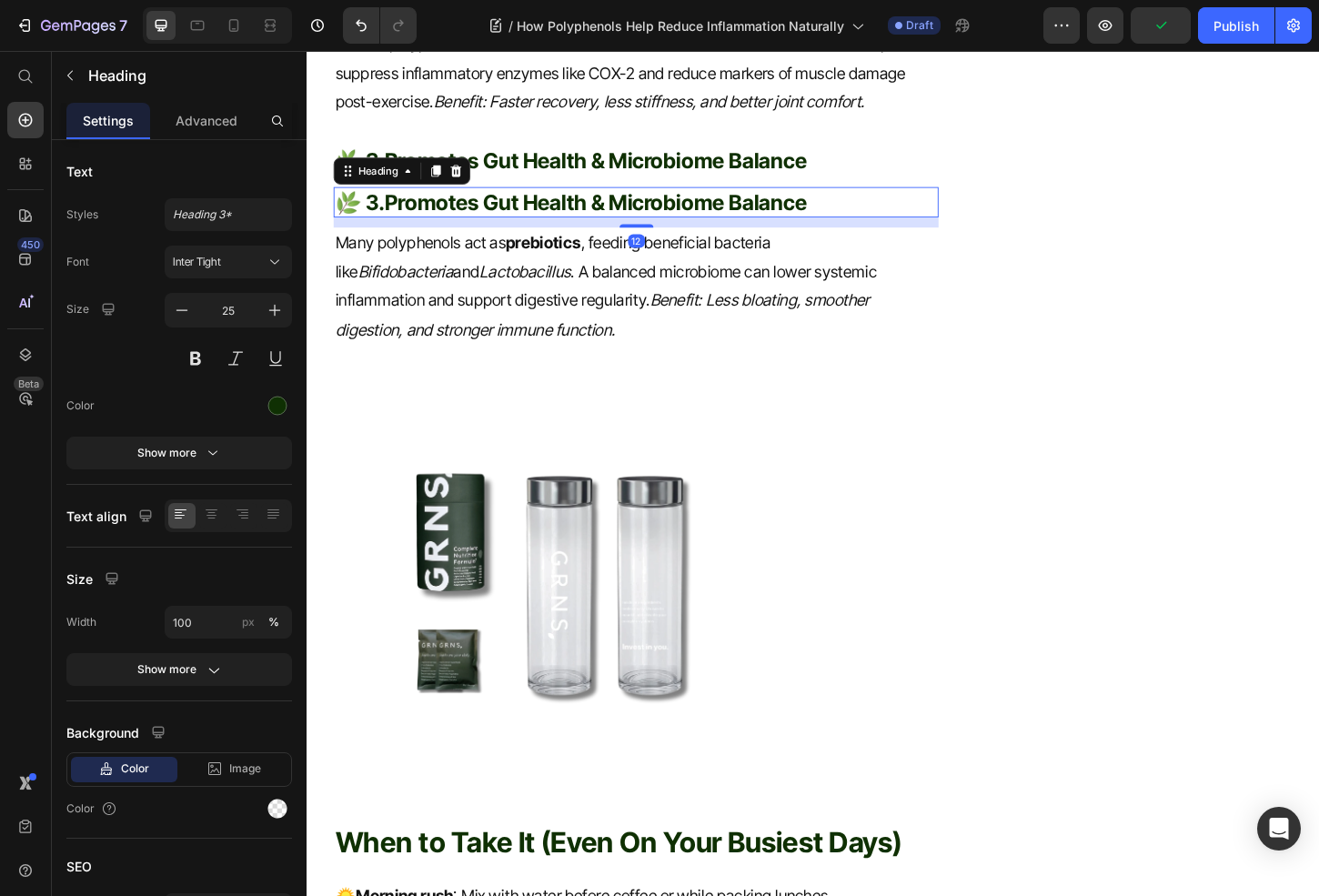 scroll, scrollTop: 3137, scrollLeft: 0, axis: vertical 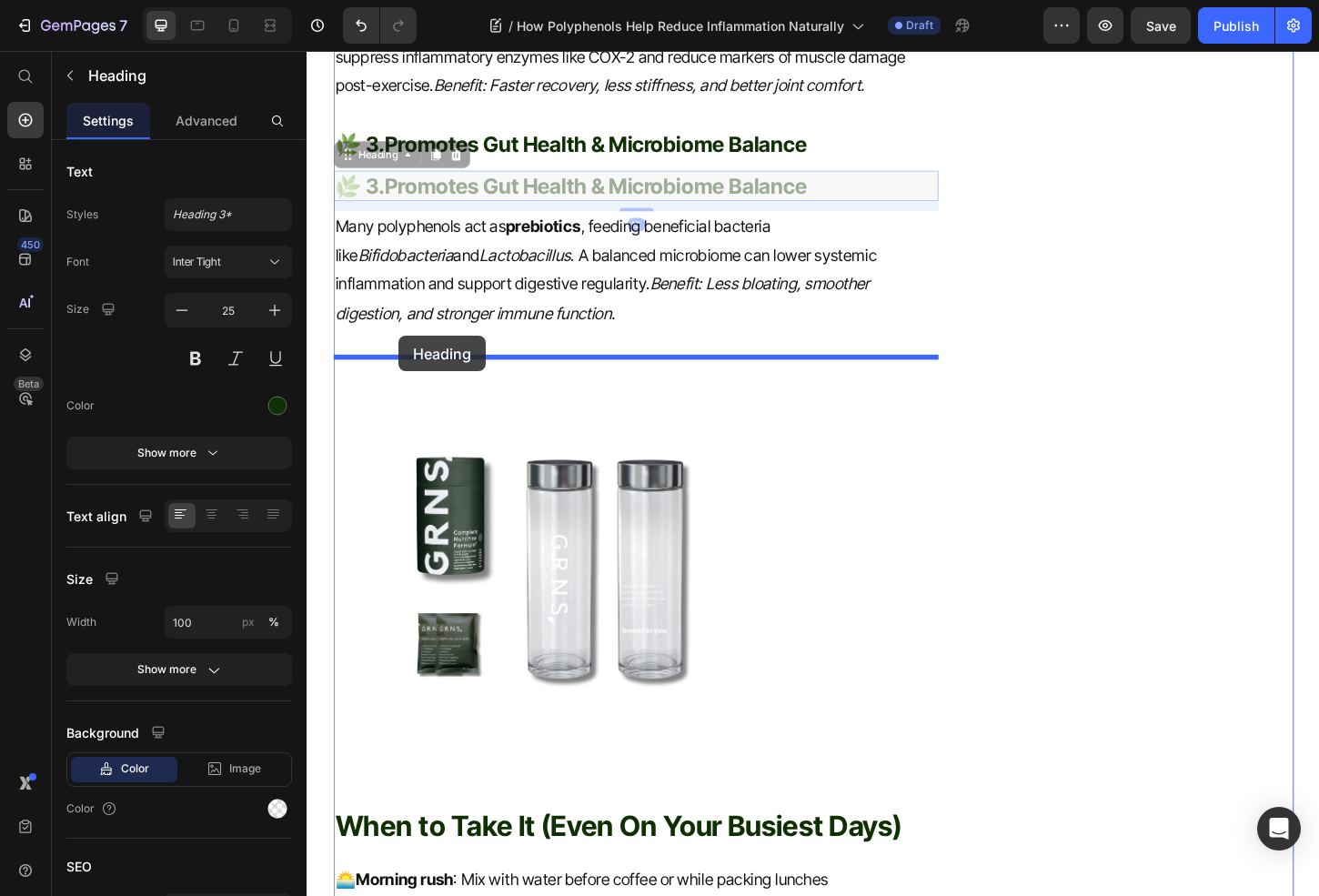 drag, startPoint x: 383, startPoint y: 167, endPoint x: 406, endPoint y: 358, distance: 192.37983 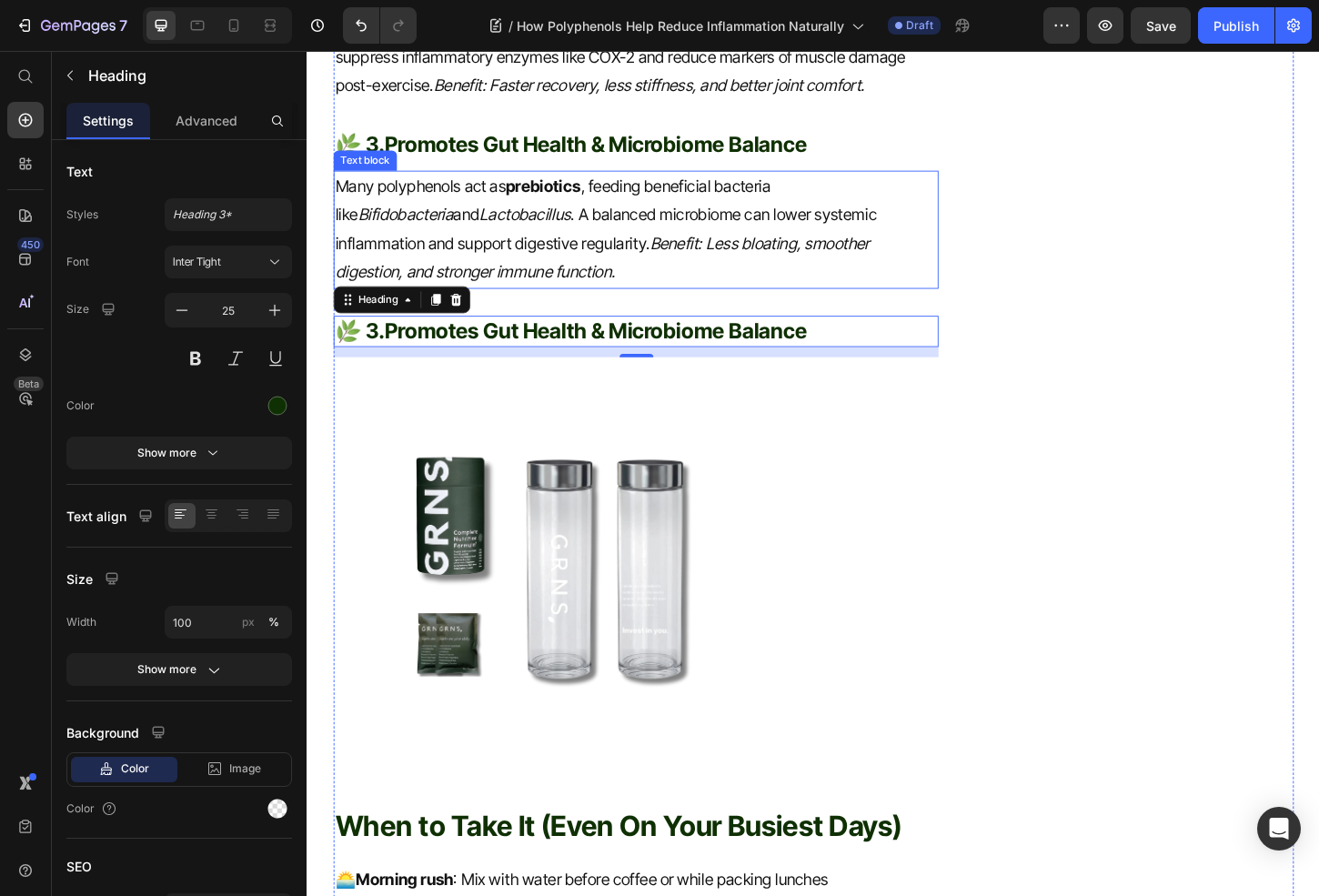 click on "Many polyphenols act as  prebiotics , feeding beneficial bacteria like  Bifidobacteria  and  Lactobacillus . A balanced microbiome can lower systemic inflammation and support digestive regularity.  Benefit: Less bloating, smoother digestion, and stronger immune function." at bounding box center [660, 244] 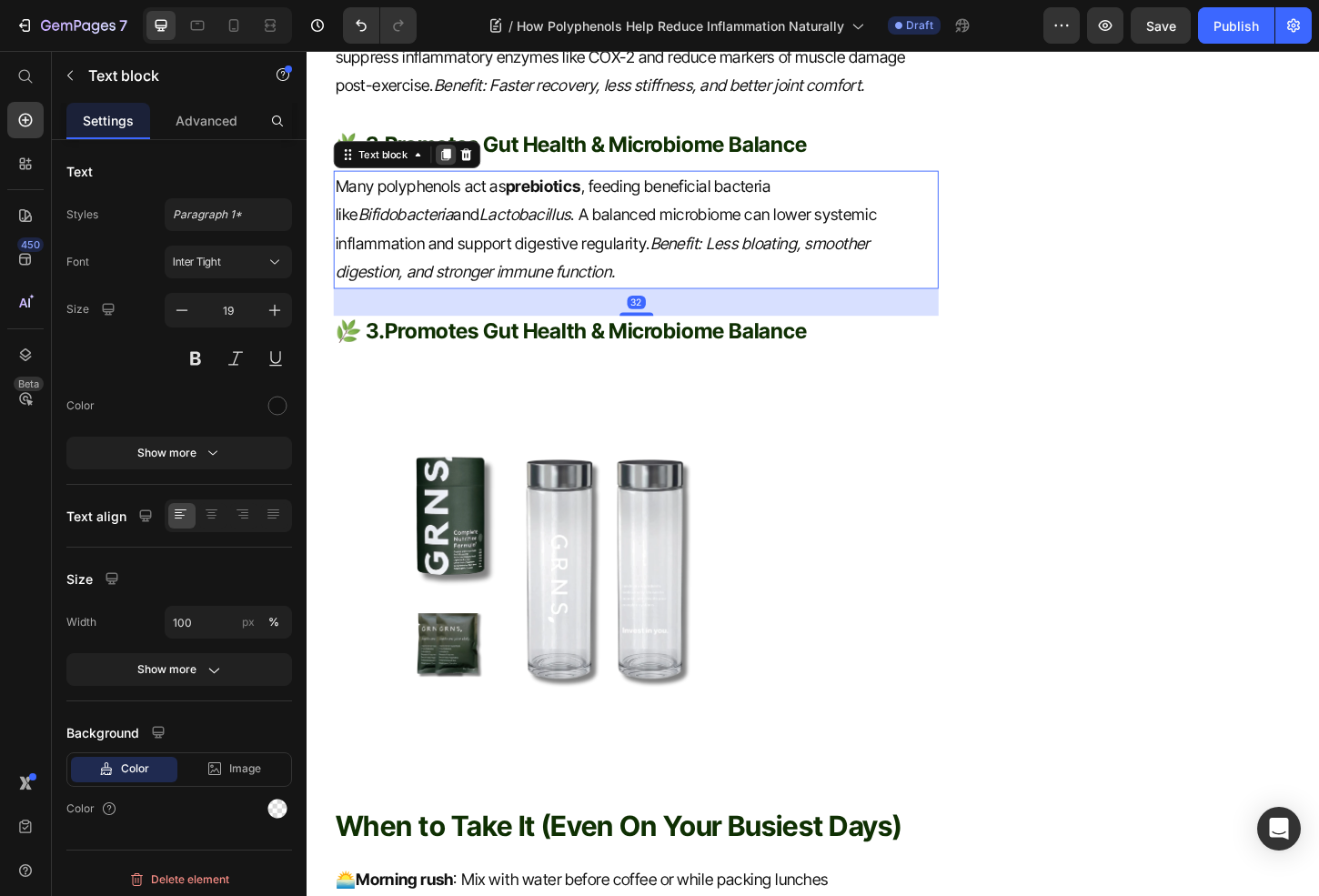 click 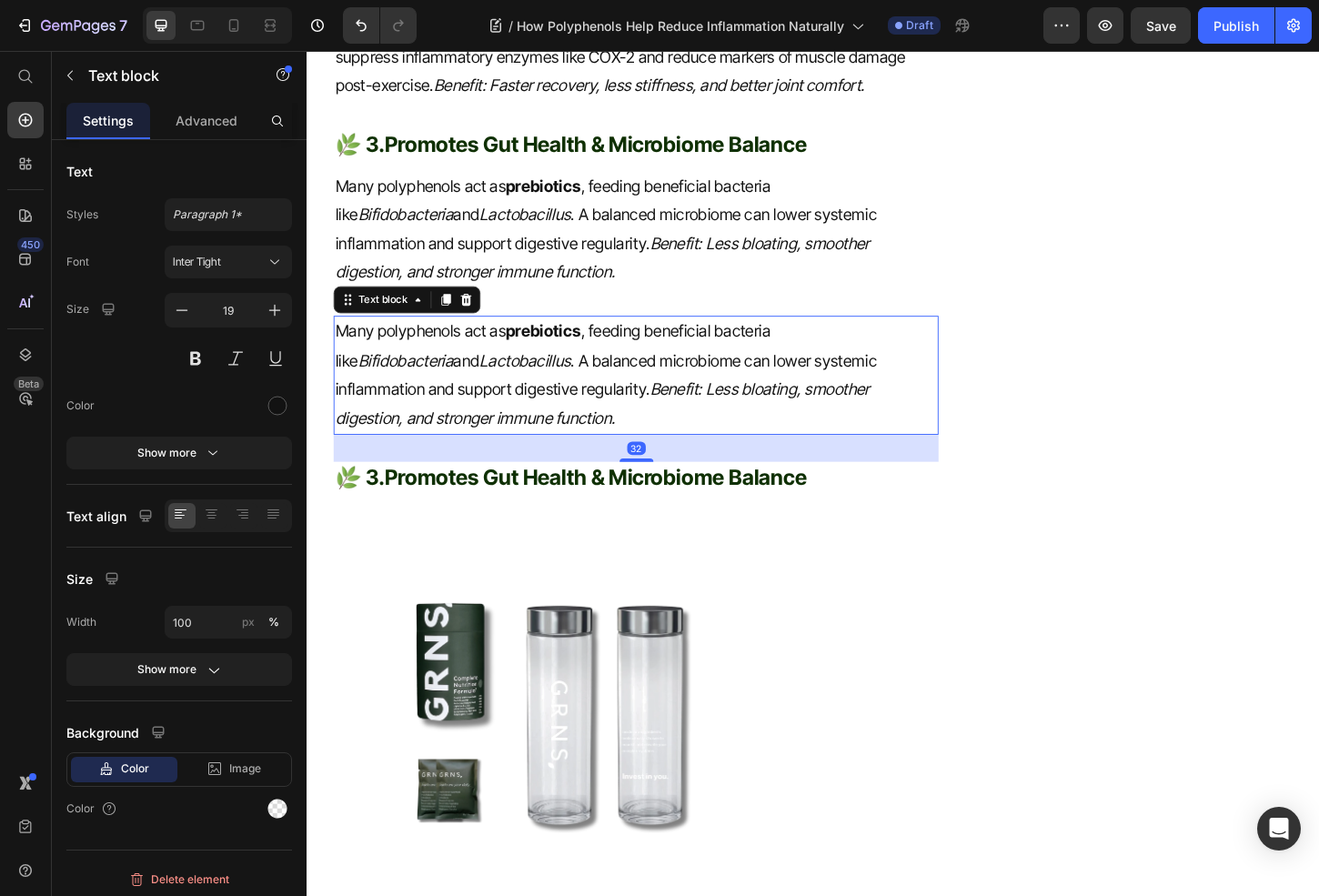 scroll, scrollTop: 3210, scrollLeft: 0, axis: vertical 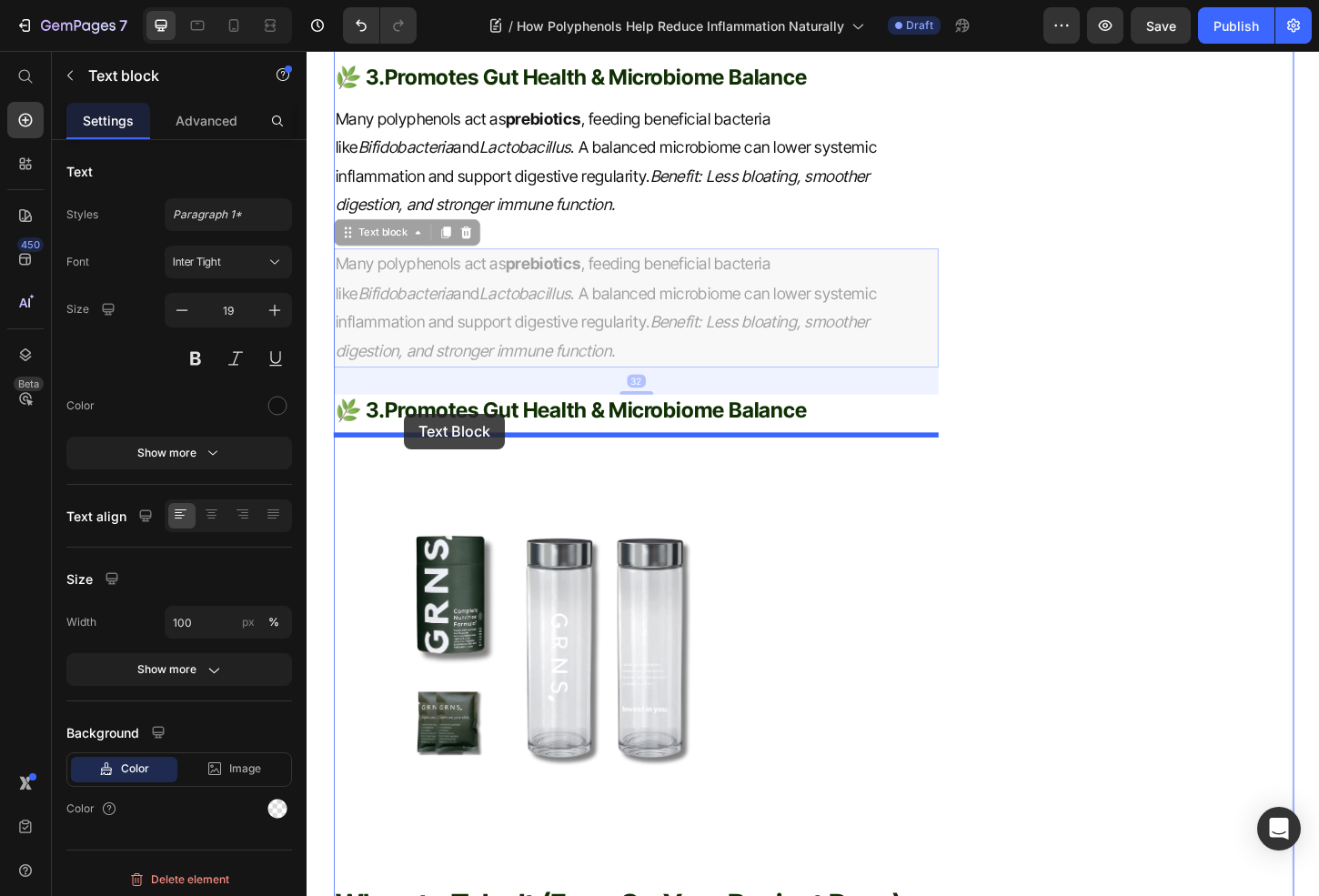 drag, startPoint x: 382, startPoint y: 245, endPoint x: 411, endPoint y: 442, distance: 199.12308 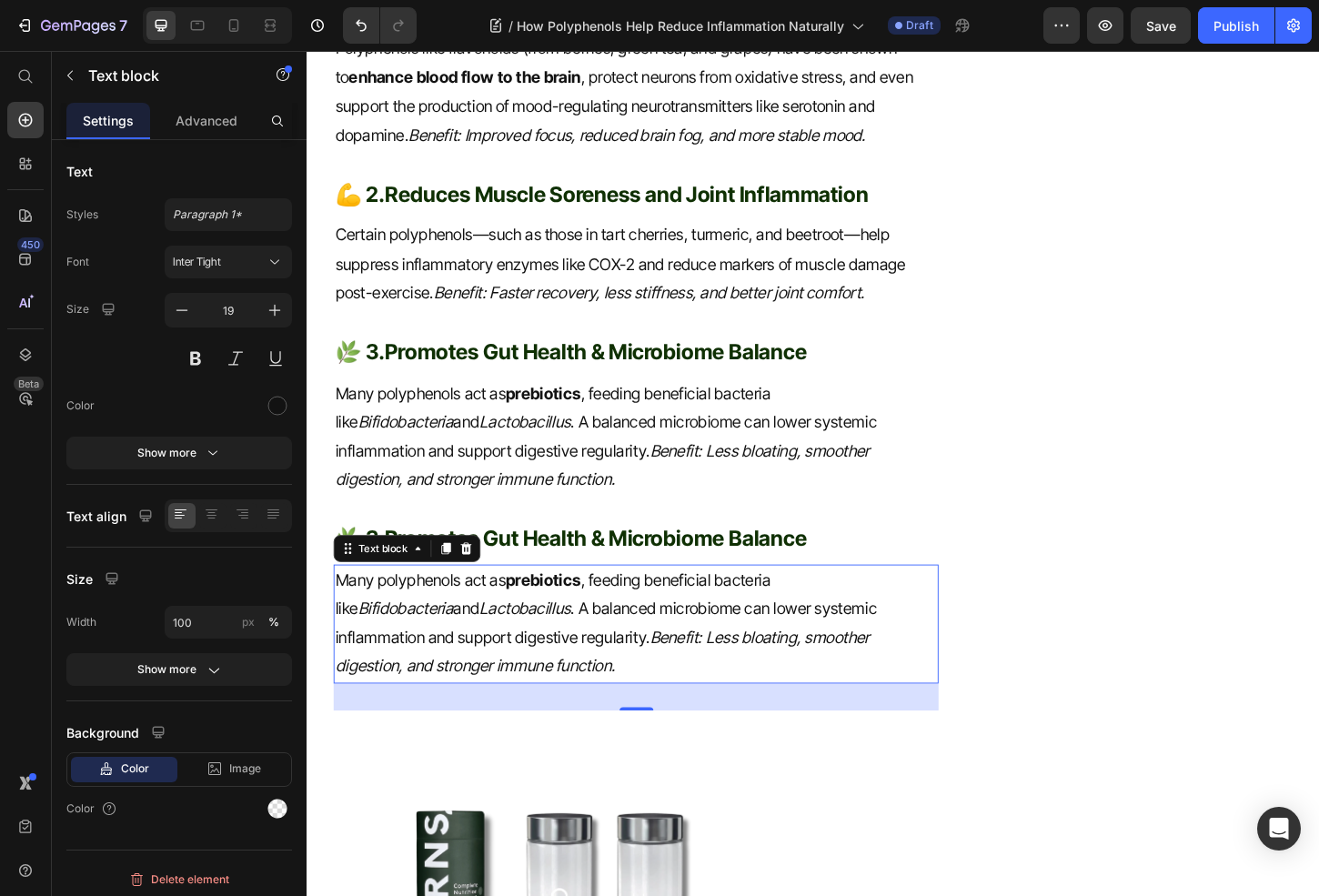 scroll, scrollTop: 2988, scrollLeft: 0, axis: vertical 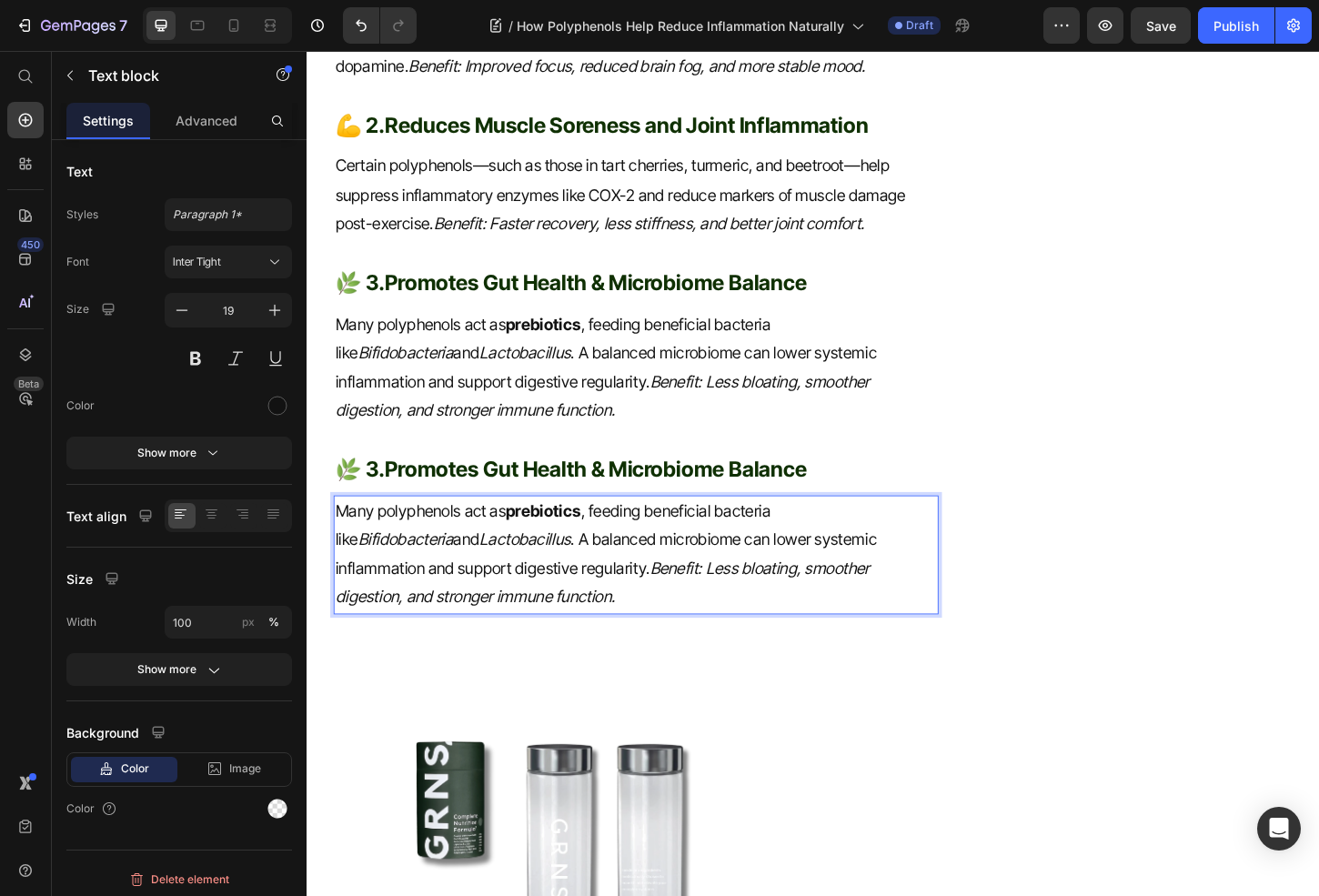 click on "Many polyphenols act as  prebiotics , feeding beneficial bacteria like  Bifidobacteria  and  Lactobacillus . A balanced microbiome can lower systemic inflammation and support digestive regularity.  Benefit: Less bloating, smoother digestion, and stronger immune function." at bounding box center (660, 594) 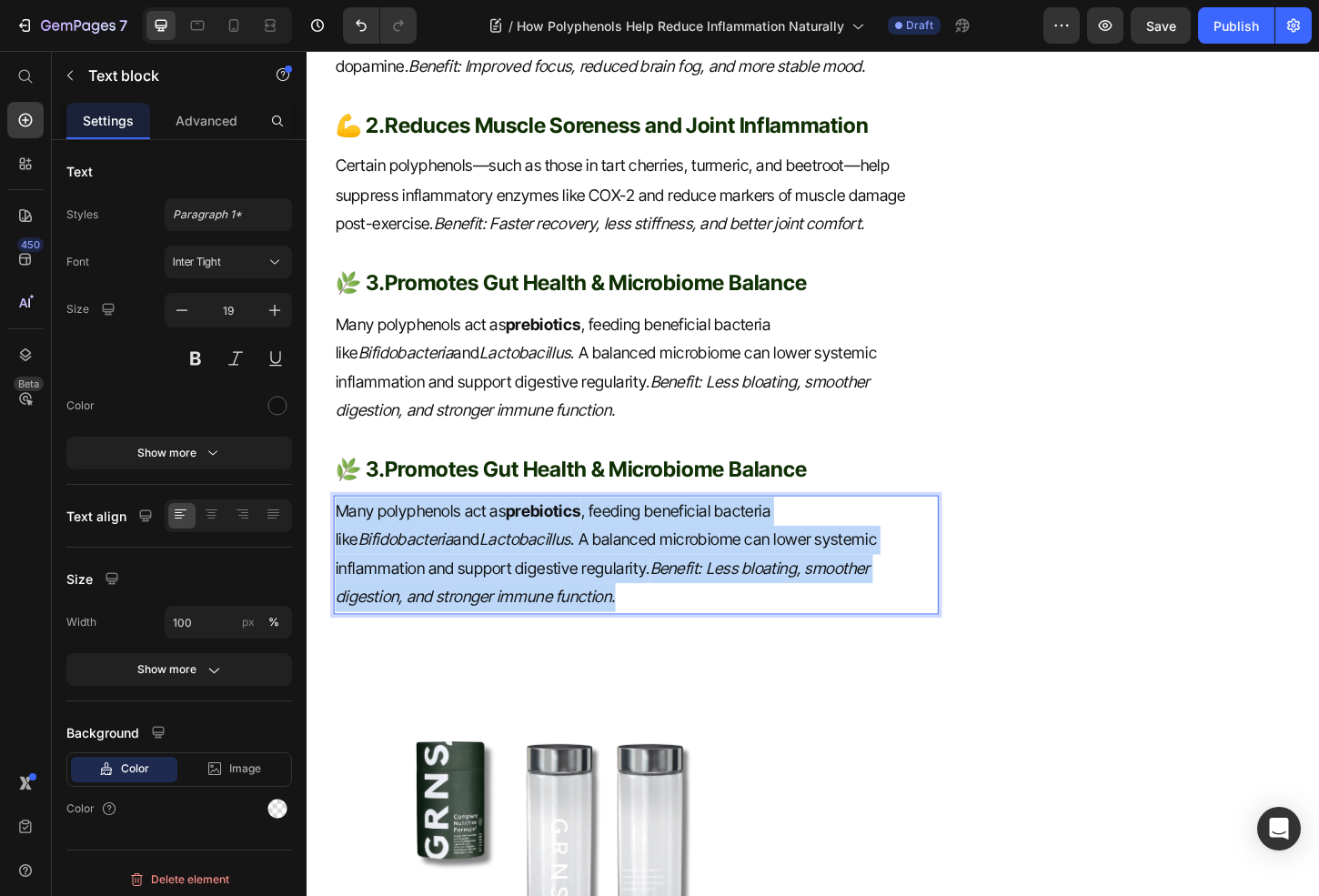 drag, startPoint x: 457, startPoint y: 644, endPoint x: 294, endPoint y: 537, distance: 194.9821 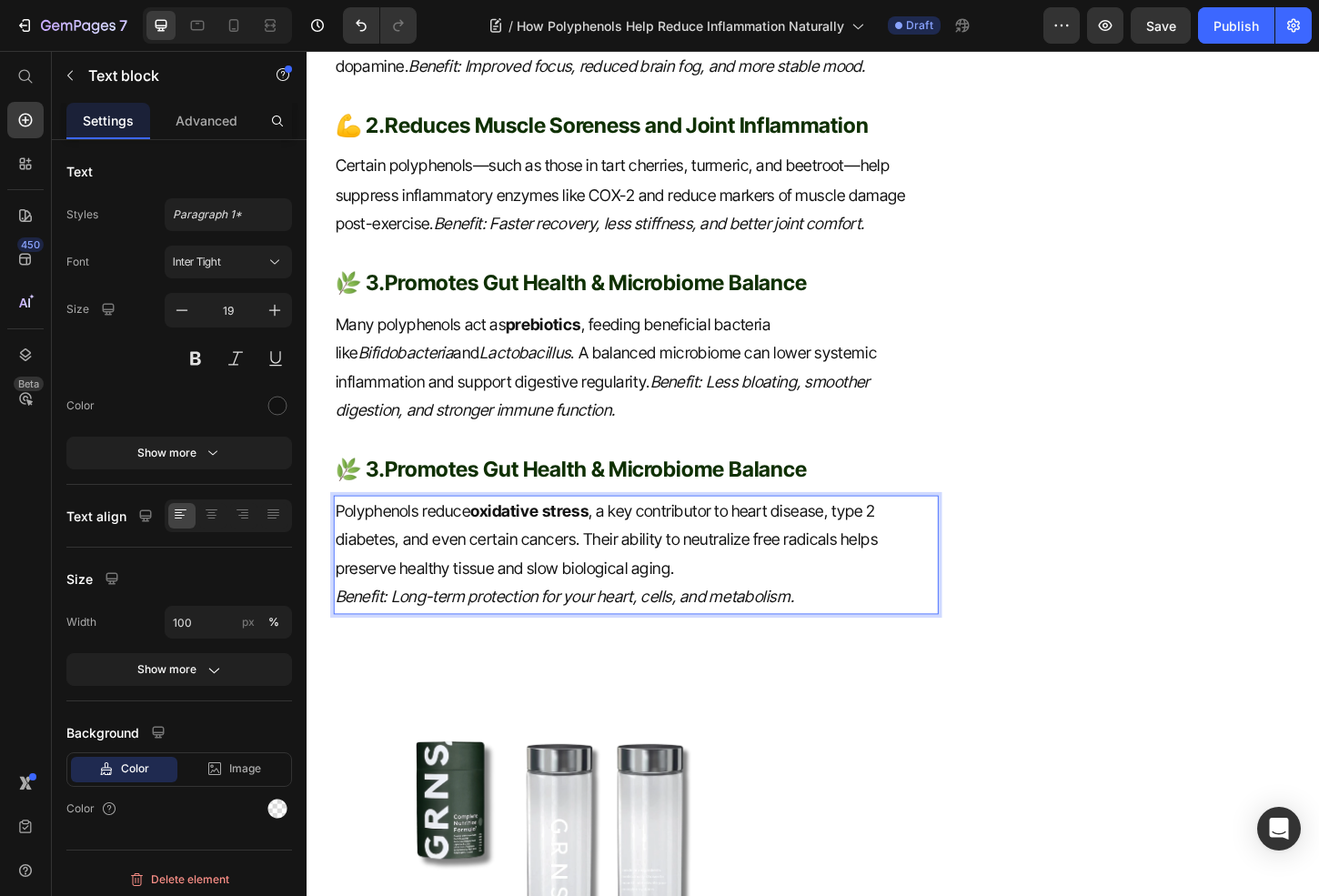 click on "Benefit: Long-term protection for your heart, cells, and metabolism." at bounding box center (584, 639) 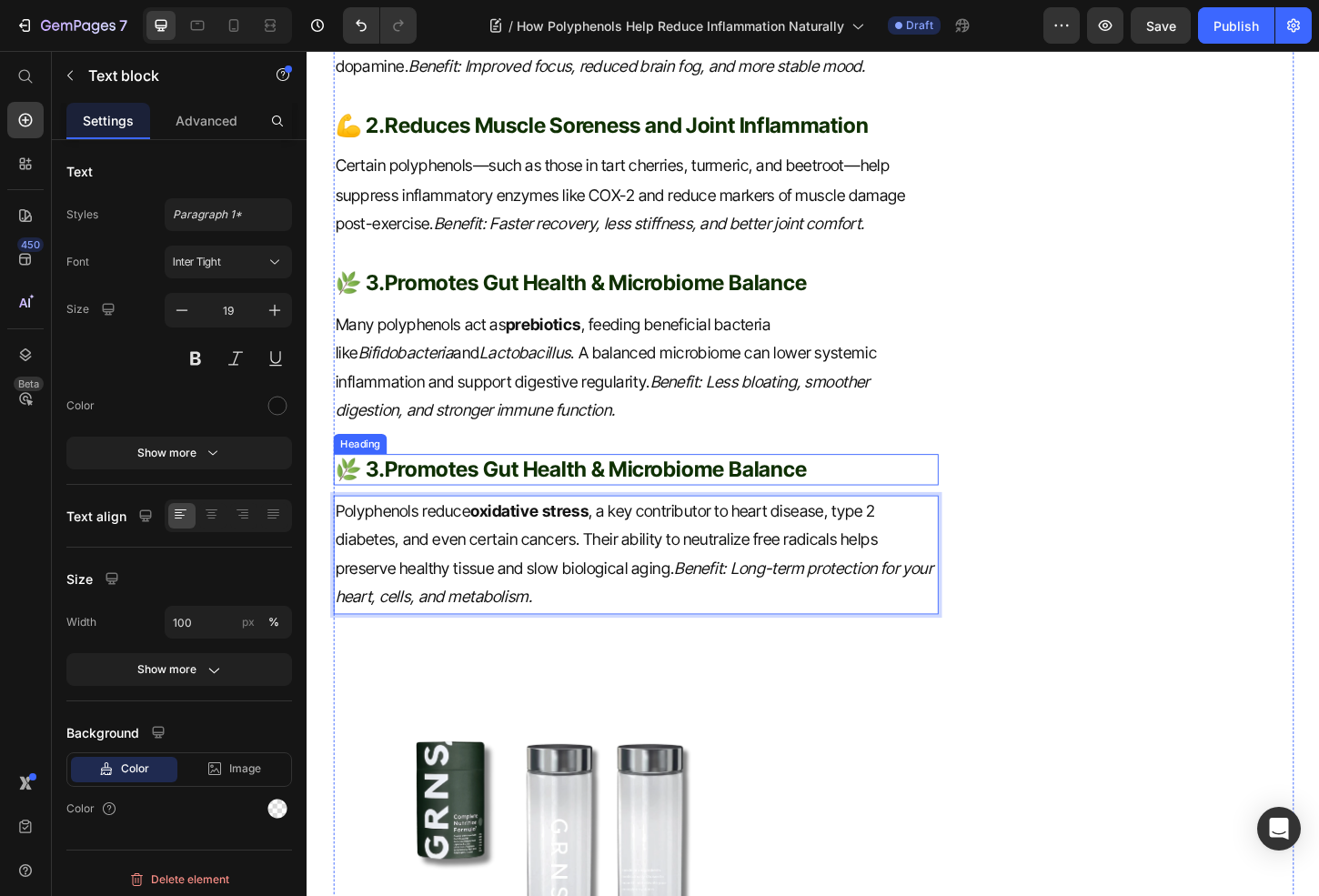 click on "🌿 3.  Promotes Gut Health & Microbiome Balance" at bounding box center (660, 502) 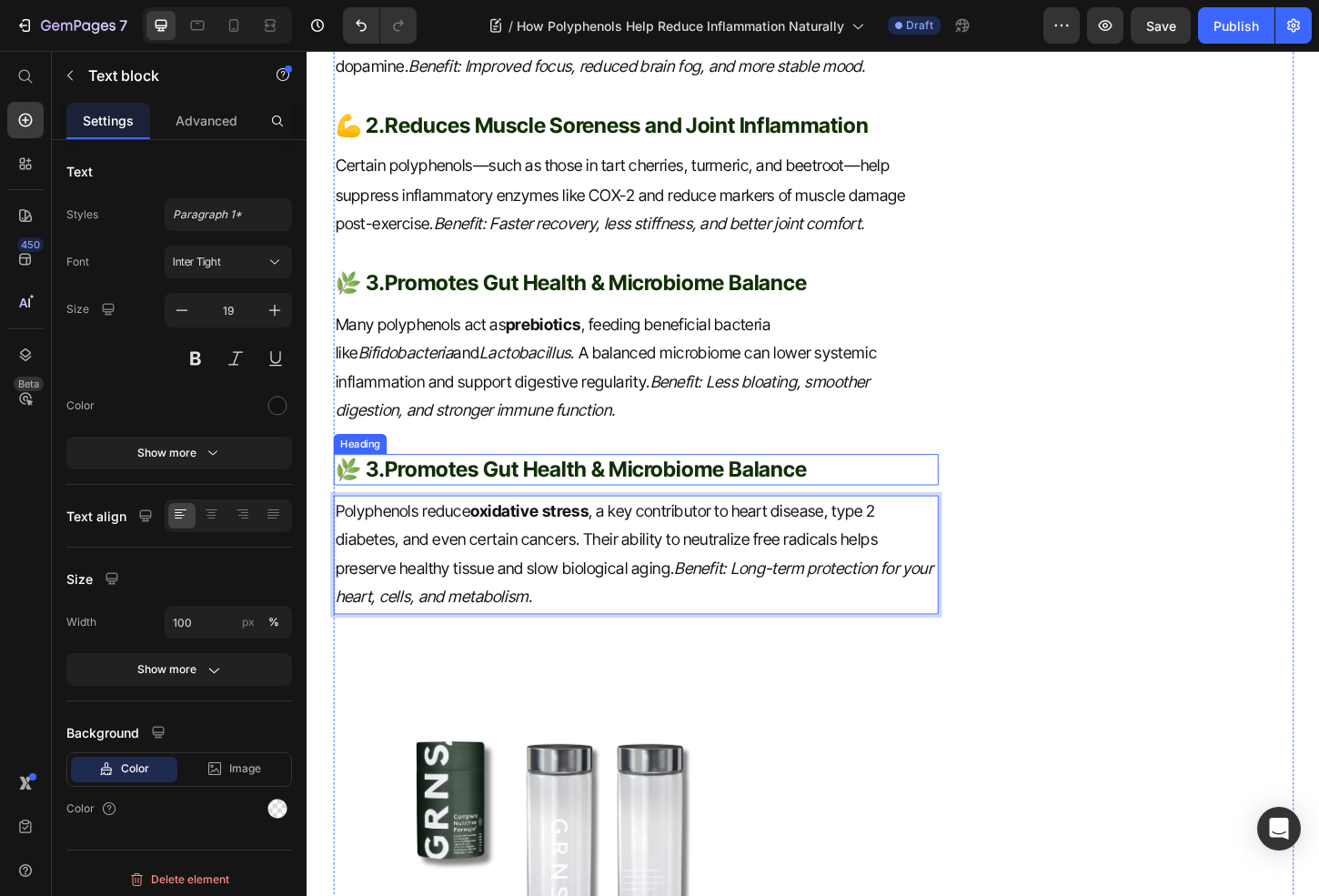 click on "🌿 3.  Promotes Gut Health & Microbiome Balance" at bounding box center (660, 502) 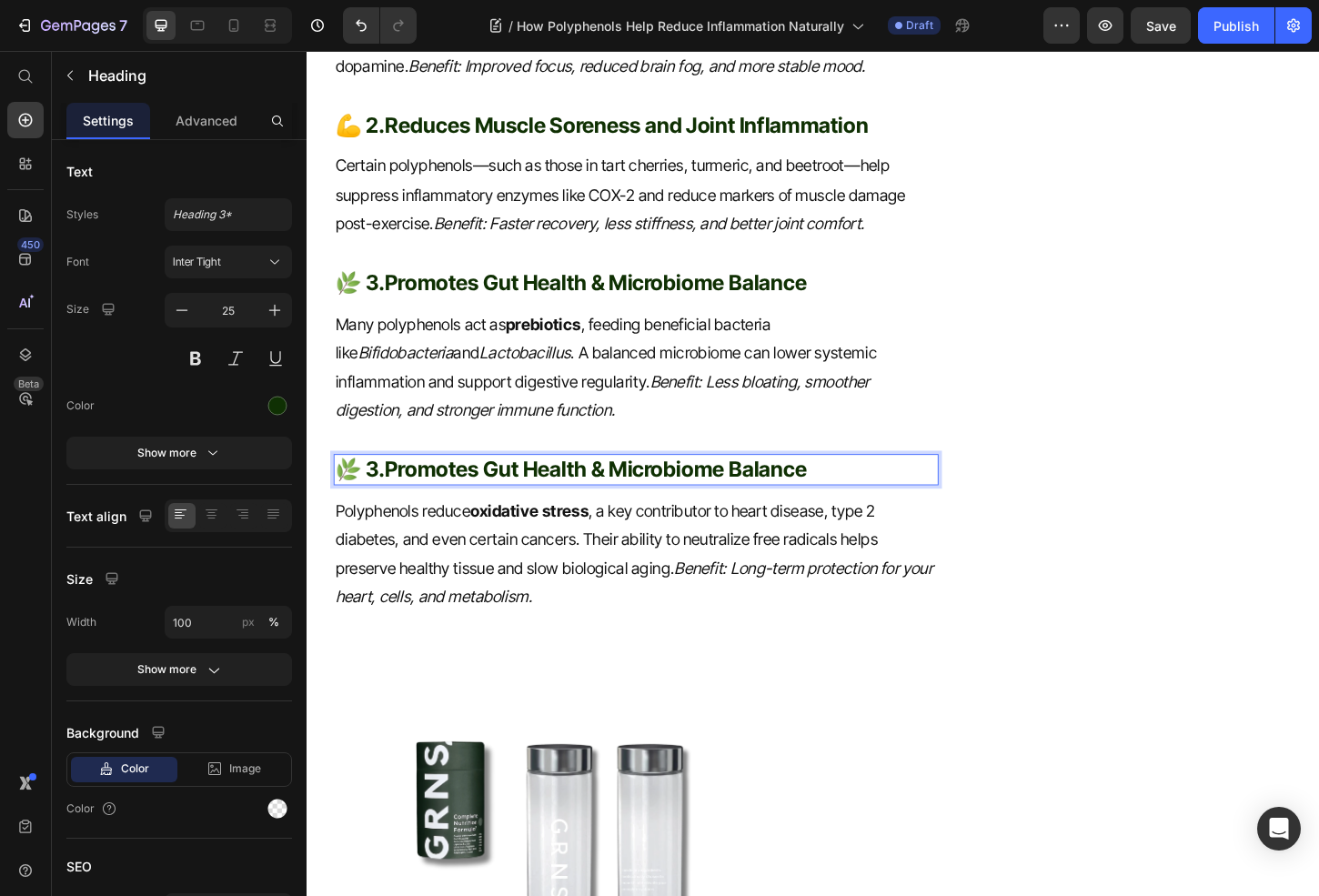 drag, startPoint x: 884, startPoint y: 494, endPoint x: 206, endPoint y: 514, distance: 678.29492 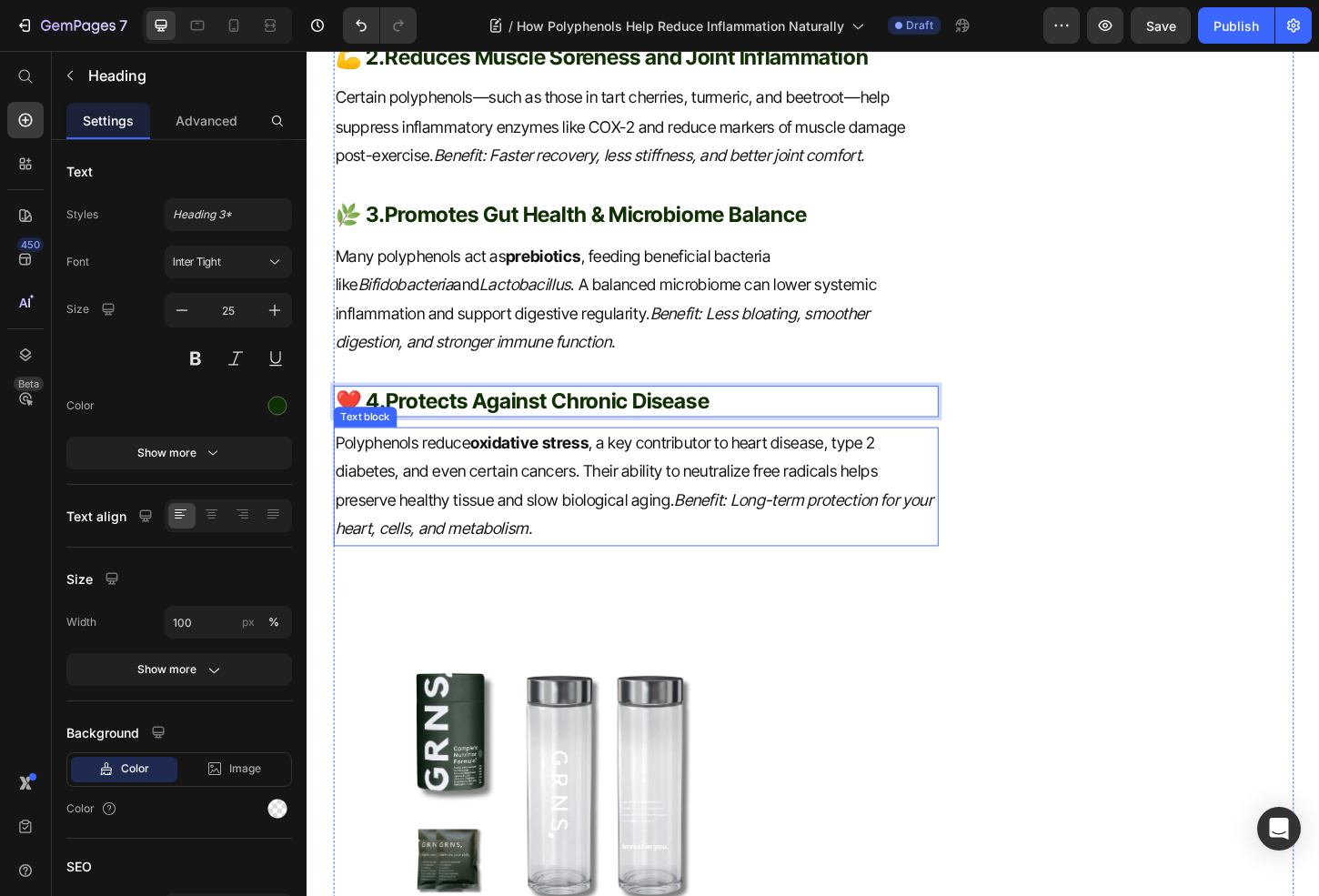 scroll, scrollTop: 3119, scrollLeft: 0, axis: vertical 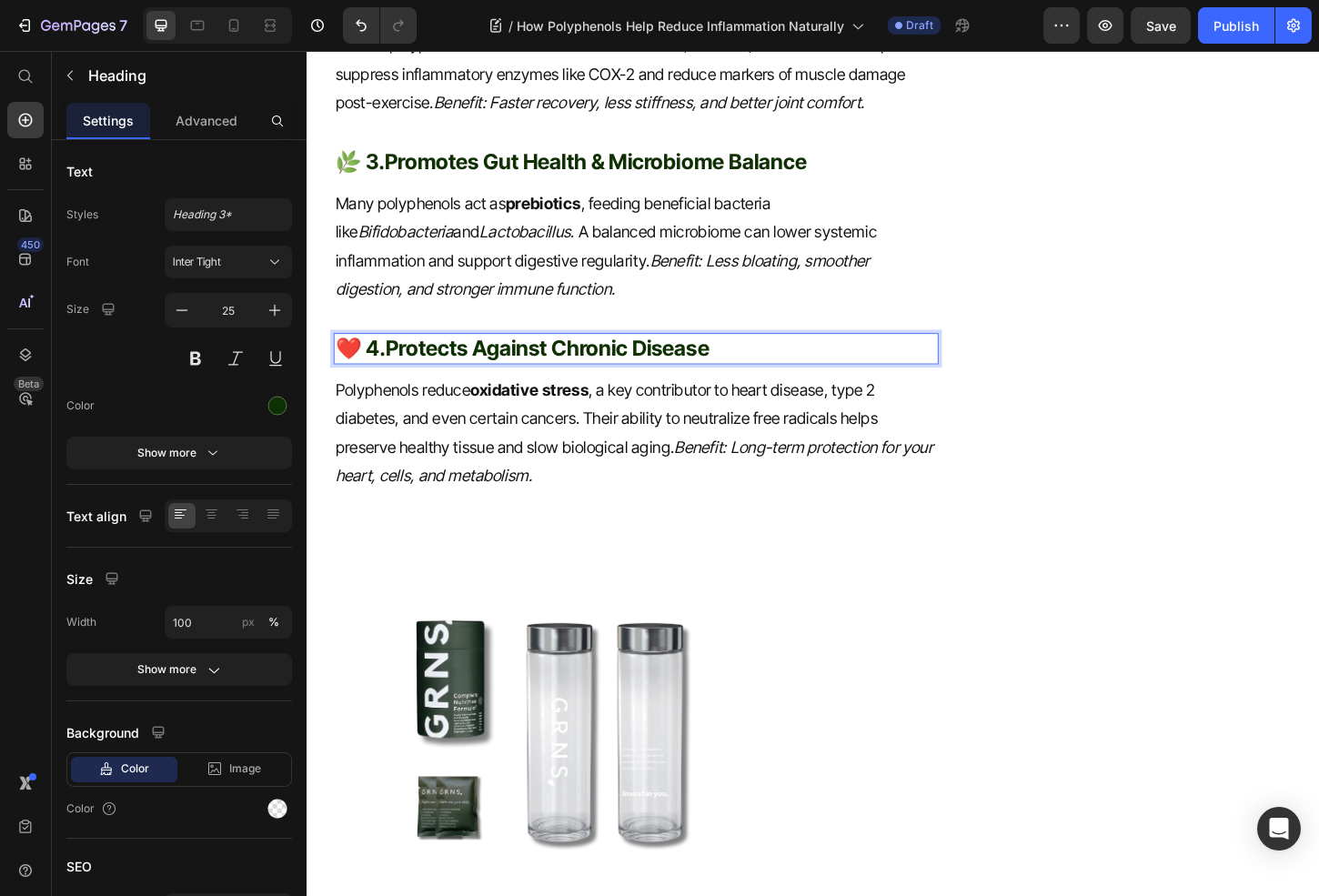 click on "Protects Against Chronic Disease" at bounding box center [565, 371] 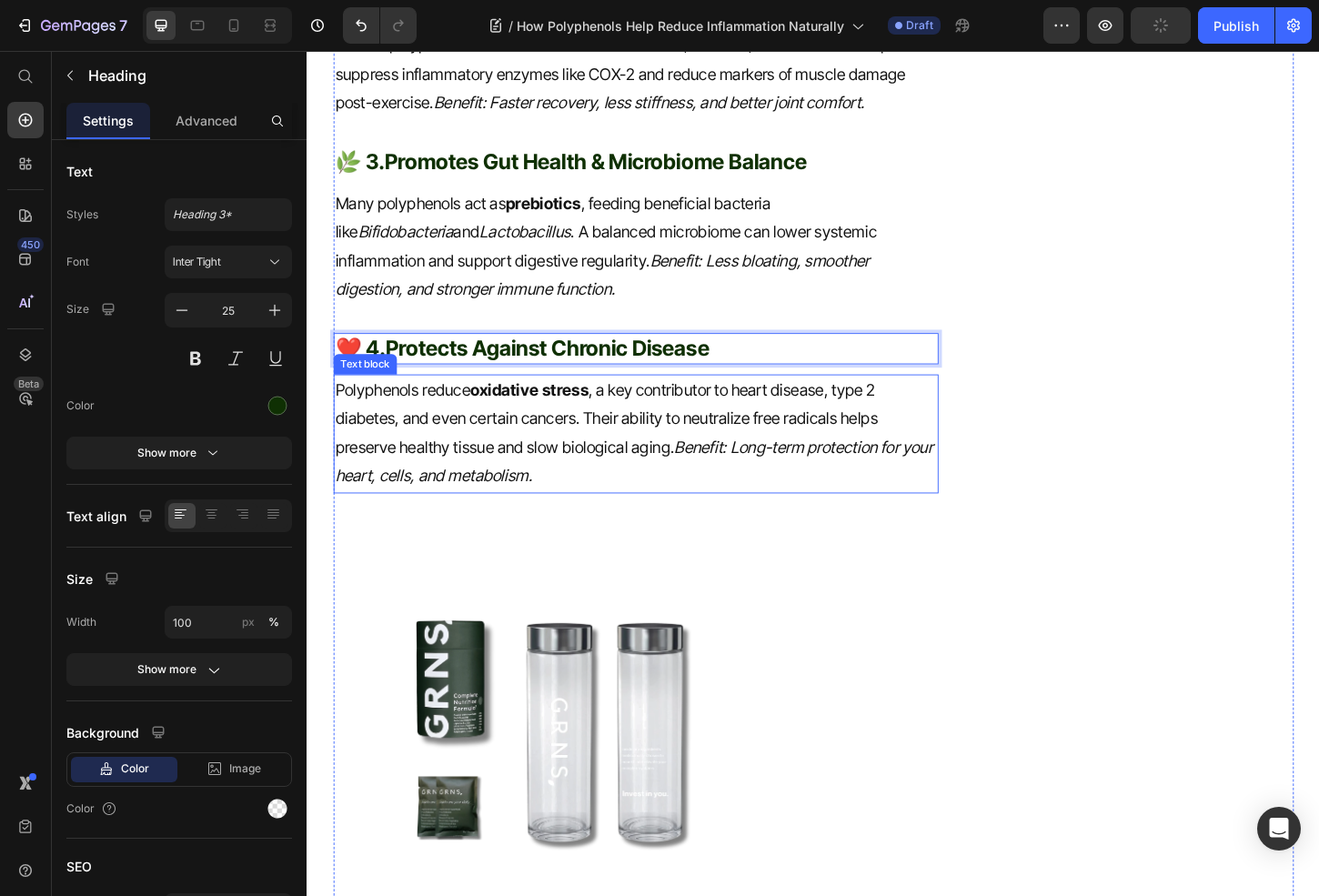 click on "Polyphenols reduce  oxidative stress , a key contributor to heart disease, type 2 diabetes, and even certain cancers. Their ability to neutralize free radicals helps preserve healthy tissue and slow biological aging.  Benefit: Long-term protection for your heart, cells, and metabolism." at bounding box center [660, 463] 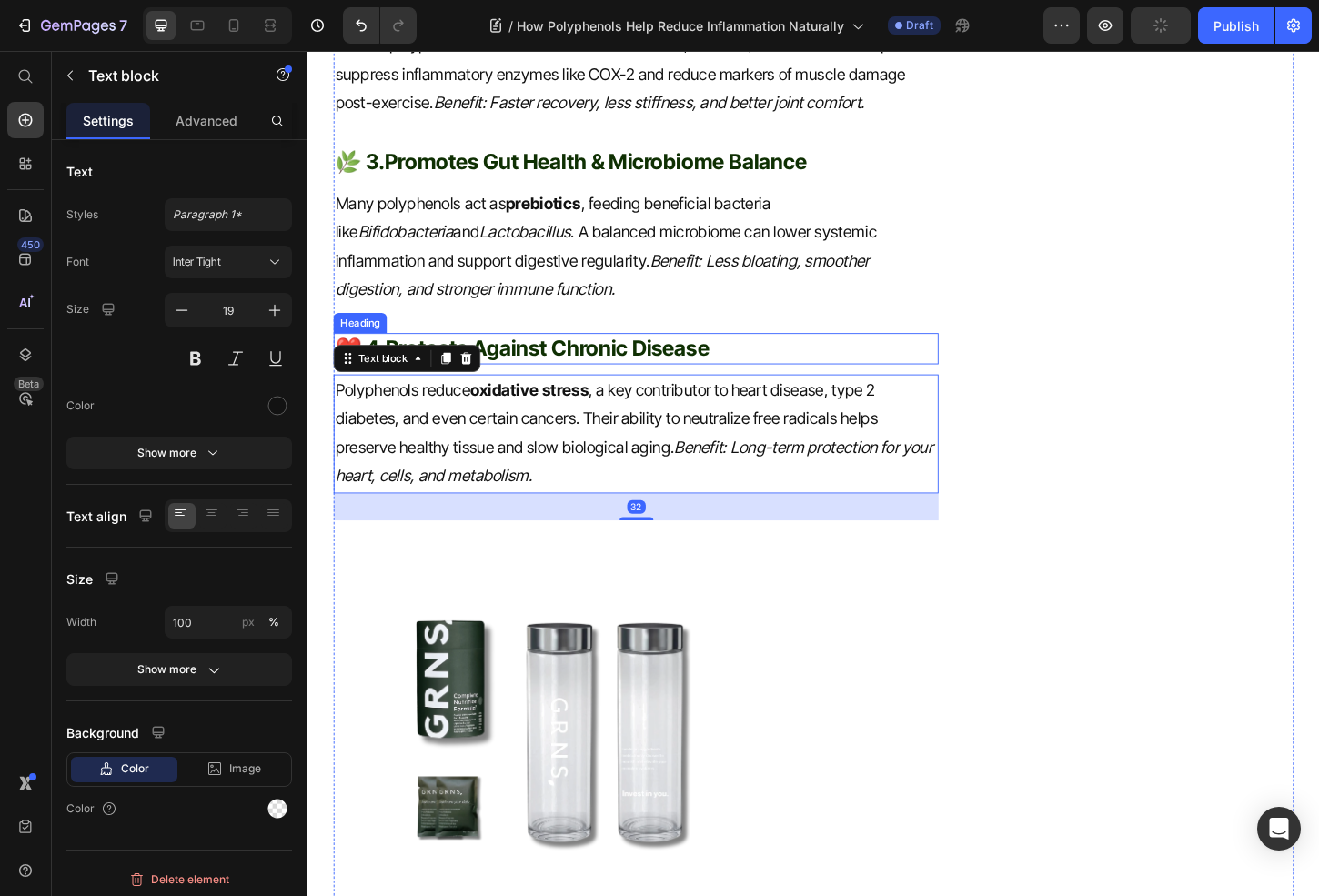 click on "❤️ 4.  Protects Against Chronic Disease" at bounding box center (660, 371) 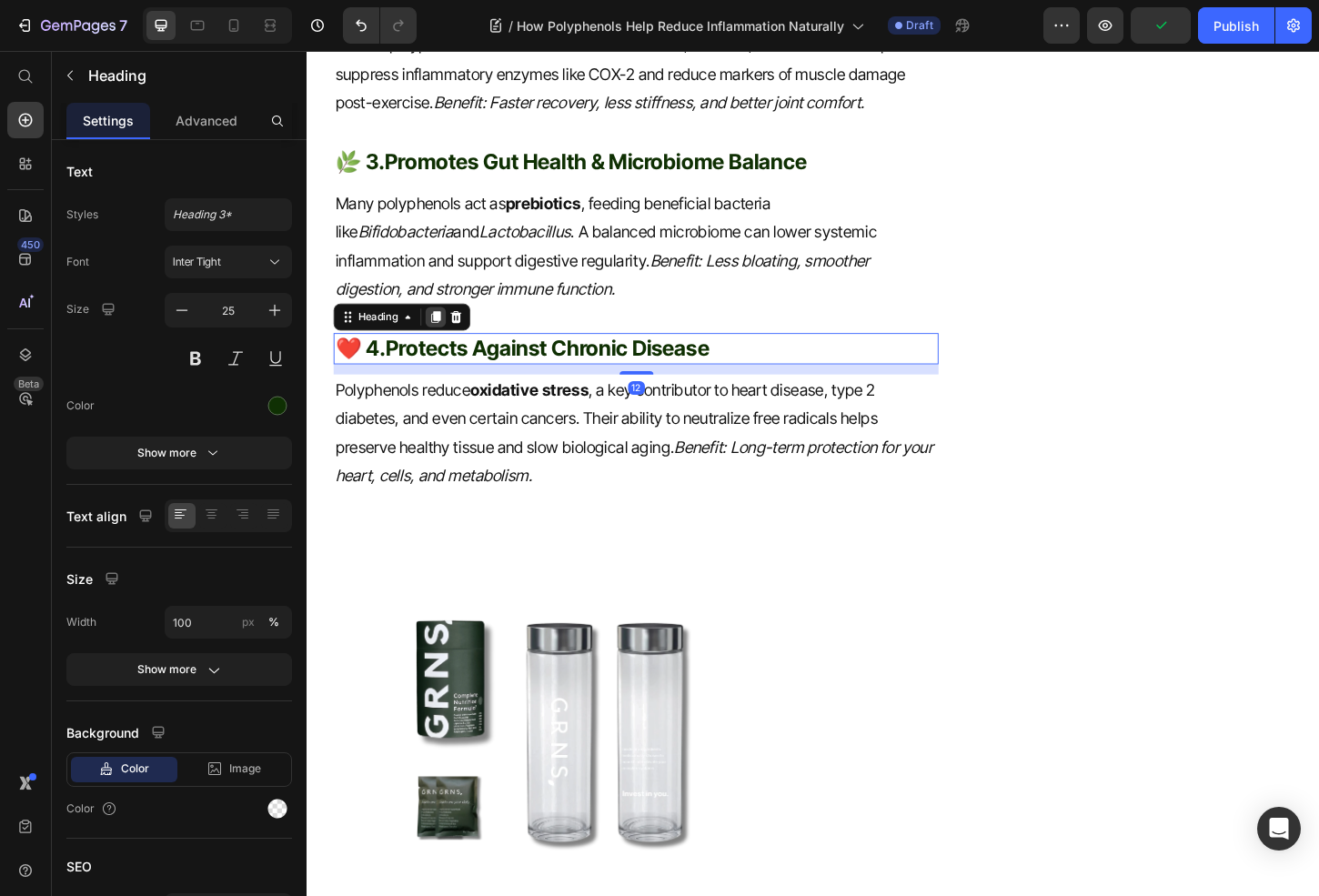 click 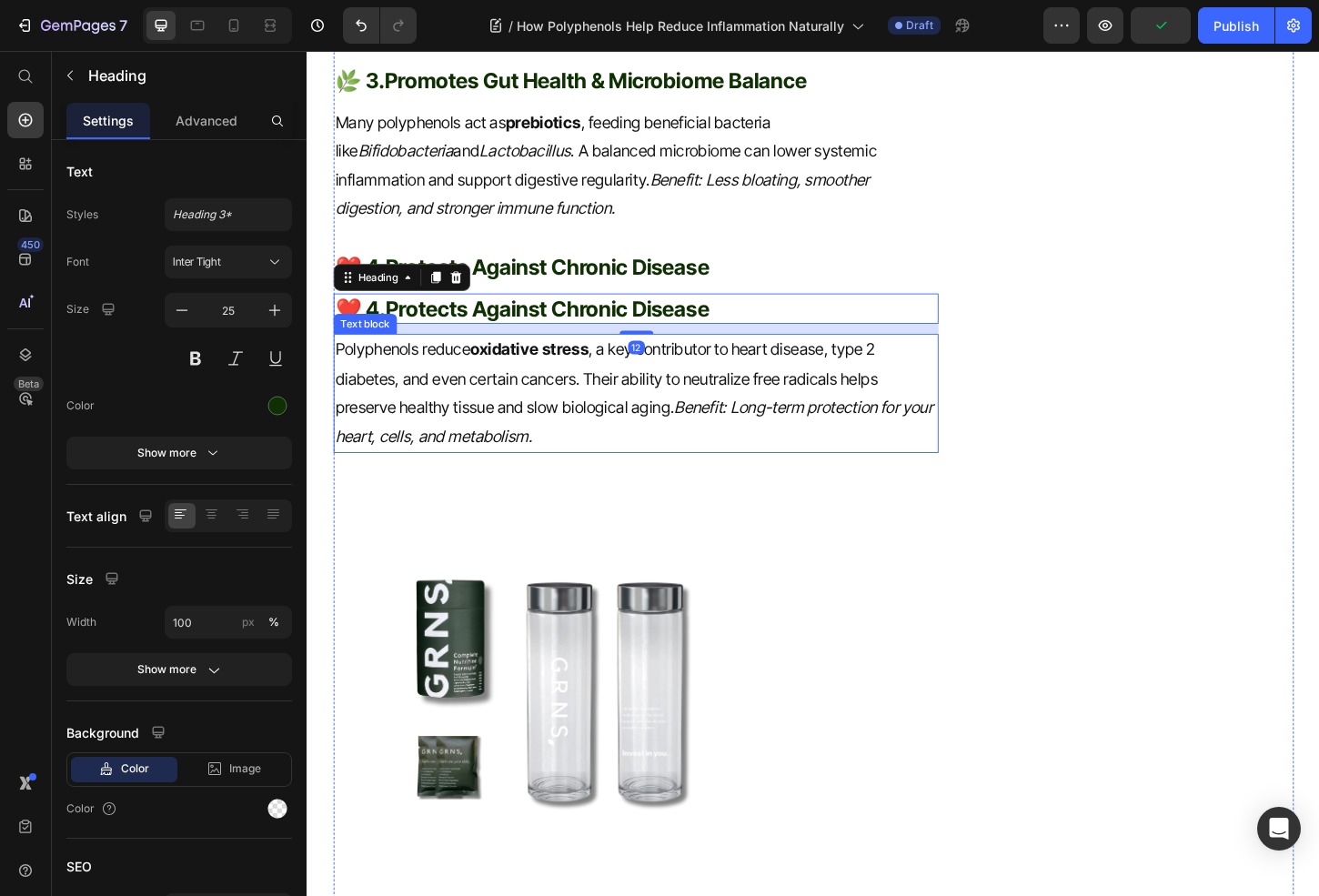 scroll, scrollTop: 3216, scrollLeft: 0, axis: vertical 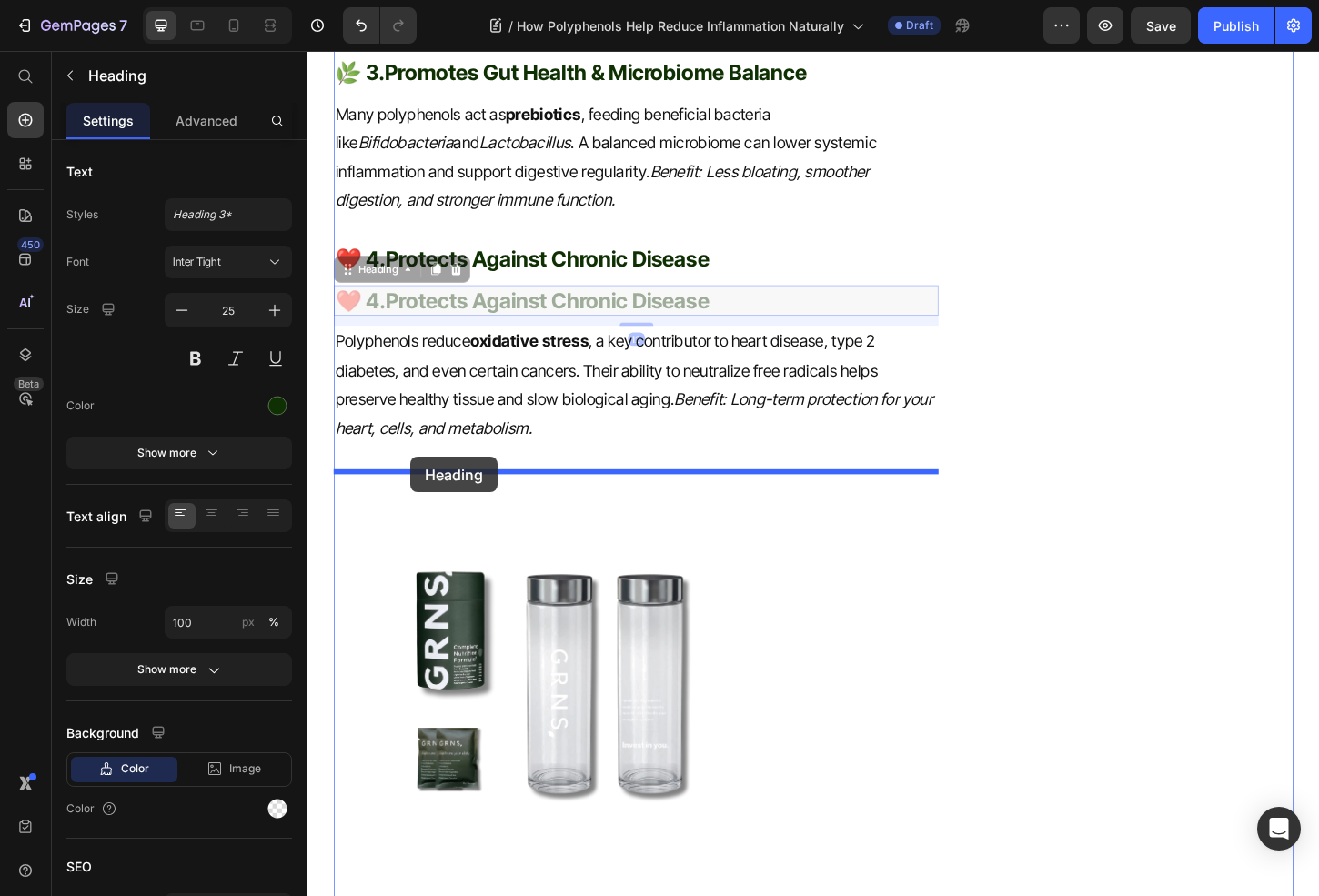 drag, startPoint x: 367, startPoint y: 284, endPoint x: 418, endPoint y: 488, distance: 210.27839 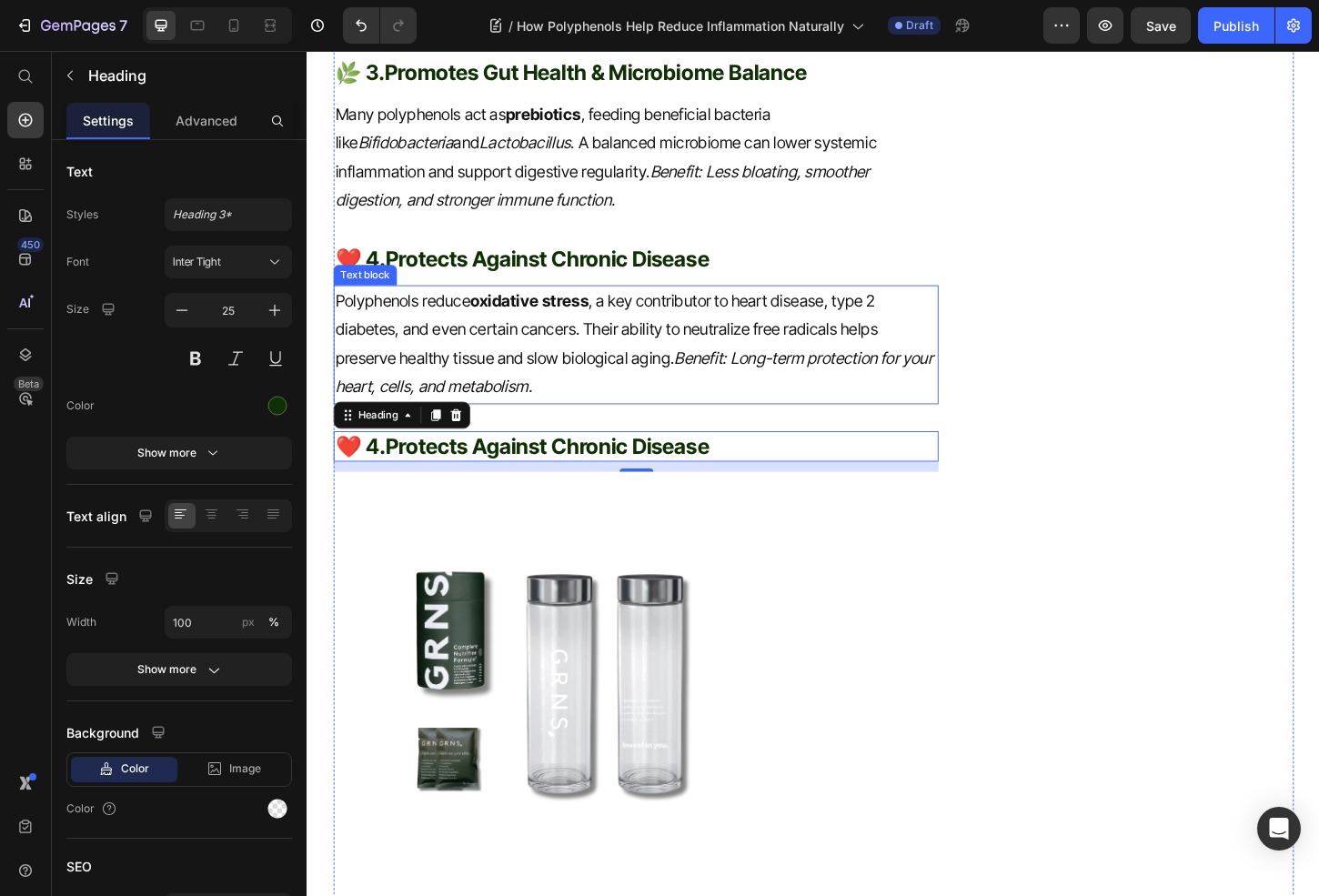 click on "Polyphenols reduce  oxidative stress , a key contributor to heart disease, type 2 diabetes, and even certain cancers. Their ability to neutralize free radicals helps preserve healthy tissue and slow biological aging.  Benefit: Long-term protection for your heart, cells, and metabolism." at bounding box center [660, 367] 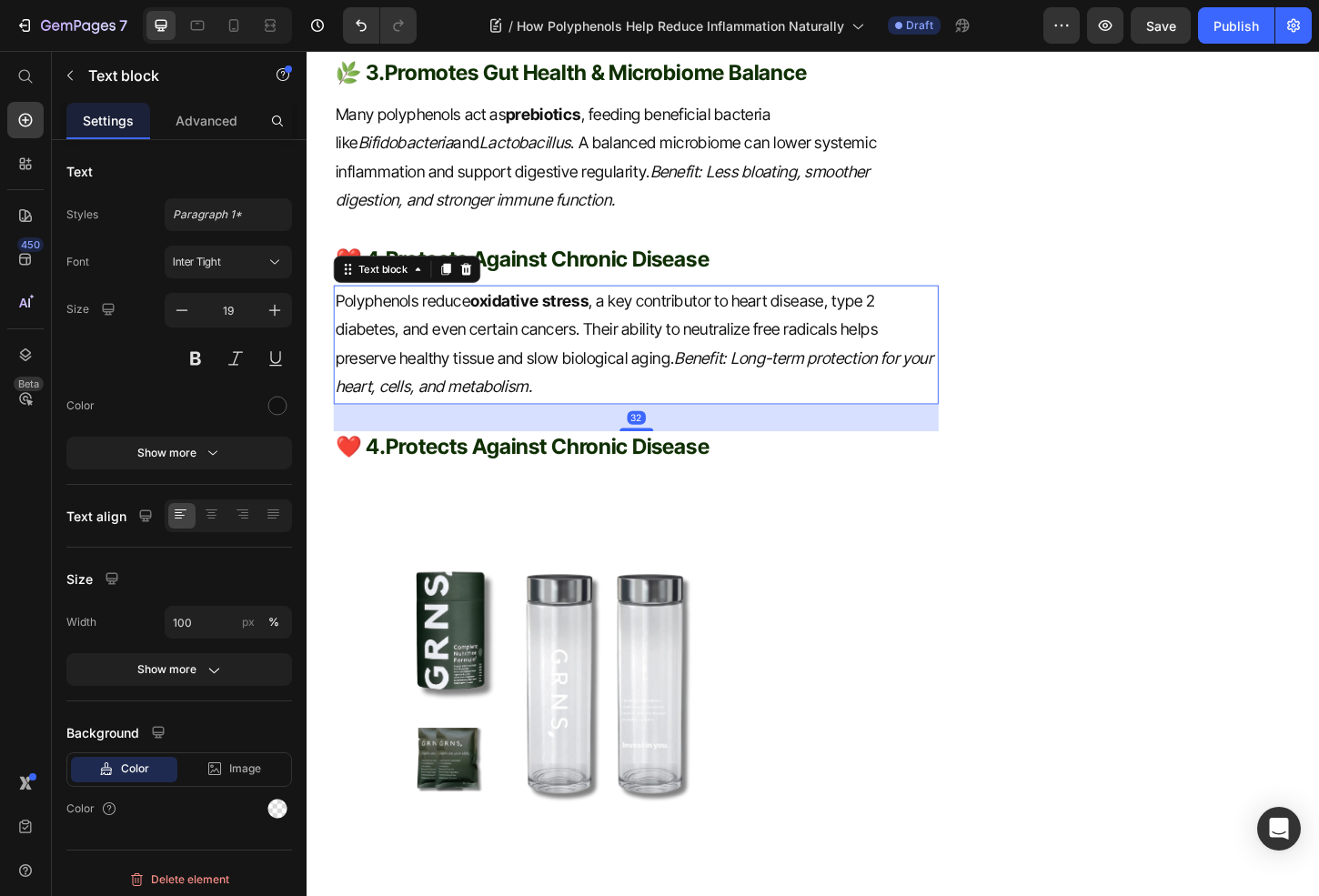 click 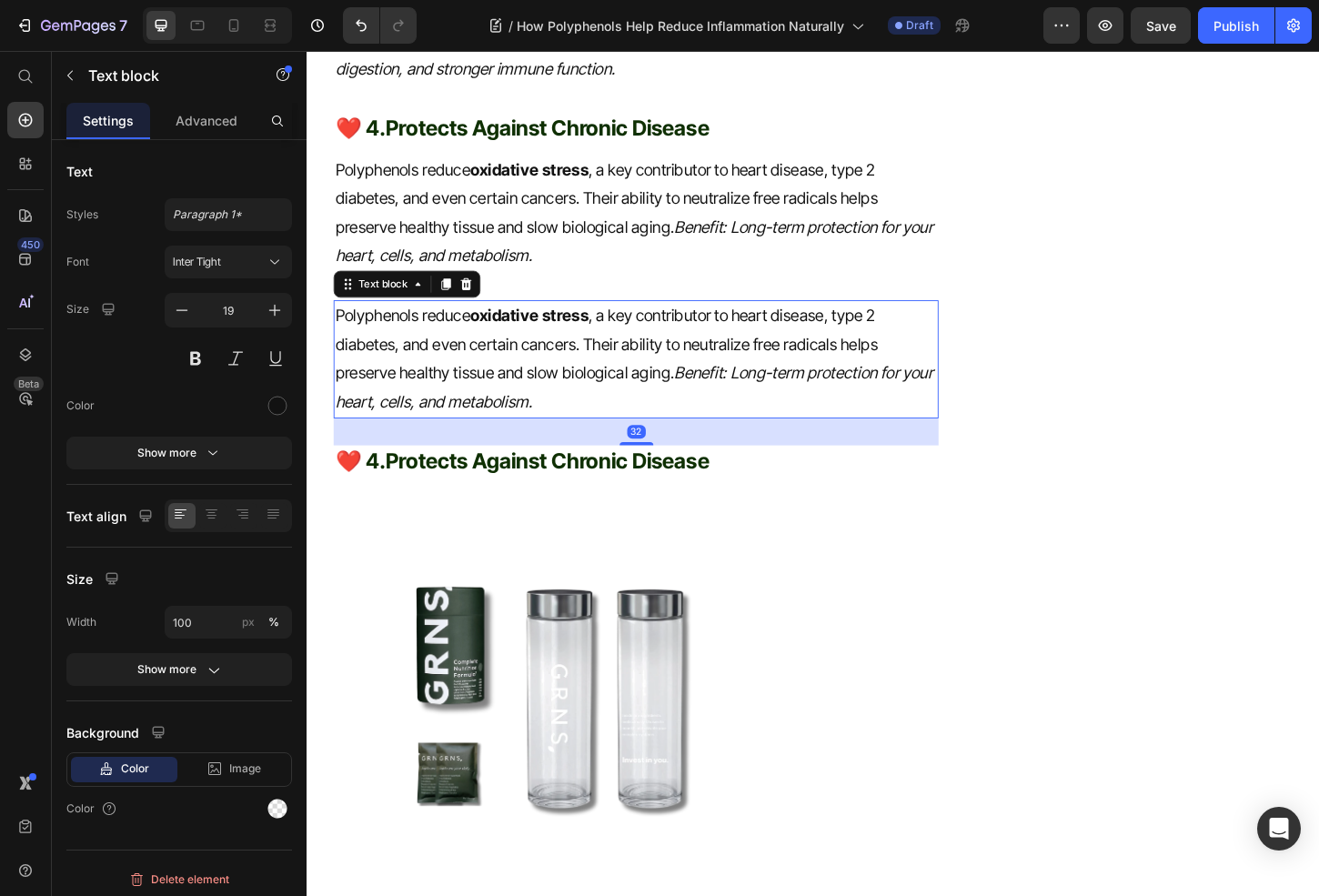 scroll, scrollTop: 3569, scrollLeft: 0, axis: vertical 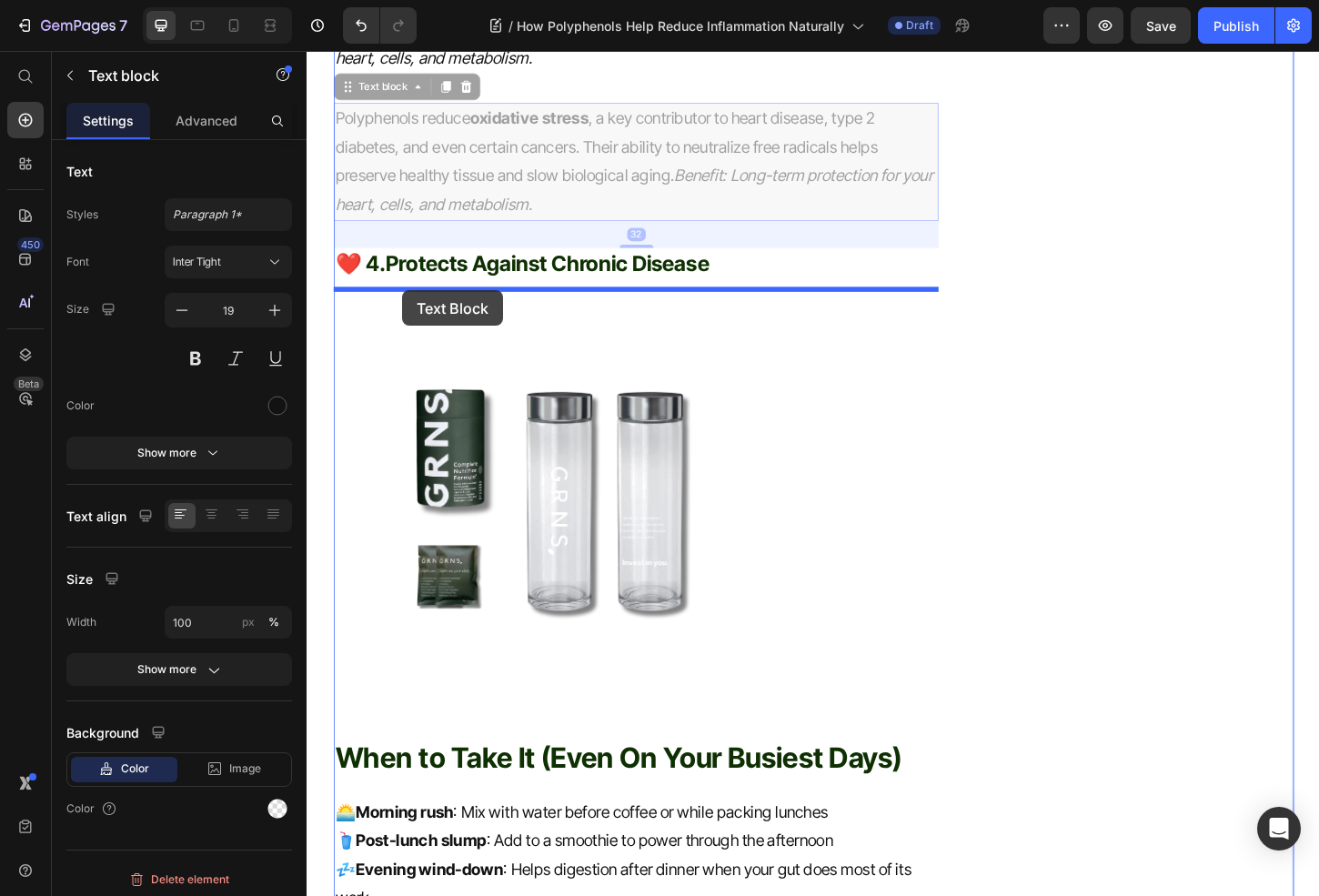 drag, startPoint x: 377, startPoint y: 93, endPoint x: 409, endPoint y: 309, distance: 218.35751 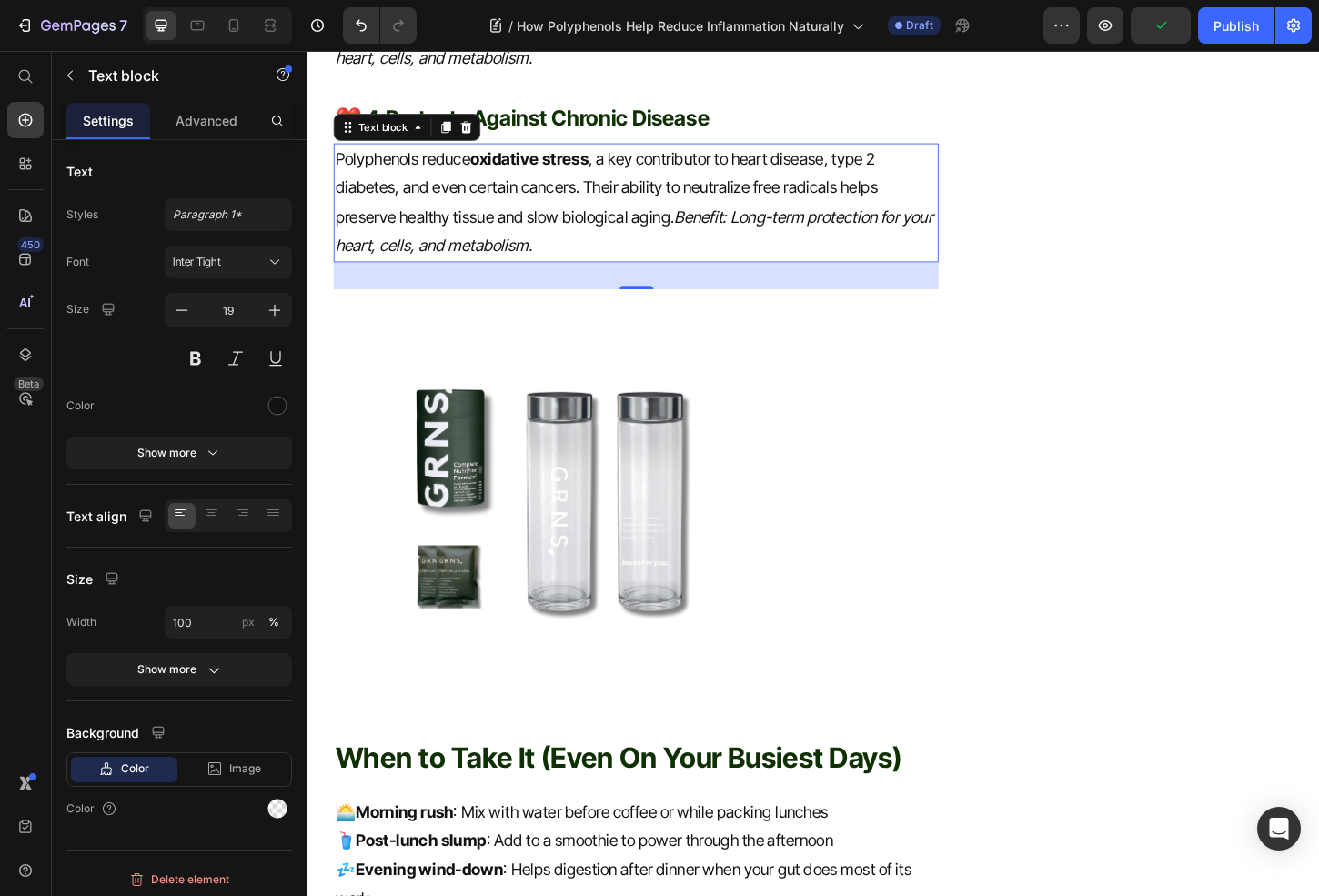 click on "How Polyphenols Help Reduce Inflammation Naturally 🧪 Heading Fact-Checked By a Nutritionist MD Item List Published on  July 10, 2025 Text block Row Inflammation is your body’s natural defence mechanism—but when it becomes chronic, it can silently contribute to fatigue, poor digestion, weight gain, and long-term conditions like heart disease and autoimmune issues. One of the most effective (and natural) ways to combat this?  Polyphenols —powerful plant compounds found in fruits, vegetables, herbs, and yes, even greens powders. Text block What Are Polyphenols? Heading Polyphenols  are antioxidant-rich compounds naturally found in plants. They help neutralise free radicals (unstable molecules that cause cell damage) and support healthy inflammation response. There are over 8,000 known types of polyphenols, but the most common include: Flavonoids  – Found in berries, tea, apples, and dark chocolate Phenolic acids  – Found in coffee, whole grains, and spices Stilbenes Lignans Text block Image Heading" at bounding box center (660, -989) 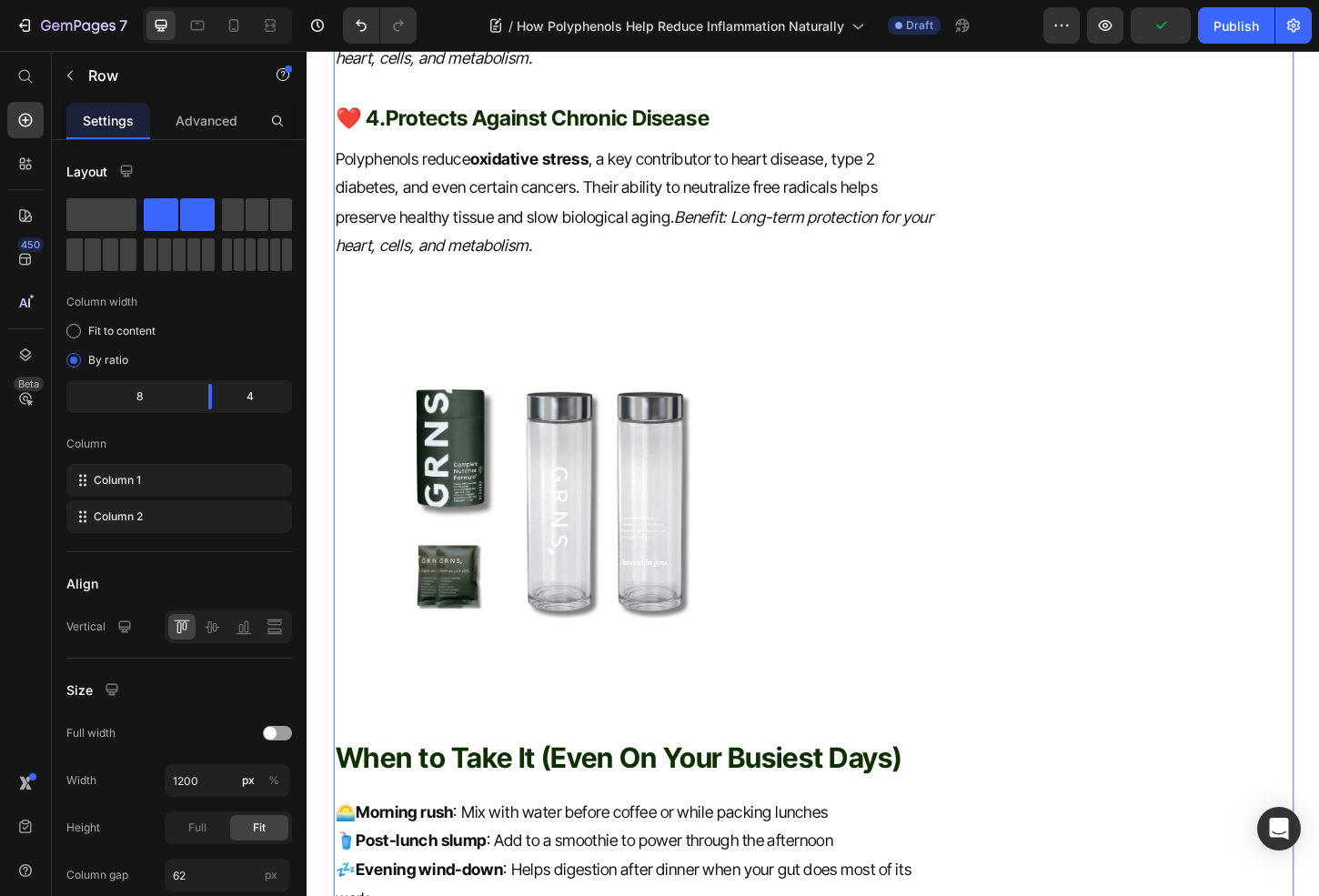 click on "❤️ 4.  Protects Against Chronic Disease" at bounding box center [660, 123] 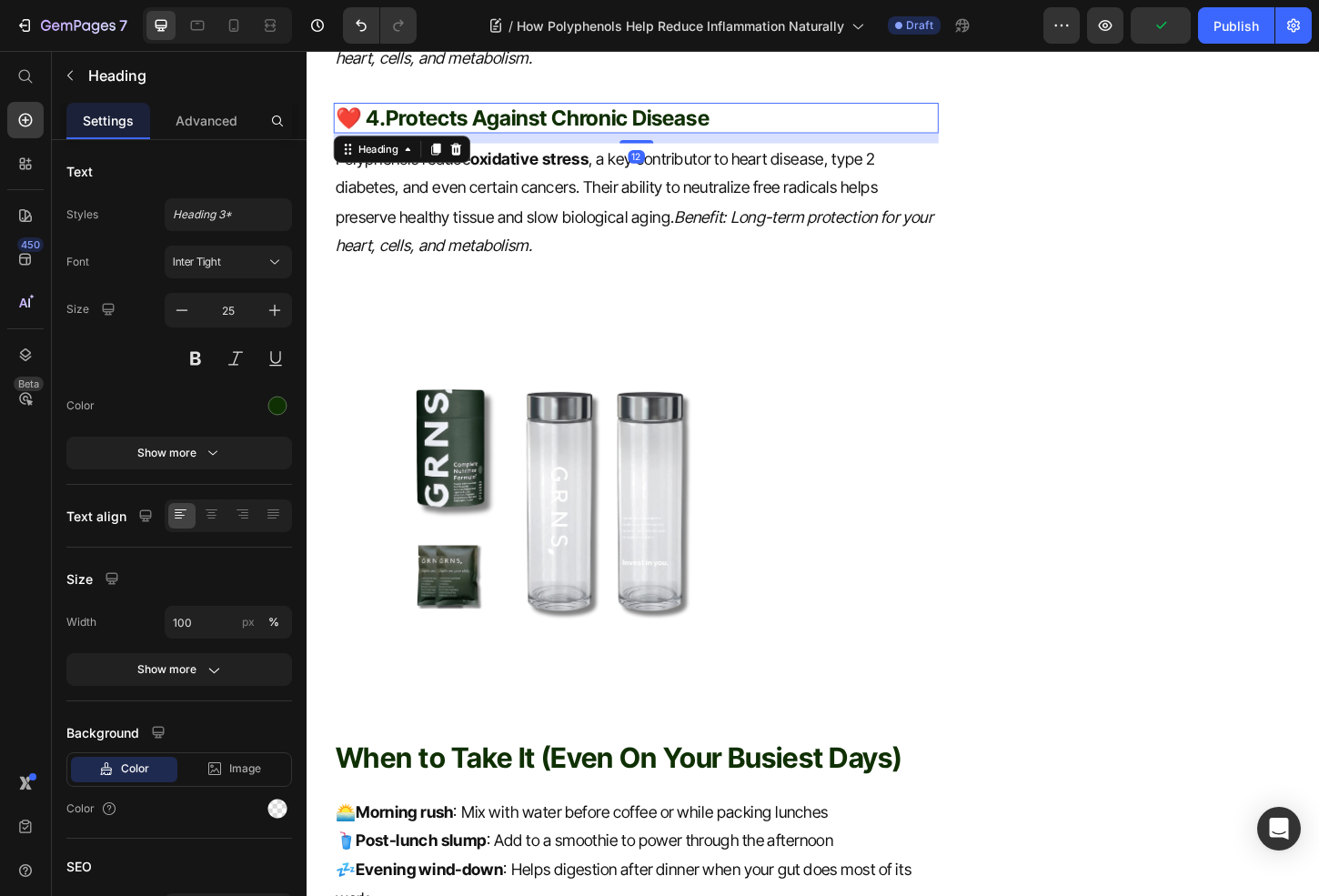 click on "❤️ 4.  Protects Against Chronic Disease" at bounding box center [660, 123] 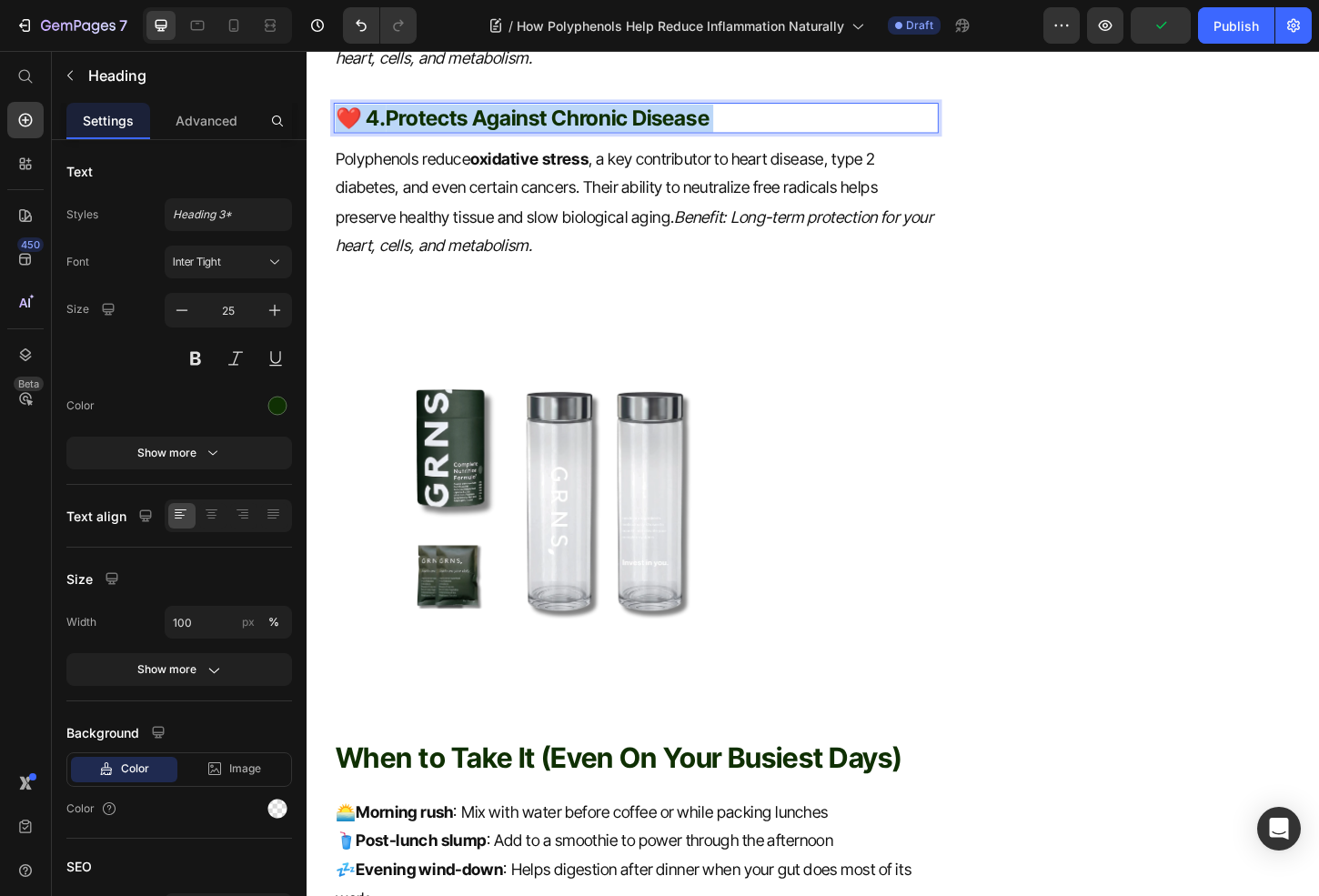 drag, startPoint x: 772, startPoint y: 124, endPoint x: 294, endPoint y: 105, distance: 478.377 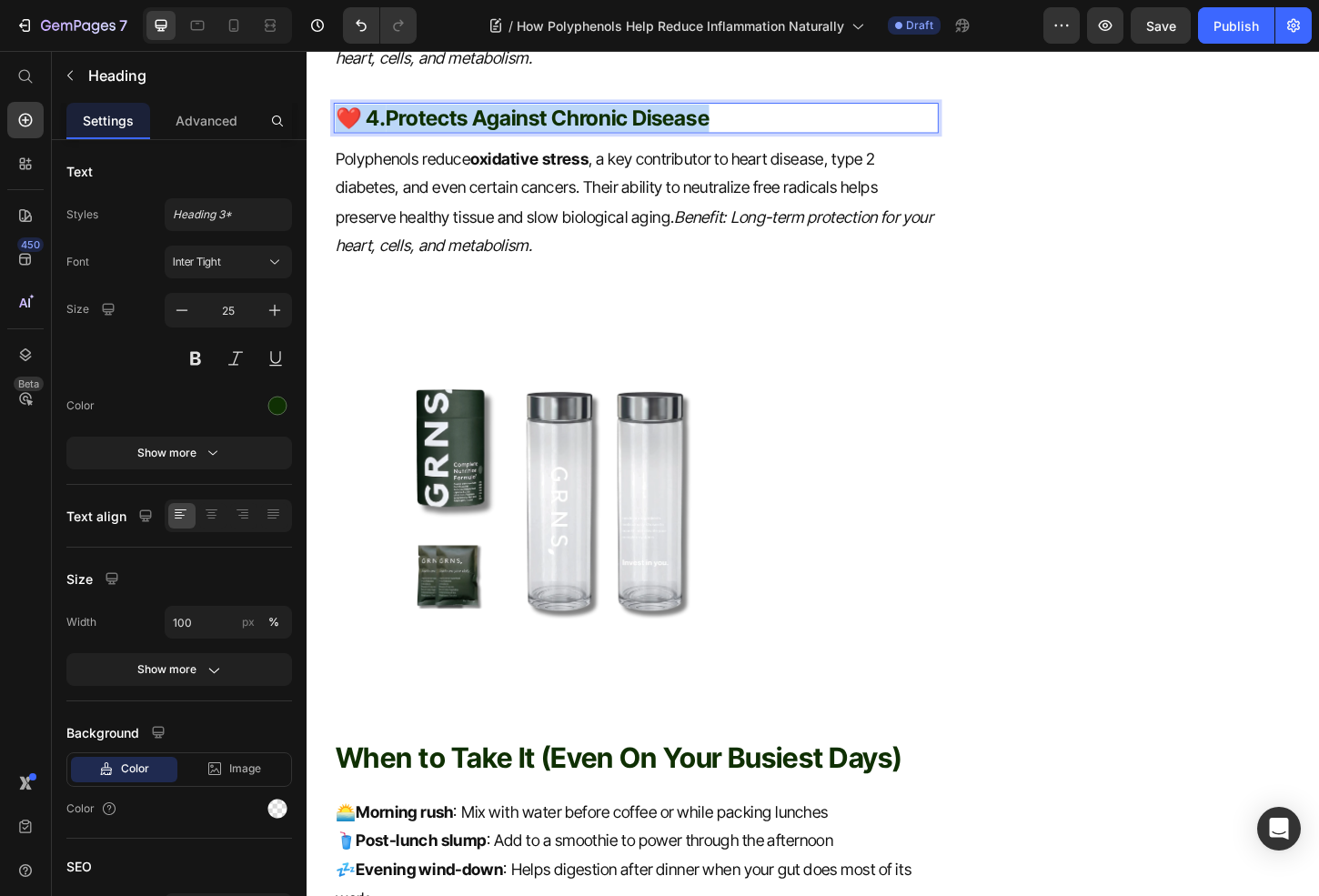 drag, startPoint x: 773, startPoint y: 119, endPoint x: 273, endPoint y: 117, distance: 500.004 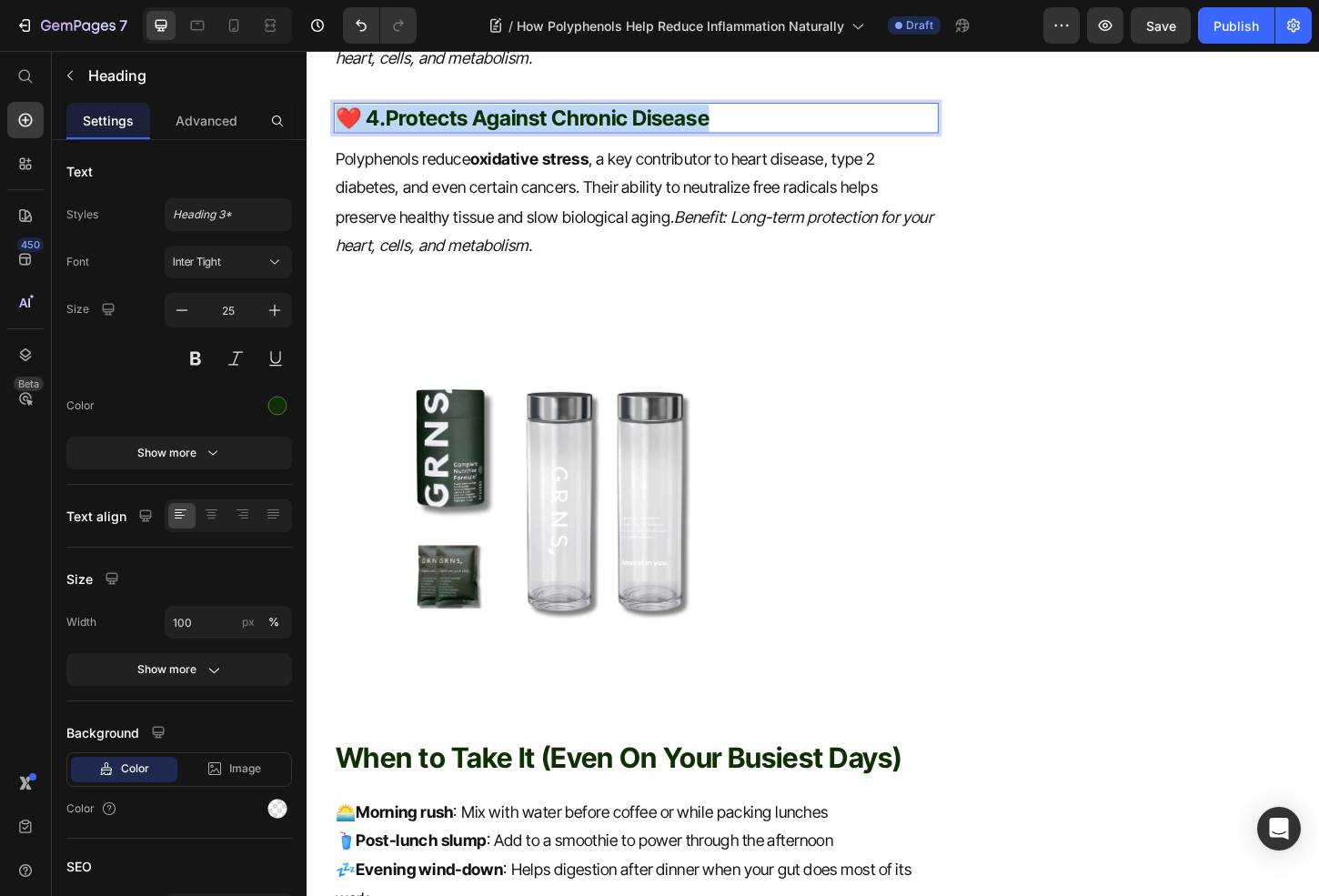 click on "Header How Polyphenols Help Reduce Inflammation Naturally 🧪 Heading Fact-Checked By a Nutritionist MD Item List Published on  July 10, 2025 Text block Row Inflammation is your body’s natural defence mechanism—but when it becomes chronic, it can silently contribute to fatigue, poor digestion, weight gain, and long-term conditions like heart disease and autoimmune issues. One of the most effective (and natural) ways to combat this?  Polyphenols —powerful plant compounds found in fruits, vegetables, herbs, and yes, even greens powders. Text block What Are Polyphenols? Heading Polyphenols  are antioxidant-rich compounds naturally found in plants. They help neutralise free radicals (unstable molecules that cause cell damage) and support healthy inflammation response. There are over 8,000 known types of polyphenols, but the most common include: Flavonoids  – Found in berries, tea, apples, and dark chocolate Phenolic acids  – Found in coffee, whole grains, and spices Stilbenes Lignans Text block Image" at bounding box center (852, 71) 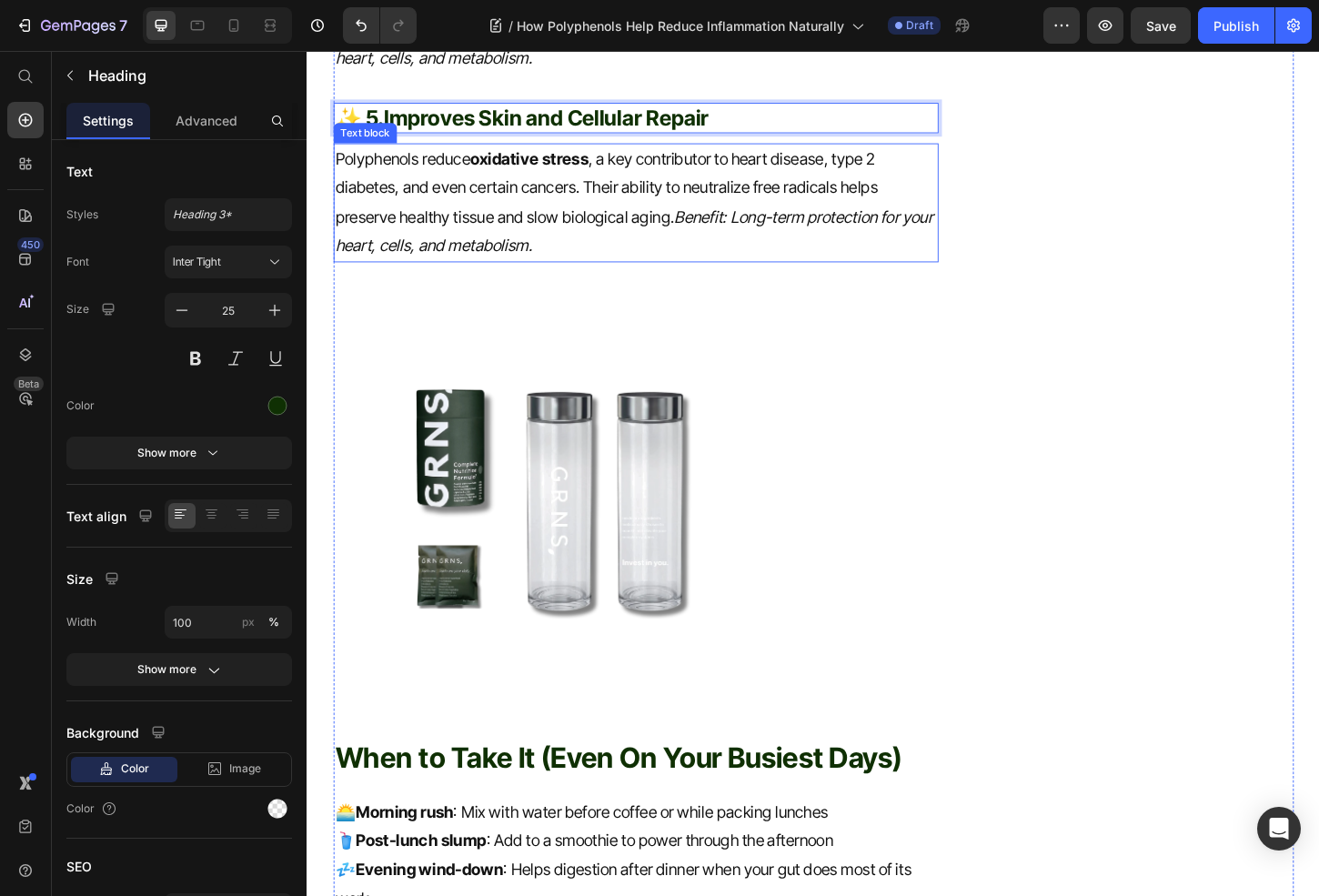 click on "Polyphenols reduce  oxidative stress , a key contributor to heart disease, type 2 diabetes, and even certain cancers. Their ability to neutralize free radicals helps preserve healthy tissue and slow biological aging.  Benefit: Long-term protection for your heart, cells, and metabolism." at bounding box center (660, 214) 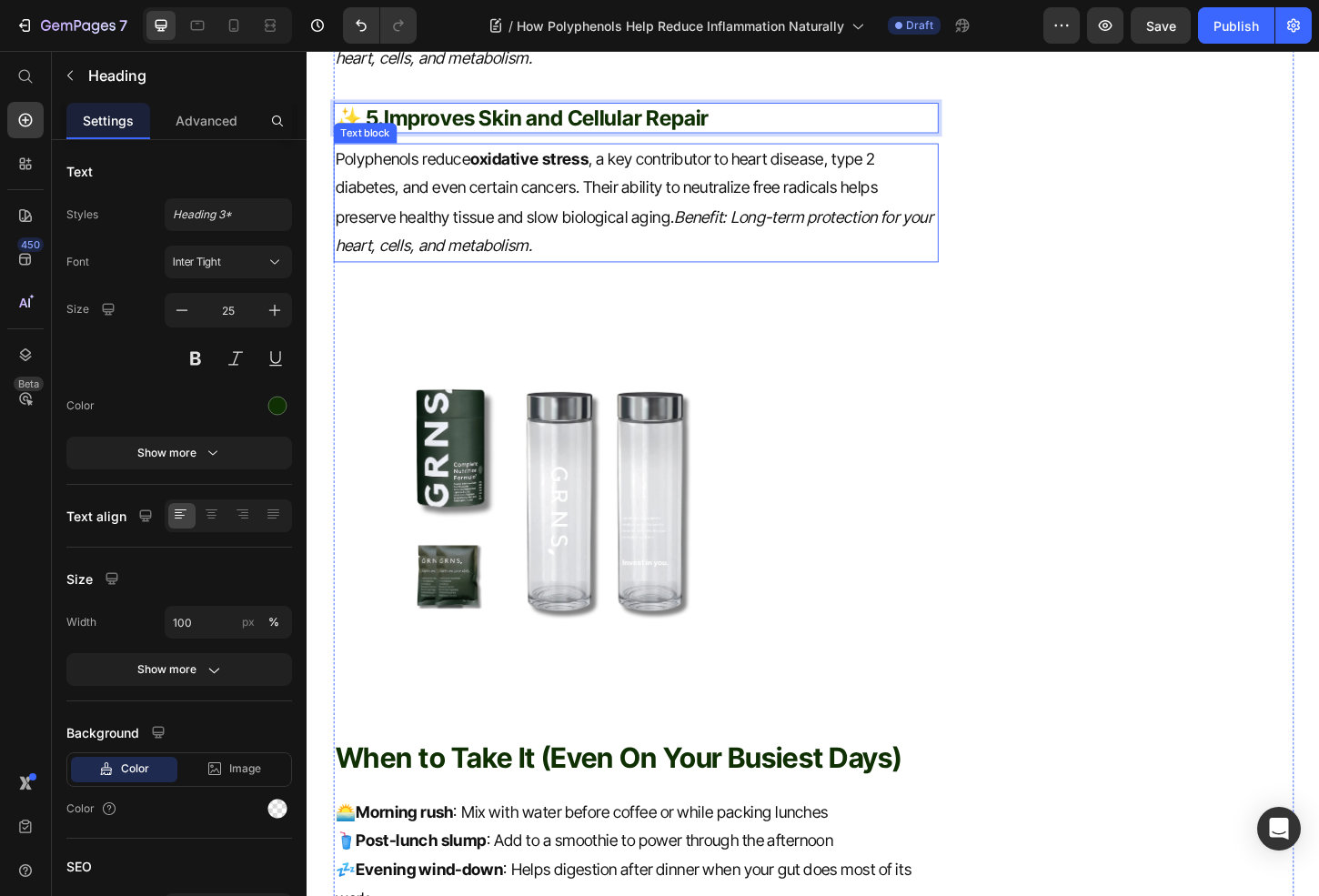 click on "Polyphenols reduce  oxidative stress , a key contributor to heart disease, type 2 diabetes, and even certain cancers. Their ability to neutralize free radicals helps preserve healthy tissue and slow biological aging.  Benefit: Long-term protection for your heart, cells, and metabolism." at bounding box center [660, 214] 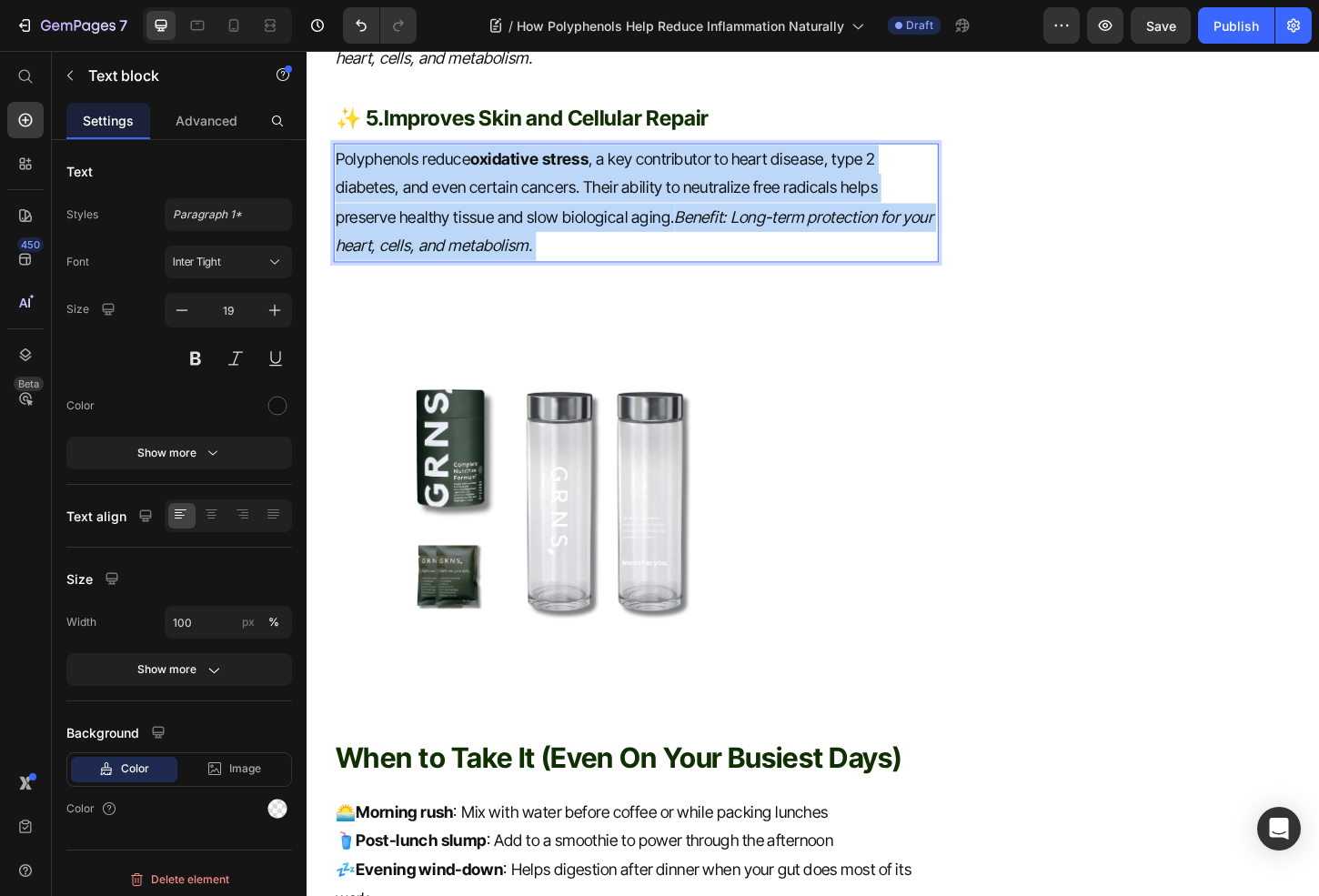 drag, startPoint x: 600, startPoint y: 255, endPoint x: 271, endPoint y: 145, distance: 346.902 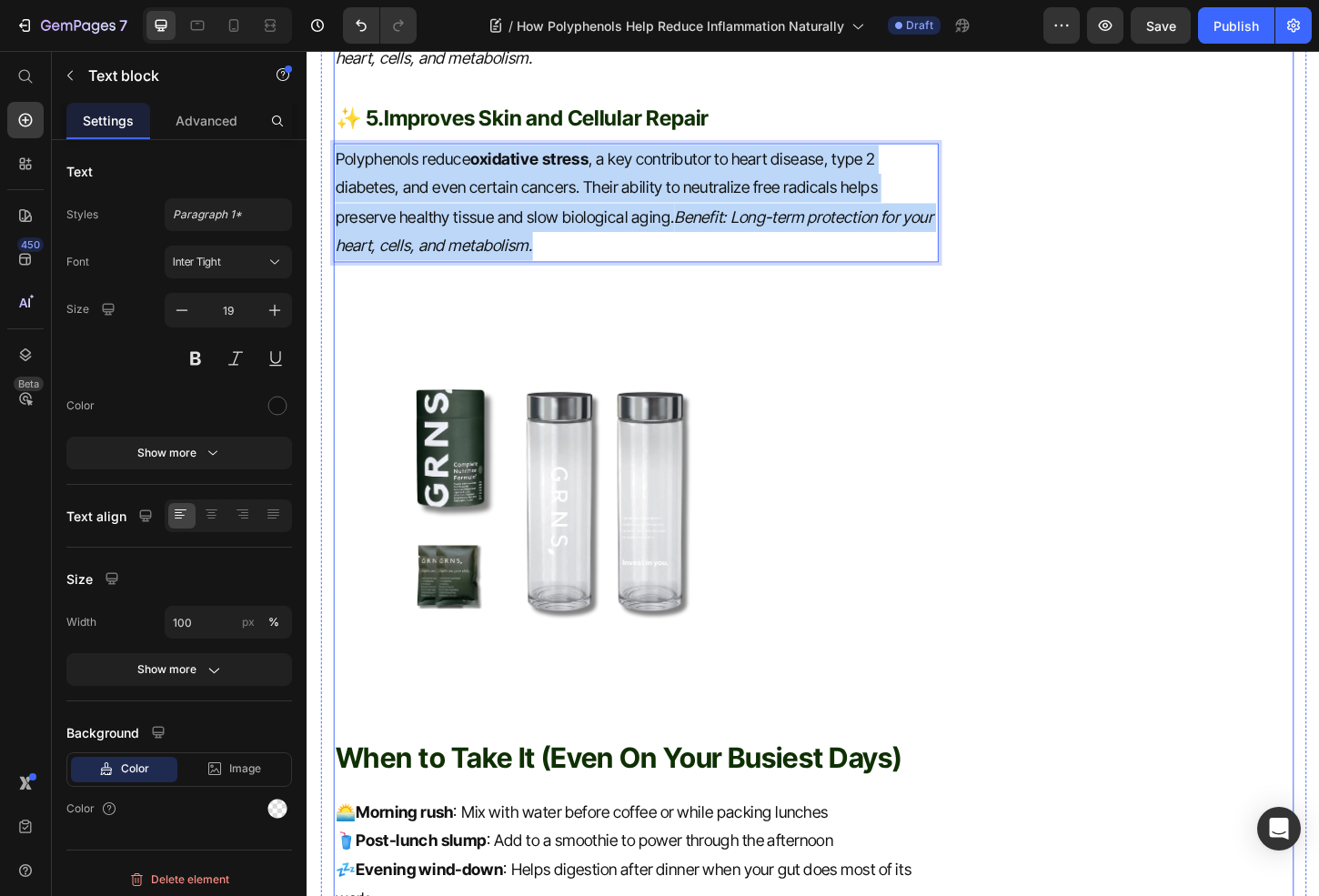 drag, startPoint x: 664, startPoint y: 249, endPoint x: 343, endPoint y: 139, distance: 339.32433 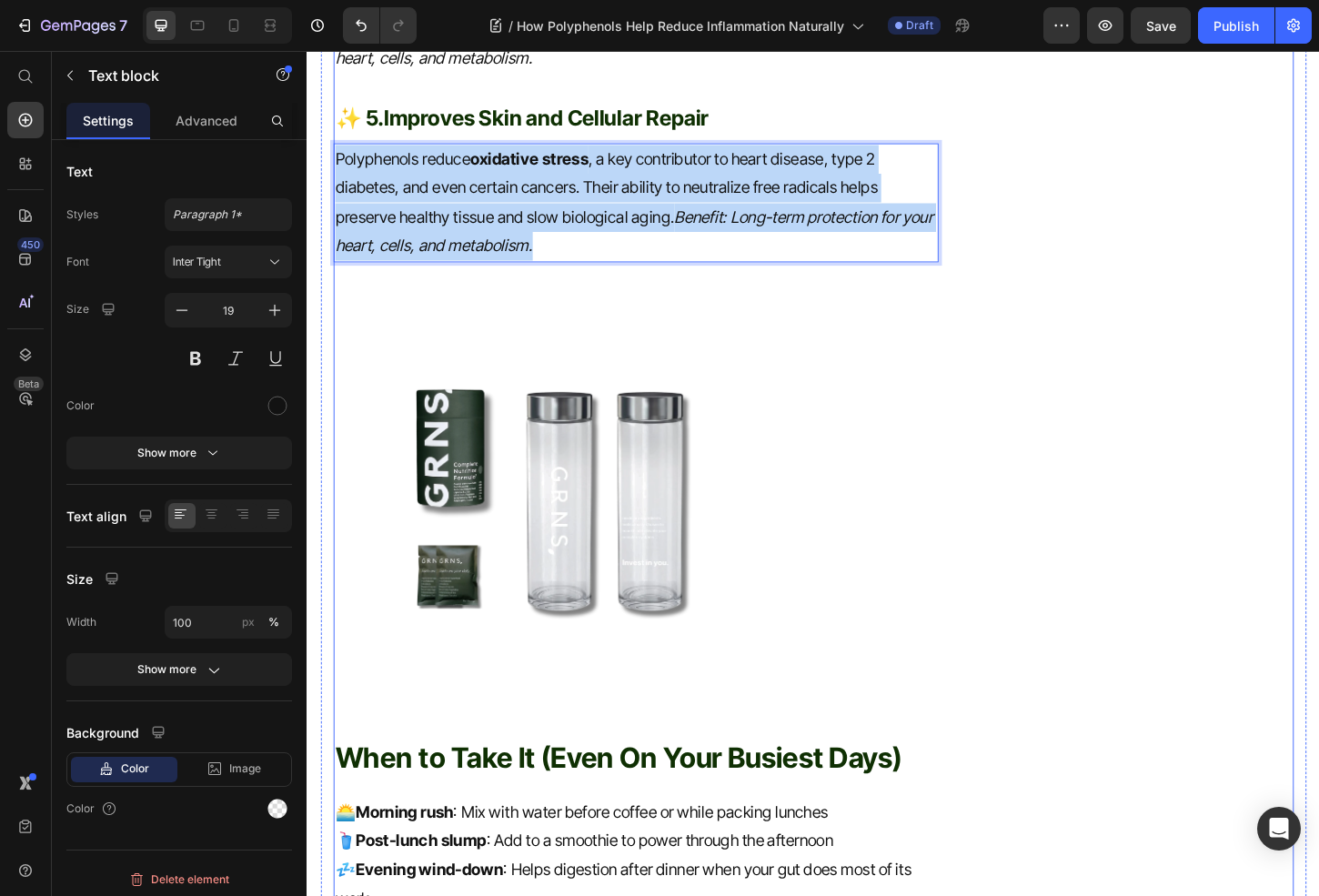 click on "How Polyphenols Help Reduce Inflammation Naturally 🧪 Heading Fact-Checked By a Nutritionist MD Item List Published on  July 10, 2025 Text block Row Inflammation is your body’s natural defence mechanism—but when it becomes chronic, it can silently contribute to fatigue, poor digestion, weight gain, and long-term conditions like heart disease and autoimmune issues. One of the most effective (and natural) ways to combat this?  Polyphenols —powerful plant compounds found in fruits, vegetables, herbs, and yes, even greens powders. Text block What Are Polyphenols? Heading Polyphenols  are antioxidant-rich compounds naturally found in plants. They help neutralise free radicals (unstable molecules that cause cell damage) and support healthy inflammation response. There are over 8,000 known types of polyphenols, but the most common include: Flavonoids  – Found in berries, tea, apples, and dark chocolate Phenolic acids  – Found in coffee, whole grains, and spices Stilbenes Lignans Text block Image Heading" at bounding box center [660, -989] 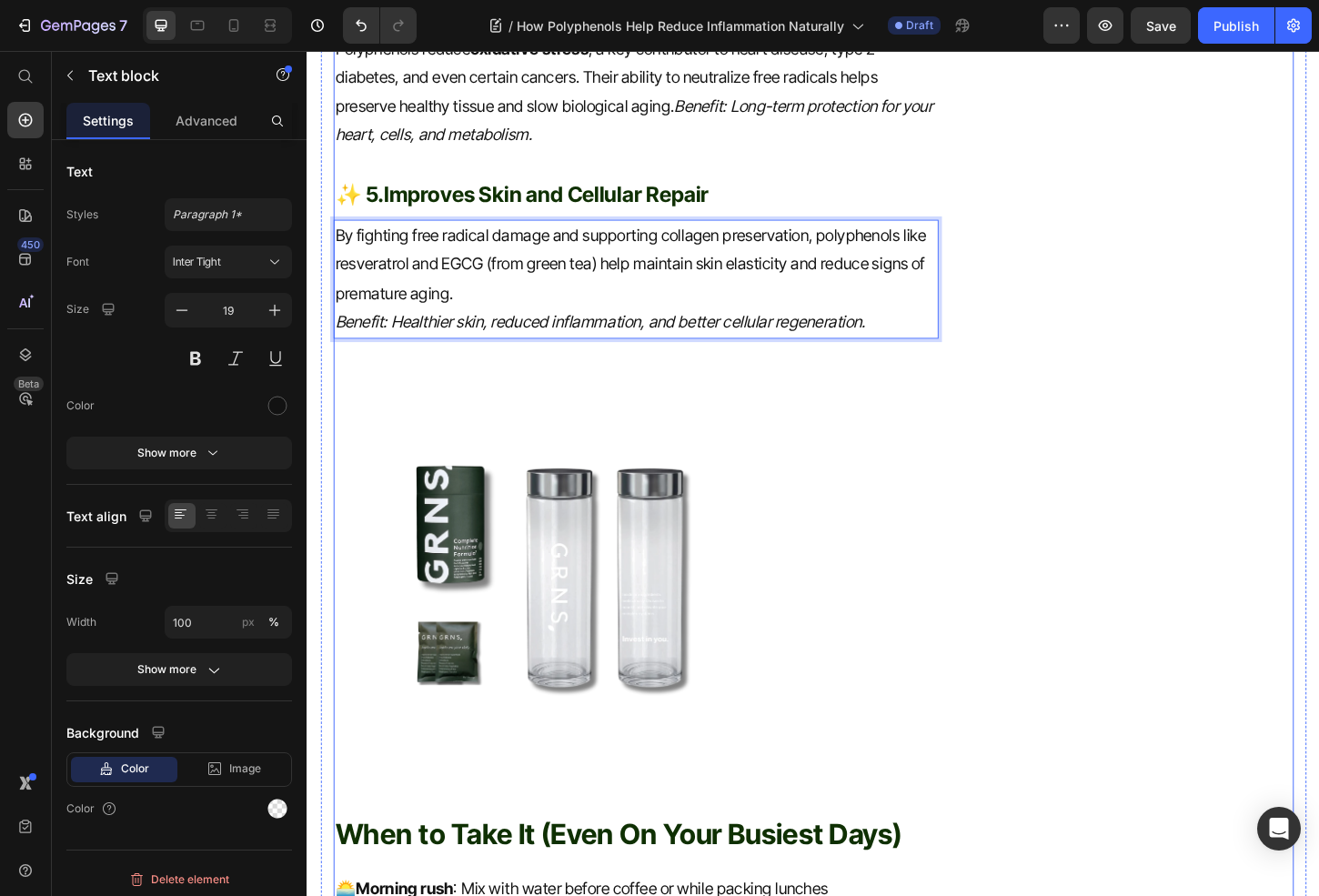 scroll, scrollTop: 3261, scrollLeft: 0, axis: vertical 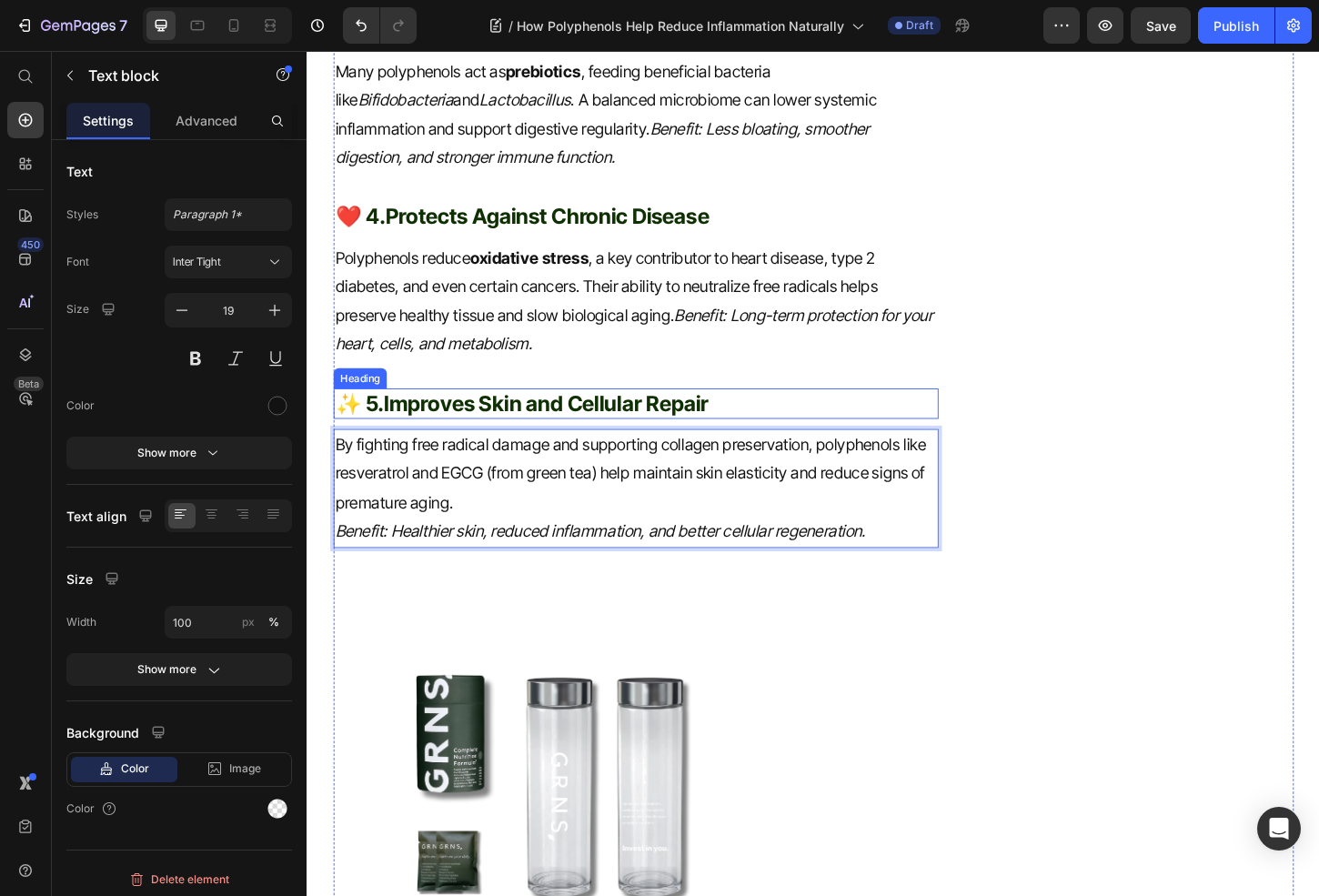 click on "Improves Skin and Cellular Repair" at bounding box center (564, 431) 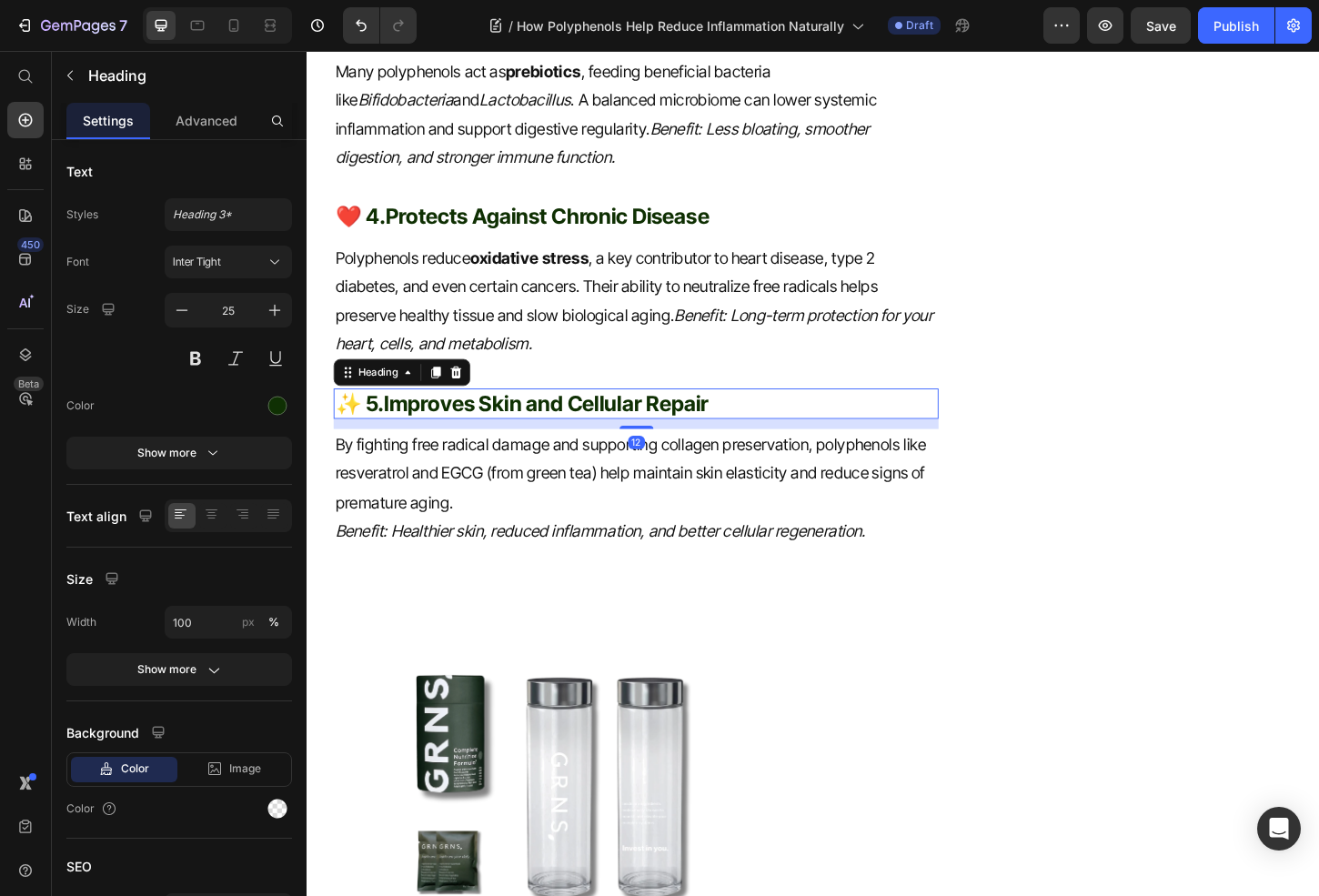 click 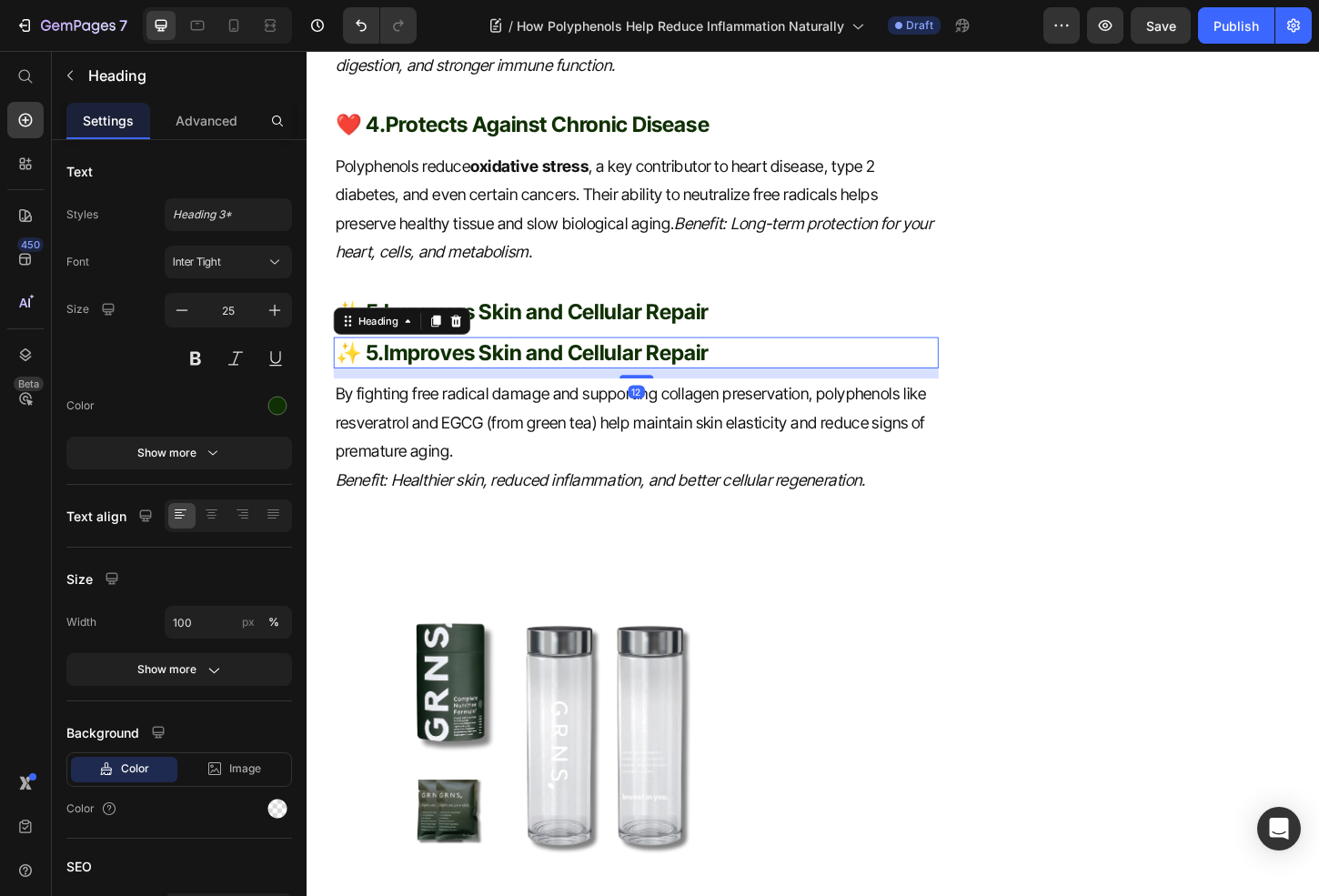 scroll, scrollTop: 3438, scrollLeft: 0, axis: vertical 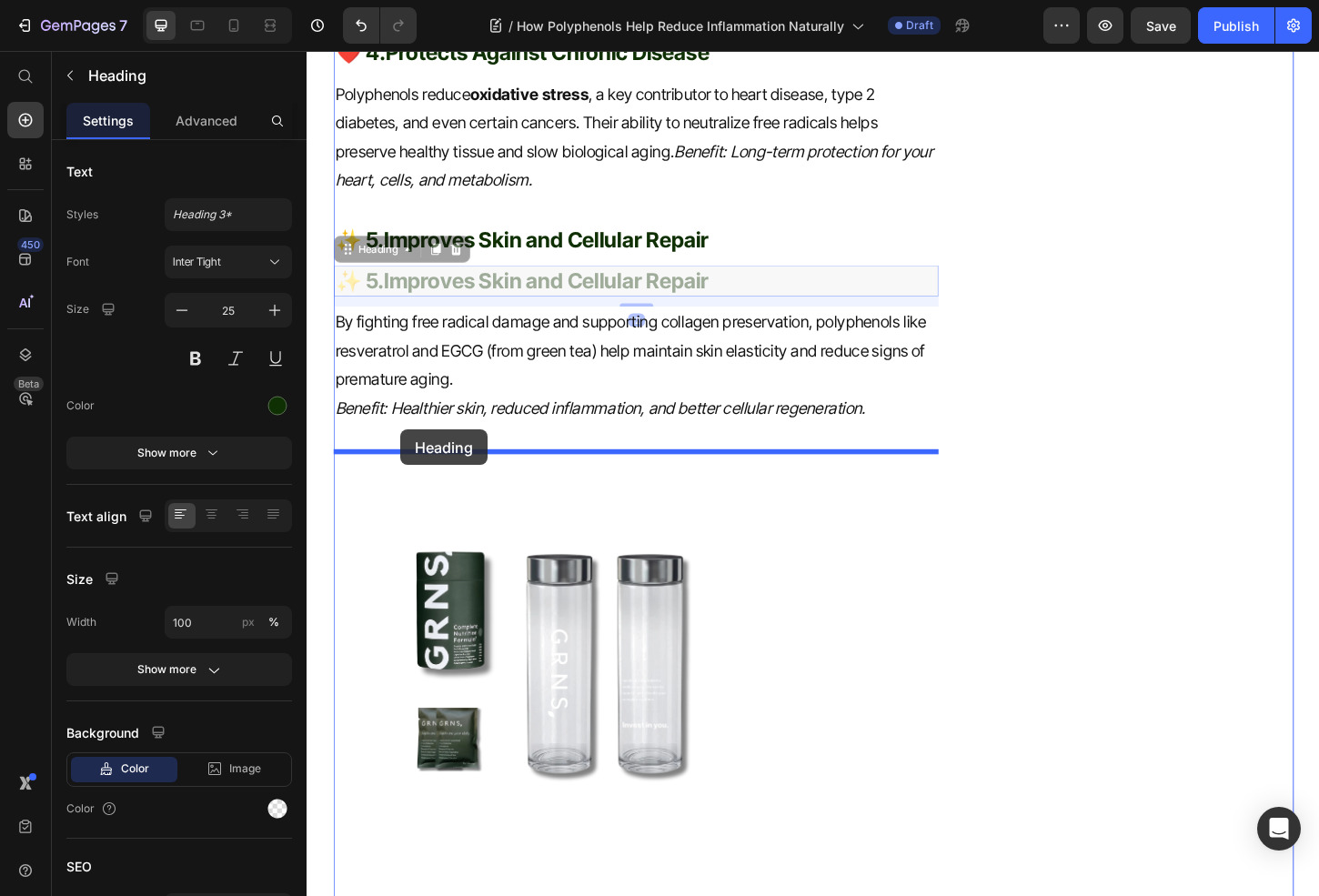 drag, startPoint x: 388, startPoint y: 265, endPoint x: 408, endPoint y: 460, distance: 196.02296 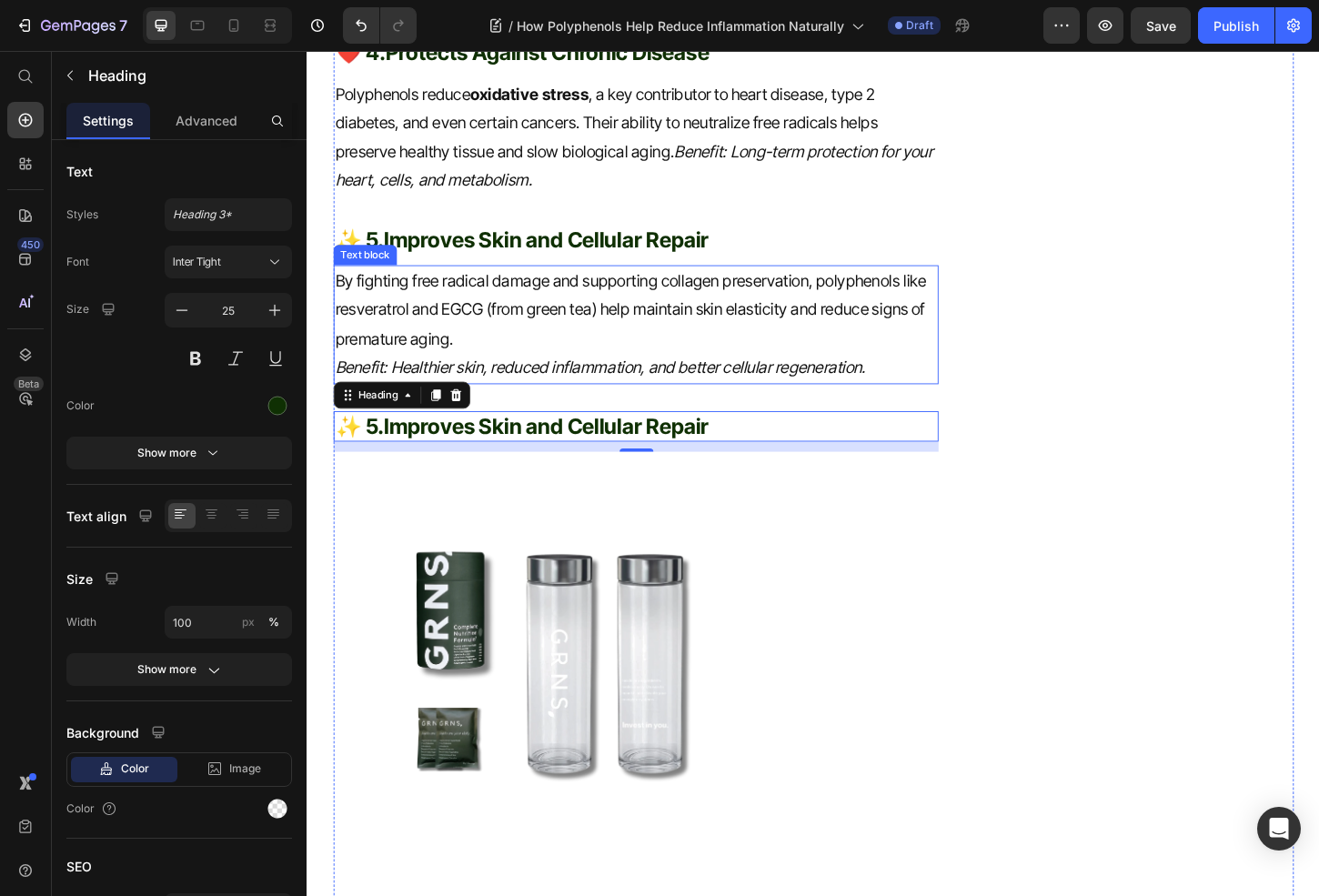 click on "By fighting free radical damage and supporting collagen preservation, polyphenols like resveratrol and EGCG (from green tea) help maintain skin elasticity and reduce signs of premature aging." at bounding box center (660, 330) 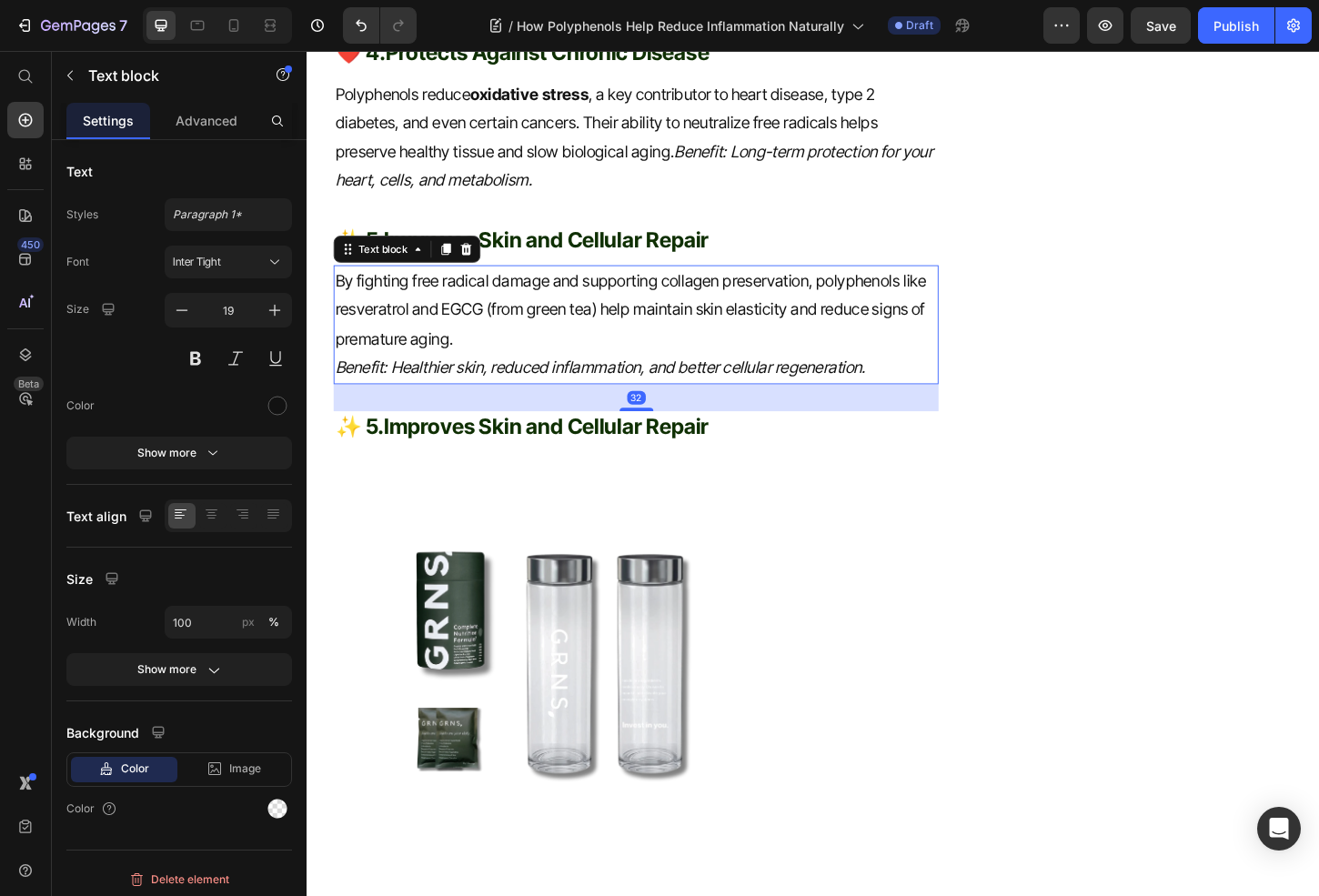 click 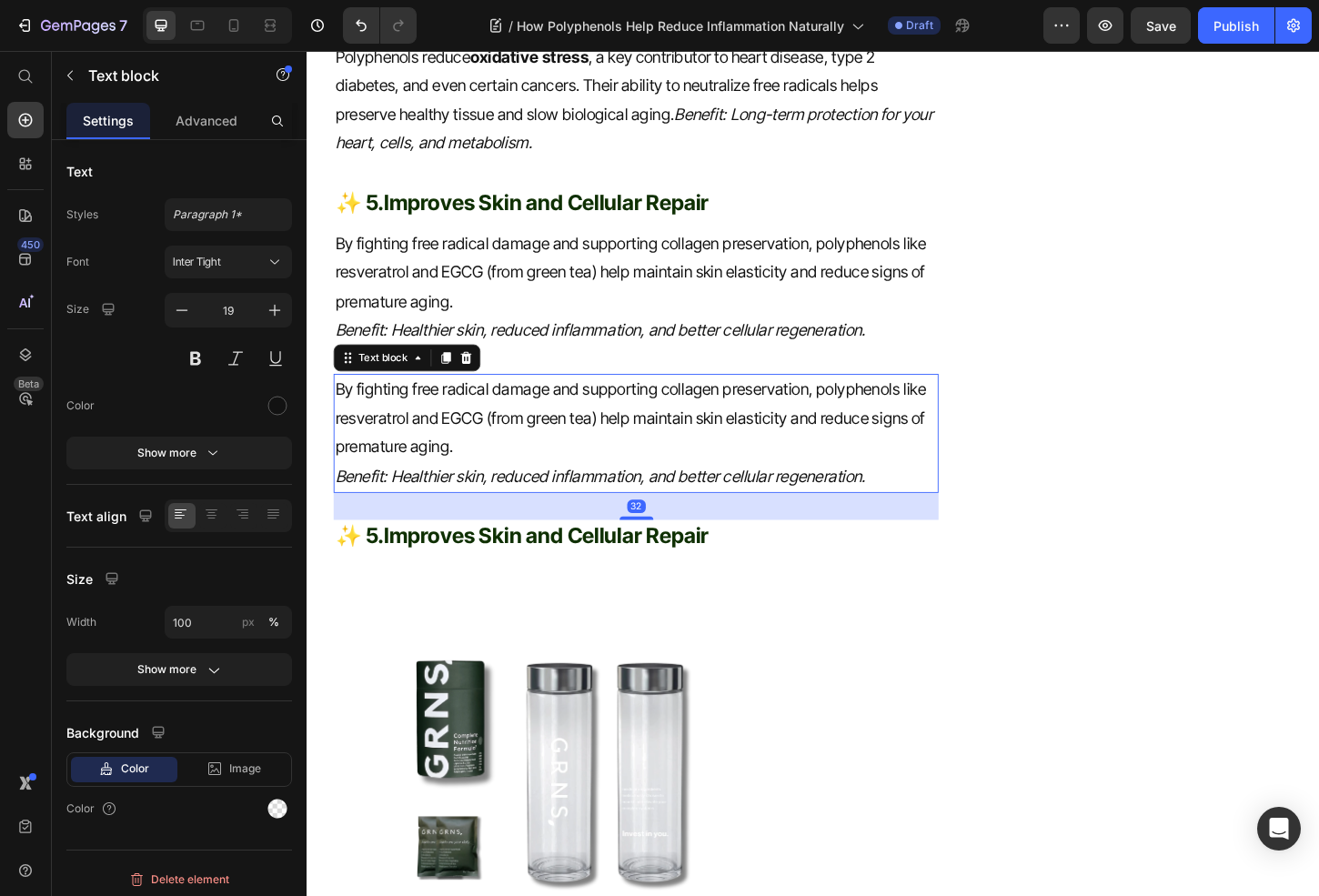 scroll, scrollTop: 3558, scrollLeft: 0, axis: vertical 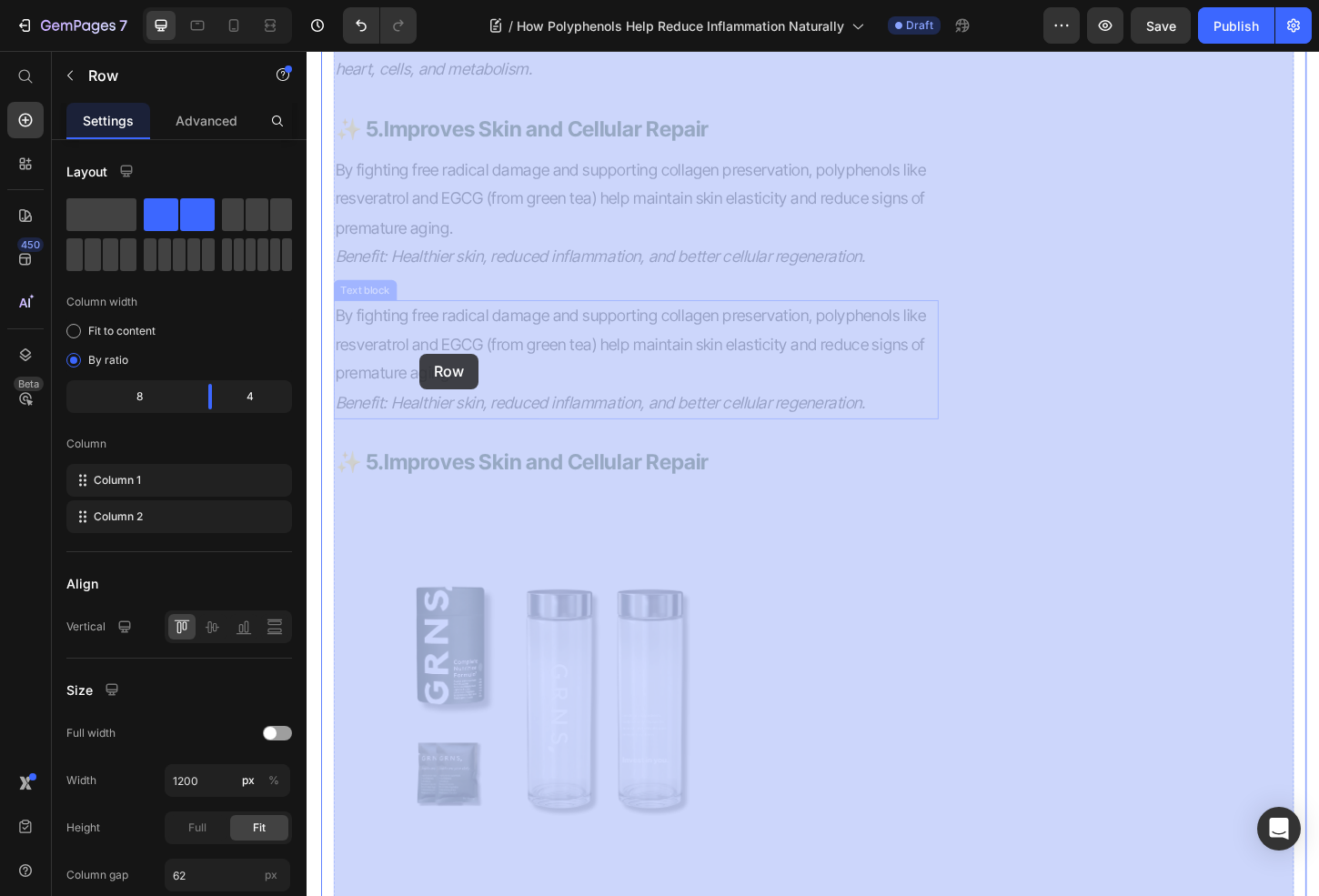 drag, startPoint x: 401, startPoint y: 317, endPoint x: 428, endPoint y: 379, distance: 67.62396 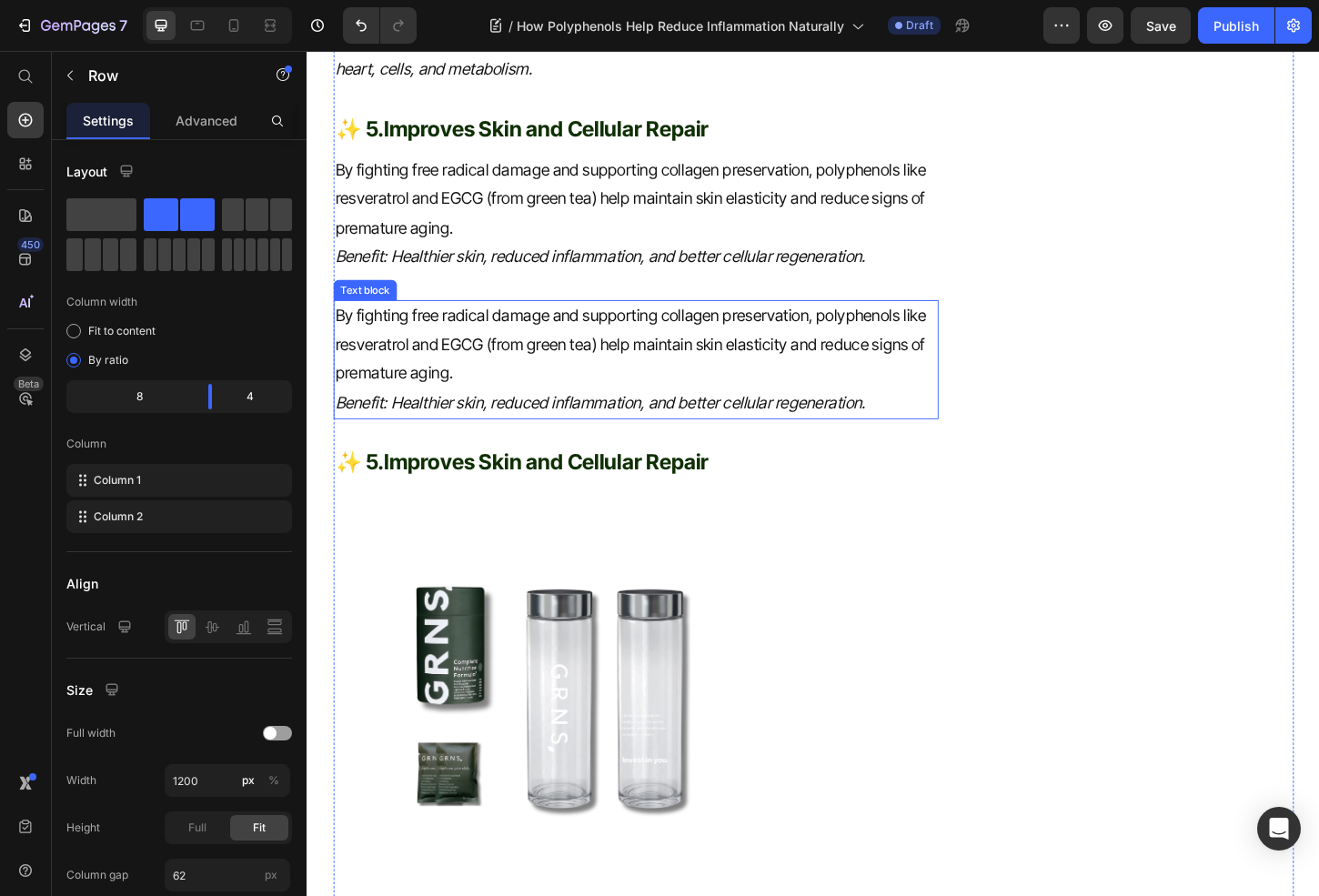 click on "Text block" at bounding box center (368, 308) 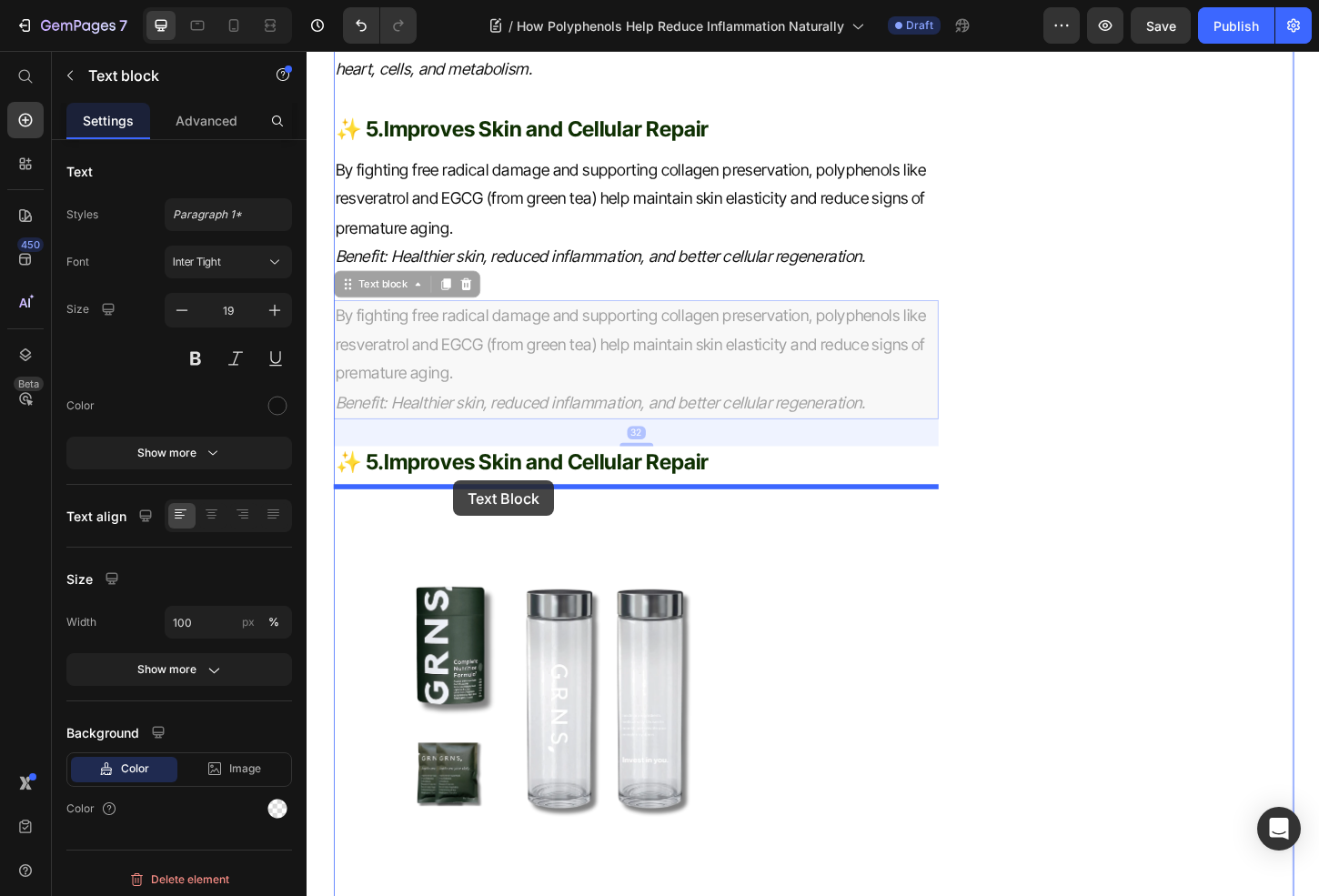 drag, startPoint x: 405, startPoint y: 305, endPoint x: 465, endPoint y: 514, distance: 217.44195 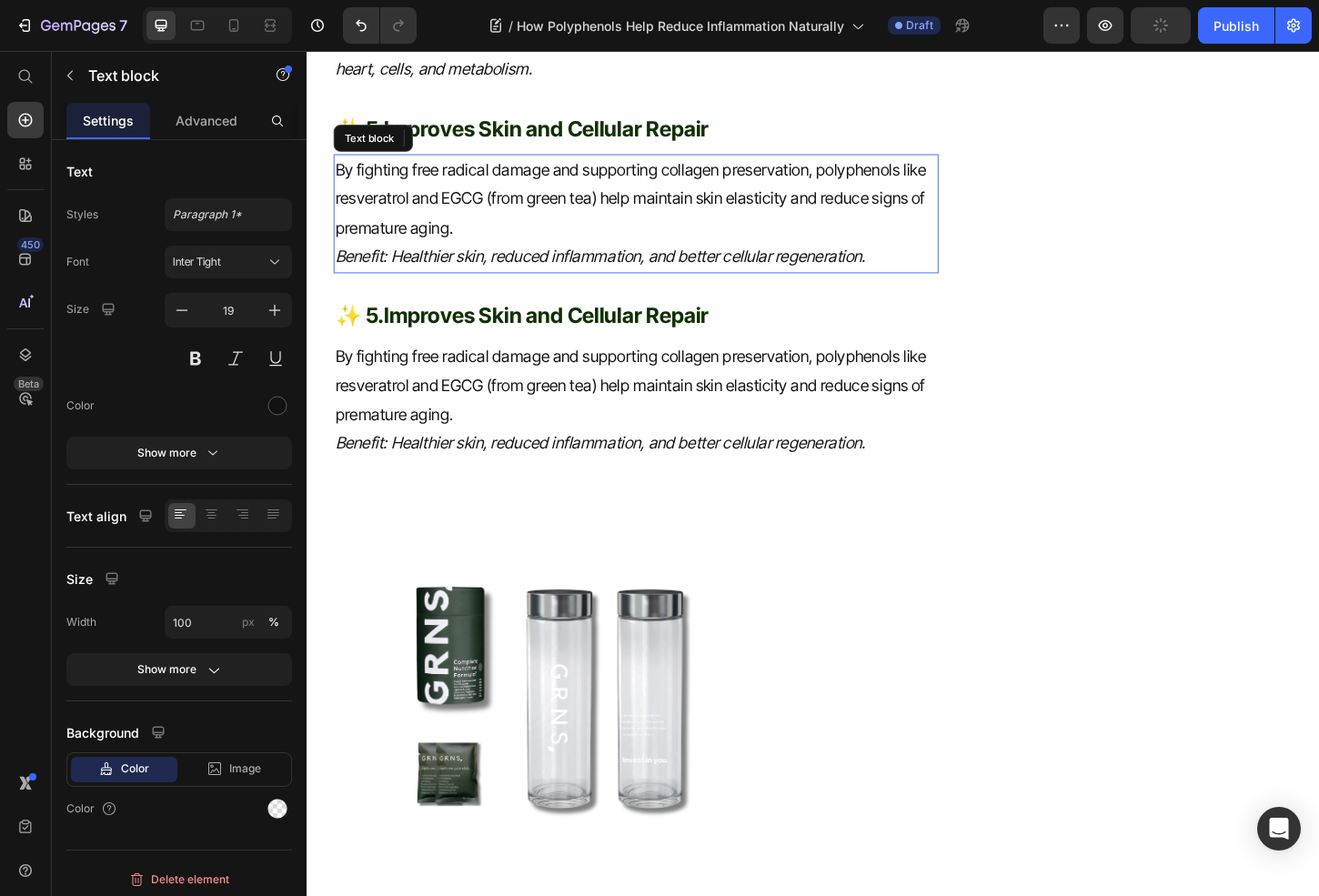 click on "Benefit: Healthier skin, reduced inflammation, and better cellular regeneration." at bounding box center [660, 273] 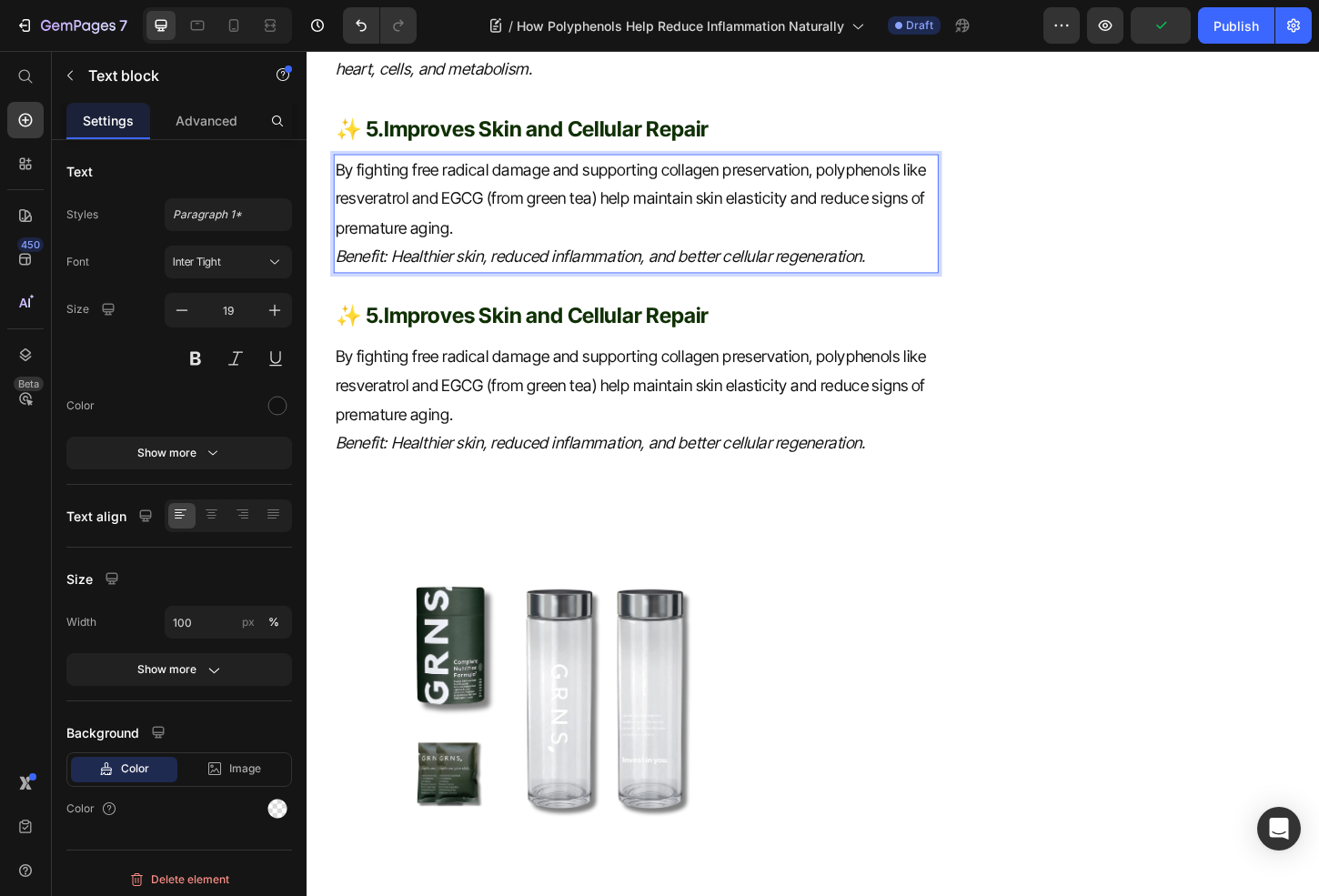 click on "Benefit: Healthier skin, reduced inflammation, and better cellular regeneration." at bounding box center [622, 272] 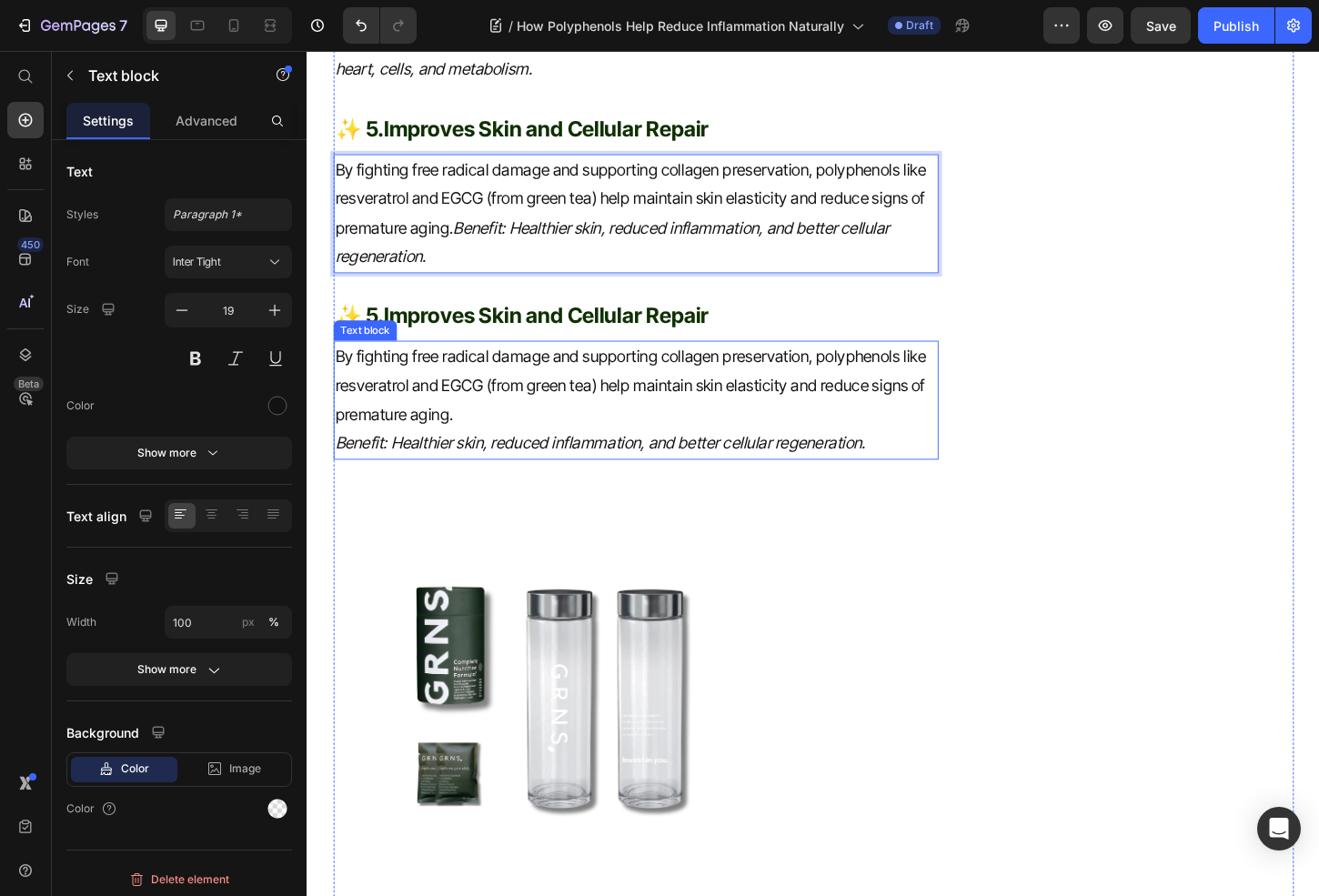 click on "By fighting free radical damage and supporting collagen preservation, polyphenols like resveratrol and EGCG (from green tea) help maintain skin elasticity and reduce signs of premature aging." at bounding box center (660, 411) 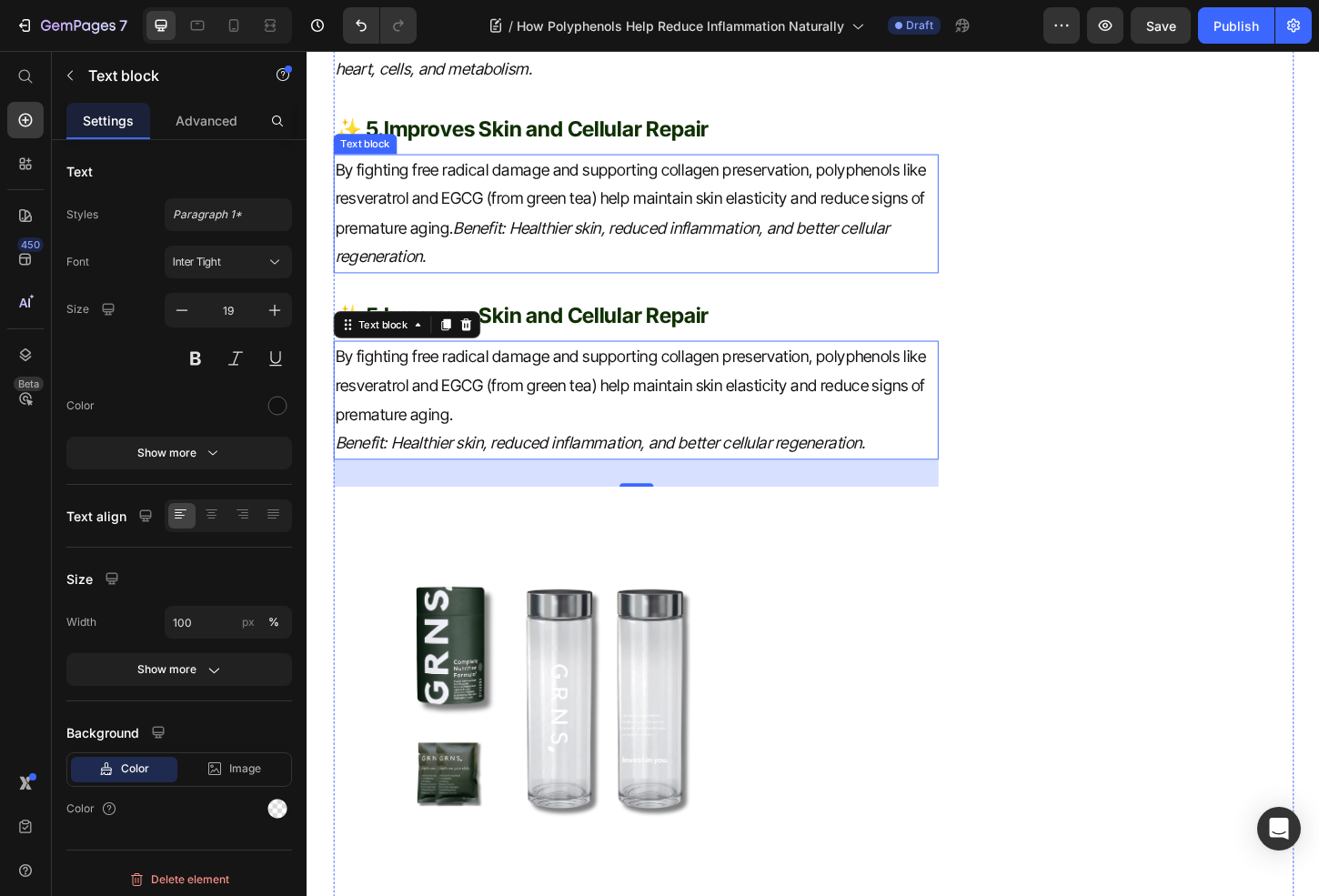 click on "Improves Skin and Cellular Repair" at bounding box center [564, 336] 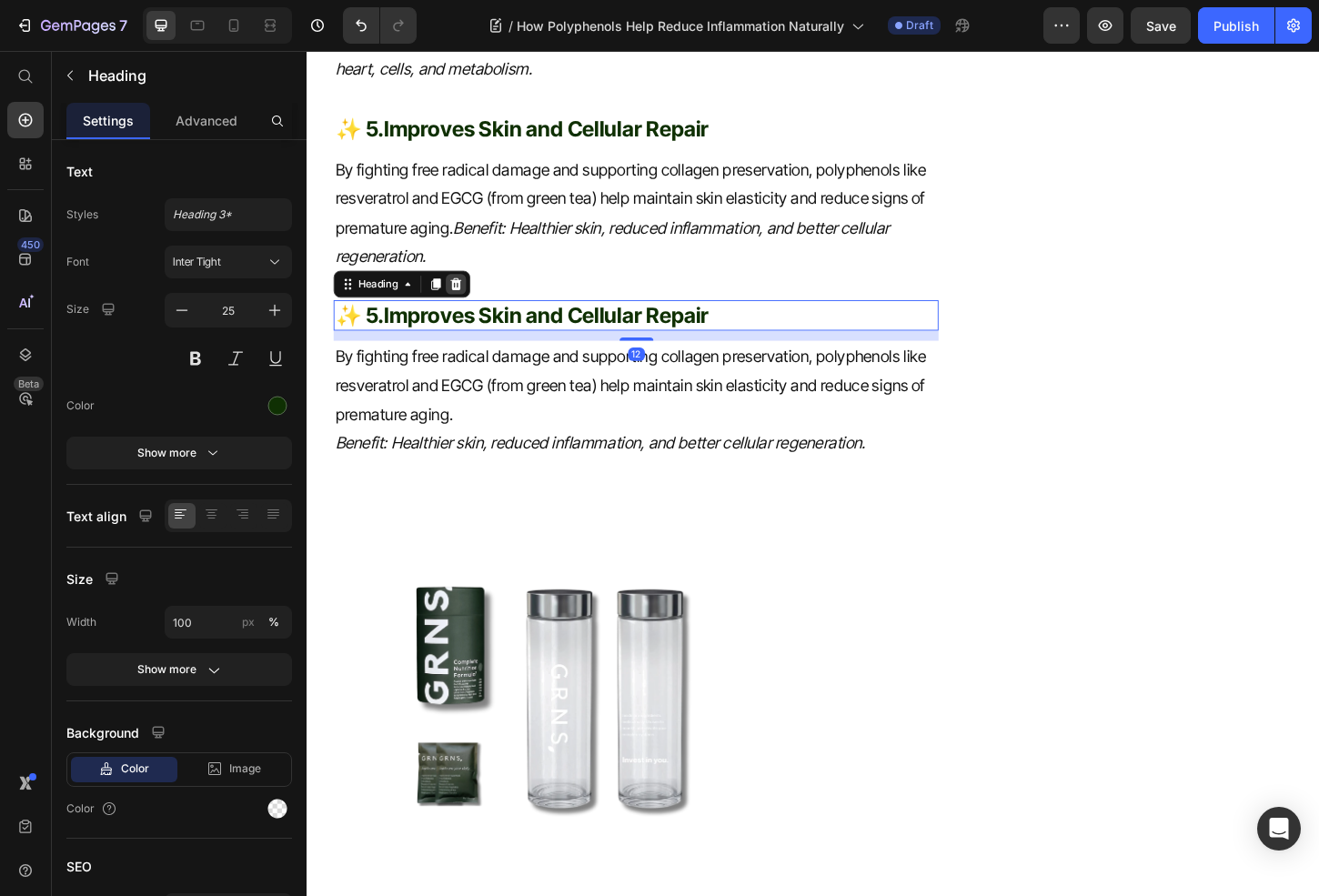 click at bounding box center (467, 302) 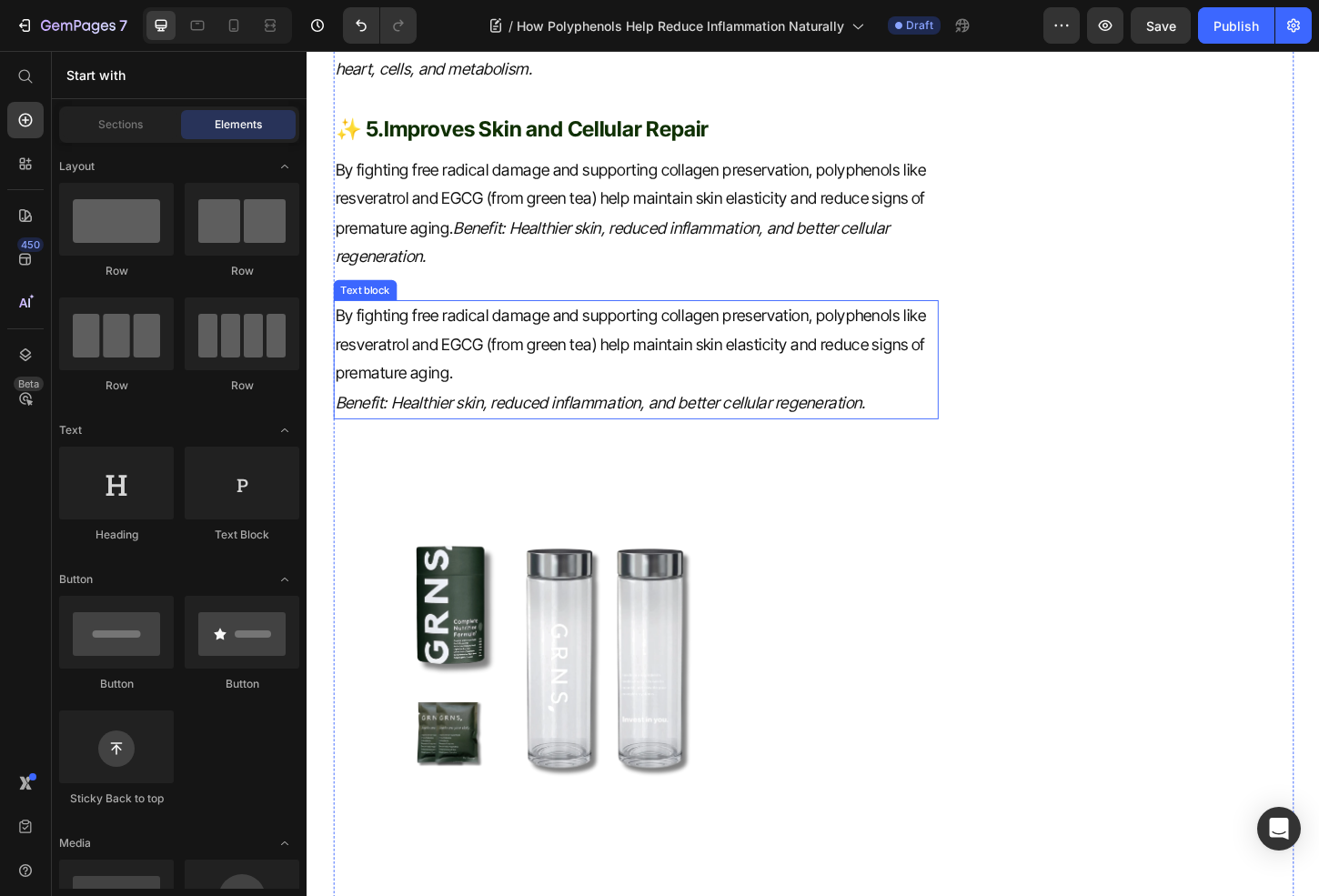click on "By fighting free radical damage and supporting collagen preservation, polyphenols like resveratrol and EGCG (from green tea) help maintain skin elasticity and reduce signs of premature aging." at bounding box center (660, 367) 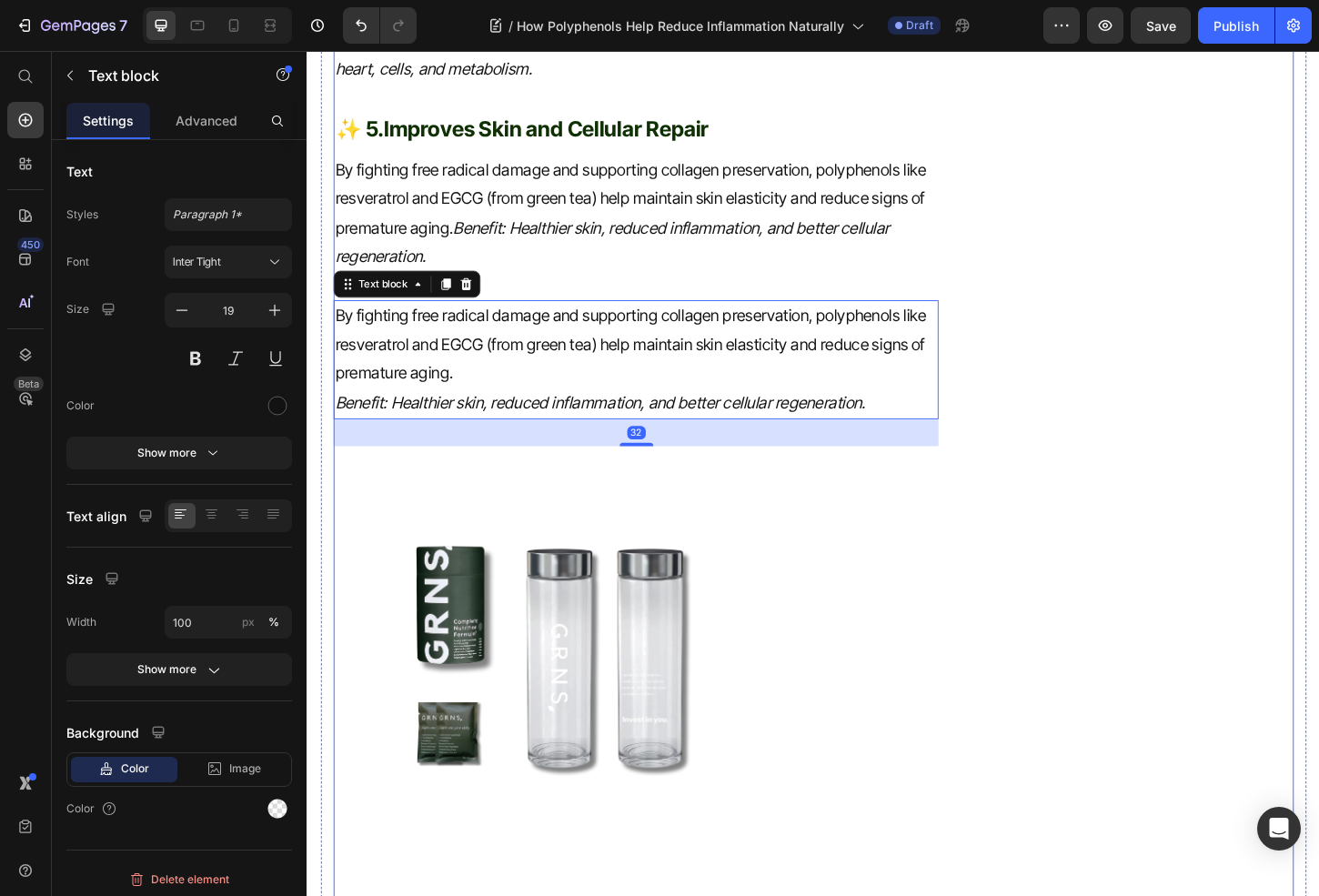 click on "Text block" at bounding box center [414, 302] 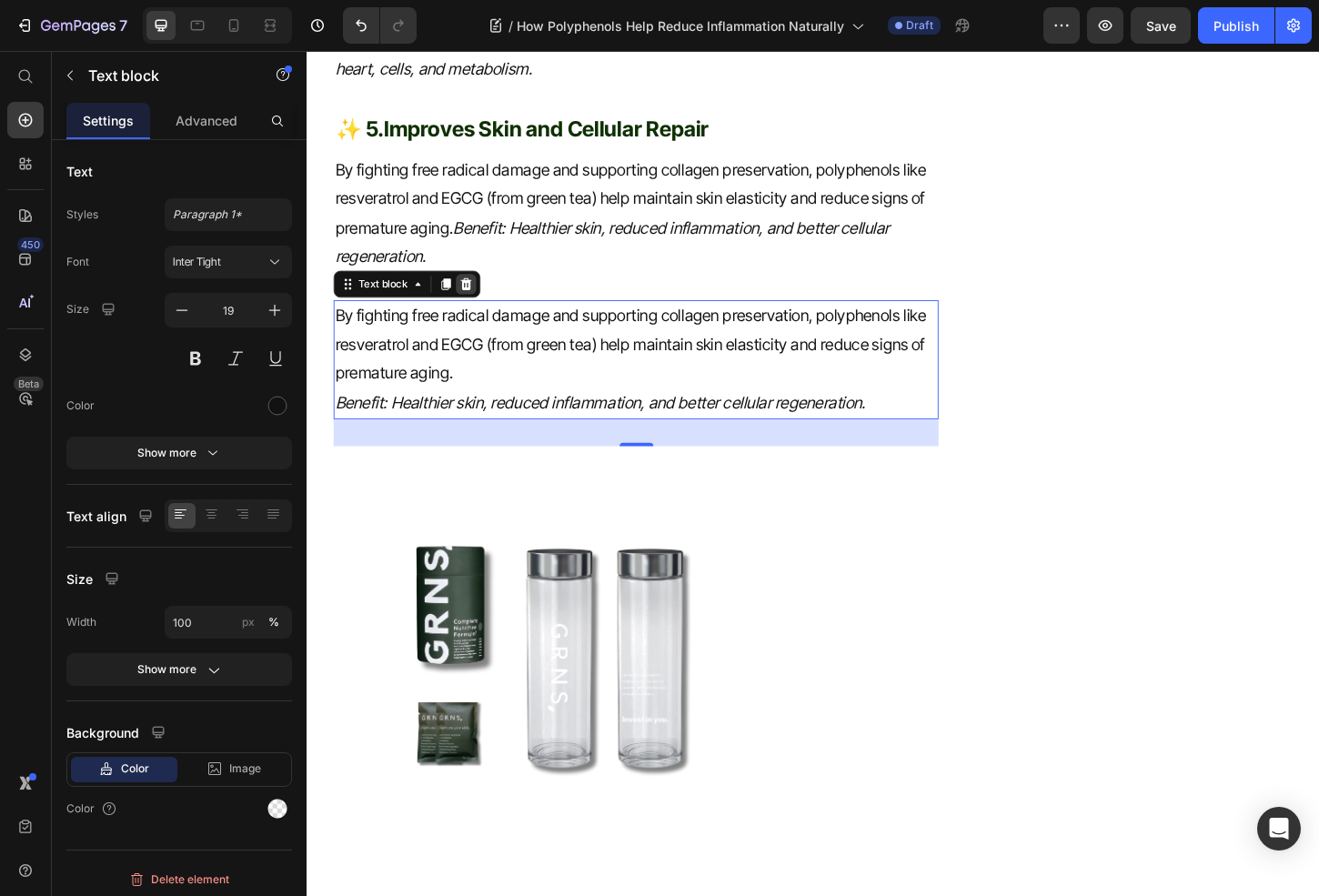 click 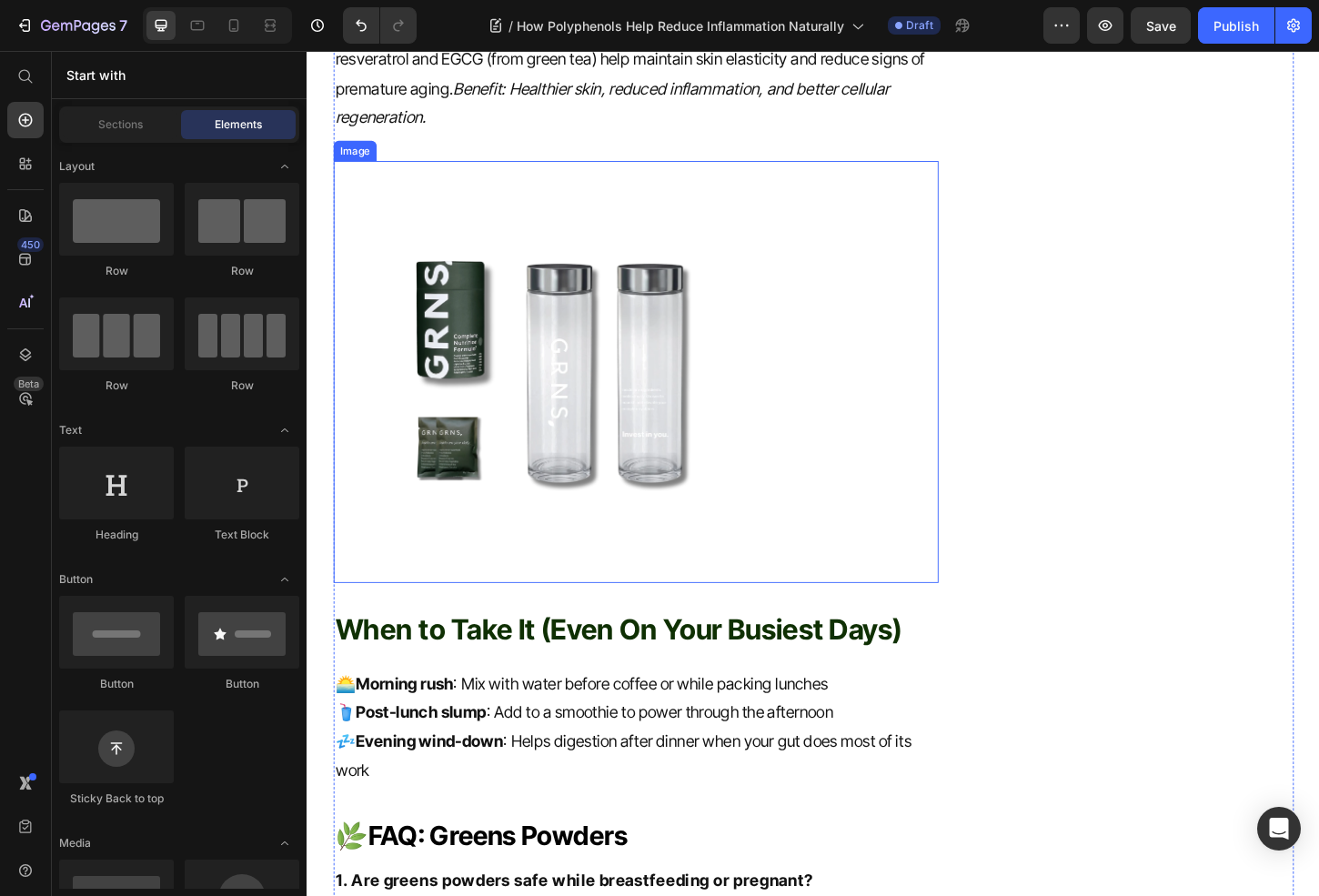 scroll, scrollTop: 3815, scrollLeft: 0, axis: vertical 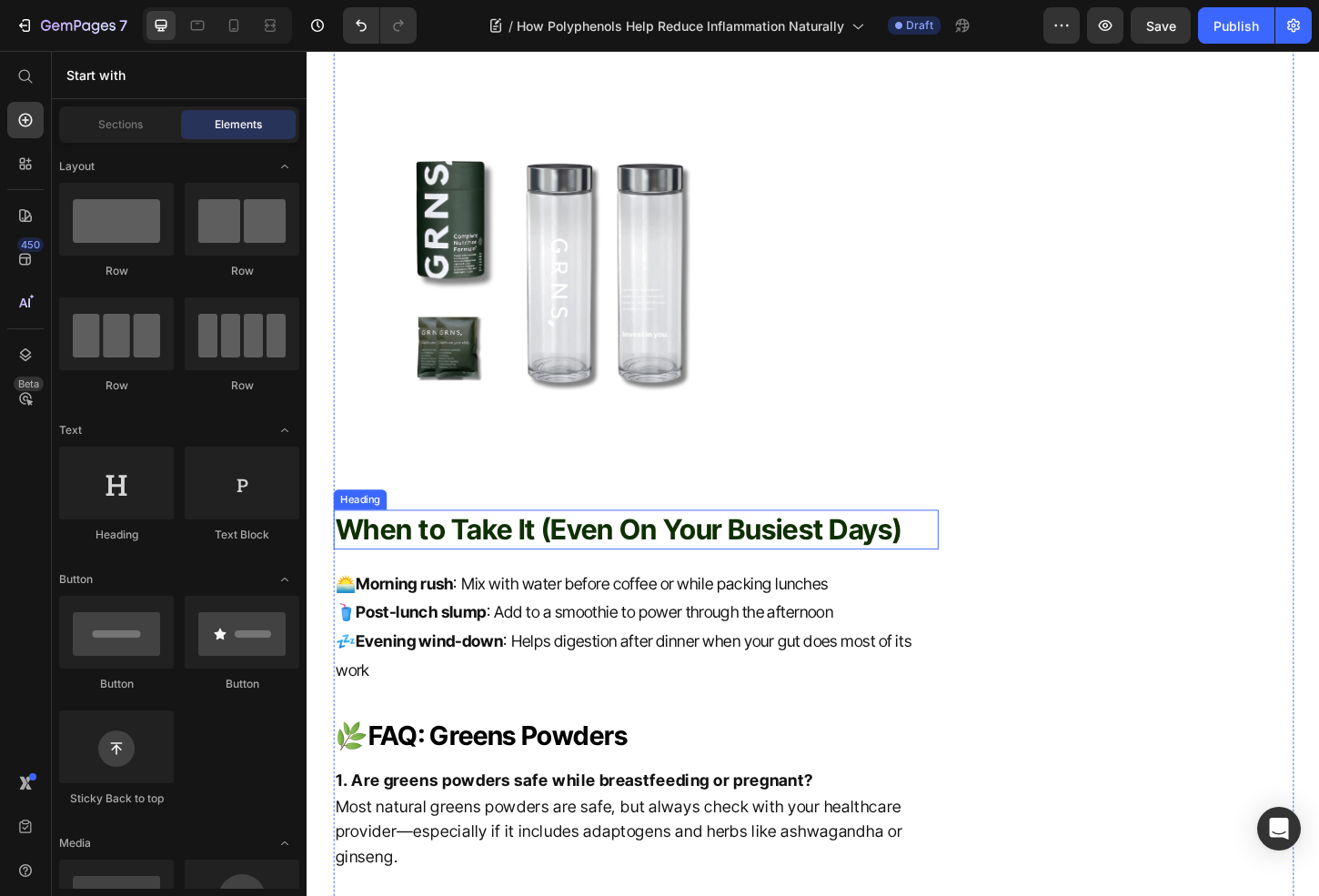 click on "When to Take It (Even On Your Busiest Days)" at bounding box center (660, 567) 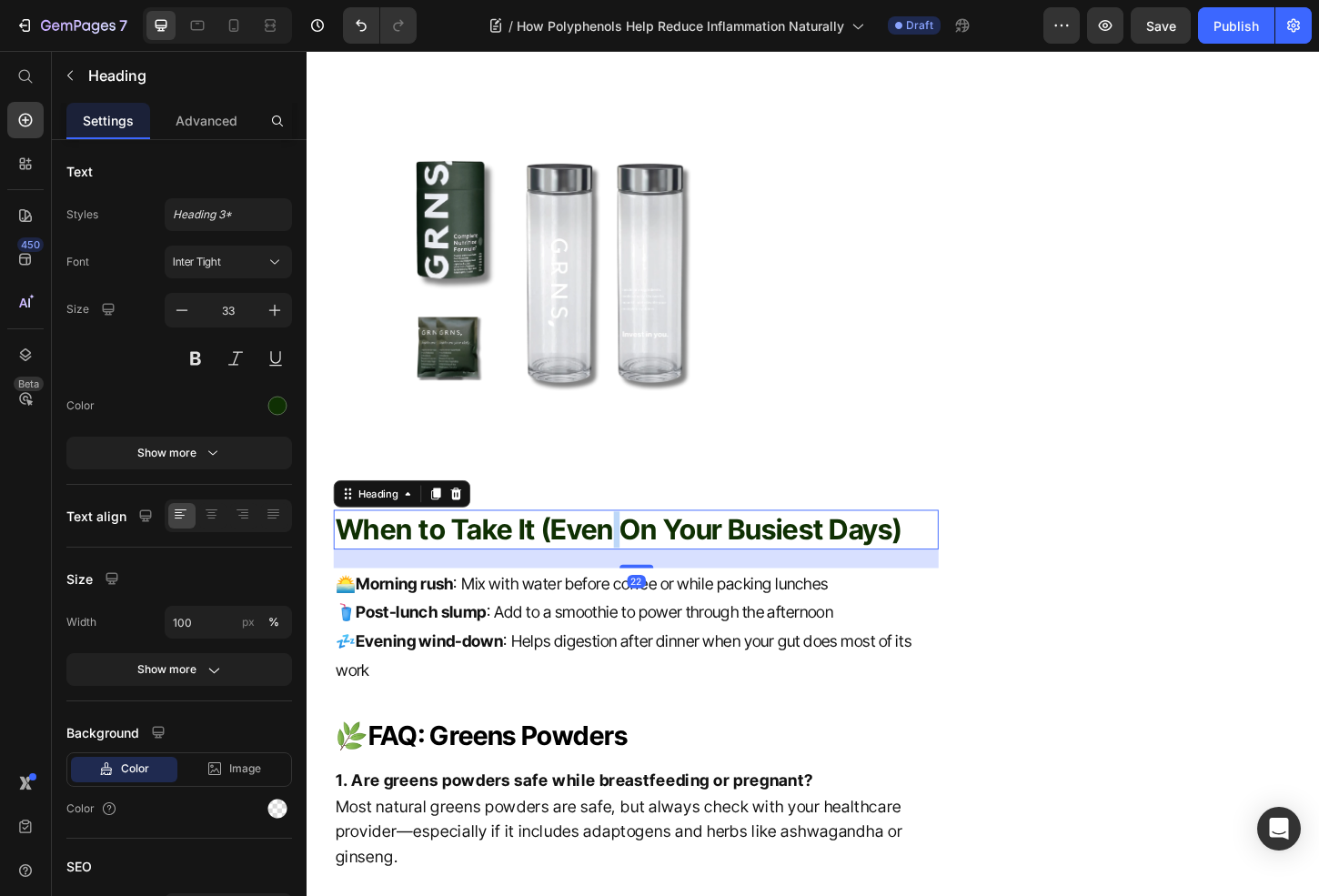 click on "When to Take It (Even On Your Busiest Days)" at bounding box center [660, 567] 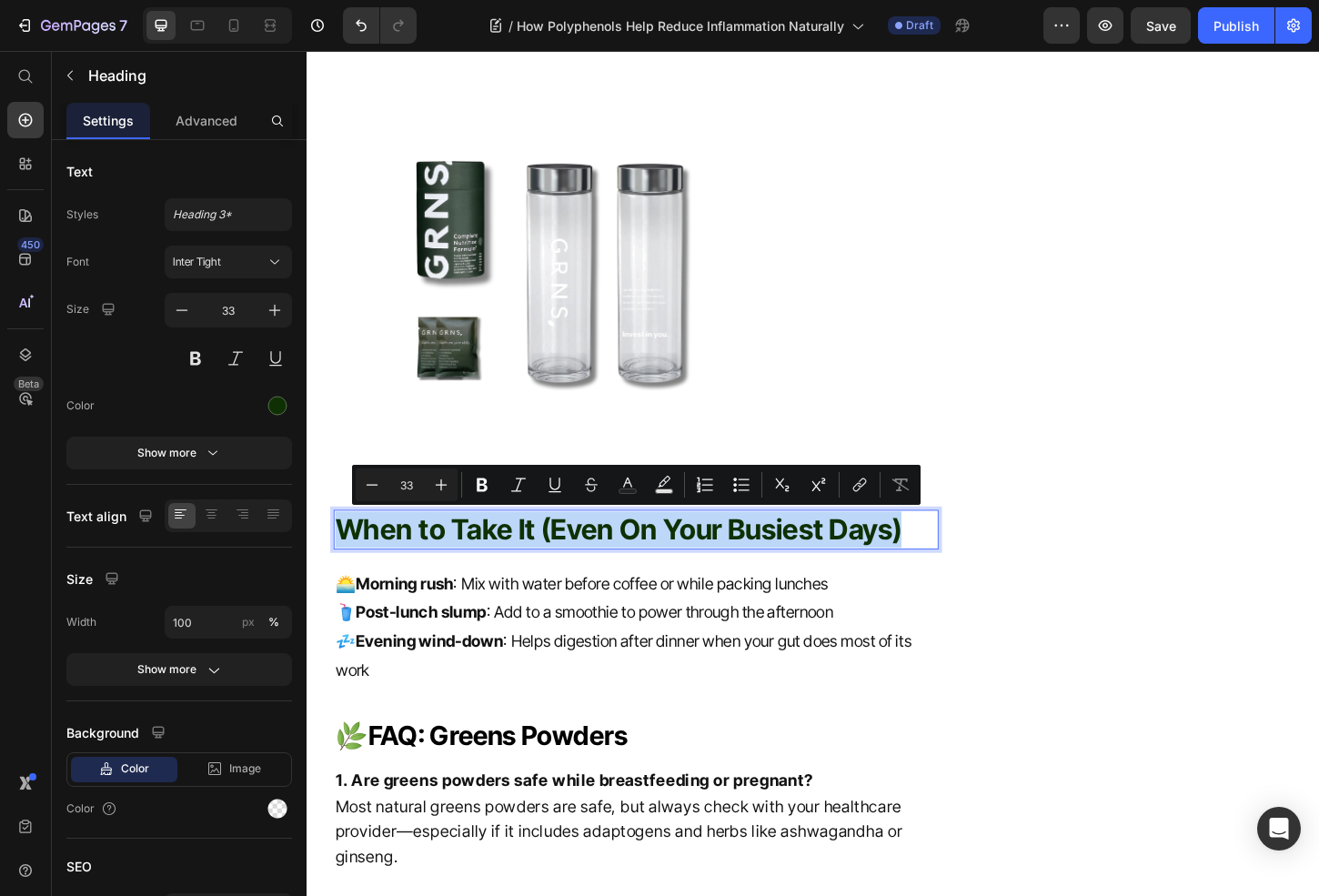 drag, startPoint x: 952, startPoint y: 567, endPoint x: 329, endPoint y: 559, distance: 623.0514 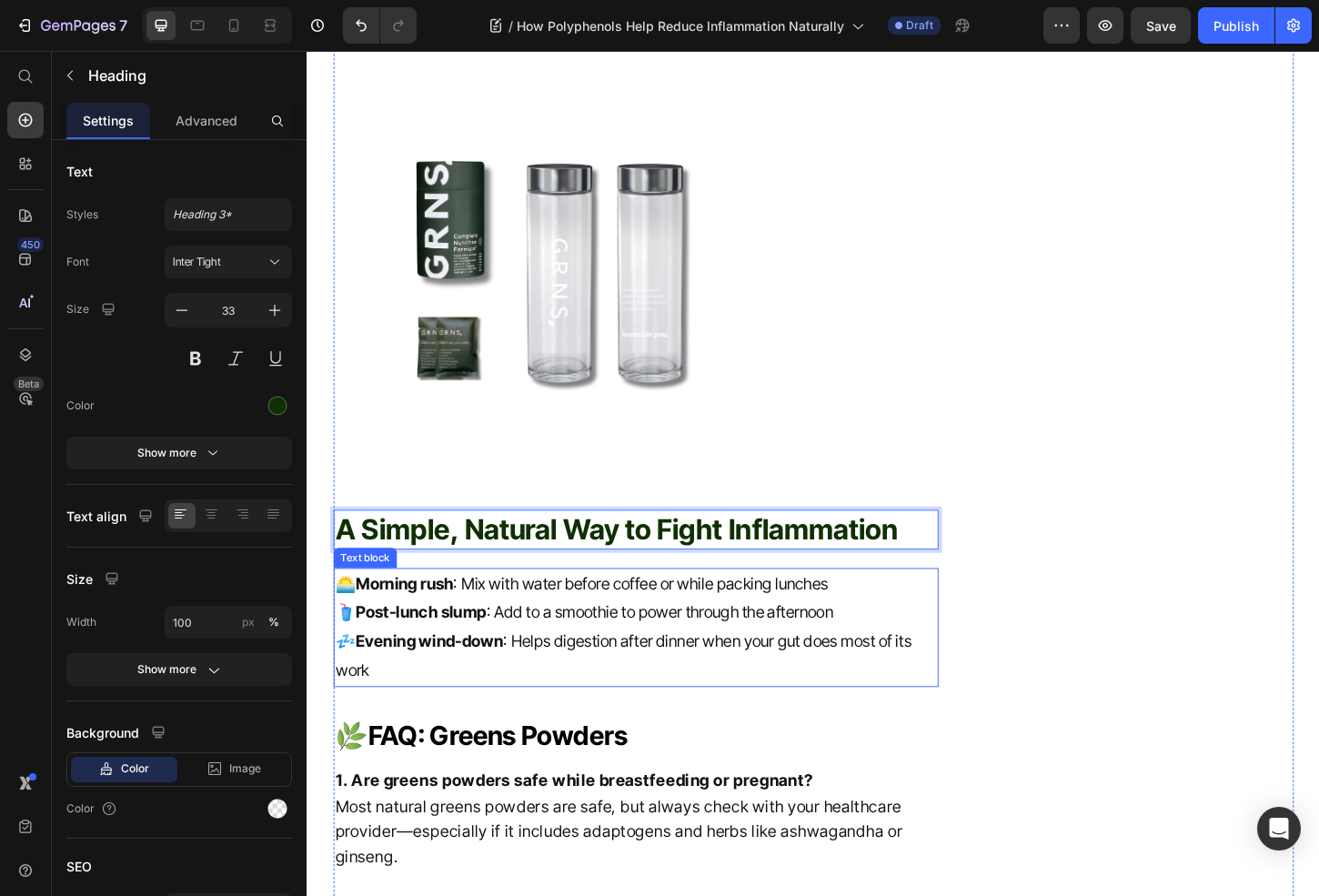 click on "💤  Evening wind-down : Helps digestion after dinner when your gut does most of its work" at bounding box center (660, 703) 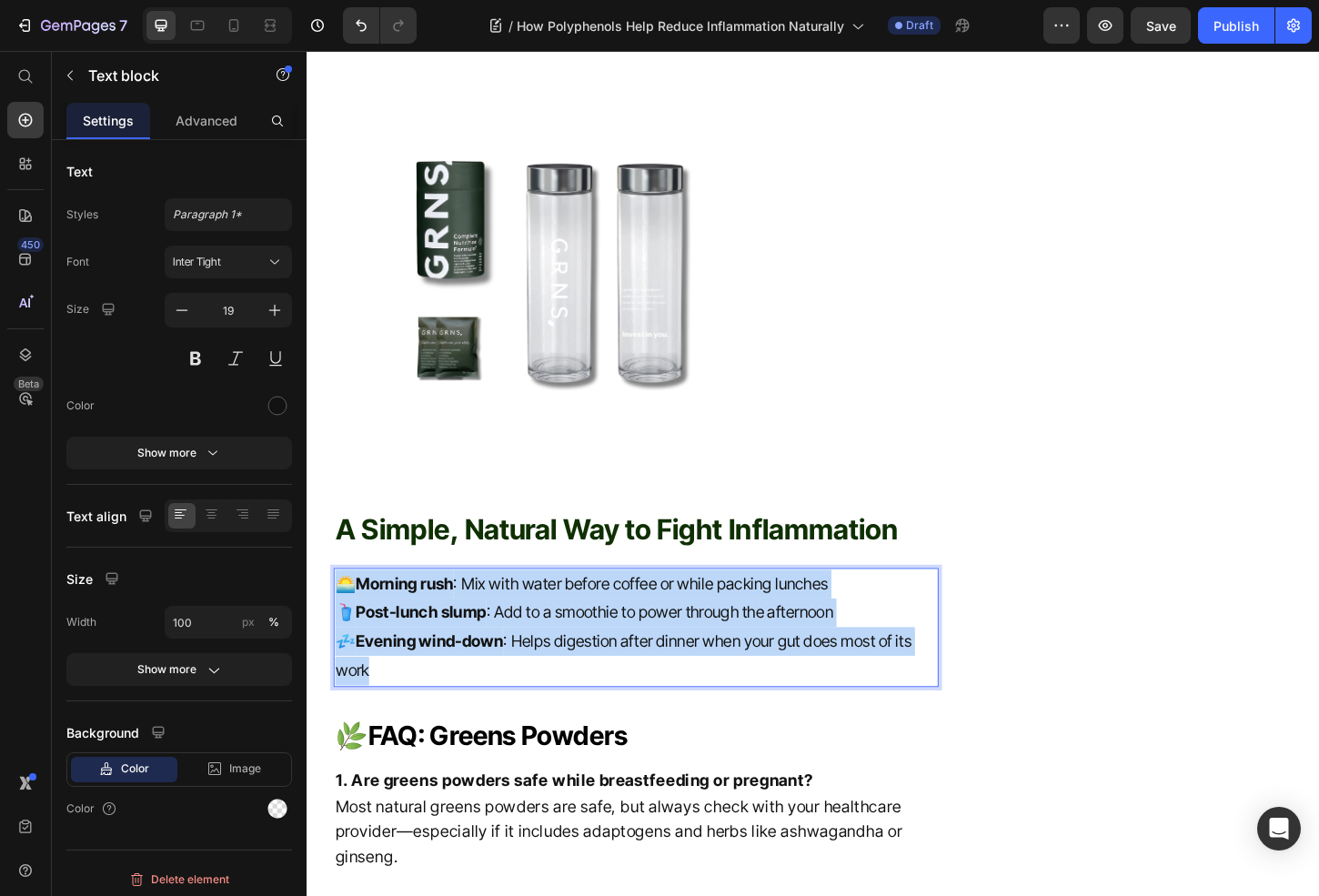 drag, startPoint x: 431, startPoint y: 710, endPoint x: 297, endPoint y: 616, distance: 163.6826 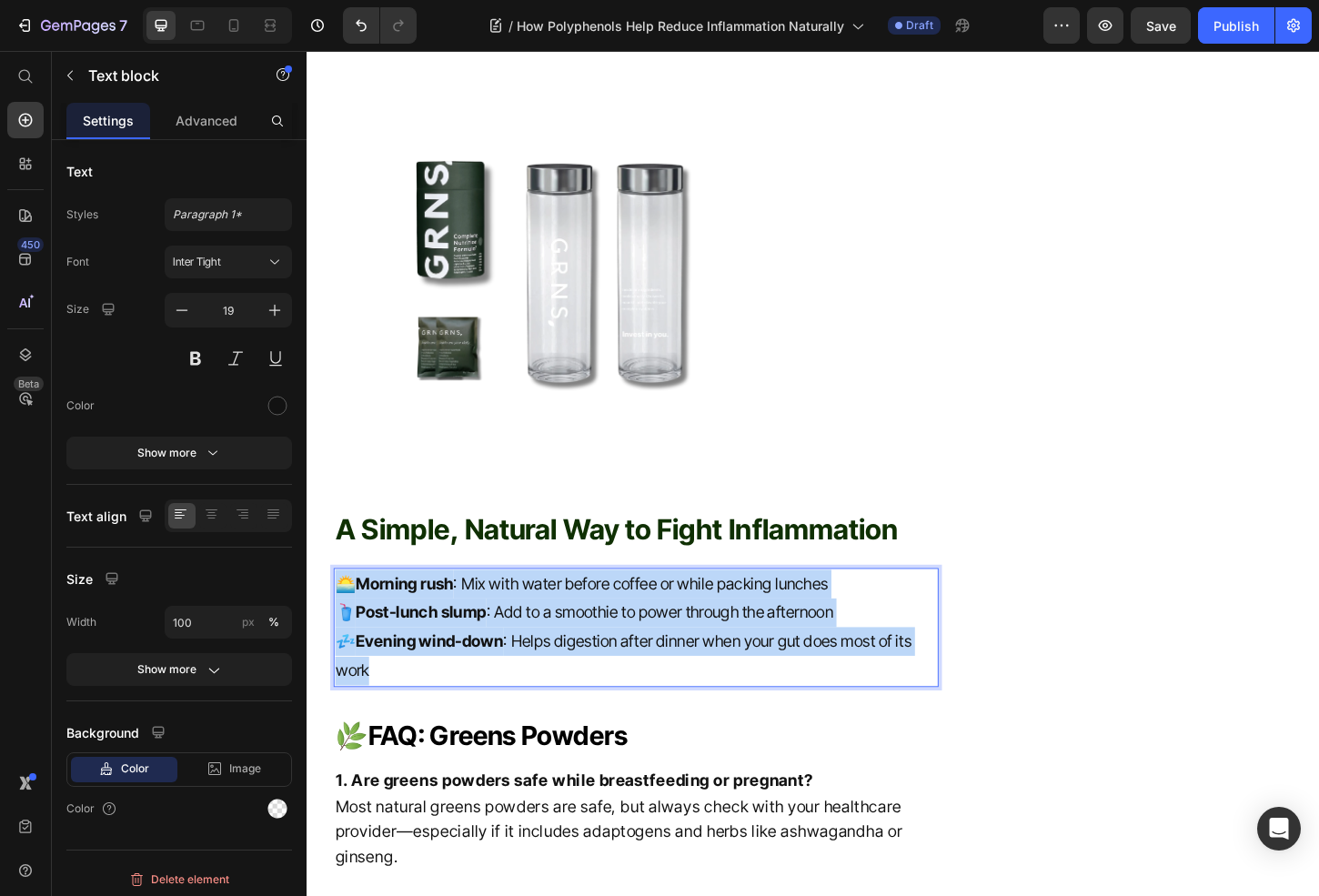 click on "Header How Polyphenols Help Reduce Inflammation Naturally 🧪 Heading Fact-Checked By a Nutritionist MD Item List Published on  July 10, 2025 Text block Row Inflammation is your body’s natural defence mechanism—but when it becomes chronic, it can silently contribute to fatigue, poor digestion, weight gain, and long-term conditions like heart disease and autoimmune issues. One of the most effective (and natural) ways to combat this?  Polyphenols —powerful plant compounds found in fruits, vegetables, herbs, and yes, even greens powders. Text block What Are Polyphenols? Heading Polyphenols  are antioxidant-rich compounds naturally found in plants. They help neutralise free radicals (unstable molecules that cause cell damage) and support healthy inflammation response. There are over 8,000 known types of polyphenols, but the most common include: Flavonoids  – Found in berries, tea, apples, and dark chocolate Phenolic acids  – Found in coffee, whole grains, and spices Stilbenes Lignans Text block Image" at bounding box center [852, -268] 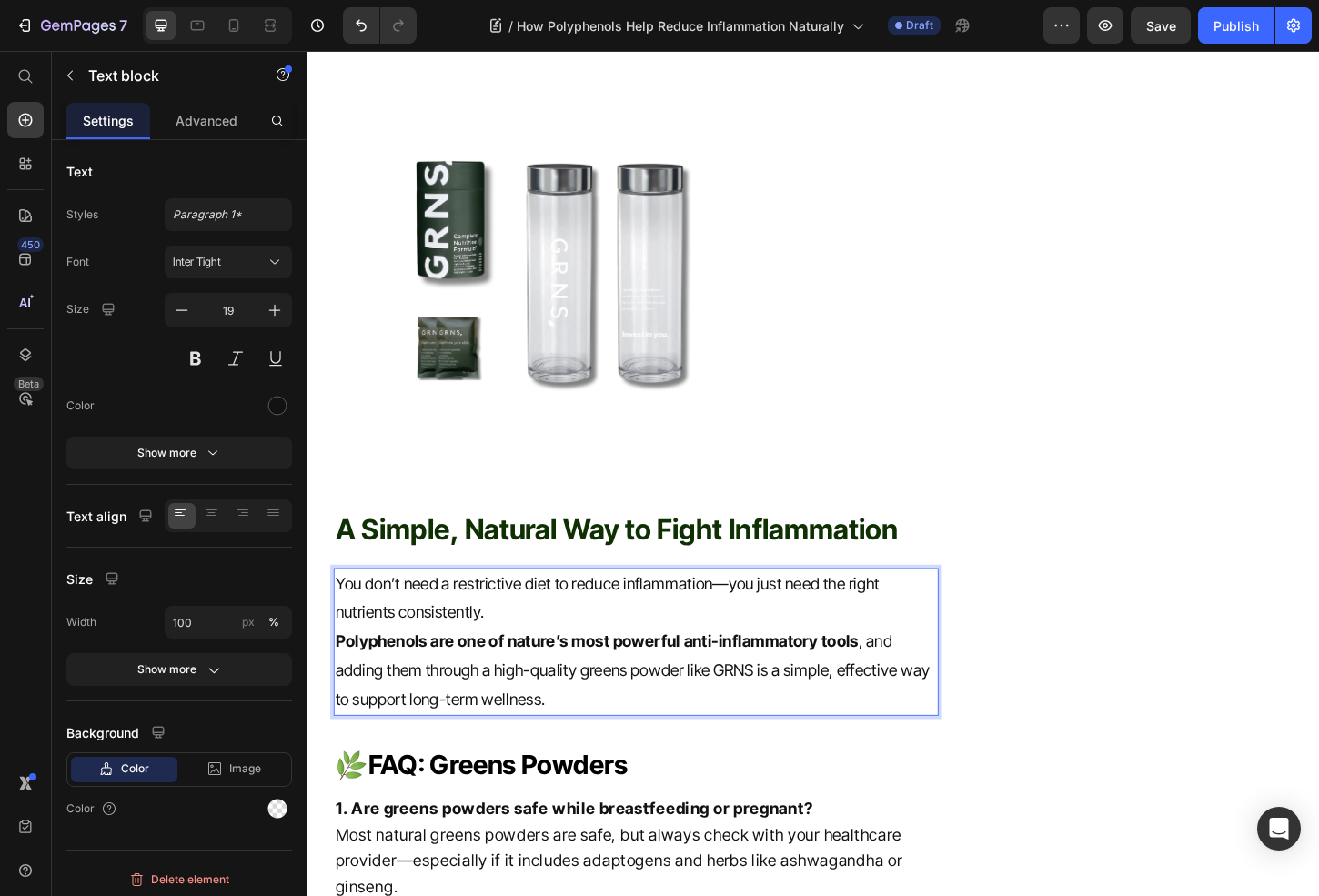 click on "You don’t need a restrictive diet to reduce inflammation—you just need the right nutrients consistently." at bounding box center [660, 641] 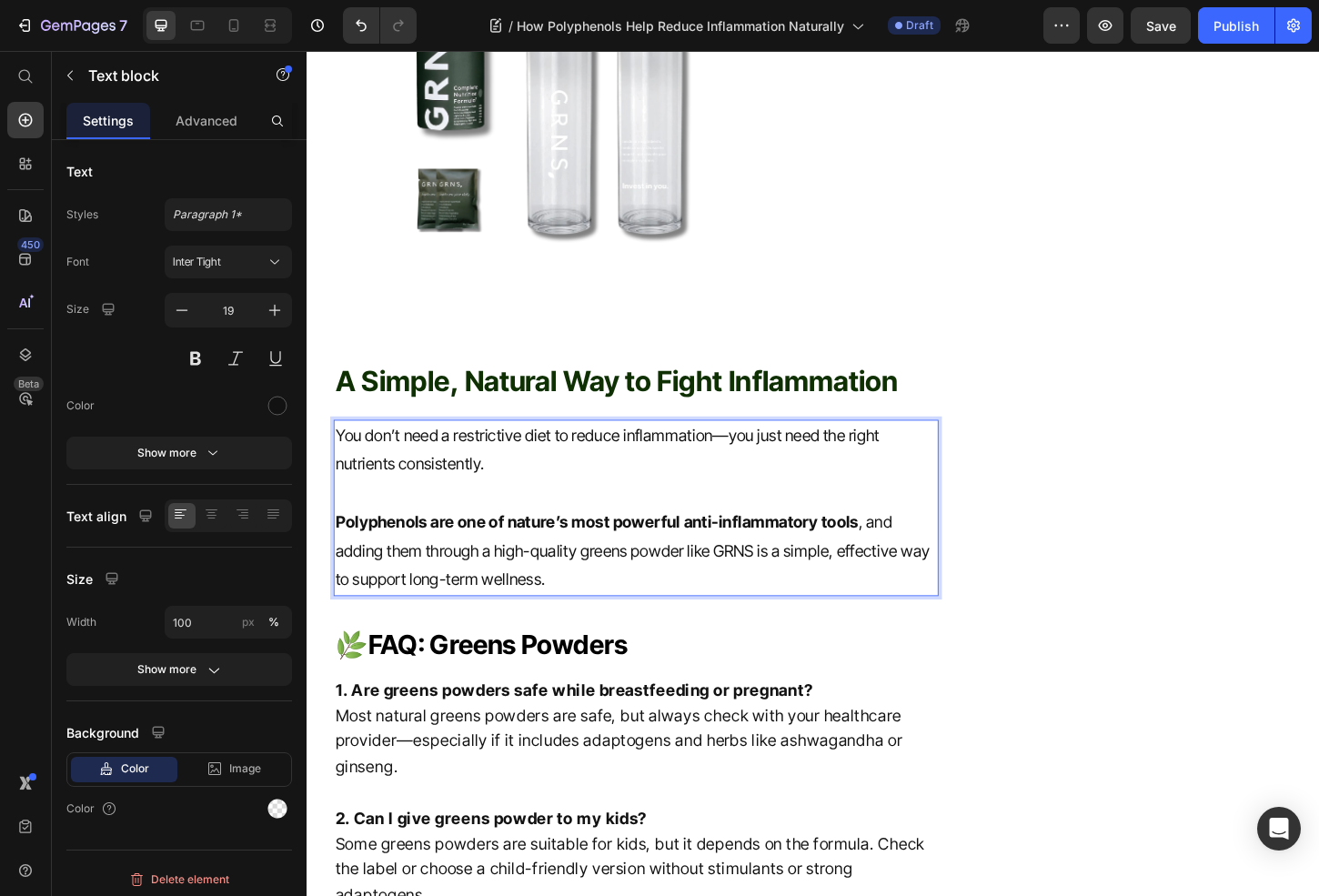 scroll, scrollTop: 4205, scrollLeft: 0, axis: vertical 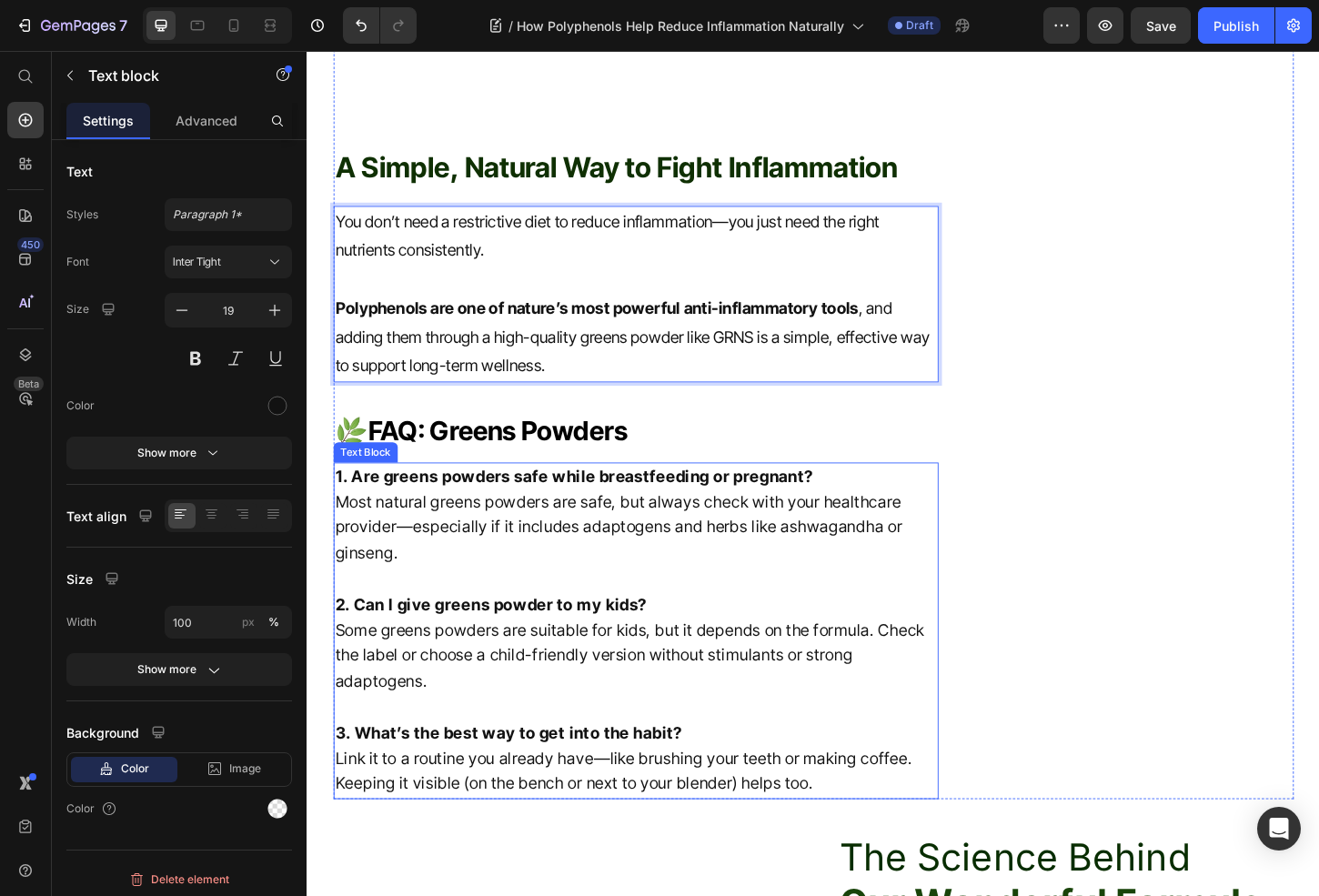 click on "Some greens powders are suitable for kids, but it depends on the formula. Check the label or choose a child-friendly version without stimulants or strong adaptogens." at bounding box center (660, 703) 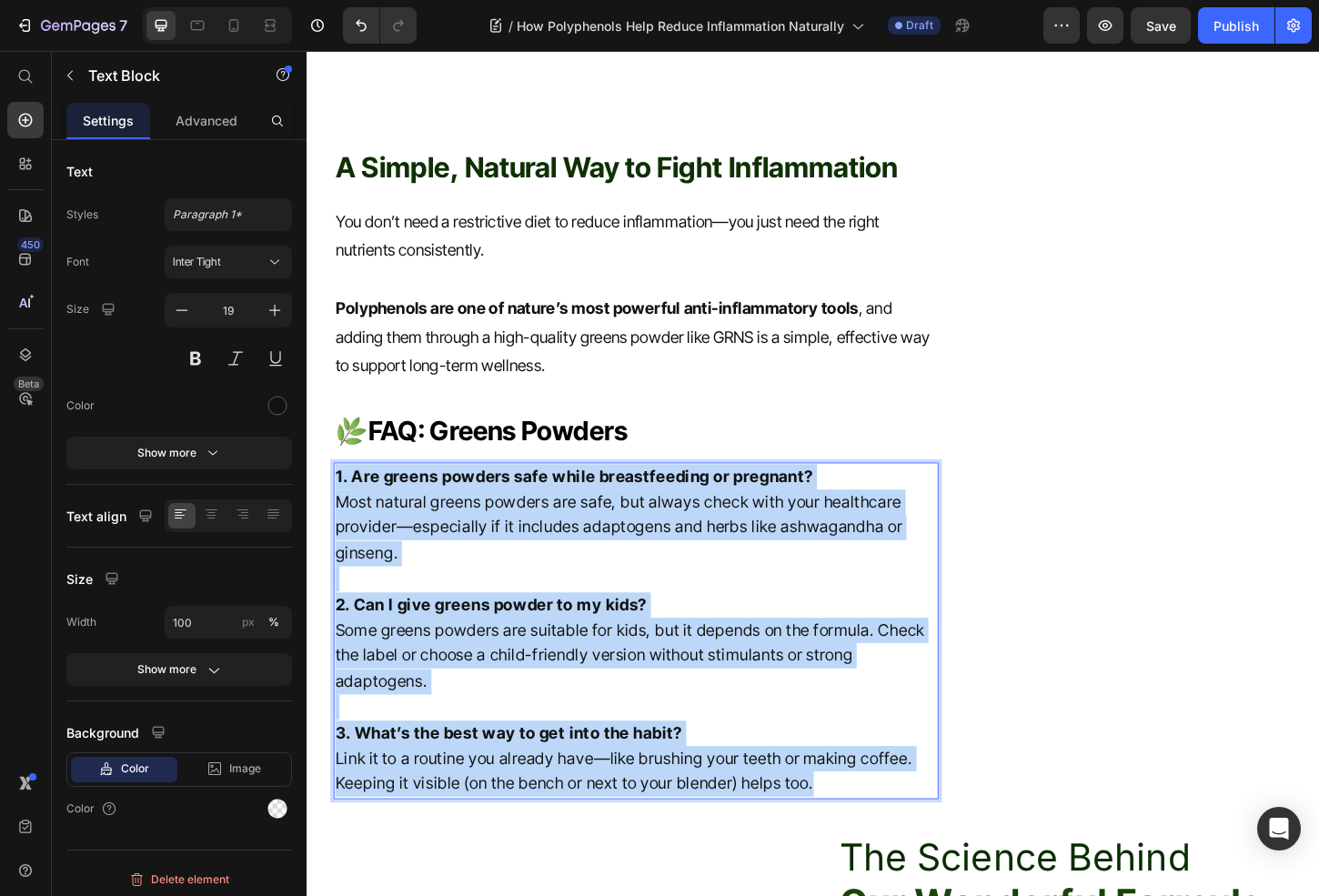 drag, startPoint x: 885, startPoint y: 843, endPoint x: 293, endPoint y: 479, distance: 694.9532 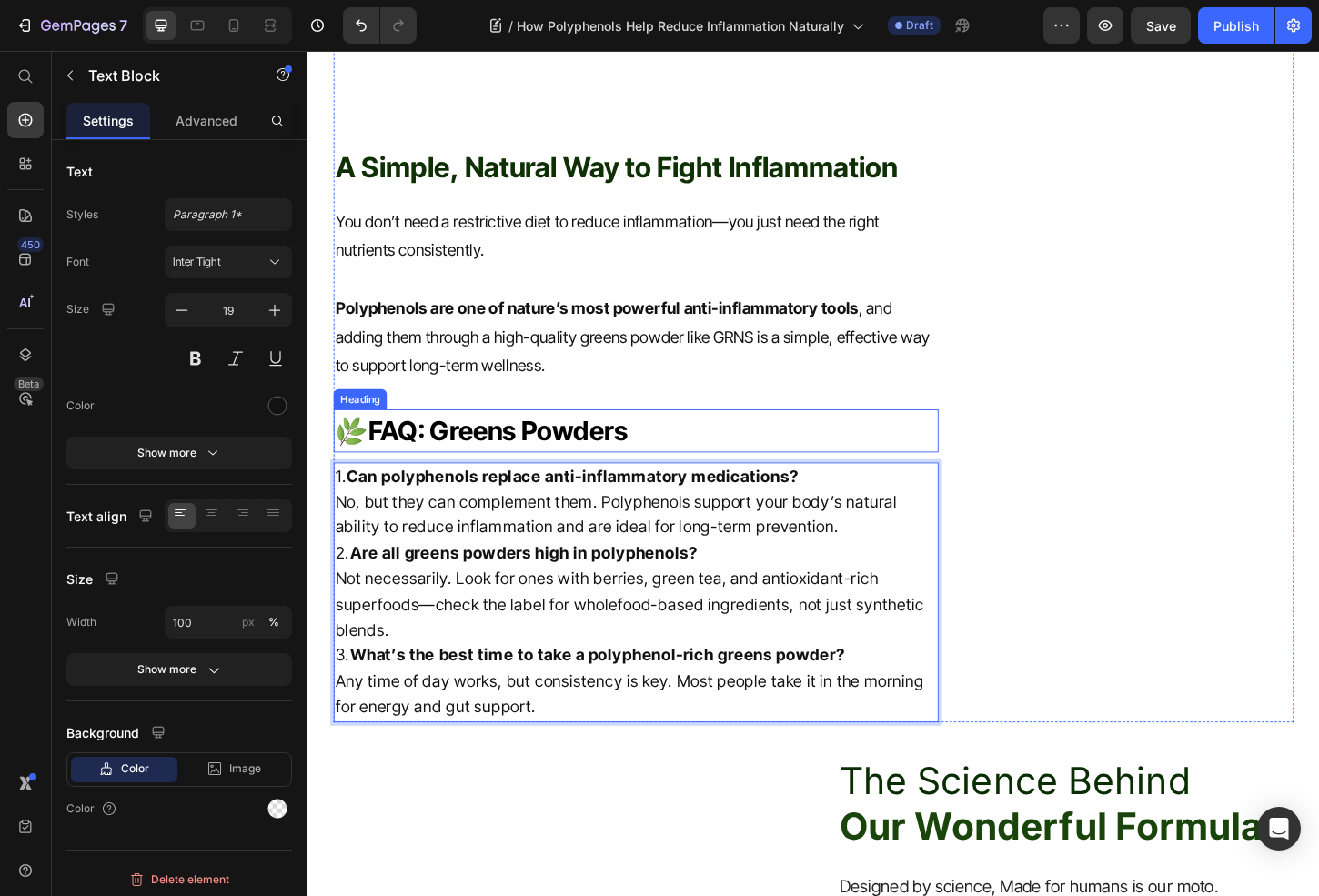 click on "FAQ: Greens Powders" at bounding box center (511, 460) 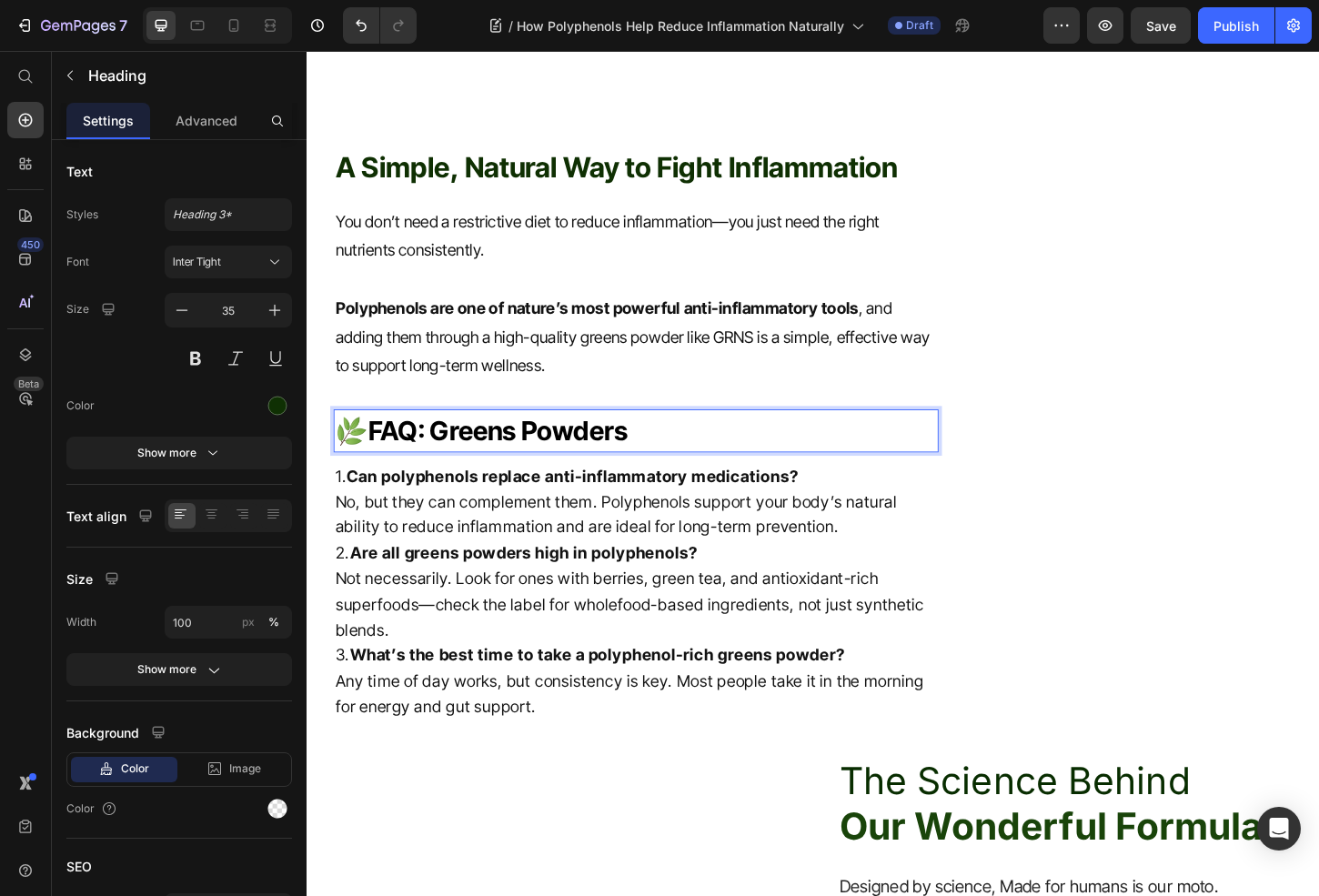 click on "FAQ: Greens Powders" at bounding box center (511, 460) 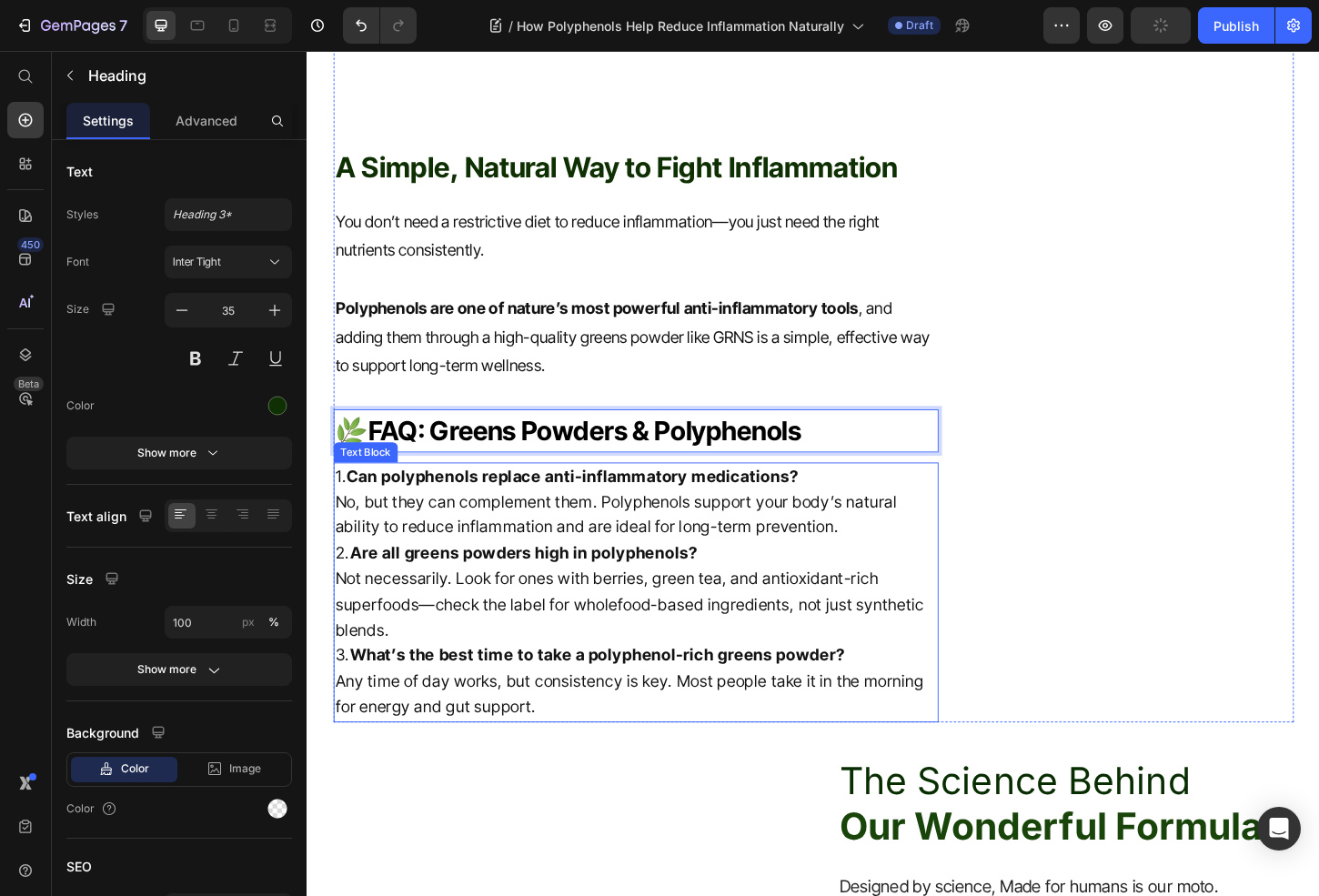 click on "Any time of day works, but consistency is key. Most people take it in the morning for energy and gut support." at bounding box center [660, 745] 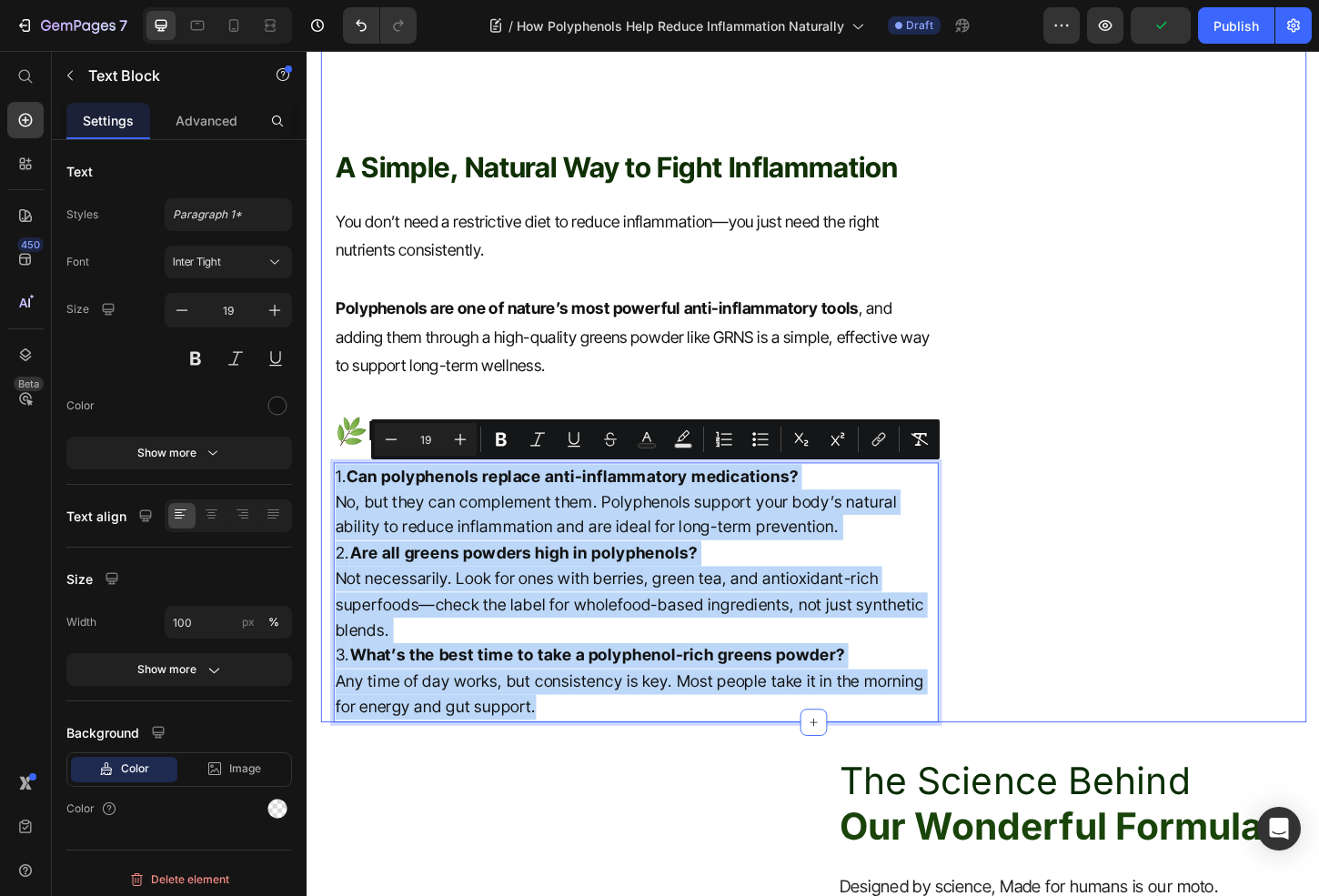 drag, startPoint x: 623, startPoint y: 770, endPoint x: 320, endPoint y: 513, distance: 397.31348 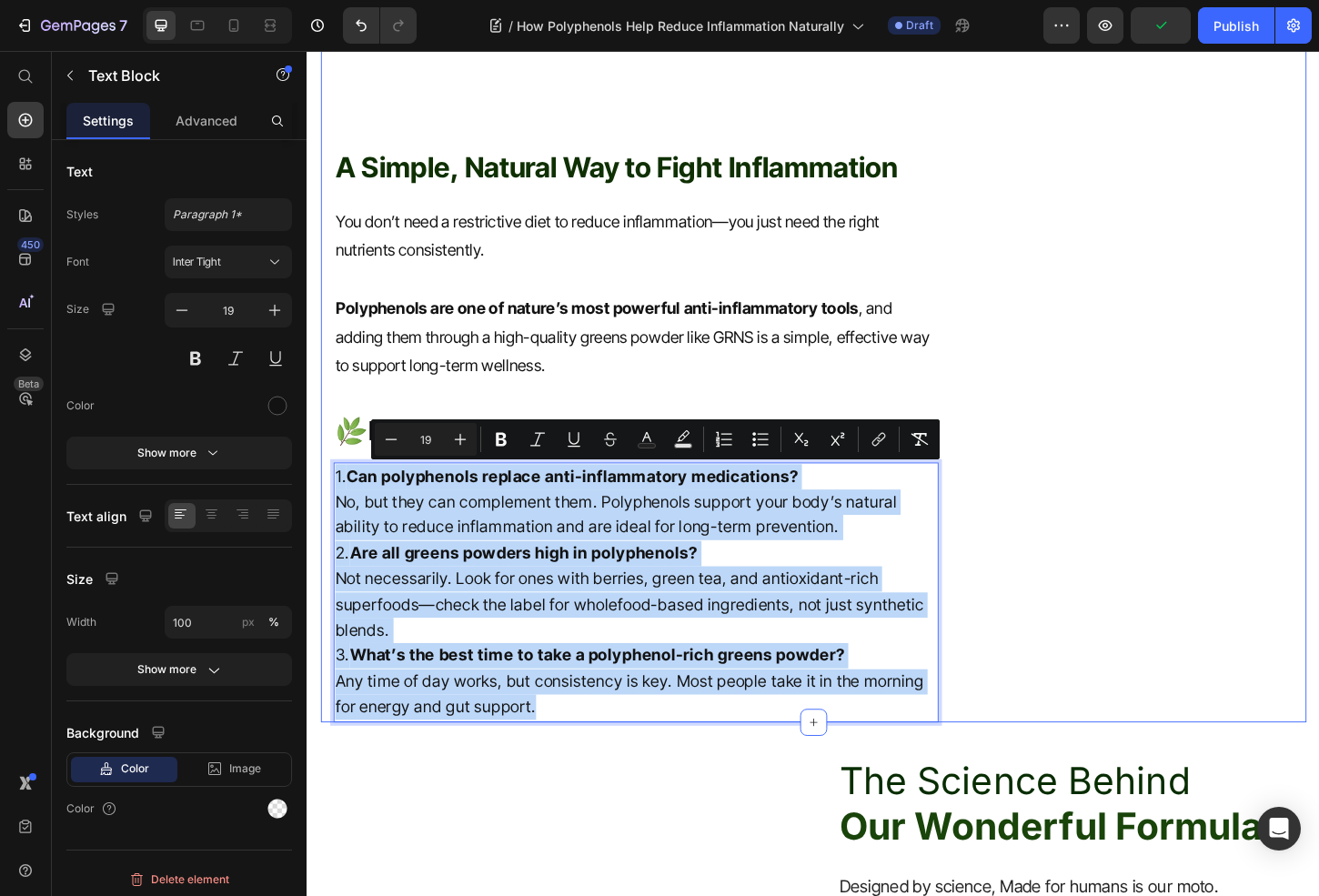 click on "How Polyphenols Help Reduce Inflammation Naturally 🧪 Heading Fact-Checked By a Nutritionist MD Item List Published on  July 10, 2025 Text block Row Inflammation is your body’s natural defence mechanism—but when it becomes chronic, it can silently contribute to fatigue, poor digestion, weight gain, and long-term conditions like heart disease and autoimmune issues. One of the most effective (and natural) ways to combat this?  Polyphenols —powerful plant compounds found in fruits, vegetables, herbs, and yes, even greens powders. Text block What Are Polyphenols? Heading Polyphenols  are antioxidant-rich compounds naturally found in plants. They help neutralise free radicals (unstable molecules that cause cell damage) and support healthy inflammation response. There are over 8,000 known types of polyphenols, but the most common include: Flavonoids  – Found in berries, tea, apples, and dark chocolate Phenolic acids  – Found in coffee, whole grains, and spices Stilbenes Lignans Text block Image Heading" at bounding box center (852, -1671) 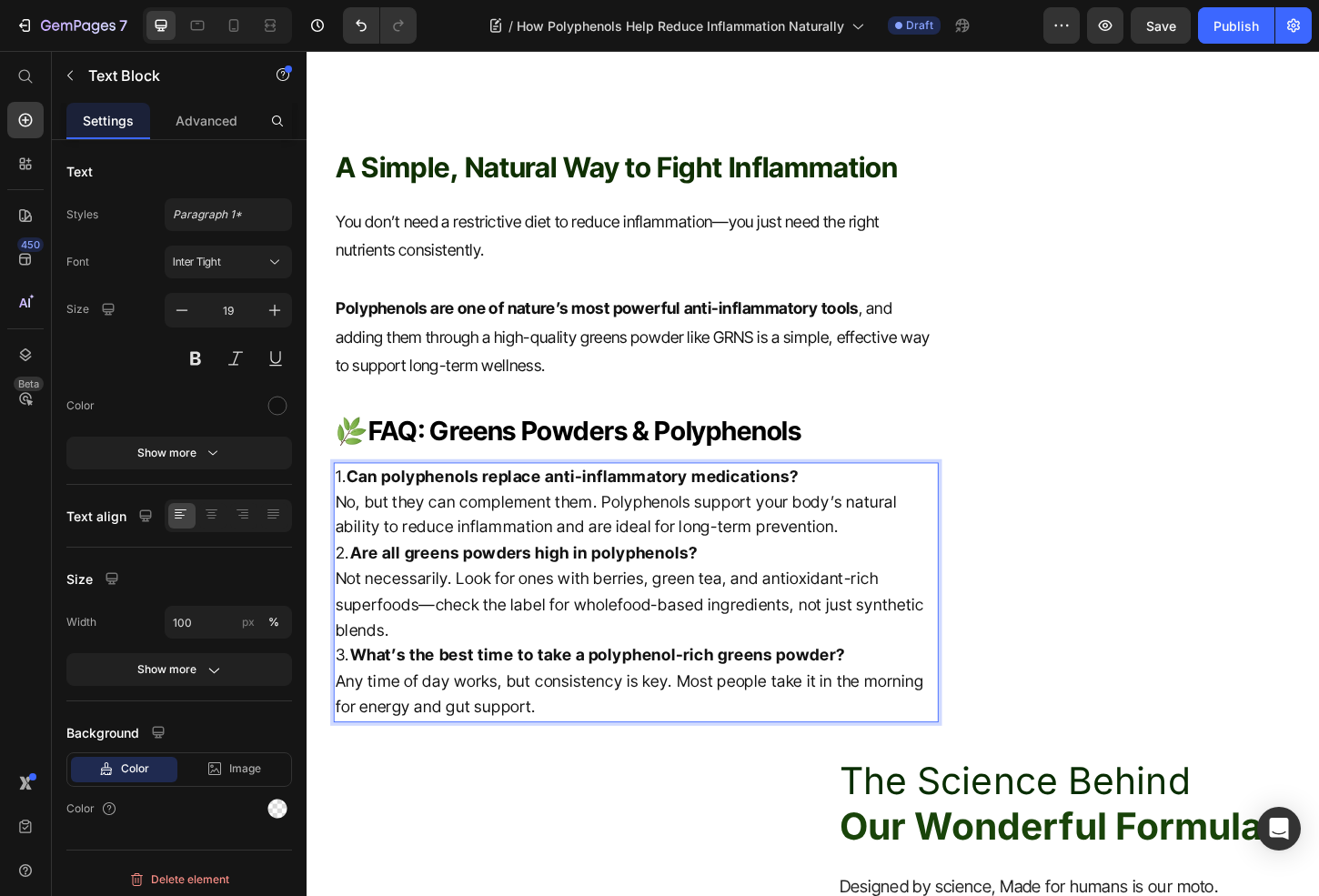 click on "No, but they can complement them. Polyphenols support your body’s natural ability to reduce inflammation and are ideal for long-term prevention." at bounding box center [660, 551] 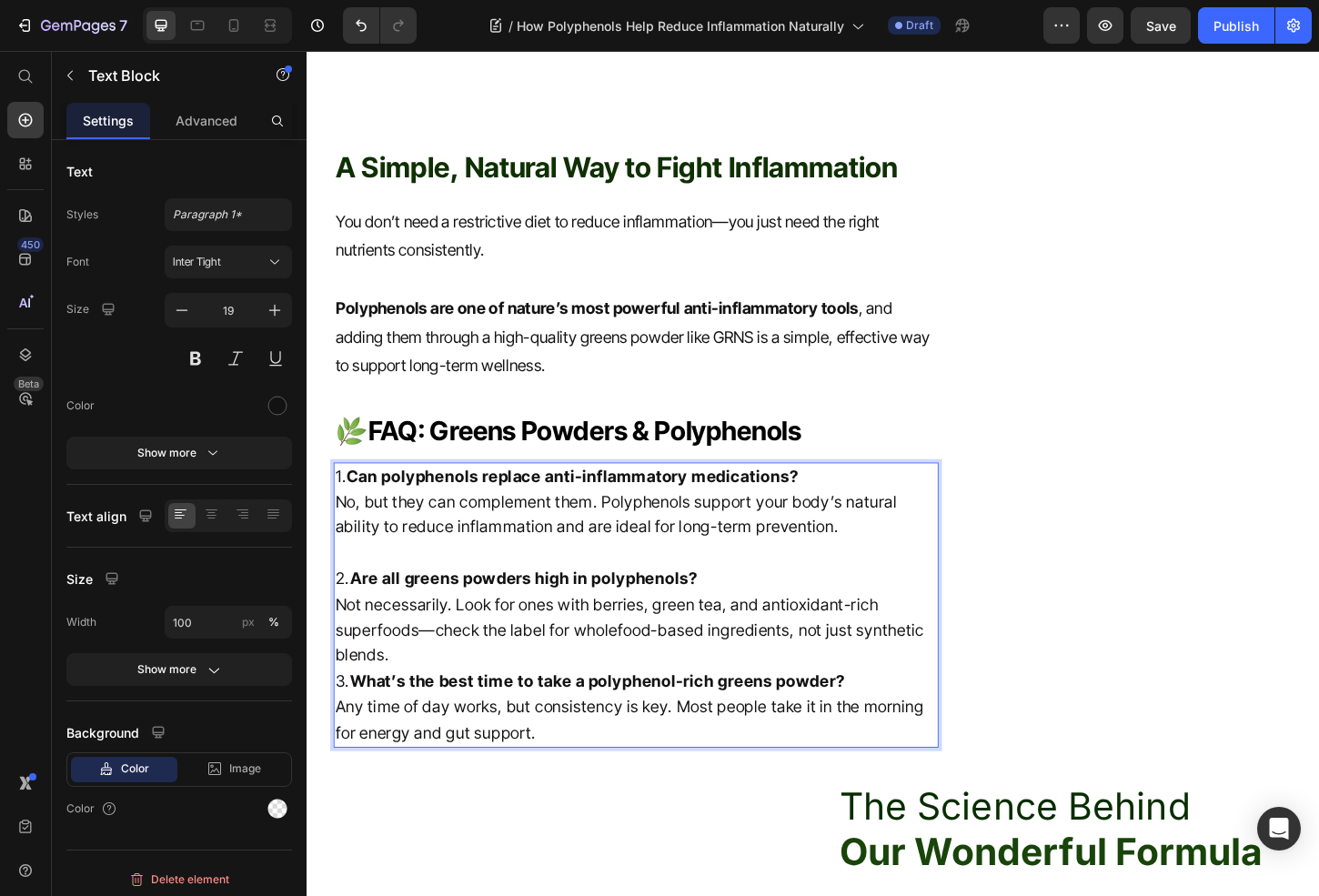 click on "Not necessarily. Look for ones with berries, green tea, and antioxidant-rich superfoods—check the label for wholefood-based ingredients, not just synthetic blends." at bounding box center (660, 676) 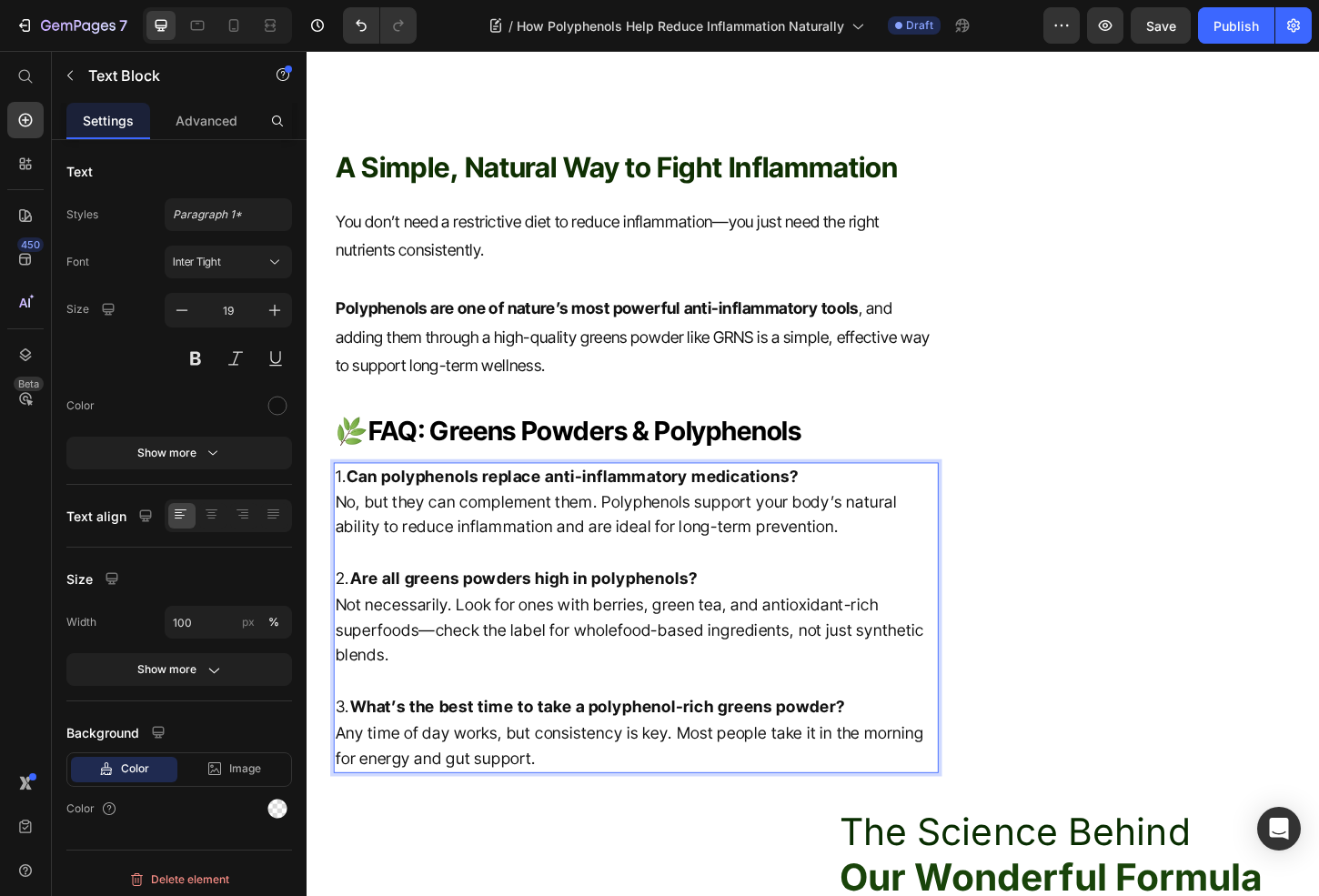 drag, startPoint x: 354, startPoint y: 508, endPoint x: 314, endPoint y: 507, distance: 40.012498 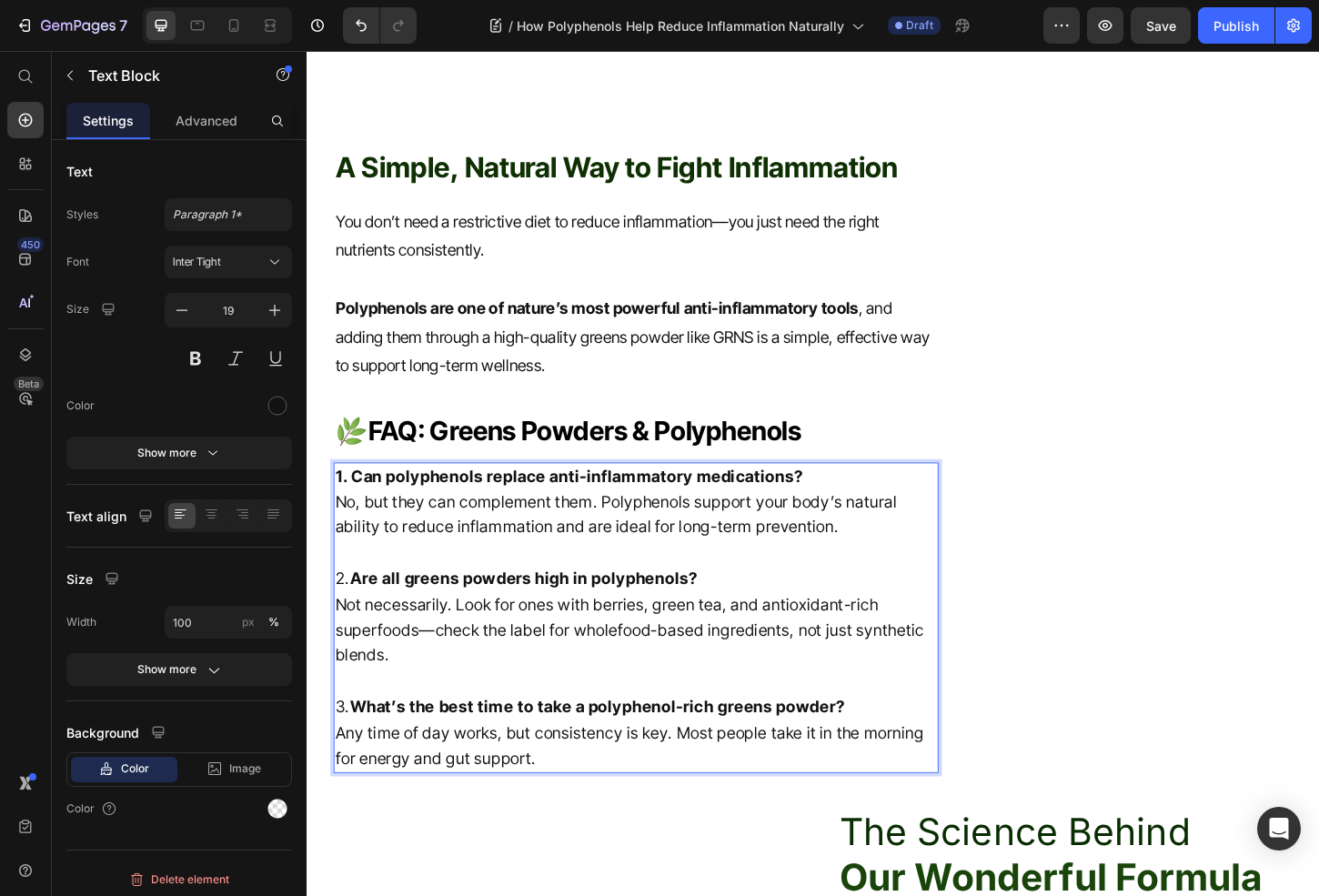 click on "2.  Are all greens powders high in polyphenols?" at bounding box center [660, 620] 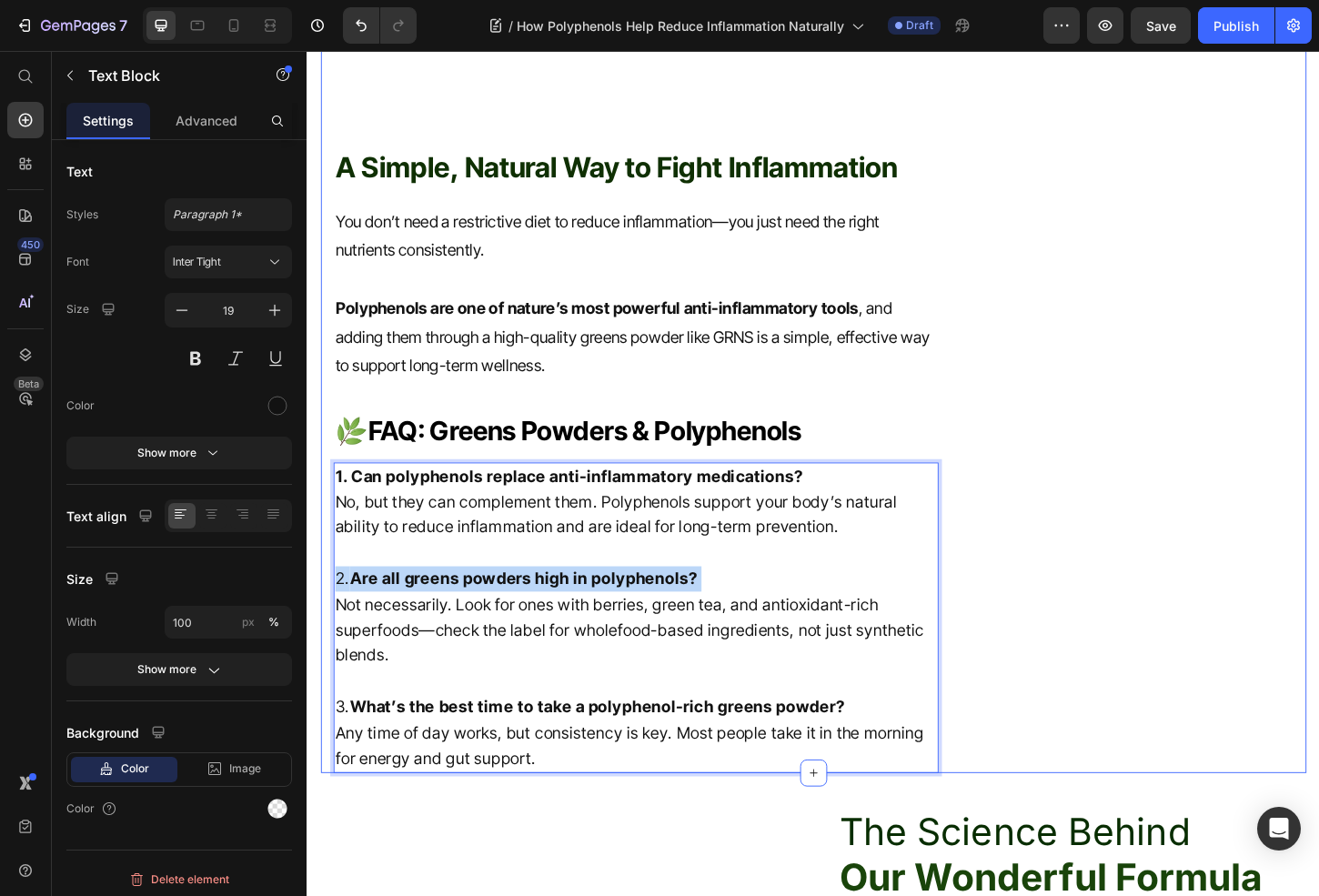 drag, startPoint x: 747, startPoint y: 612, endPoint x: 330, endPoint y: 609, distance: 417.01079 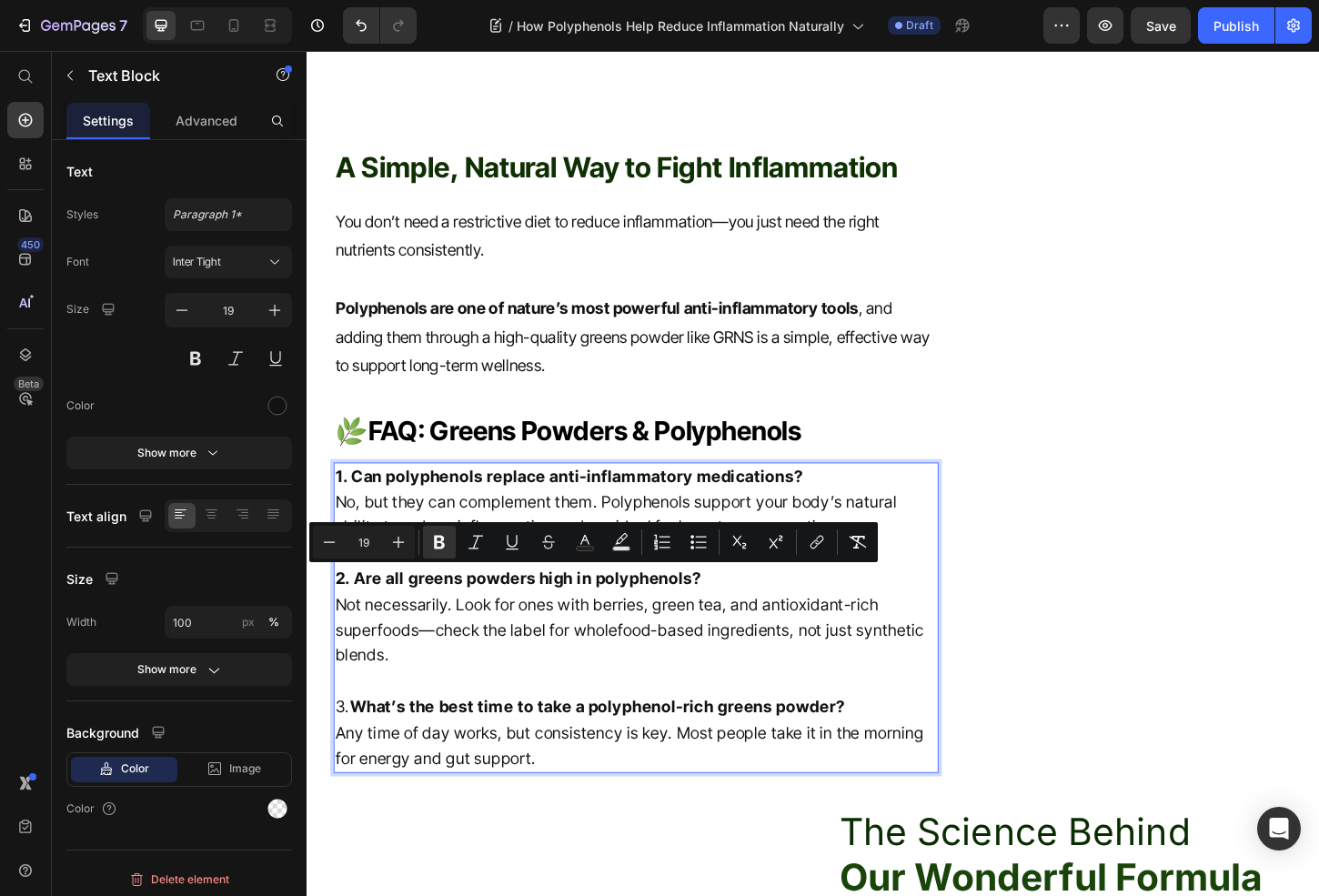 click at bounding box center [660, 731] 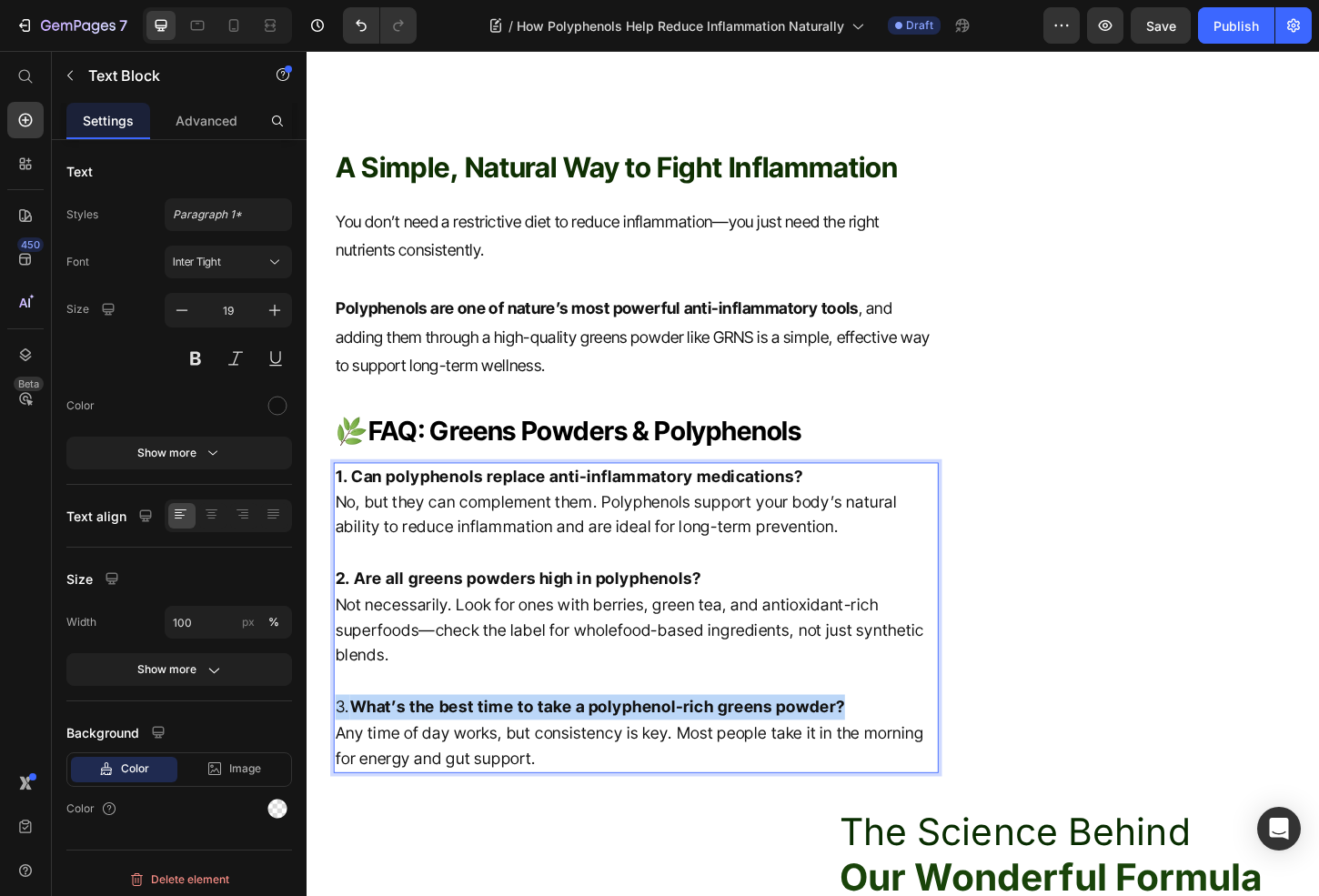 drag, startPoint x: 896, startPoint y: 754, endPoint x: 317, endPoint y: 748, distance: 579.03109 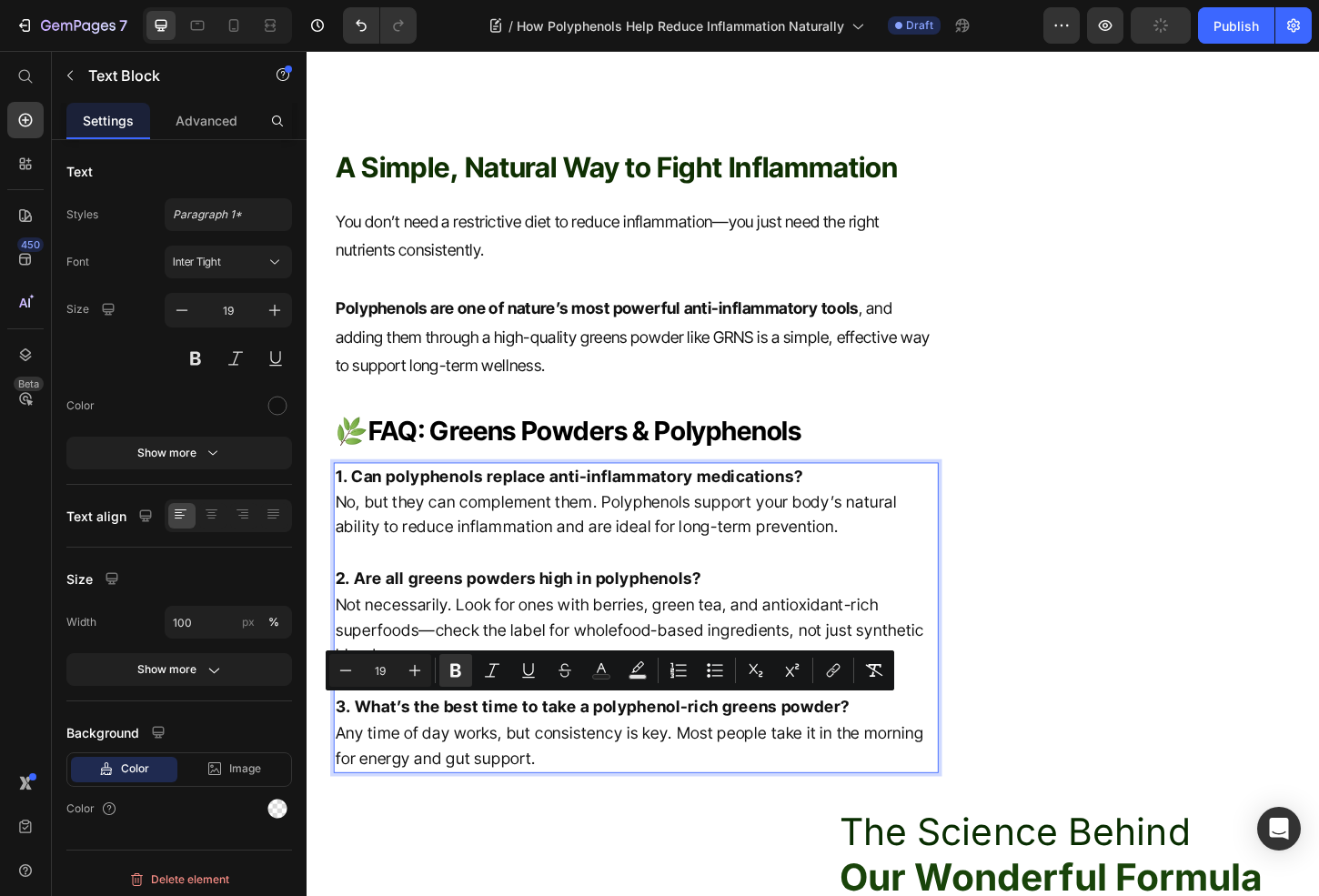 click on "2. Are all greens powders high in polyphenols?" at bounding box center (534, 619) 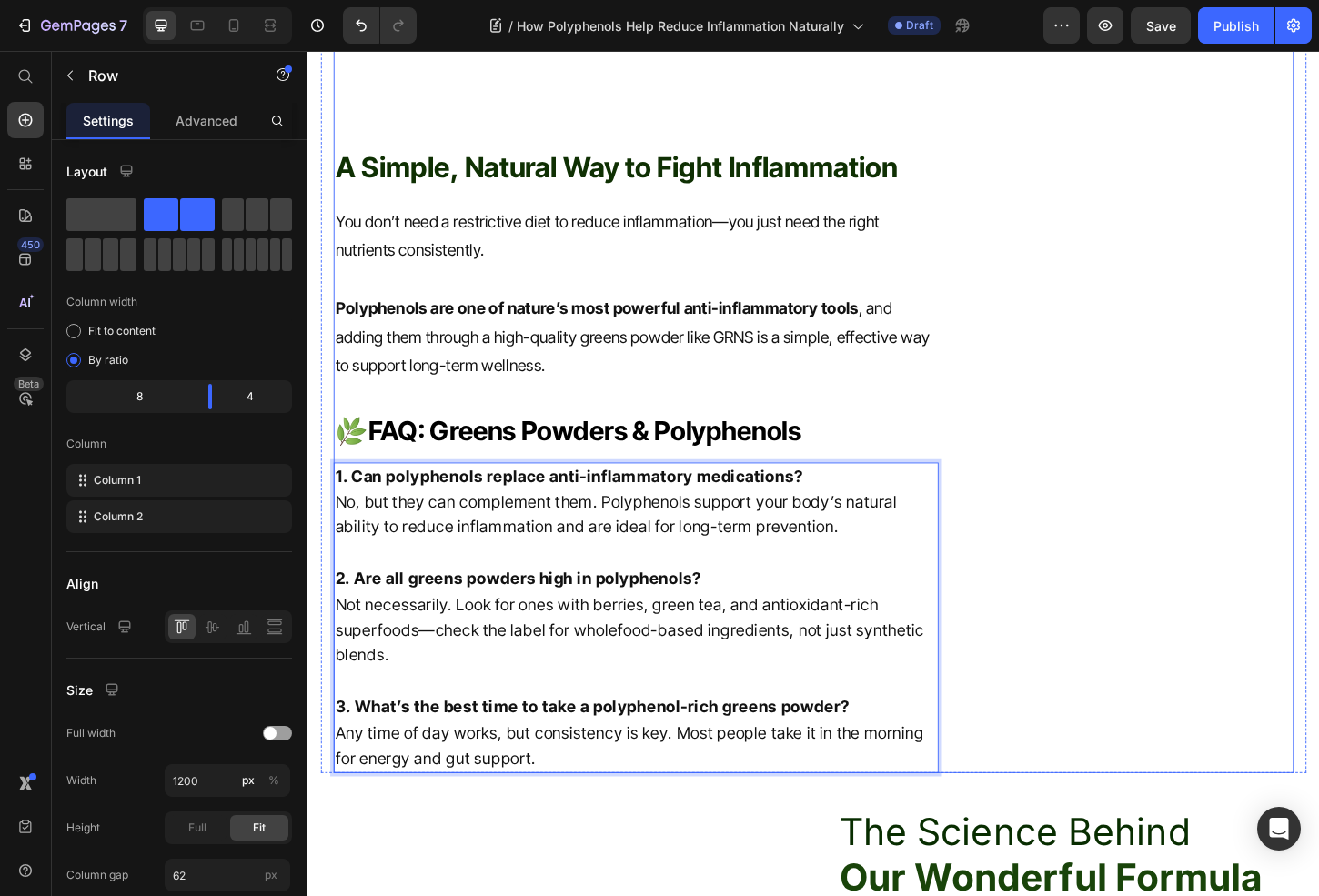 click on "Simply,  All in One. Heading
Icon Daily Superfoods  Text block
Icon Bloating Text block
Icon Vitality & Balance Text block
Icon Body Reset & Regularity  Text block Icon List Row Image Buy Now Button Try risk free for 30 days | Portion donated to charity Text block Row Row" at bounding box center (1206, -1607) 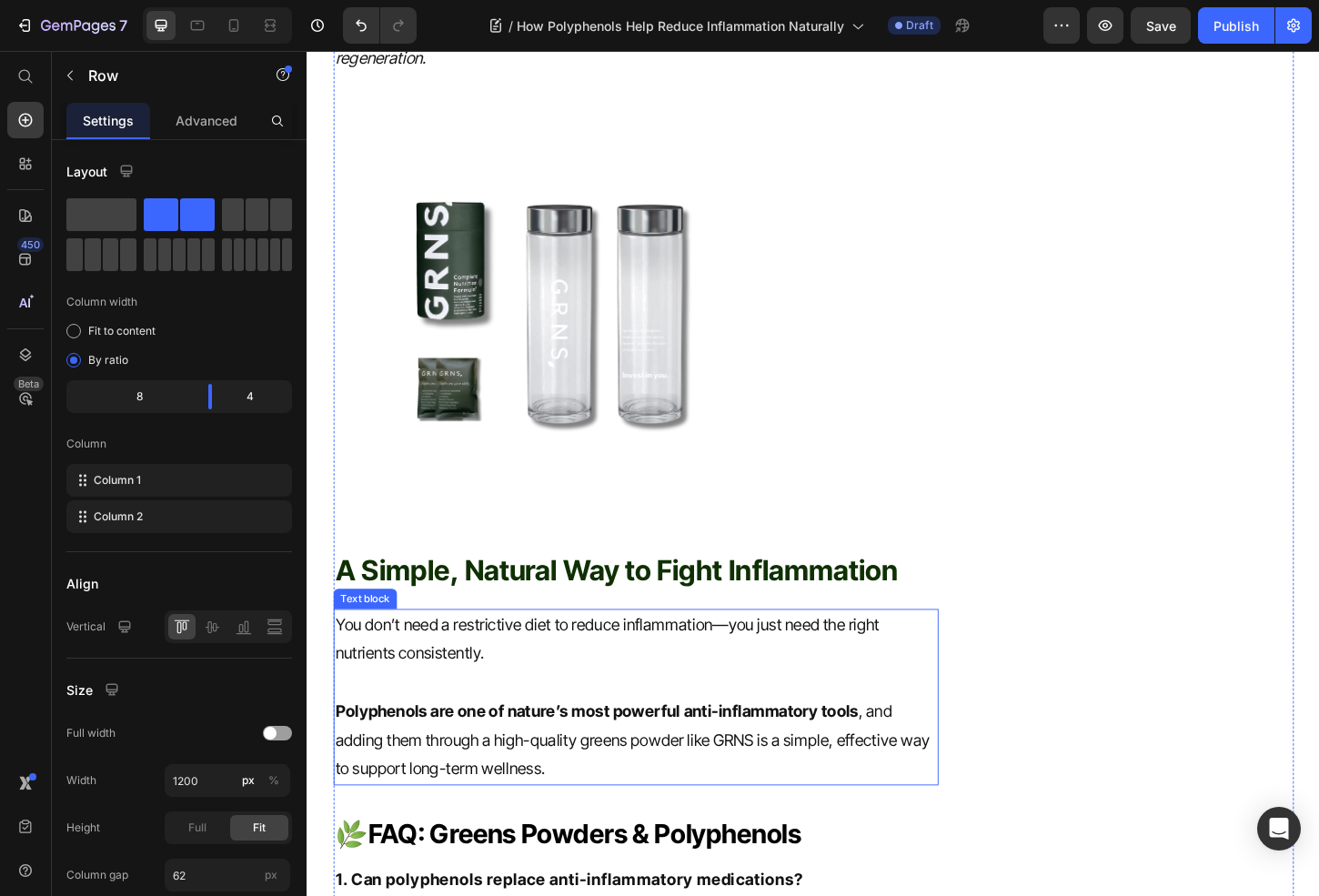 scroll, scrollTop: 3788, scrollLeft: 0, axis: vertical 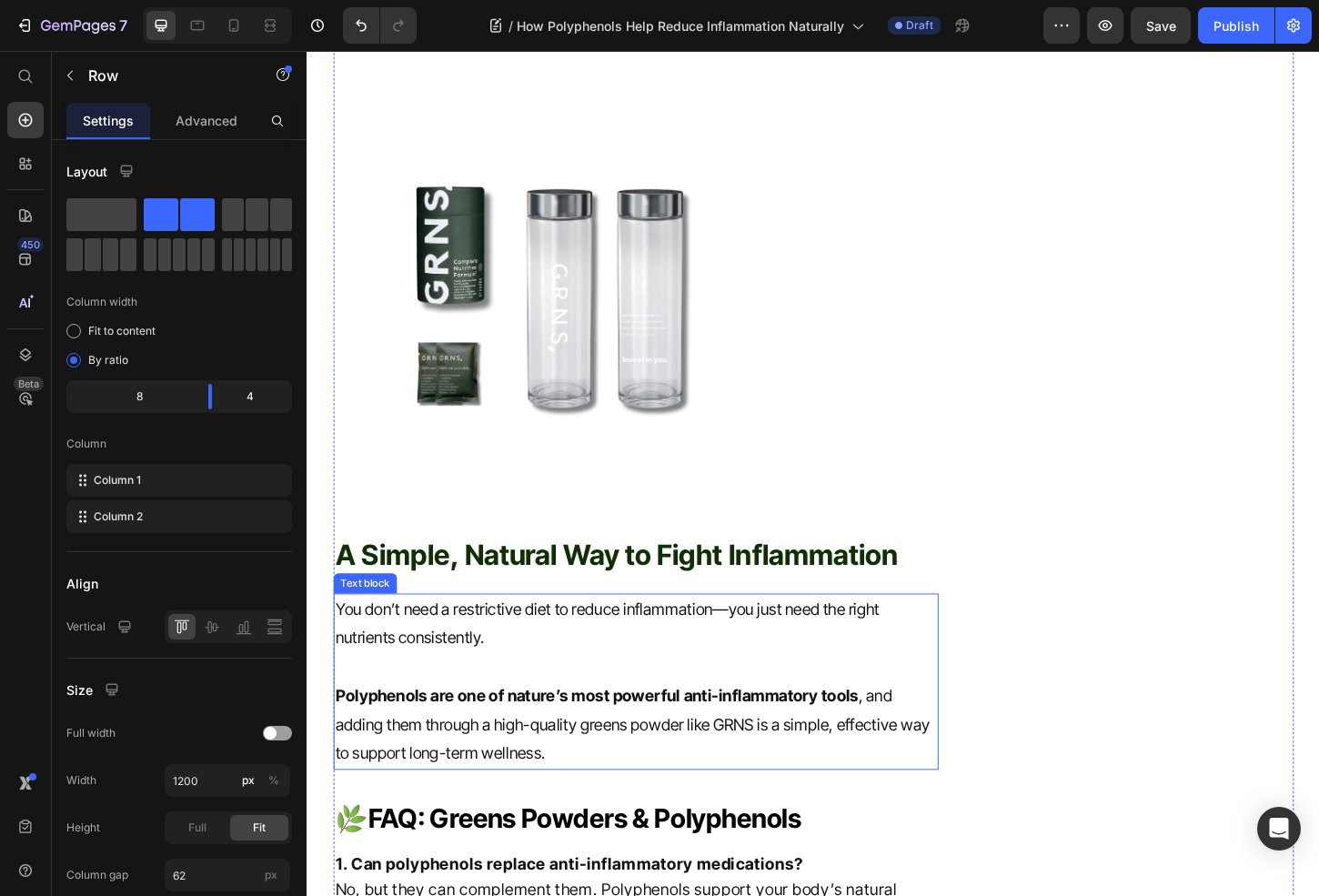 click on "Polyphenols are one of nature’s most powerful anti-inflammatory tools , and adding them through a high-quality greens powder like GRNS is a simple, effective way to support long-term wellness." at bounding box center (660, 778) 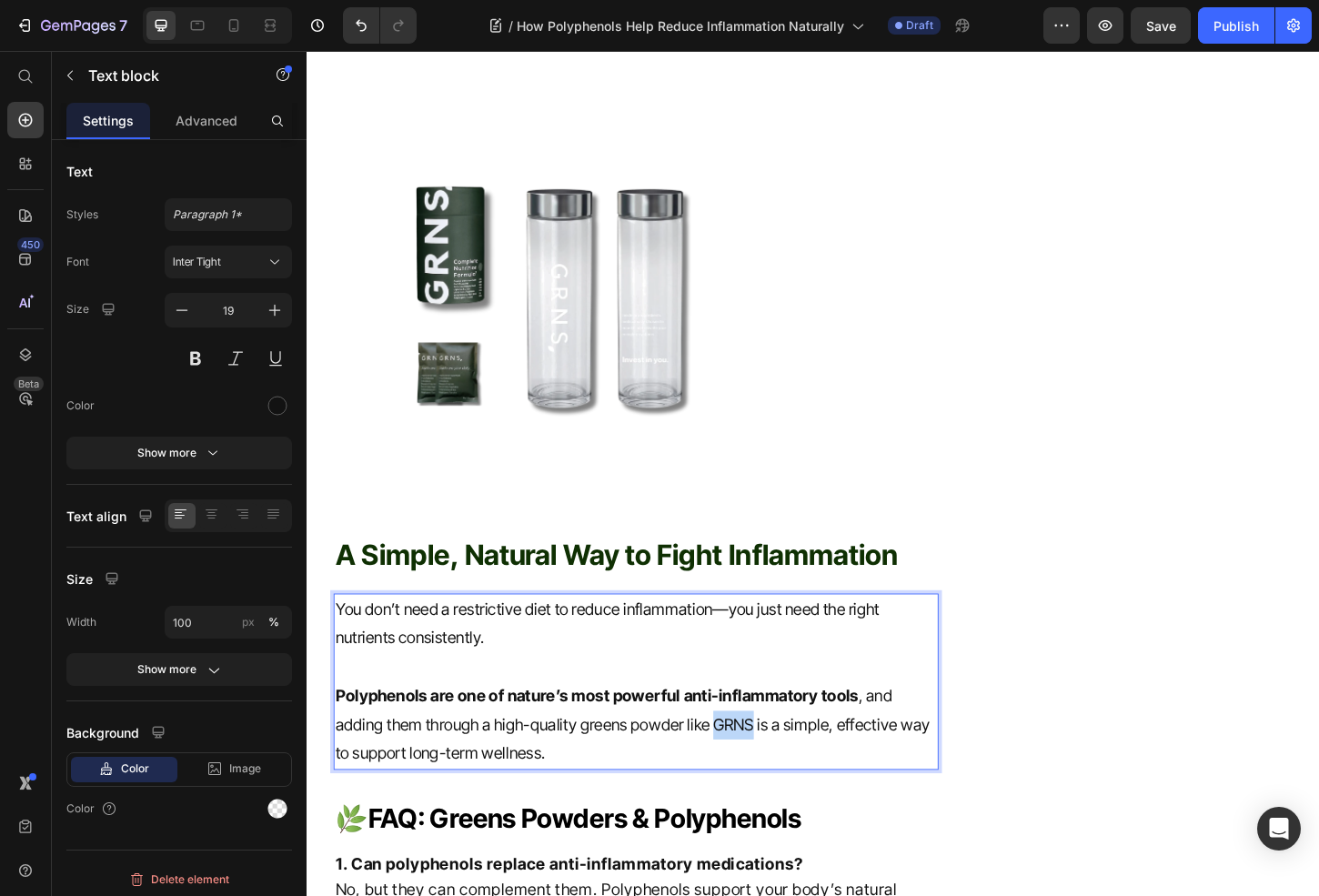 click on "Polyphenols are one of nature’s most powerful anti-inflammatory tools , and adding them through a high-quality greens powder like GRNS is a simple, effective way to support long-term wellness." at bounding box center (660, 778) 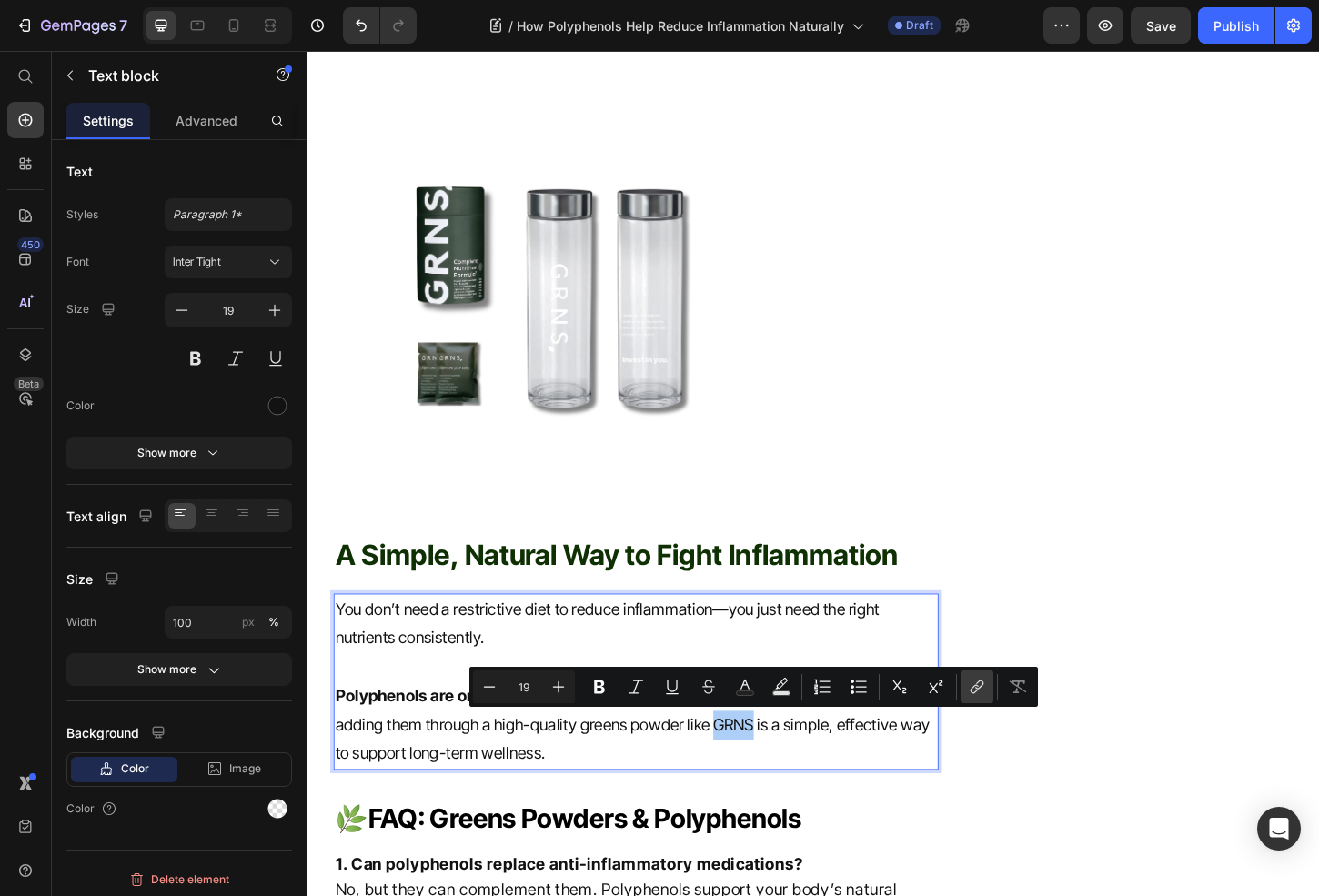 click 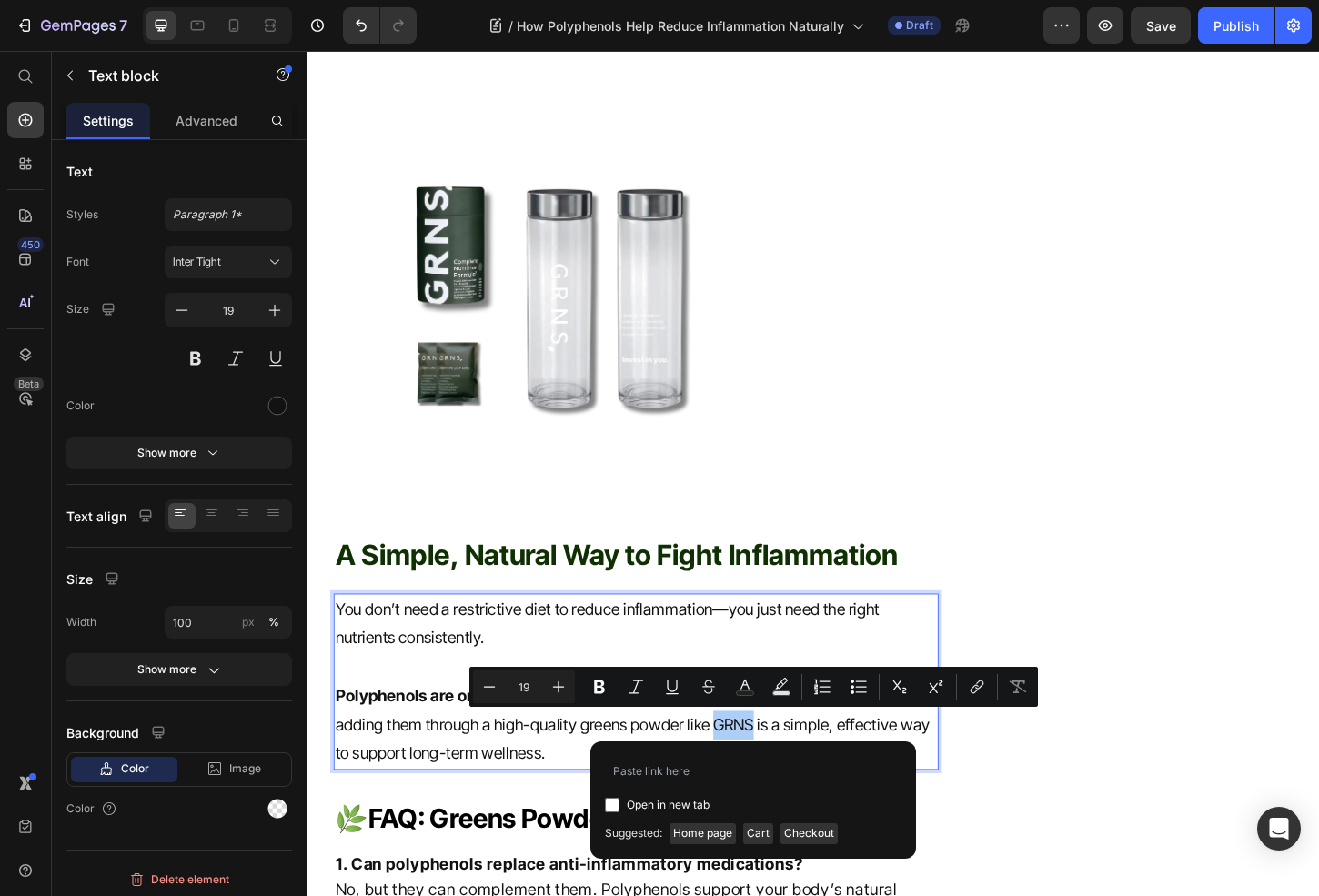 click at bounding box center [612, 805] 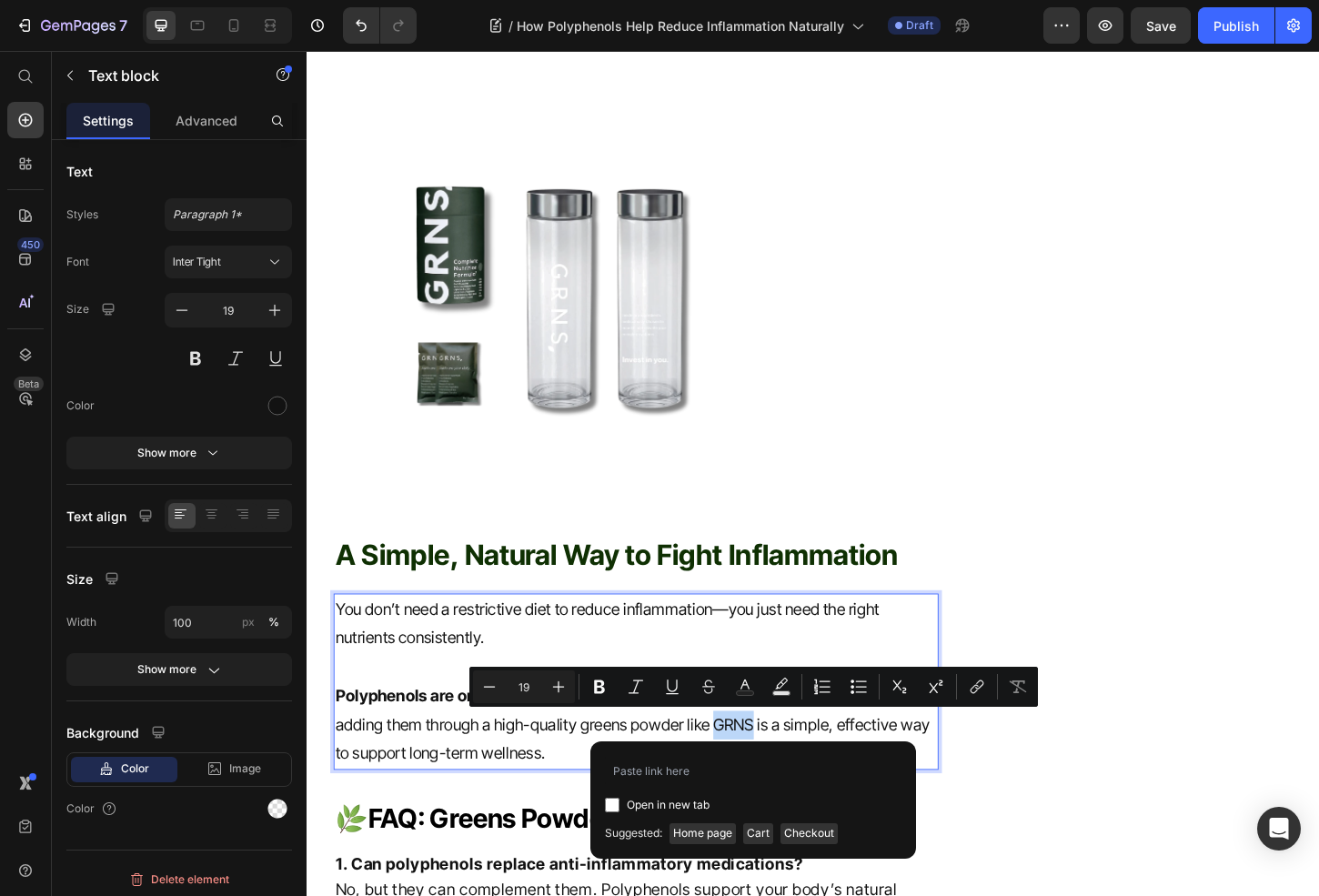 checkbox on "true" 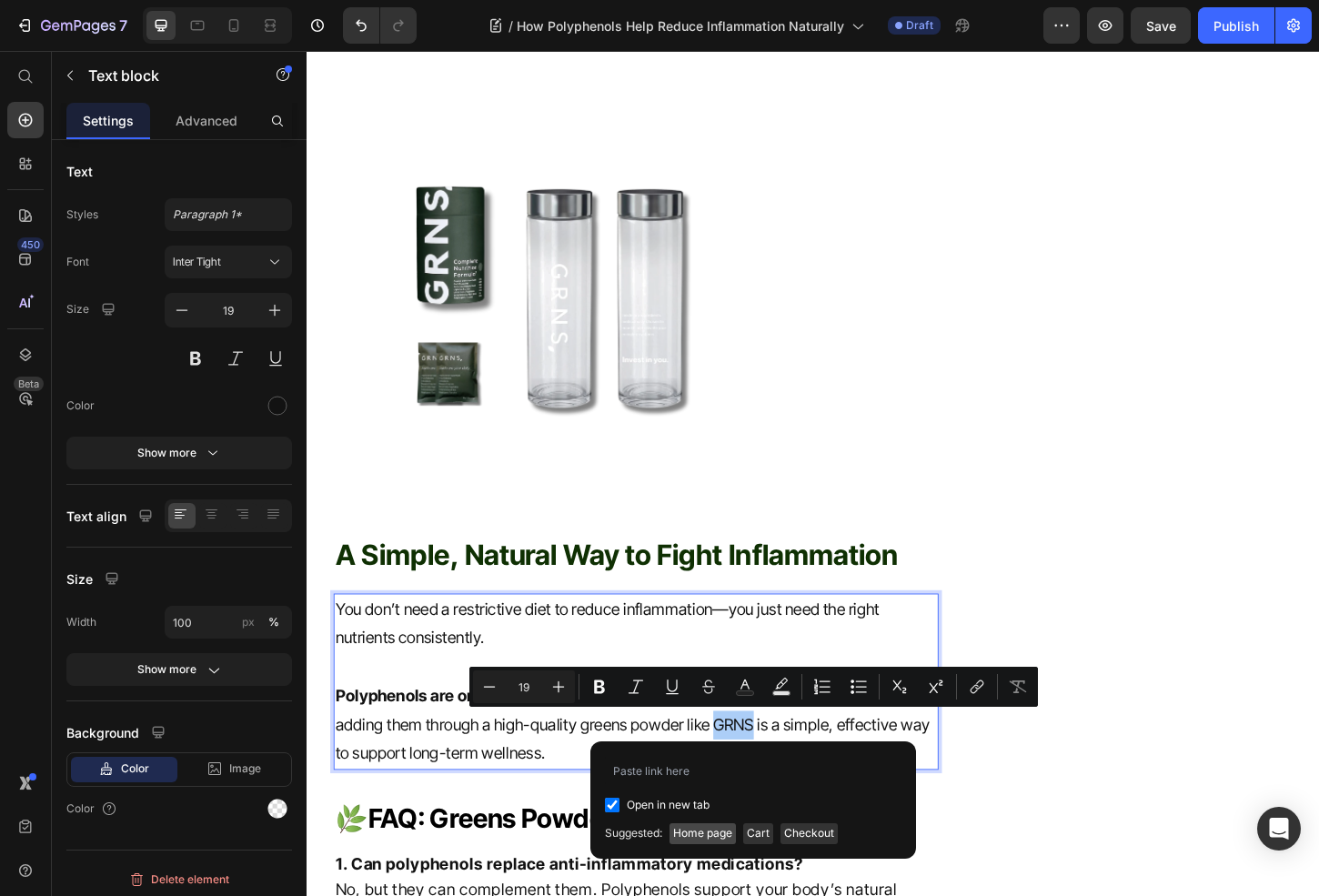 click on "Home page" at bounding box center [702, 833] 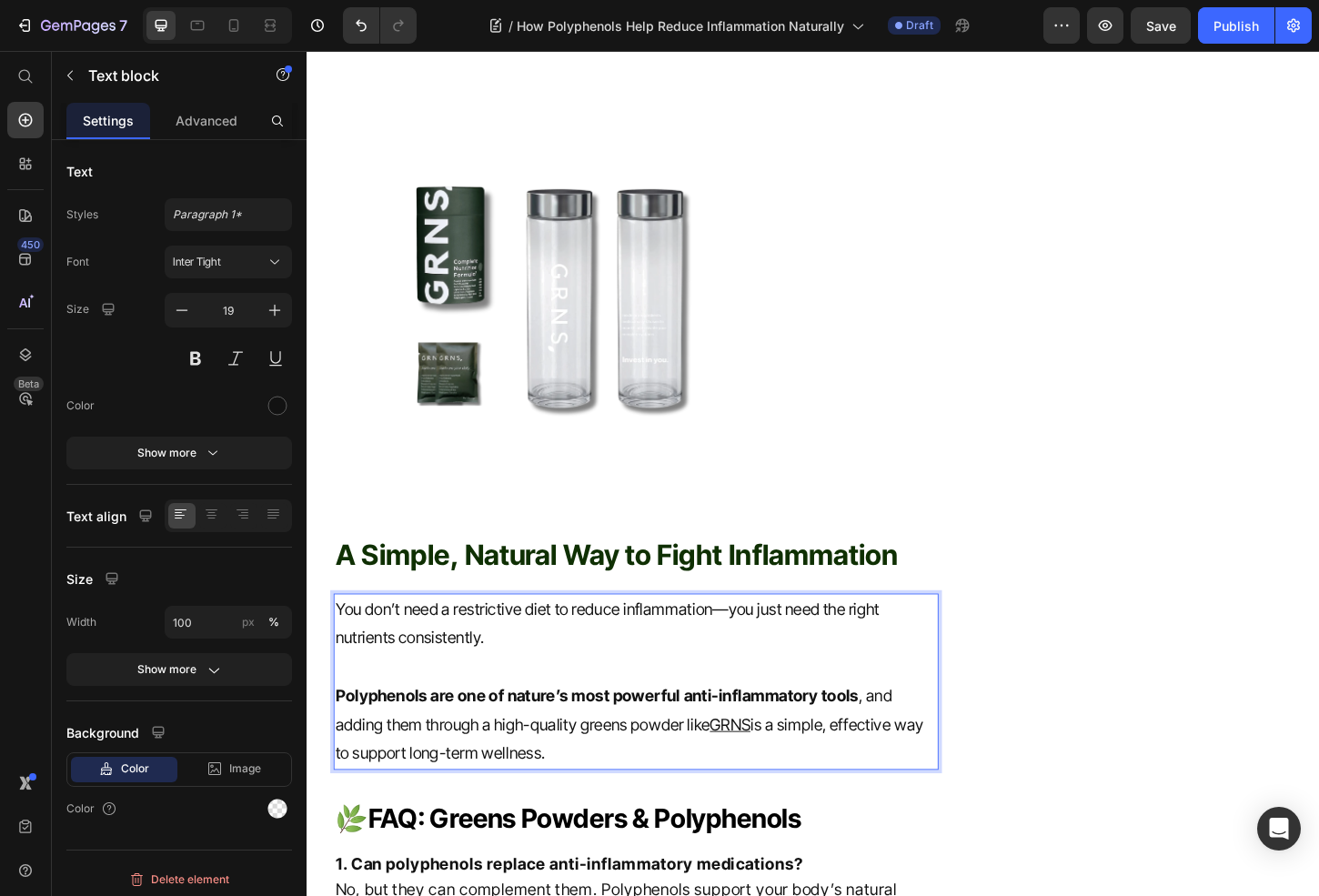 click on "You don’t need a restrictive diet to reduce inflammation—you just need the right nutrients consistently." at bounding box center (660, 669) 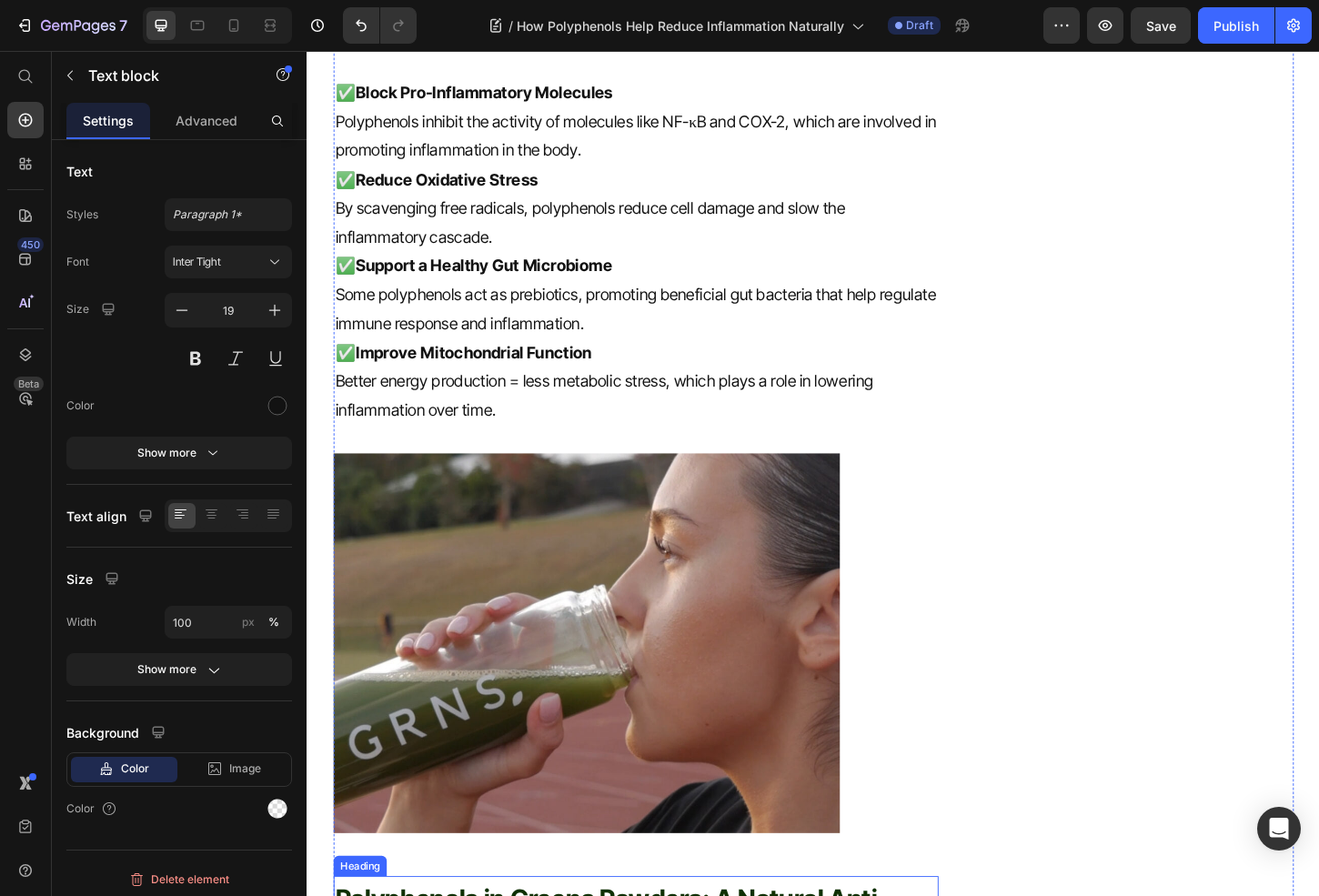 scroll, scrollTop: 1714, scrollLeft: 0, axis: vertical 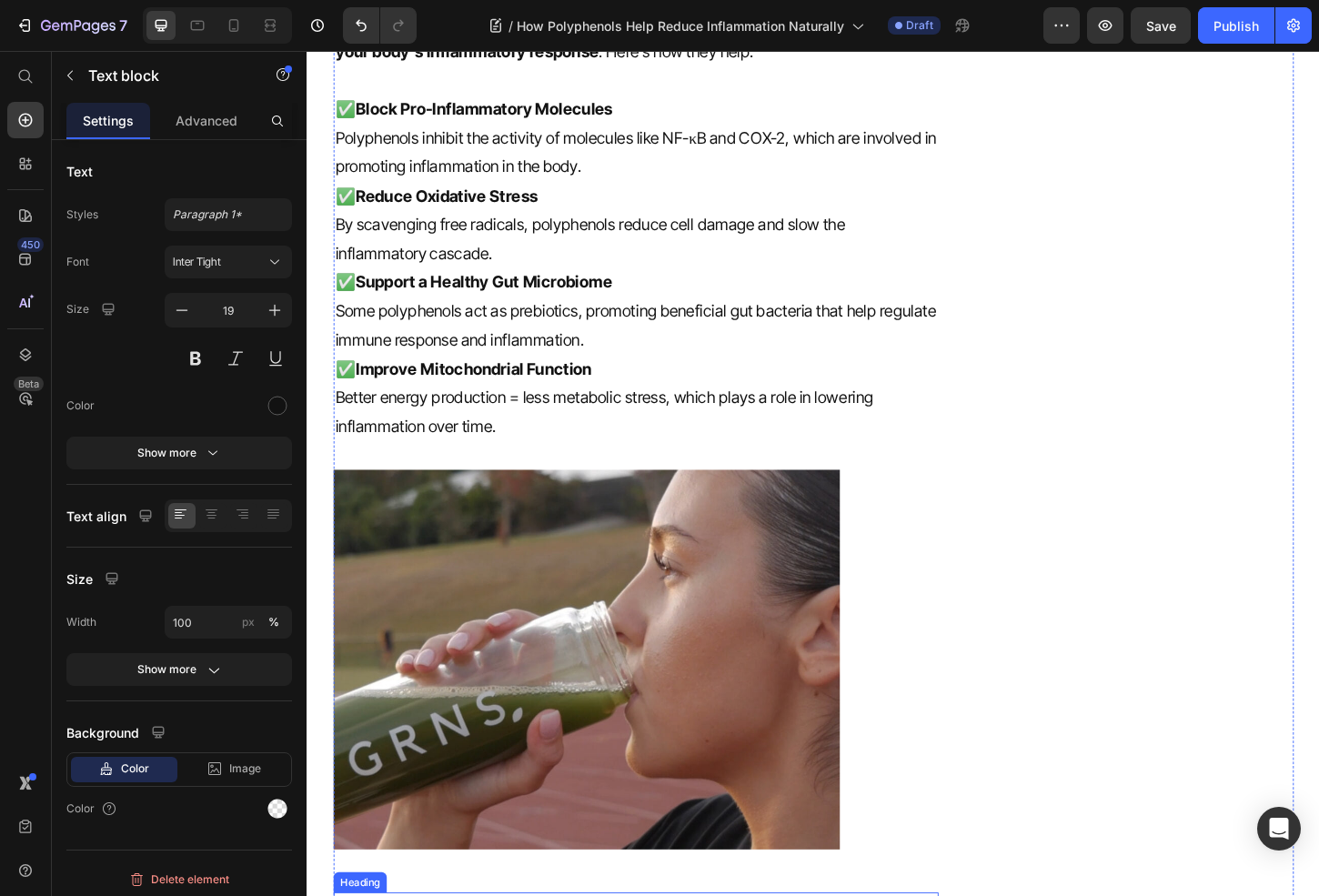 click at bounding box center [660, 707] 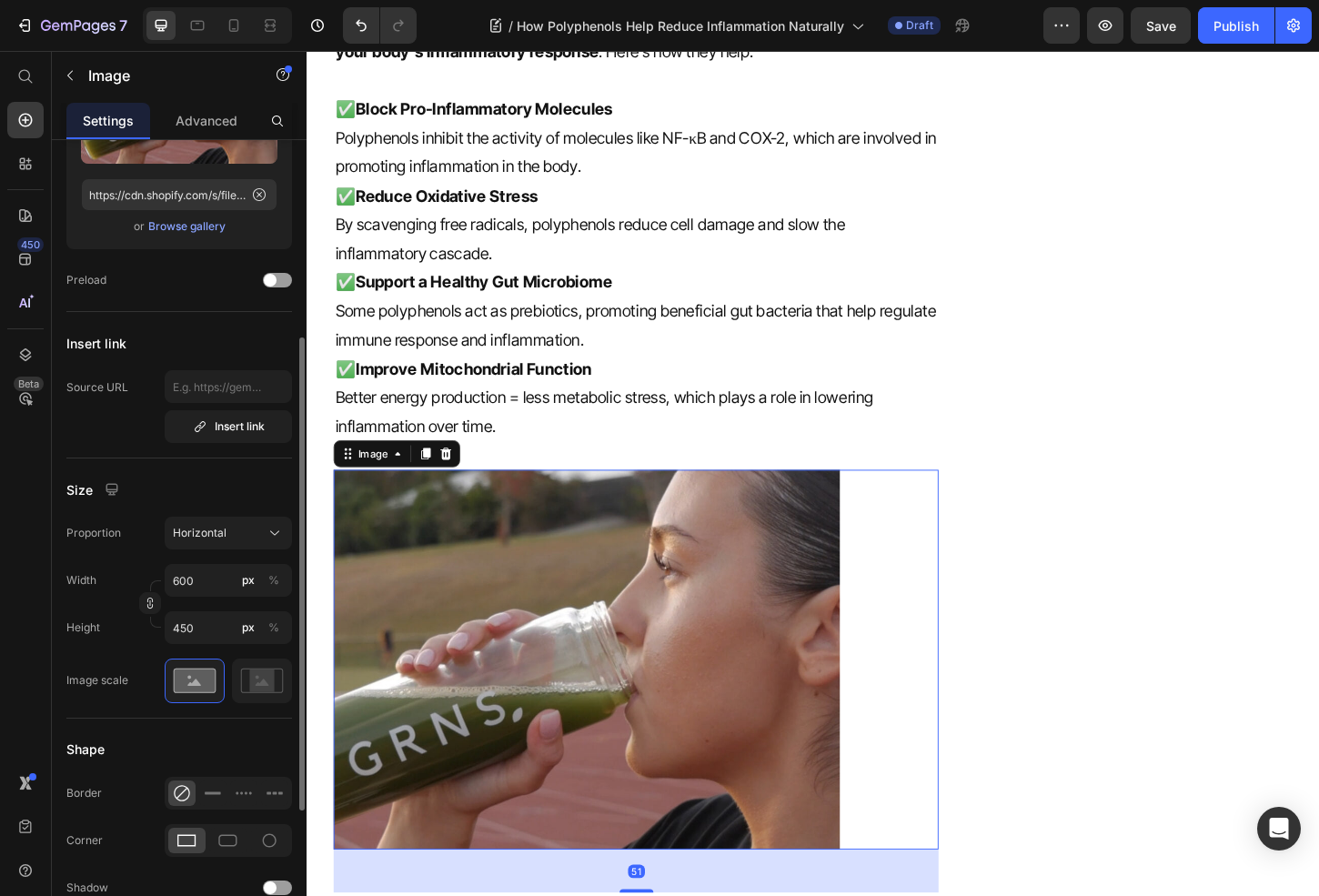 scroll, scrollTop: 244, scrollLeft: 0, axis: vertical 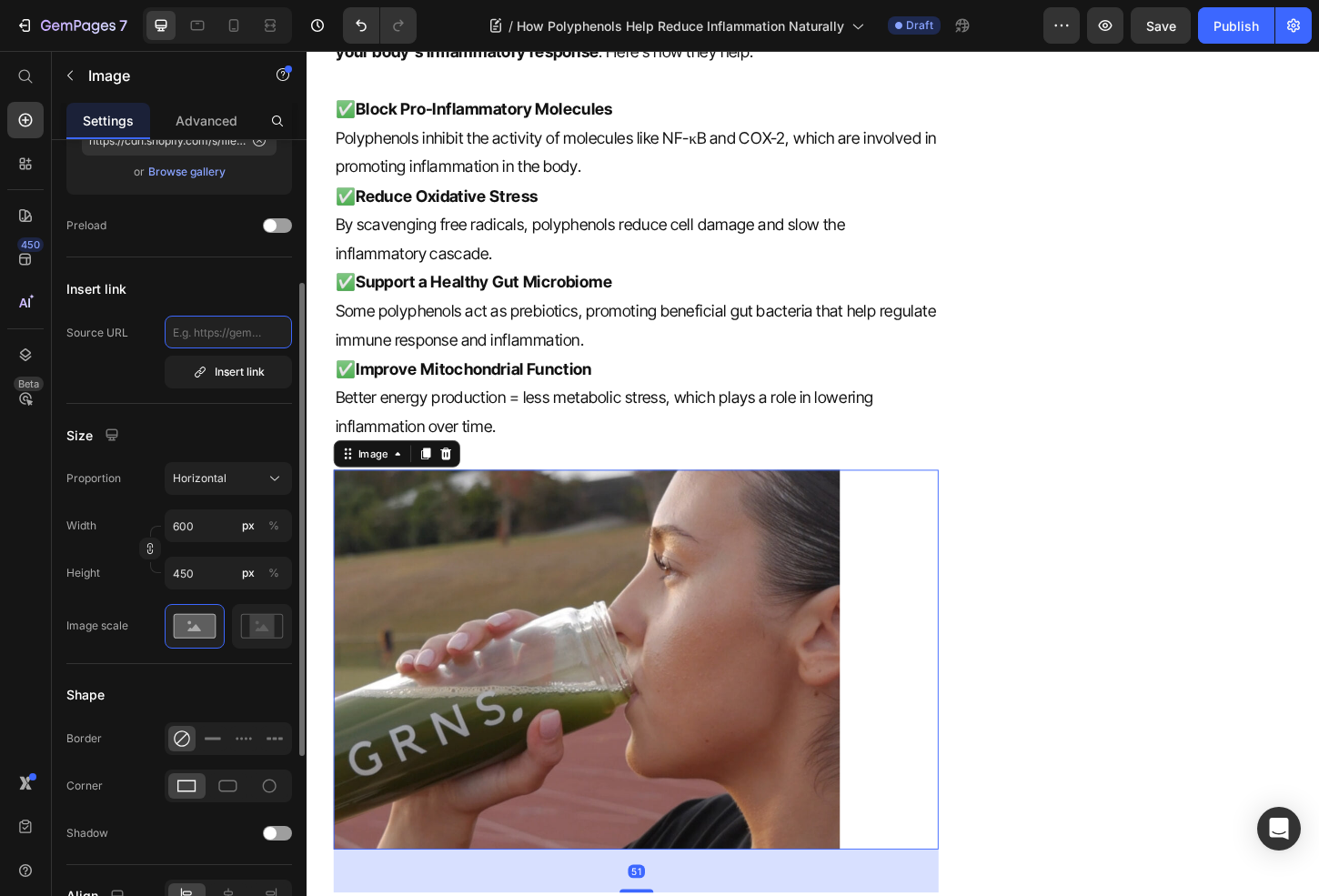 click 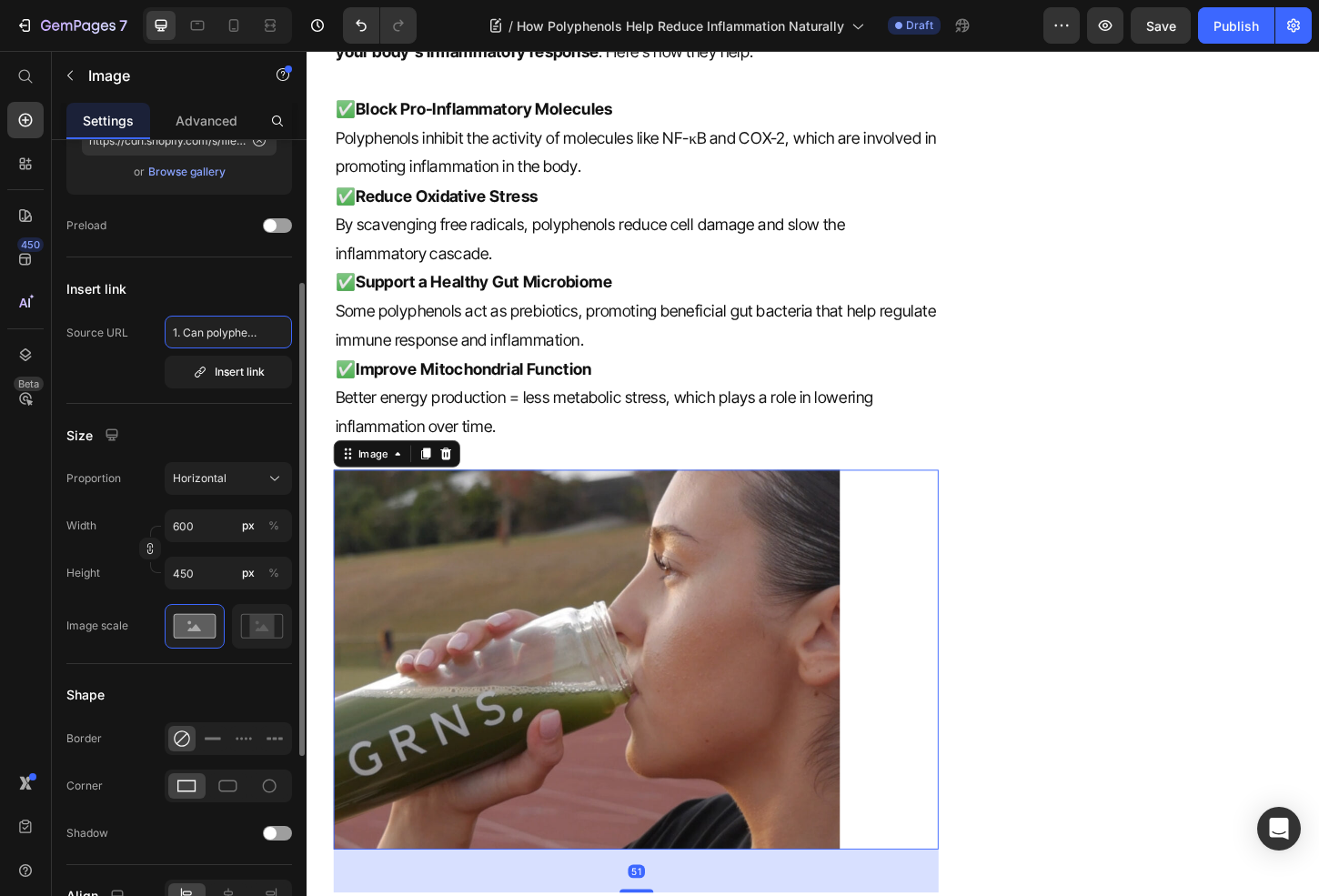 scroll, scrollTop: 0, scrollLeft: 2970, axis: horizontal 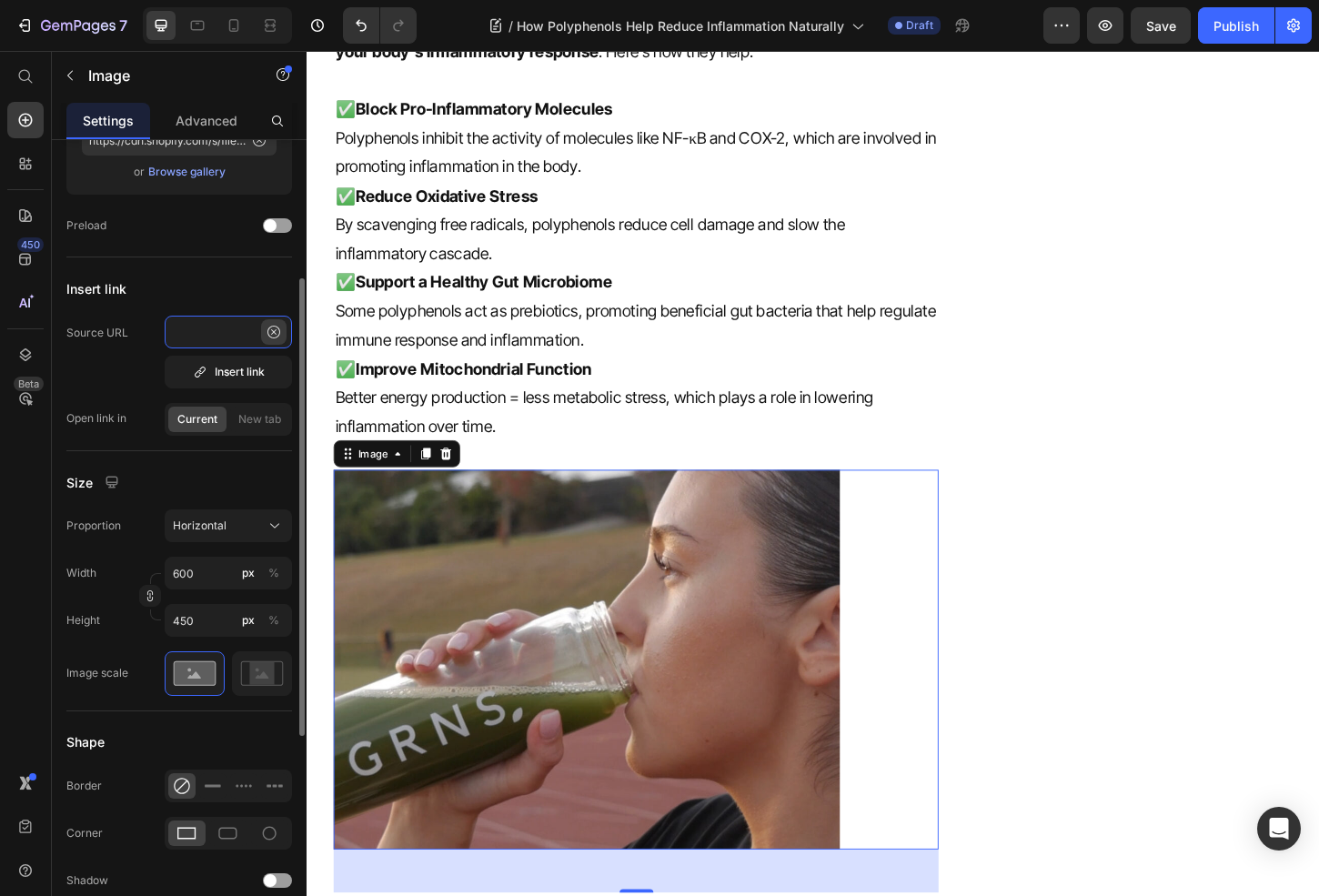 type on "1. Can polyphenols replace anti-inflammatory medications? No, but they can complement them. Polyphenols support your body’s natural ability to reduce inflammation and are ideal for long-term prevention.  2. Are all greens powders high in polyphenols? Not necessarily. Look for ones with berries, green tea, and antioxidant-rich superfoods—check the label for wholefood-based ingredients, not just synthetic blends.  3. What’s the best time to take a polyphenol-rich greens powder? Any time of day works, but consistency is key. Most people take it in the morning for energy and gut support." 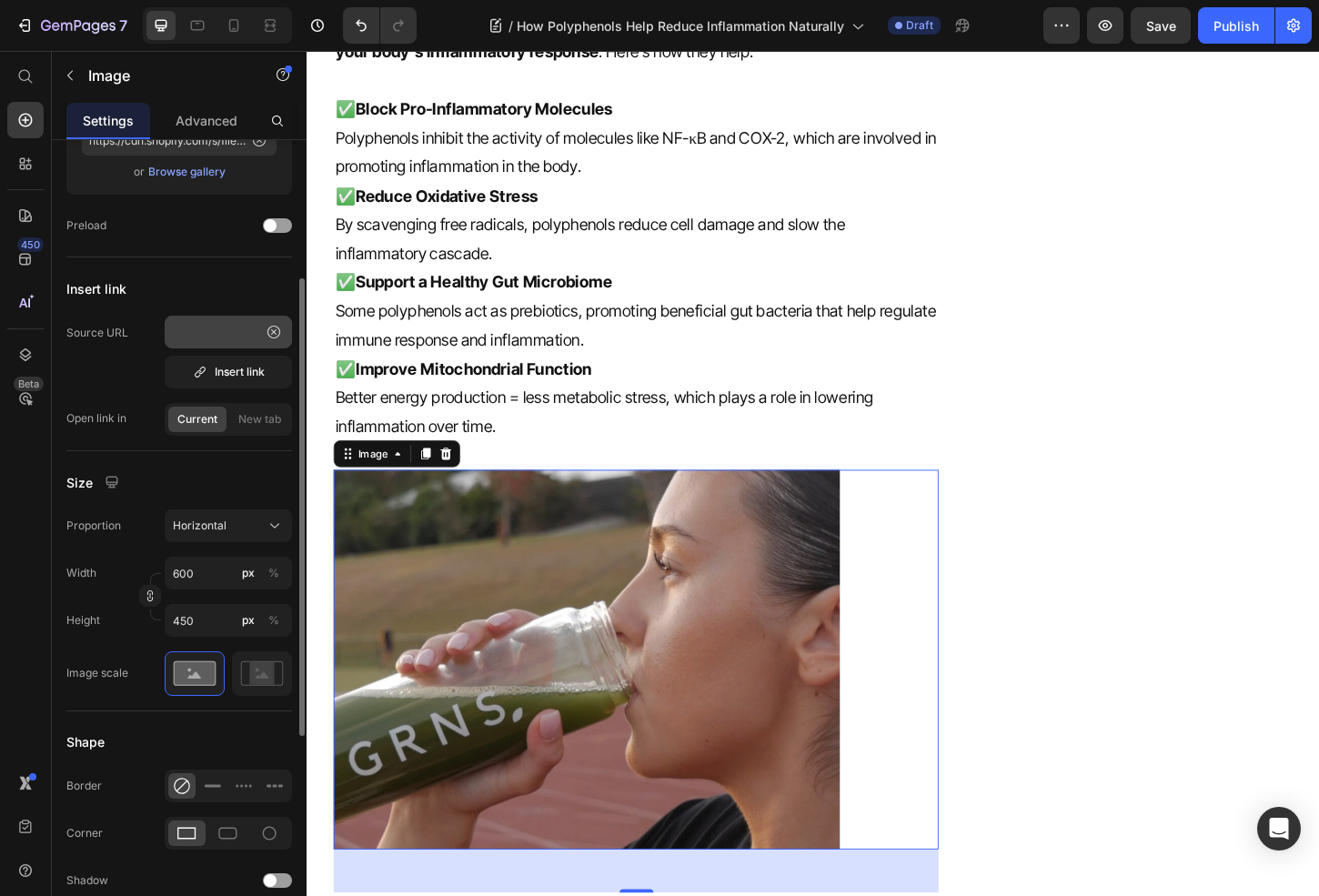 click 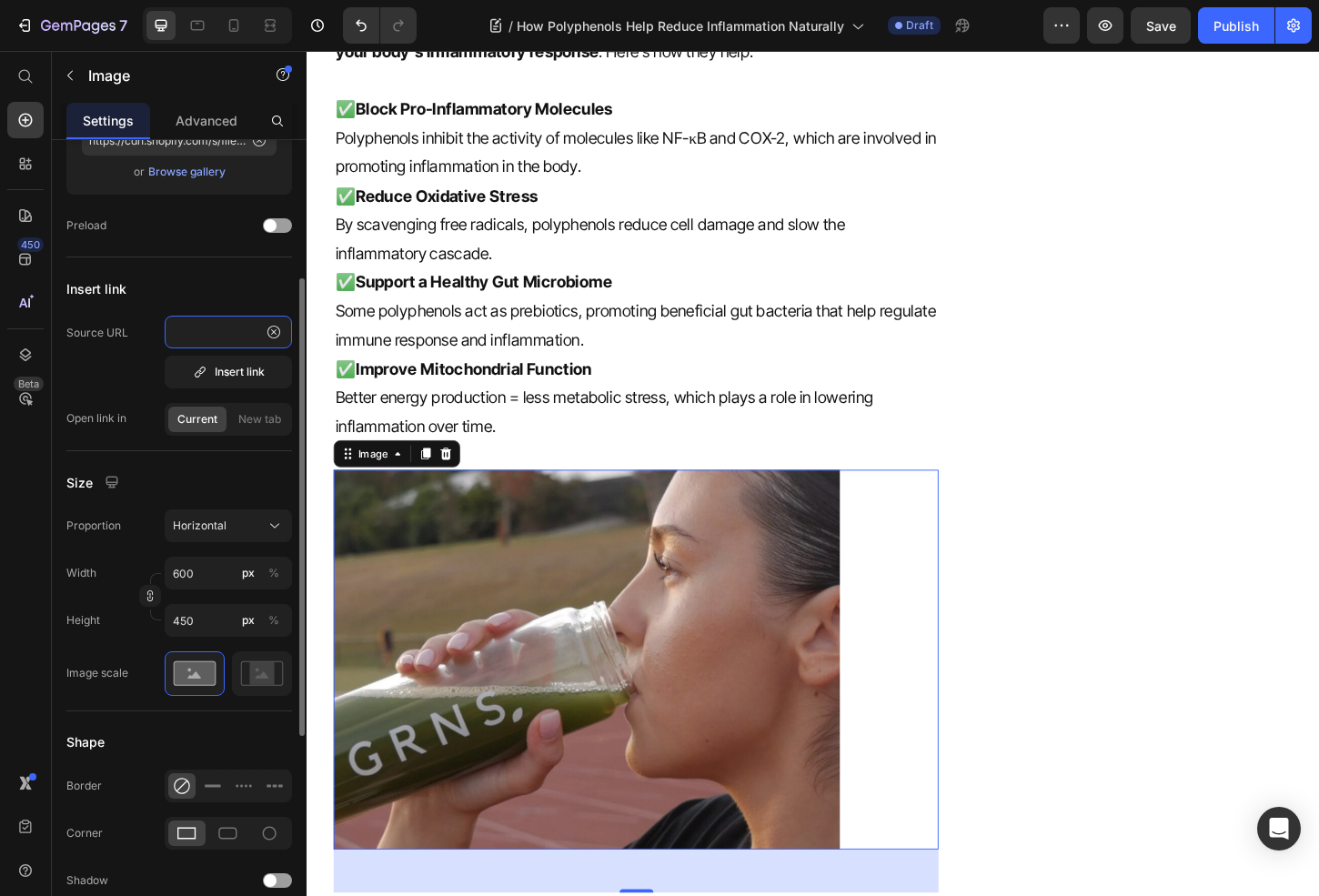 type 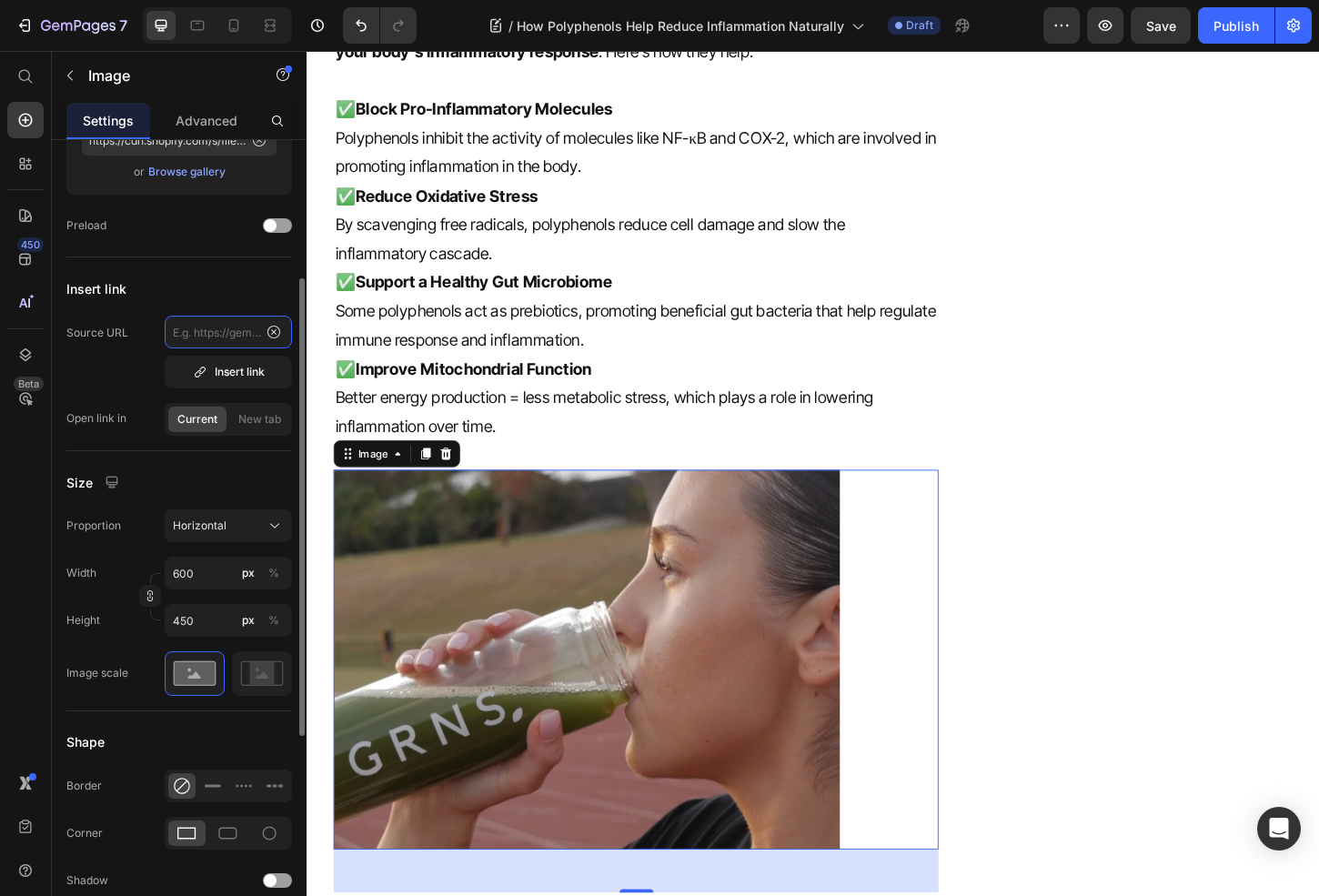 scroll, scrollTop: 0, scrollLeft: 0, axis: both 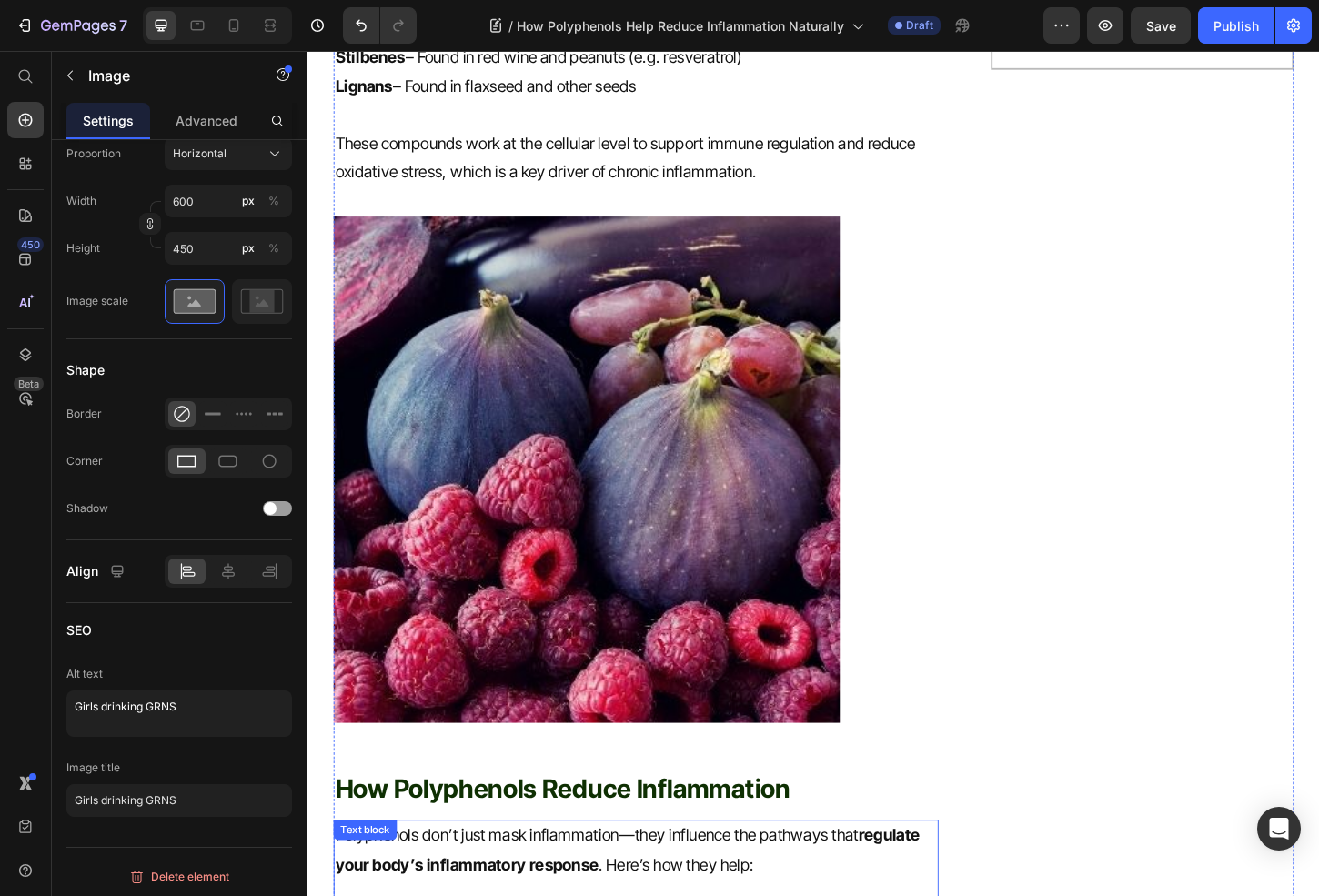 click at bounding box center (660, 502) 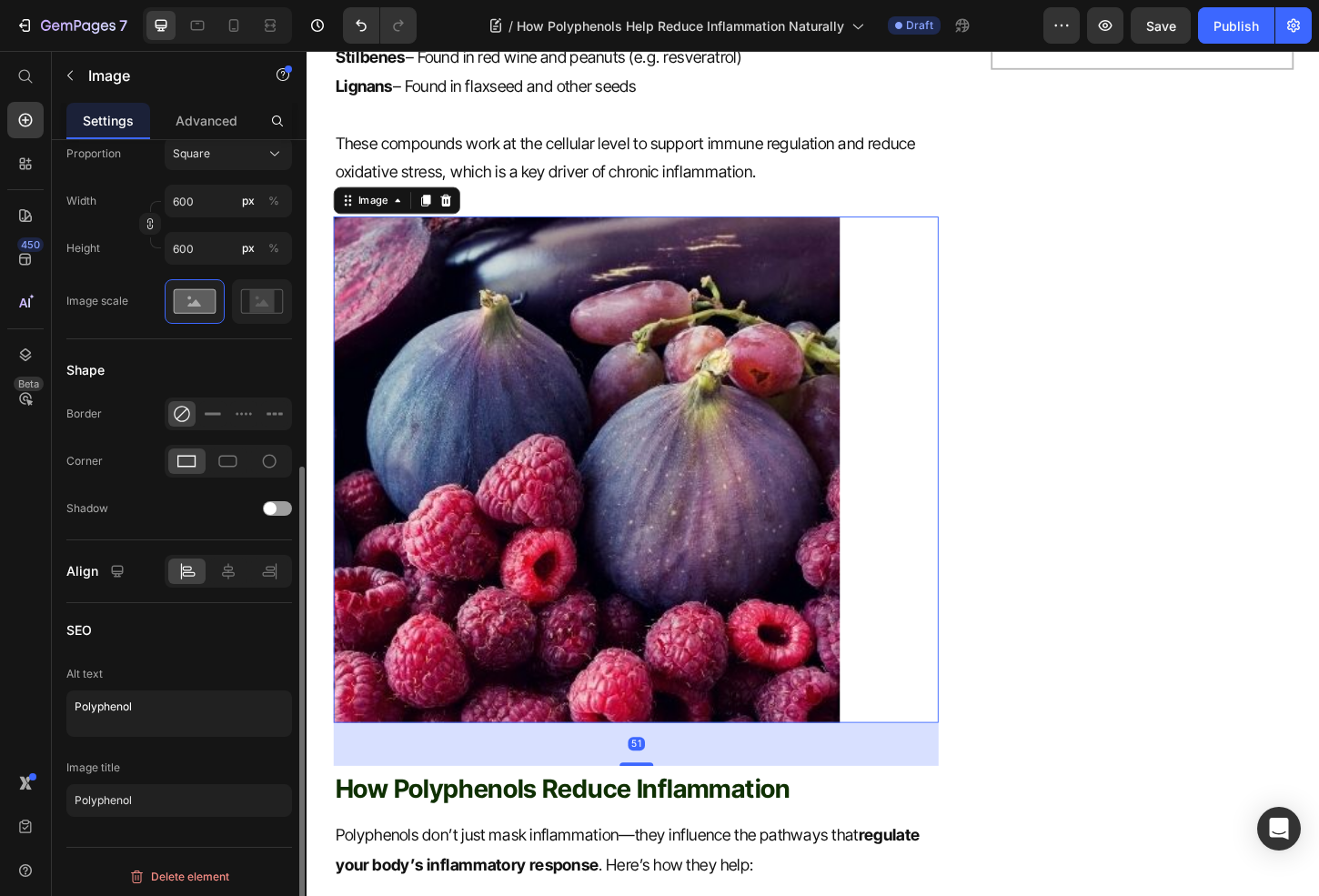 scroll, scrollTop: 238, scrollLeft: 0, axis: vertical 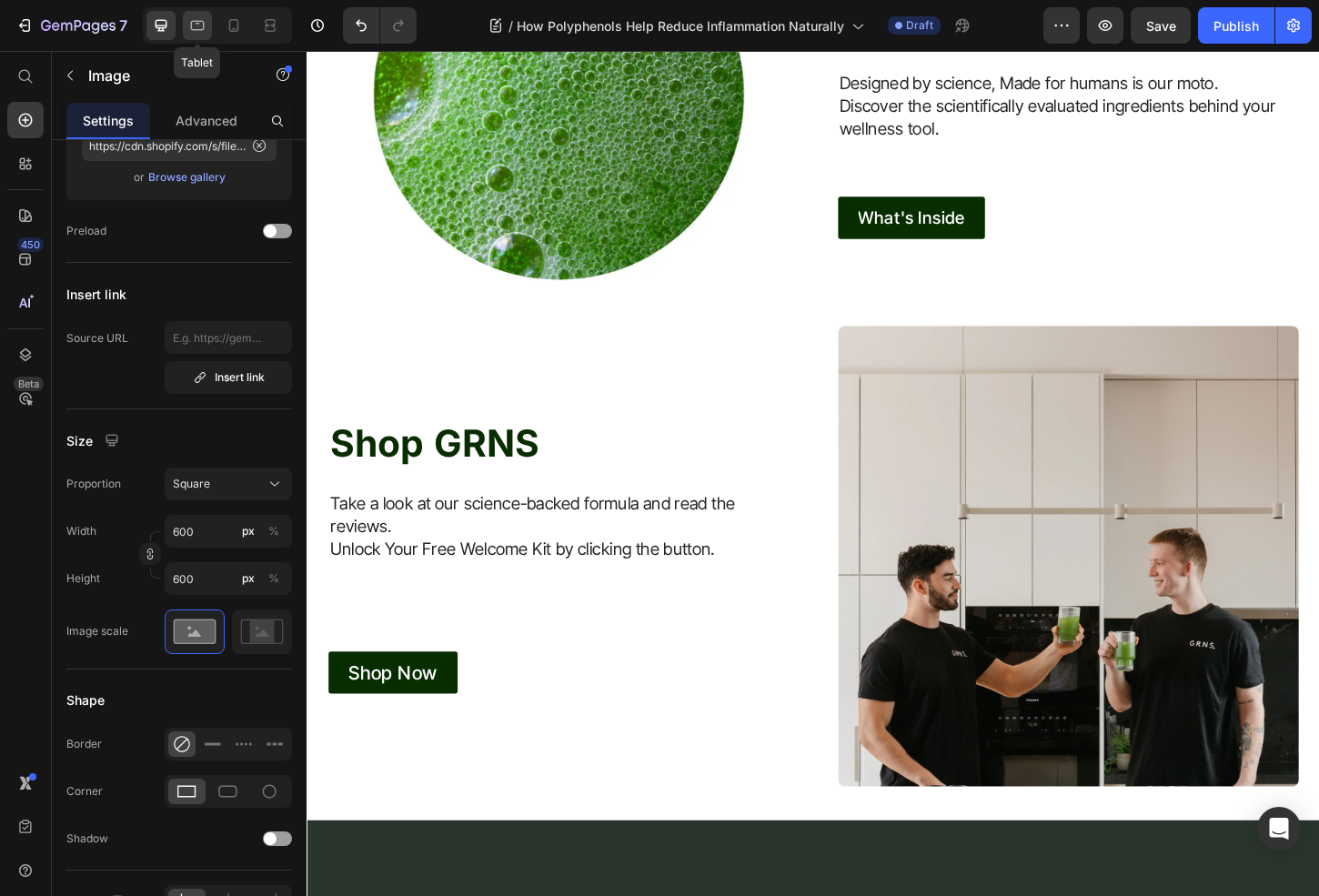 click 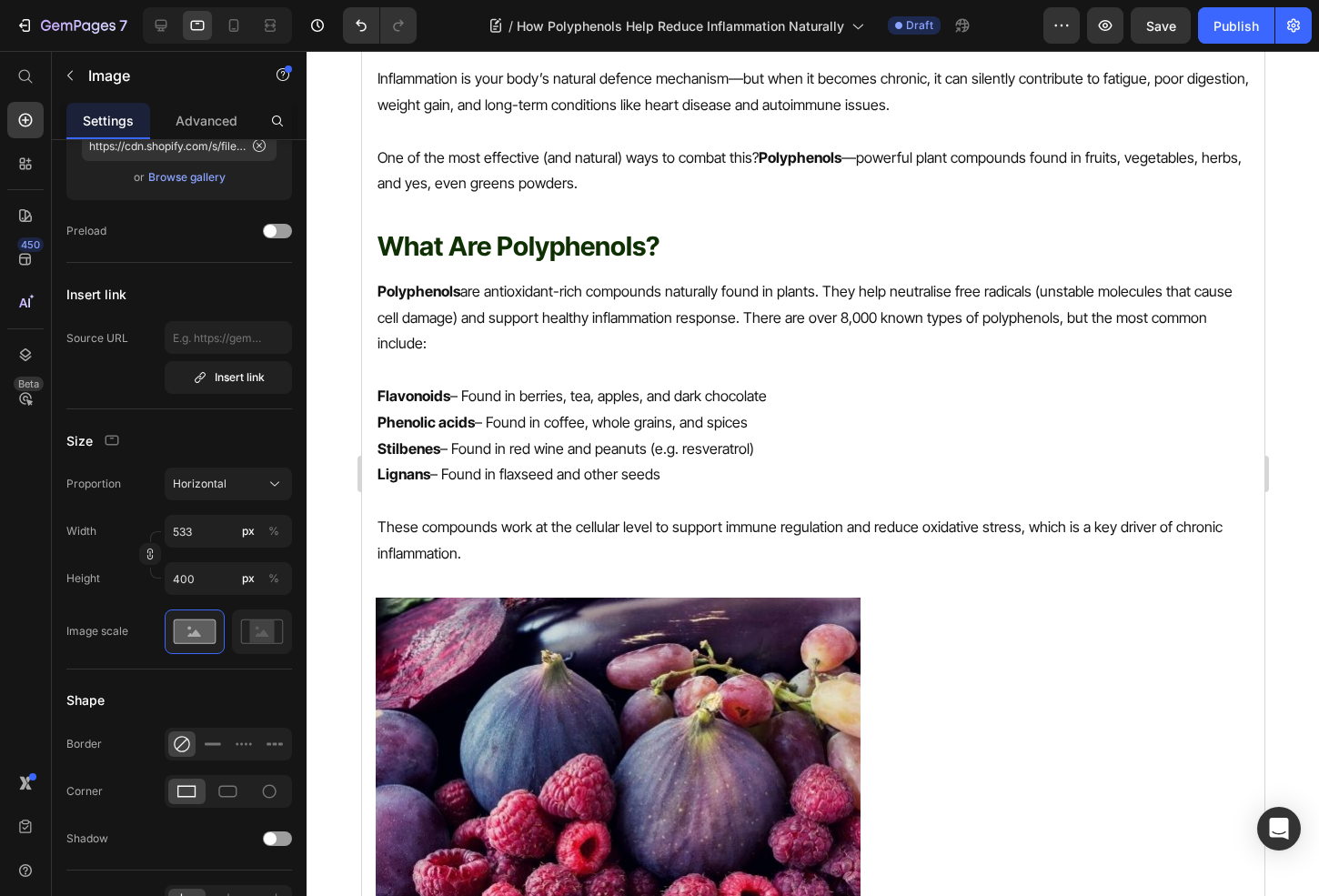 scroll, scrollTop: 1565, scrollLeft: 0, axis: vertical 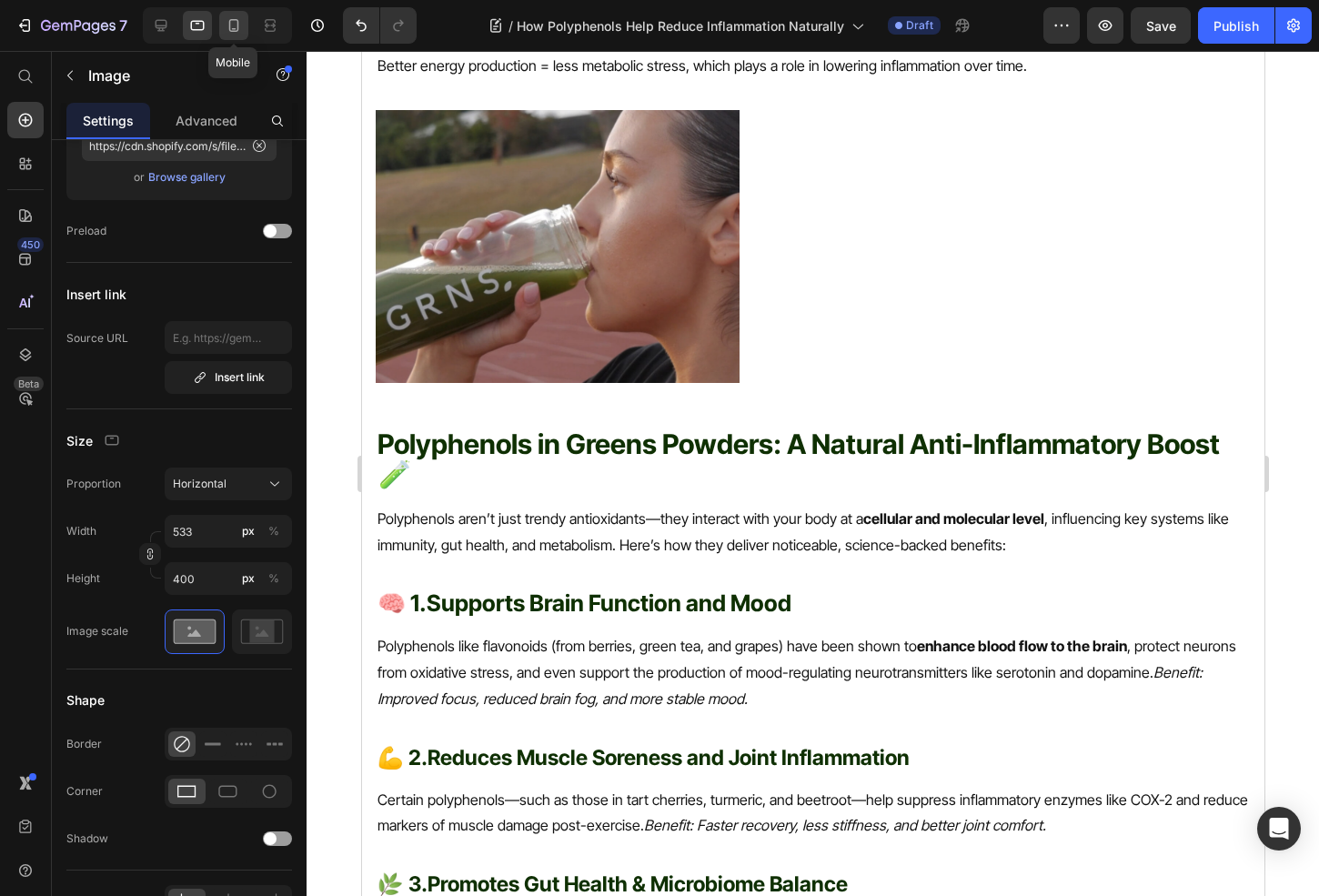 click 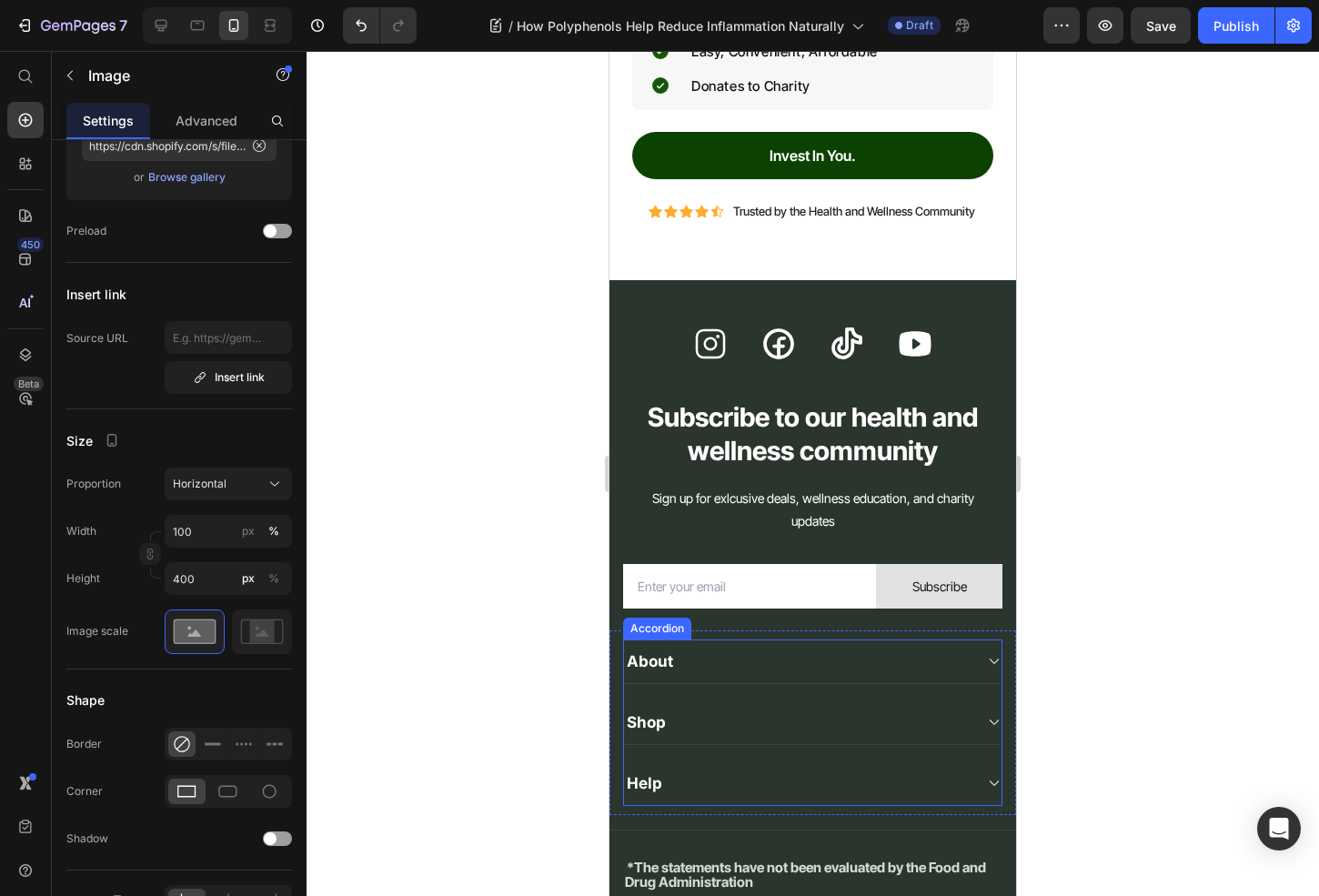 scroll, scrollTop: 5010, scrollLeft: 0, axis: vertical 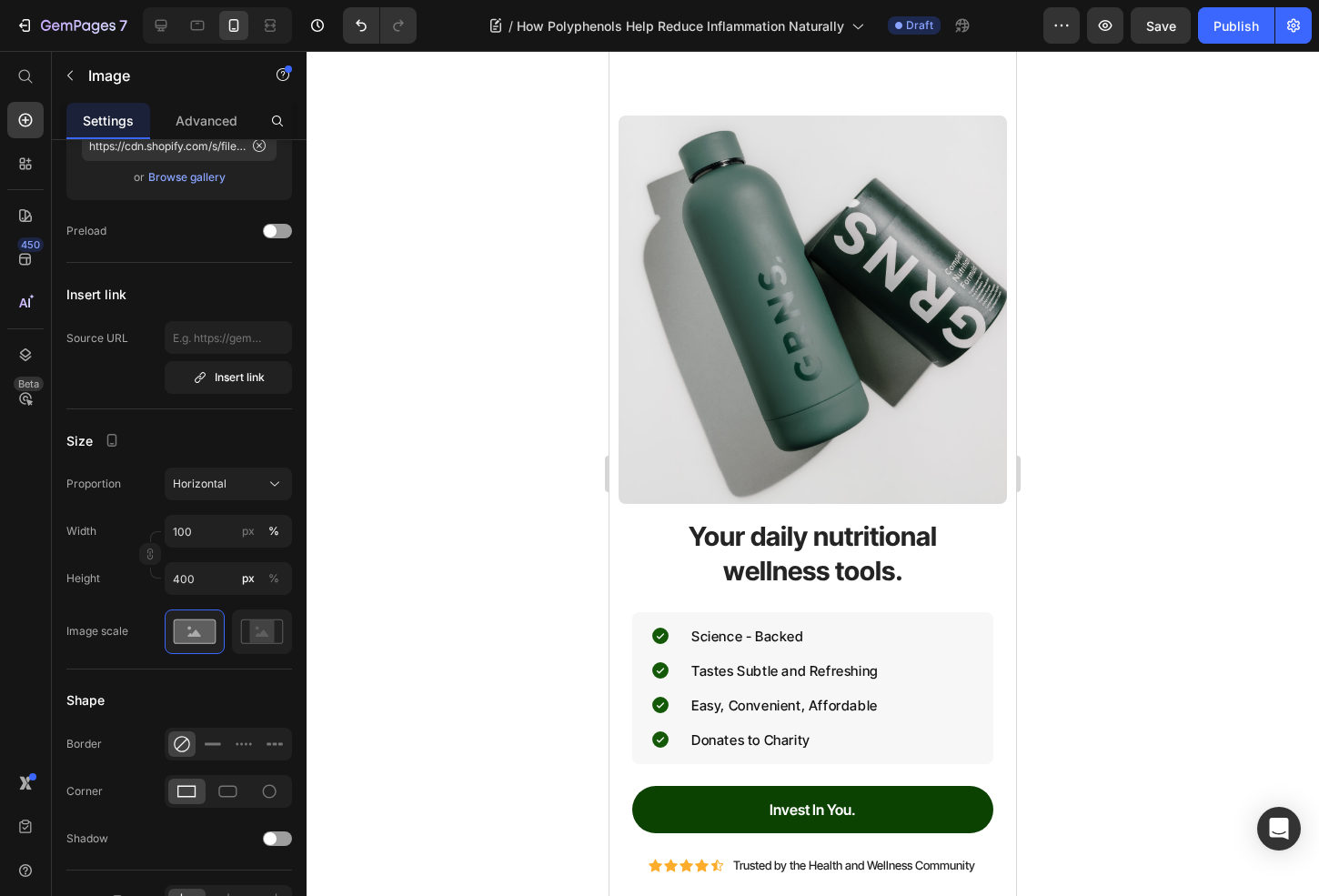 click 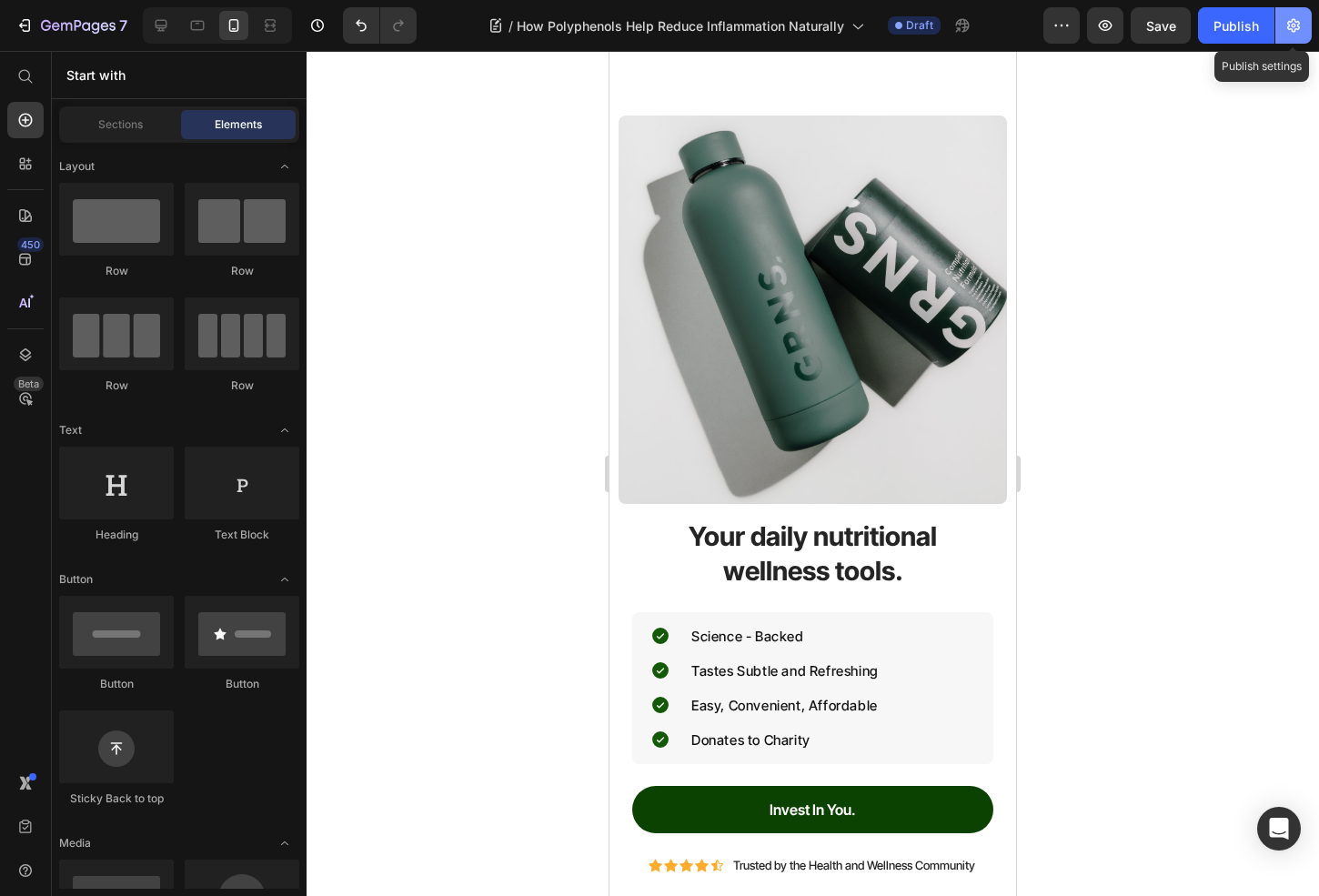 click 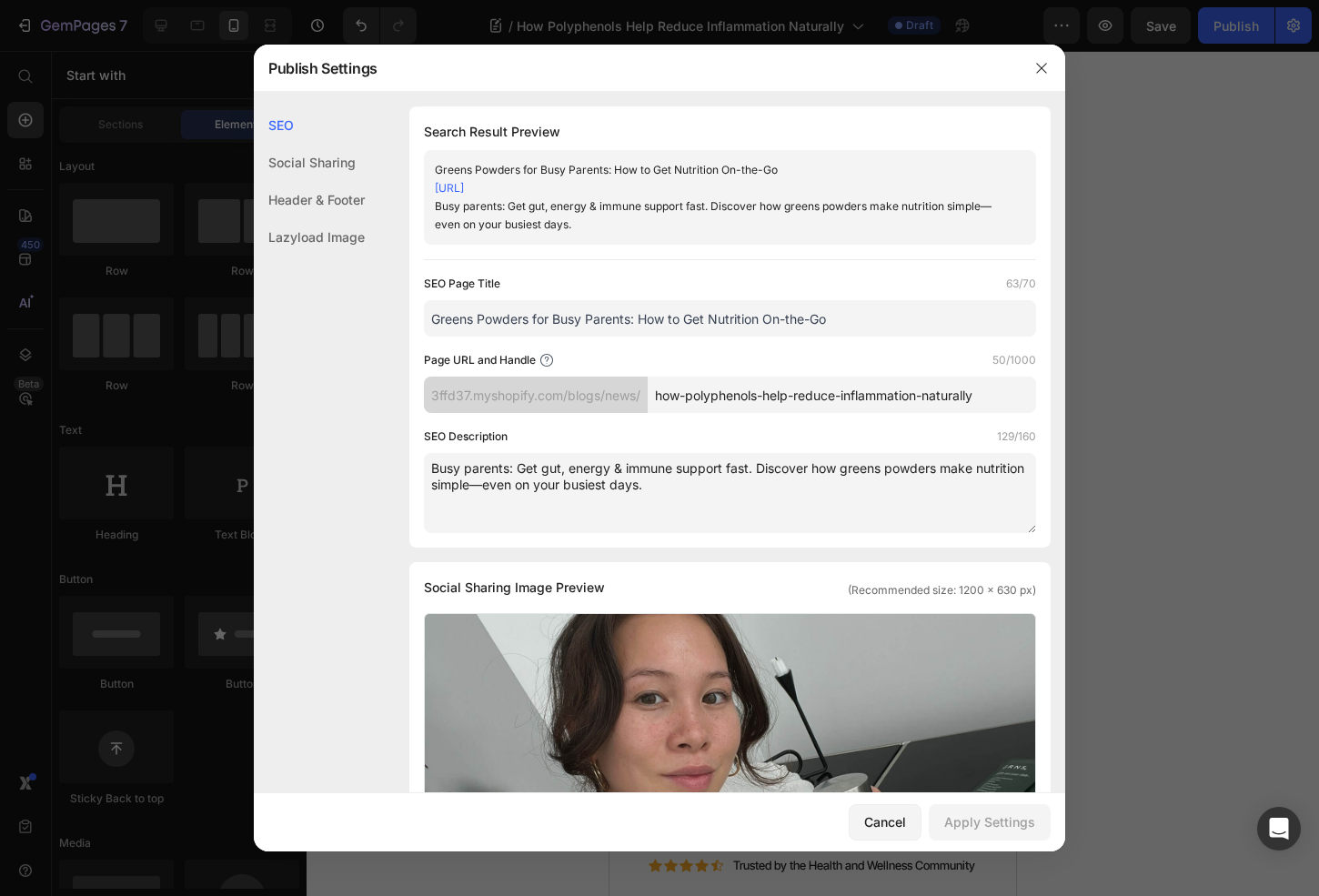 drag, startPoint x: 674, startPoint y: 464, endPoint x: 367, endPoint y: 379, distance: 318.54984 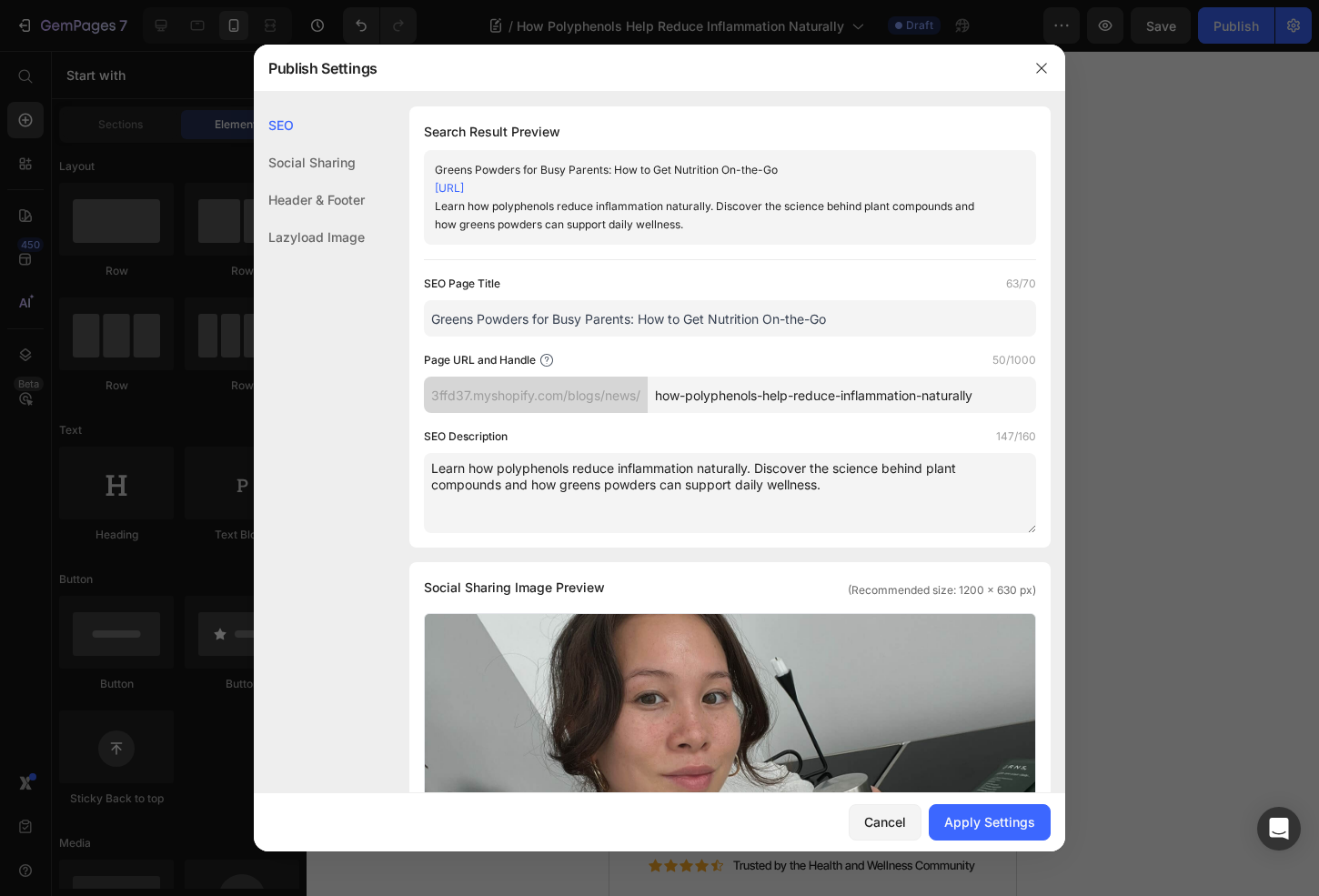 type on "Learn how polyphenols reduce inflammation naturally. Discover the science behind plant compounds and how greens powders can support daily wellness." 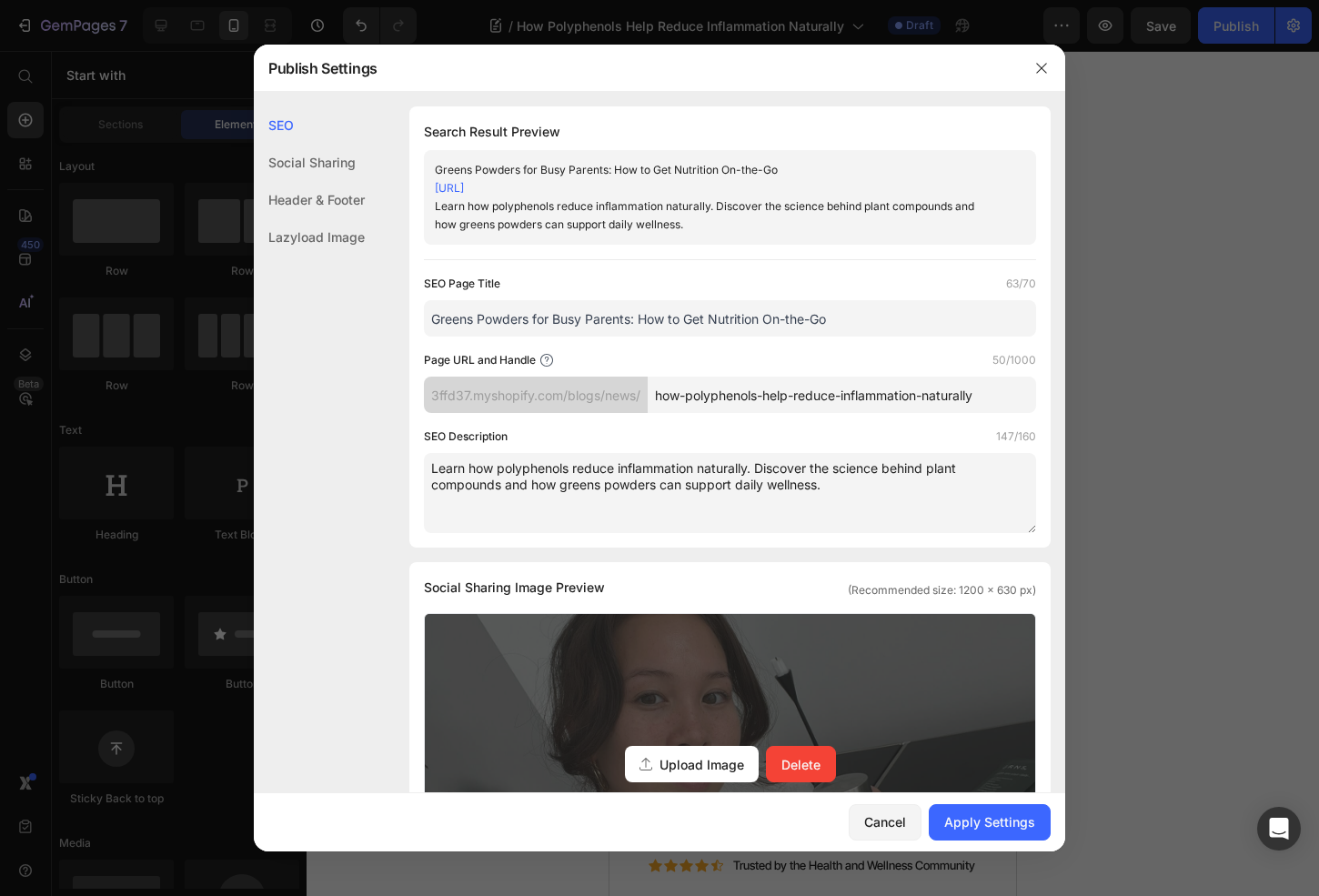 scroll, scrollTop: 237, scrollLeft: 0, axis: vertical 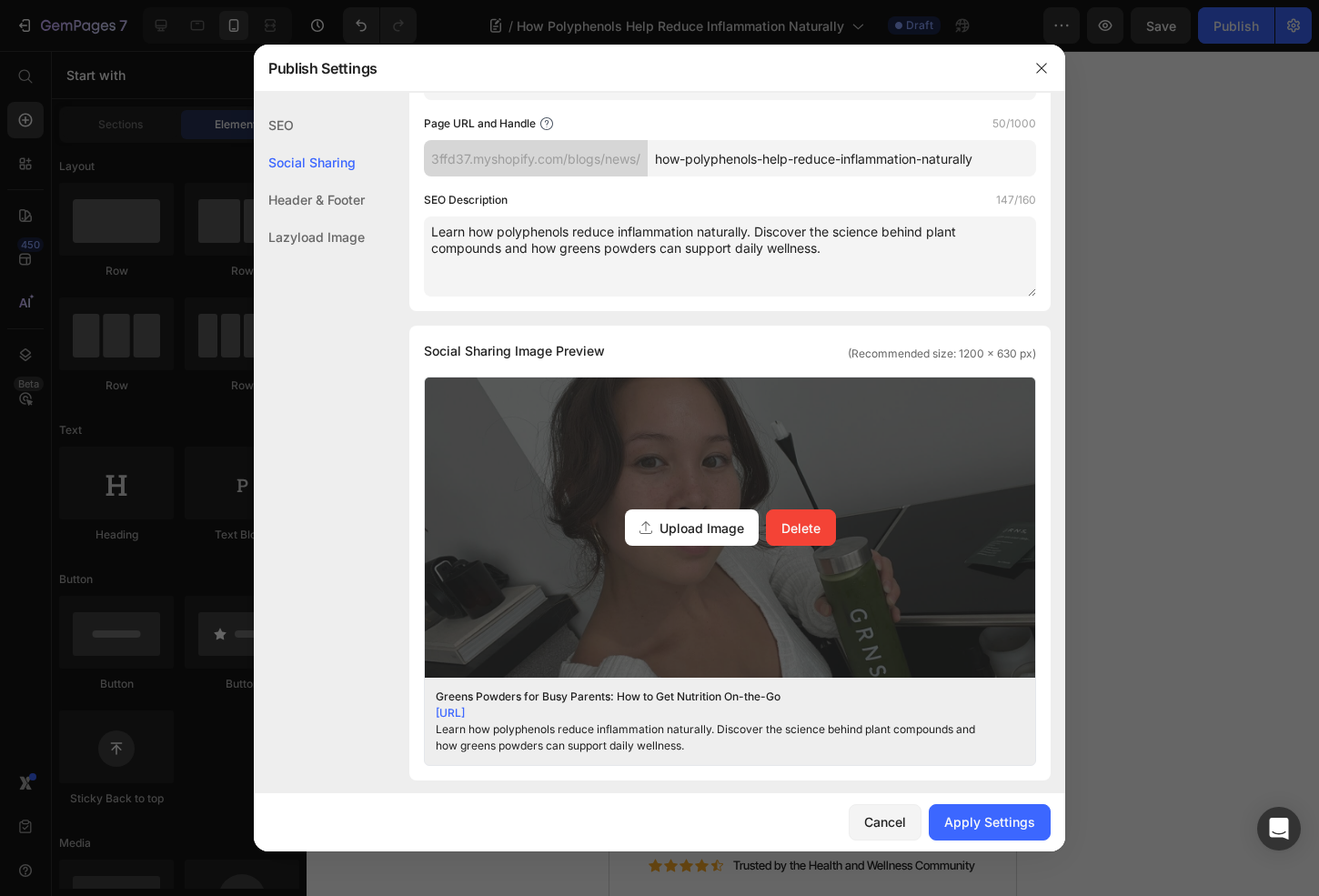 click on "Upload Image Delete" at bounding box center [730, 528] 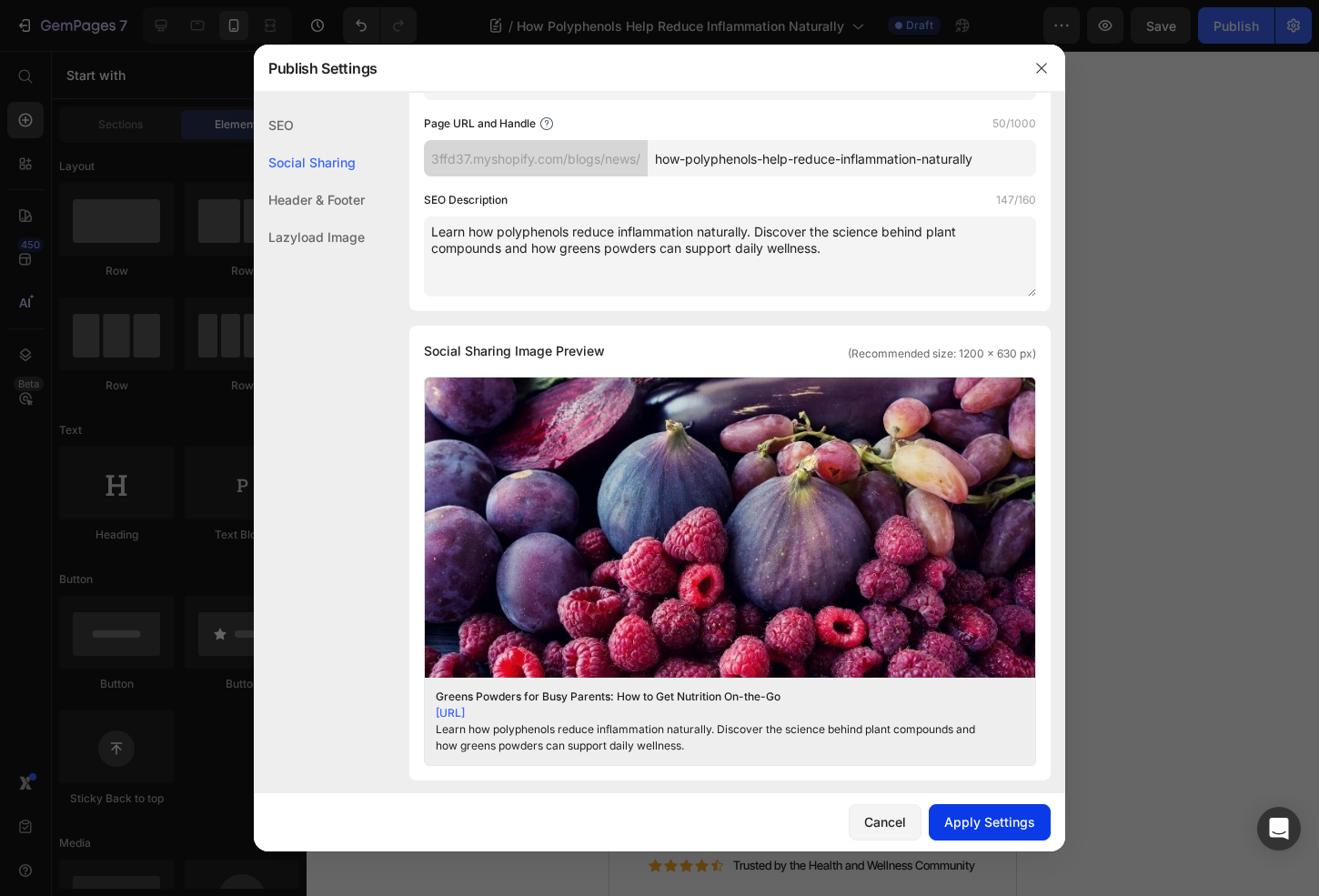 click on "Apply Settings" at bounding box center [990, 821] 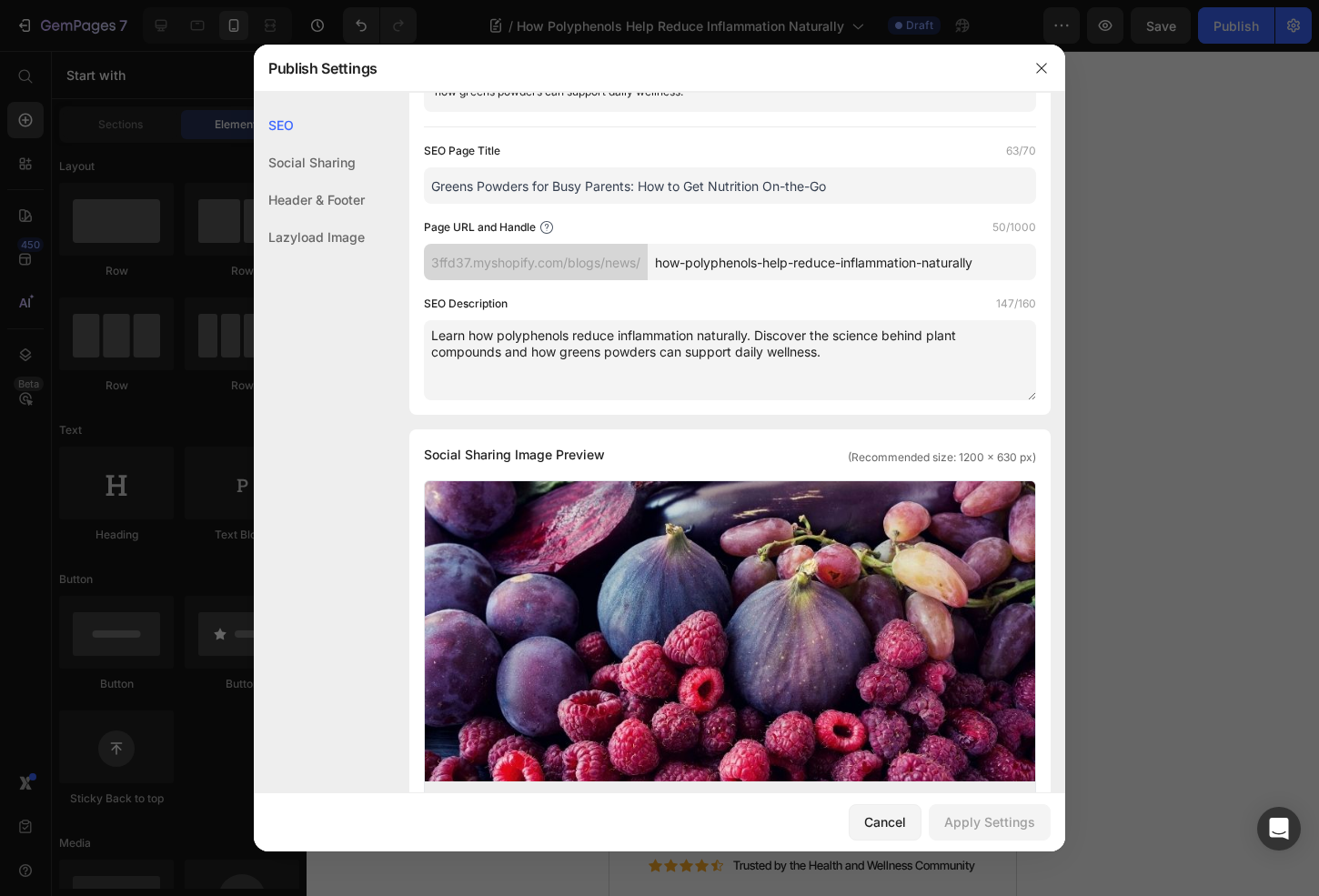 scroll, scrollTop: 0, scrollLeft: 0, axis: both 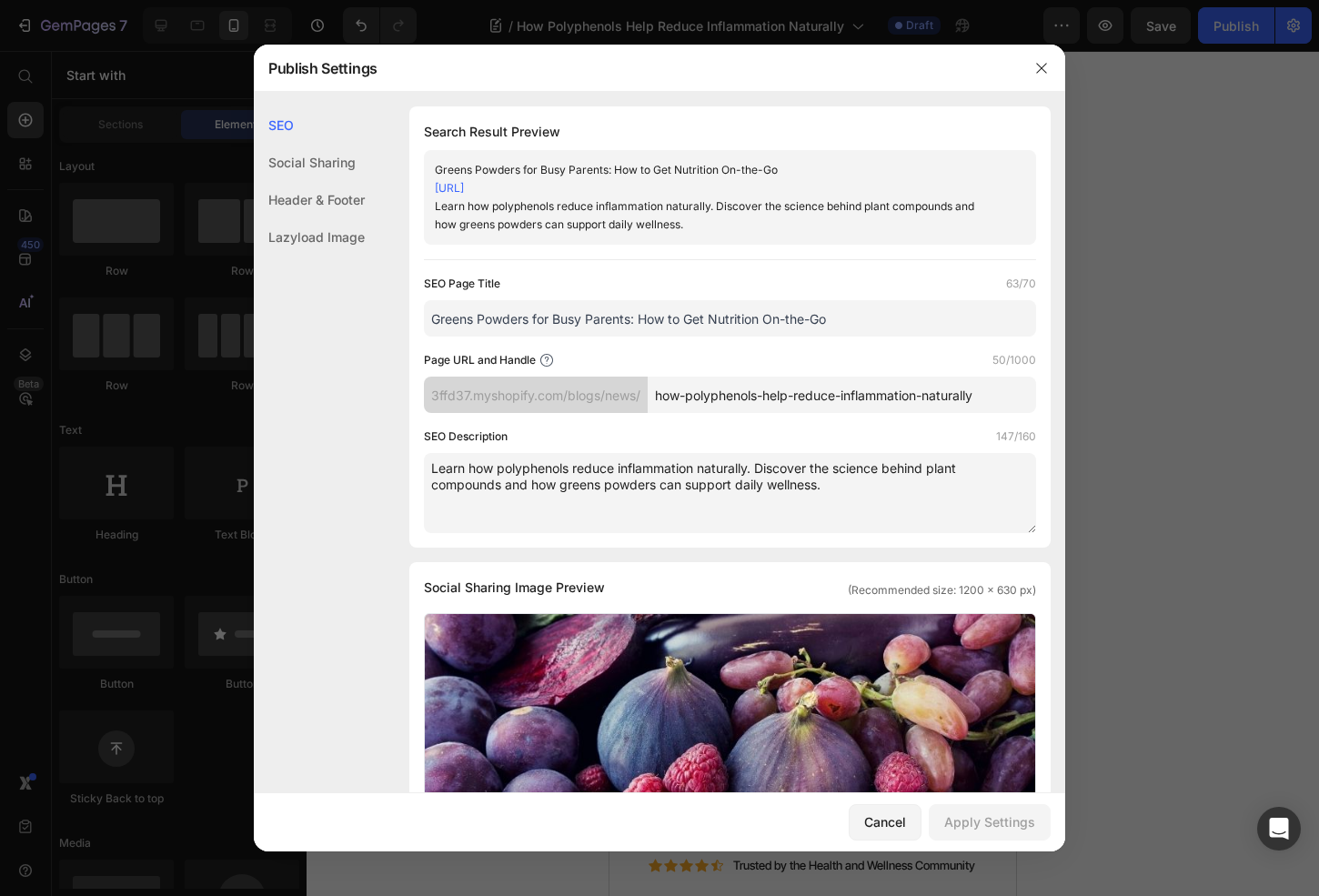 drag, startPoint x: 863, startPoint y: 322, endPoint x: 303, endPoint y: 268, distance: 562.59755 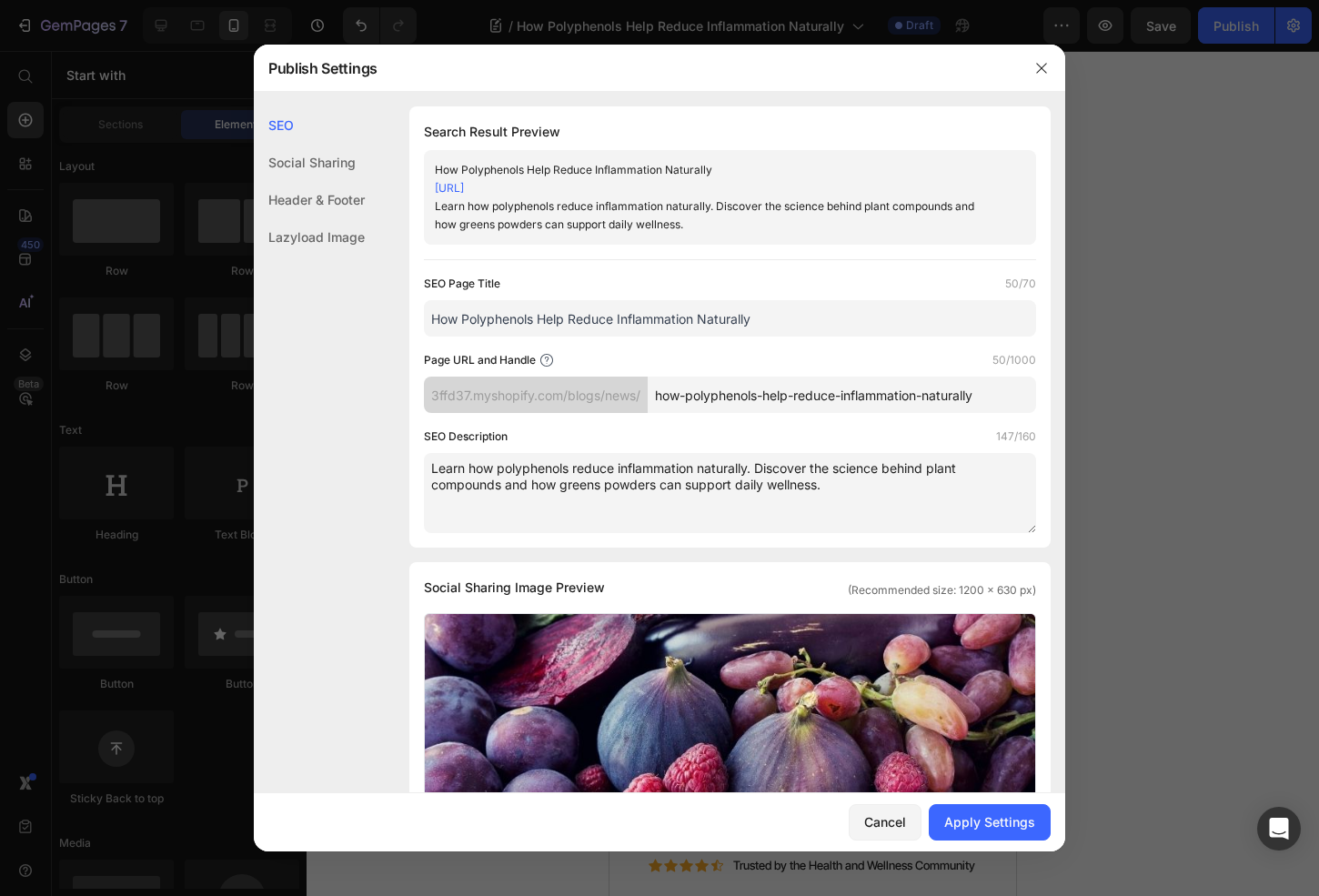type on "How Polyphenols Help Reduce Inflammation Naturally" 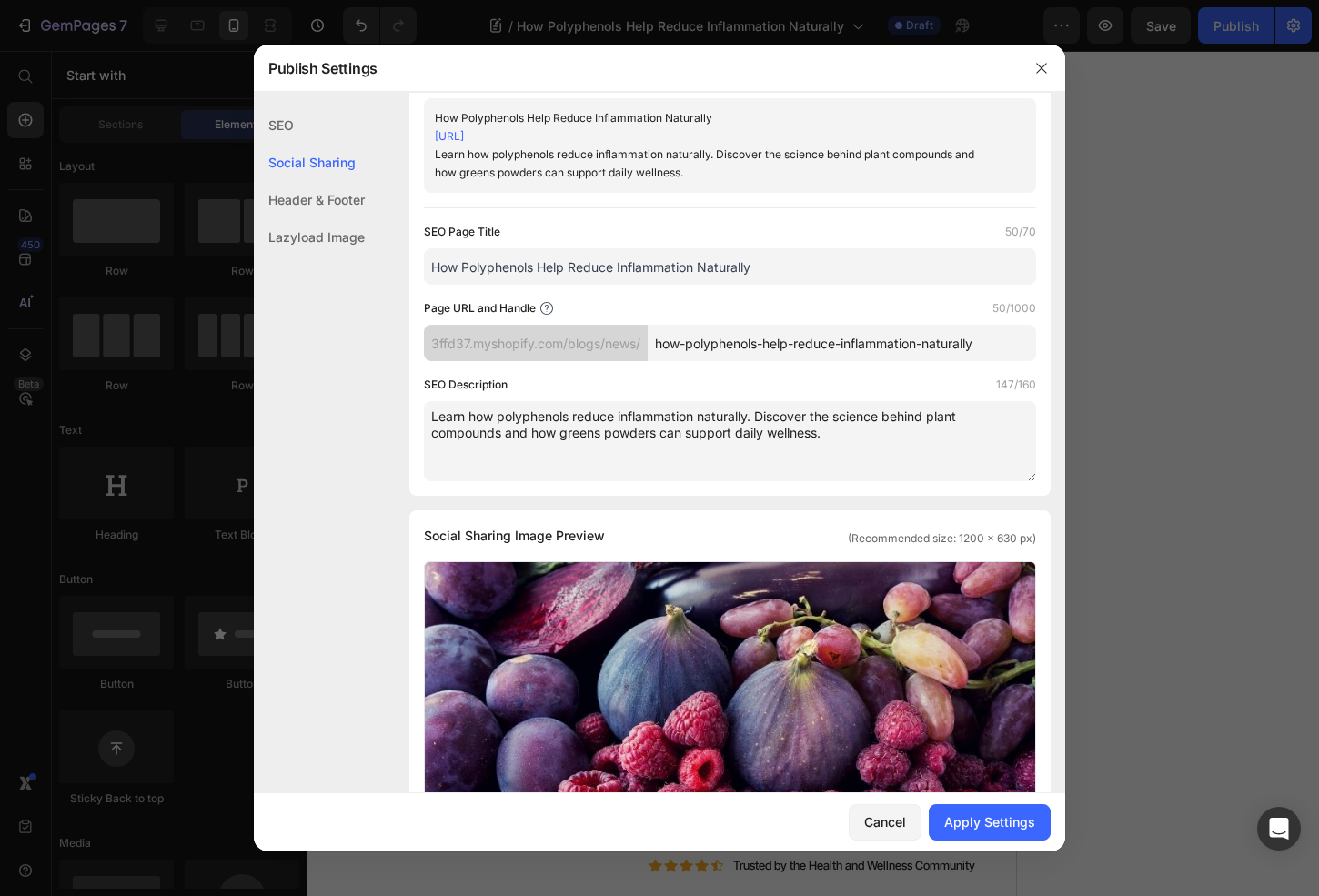 scroll, scrollTop: 100, scrollLeft: 0, axis: vertical 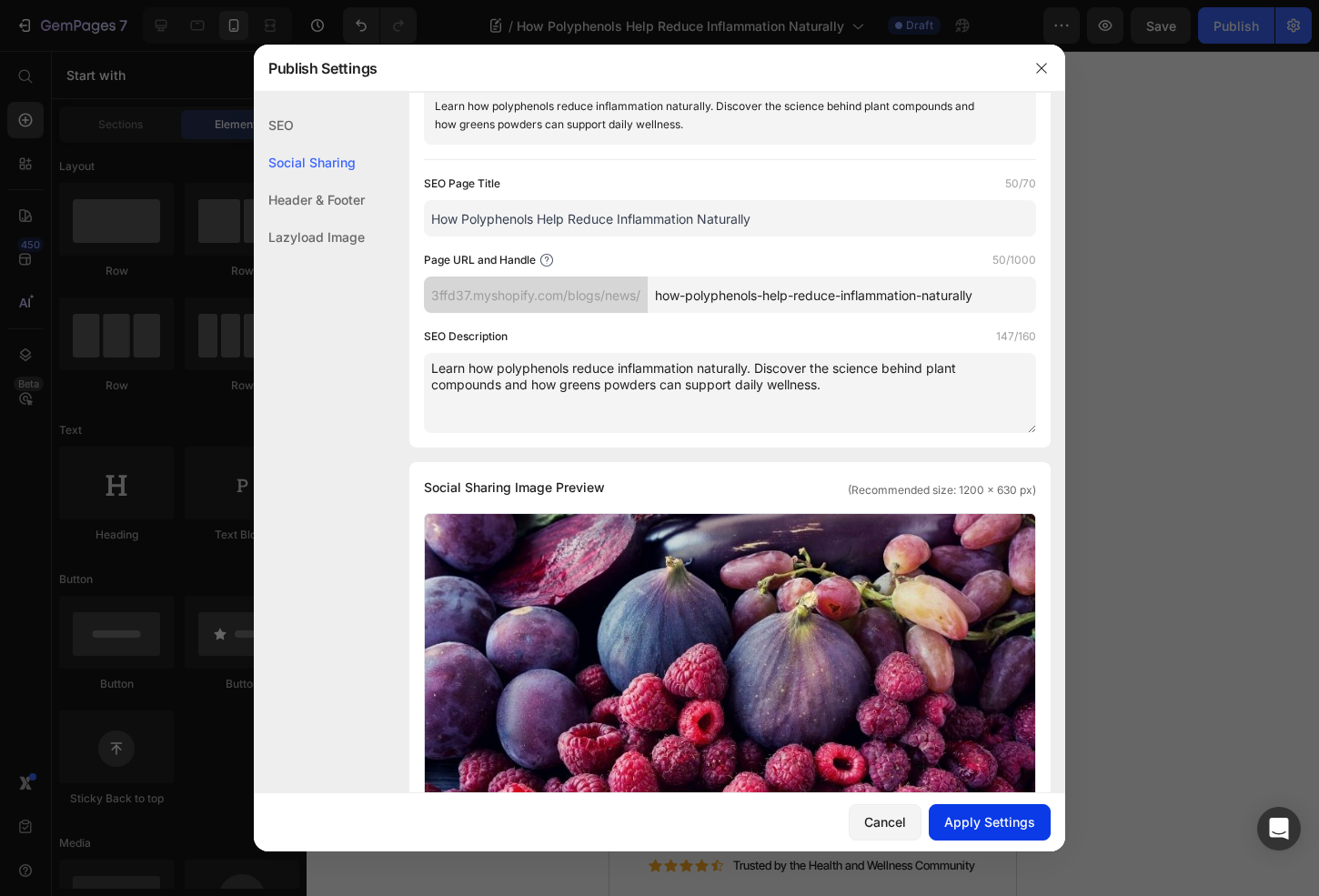 click on "Apply Settings" 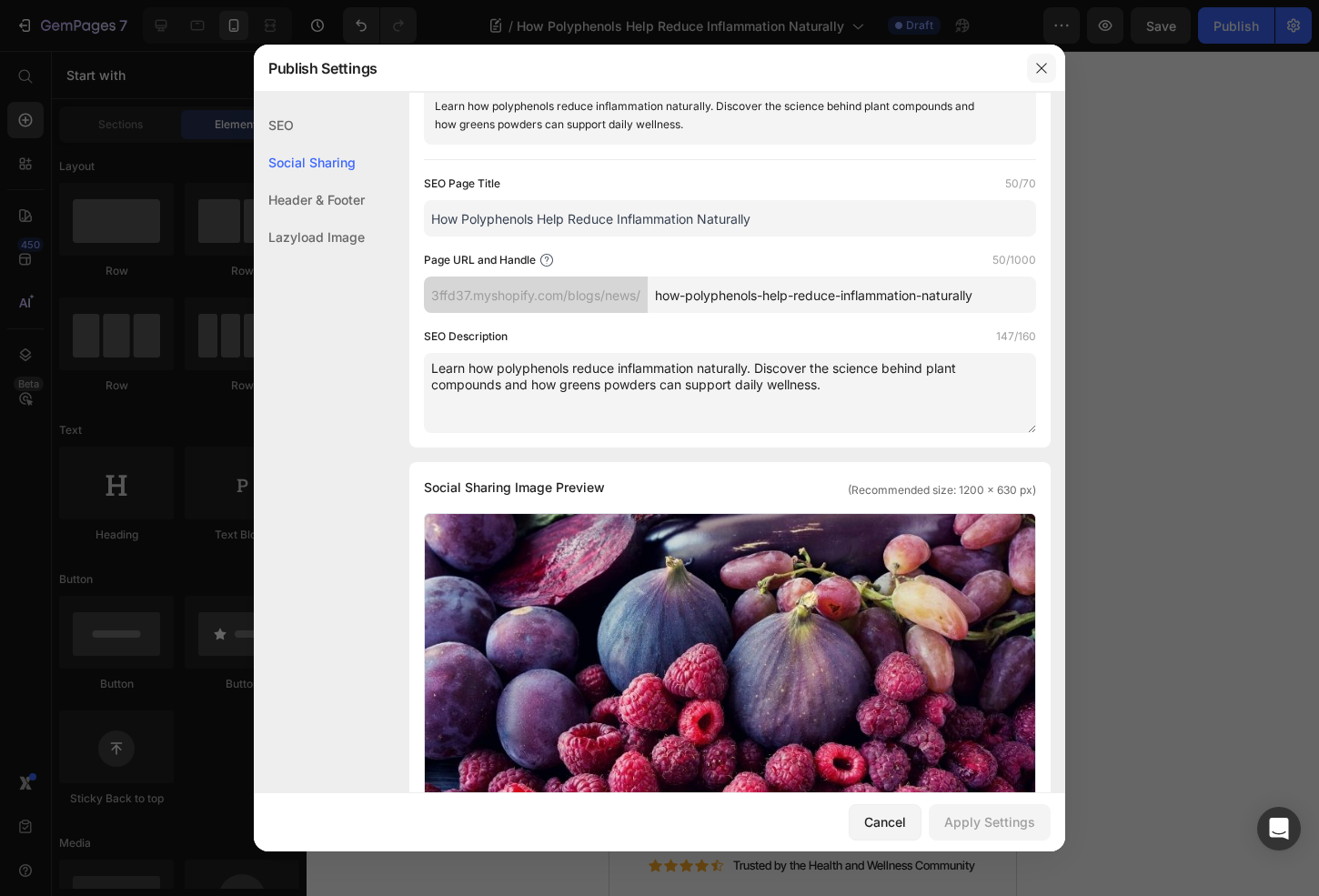 click 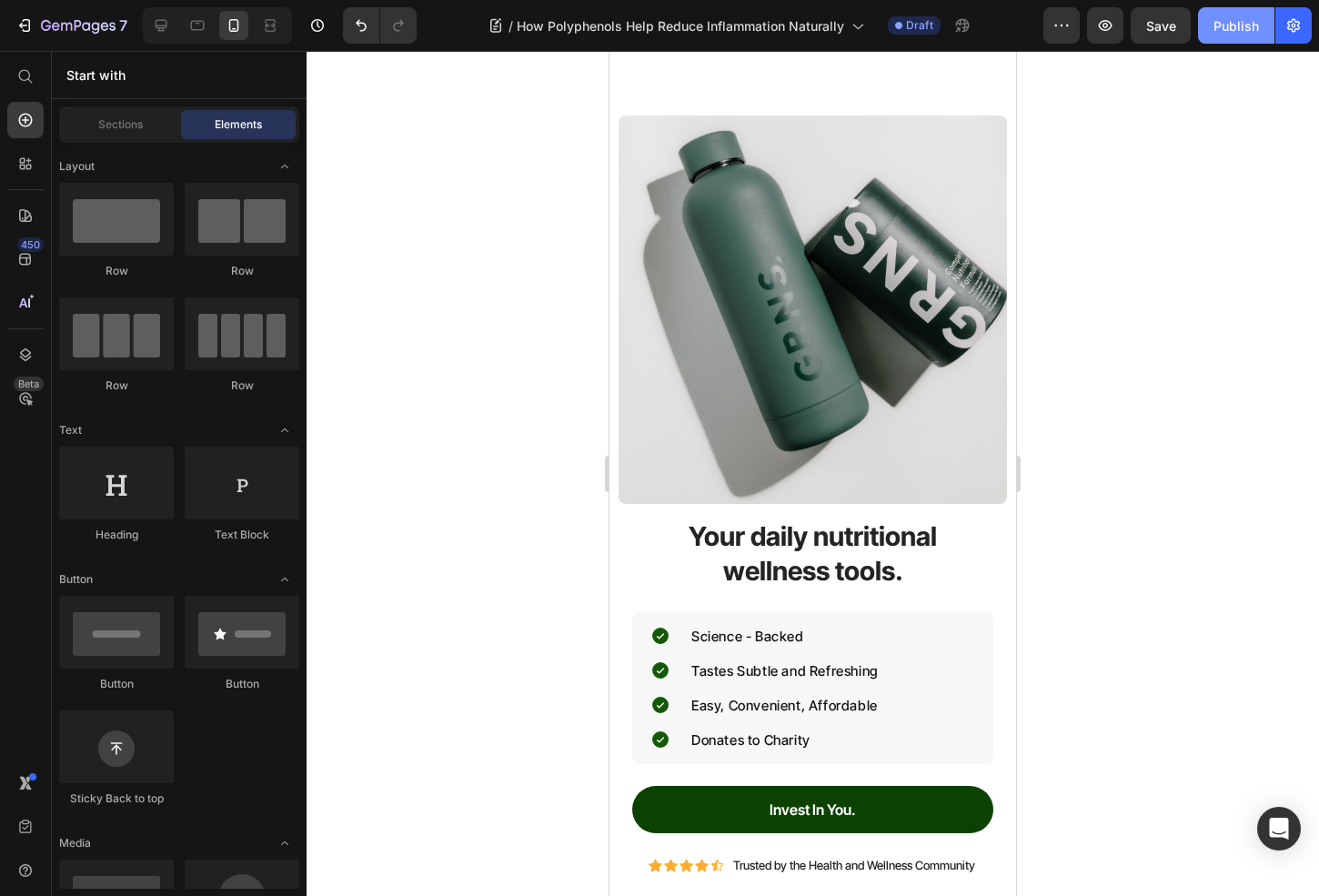 click on "Publish" at bounding box center [1236, 25] 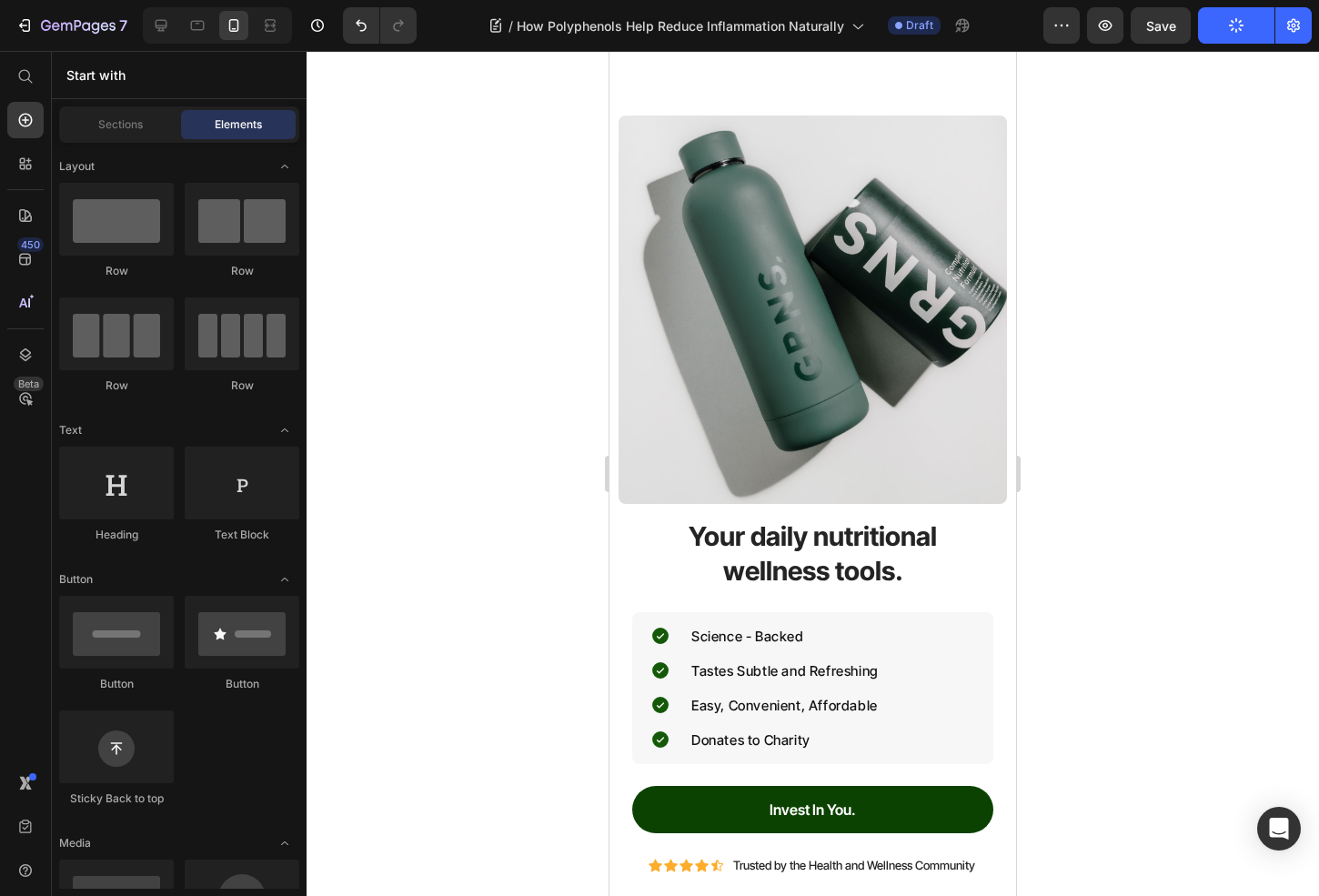 drag, startPoint x: 116, startPoint y: 38, endPoint x: 433, endPoint y: 302, distance: 412.53485 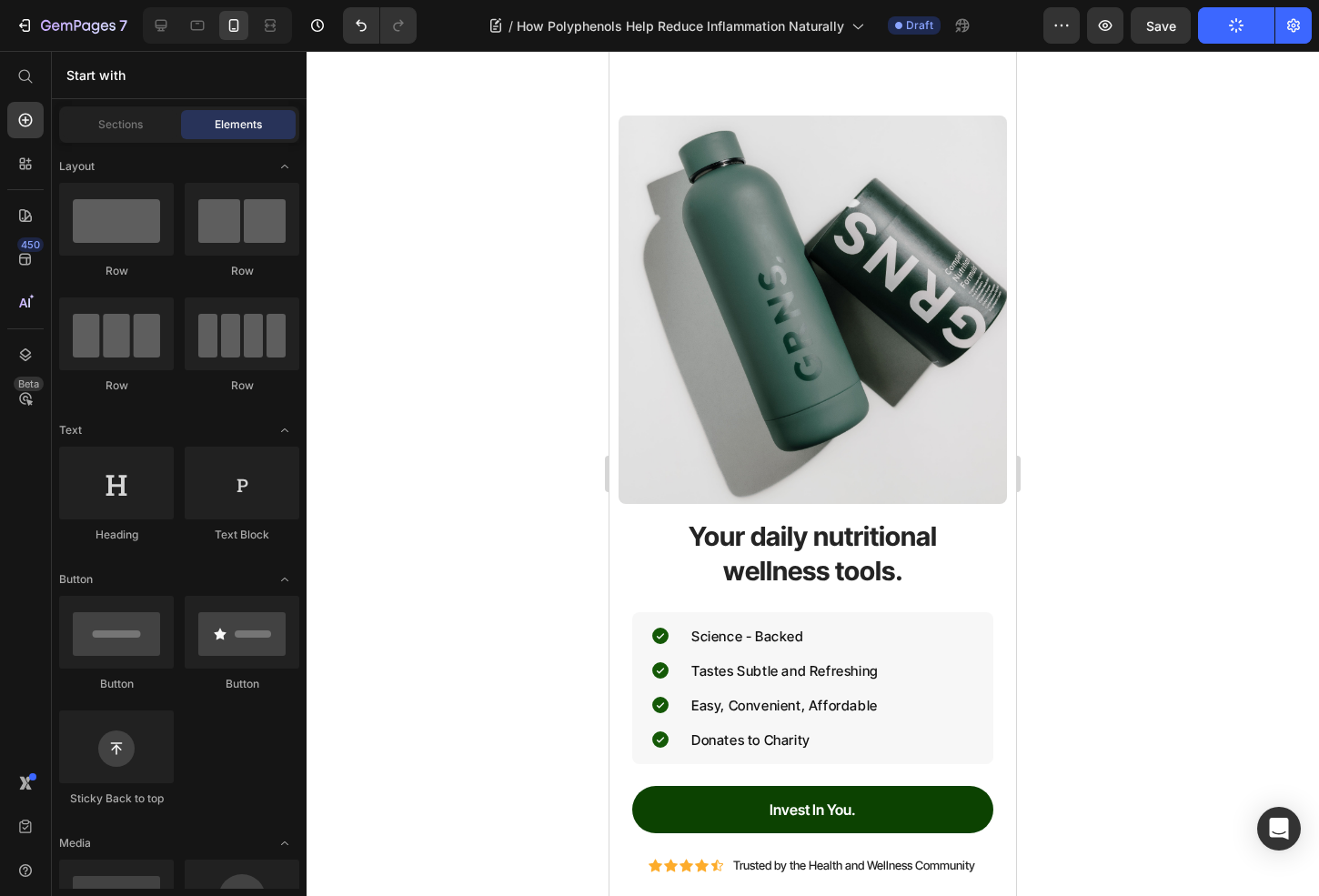 click on "7  Version history  /  How Polyphenols Help Reduce Inflammation Naturally Draft Preview  Save   Publish  450 Beta Start with Sections Elements Hero Section Product Detail Brands Trusted Badges Guarantee Product Breakdown How to use Testimonials Compare Bundle FAQs Social Proof Brand Story Product List Collection Blog List Contact Sticky Add to Cart Custom Footer Browse Library 450 Layout
Row
Row
Row
Row Text
Heading
Text Block Button
Button
Button
Sticky Back to top Media
Image" 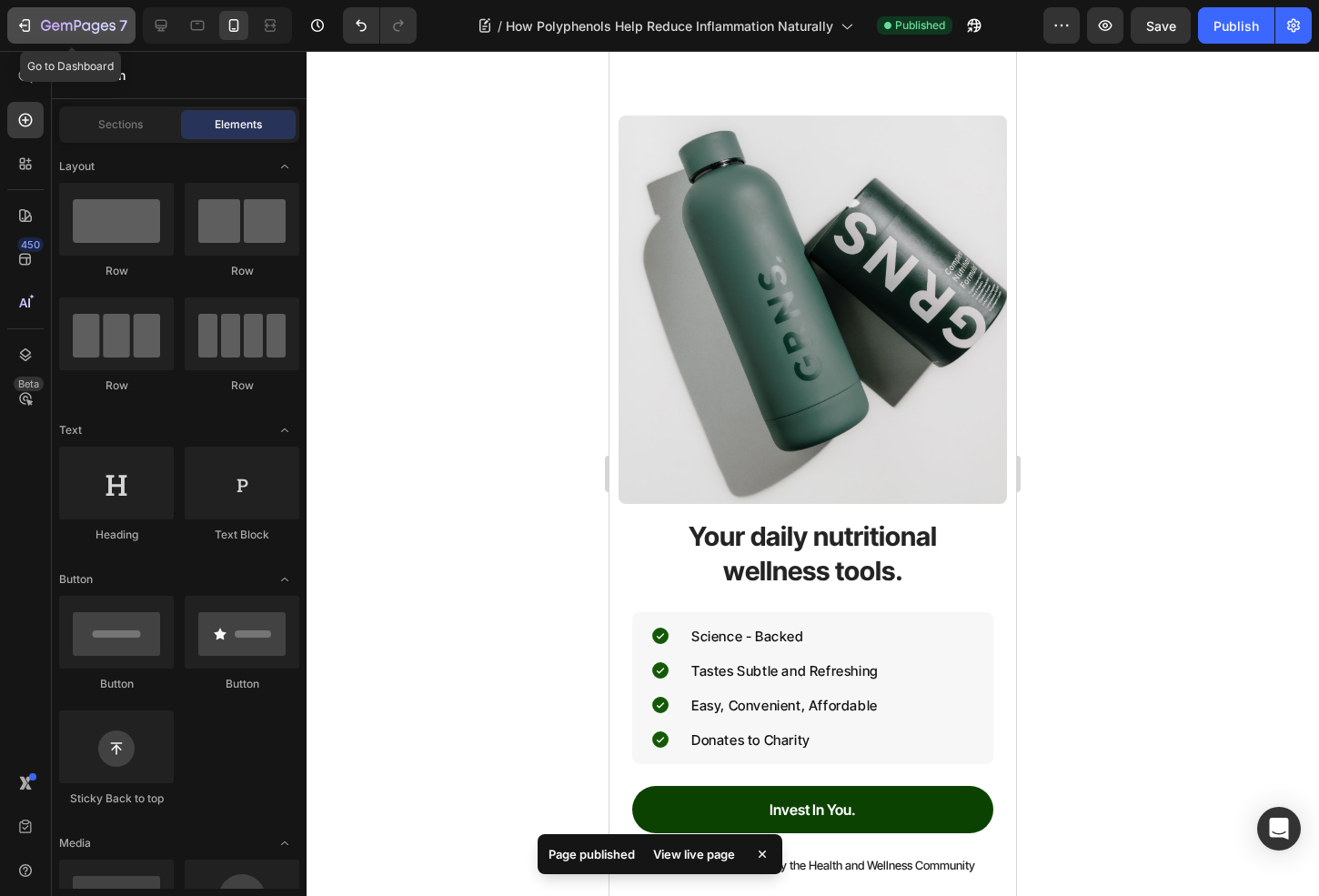 click on "7" 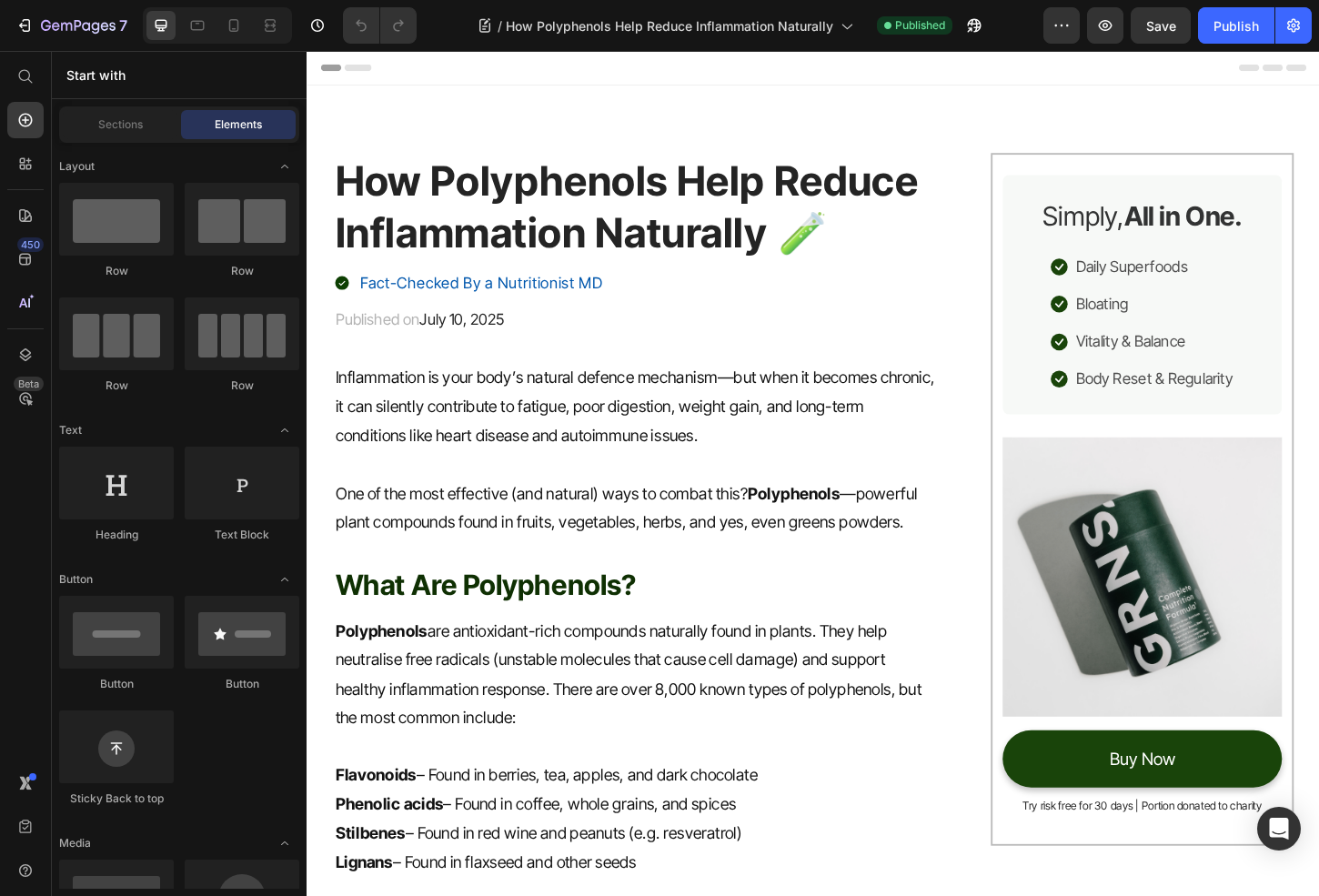 scroll, scrollTop: 0, scrollLeft: 0, axis: both 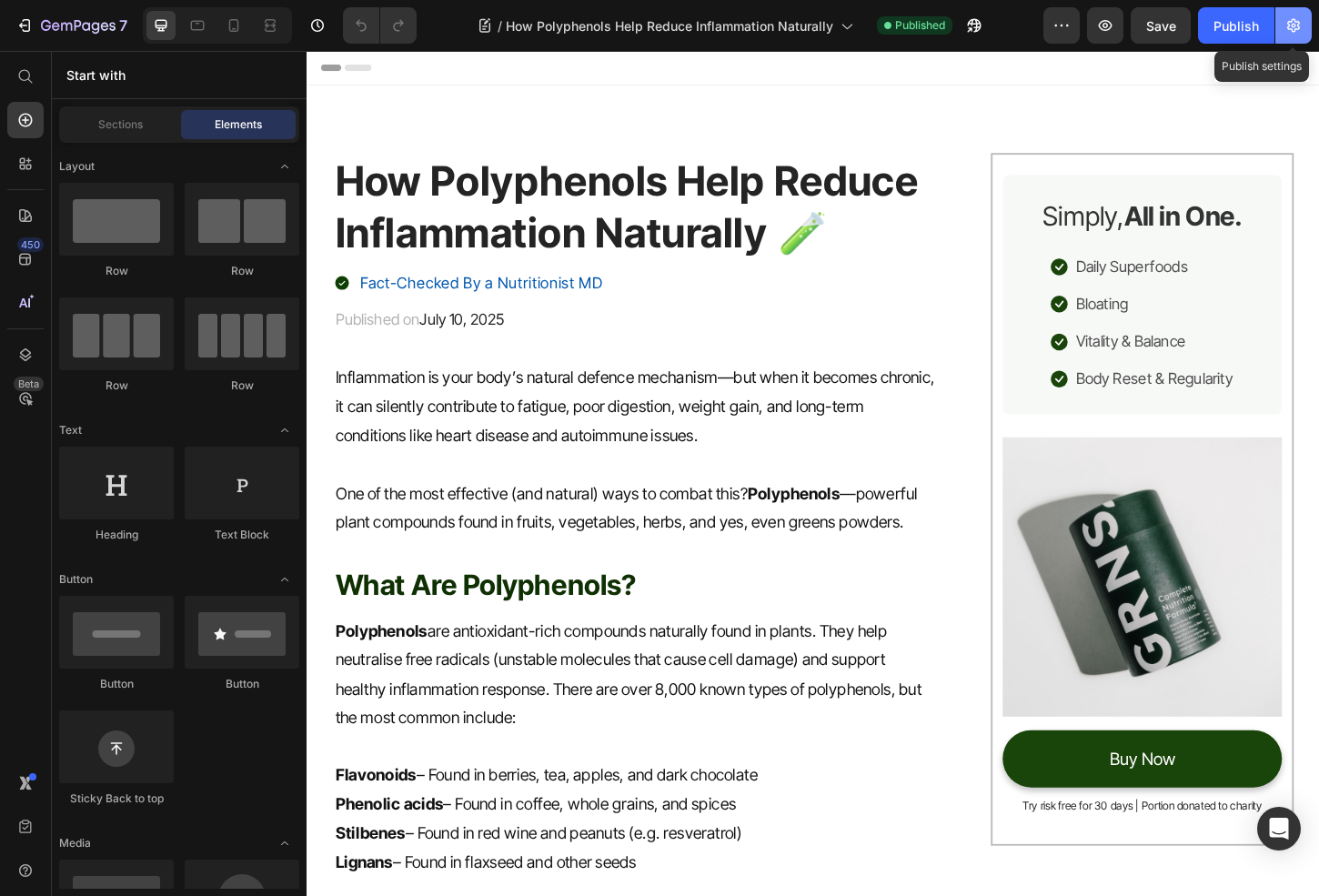 click 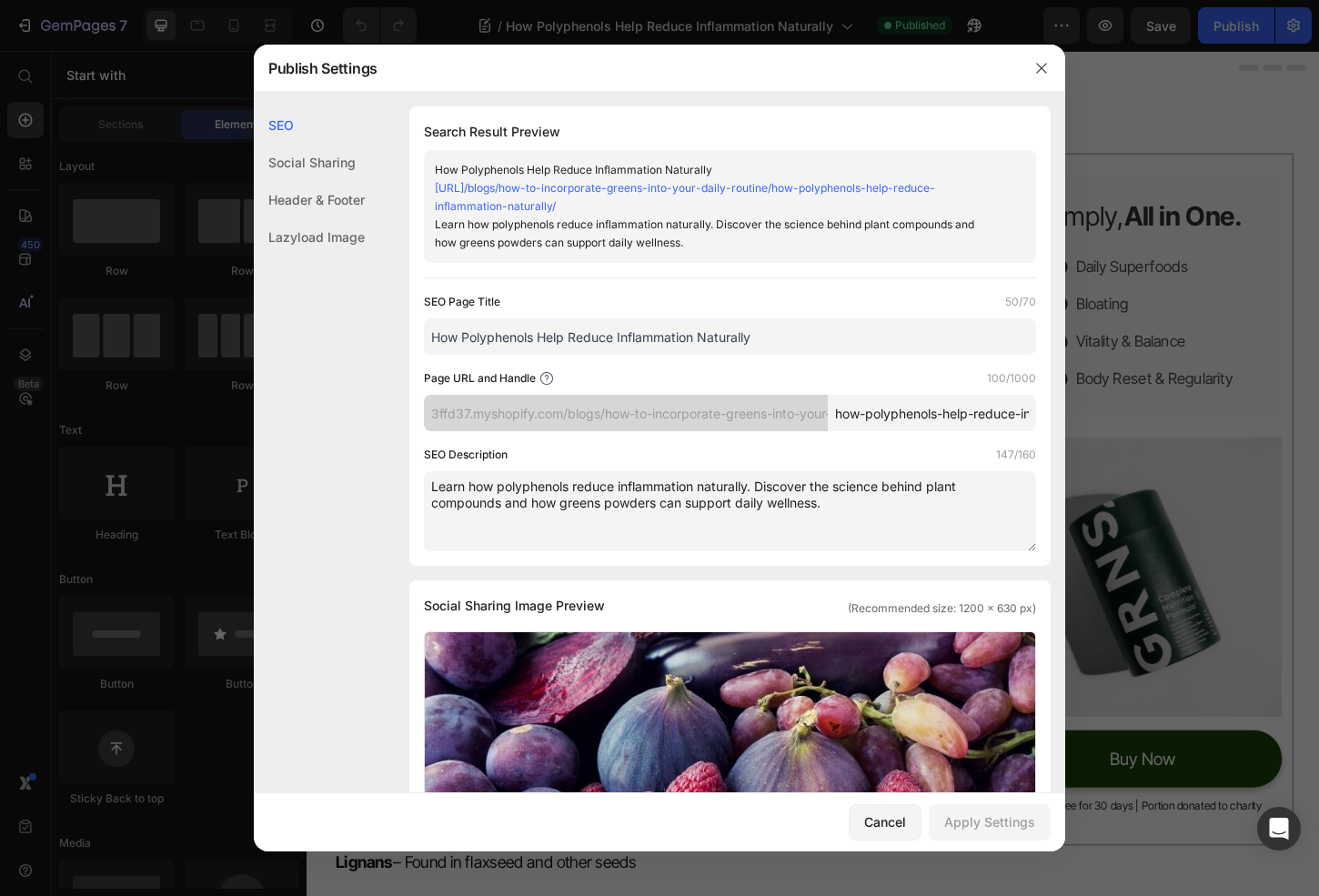 drag, startPoint x: 871, startPoint y: 521, endPoint x: 291, endPoint y: 376, distance: 597.85032 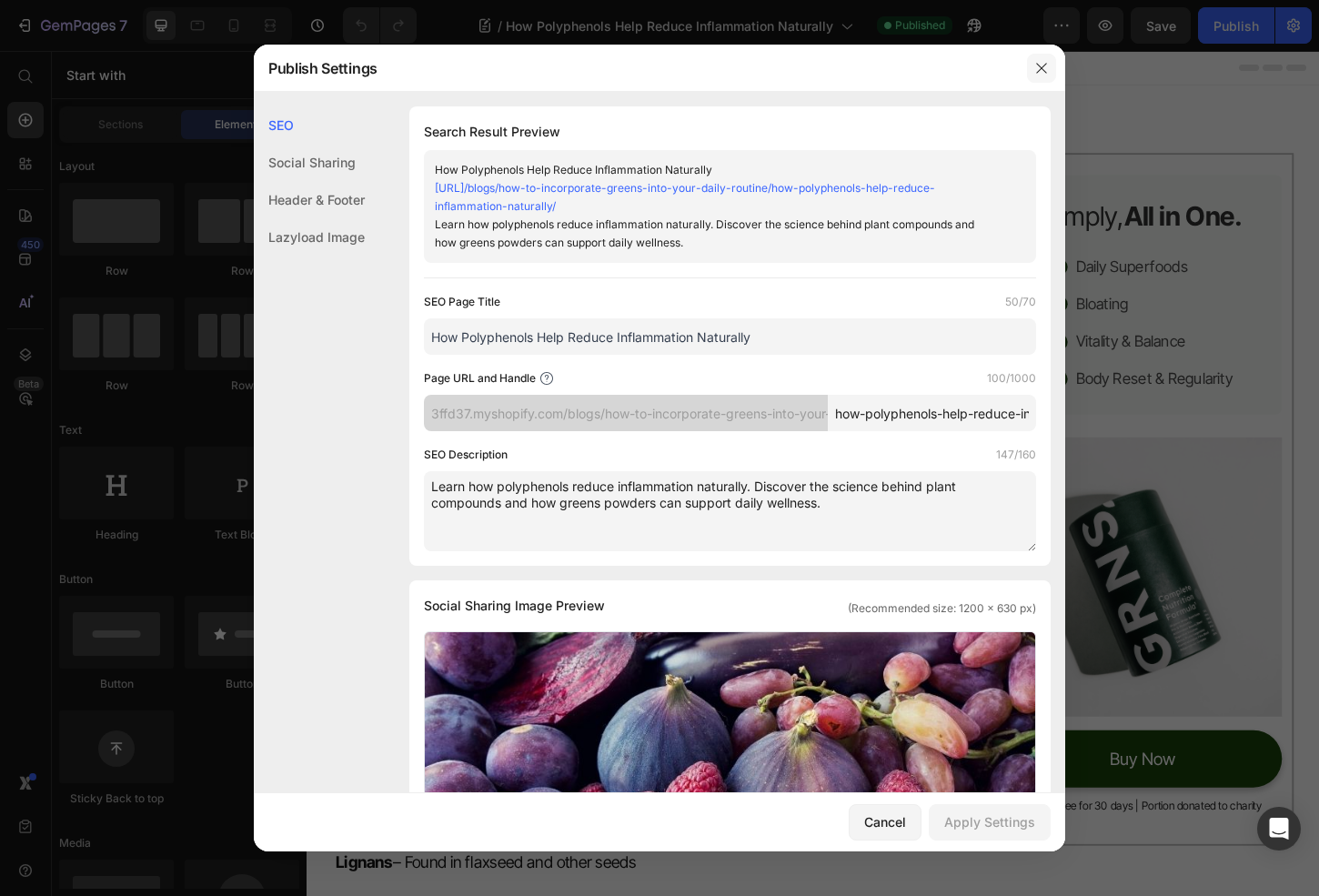 click 